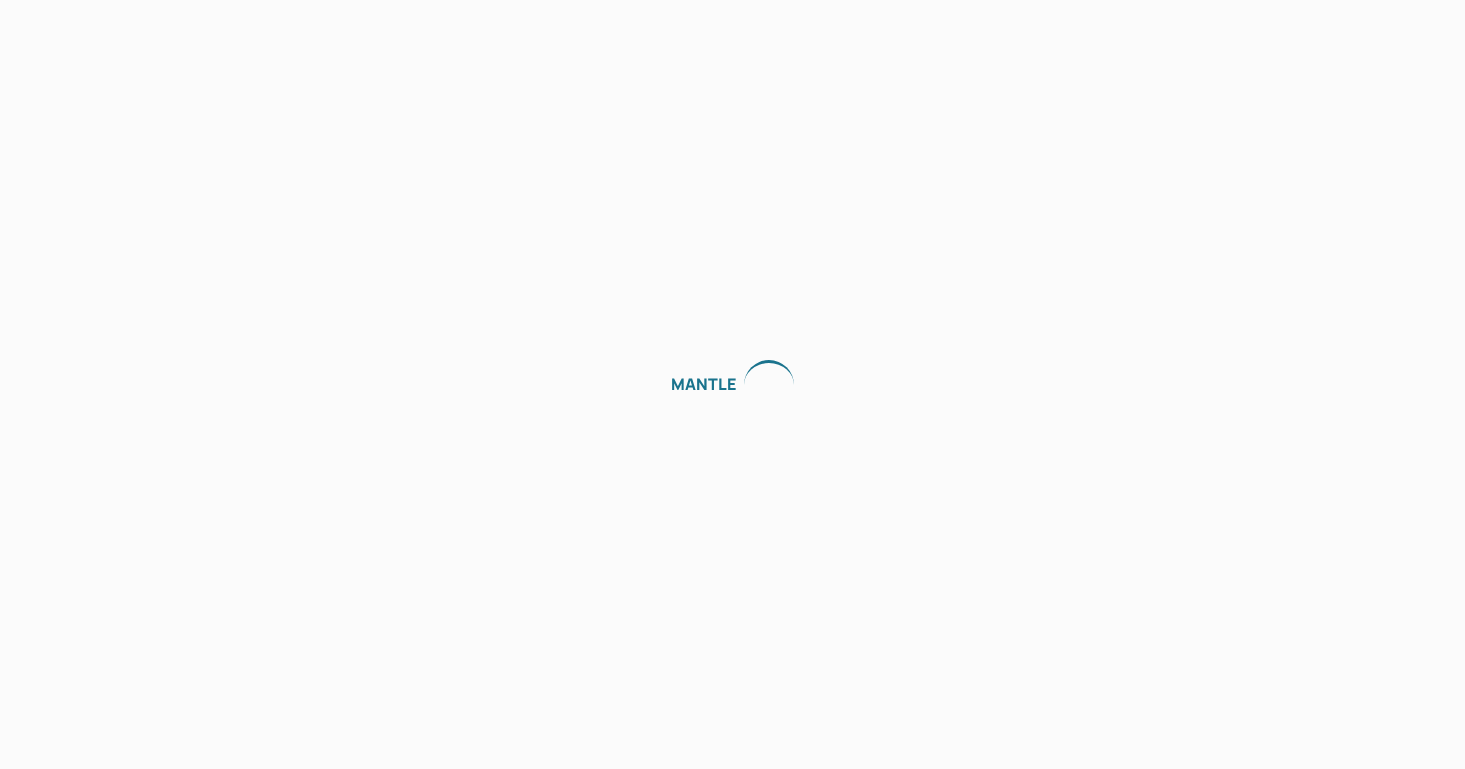 scroll, scrollTop: 0, scrollLeft: 0, axis: both 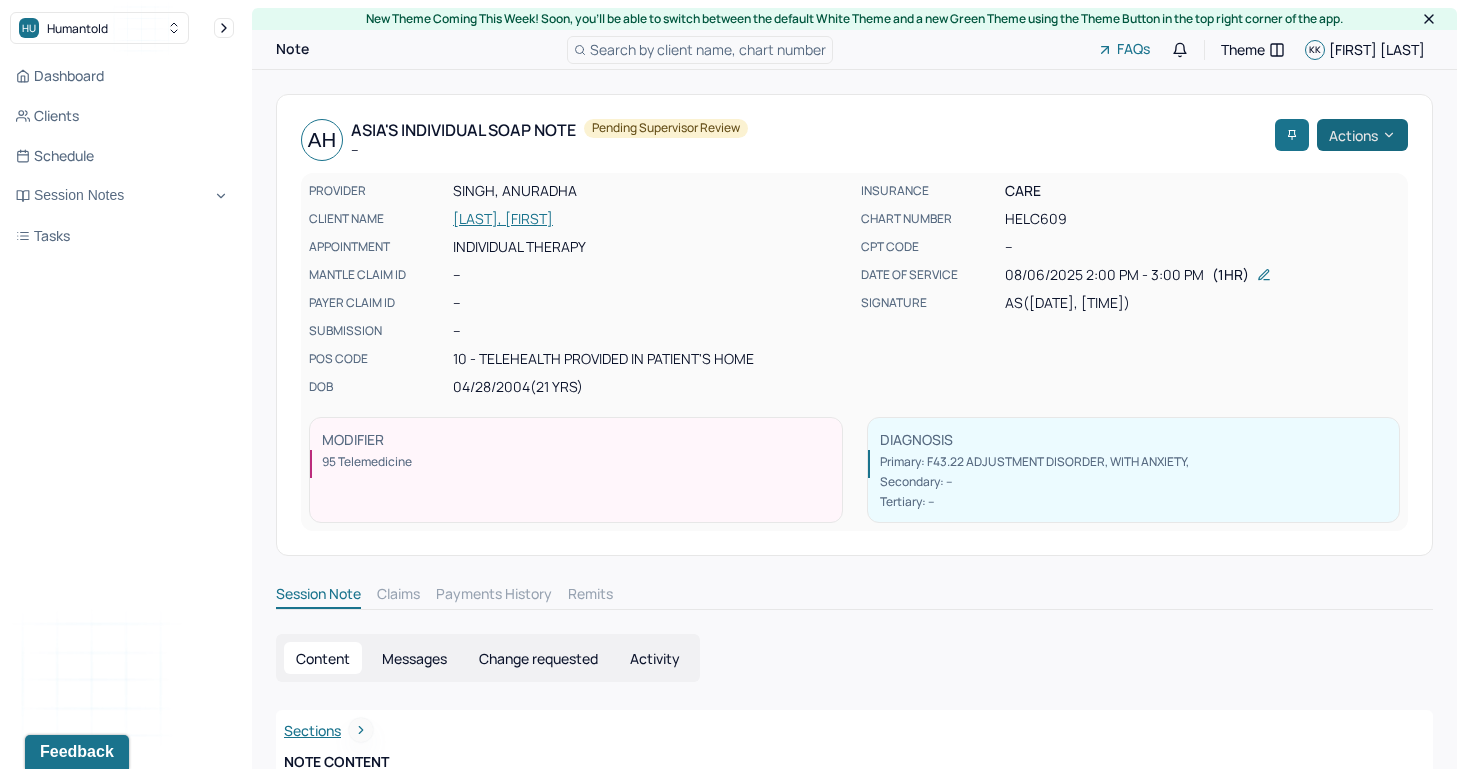 click on "Actions" at bounding box center [1362, 135] 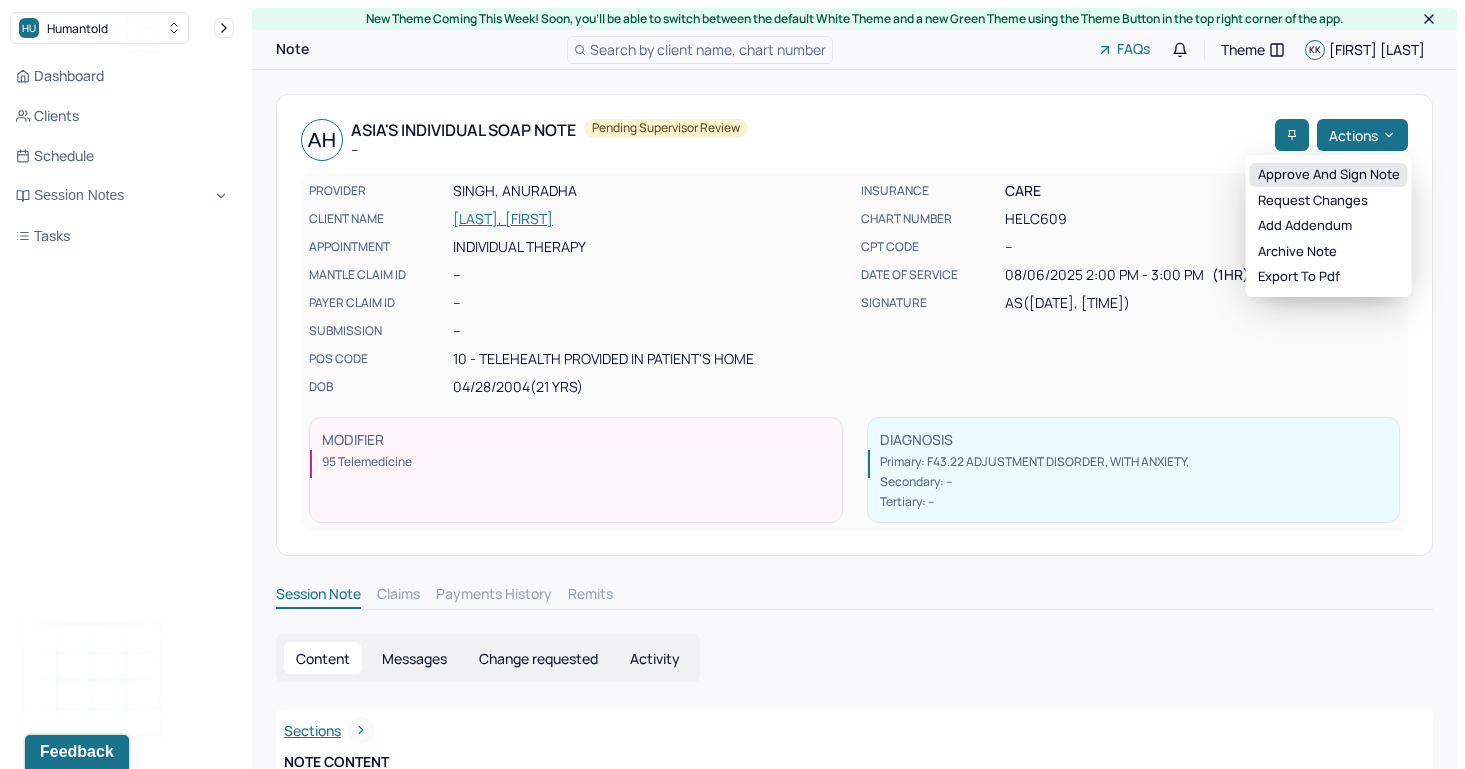 click on "Approve and sign note" at bounding box center [1329, 175] 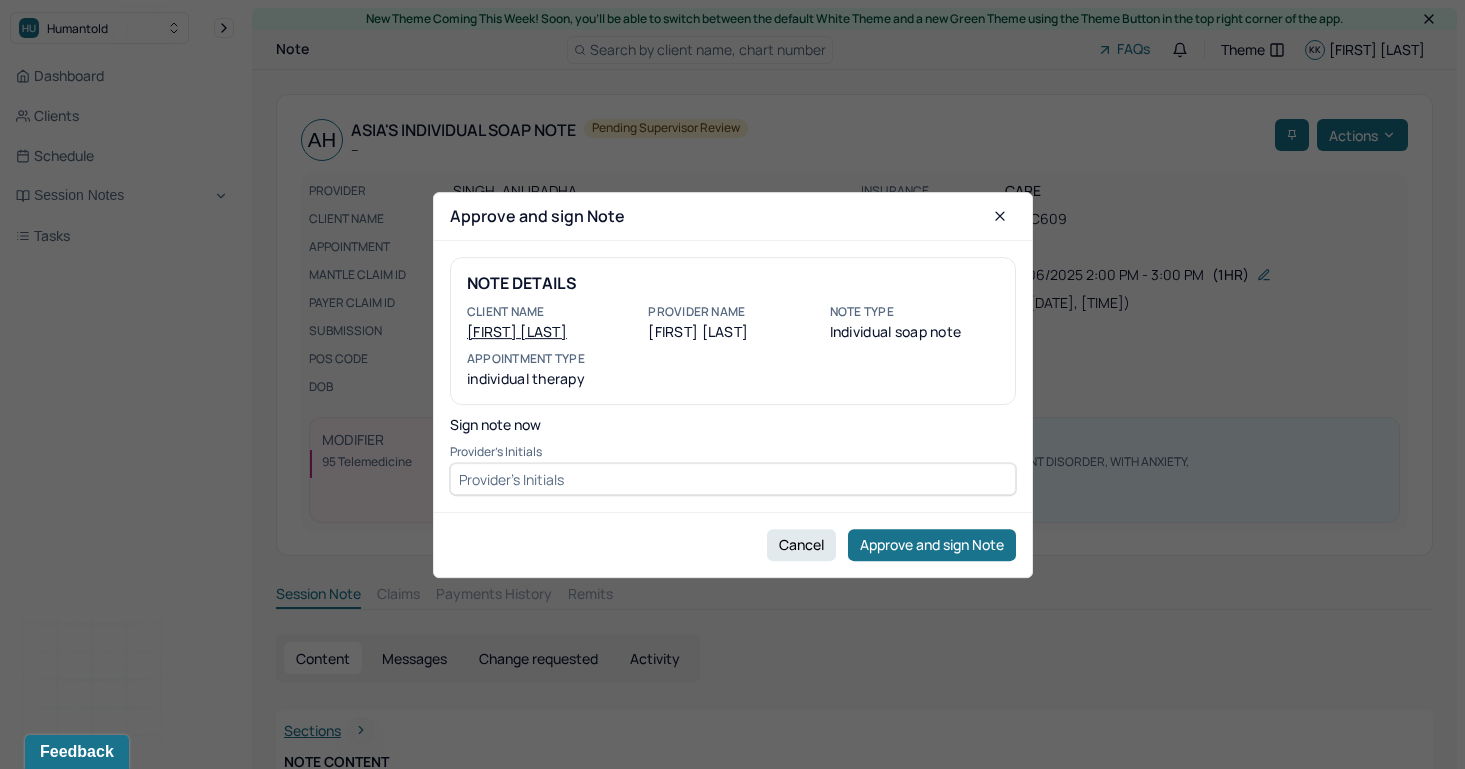 click at bounding box center [733, 479] 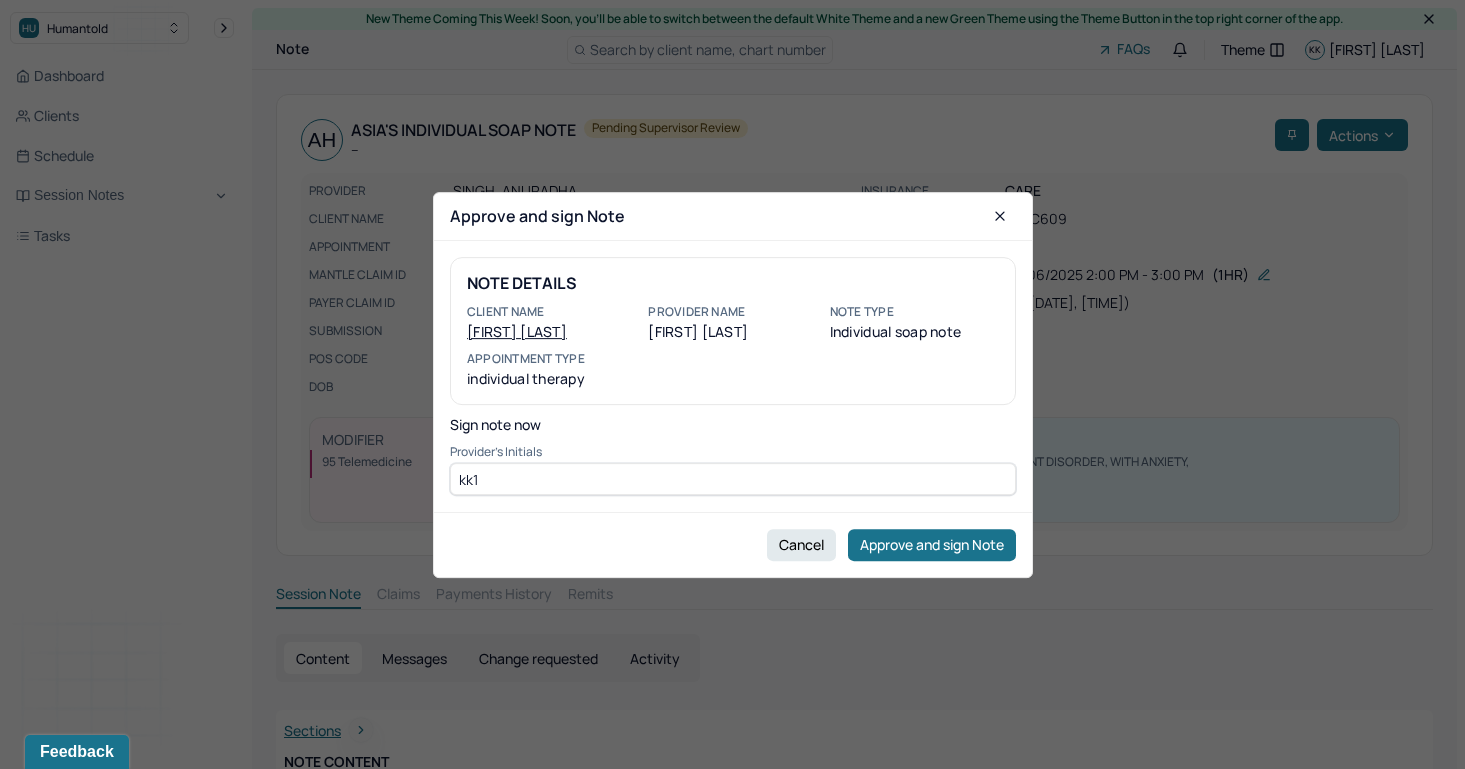 type on "kk1" 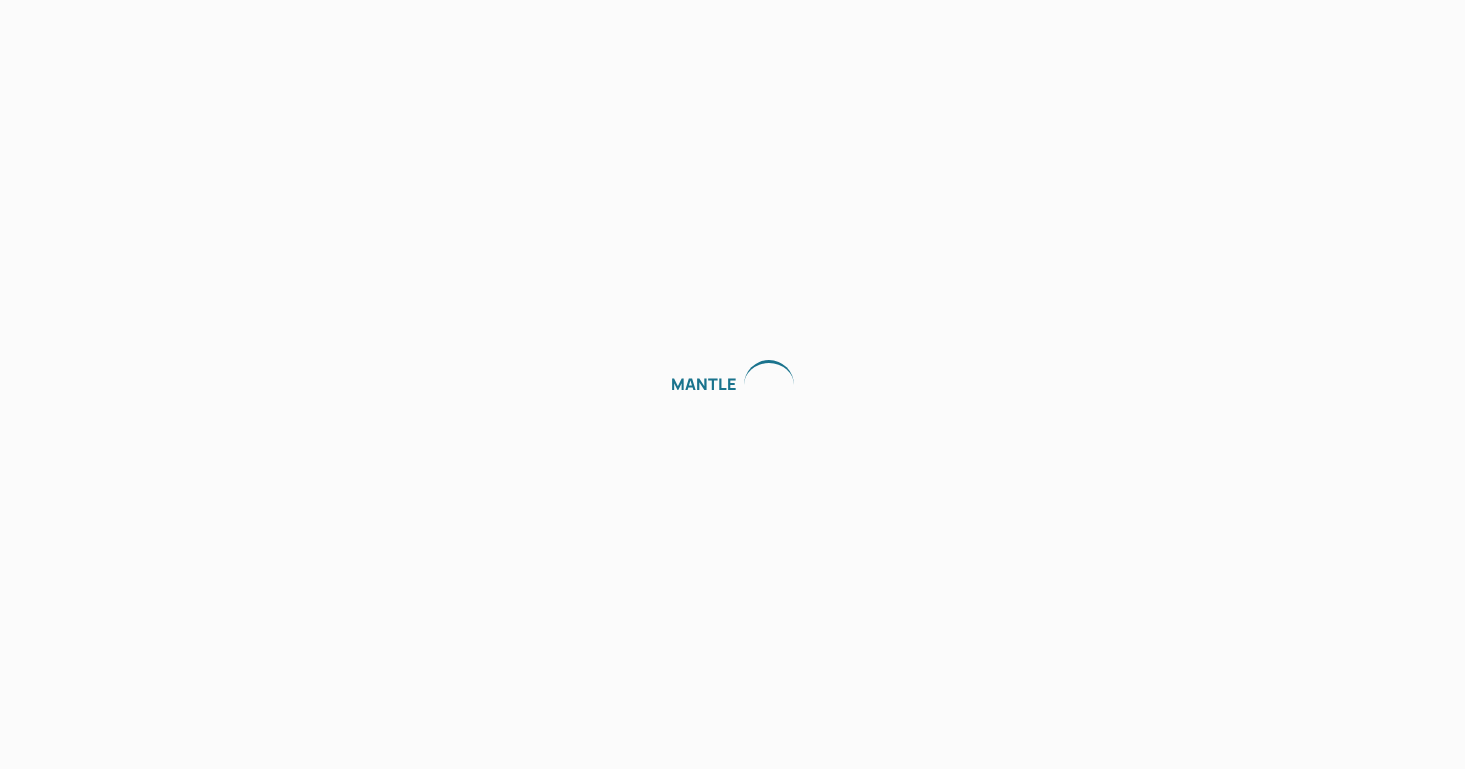 scroll, scrollTop: 0, scrollLeft: 0, axis: both 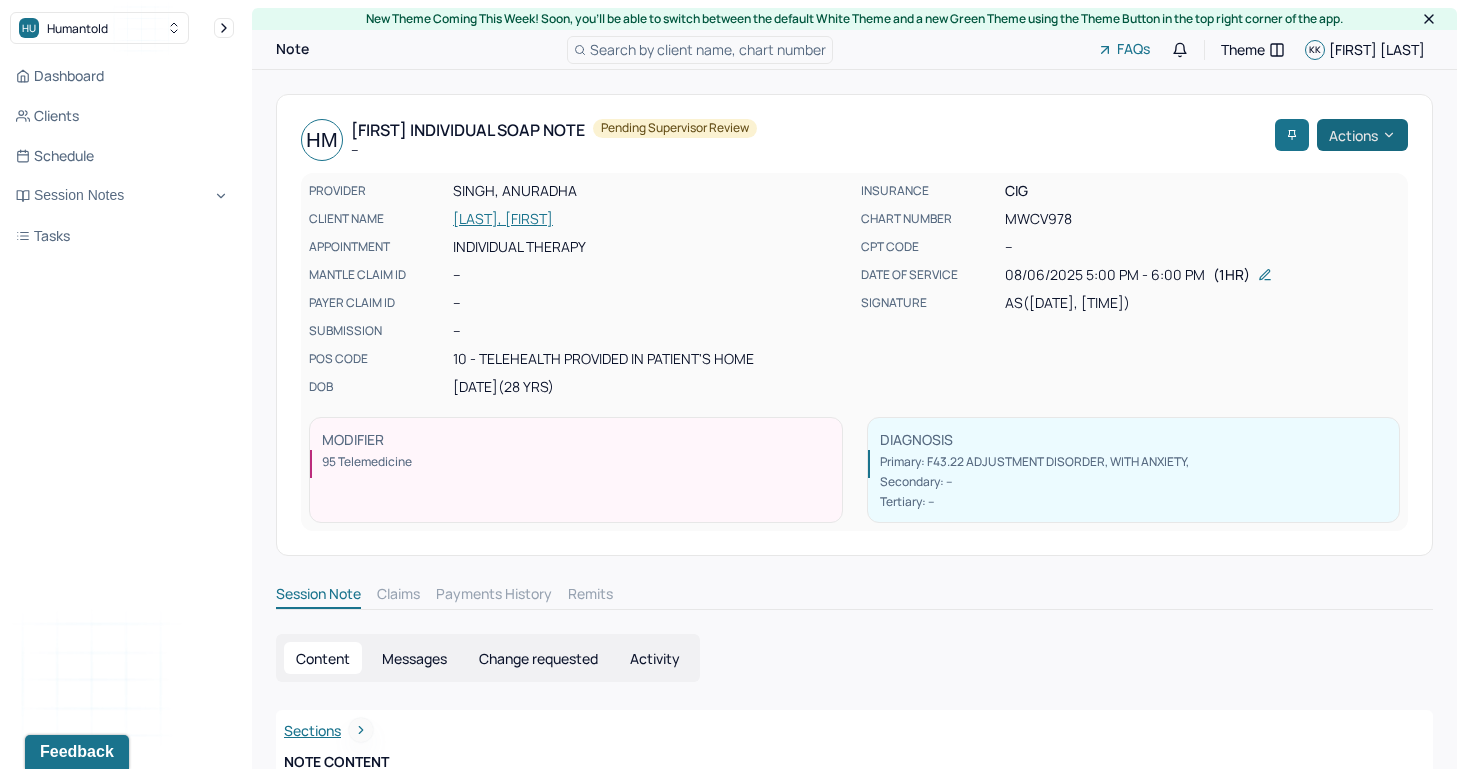 click on "Actions" at bounding box center (1362, 135) 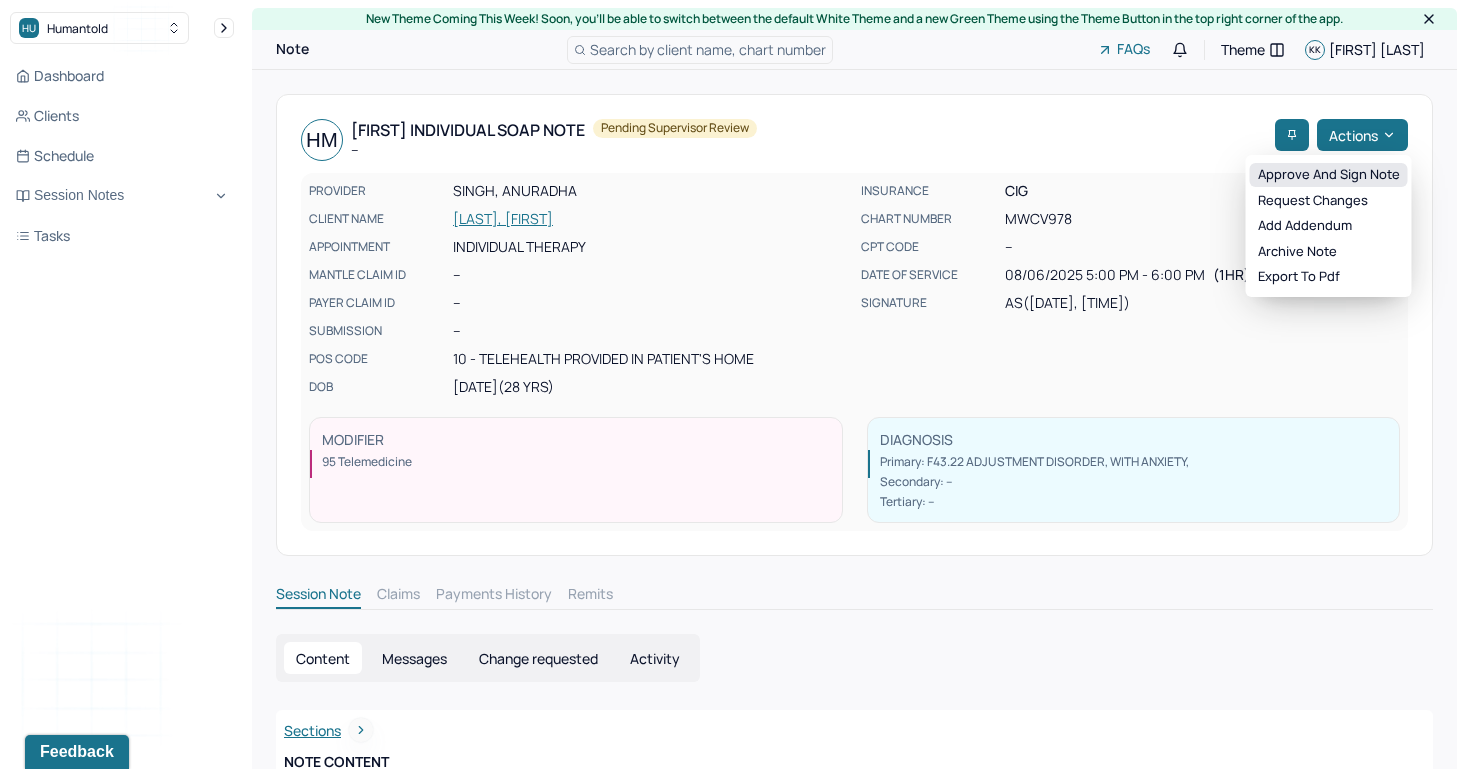 click on "Approve and sign note" at bounding box center (1329, 175) 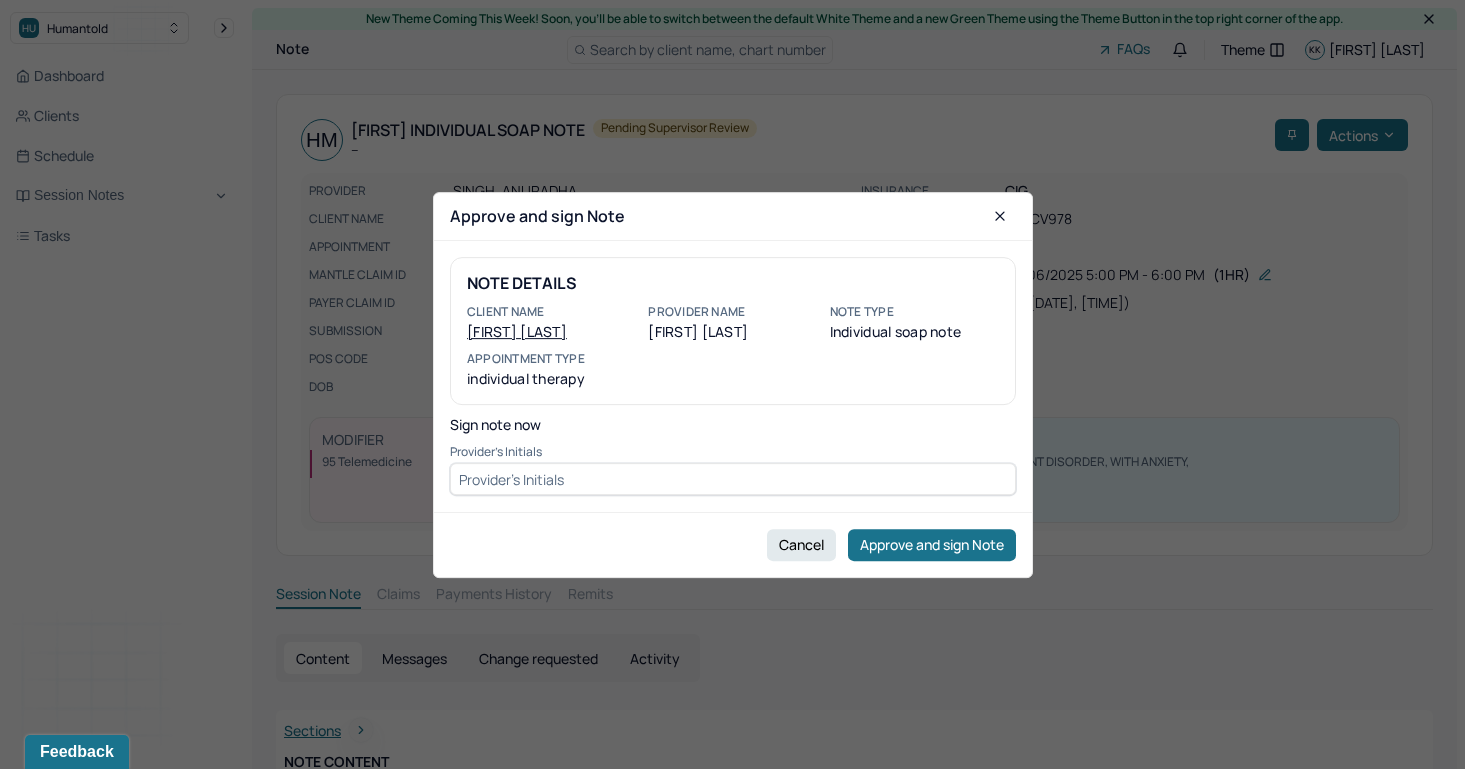 click at bounding box center [733, 479] 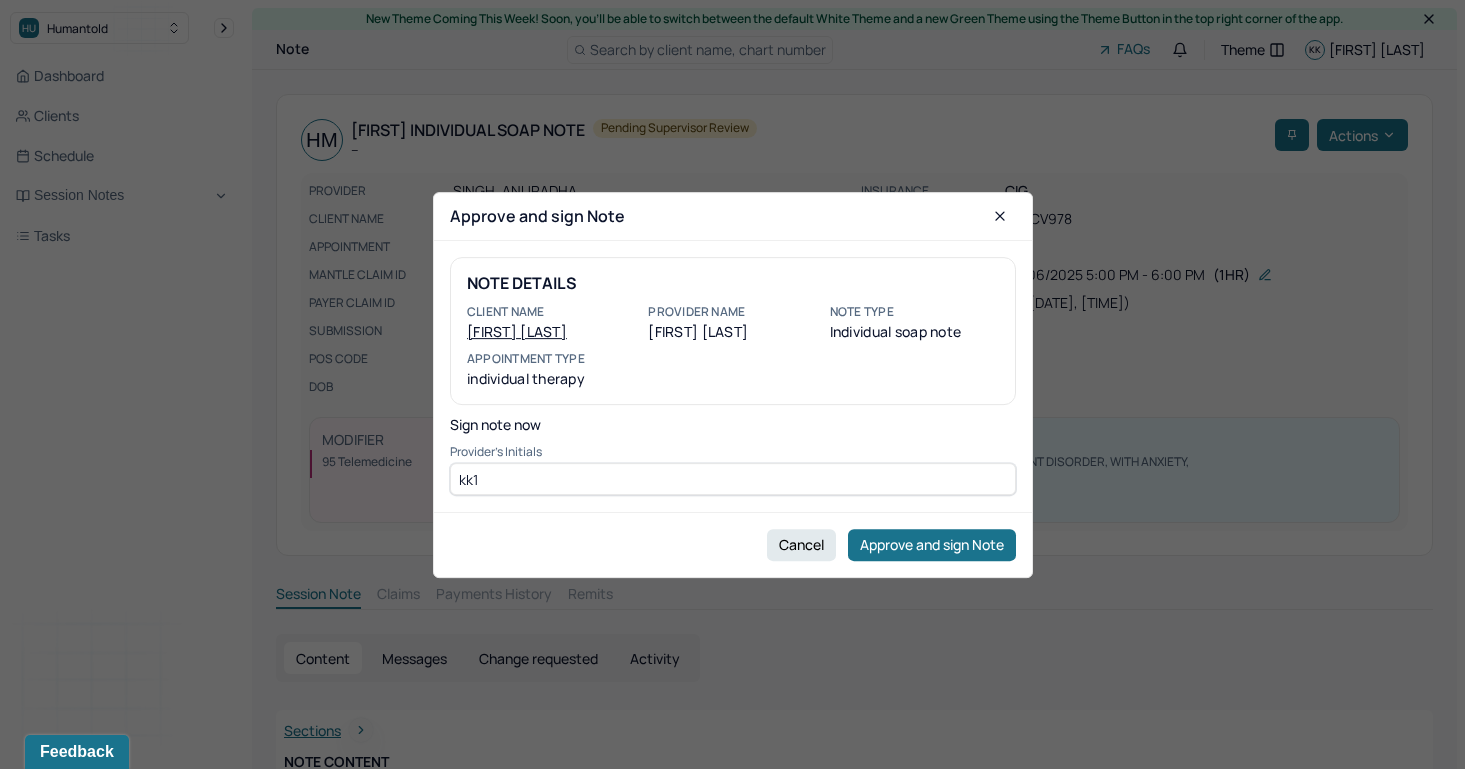 type on "kk1" 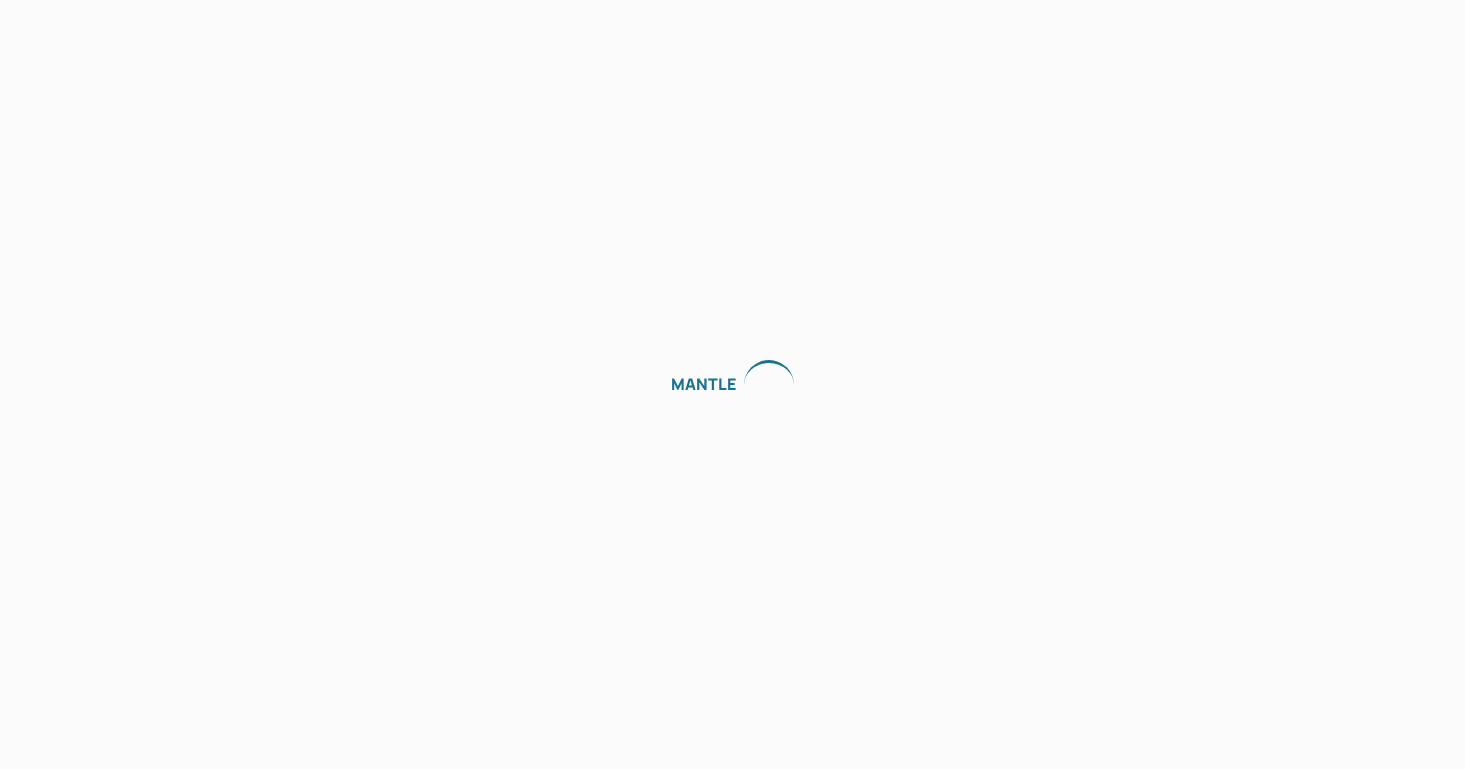 scroll, scrollTop: 0, scrollLeft: 0, axis: both 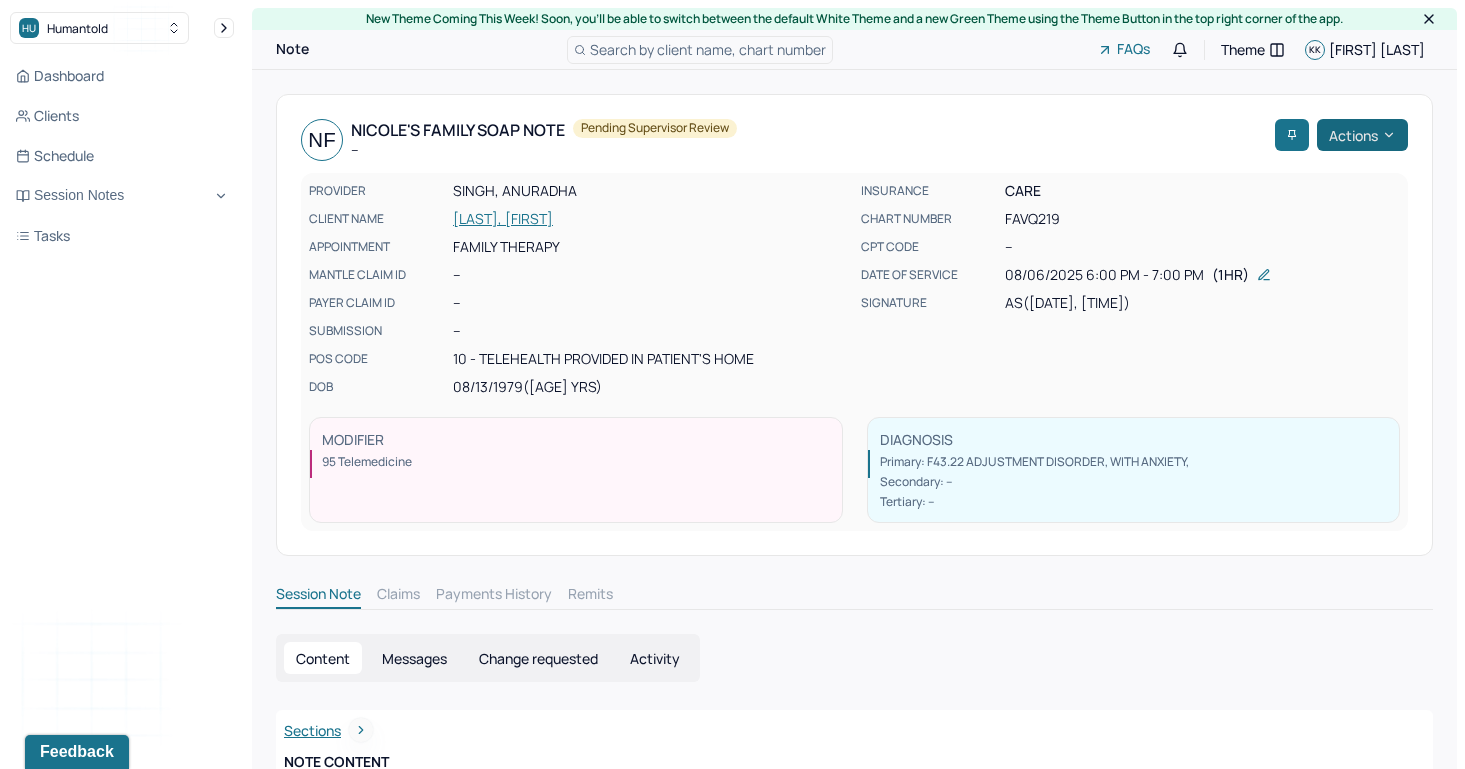 click on "Actions" at bounding box center (1362, 135) 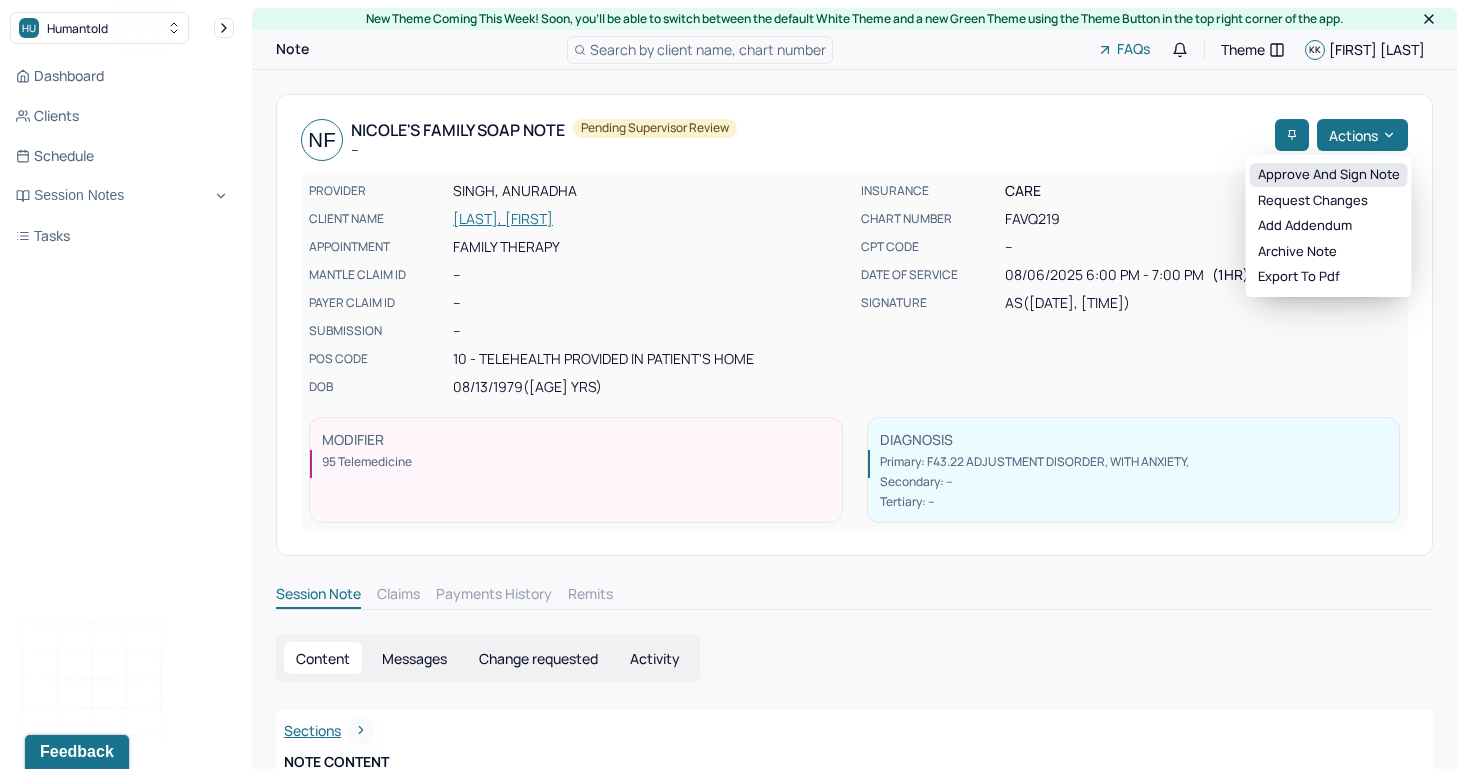 click on "Approve and sign note" at bounding box center (1329, 175) 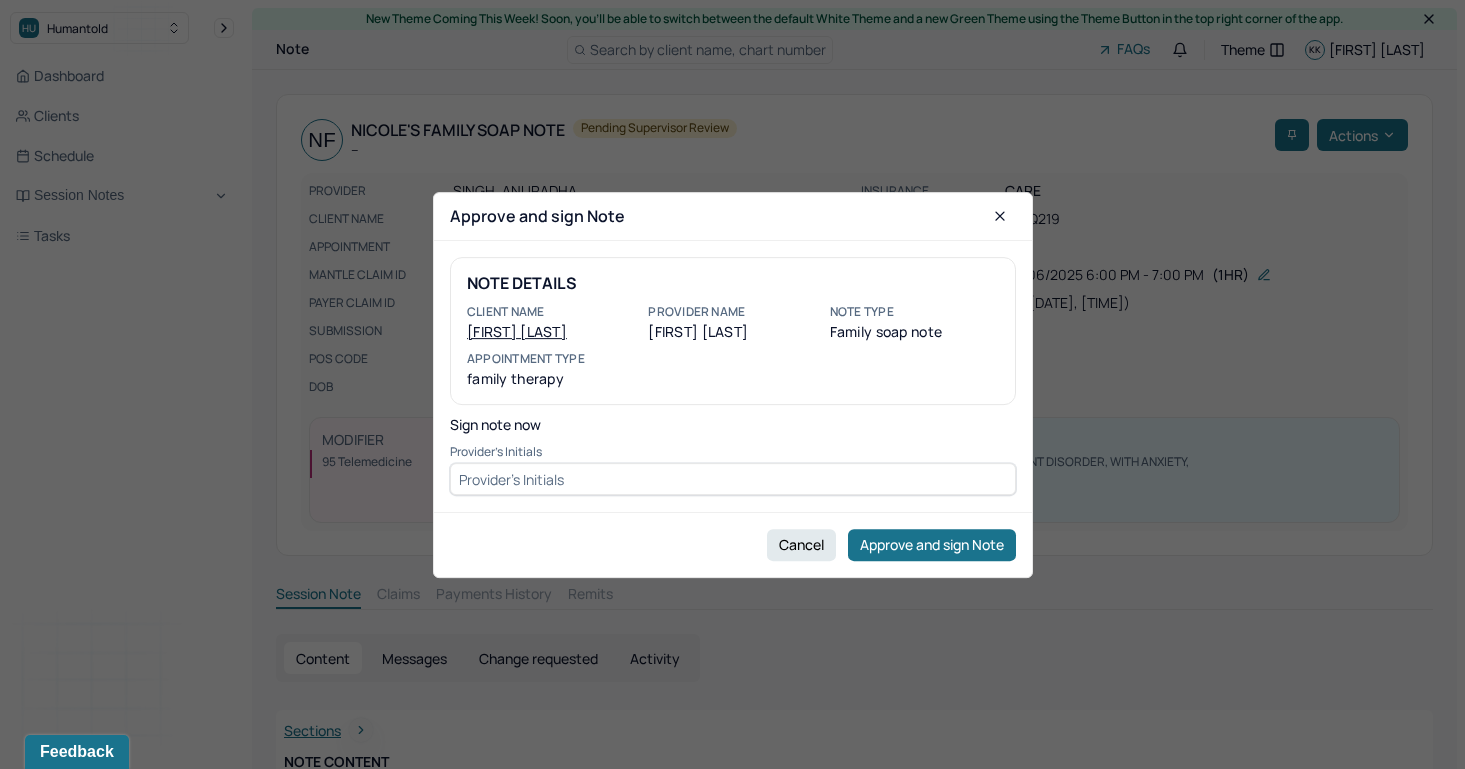 click at bounding box center (733, 479) 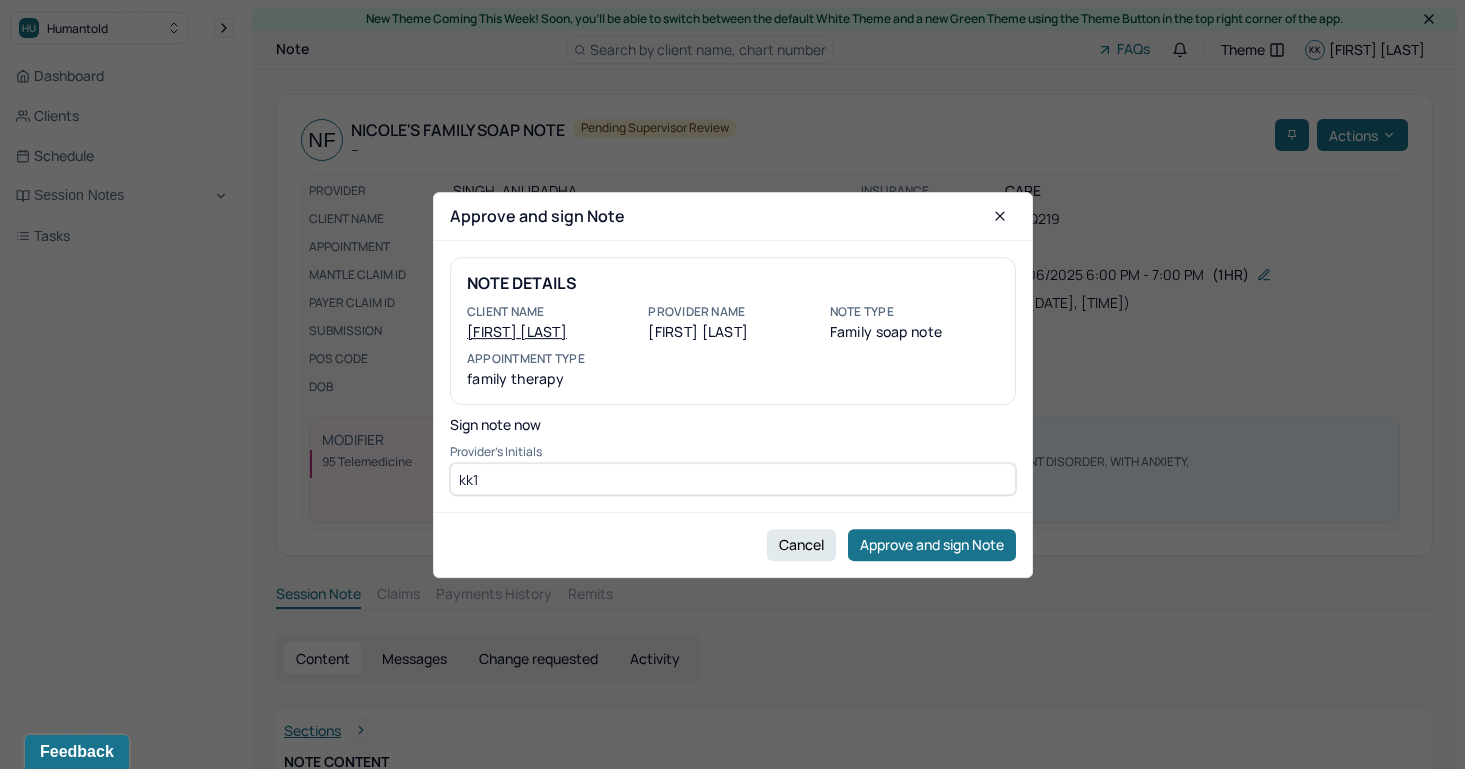 type on "kk1" 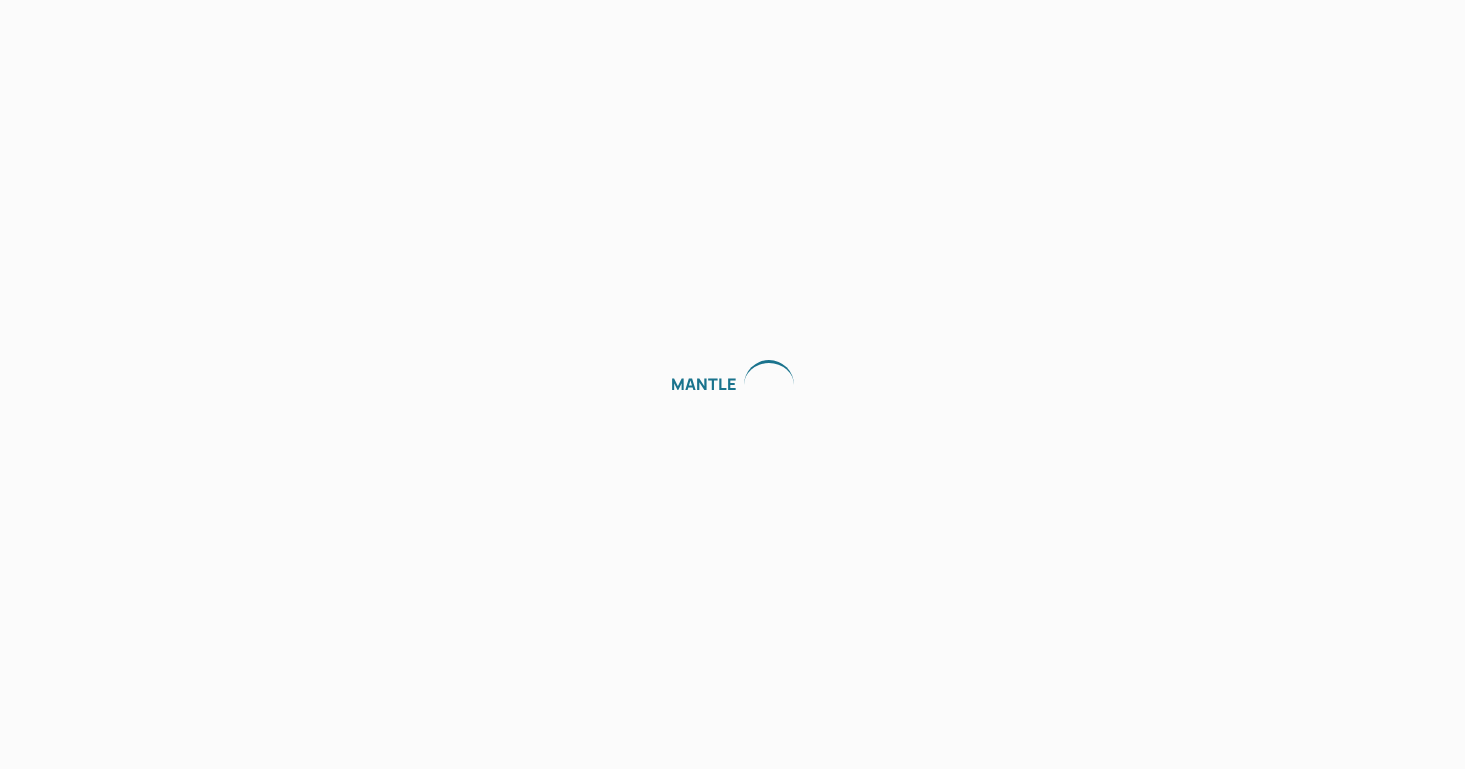 scroll, scrollTop: 0, scrollLeft: 0, axis: both 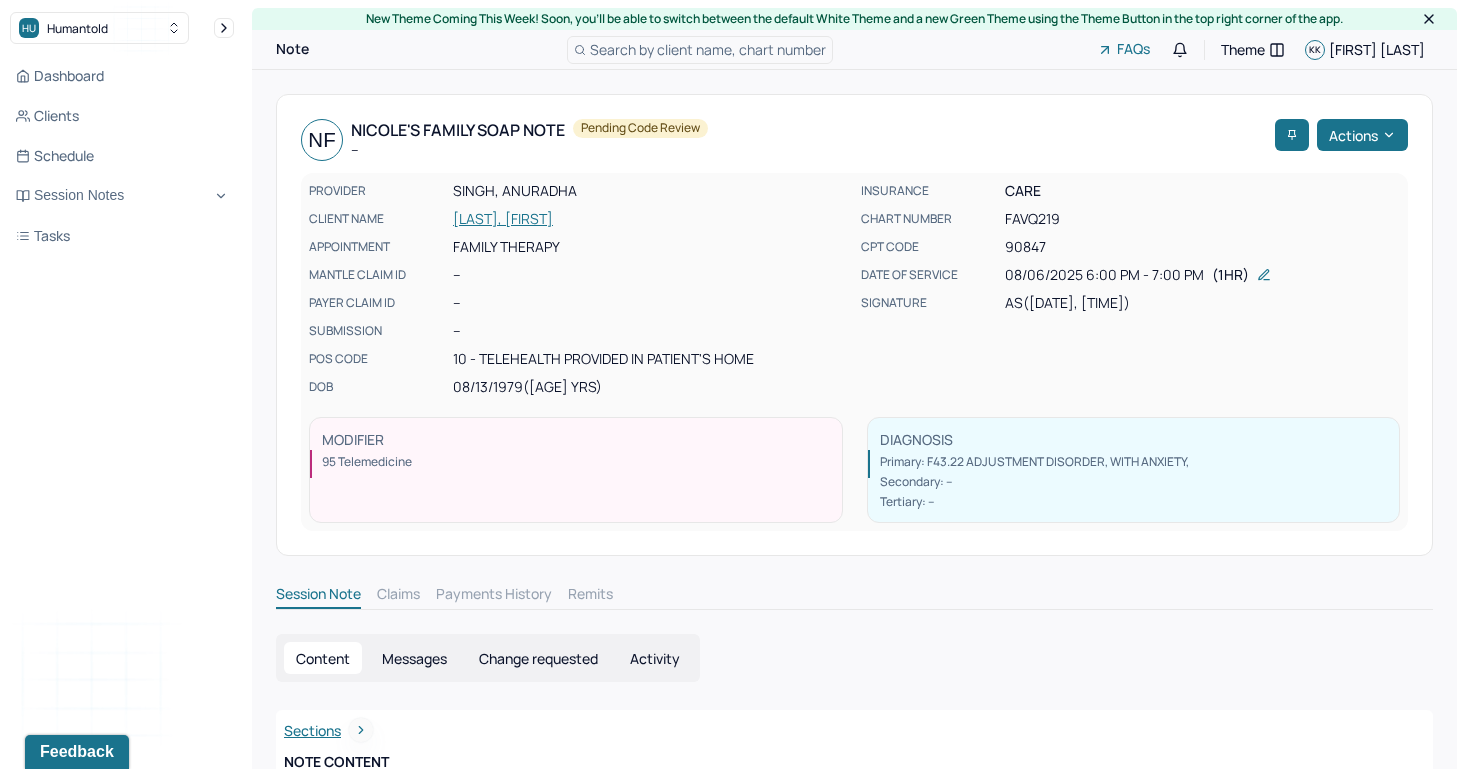 click on "Dashboard Clients Schedule Session Notes Tasks" at bounding box center [122, 156] 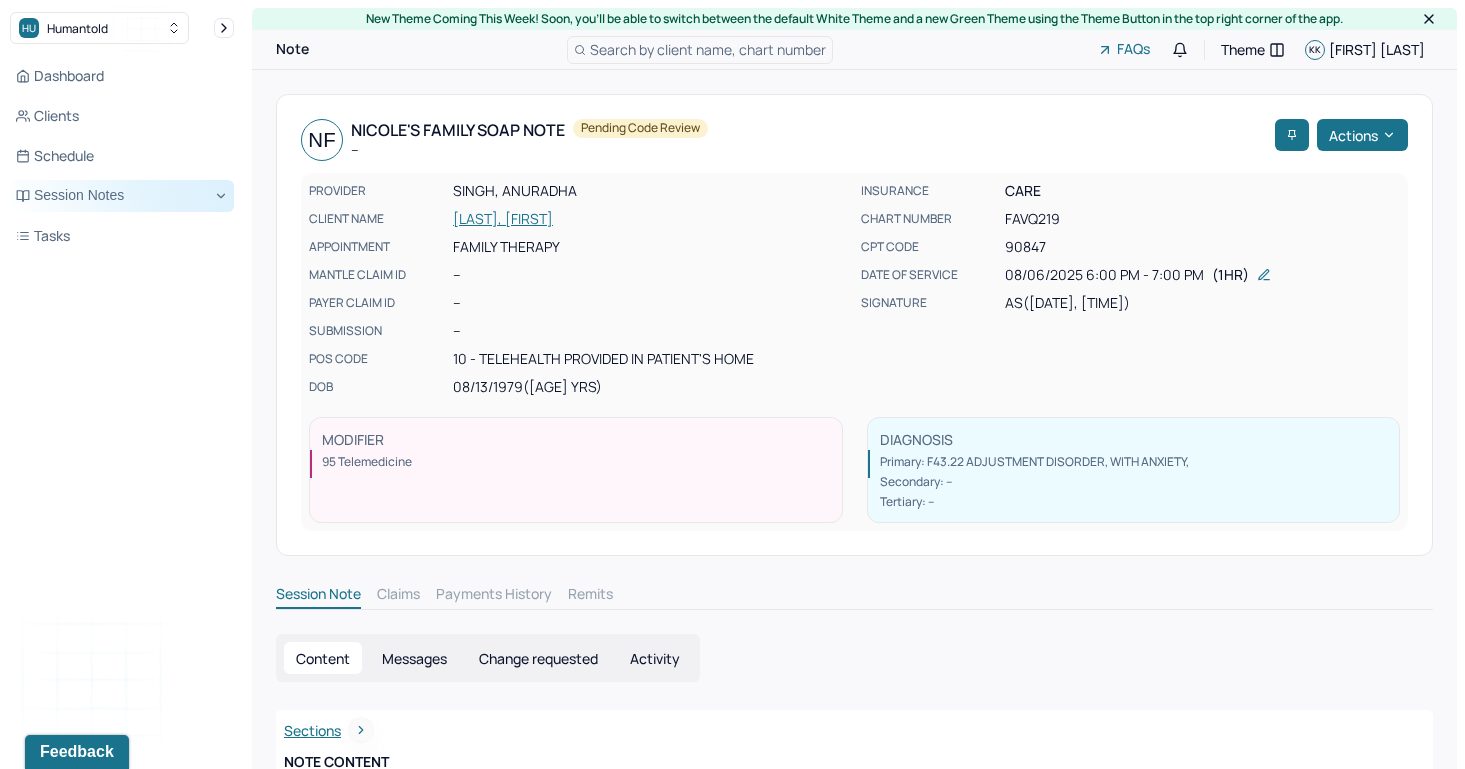 click on "Session Notes" at bounding box center (122, 196) 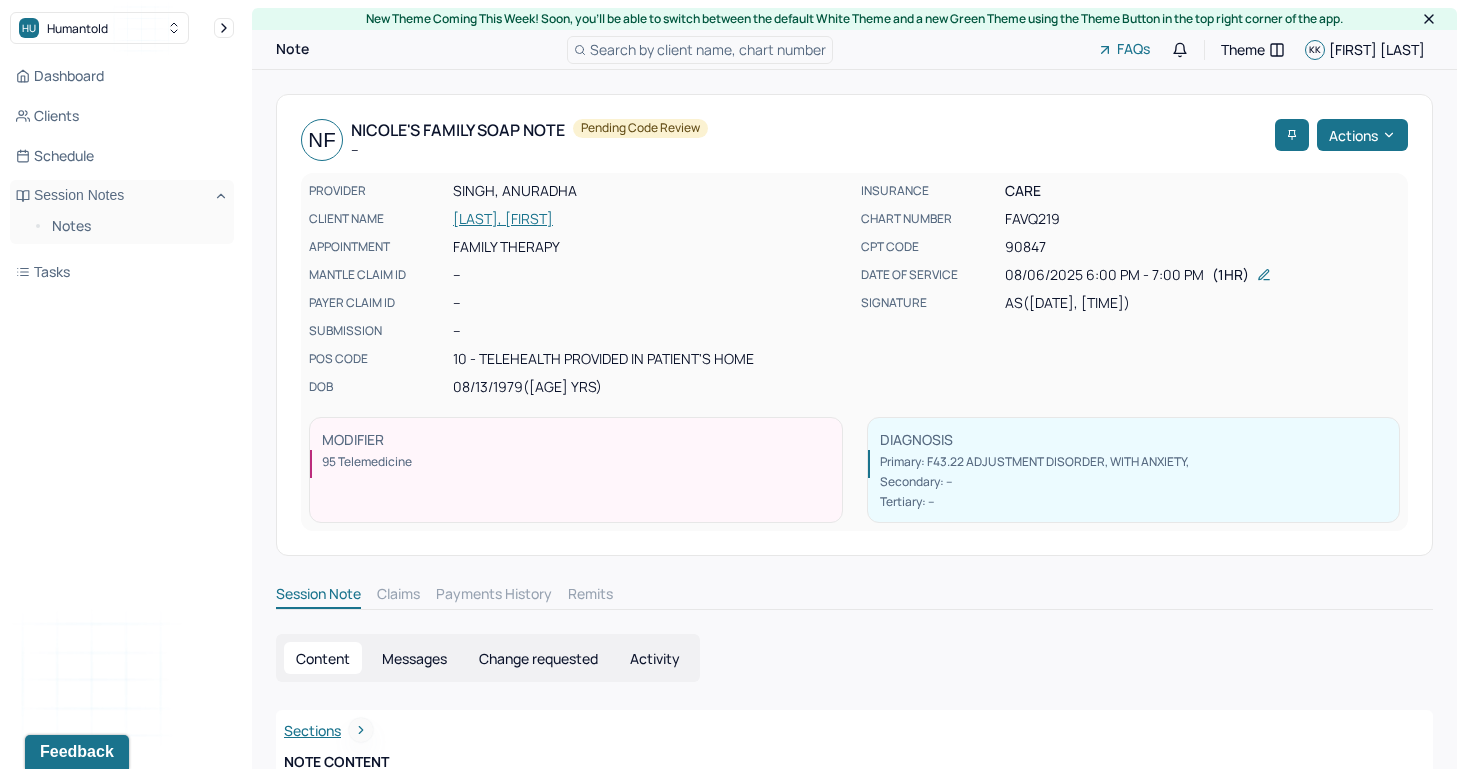 click on "Notes" at bounding box center [122, 228] 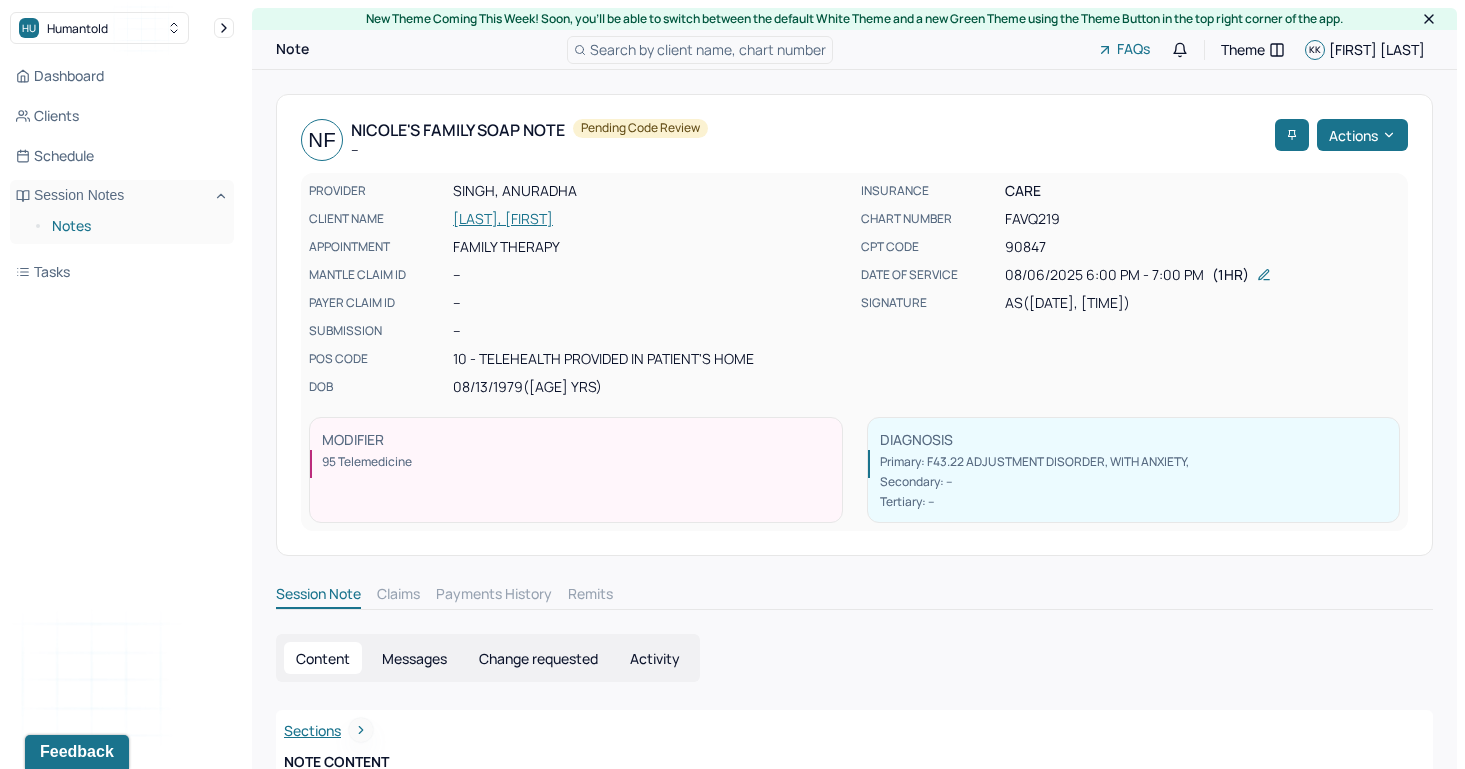 click on "Notes" at bounding box center [135, 226] 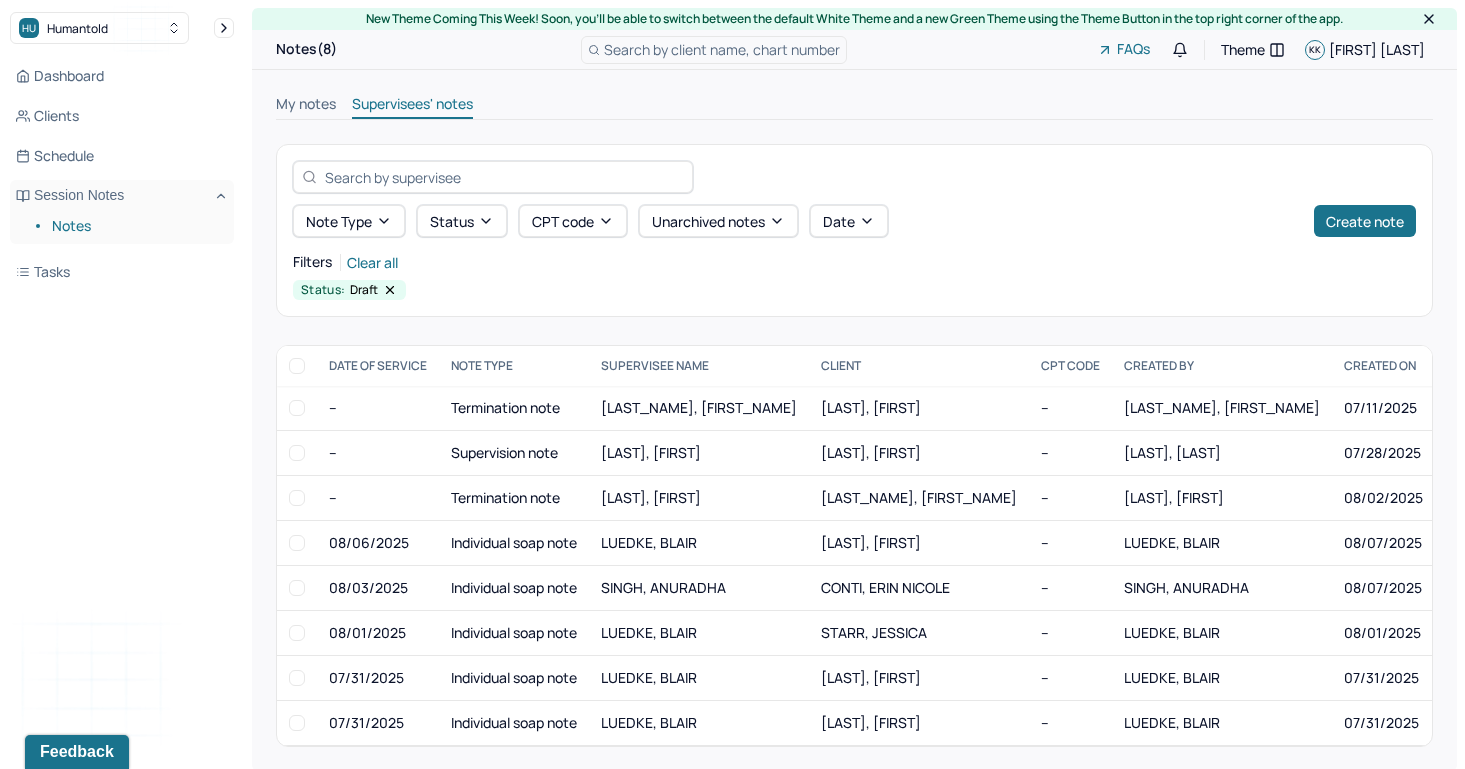 click on "My notes" at bounding box center (306, 106) 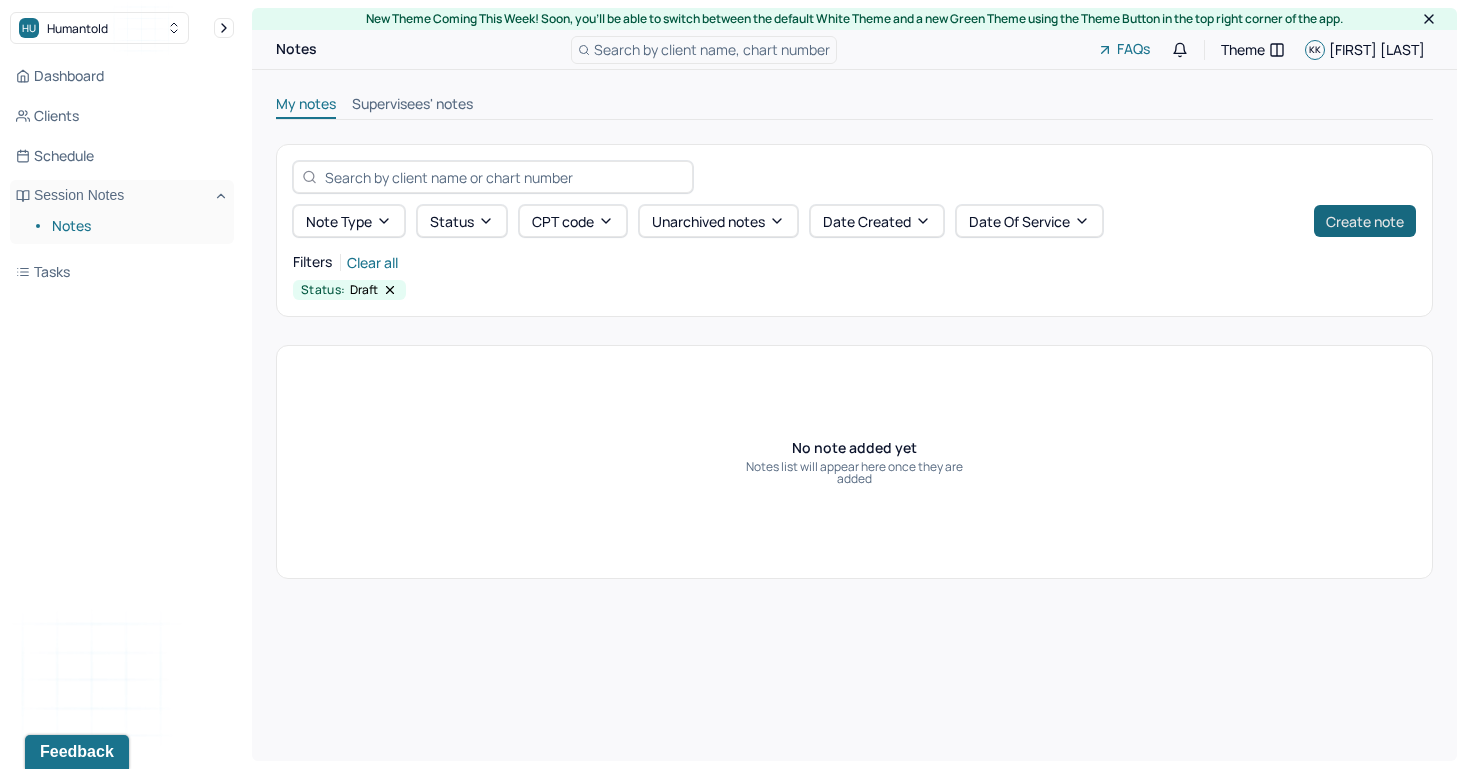 click on "Create note" at bounding box center [1365, 221] 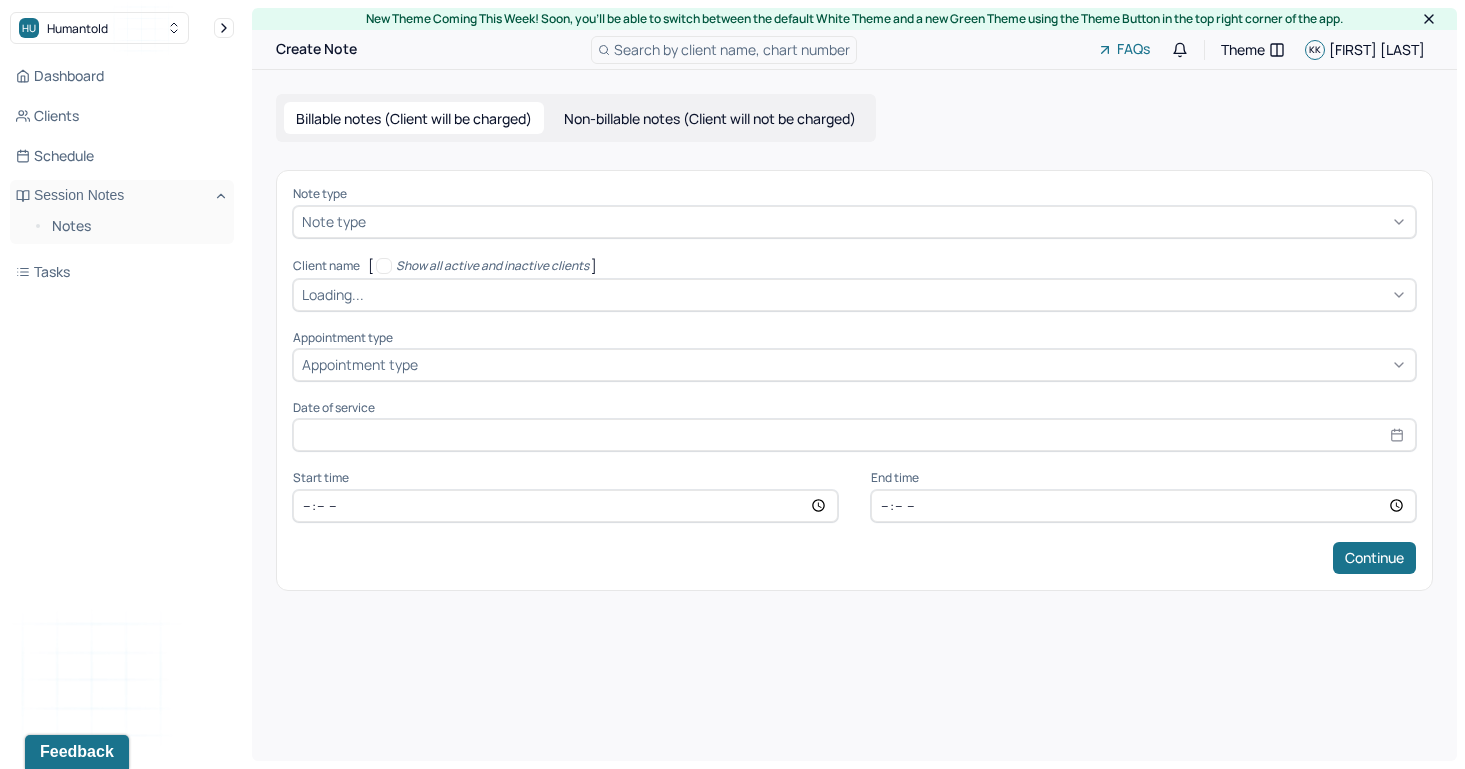 click at bounding box center (888, 221) 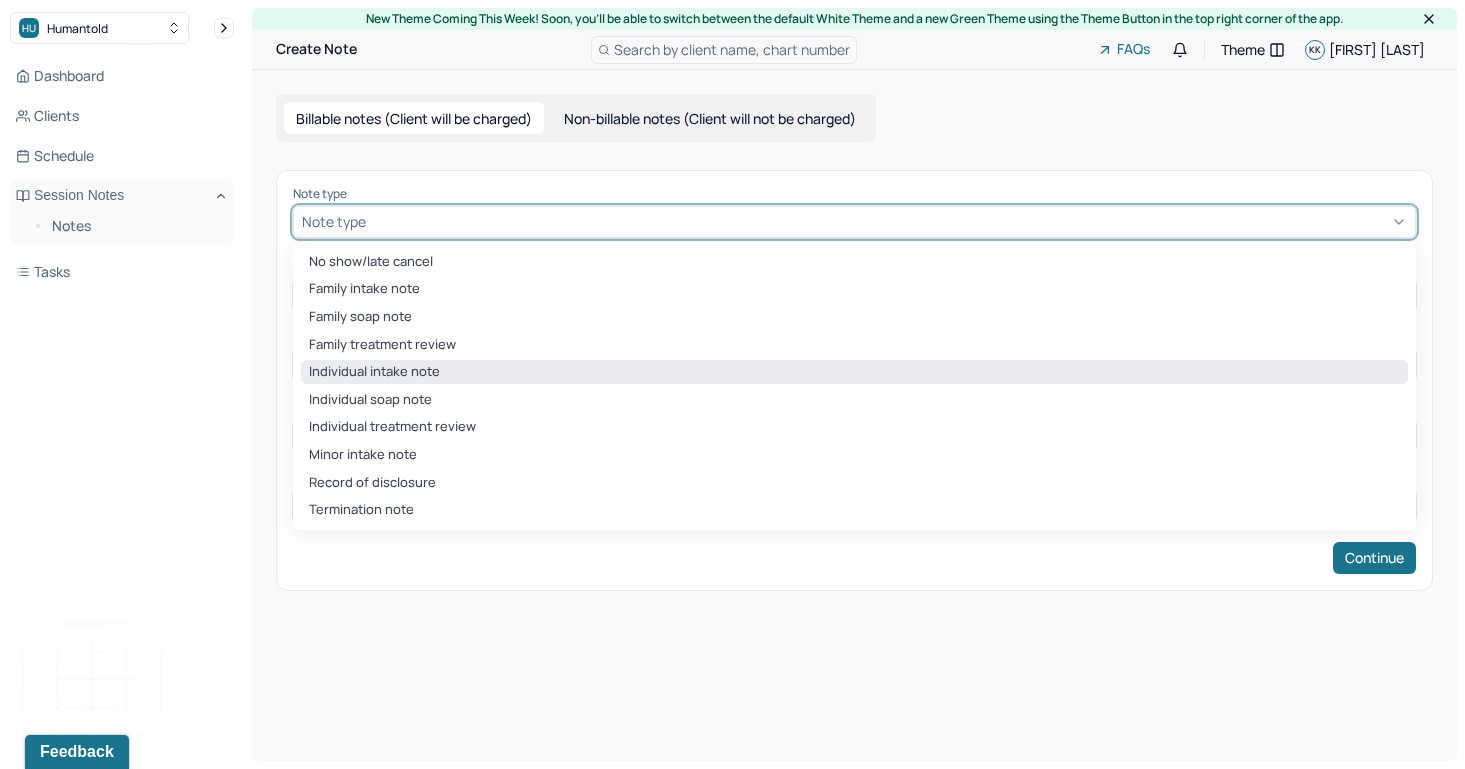click on "Individual intake note" at bounding box center (854, 372) 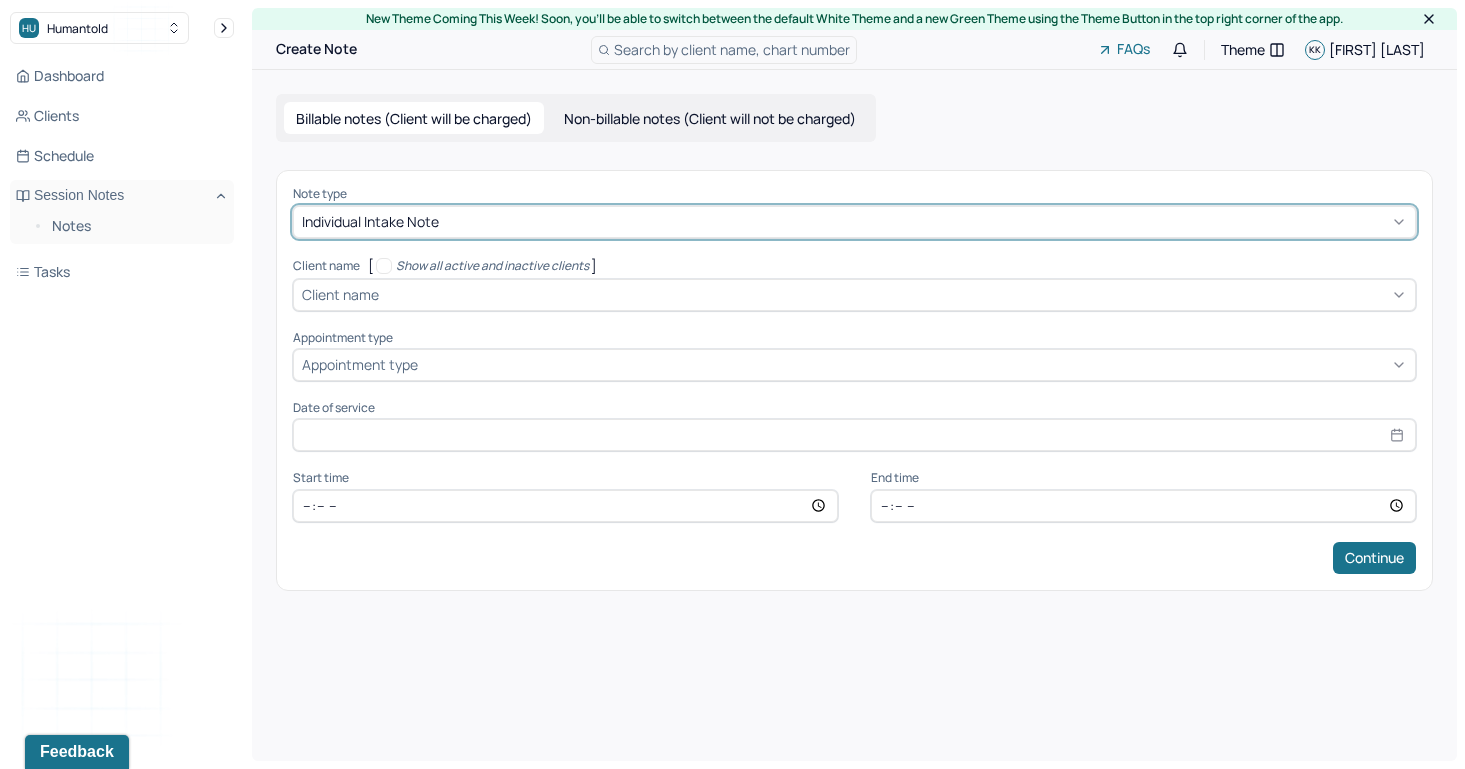 click at bounding box center [895, 294] 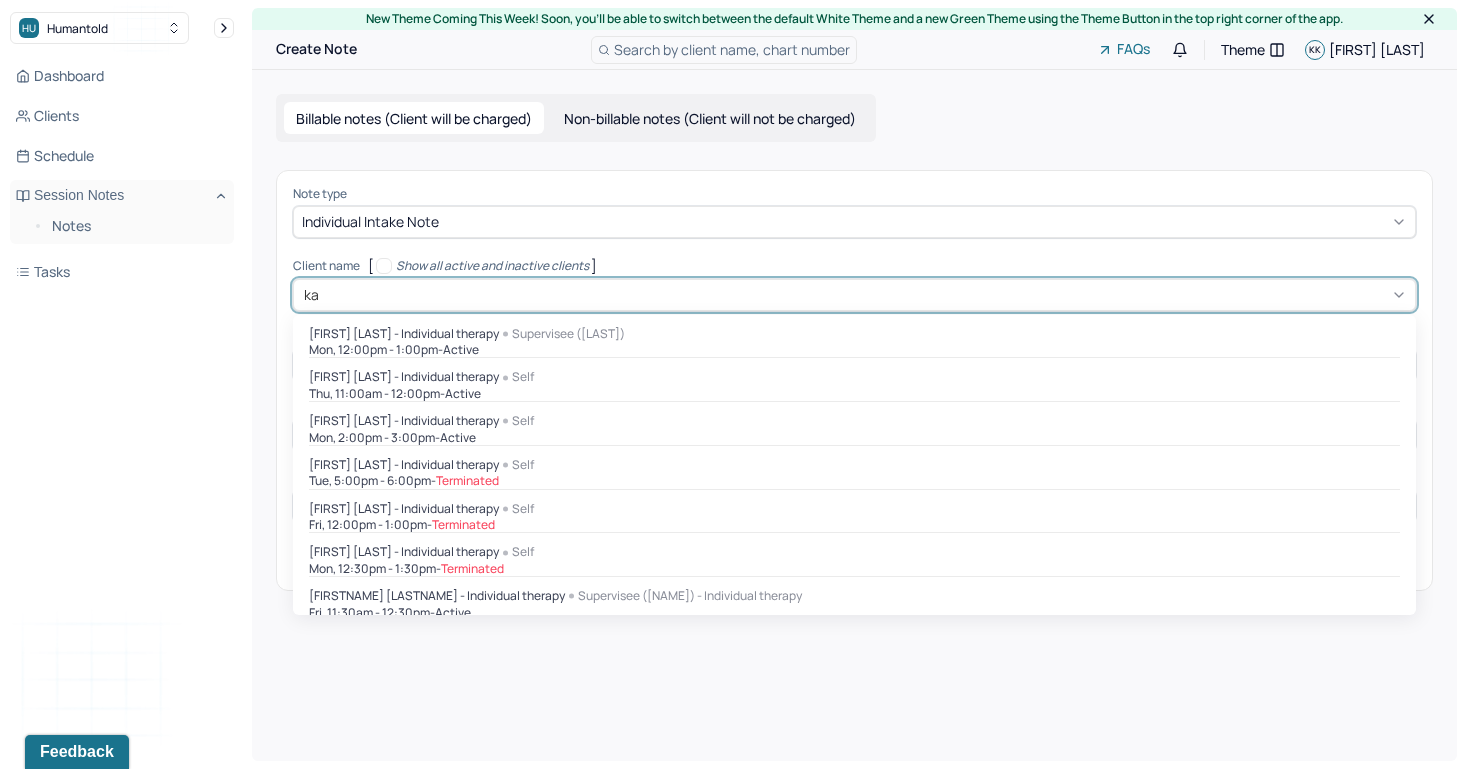 type on "k" 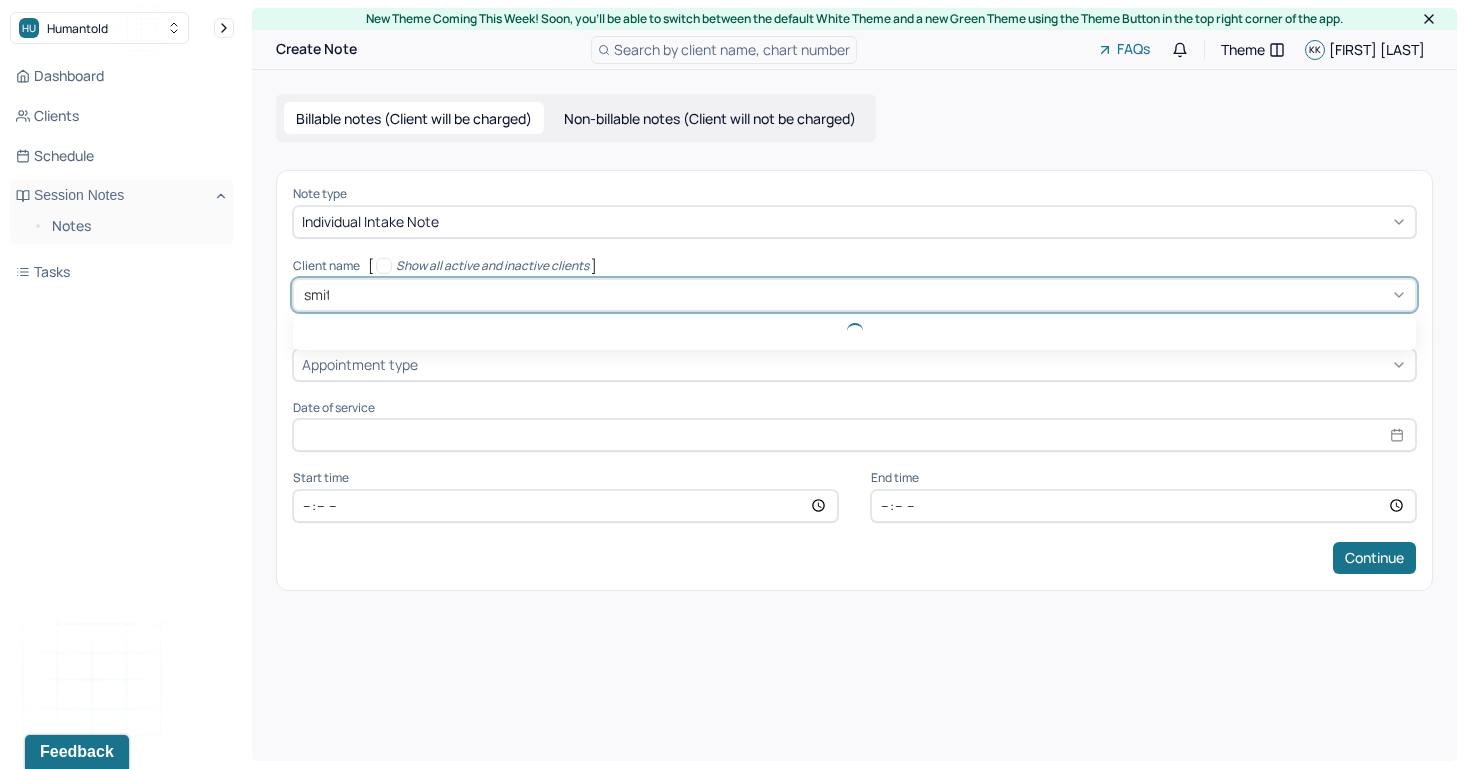 type on "[LAST]" 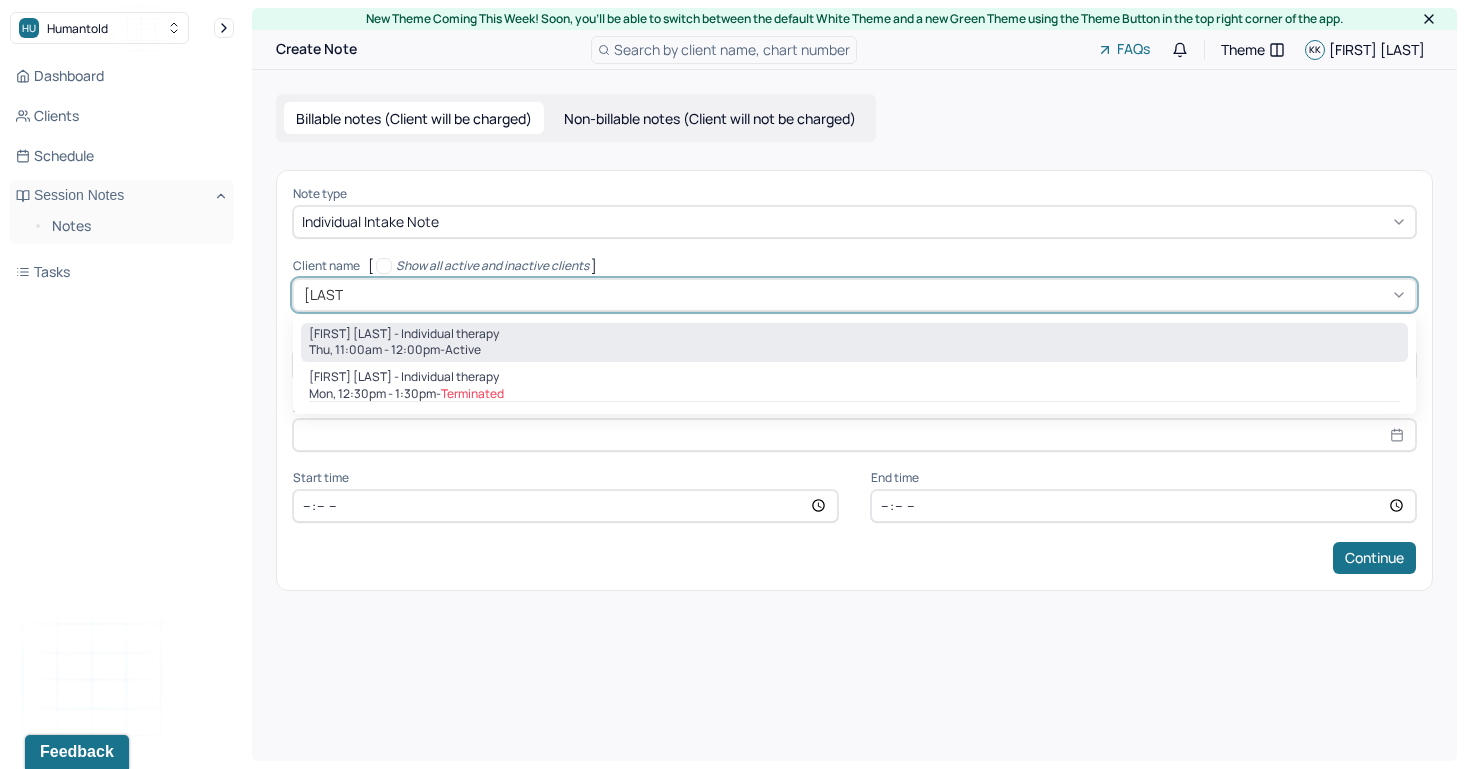 click on "Thu, 11:00am - 12:00pm  -  active" at bounding box center [854, 350] 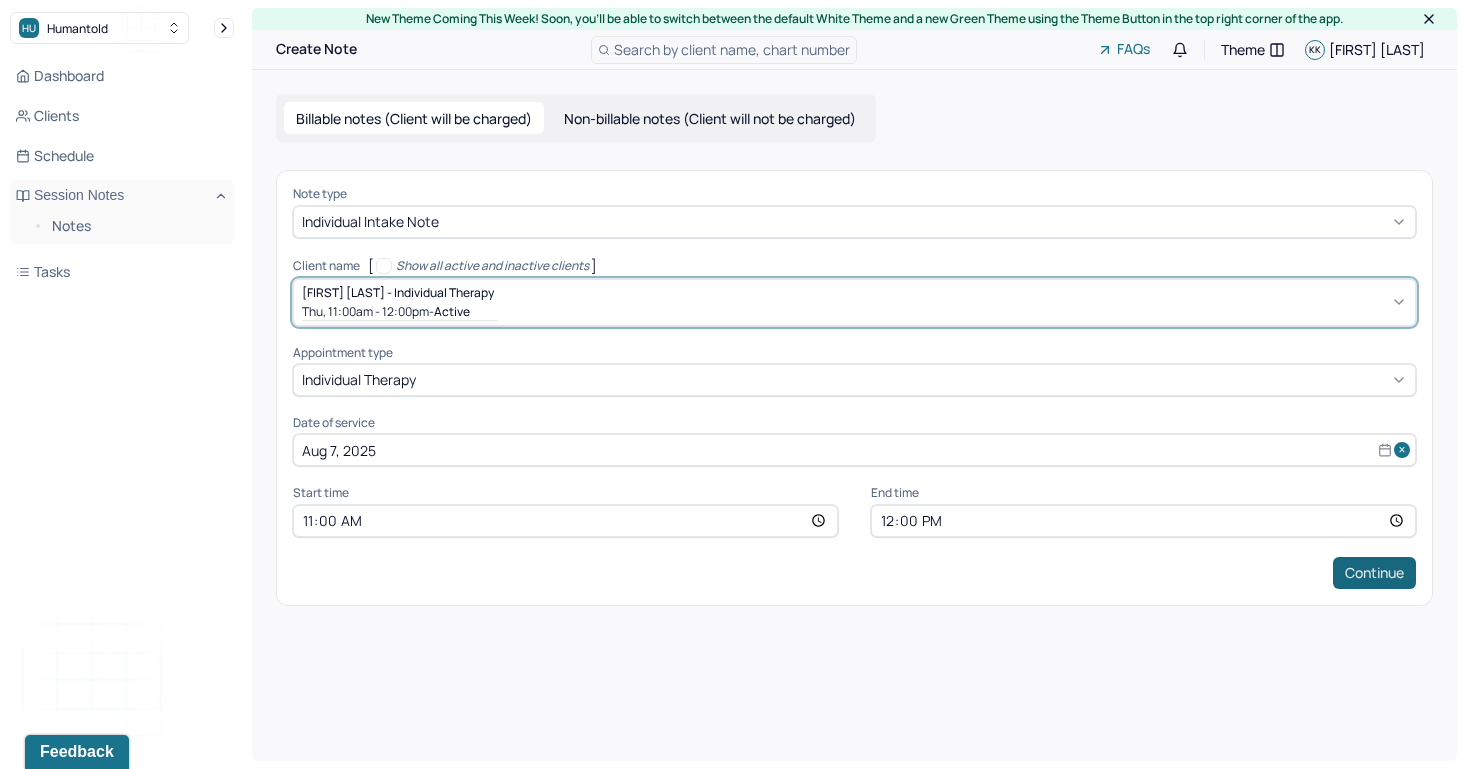 click on "Continue" at bounding box center [1374, 573] 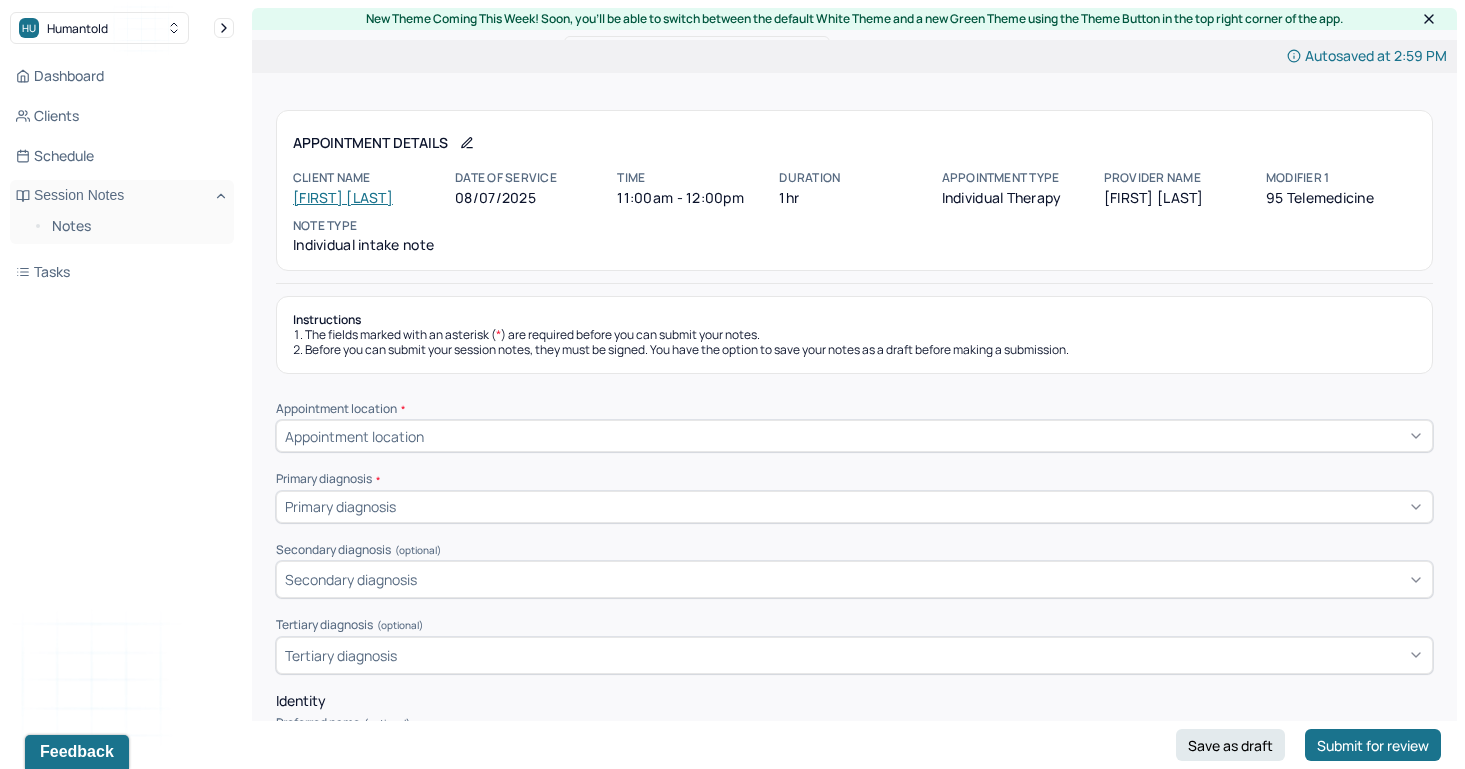 click on "Appointment location" at bounding box center [854, 436] 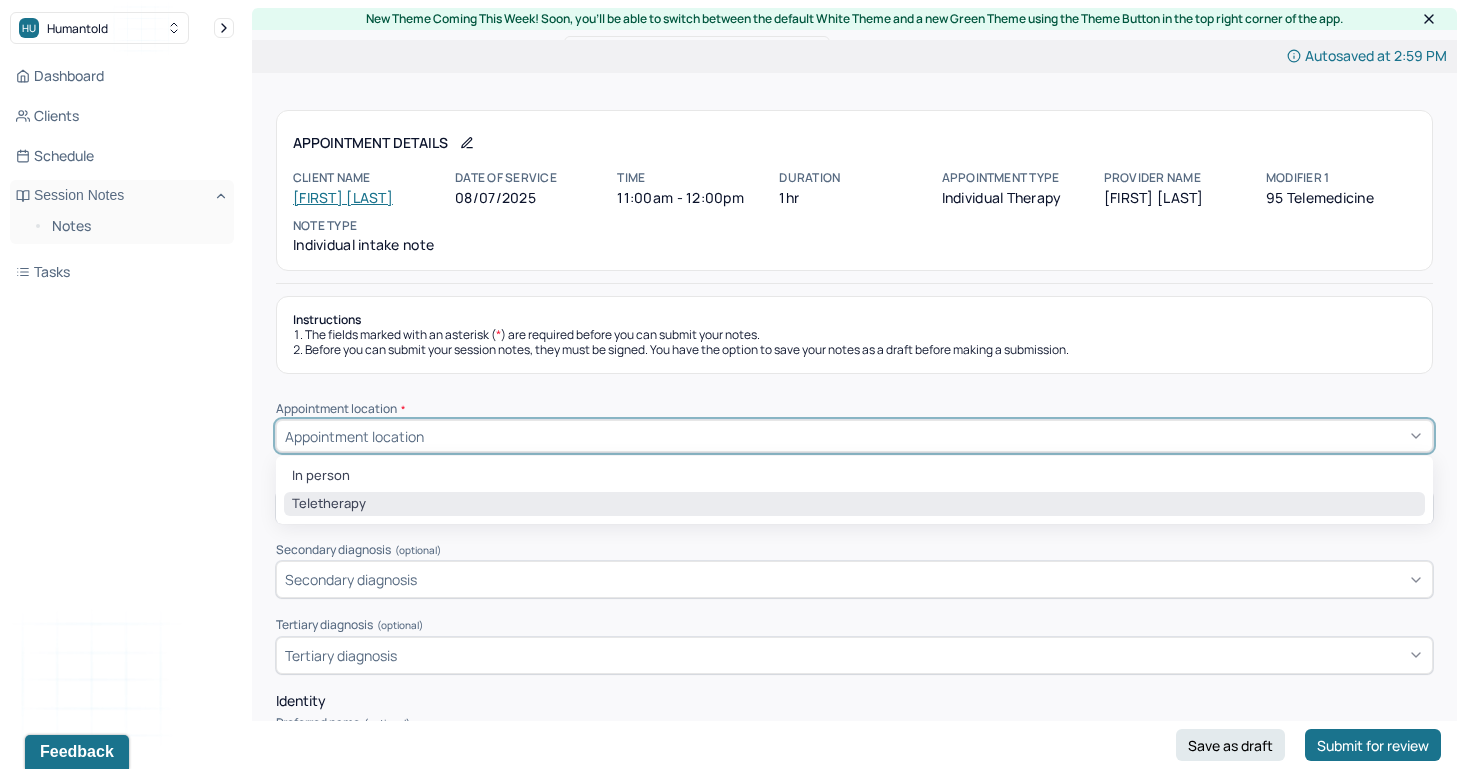 click on "Teletherapy" at bounding box center [854, 504] 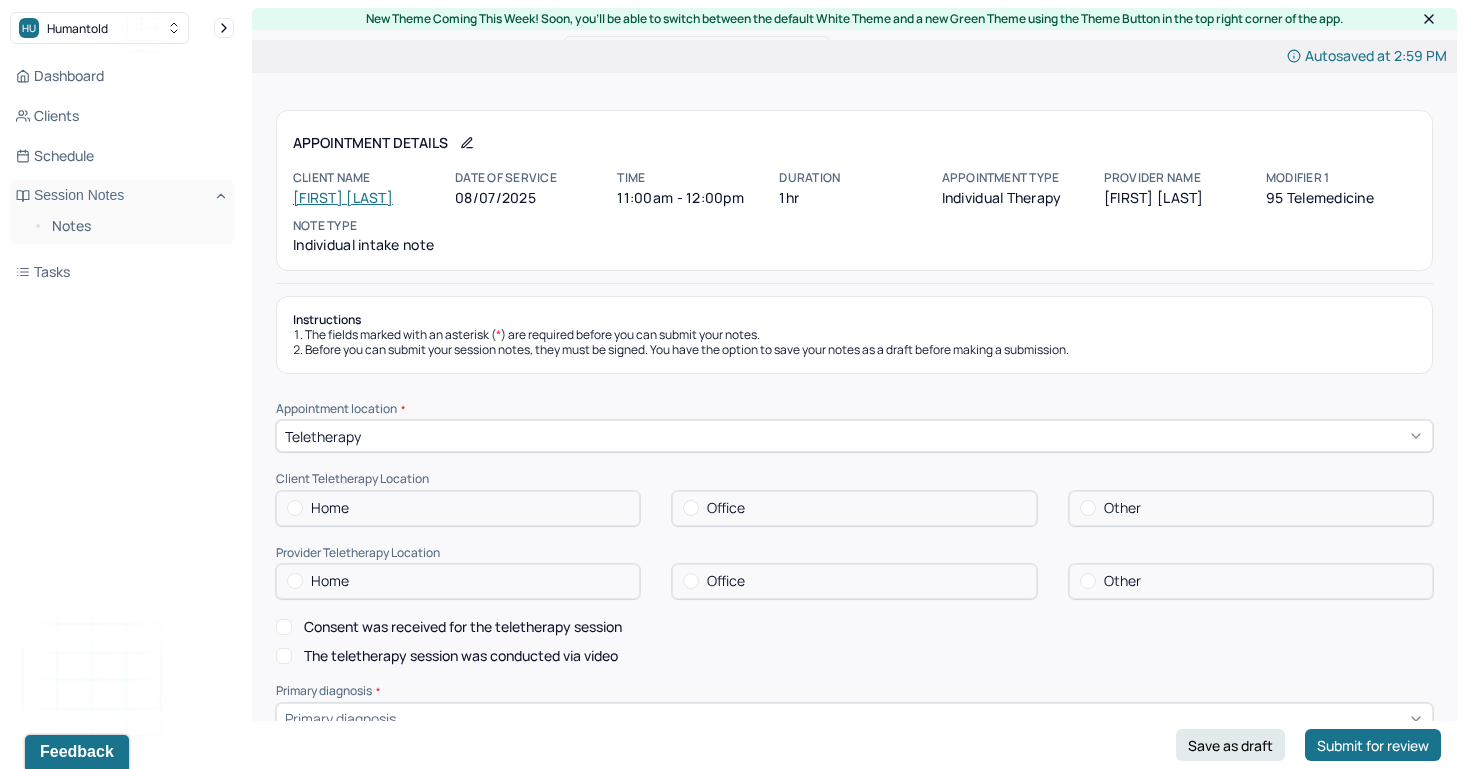 click on "Home" at bounding box center (458, 508) 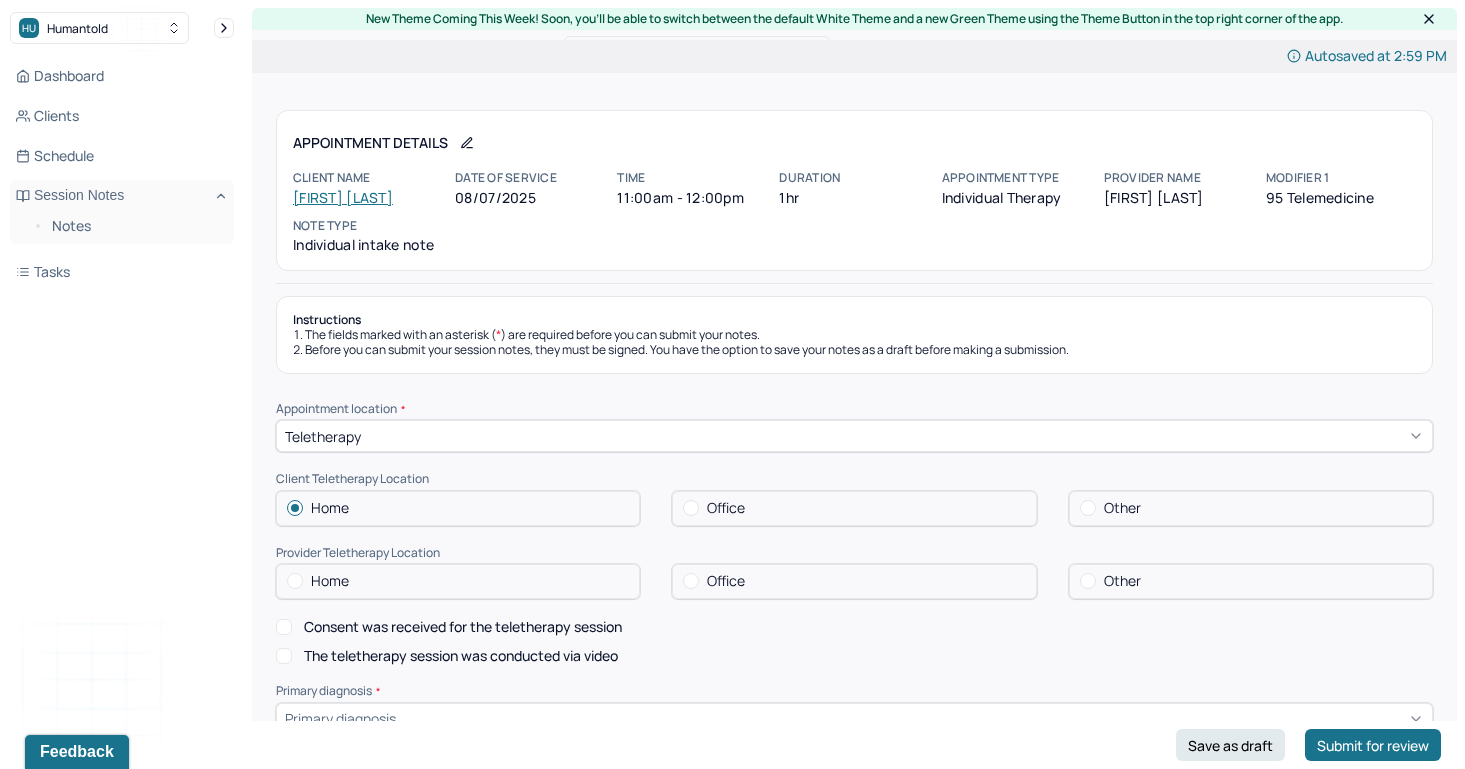 click at bounding box center [295, 581] 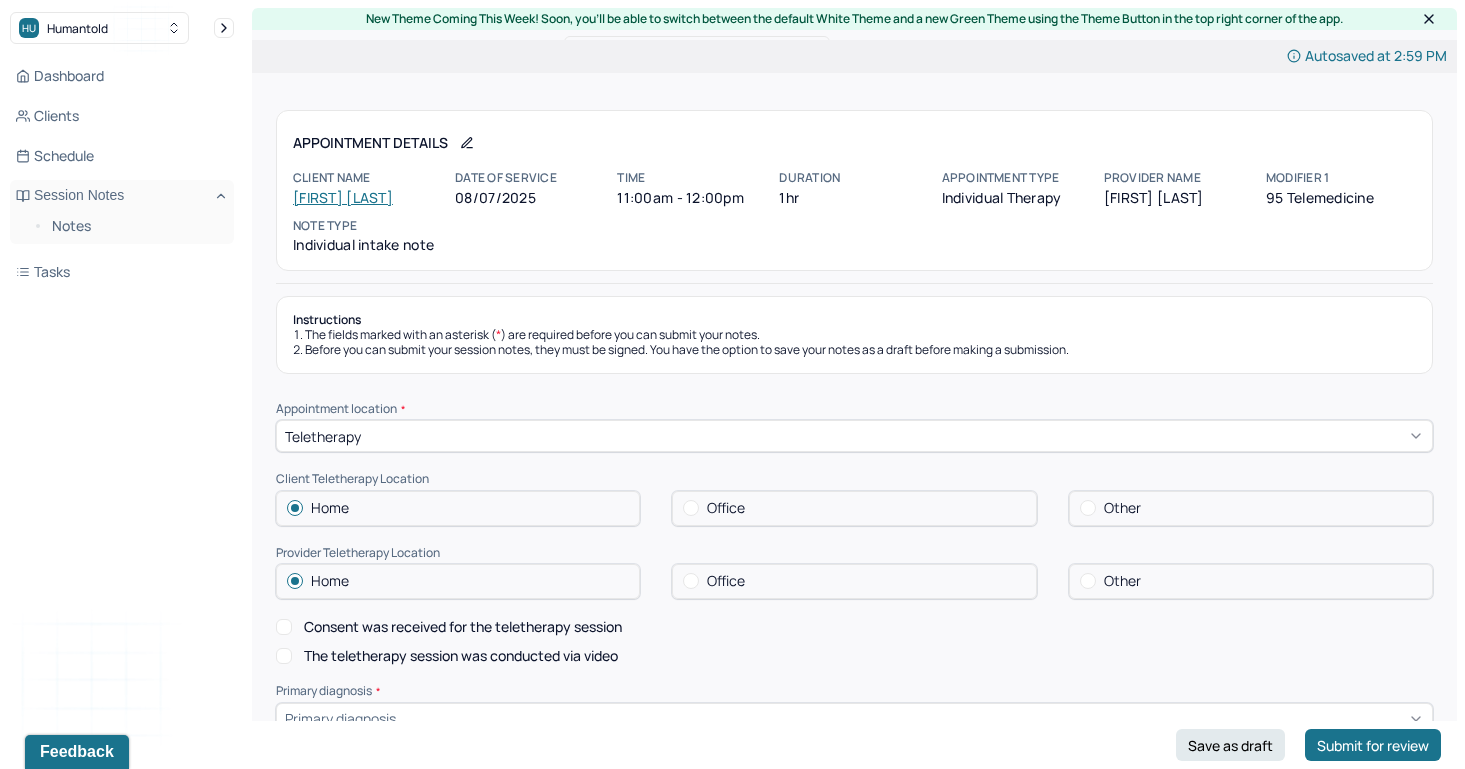 scroll, scrollTop: 177, scrollLeft: 0, axis: vertical 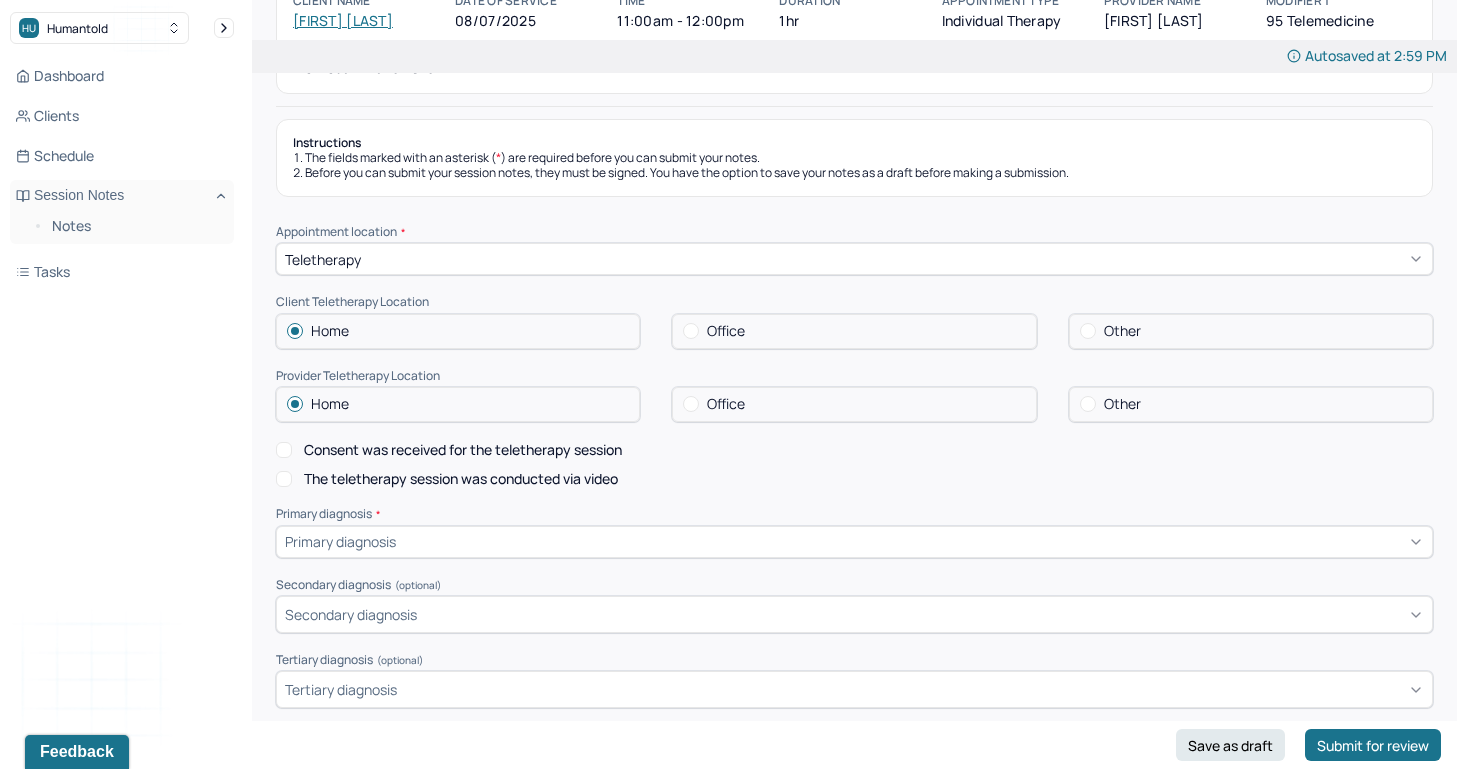 click on "Consent was received for the teletherapy session" at bounding box center [284, 450] 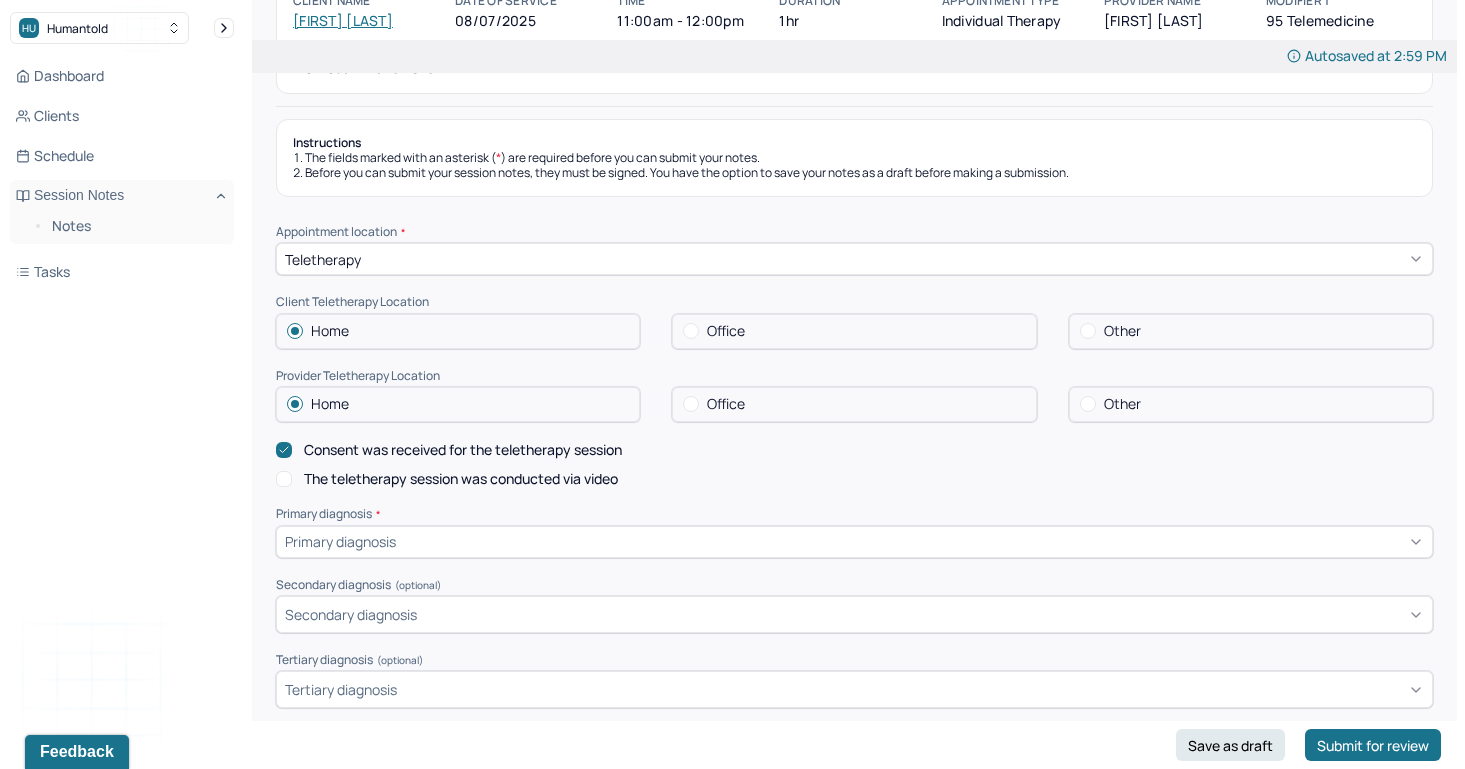 click on "Appointment location * Teletherapy Client Teletherapy Location Home Office Other Provider Teletherapy Location Home Office Other Consent was received for the teletherapy session The teletherapy session was conducted via video Primary diagnosis * Primary diagnosis Secondary diagnosis (optional) Secondary diagnosis Tertiary diagnosis (optional) Tertiary diagnosis Identity Preferred name (optional) Gender * Gender Pronouns (optional) Religion (optional) Religion Education (optional) Education Race (optional) Race Ethnicity (optional) Sexual orientation (optional) Sexual orientation Current employment (optional) Current employment details (optional) Relationship status (optional) Relationship status Name of partner (optional) Emergency contact information (optional) Legal problems (optional)" at bounding box center (854, 994) 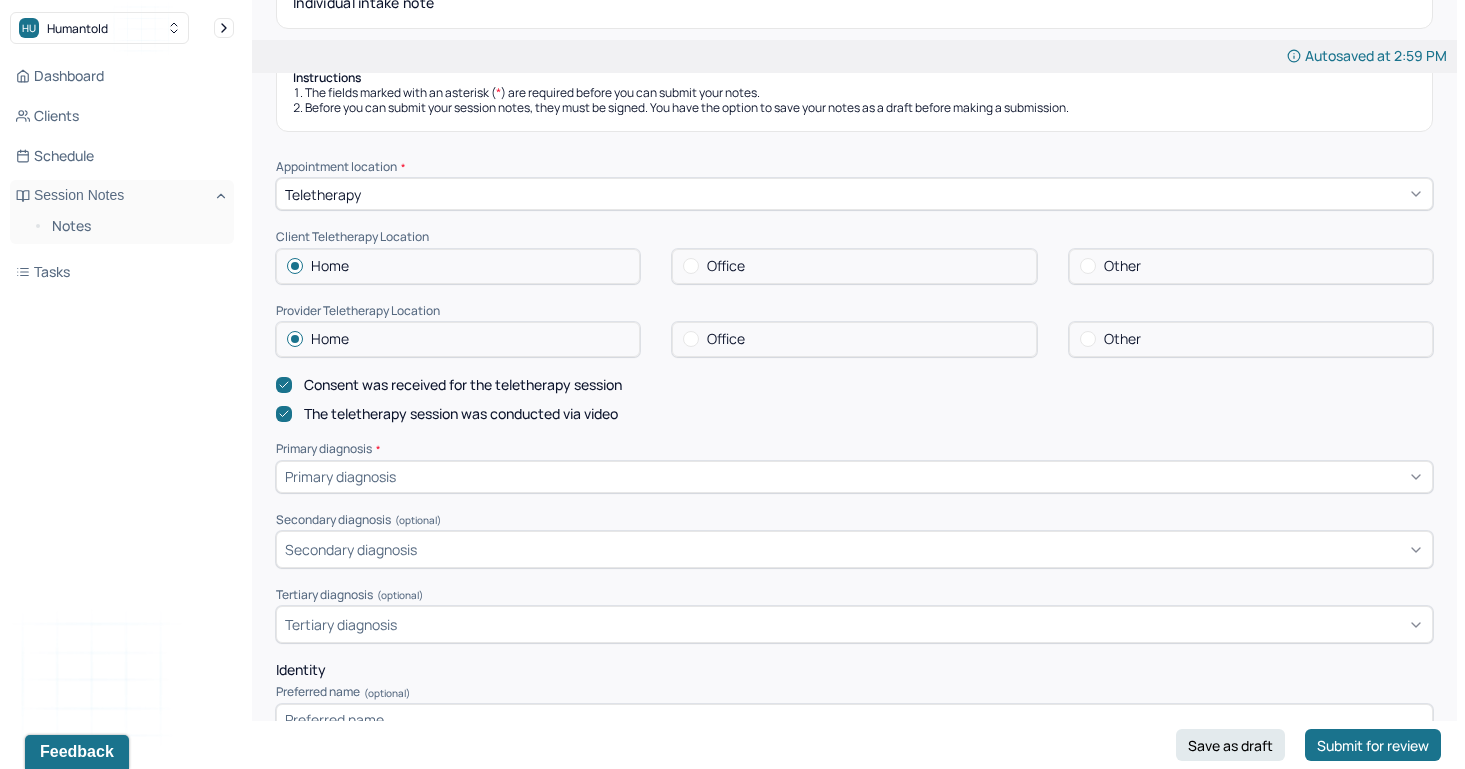 click on "Primary diagnosis" at bounding box center [854, 477] 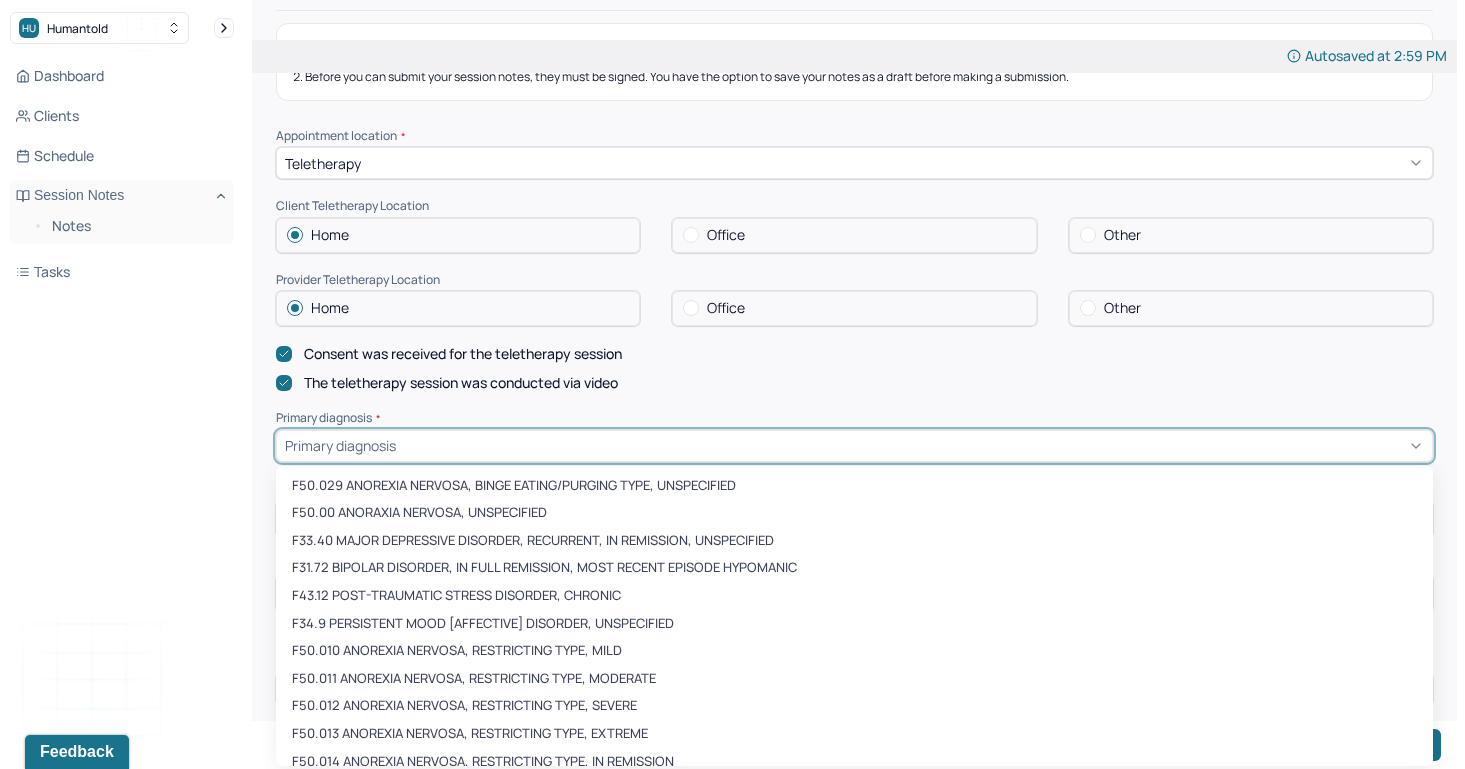 scroll, scrollTop: 274, scrollLeft: 0, axis: vertical 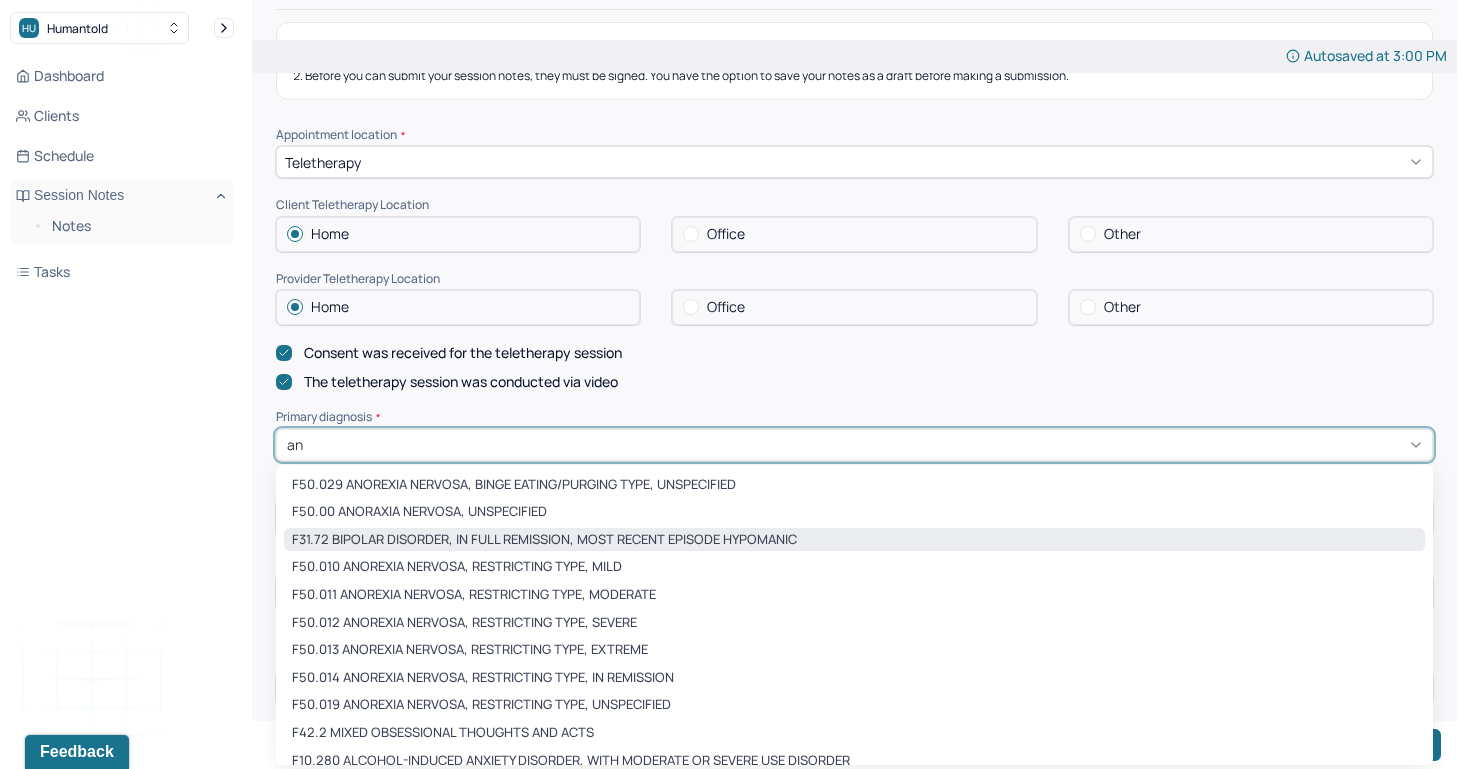 type on "a" 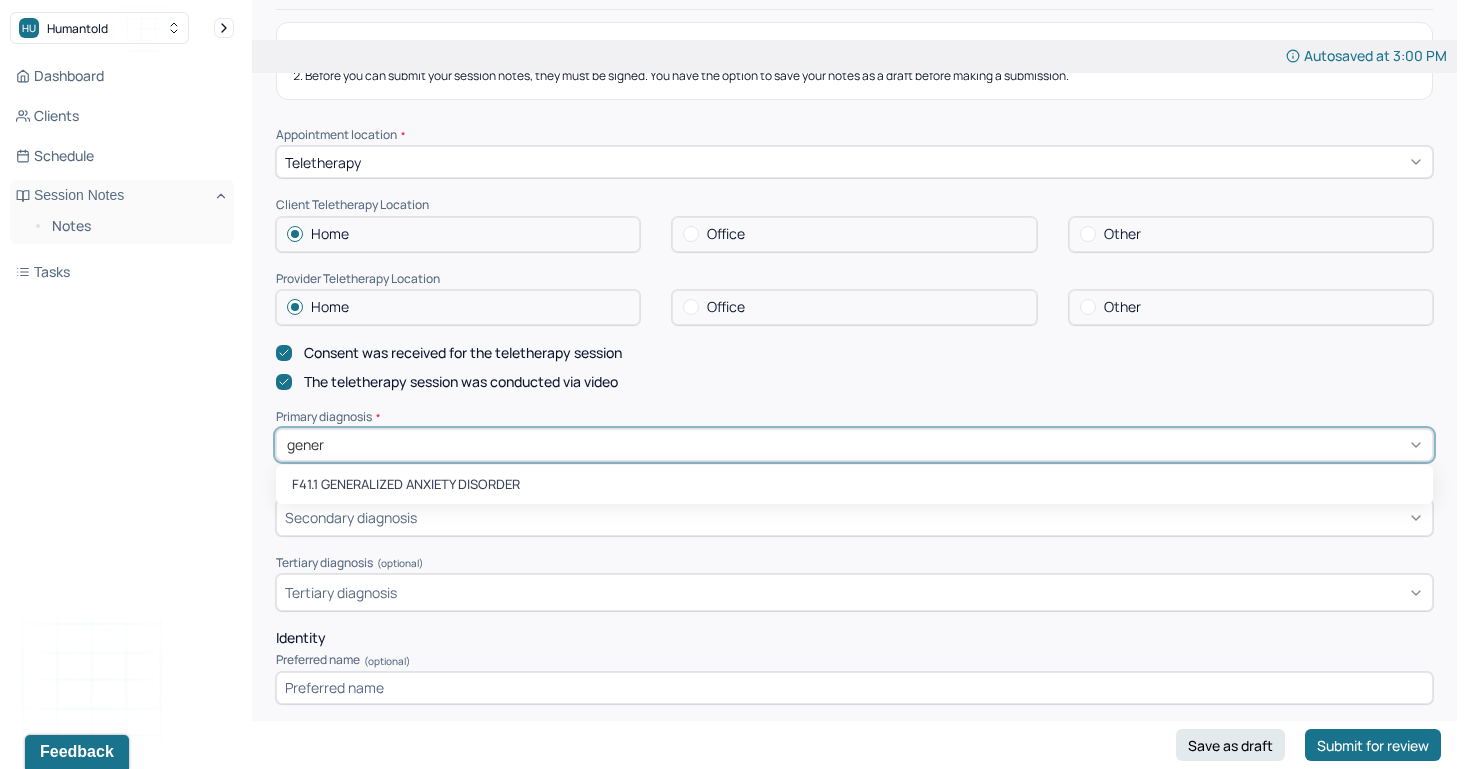 type on "genera" 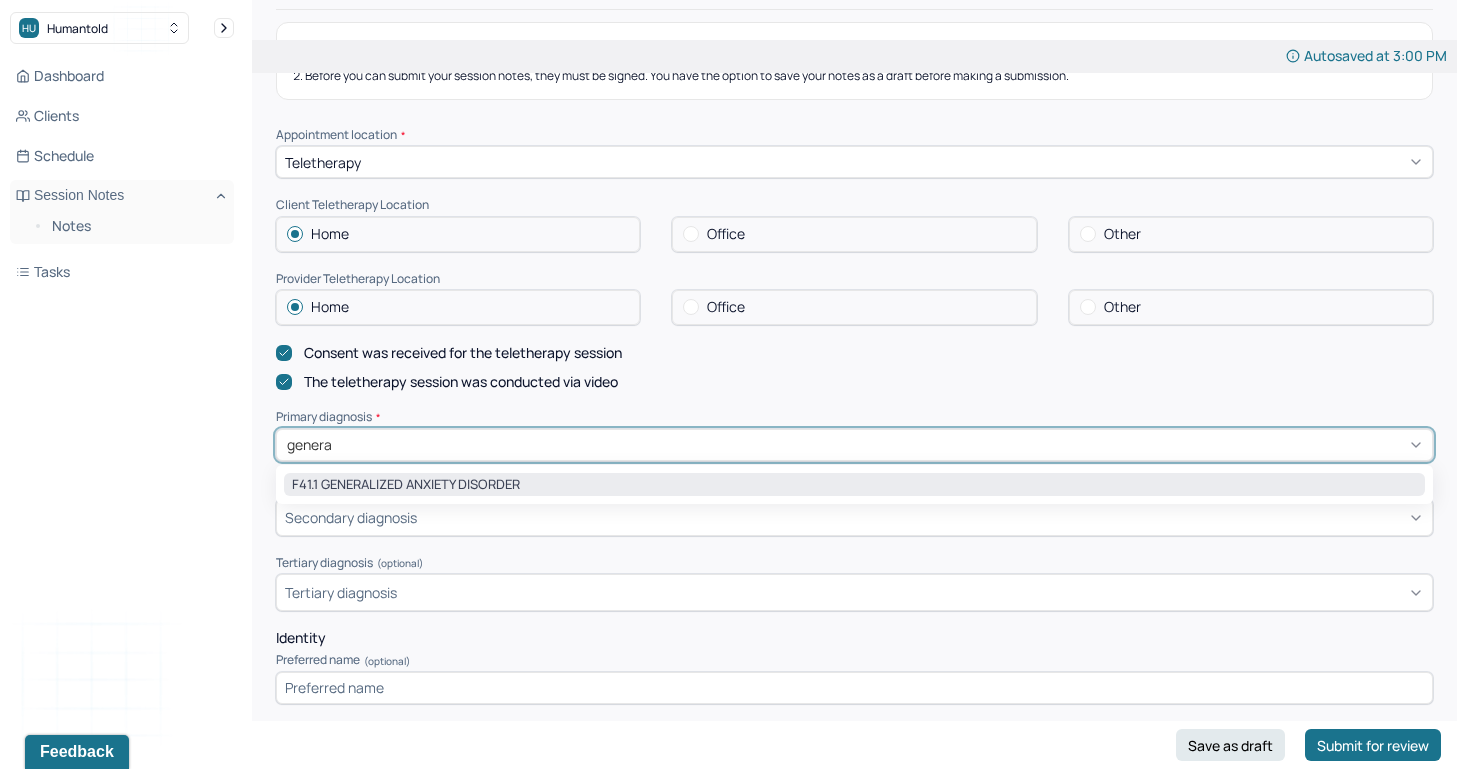 click on "F41.1 GENERALIZED ANXIETY DISORDER" at bounding box center (854, 485) 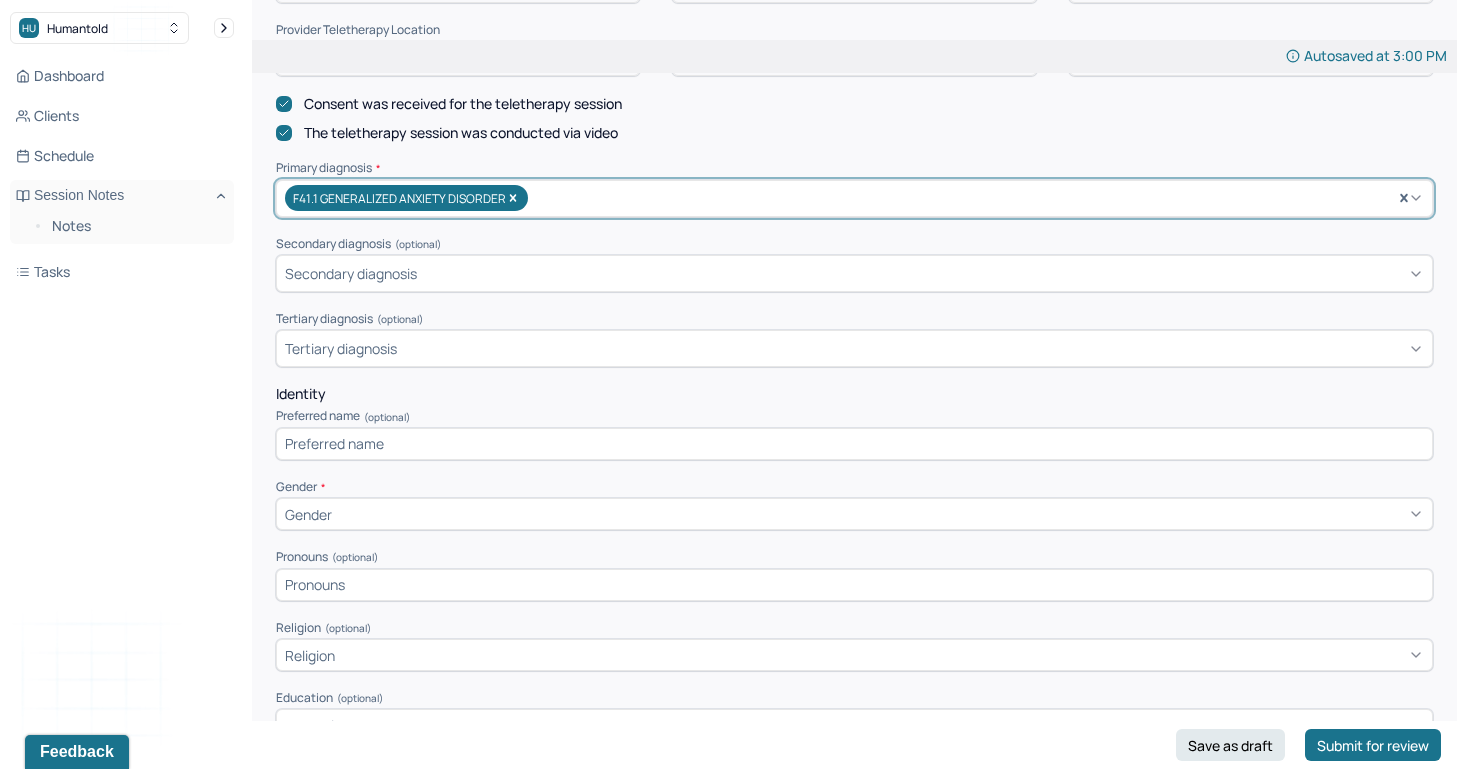 scroll, scrollTop: 531, scrollLeft: 0, axis: vertical 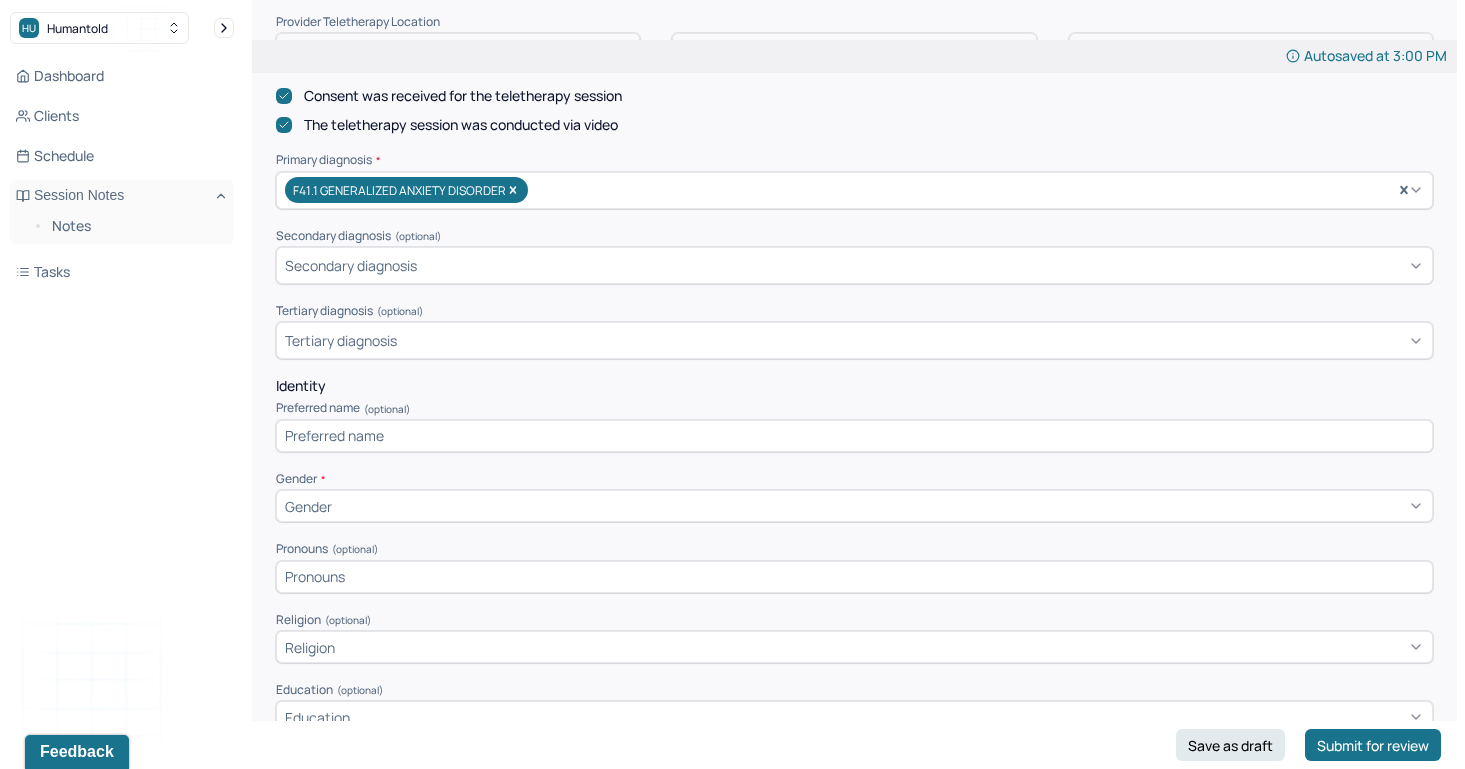 click at bounding box center (854, 436) 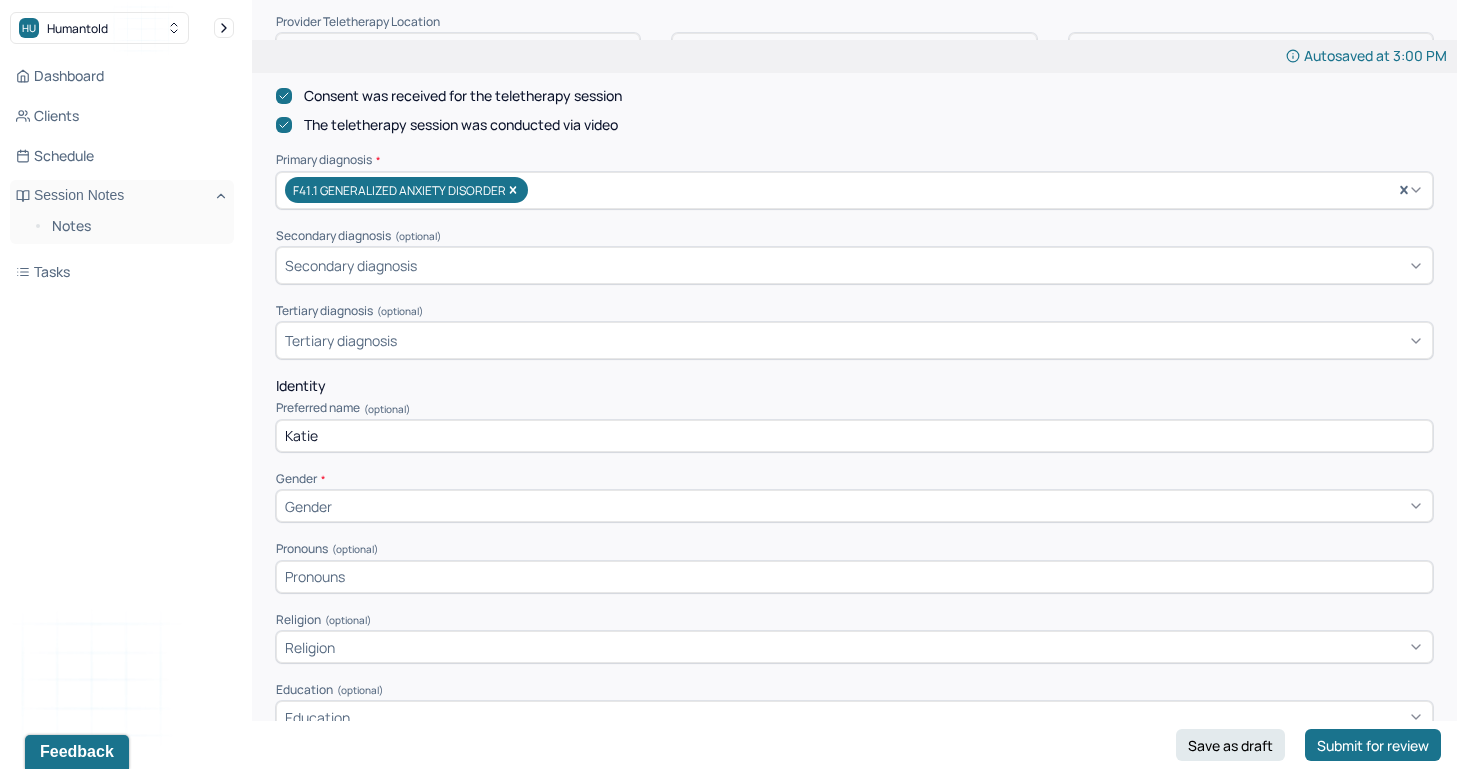 type on "Katie" 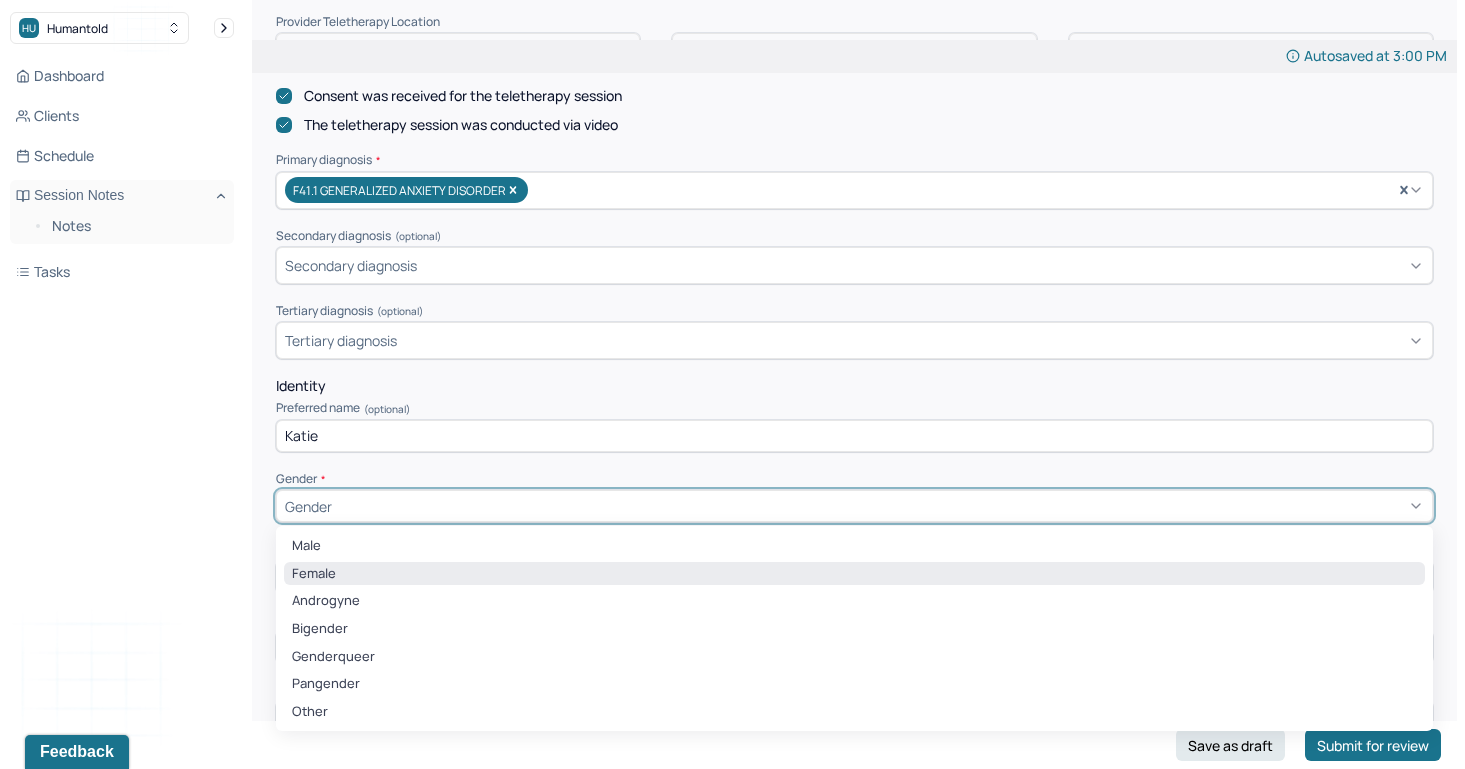 click on "Female" at bounding box center [854, 574] 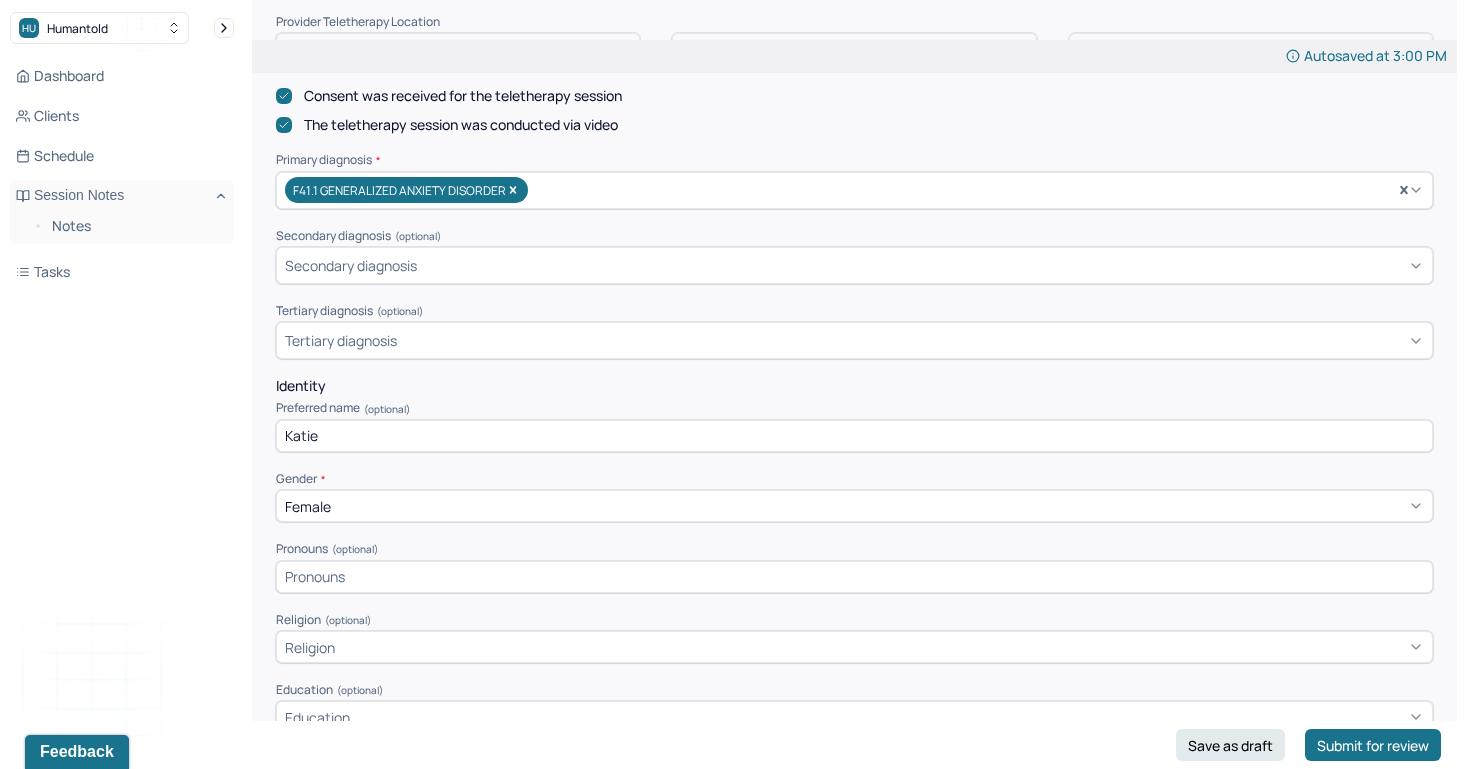click at bounding box center (854, 577) 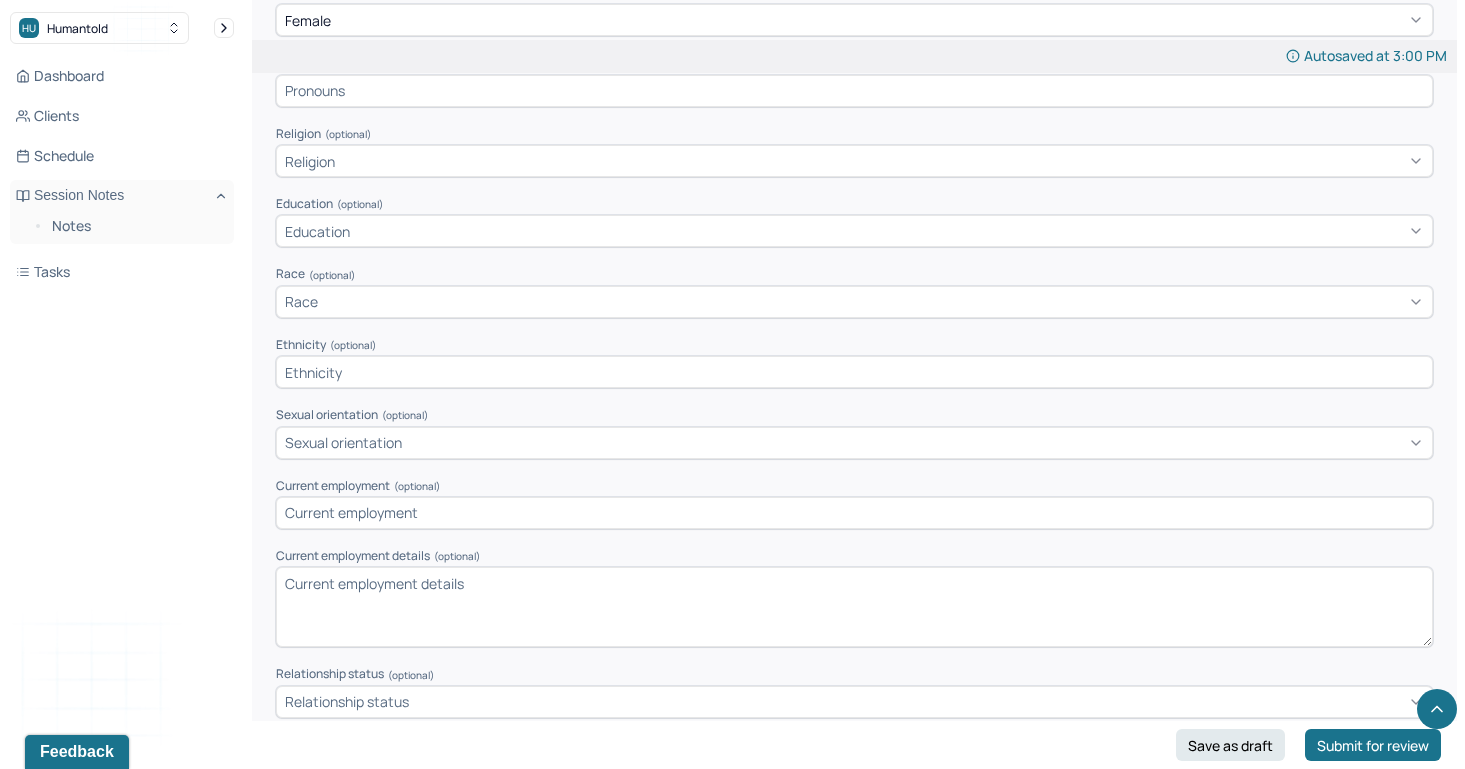 scroll, scrollTop: 1020, scrollLeft: 0, axis: vertical 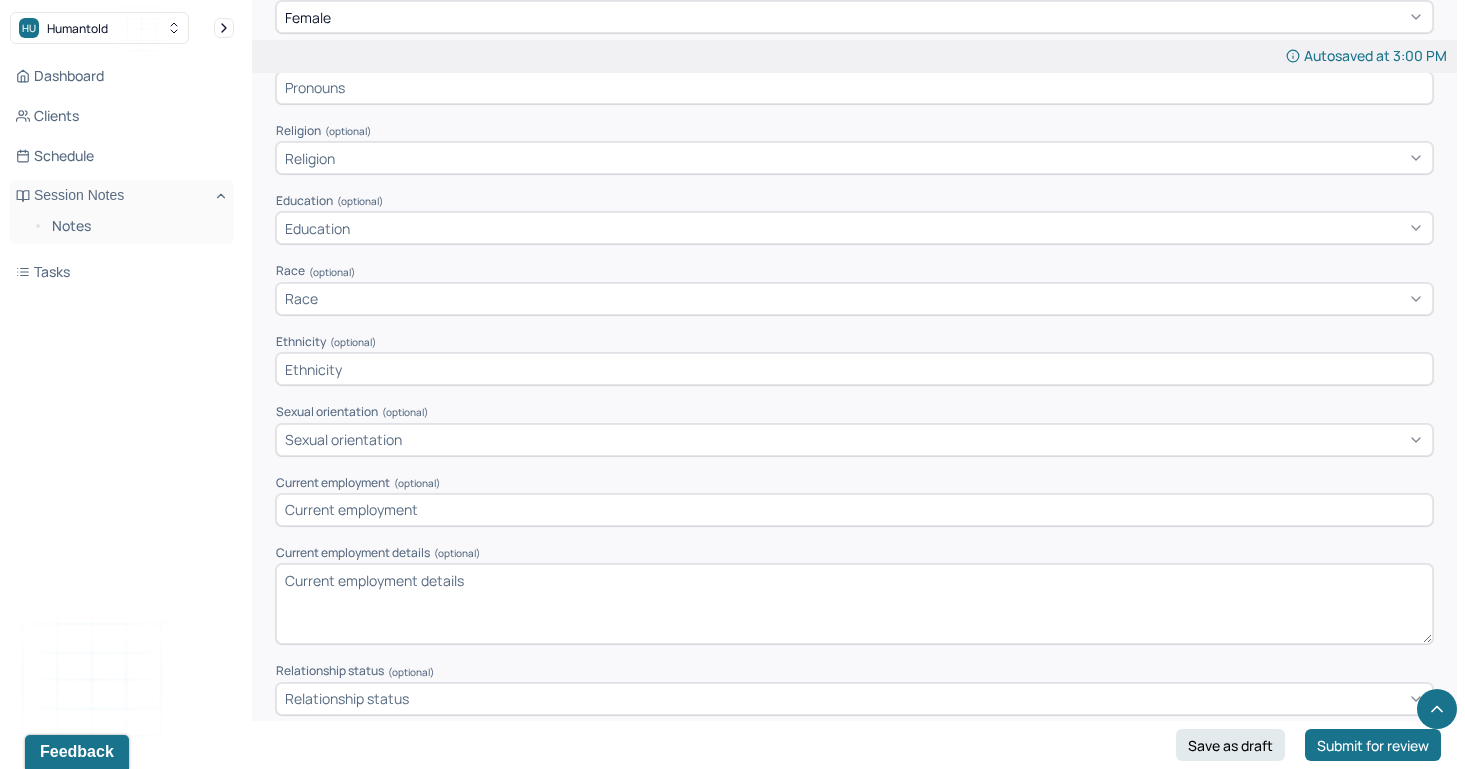 click on "Sexual orientation" at bounding box center [343, 439] 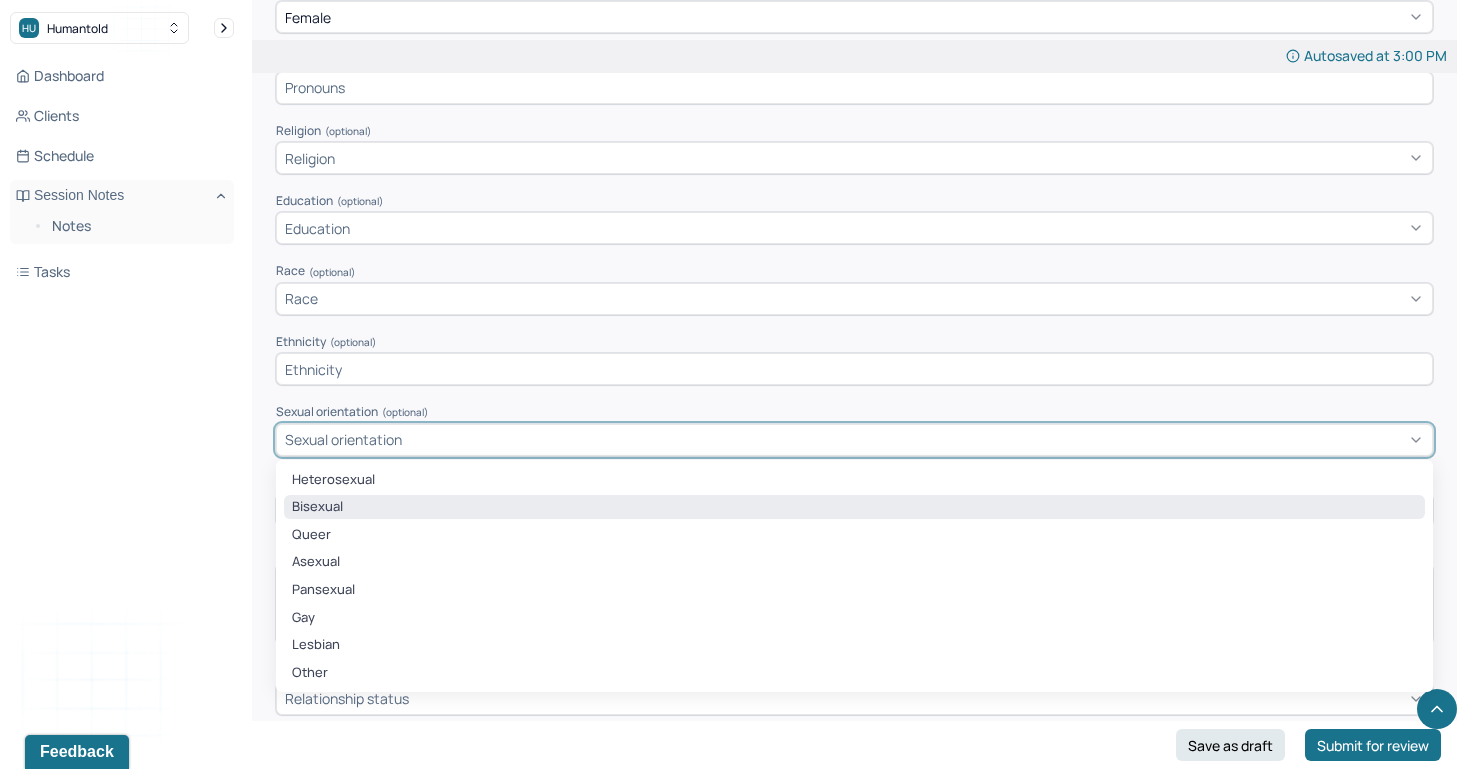 click on "Bisexual" at bounding box center (854, 507) 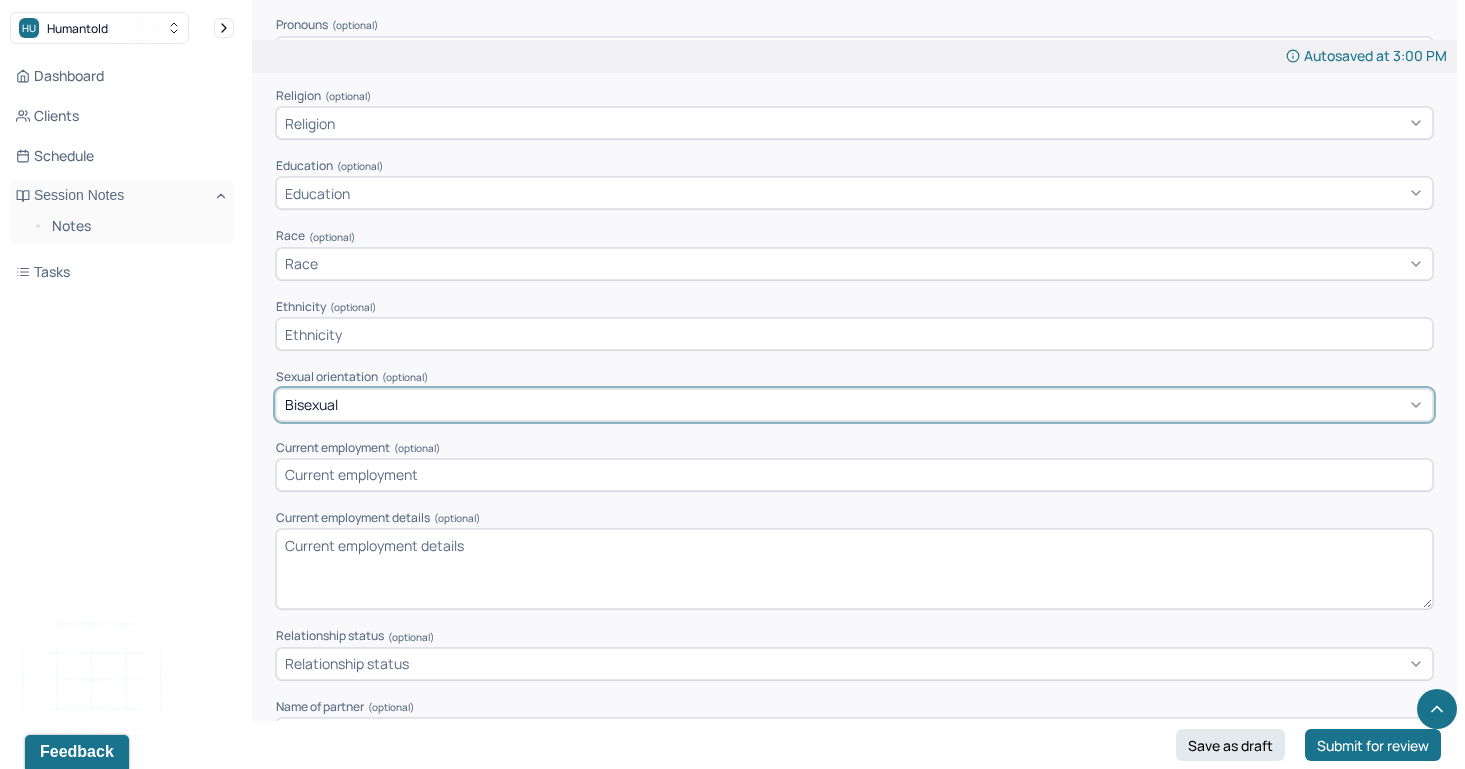 scroll, scrollTop: 1058, scrollLeft: 0, axis: vertical 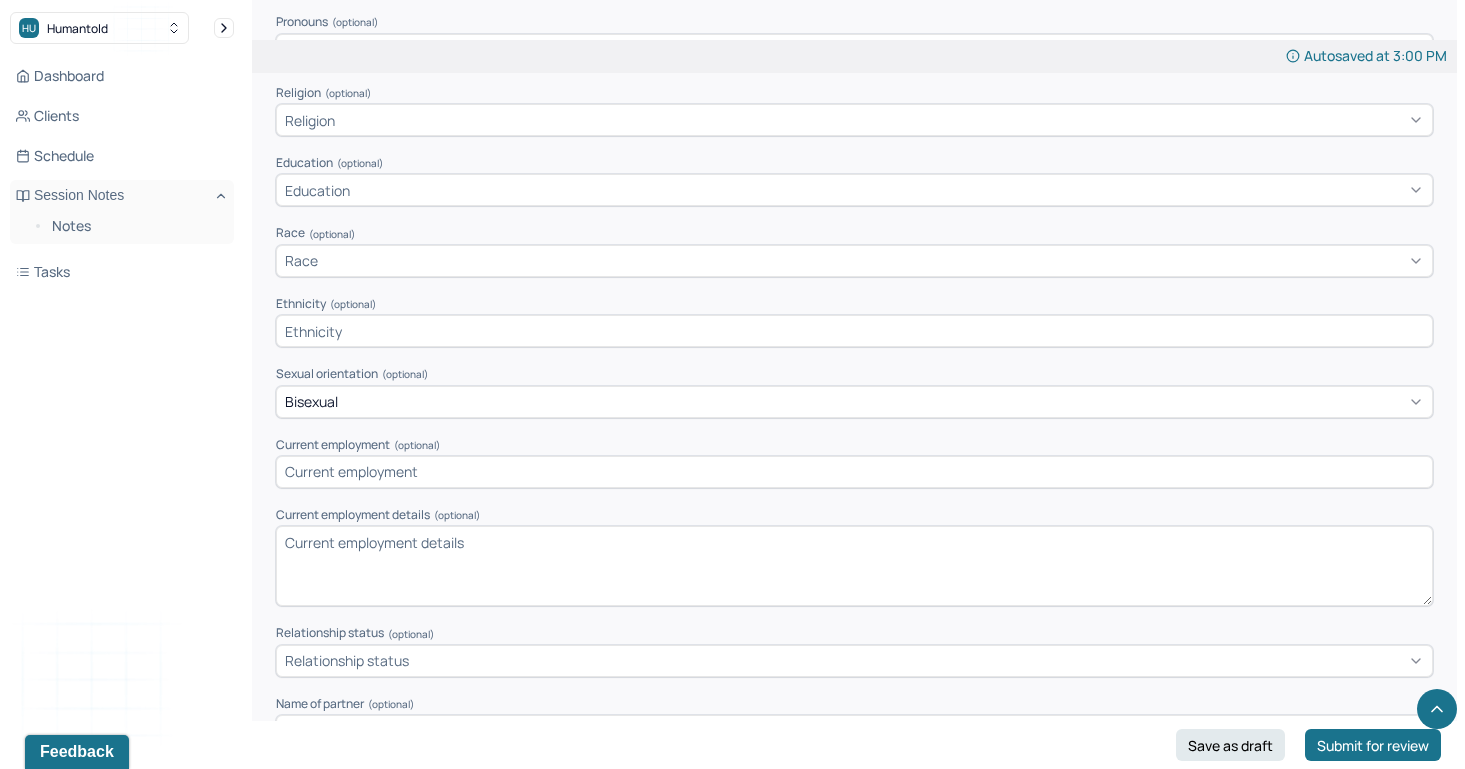 click at bounding box center [854, 472] 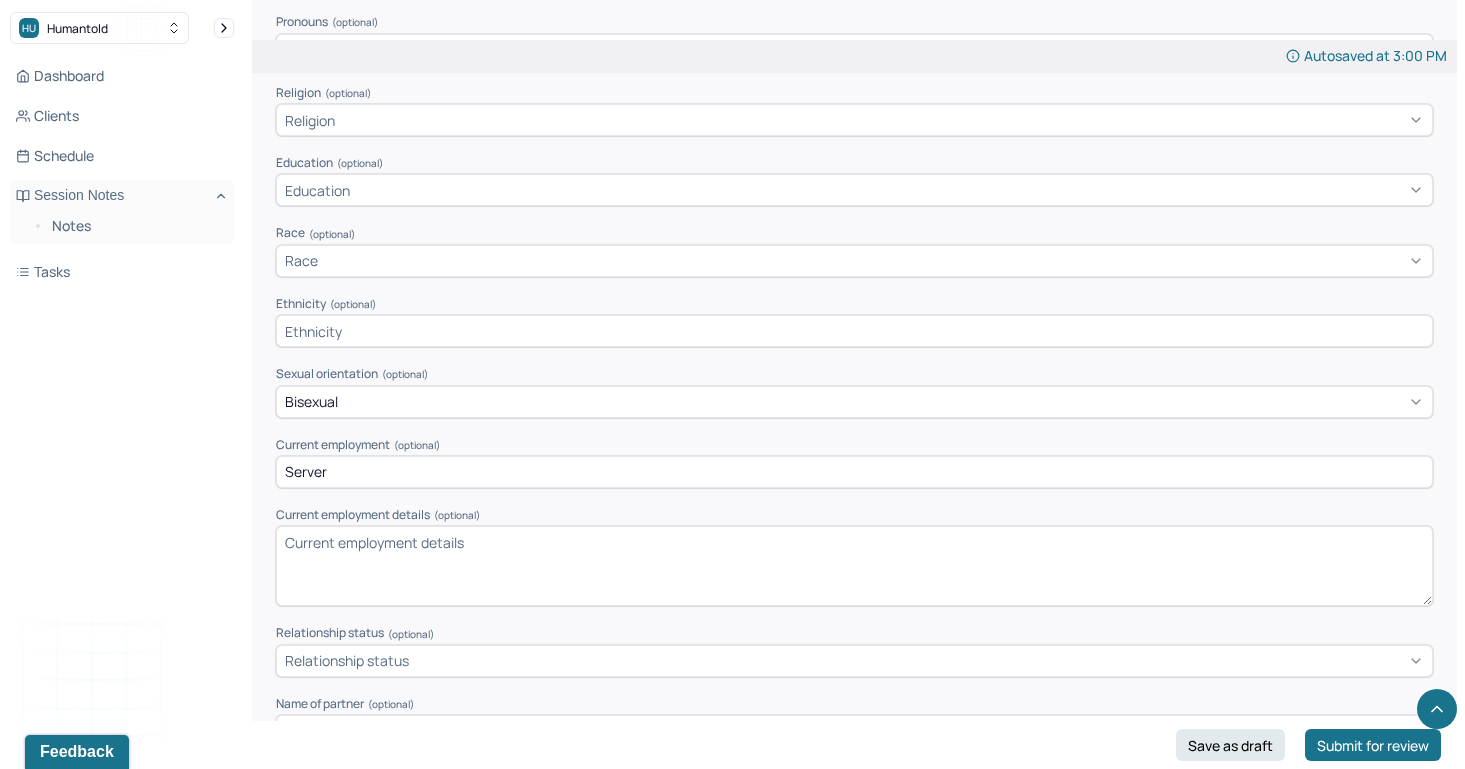 type on "Server" 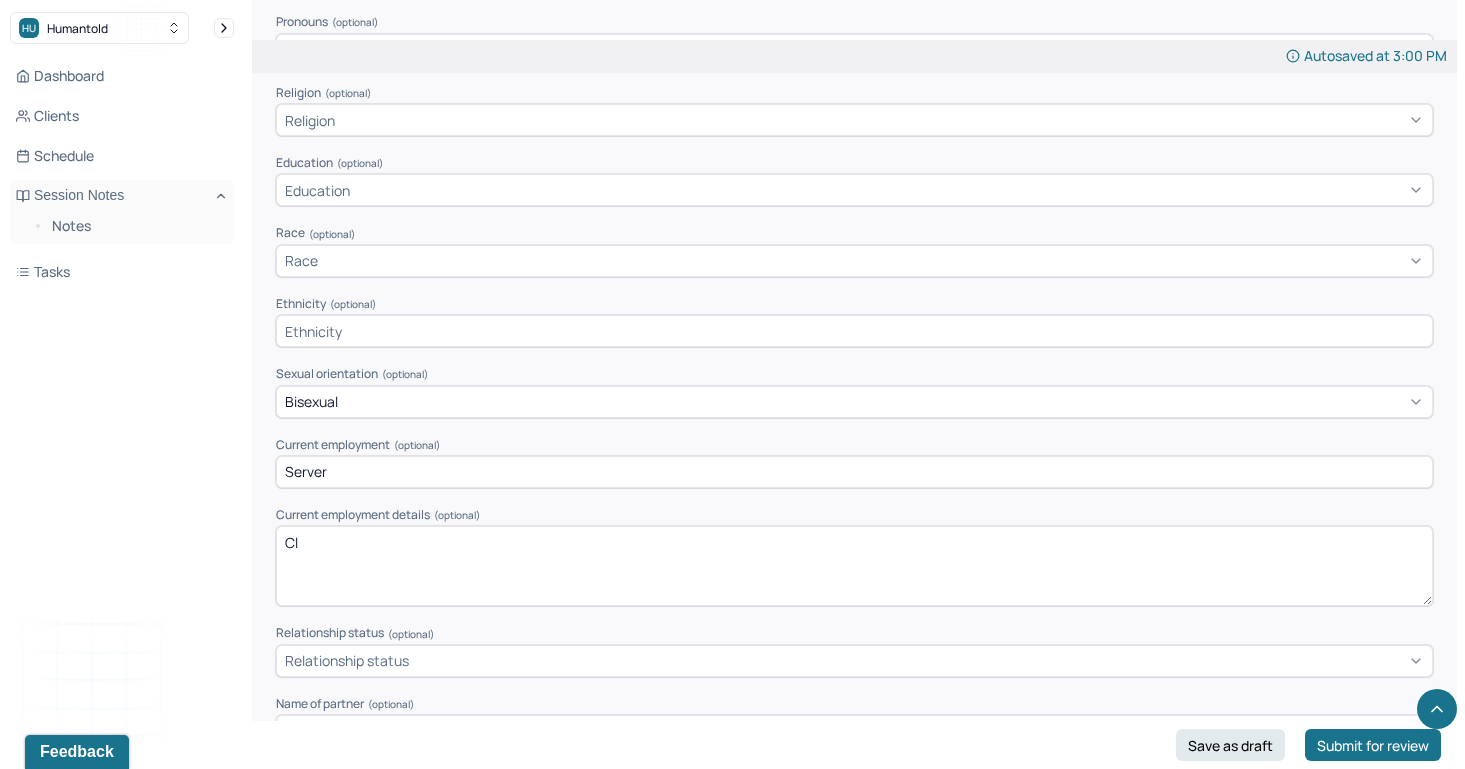 type on "C" 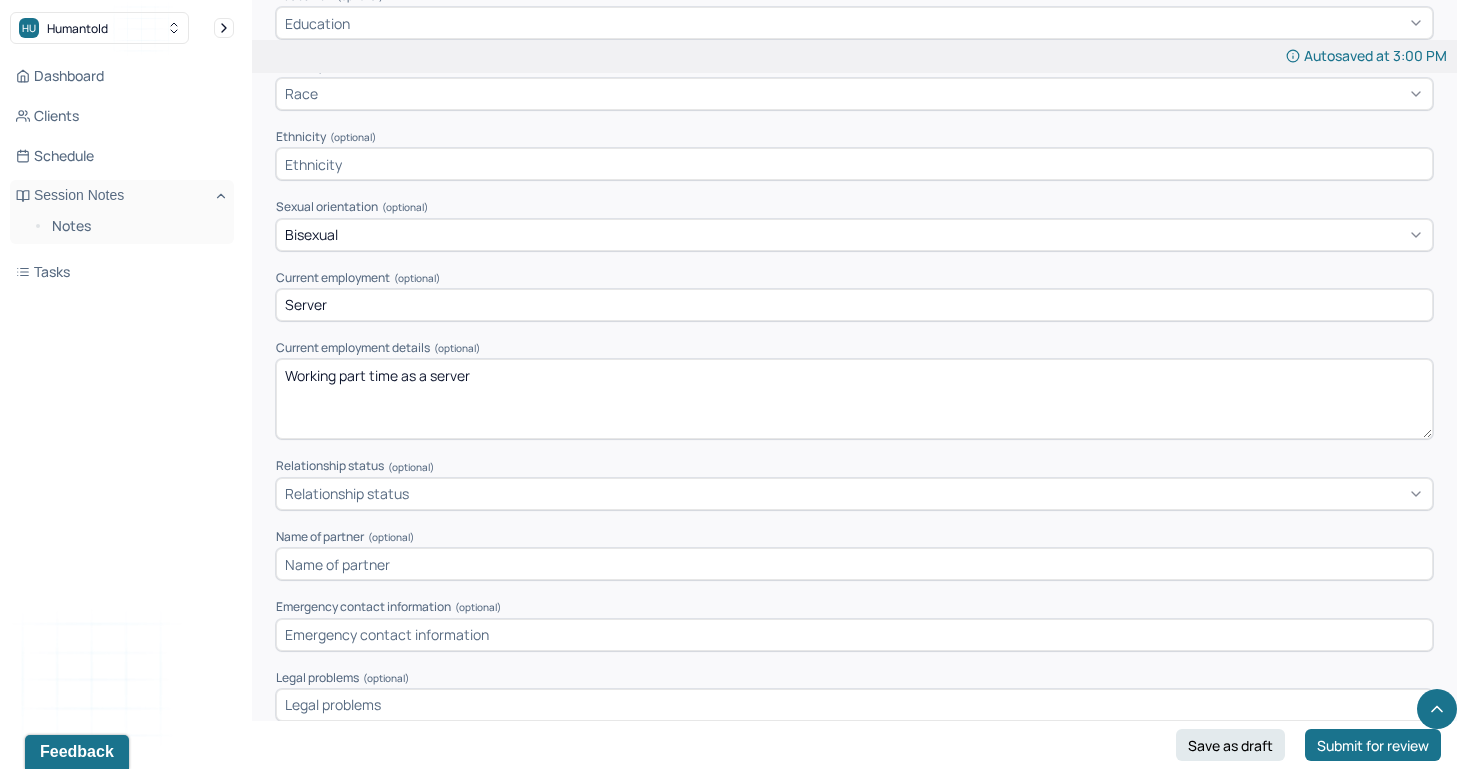 scroll, scrollTop: 1226, scrollLeft: 0, axis: vertical 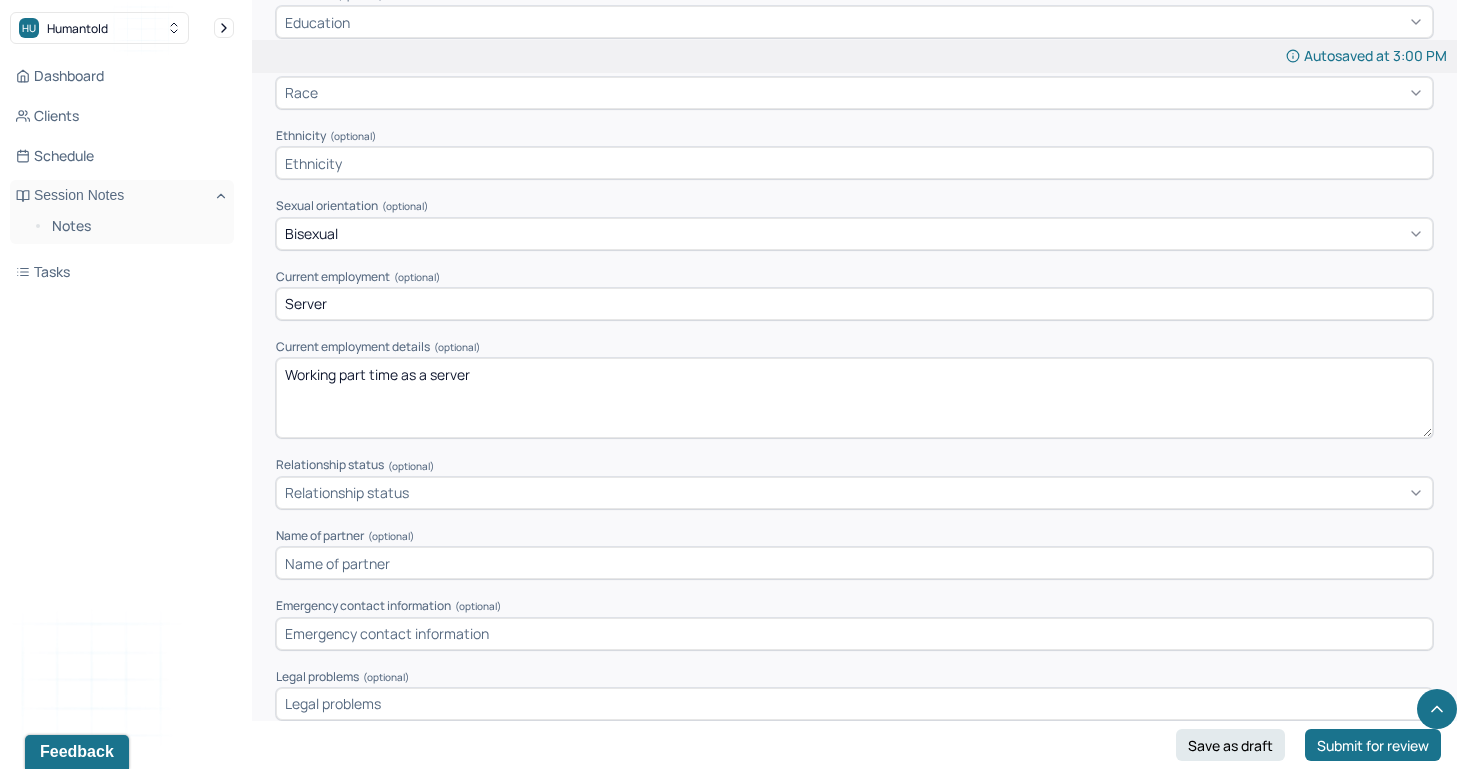 type on "Working part time as a server" 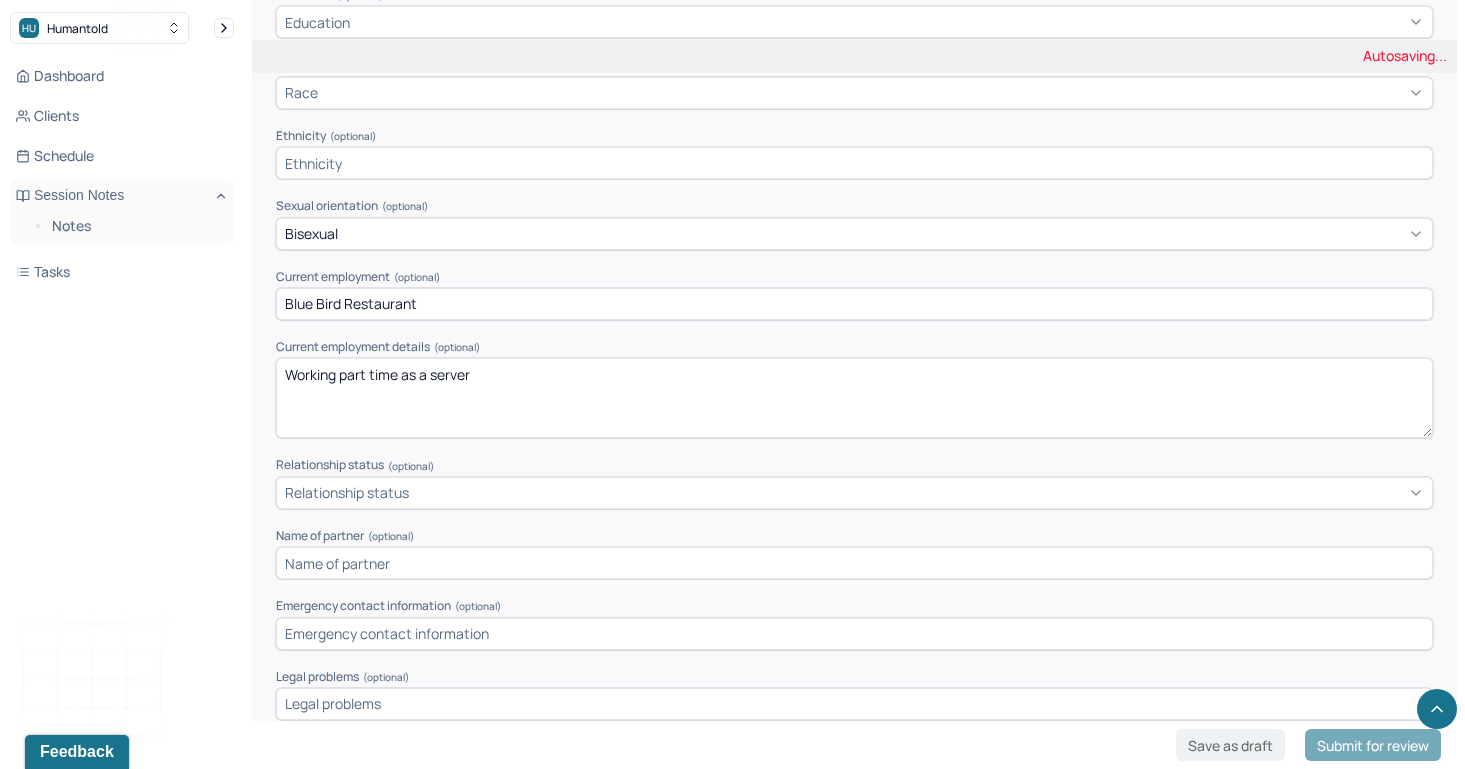 type on "Blue Bird Restaurant" 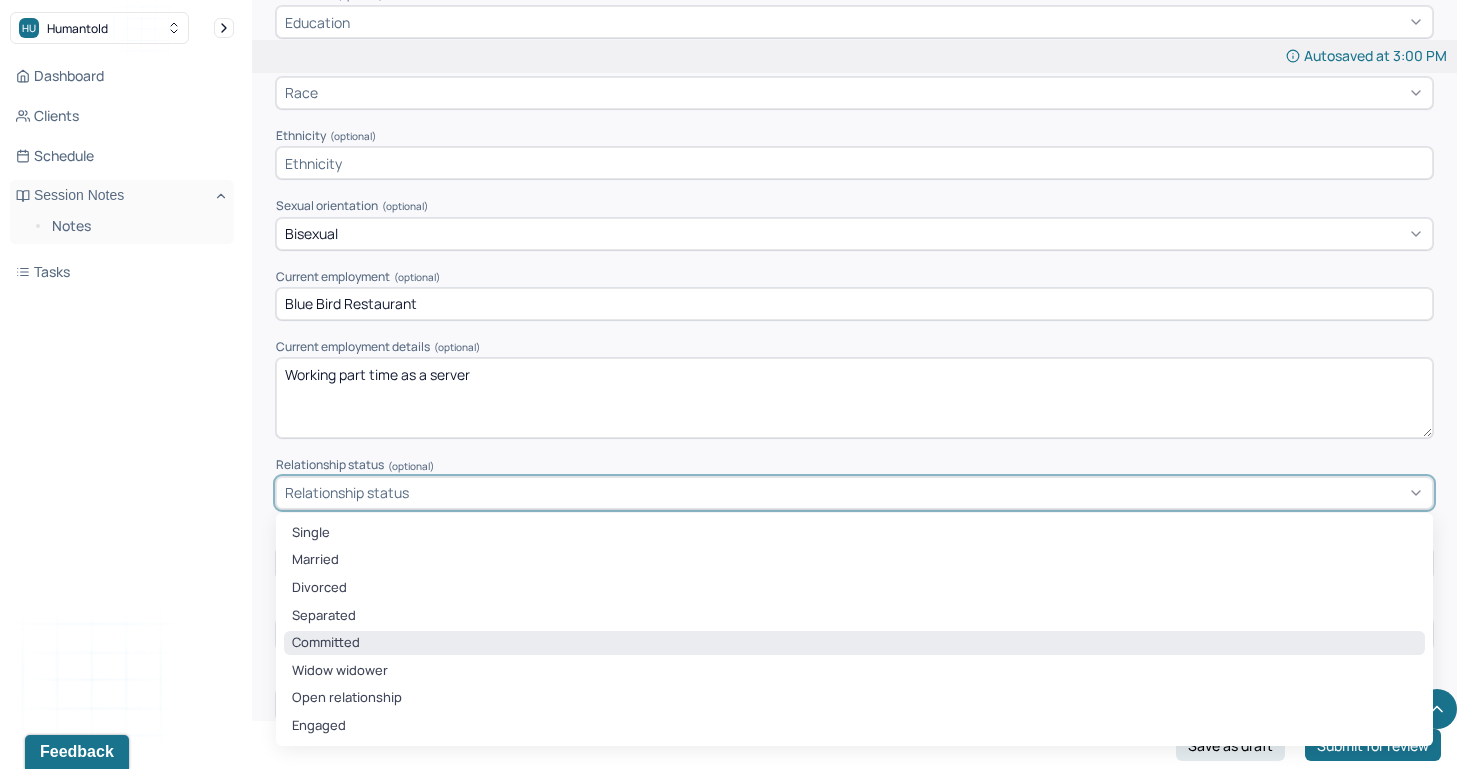 click on "Committed" at bounding box center [854, 643] 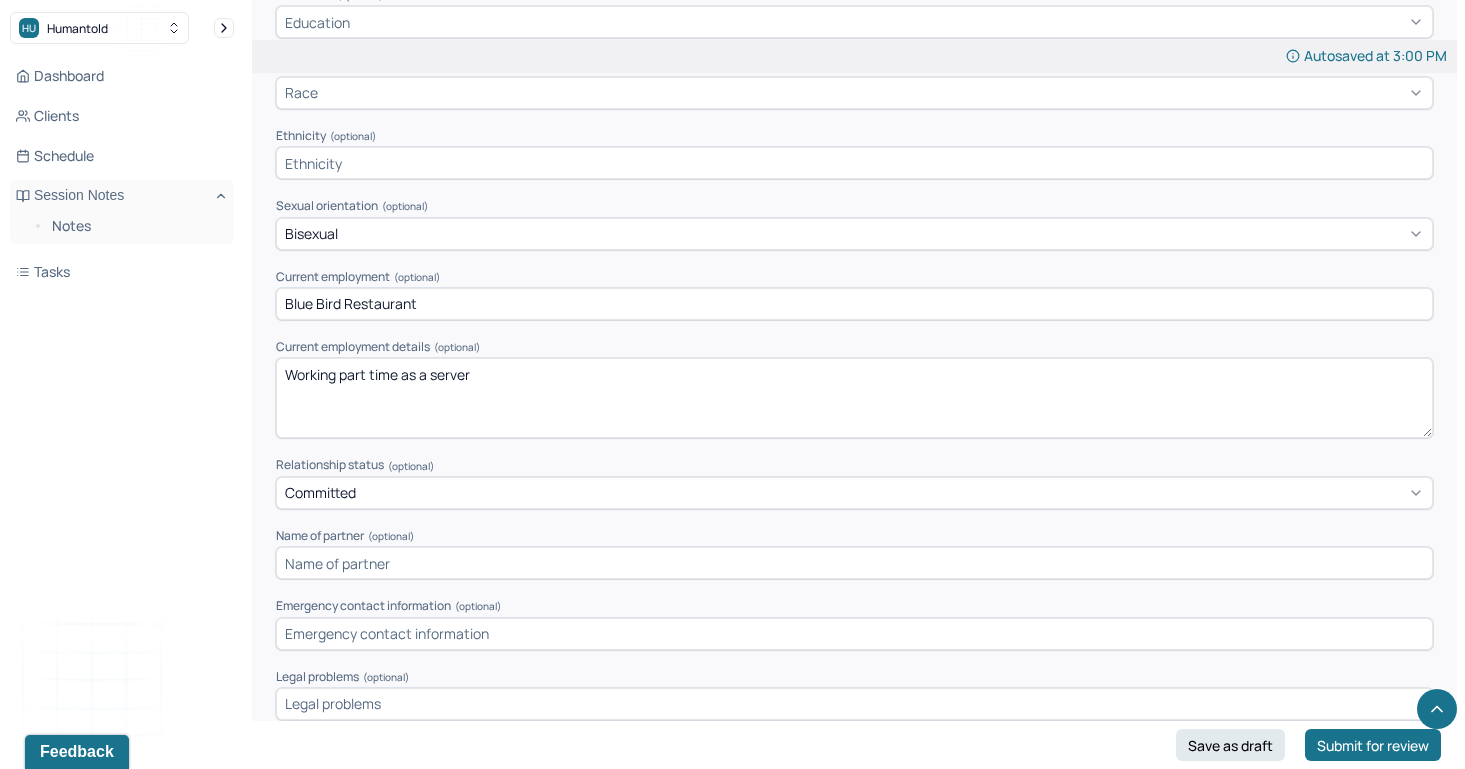 click at bounding box center [854, 563] 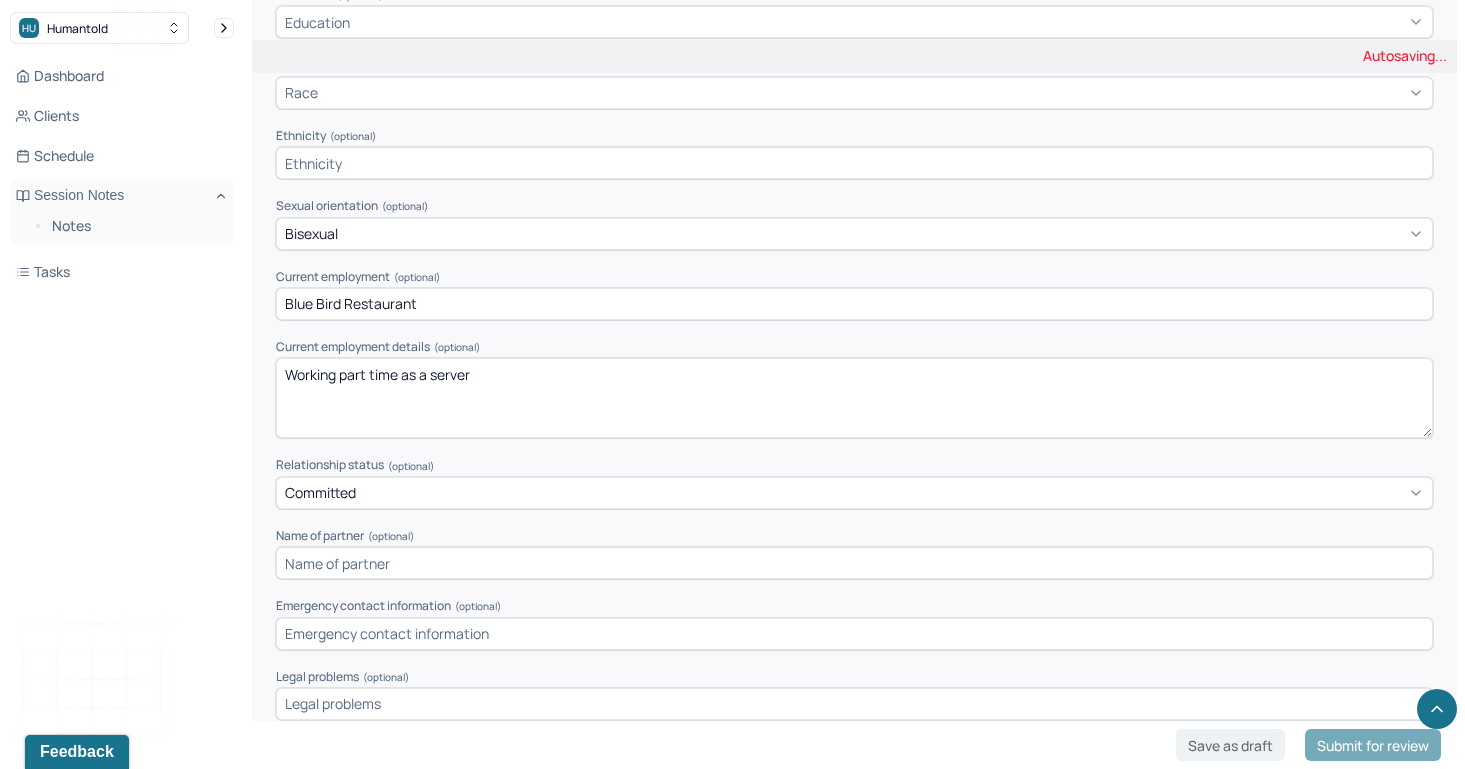 type on "C" 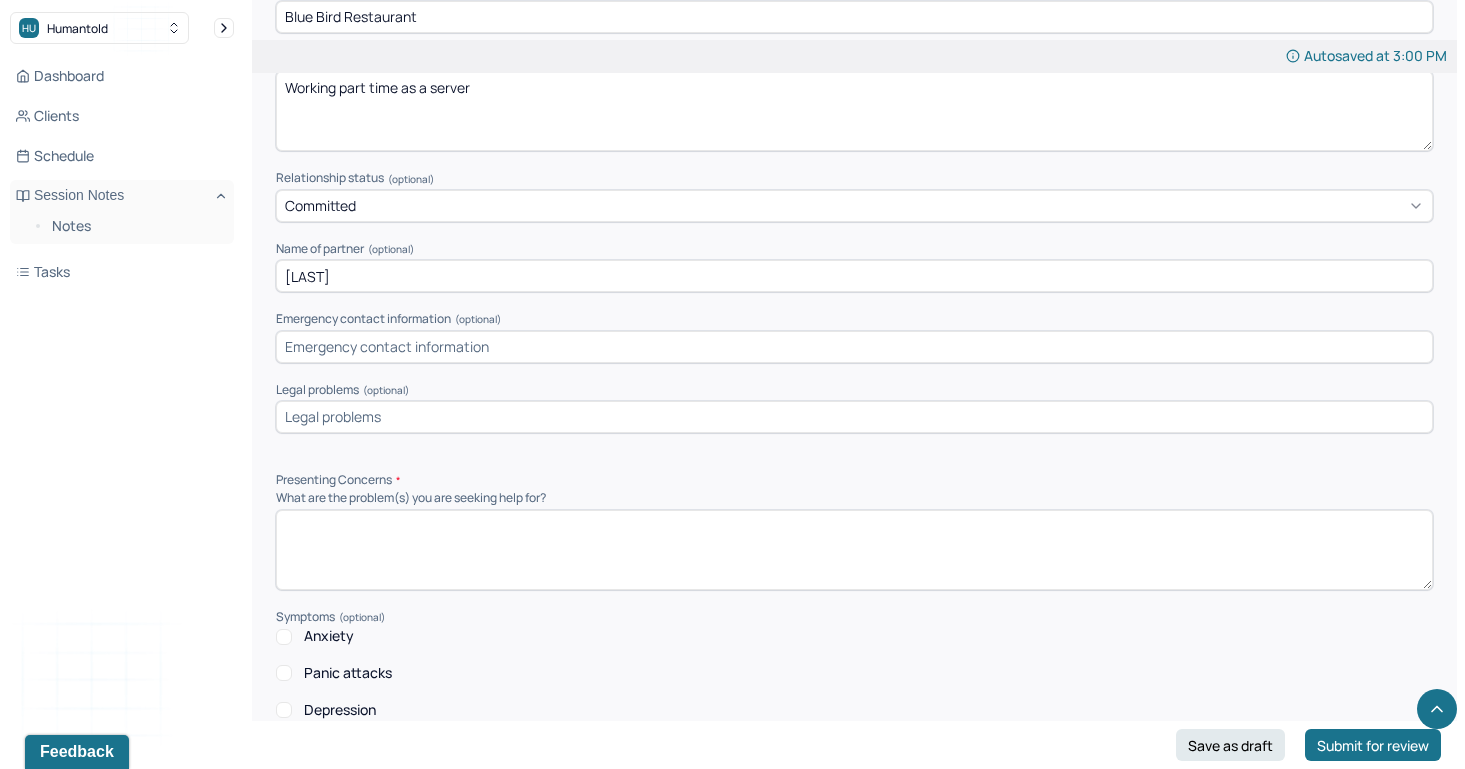 scroll, scrollTop: 1532, scrollLeft: 0, axis: vertical 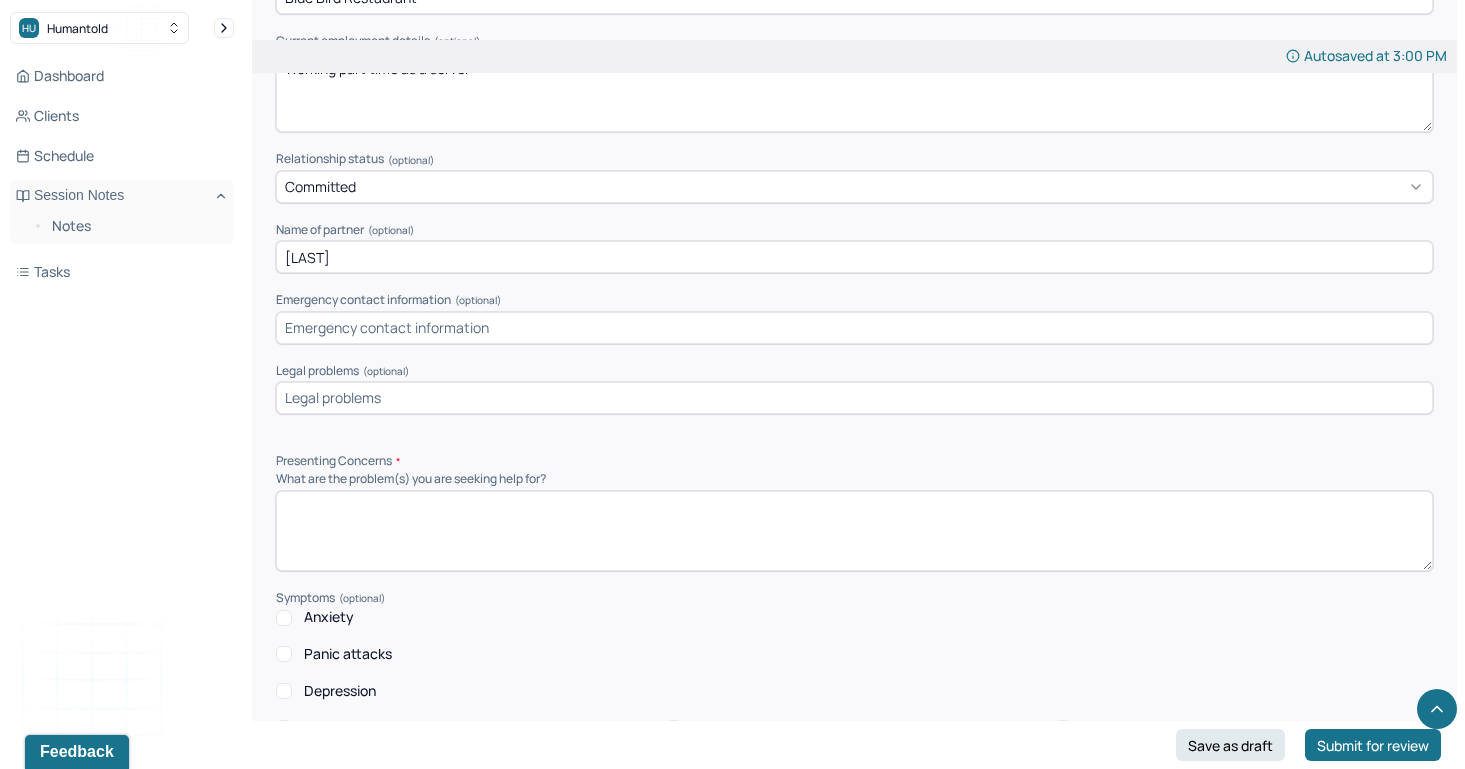 type on "[LAST]" 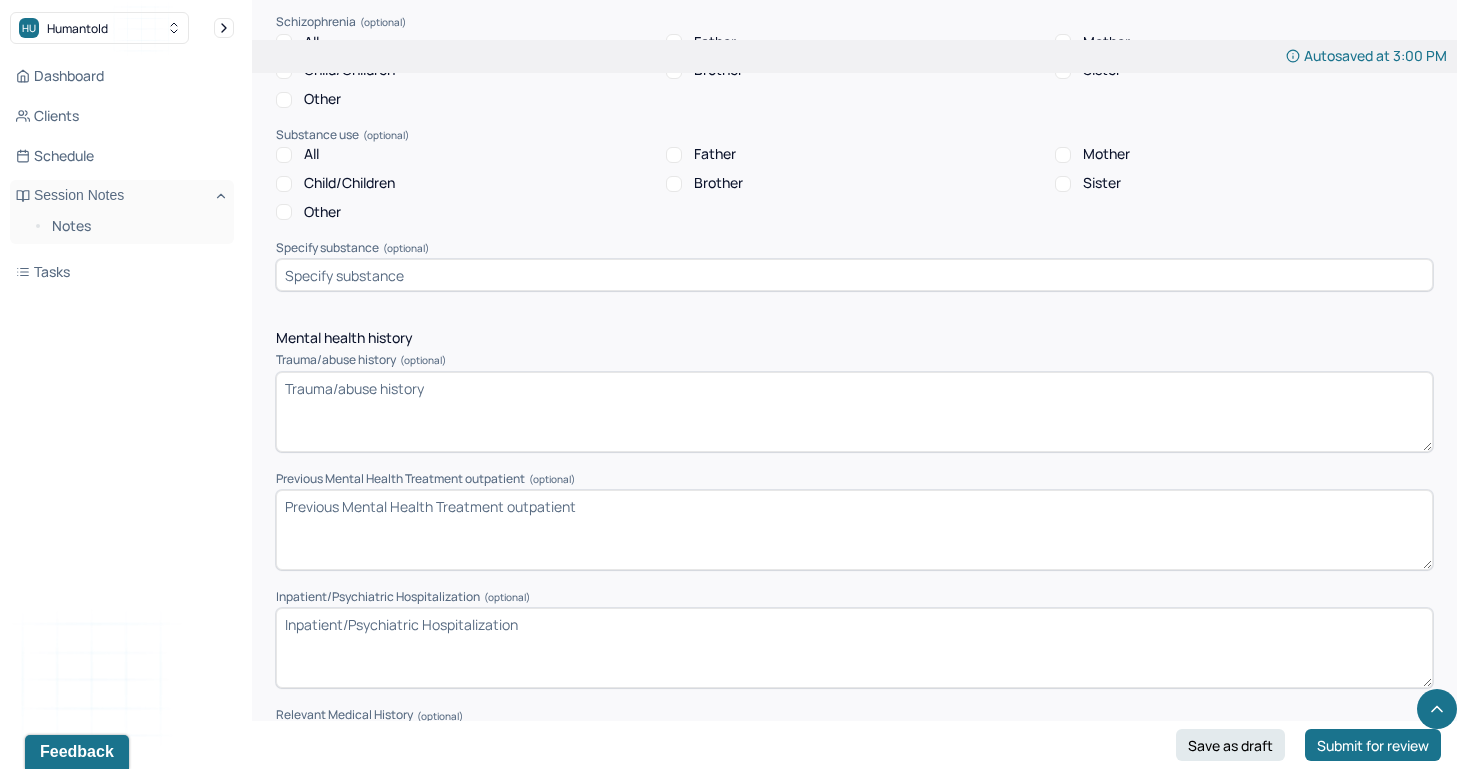 scroll, scrollTop: 4210, scrollLeft: 0, axis: vertical 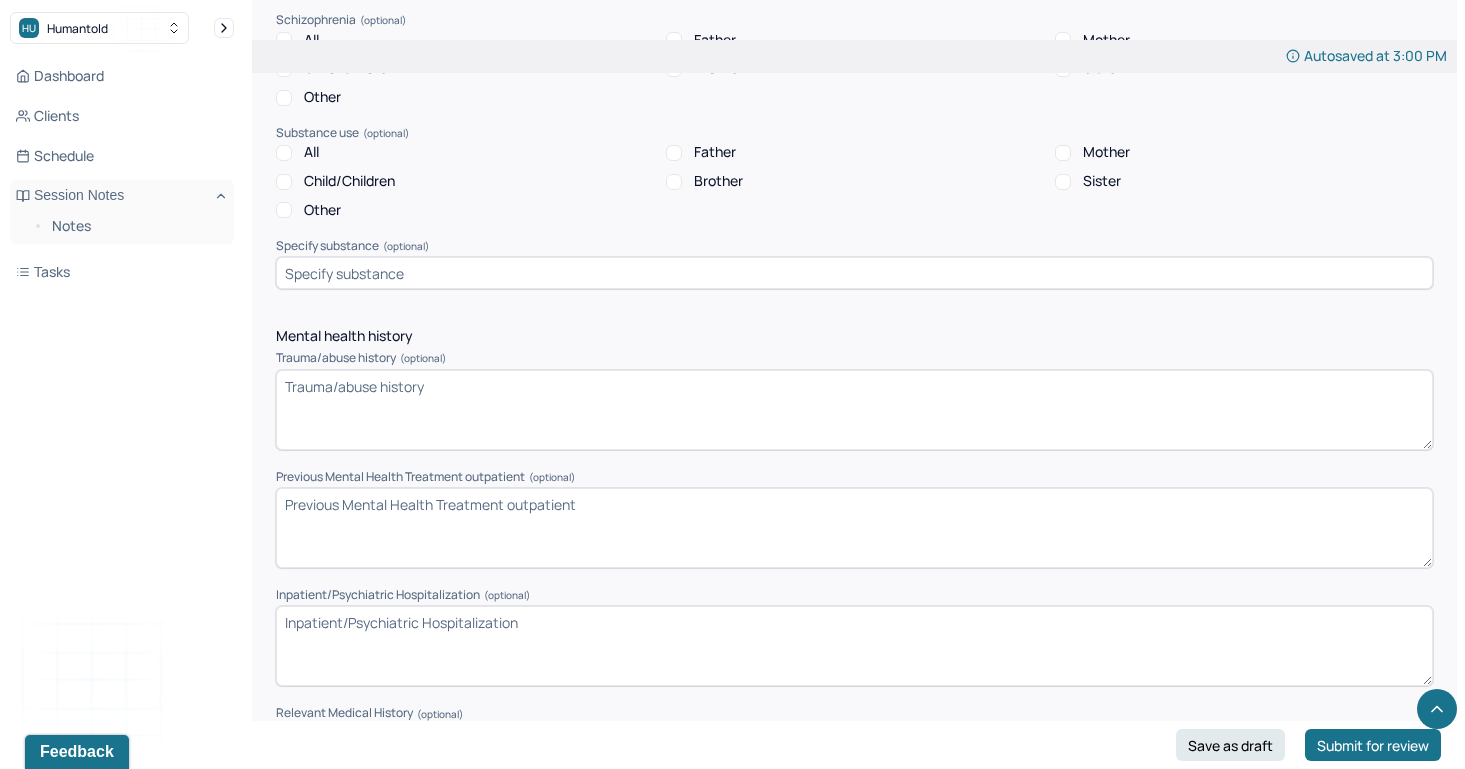 type on "Client denies" 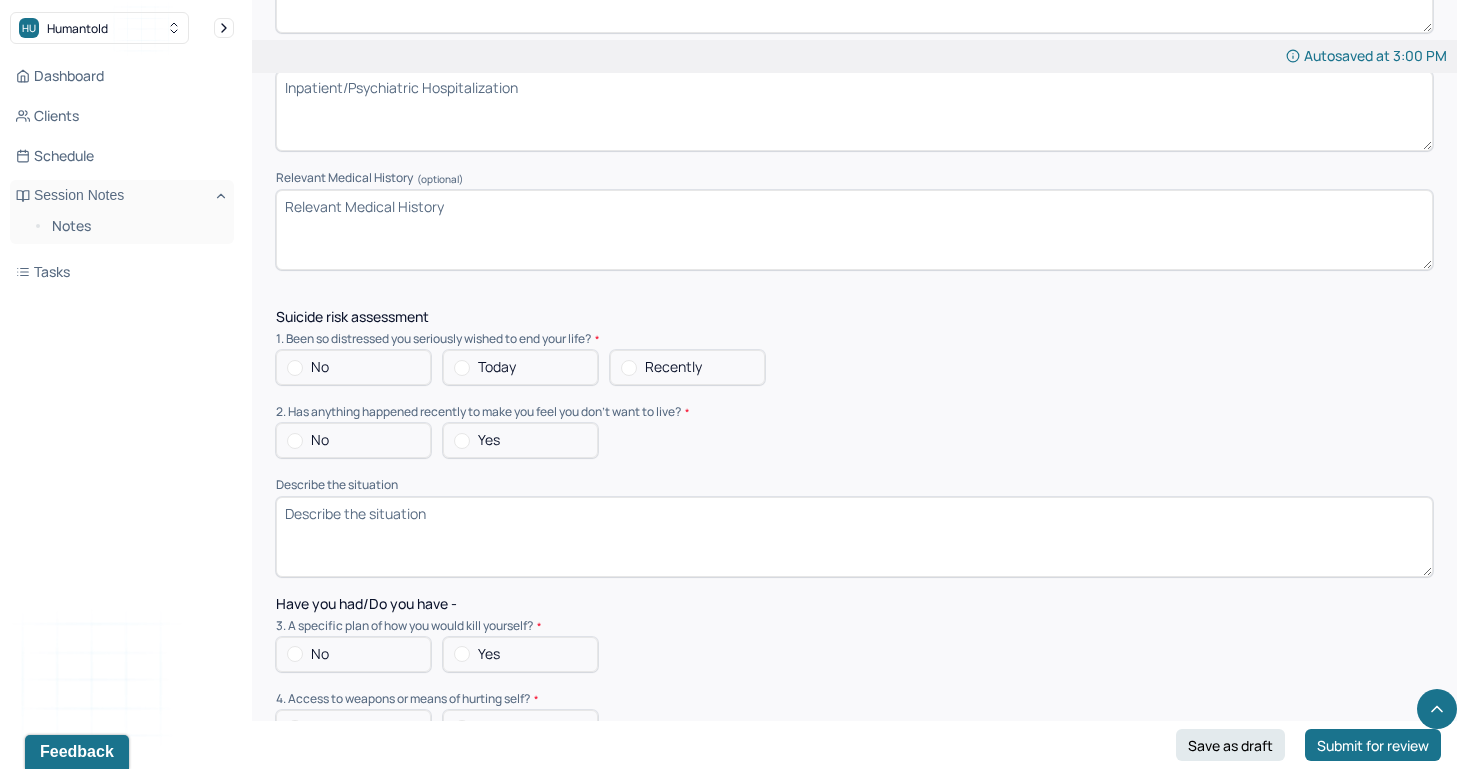 scroll, scrollTop: 4746, scrollLeft: 0, axis: vertical 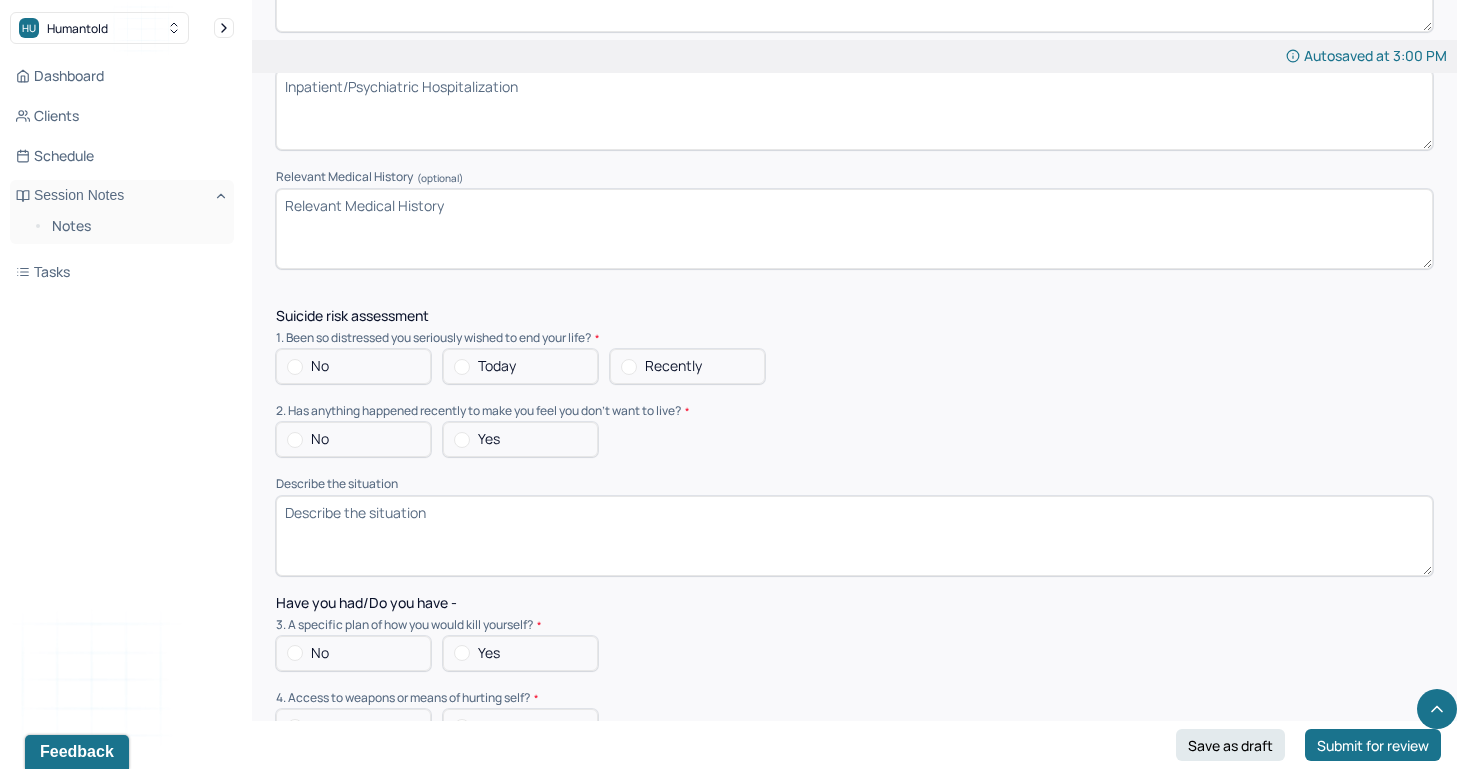 click at bounding box center (295, 367) 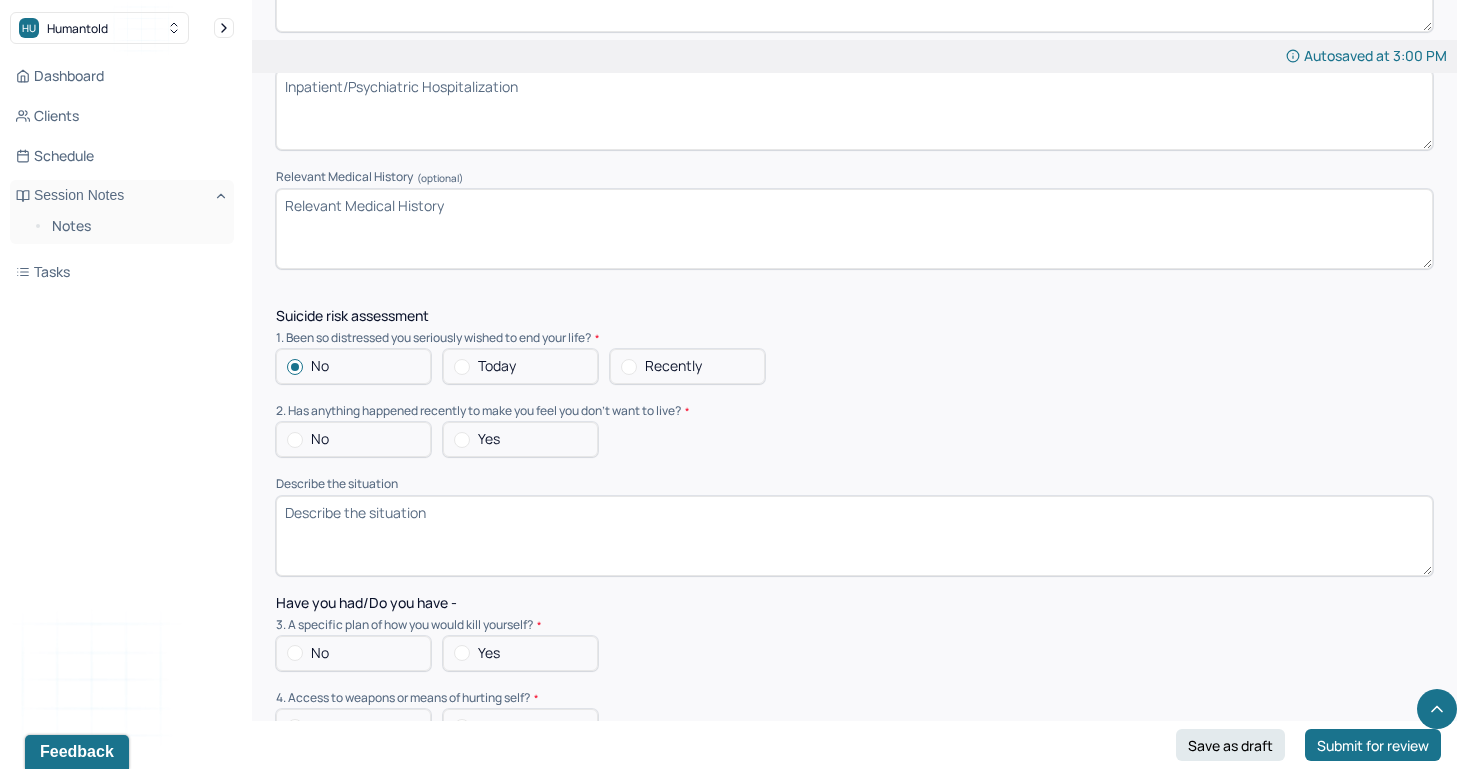 click at bounding box center (295, 440) 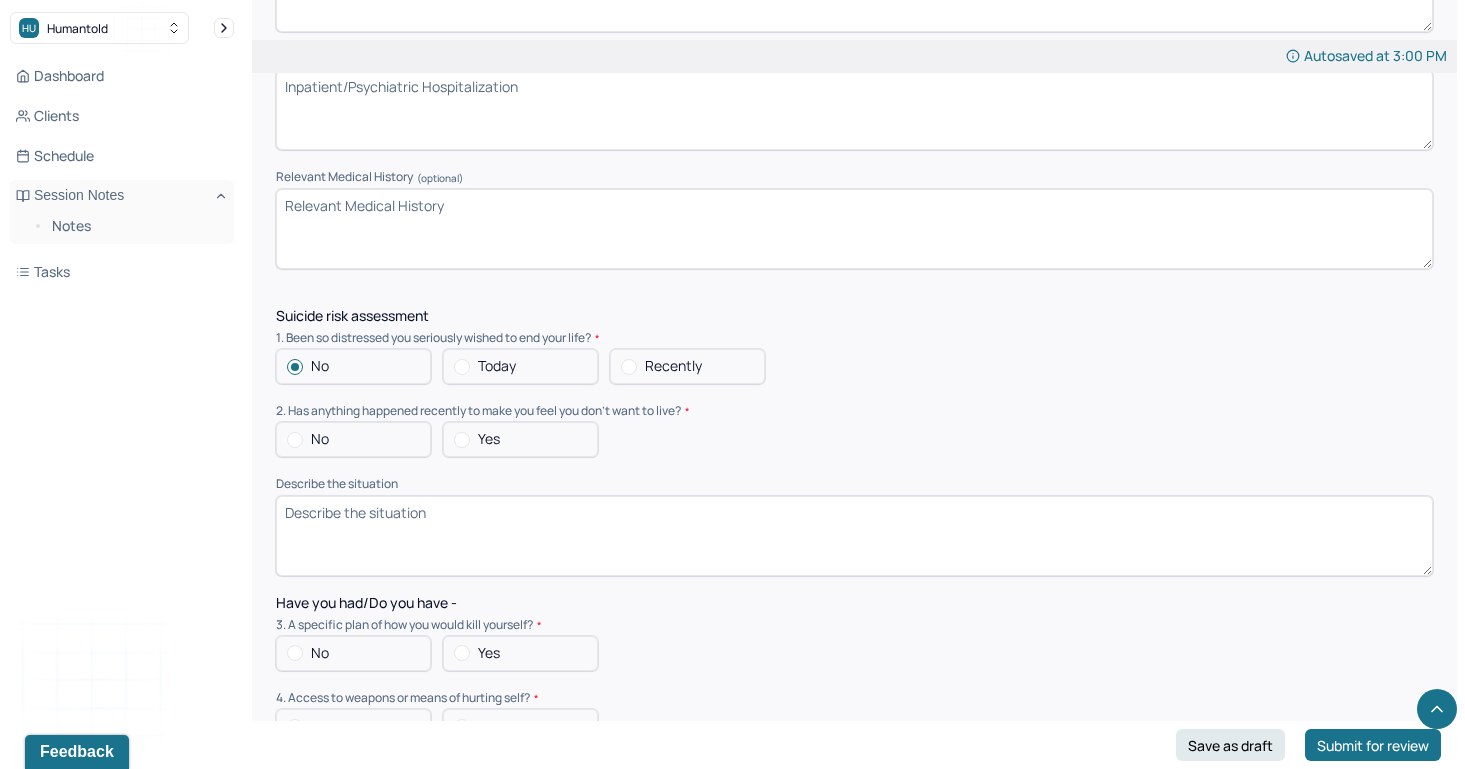 click on "No" at bounding box center (287, 440) 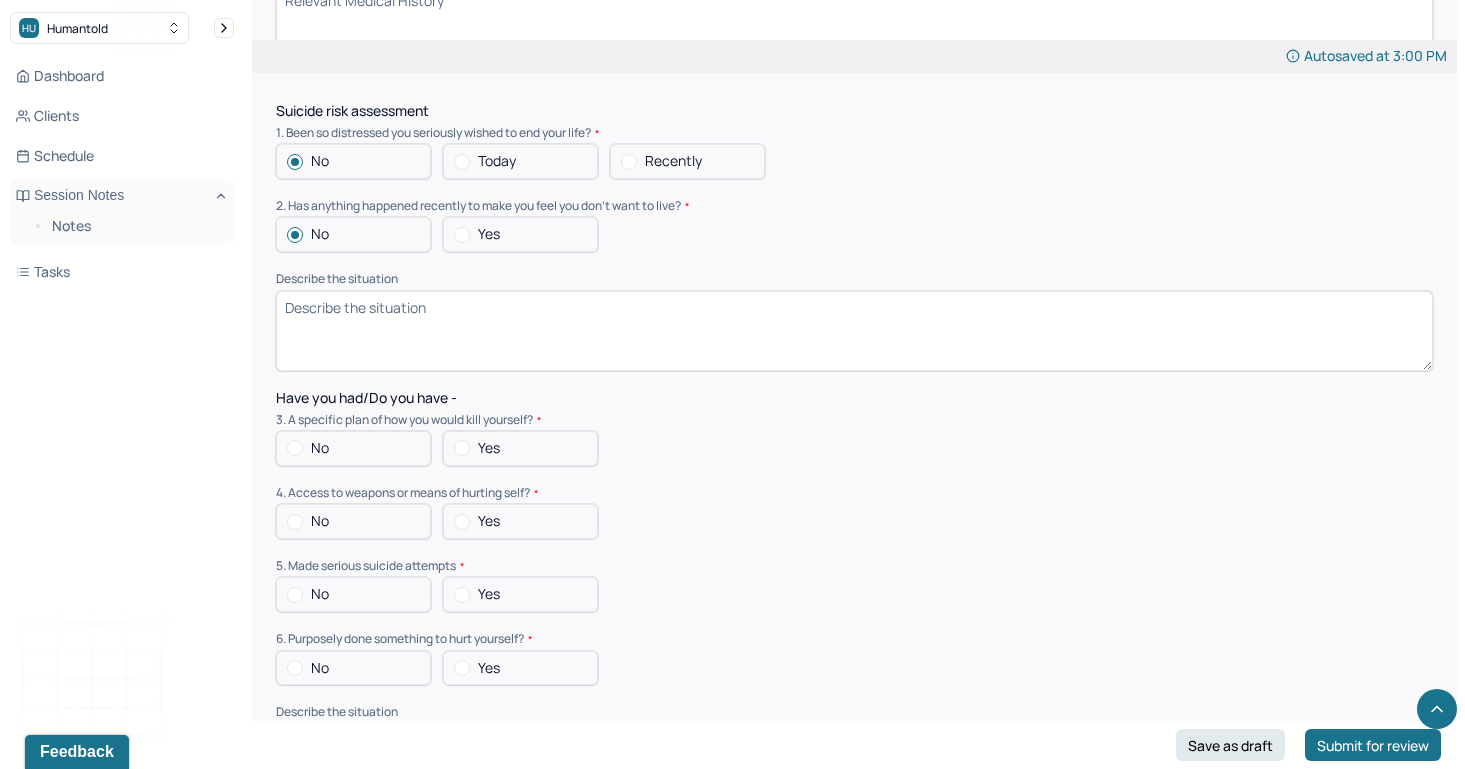 scroll, scrollTop: 4956, scrollLeft: 0, axis: vertical 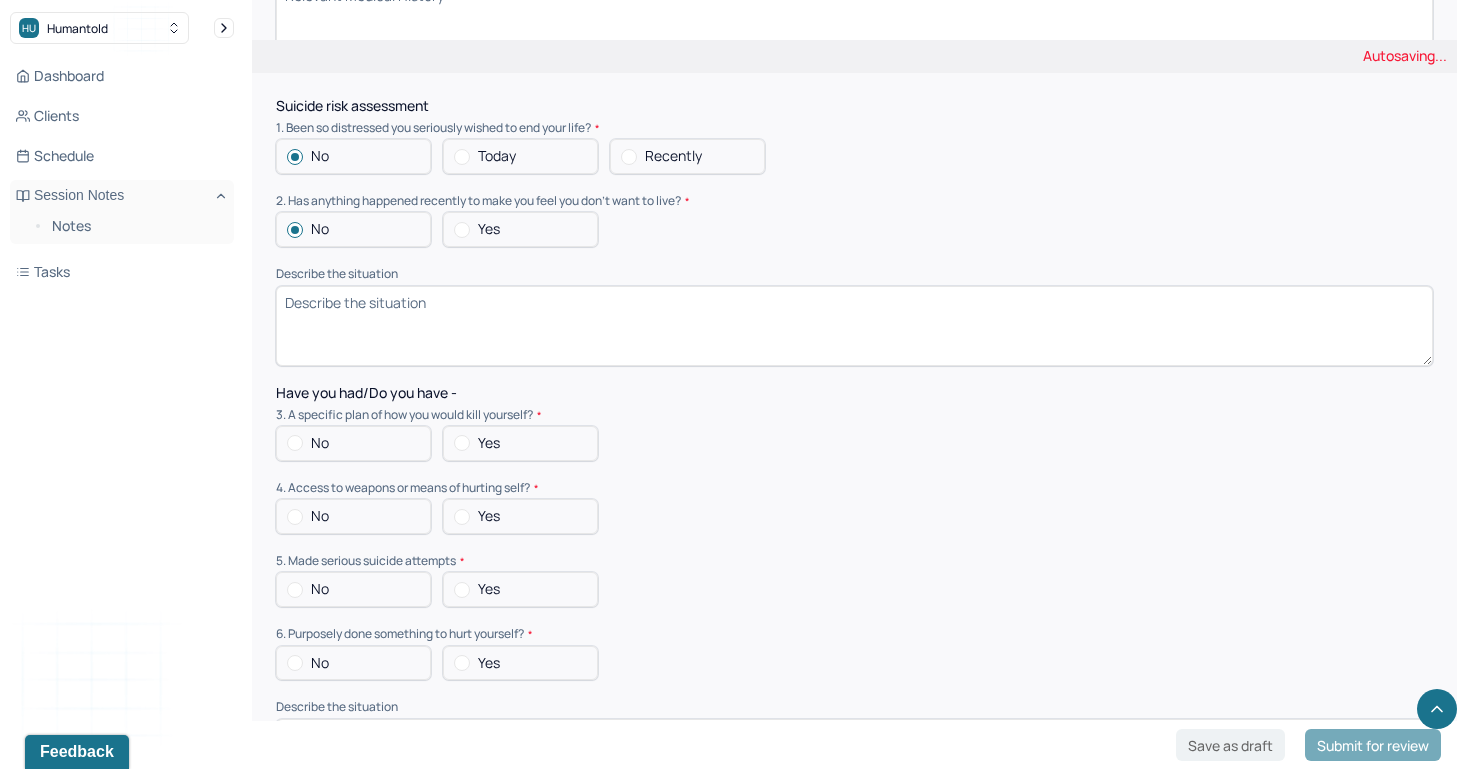 click at bounding box center (295, 443) 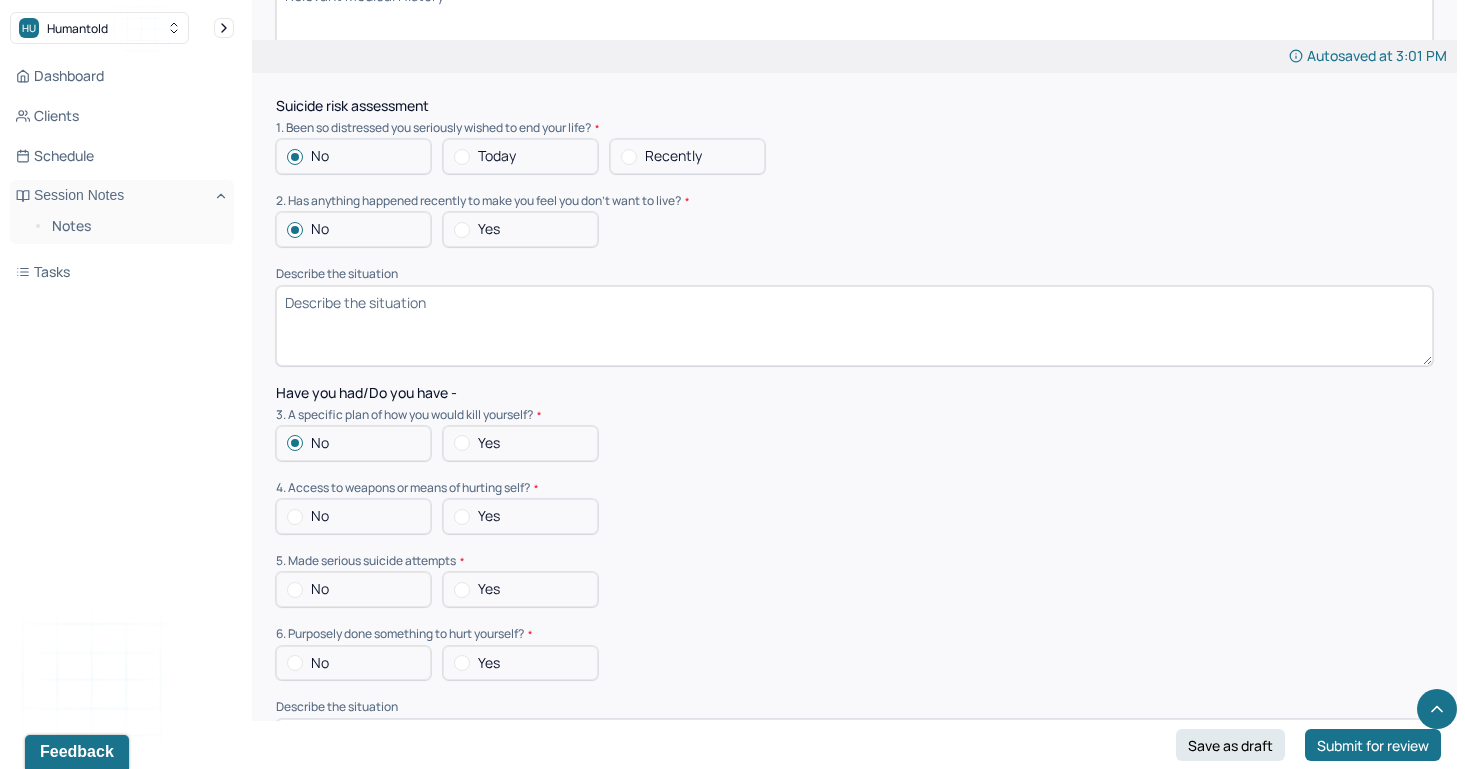 click at bounding box center [295, 517] 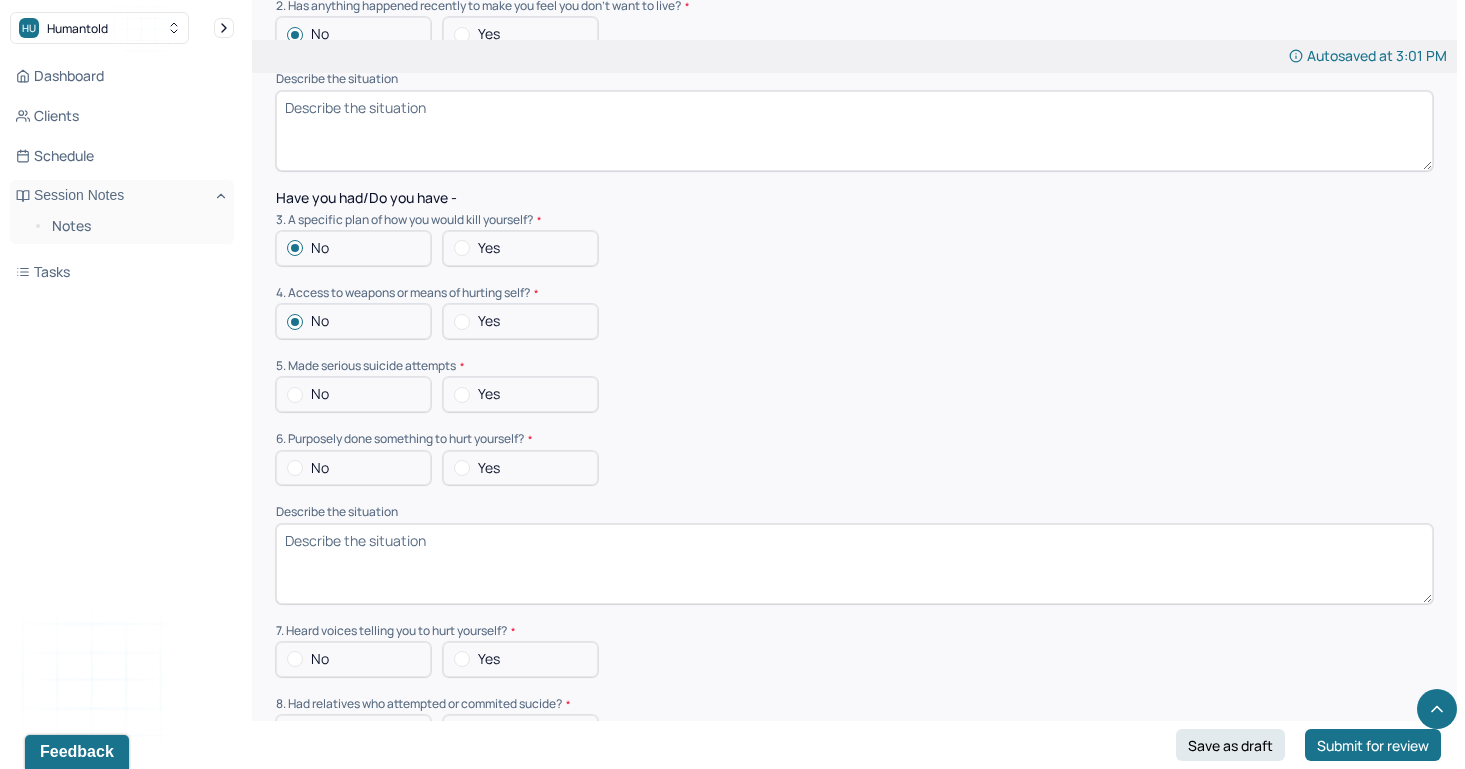 scroll, scrollTop: 5154, scrollLeft: 0, axis: vertical 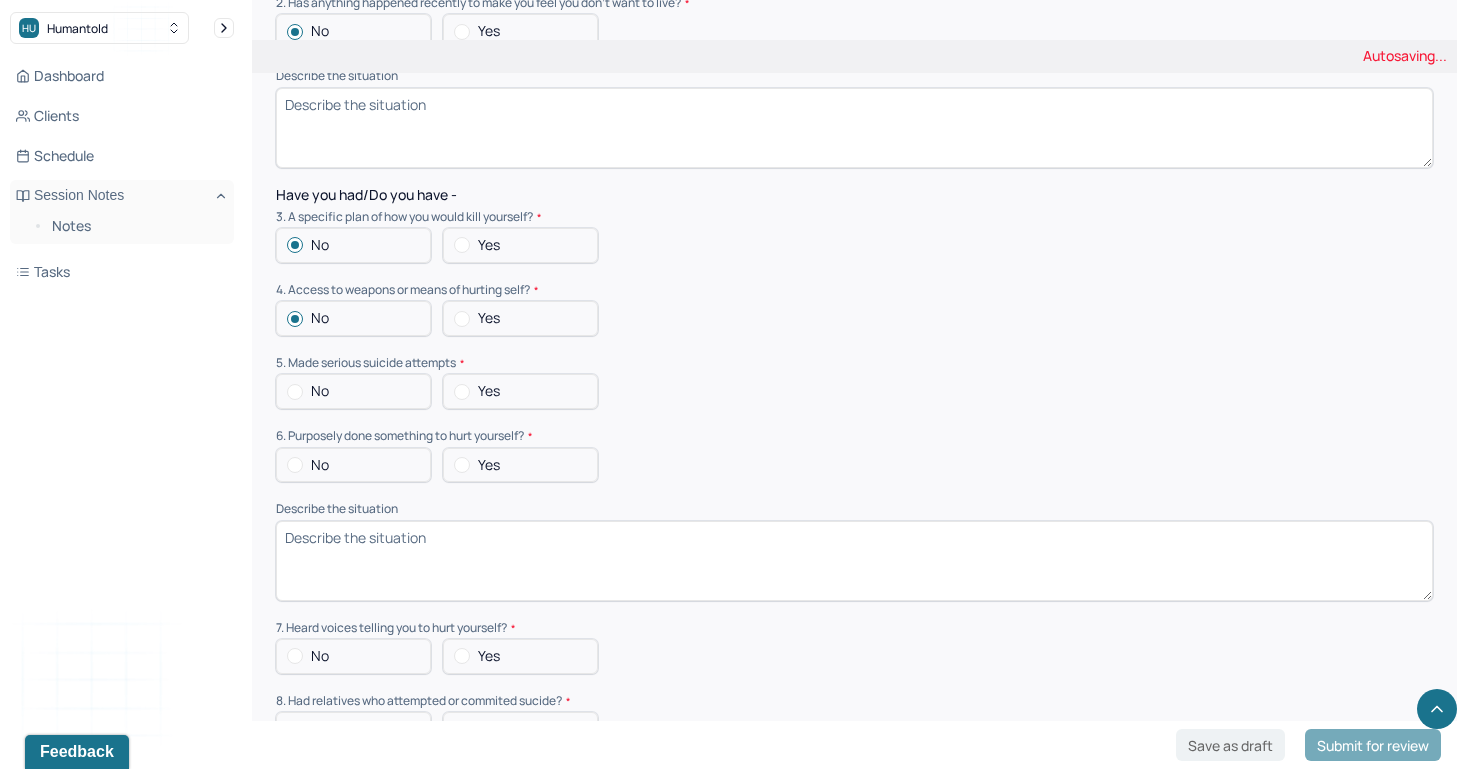 click at bounding box center [295, 392] 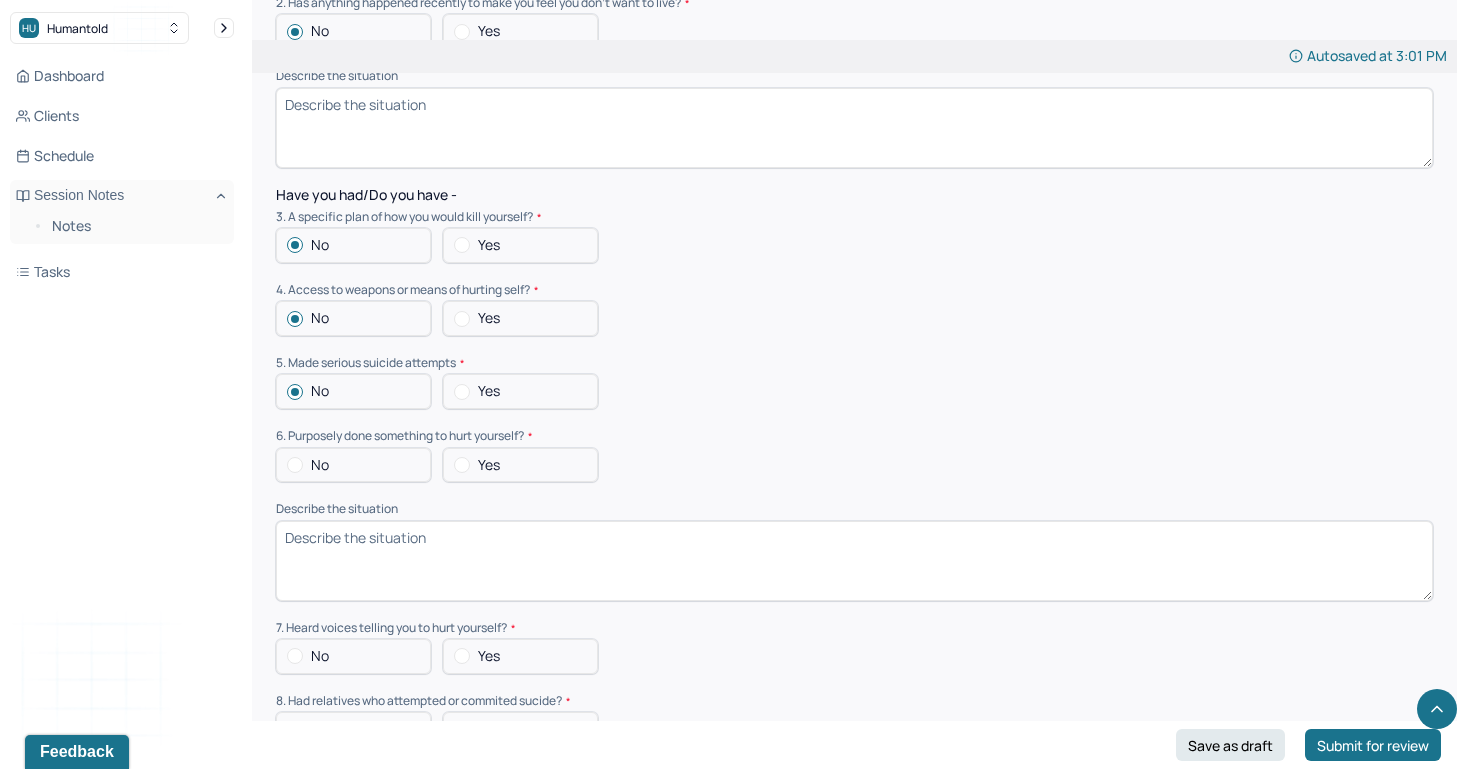 click at bounding box center [295, 465] 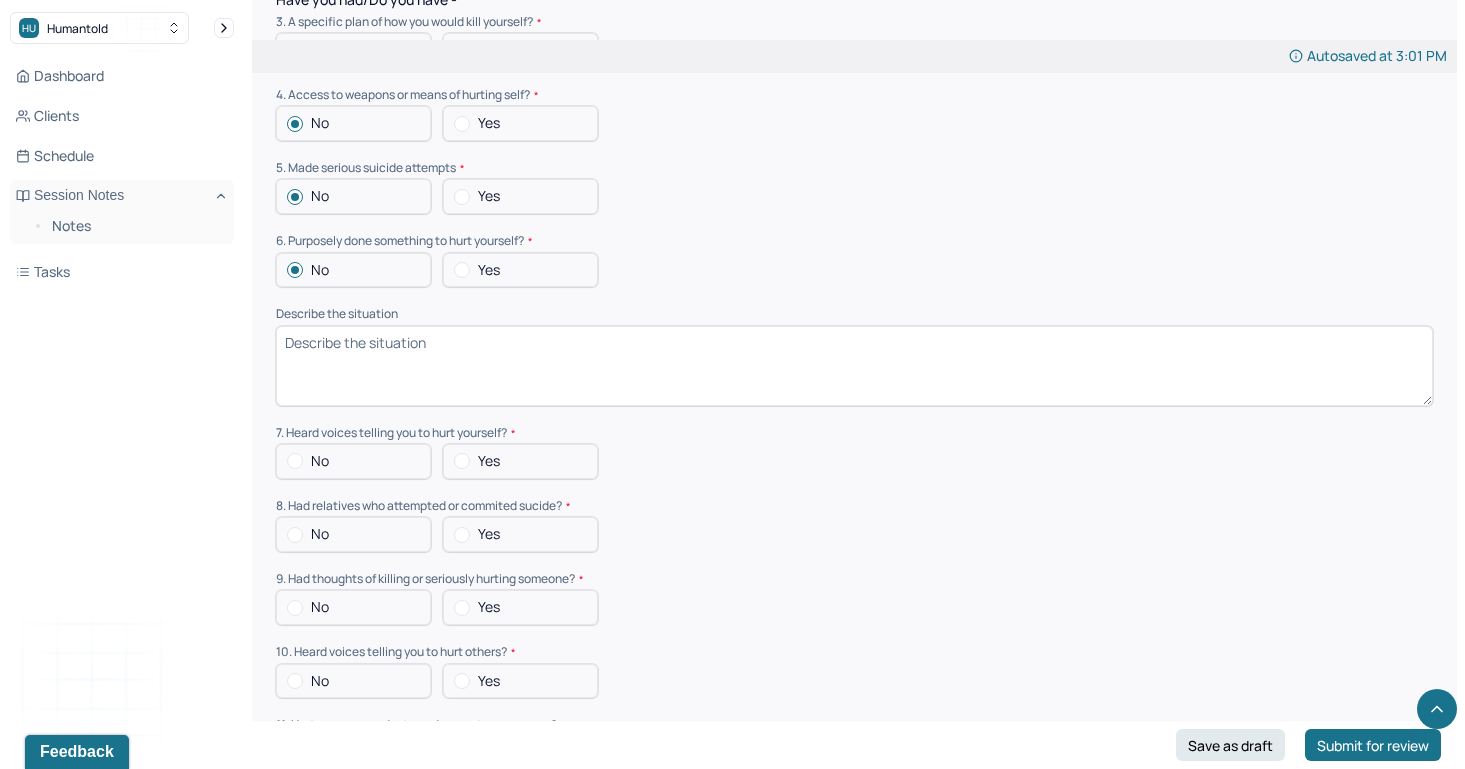 scroll, scrollTop: 5358, scrollLeft: 0, axis: vertical 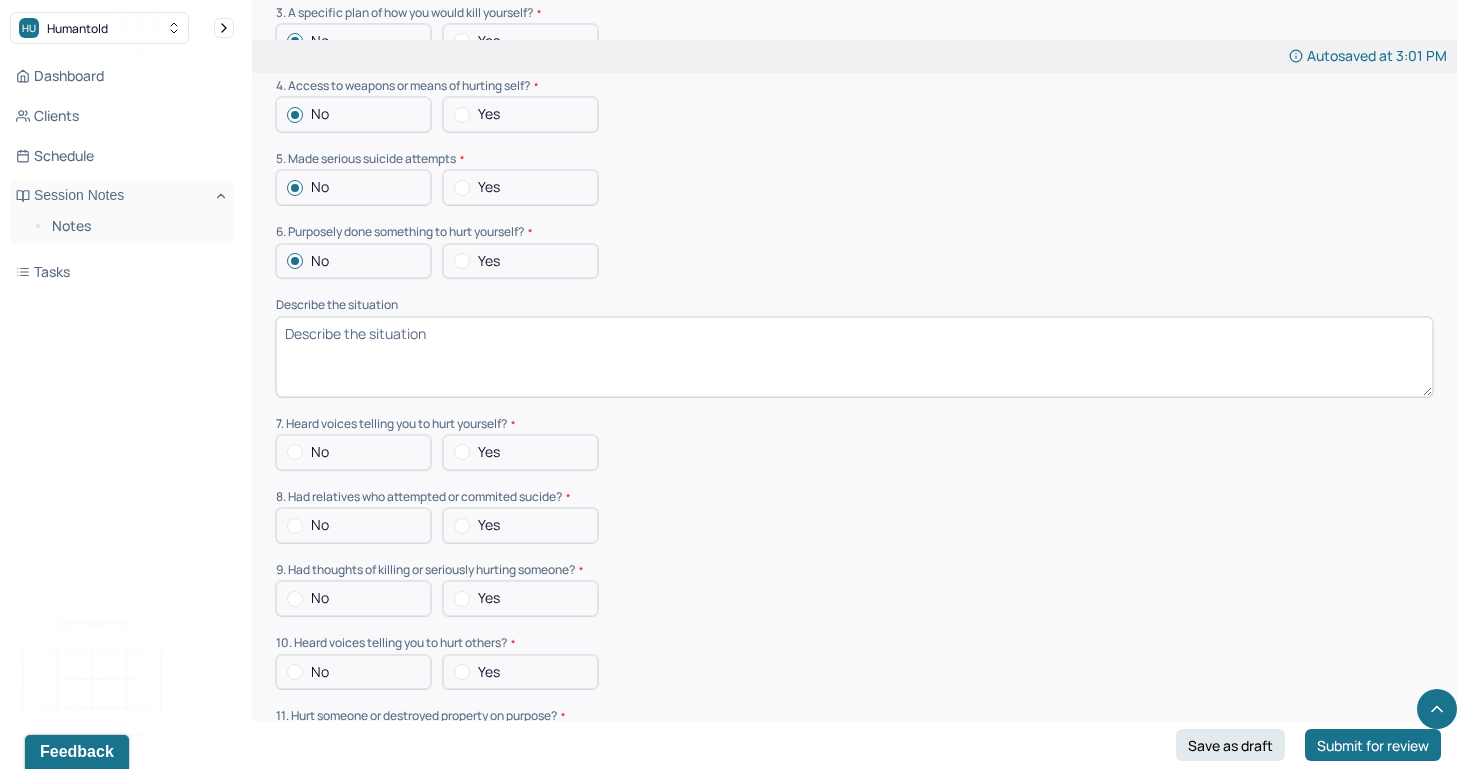 click on "No" at bounding box center [353, 452] 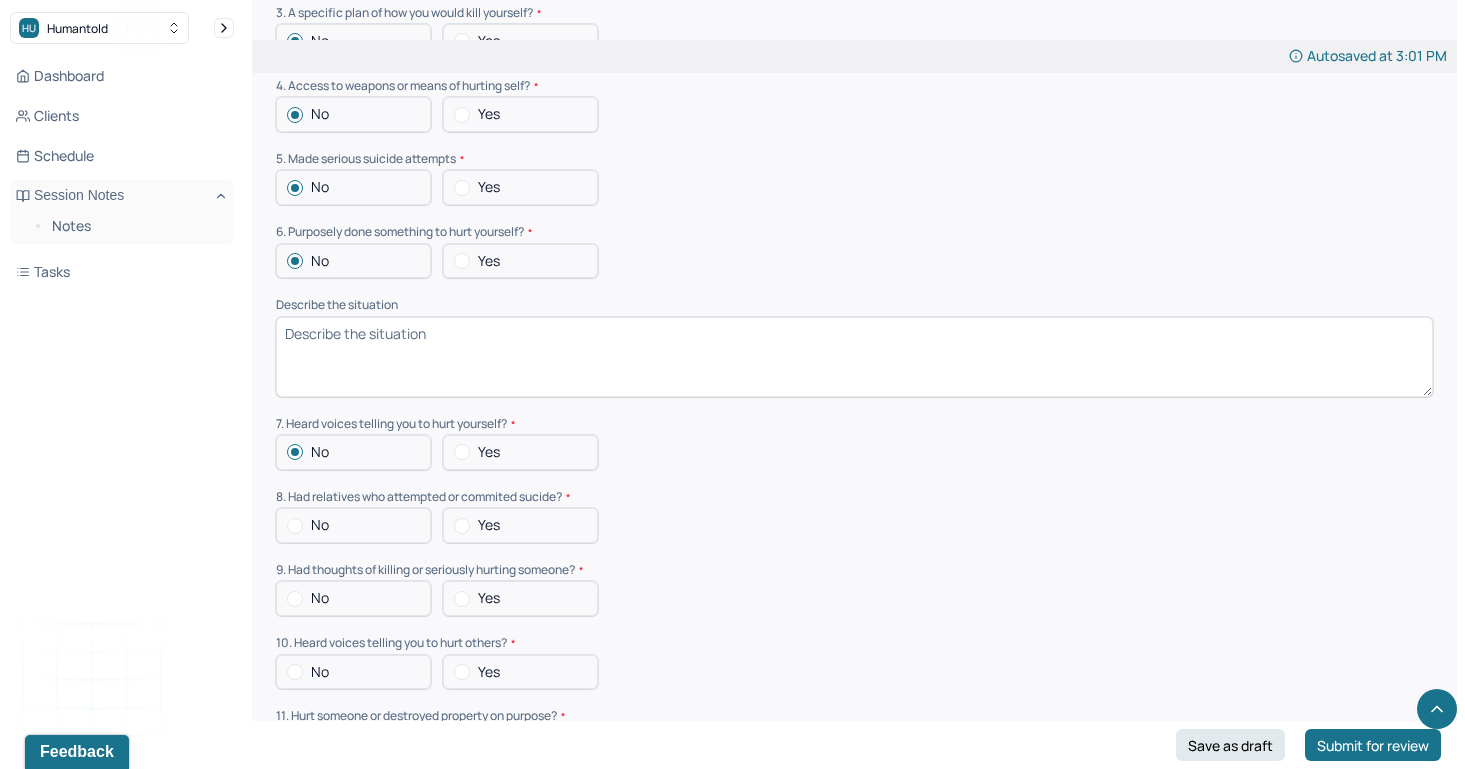click on "No" at bounding box center (353, 525) 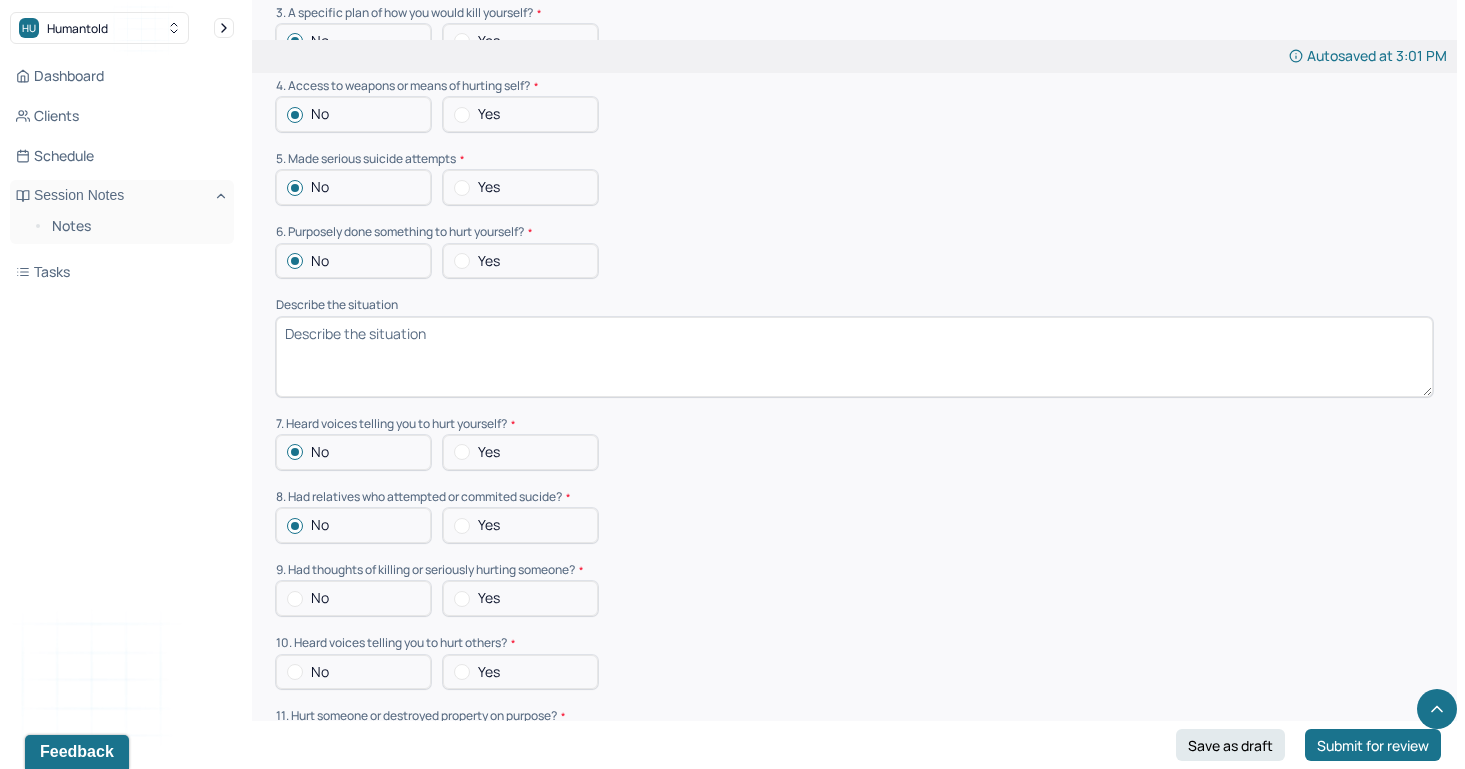click at bounding box center [295, 599] 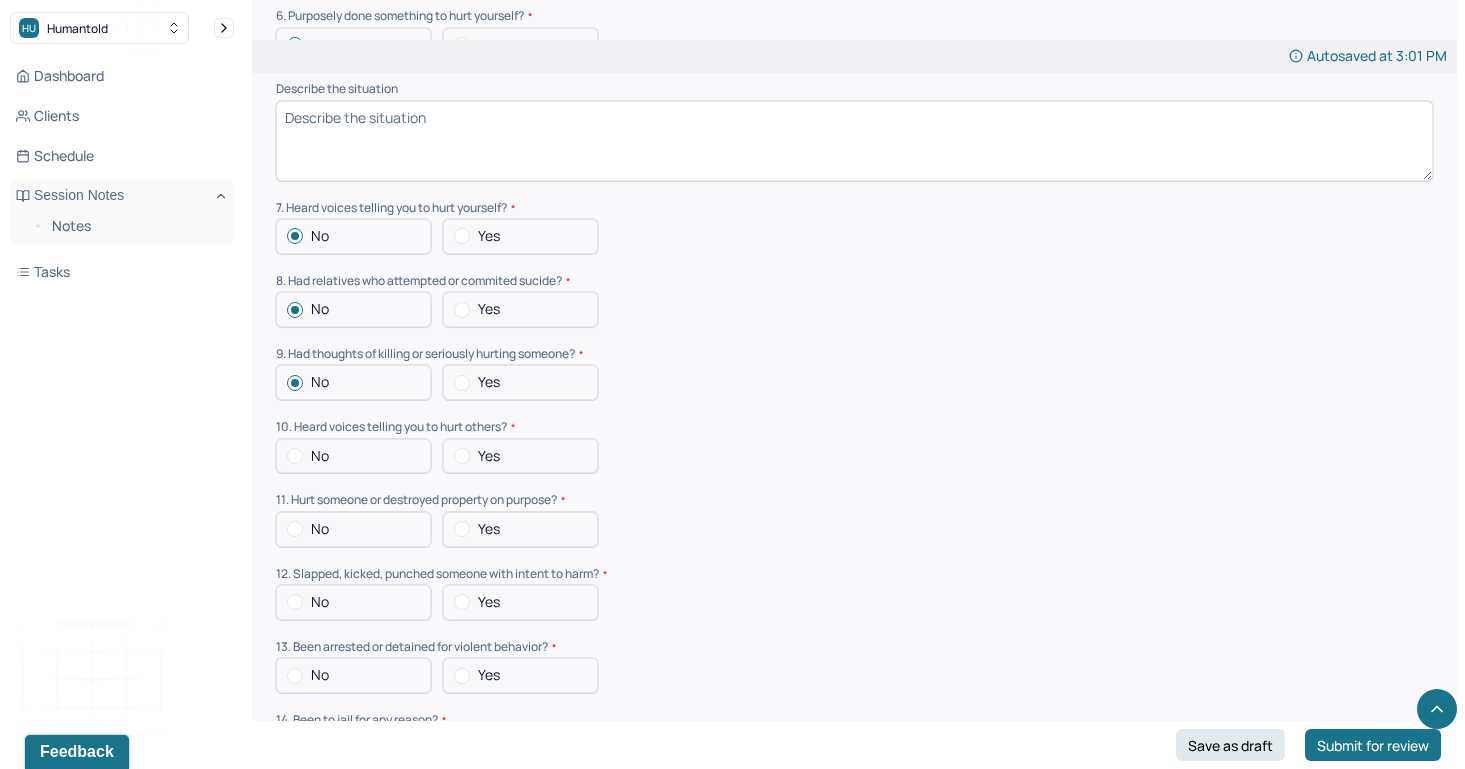 scroll, scrollTop: 5584, scrollLeft: 0, axis: vertical 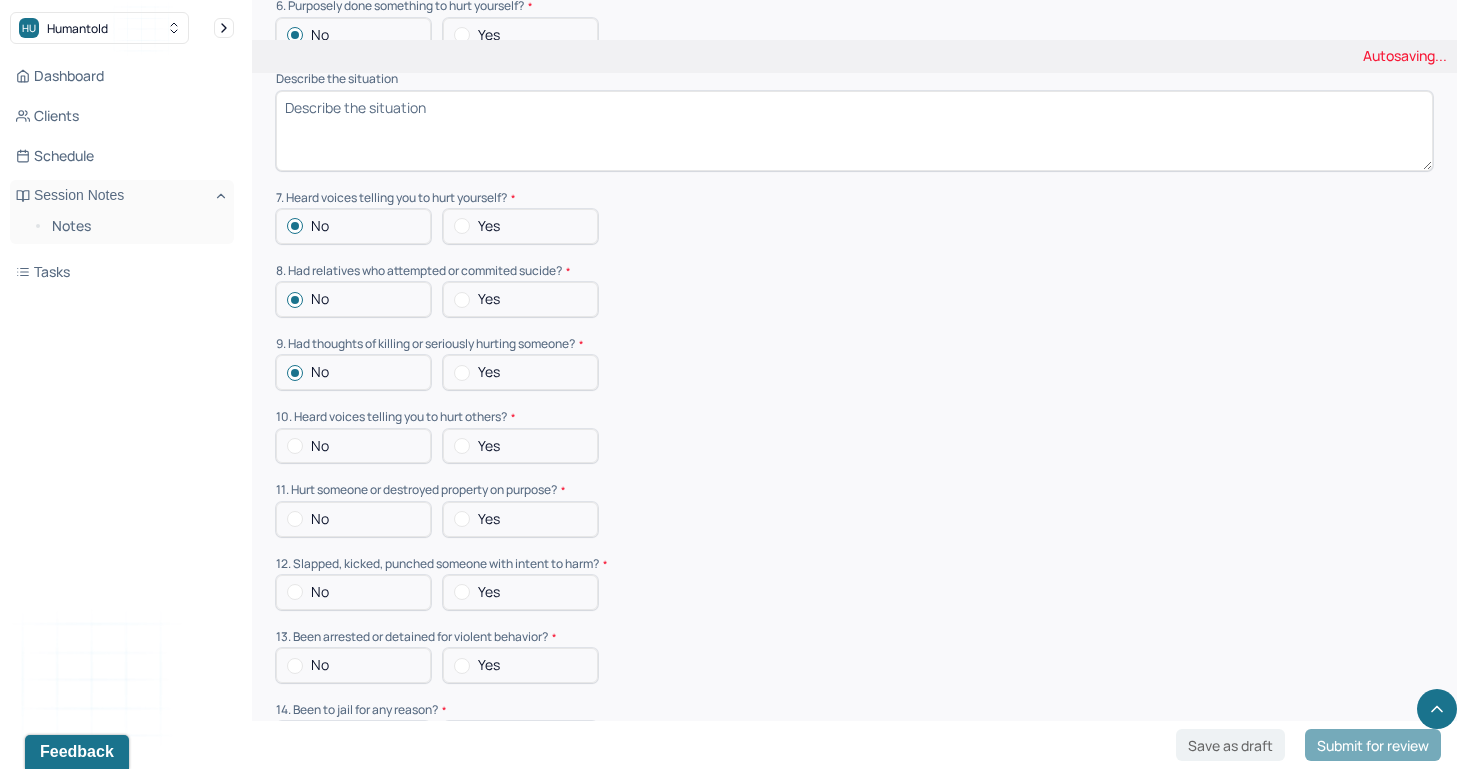 click at bounding box center (295, 446) 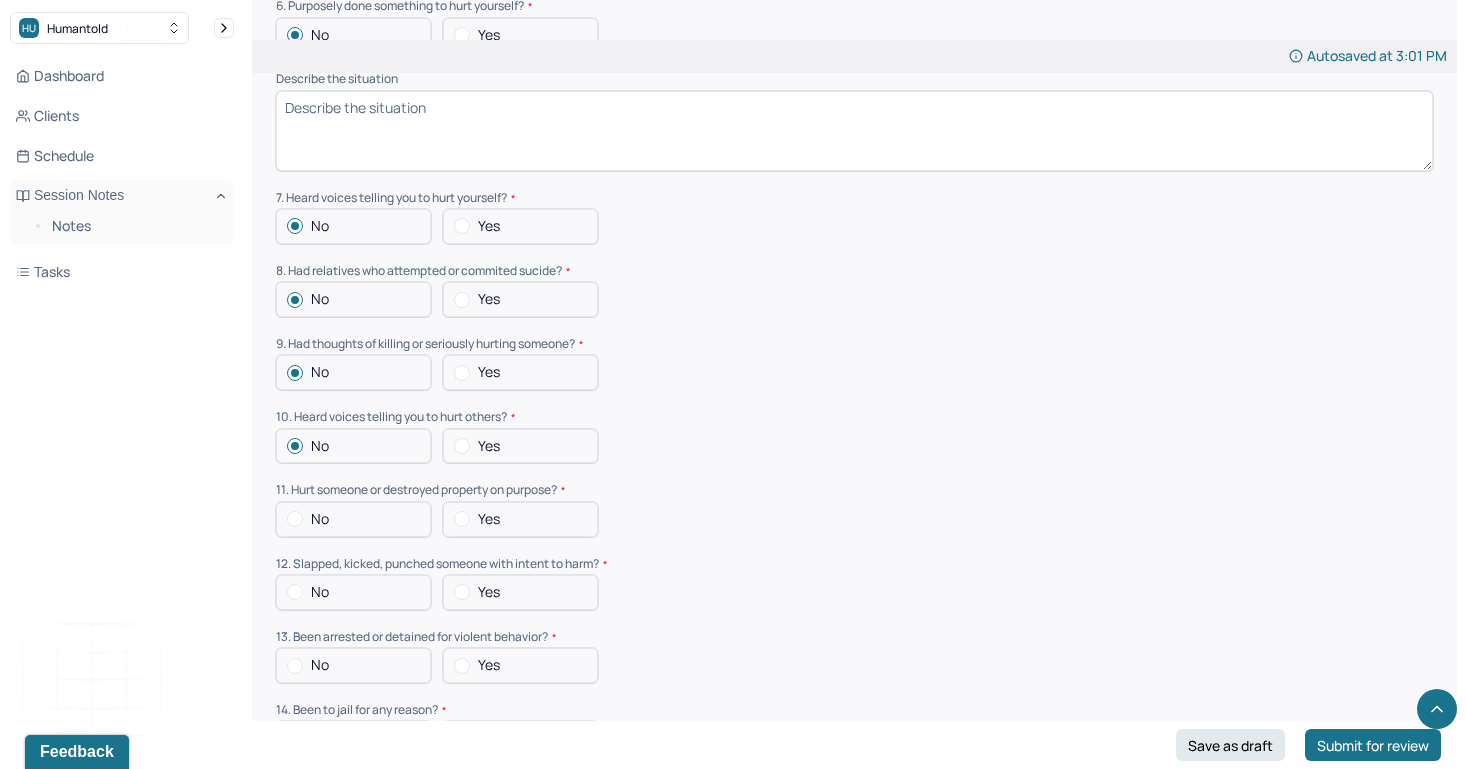 click at bounding box center [295, 519] 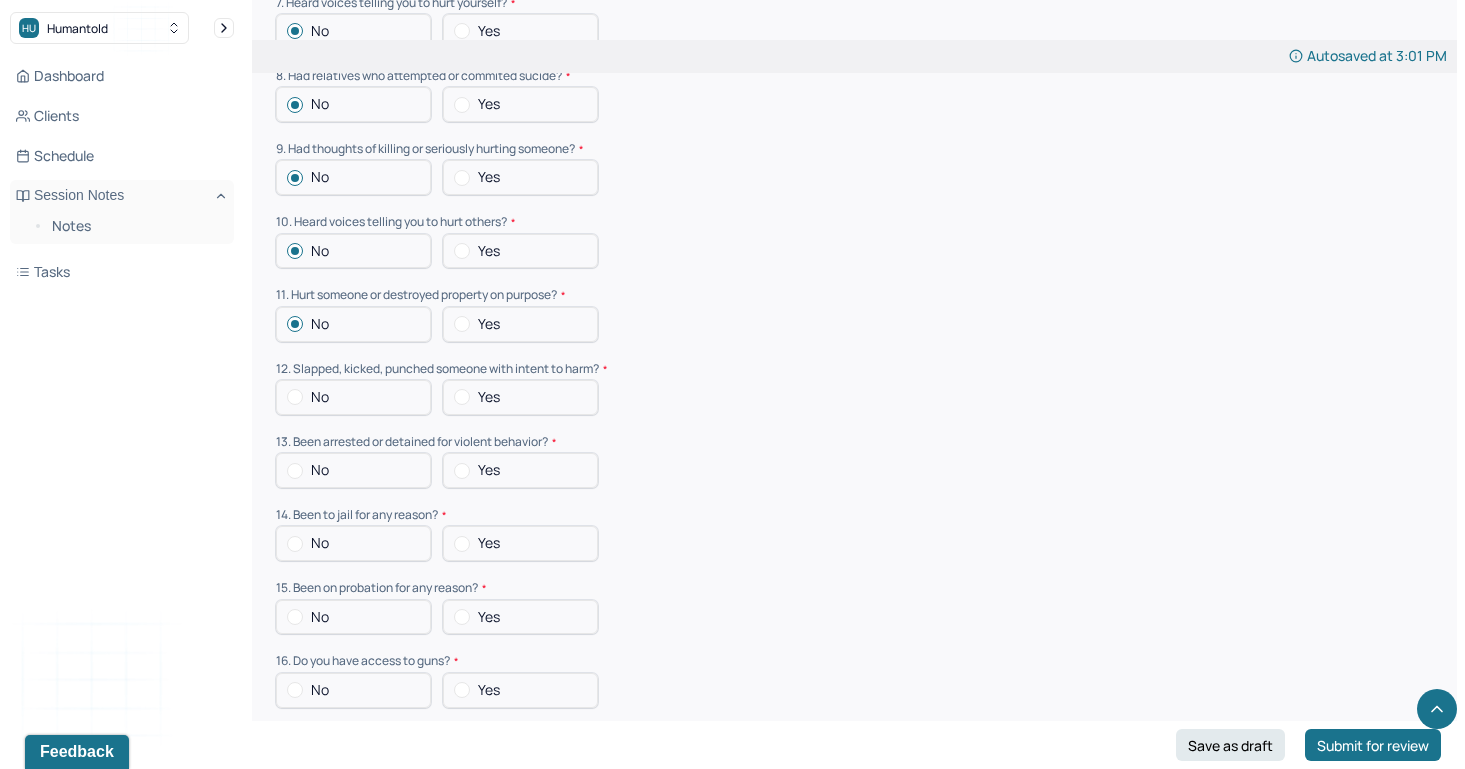 scroll, scrollTop: 5789, scrollLeft: 0, axis: vertical 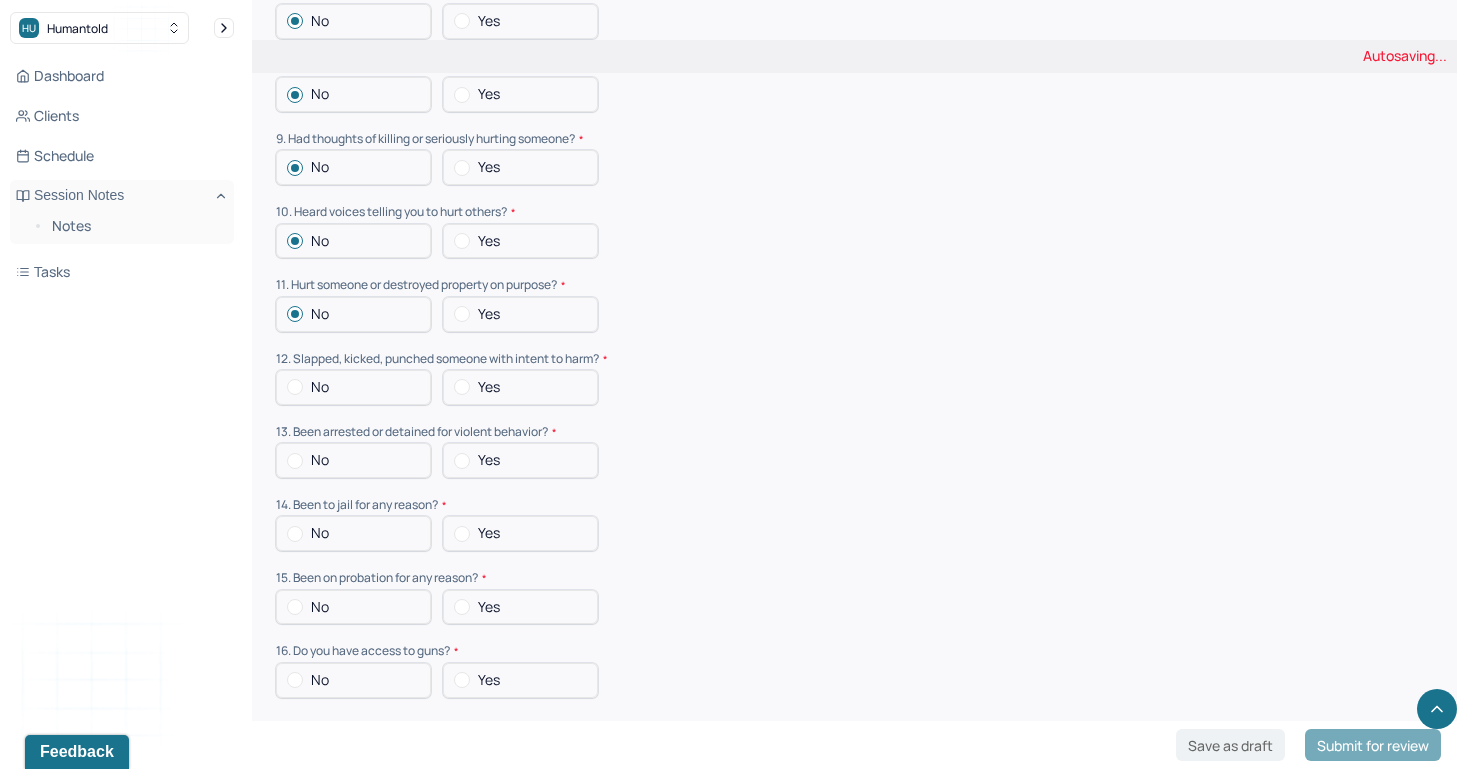 click at bounding box center (295, 387) 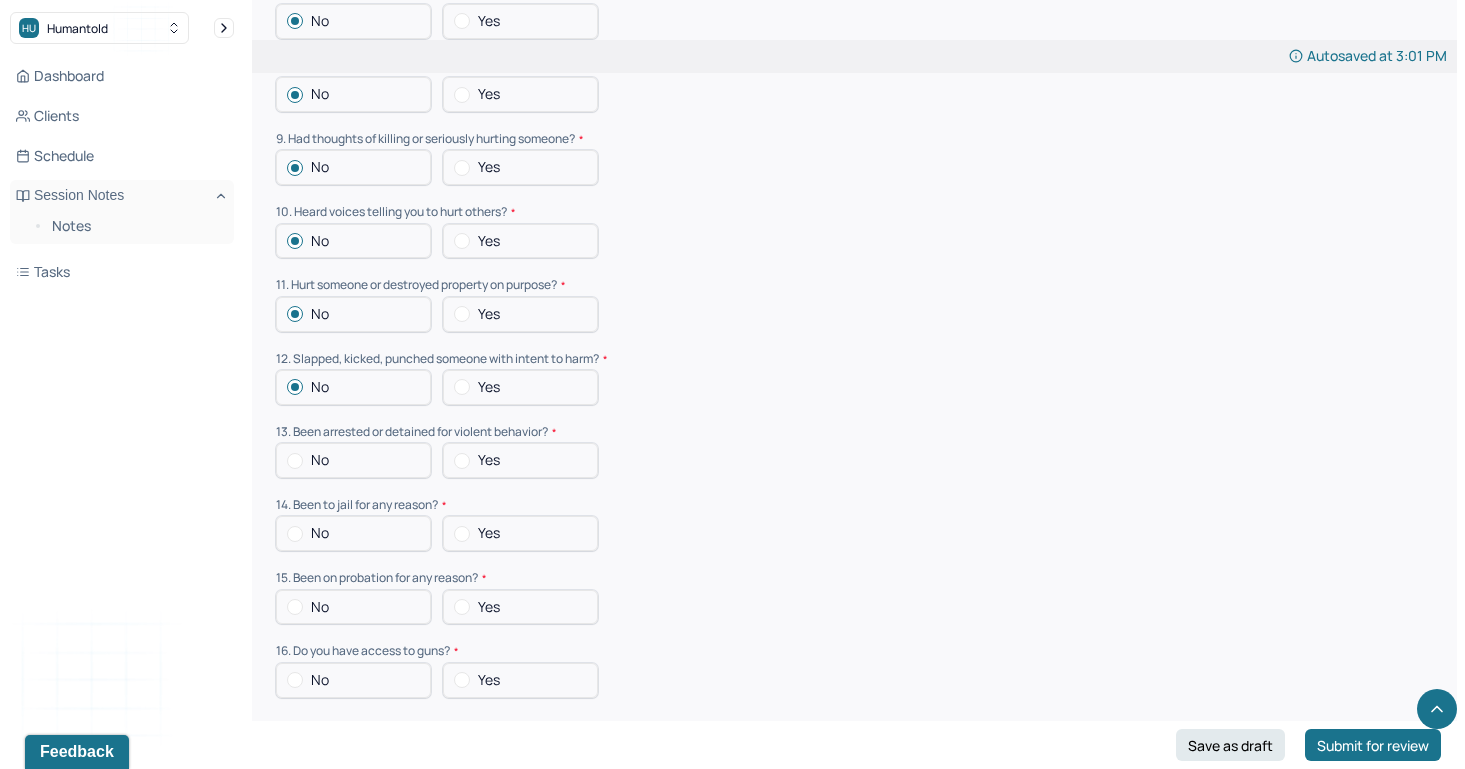 click at bounding box center [295, 461] 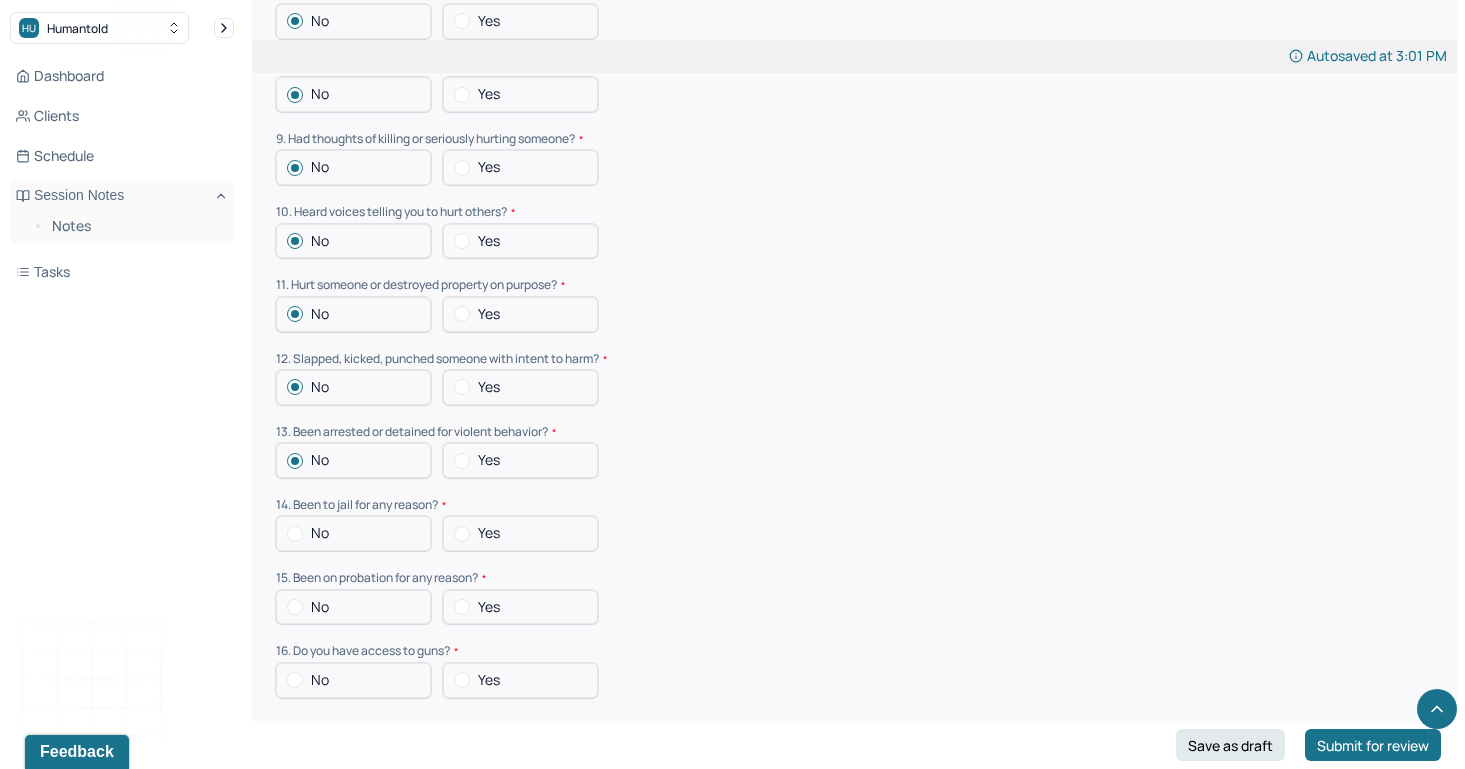 click at bounding box center (295, 534) 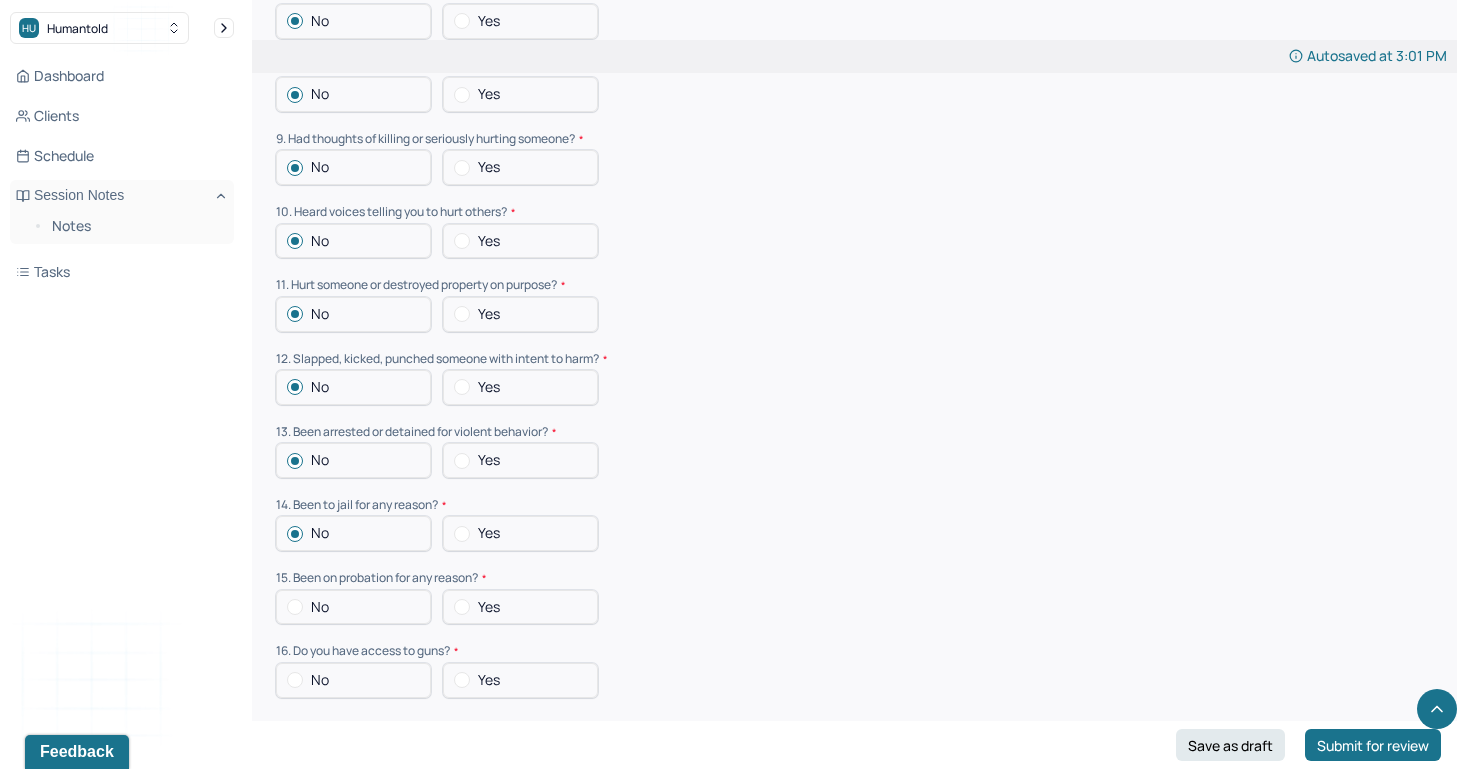 click at bounding box center [295, 607] 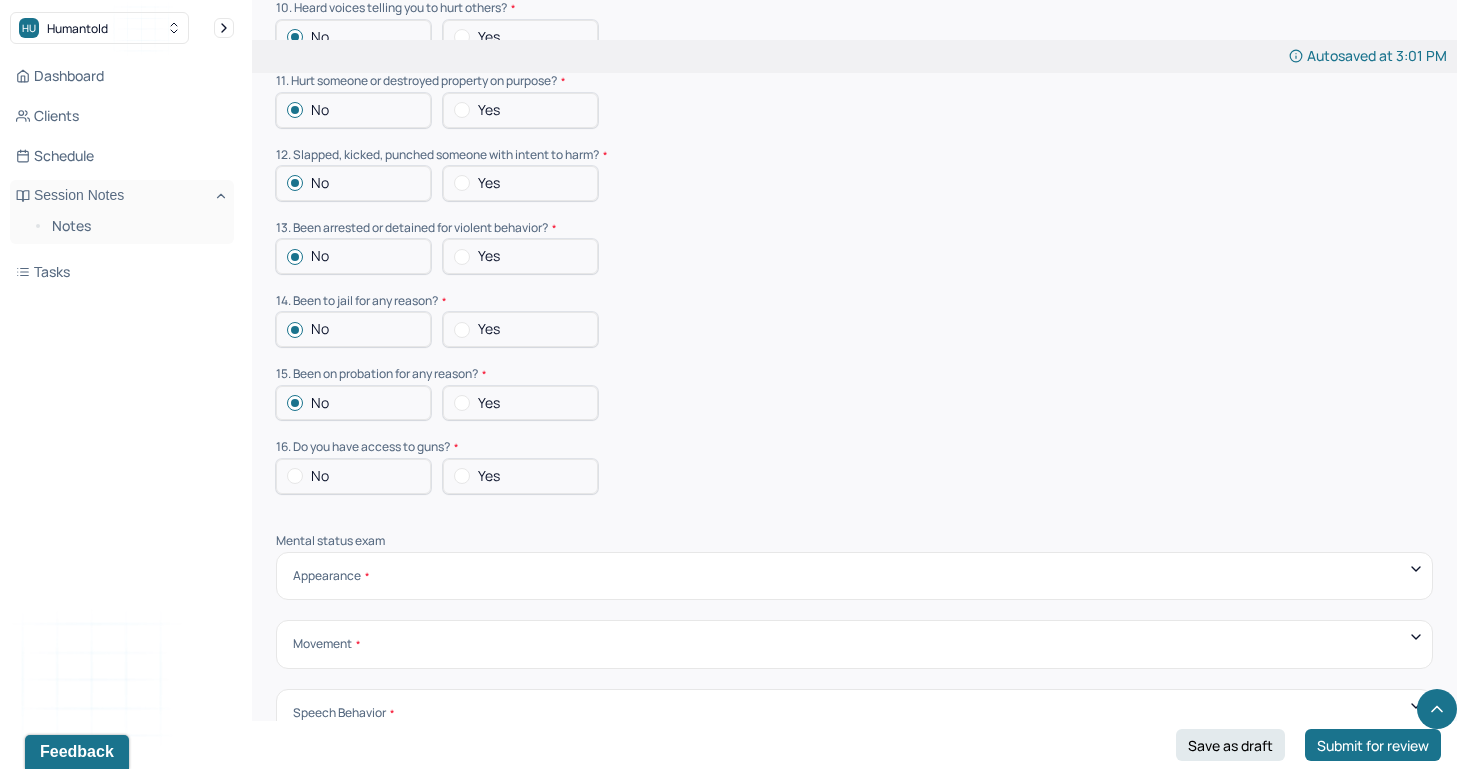 scroll, scrollTop: 5997, scrollLeft: 0, axis: vertical 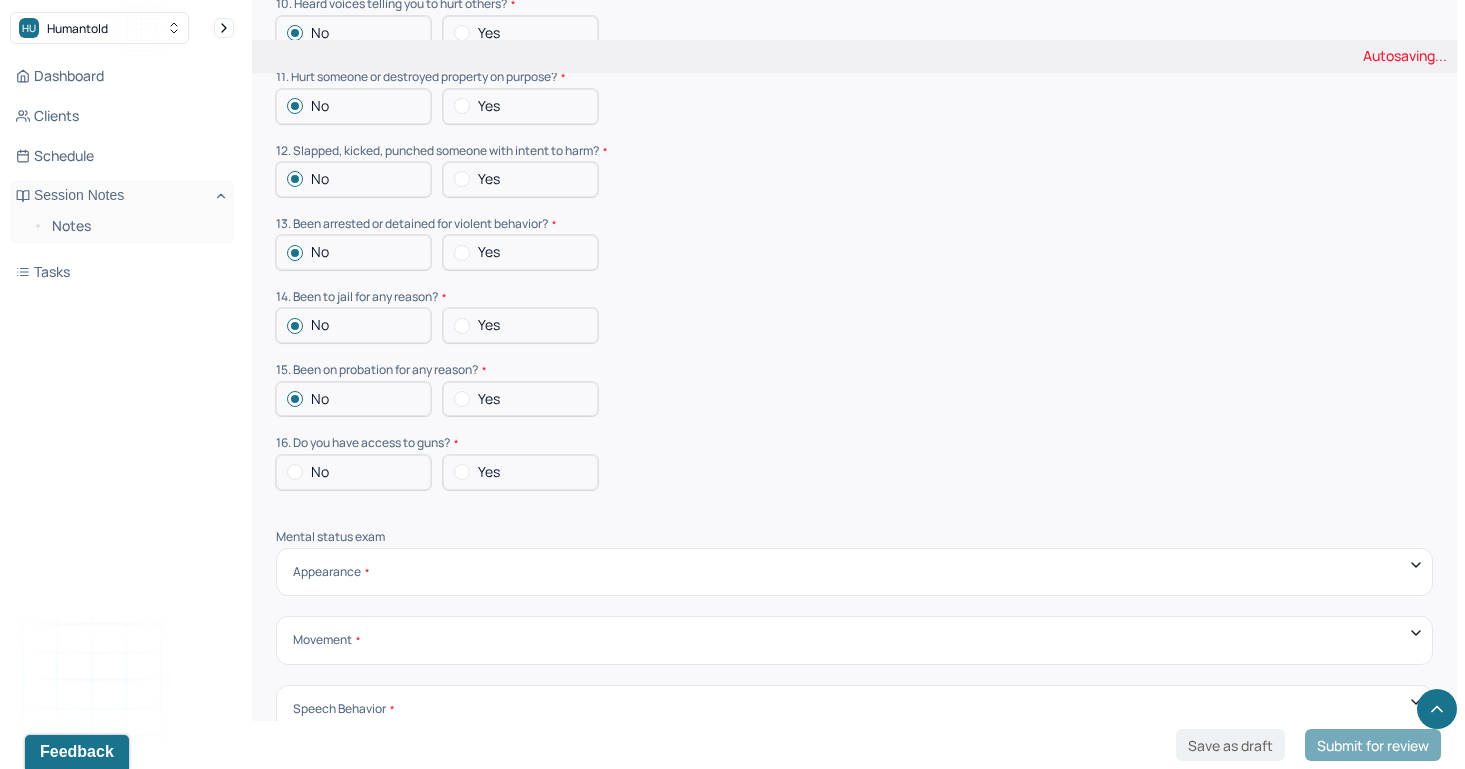 click at bounding box center (295, 472) 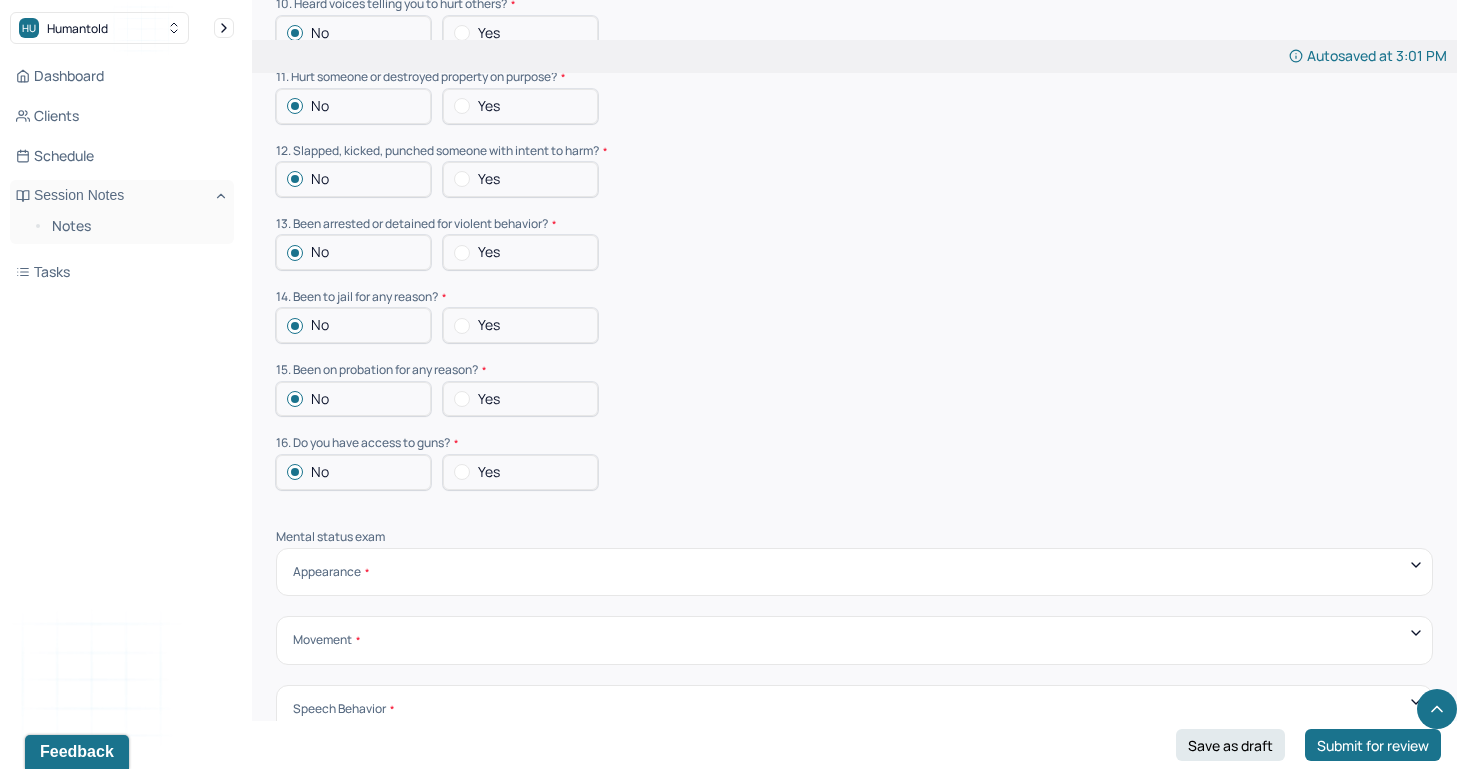 click on "Appearance Neat Unkempt Thin Average Overweight Pale Tanned" at bounding box center [854, 572] 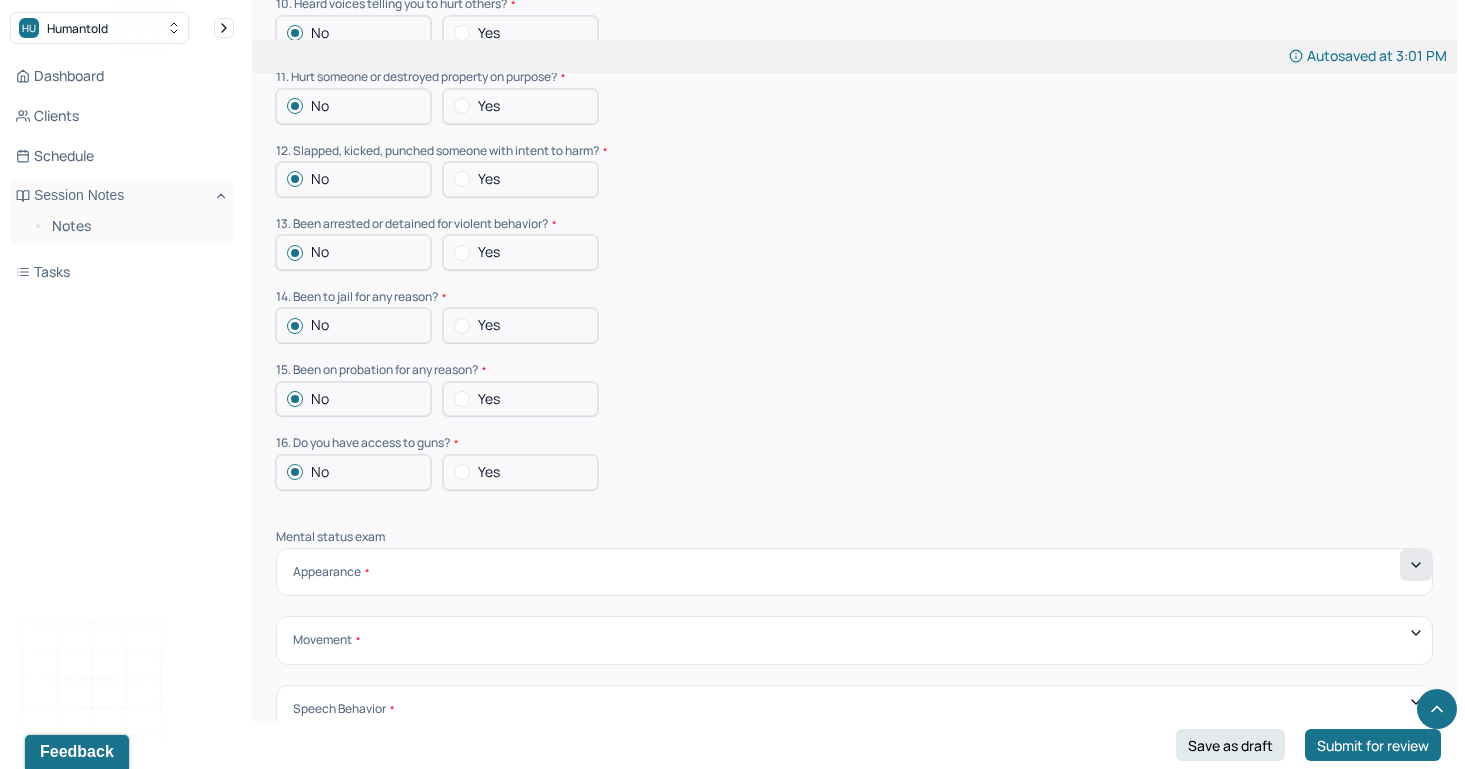 click at bounding box center (1416, 565) 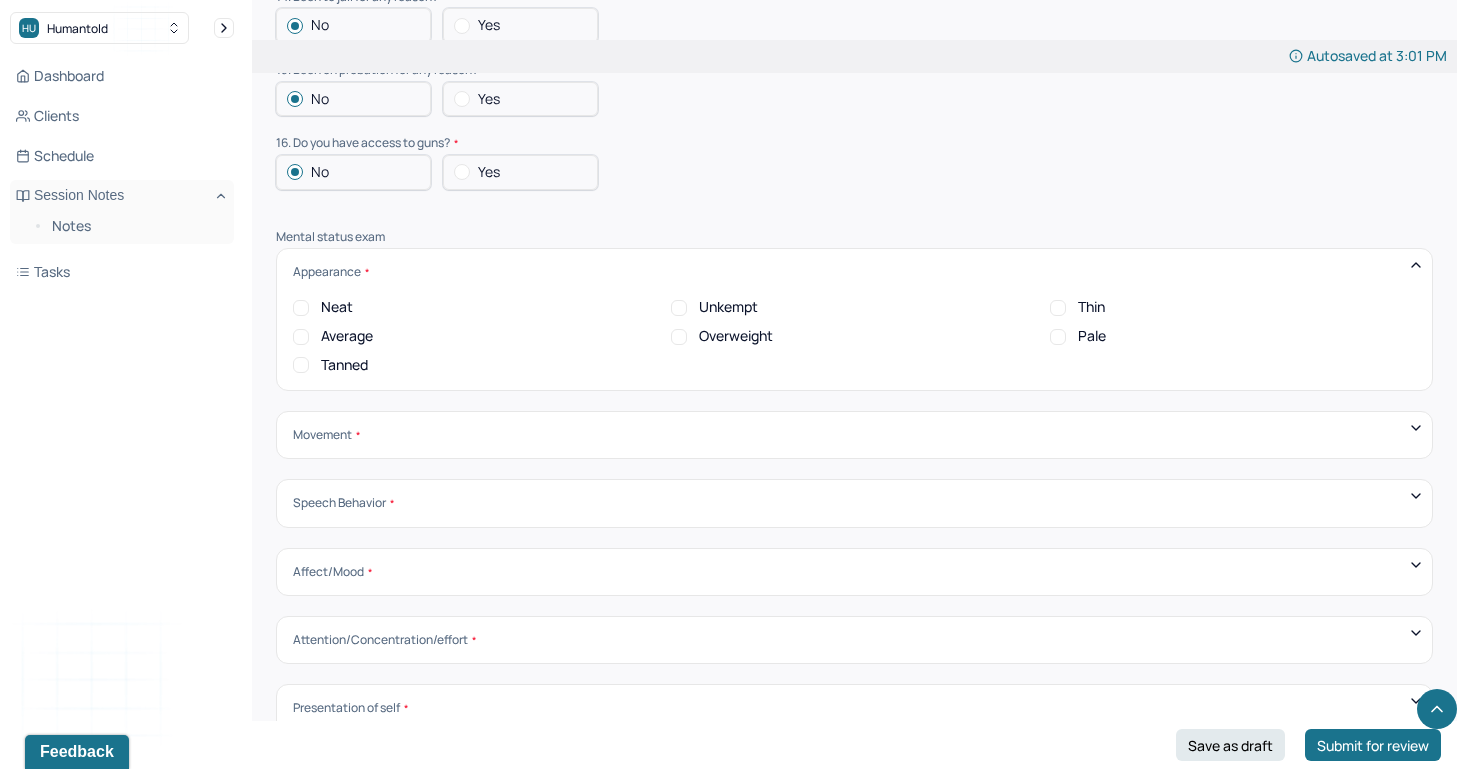 scroll, scrollTop: 6305, scrollLeft: 0, axis: vertical 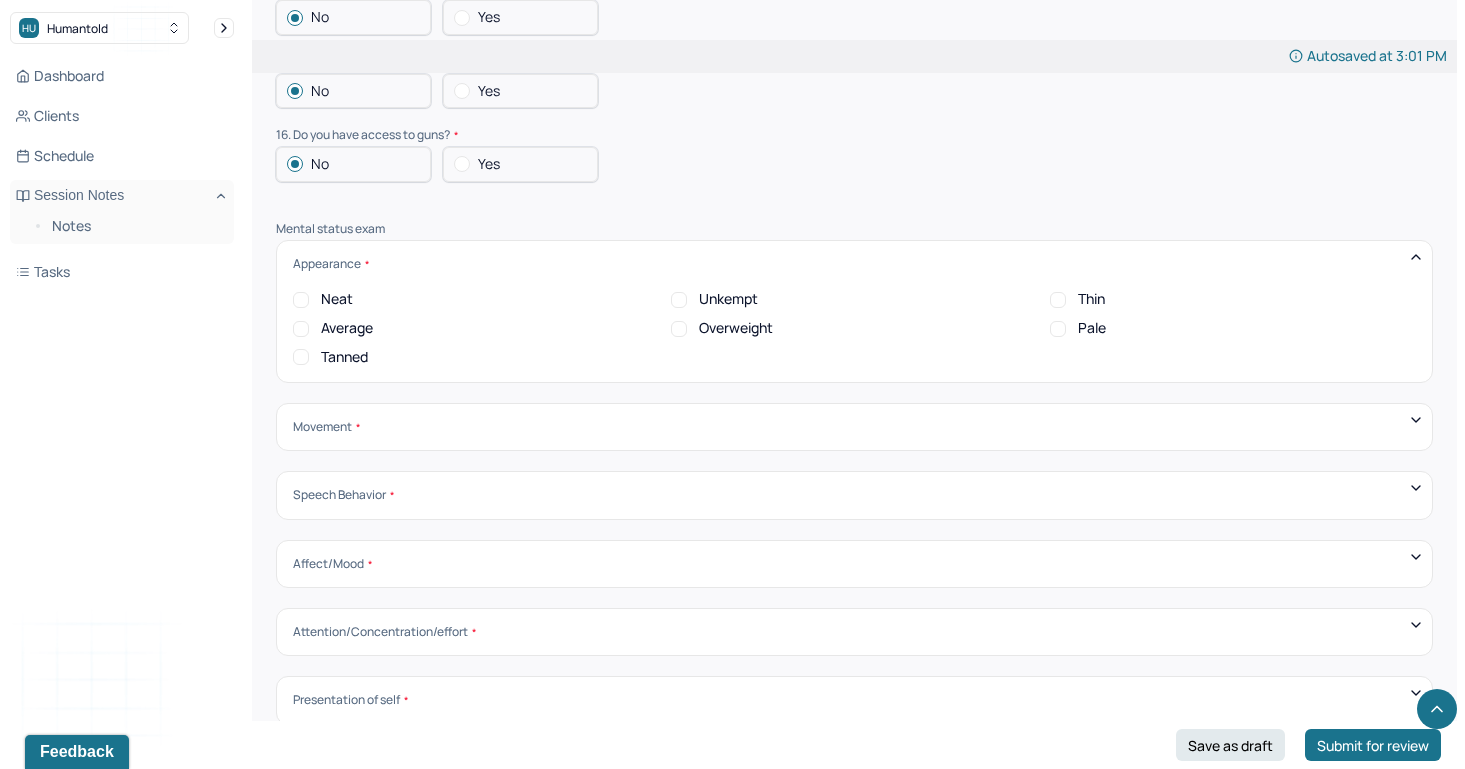 click on "Neat" at bounding box center [301, 300] 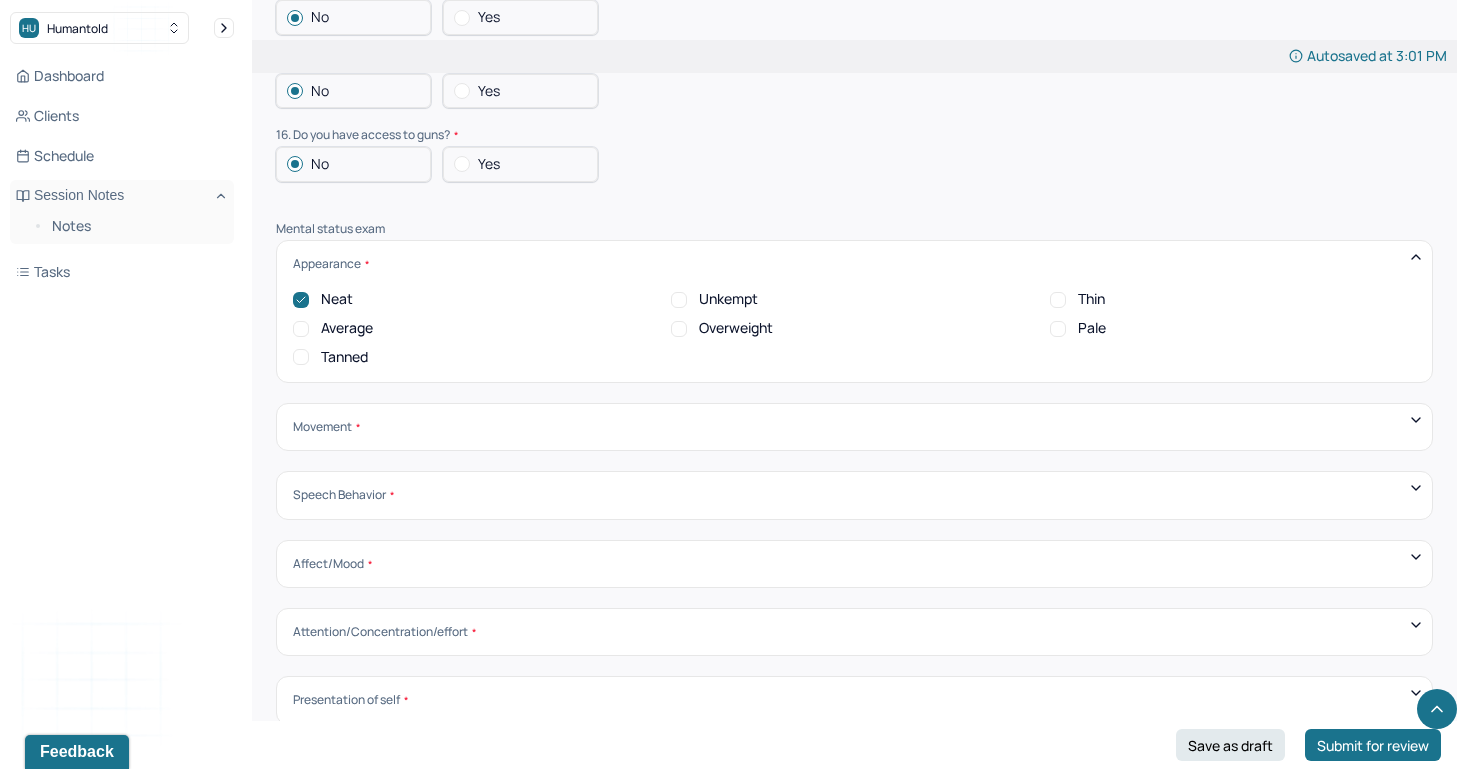 click on "Neat Unkempt Thin Average Overweight Pale Tanned" at bounding box center (854, 328) 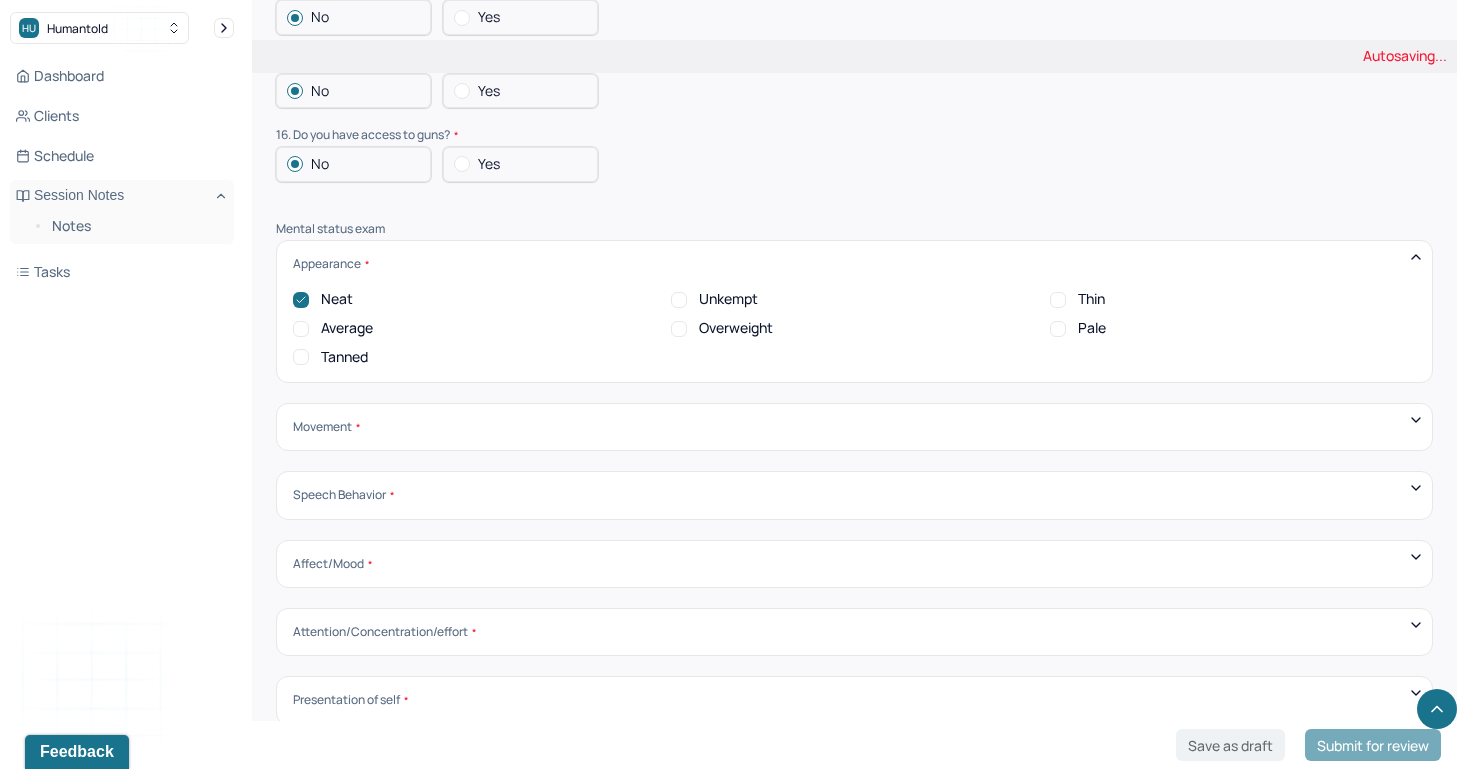 click on "Average" at bounding box center [301, 329] 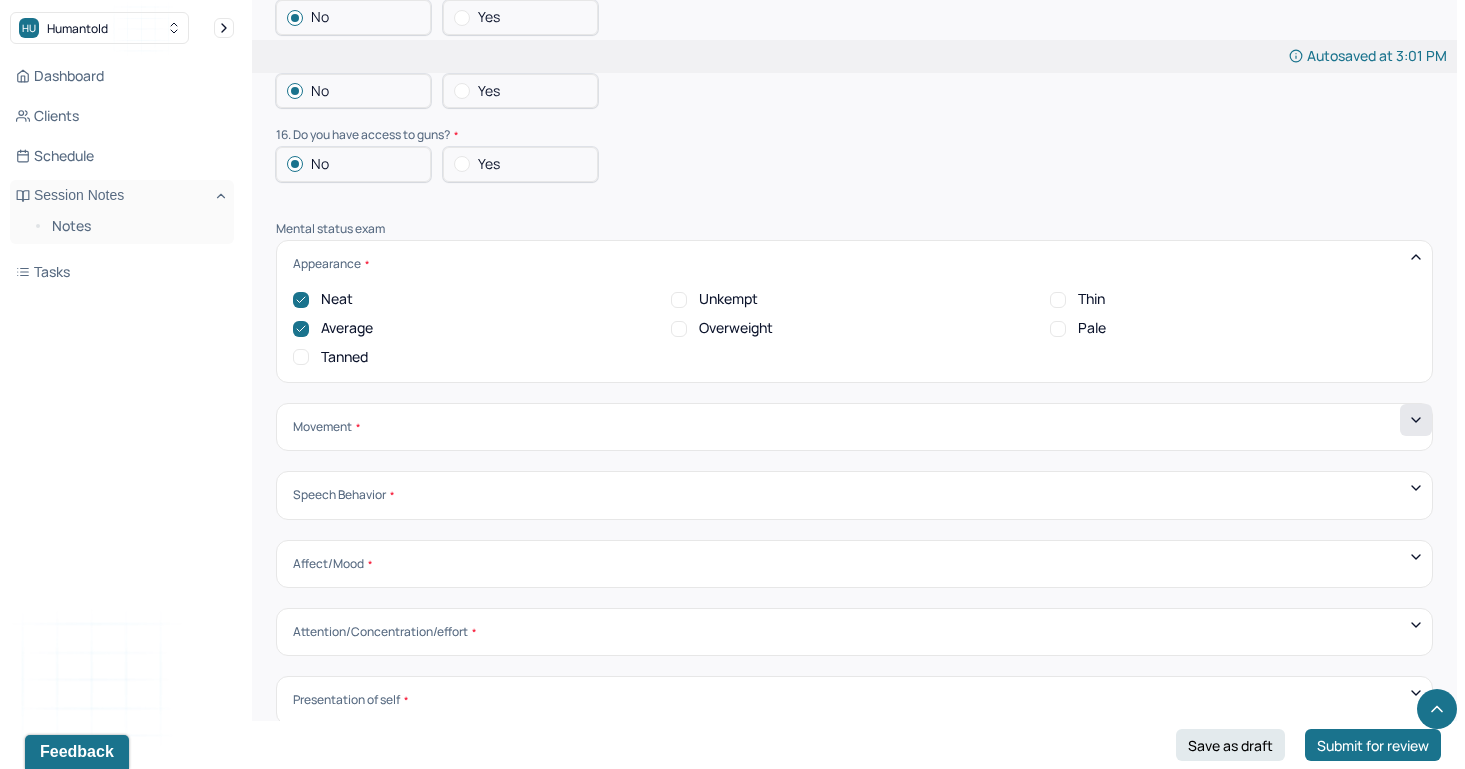 click 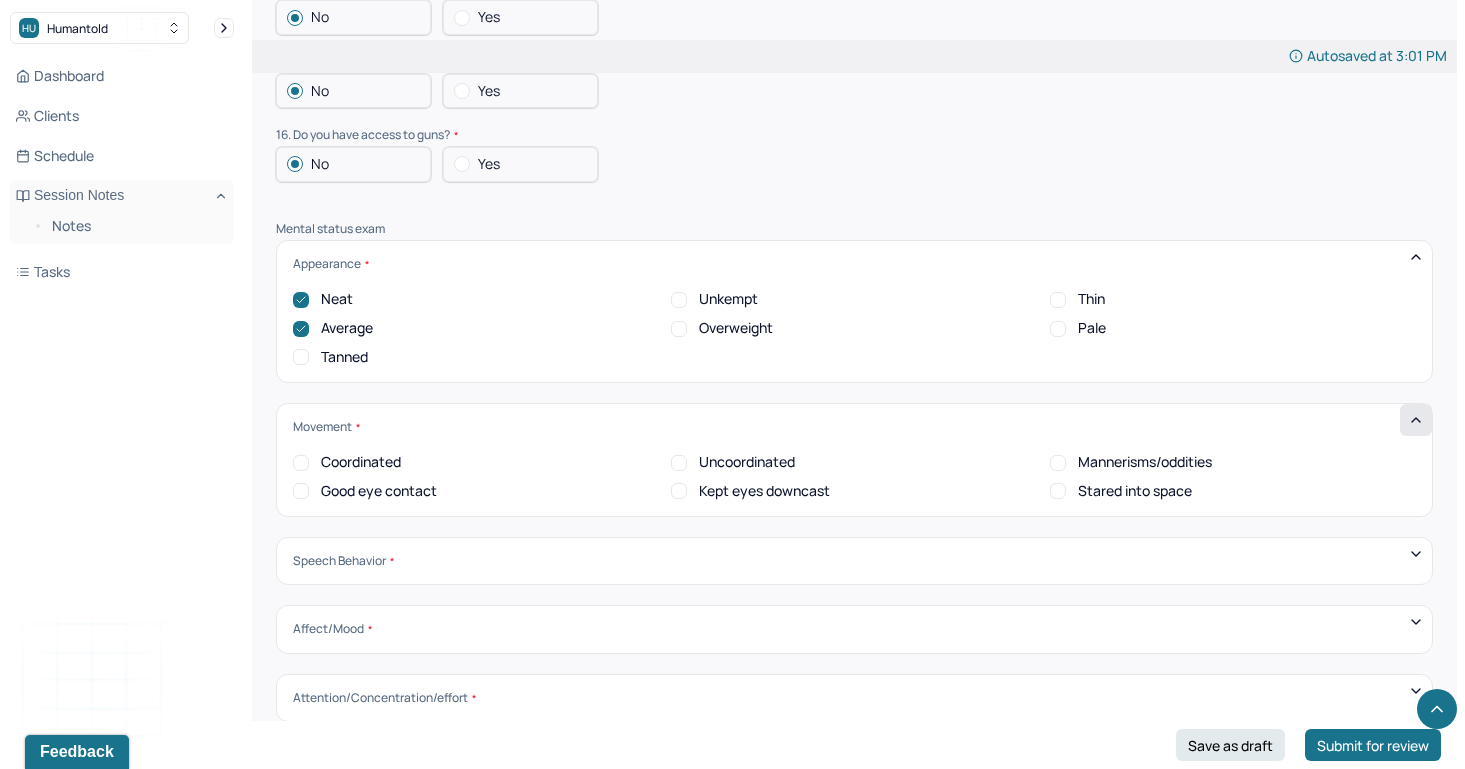 click on "Coordinated" at bounding box center (301, 463) 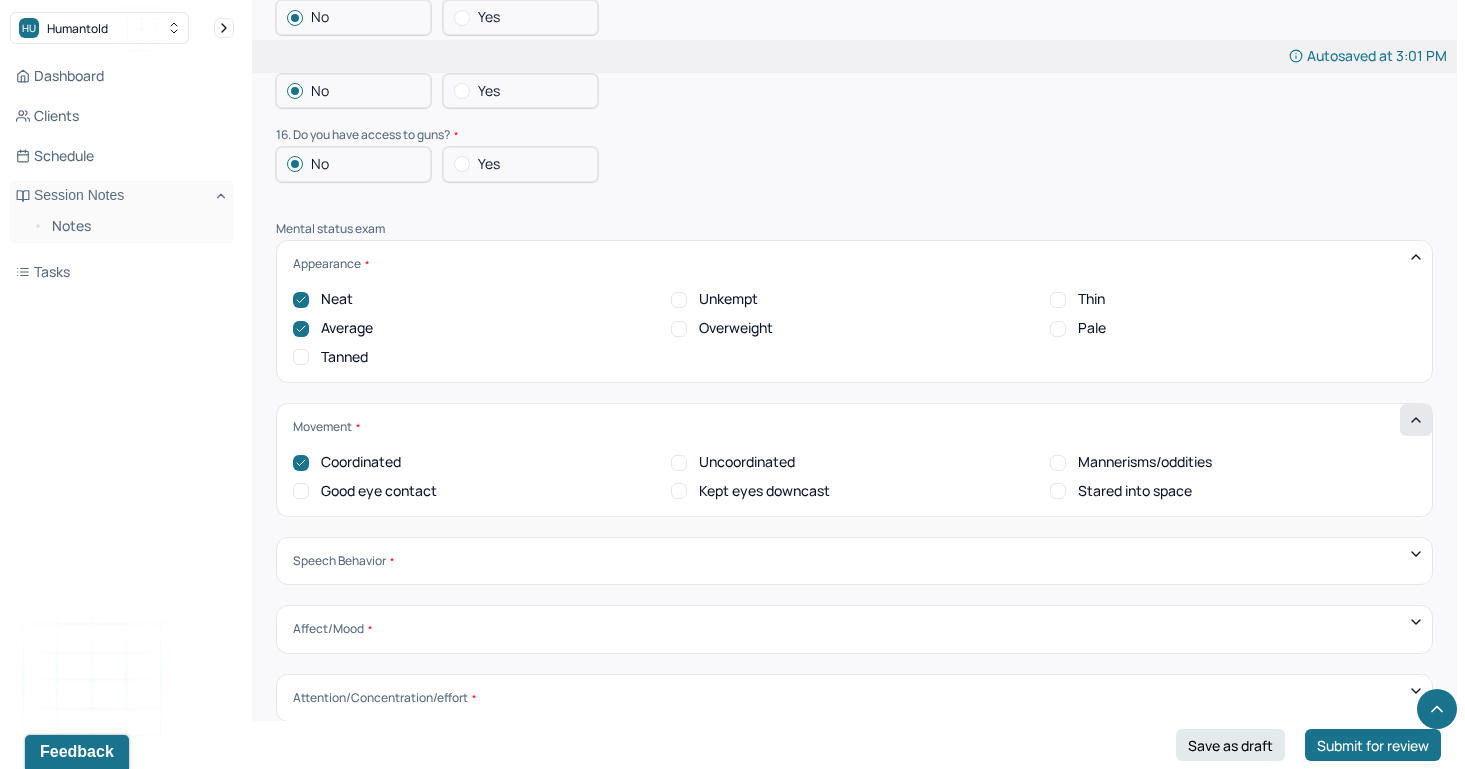 click on "Good eye contact" at bounding box center [301, 491] 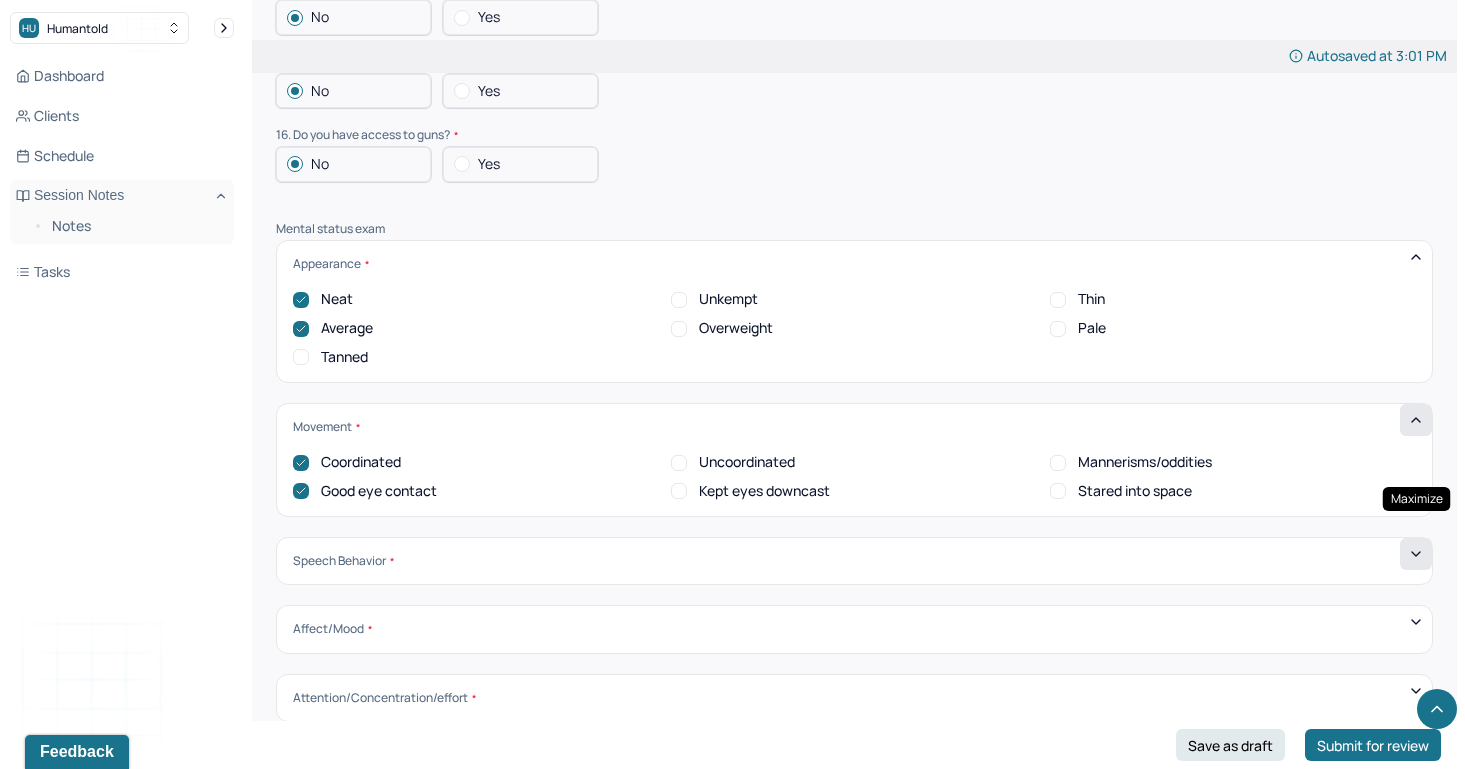 click at bounding box center (1416, 554) 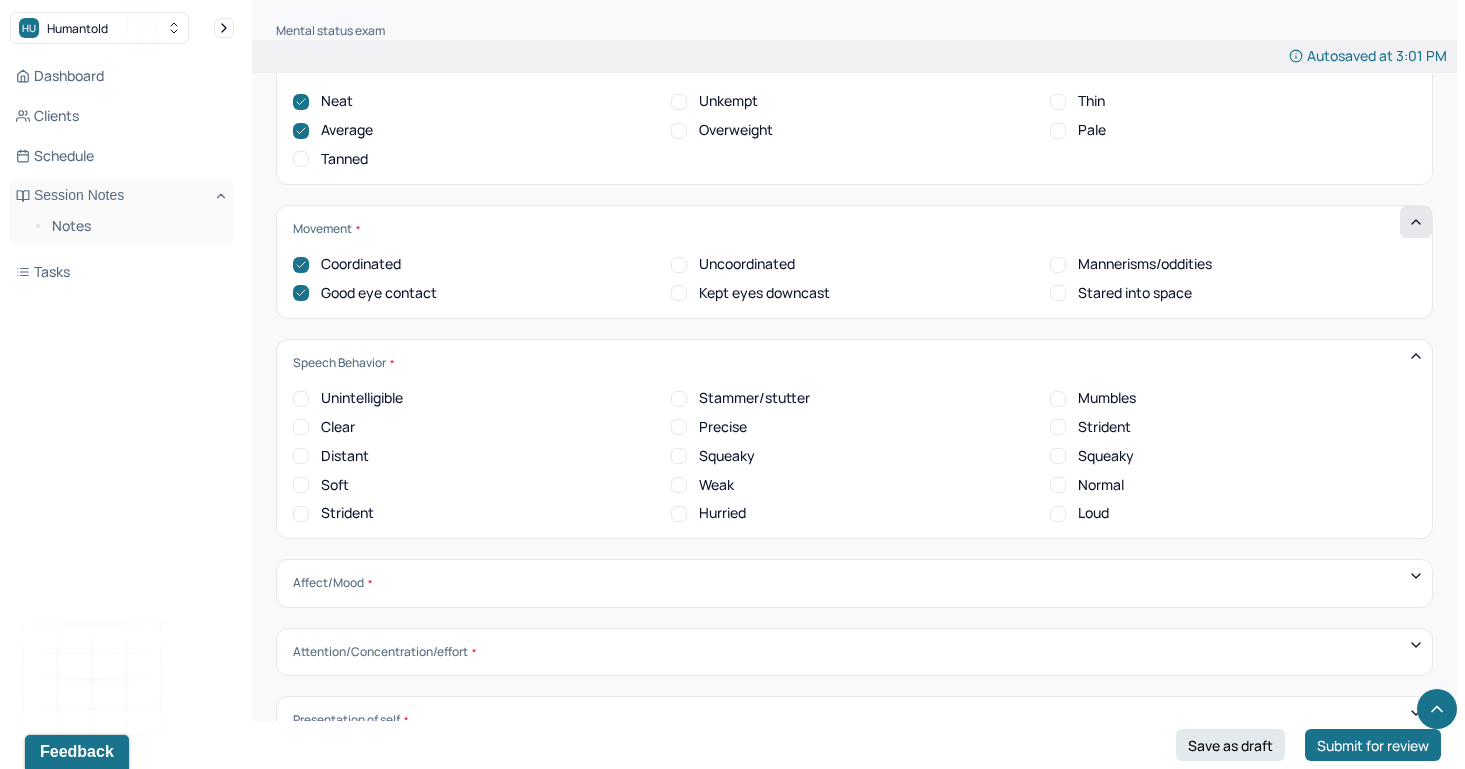scroll, scrollTop: 6509, scrollLeft: 0, axis: vertical 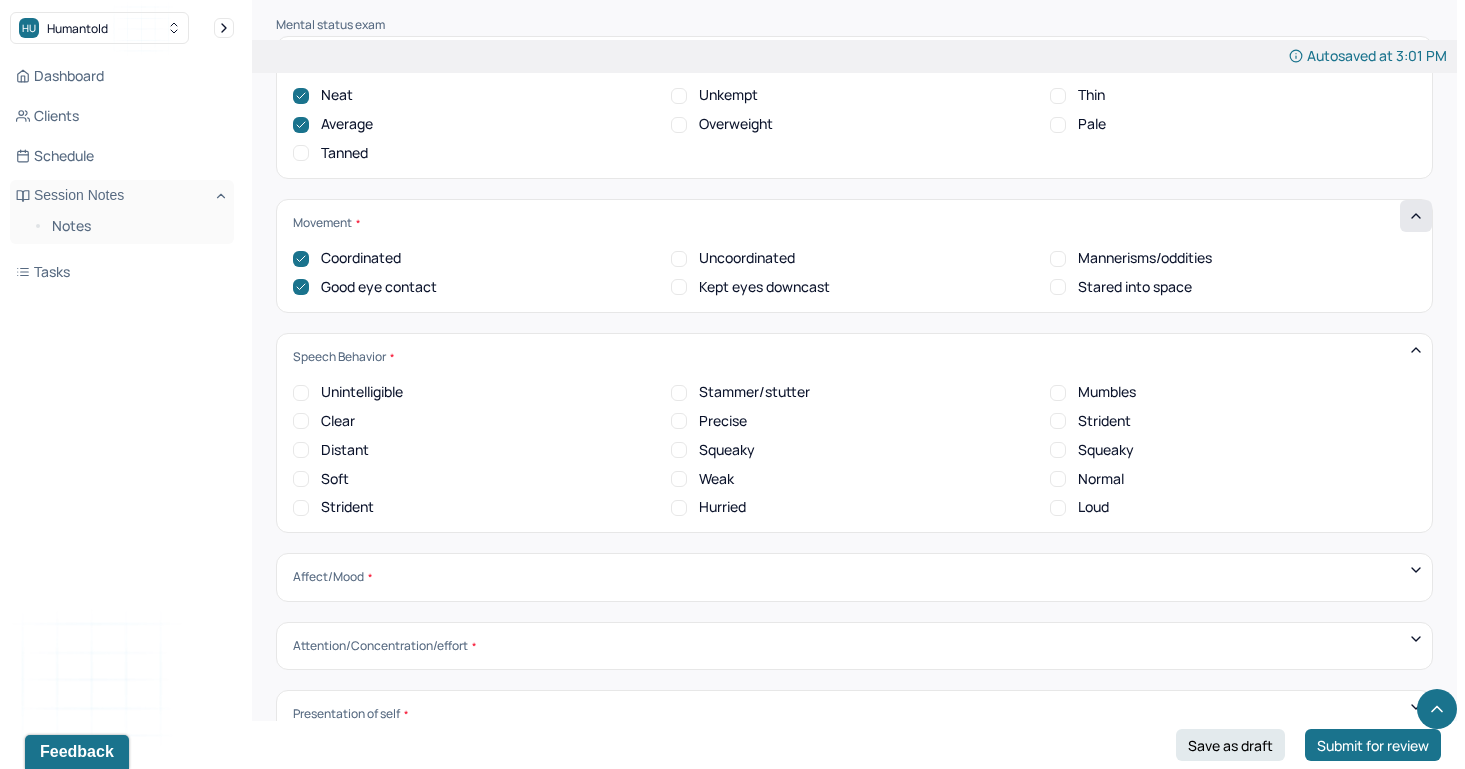 click on "Unintelligible Stammer/stutter Mumbles Clear Precise Strident Distant Squeaky Squeaky Soft Weak Normal Strident Hurried Loud" at bounding box center (854, 450) 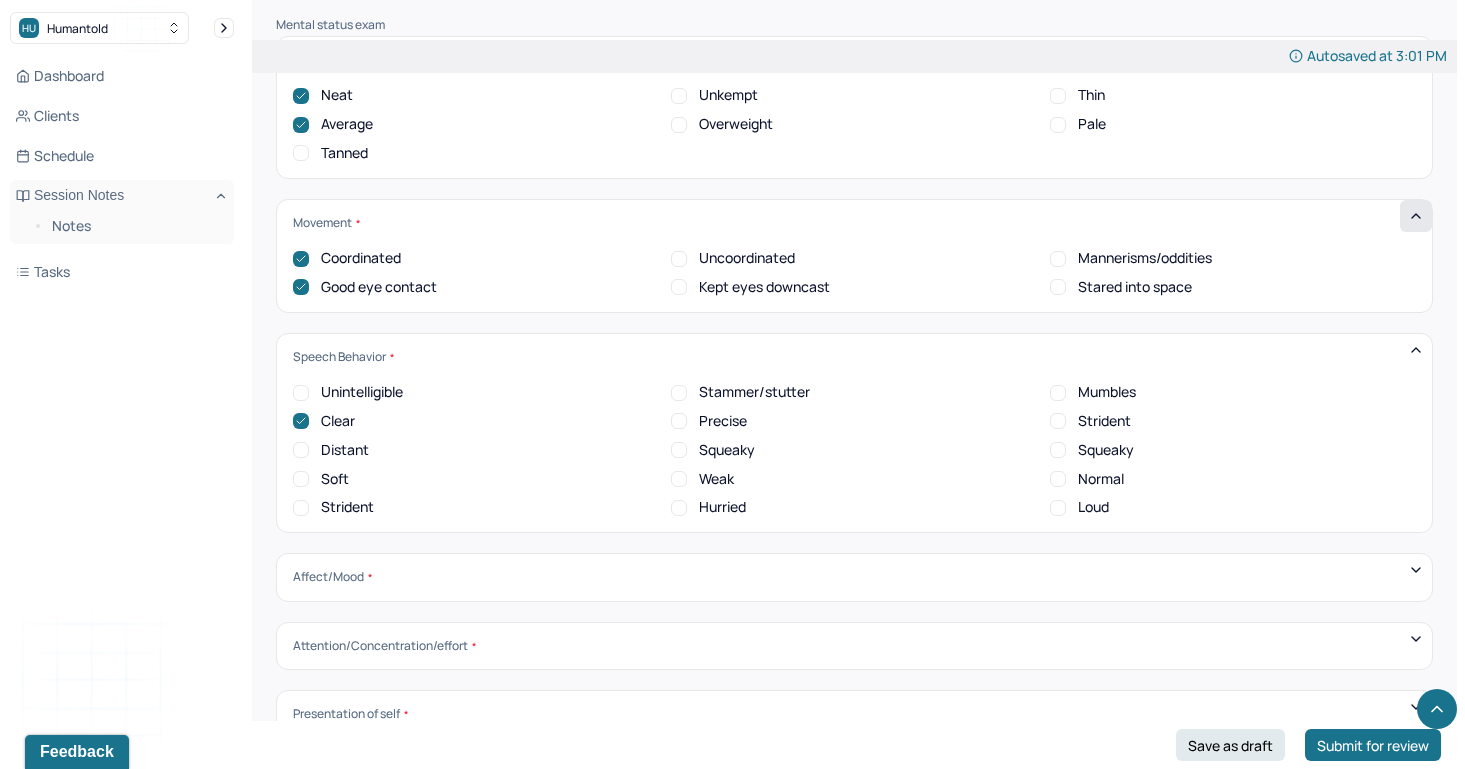 click on "Hurried" at bounding box center [679, 508] 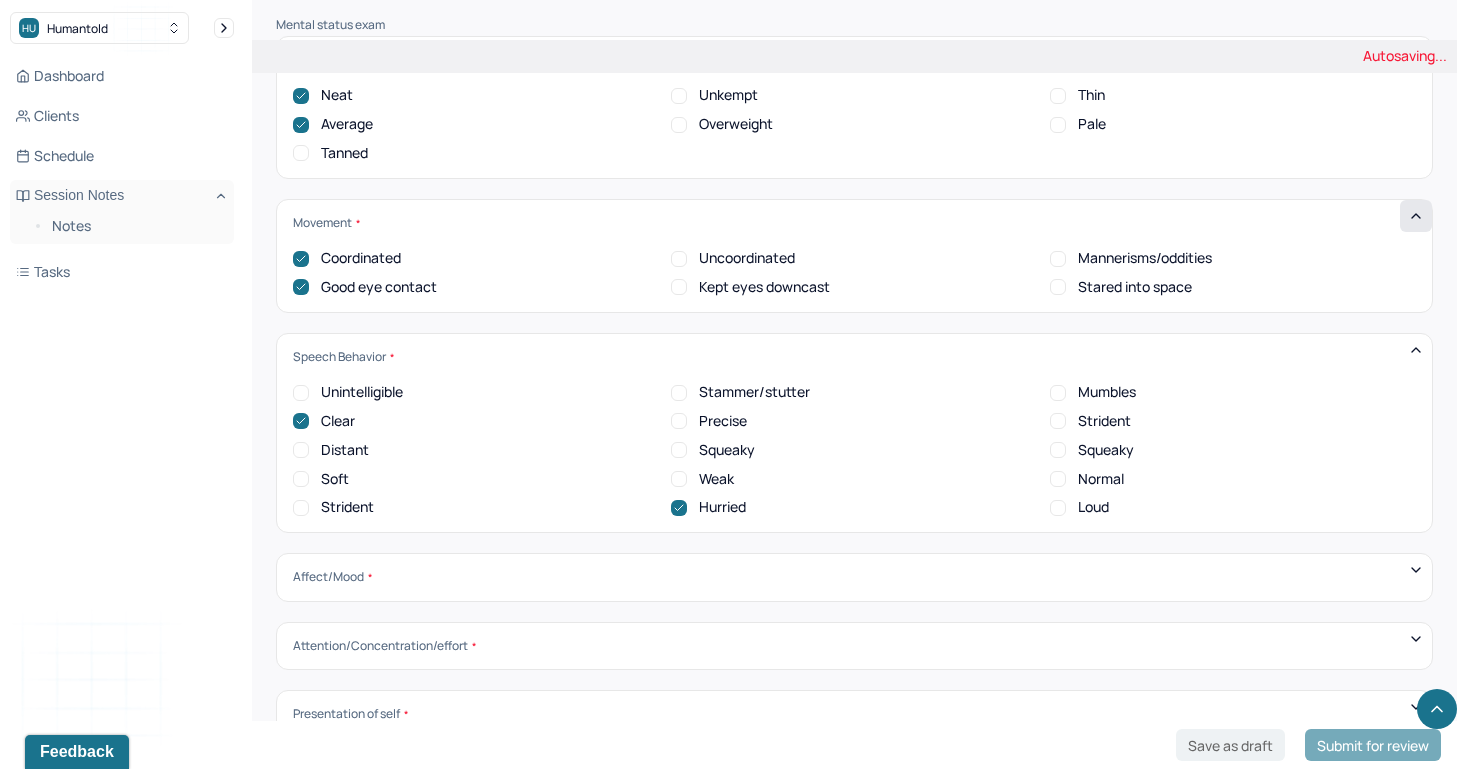 click on "Normal" at bounding box center (1058, 479) 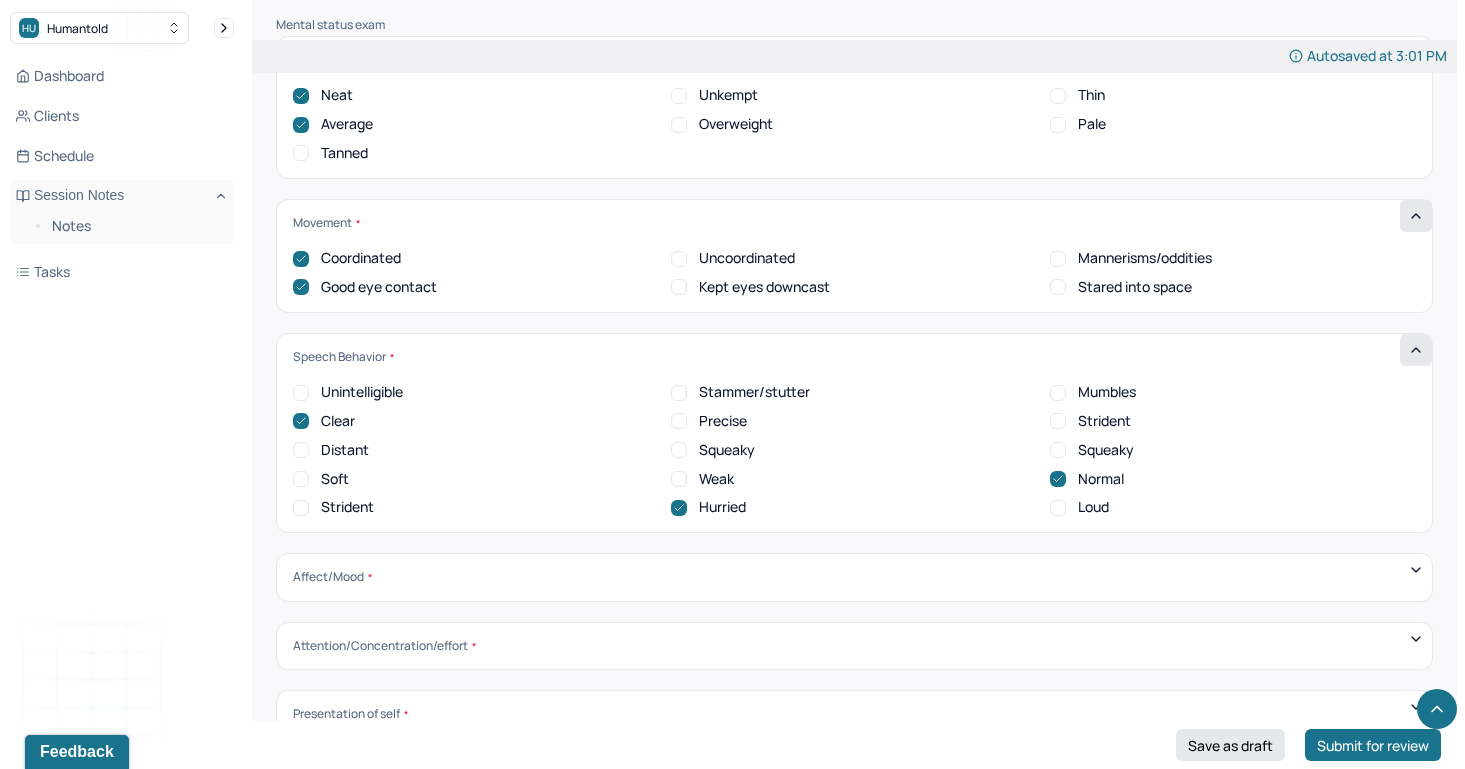 click 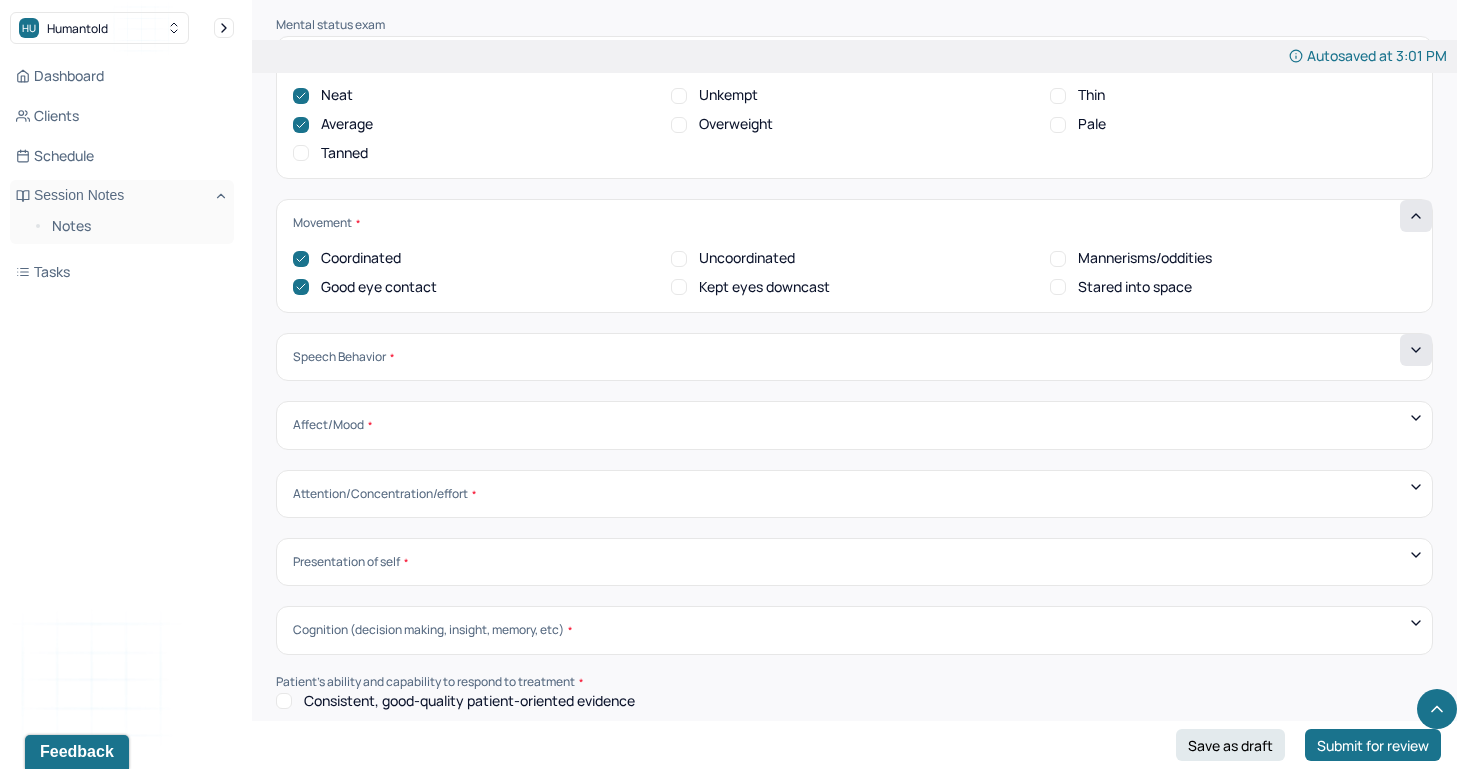 click 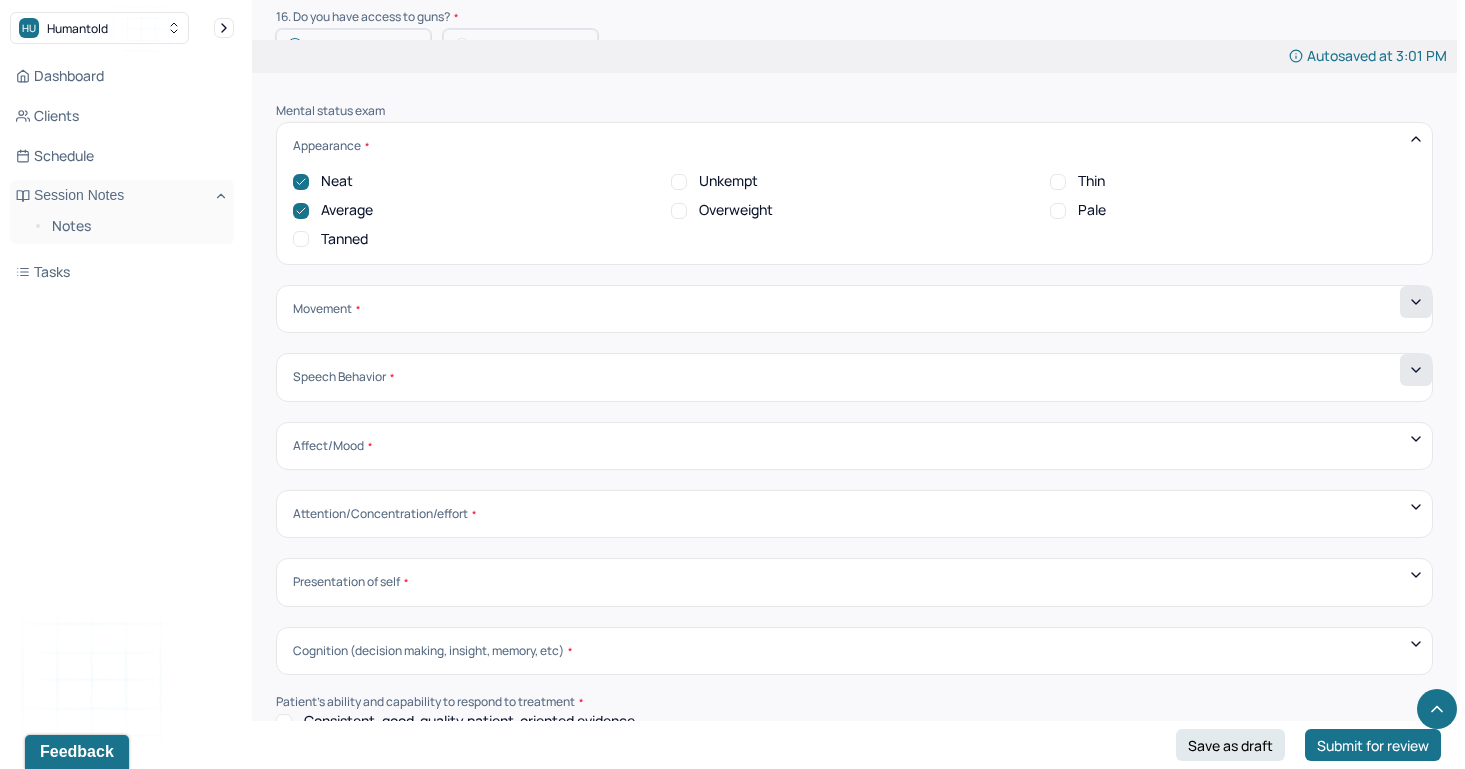 scroll, scrollTop: 6422, scrollLeft: 0, axis: vertical 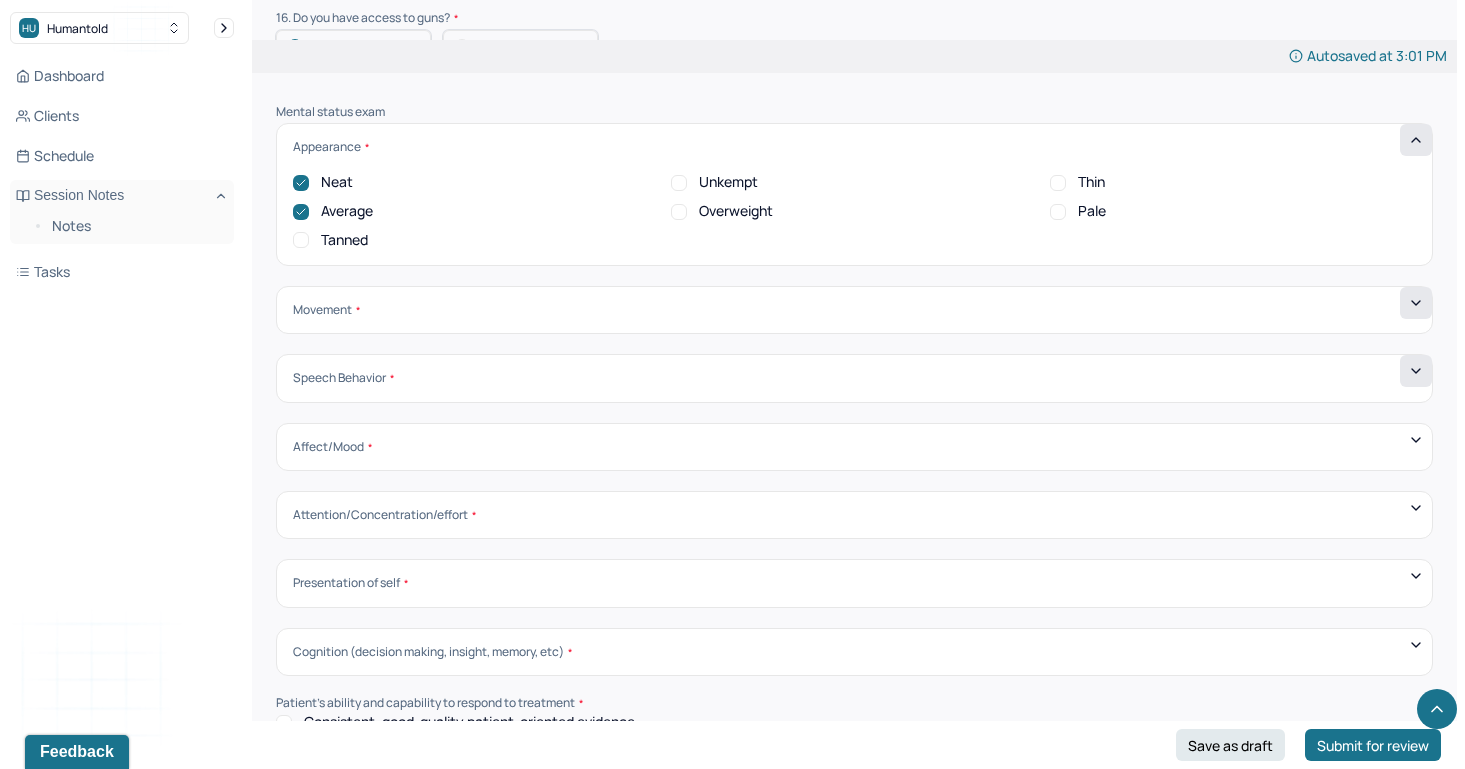 click 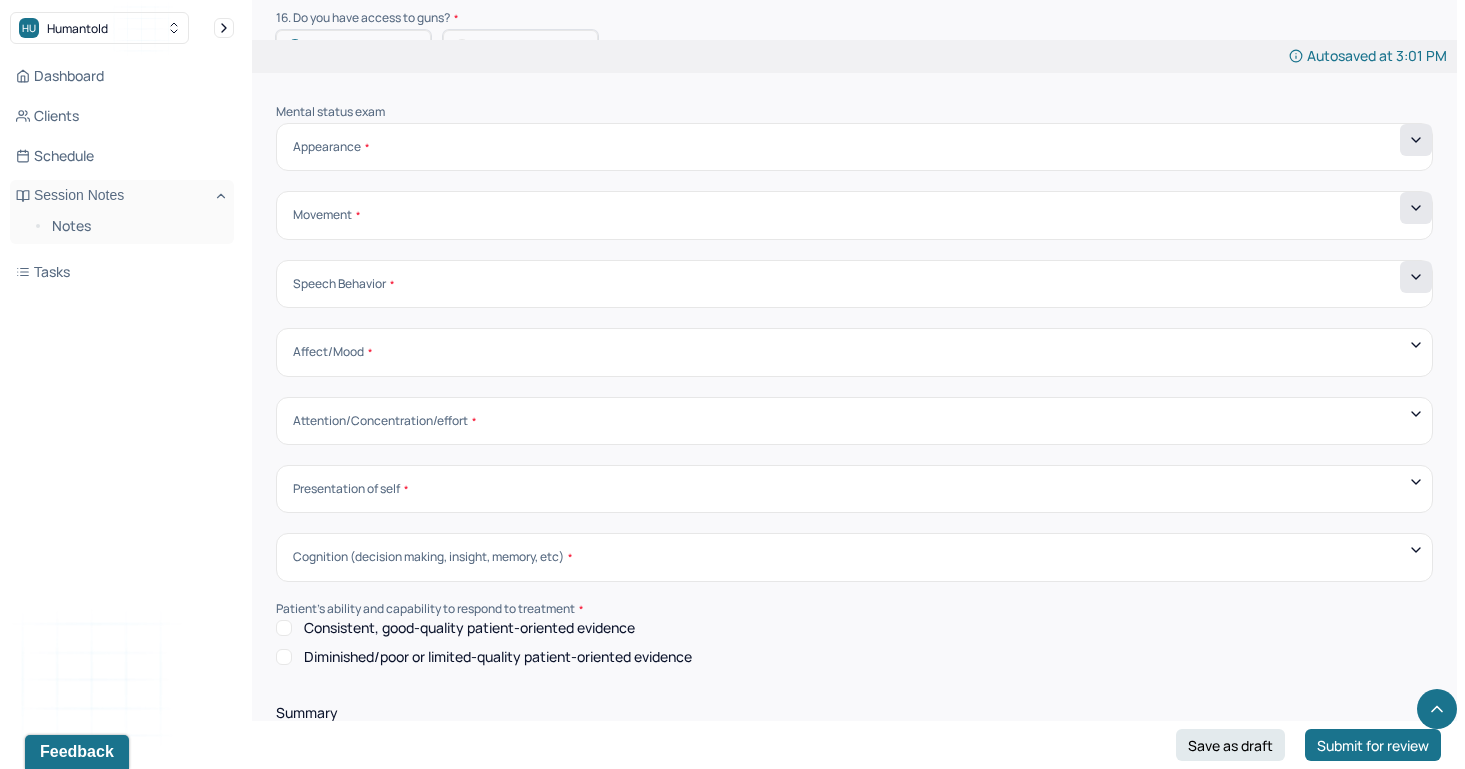 click on "Affect/Mood" at bounding box center [854, 352] 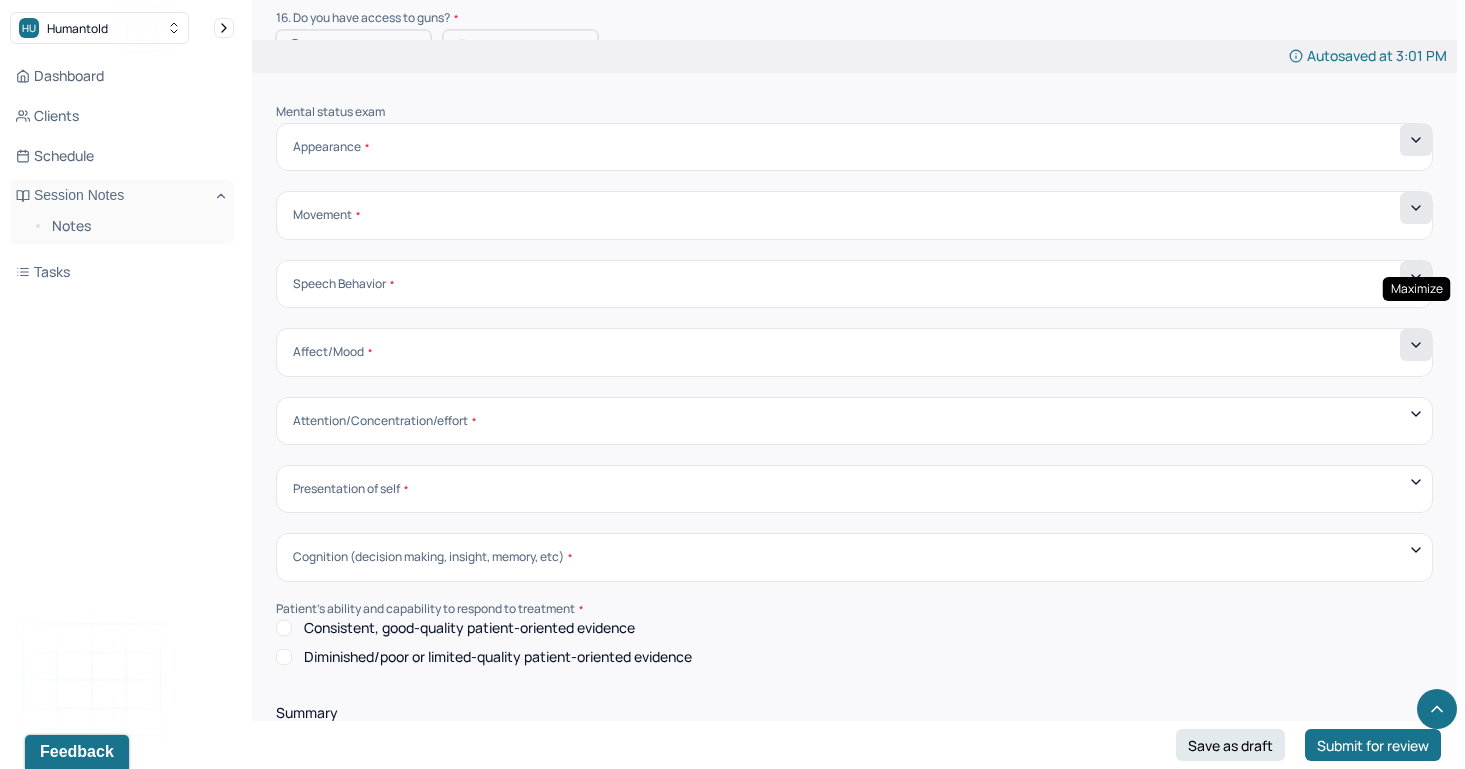 click 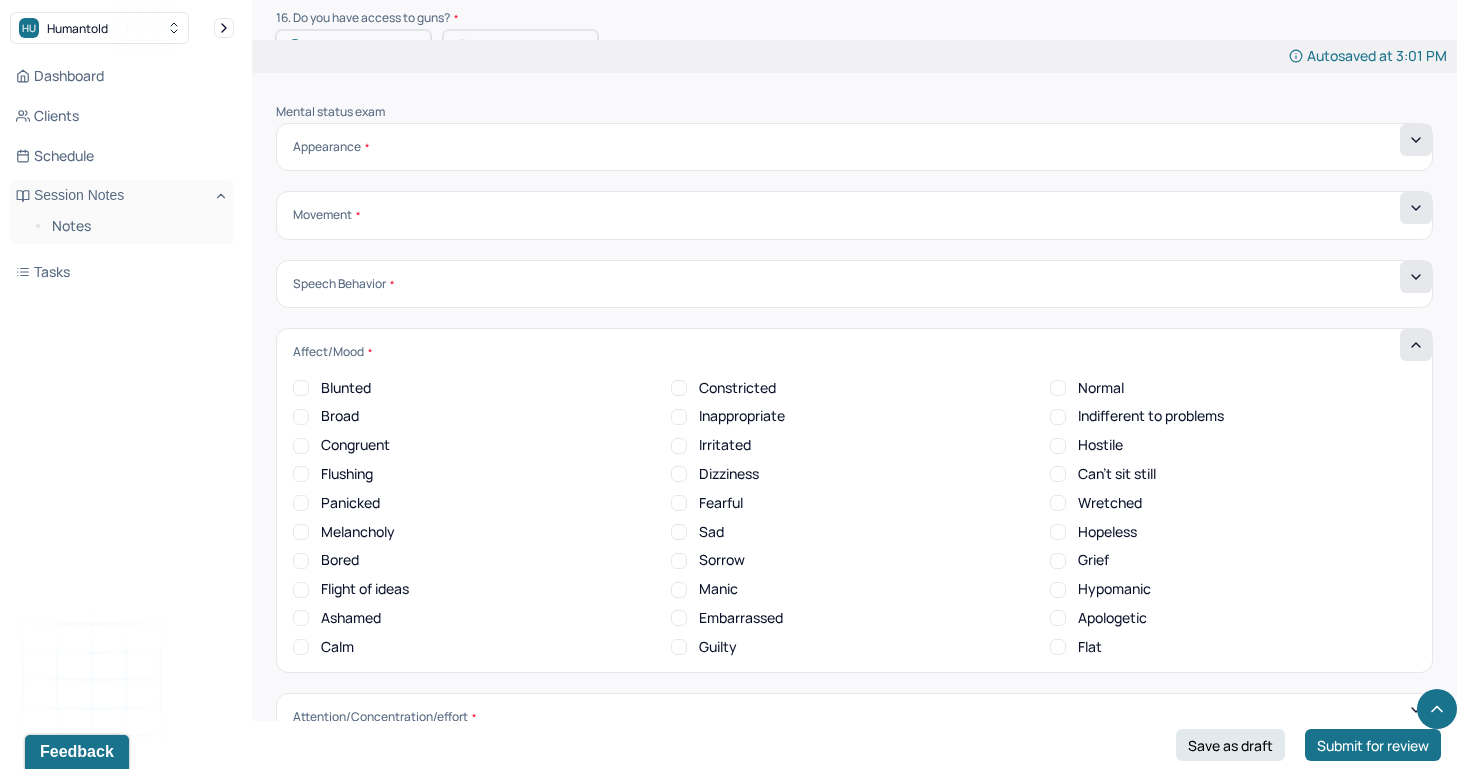 scroll, scrollTop: 0, scrollLeft: 0, axis: both 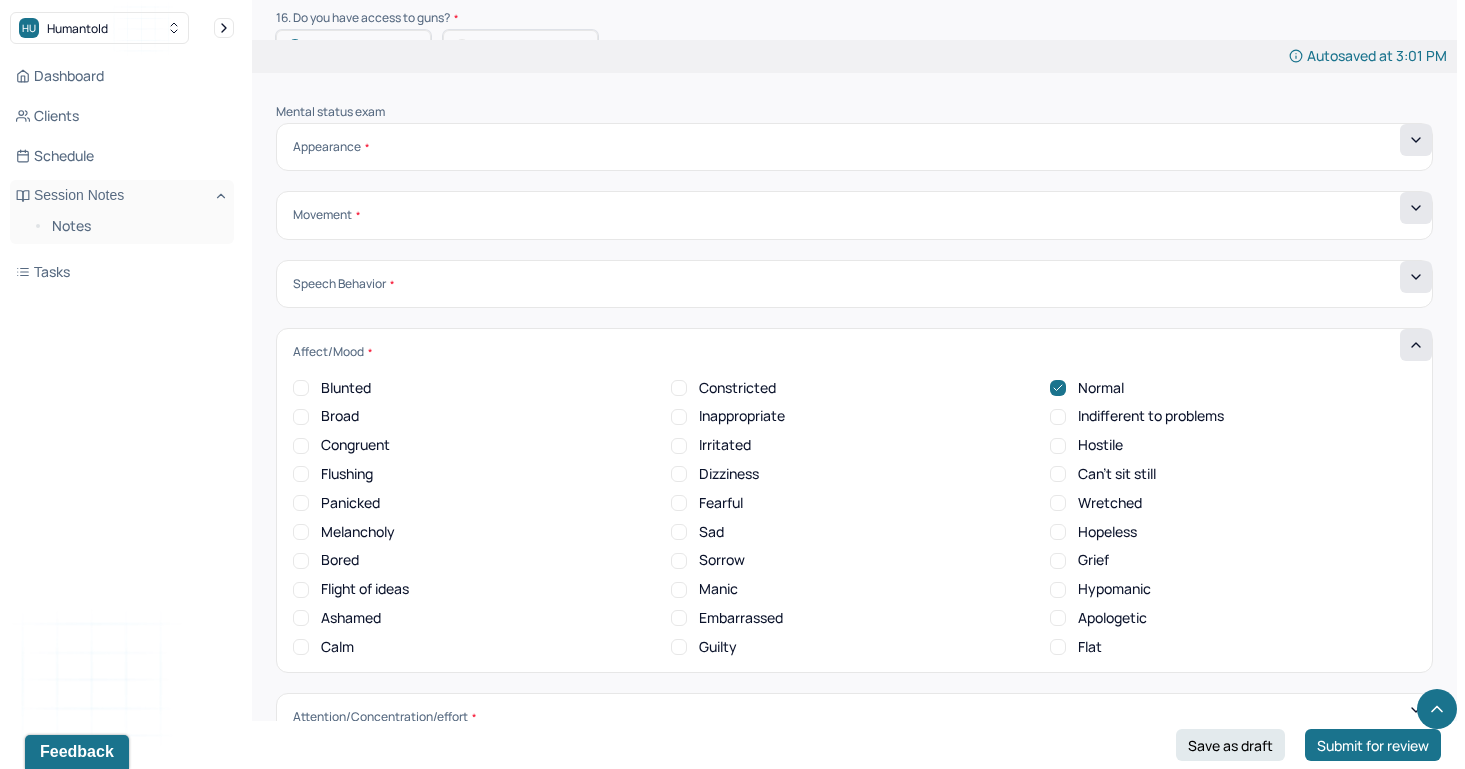 click on "Sorrow" at bounding box center [679, 561] 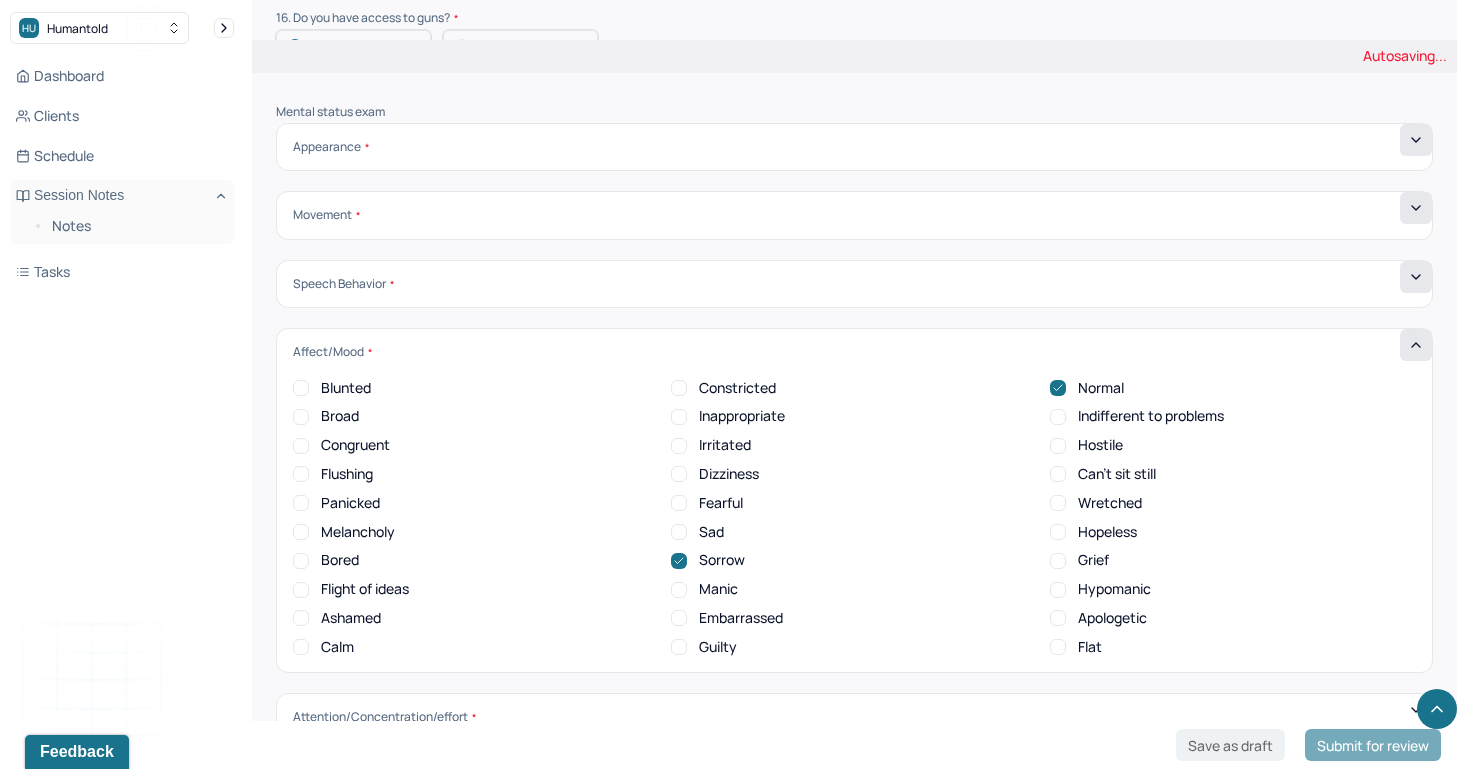 click on "Fearful" at bounding box center [679, 503] 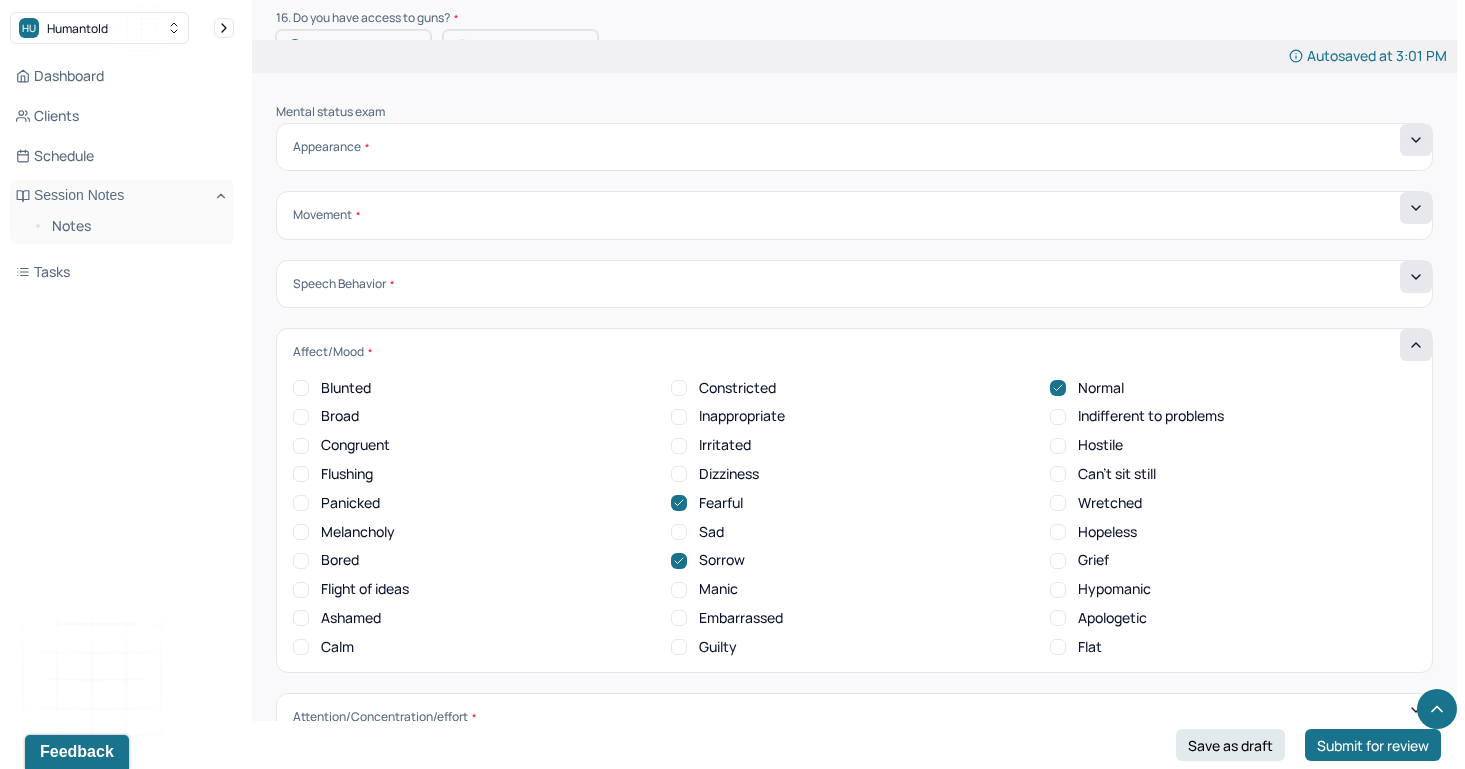 click on "Blunted" at bounding box center (301, 388) 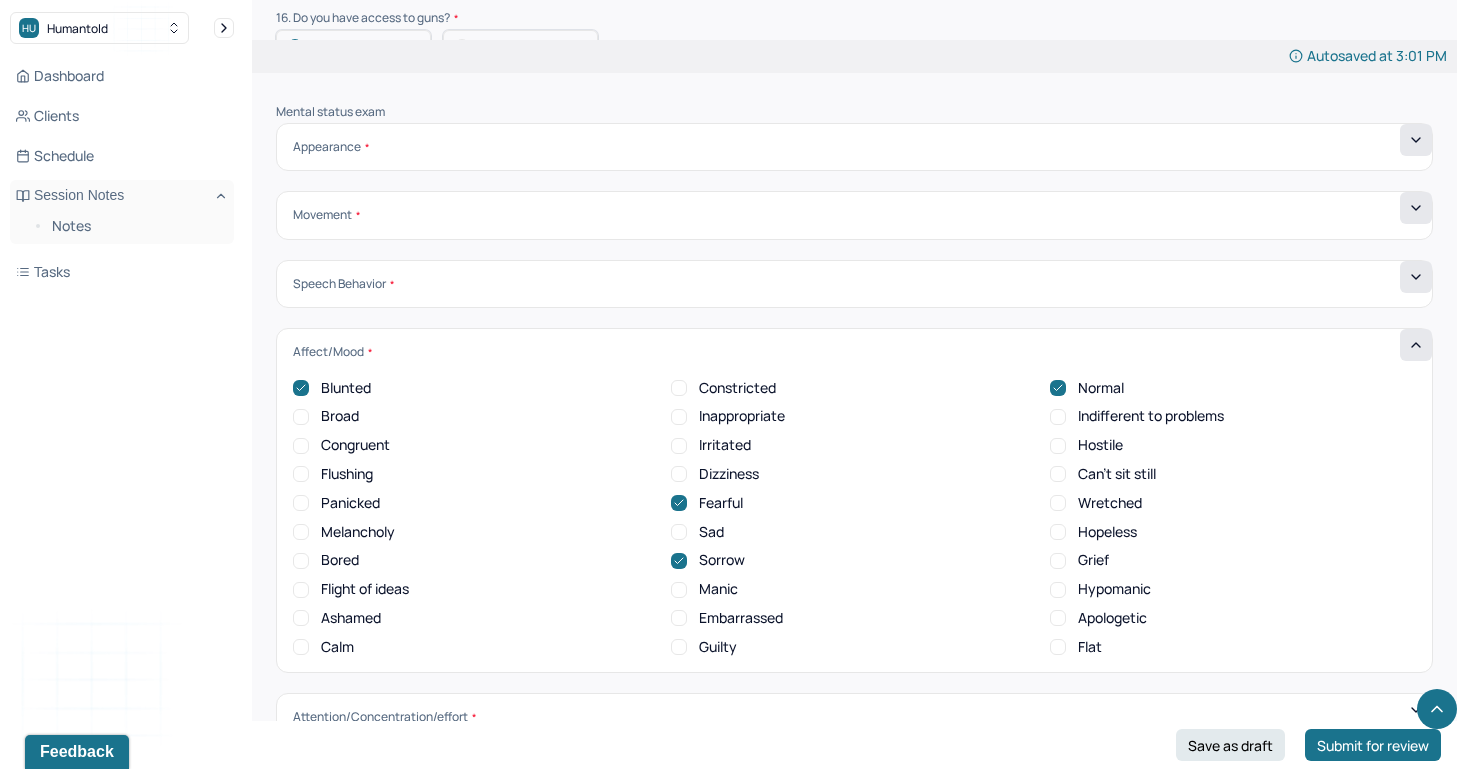 click on "Broad" at bounding box center [301, 417] 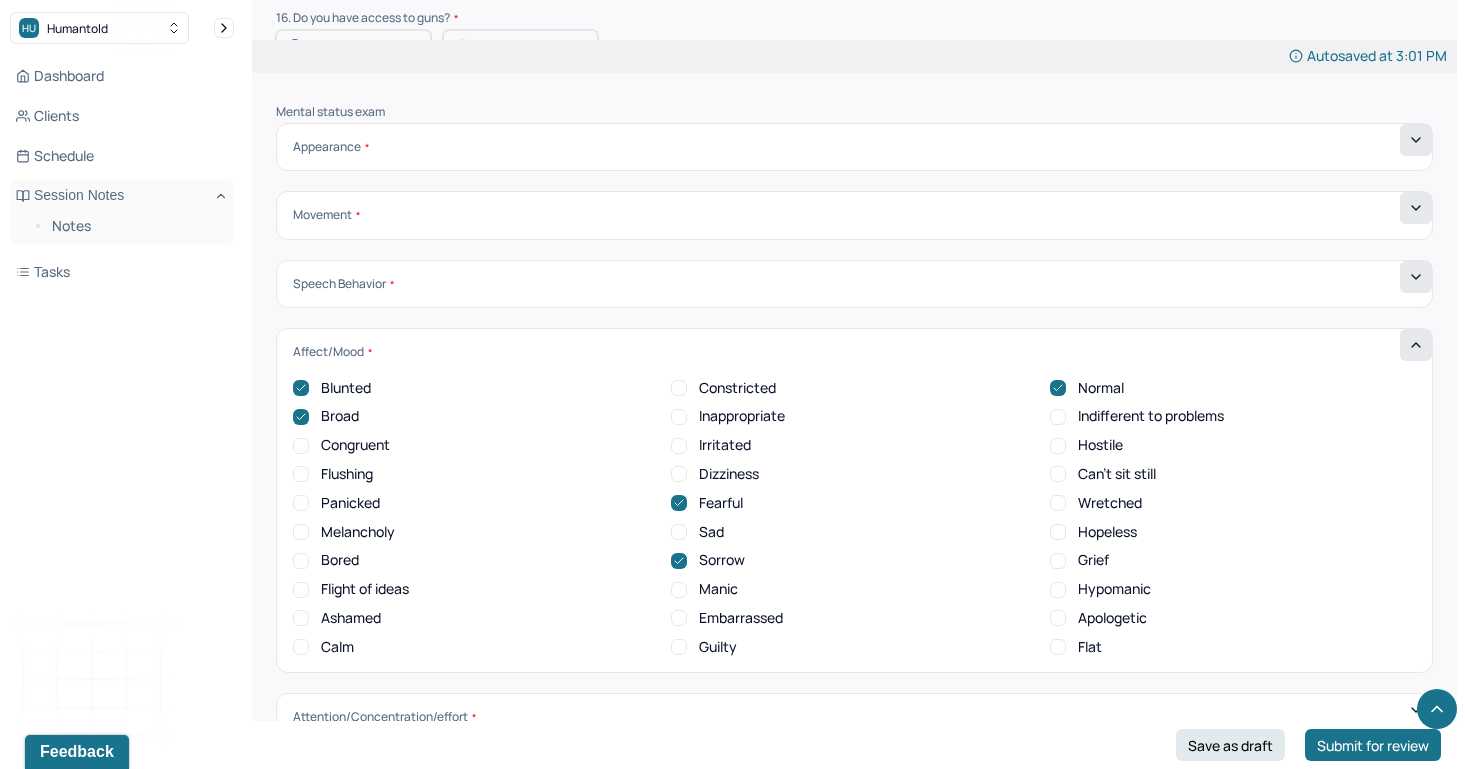 click on "Congruent" at bounding box center (301, 446) 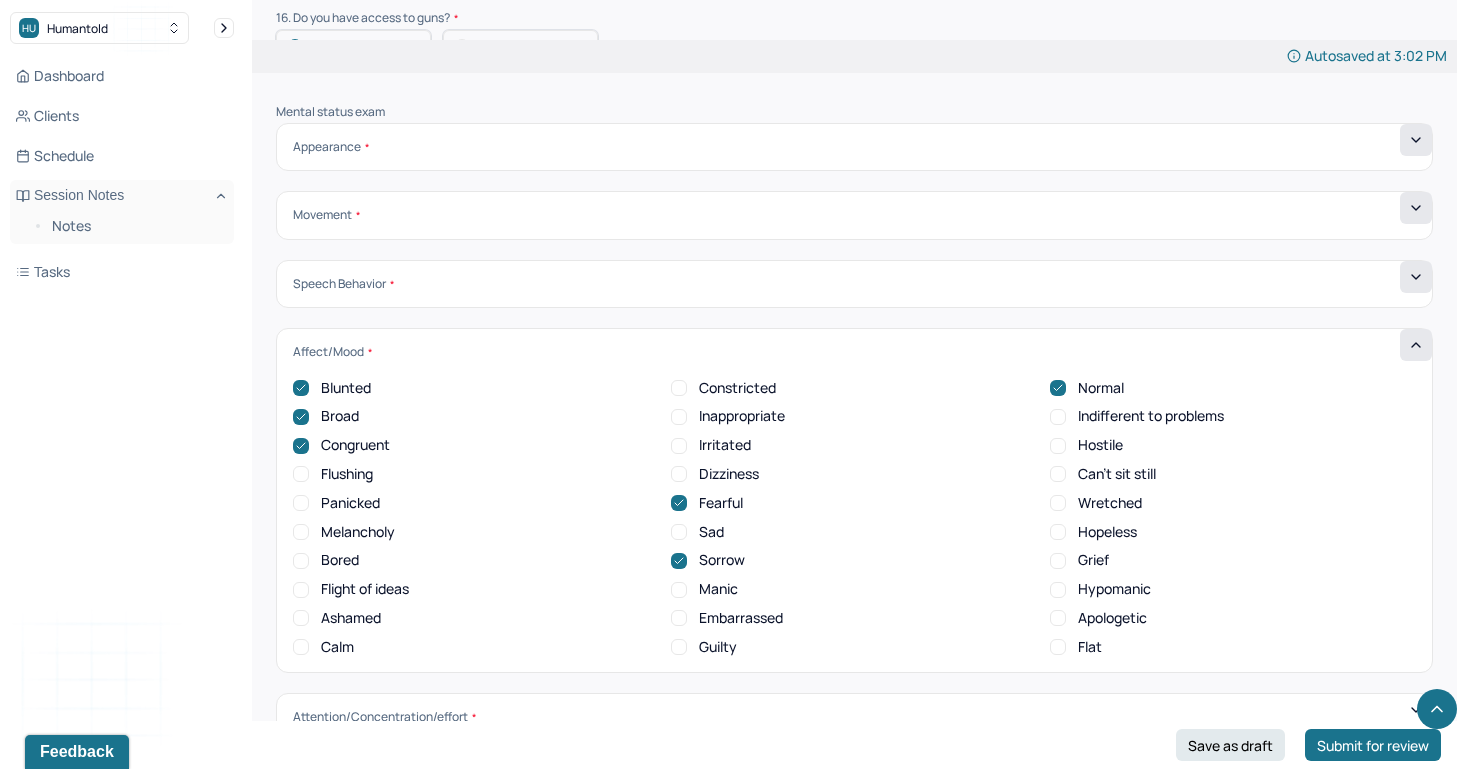 click on "Ashamed" at bounding box center [301, 618] 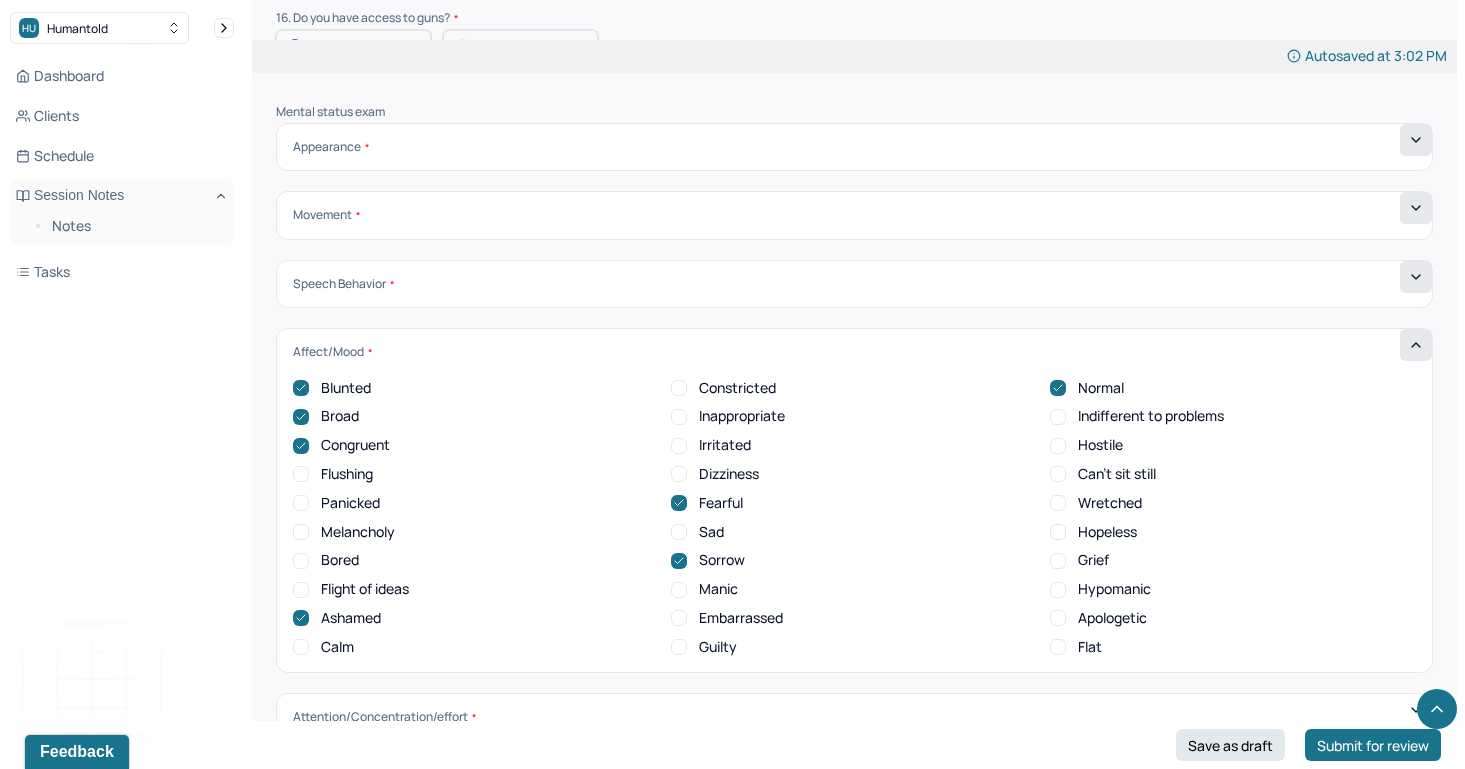 click on "Embarrassed" at bounding box center [679, 618] 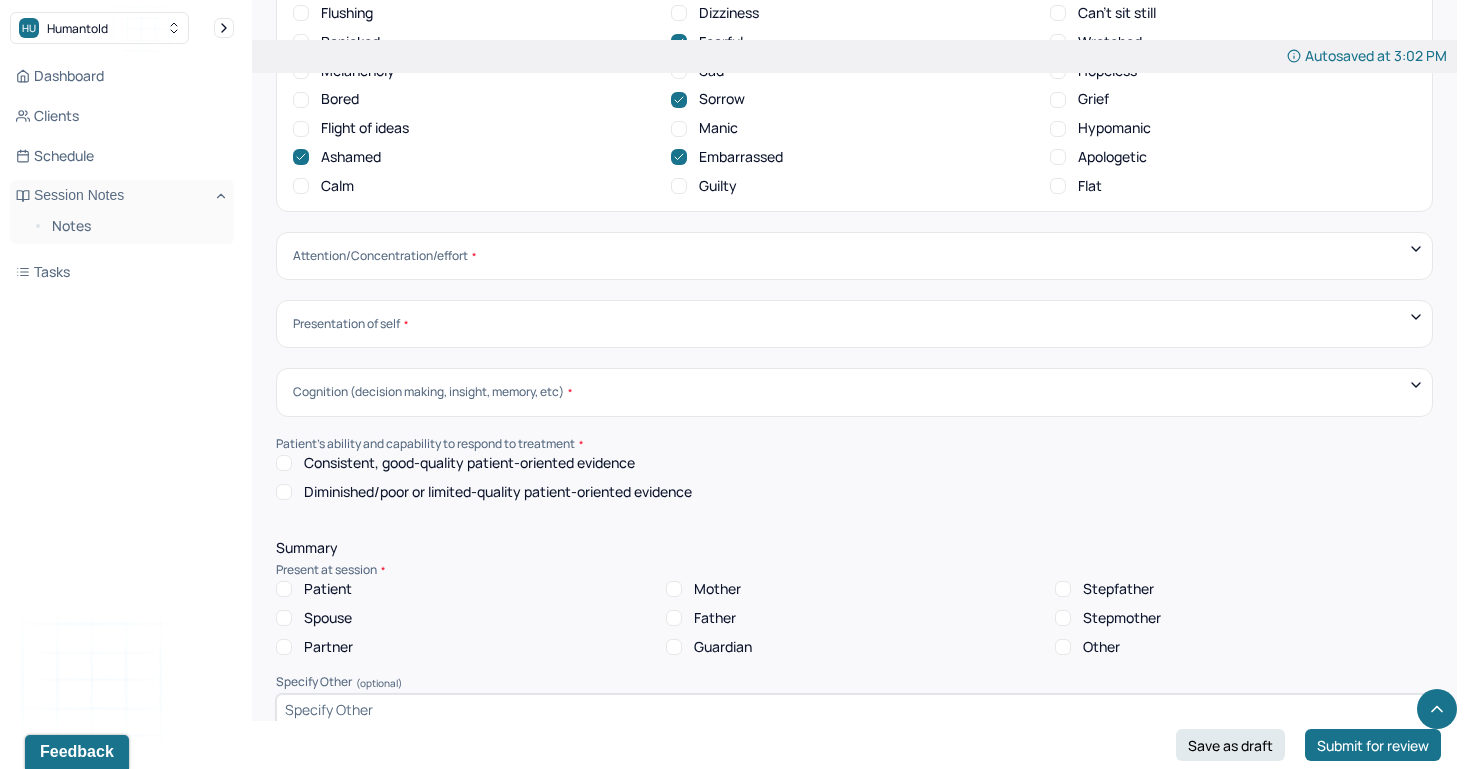 scroll, scrollTop: 6882, scrollLeft: 0, axis: vertical 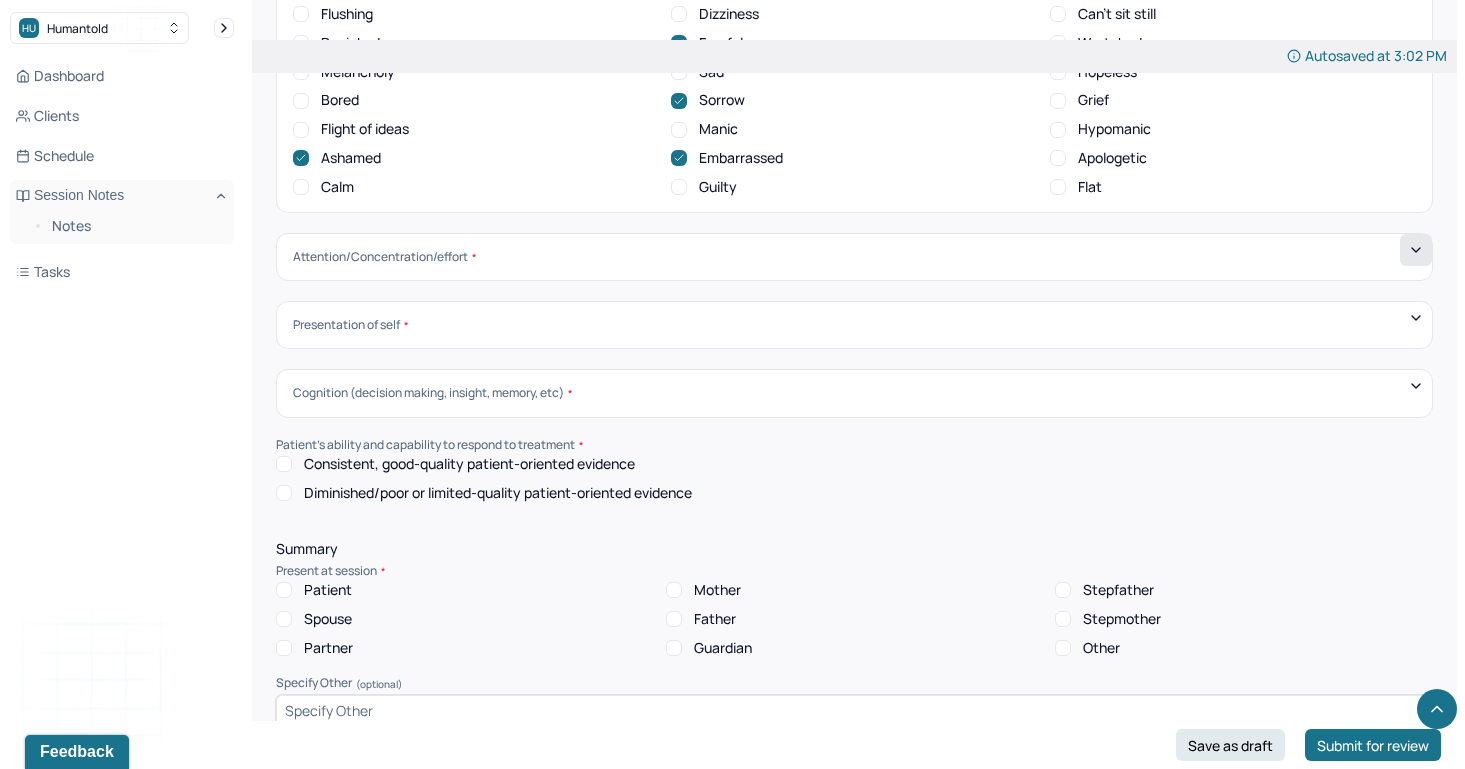 click at bounding box center [1416, 250] 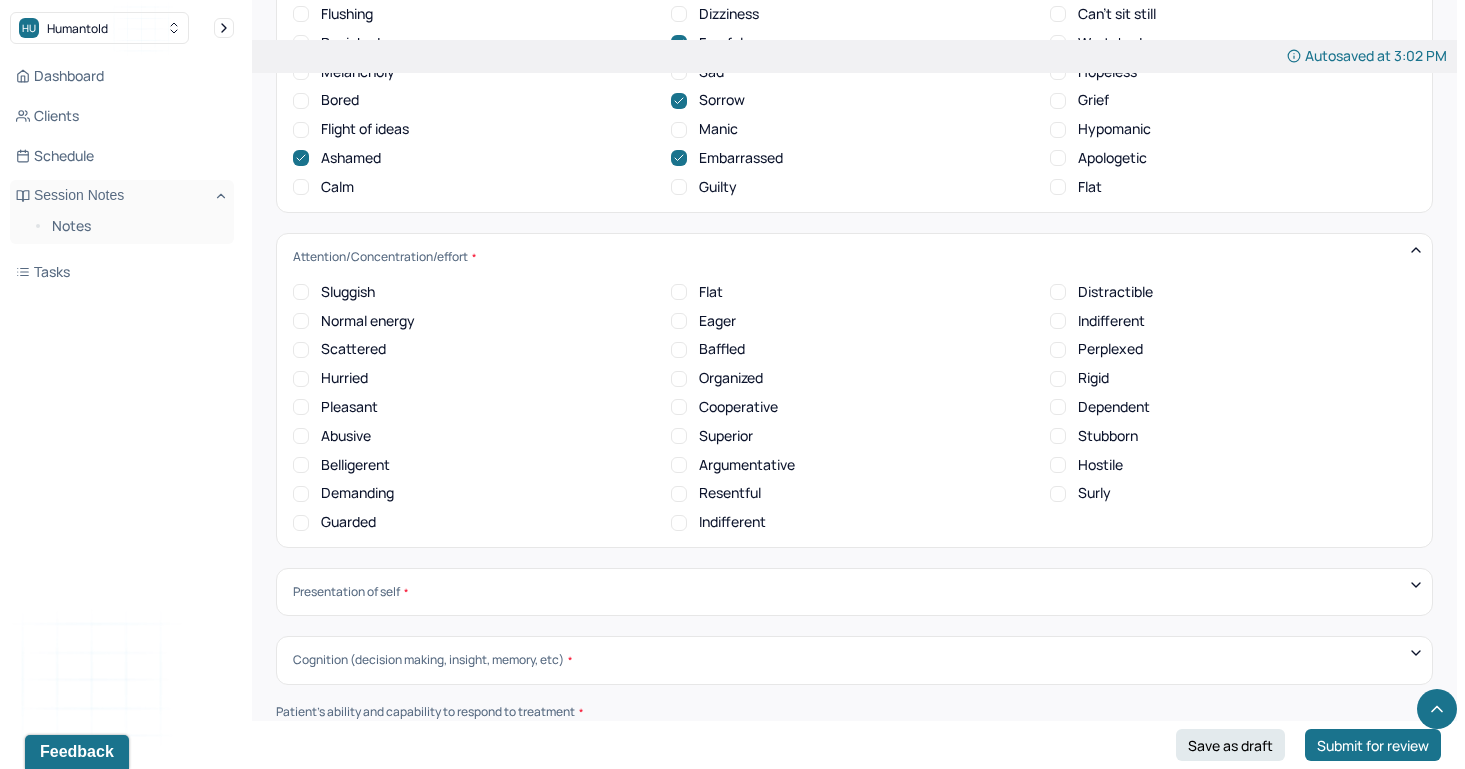 click on "Pleasant" at bounding box center [301, 407] 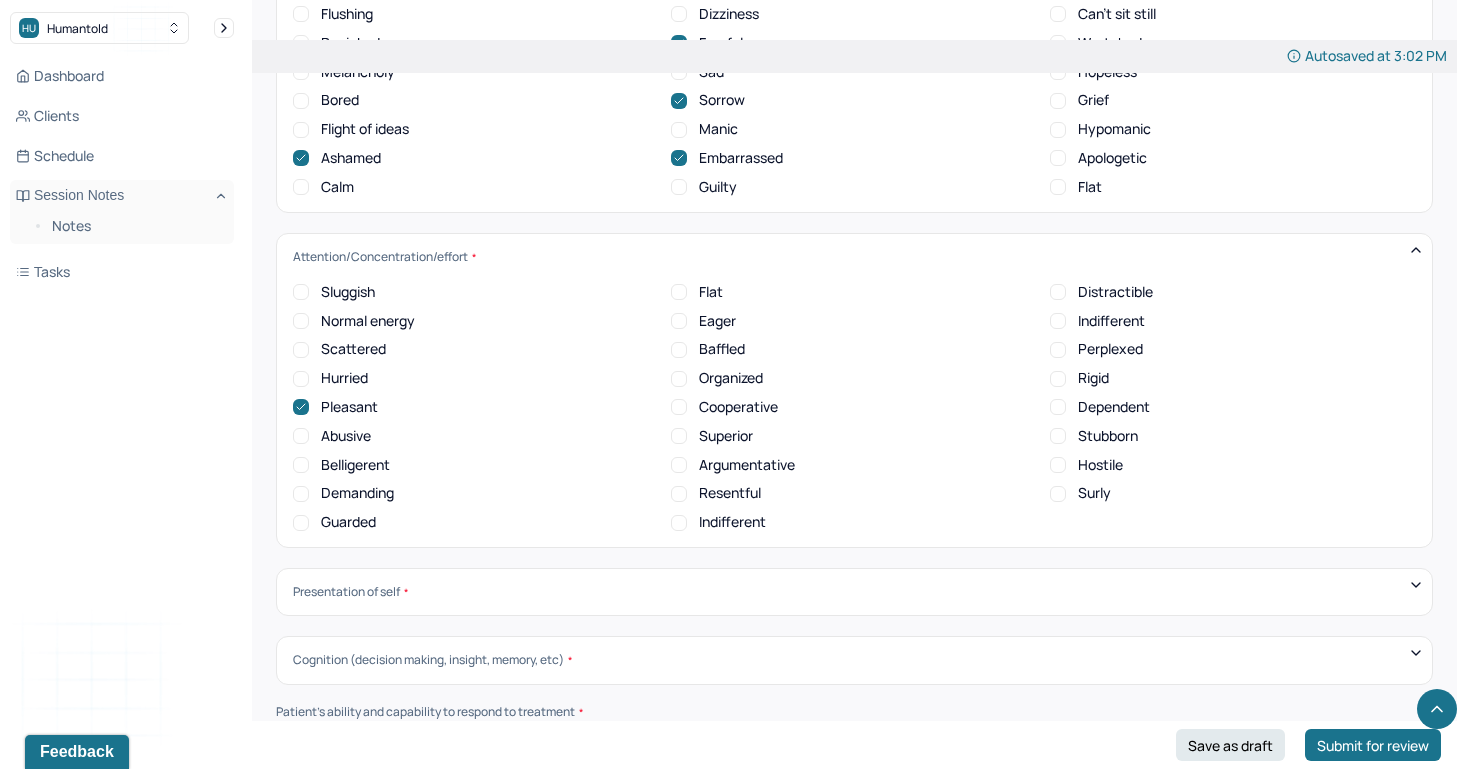 click on "Guarded" at bounding box center (301, 523) 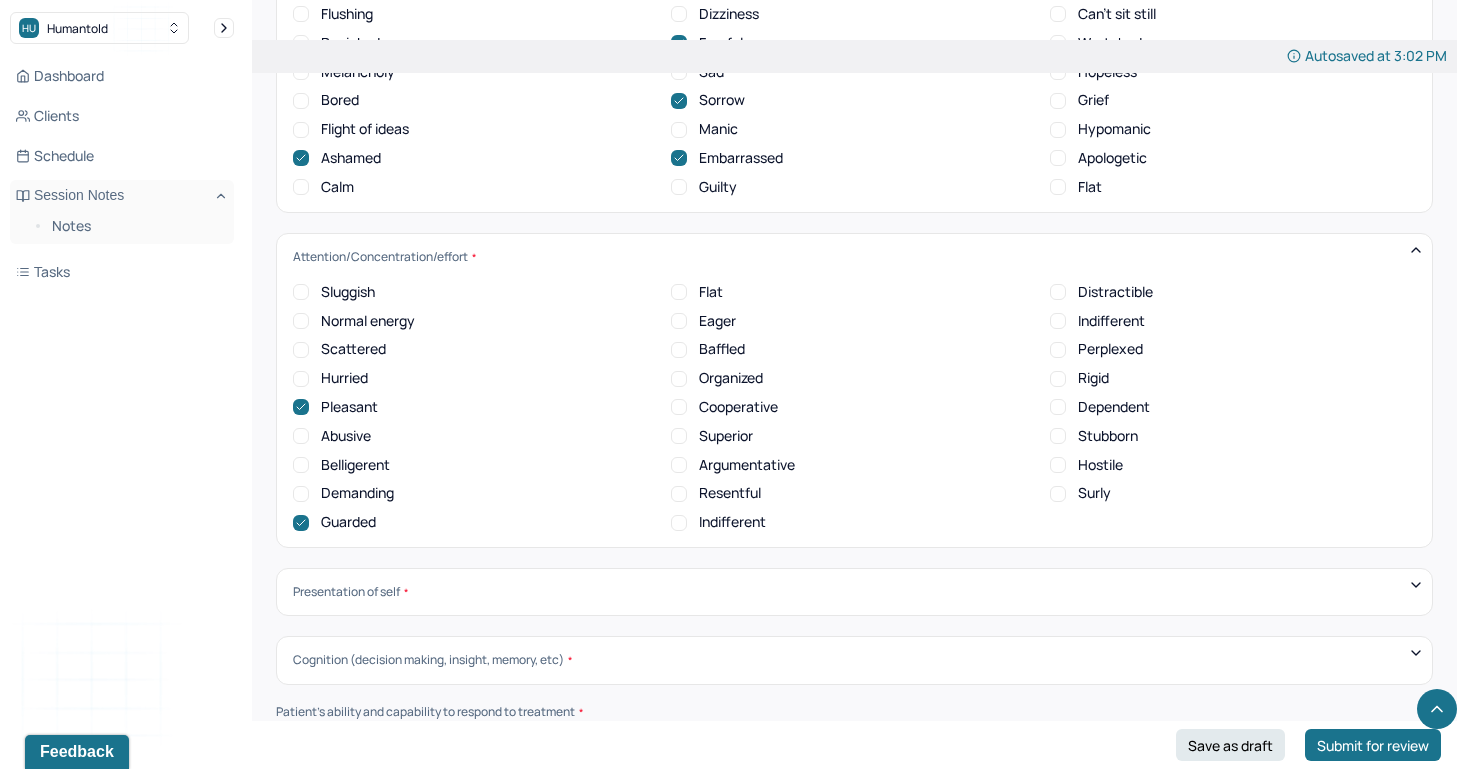 click on "Normal energy" at bounding box center [301, 321] 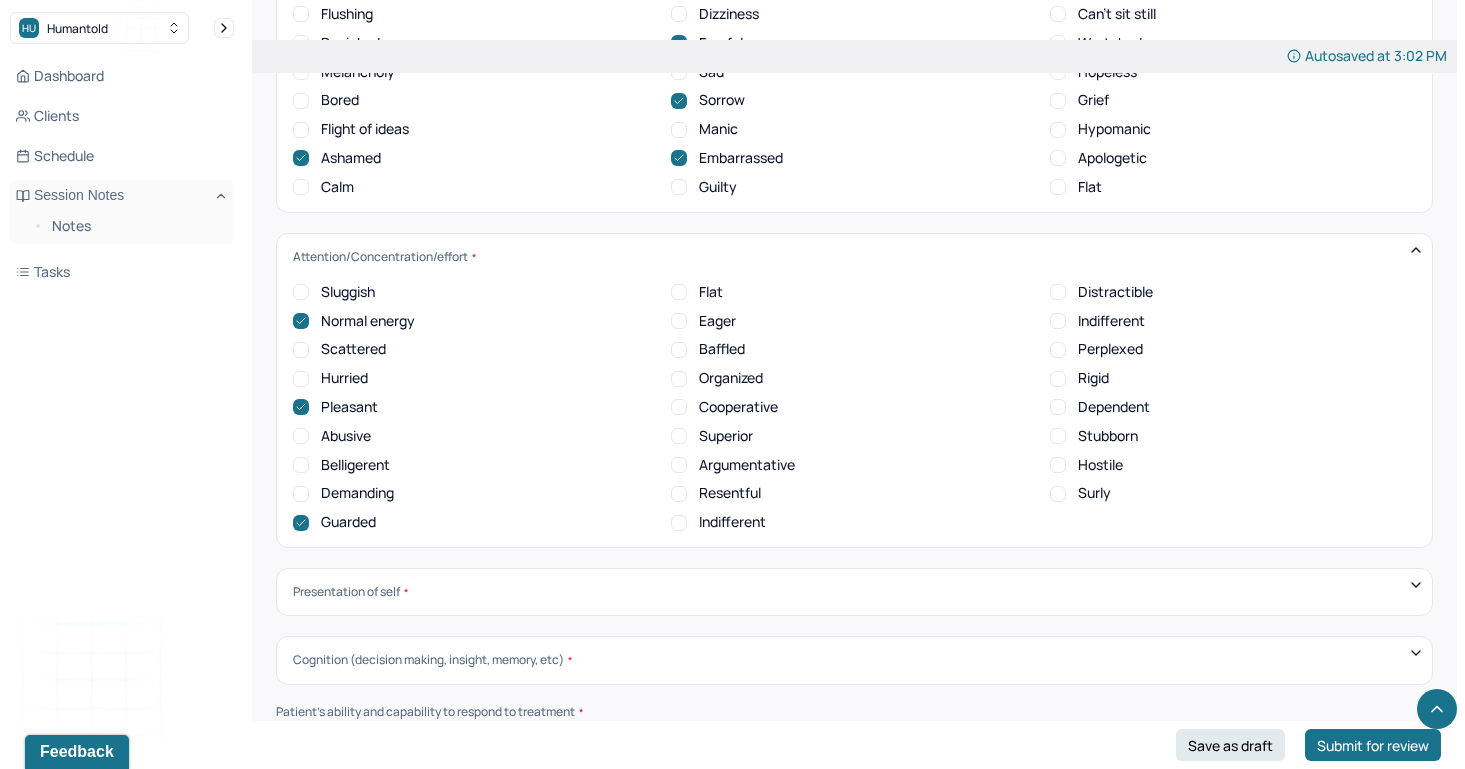 click on "Cooperative" at bounding box center (679, 407) 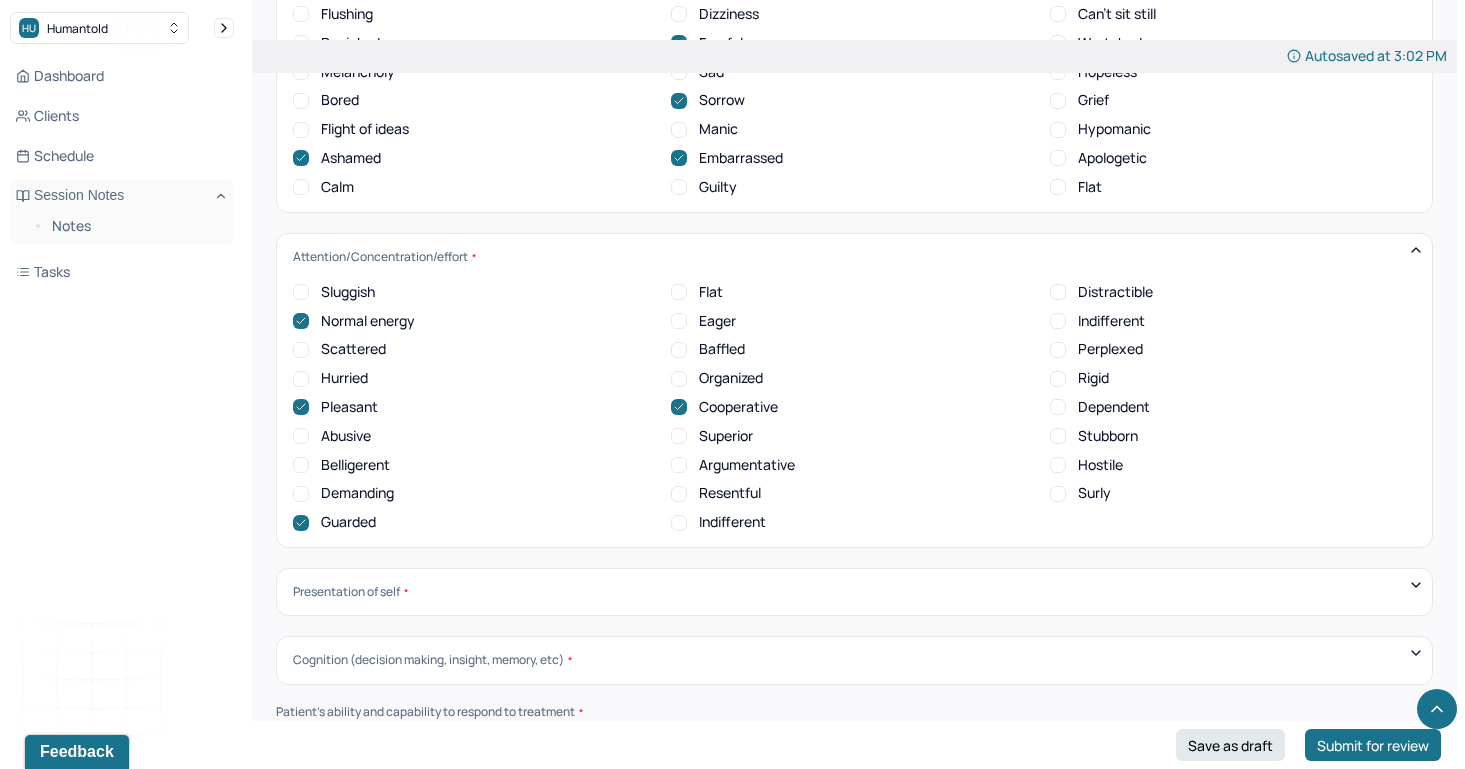click on "Organized" at bounding box center (679, 379) 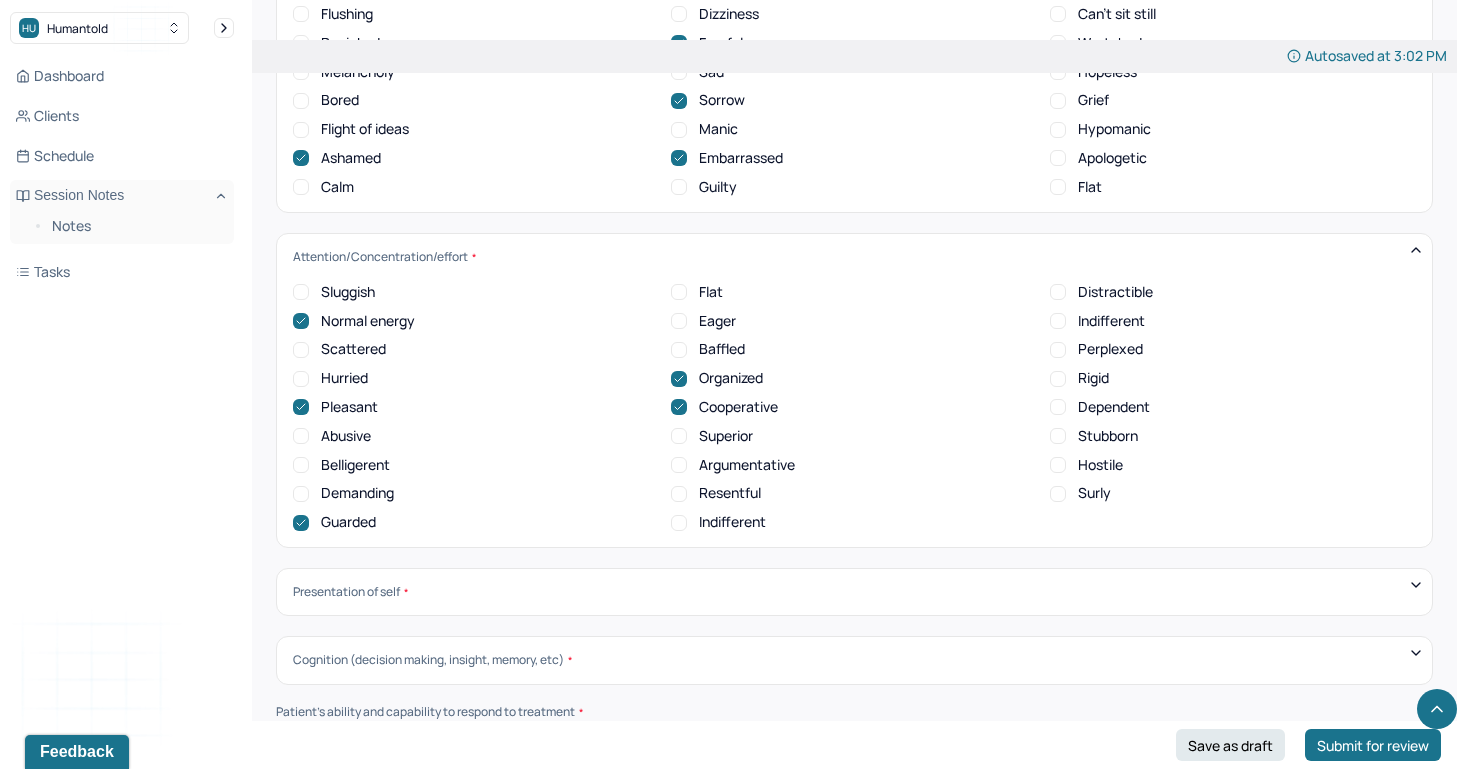 click on "Distractible" at bounding box center [1058, 292] 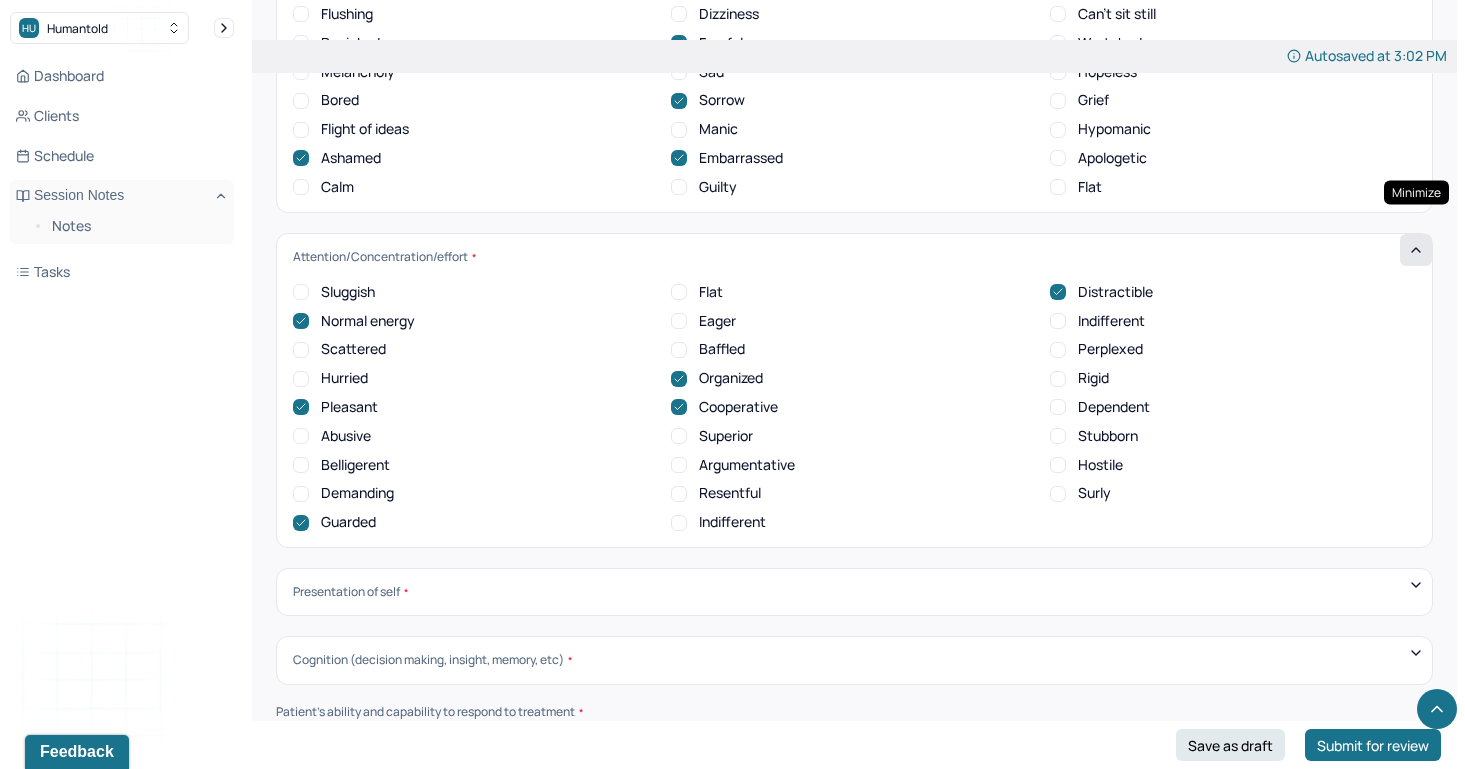 click 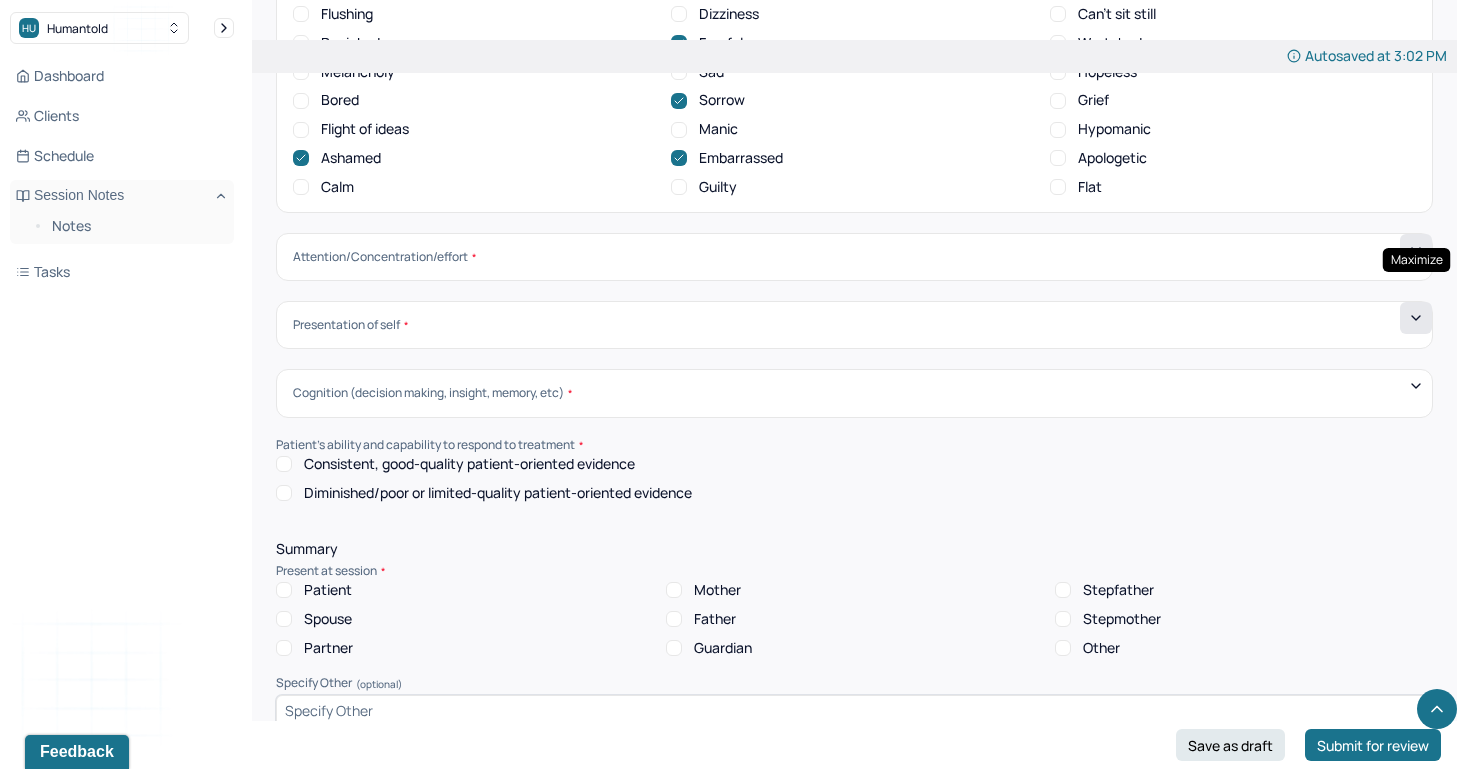 click 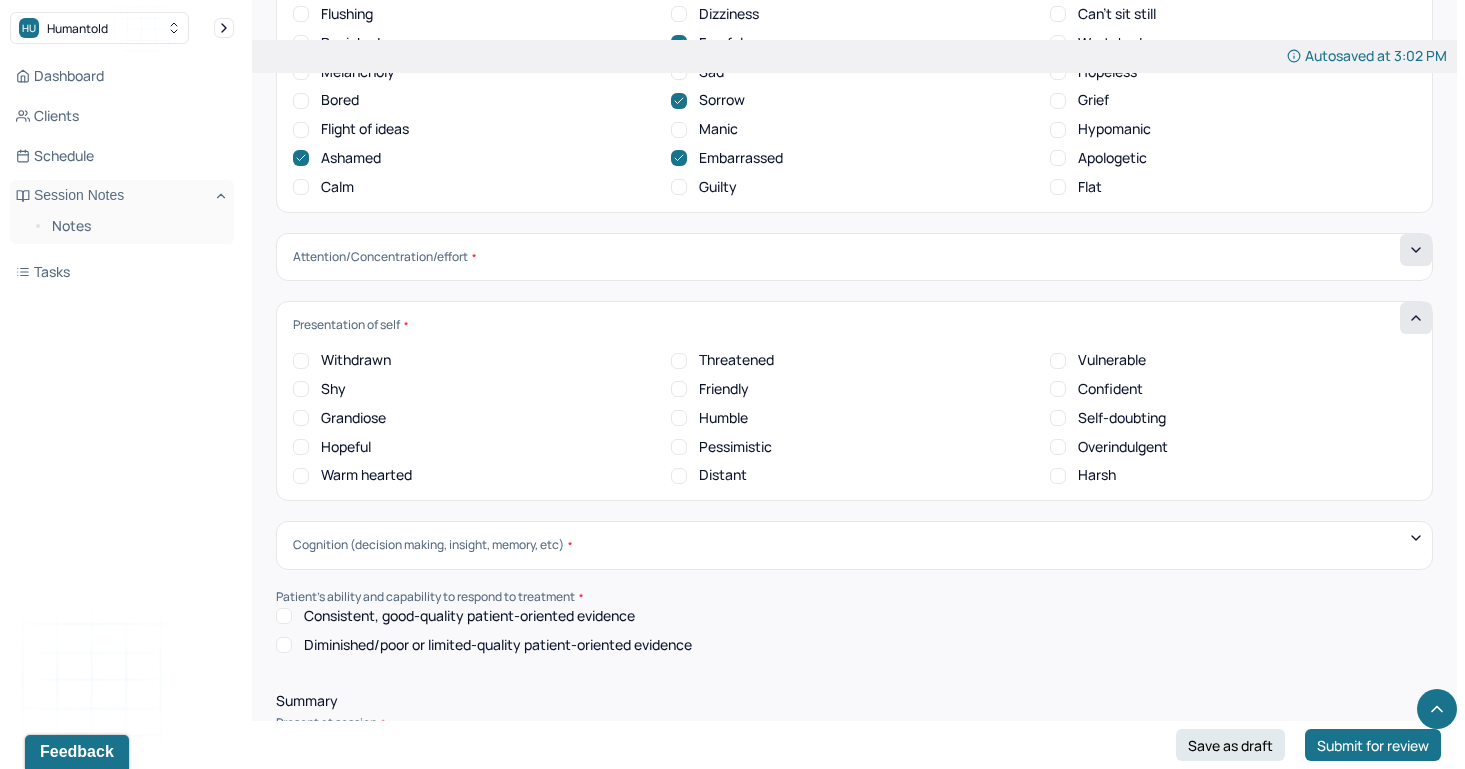 click on "Shy" at bounding box center (301, 389) 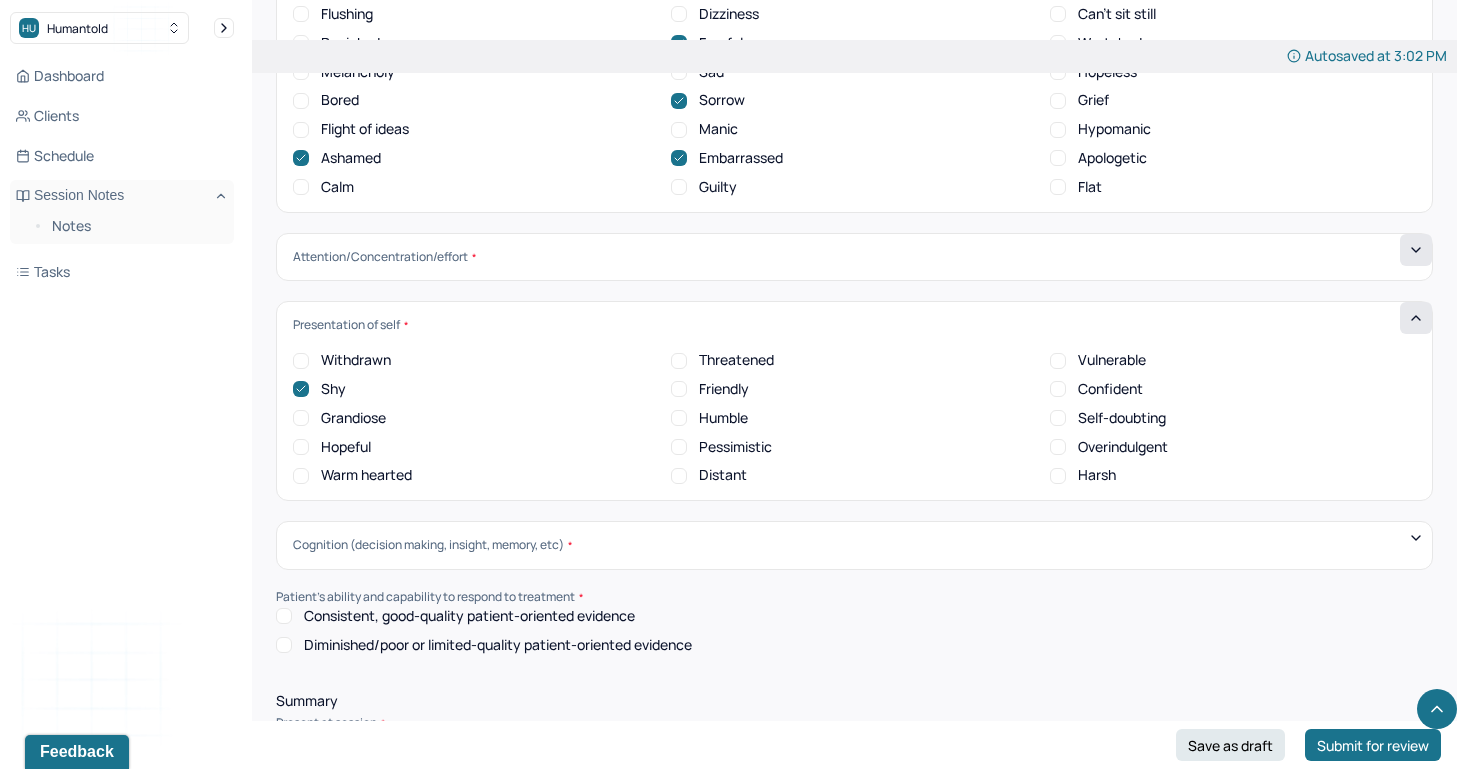 click on "Hopeful" at bounding box center [301, 447] 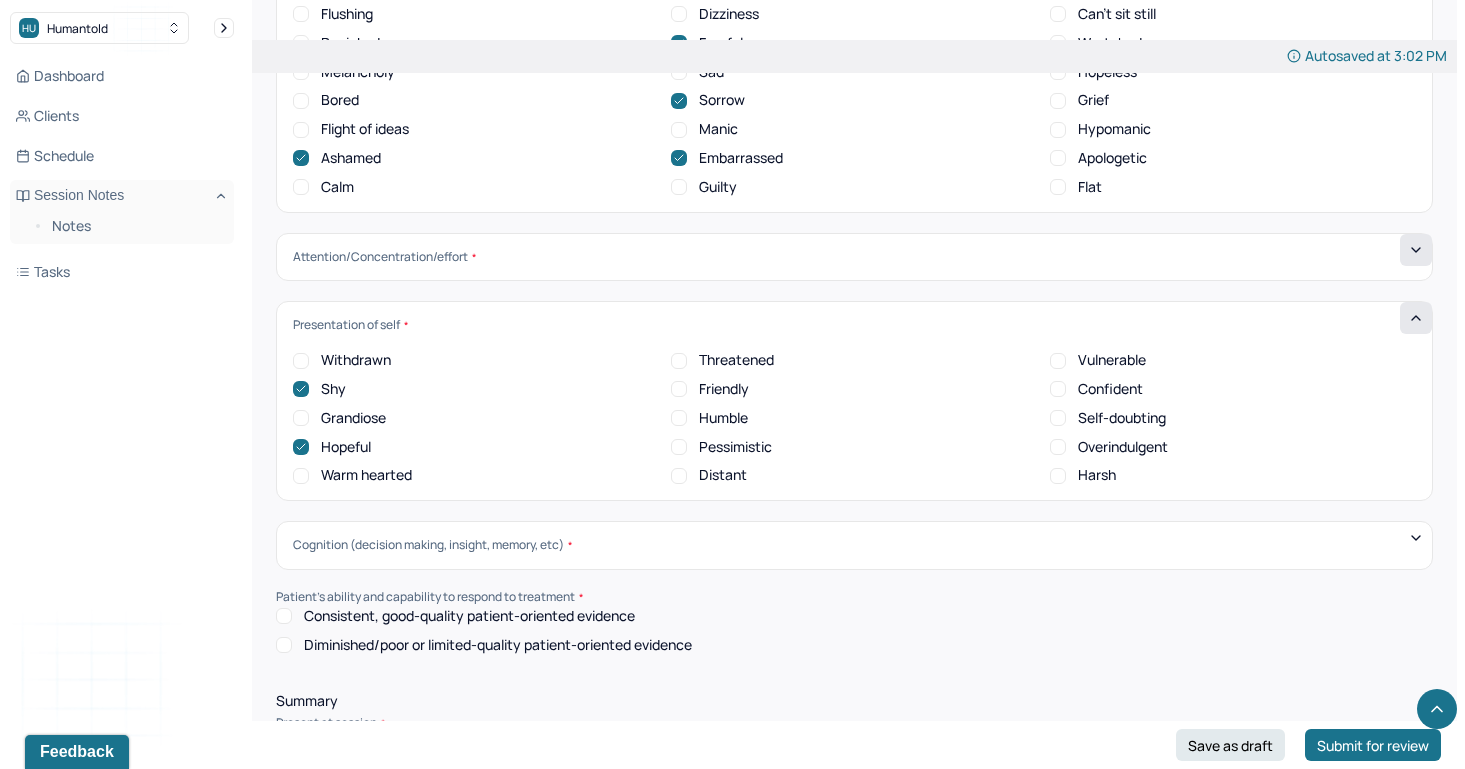 click on "Friendly" at bounding box center (679, 389) 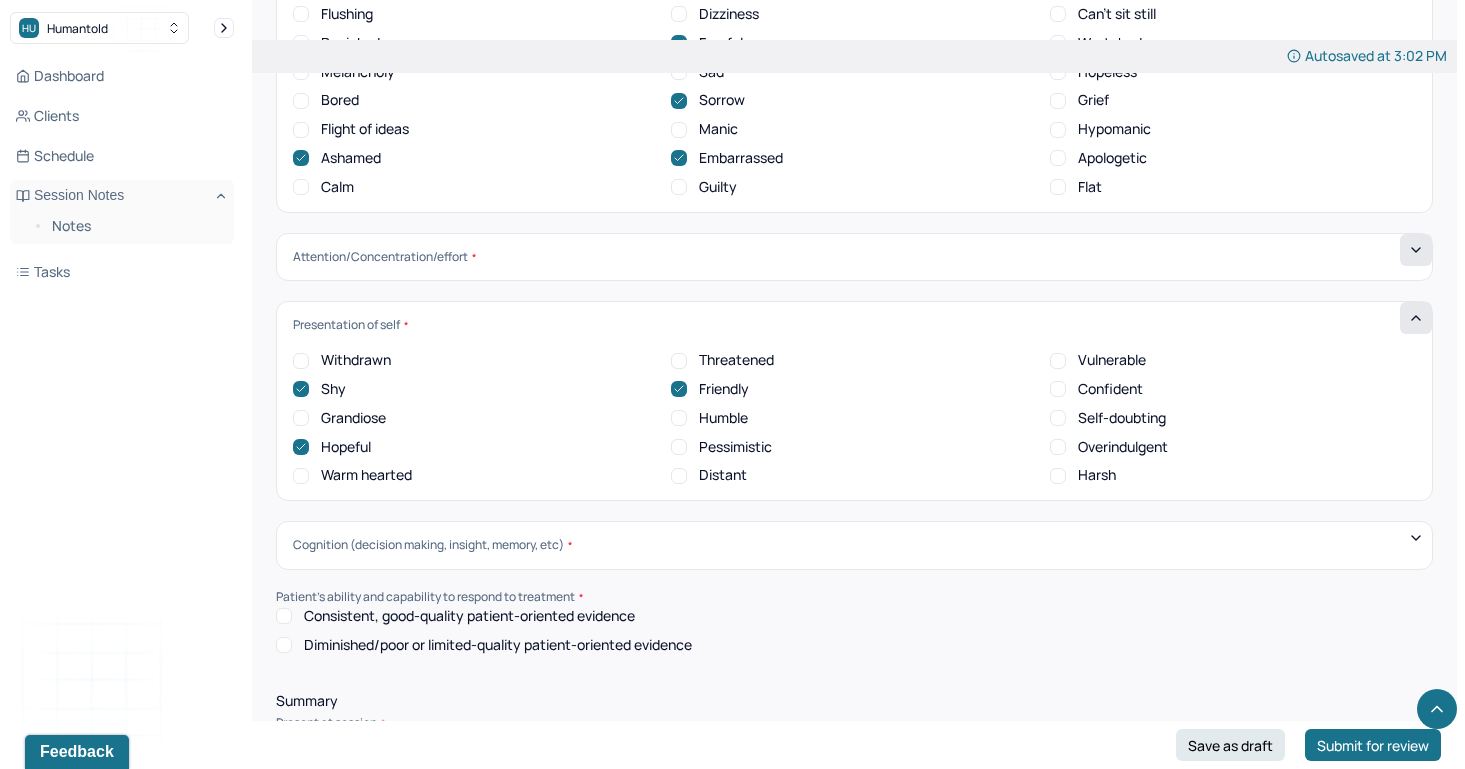 click on "Humble" at bounding box center (679, 418) 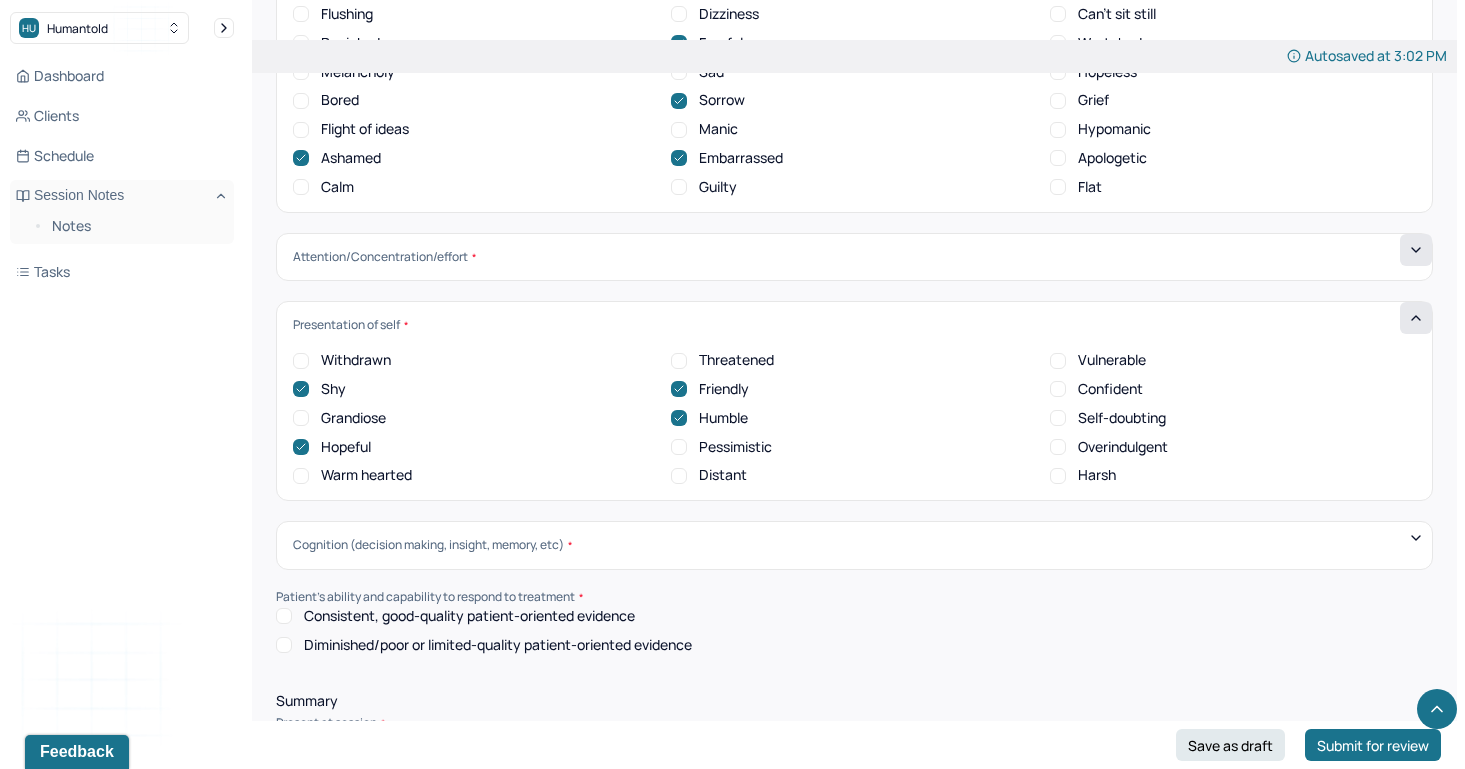 click 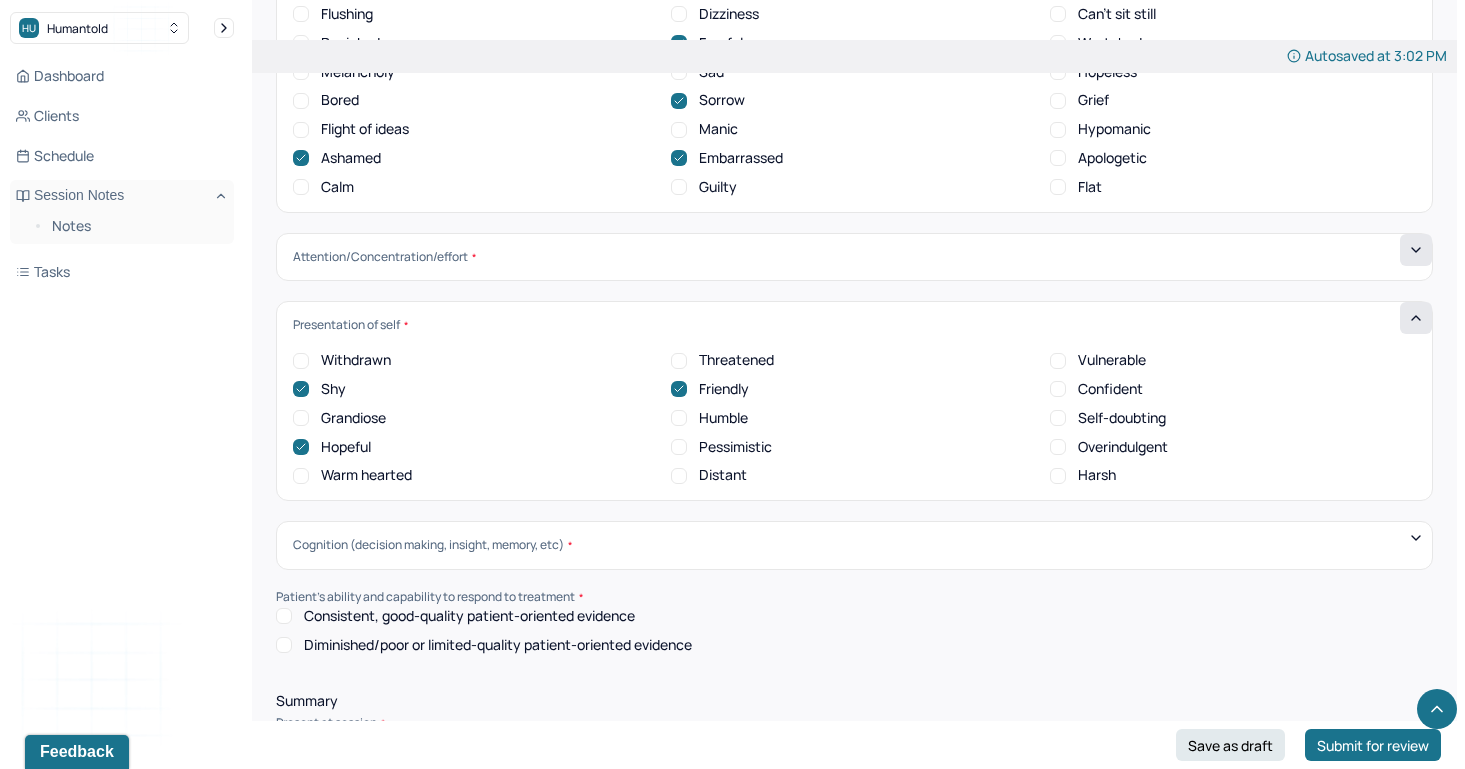 click on "Confident" at bounding box center [1058, 389] 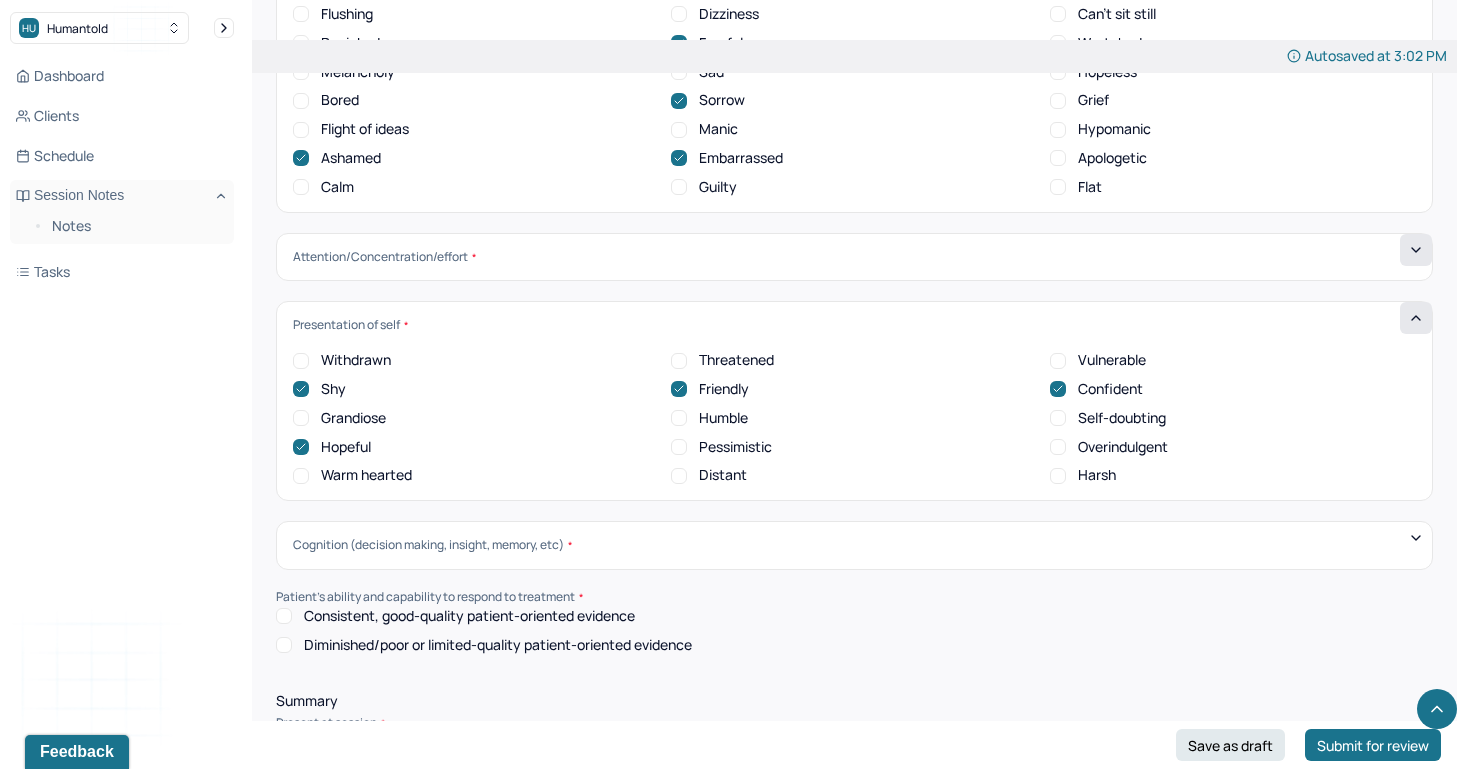 click on "Vulnerable" at bounding box center (1058, 361) 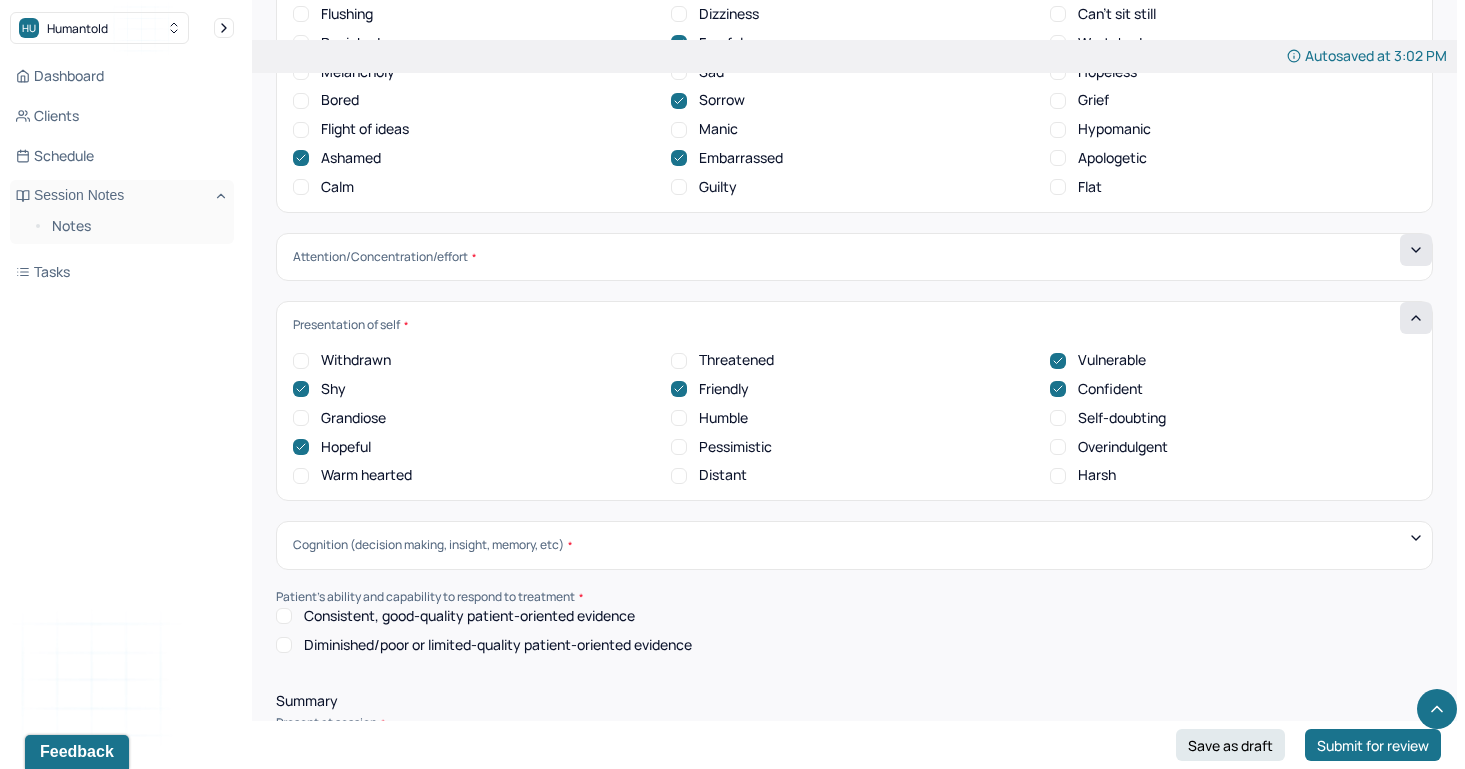 click 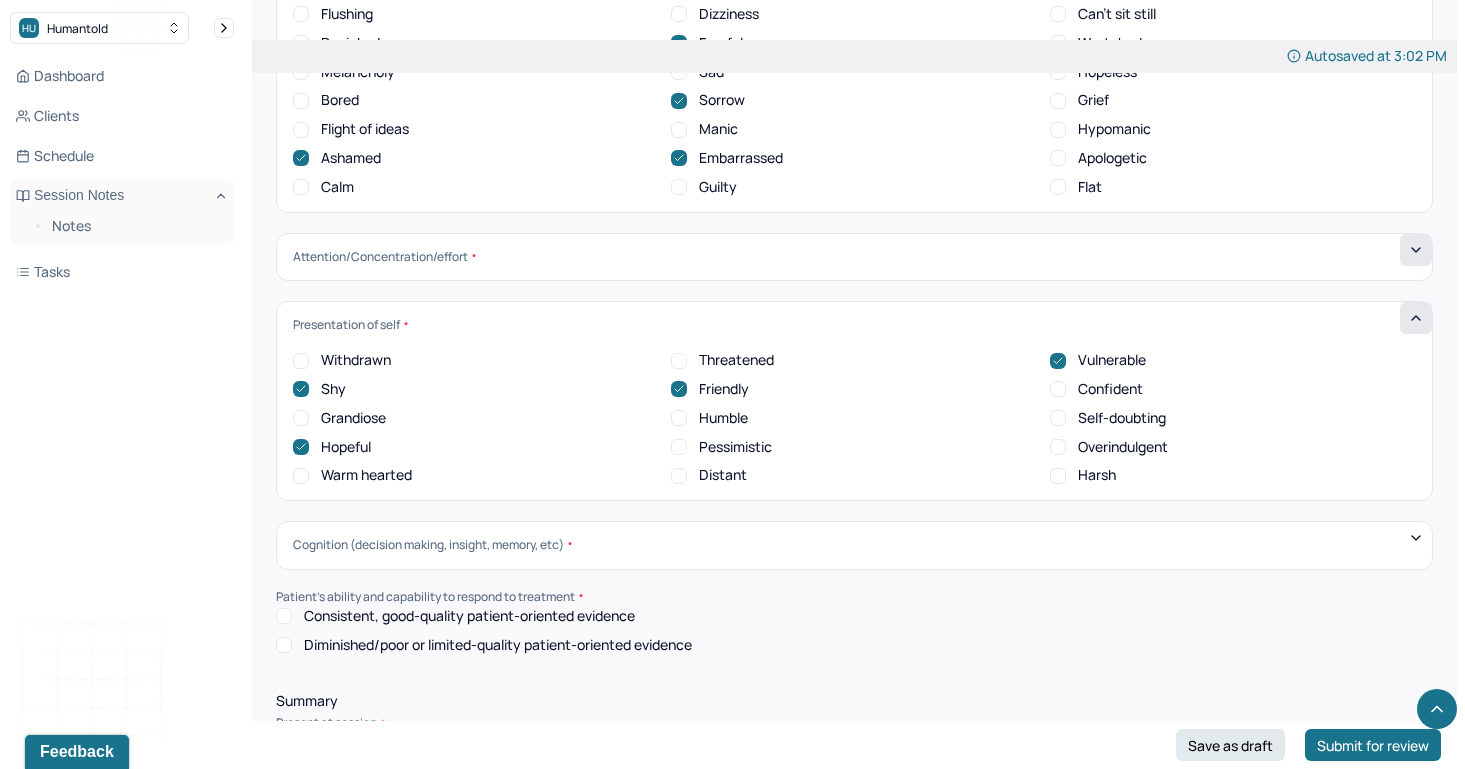 click on "Self-doubting" at bounding box center [1058, 418] 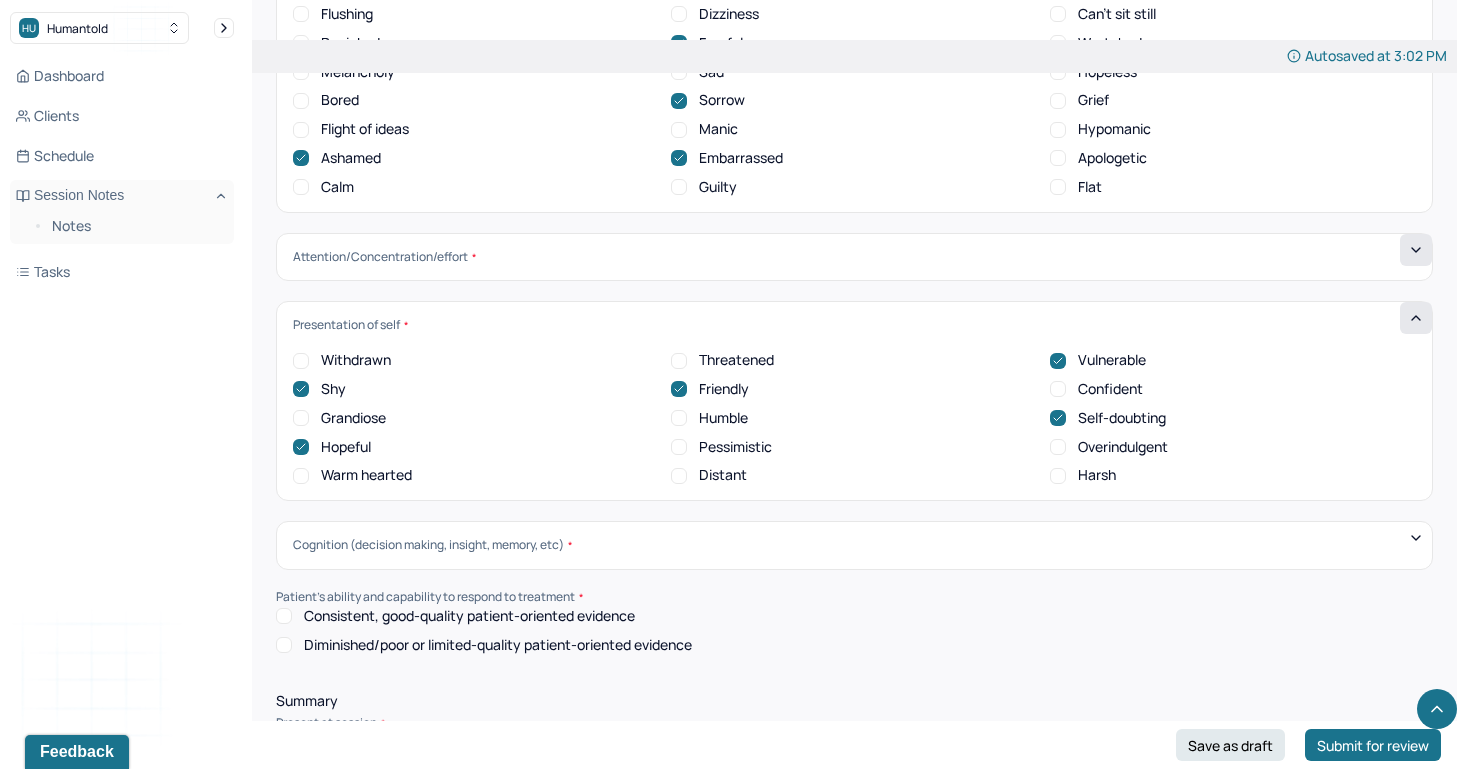 click on "Cognition (decision making, insight, memory, etc) No insight Some insight Full insight Sluggish recall Low intelligent Intelligent Defective reality Impoverished stream of thoughts Normal stream of thoughts Incoherent thought process Loose thought process Clear thought process Flight of ideas Indecisive Decisive Lack of common sense Forgetful Follows through Faulty reasoning Easily confused Normal abstraction Procrastinates Confuses time frames/sequence Normal memory Amnesia Confused present location/date/persons, places Good orientation Victimization Normal judgement Intact reality" at bounding box center [854, 545] 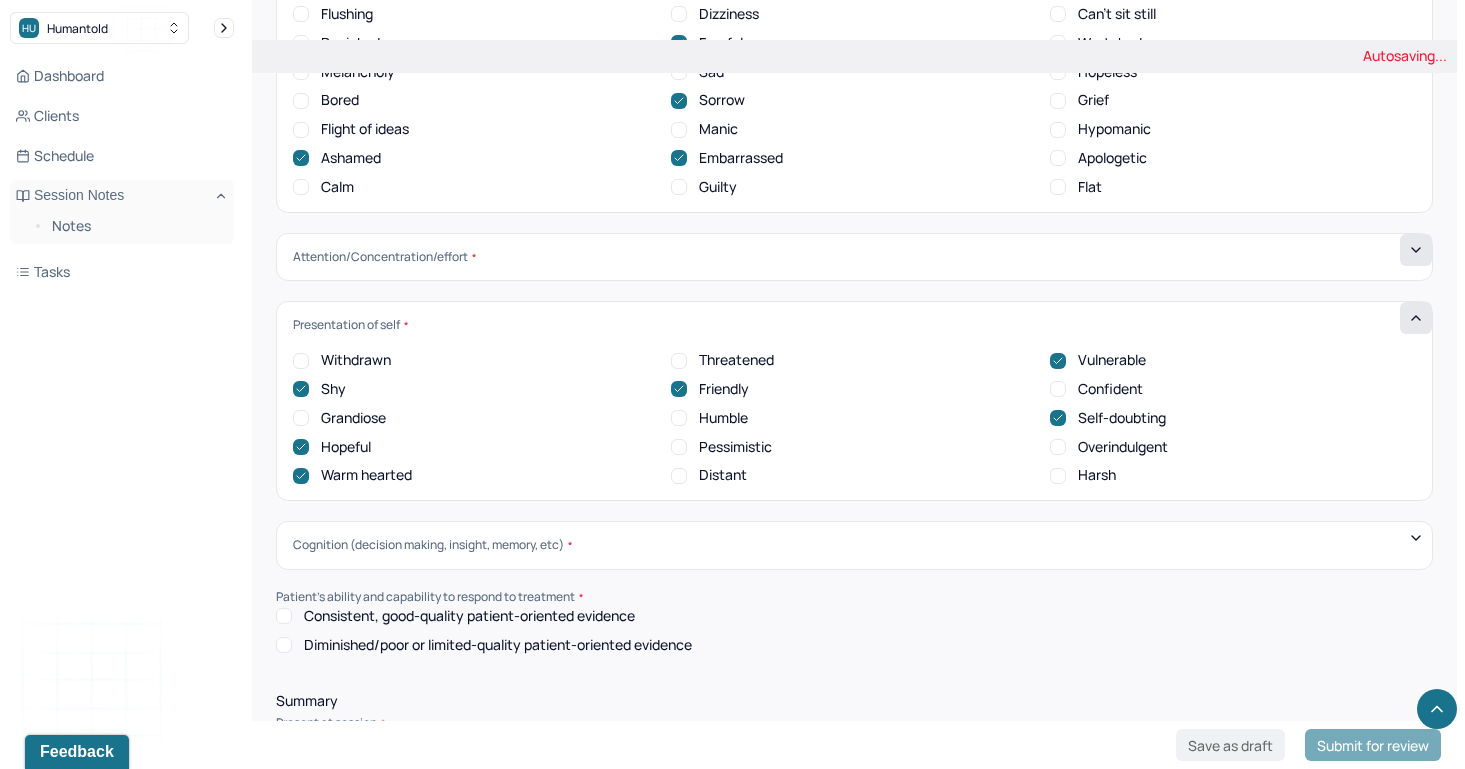 click 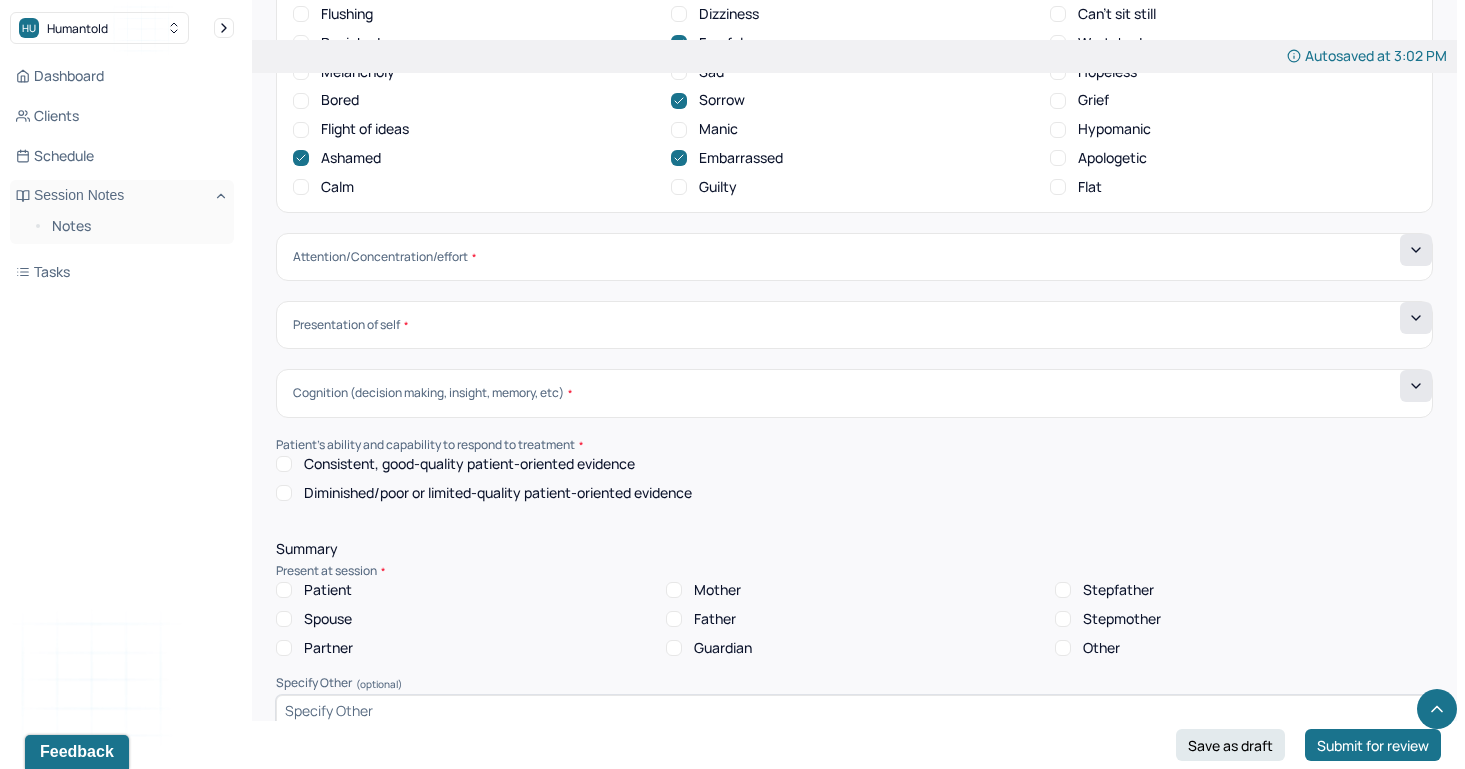 click 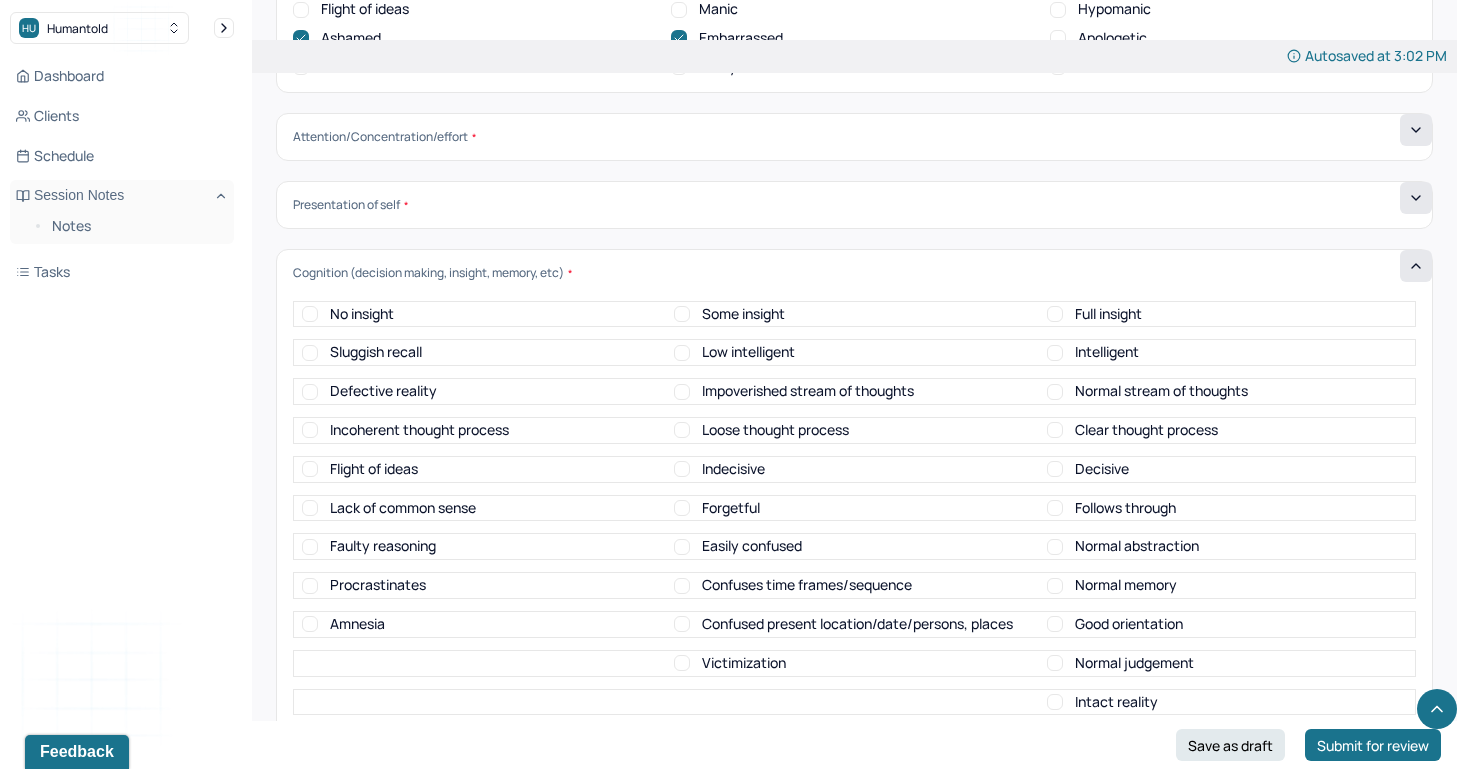 scroll, scrollTop: 7006, scrollLeft: 0, axis: vertical 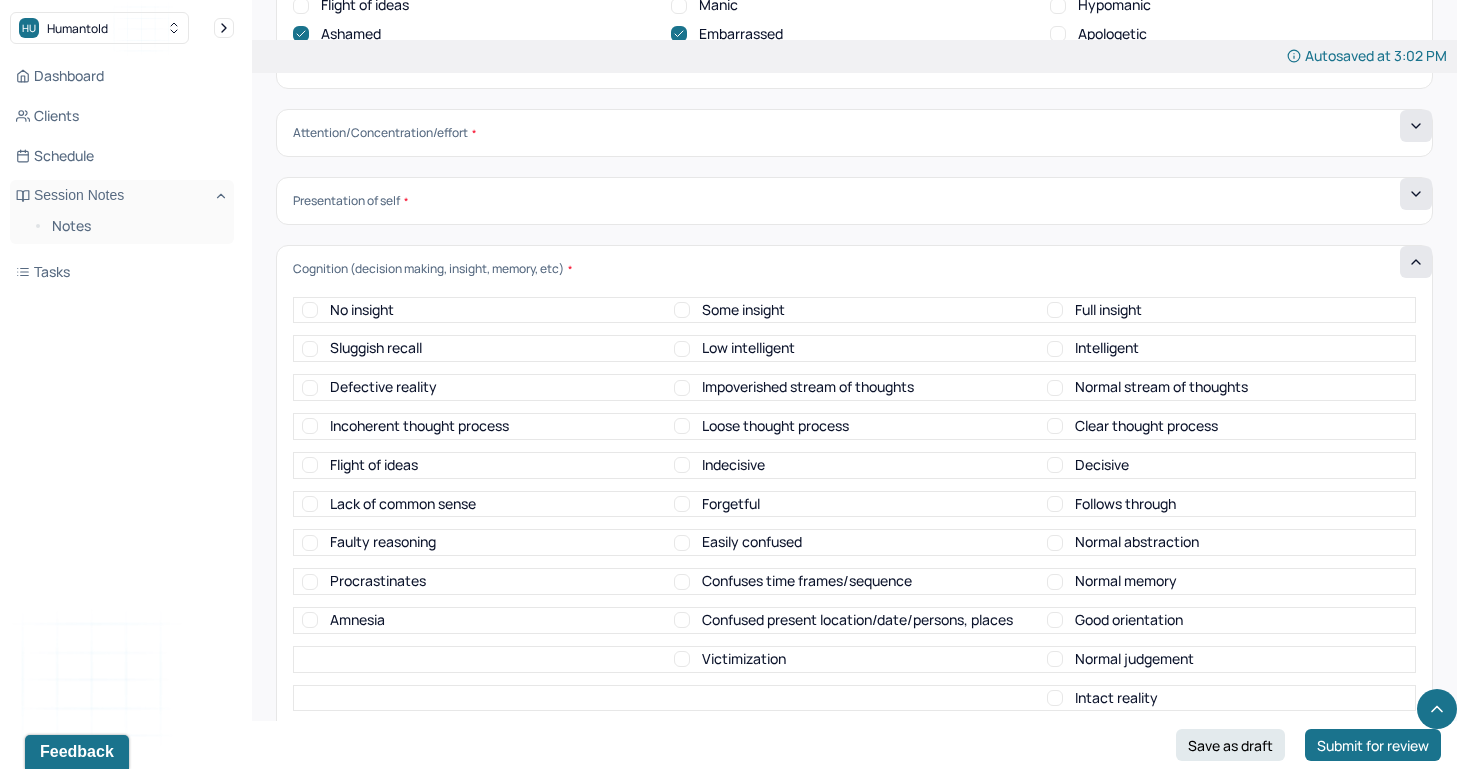 click on "Some insight" at bounding box center (729, 310) 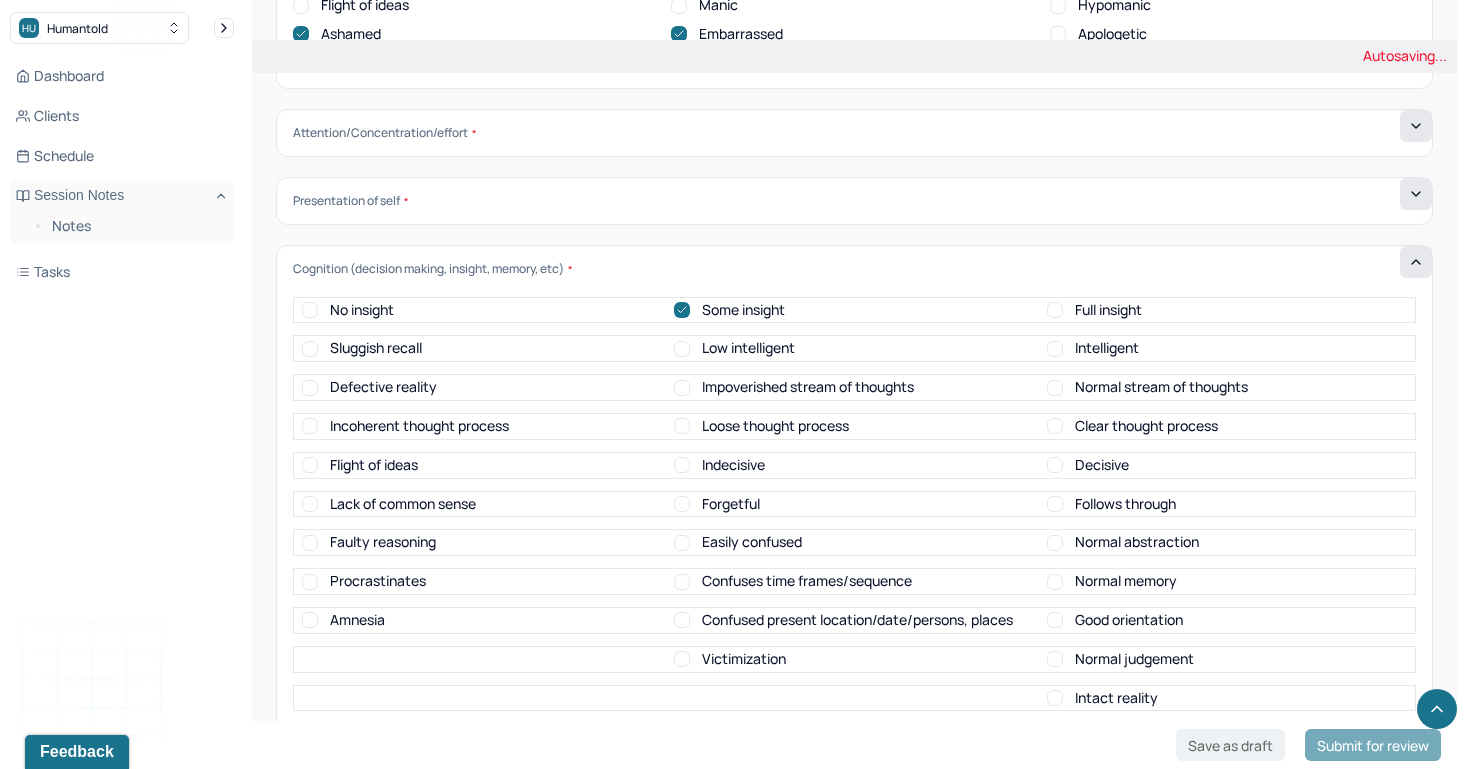 click on "Intelligent" at bounding box center (1093, 348) 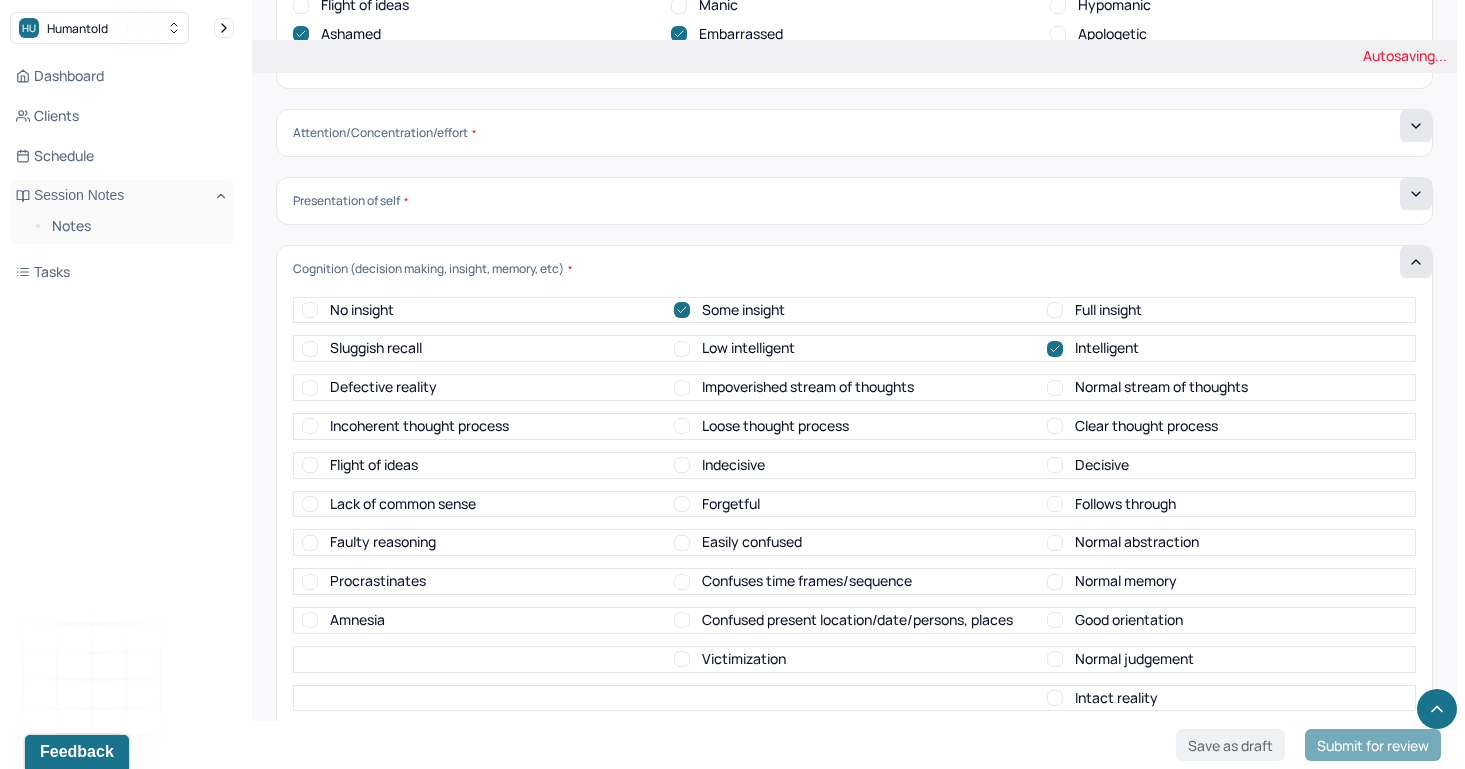 click on "Normal stream of thoughts" at bounding box center [1147, 387] 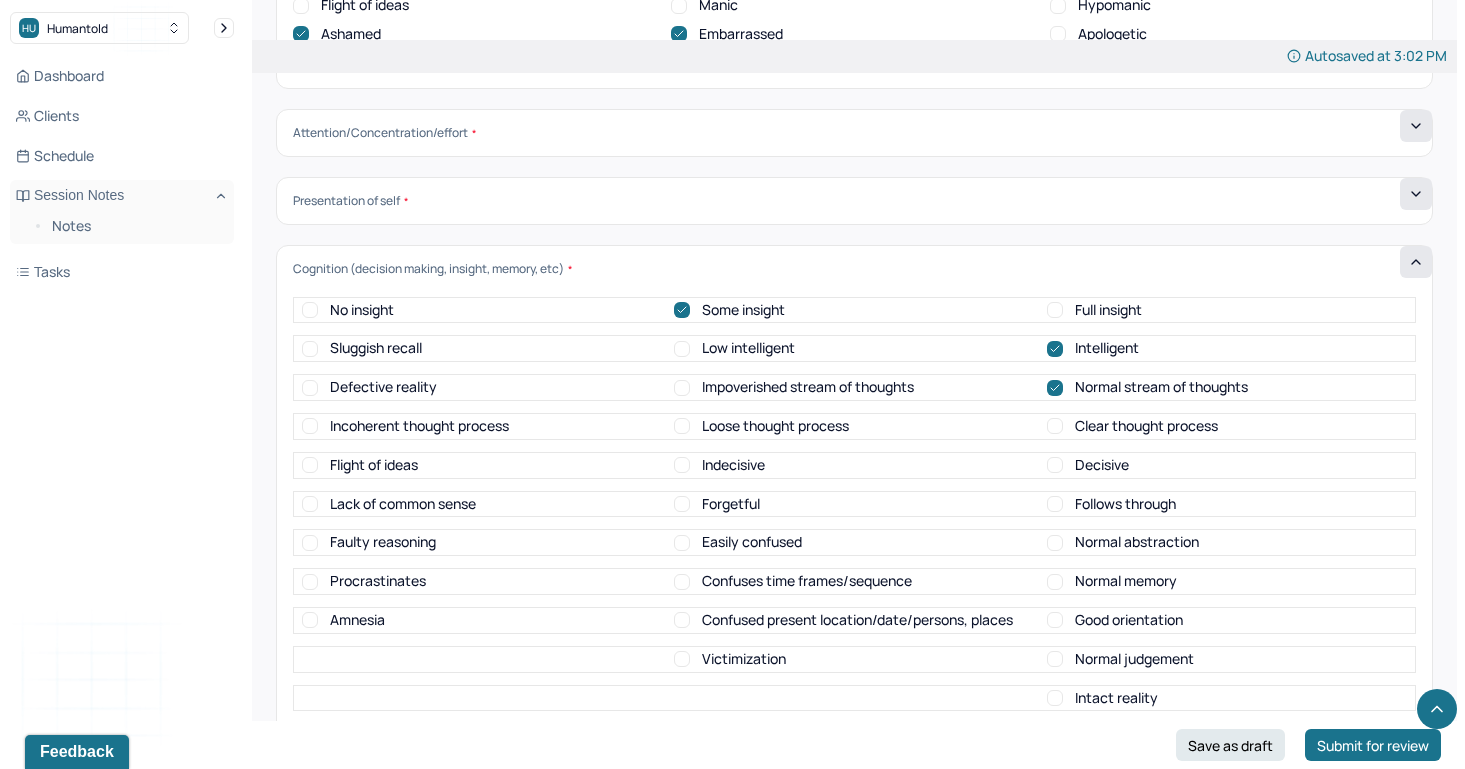 click on "Clear thought process" at bounding box center (1132, 426) 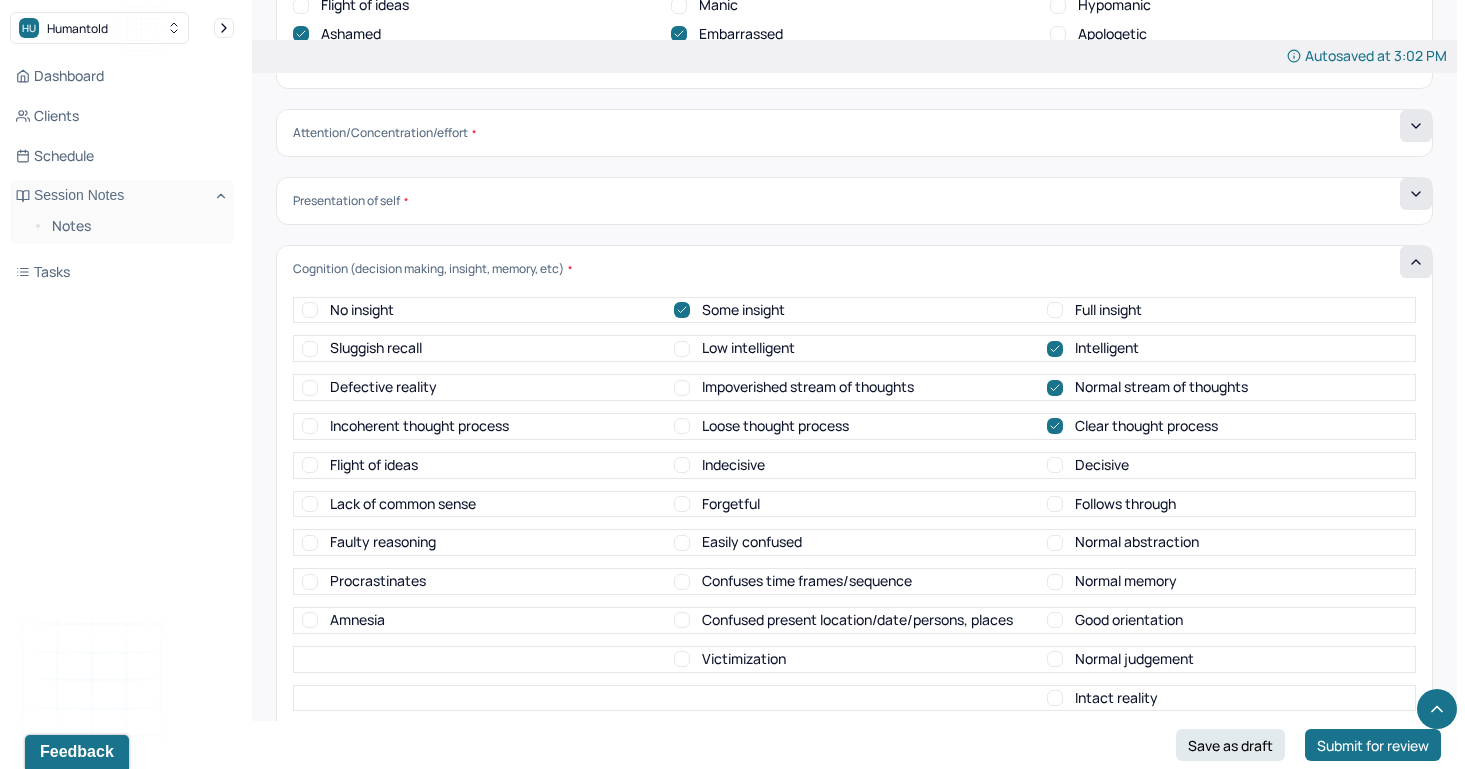 click on "Decisive" at bounding box center [1088, 465] 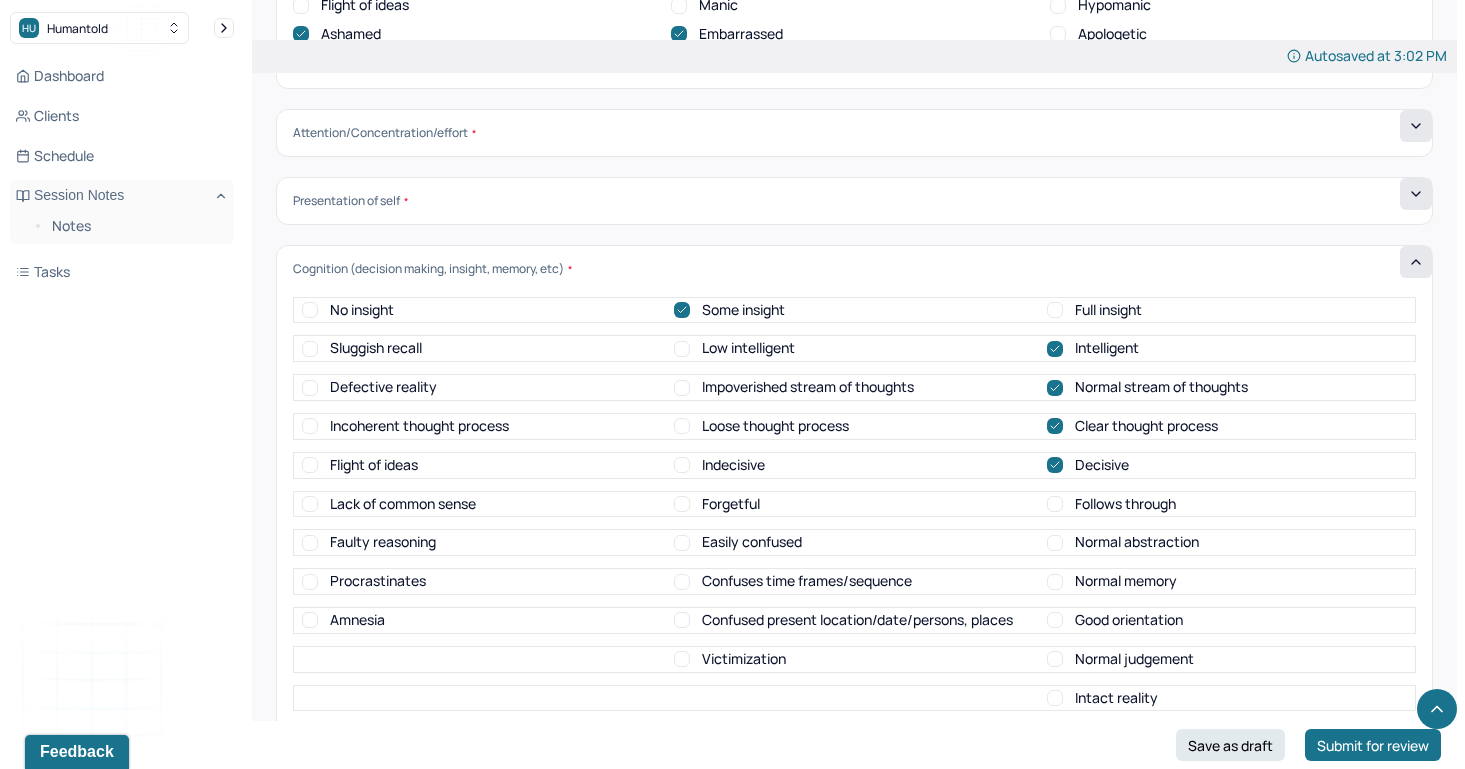 click on "Follows through" at bounding box center (1055, 504) 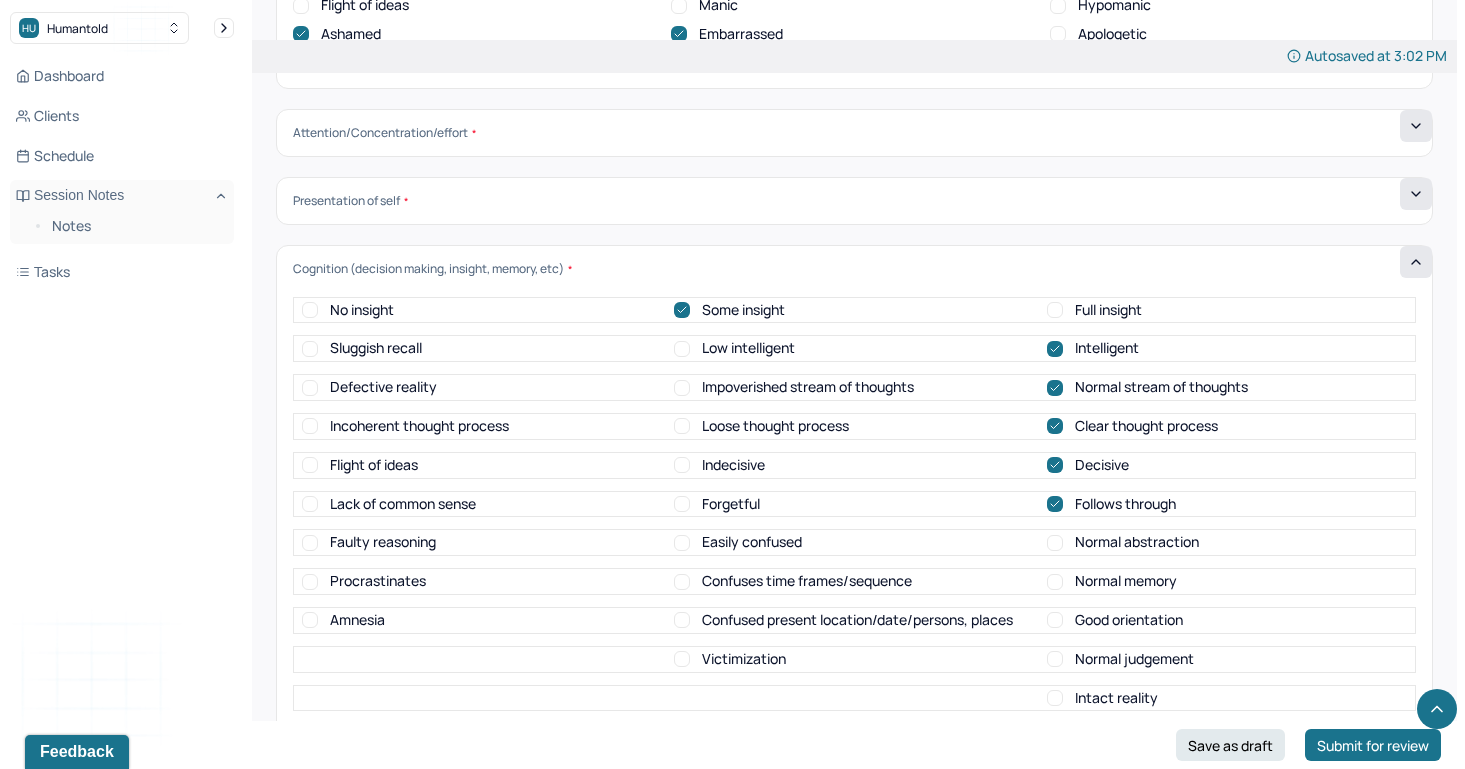 click on "Normal abstraction" at bounding box center (1055, 543) 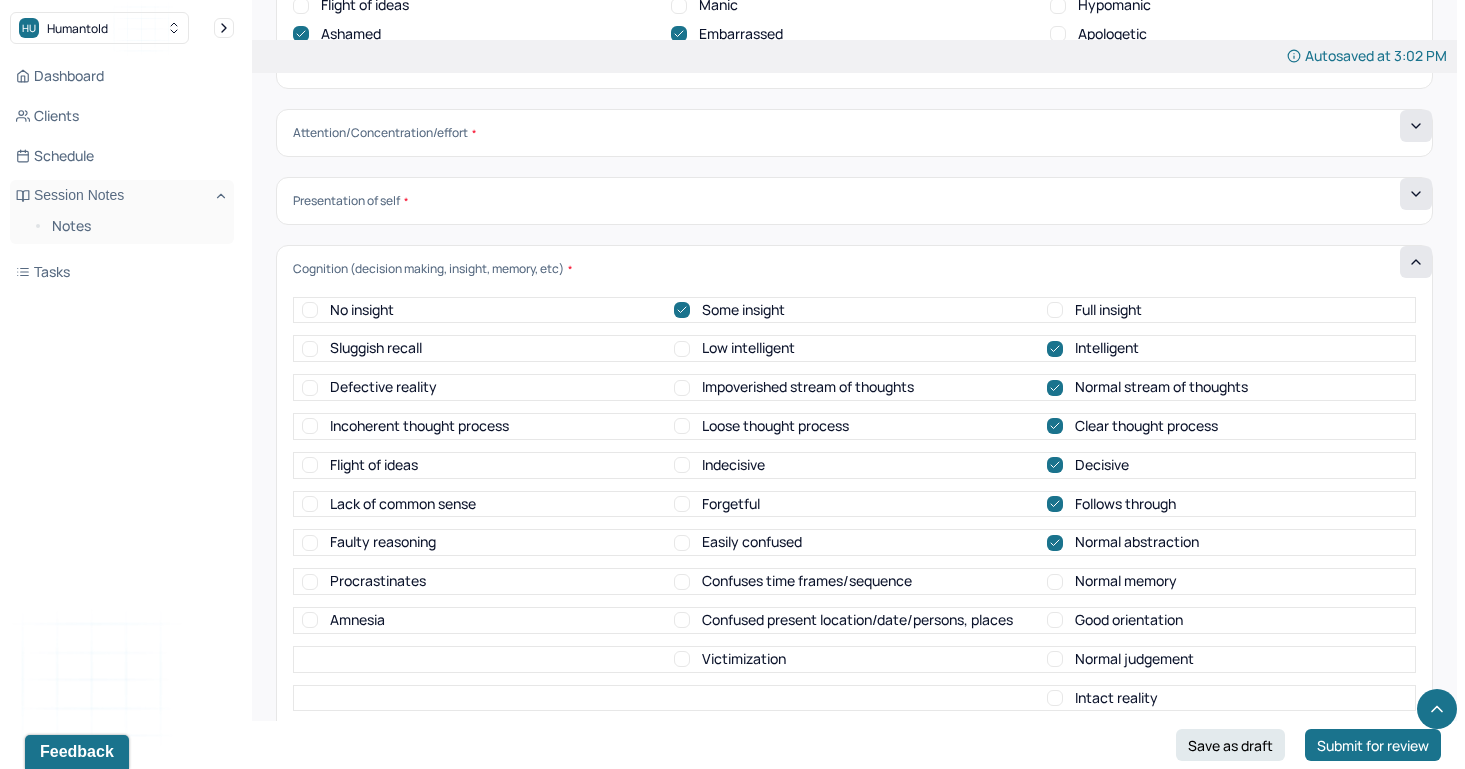 click on "Normal memory" at bounding box center (1055, 582) 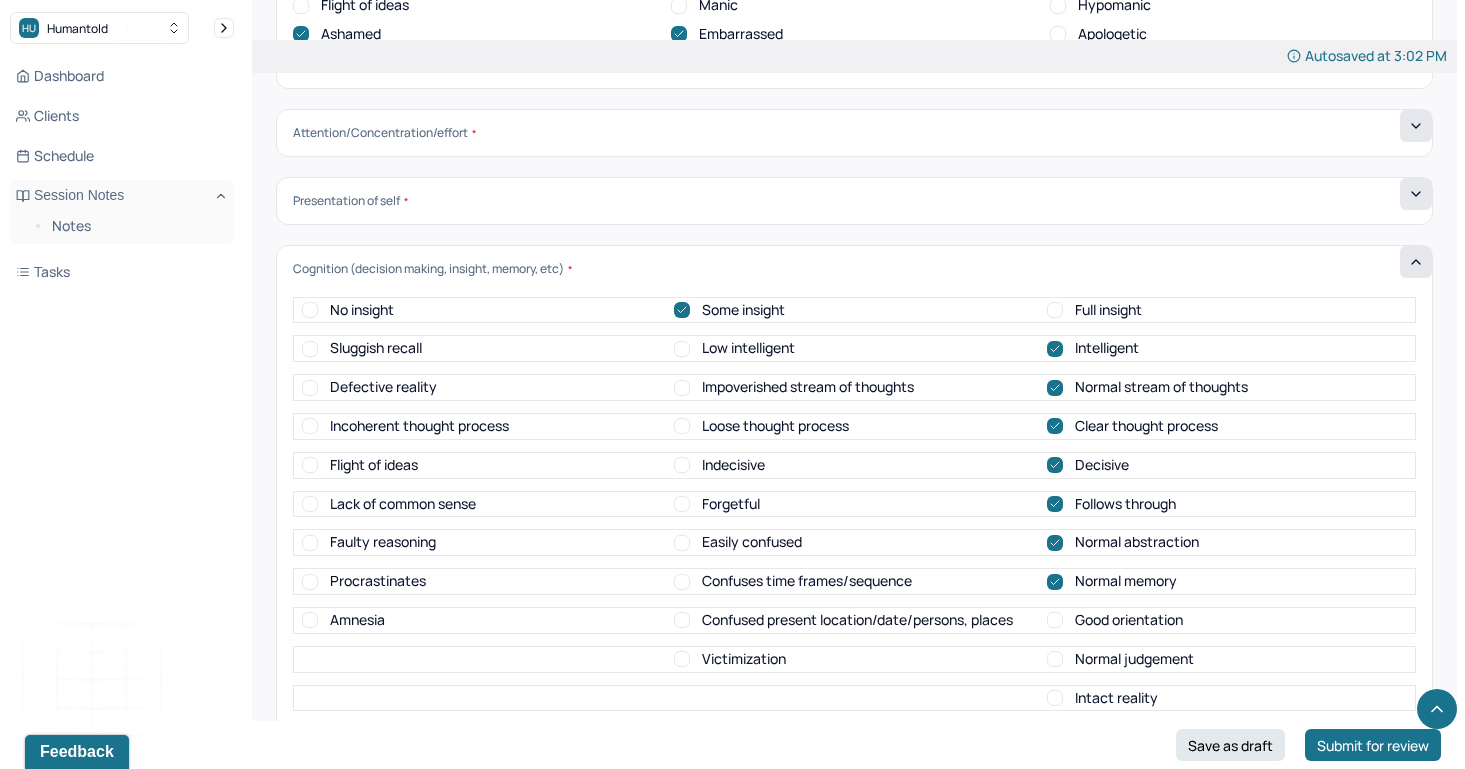 click on "Good orientation" at bounding box center [1055, 620] 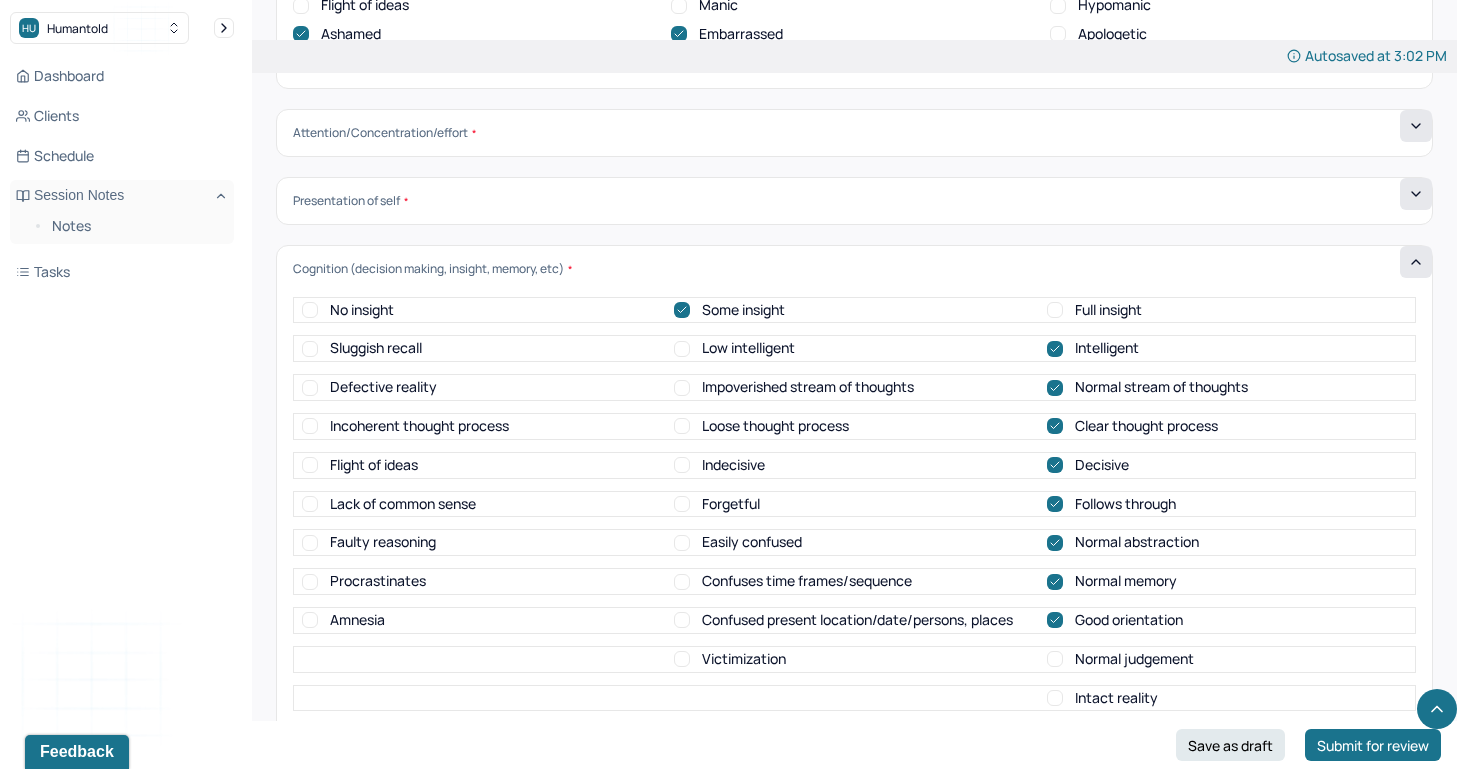 click on "Normal judgement" at bounding box center [1055, 659] 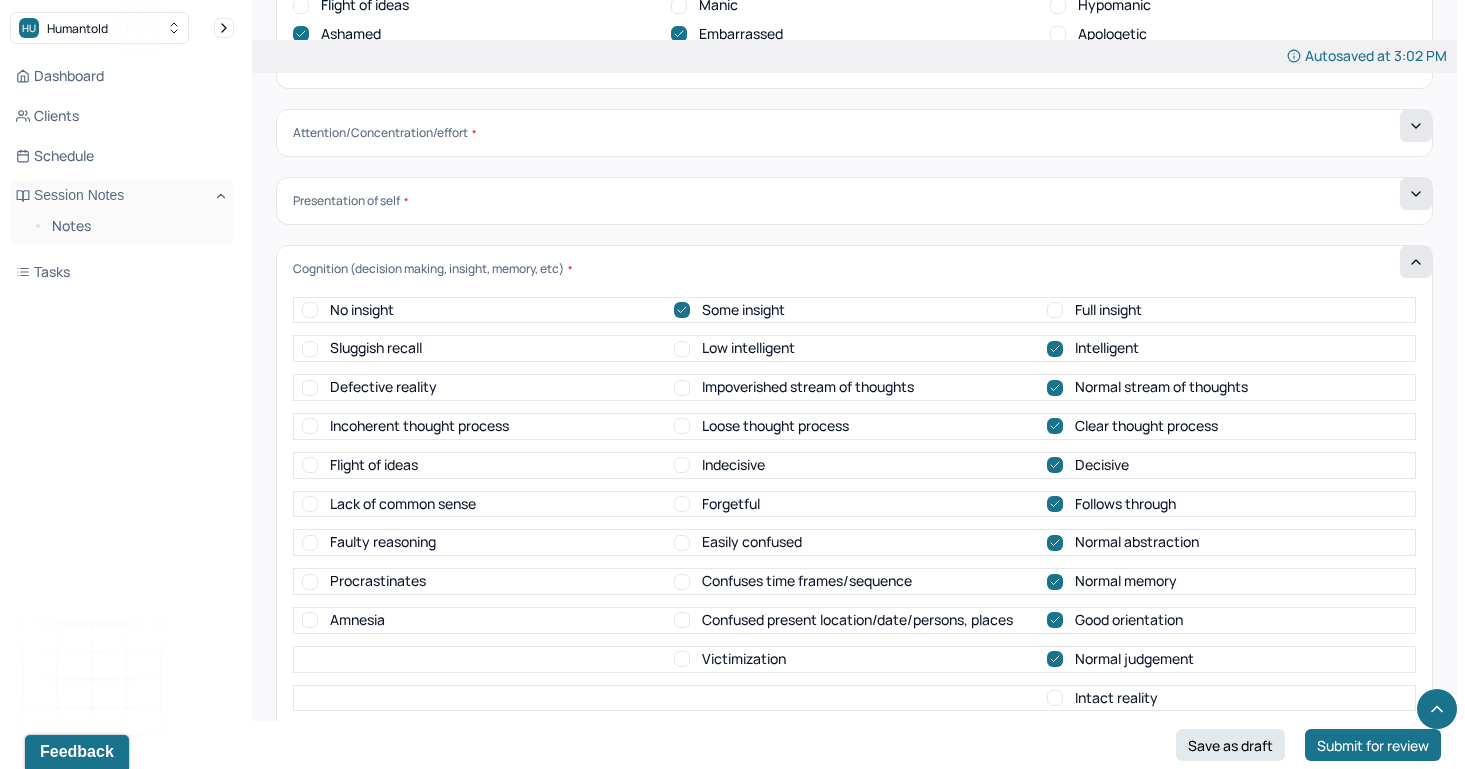click on "Intact reality" at bounding box center [1055, 698] 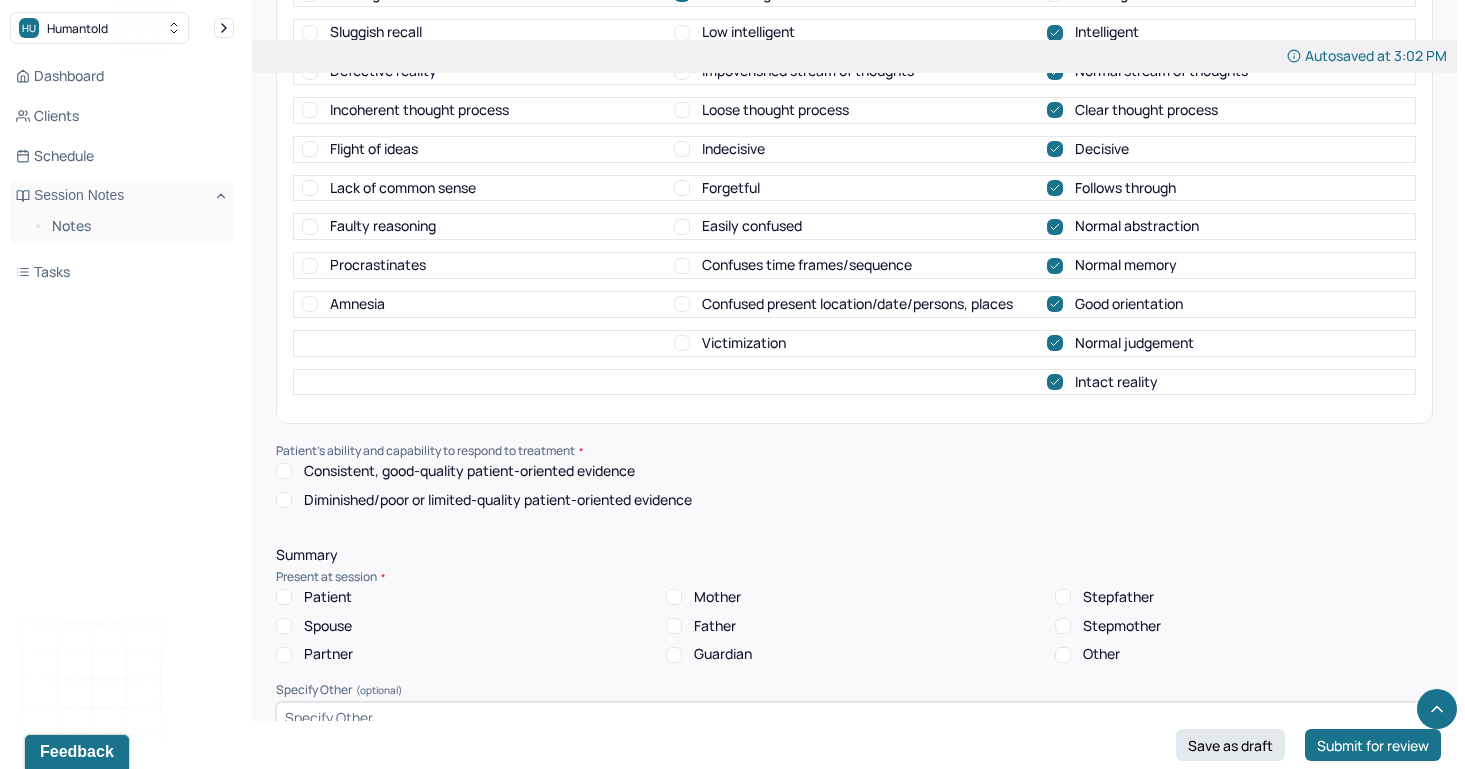 scroll, scrollTop: 7326, scrollLeft: 0, axis: vertical 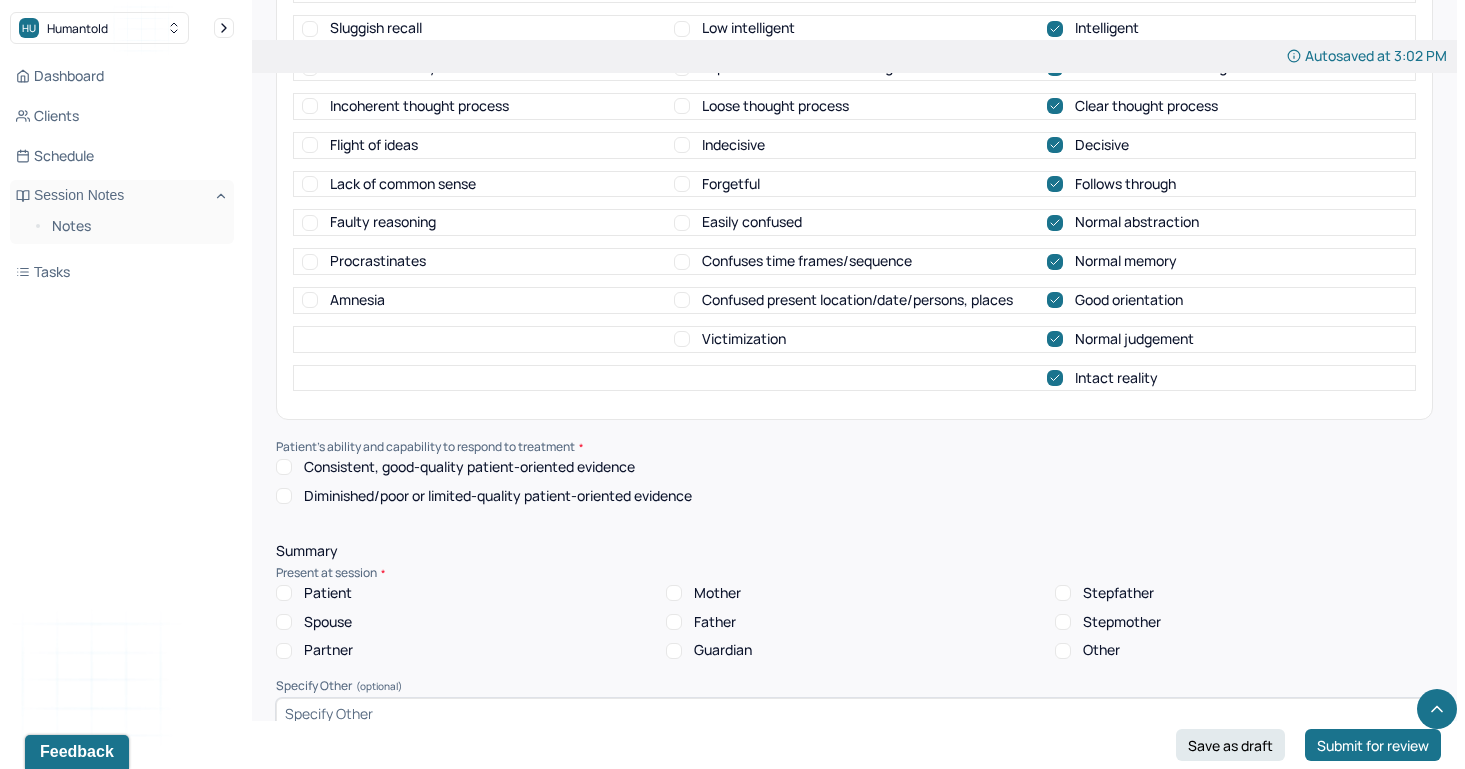 click on "Indecisive" at bounding box center [682, 145] 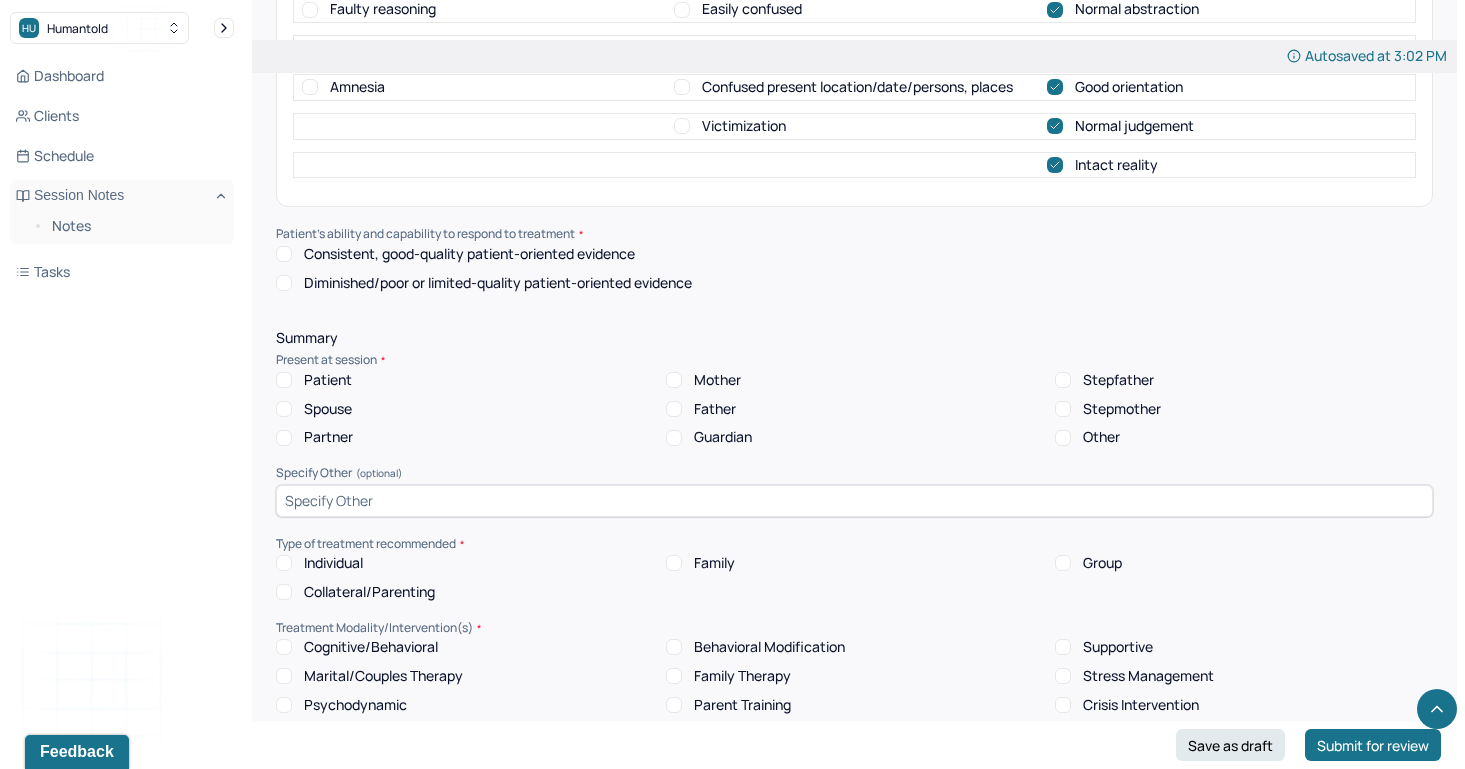 scroll, scrollTop: 7563, scrollLeft: 0, axis: vertical 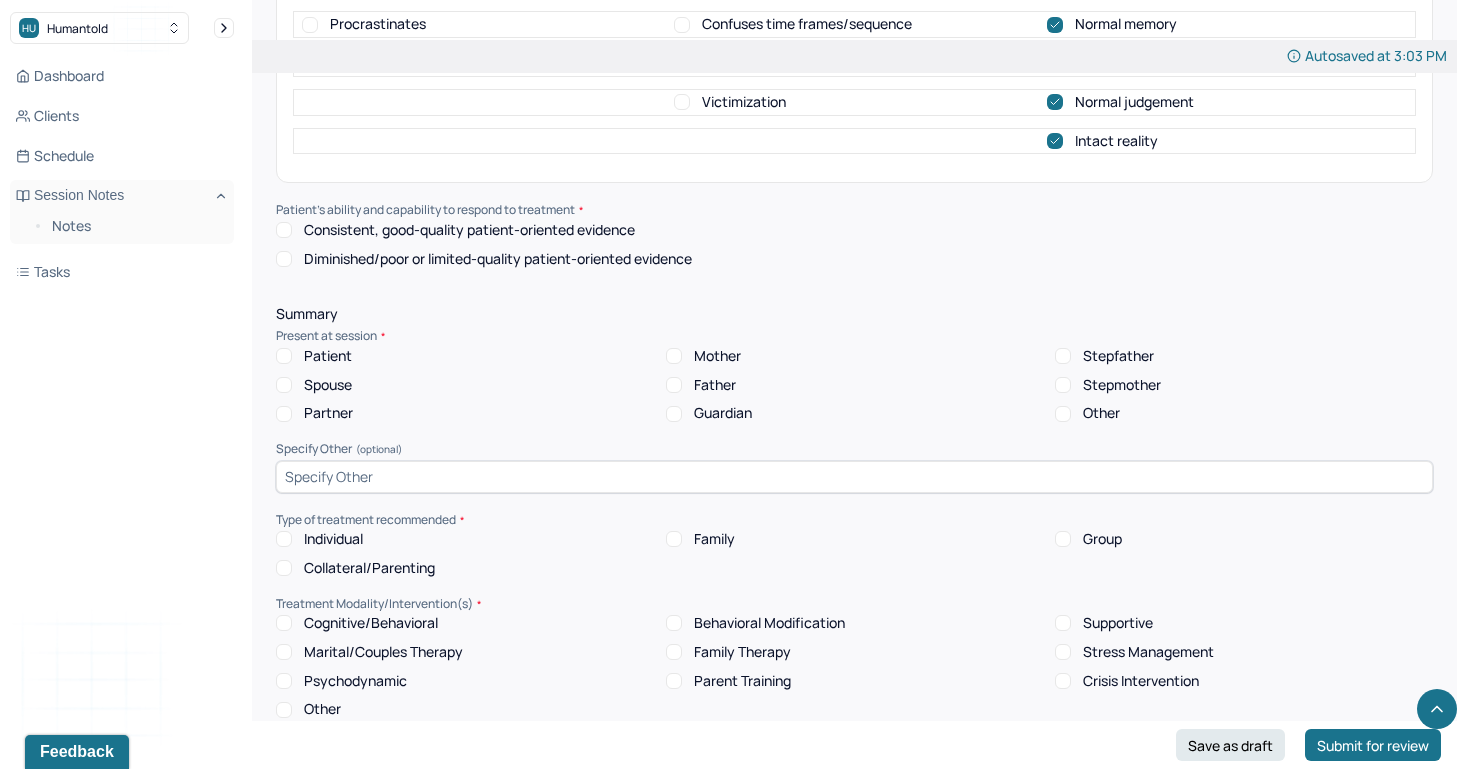 click on "Consistent, good-quality patient-oriented evidence" at bounding box center [284, 230] 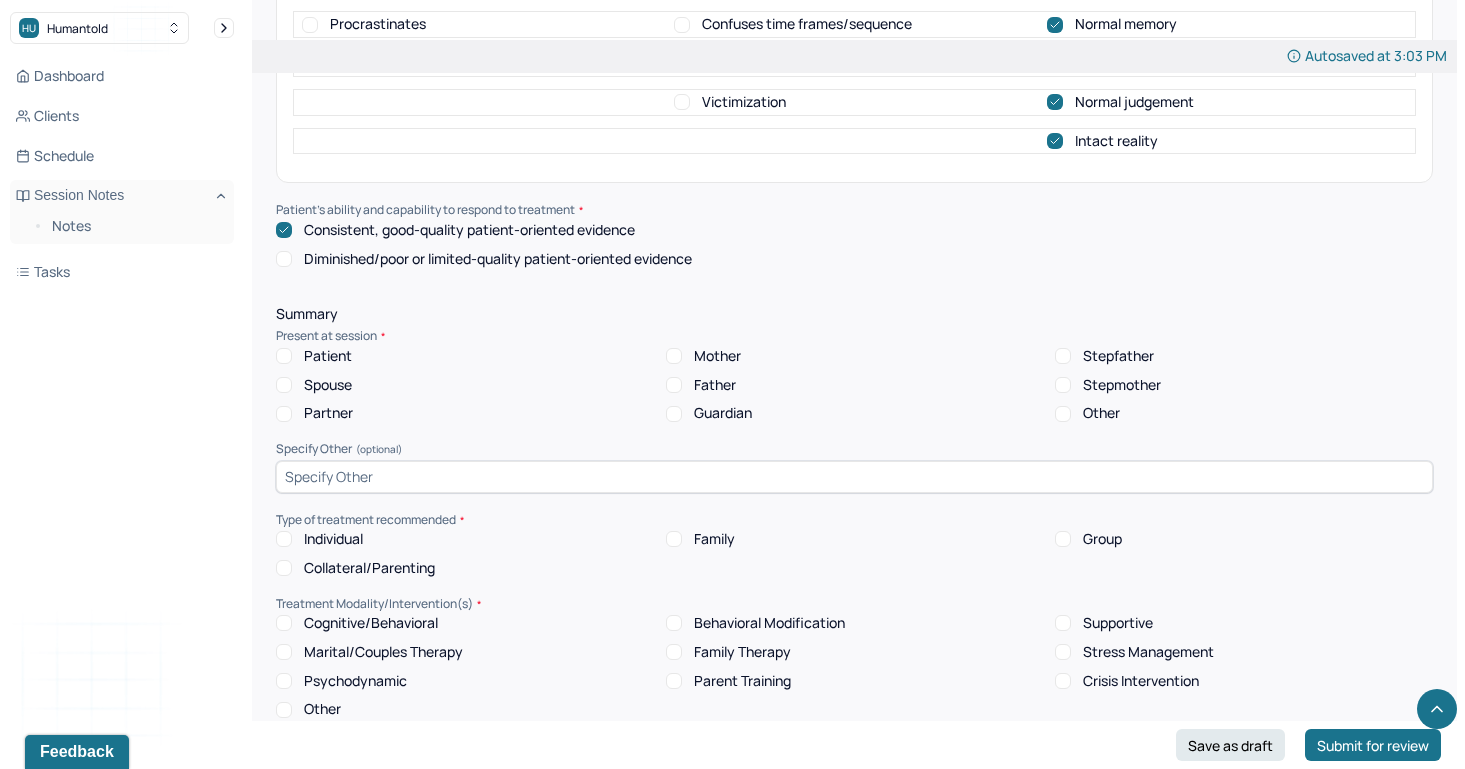 click on "Patient" at bounding box center [284, 356] 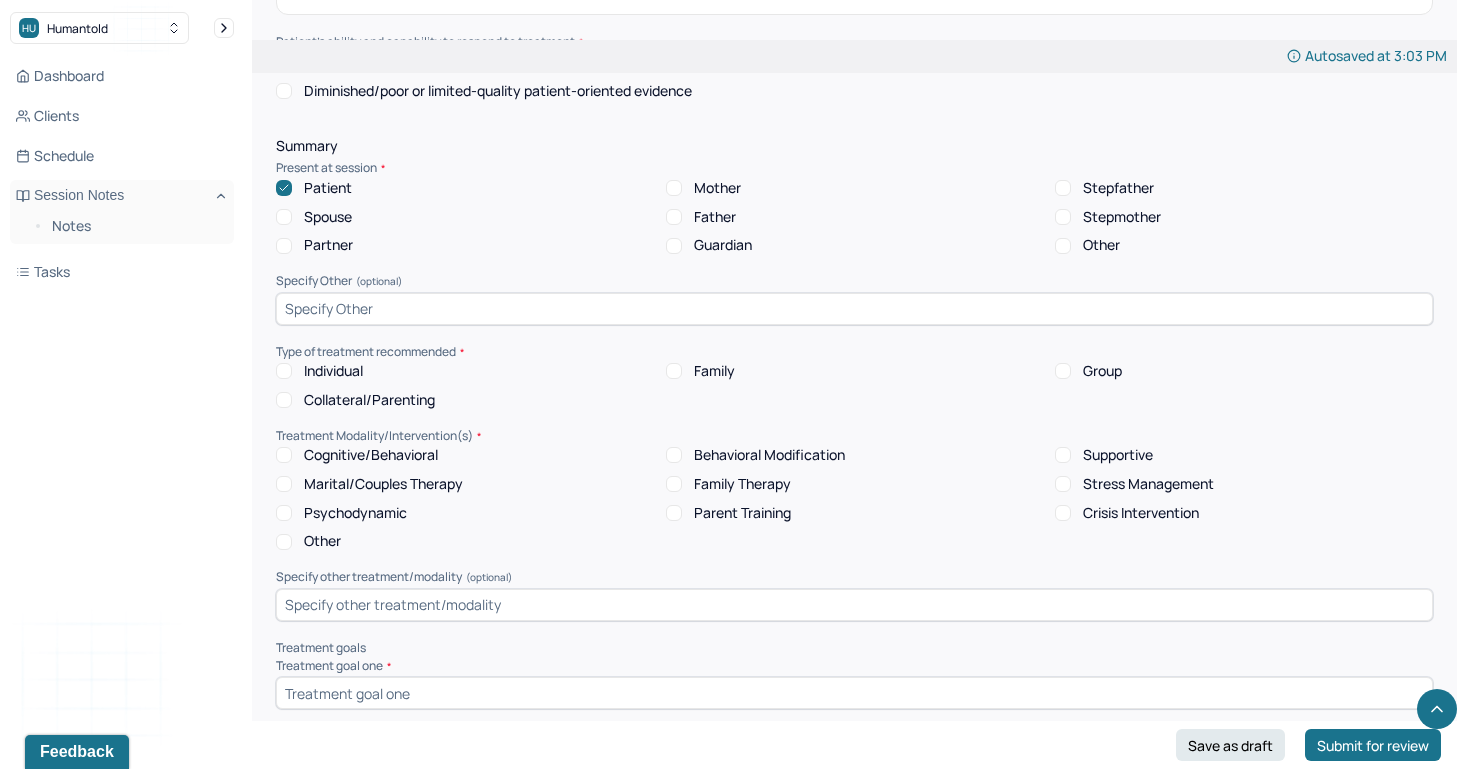 scroll, scrollTop: 7733, scrollLeft: 0, axis: vertical 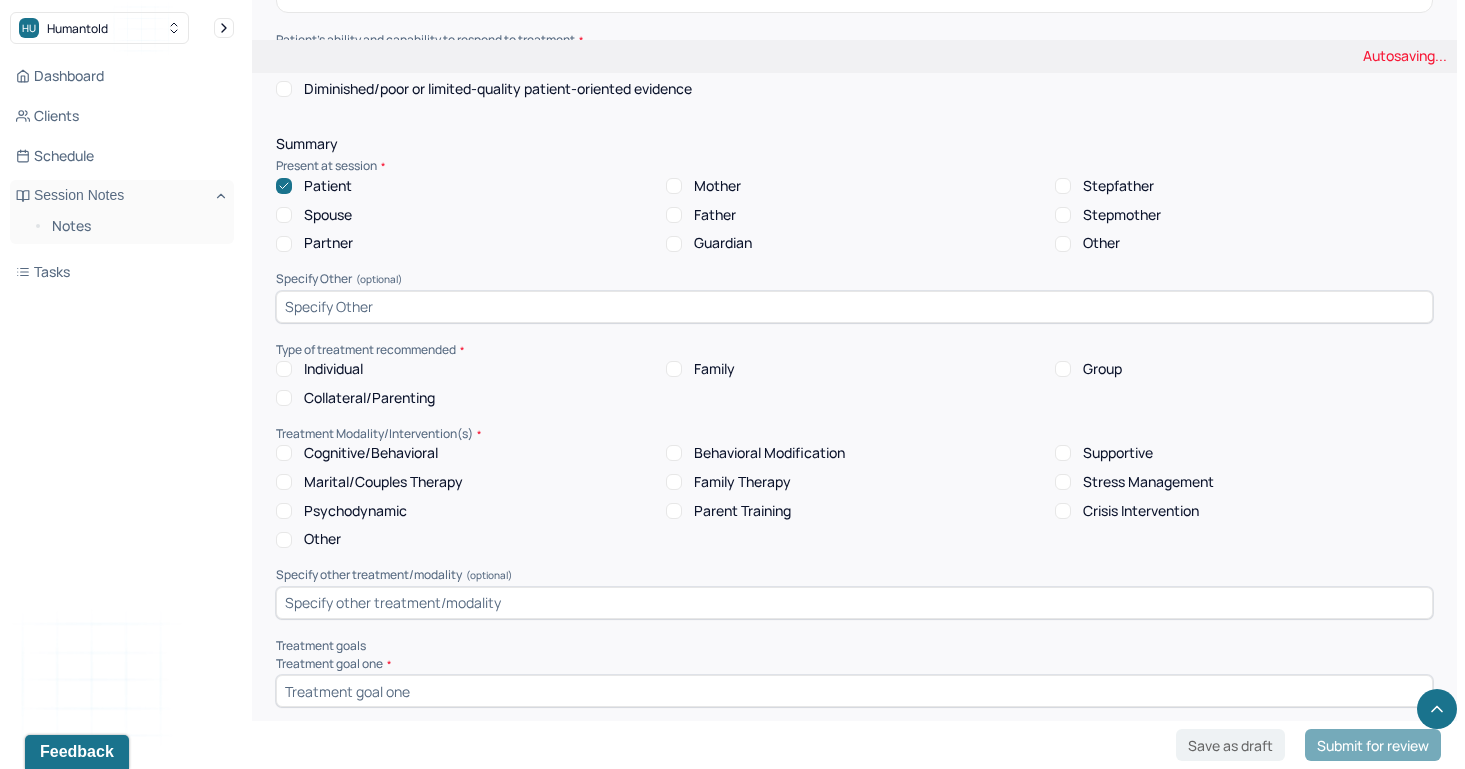 click on "Individual" at bounding box center [284, 369] 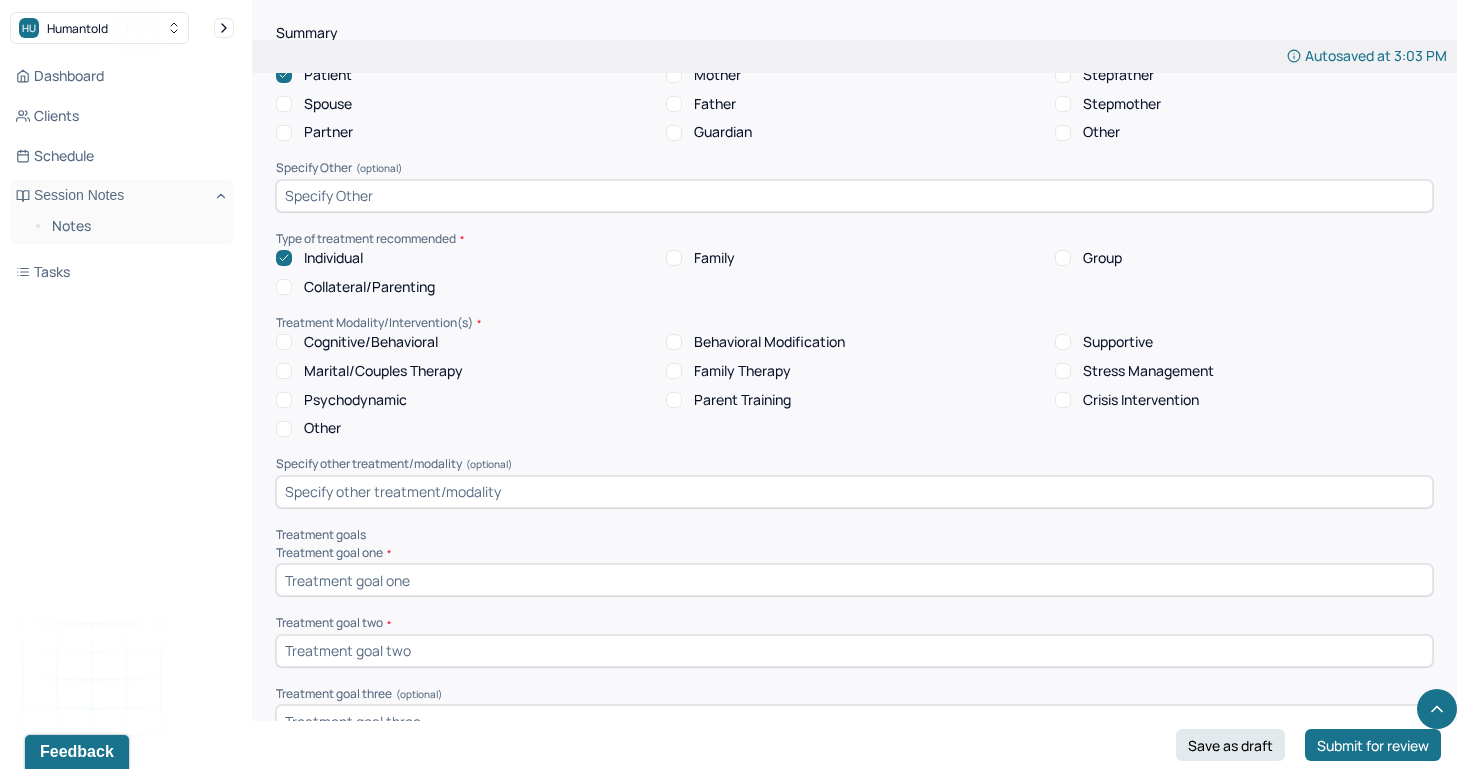 scroll, scrollTop: 7850, scrollLeft: 0, axis: vertical 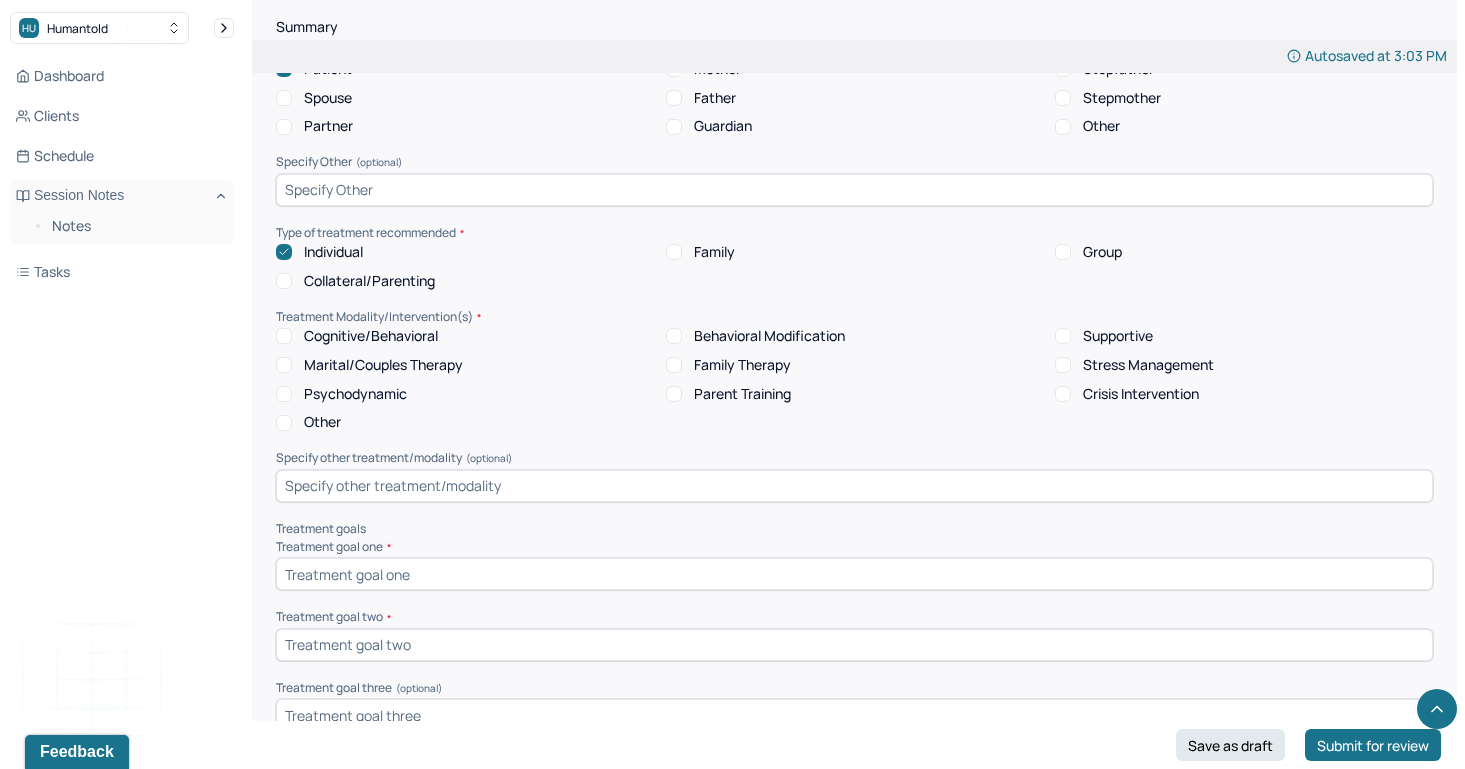 click on "Cognitive/Behavioral" at bounding box center [284, 336] 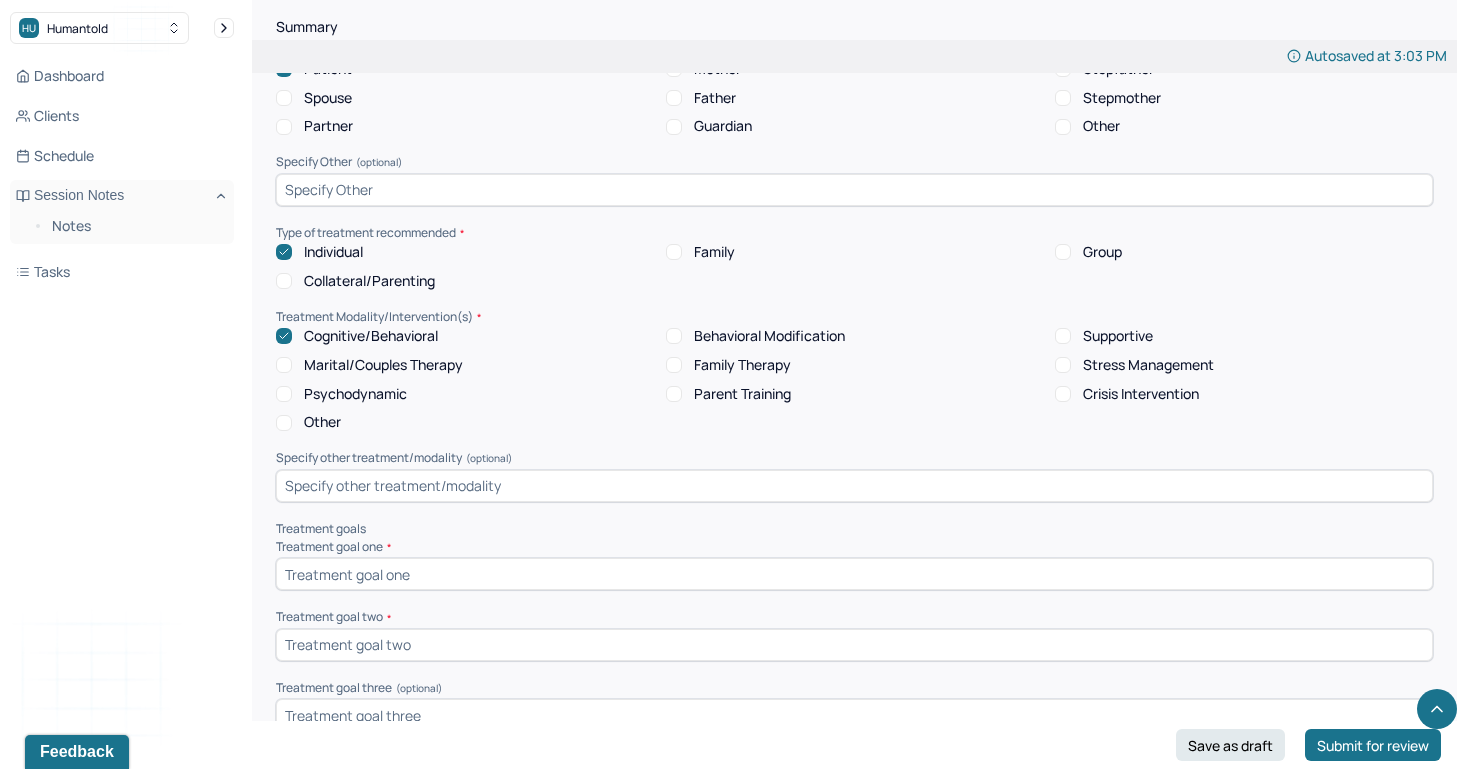 click on "Supportive" at bounding box center (1063, 336) 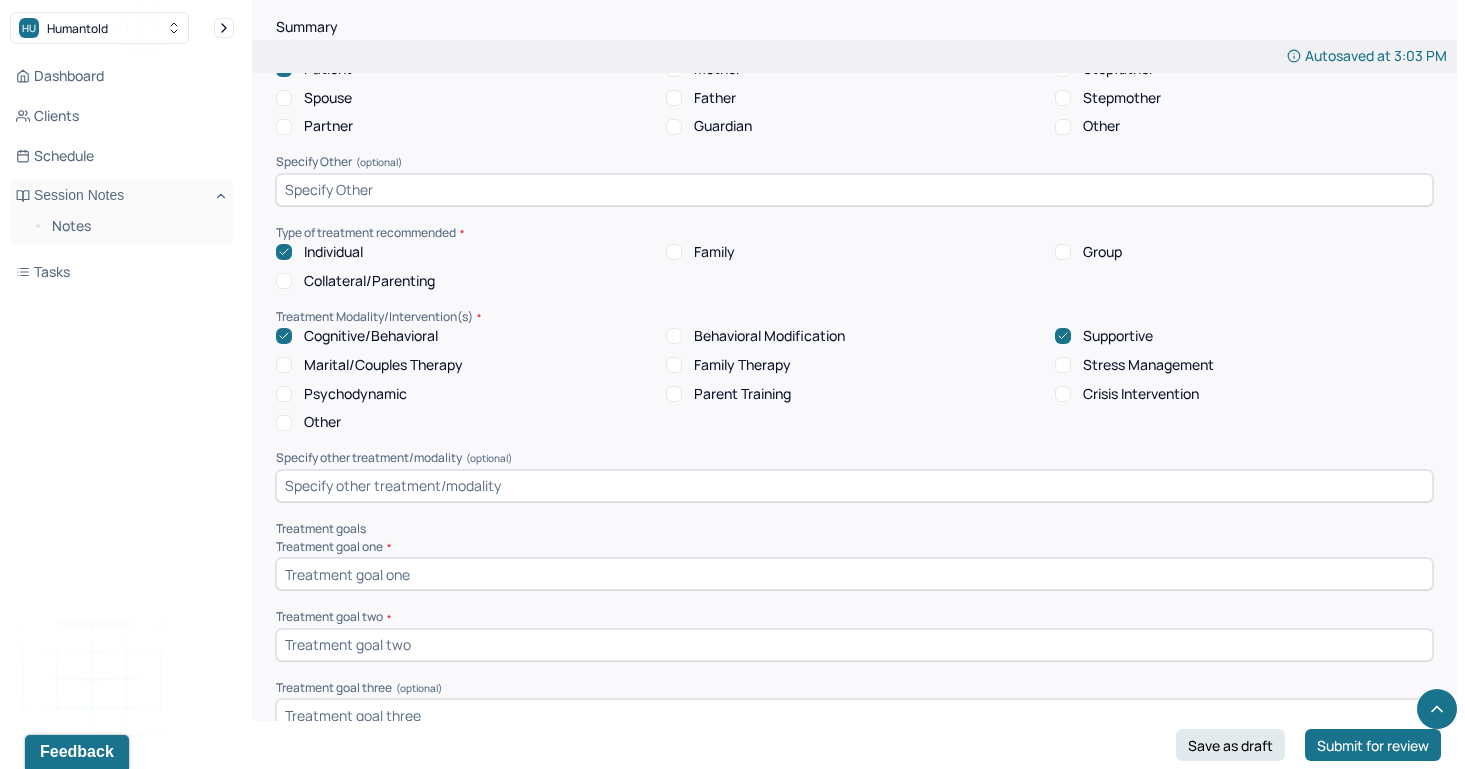 click on "Stress Management" at bounding box center [1134, 365] 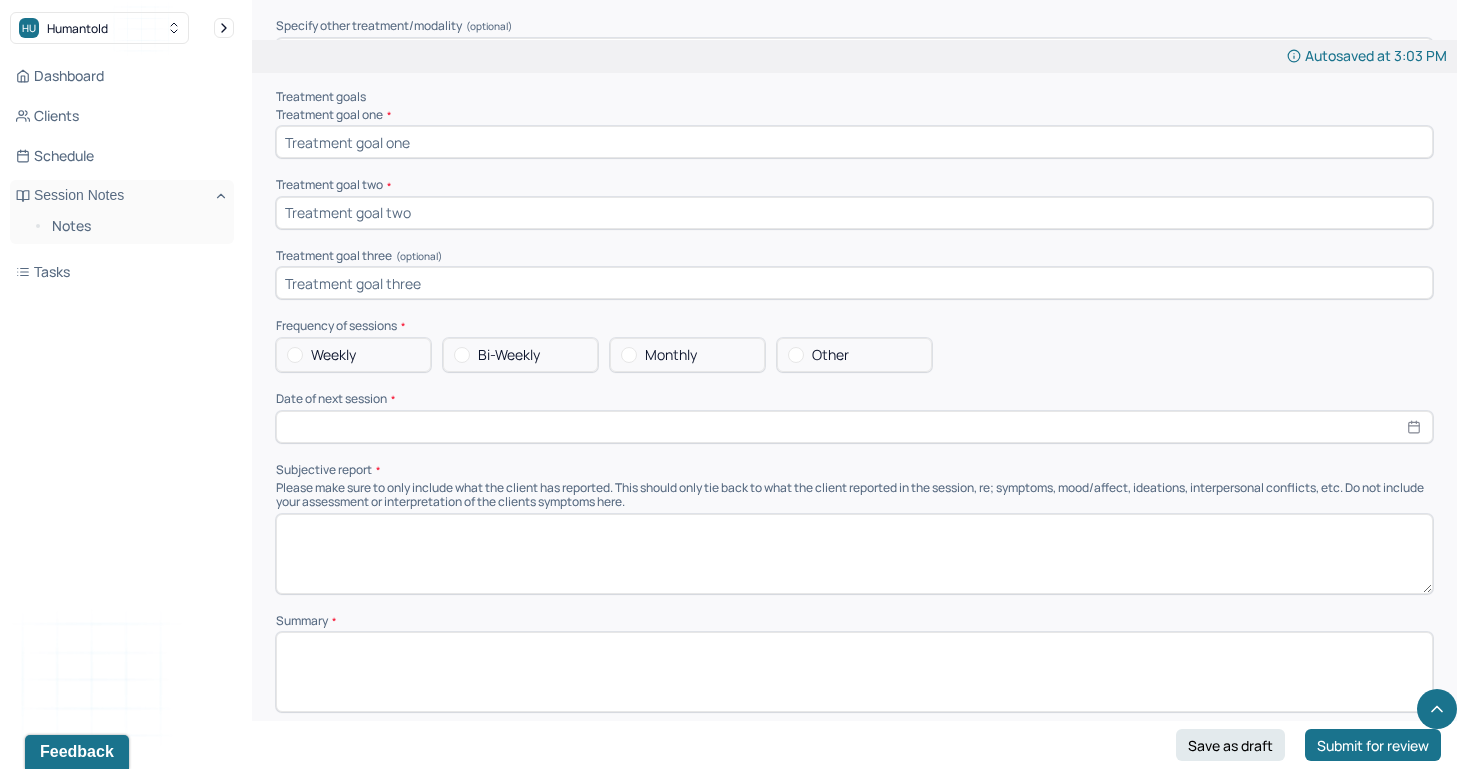 scroll, scrollTop: 8287, scrollLeft: 0, axis: vertical 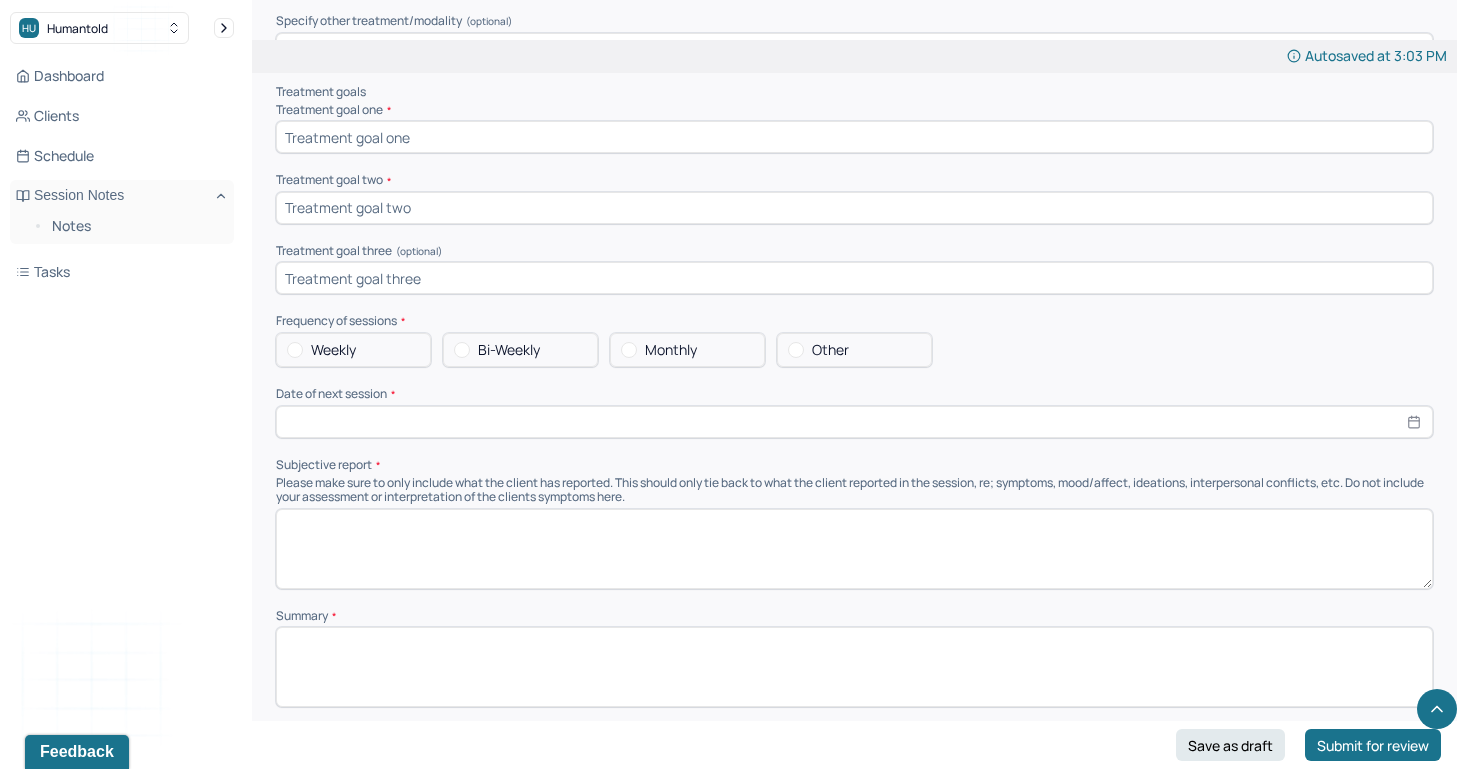 click at bounding box center (462, 350) 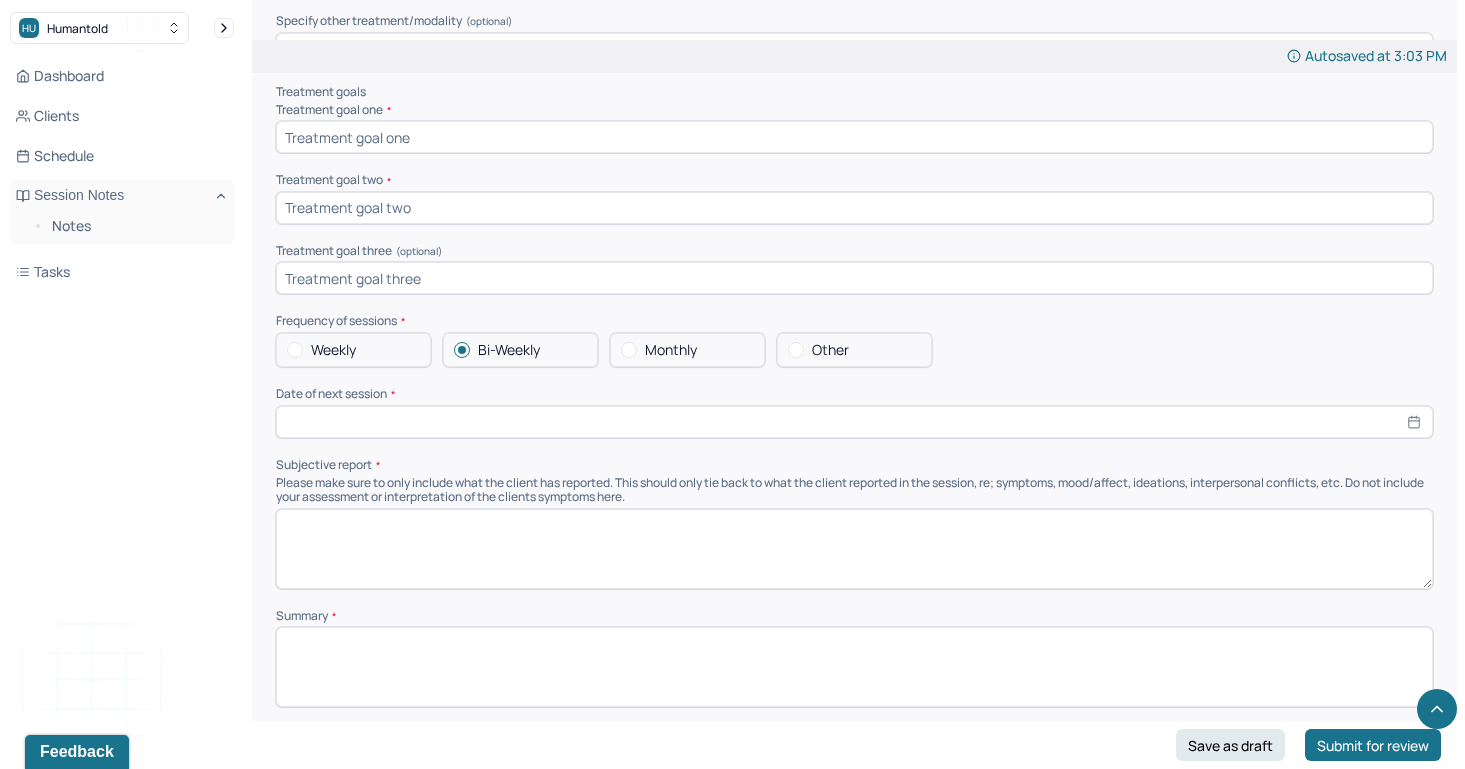 click at bounding box center [796, 350] 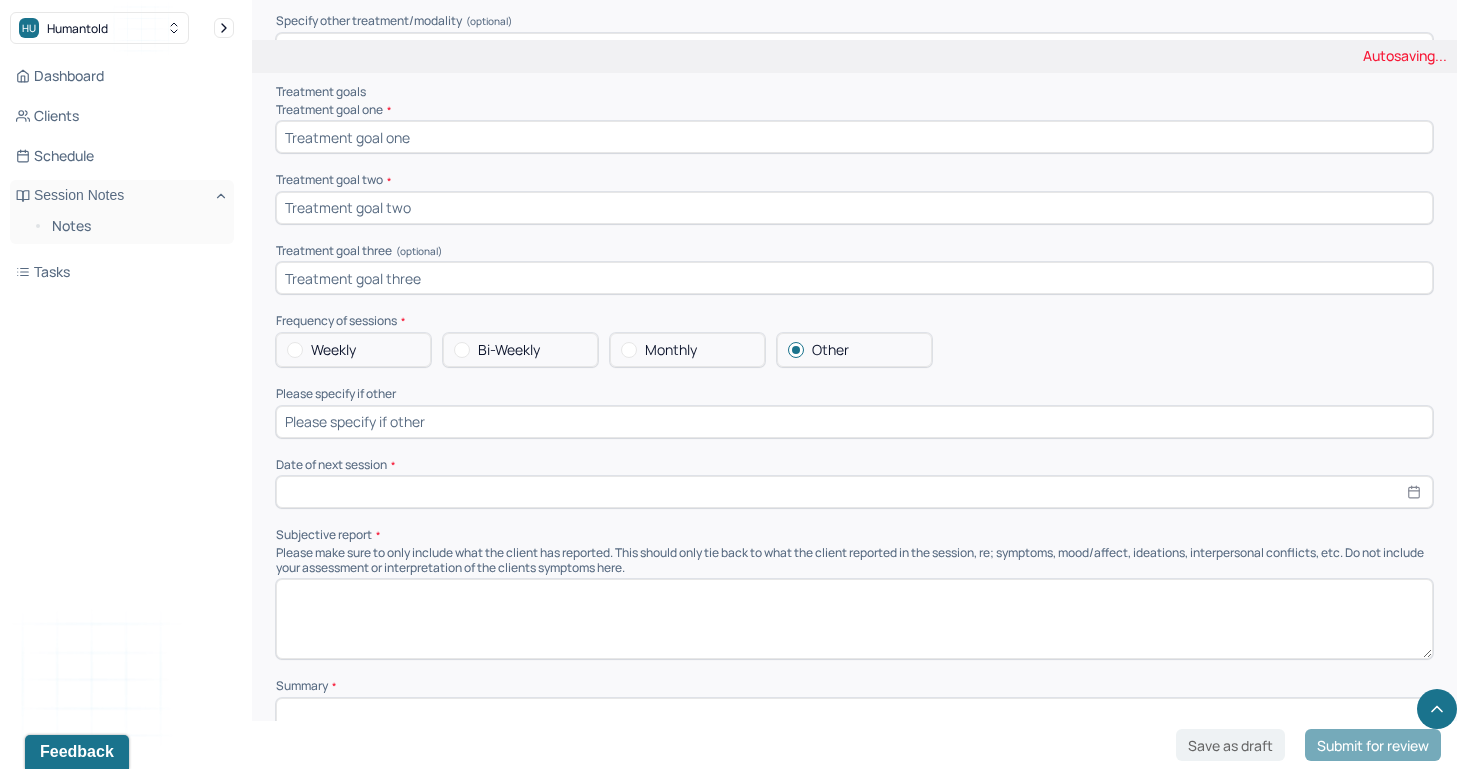 click at bounding box center [854, 492] 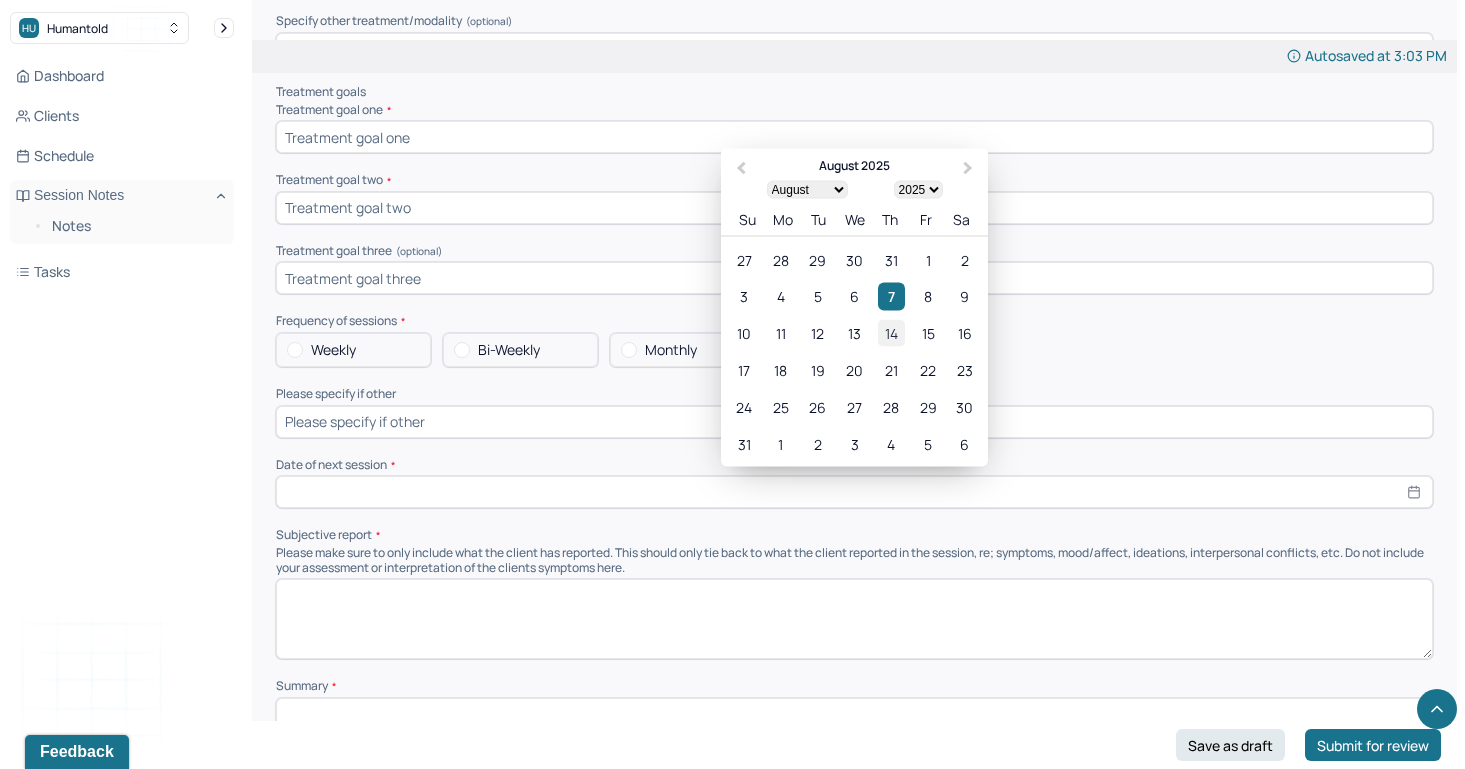 click on "14" at bounding box center [891, 333] 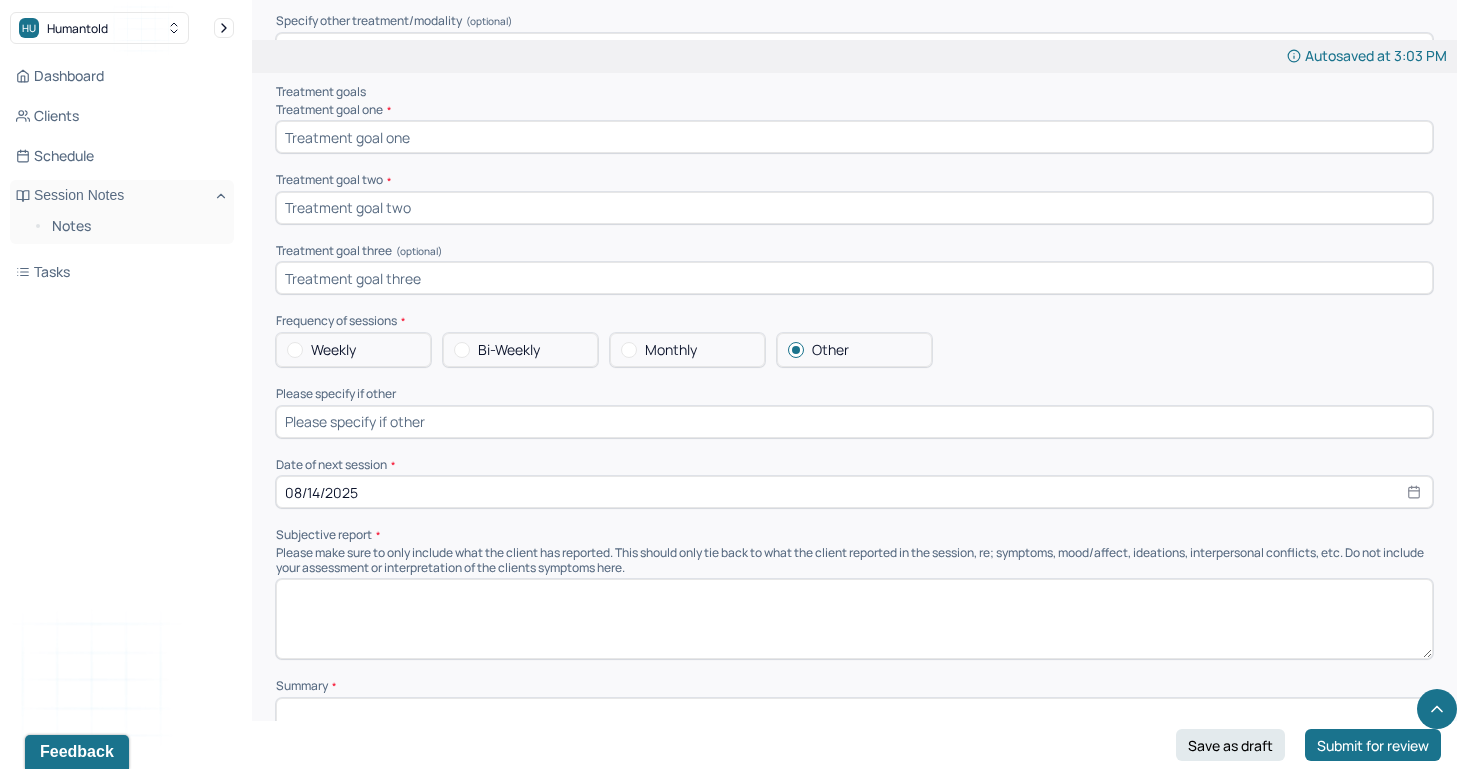 click at bounding box center (854, 422) 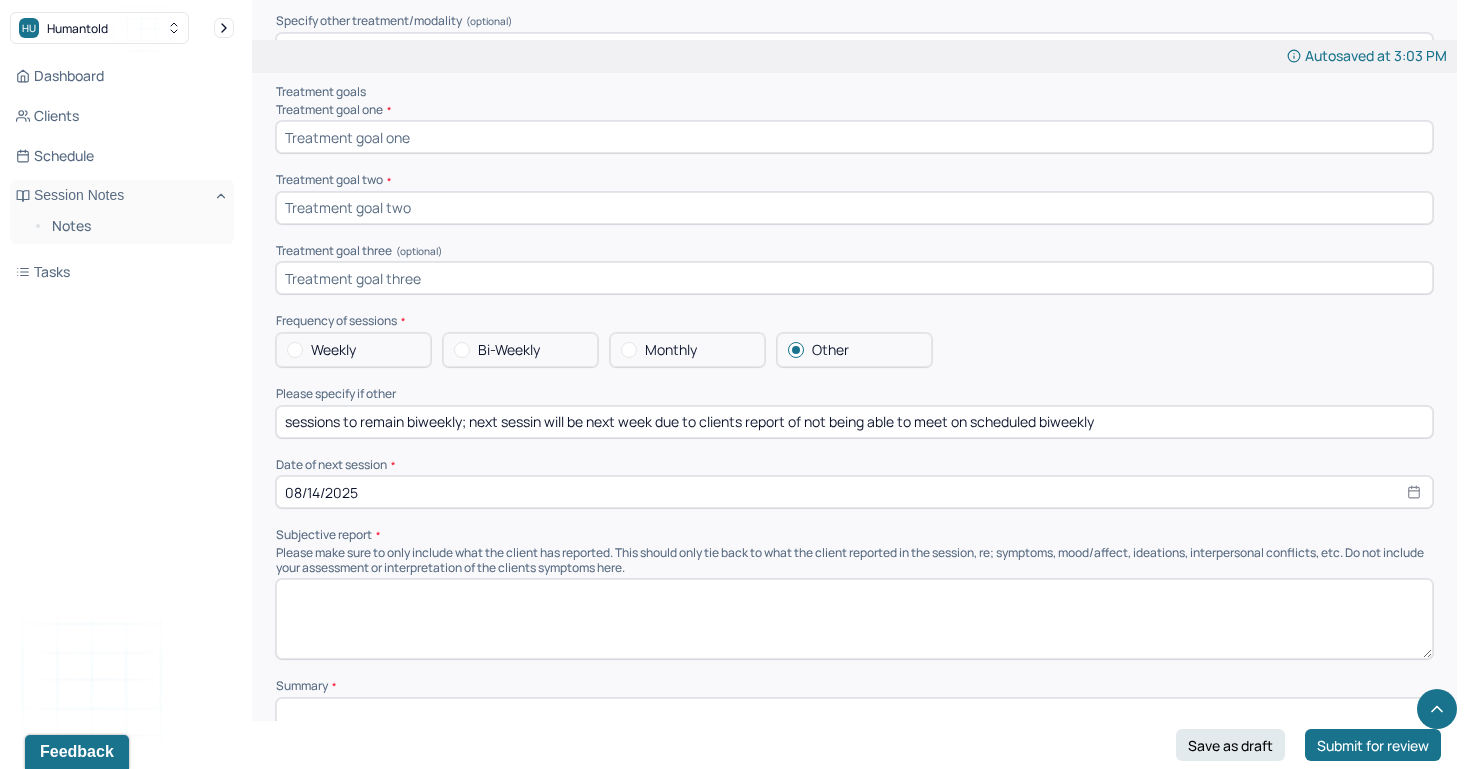 drag, startPoint x: 1043, startPoint y: 391, endPoint x: 957, endPoint y: 393, distance: 86.023254 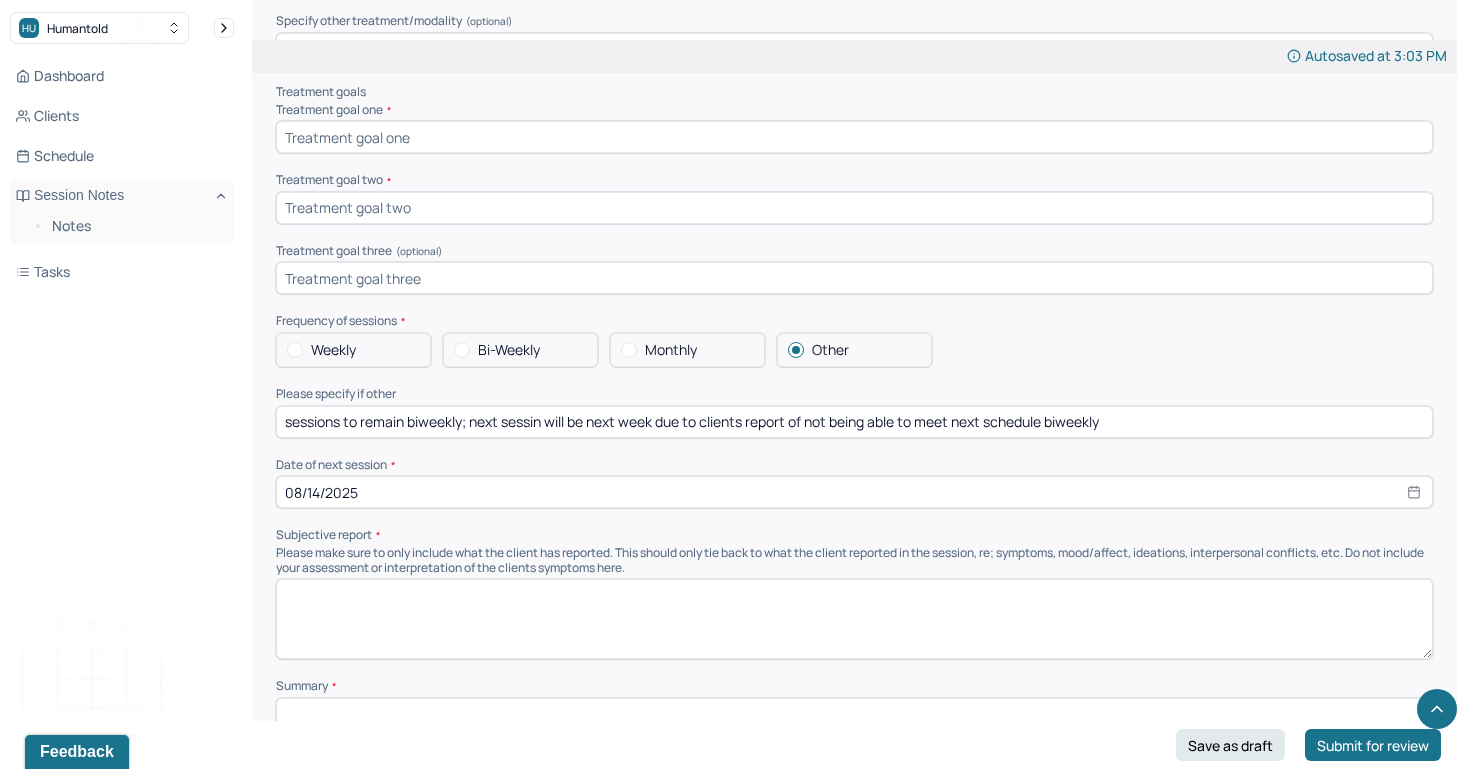 click on "sessions to remain biweekly; next sessin will be next week due to clients report of not being able to meet next schedule biweekly" at bounding box center (854, 422) 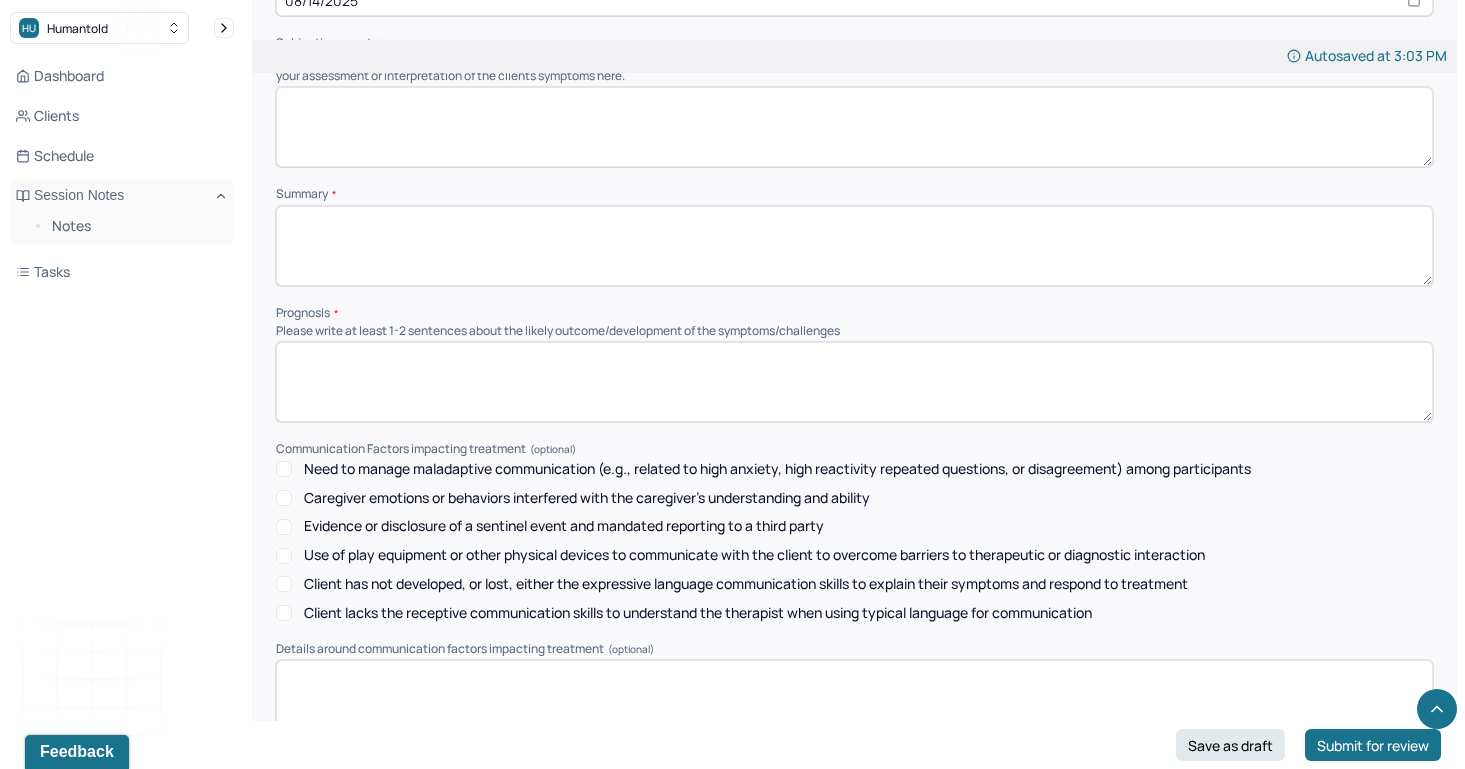 scroll, scrollTop: 8783, scrollLeft: 0, axis: vertical 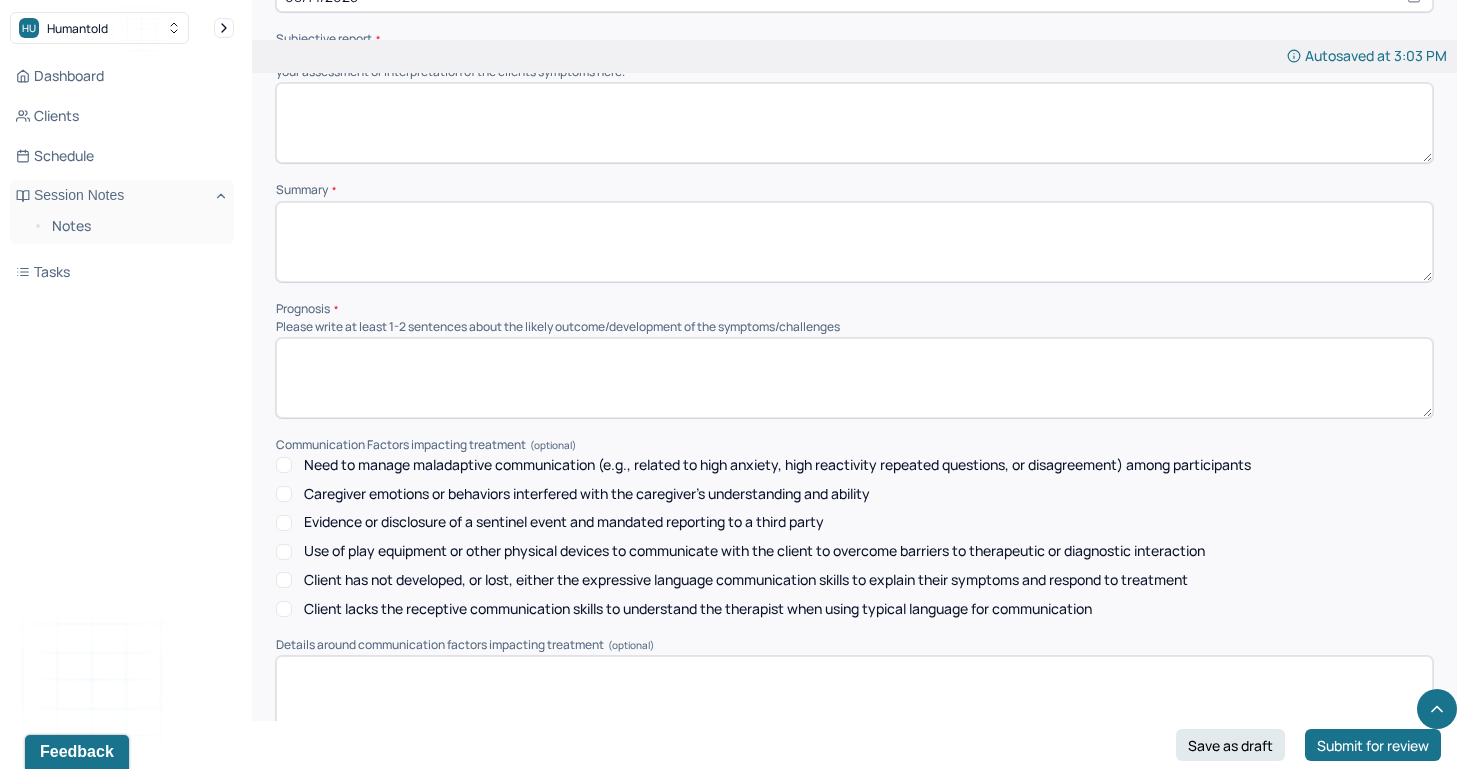 type on "sessions to remain biweekly; next sessin will be next week due to clients report of not being able to meet next schedule biweekly session" 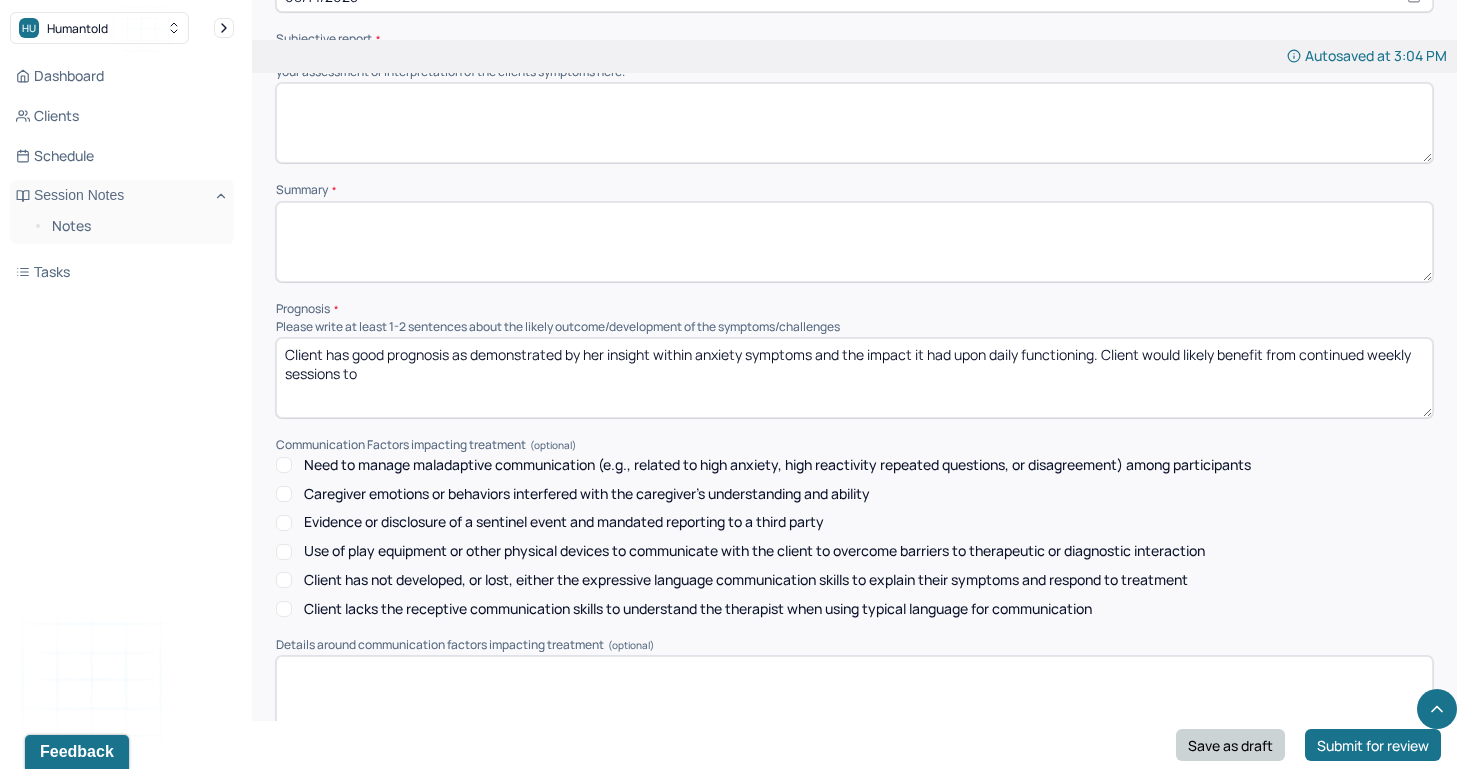 type on "Client has good prognosis as demonstrated by her insight within anxiety symptoms and the impact it had upon daily functioning. Client would likely benefit from continued weekly sessions to" 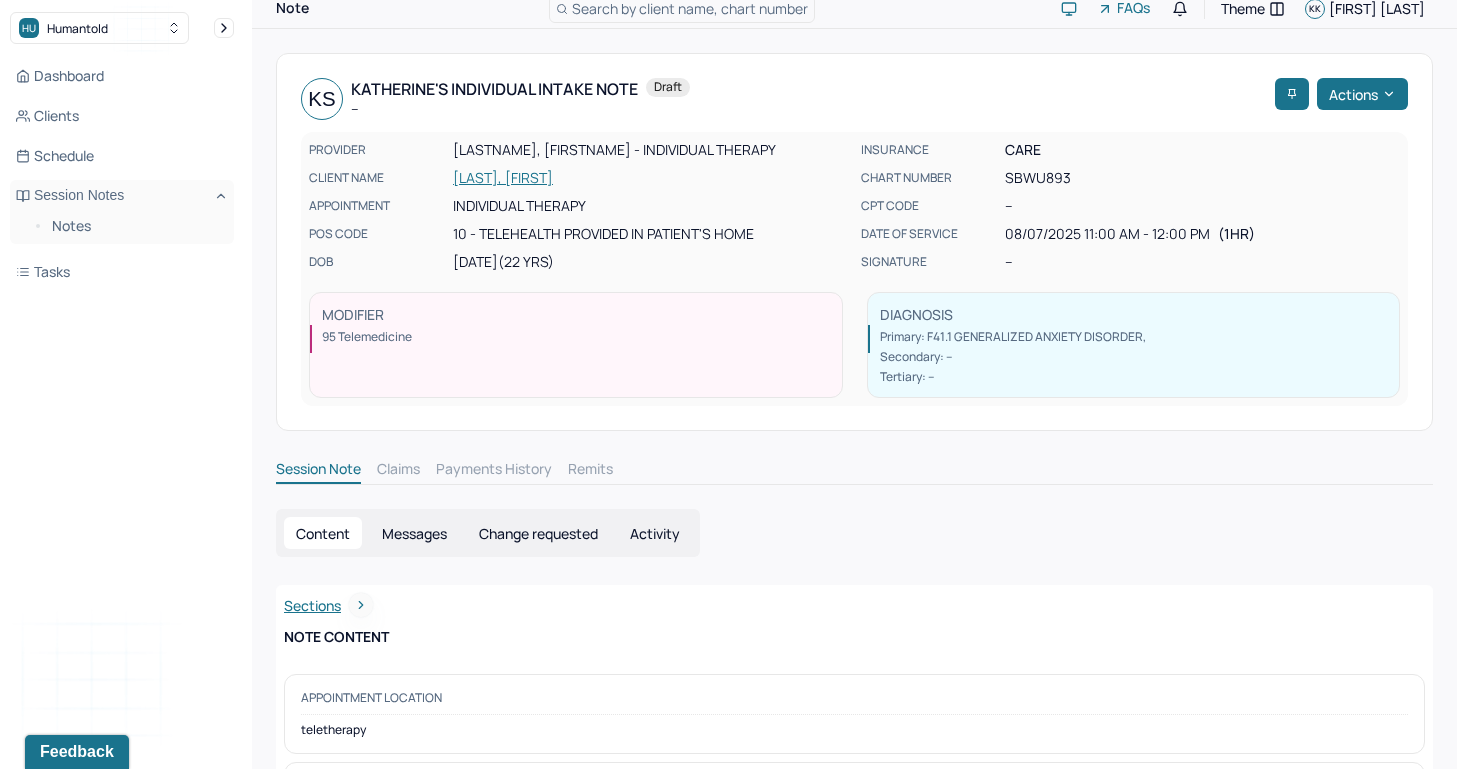 scroll, scrollTop: 0, scrollLeft: 0, axis: both 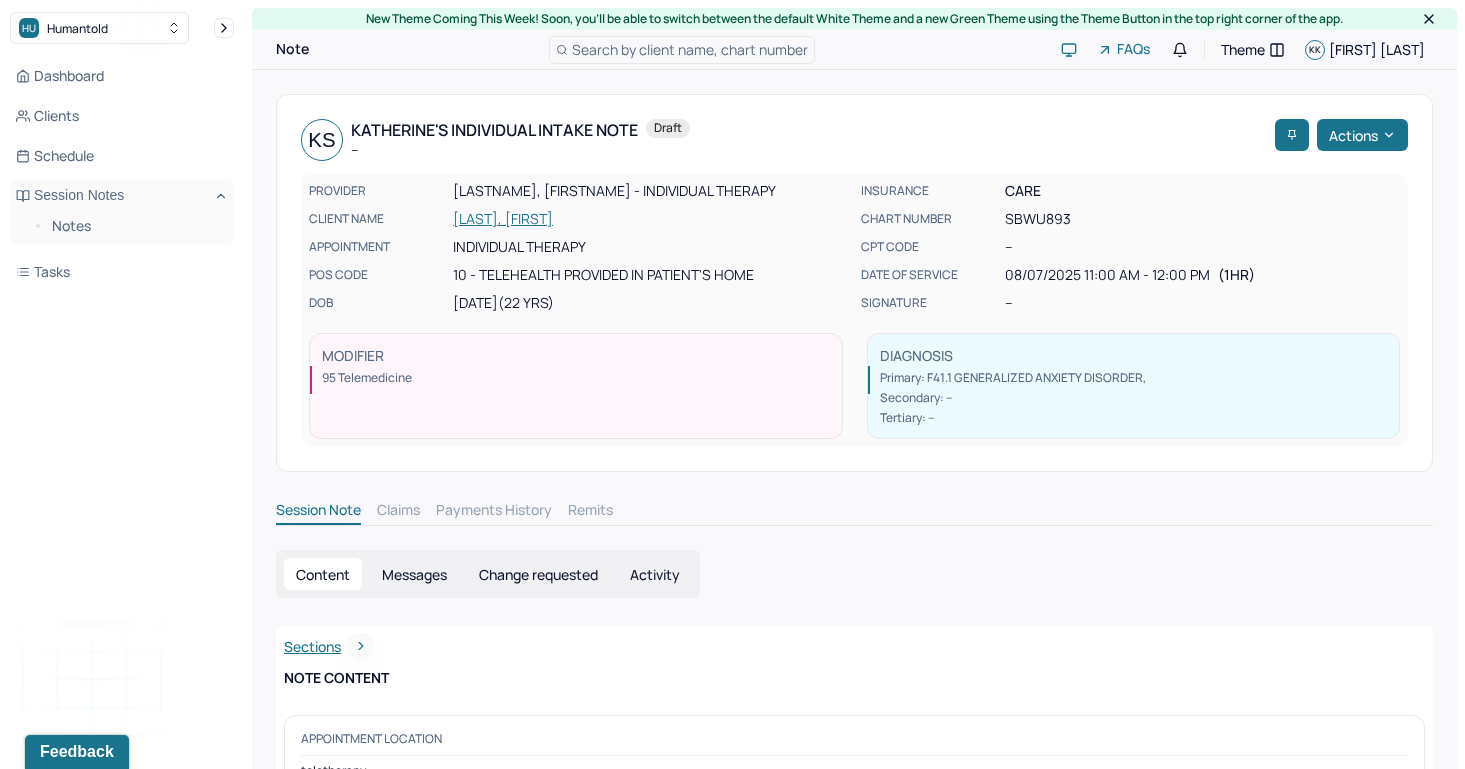 click on "[LAST], [FIRST]" at bounding box center [651, 219] 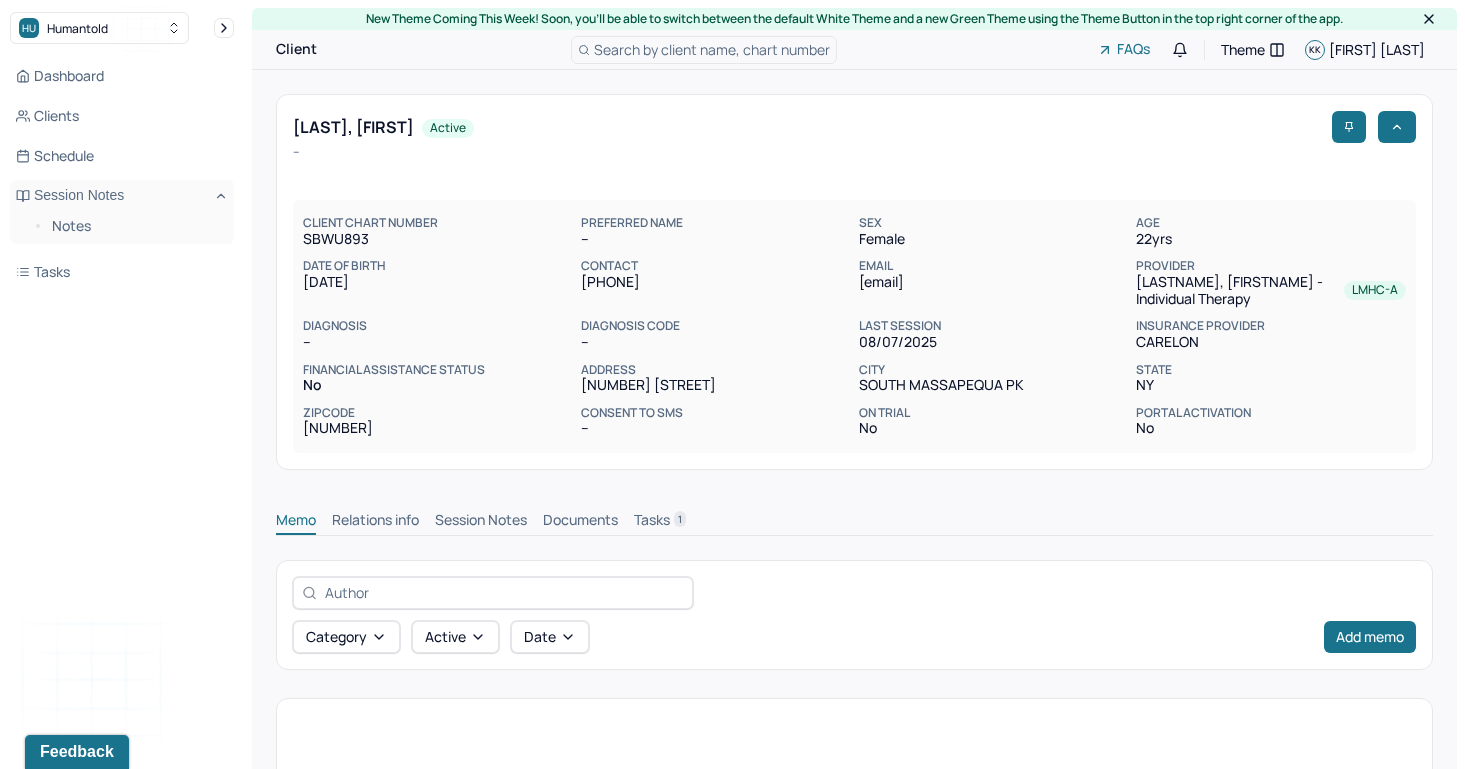 click on "Session Notes" at bounding box center (481, 522) 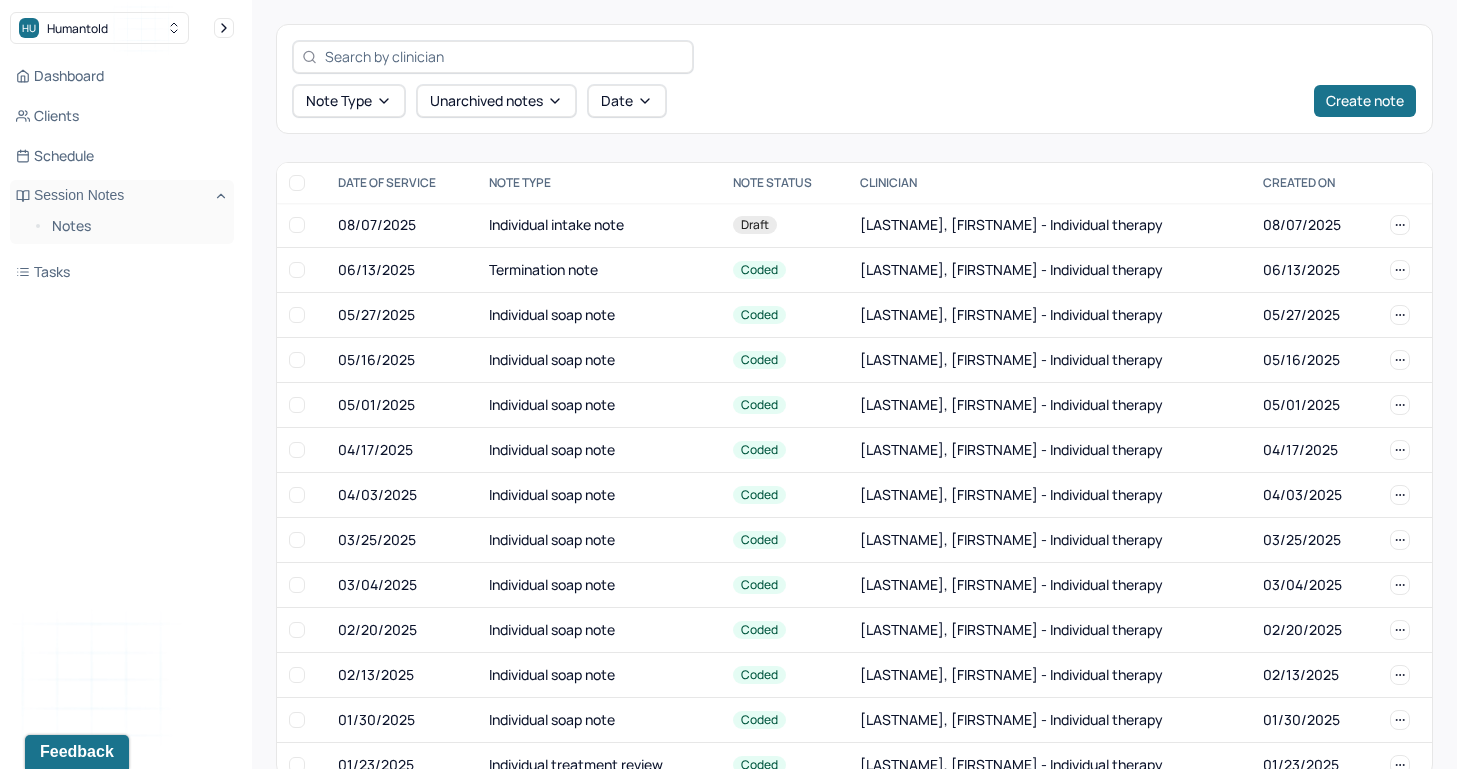 scroll, scrollTop: 559, scrollLeft: 0, axis: vertical 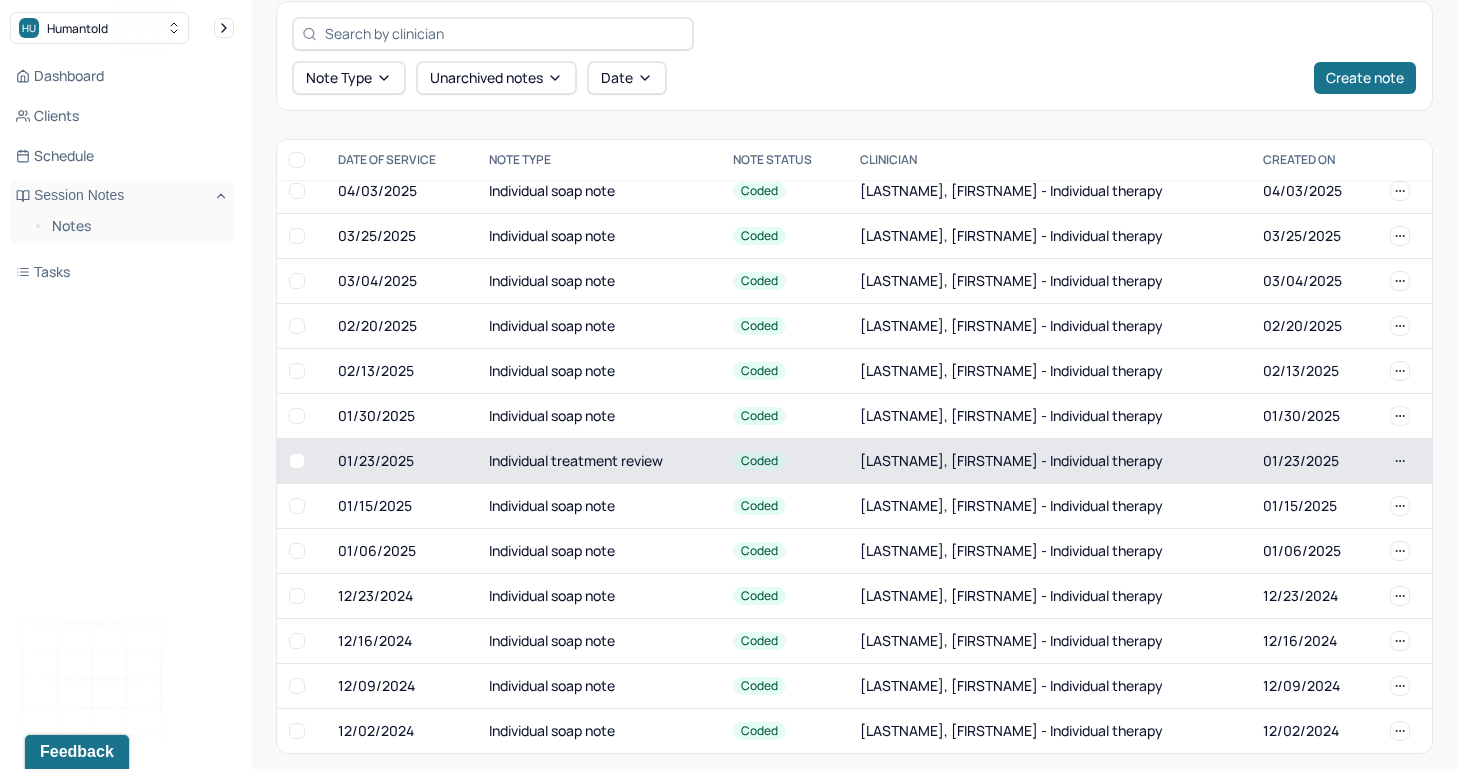 click on "Individual treatment review" at bounding box center (599, 460) 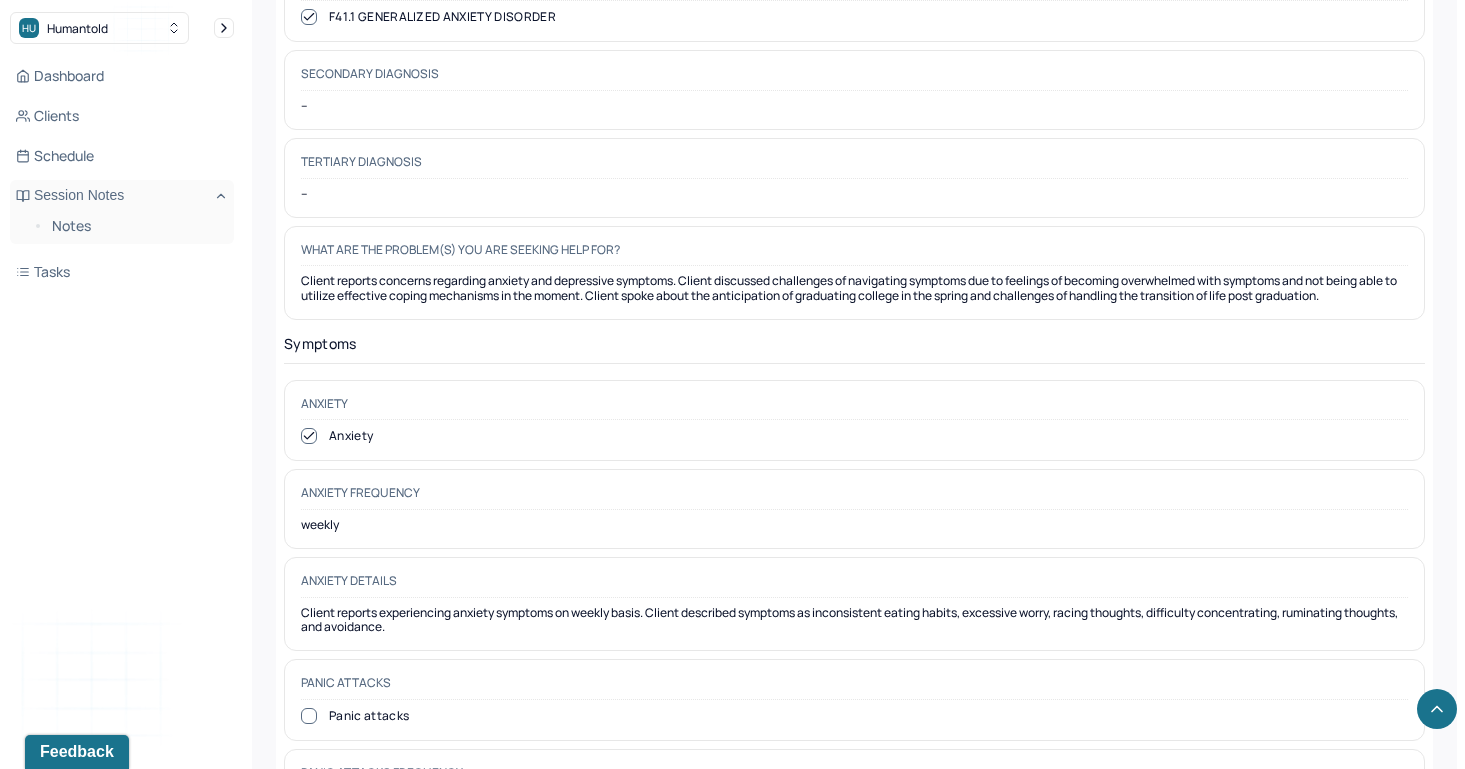 scroll, scrollTop: 1372, scrollLeft: 0, axis: vertical 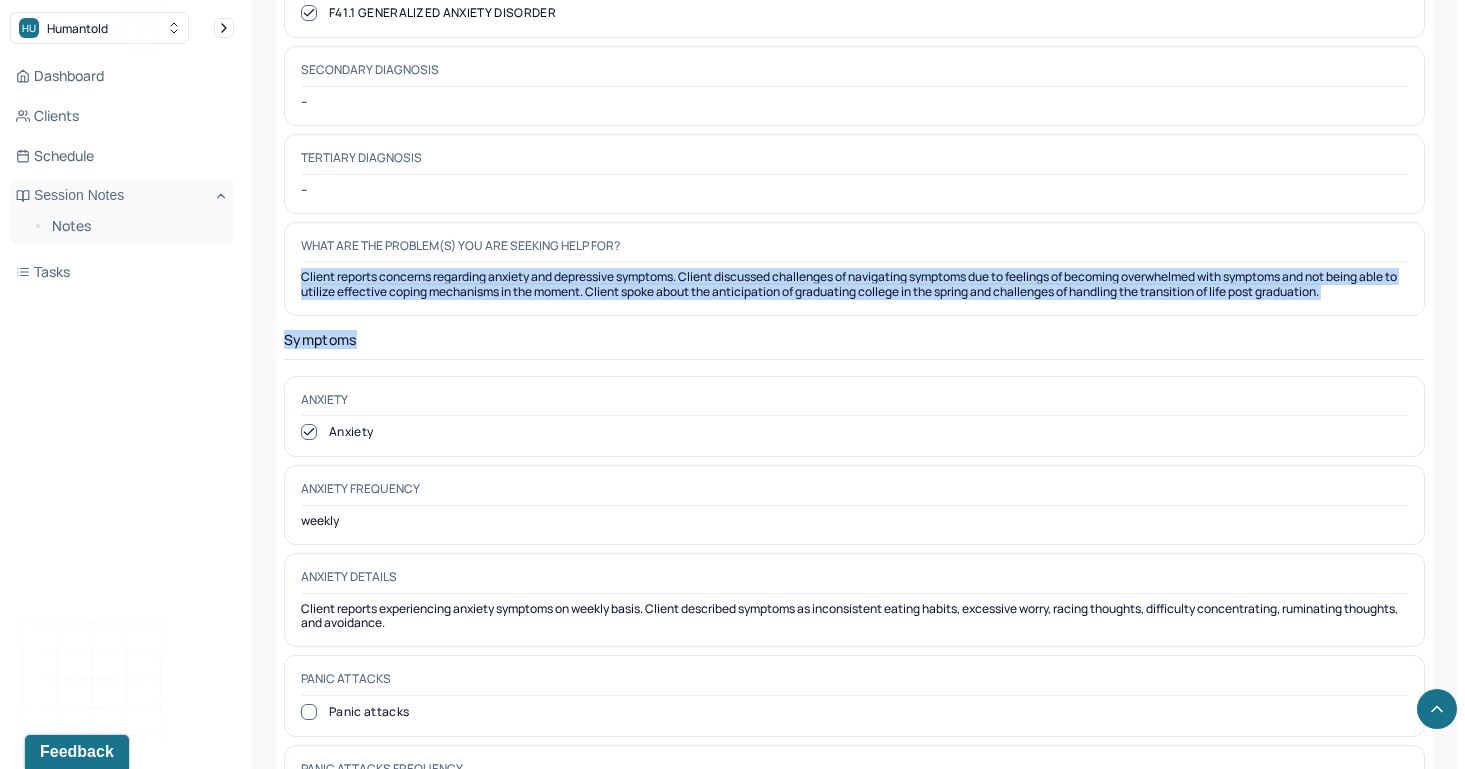 drag, startPoint x: 302, startPoint y: 264, endPoint x: 933, endPoint y: 346, distance: 636.3057 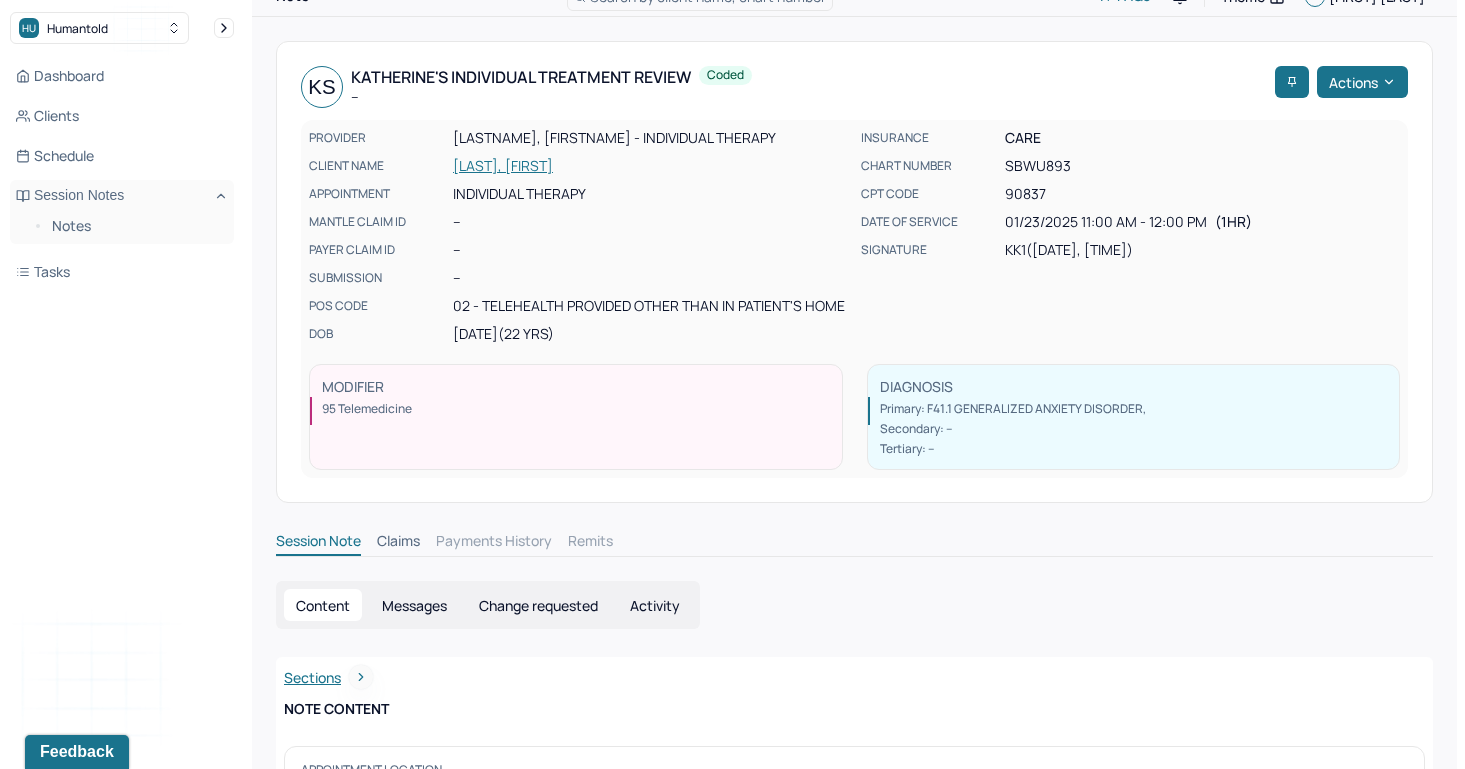 scroll, scrollTop: 0, scrollLeft: 0, axis: both 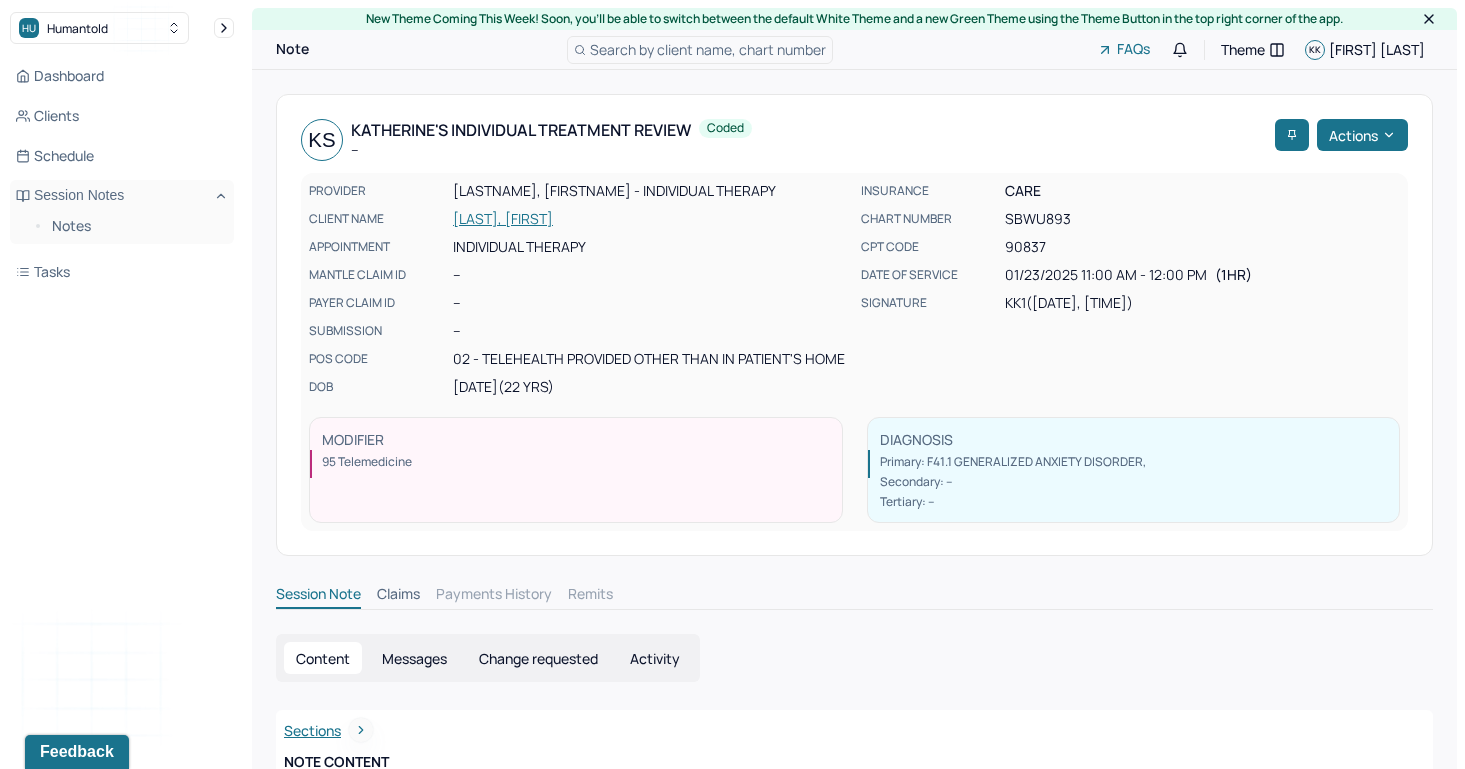 click on "[LAST], [FIRST]" at bounding box center [651, 219] 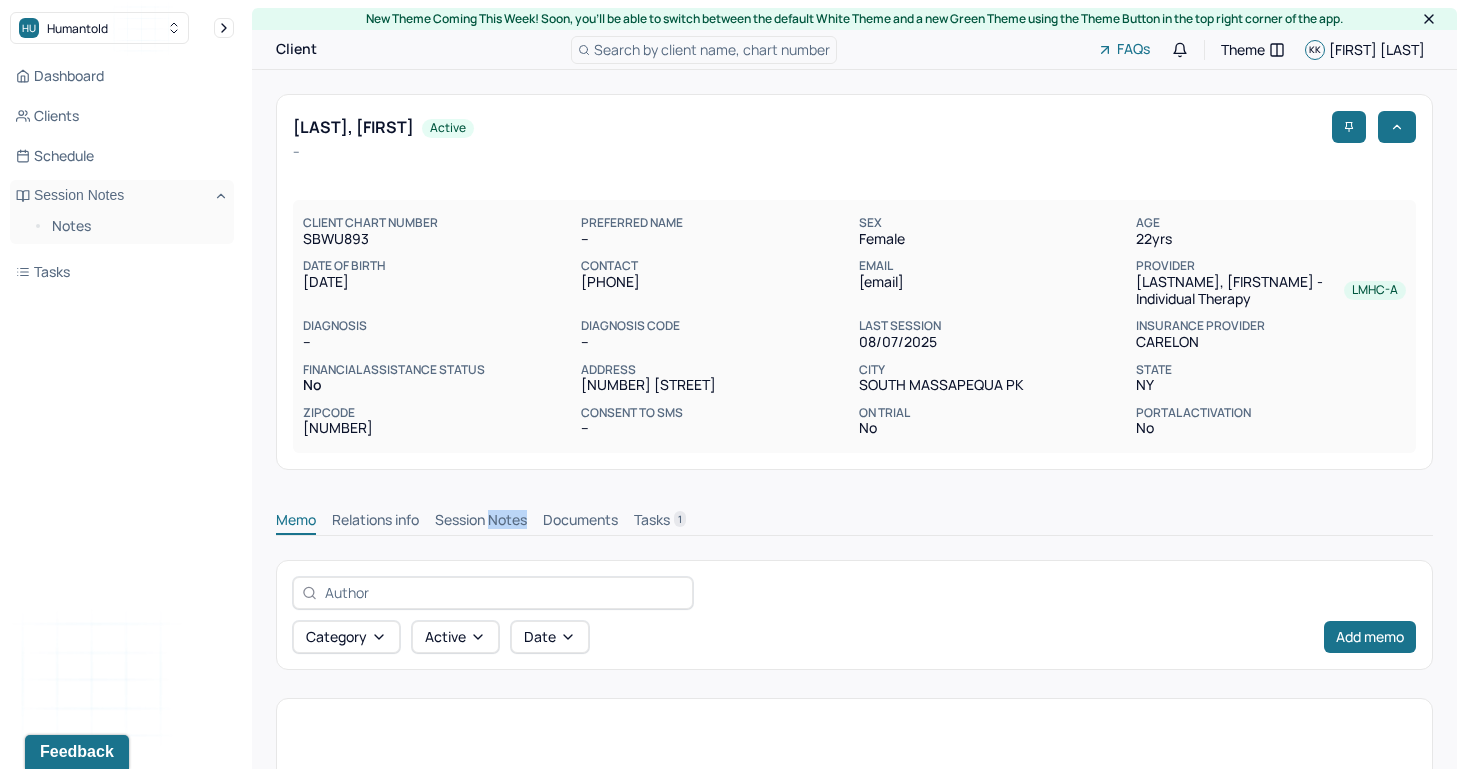 click on "Session Notes" at bounding box center [481, 522] 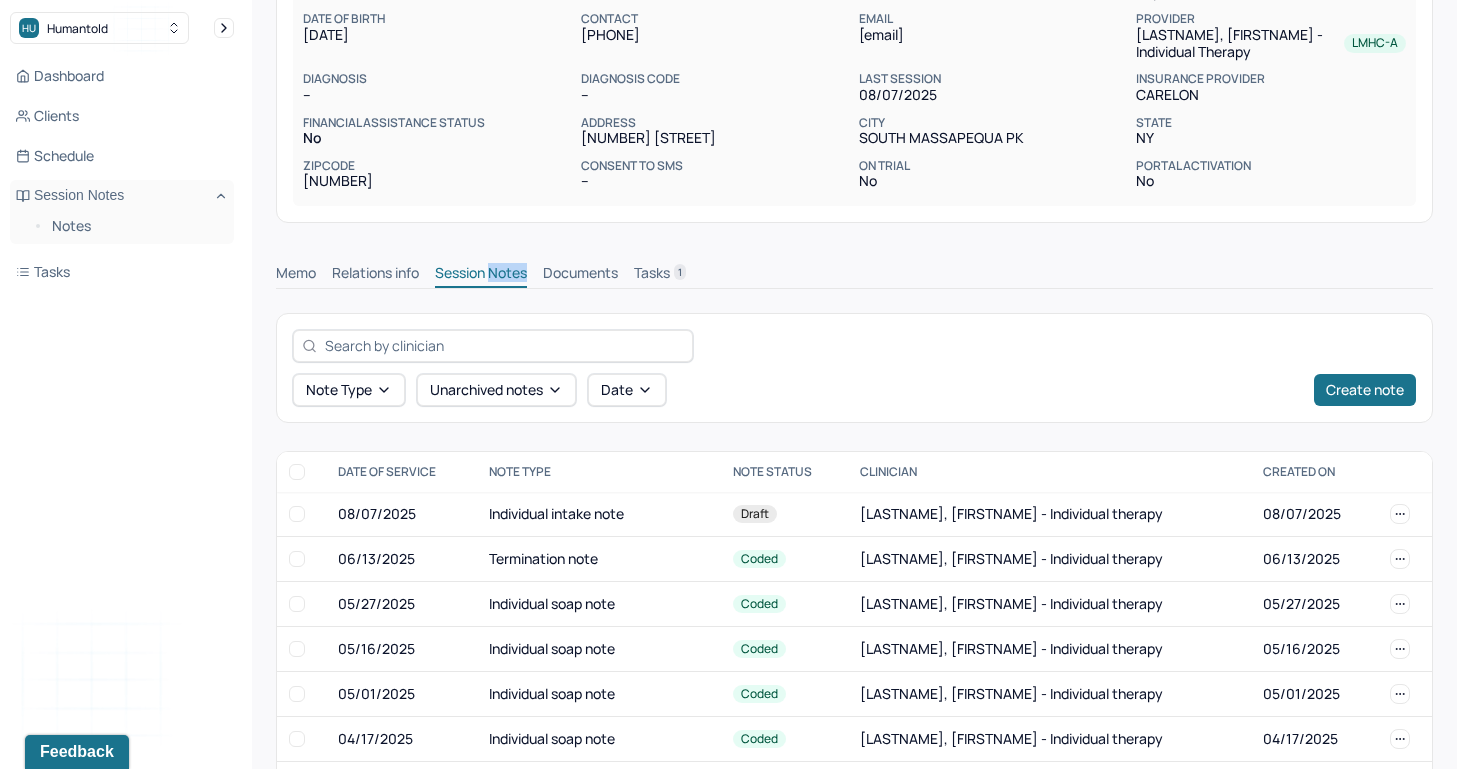 scroll, scrollTop: 342, scrollLeft: 0, axis: vertical 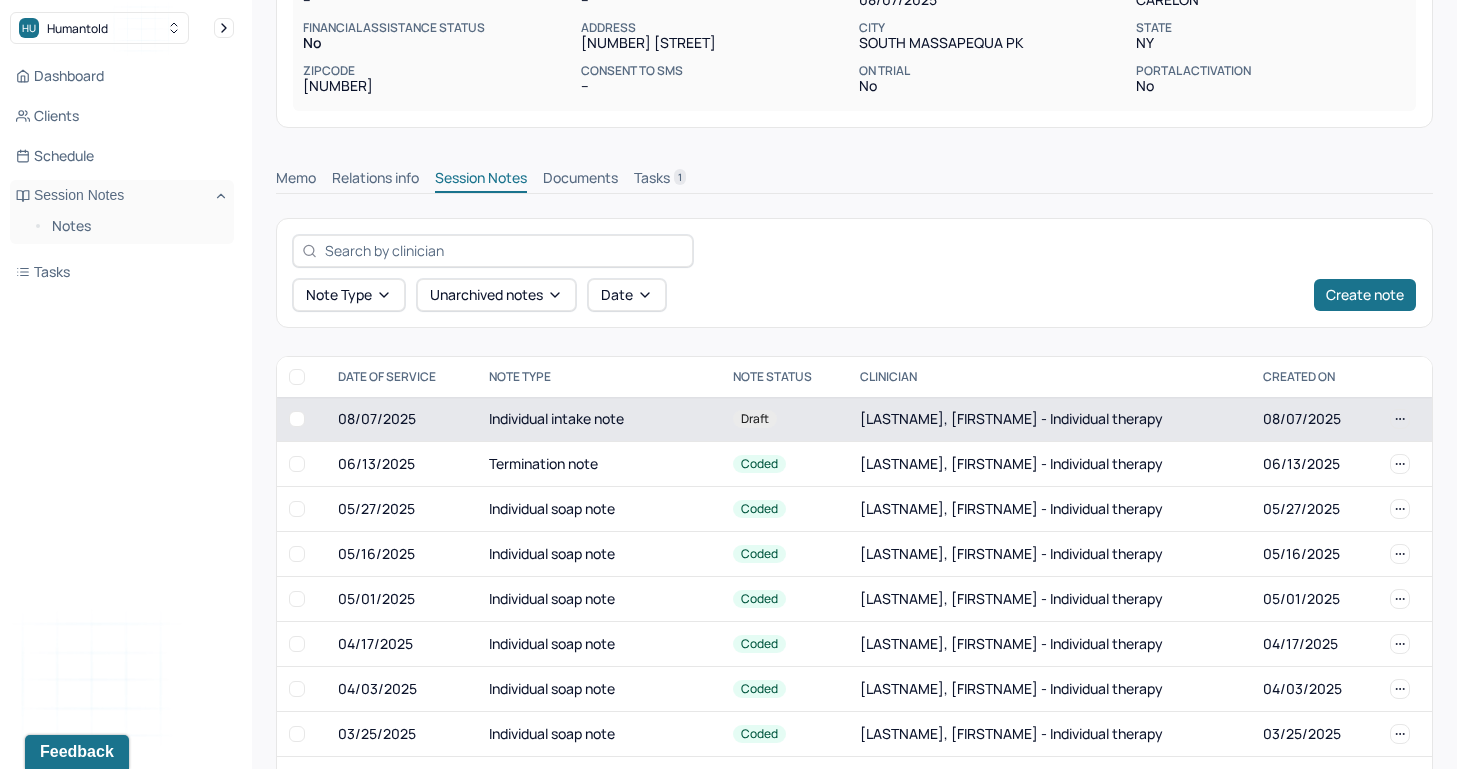 click on "Individual intake note" at bounding box center (599, 419) 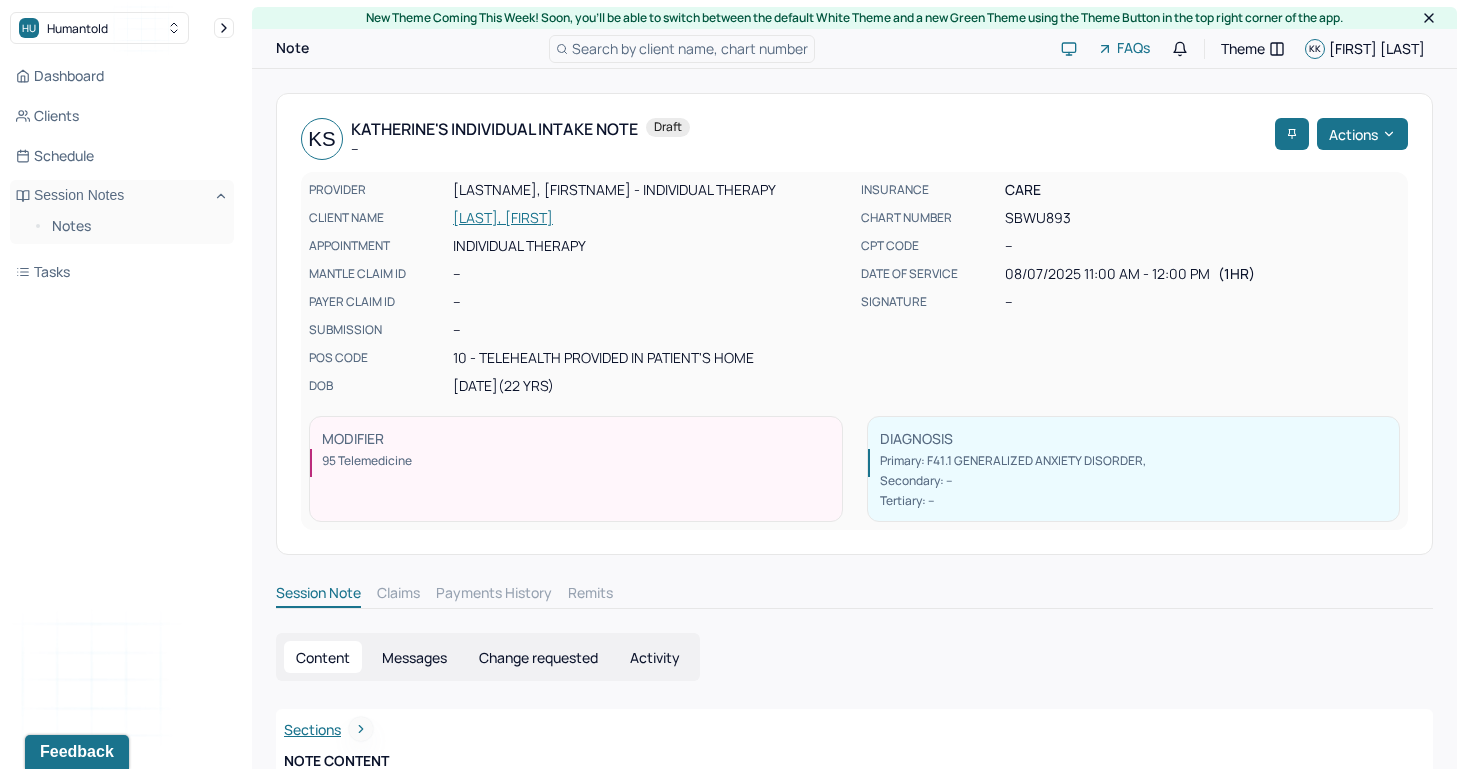 scroll, scrollTop: 0, scrollLeft: 0, axis: both 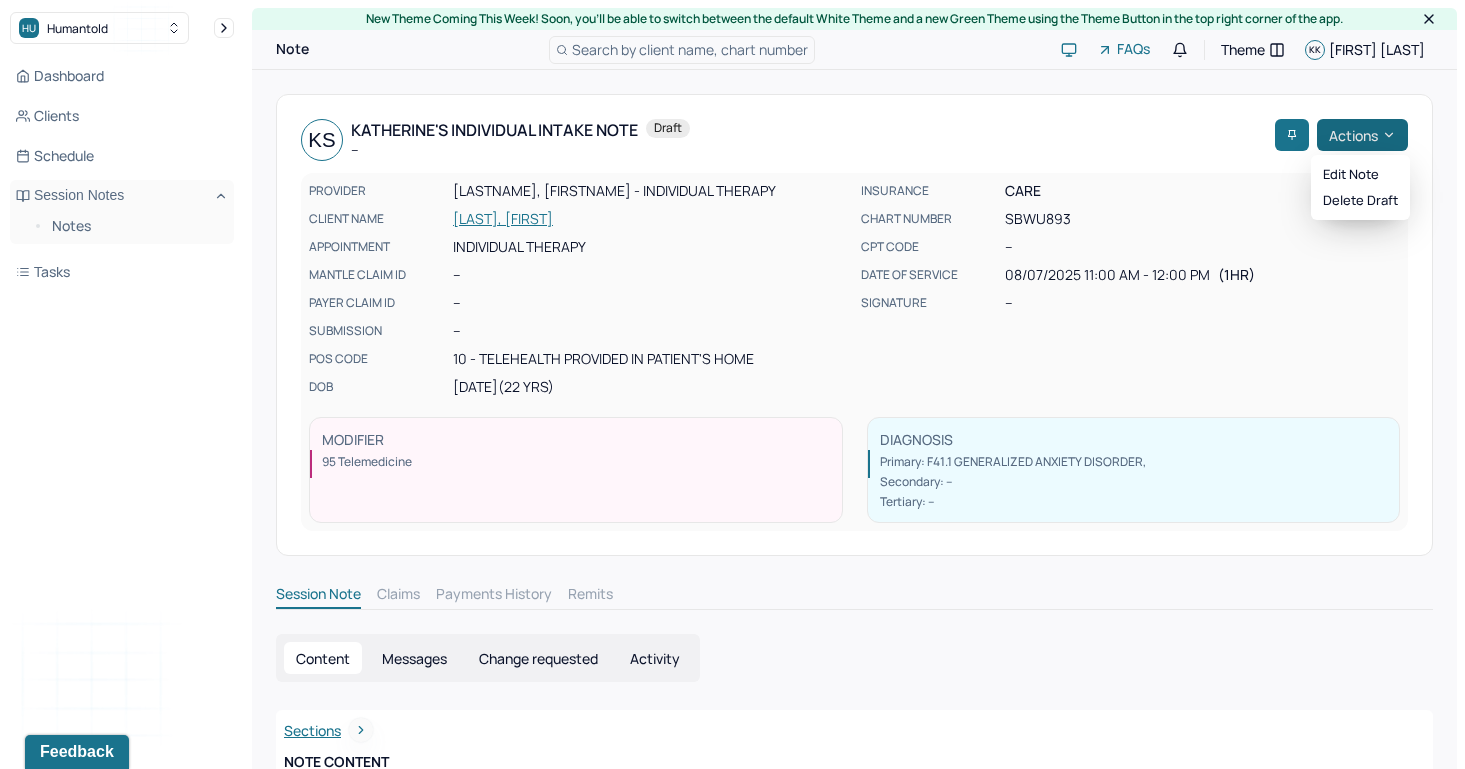 click on "Actions" at bounding box center (1362, 135) 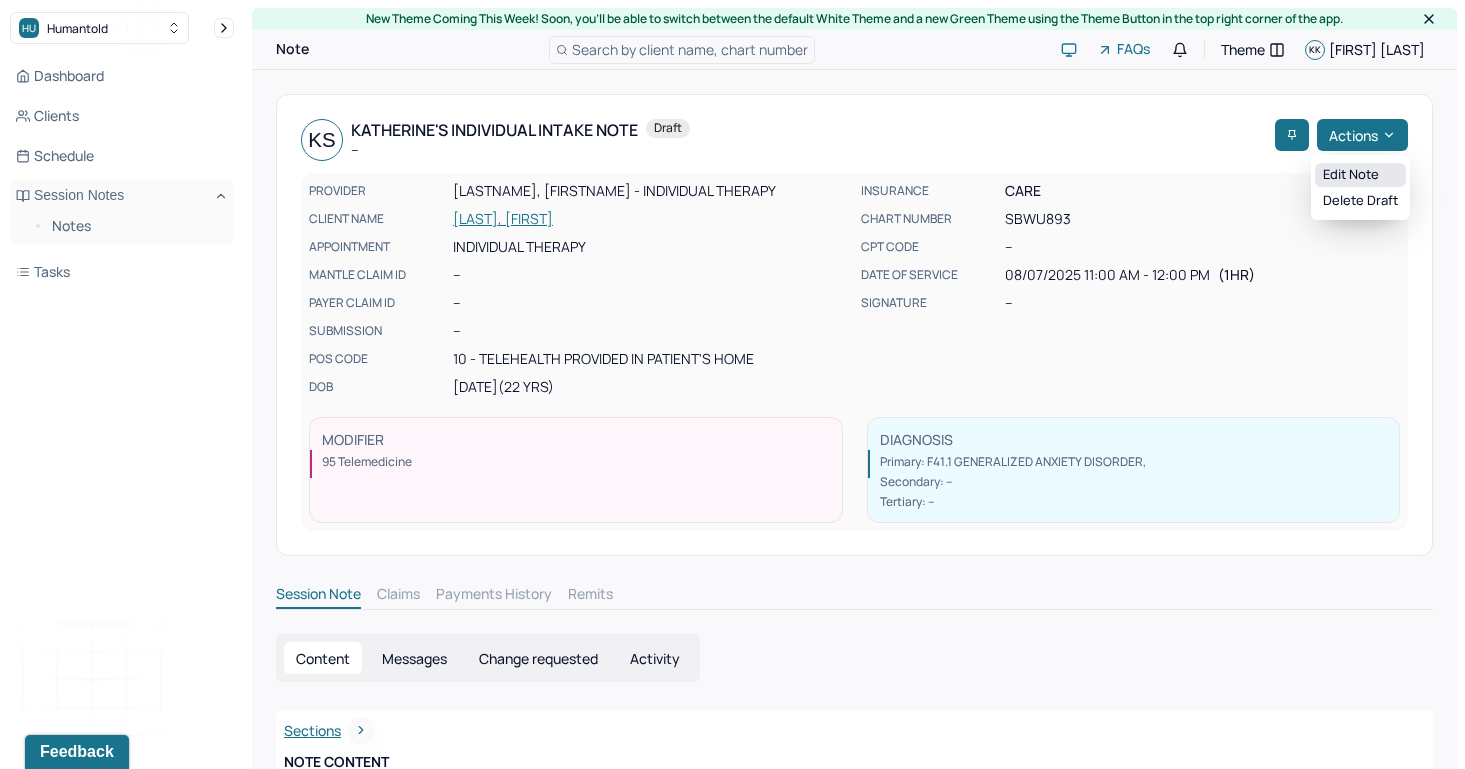 click on "Edit note" at bounding box center [1360, 175] 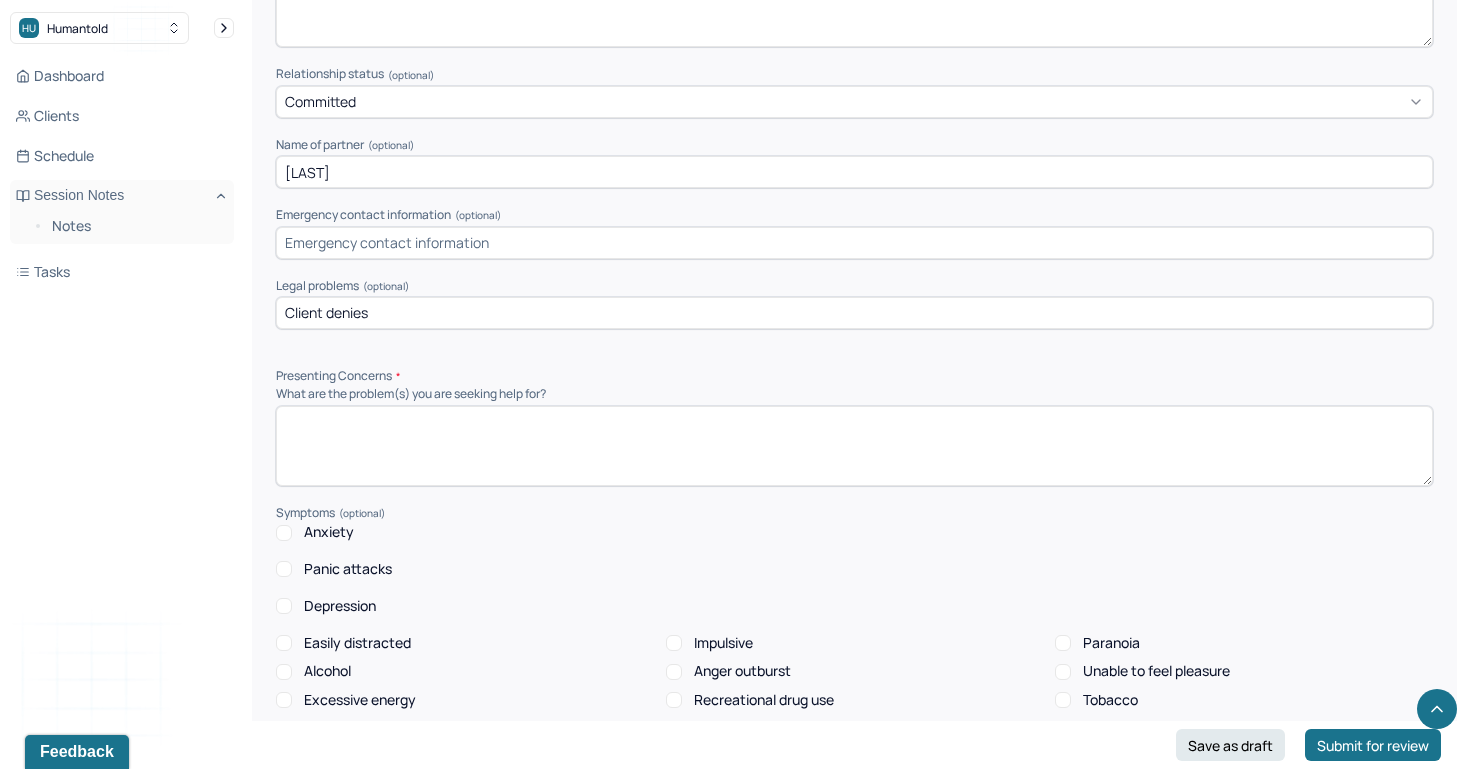 scroll, scrollTop: 1725, scrollLeft: 0, axis: vertical 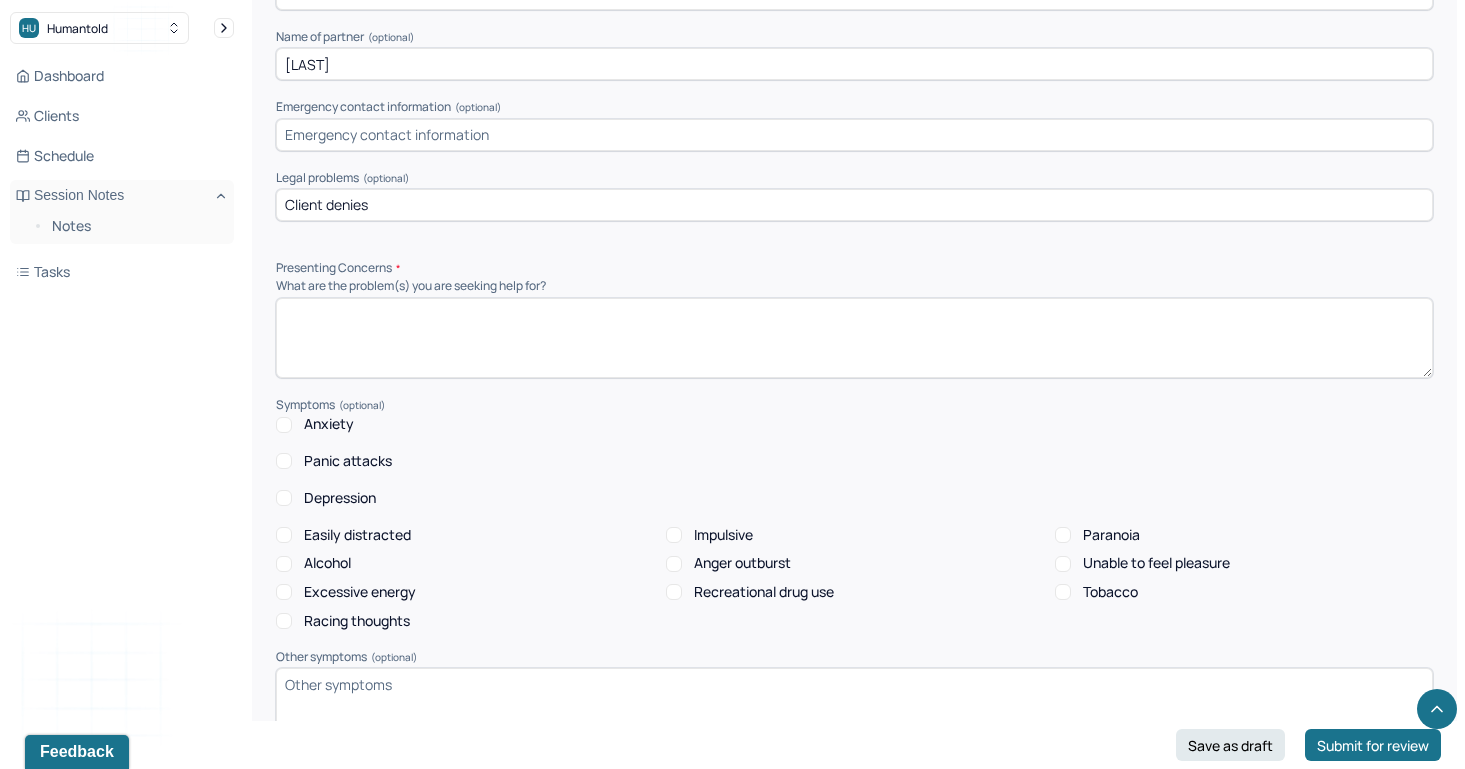 click at bounding box center [854, 338] 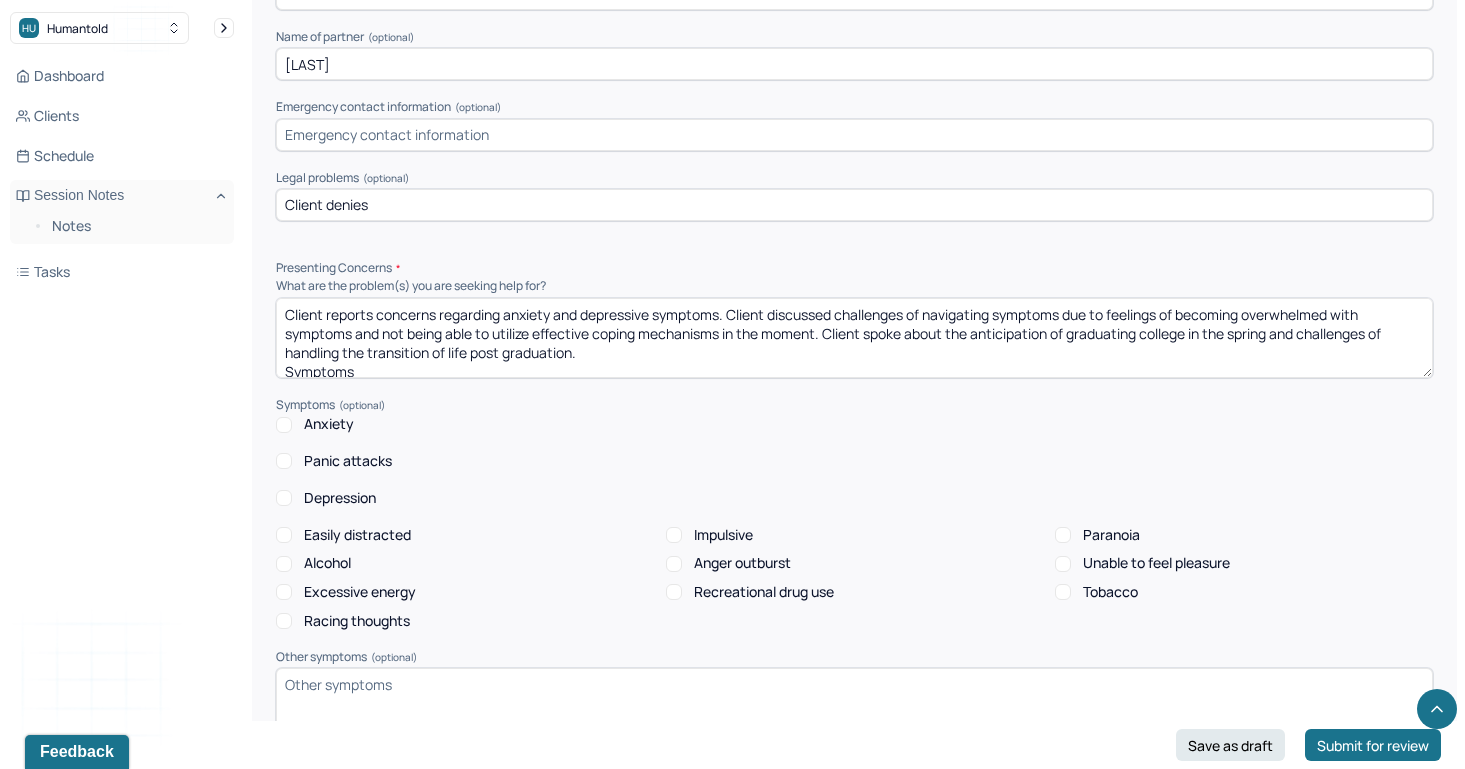scroll, scrollTop: 3, scrollLeft: 0, axis: vertical 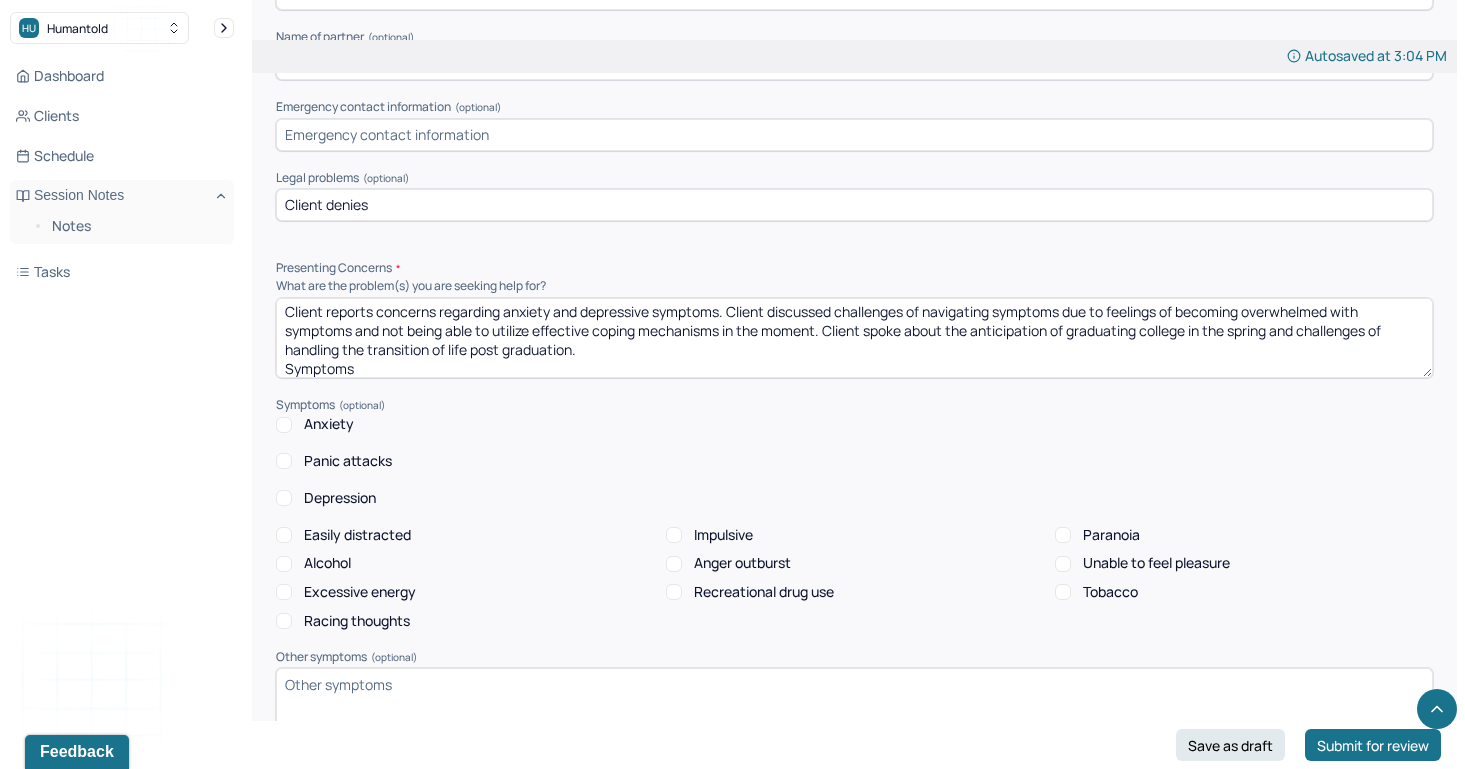 click on "Client reports concerns regarding anxiety and depressive symptoms. Client discussed challenges of navigating symptoms due to feelings of becoming overwhelmed with symptoms and not being able to utilize effective coping mechanisms in the moment. Client spoke about the anticipation of graduating college in the spring and challenges of handling the transition of life post graduation.
Symptoms" at bounding box center [854, 338] 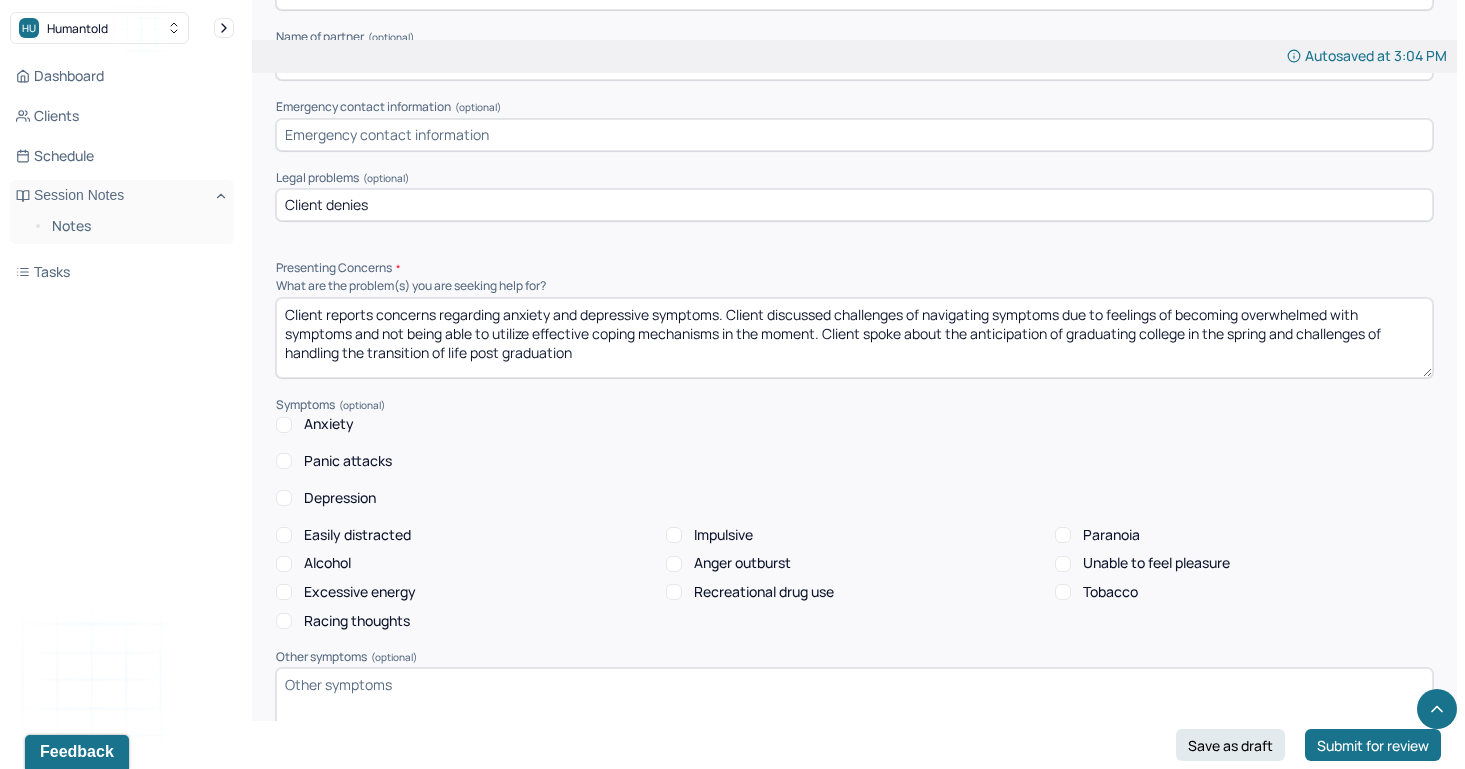 scroll, scrollTop: 0, scrollLeft: 0, axis: both 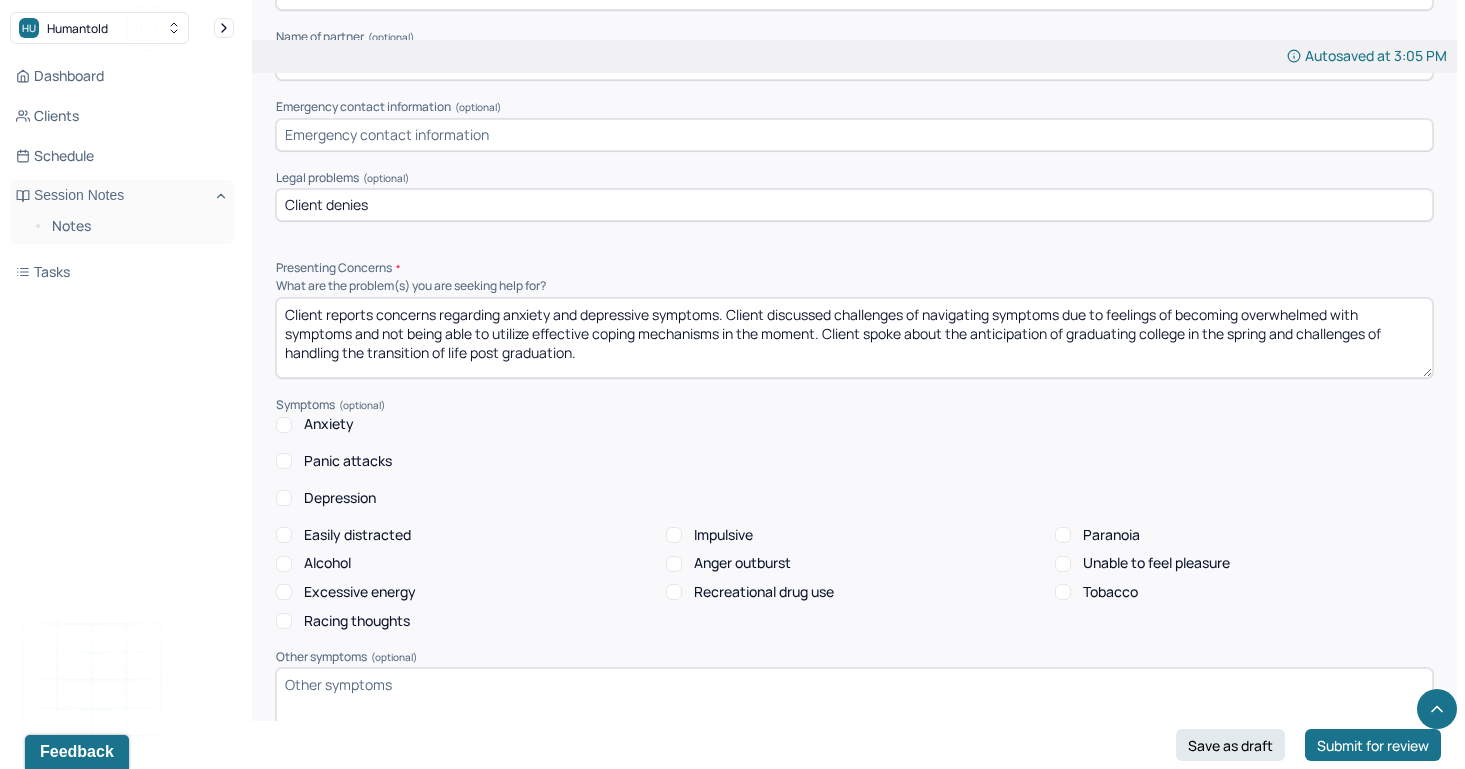drag, startPoint x: 651, startPoint y: 306, endPoint x: 548, endPoint y: 316, distance: 103.4843 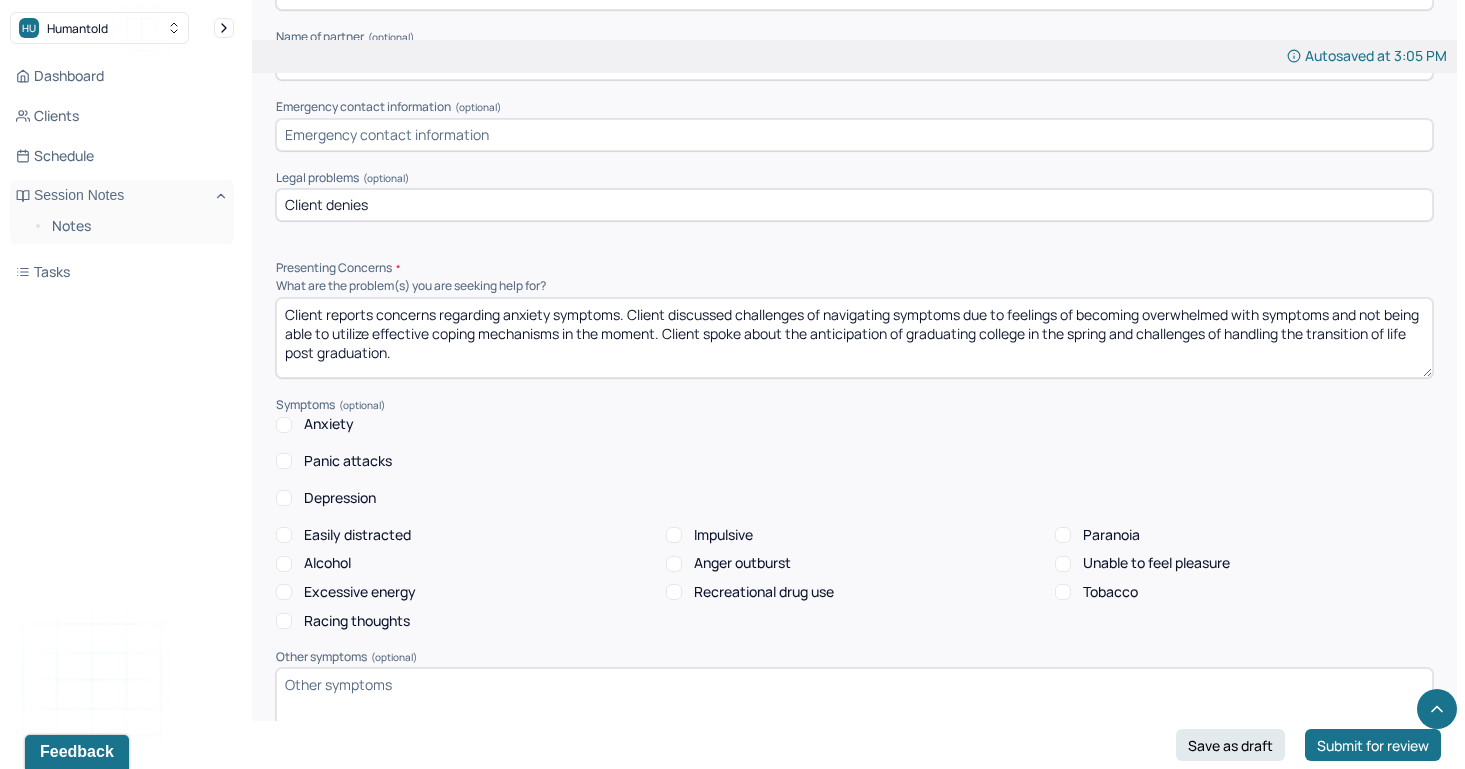 click on "Client reports concerns regarding anxiety symptoms. Client discussed challenges of navigating symptoms due to feelings of becoming overwhelmed with symptoms and not being able to utilize effective coping mechanisms in the moment. Client spoke about the anticipation of graduating college in the spring and challenges of handling the transition of life post graduation." at bounding box center (854, 338) 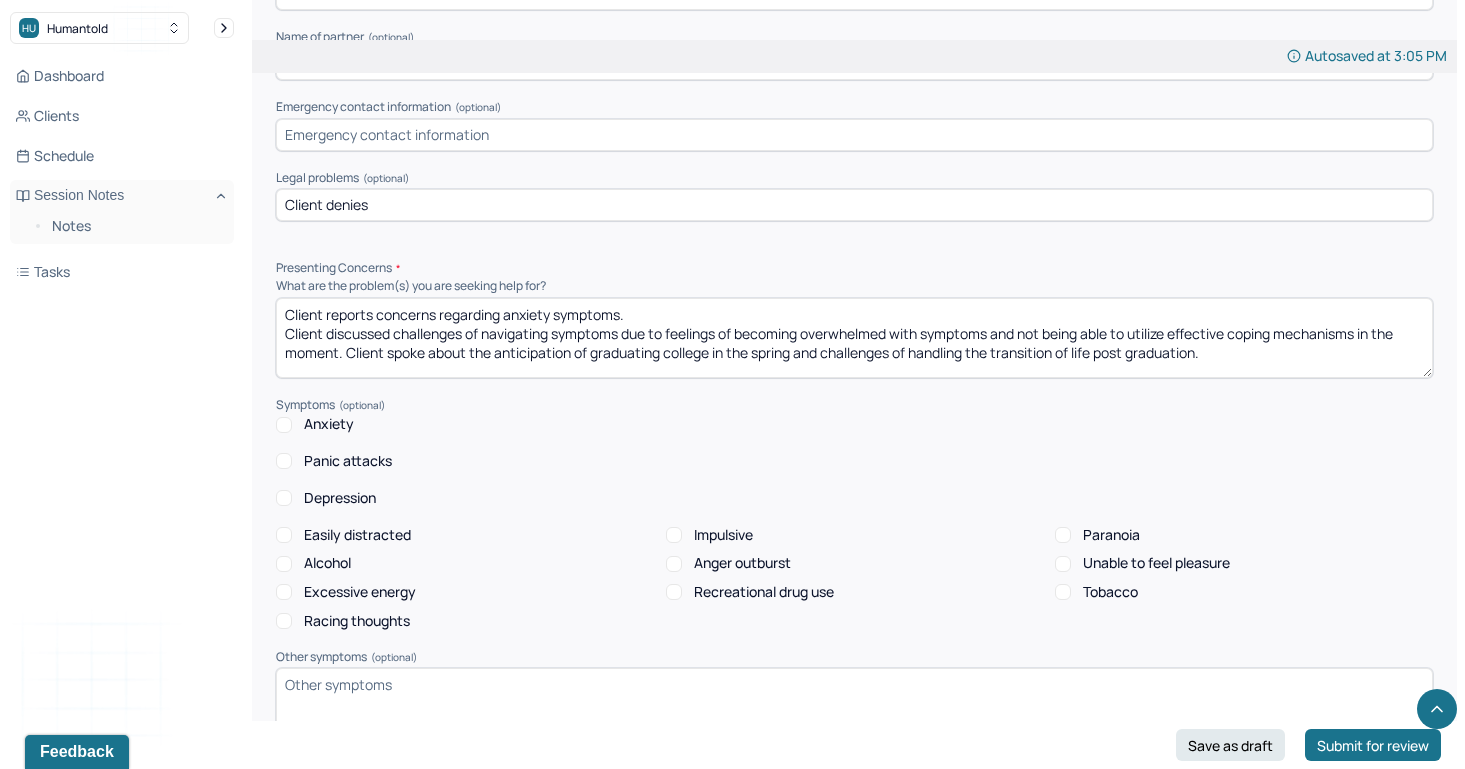 click on "Client reports concerns regarding anxiety symptoms. Client discussed challenges of navigating symptoms due to feelings of becoming overwhelmed with symptoms and not being able to utilize effective coping mechanisms in the moment. Client spoke about the anticipation of graduating college in the spring and challenges of handling the transition of life post graduation." at bounding box center (854, 338) 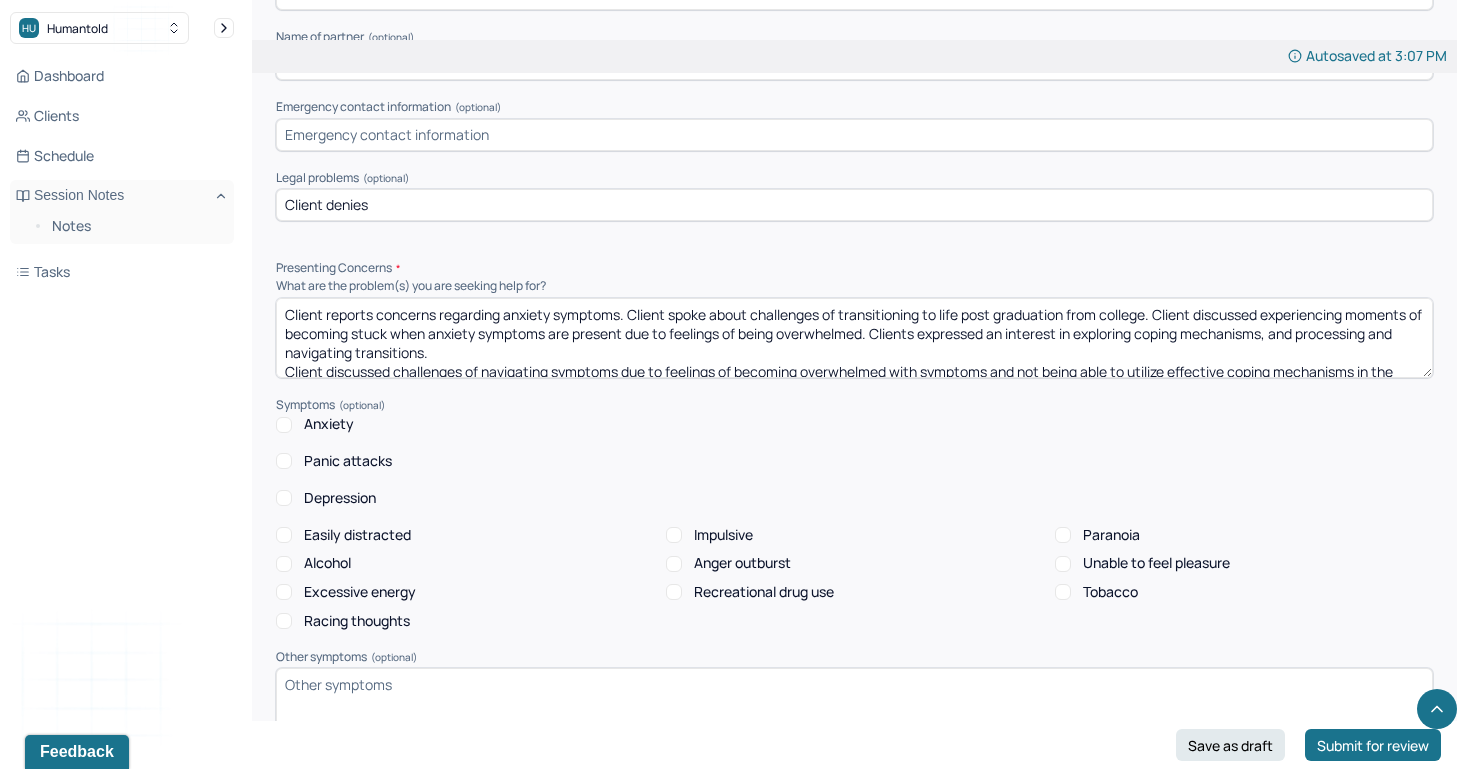 click on "Client reports concerns regarding anxiety symptoms. Client spoke about challenges of transitioning to life post graduation from college. Client discussed experiencing moments of becoming stuck when anxiety symptoms are present due to feelings of being overwhelmed. Clients expressed an interest in exploring coping mechanisms, processing and navigating transitions.
Client discussed challenges of navigating symptoms due to feelings of becoming overwhelmed with symptoms and not being able to utilize effective coping mechanisms in the moment. Client spoke about the anticipation of graduating college in the spring and challenges of handling the transition of life post graduation." at bounding box center [854, 338] 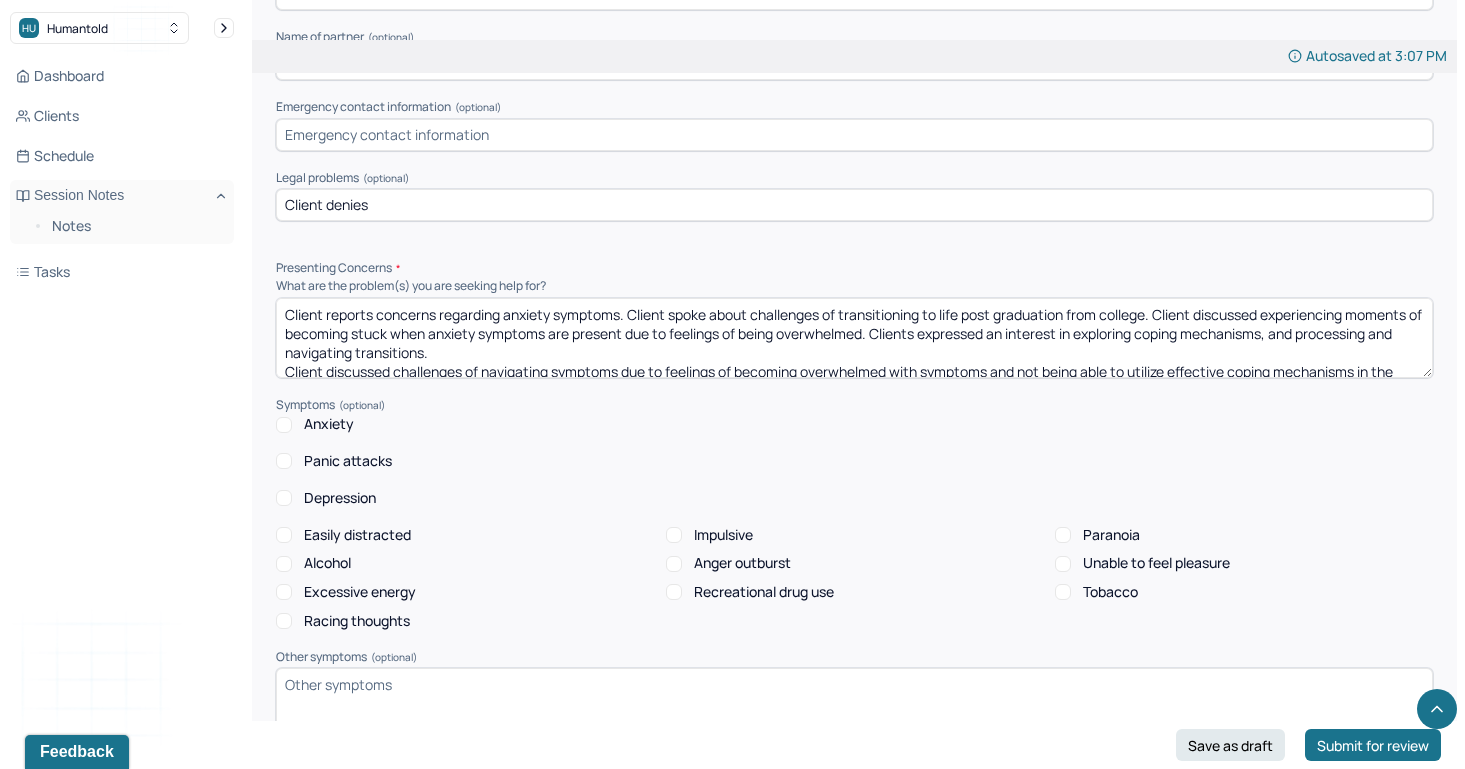 scroll, scrollTop: 28, scrollLeft: 0, axis: vertical 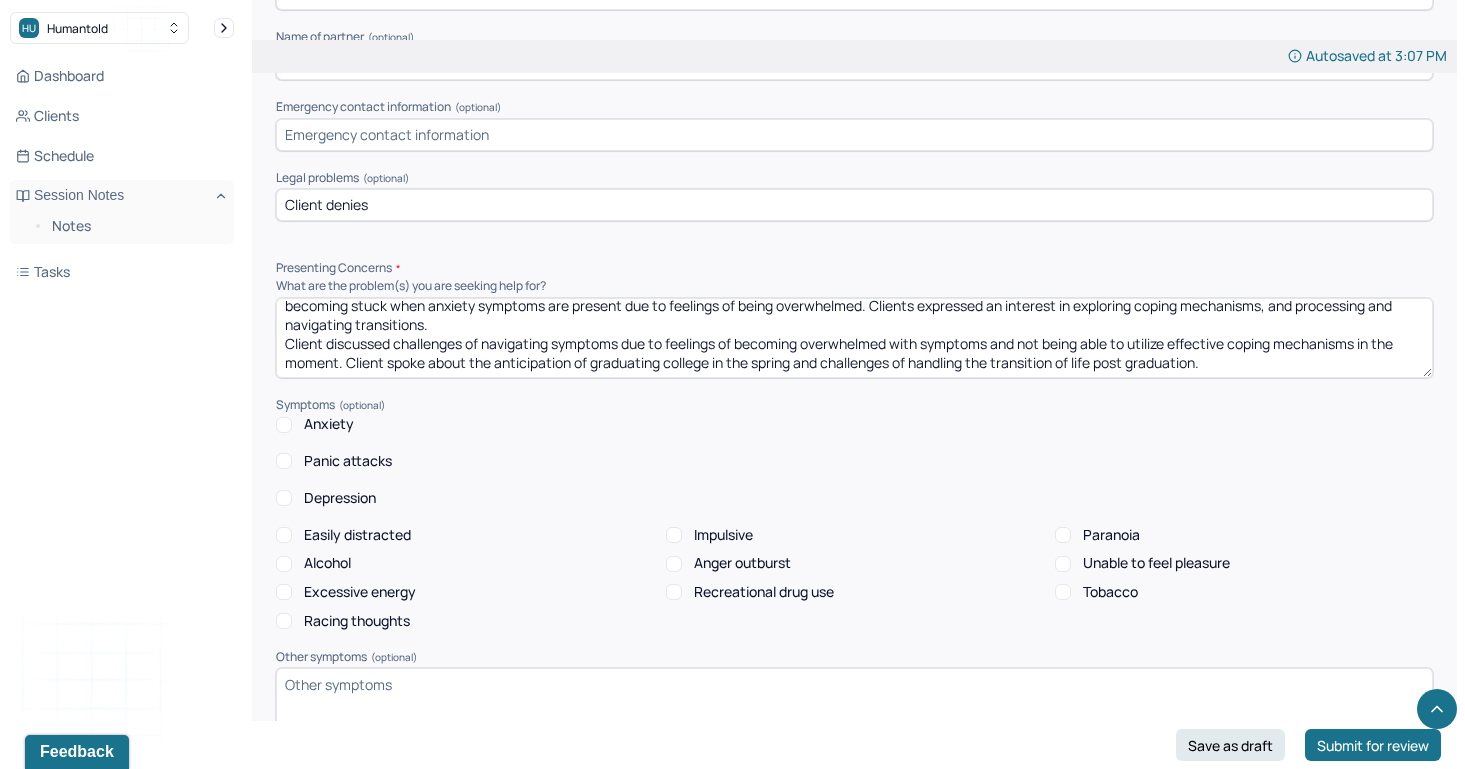 drag, startPoint x: 1219, startPoint y: 356, endPoint x: 286, endPoint y: 333, distance: 933.28345 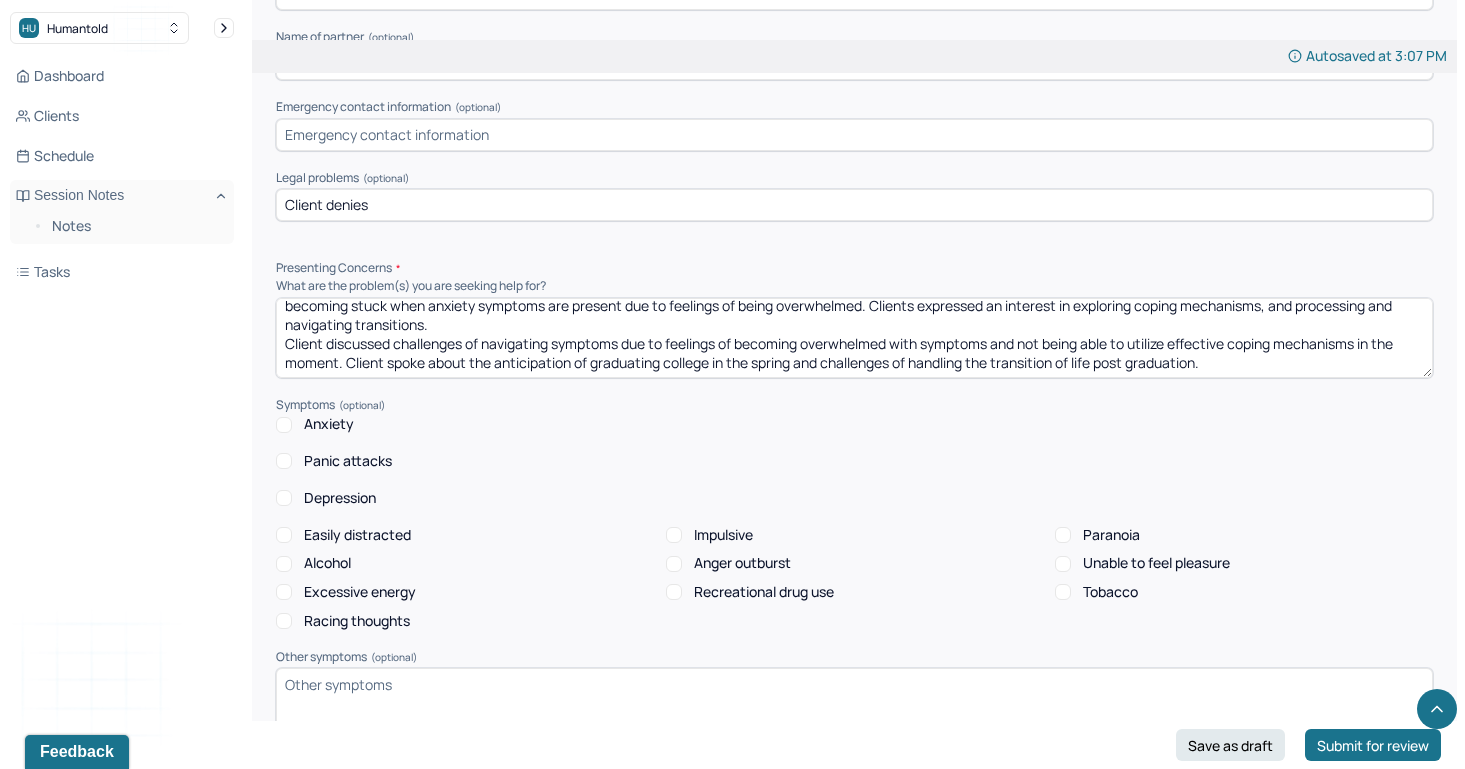click on "Client reports concerns regarding anxiety symptoms. Client spoke about challenges of transitioning to life post graduation from college. Client discussed experiencing moments of becoming stuck when anxiety symptoms are present due to feelings of being overwhelmed. Clients expressed an interest in exploring coping mechanisms, and processing and navigating transitions.
Client discussed challenges of navigating symptoms due to feelings of becoming overwhelmed with symptoms and not being able to utilize effective coping mechanisms in the moment. Client spoke about the anticipation of graduating college in the spring and challenges of handling the transition of life post graduation." at bounding box center [854, 338] 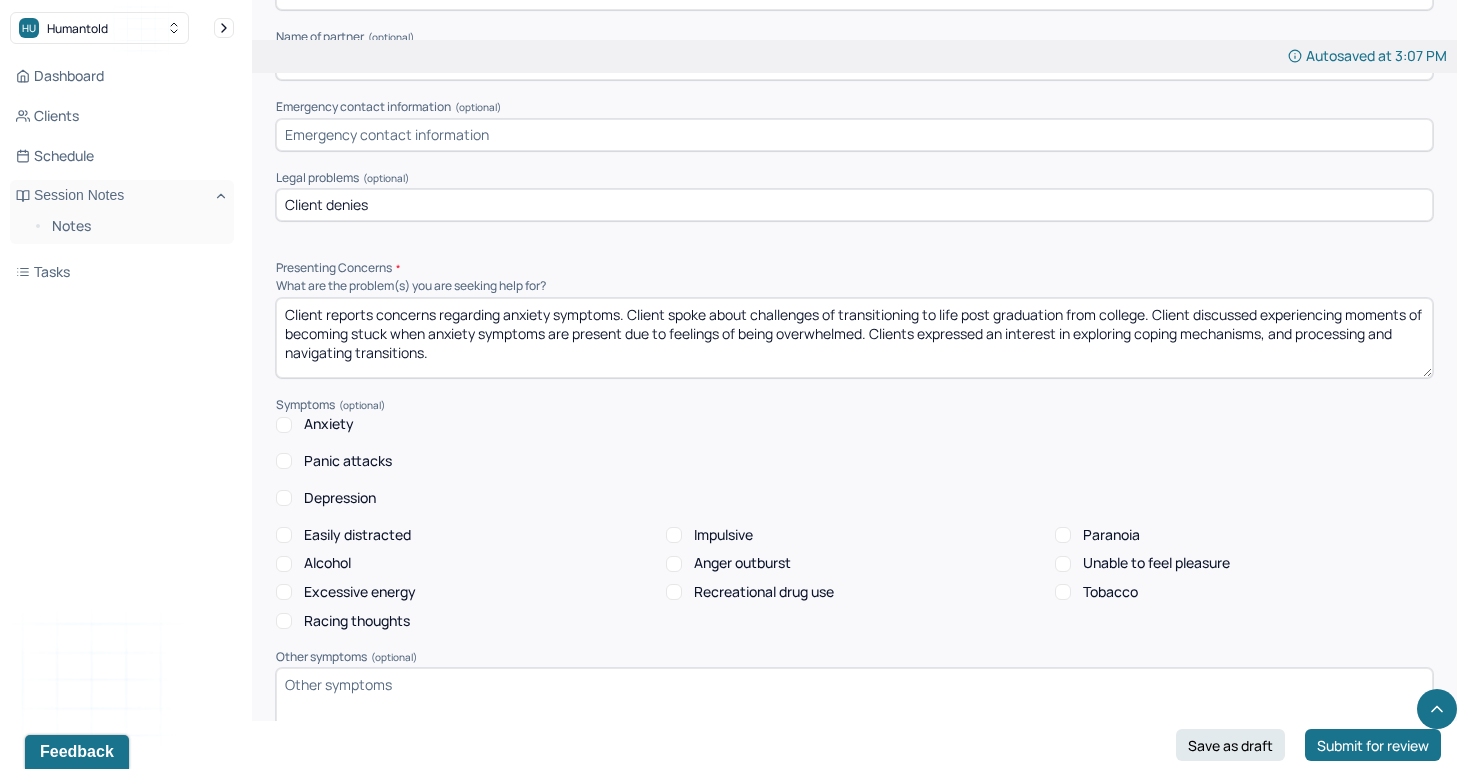 scroll, scrollTop: 9, scrollLeft: 0, axis: vertical 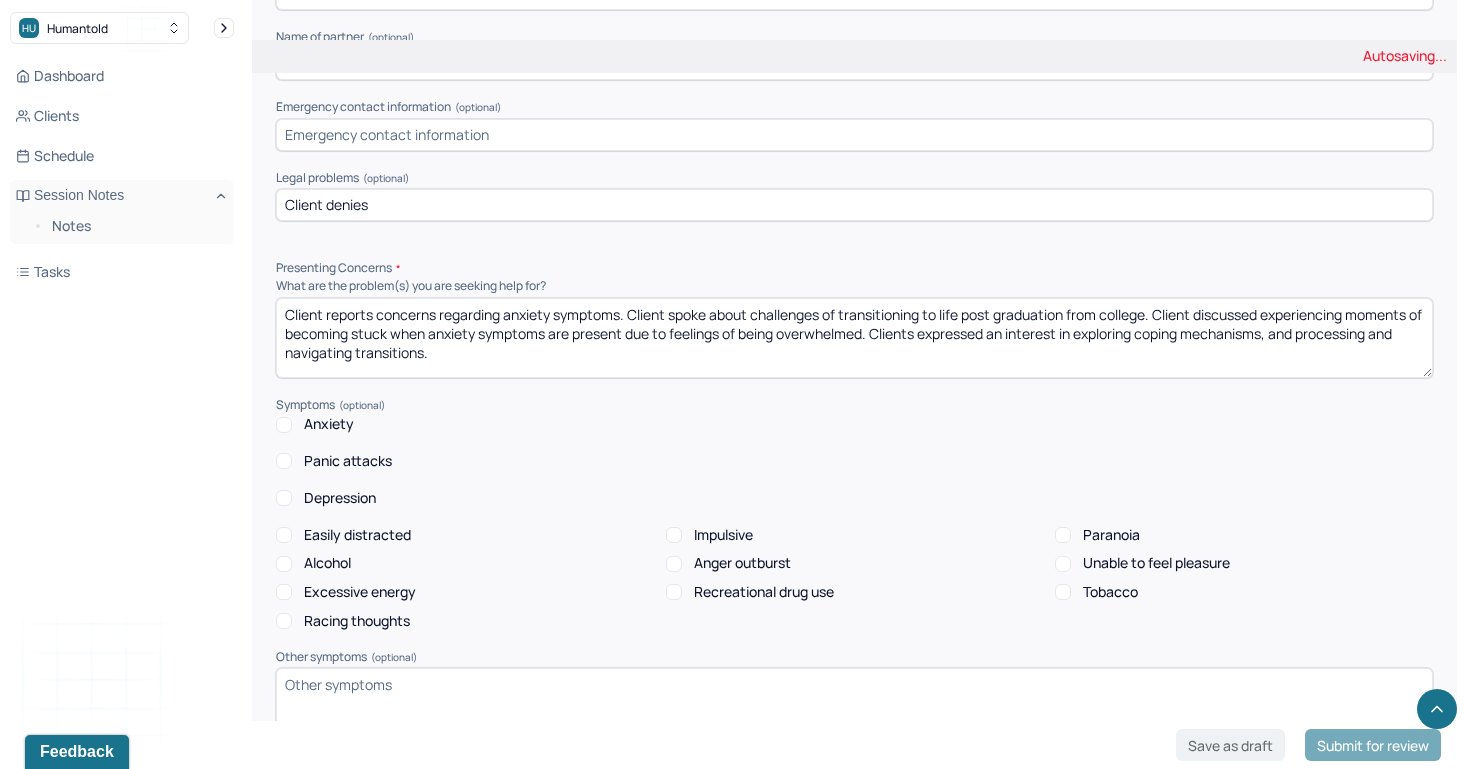 type on "Client reports concerns regarding anxiety symptoms. Client spoke about challenges of transitioning to life post graduation from college. Client discussed experiencing moments of becoming stuck when anxiety symptoms are present due to feelings of being overwhelmed. Clients expressed an interest in exploring coping mechanisms, and processing and navigating transitions." 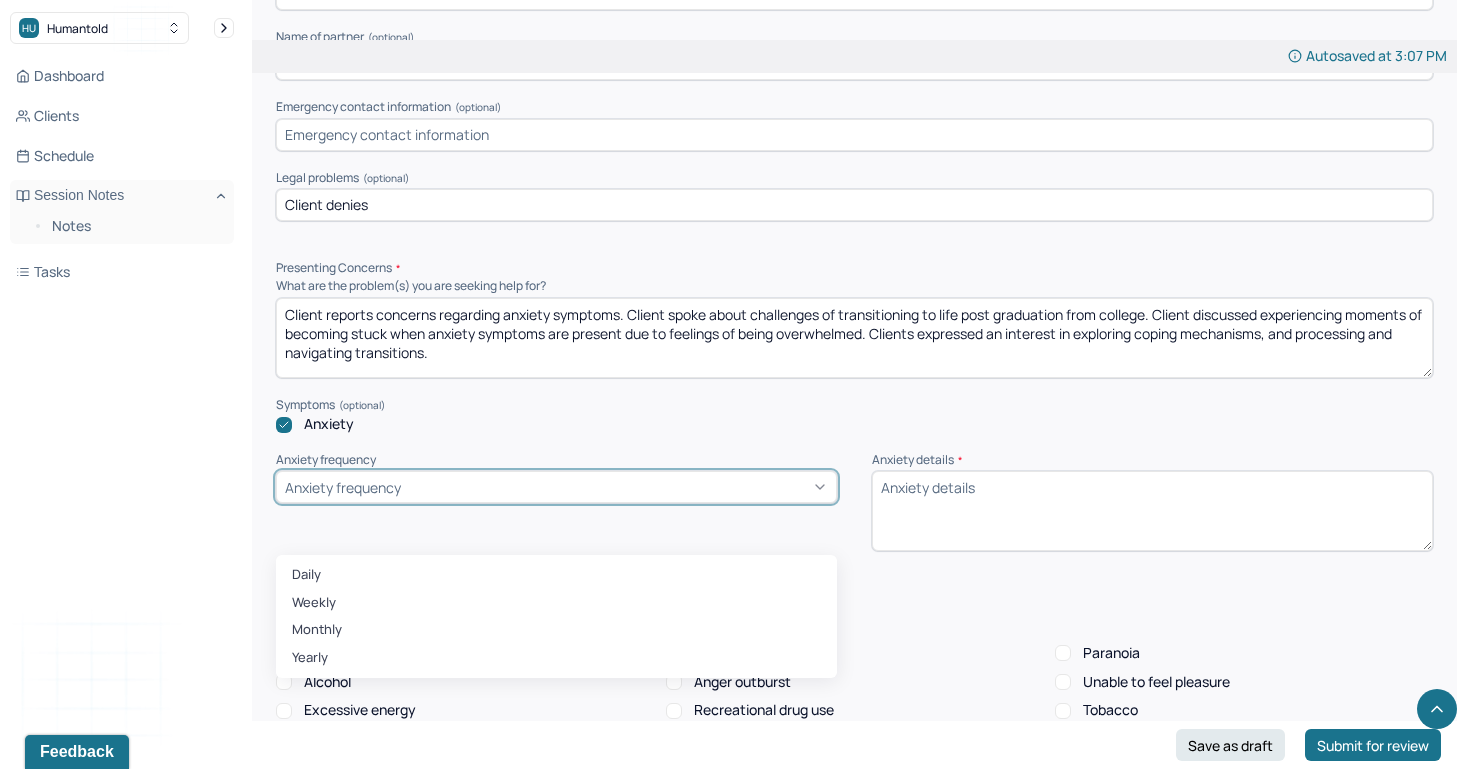 click on "Anxiety frequency" at bounding box center (343, 487) 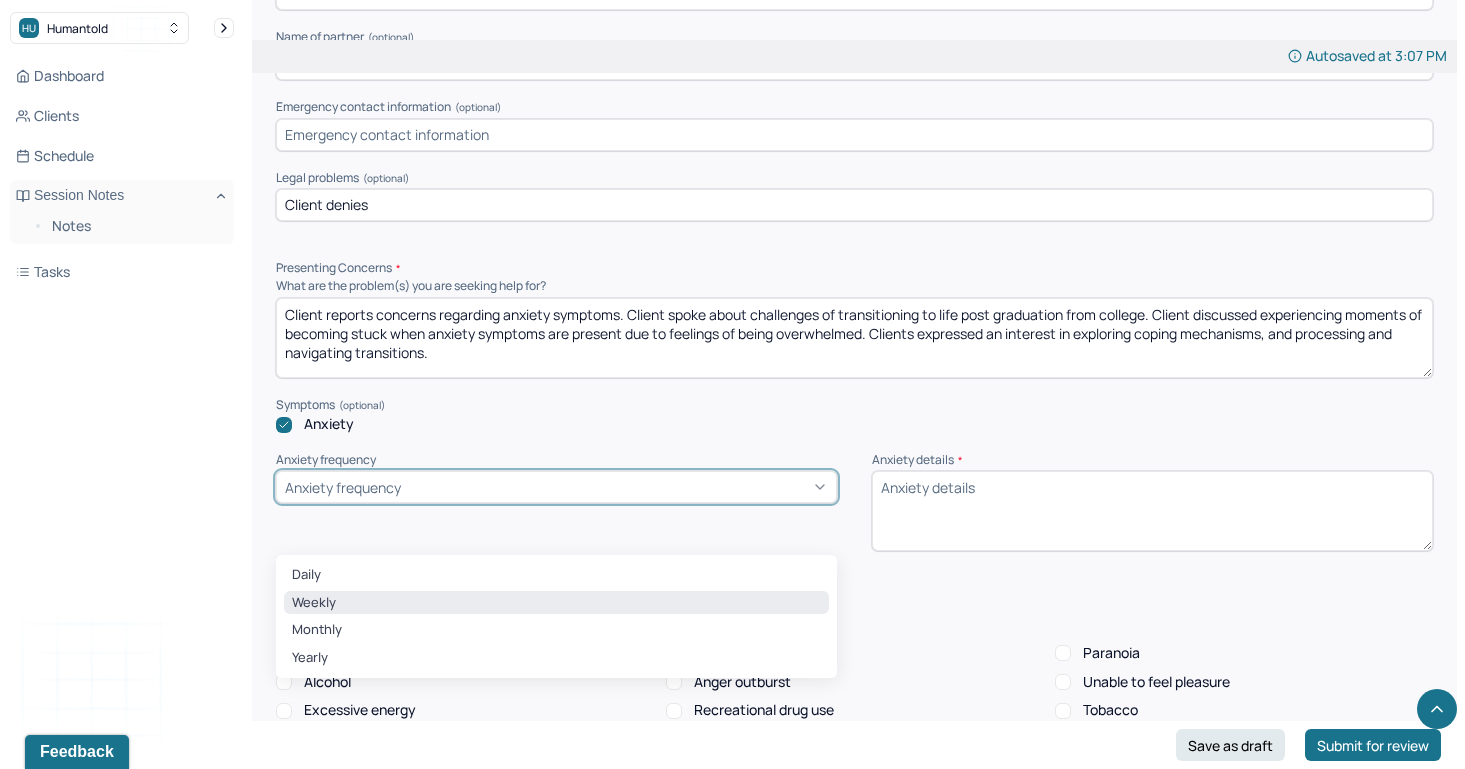click on "Weekly" at bounding box center [556, 603] 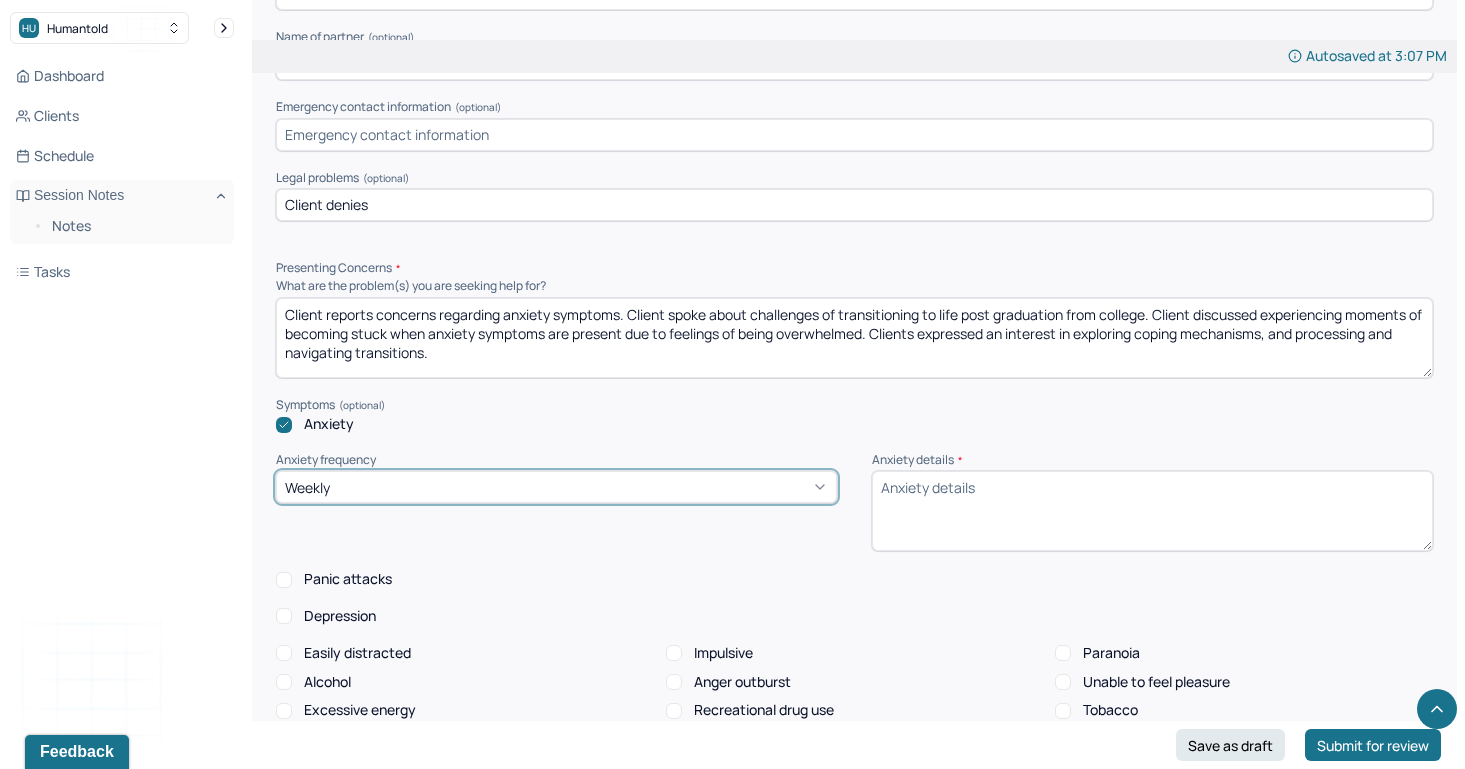 click on "Anxiety details *" at bounding box center [1152, 511] 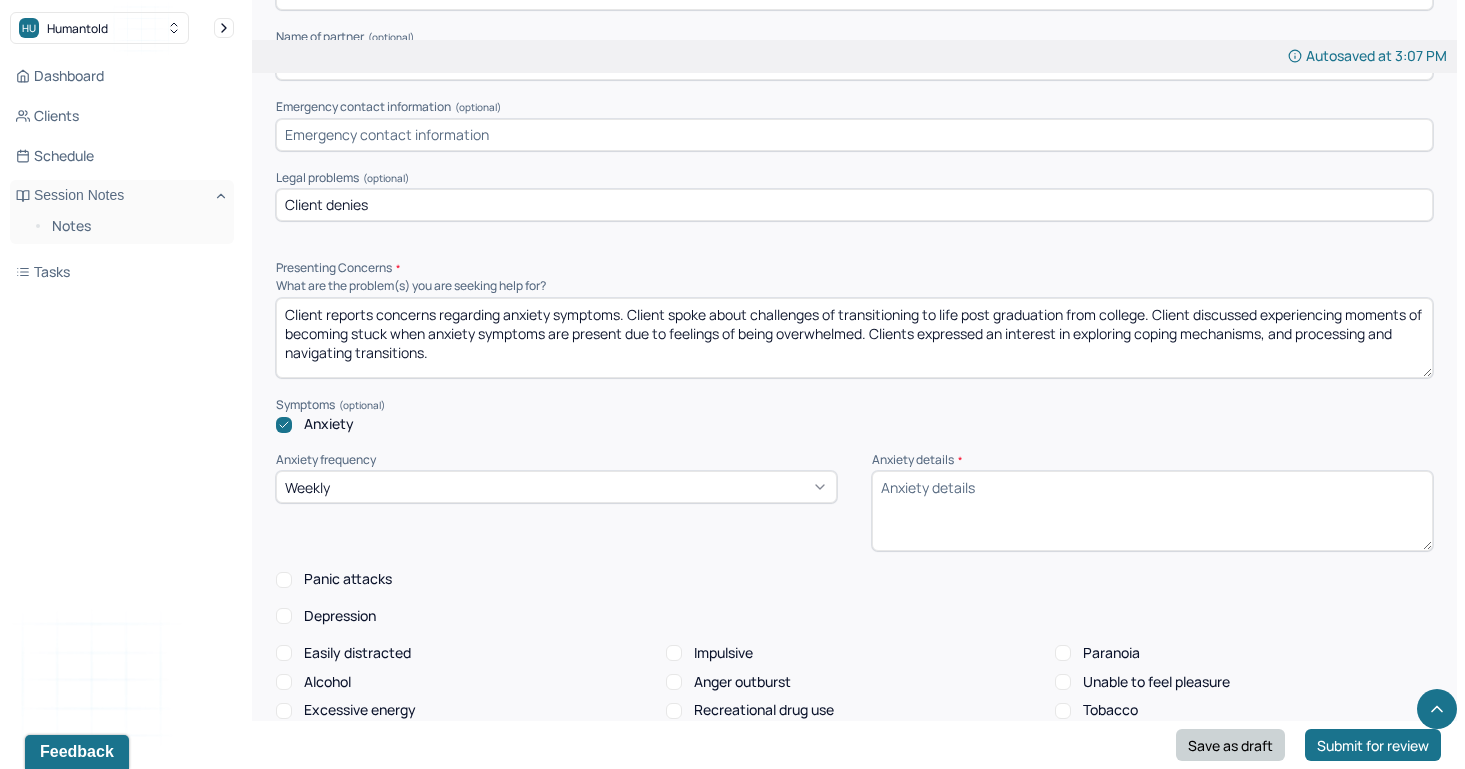 click on "Save as draft" at bounding box center (1230, 745) 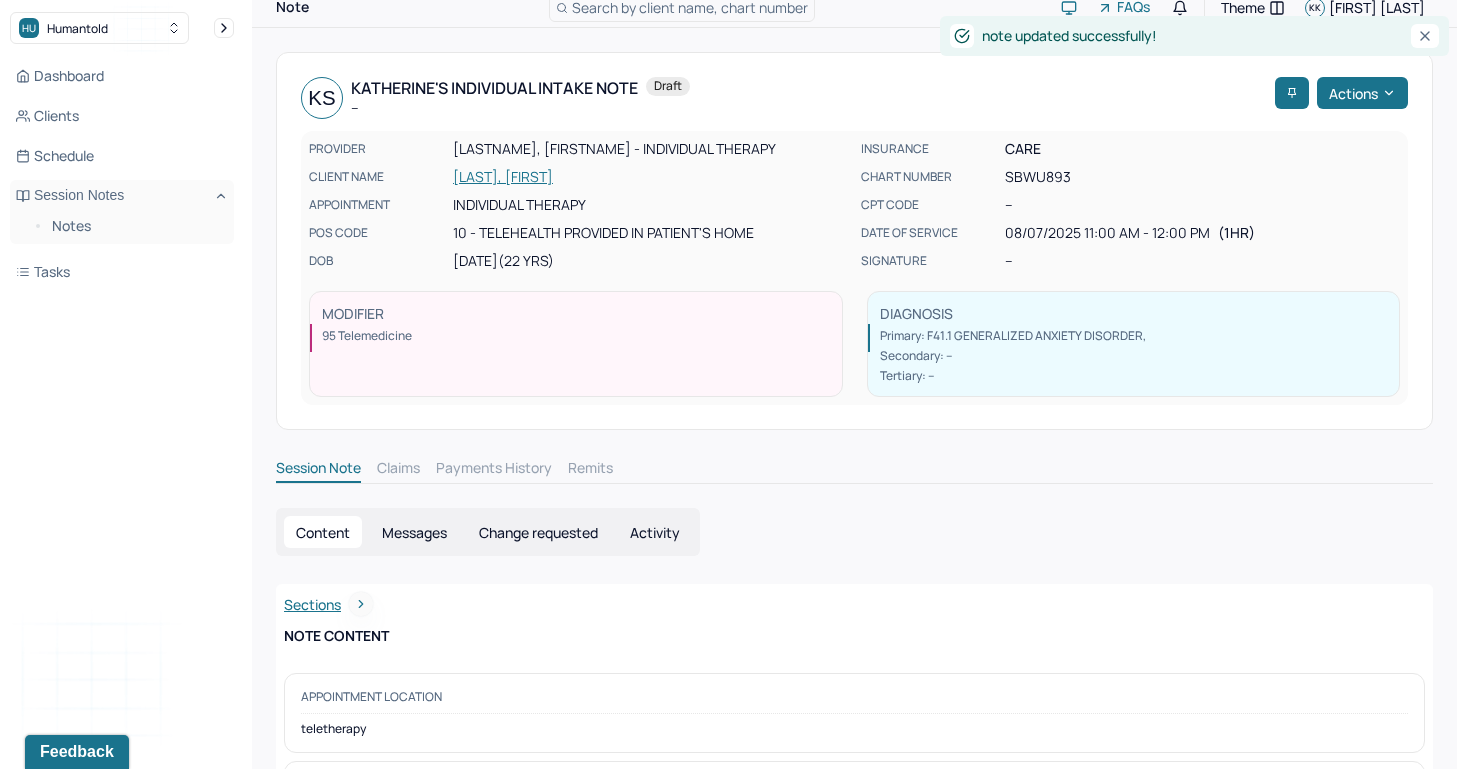 scroll, scrollTop: 0, scrollLeft: 0, axis: both 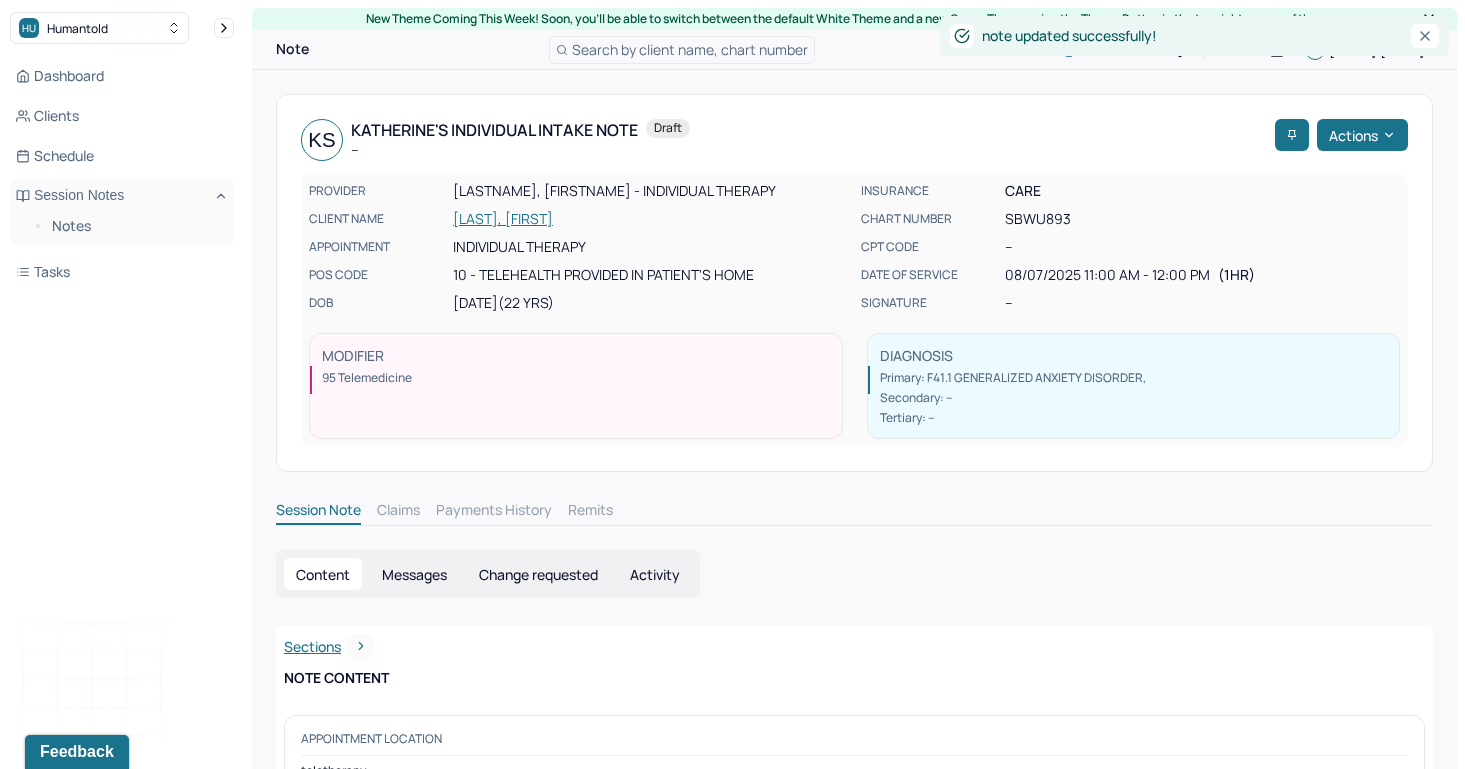 click on "[LAST], [FIRST]" at bounding box center [651, 219] 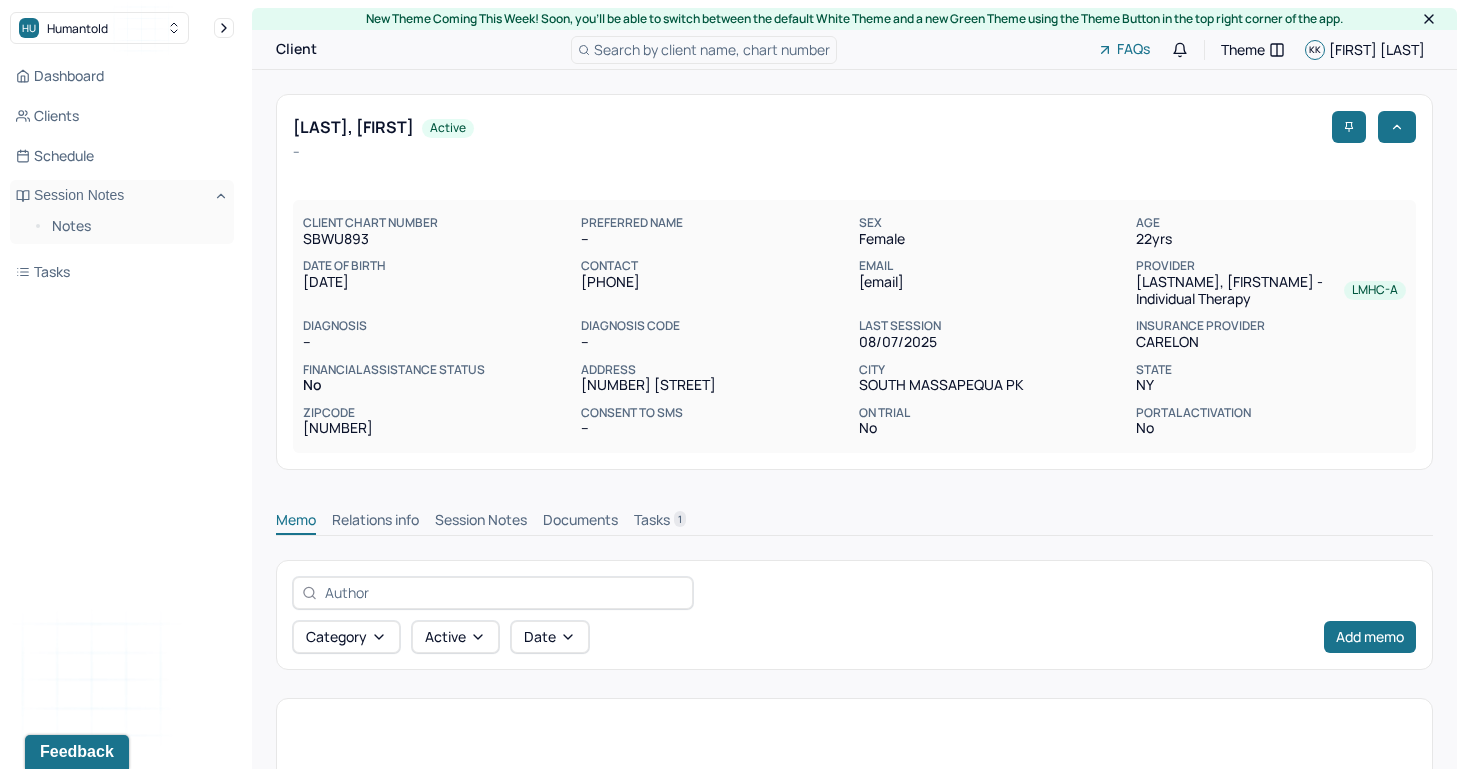 click on "Session Notes" at bounding box center (481, 522) 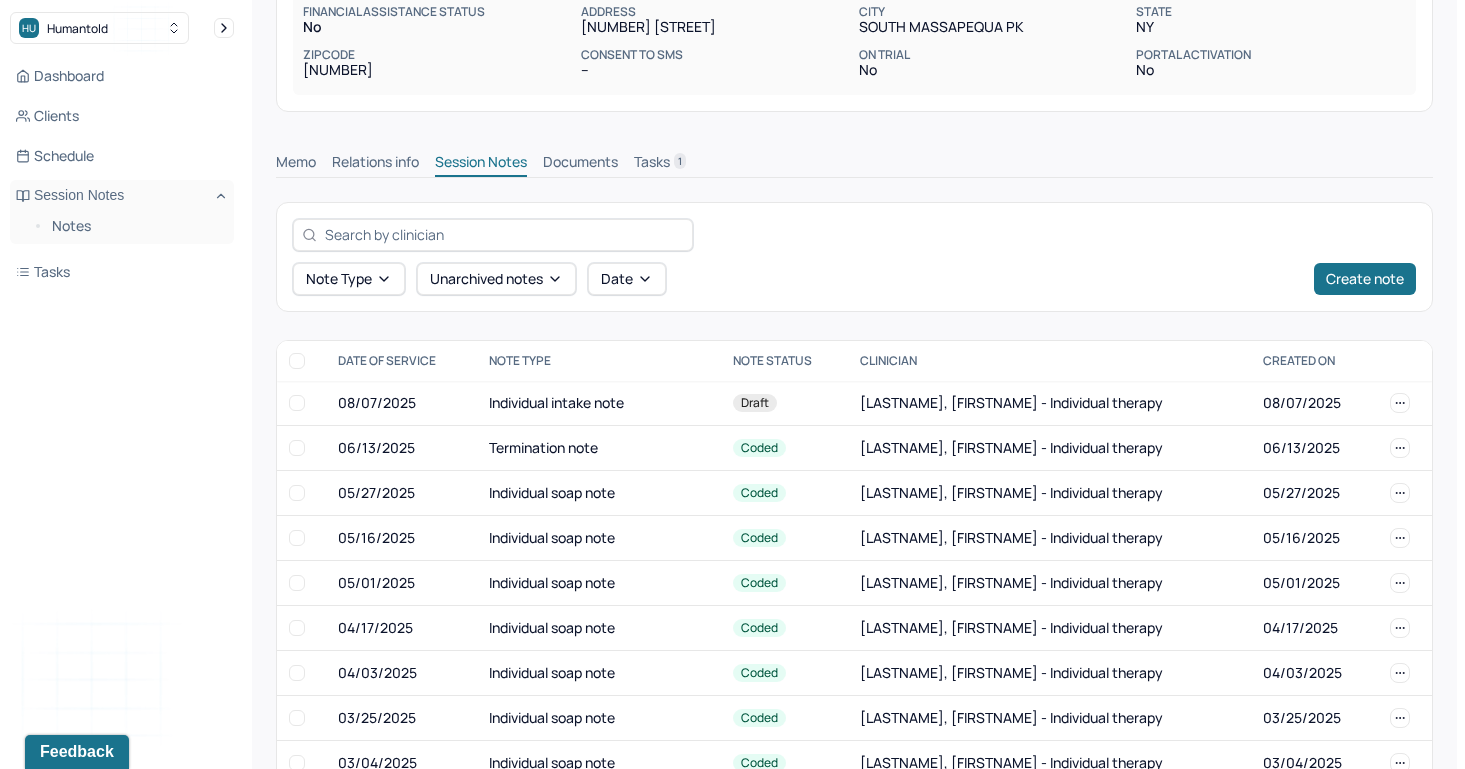 scroll, scrollTop: 424, scrollLeft: 0, axis: vertical 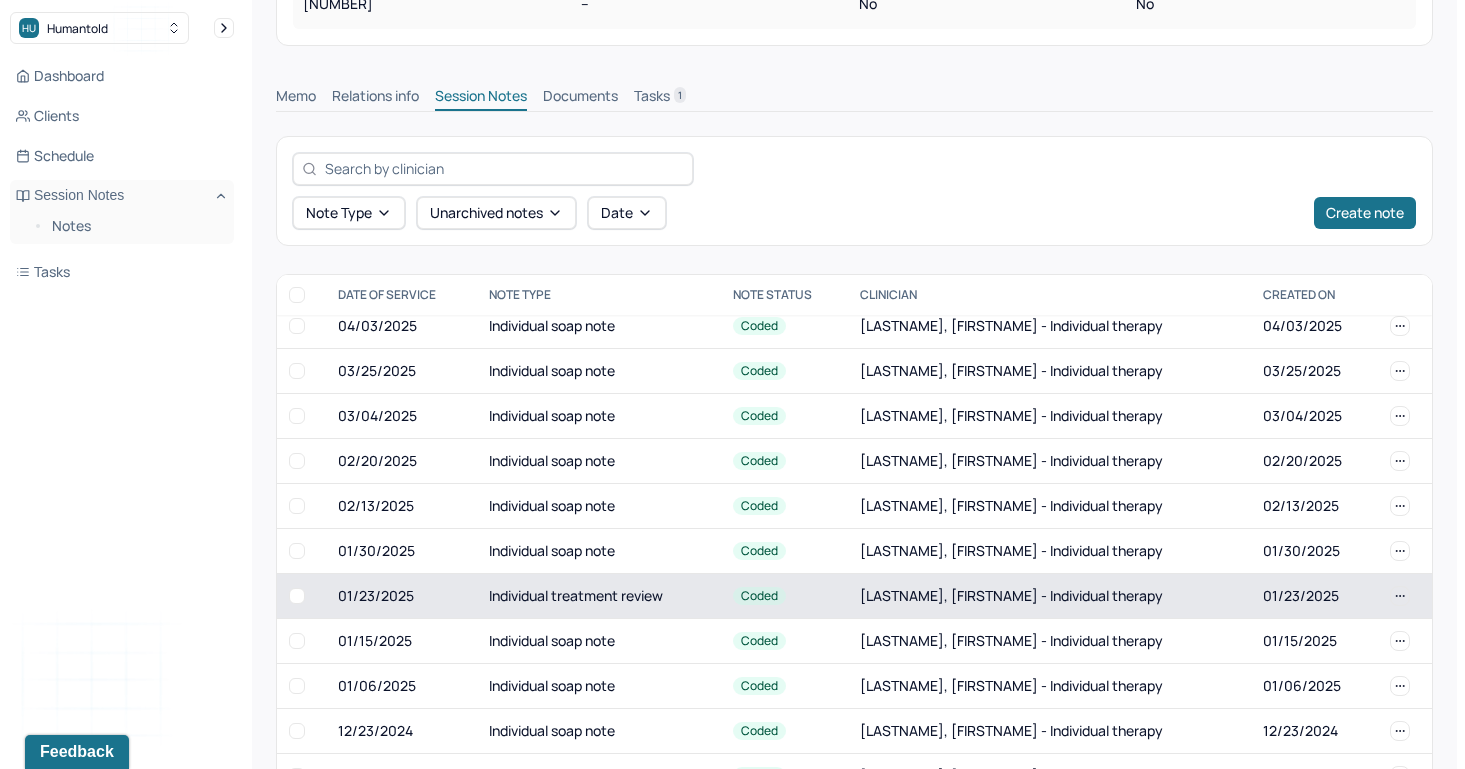 click on "Individual treatment review" at bounding box center [599, 595] 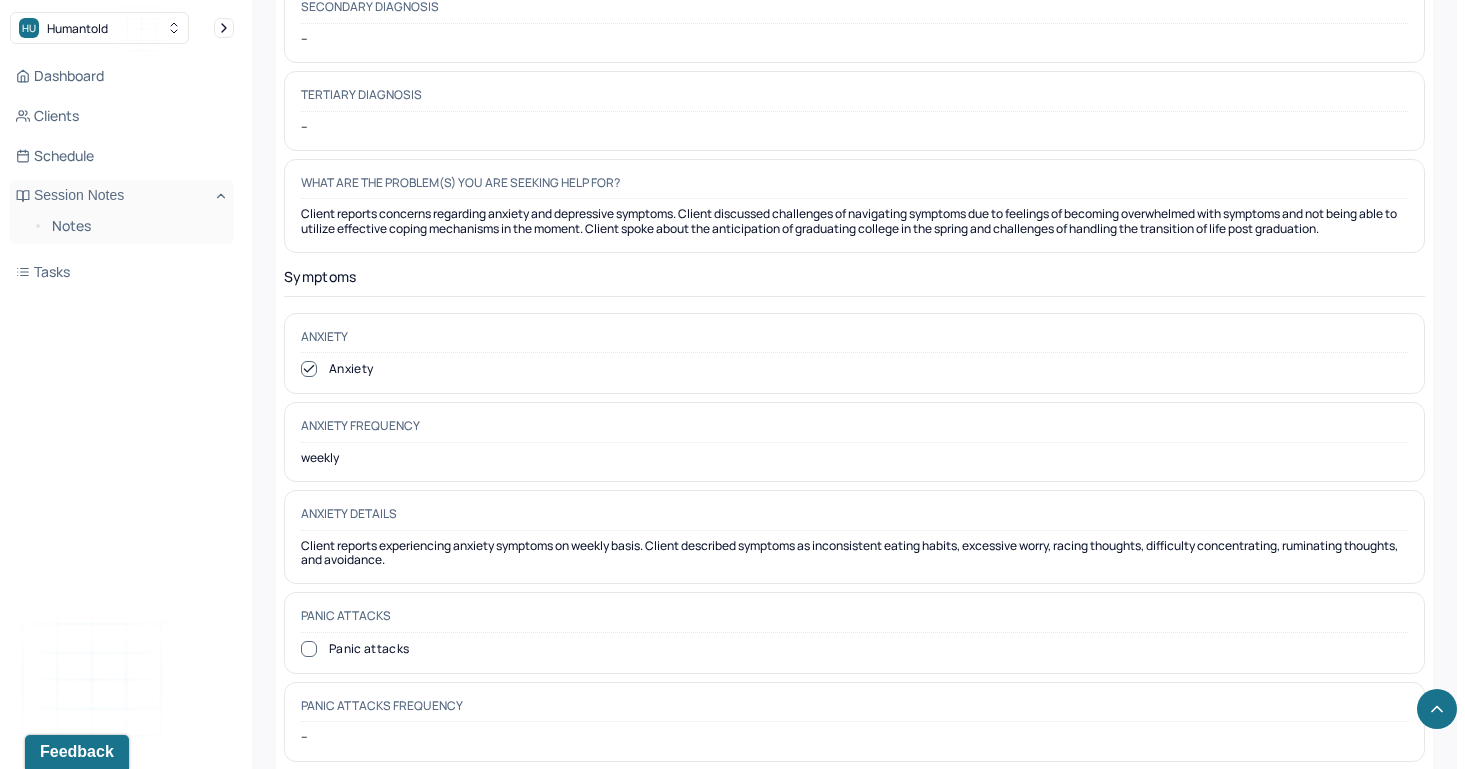 scroll, scrollTop: 1453, scrollLeft: 0, axis: vertical 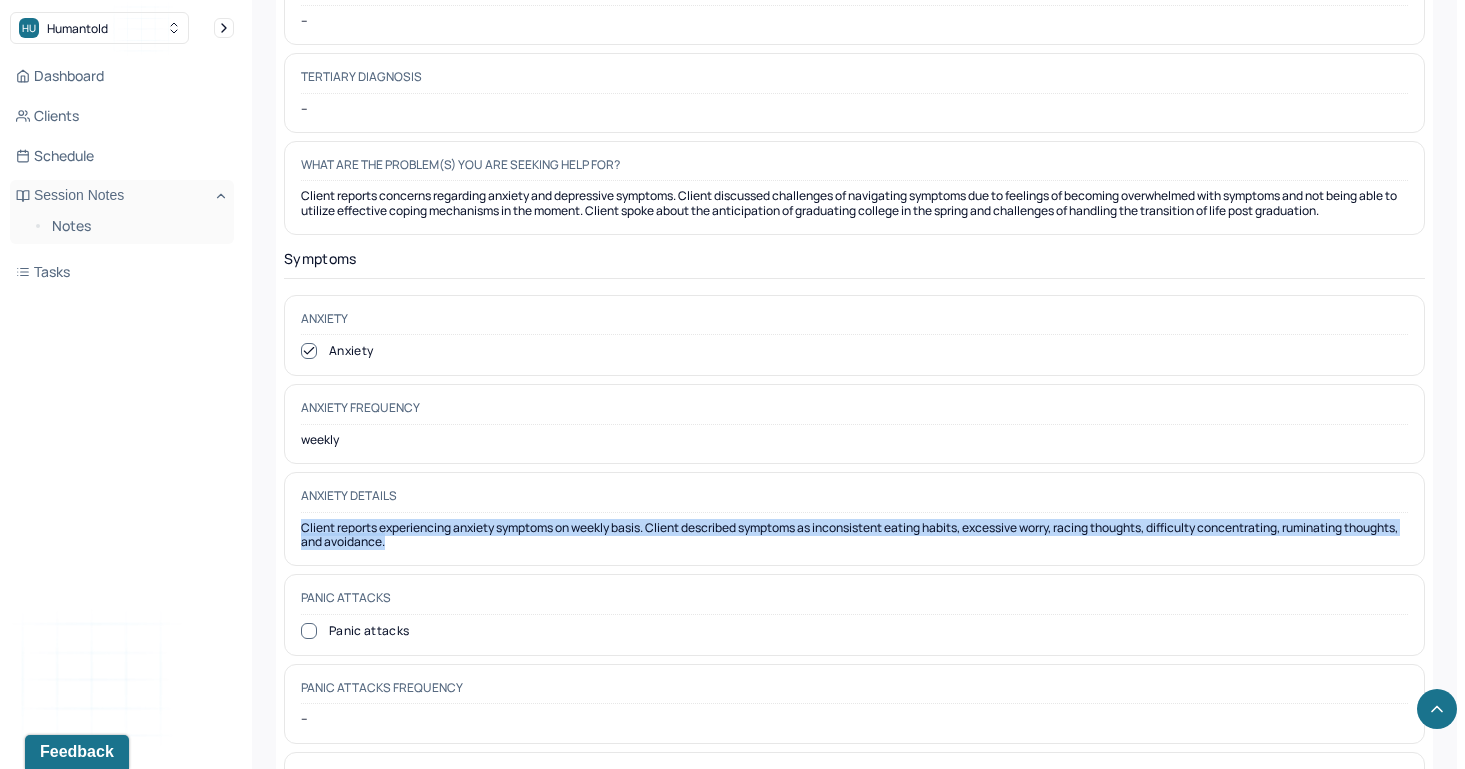 drag, startPoint x: 454, startPoint y: 527, endPoint x: 289, endPoint y: 509, distance: 165.97891 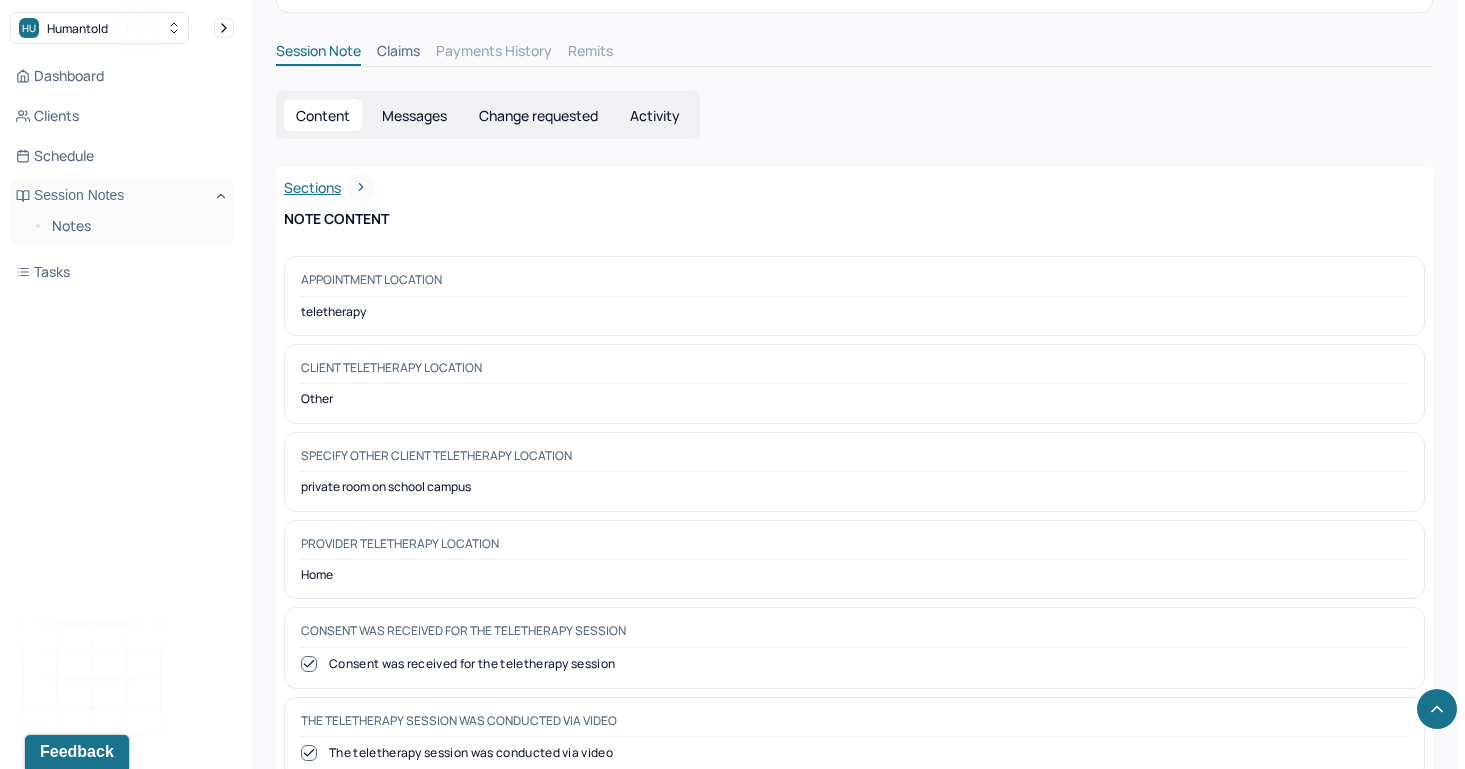 scroll, scrollTop: 0, scrollLeft: 0, axis: both 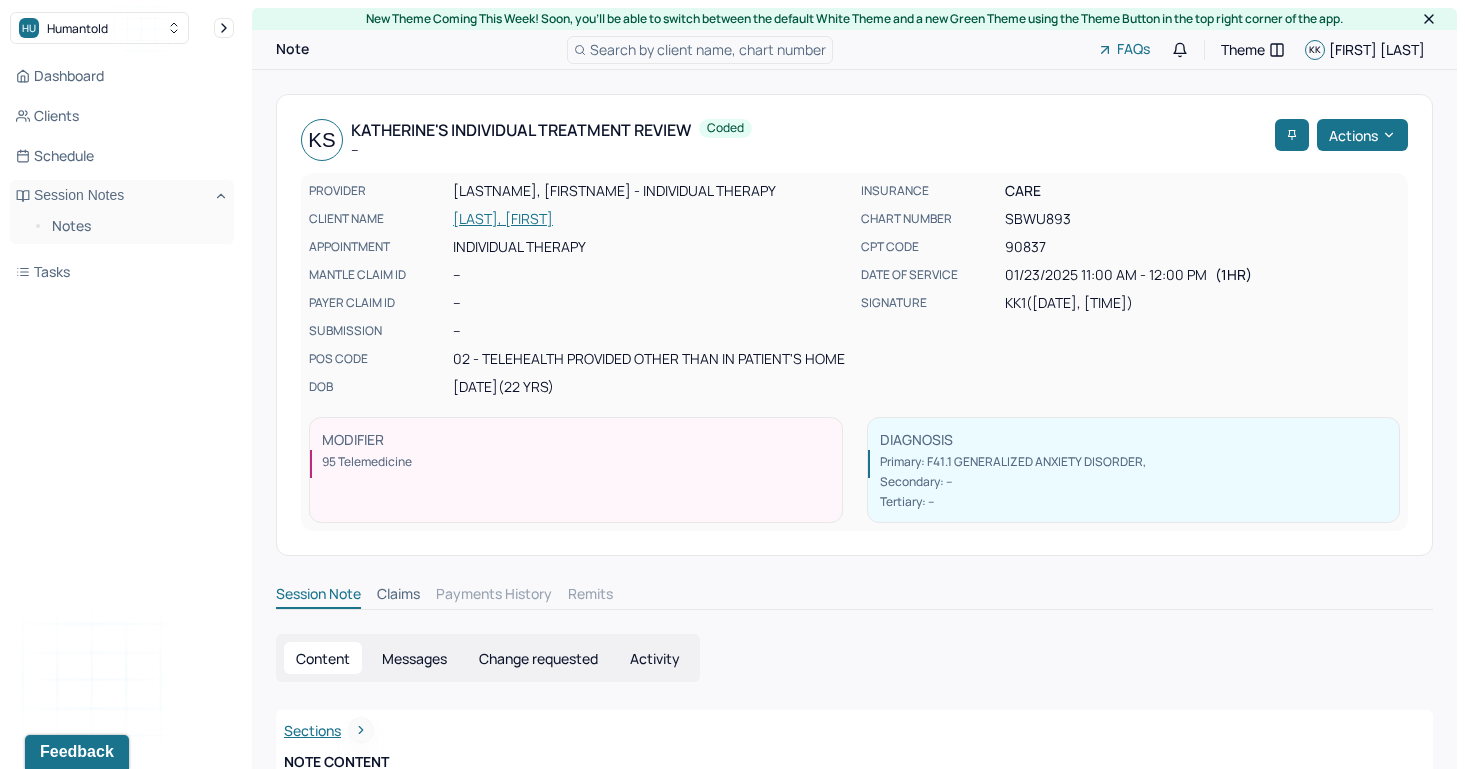 click on "[LAST], [FIRST]" at bounding box center [651, 219] 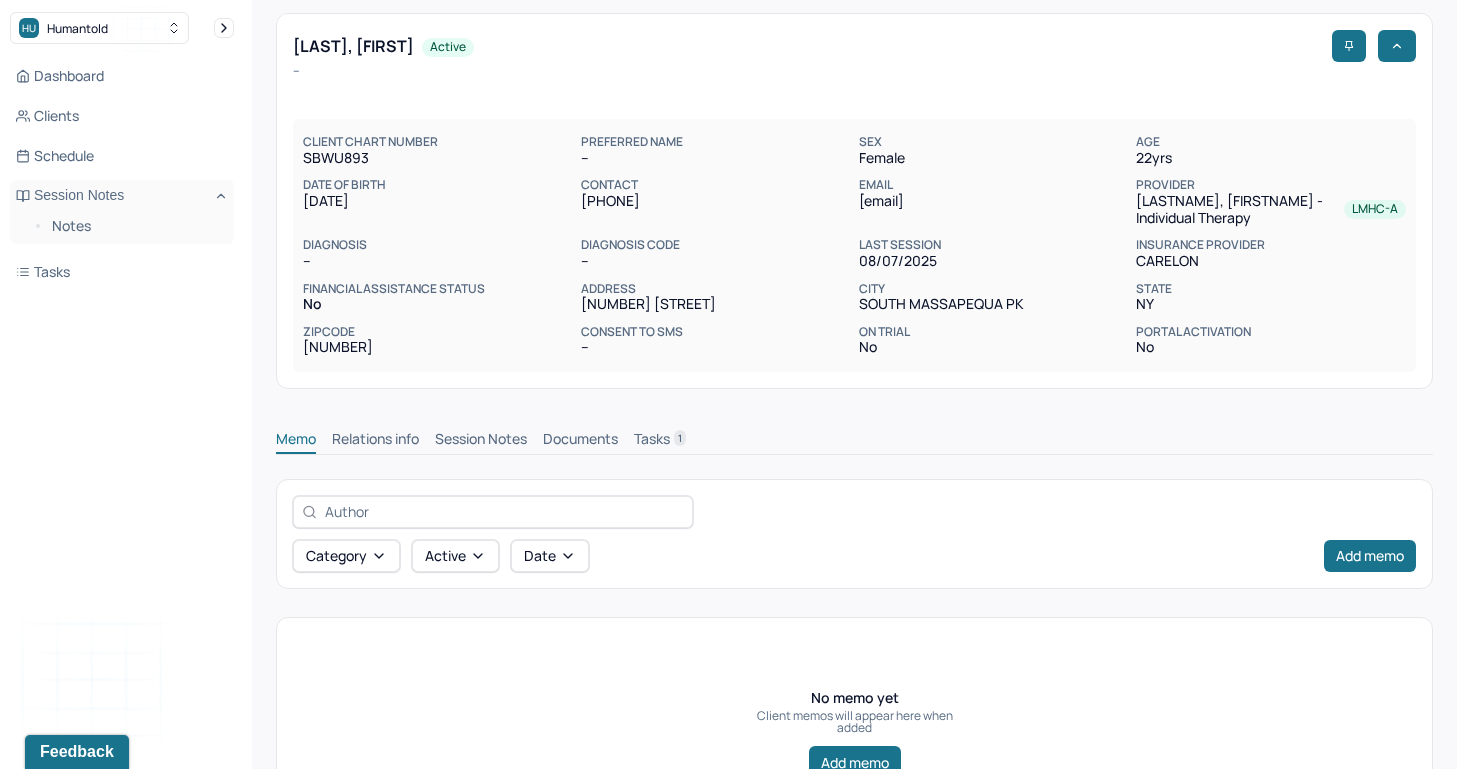 scroll, scrollTop: 83, scrollLeft: 0, axis: vertical 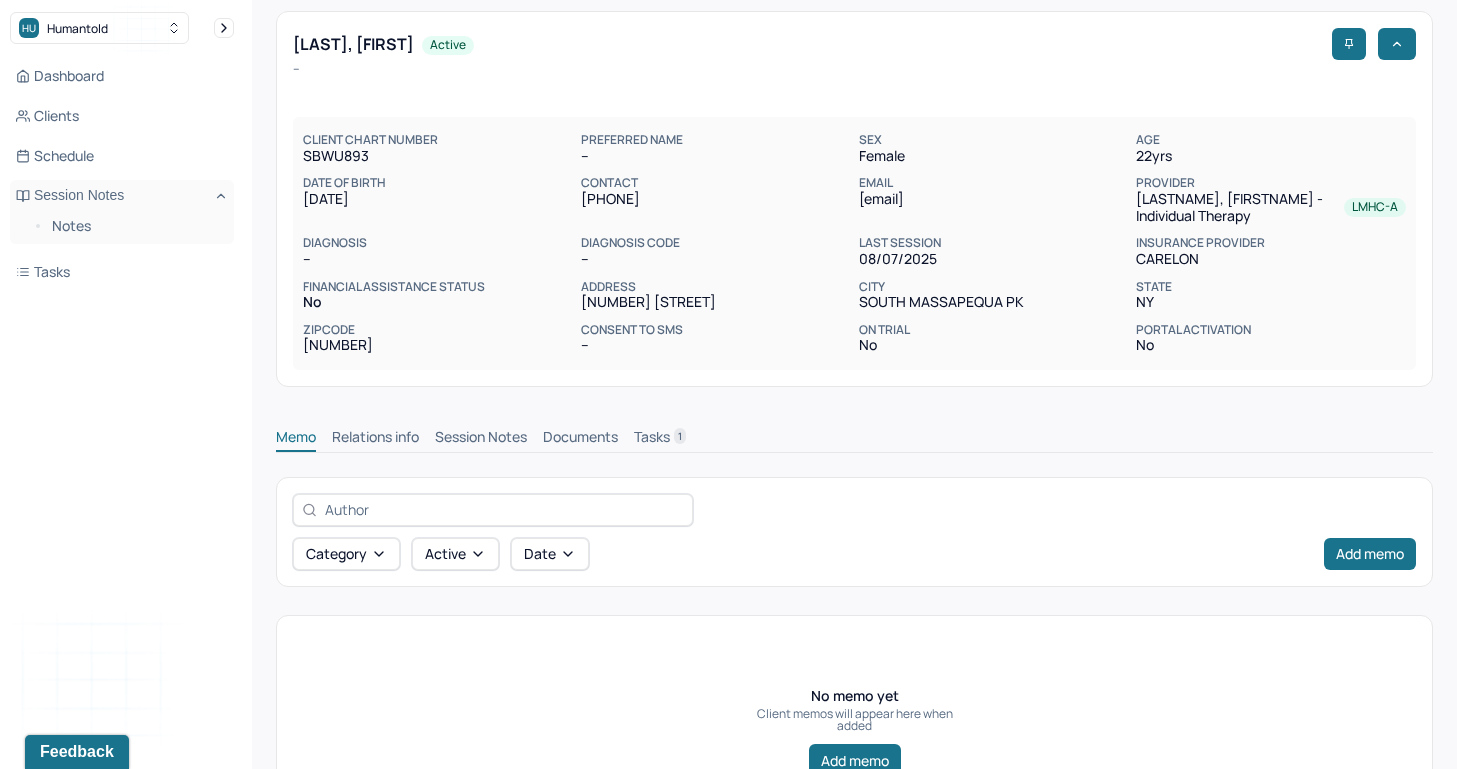 click on "Session Notes" at bounding box center (481, 439) 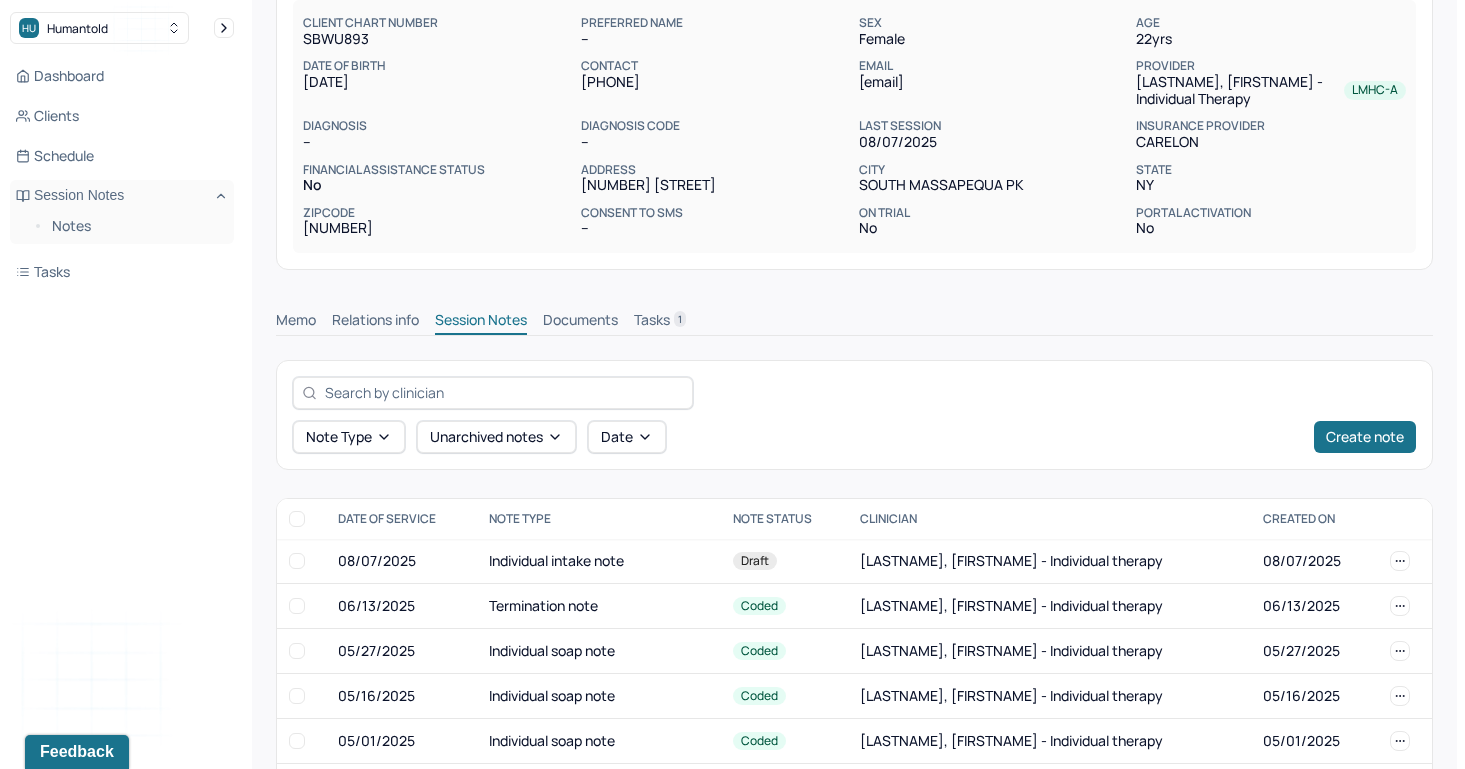 scroll, scrollTop: 233, scrollLeft: 0, axis: vertical 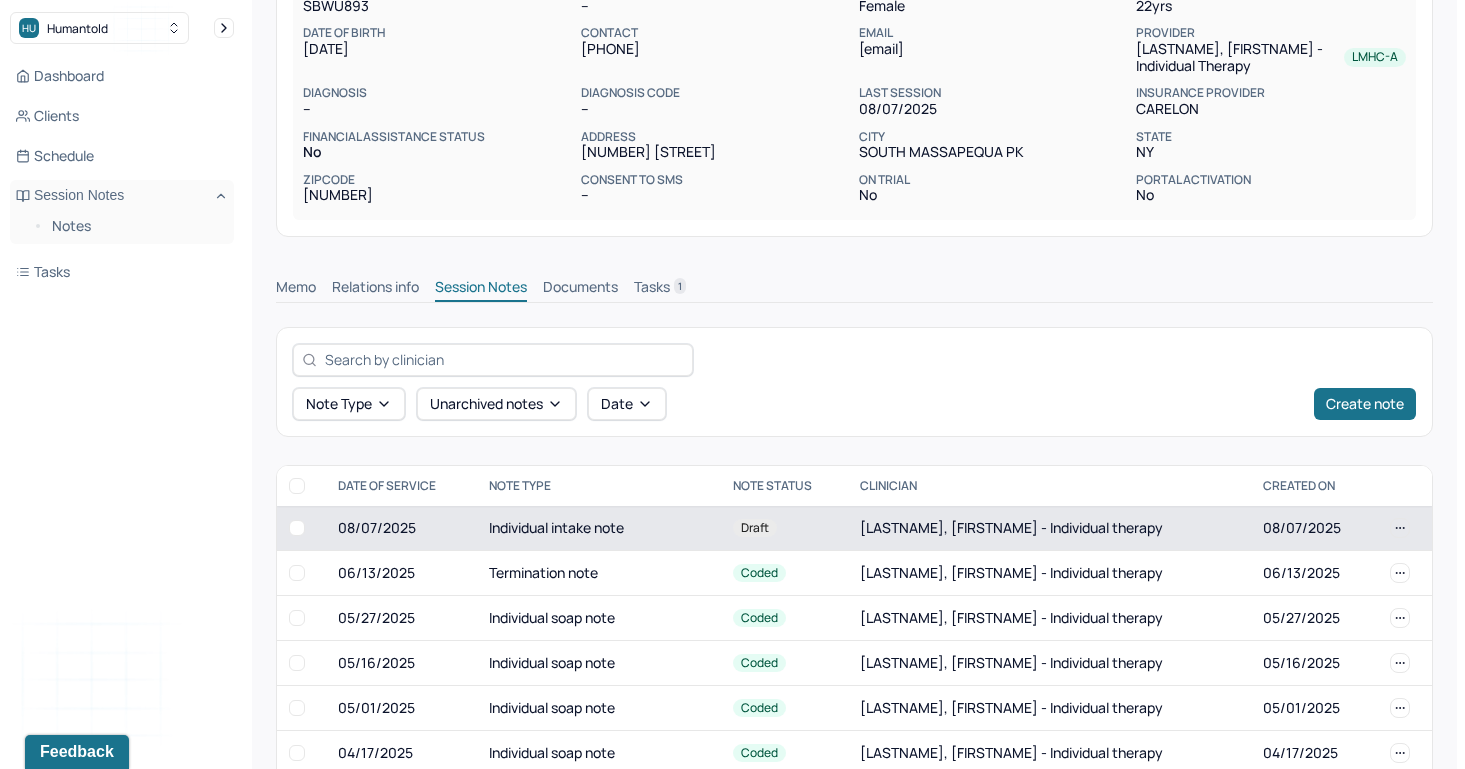 click on "Individual intake note" at bounding box center (599, 528) 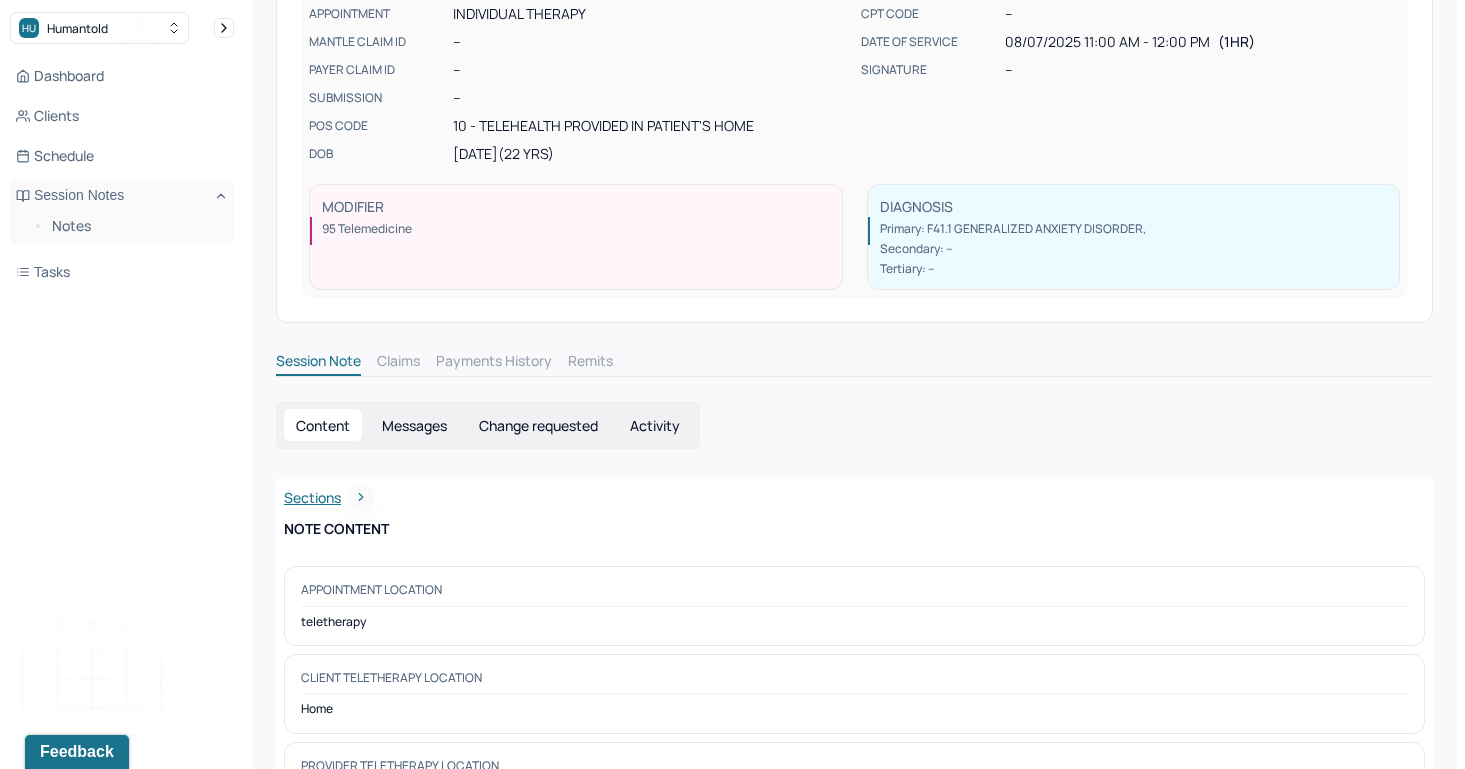 scroll, scrollTop: 0, scrollLeft: 0, axis: both 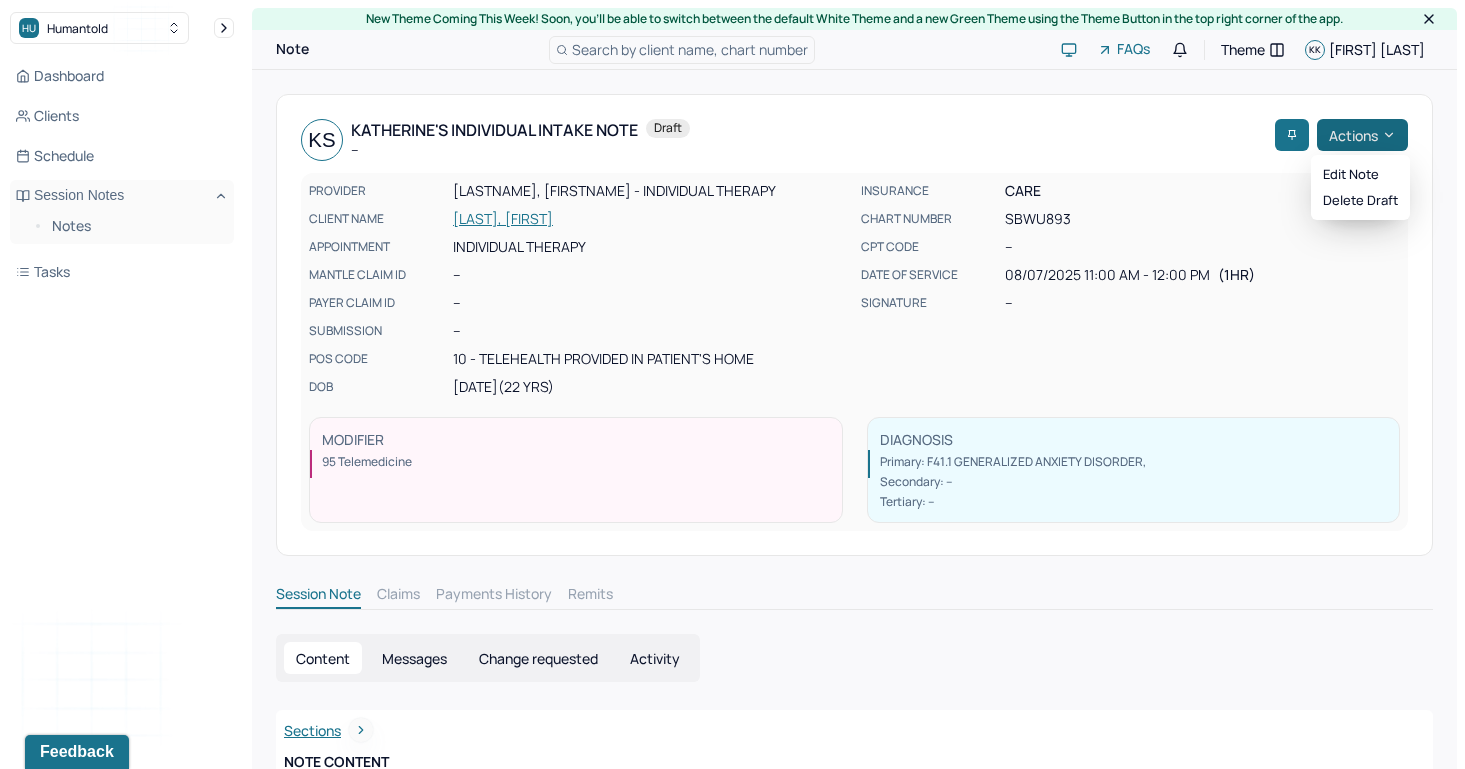click on "Actions" at bounding box center (1362, 135) 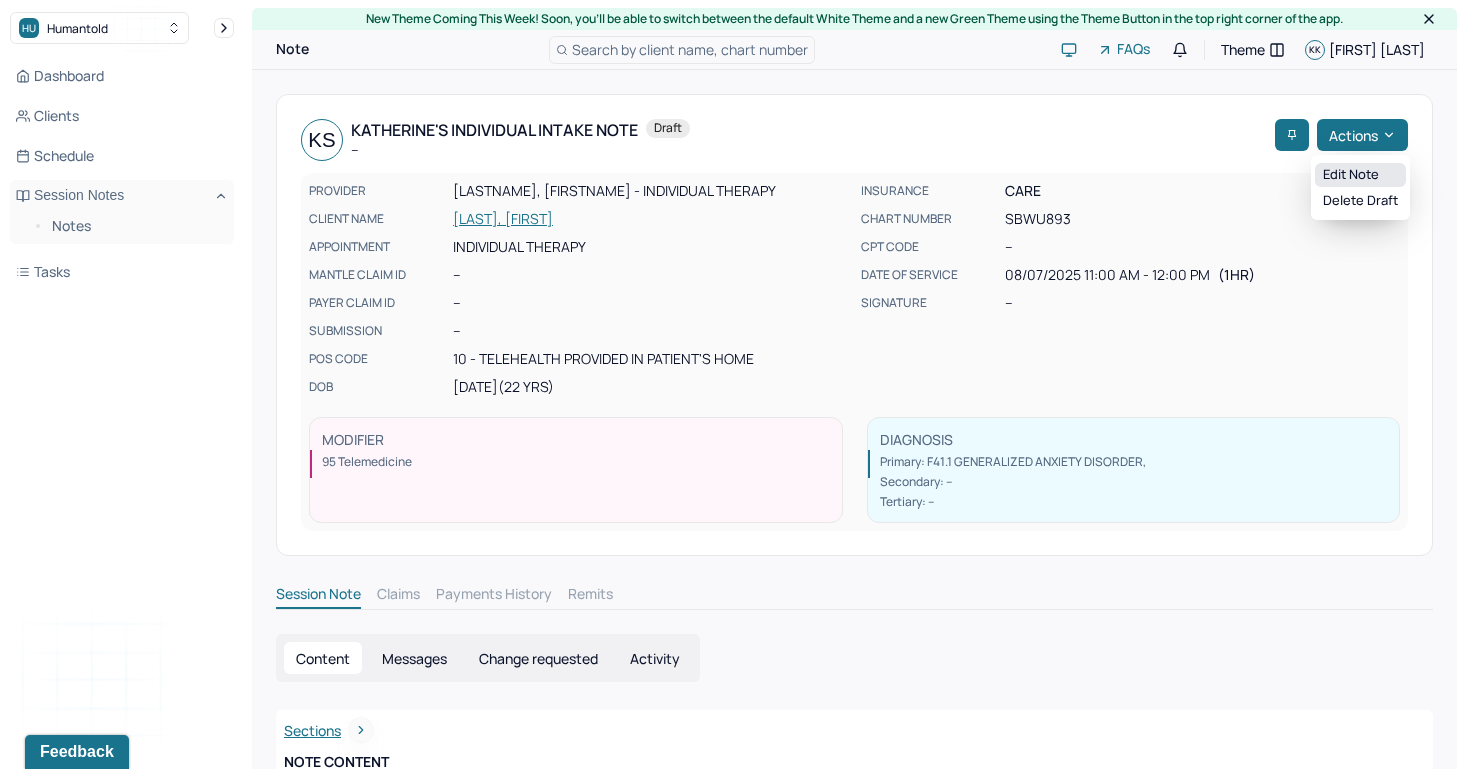 click on "Edit note" at bounding box center [1360, 175] 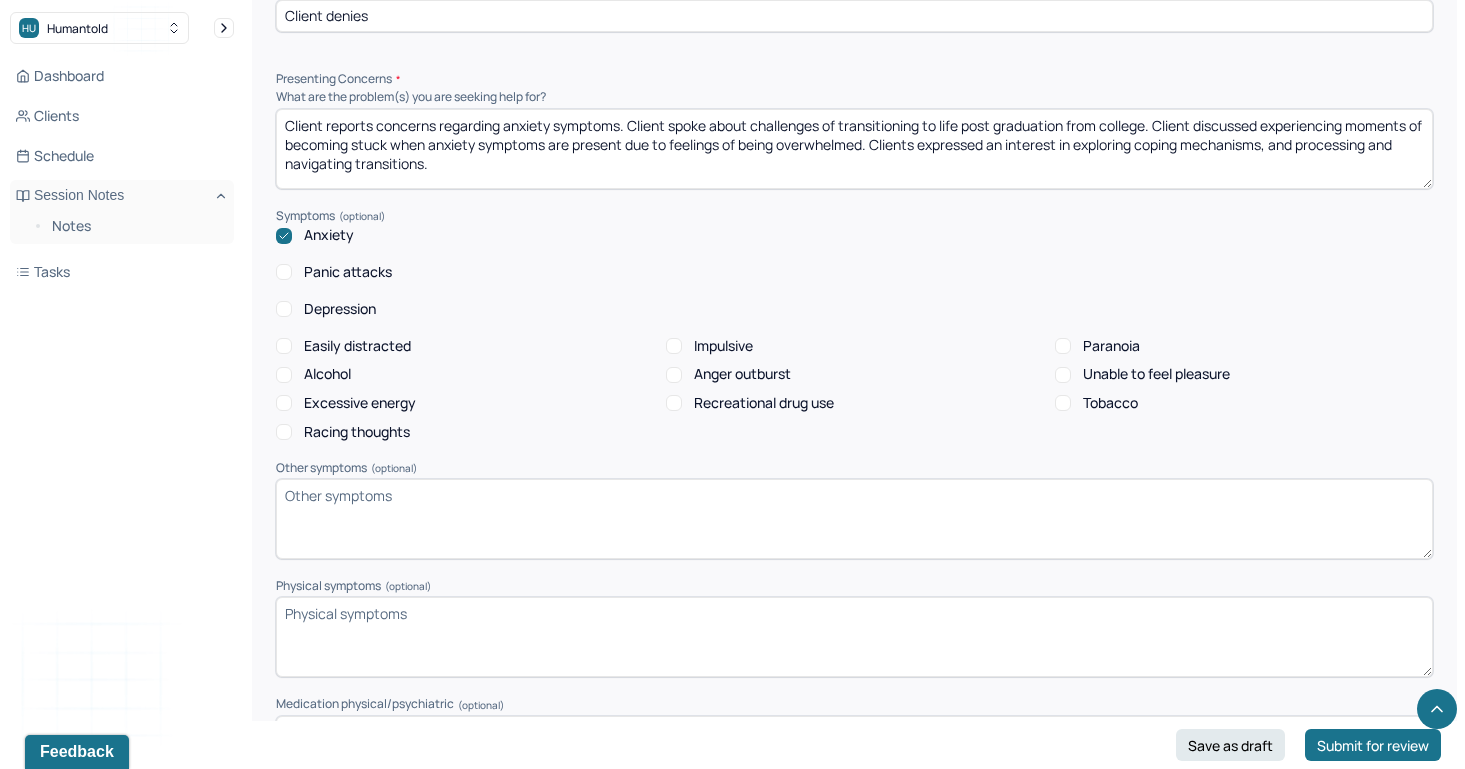 scroll, scrollTop: 1972, scrollLeft: 0, axis: vertical 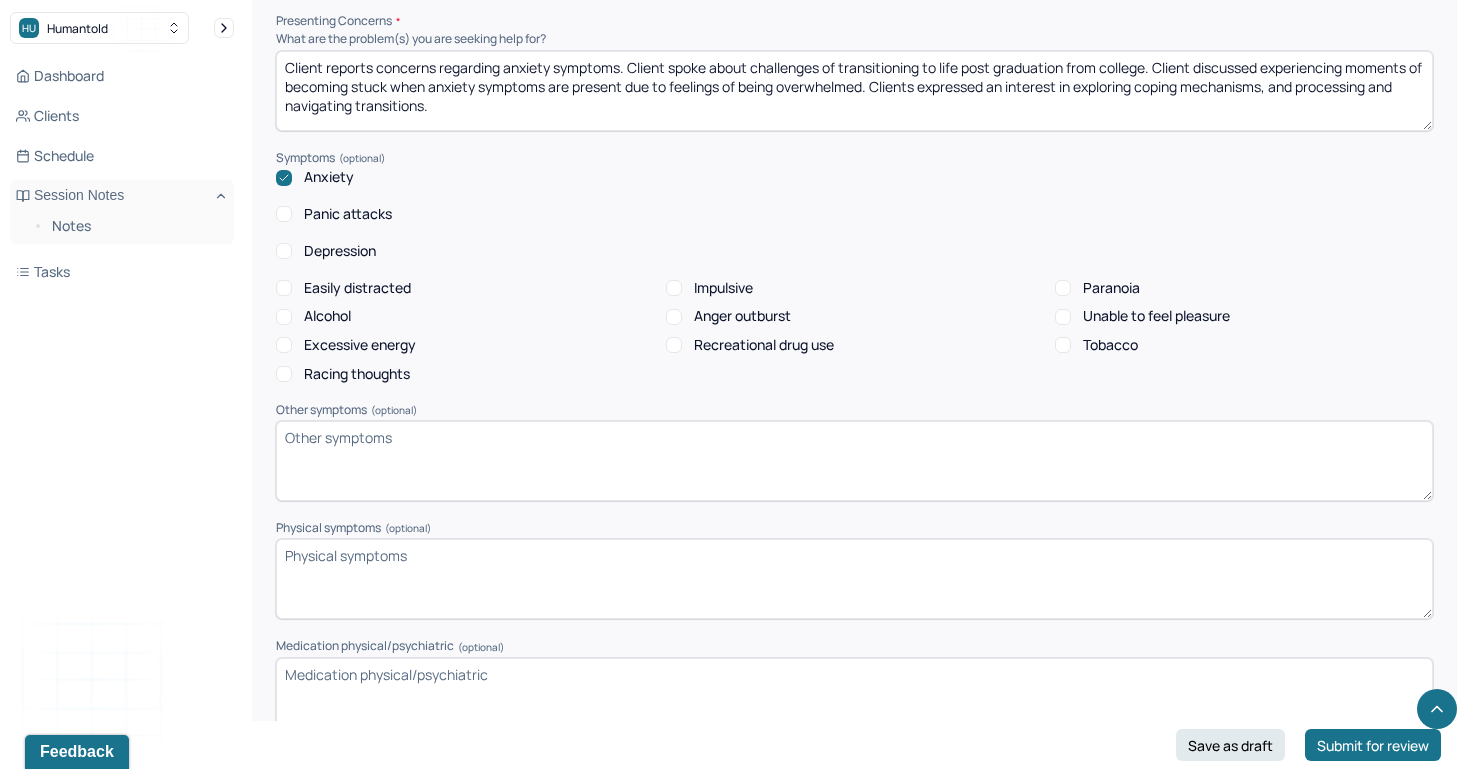 click 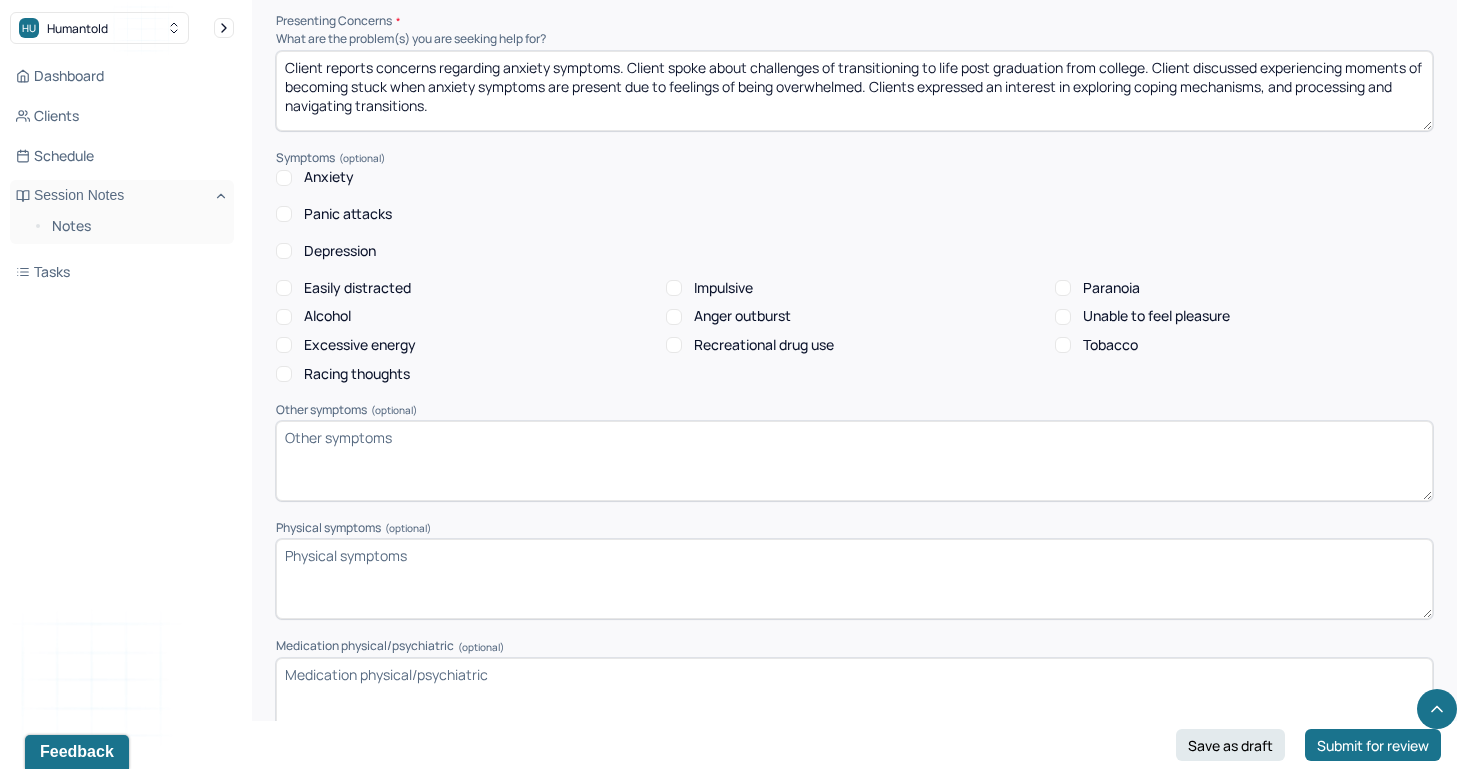 click on "Anxiety" at bounding box center (284, 178) 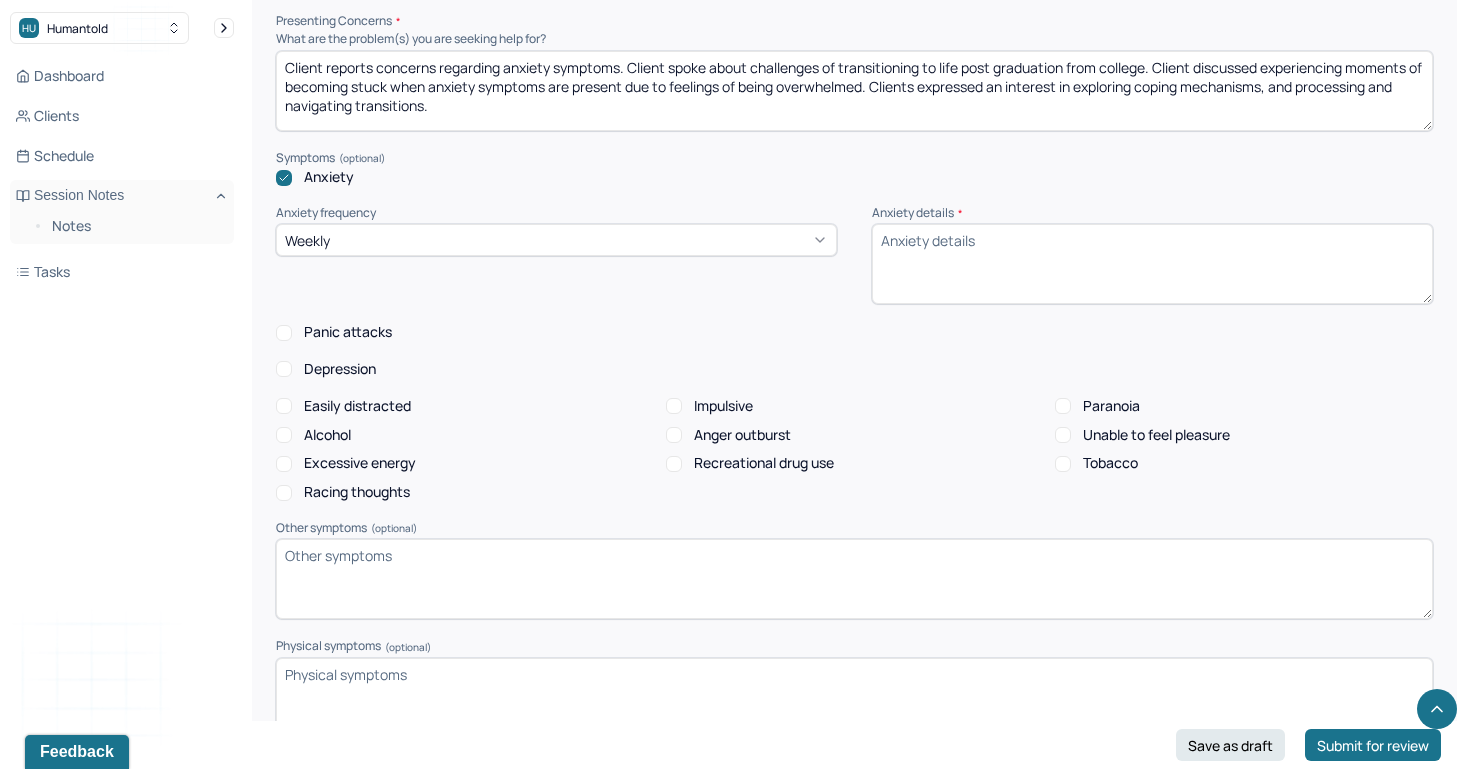 click on "Anxiety details *" at bounding box center (1152, 264) 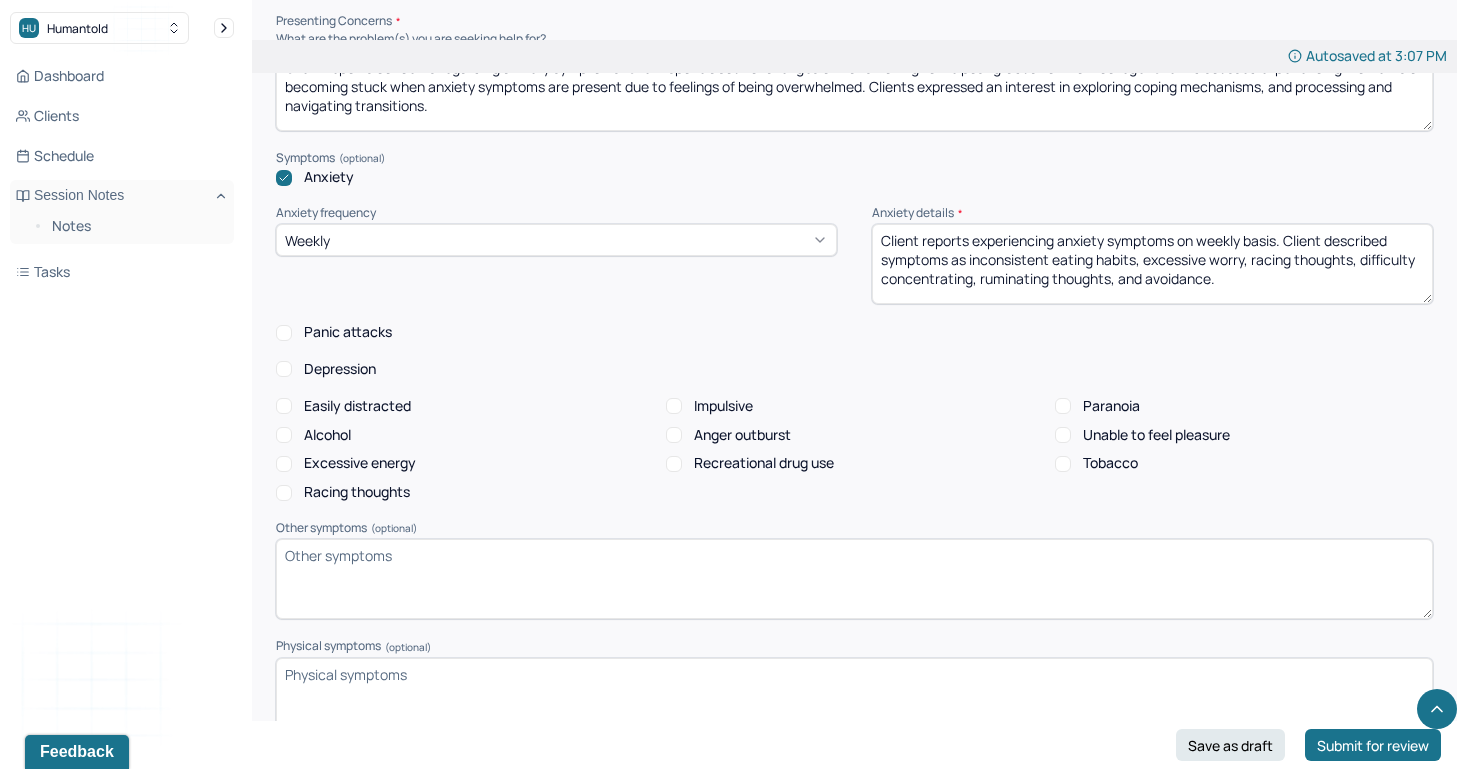 click on "Client reports experiencing anxiety symptoms on weekly basis. Client described symptoms as inconsistent eating habits, excessive worry, racing thoughts, difficulty concentrating, ruminating thoughts, and avoidance." at bounding box center (1152, 264) 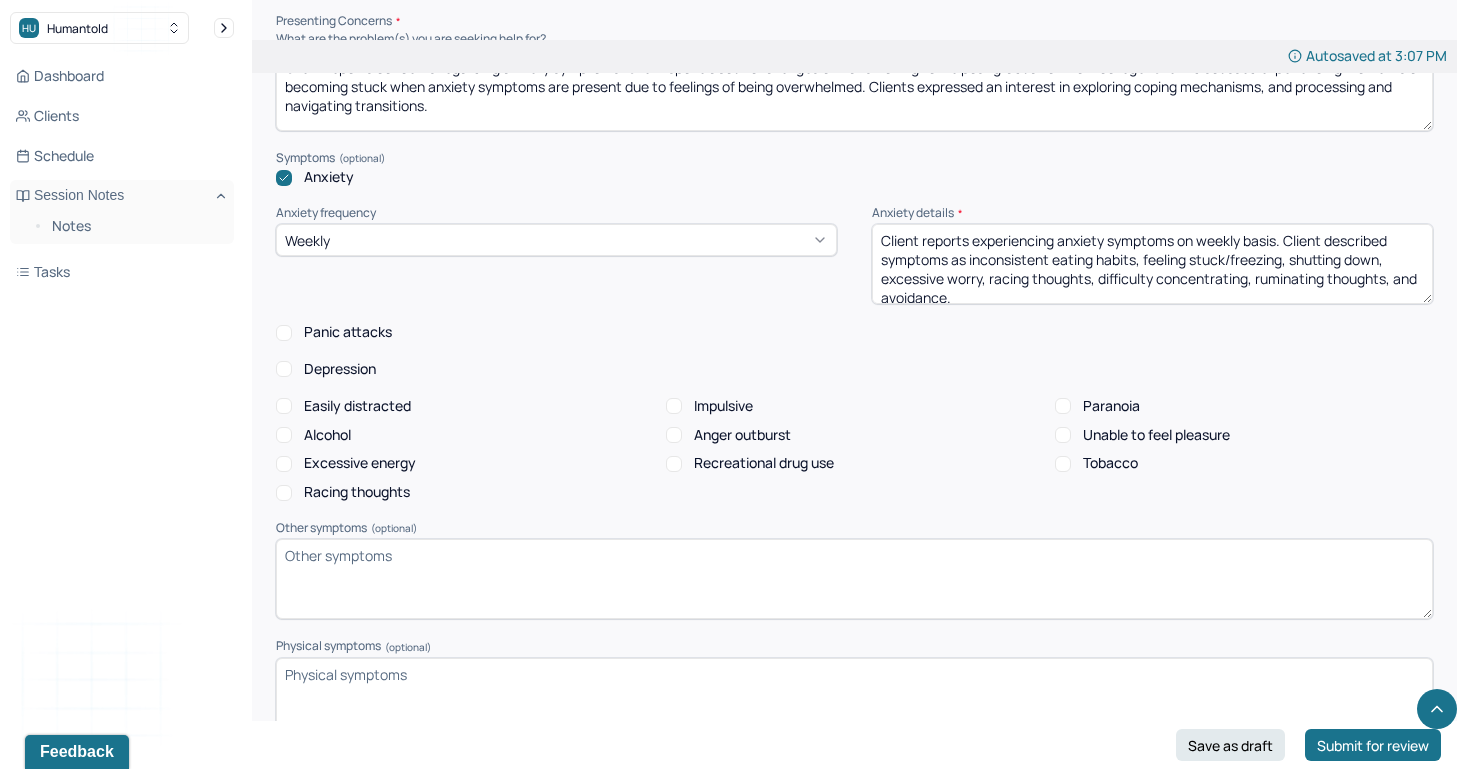 type on "Client reports experiencing anxiety symptoms on weekly basis. Client described symptoms as inconsistent eating habits, feeling stuck/freezing, shutting down, excessive worry, racing thoughts, difficulty concentrating, ruminating thoughts, and avoidance." 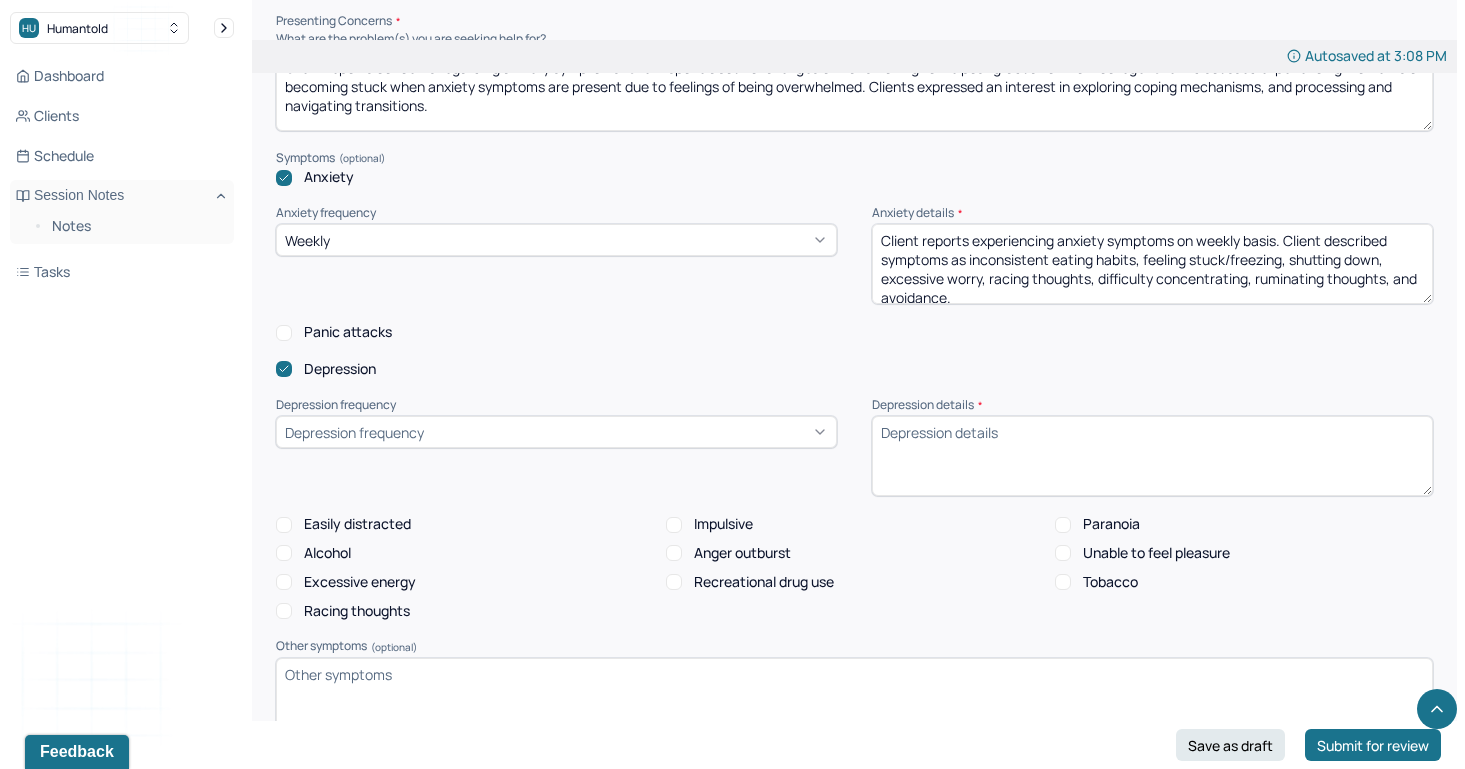 click on "Depression frequency" at bounding box center [556, 432] 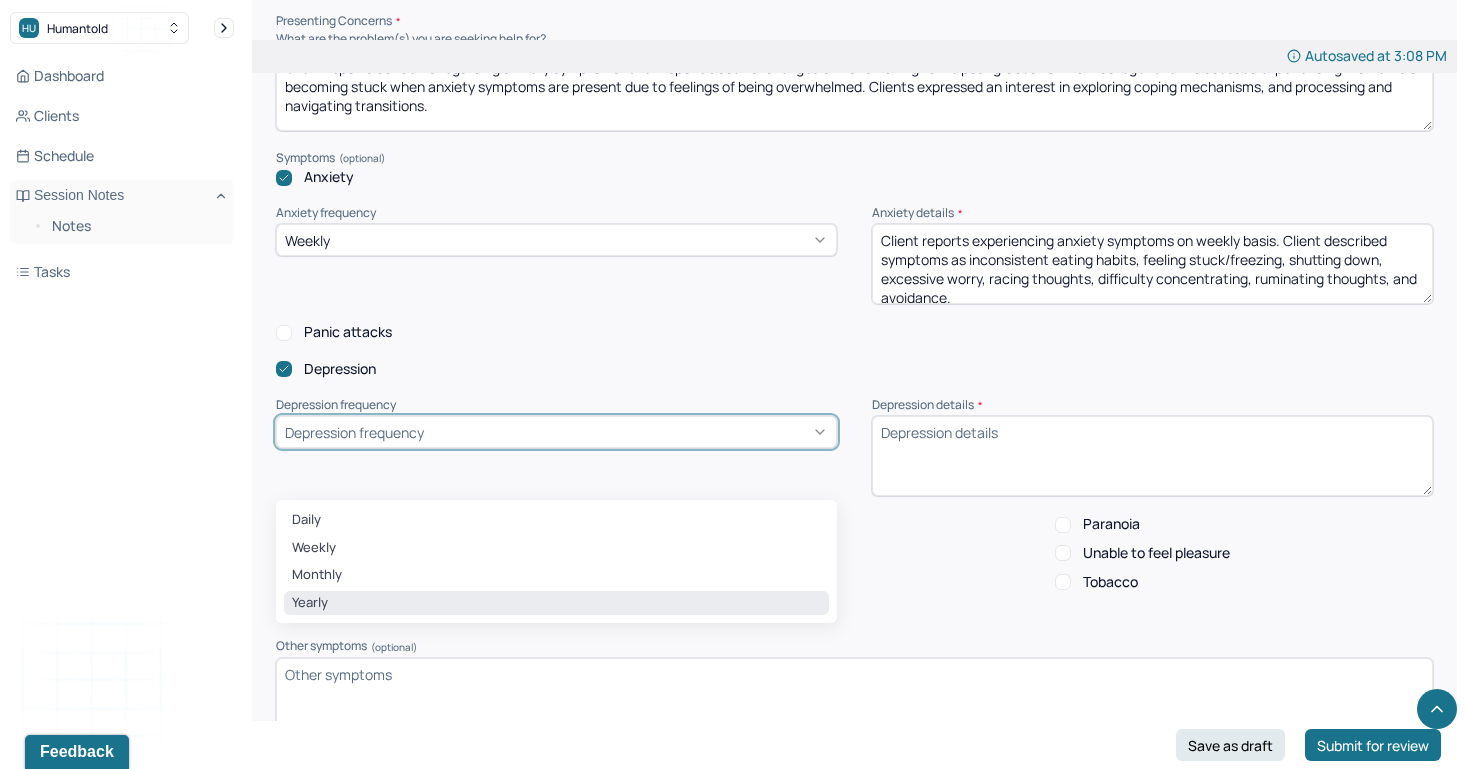 click on "Yearly" at bounding box center [556, 603] 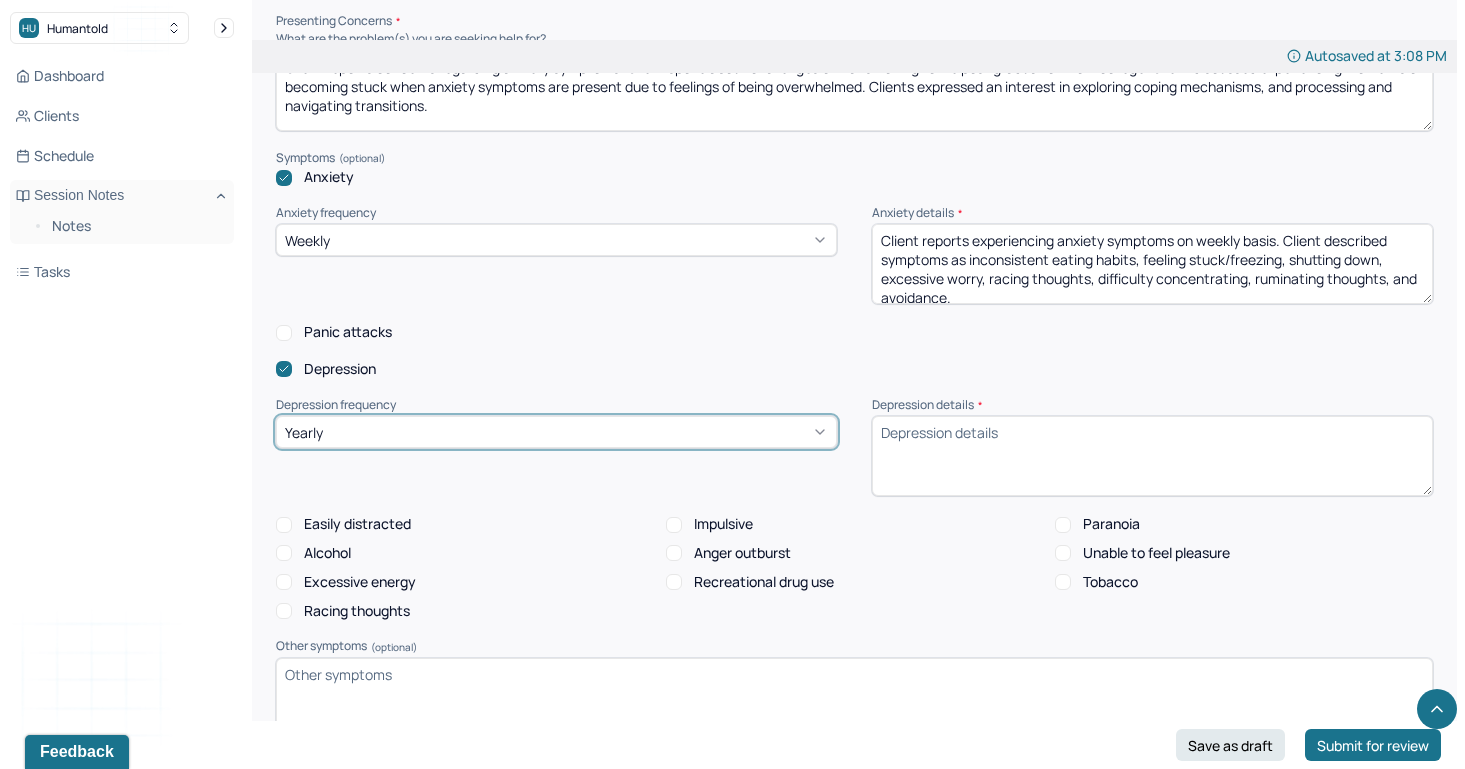 click on "Depression details *" at bounding box center (1152, 456) 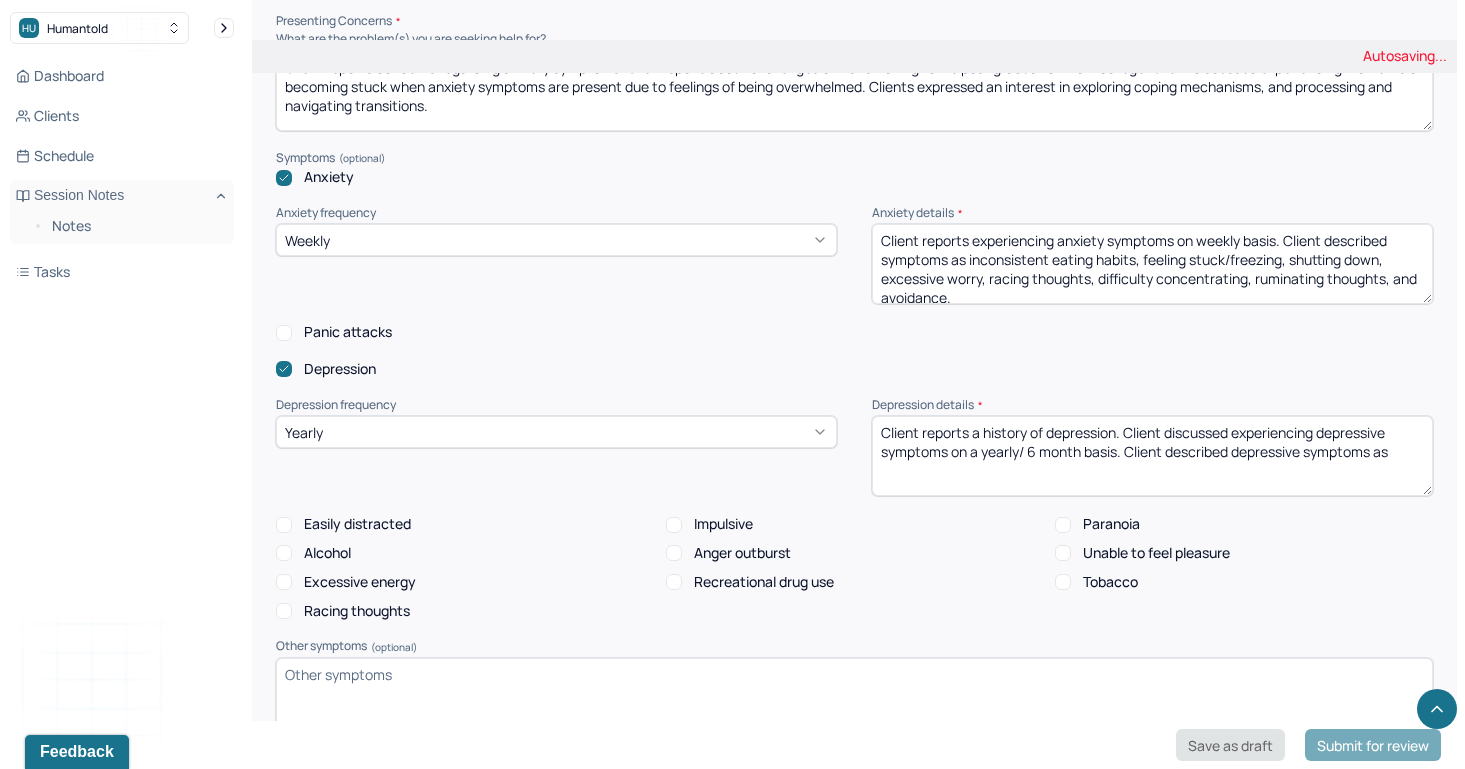 type on "Client reports a history of depression. Client discussed experiencing depressive symptoms on a yearly/ 6 month basis. Client described depressive symptoms as" 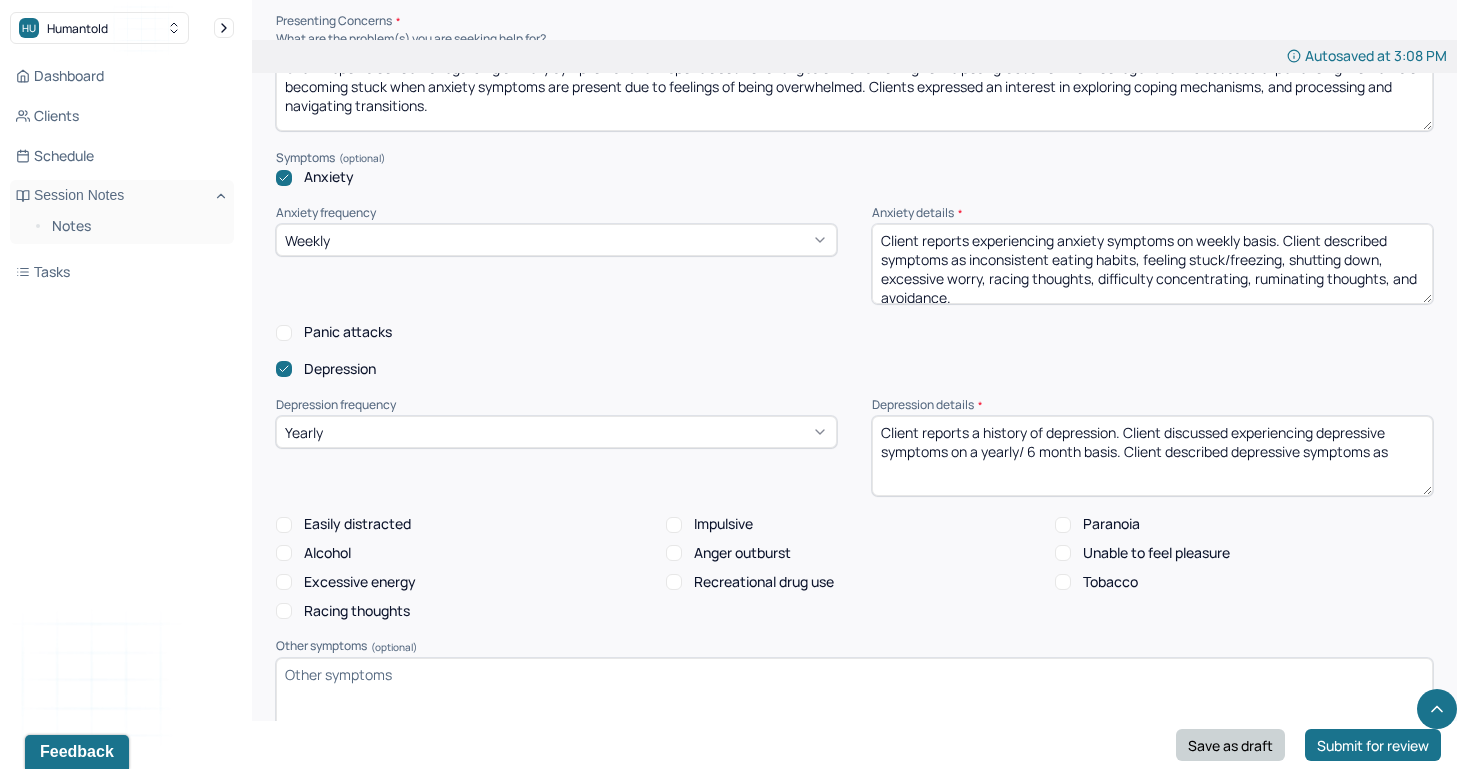 click on "Save as draft" at bounding box center (1230, 745) 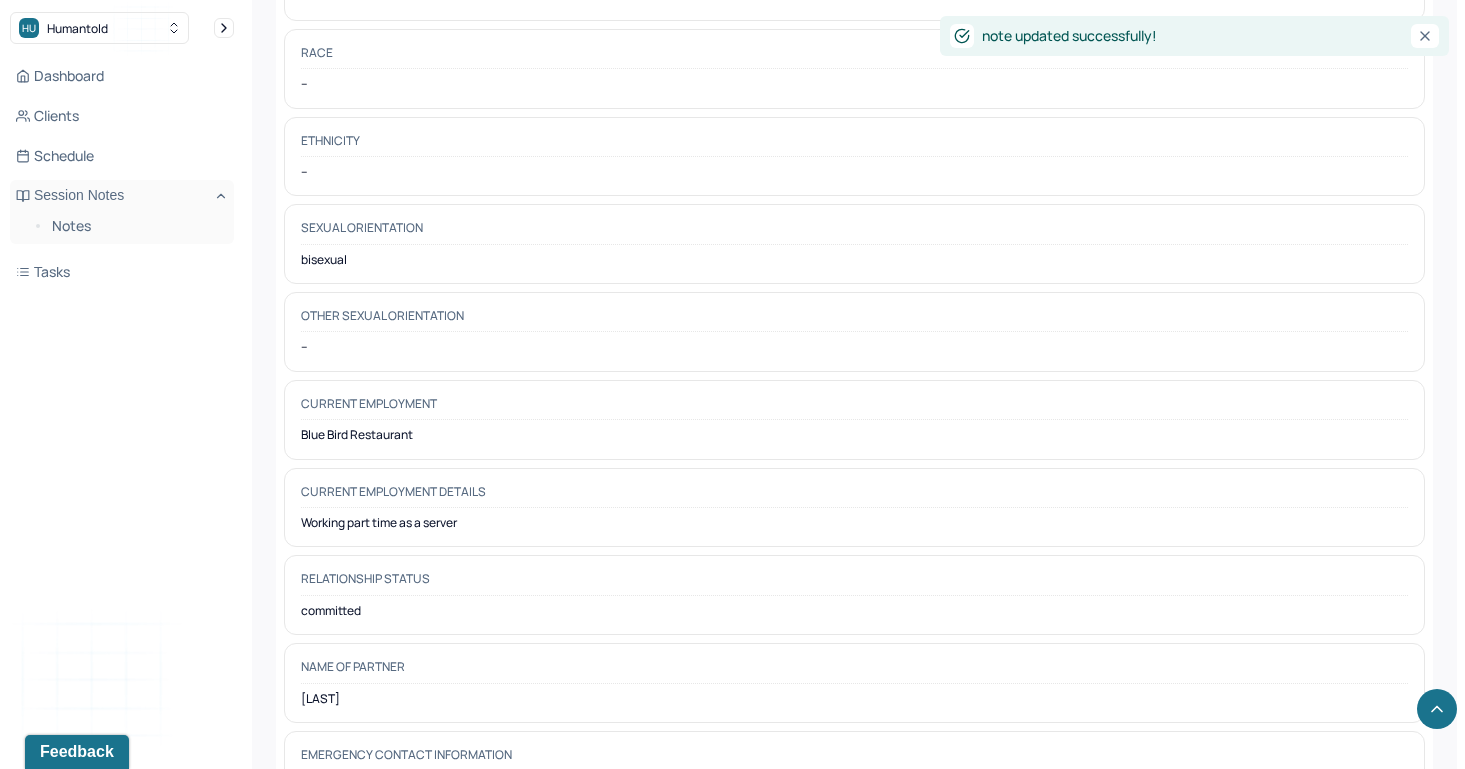 click on "Emergency contact information" at bounding box center (854, 759) 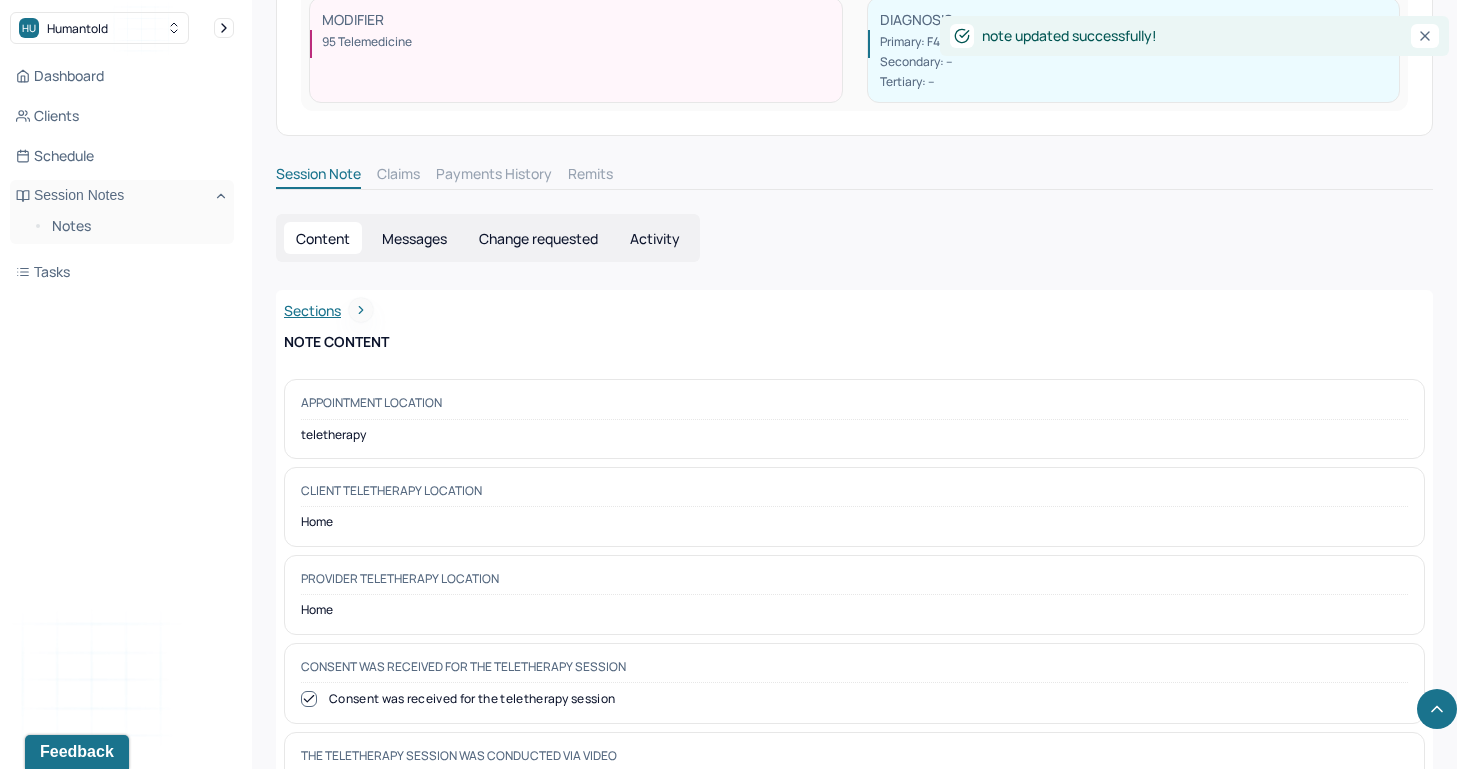 scroll, scrollTop: 0, scrollLeft: 0, axis: both 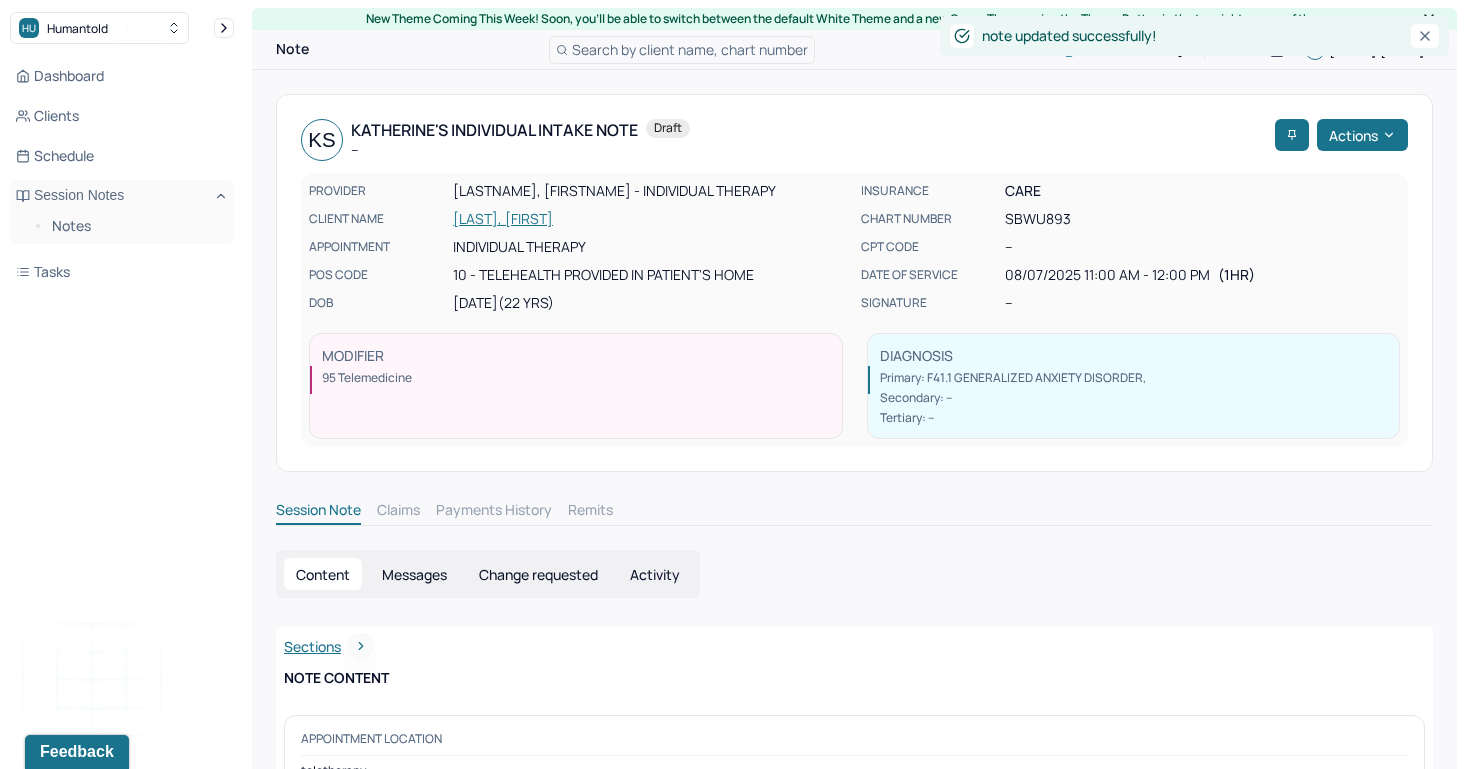 click on "[LAST], [FIRST]" at bounding box center [651, 219] 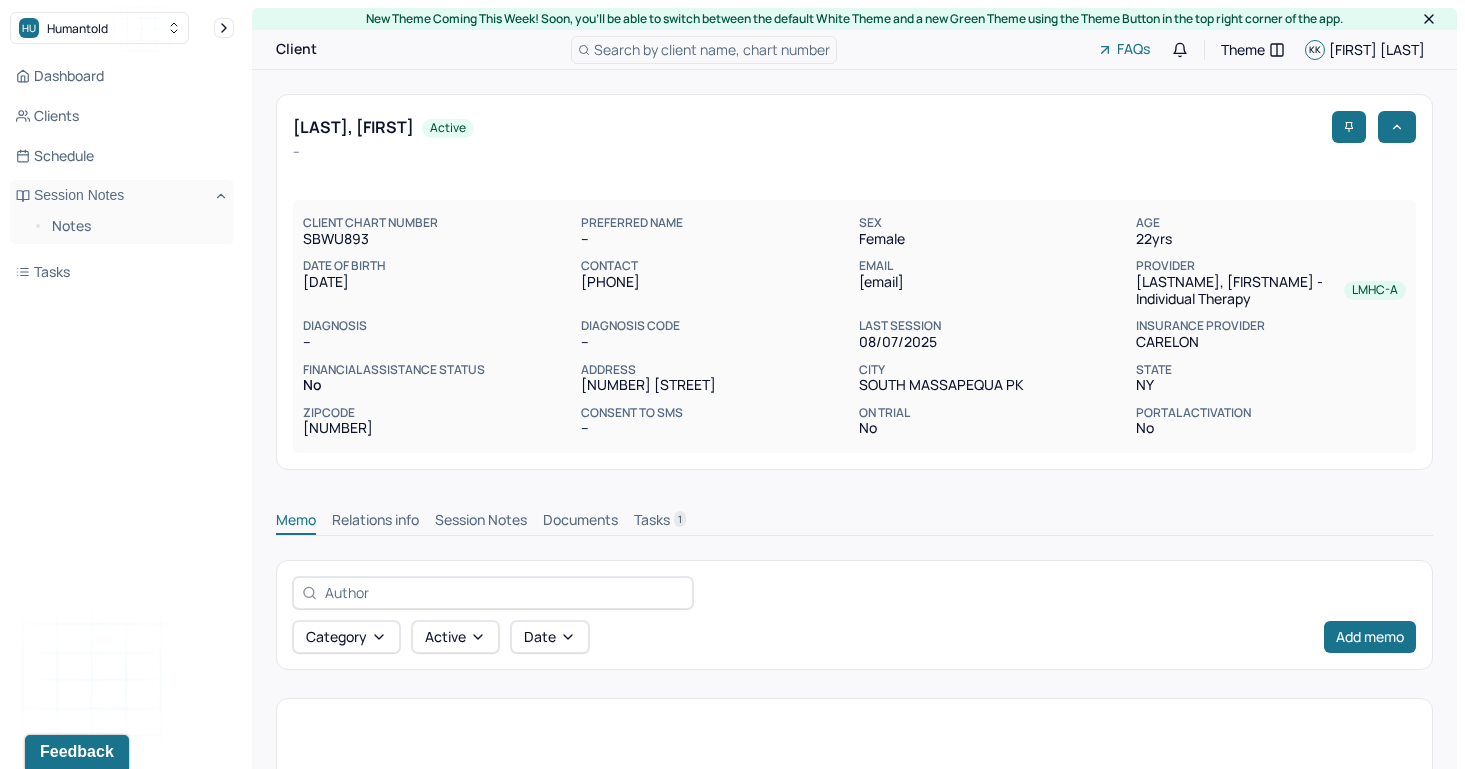 click on "Memo Relations info Session Notes Documents Tasks 1" at bounding box center (854, 515) 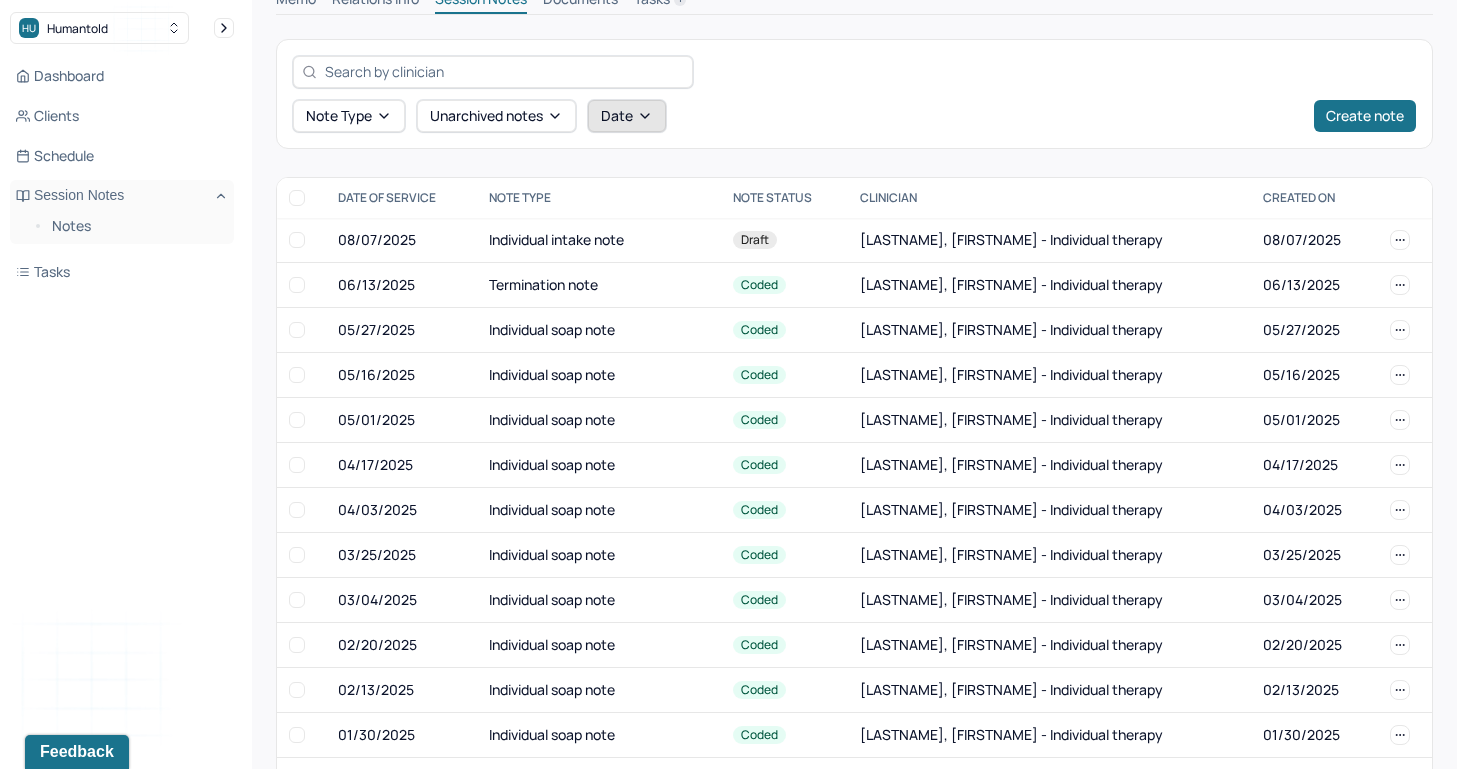 scroll, scrollTop: 559, scrollLeft: 0, axis: vertical 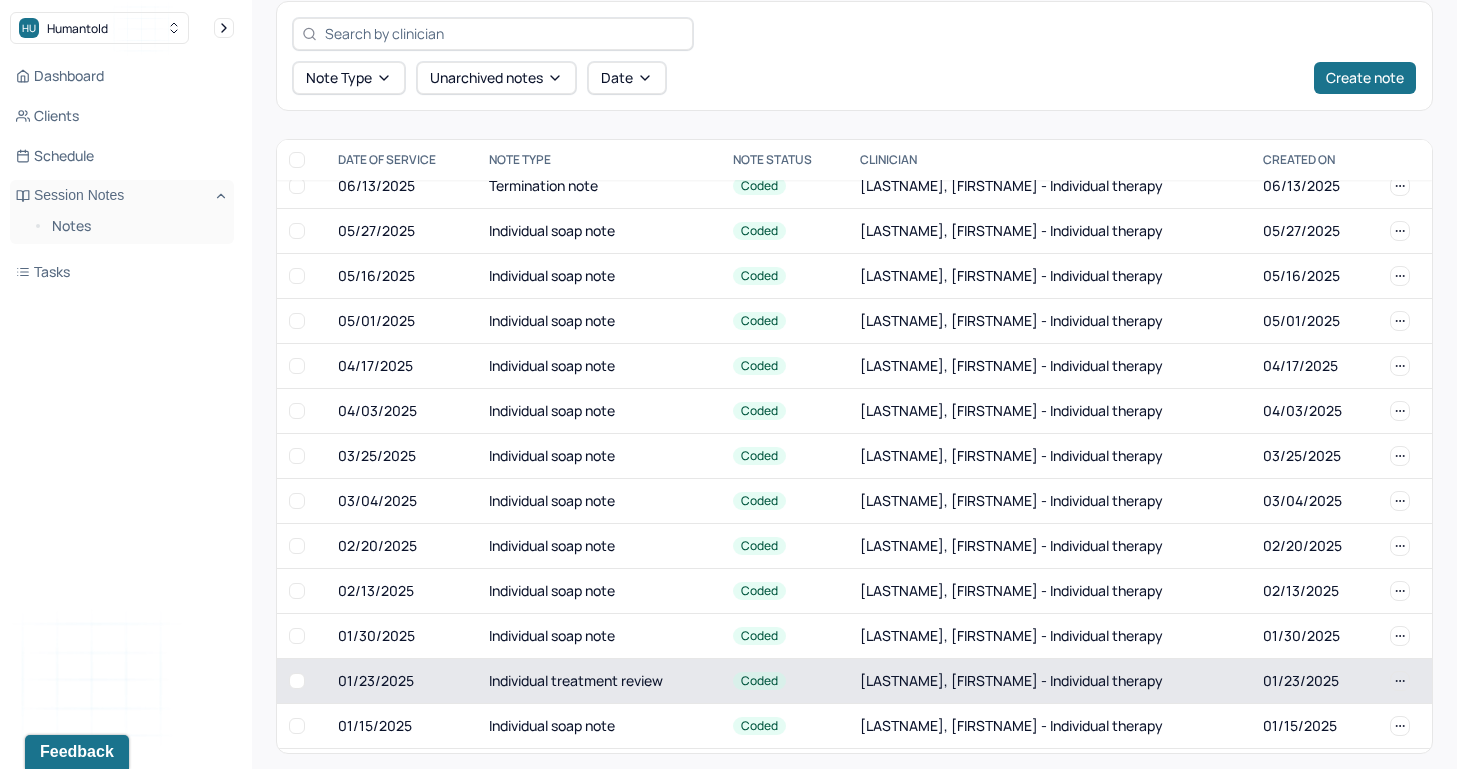 click on "Individual treatment review" at bounding box center (599, 680) 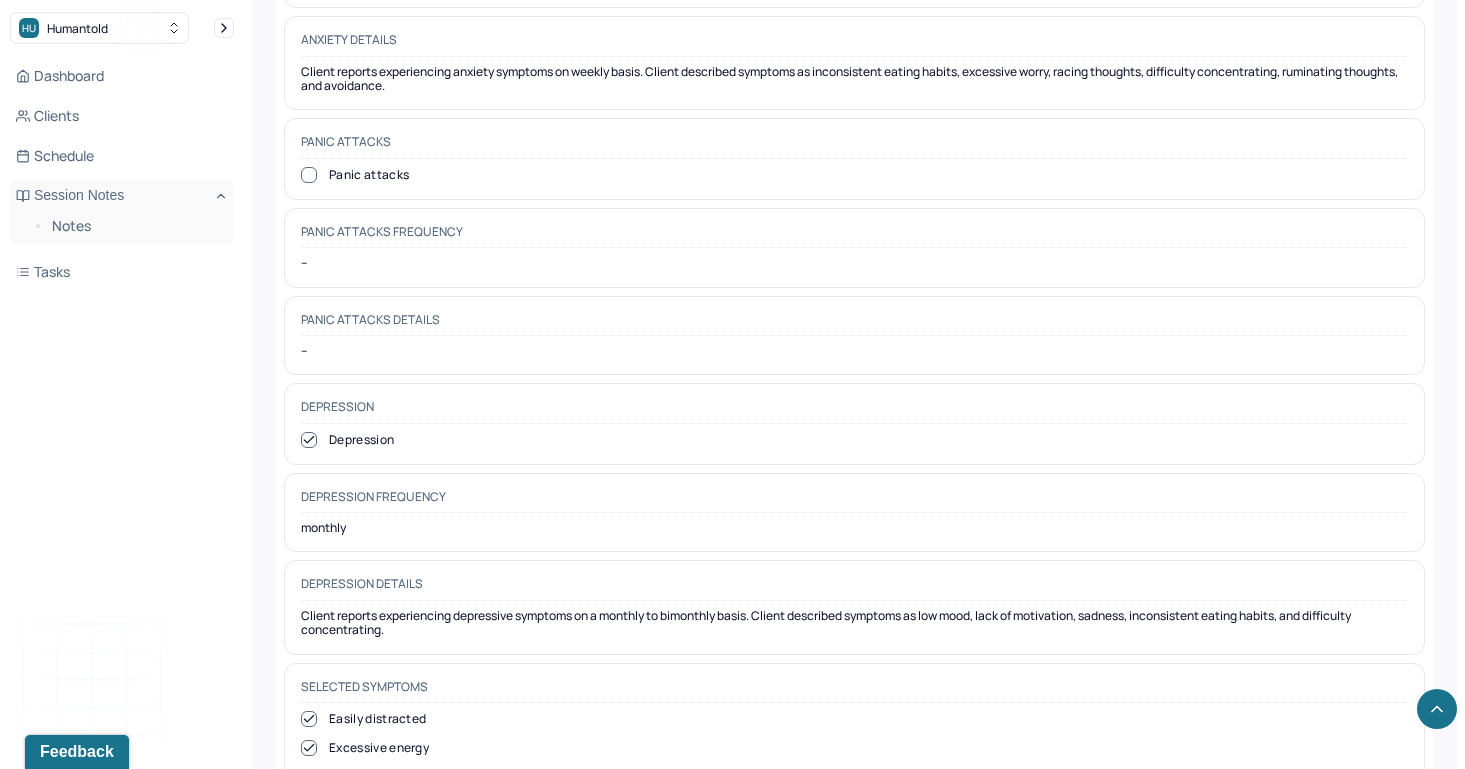 scroll, scrollTop: 2084, scrollLeft: 0, axis: vertical 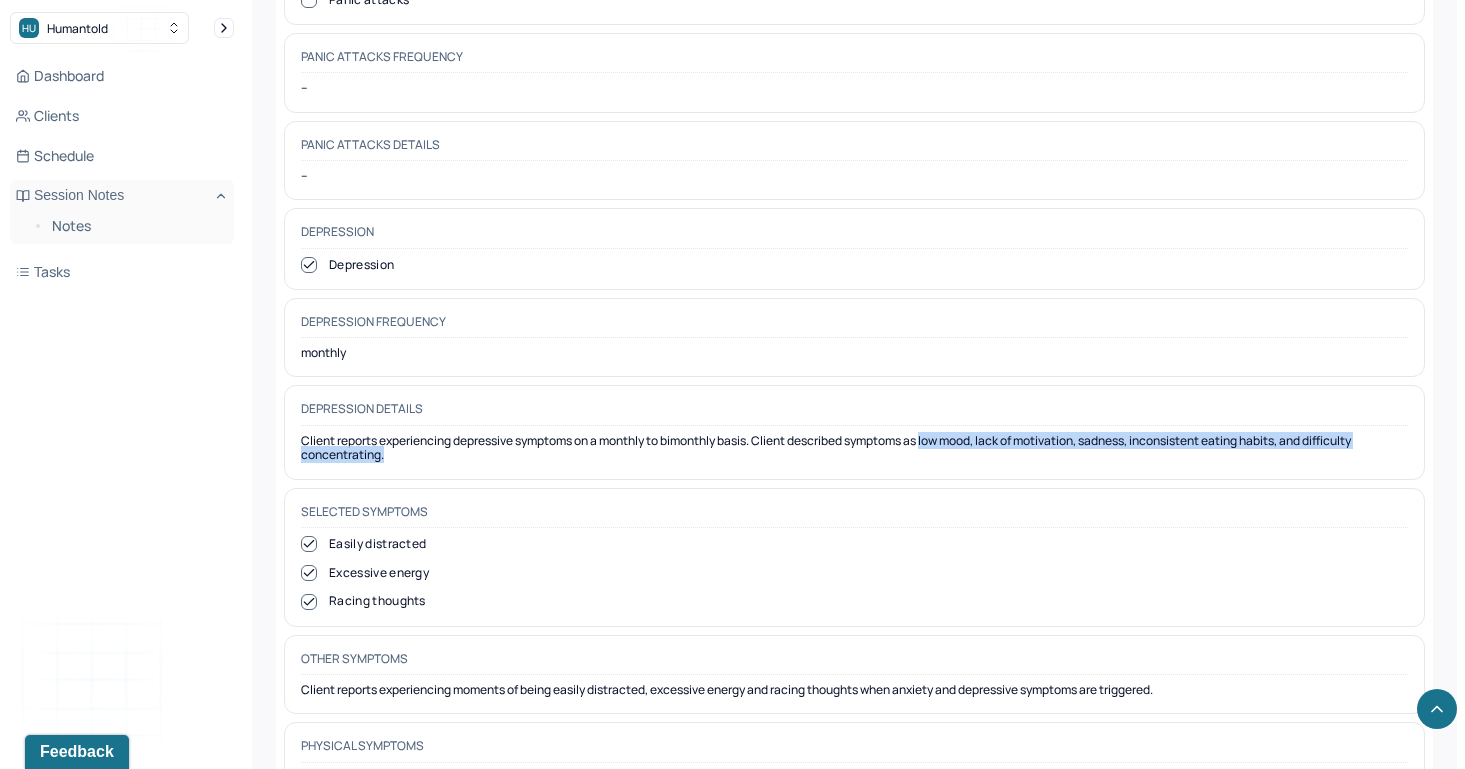 drag, startPoint x: 423, startPoint y: 431, endPoint x: 935, endPoint y: 420, distance: 512.11816 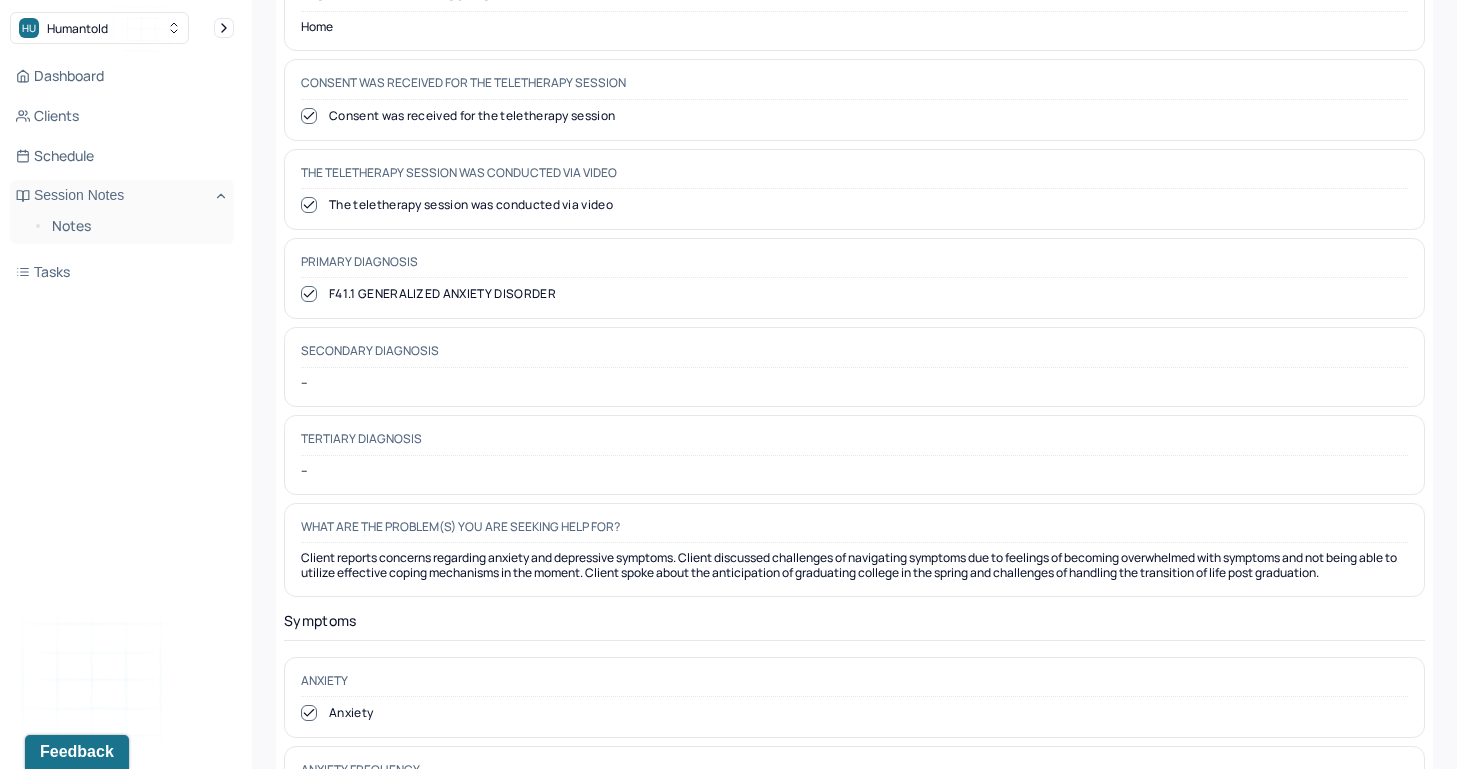 scroll, scrollTop: 0, scrollLeft: 0, axis: both 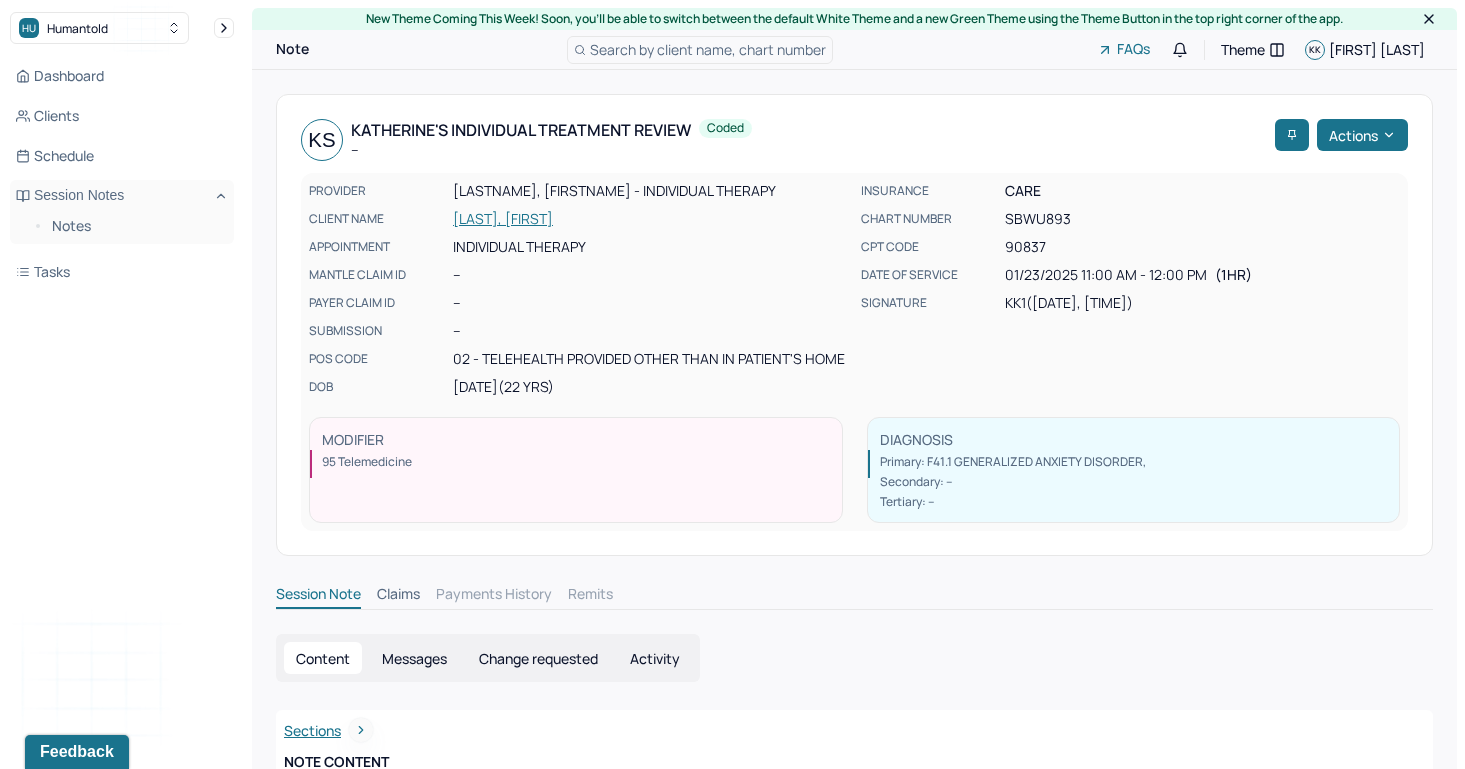 click on "[LAST], [FIRST]" at bounding box center [651, 219] 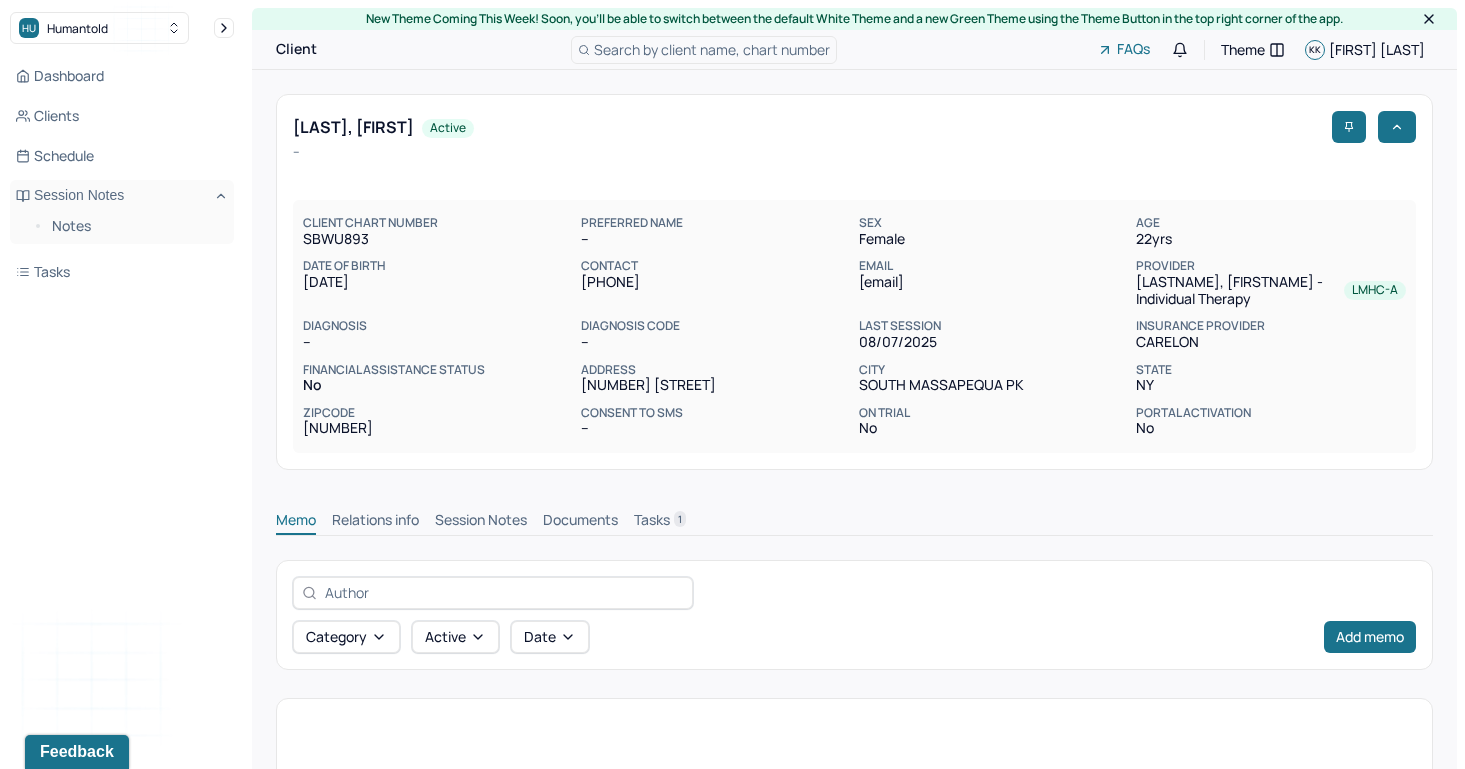 click on "Session Notes" at bounding box center [481, 522] 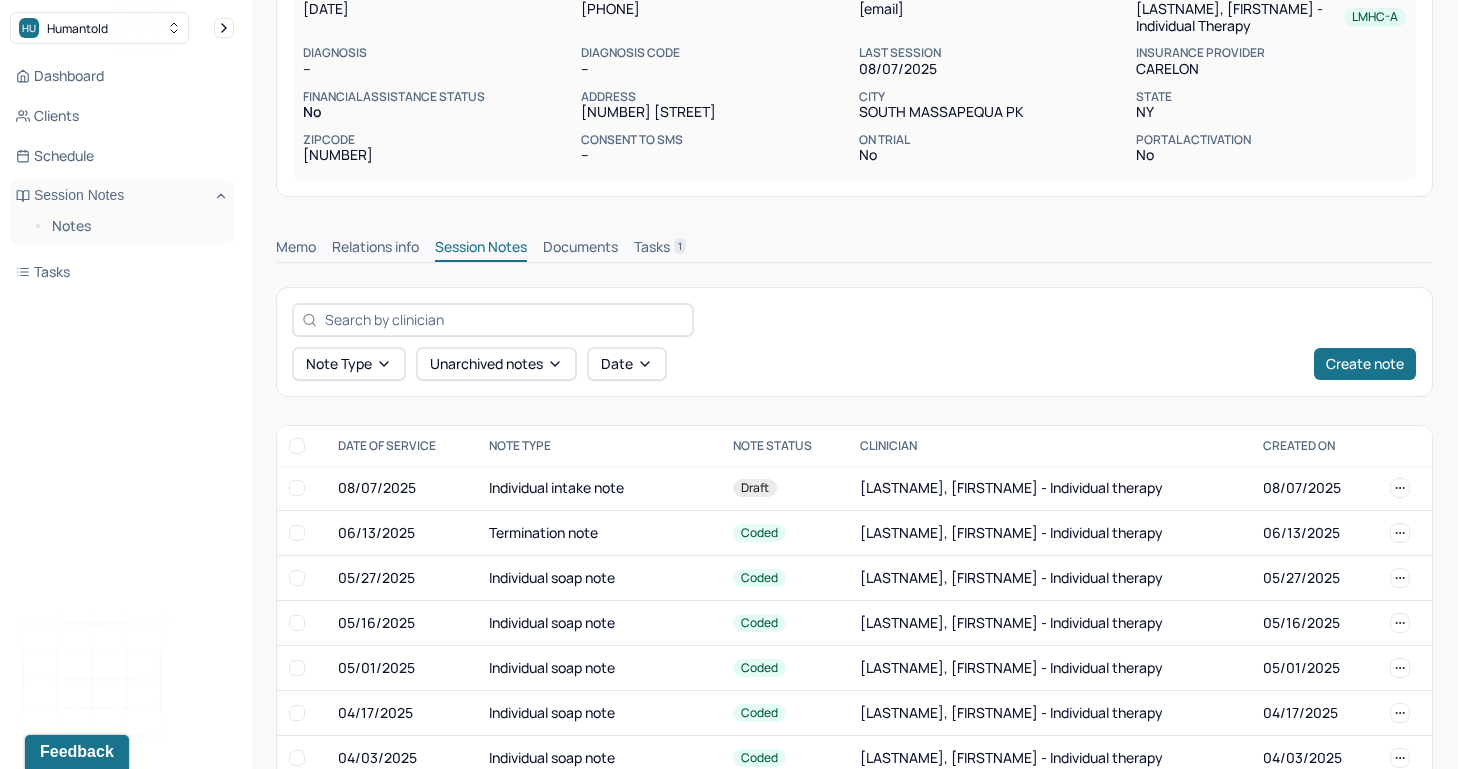 scroll, scrollTop: 460, scrollLeft: 0, axis: vertical 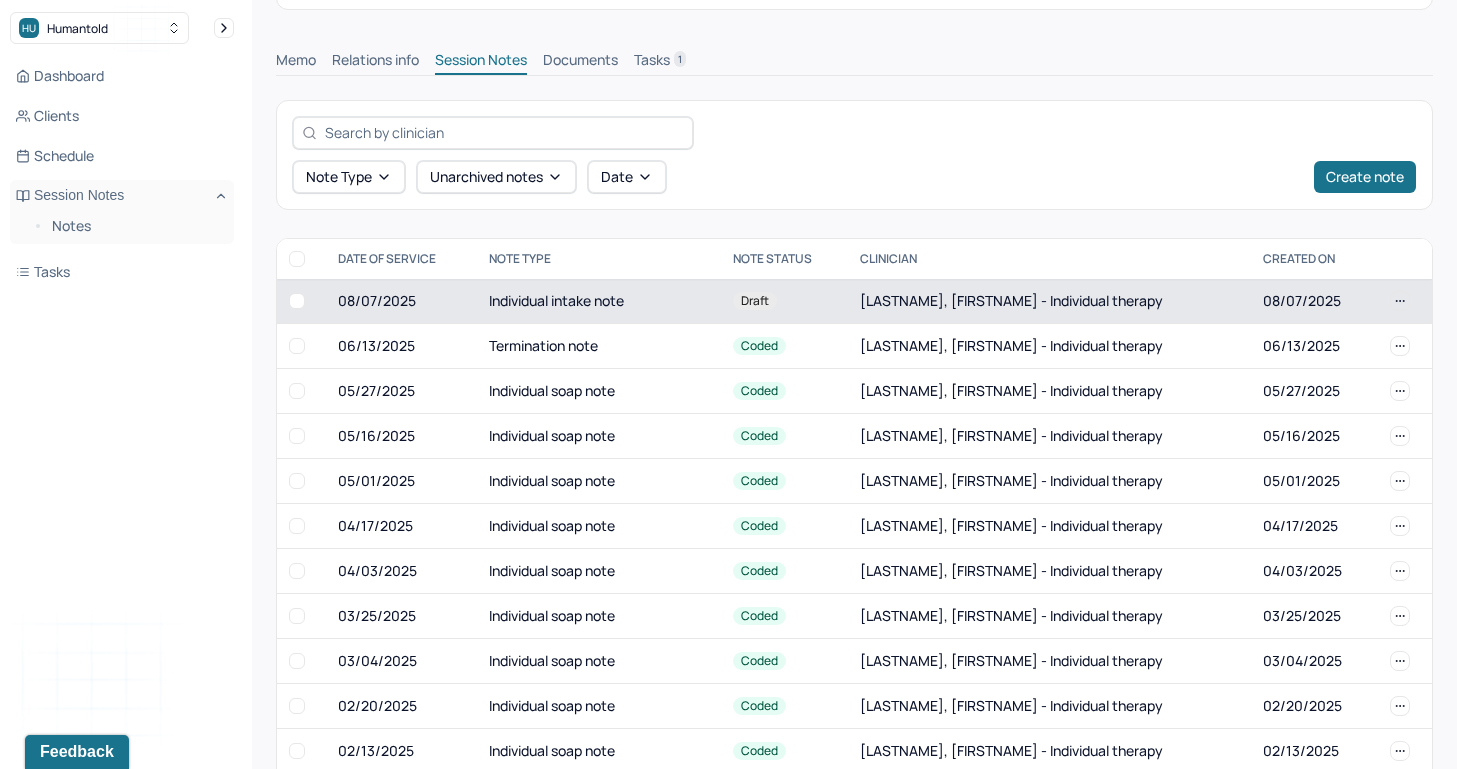 click on "Draft" at bounding box center [784, 301] 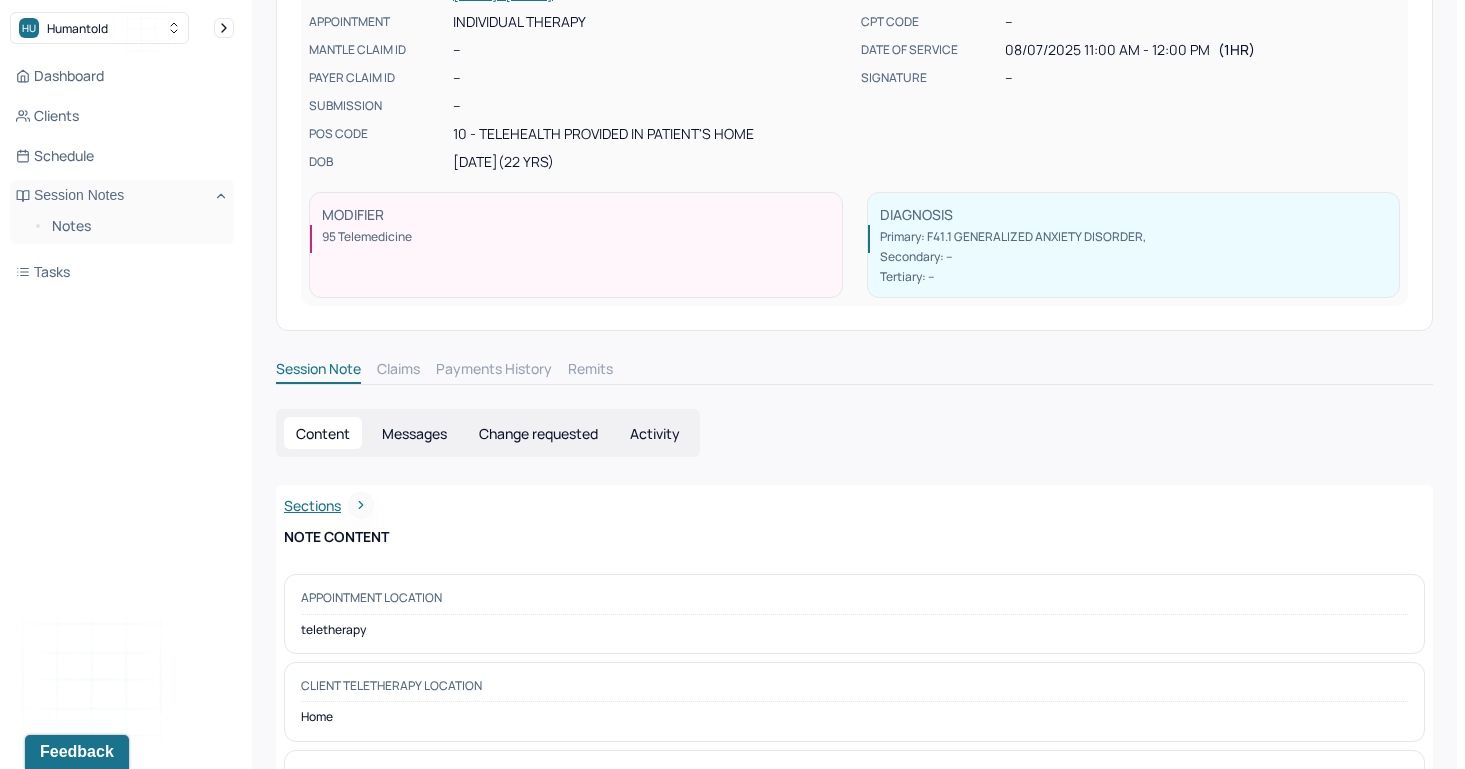scroll, scrollTop: 0, scrollLeft: 0, axis: both 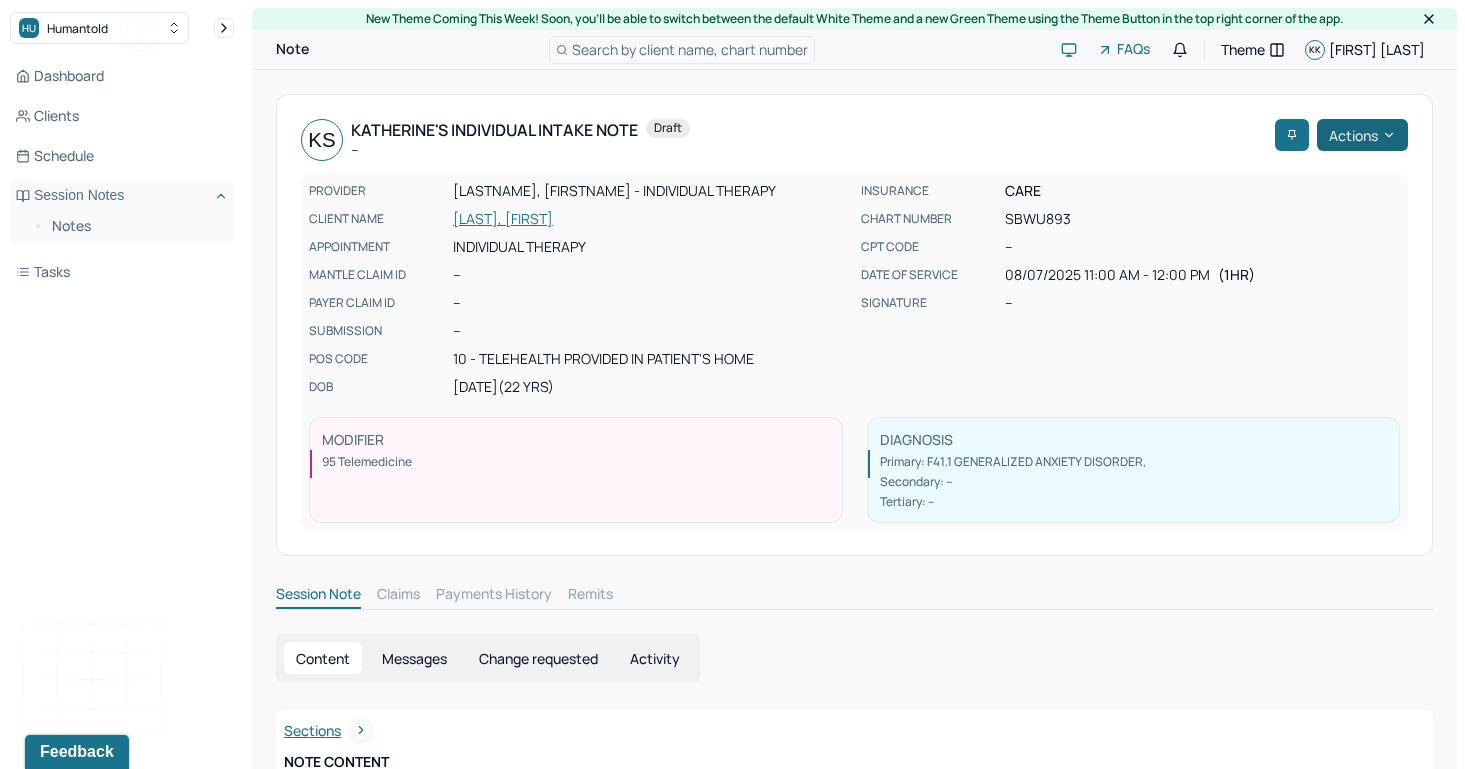 click on "Actions" at bounding box center (1362, 135) 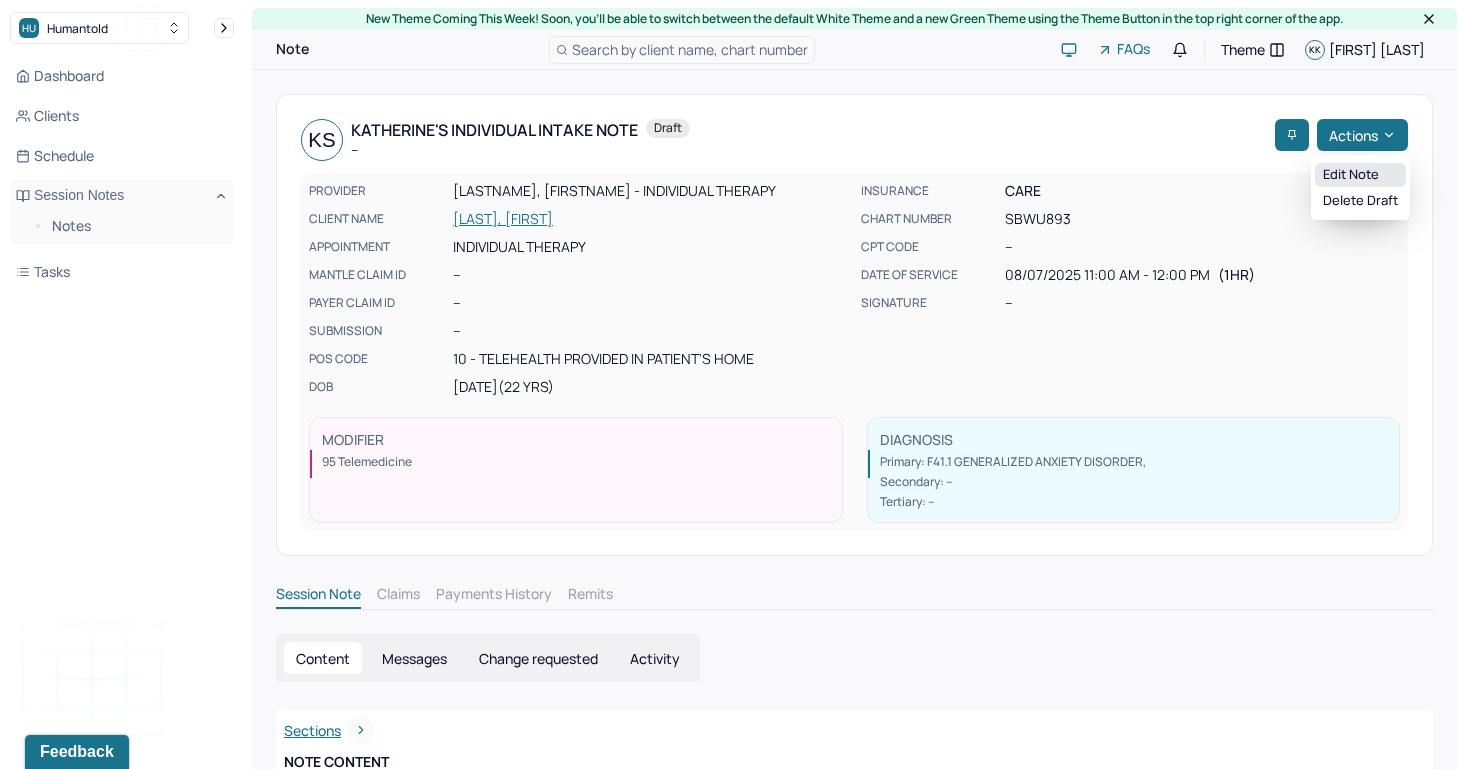 click on "Edit note" at bounding box center (1360, 175) 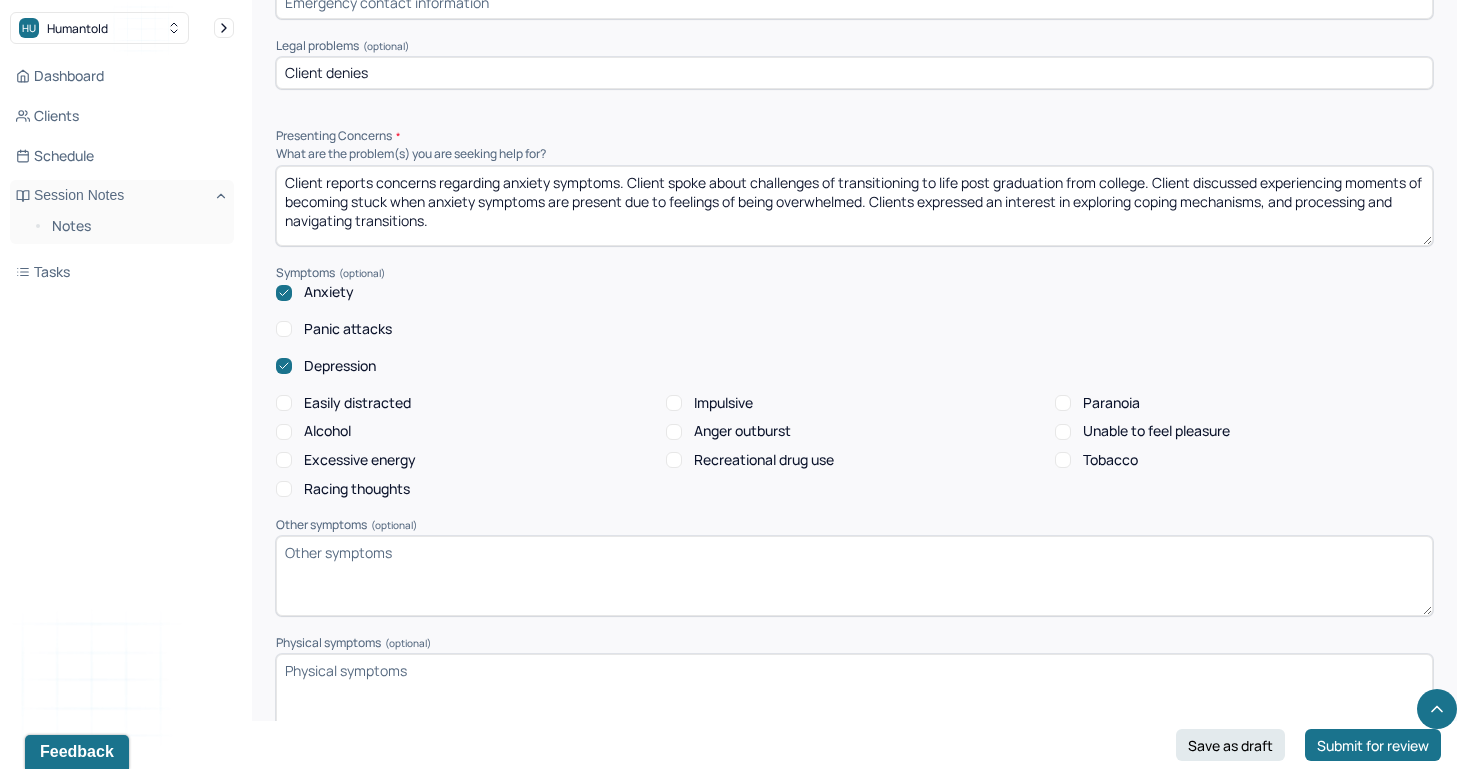 scroll, scrollTop: 2044, scrollLeft: 0, axis: vertical 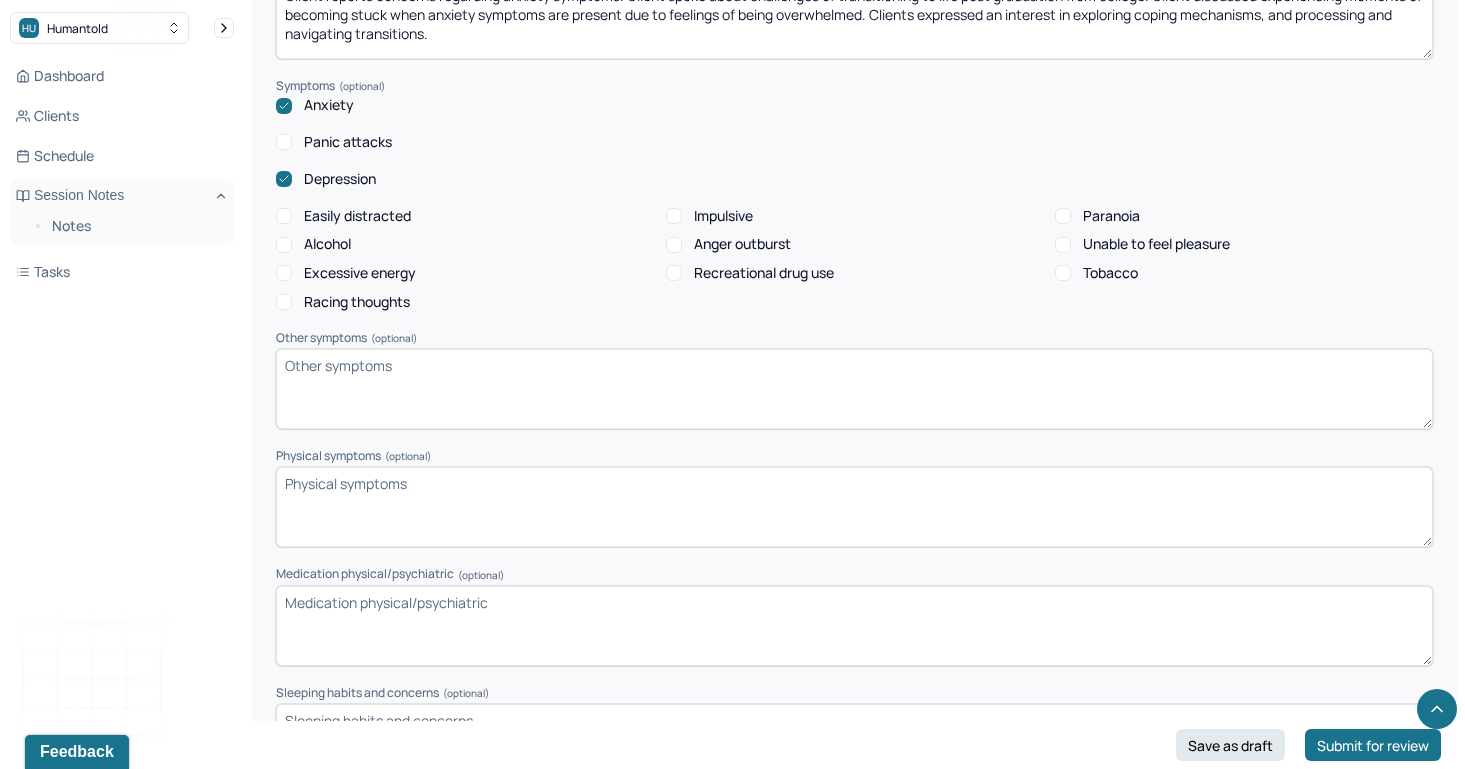 click 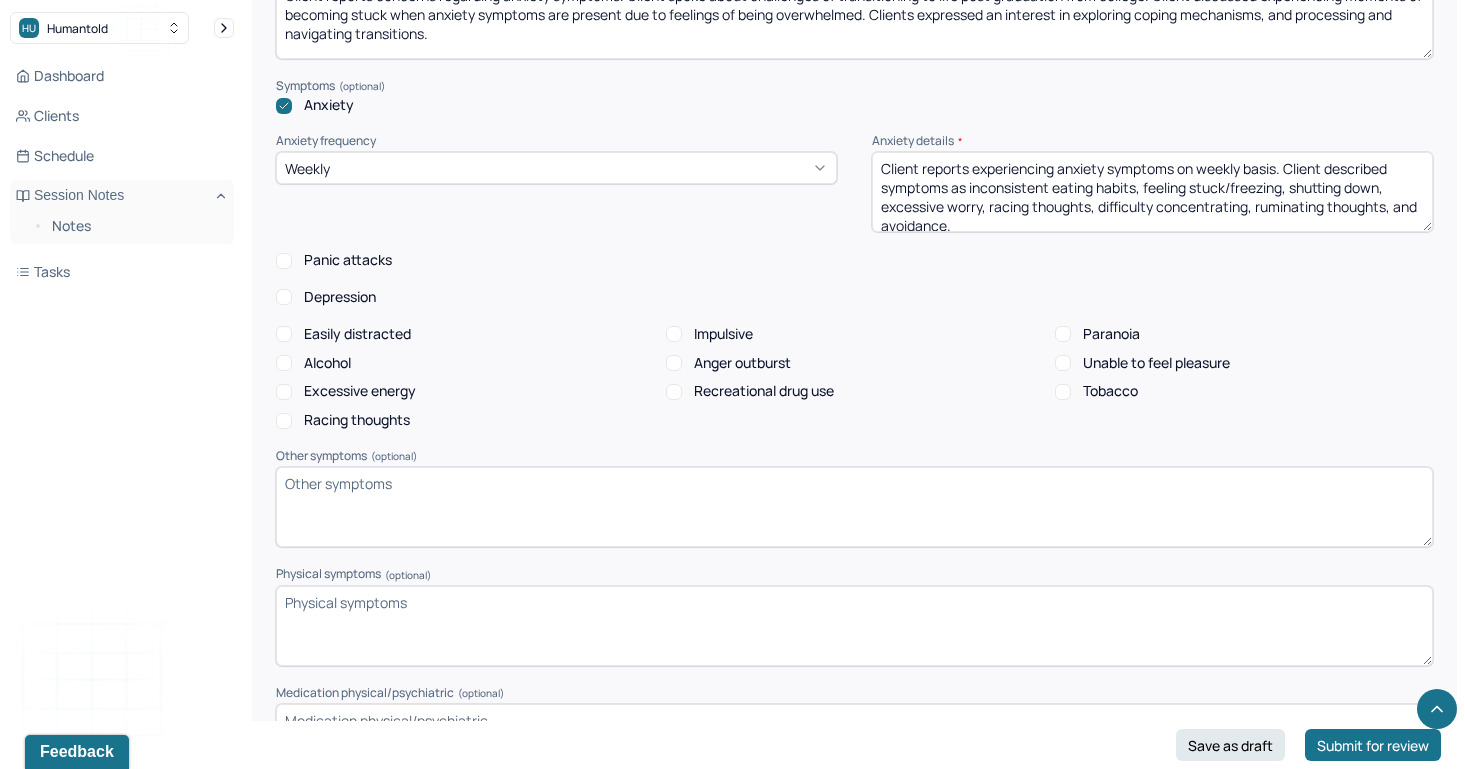 click on "Weekly" at bounding box center [307, 168] 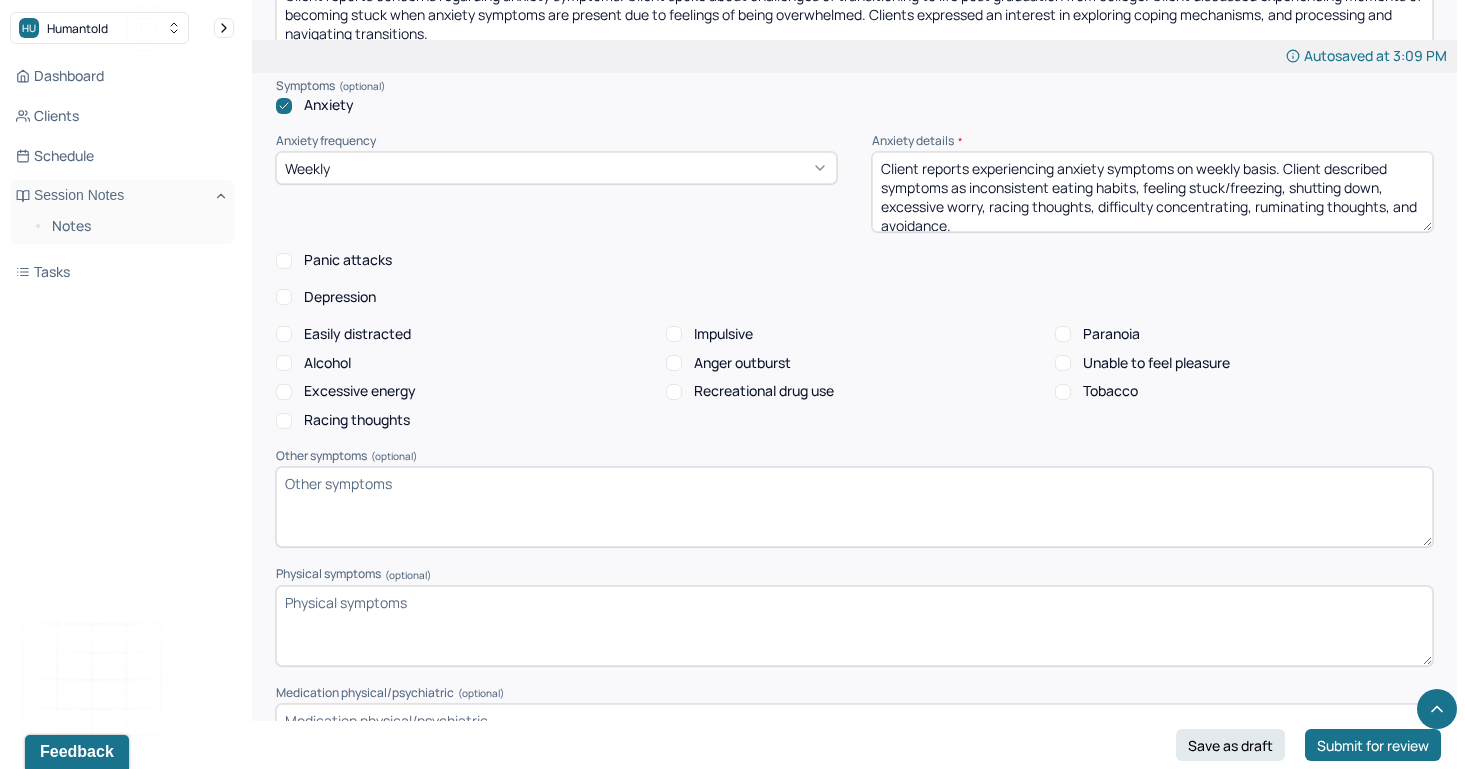 click on "Weekly" at bounding box center (556, 192) 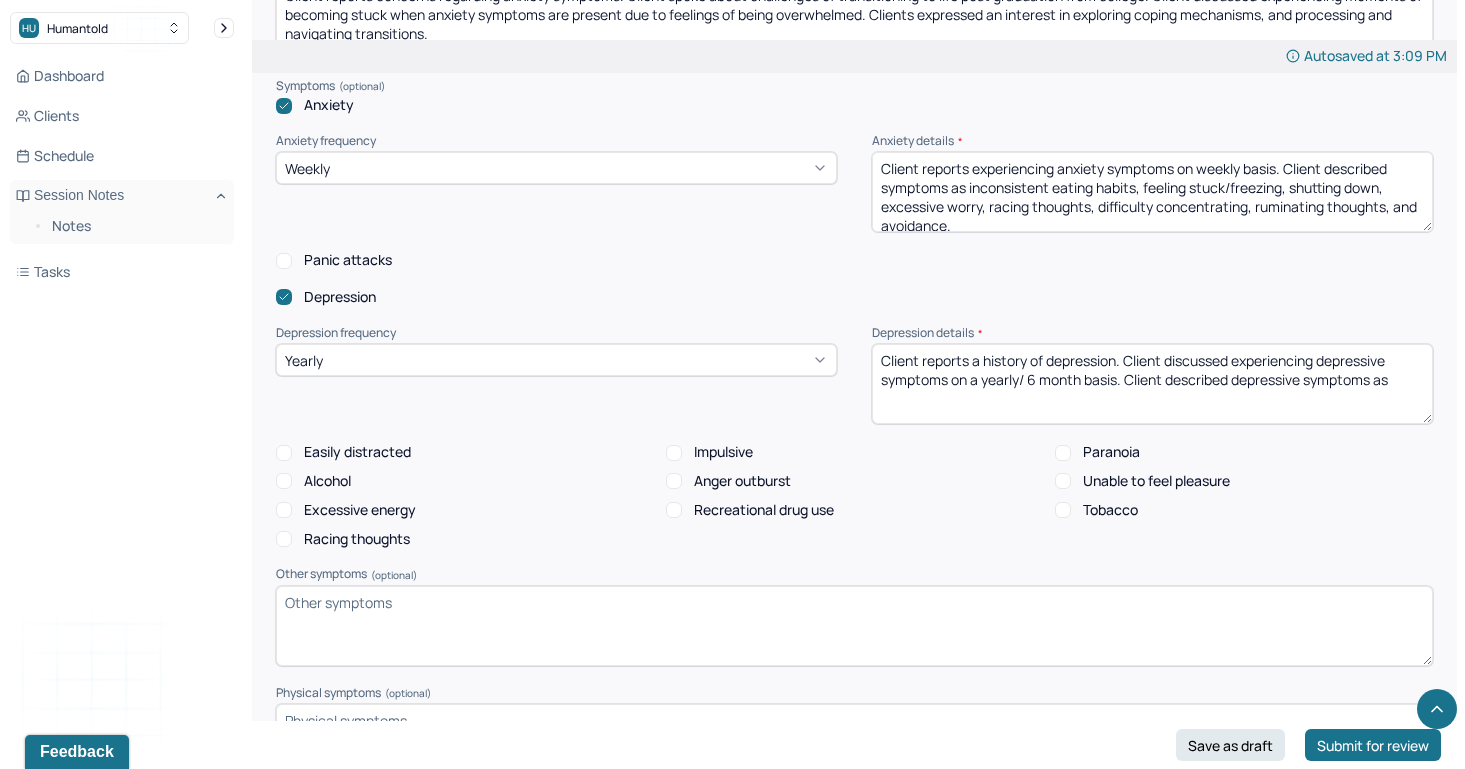 click on "Client reports a history of depression. Client discussed experiencing depressive symptoms on a yearly/ 6 month basis. Client described depressive symptoms as" at bounding box center [1152, 384] 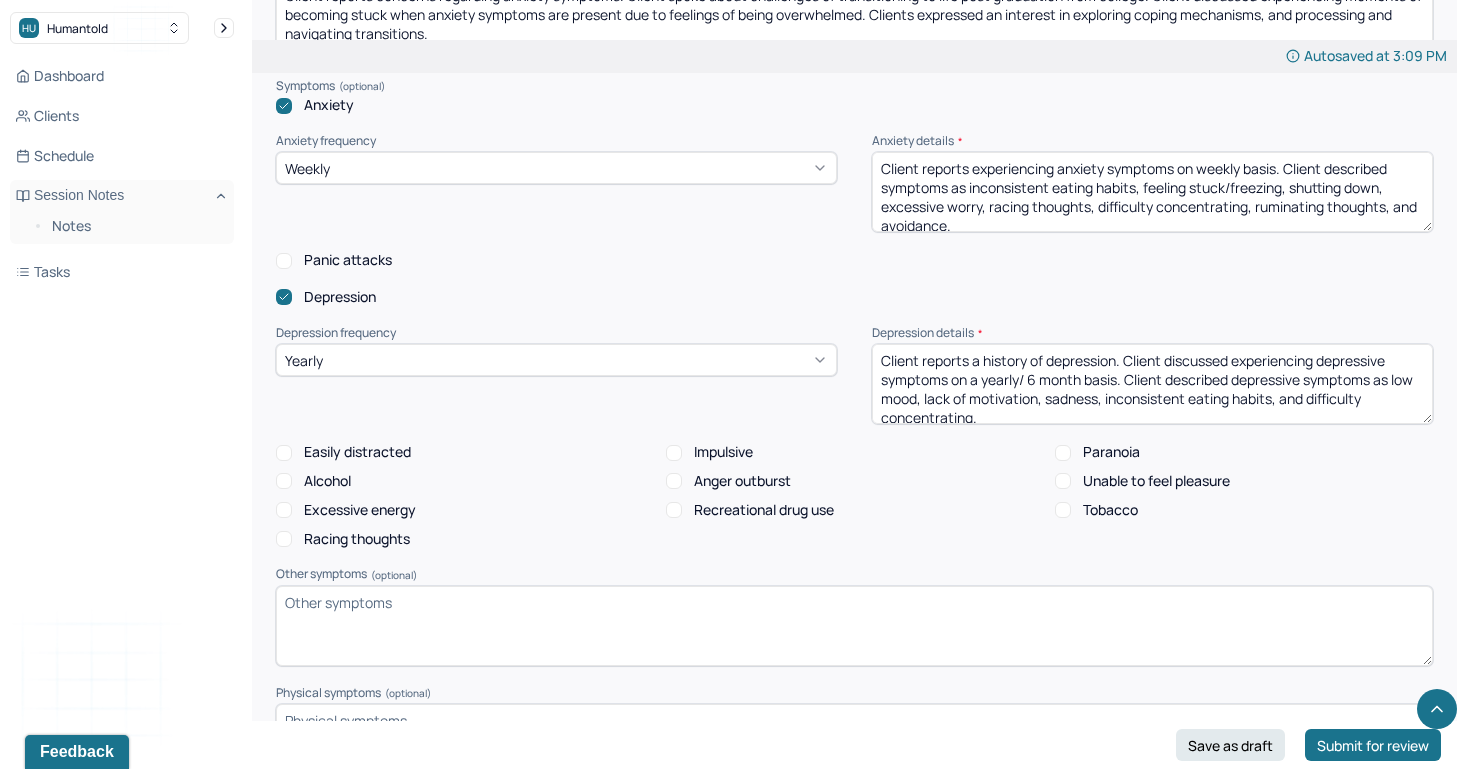scroll, scrollTop: 3, scrollLeft: 0, axis: vertical 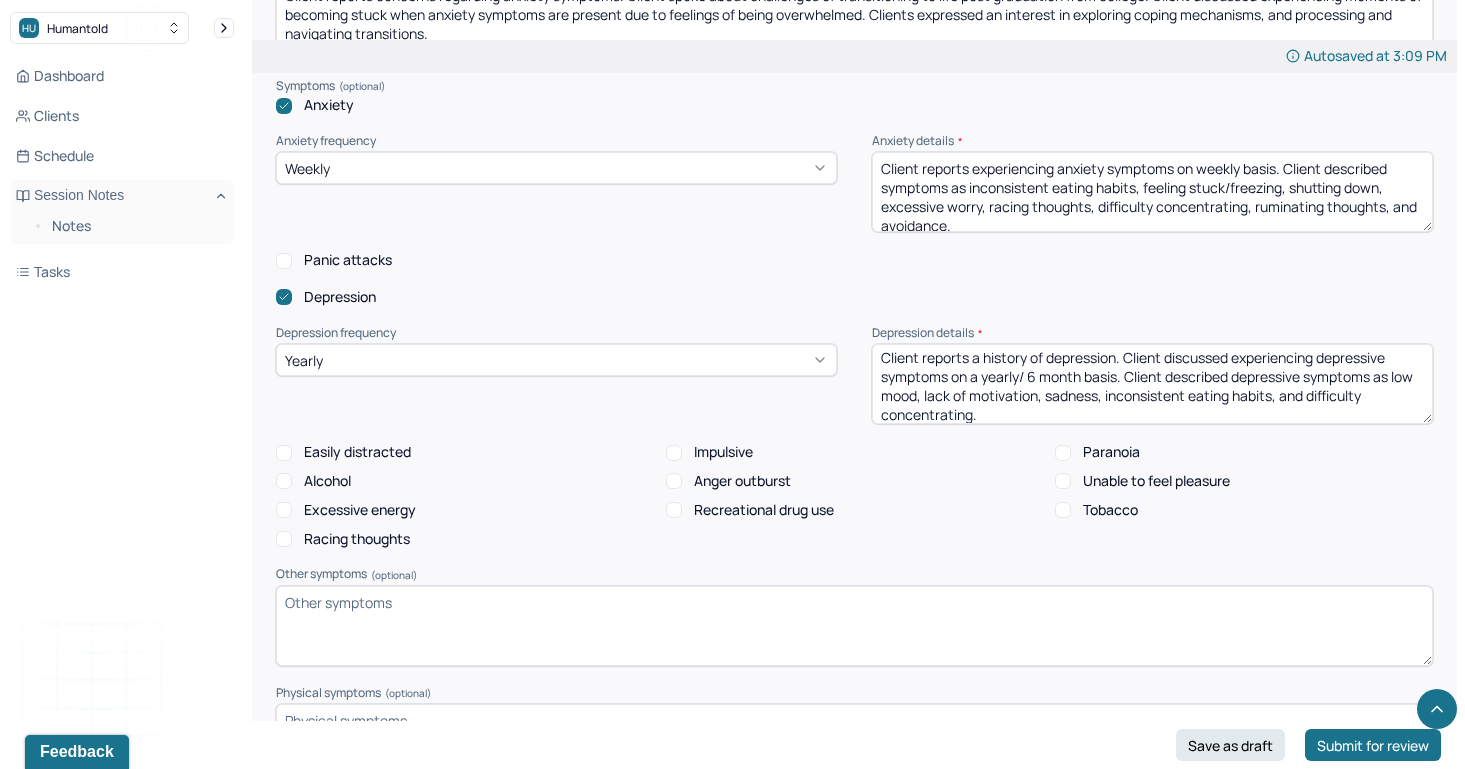 type on "Client reports a history of depression. Client discussed experiencing depressive symptoms on a yearly/ 6 month basis. Client described depressive symptoms as low mood, lack of motivation, sadness, inconsistent eating habits, and difficulty concentrating." 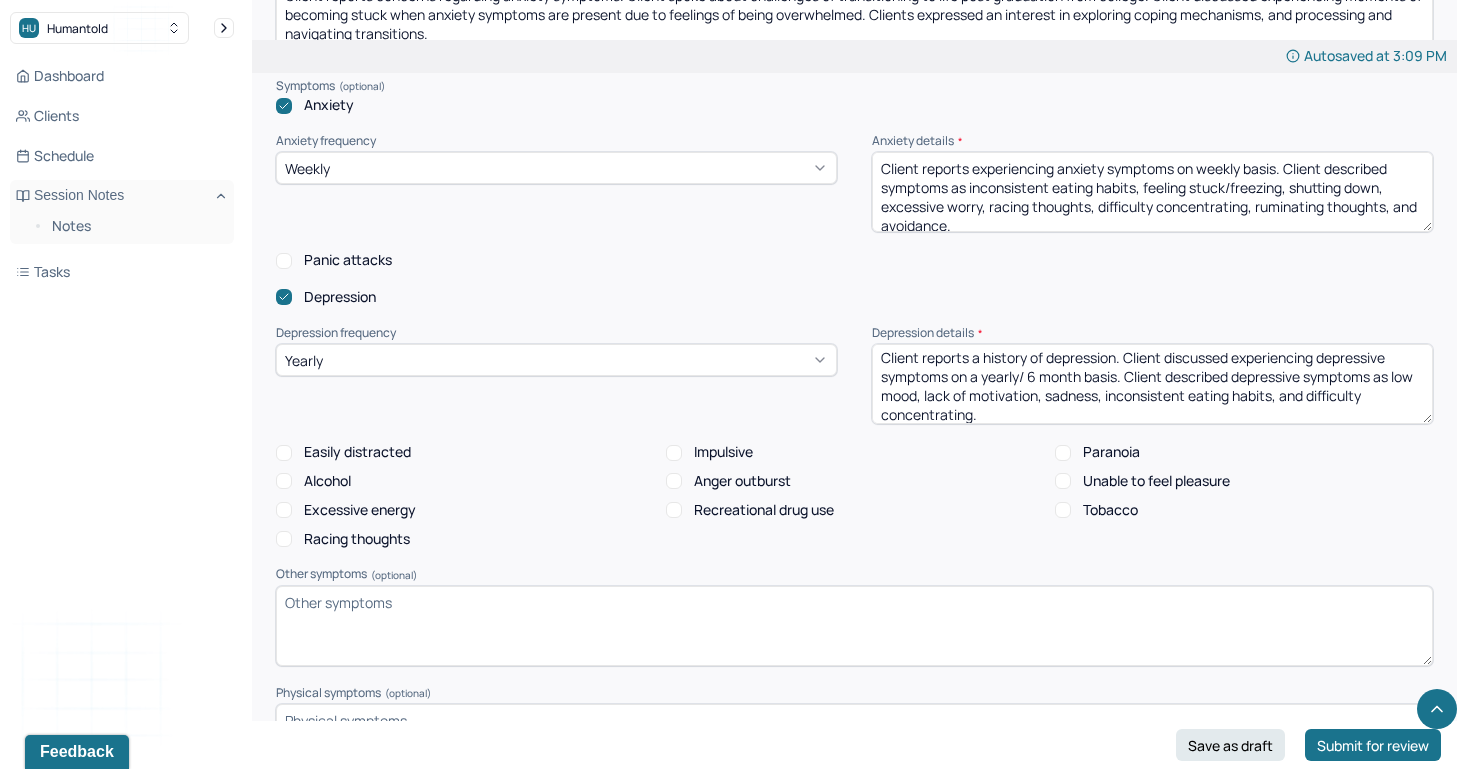 click on "Easily distracted" at bounding box center (284, 453) 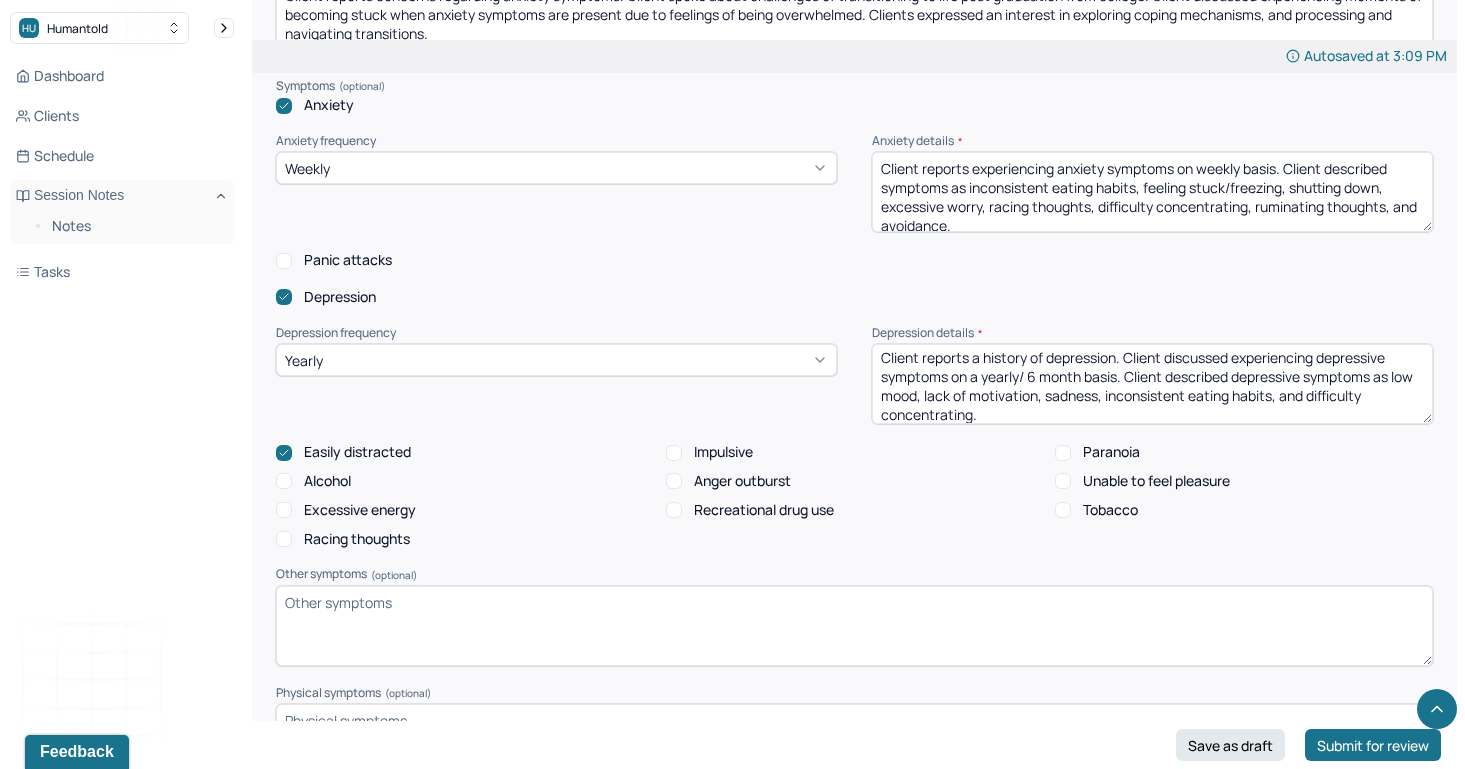click on "Excessive energy" at bounding box center (284, 510) 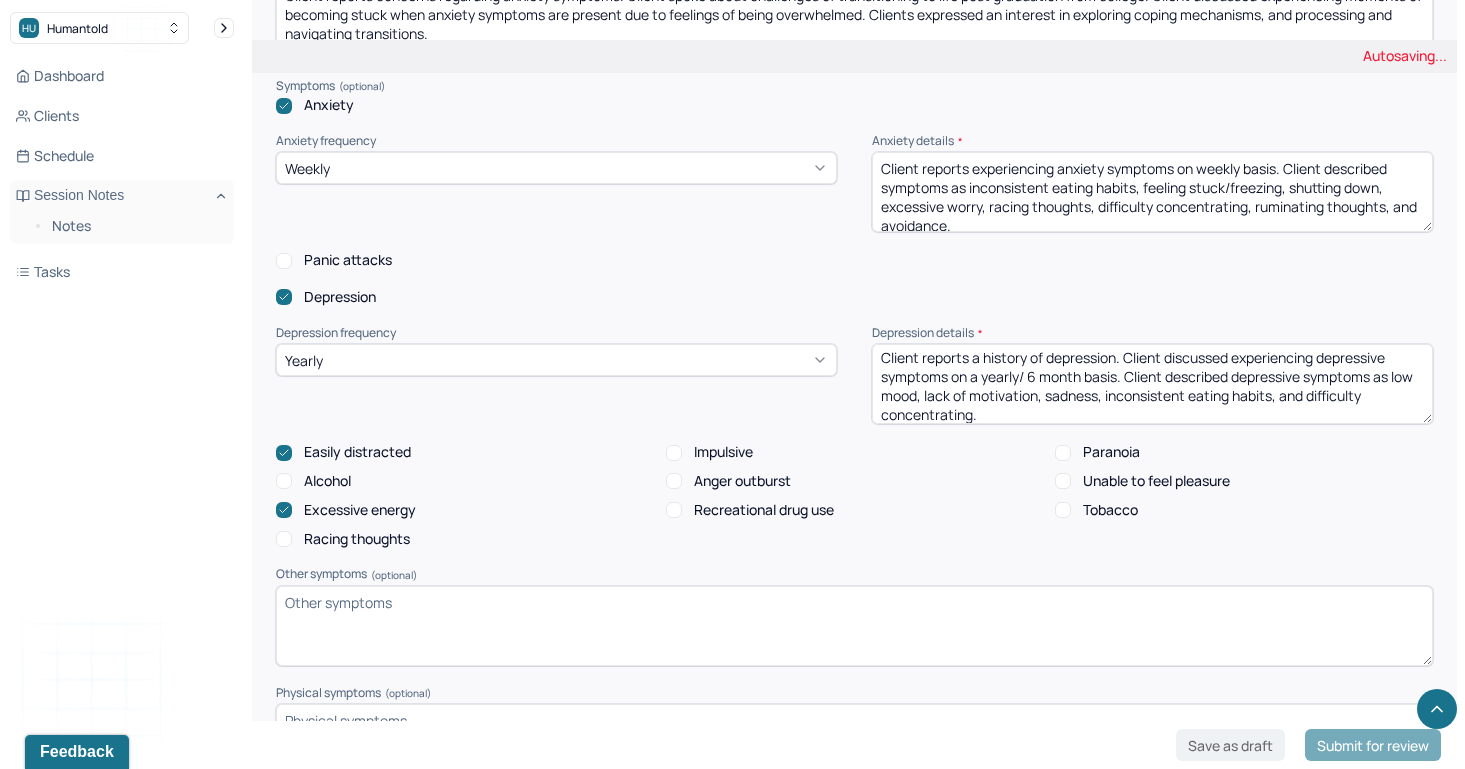 click on "Impulsive" at bounding box center [674, 453] 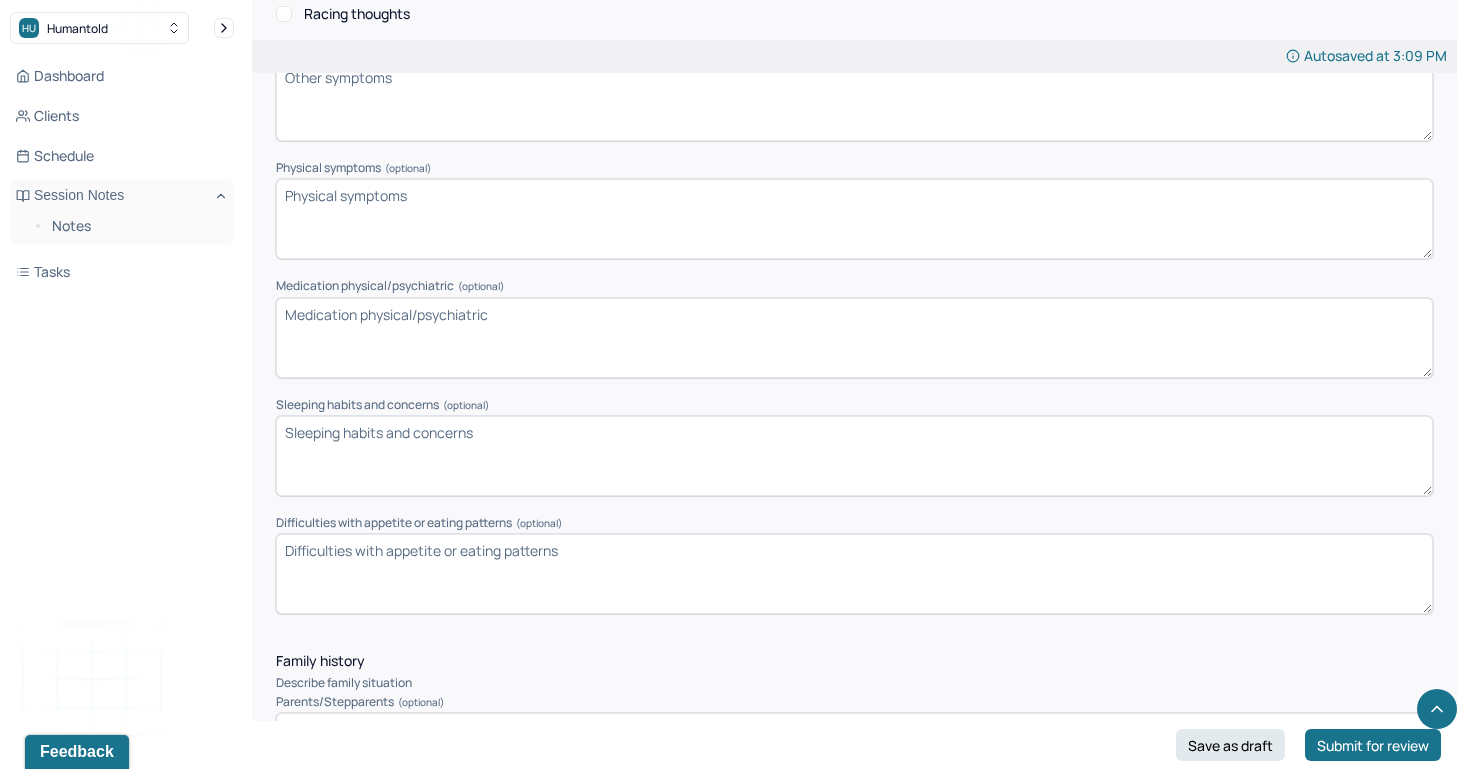 scroll, scrollTop: 2575, scrollLeft: 0, axis: vertical 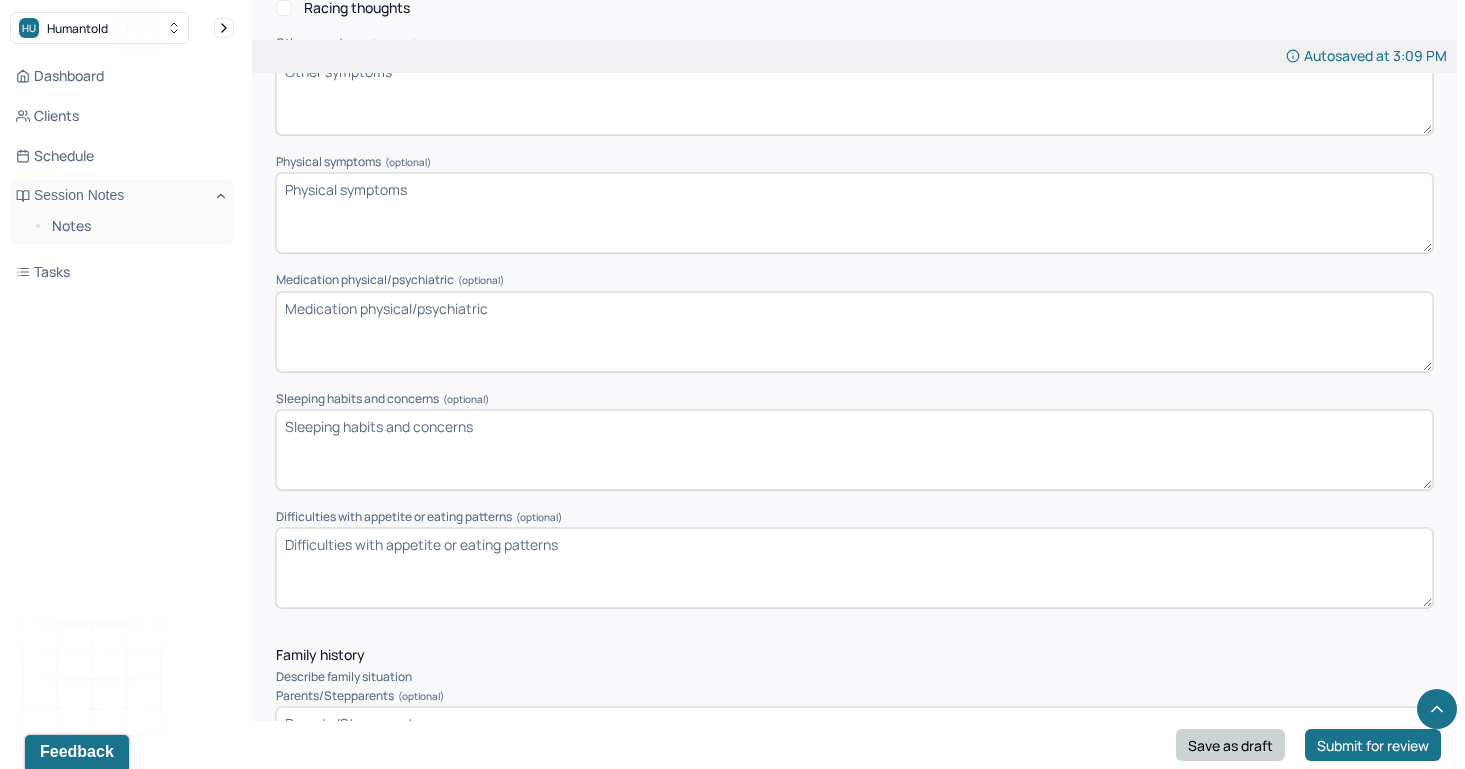 click on "Save as draft" at bounding box center (1230, 745) 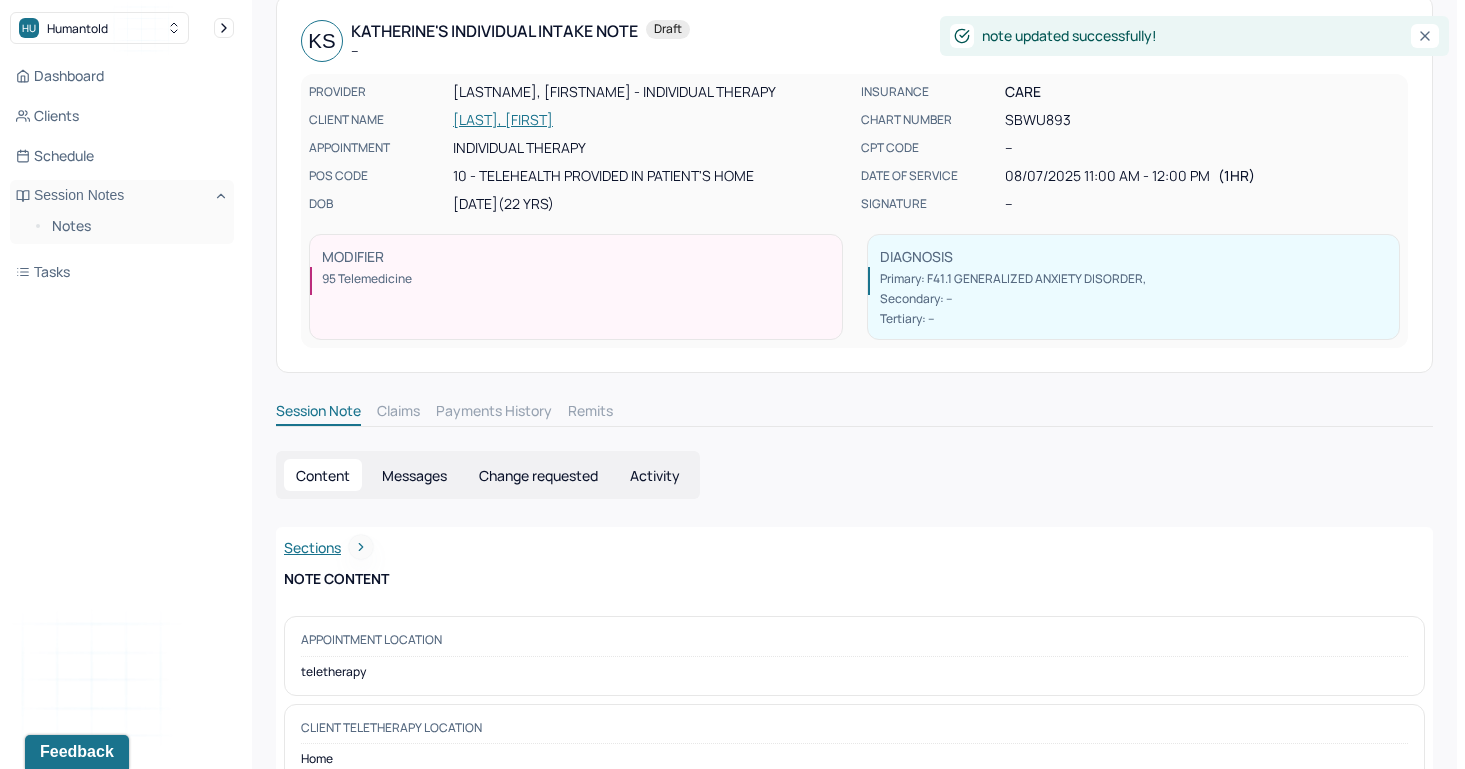 scroll, scrollTop: 0, scrollLeft: 0, axis: both 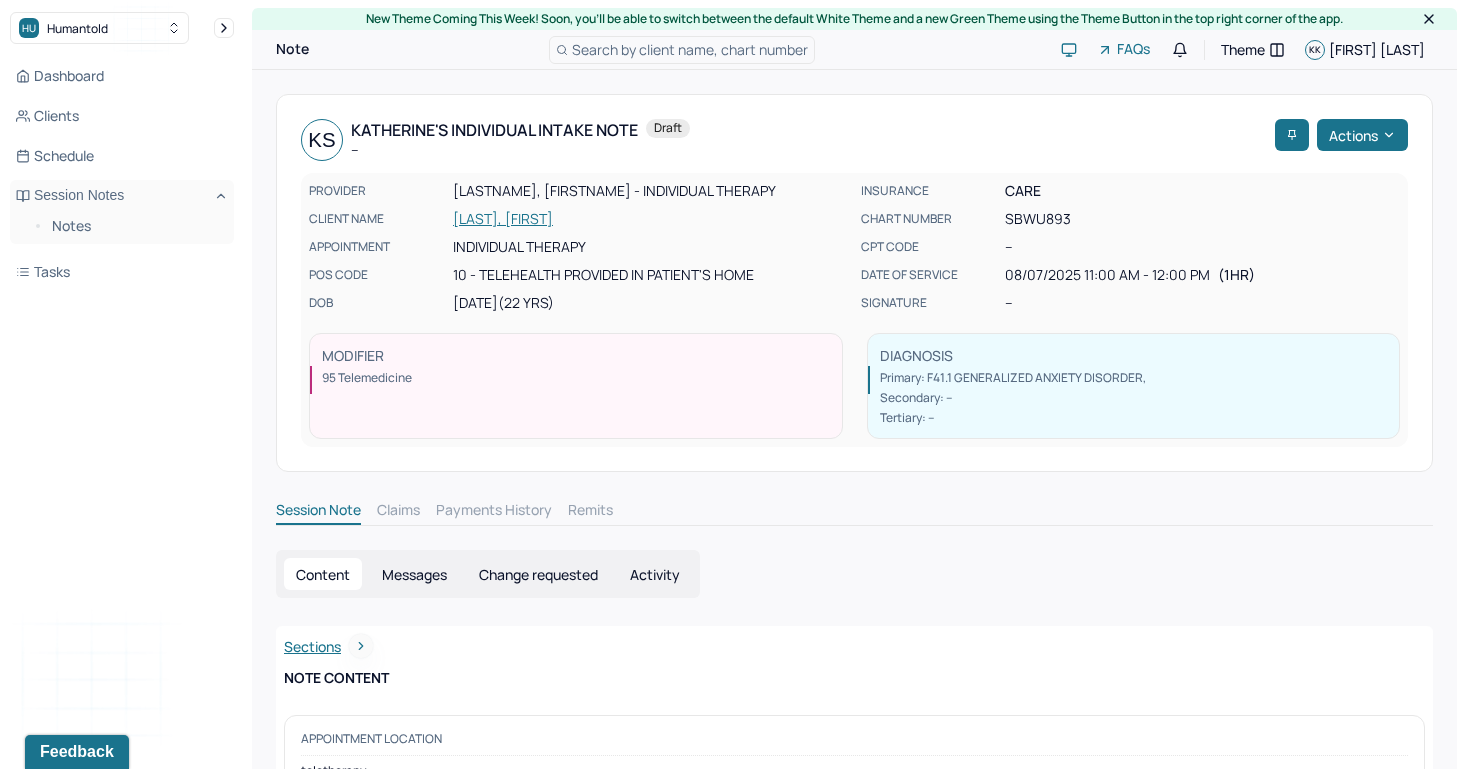 click on "[LAST], [FIRST]" at bounding box center (651, 219) 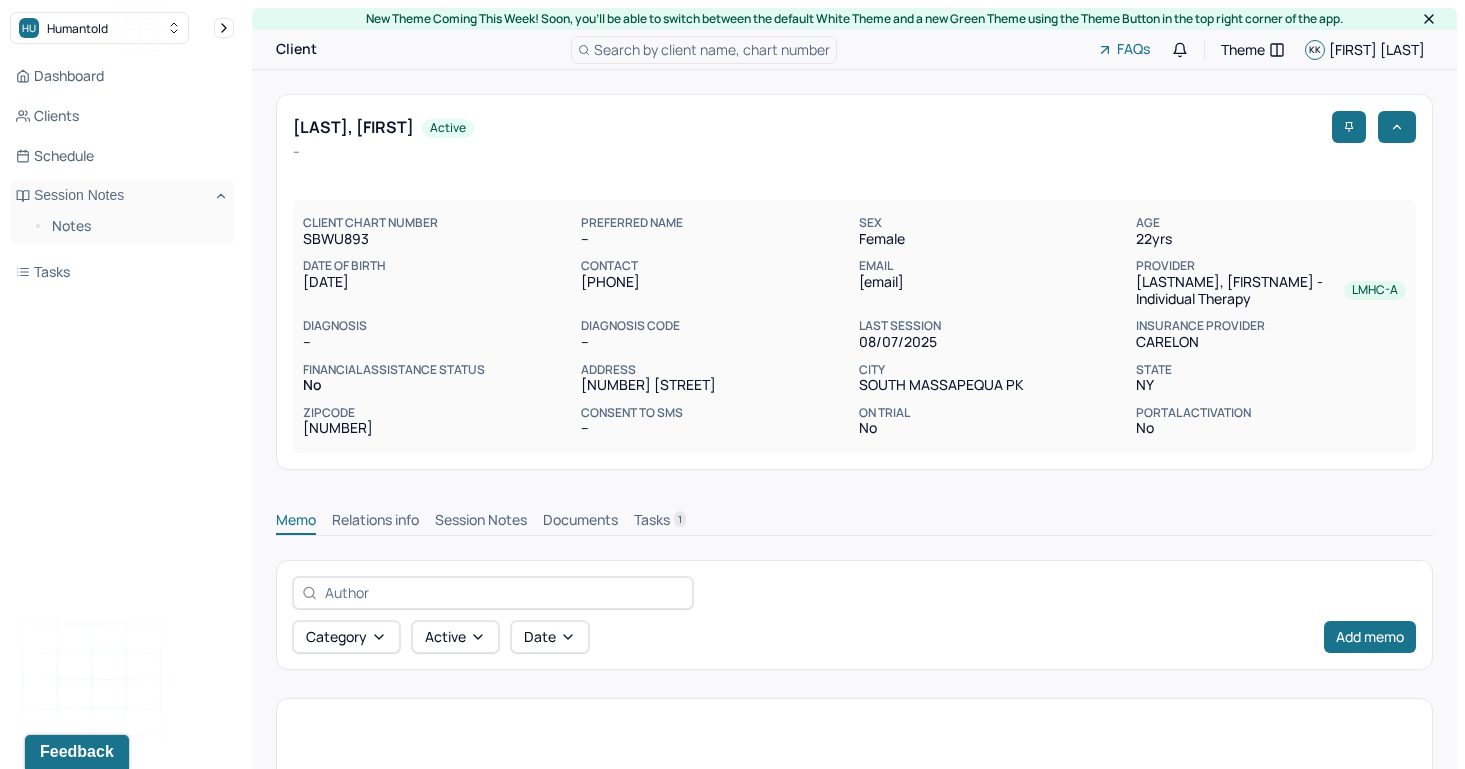 click on "Session Notes" at bounding box center (481, 522) 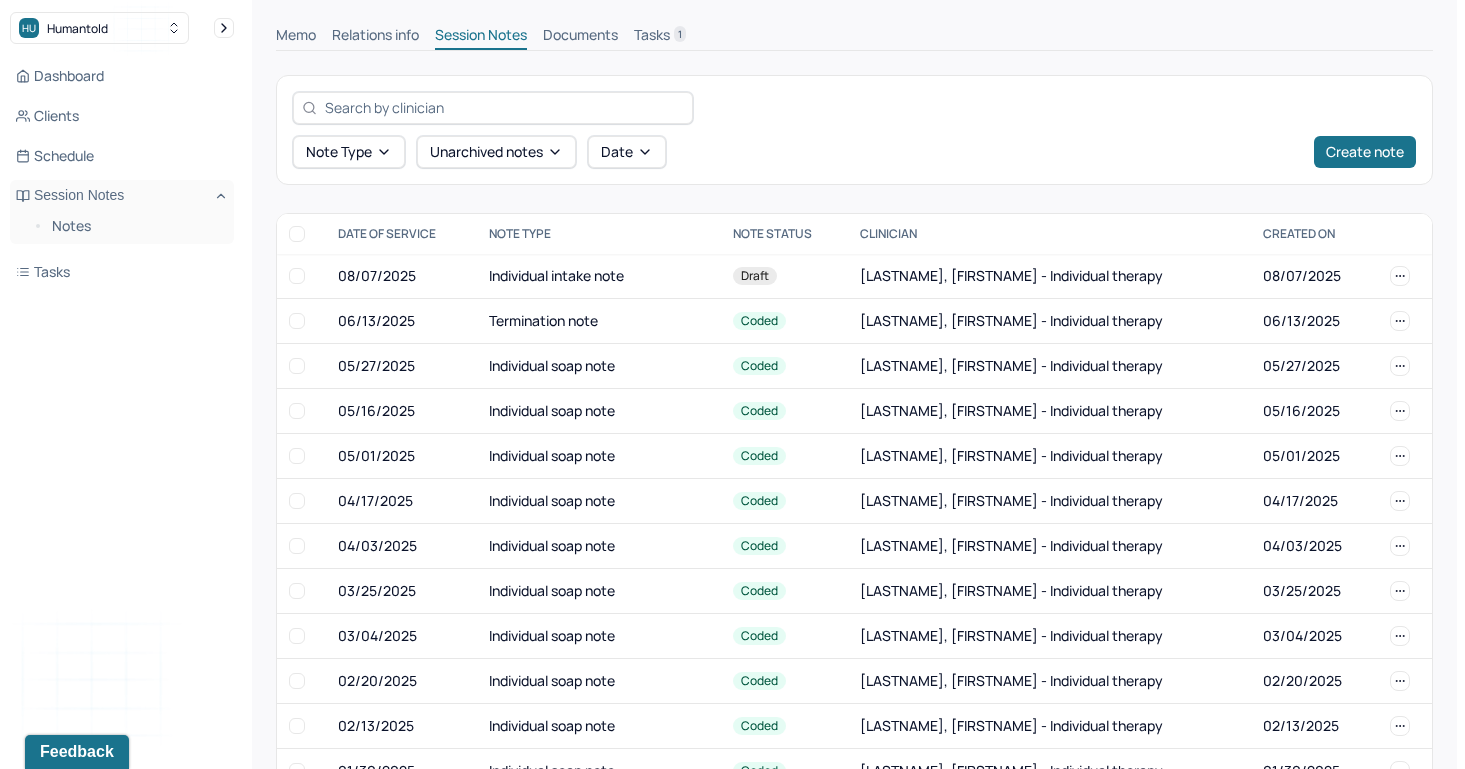 scroll, scrollTop: 559, scrollLeft: 0, axis: vertical 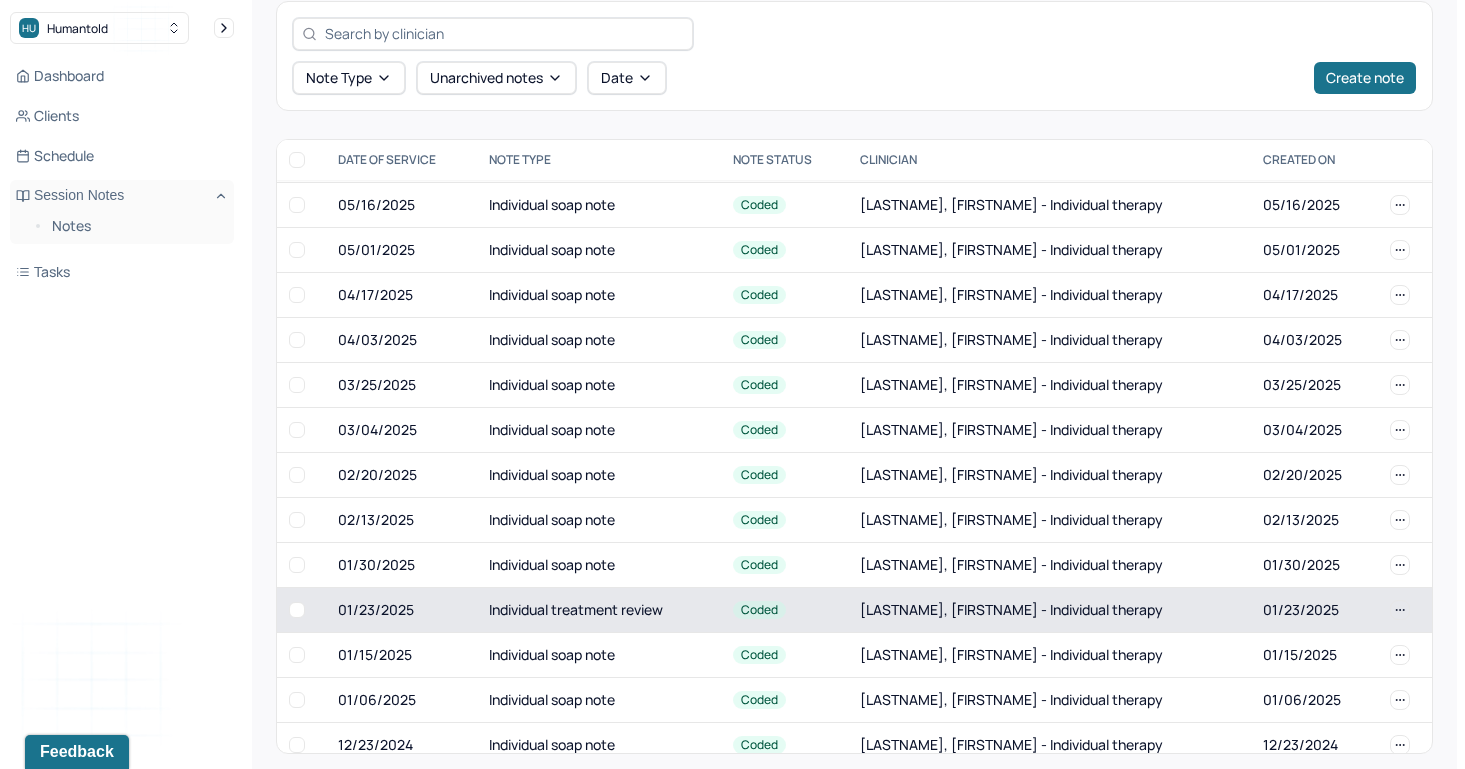 click on "Individual treatment review" at bounding box center [599, 609] 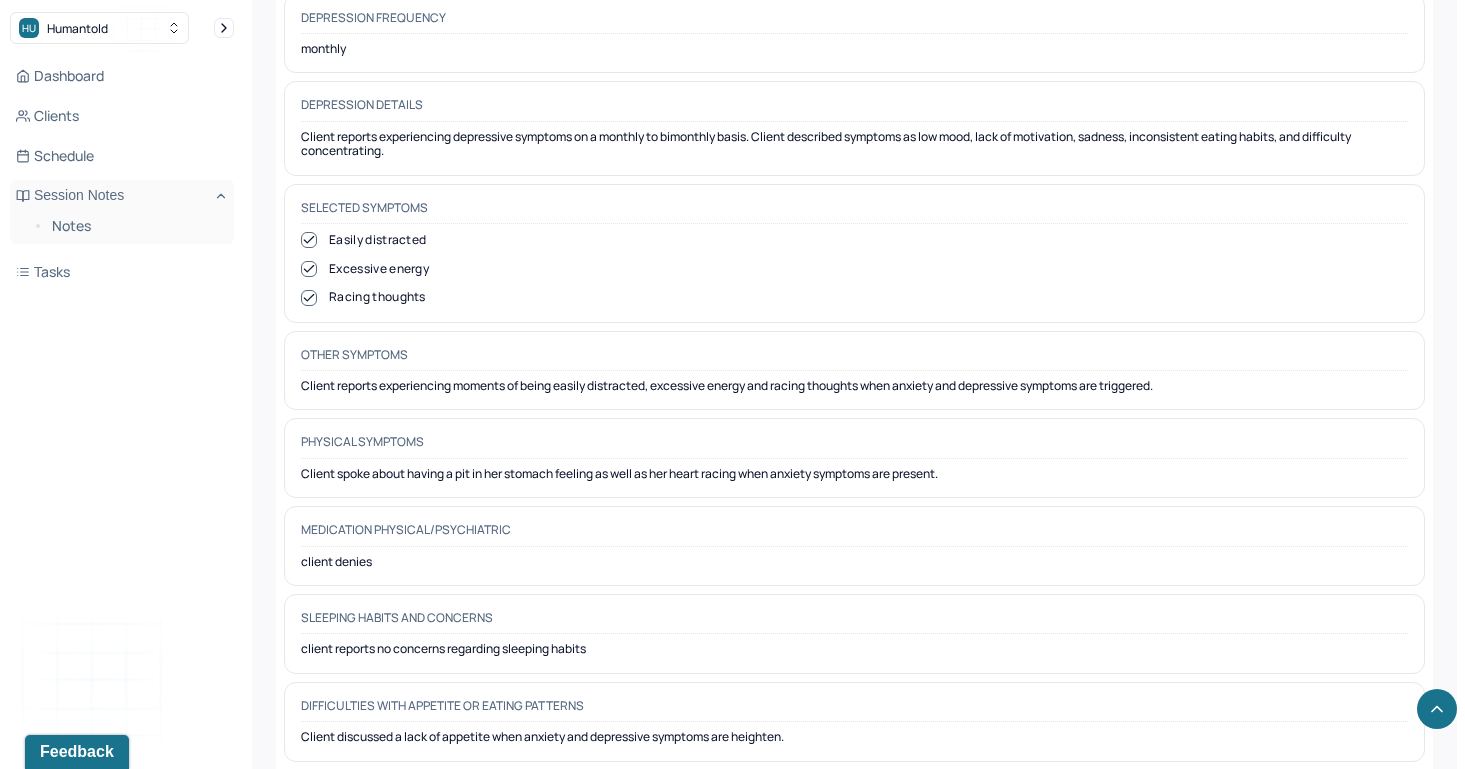 scroll, scrollTop: 2433, scrollLeft: 0, axis: vertical 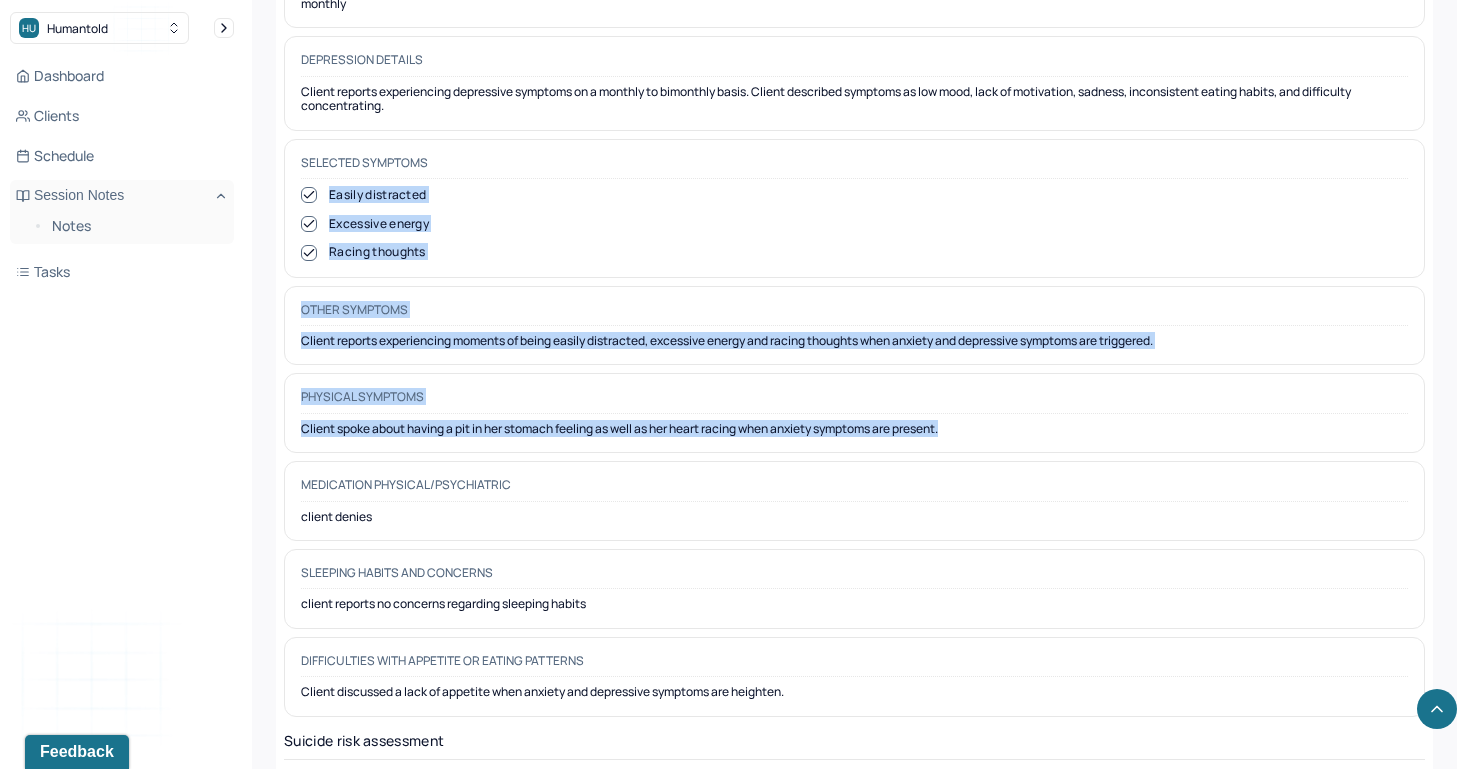 drag, startPoint x: 992, startPoint y: 411, endPoint x: 314, endPoint y: 159, distance: 723.3174 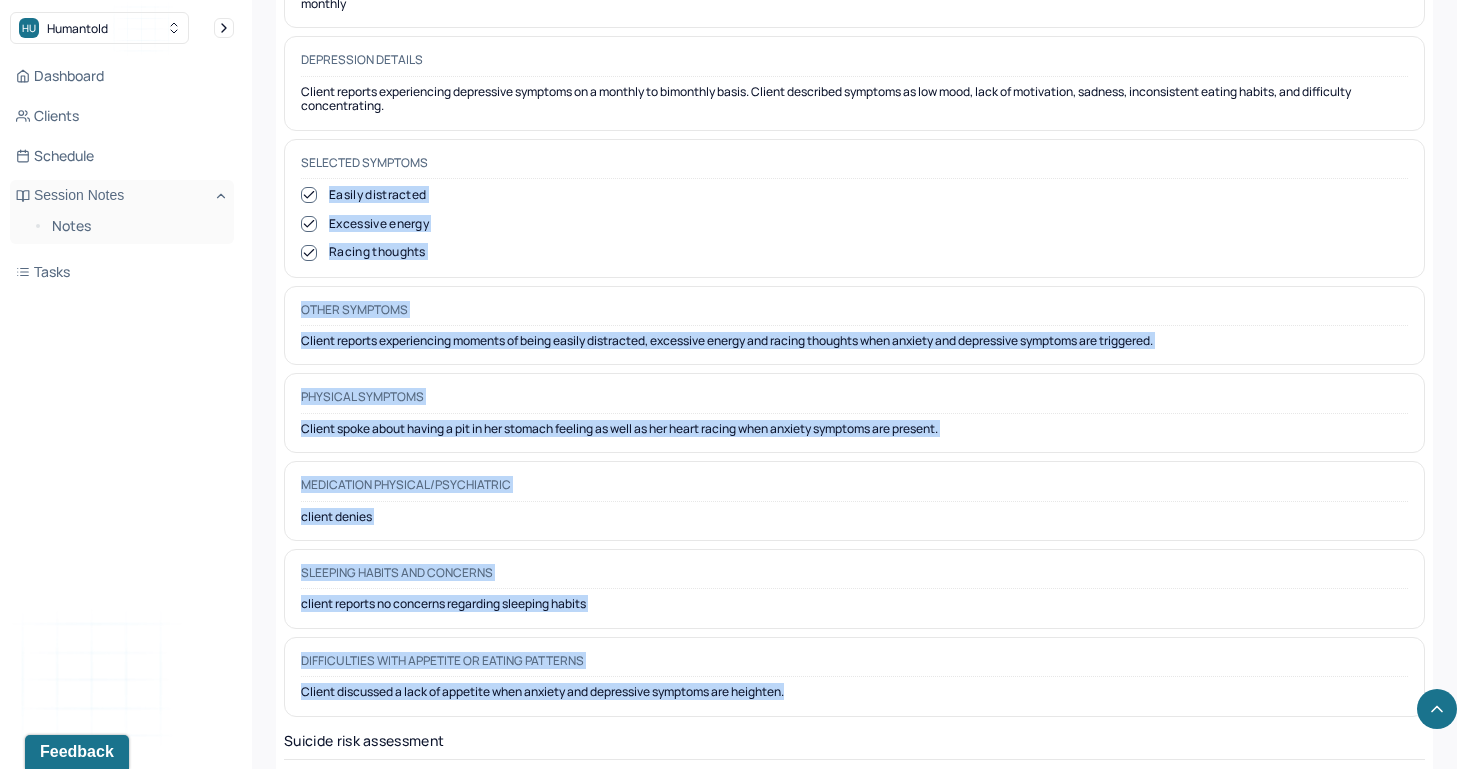 drag, startPoint x: 806, startPoint y: 664, endPoint x: 326, endPoint y: 166, distance: 691.66754 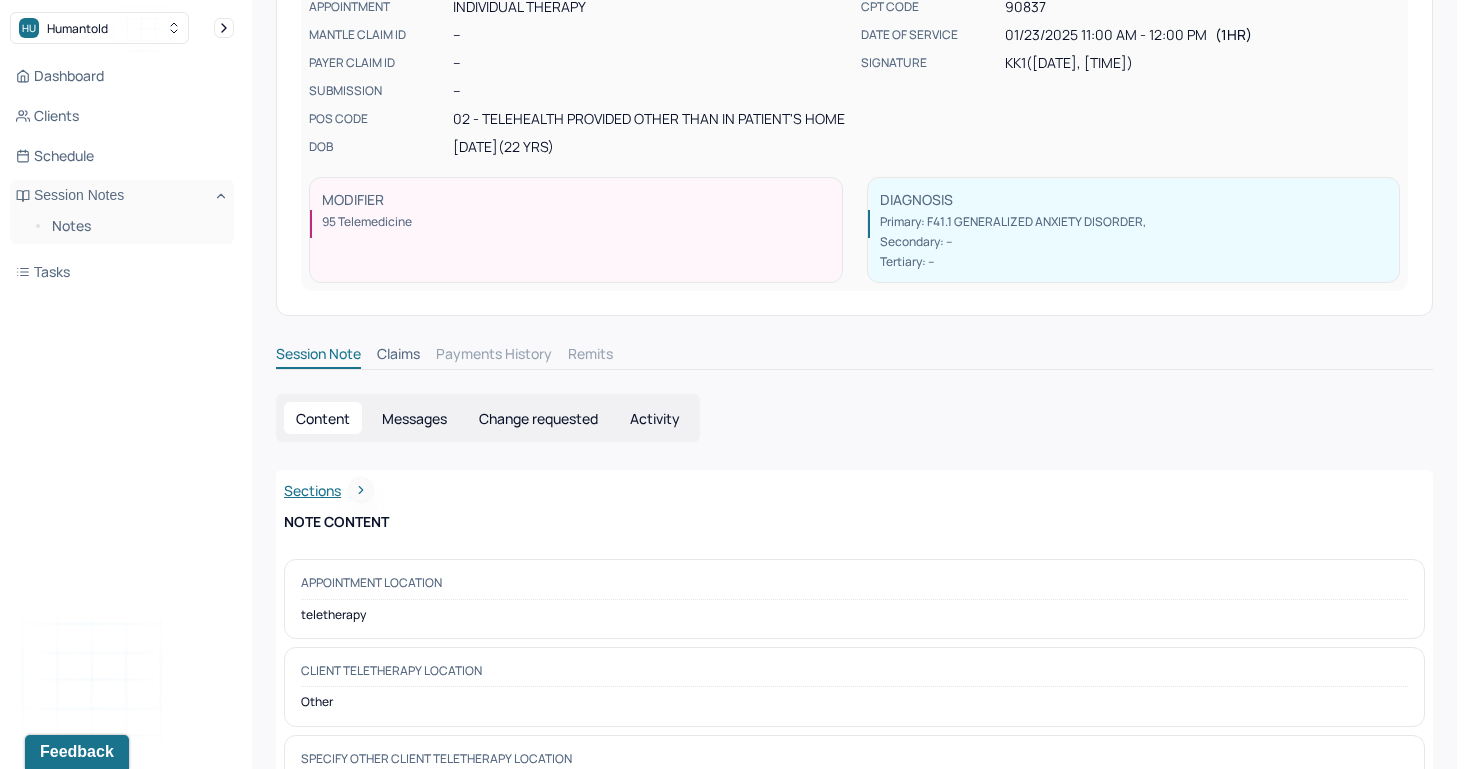 scroll, scrollTop: 88, scrollLeft: 0, axis: vertical 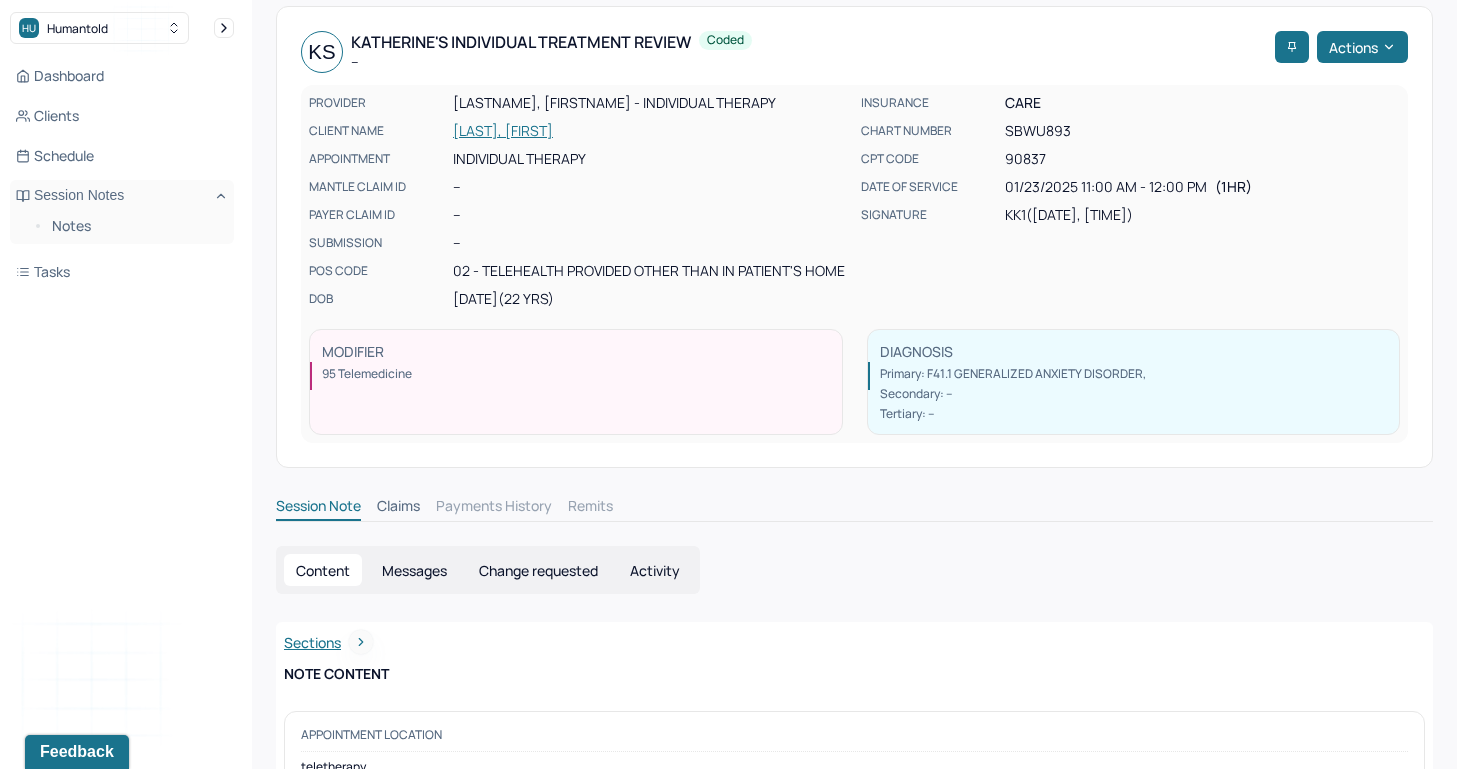 click on "[LAST], [FIRST]" at bounding box center (651, 131) 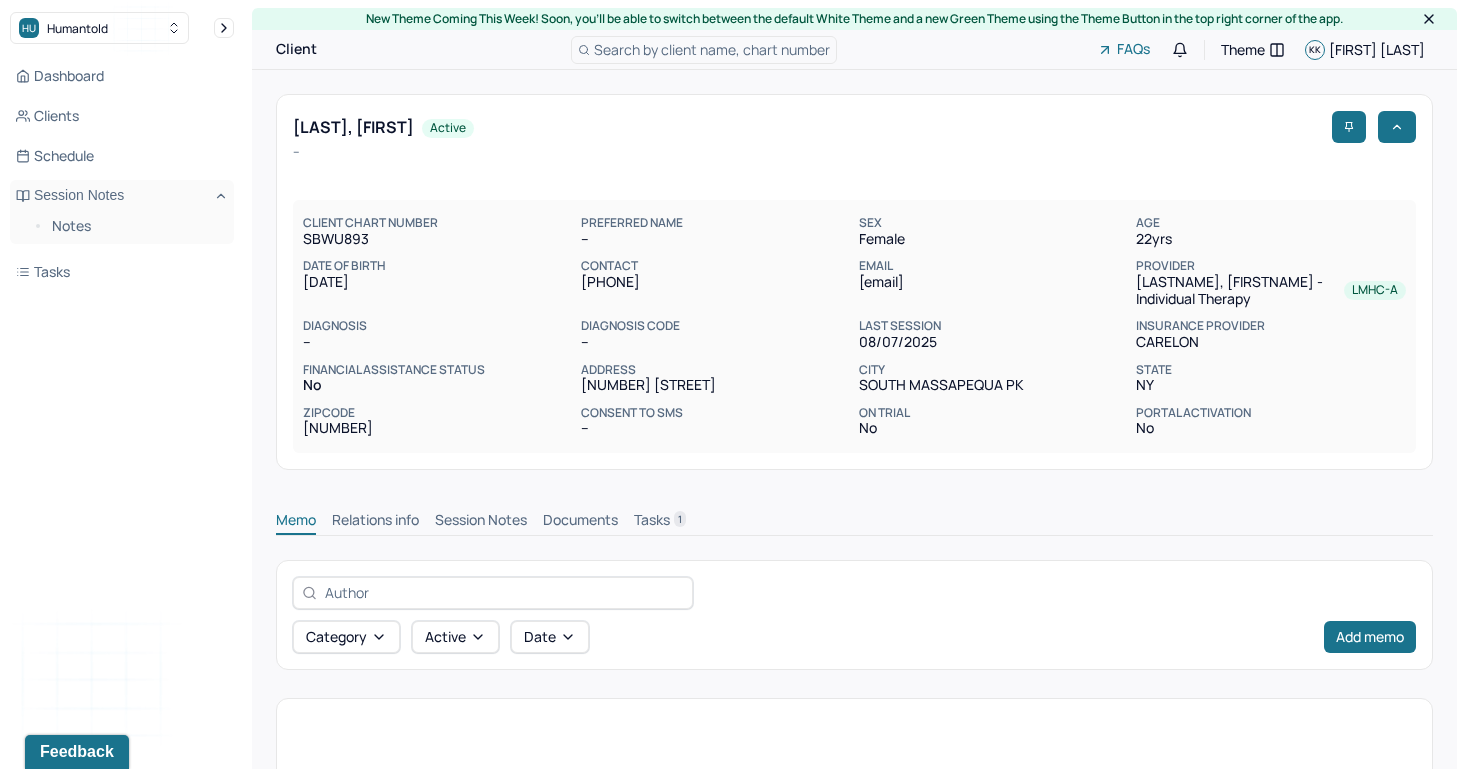 scroll, scrollTop: 177, scrollLeft: 0, axis: vertical 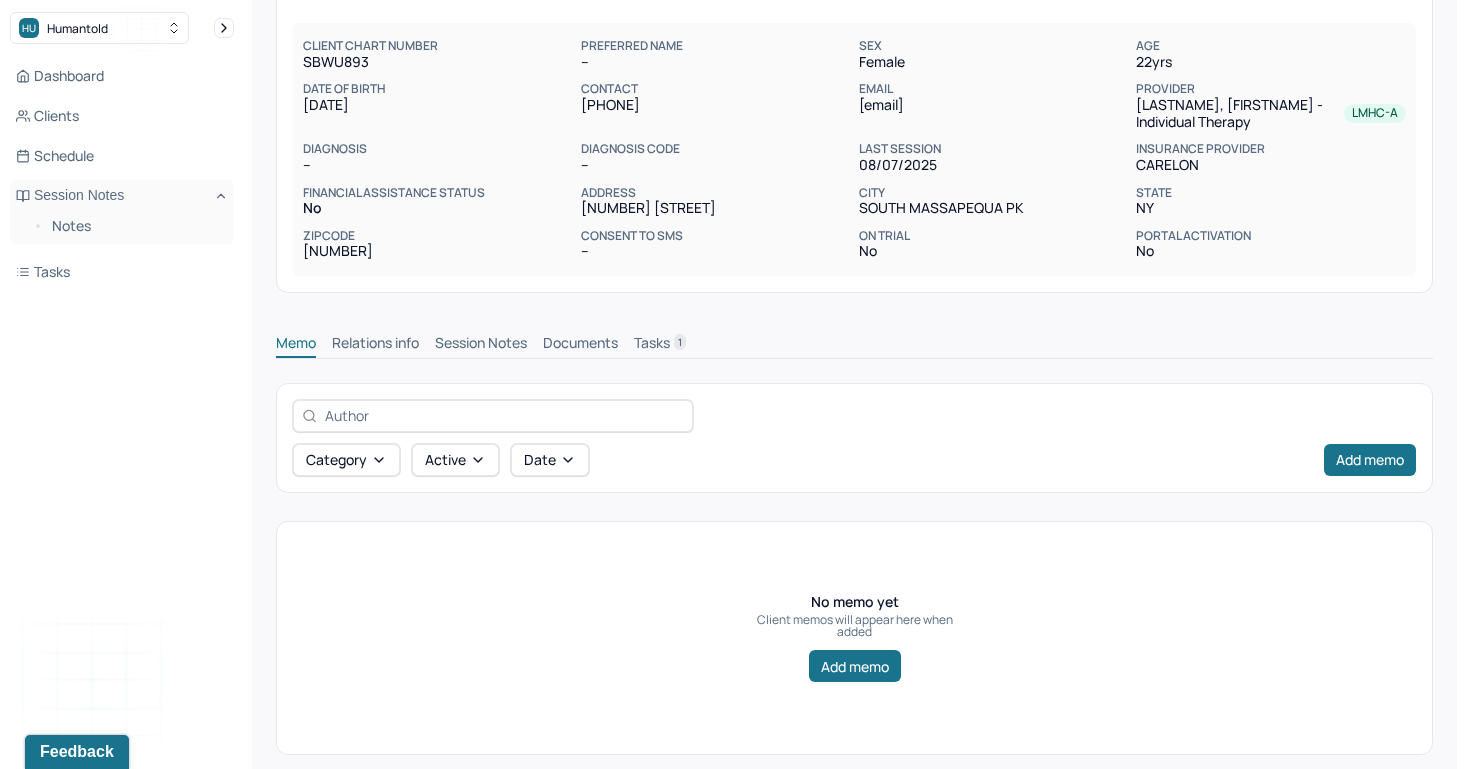 click on "Session Notes" at bounding box center (481, 345) 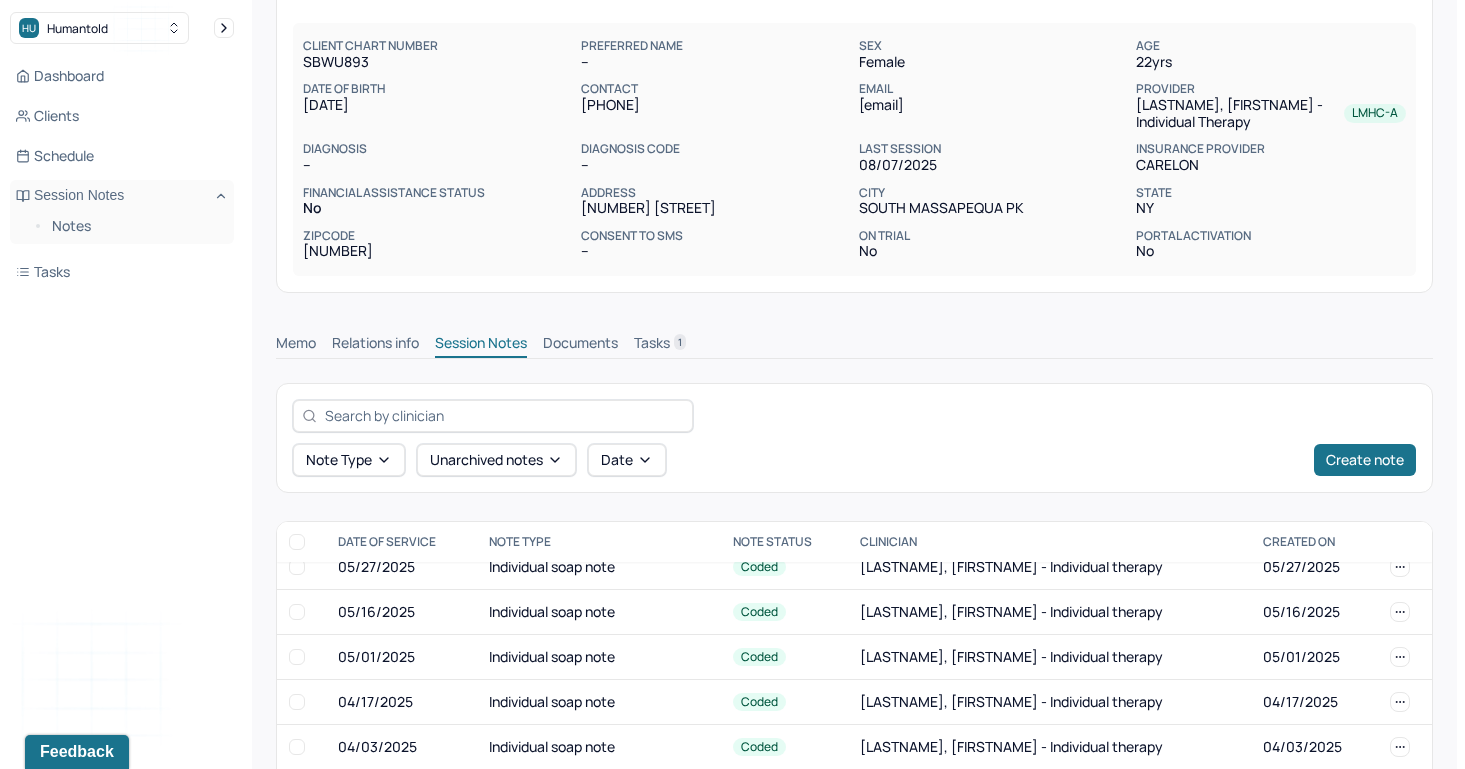 scroll, scrollTop: 0, scrollLeft: 0, axis: both 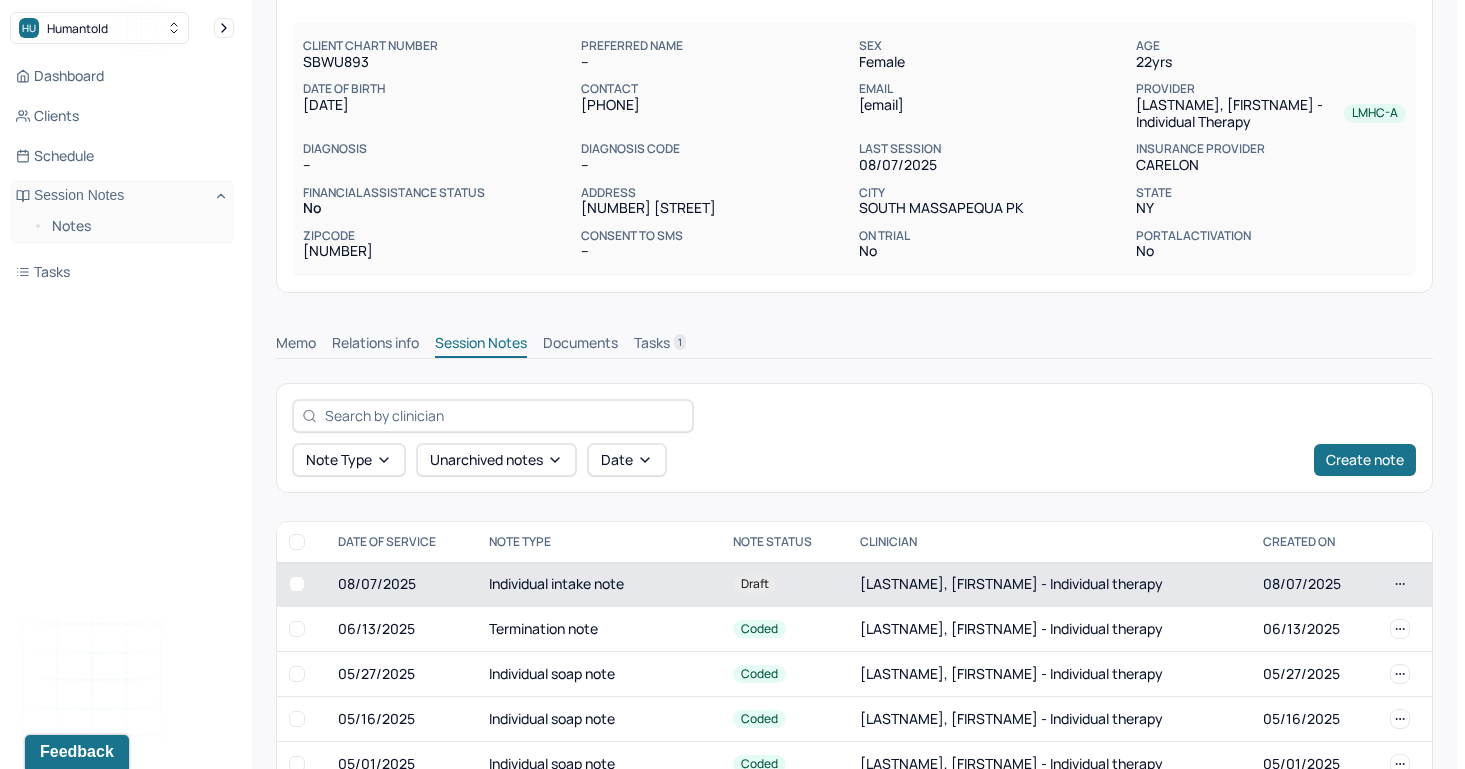 click on "Individual intake note" at bounding box center (599, 584) 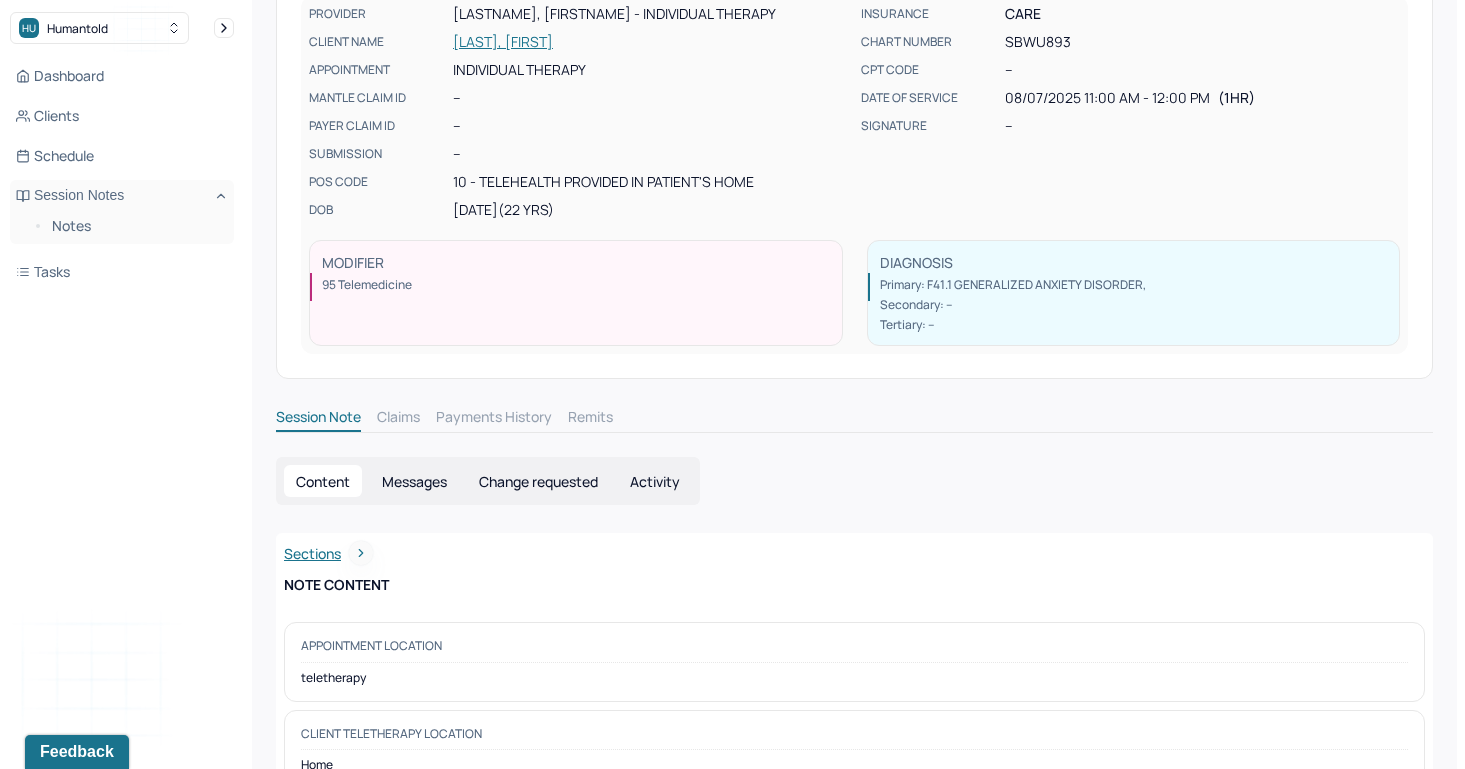 scroll, scrollTop: 0, scrollLeft: 0, axis: both 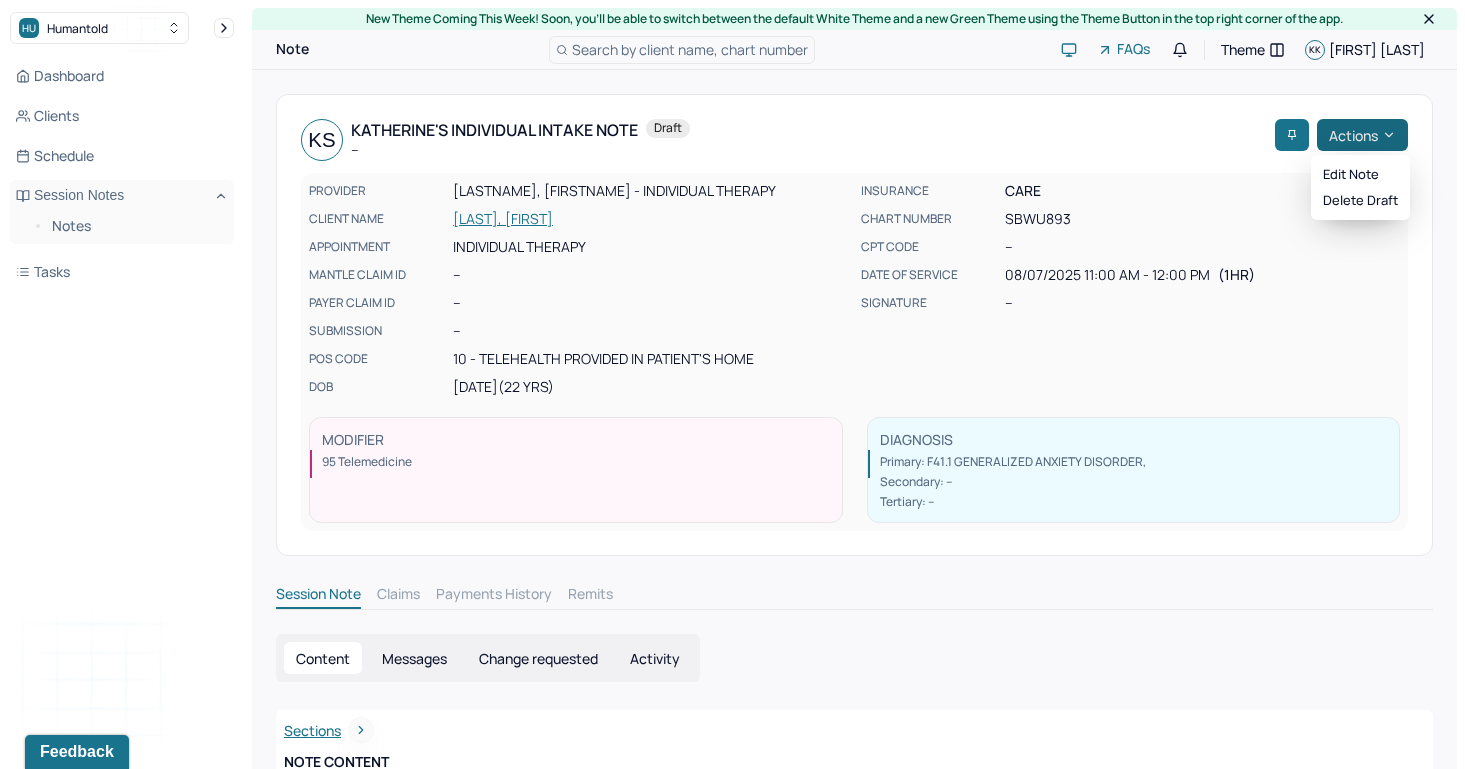 click on "Actions" at bounding box center [1362, 135] 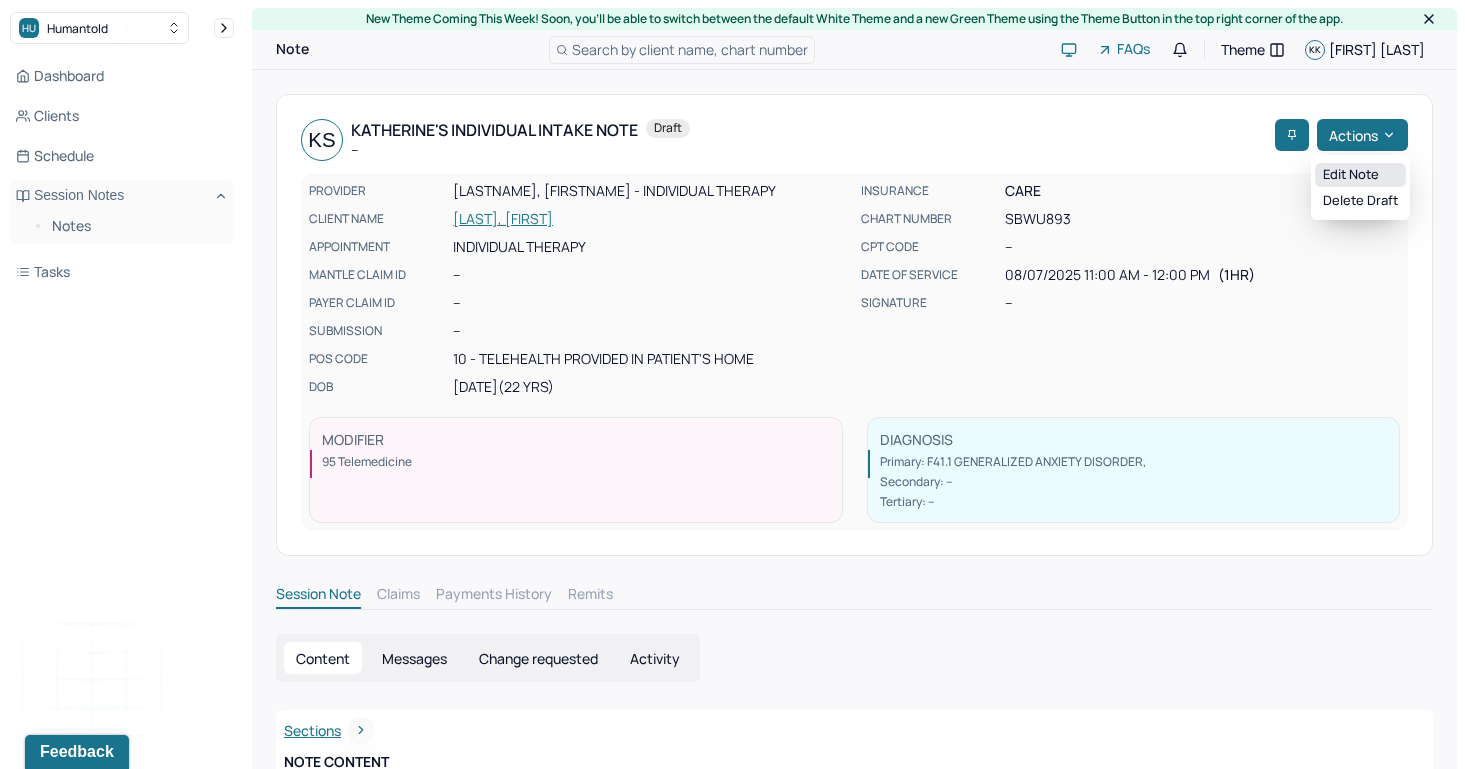 click on "Edit note" at bounding box center [1360, 175] 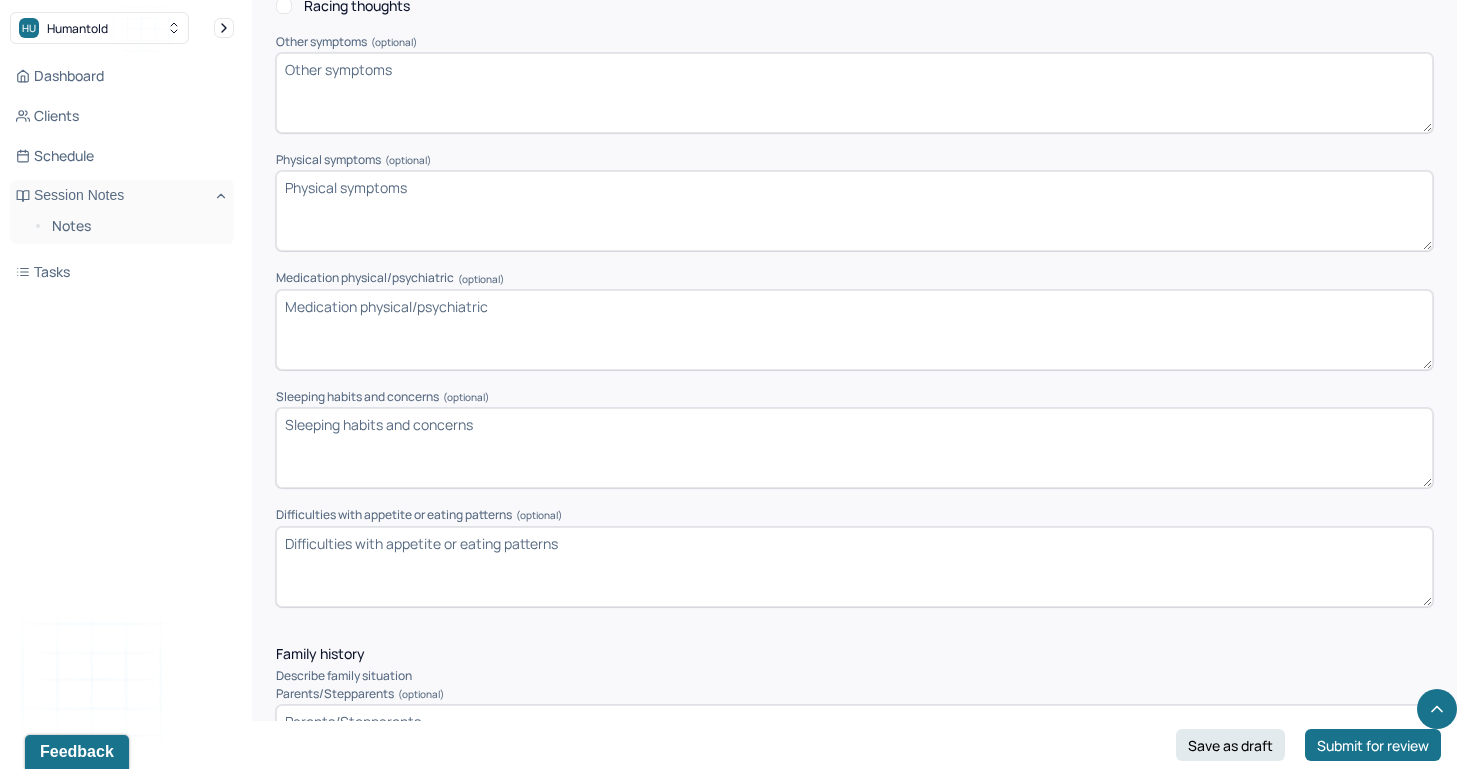 scroll, scrollTop: 2362, scrollLeft: 0, axis: vertical 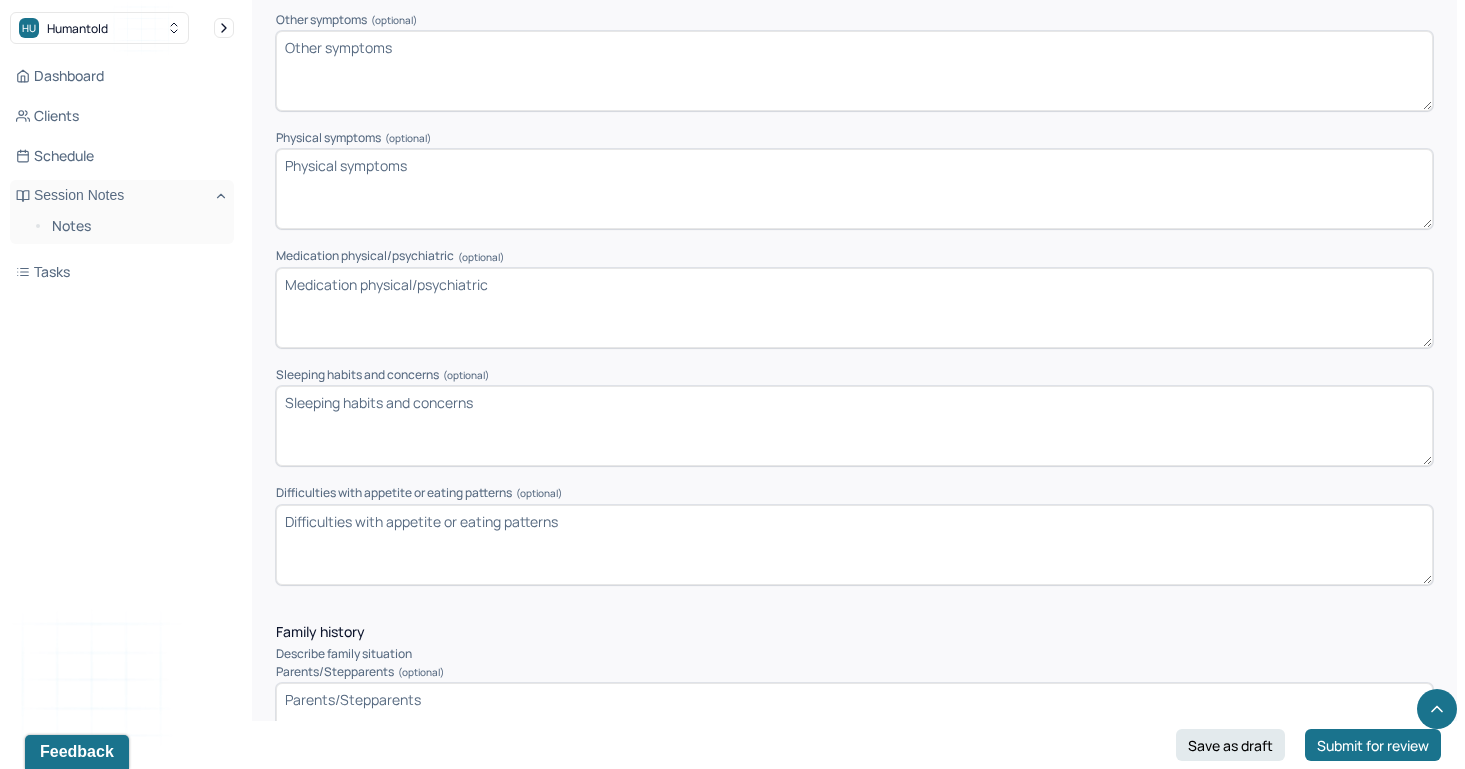 click on "Other symptoms (optional)" at bounding box center [854, 71] 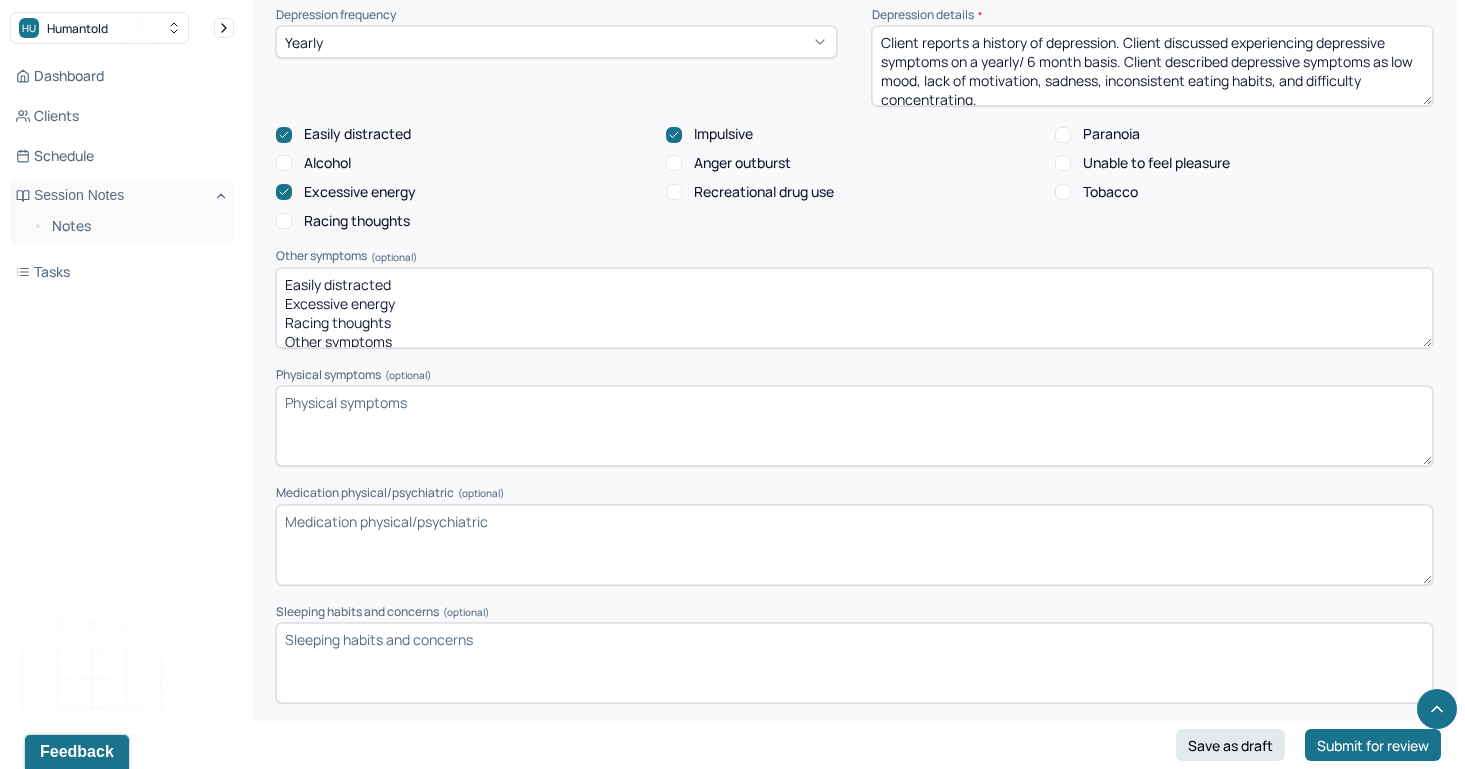scroll, scrollTop: 2598, scrollLeft: 0, axis: vertical 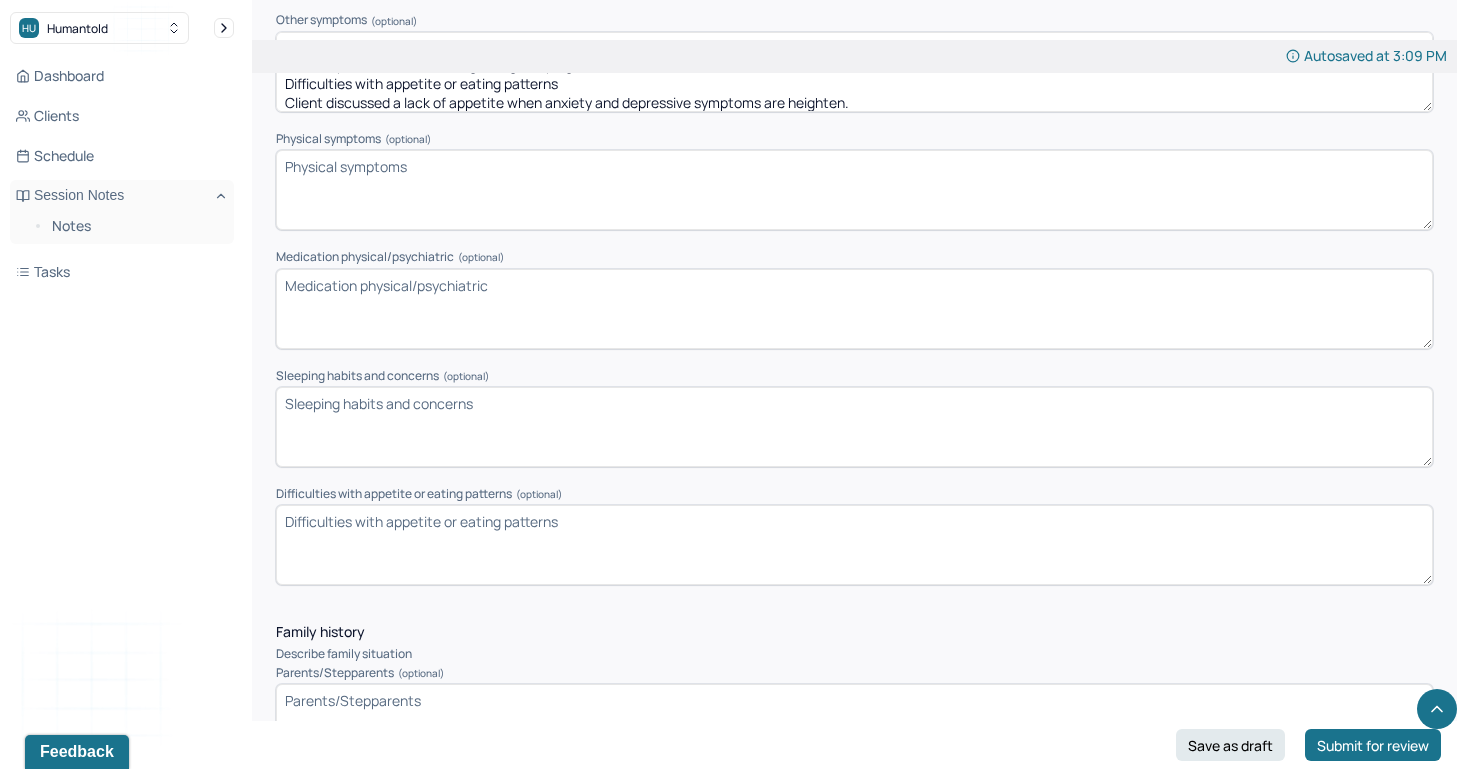 type on "Easily distracted
Excessive energy
Racing thoughts
Other symptoms
Client reports experiencing moments of being easily distracted, excessive energy and racing thoughts when anxiety and depressive symptoms are triggered.
Physical symptoms
Client spoke about having a pit in her stomach feeling as well as her heart racing when anxiety symptoms are present.
Medication physical/psychiatric
client denies
Sleeping habits and concerns
client reports no concerns regarding sleeping habits
Difficulties with appetite or eating patterns
Client discussed a lack of appetite when anxiety and depressive symptoms are heighten." 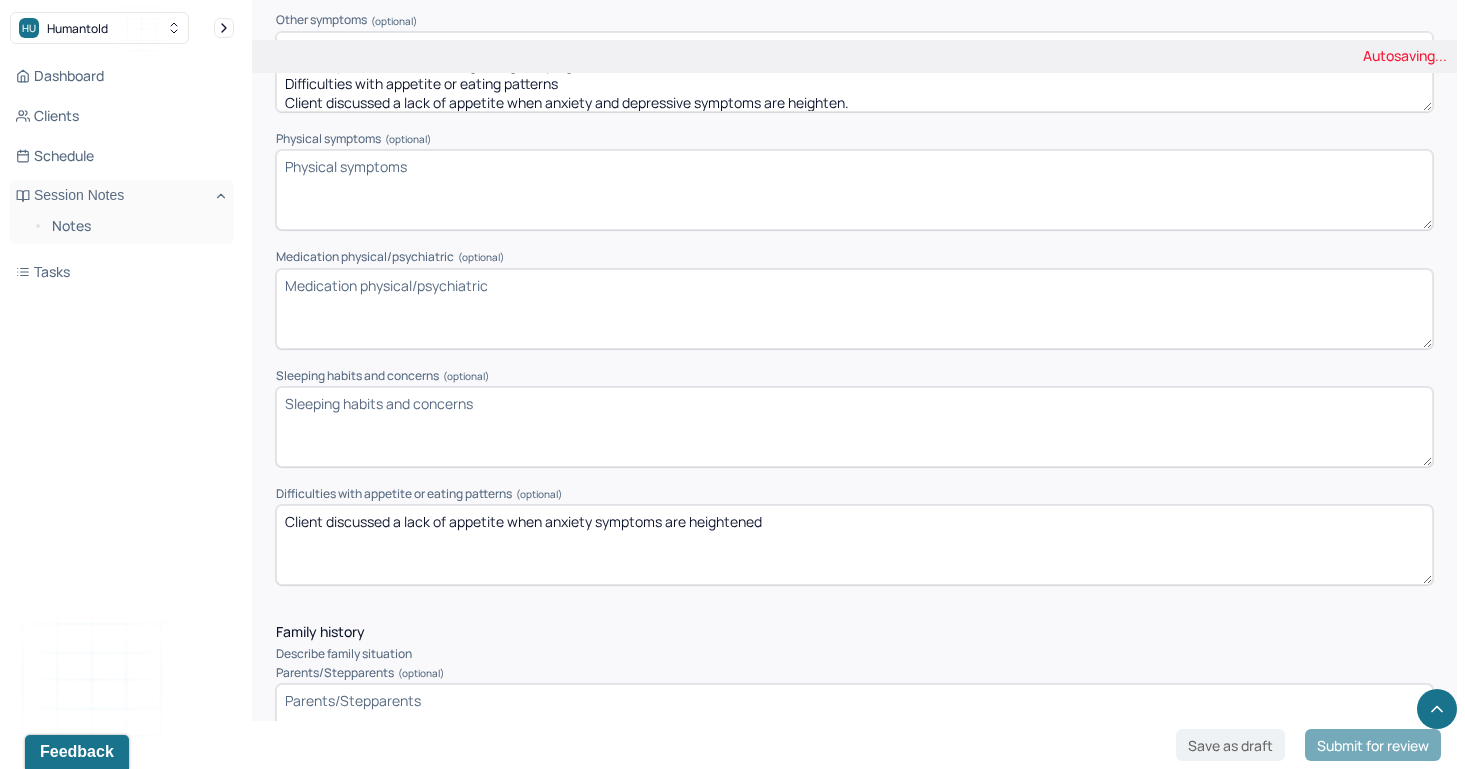 click on "Client discussed a lack of appetite when anxiety" at bounding box center (854, 545) 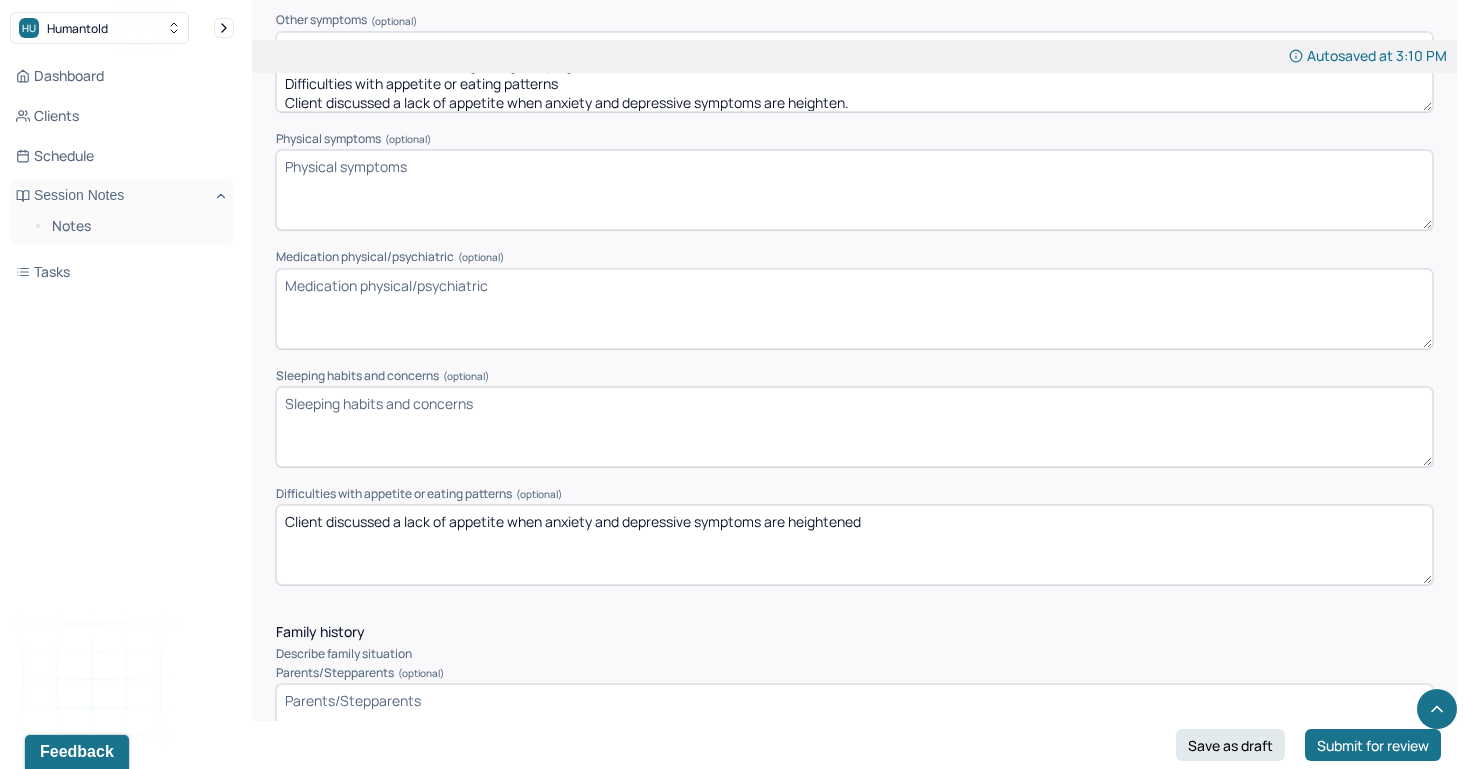 type on "Client discussed a lack of appetite when anxiety and depressive symptoms are heightened" 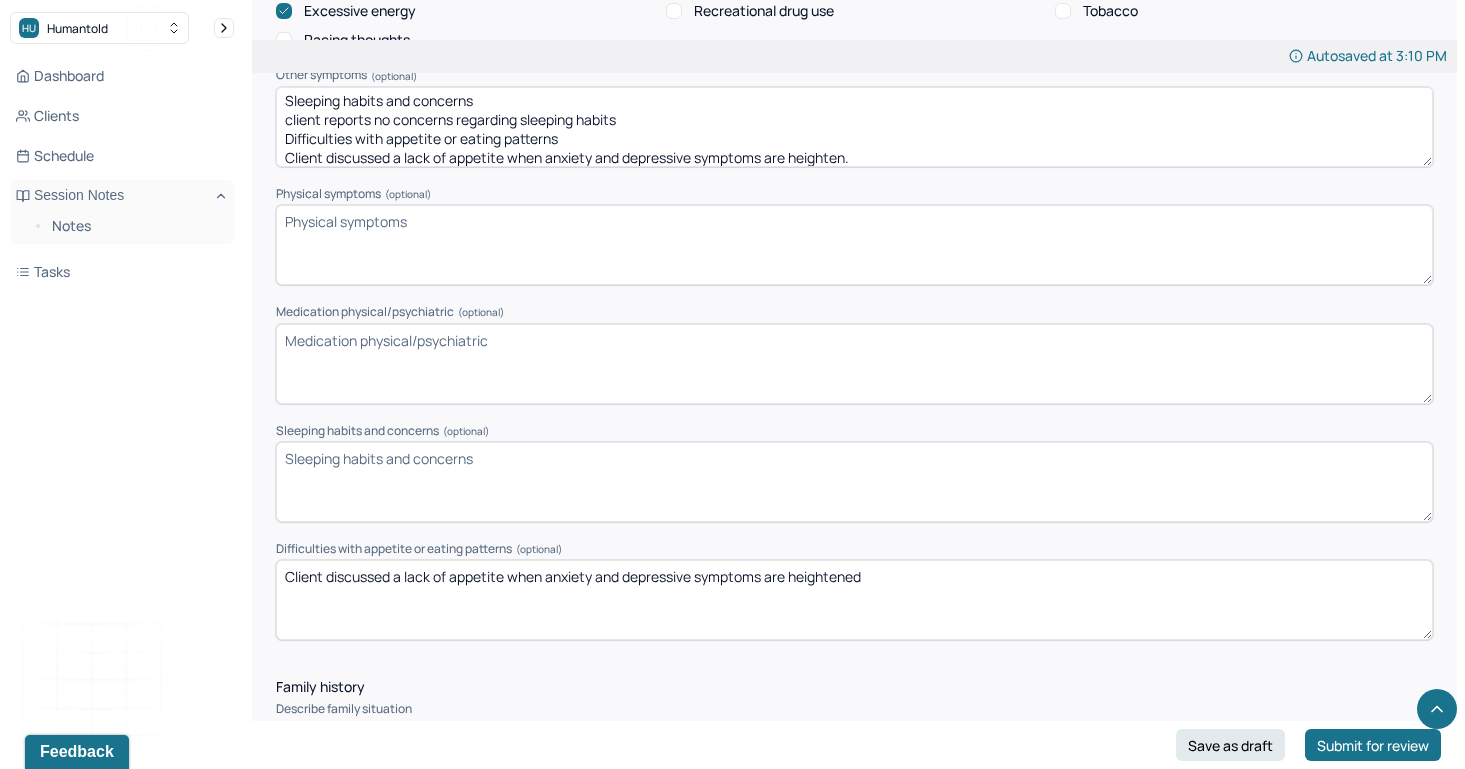 scroll, scrollTop: 2545, scrollLeft: 0, axis: vertical 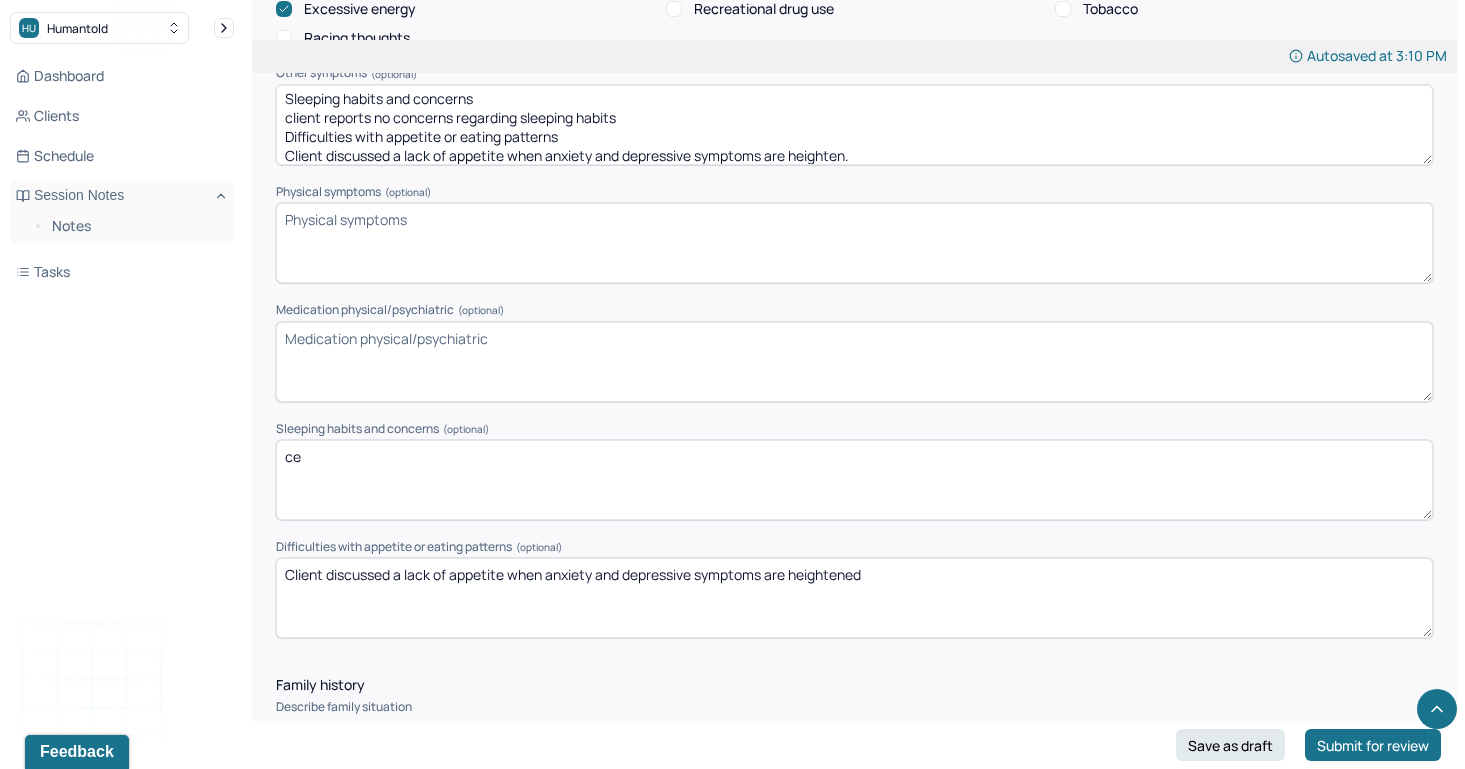 type on "c" 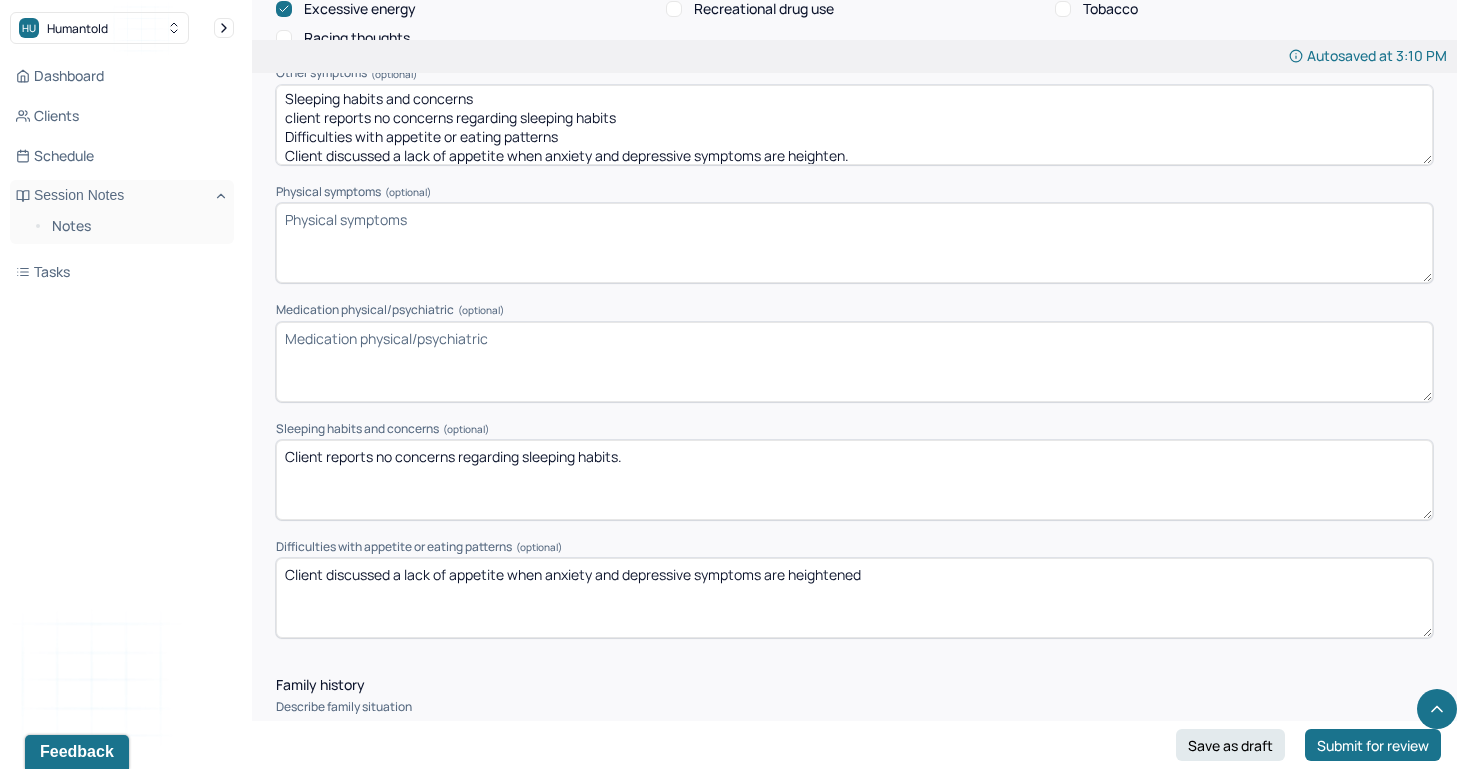 type on "Client reports no concerns regarding sleeping habits." 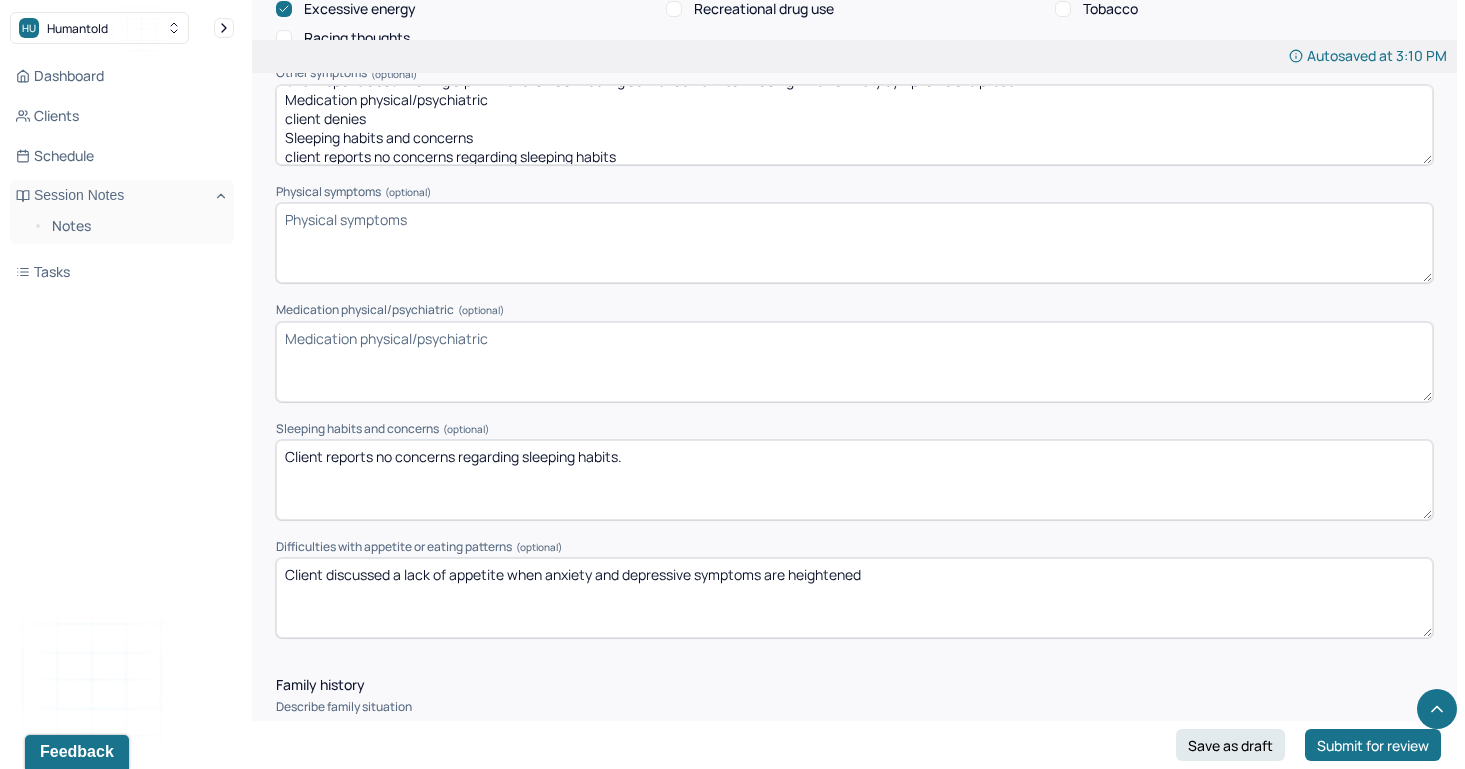 scroll, scrollTop: 131, scrollLeft: 0, axis: vertical 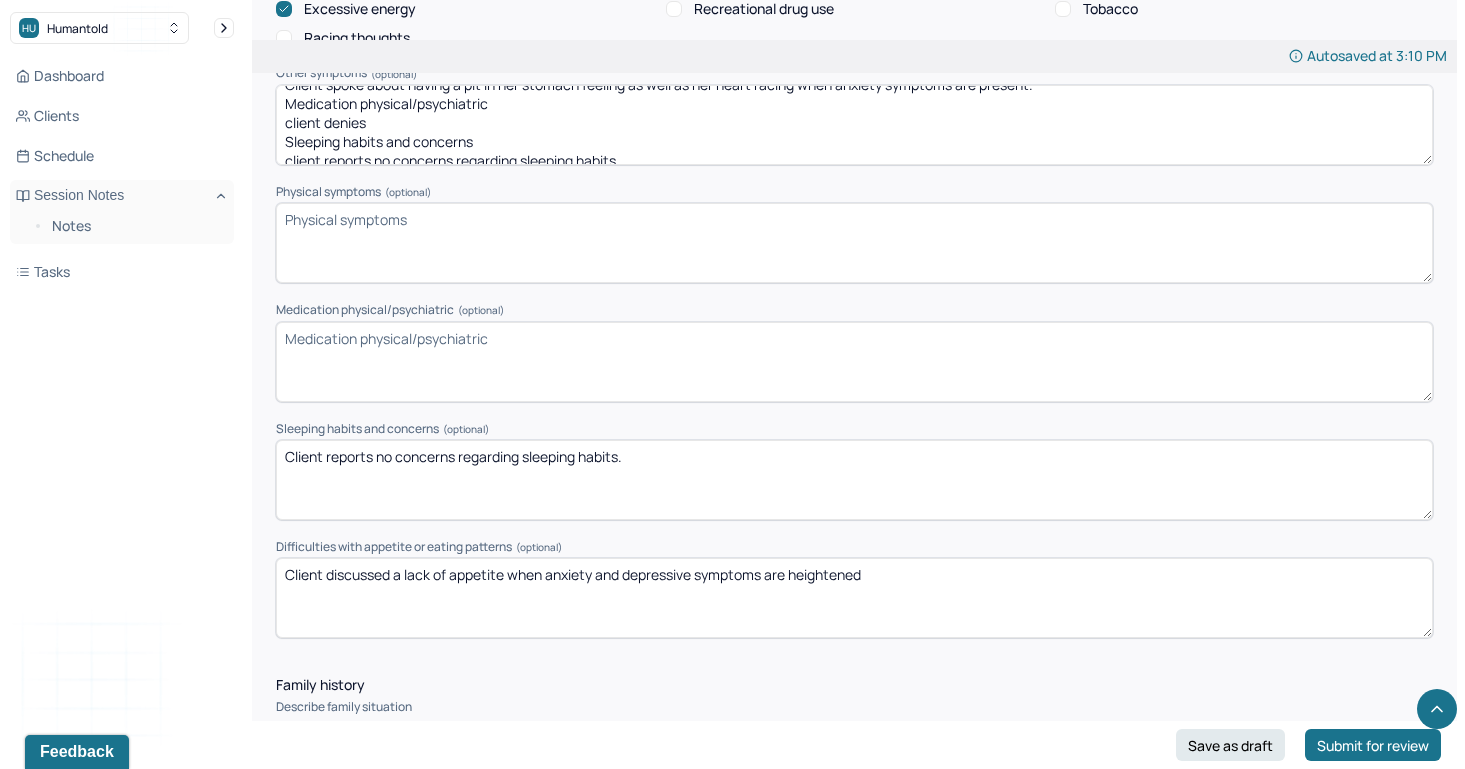 click on "Medication physical/psychiatric (optional)" at bounding box center (854, 362) 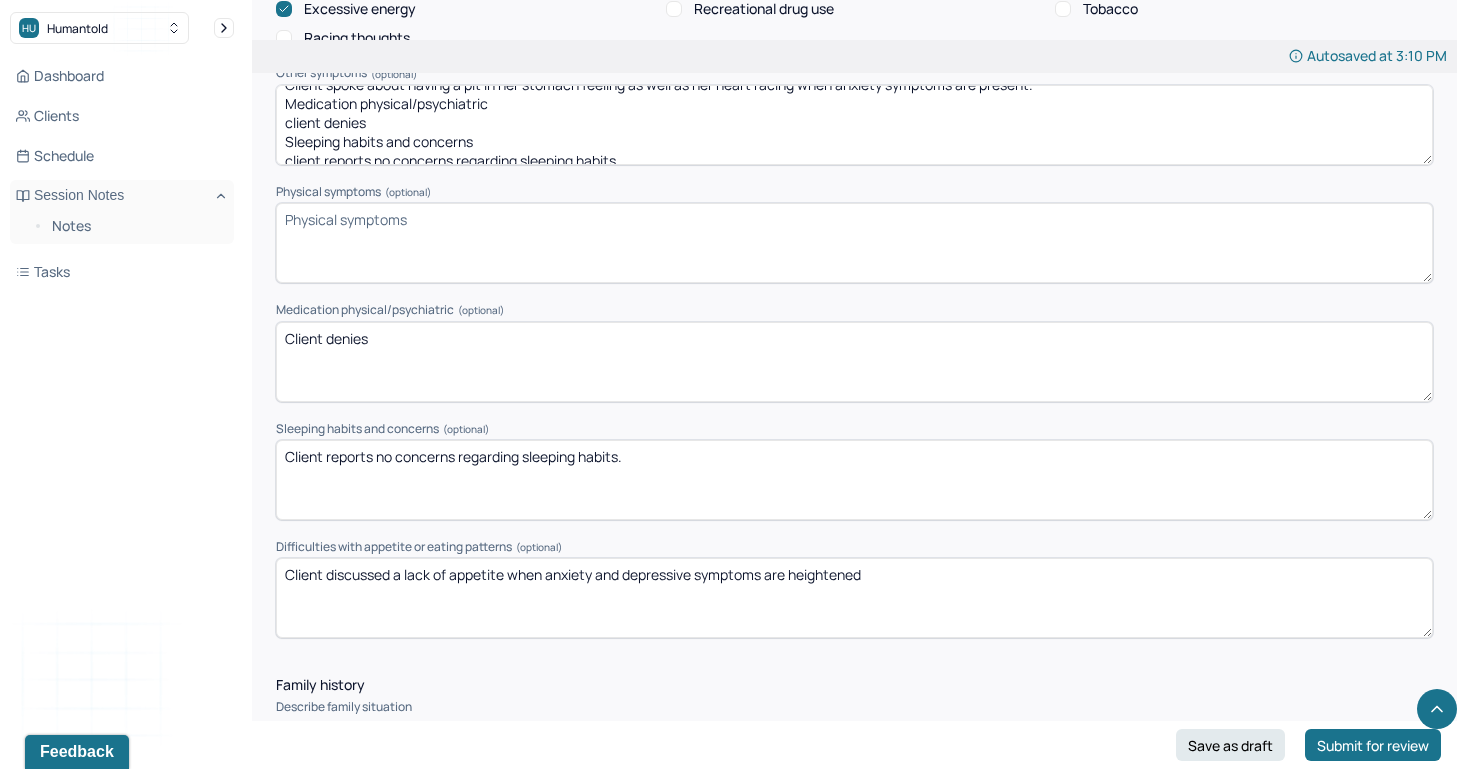 type on "Client denies" 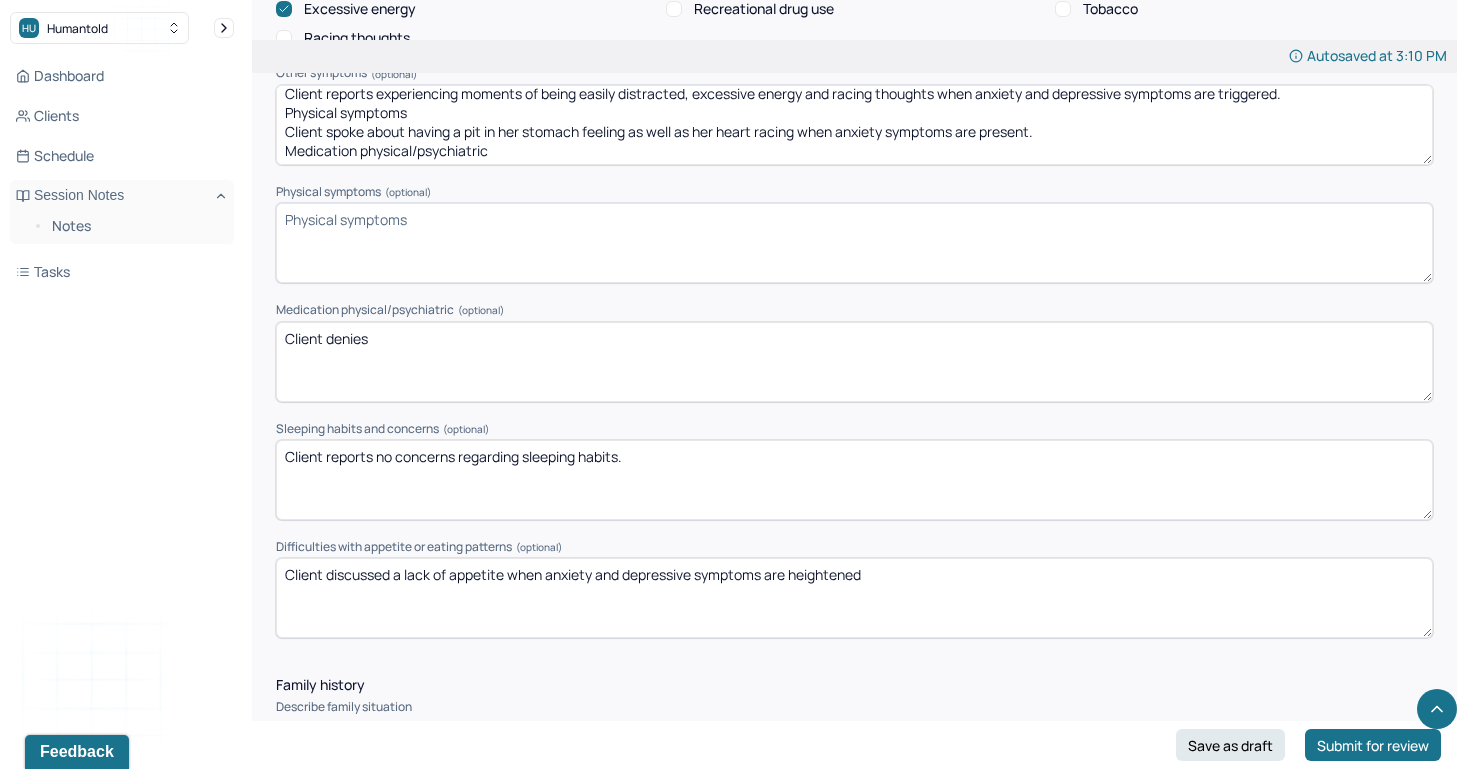 scroll, scrollTop: 87, scrollLeft: 0, axis: vertical 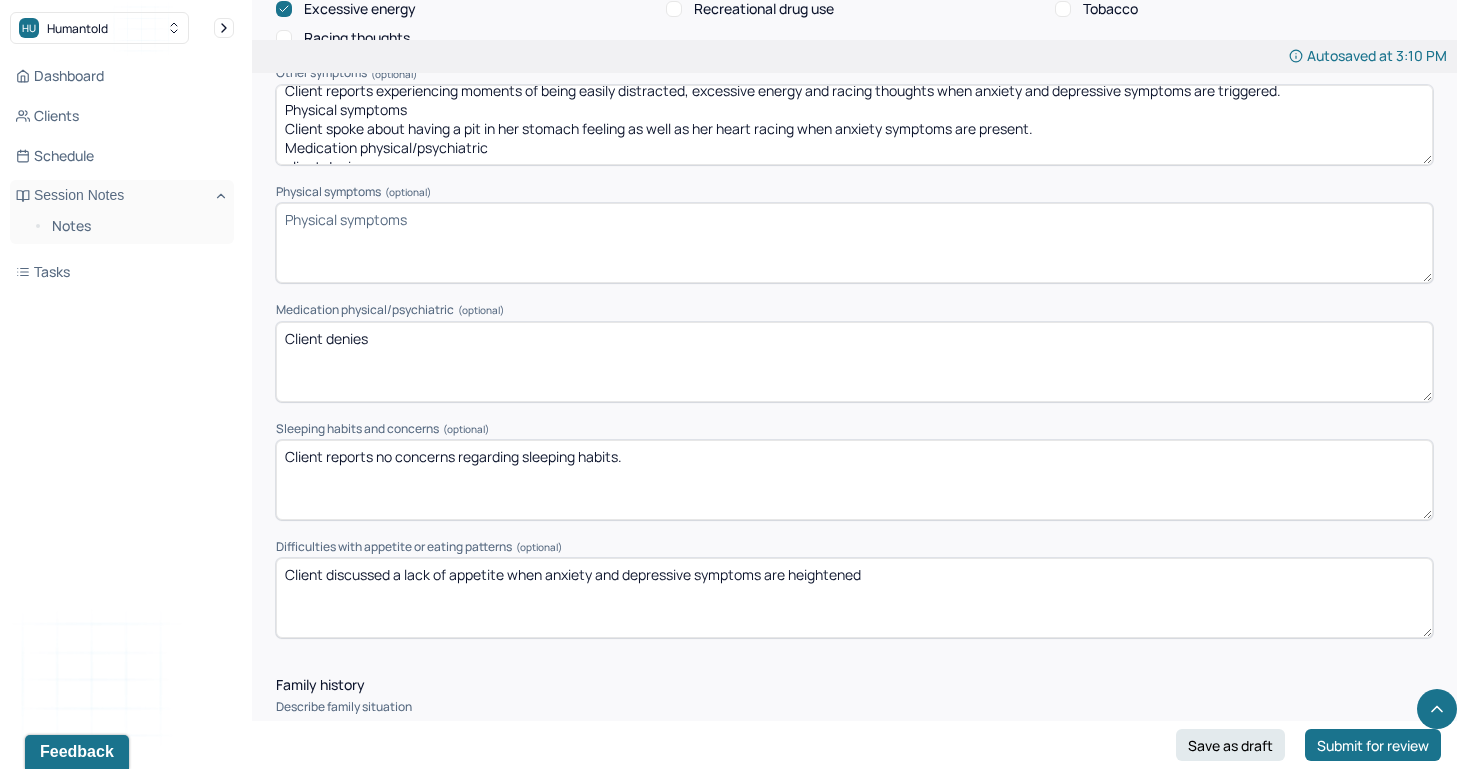 drag, startPoint x: 1049, startPoint y: 113, endPoint x: 277, endPoint y: 29, distance: 776.5565 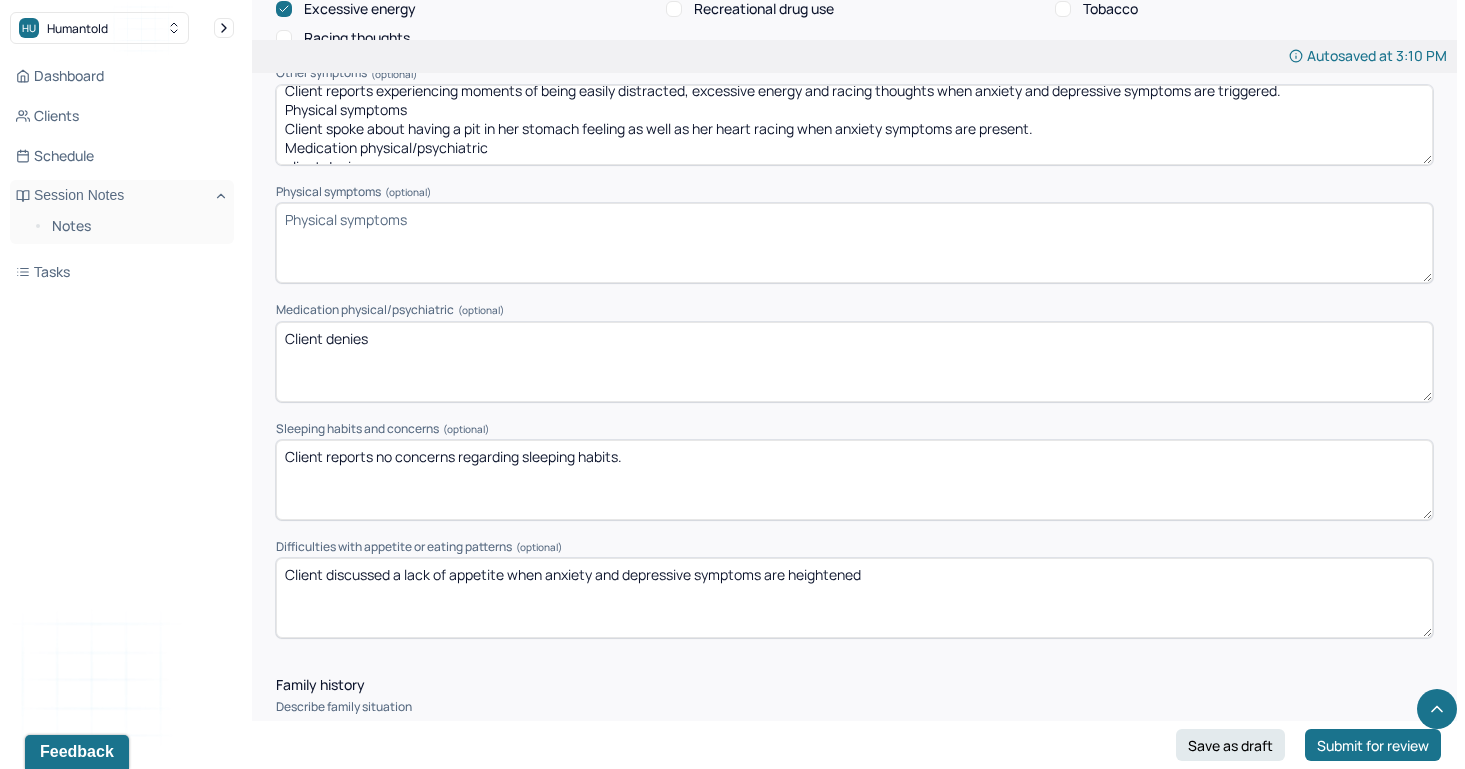 click on "Easily distracted
Excessive energy
Racing thoughts
Other symptoms
Client reports experiencing moments of being easily distracted, excessive energy and racing thoughts when anxiety and depressive symptoms are triggered.
Physical symptoms
Client spoke about having a pit in her stomach feeling as well as her heart racing when anxiety symptoms are present.
Medication physical/psychiatric
client denies
Sleeping habits and concerns
client reports no concerns regarding sleeping habits
Difficulties with appetite or eating patterns
Client discussed a lack of appetite when anxiety and depressive symptoms are heighten." at bounding box center [854, 125] 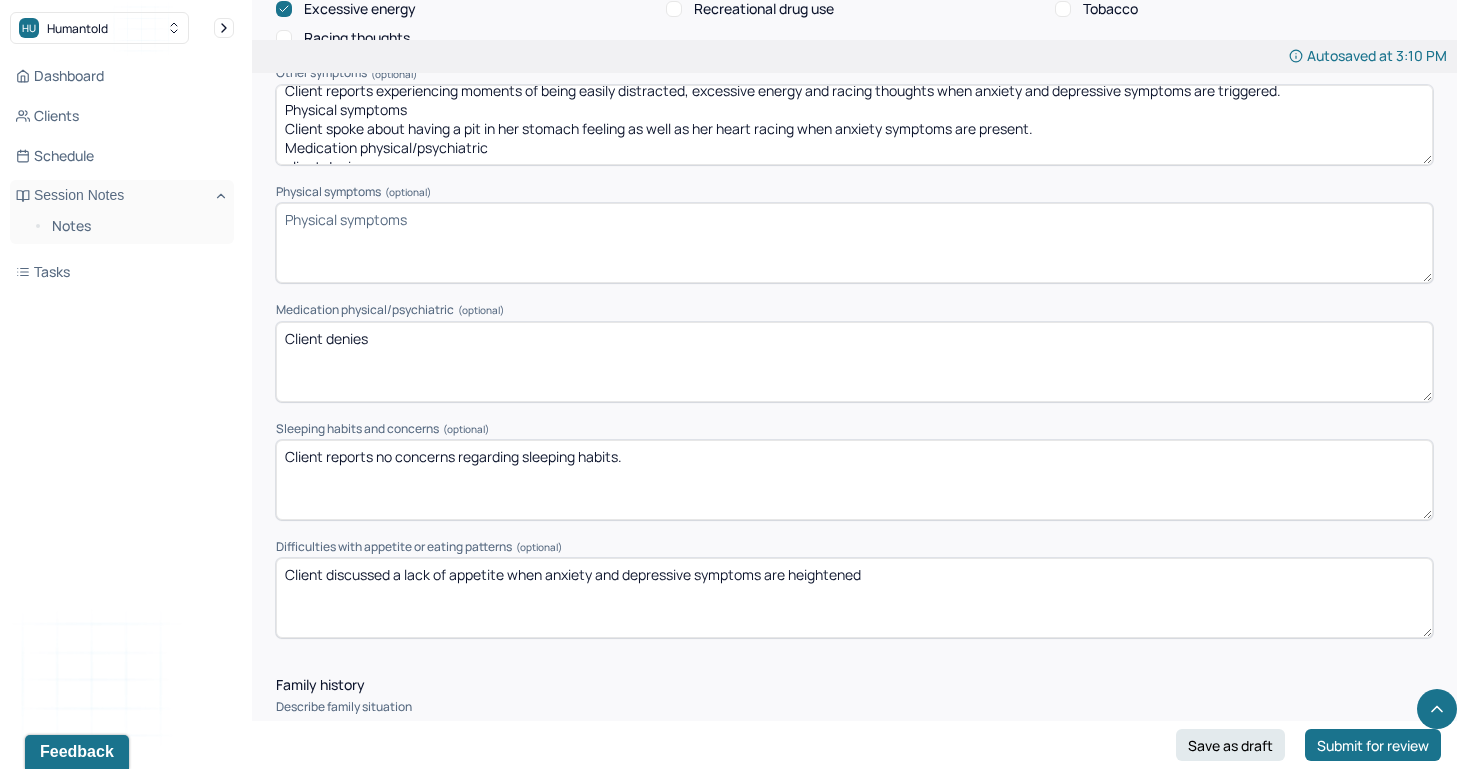 click on "Physical symptoms (optional)" at bounding box center (854, 243) 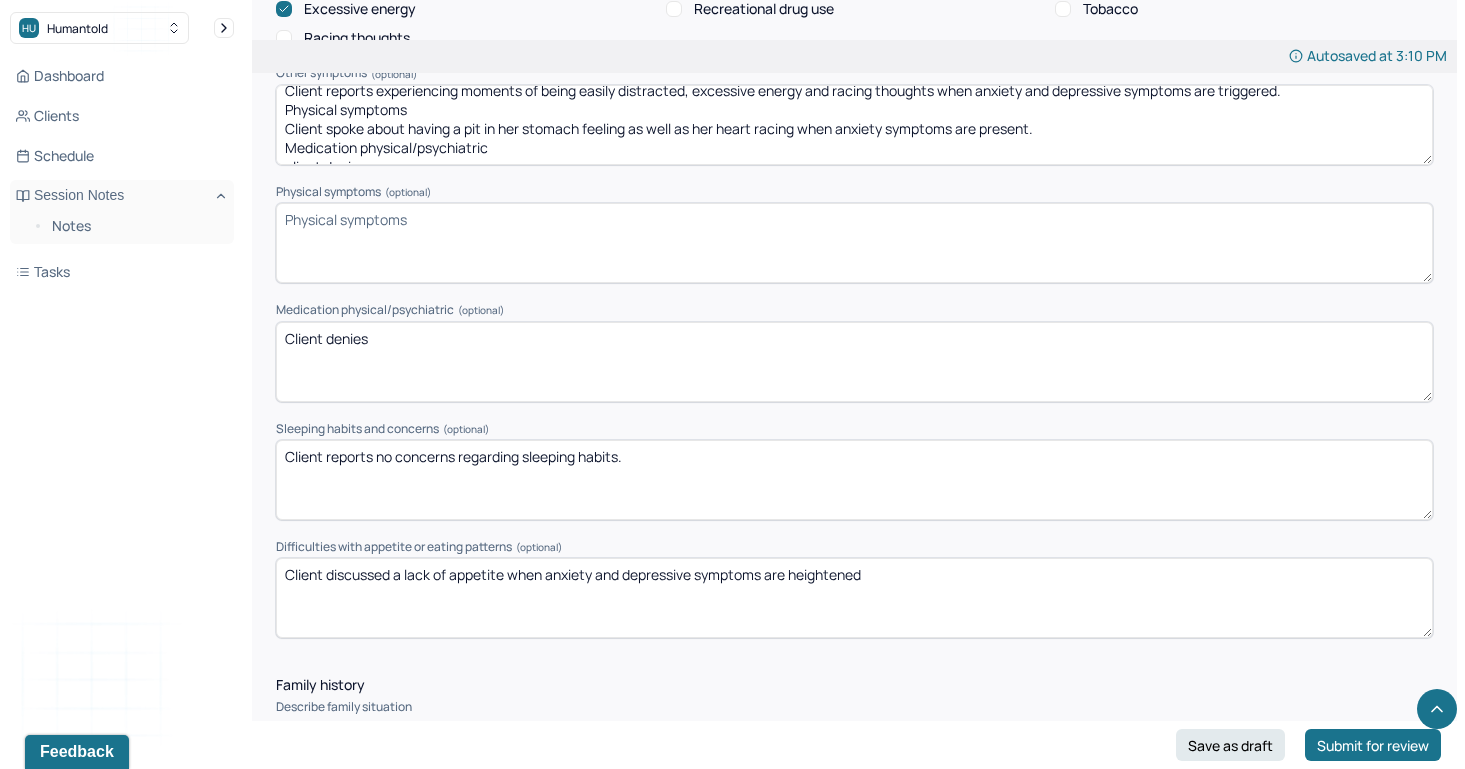paste 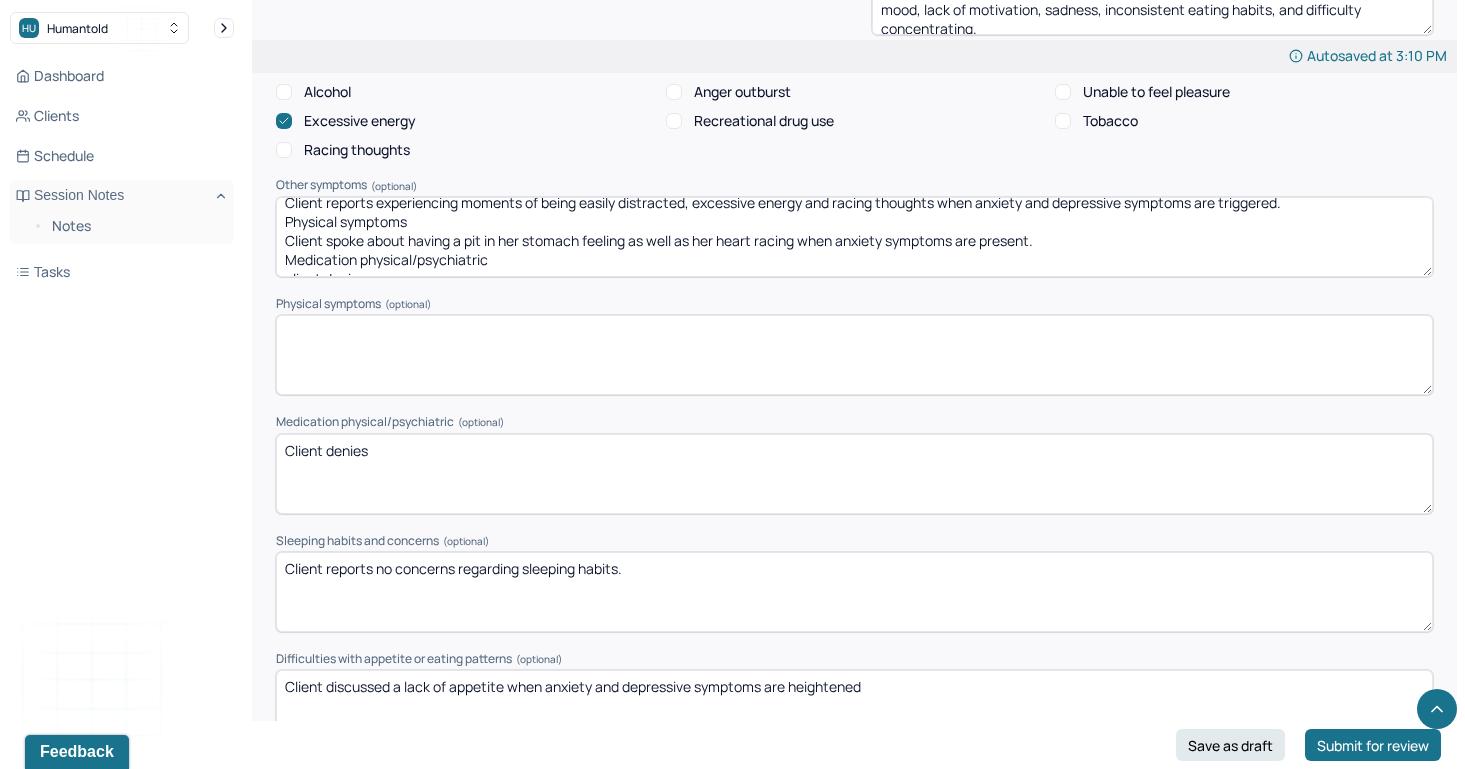 scroll, scrollTop: 2432, scrollLeft: 0, axis: vertical 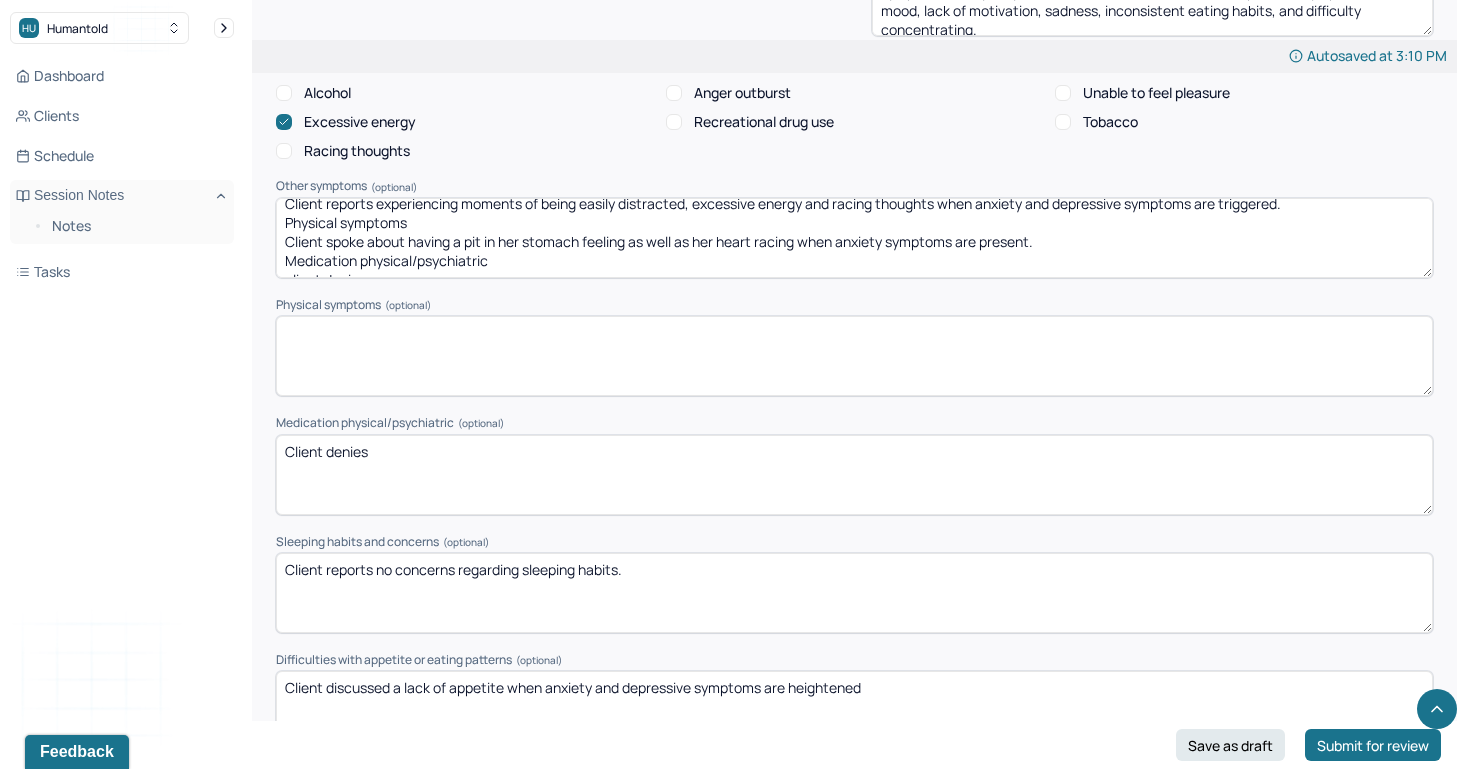 drag, startPoint x: 1051, startPoint y: 236, endPoint x: 282, endPoint y: 235, distance: 769.0007 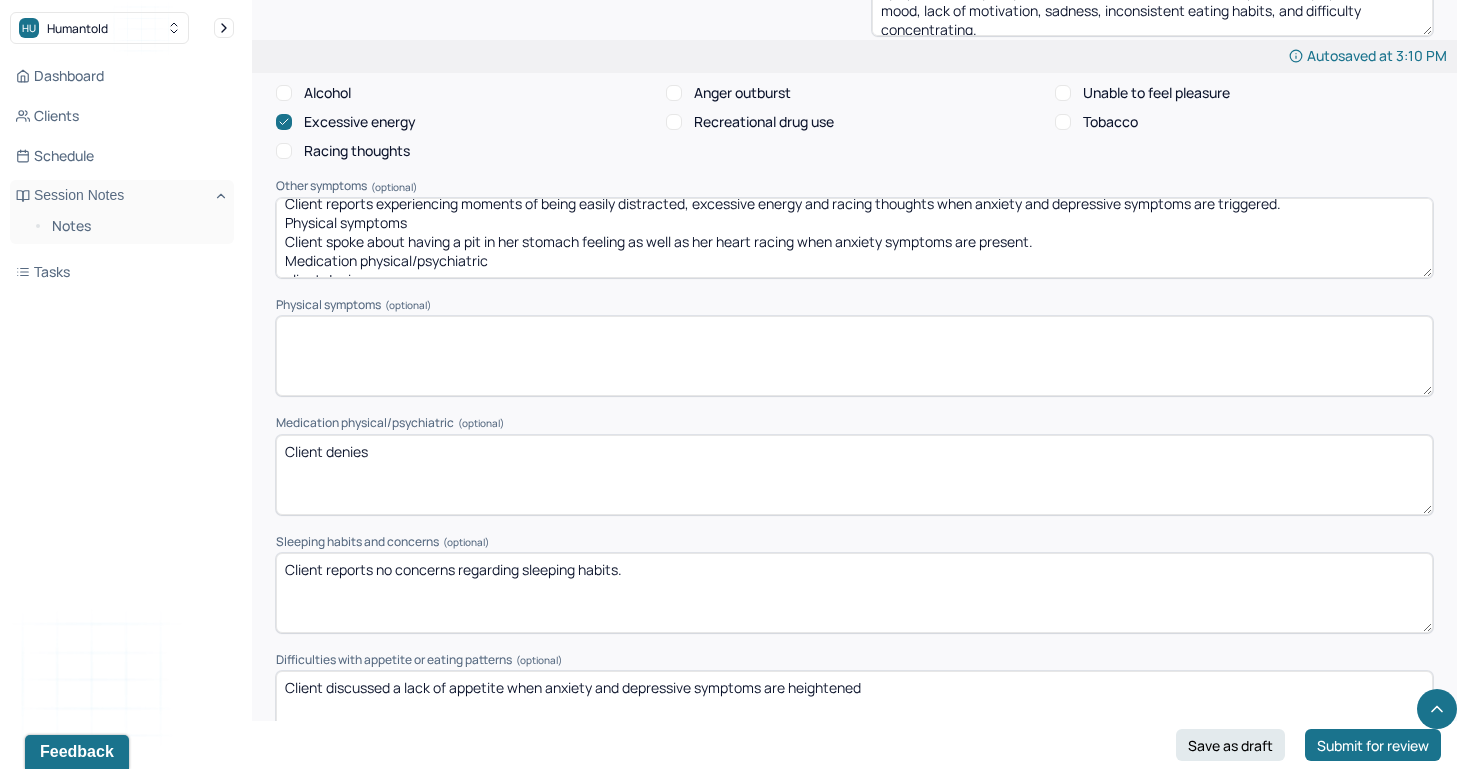 click on "Easily distracted
Excessive energy
Racing thoughts
Other symptoms
Client reports experiencing moments of being easily distracted, excessive energy and racing thoughts when anxiety and depressive symptoms are triggered.
Physical symptoms
Client spoke about having a pit in her stomach feeling as well as her heart racing when anxiety symptoms are present.
Medication physical/psychiatric
client denies
Sleeping habits and concerns
client reports no concerns regarding sleeping habits
Difficulties with appetite or eating patterns
Client discussed a lack of appetite when anxiety and depressive symptoms are heighten." at bounding box center [854, 238] 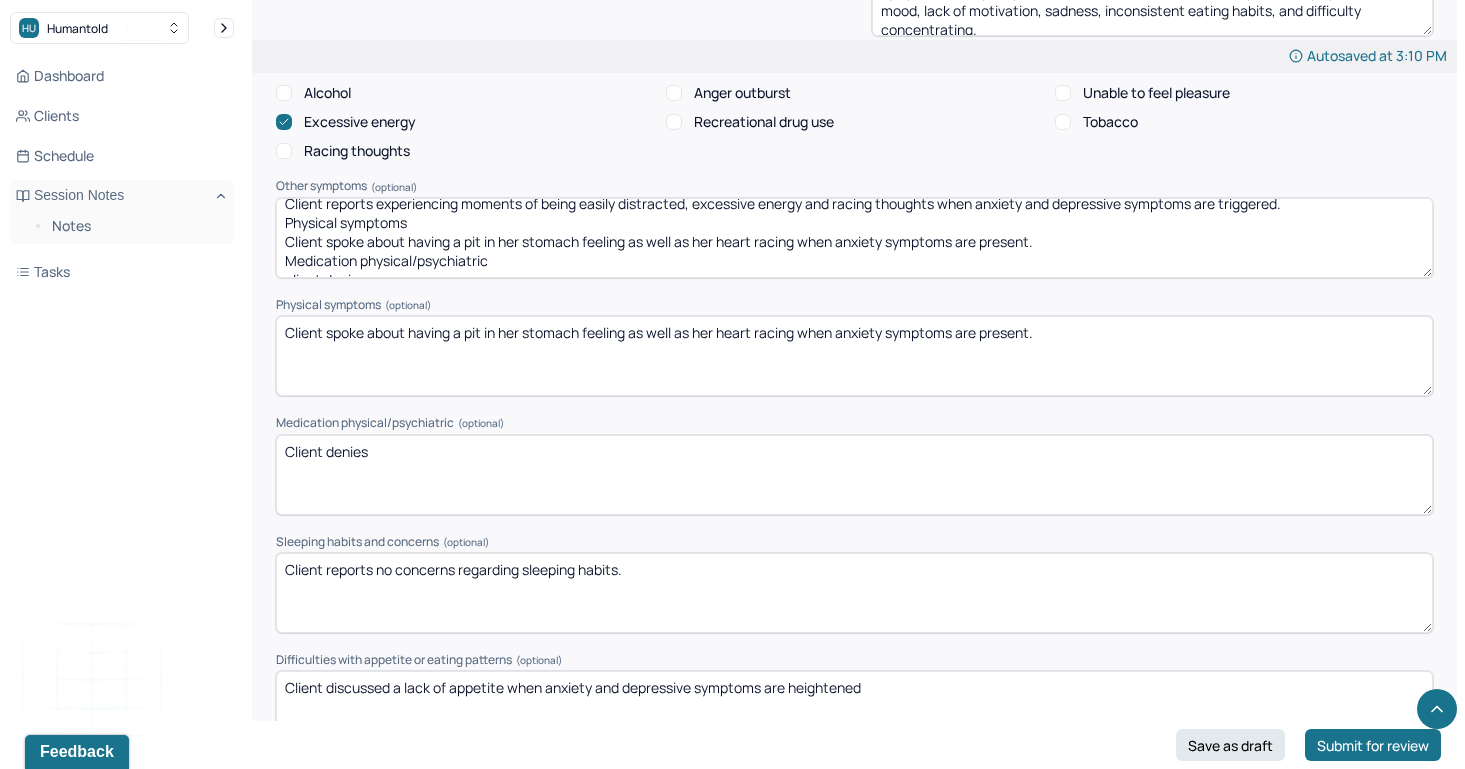 type on "Client spoke about having a pit in her stomach feeling as well as her heart racing when anxiety symptoms are present." 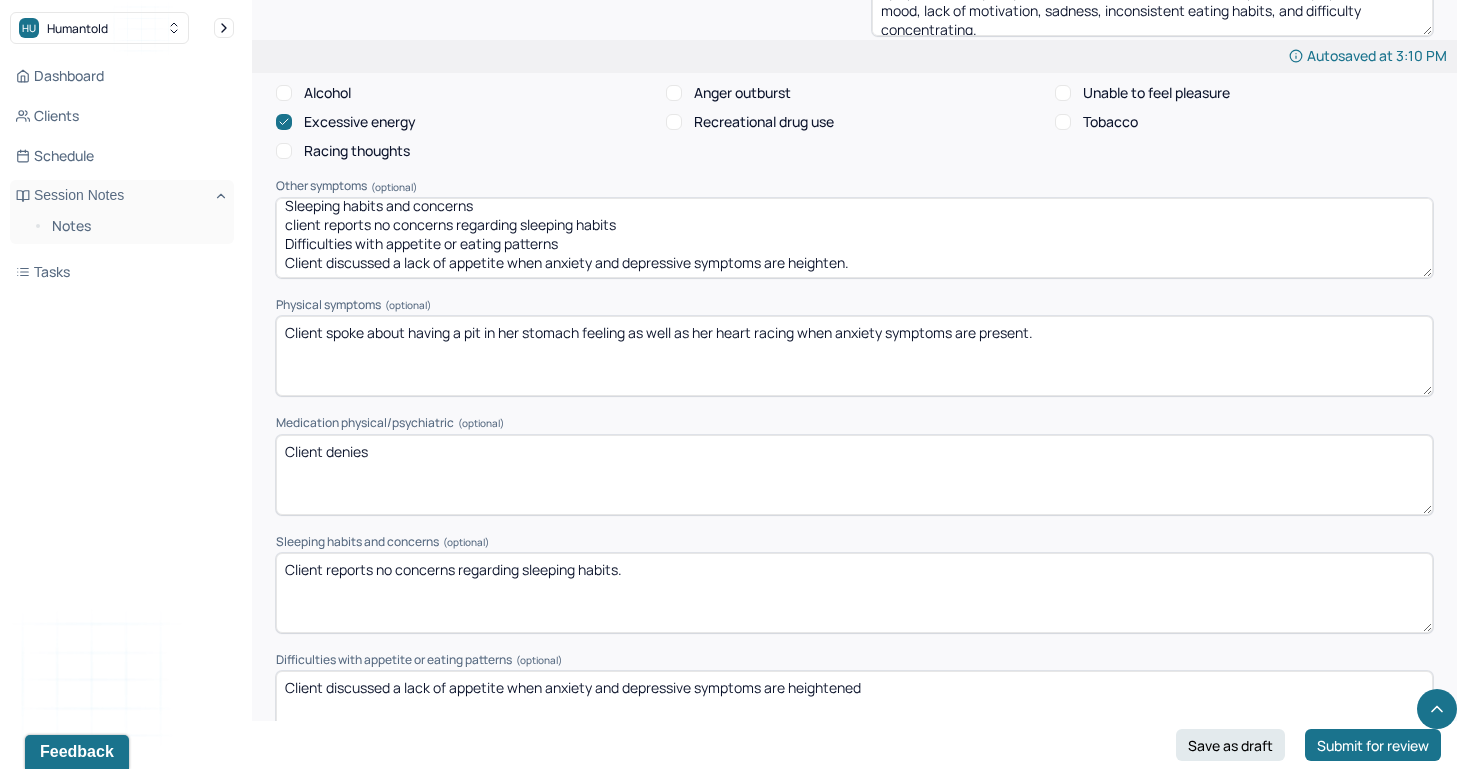 drag, startPoint x: 285, startPoint y: 216, endPoint x: 722, endPoint y: 277, distance: 441.2369 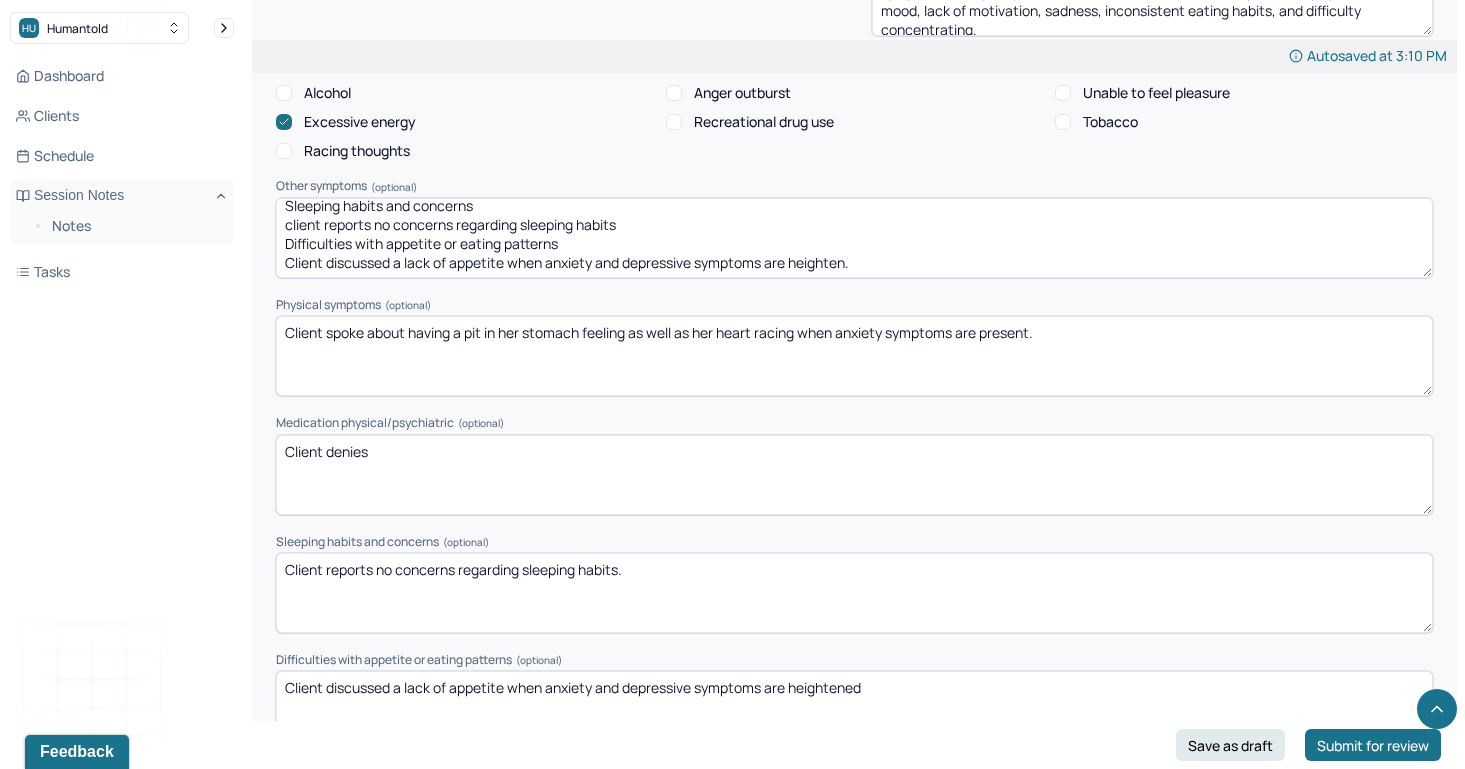 click on "Presenting Concerns What are the problem(s) you are seeking help for? Client reports concerns regarding anxiety symptoms. Client spoke about challenges of transitioning to life post graduation from college. Client discussed experiencing moments of becoming stuck when anxiety symptoms are present due to feelings of being overwhelmed. Clients expressed an interest in exploring coping mechanisms, and processing and navigating transitions.
Symptoms Anxiety Anxiety frequency Weekly Anxiety details * Client reports experiencing anxiety symptoms on weekly basis. Client described symptoms as inconsistent eating habits, feeling stuck/freezing, shutting down, excessive worry, racing thoughts, difficulty concentrating, ruminating thoughts, and avoidance. Panic attacks Depression Depression frequency Yearly Depression details * Easily distracted Impulsive Paranoia Alcohol Anger outburst Unable to feel pleasure Excessive energy Recreational drug use Tobacco Racing thoughts Other symptoms (optional) Physical symptoms" at bounding box center (854, 152) 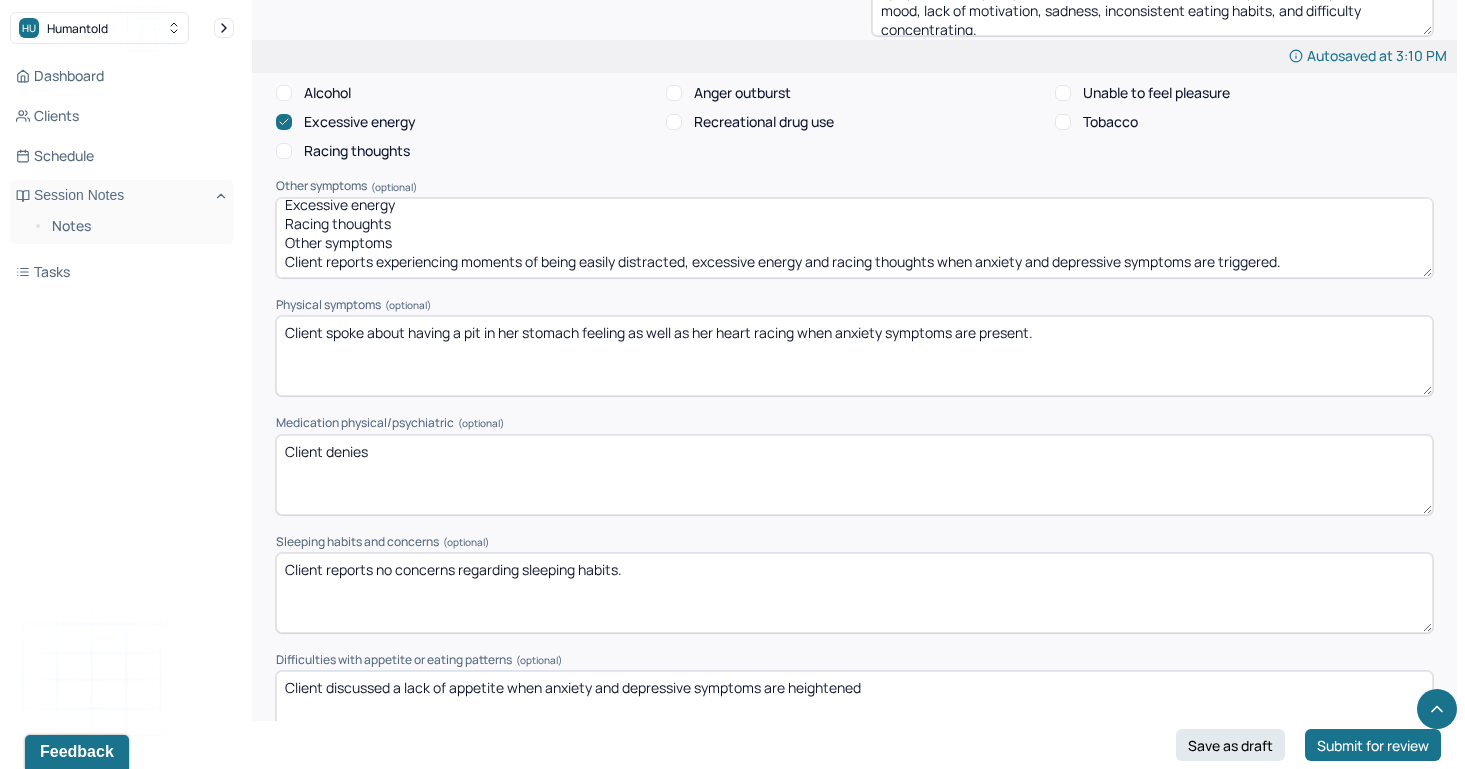 scroll, scrollTop: 47, scrollLeft: 0, axis: vertical 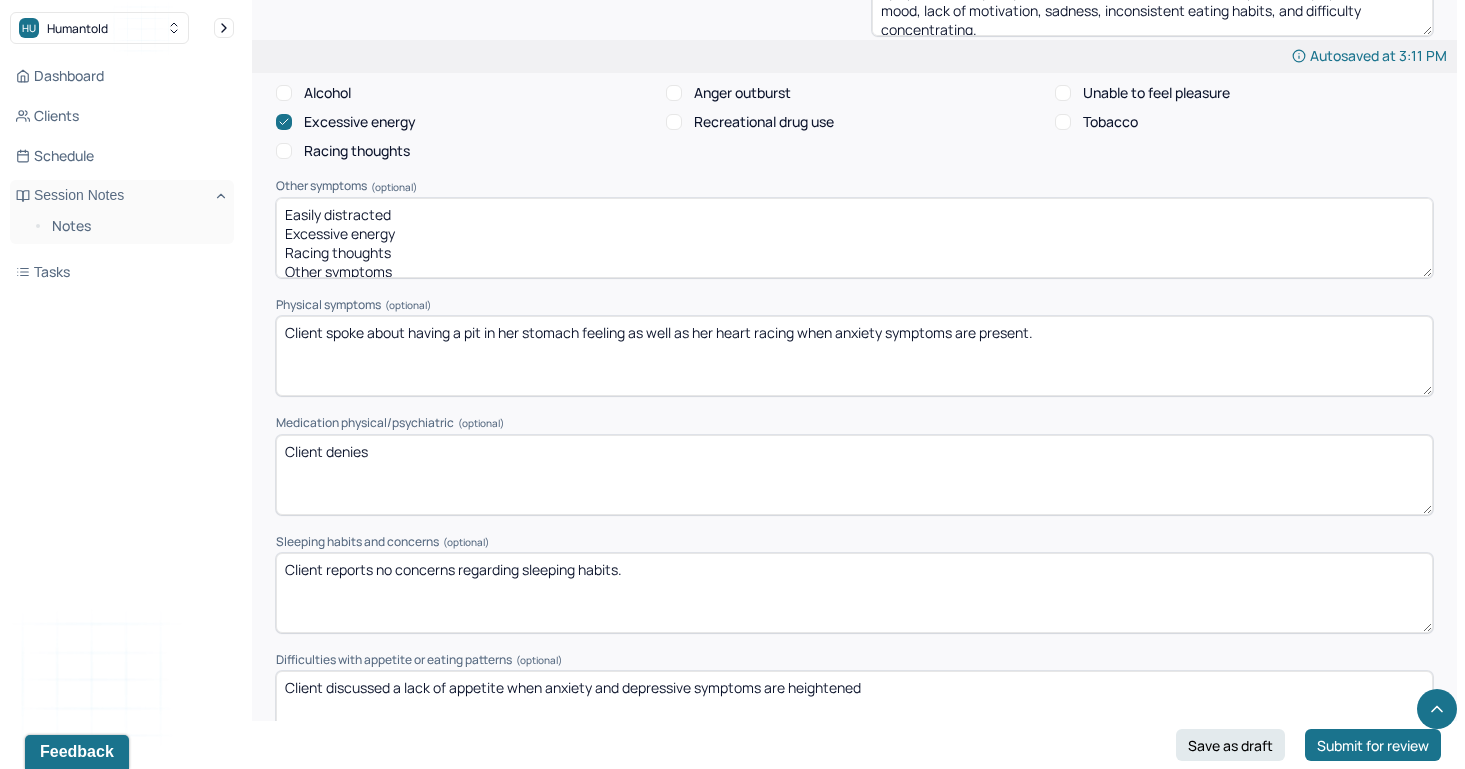 type on "Easily distracted
Excessive energy
Racing thoughts
Other symptoms
Client reports experiencing moments of being easily distracted, excessive energy and racing thoughts when anxiety and depressive symptoms are triggered." 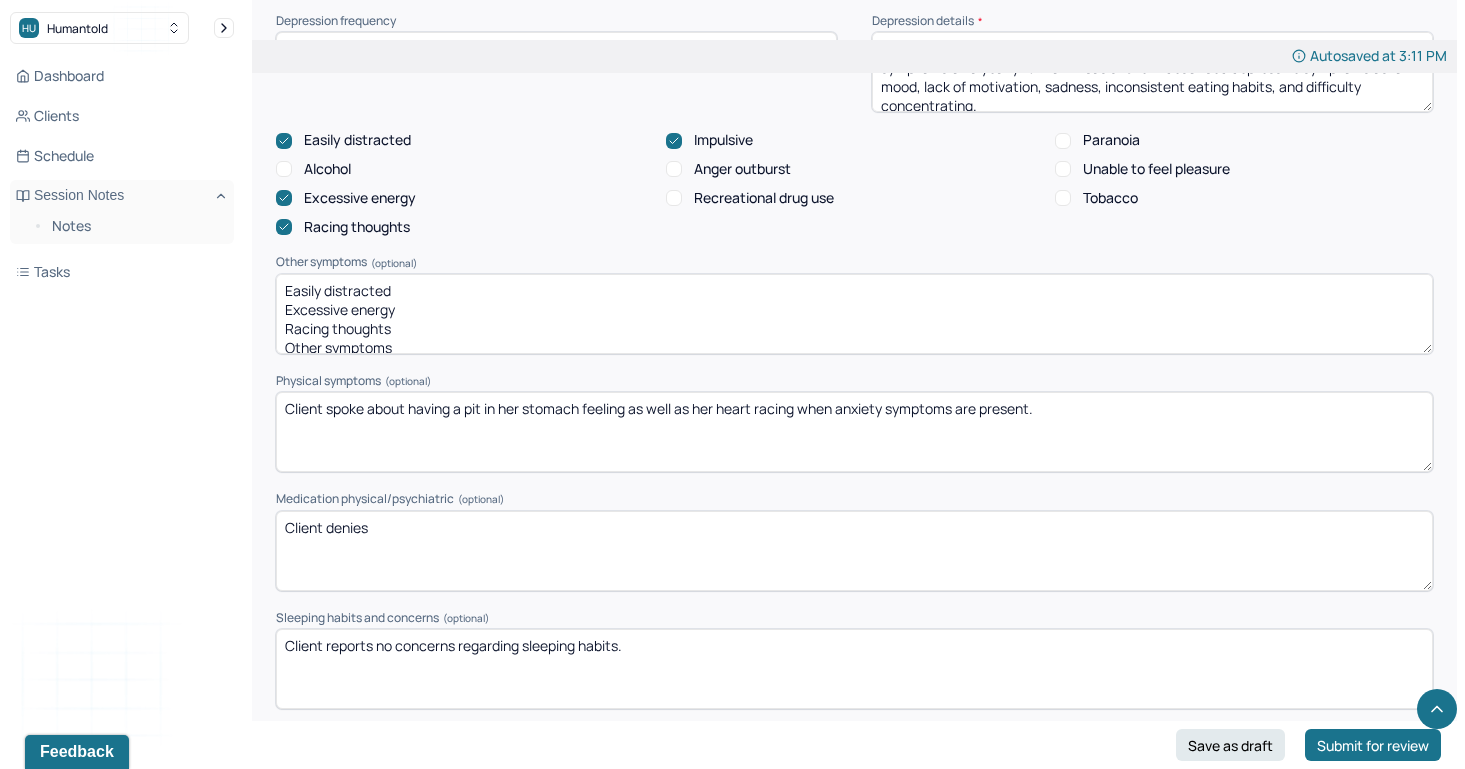 scroll, scrollTop: 2355, scrollLeft: 0, axis: vertical 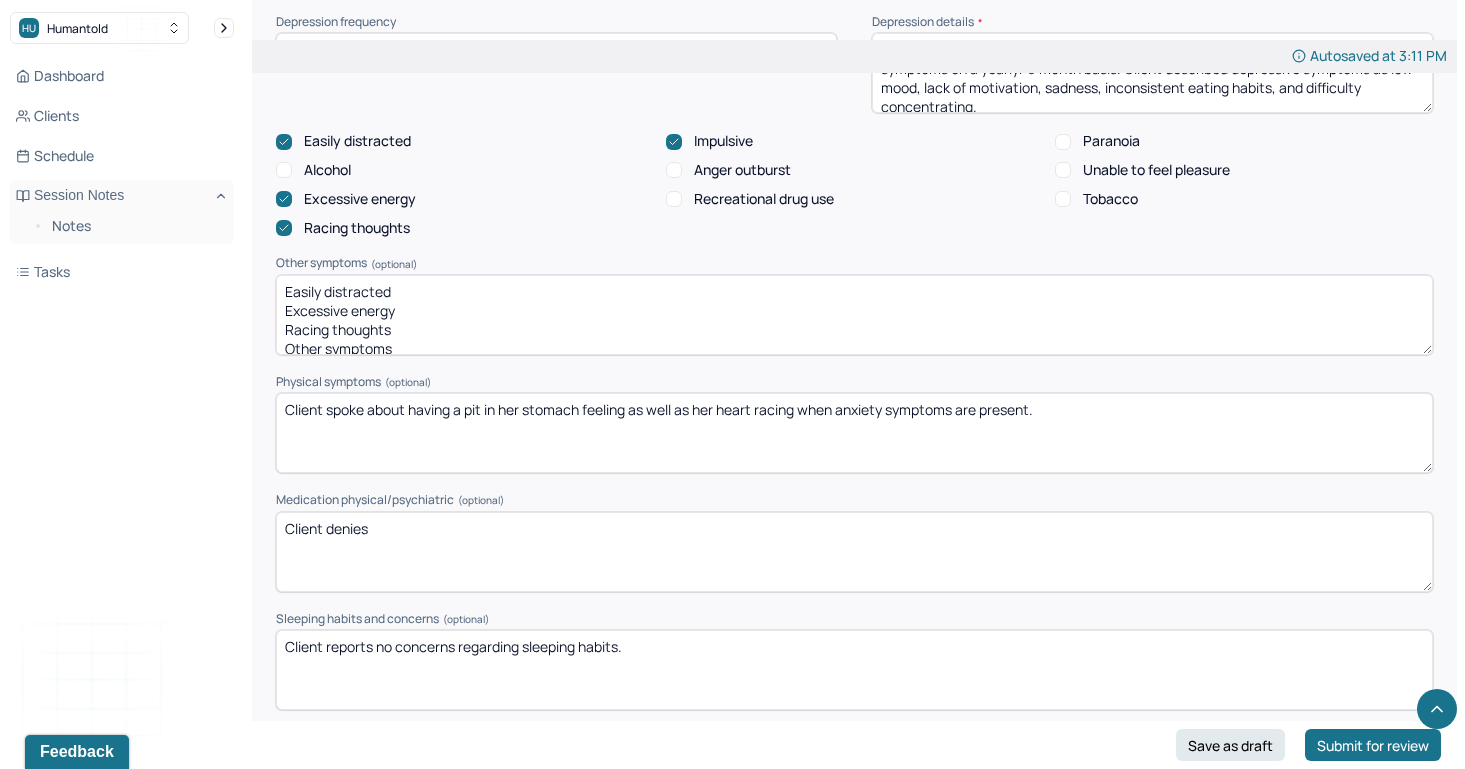 click on "Easily distracted
Excessive energy
Racing thoughts
Other symptoms
Client reports experiencing moments of being easily distracted, excessive energy and racing thoughts when anxiety and depressive symptoms are triggered." at bounding box center [854, 315] 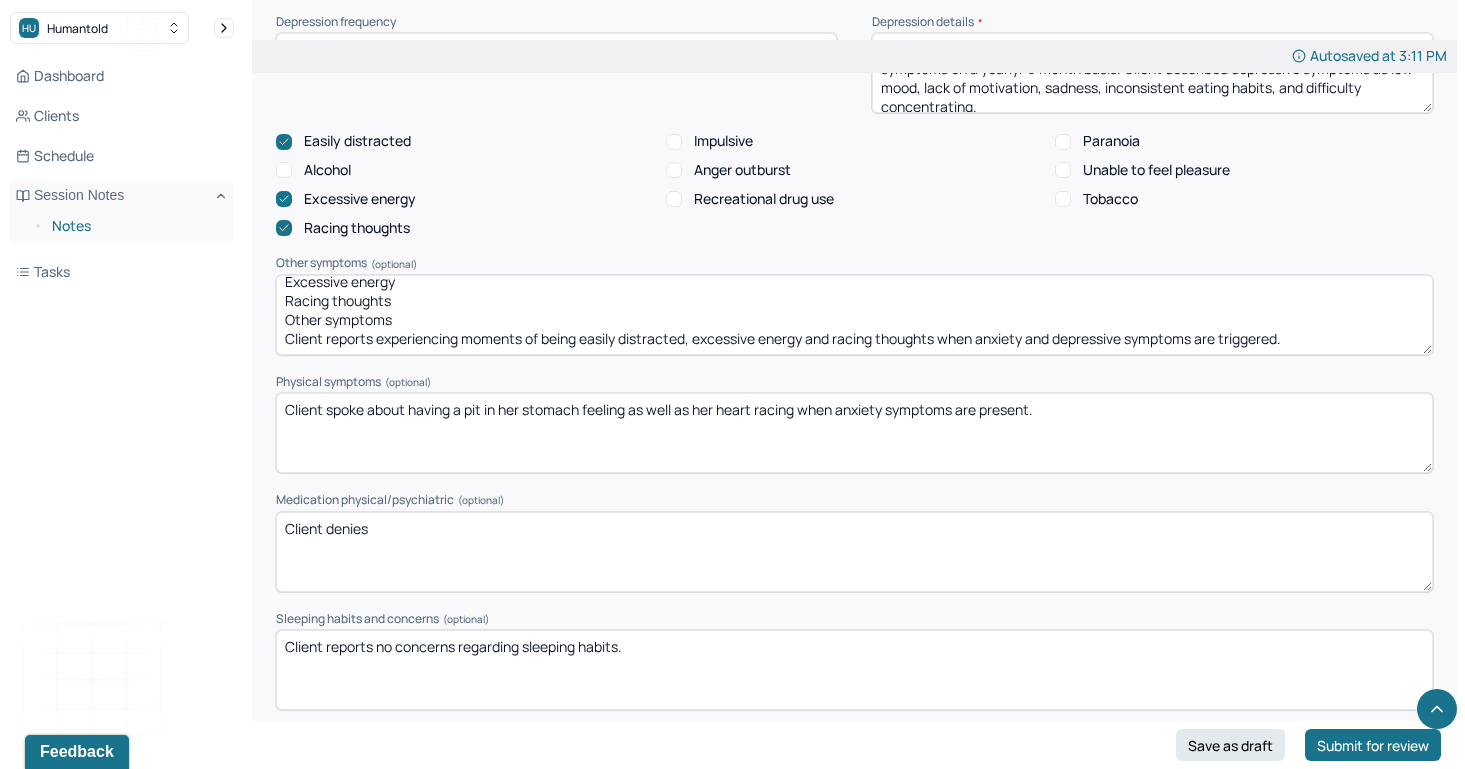 scroll, scrollTop: 0, scrollLeft: 0, axis: both 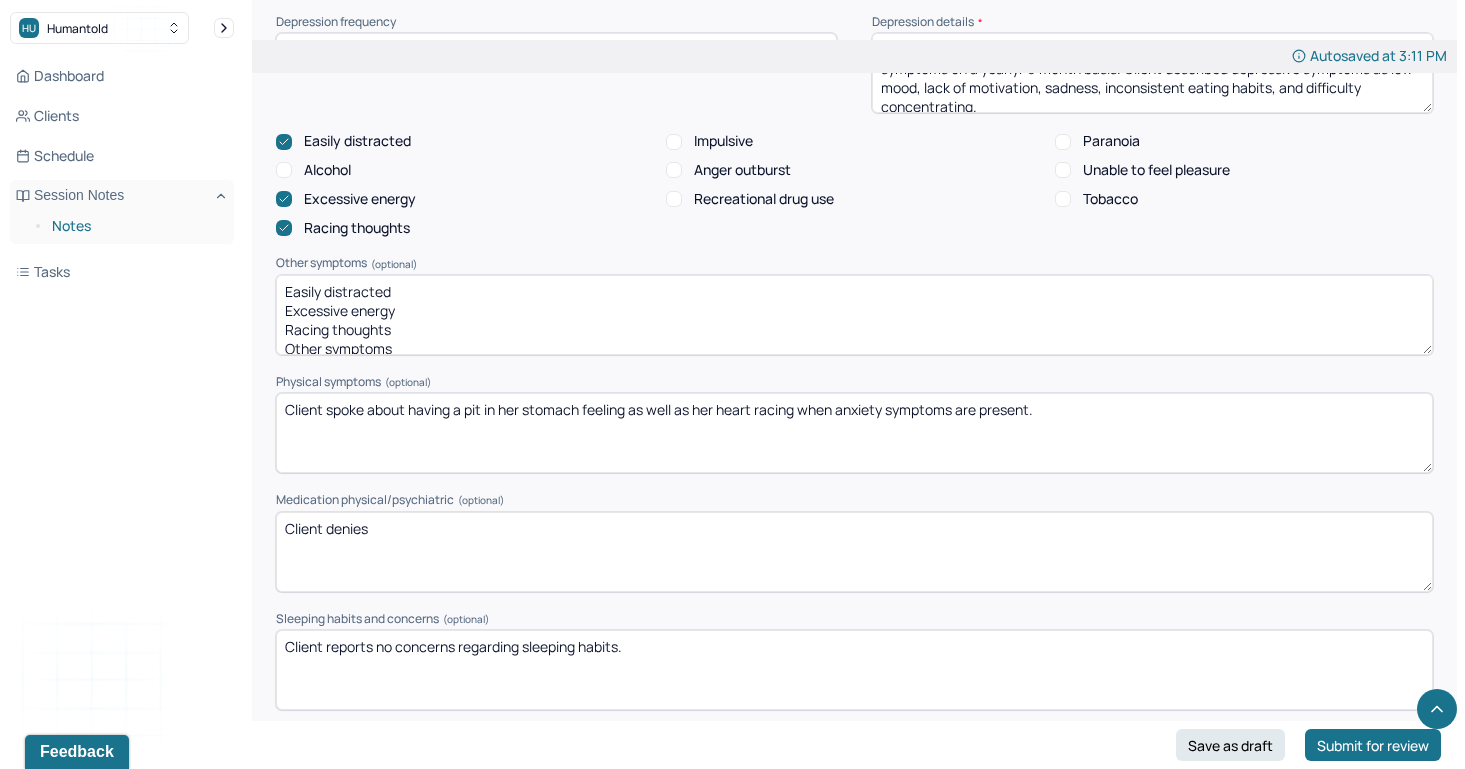 drag, startPoint x: 410, startPoint y: 304, endPoint x: 175, endPoint y: 231, distance: 246.07722 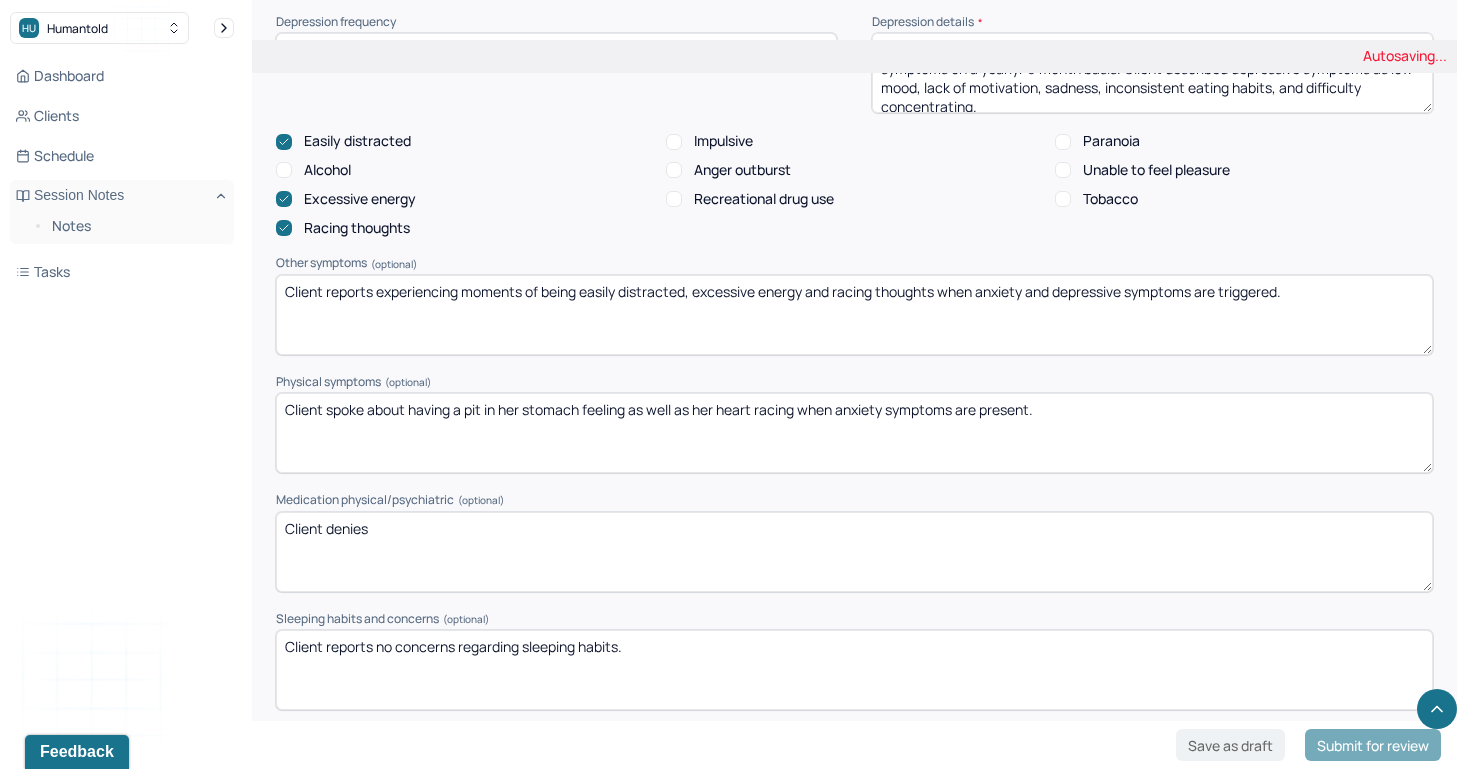 click on "riencing moments of being easily distracted, excessive energy and racing thoughts when anxiety and depressive symptoms are triggered." at bounding box center (854, 315) 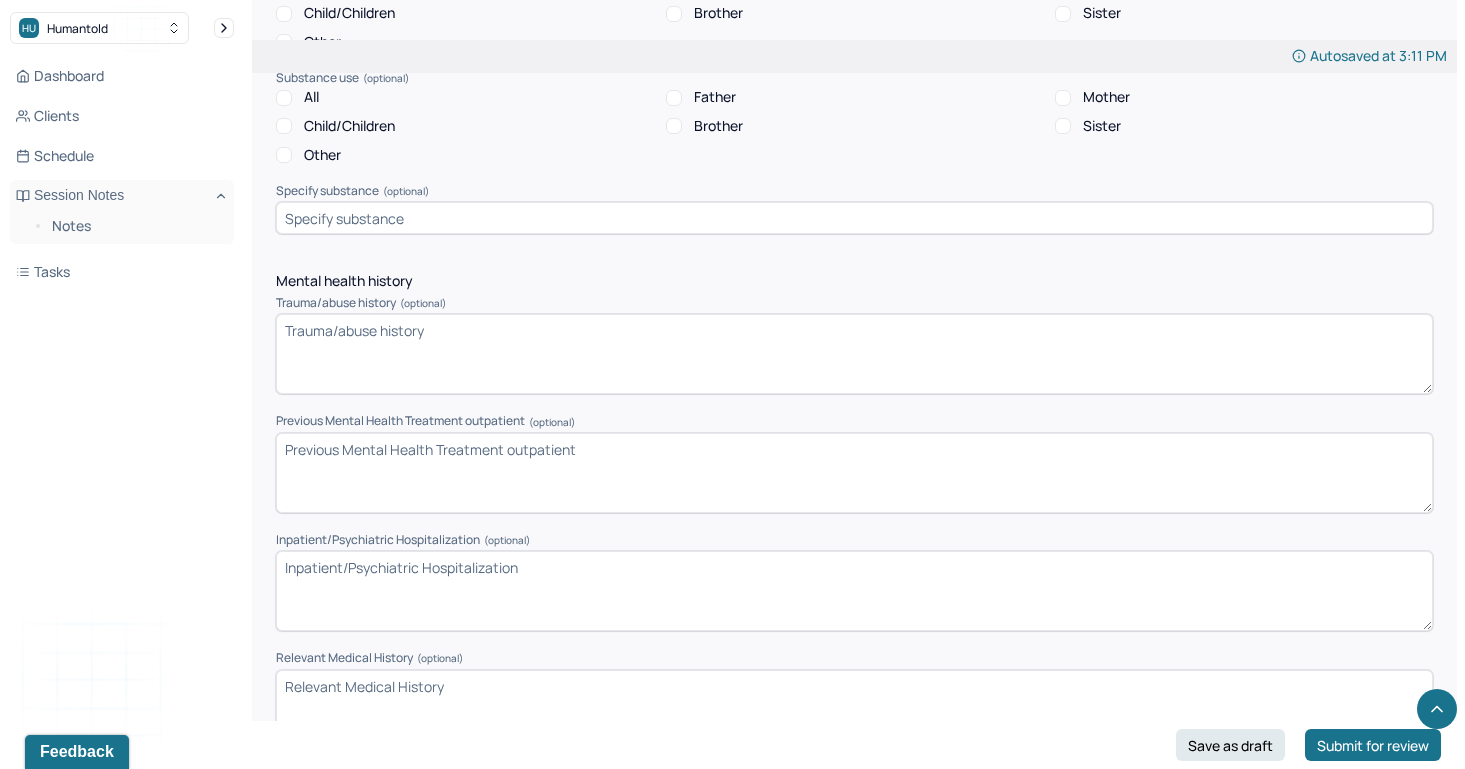 scroll, scrollTop: 4673, scrollLeft: 0, axis: vertical 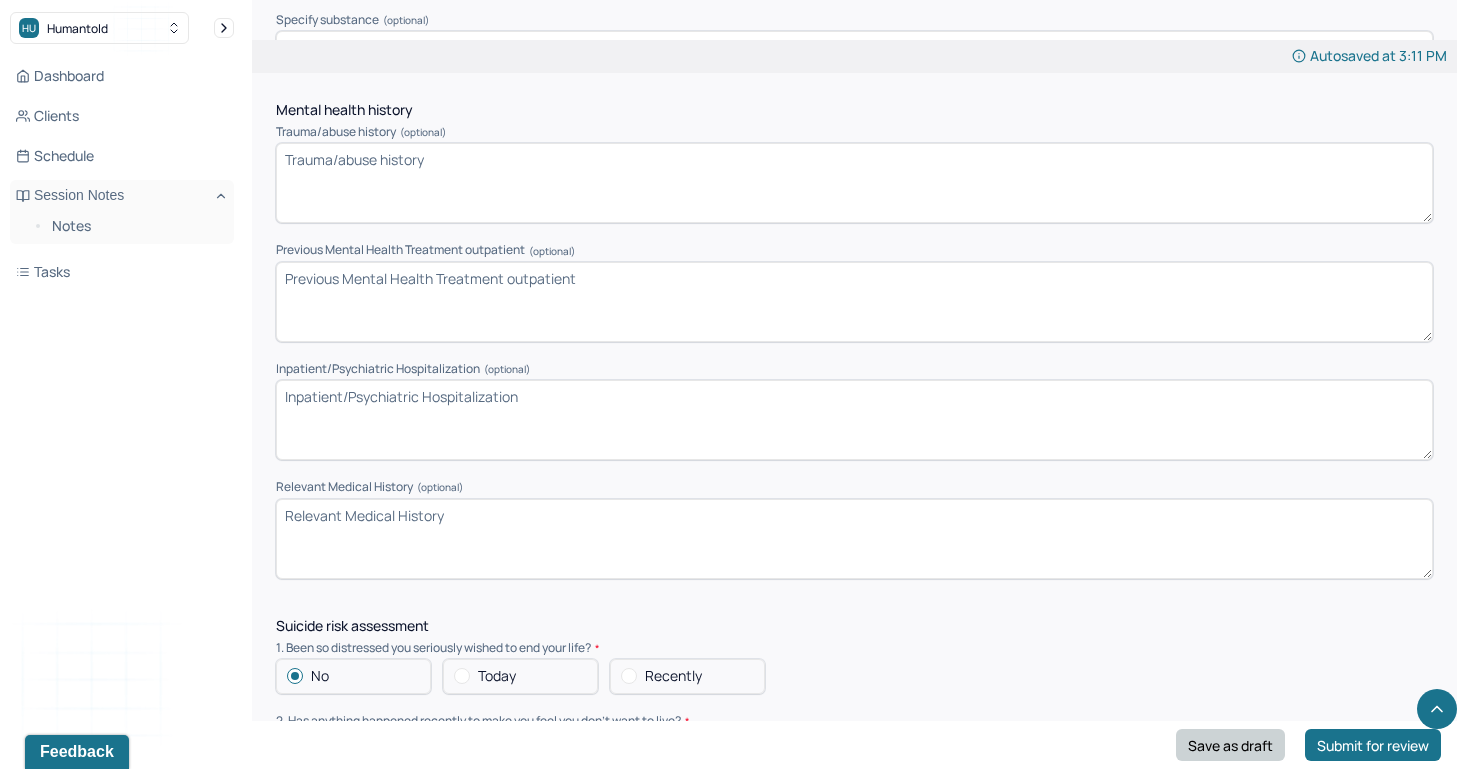 type on "Client reports experiencing moments of being easily distracted, excessive energy and racing thoughts when anxiety and depressive symptoms are triggered." 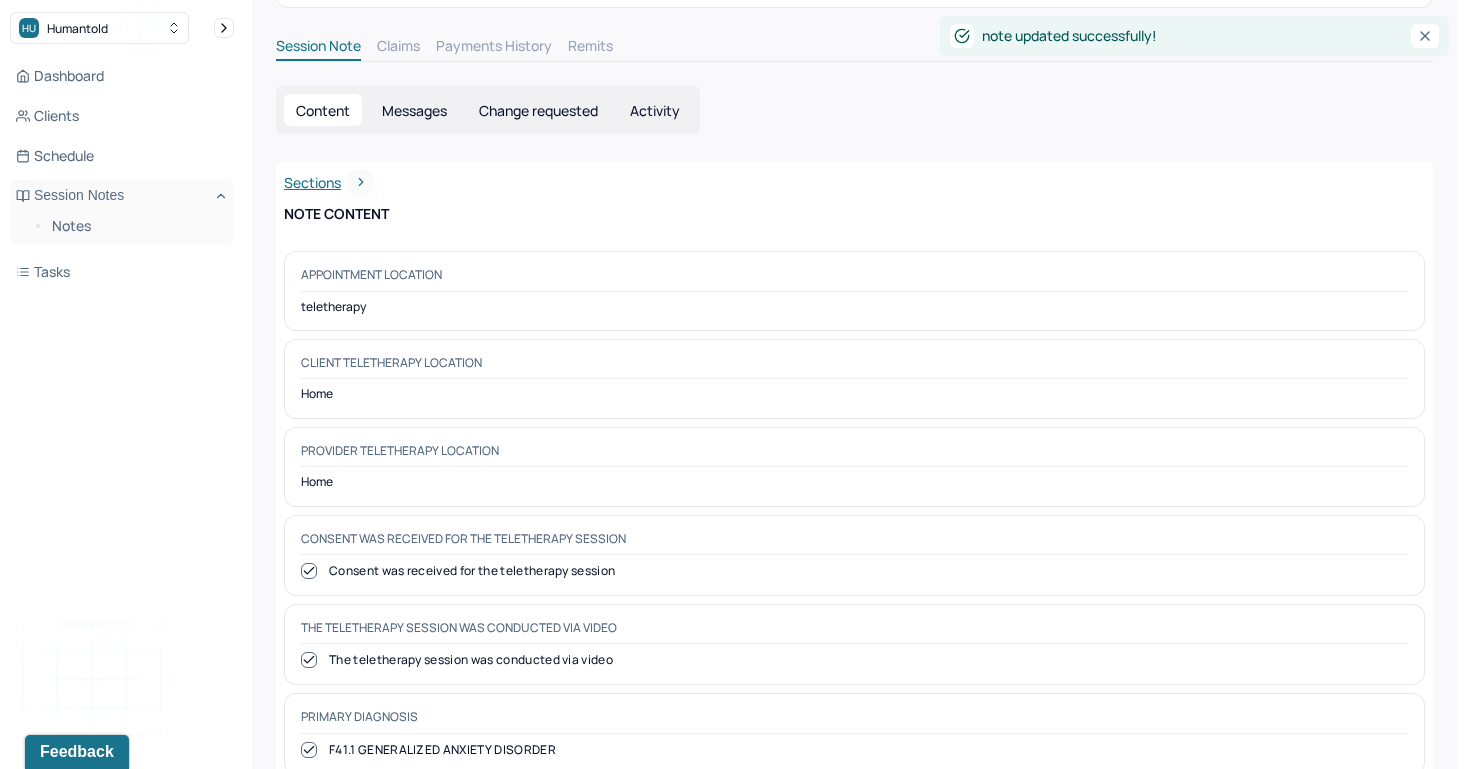 scroll, scrollTop: 0, scrollLeft: 0, axis: both 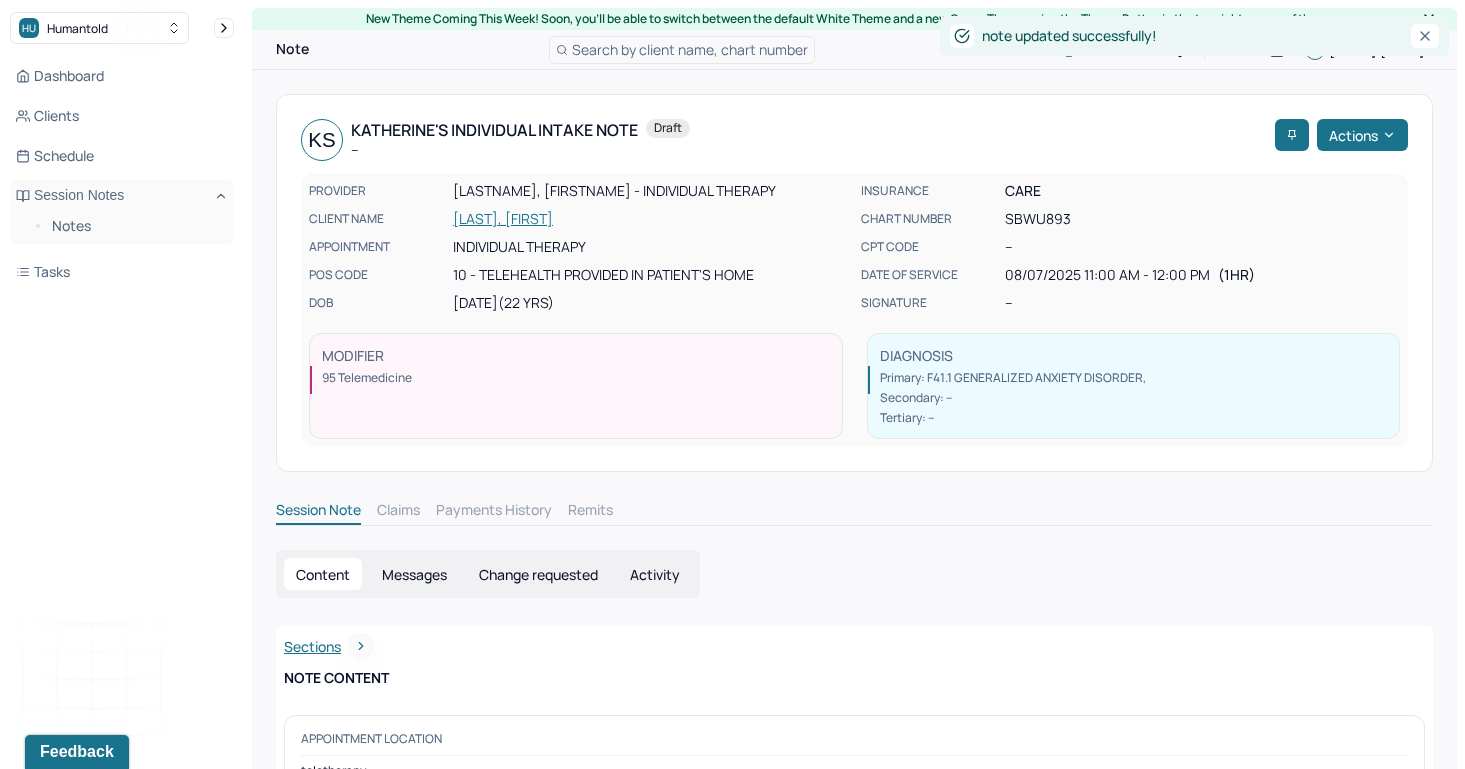 click on "[LAST], [FIRST]" at bounding box center (651, 219) 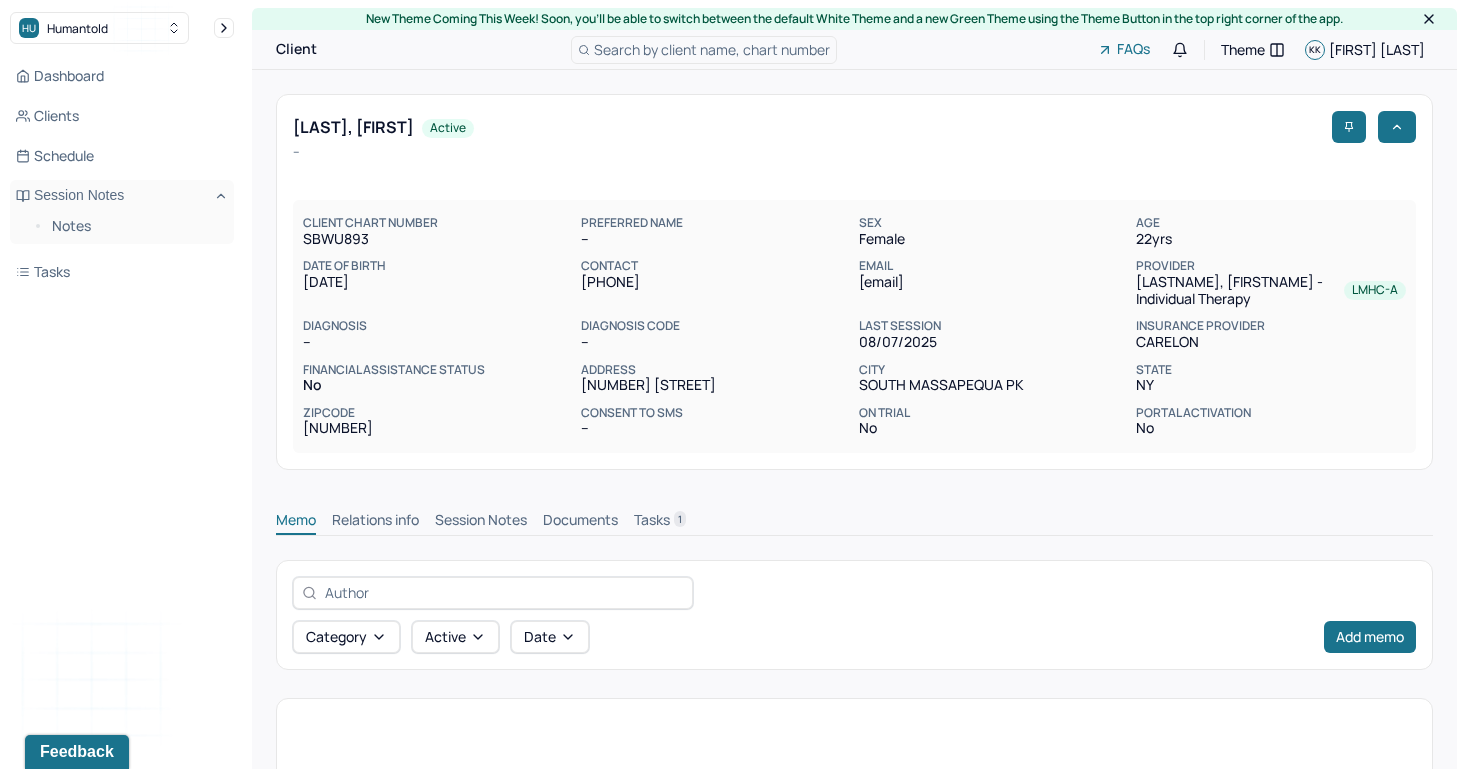 scroll, scrollTop: 9, scrollLeft: 0, axis: vertical 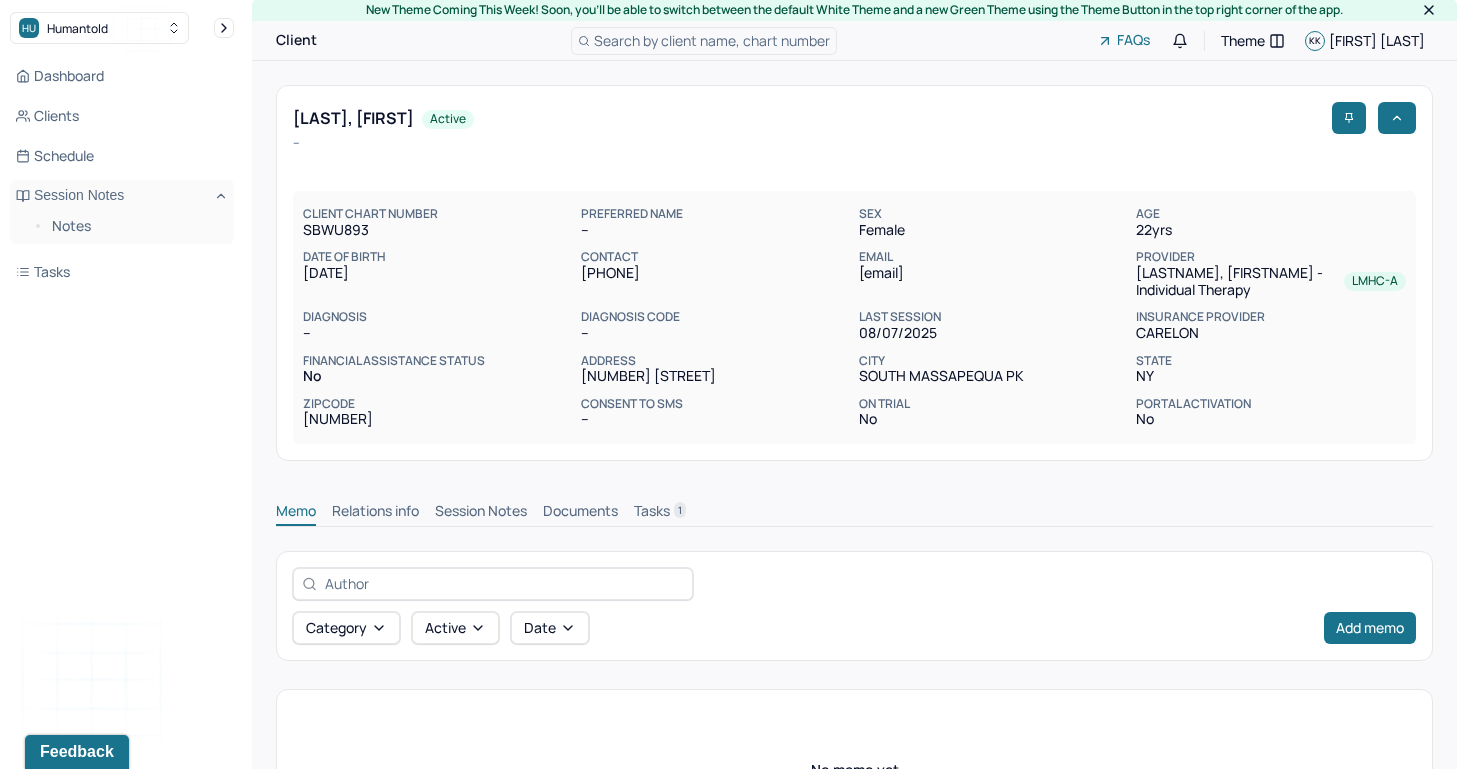 click on "Session Notes" at bounding box center [481, 513] 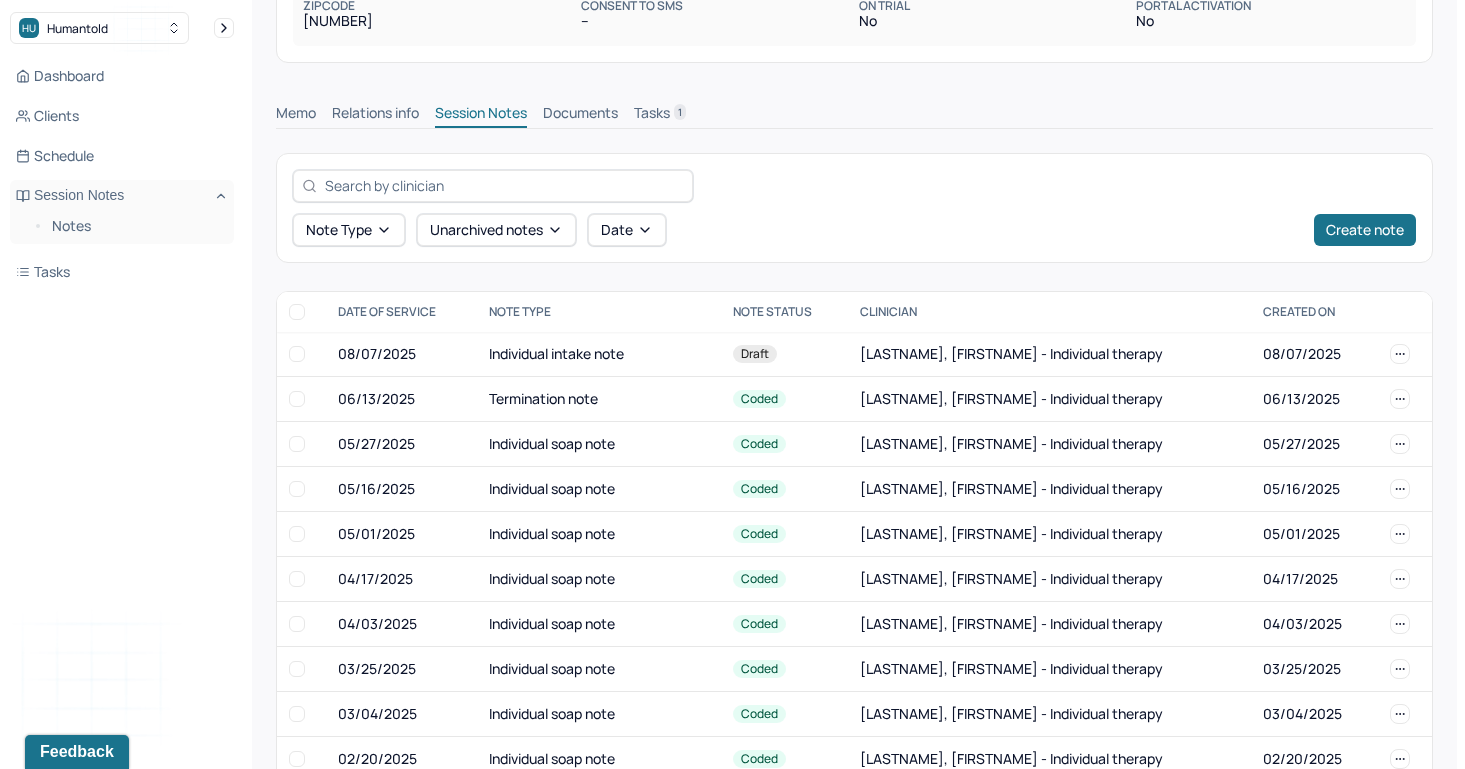 scroll, scrollTop: 559, scrollLeft: 0, axis: vertical 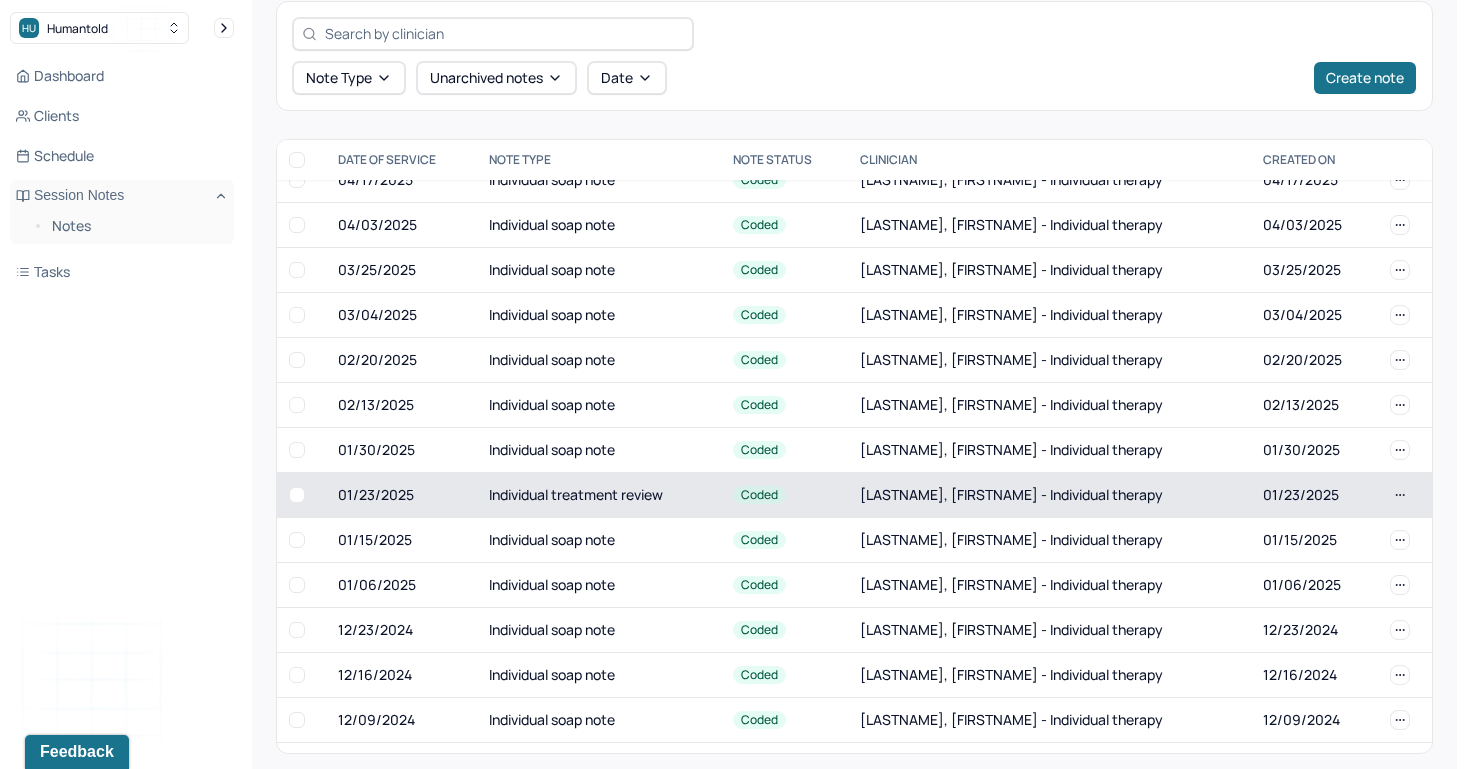 click on "Individual treatment review" at bounding box center (599, 494) 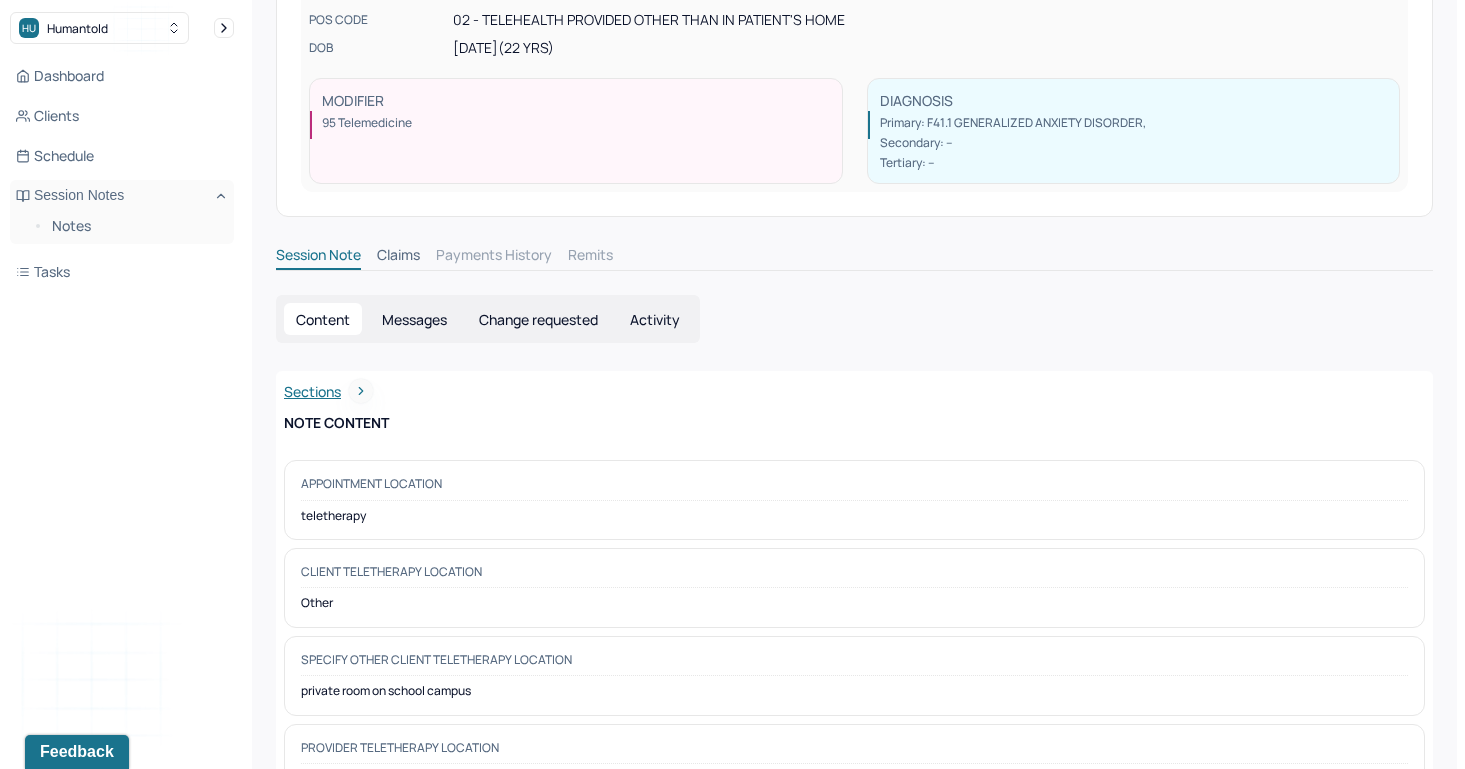 scroll, scrollTop: 0, scrollLeft: 0, axis: both 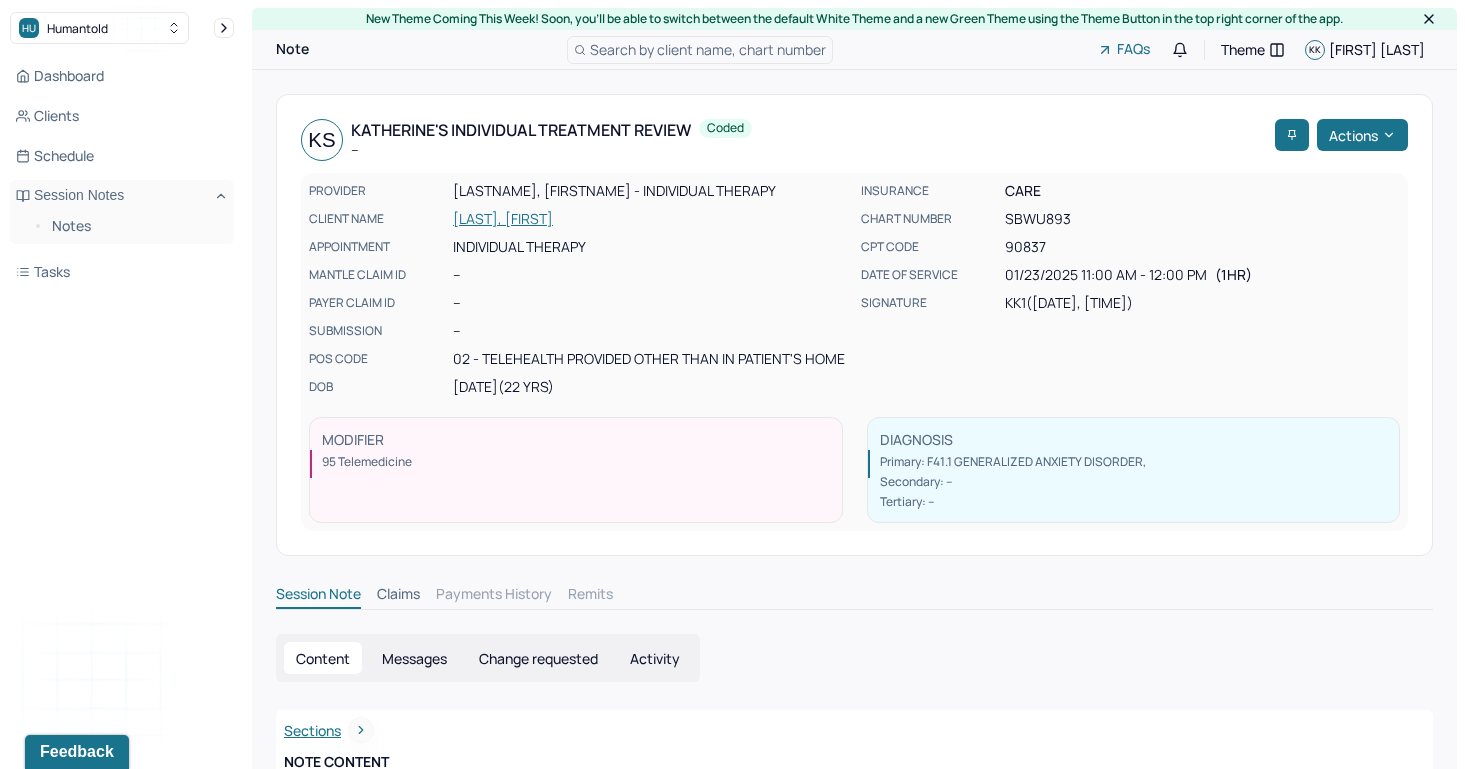 click on "[LAST], [FIRST]" at bounding box center (651, 219) 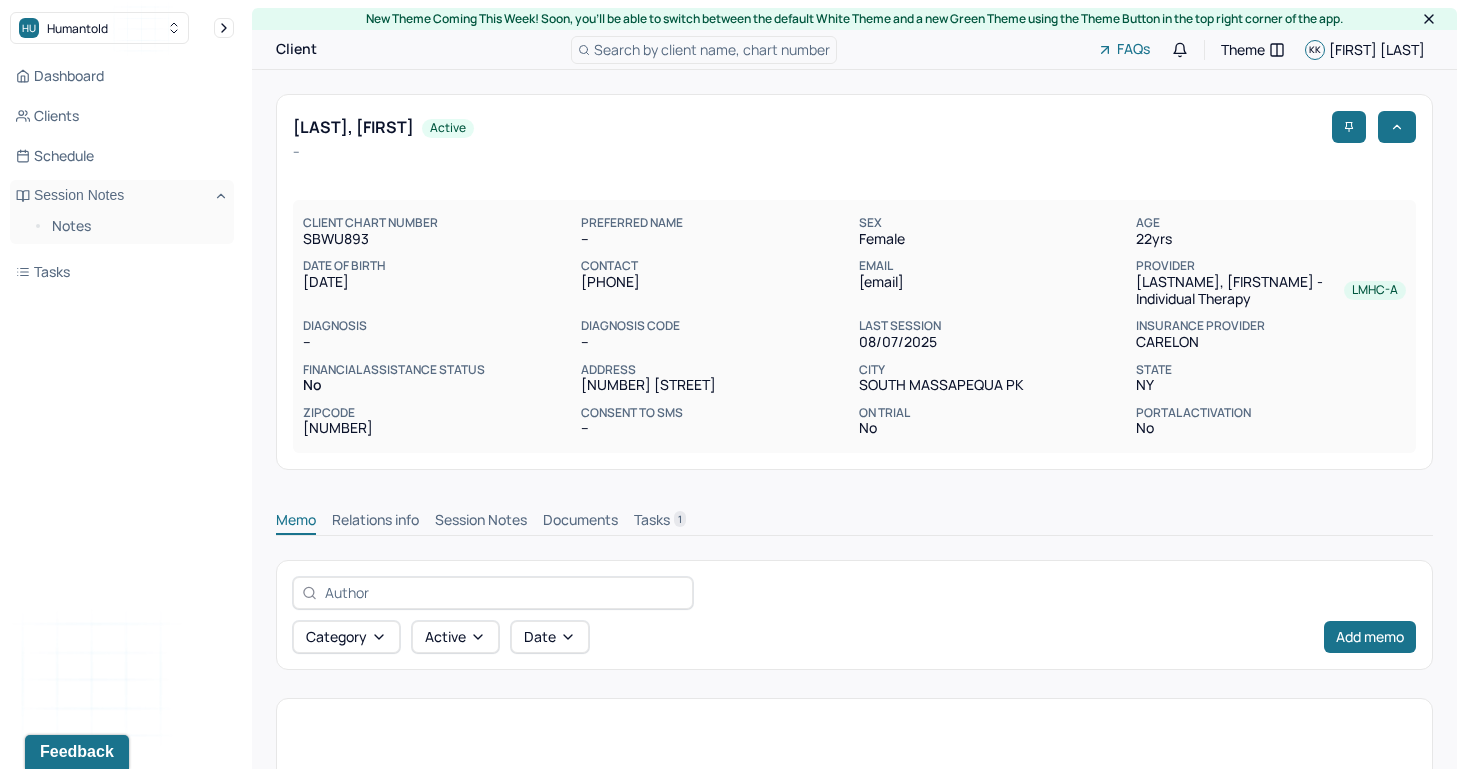 click on "Session Notes" at bounding box center [481, 522] 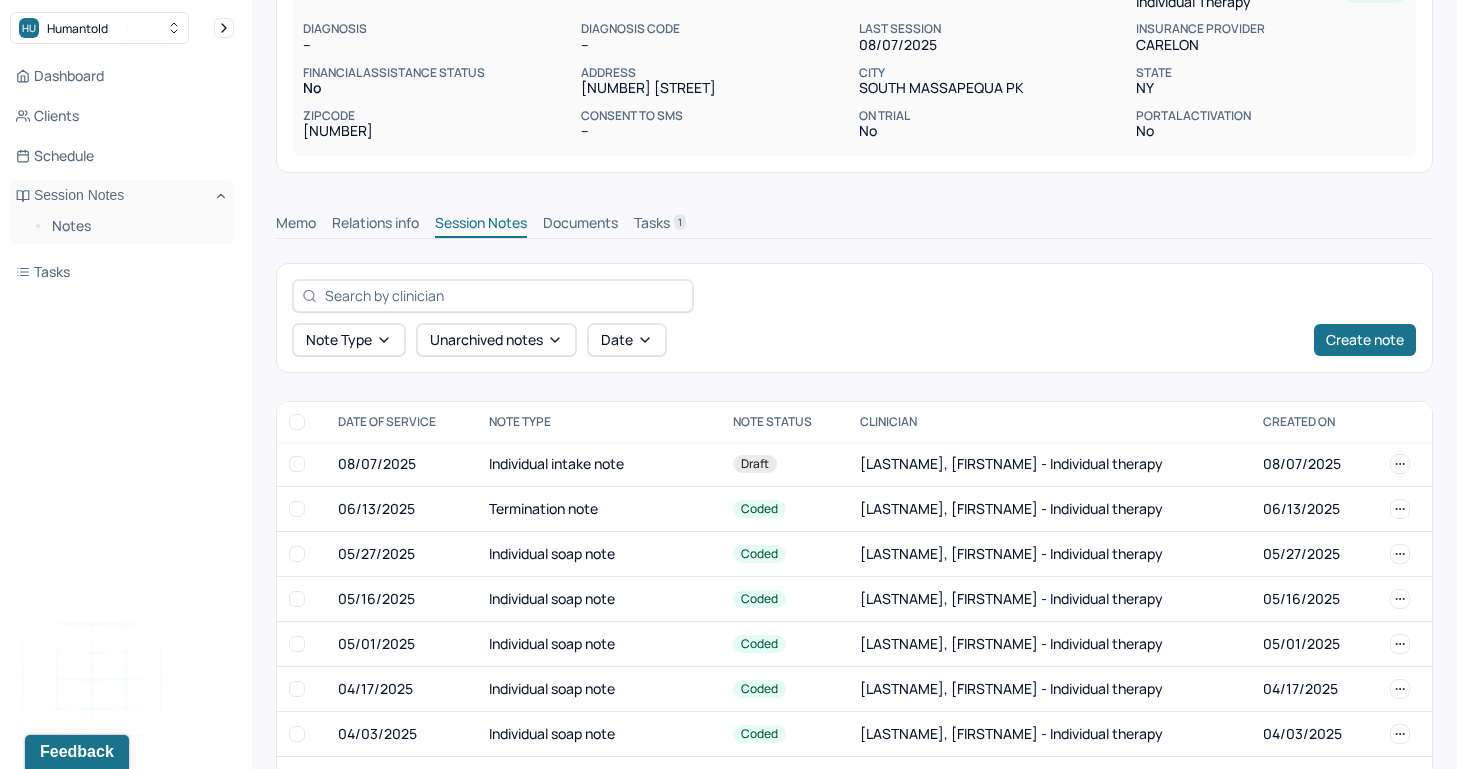 scroll, scrollTop: 559, scrollLeft: 0, axis: vertical 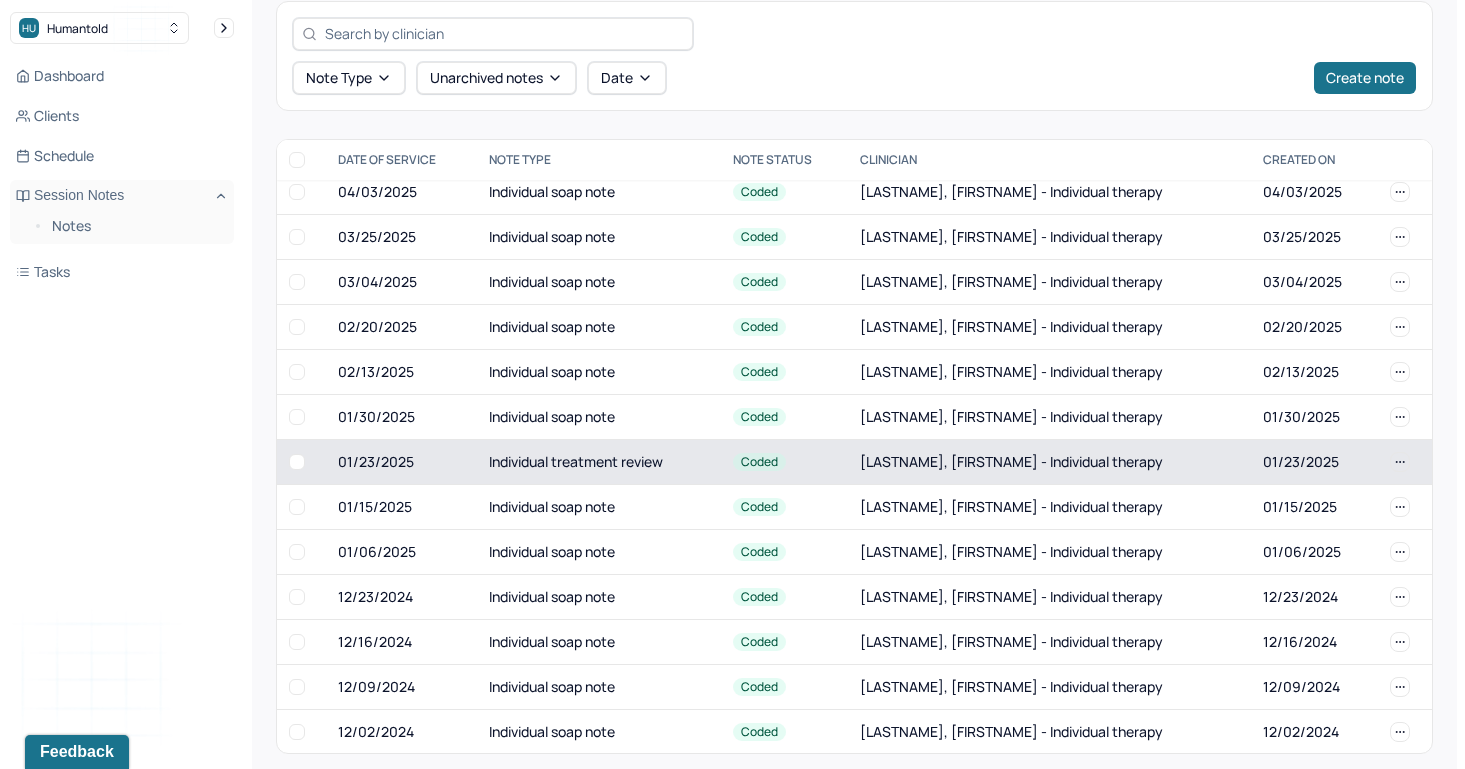 click on "Individual treatment review" at bounding box center (599, 461) 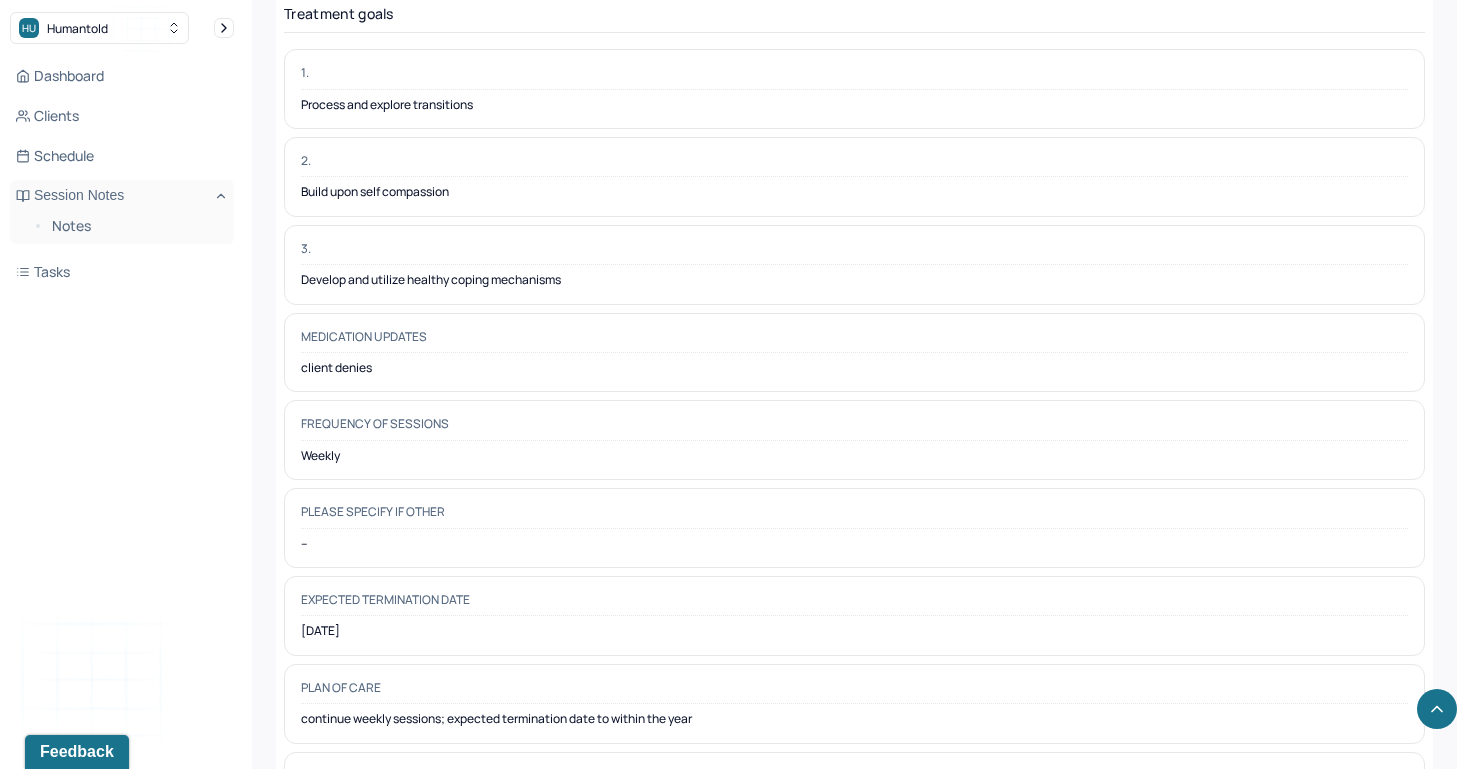 scroll, scrollTop: 5539, scrollLeft: 0, axis: vertical 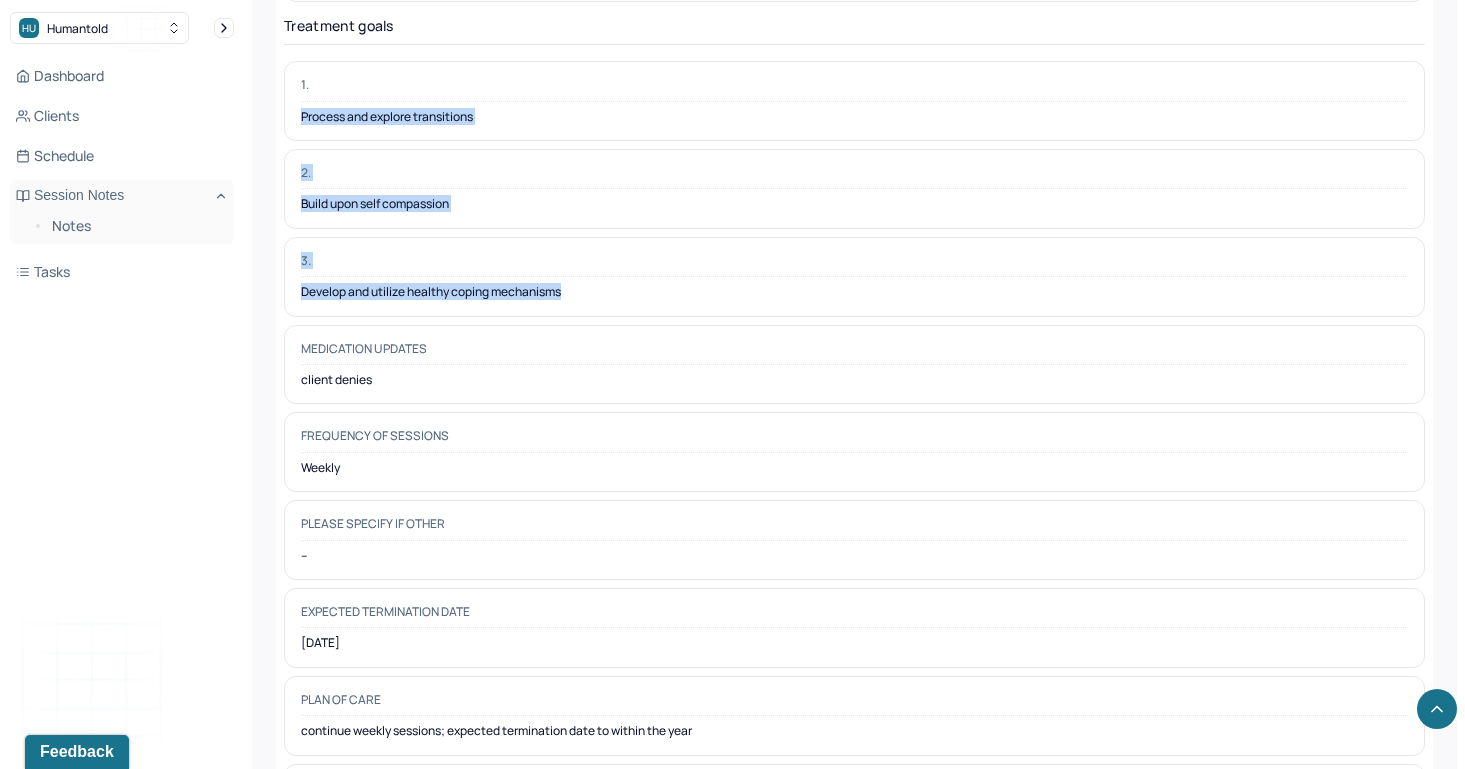 drag, startPoint x: 592, startPoint y: 244, endPoint x: 300, endPoint y: 55, distance: 347.82898 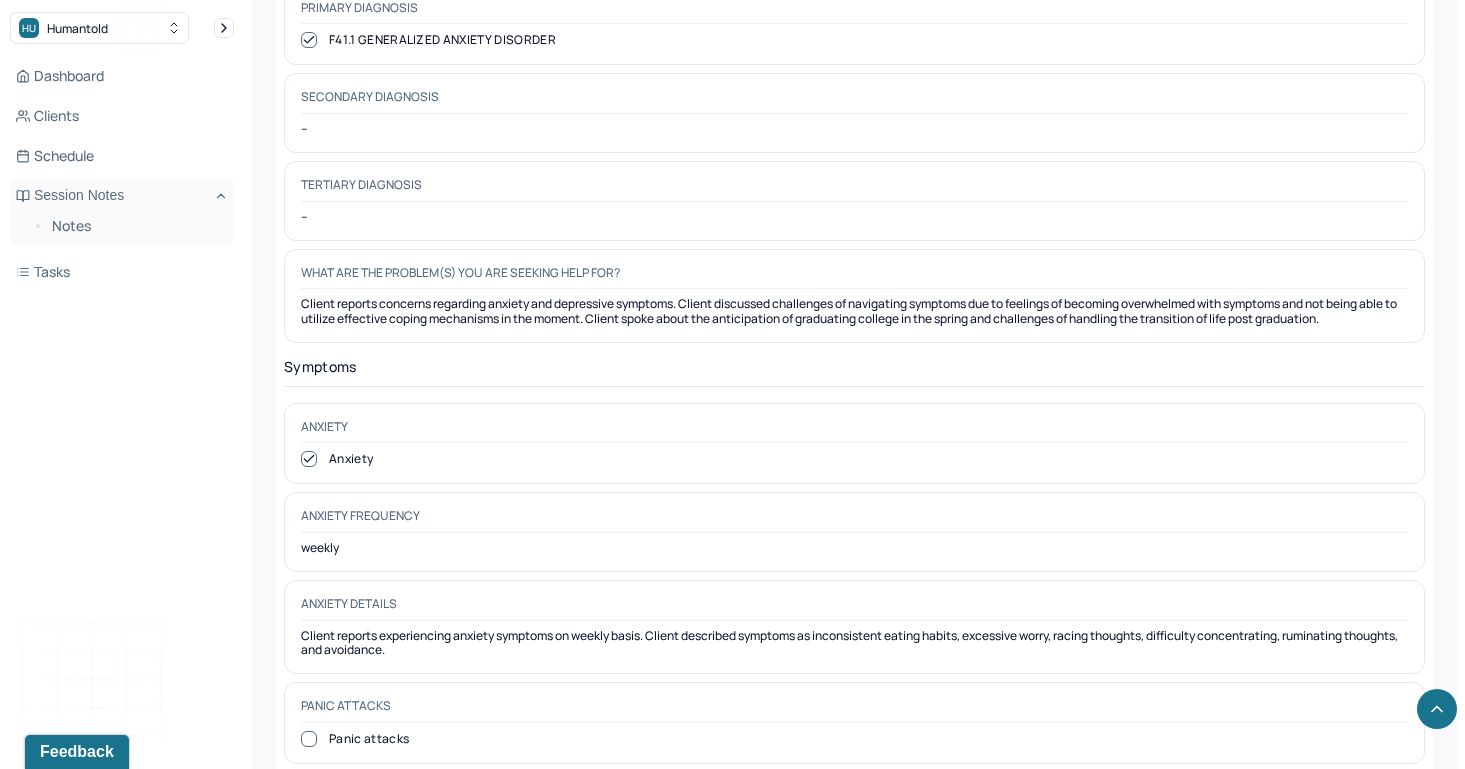 scroll, scrollTop: 0, scrollLeft: 0, axis: both 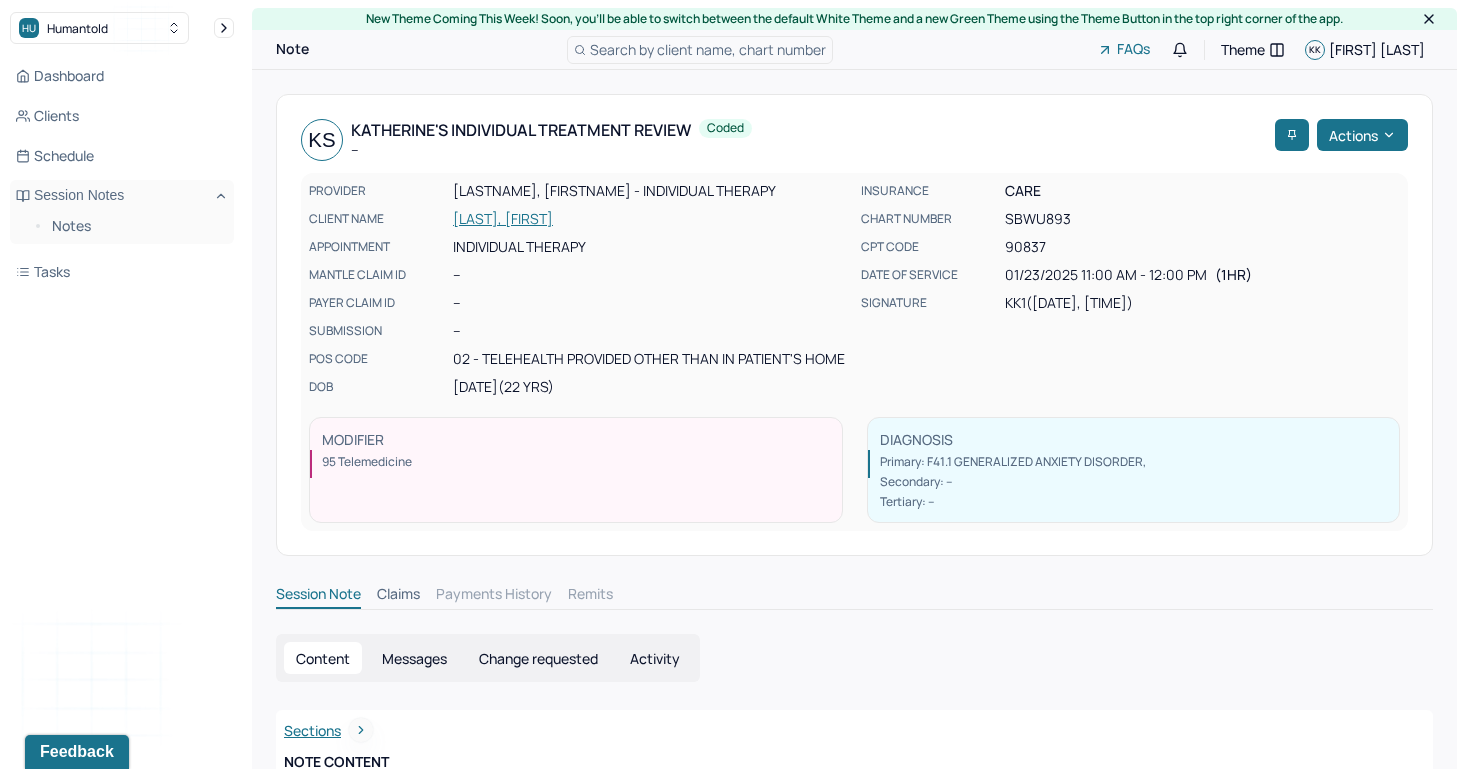 click on "[LAST], [FIRST]" at bounding box center (651, 219) 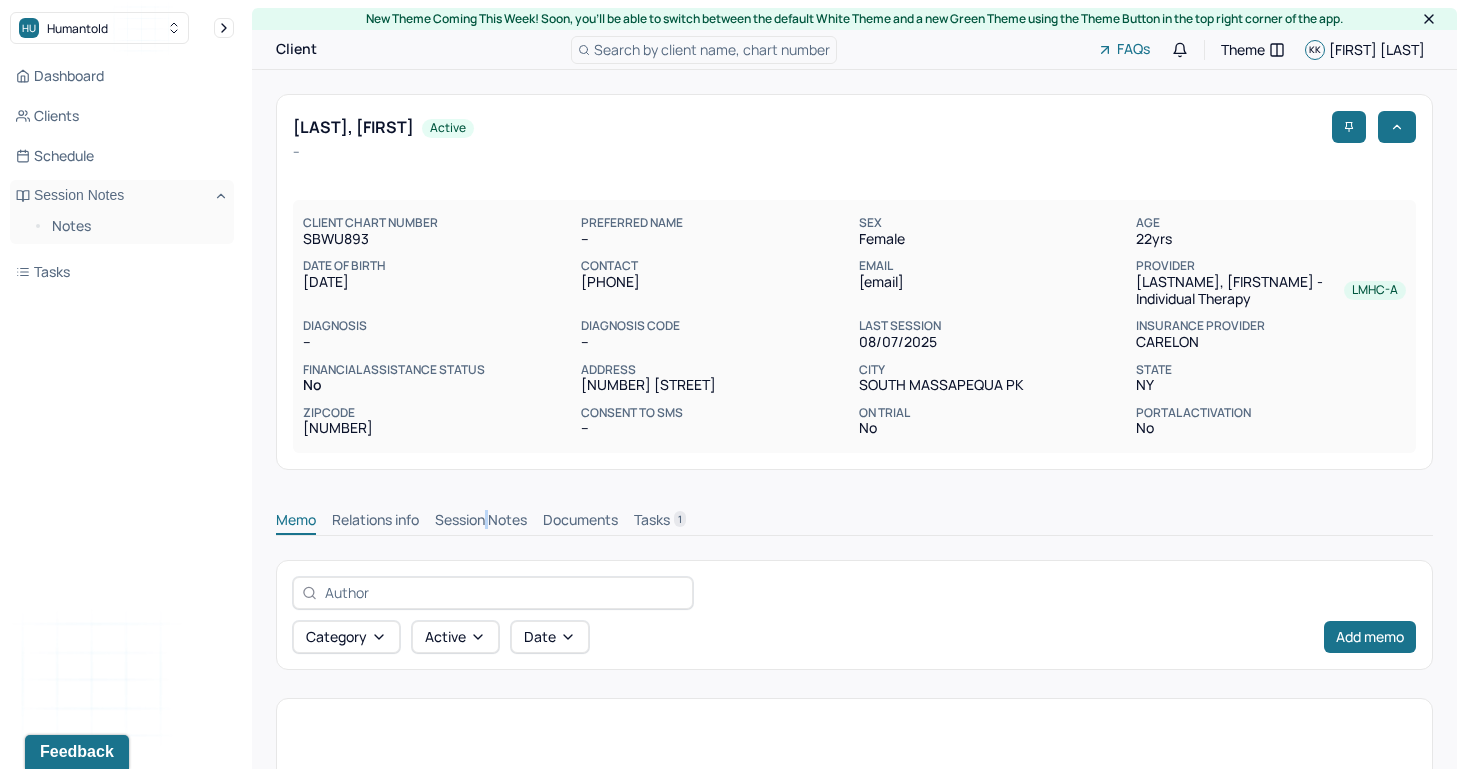 click on "Session Notes" at bounding box center (481, 522) 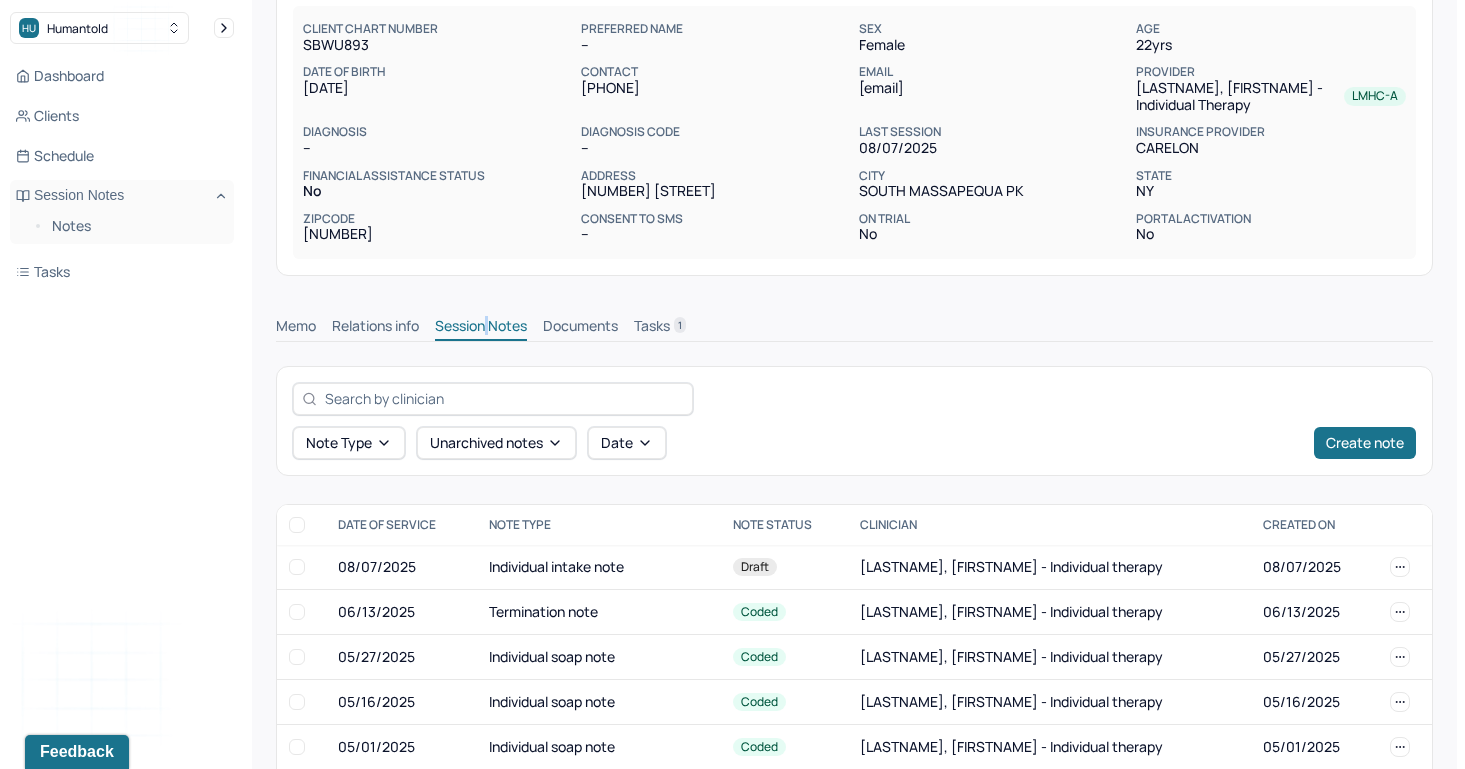 scroll, scrollTop: 559, scrollLeft: 0, axis: vertical 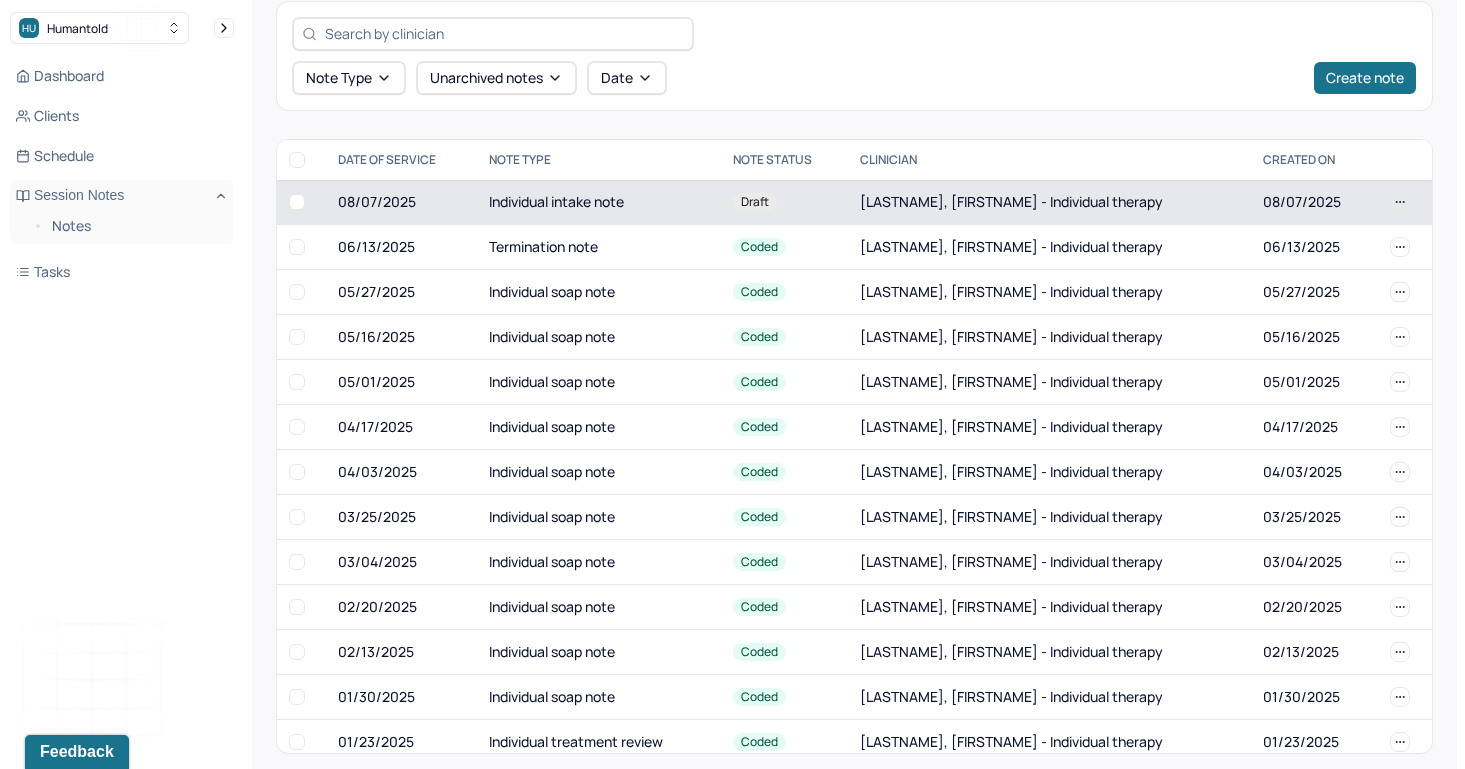 click on "Individual intake note" at bounding box center (599, 202) 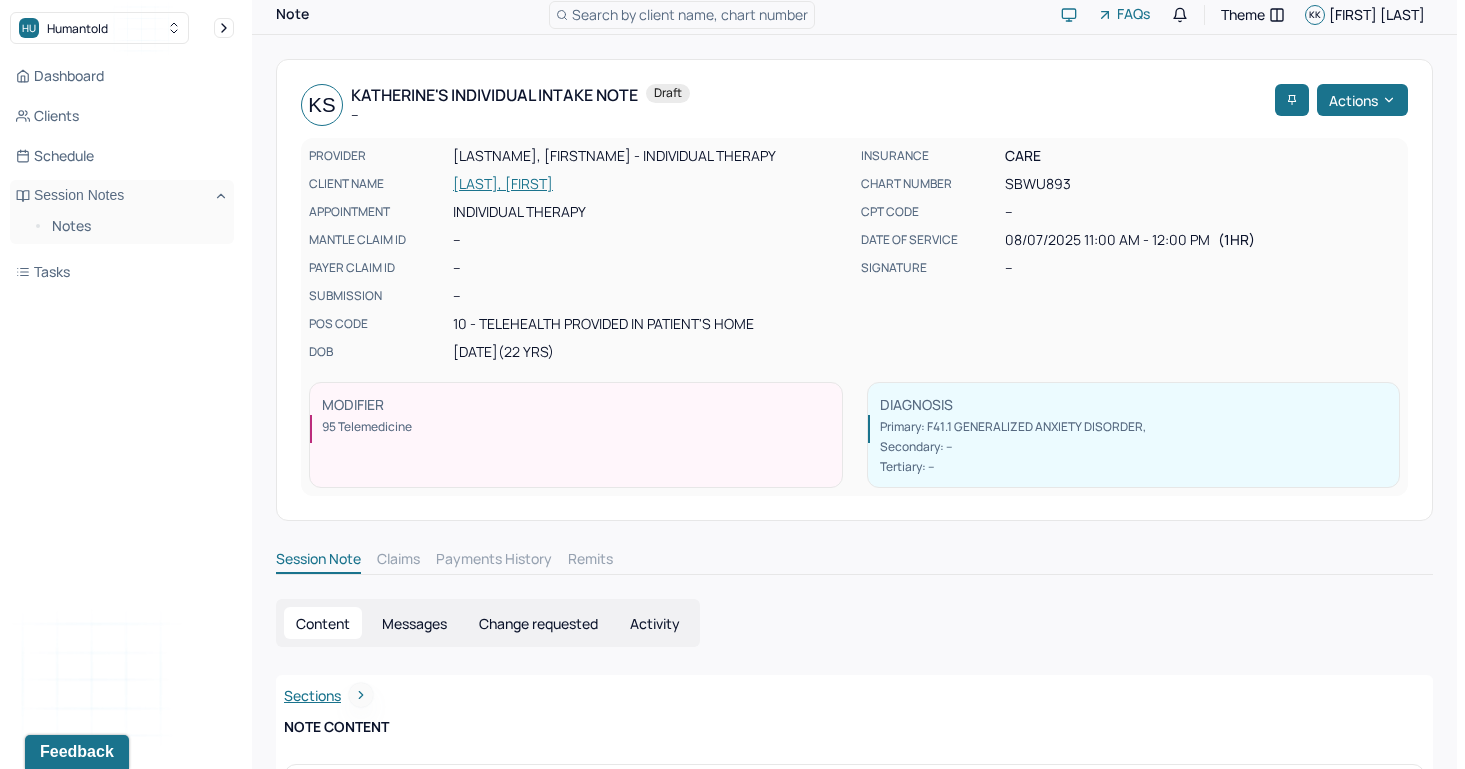 scroll, scrollTop: 0, scrollLeft: 0, axis: both 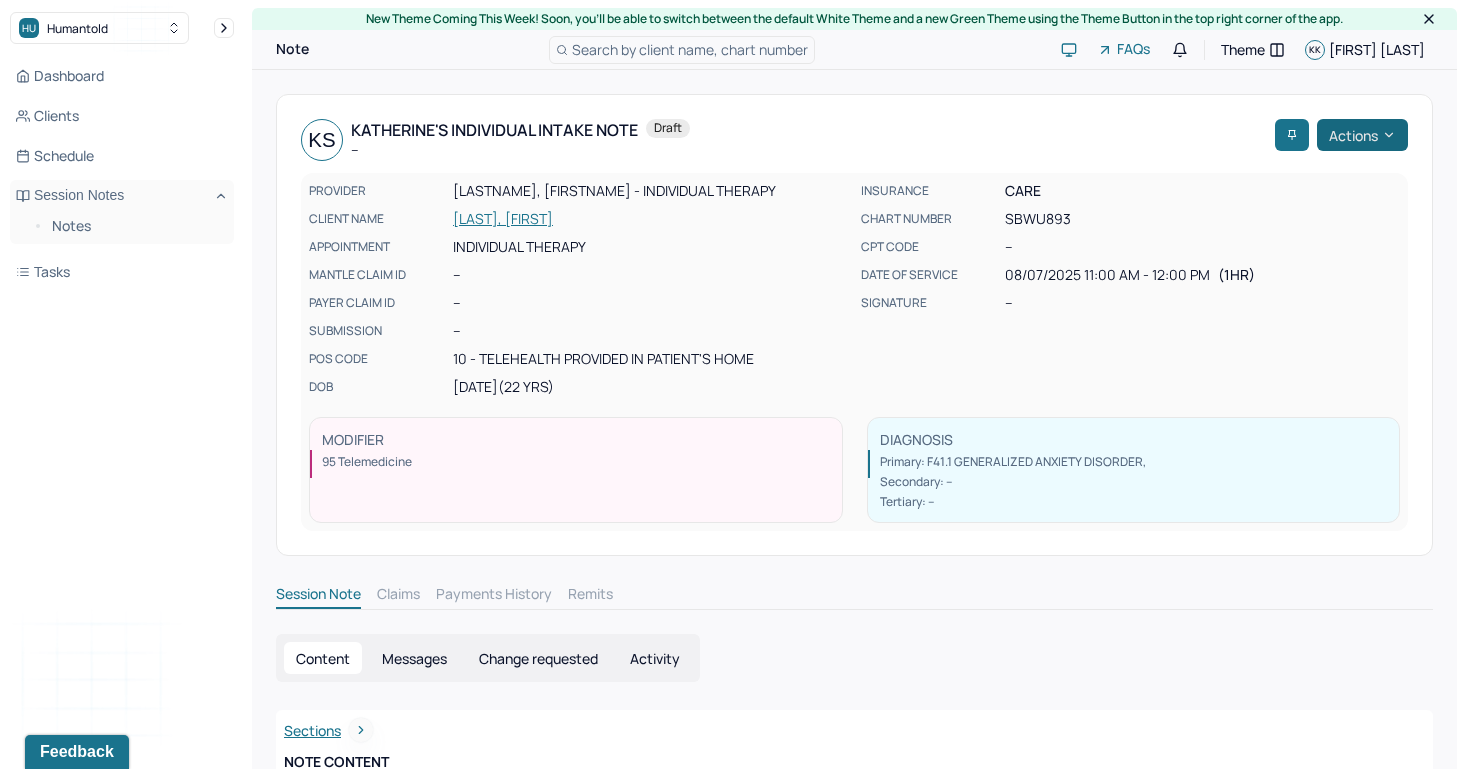 click on "Actions" at bounding box center (1362, 135) 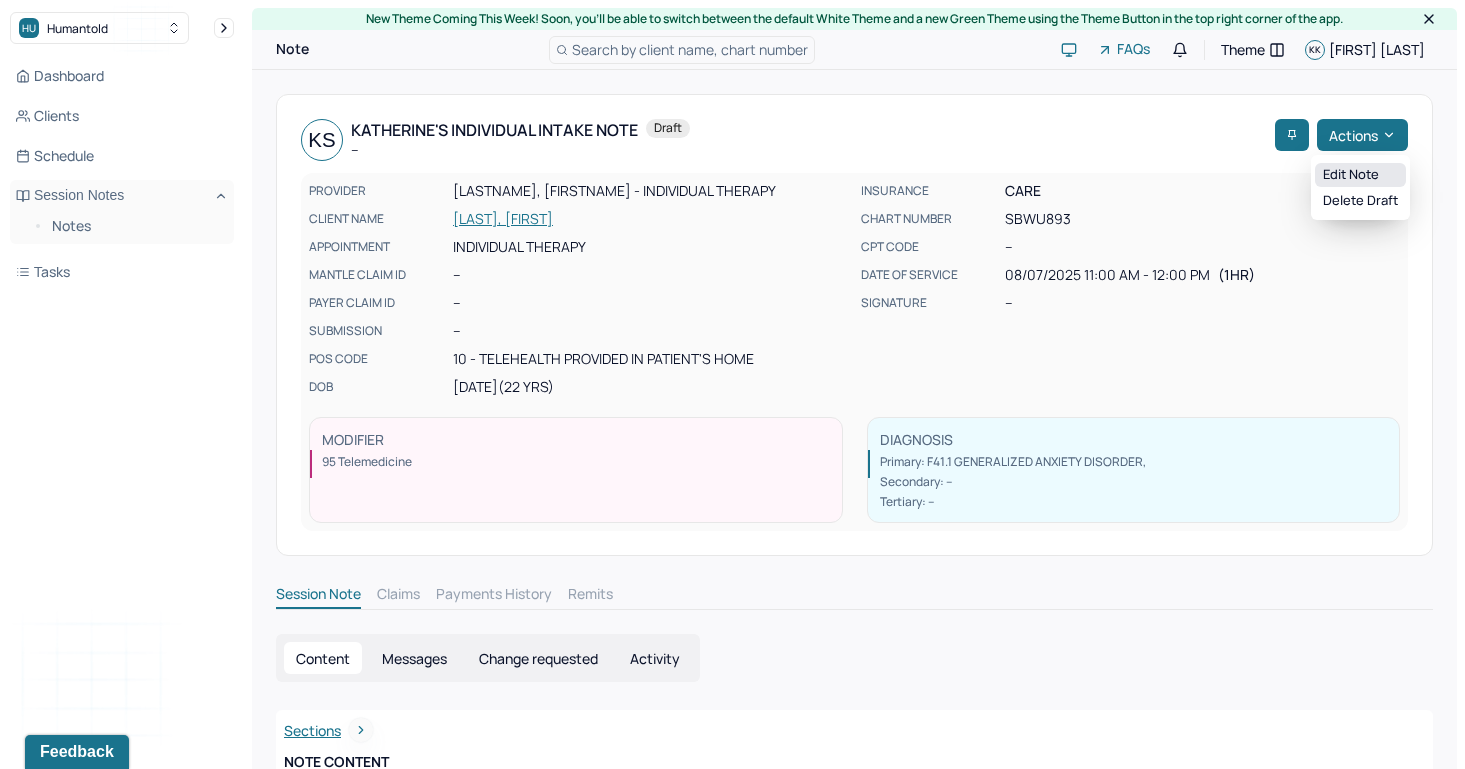 click on "Edit note" at bounding box center [1360, 175] 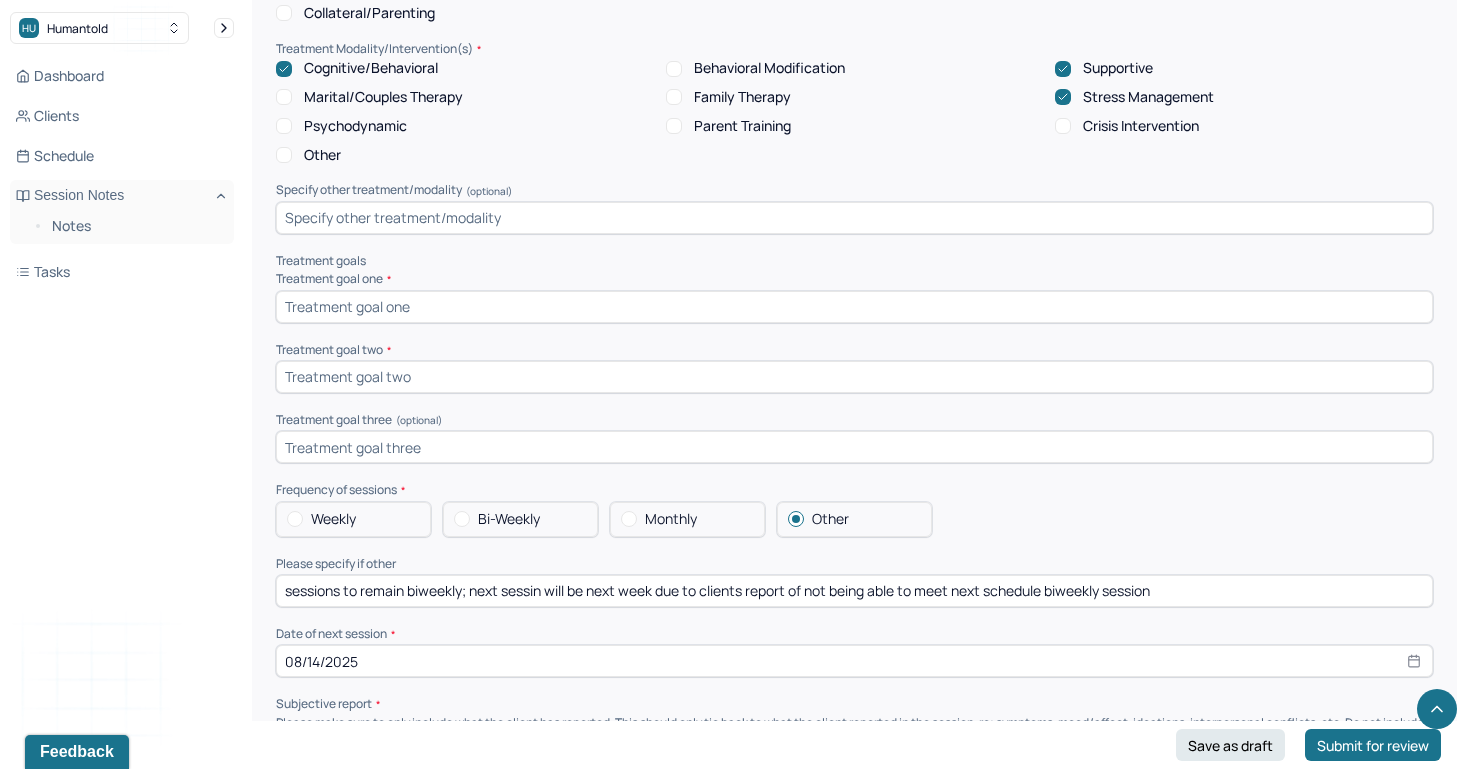 scroll, scrollTop: 7317, scrollLeft: 0, axis: vertical 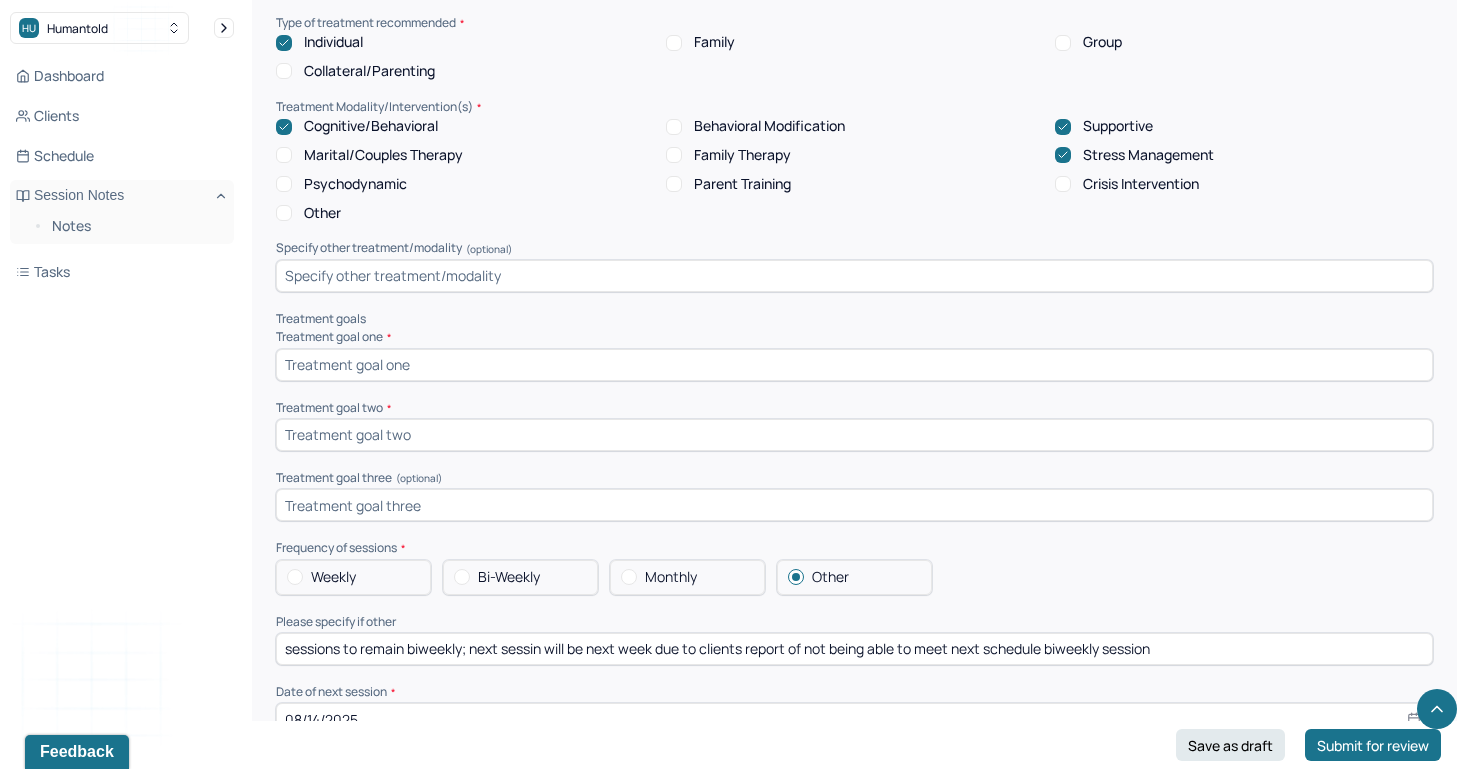 click at bounding box center [854, 365] 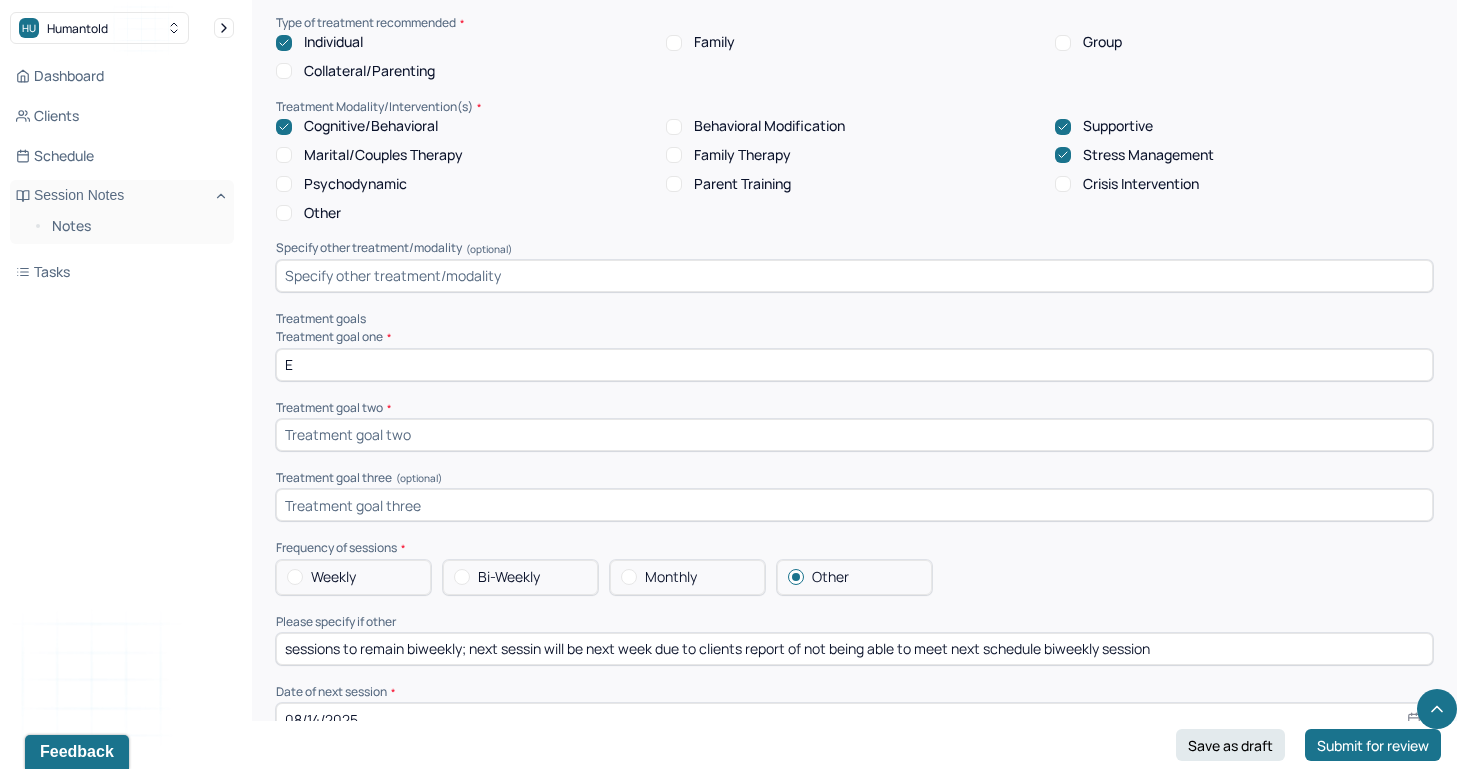 scroll, scrollTop: 7554, scrollLeft: 0, axis: vertical 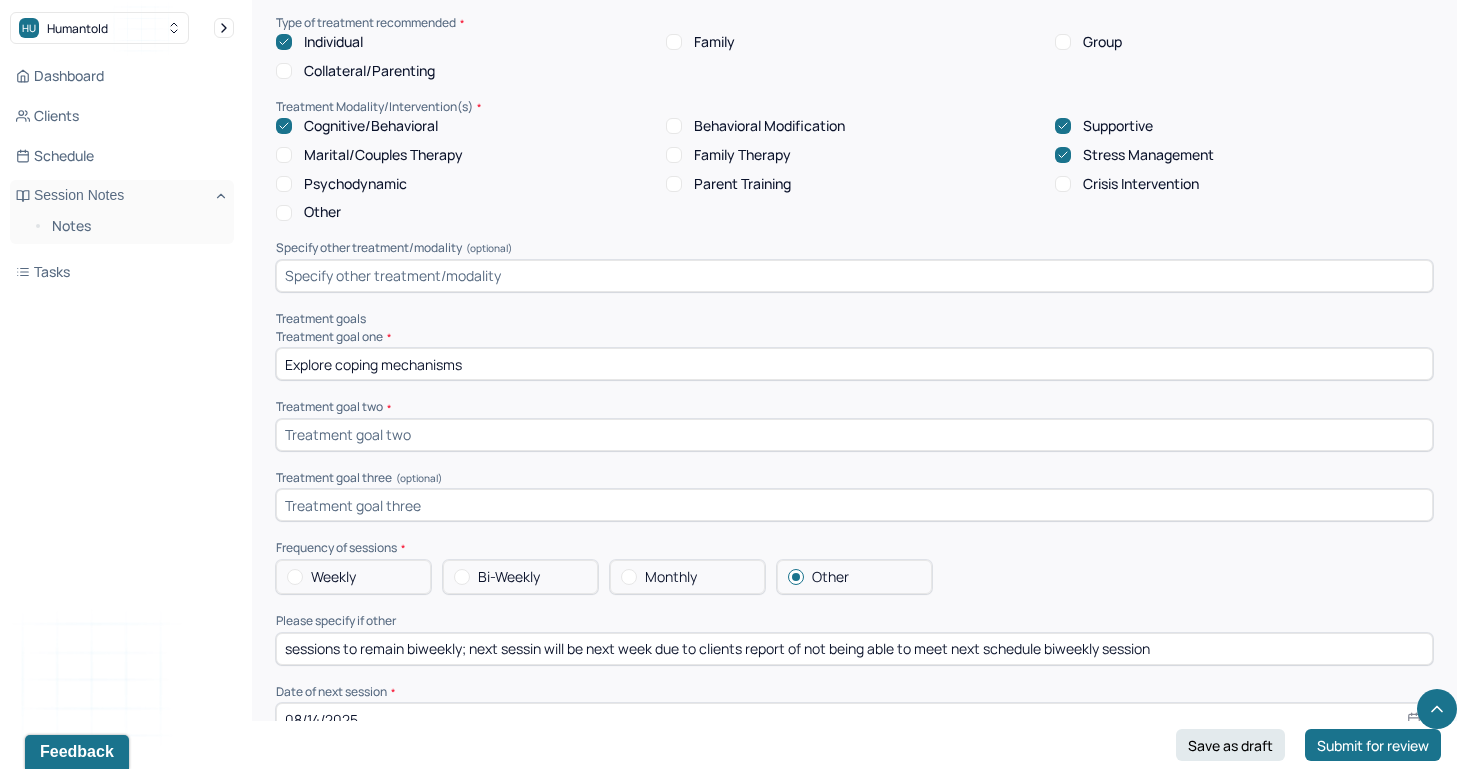 type on "Explore coping mechanisms" 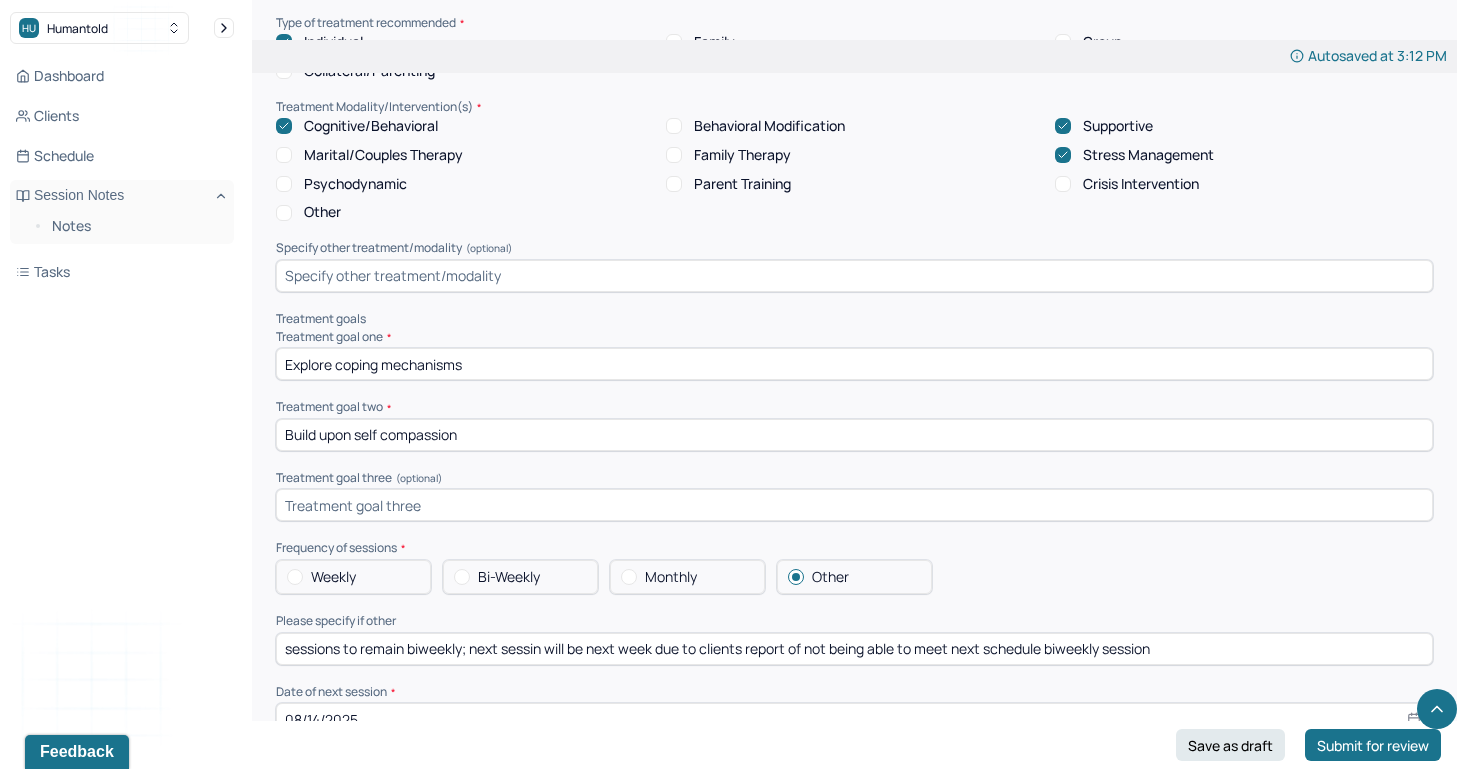 type on "Build upon self compassion" 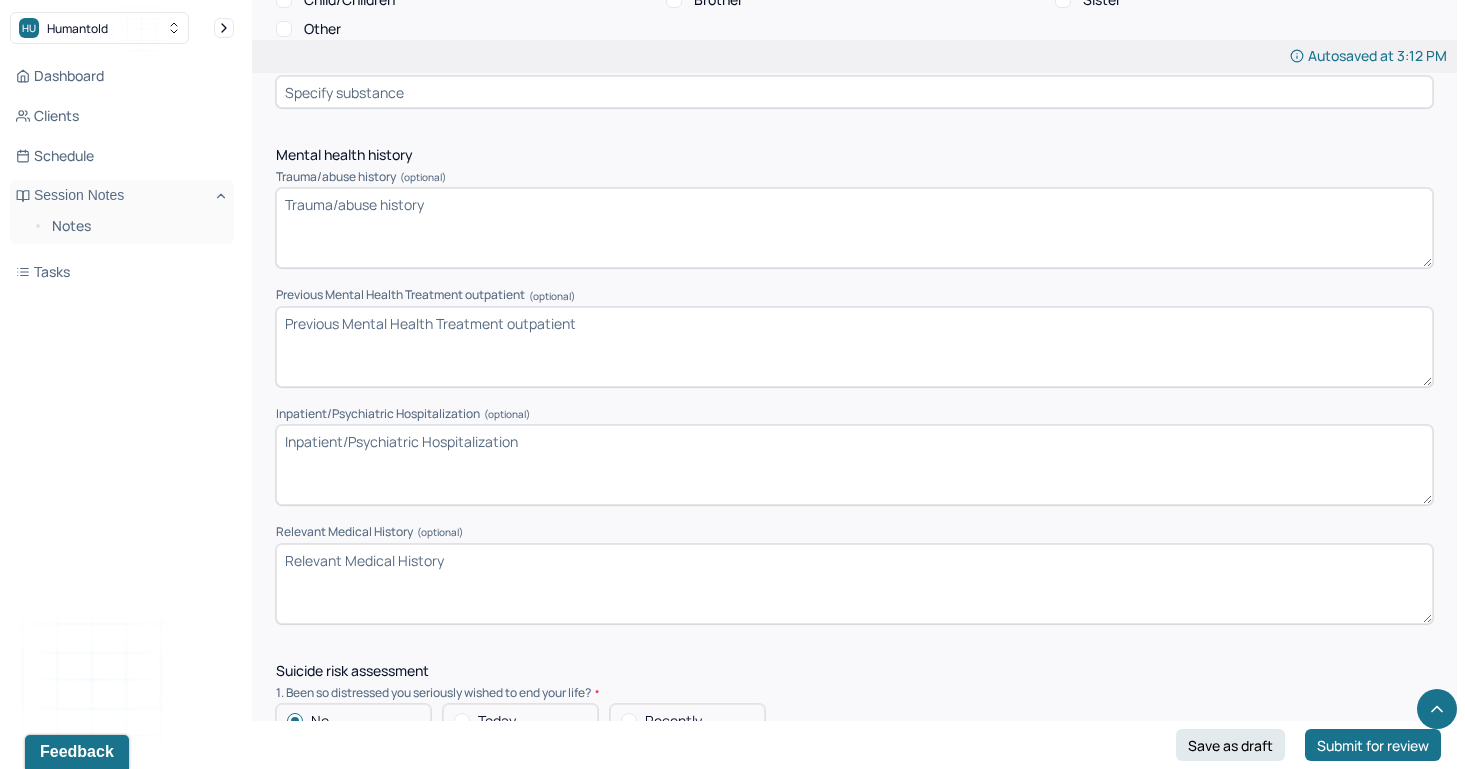 scroll, scrollTop: 4651, scrollLeft: 0, axis: vertical 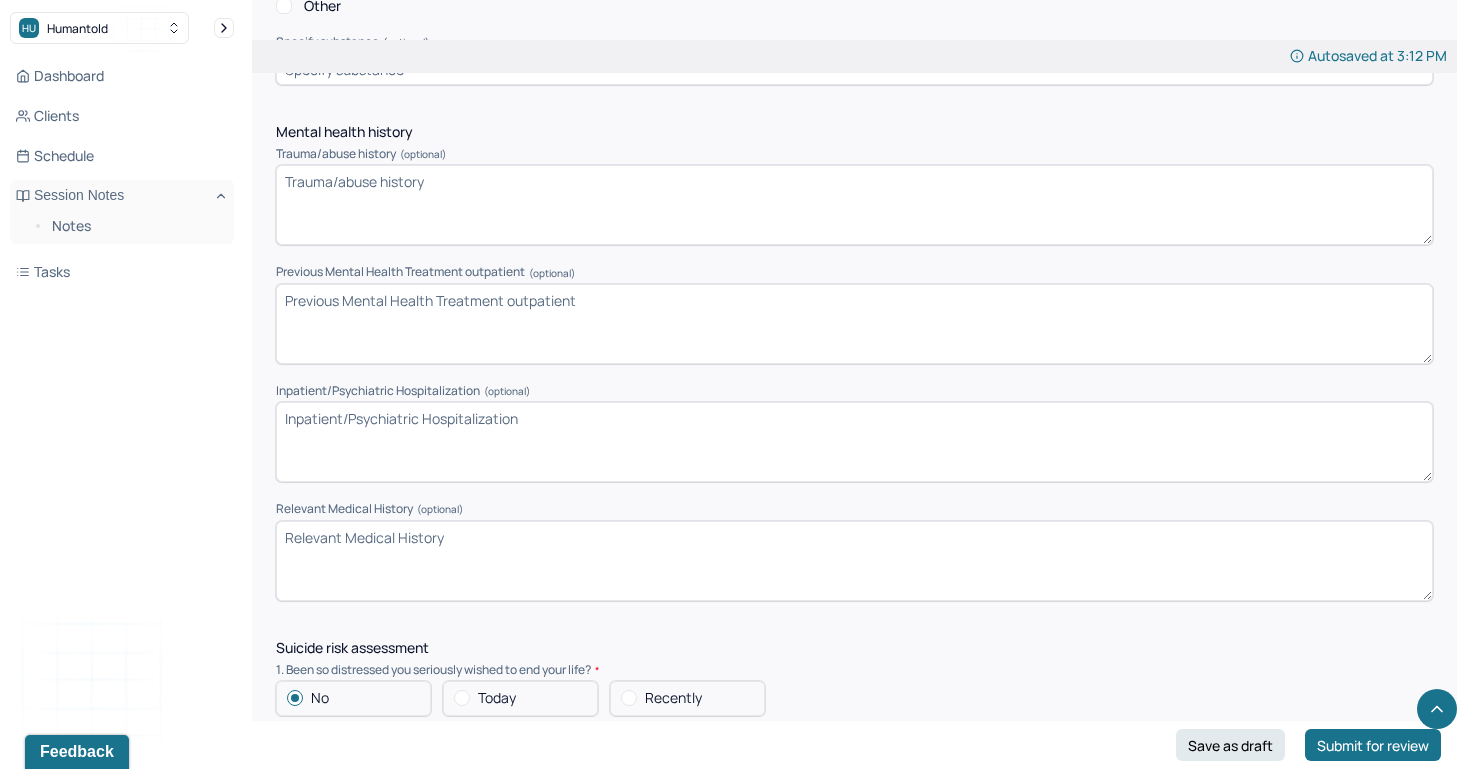 type on "Process transitions" 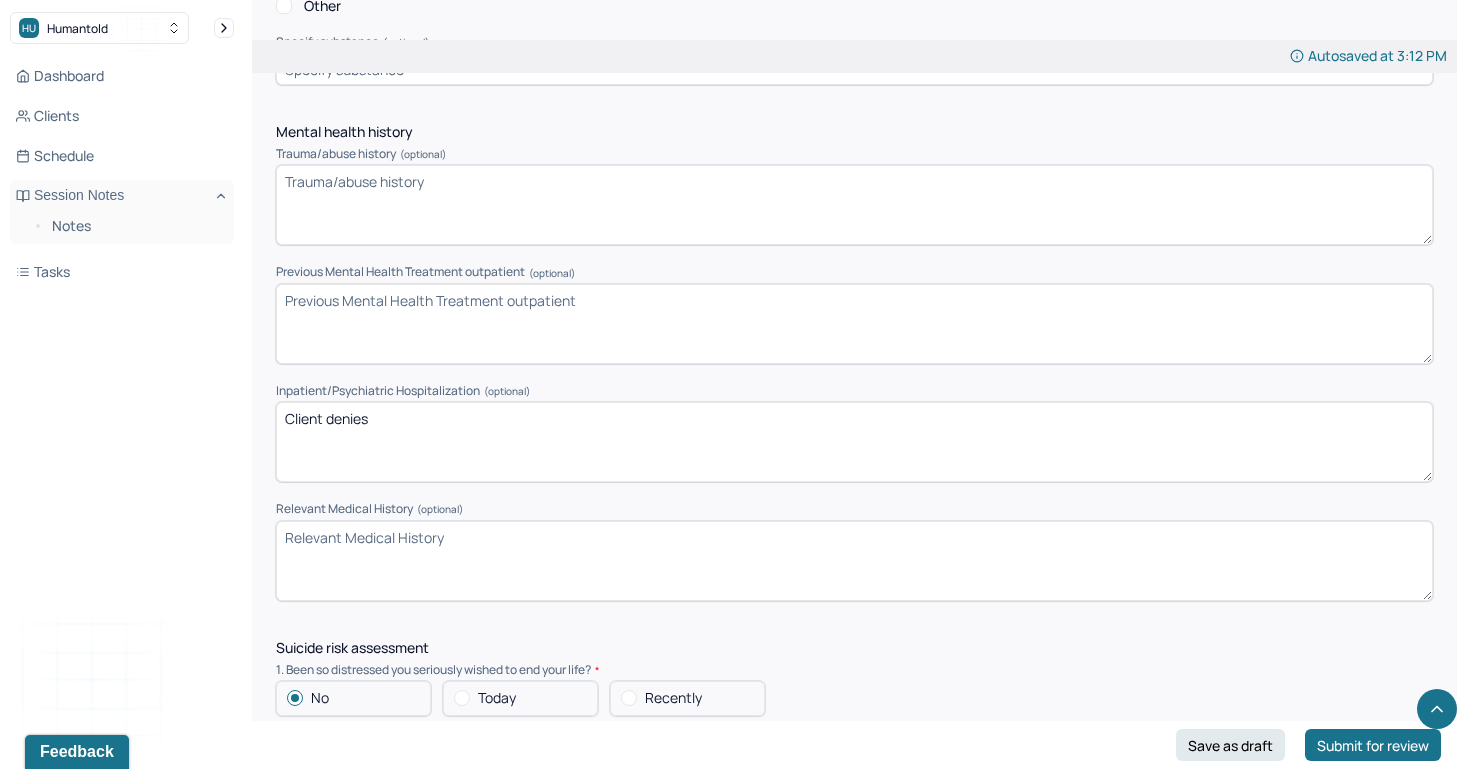 type on "Client denies" 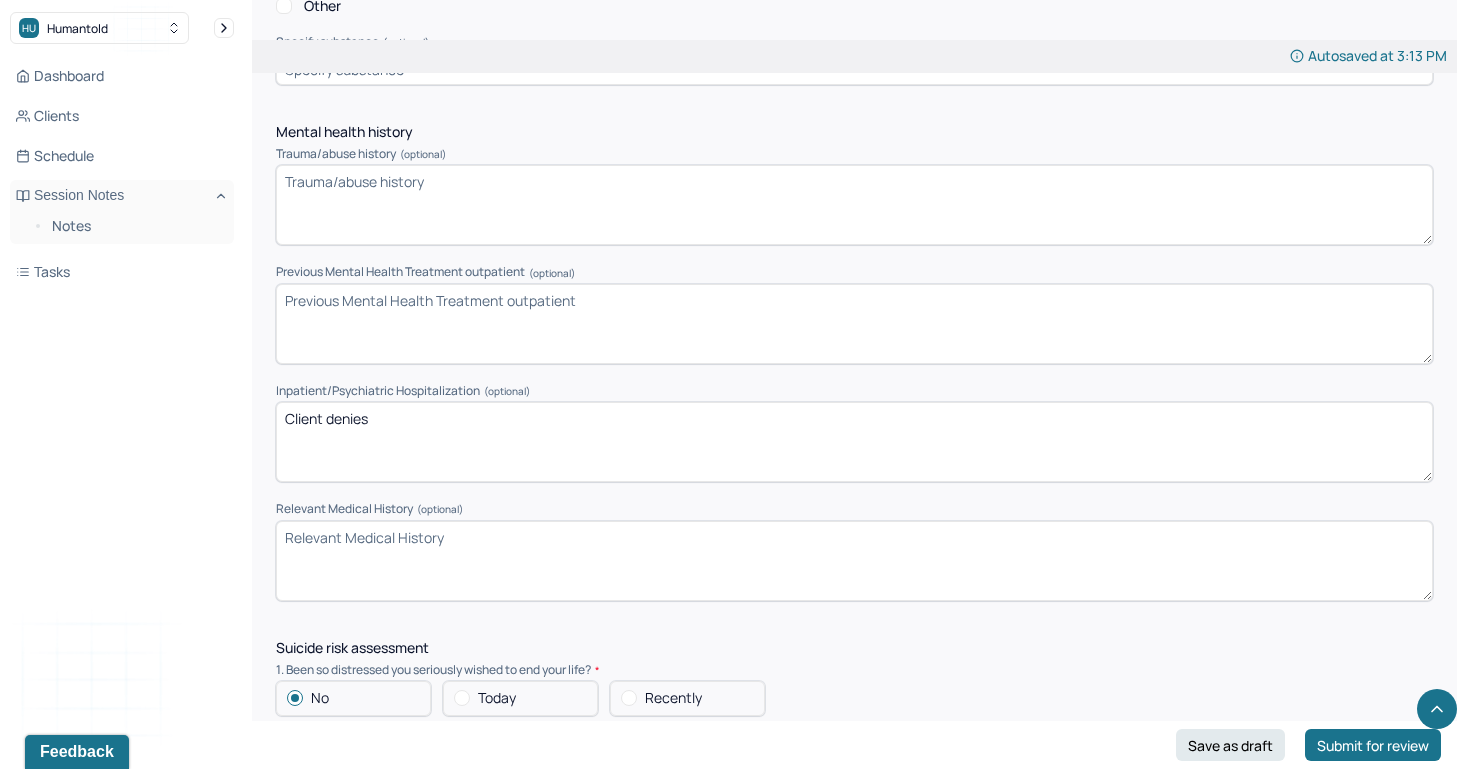 click on "Trauma/abuse history (optional)" at bounding box center (854, 205) 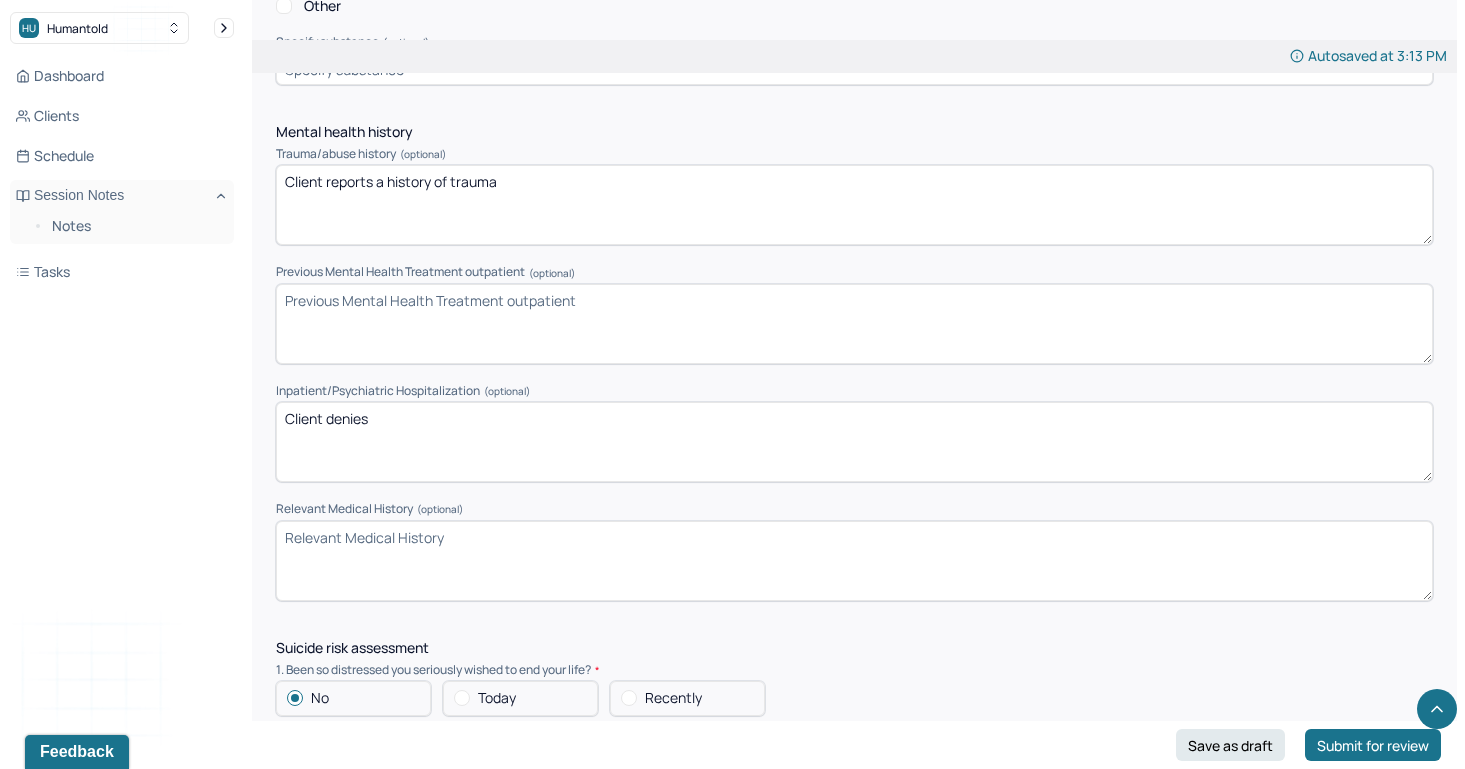 type on "Client reports a history of trauma" 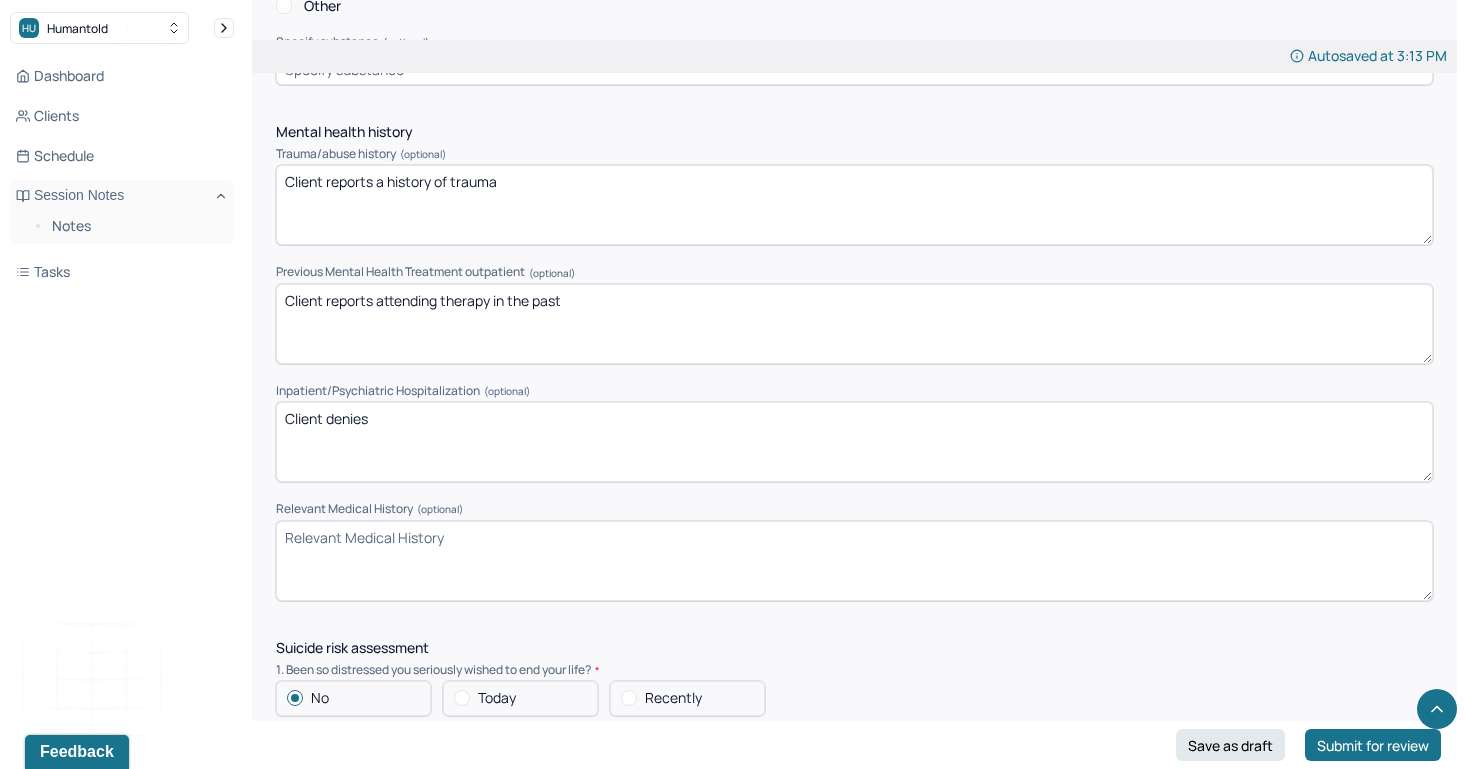 type on "Client reports attending therapy in the past" 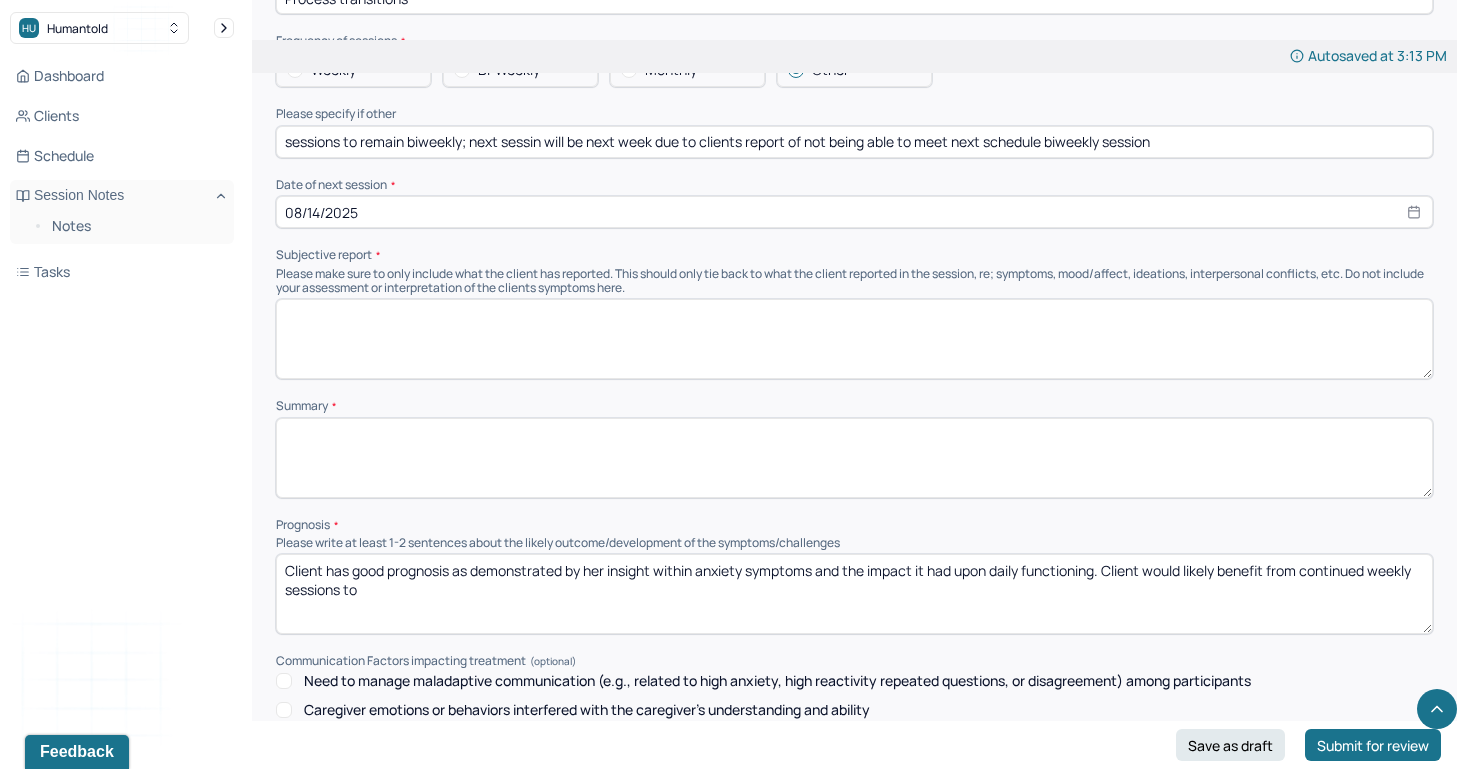 scroll, scrollTop: 8070, scrollLeft: 0, axis: vertical 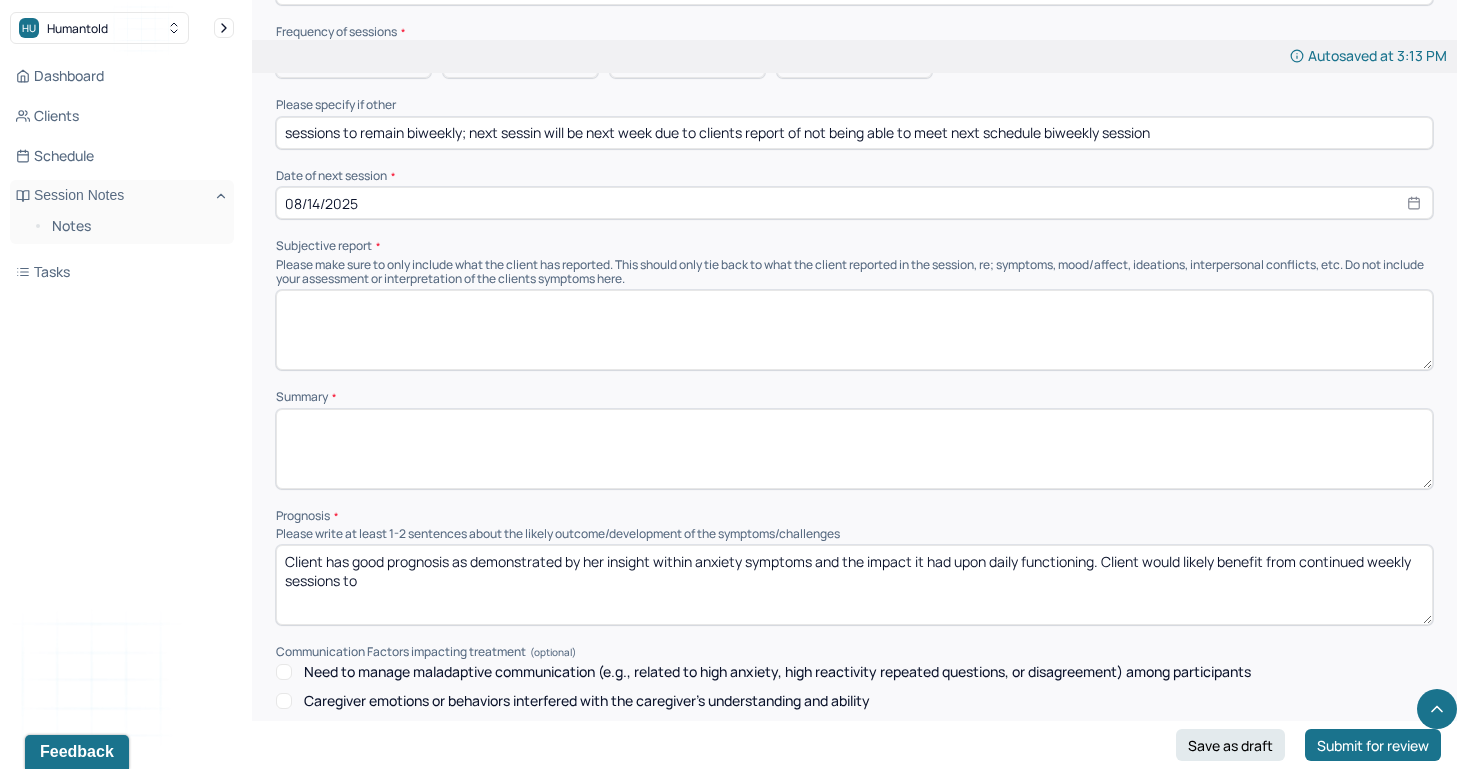 click on "Client has good prognosis as demonstrated by her insight within anxiety symptoms and the impact it had upon daily functioning. Client would likely benefit from continued weekly sessions to" at bounding box center (854, 585) 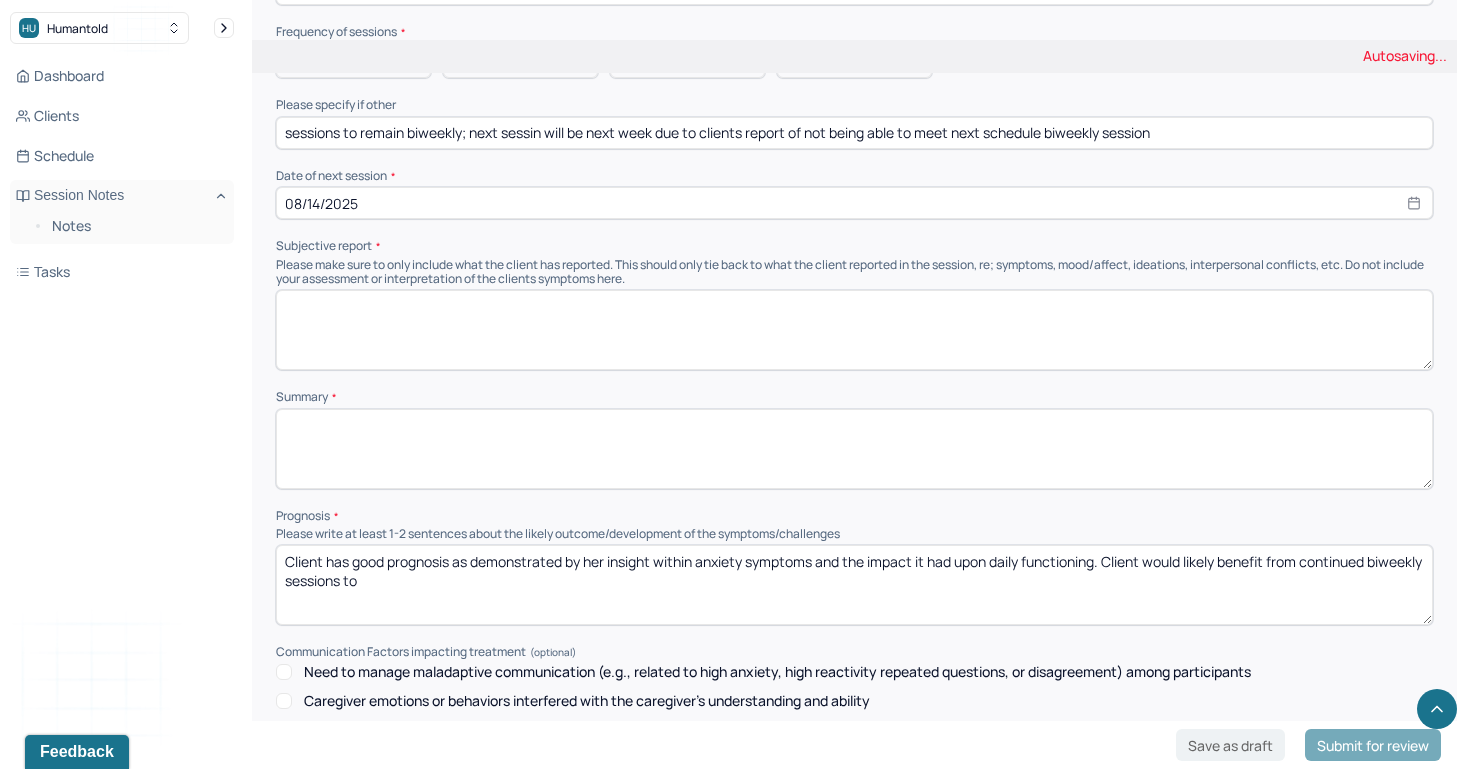 click on "Client has good prognosis as demonstrated by her insight within anxiety symptoms and the impact it had upon daily functioning. Client would likely benefit from continued weekly sessions to" at bounding box center [854, 585] 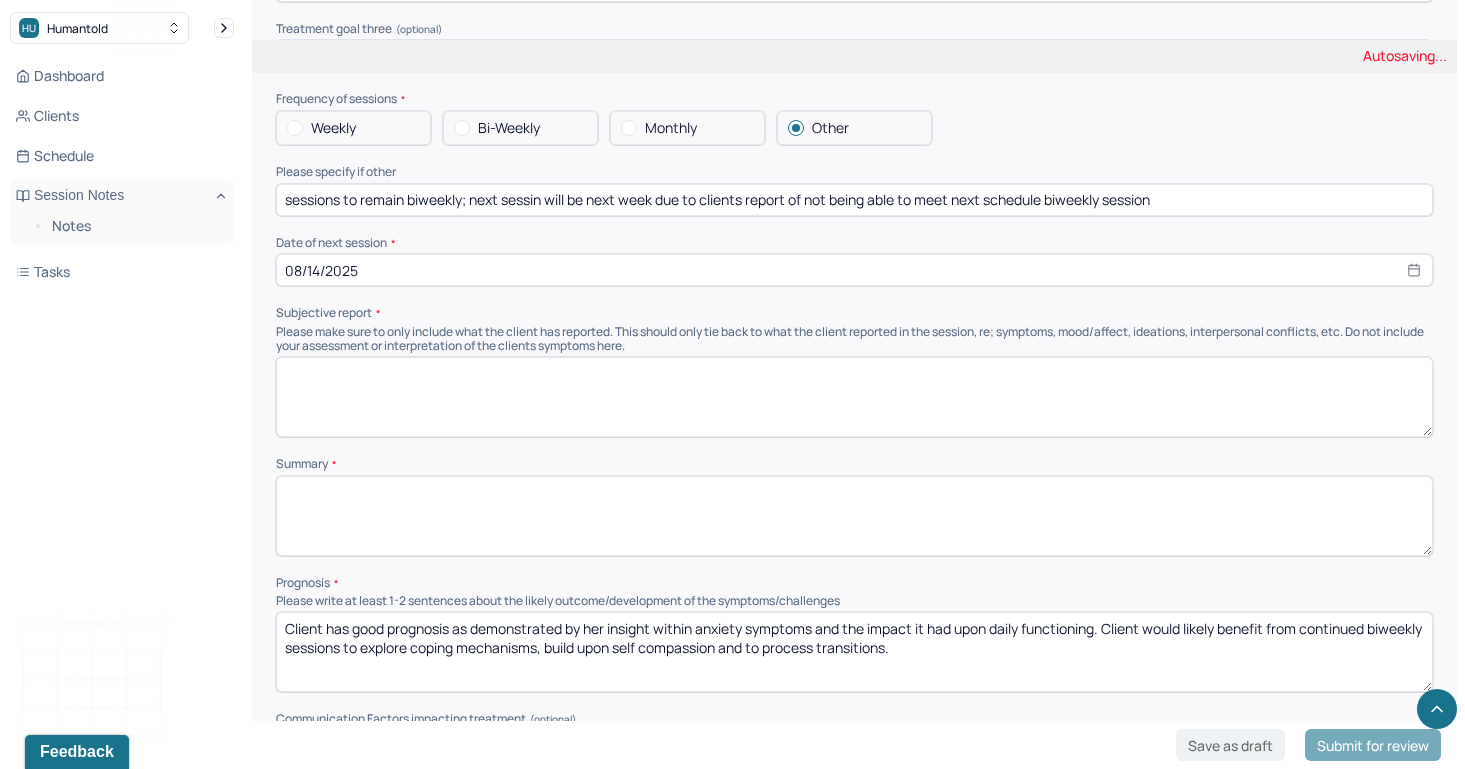 scroll, scrollTop: 8099, scrollLeft: 0, axis: vertical 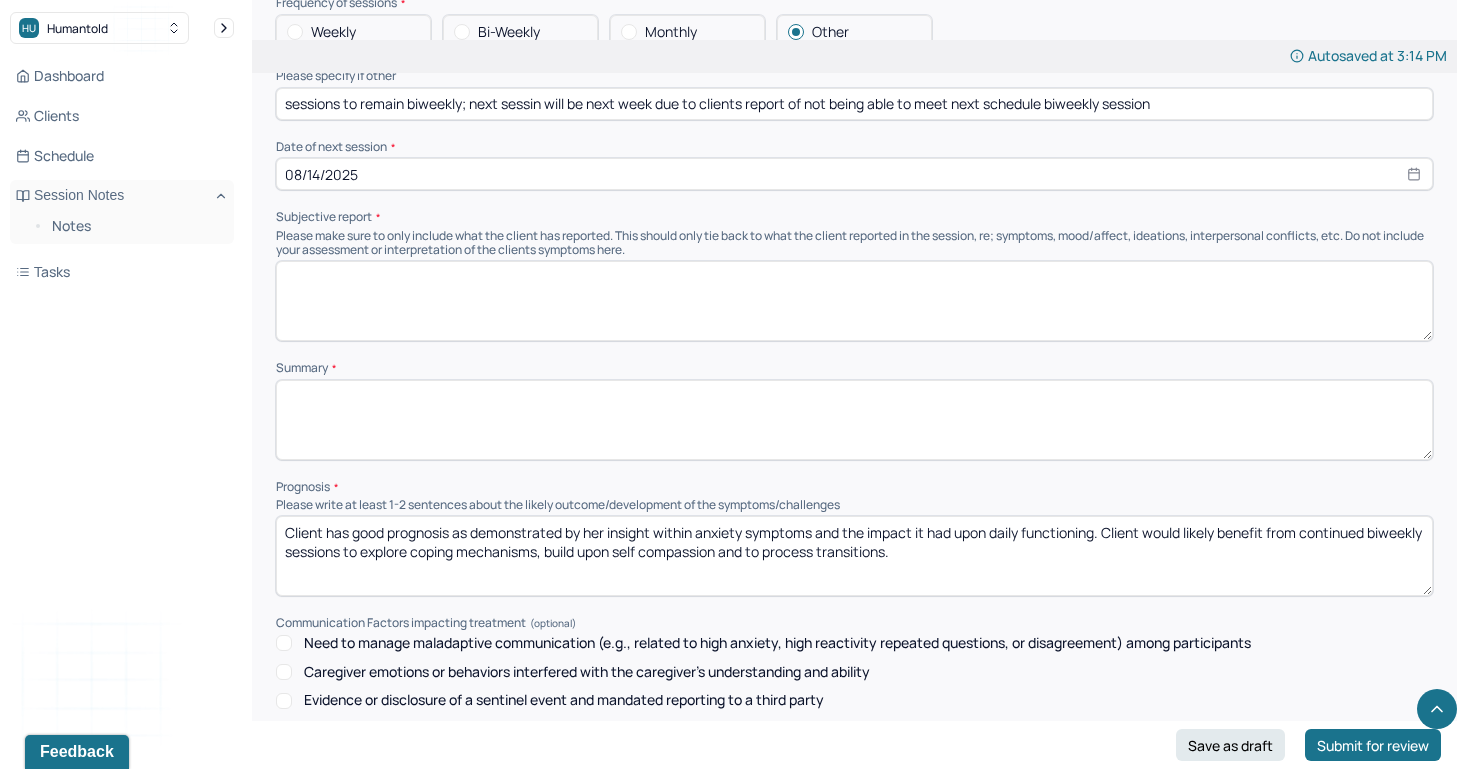 type on "Client has good prognosis as demonstrated by her insight within anxiety symptoms and the impact it had upon daily functioning. Client would likely benefit from continued biweekly sessions to explore coping mechanisms, build upon self compassion and to process transitions." 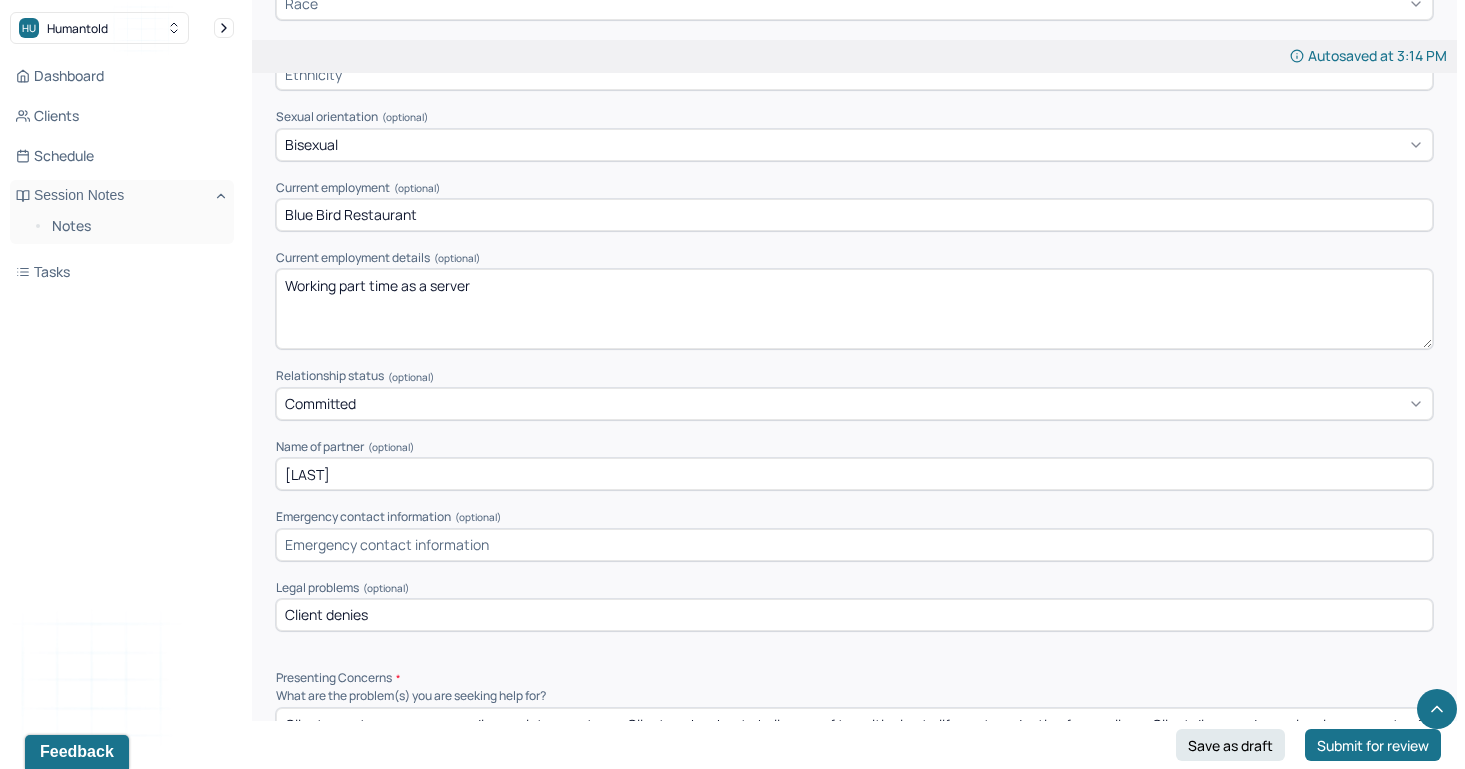 scroll, scrollTop: 1670, scrollLeft: 0, axis: vertical 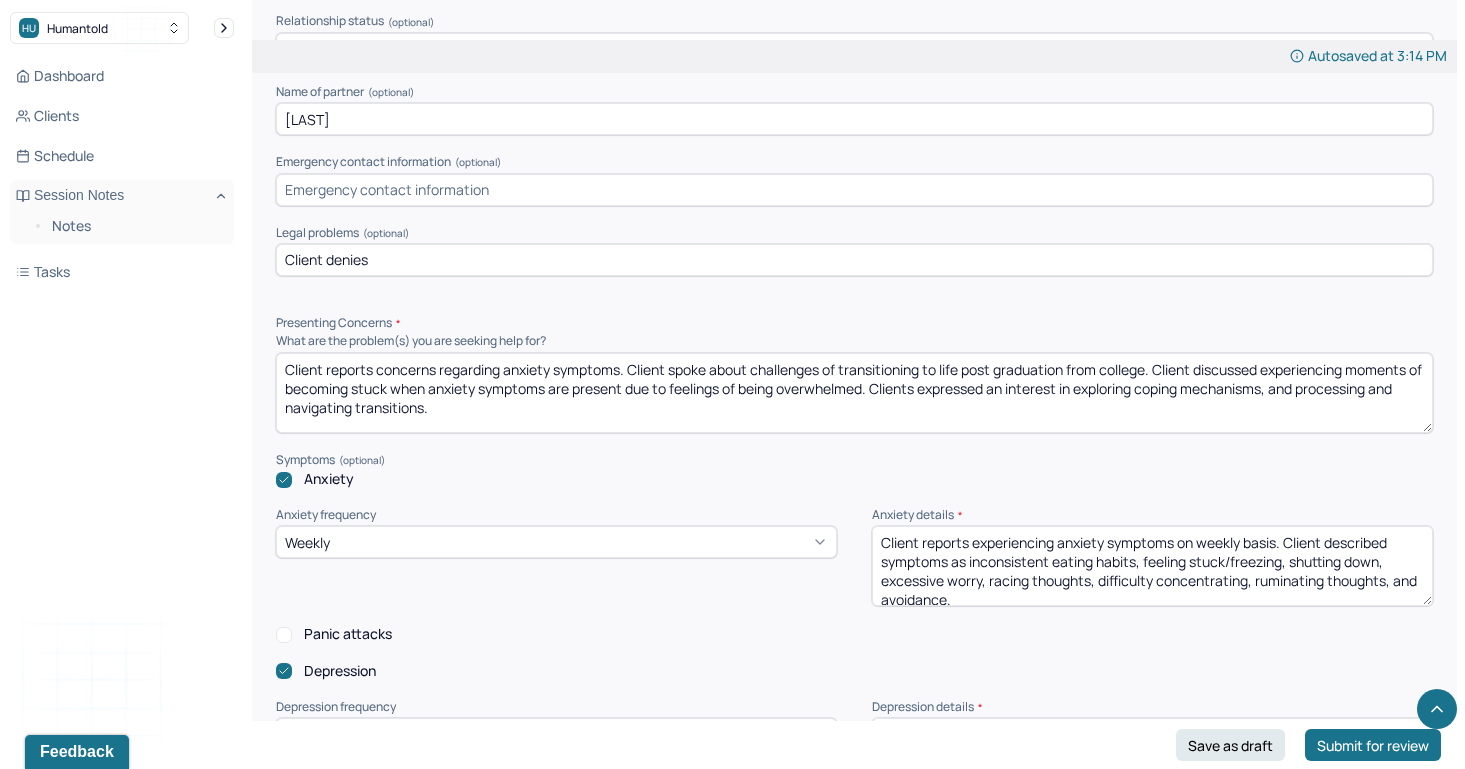 drag, startPoint x: 432, startPoint y: 404, endPoint x: 167, endPoint y: 295, distance: 286.54144 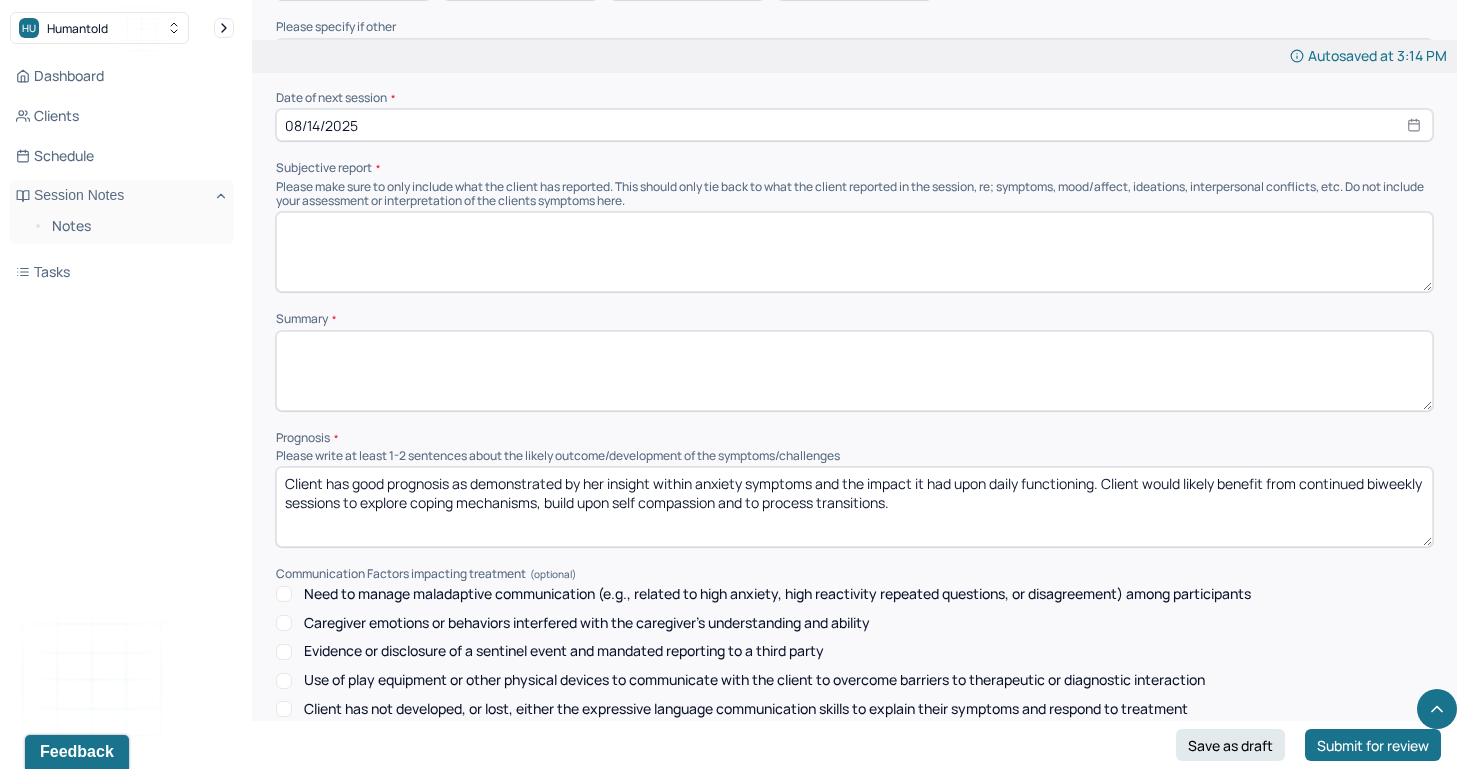 scroll, scrollTop: 8027, scrollLeft: 0, axis: vertical 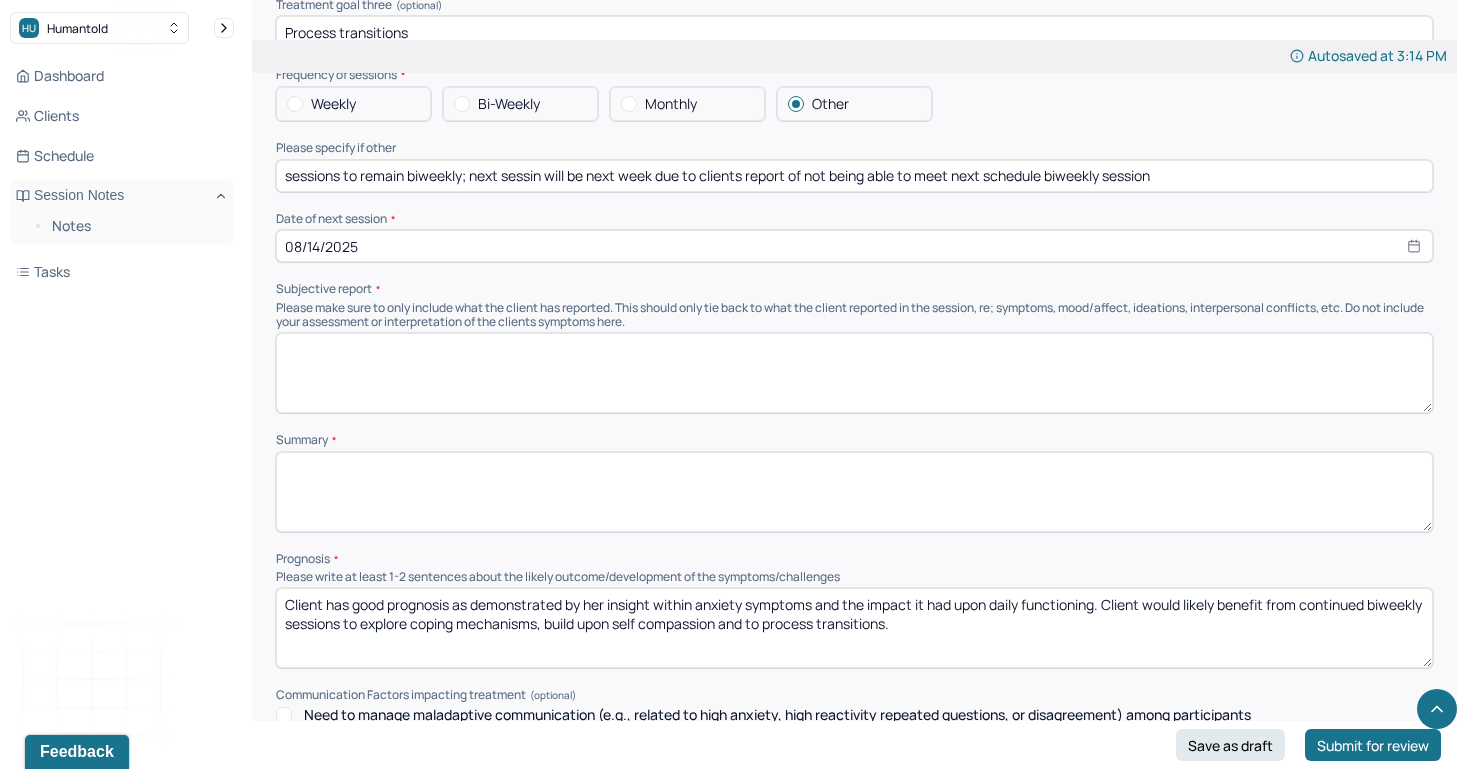 click at bounding box center (854, 492) 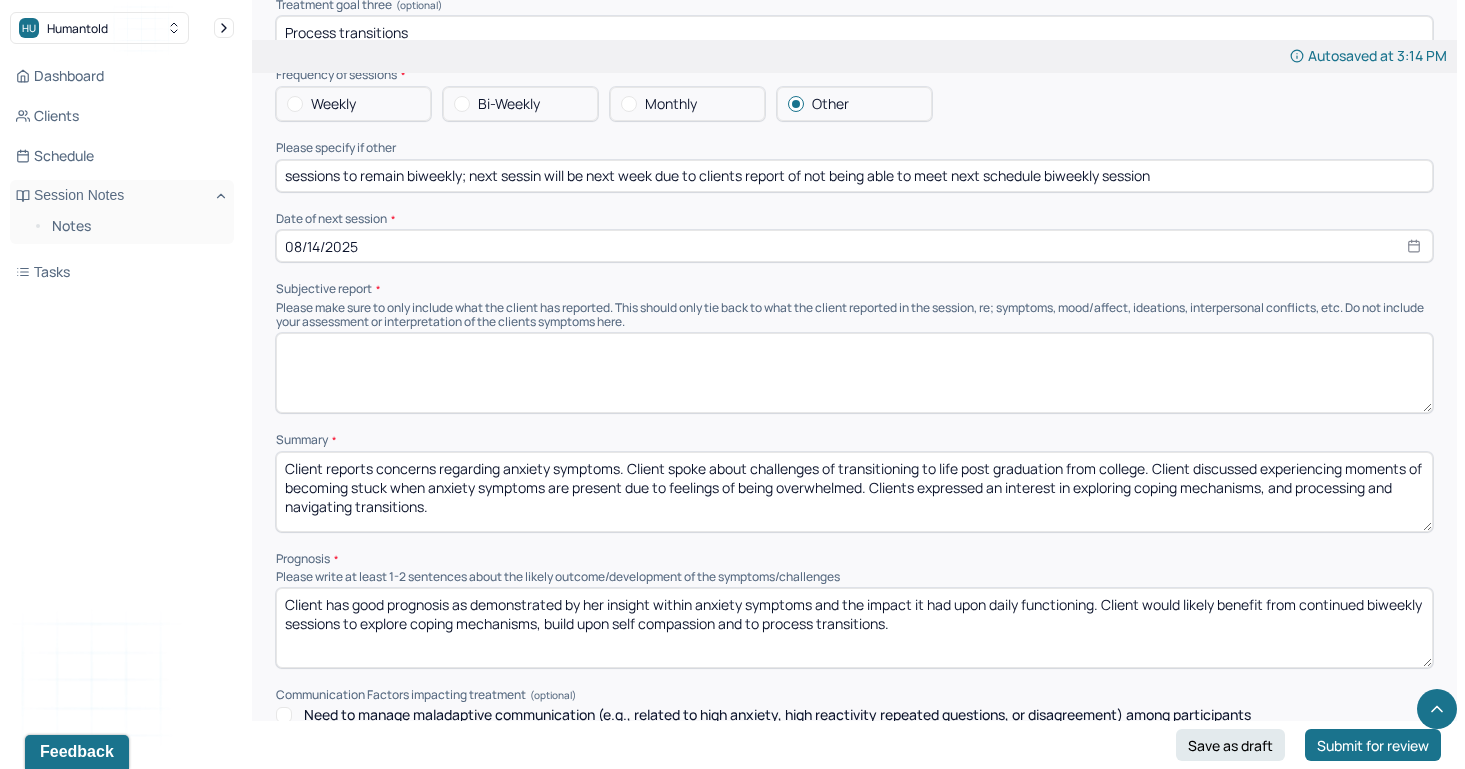 scroll, scrollTop: 3, scrollLeft: 0, axis: vertical 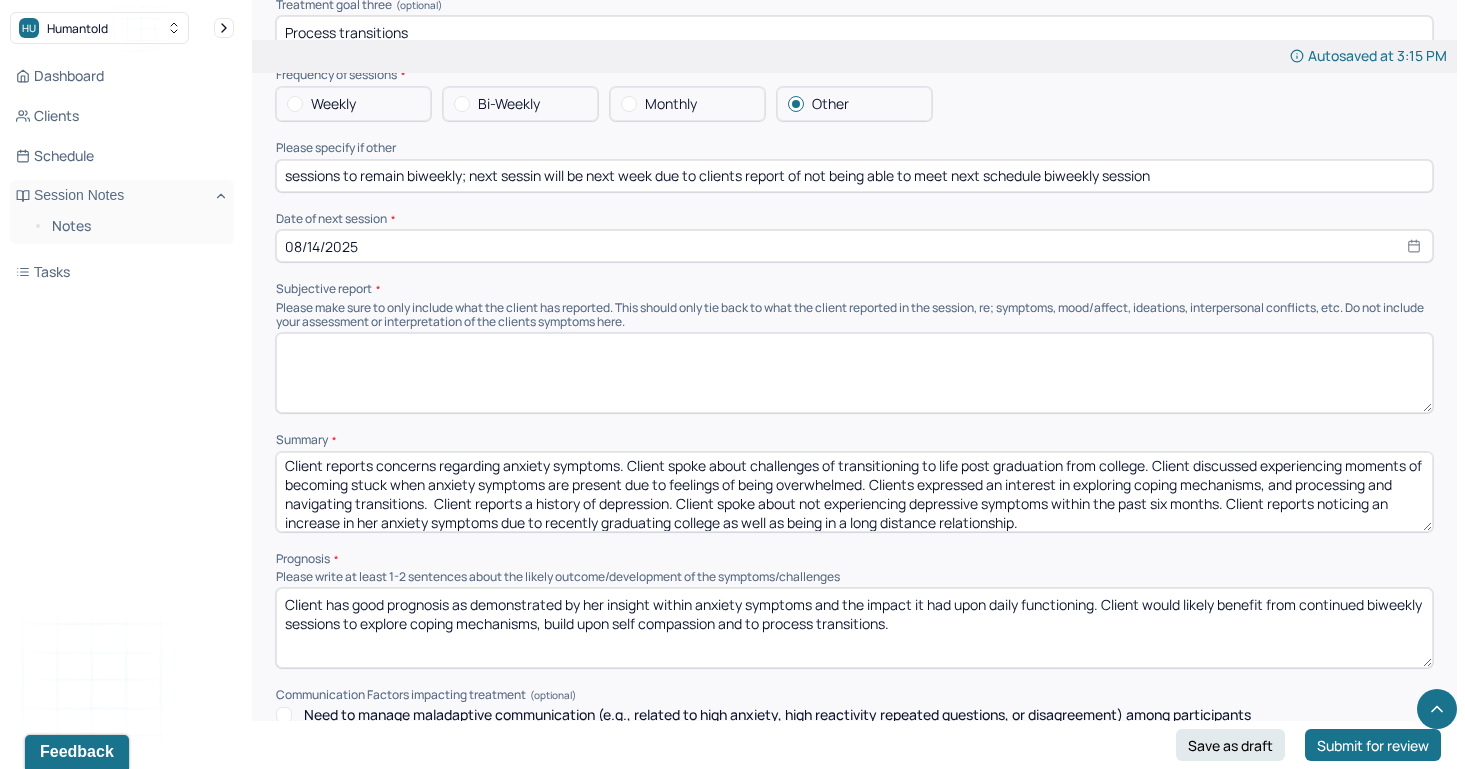 type on "Client reports concerns regarding anxiety symptoms. Client spoke about challenges of transitioning to life post graduation from college. Client discussed experiencing moments of becoming stuck when anxiety symptoms are present due to feelings of being overwhelmed. Clients expressed an interest in exploring coping mechanisms, and processing and navigating transitions.  Client reports a history of depression. Client spoke about not experiencing depressive symptoms within the past six months. Client reports noticing an increase in her anxiety symptoms due to recently graduating college as well as being in a long distance relationship." 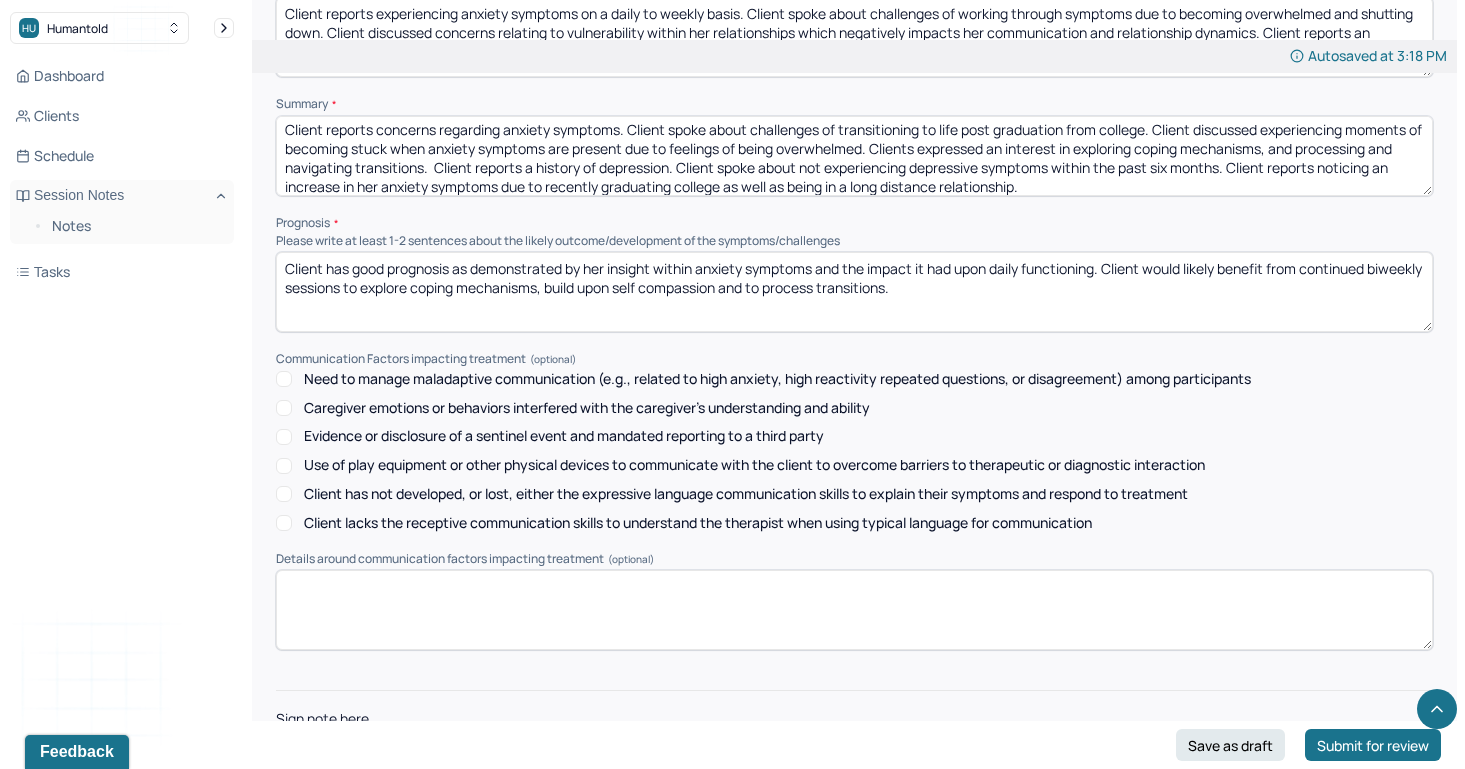 scroll, scrollTop: 8430, scrollLeft: 0, axis: vertical 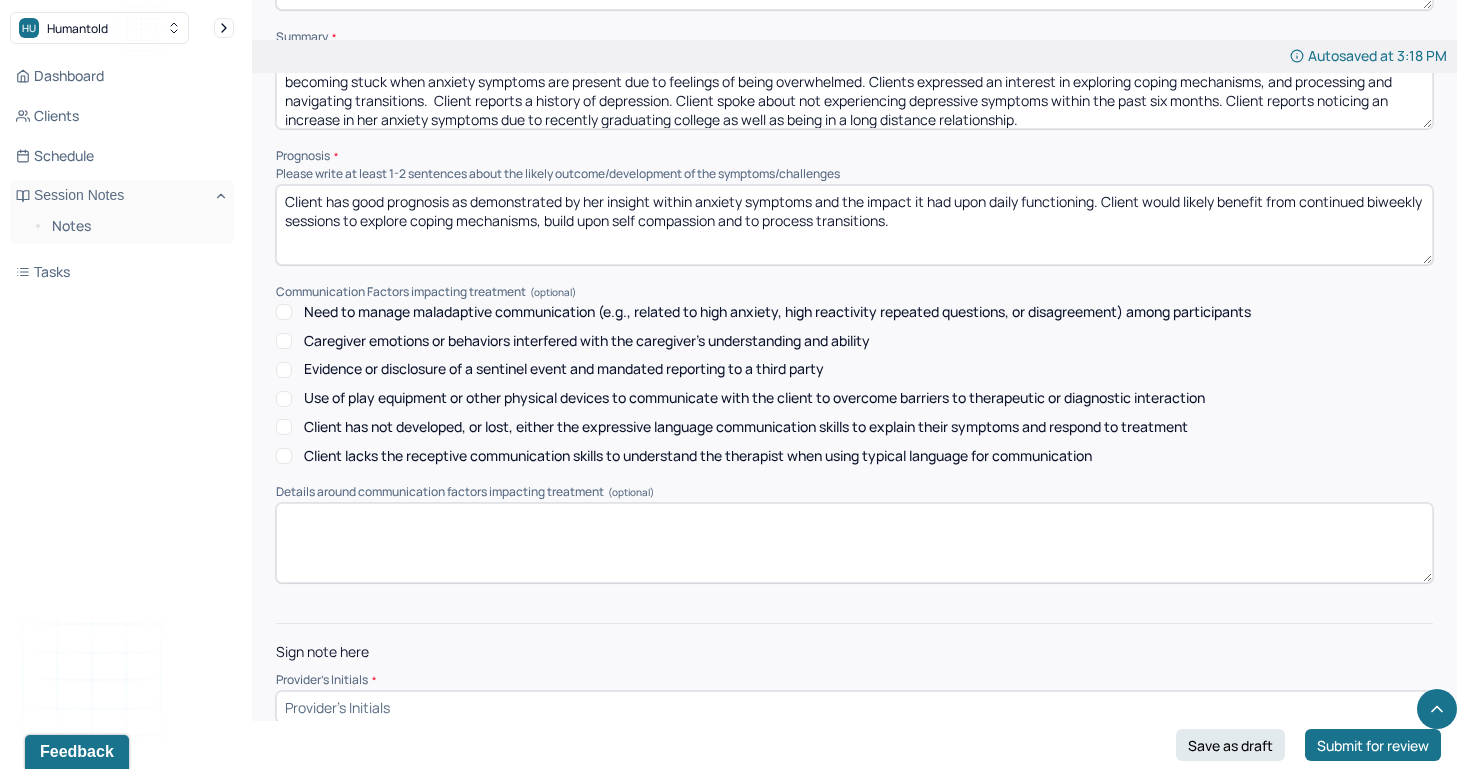 type on "Client reports experiencing anxiety symptoms on a daily to weekly basis. Client spoke about challenges of working through symptoms due to becoming overwhelmed and shutting down. Client discussed concerns relating to vulnerability within her relationships which negatively impacts her communication and relationship dynamics. Client reports an increase of anxiety due to recently graduating college and feeling confused about the next steps of life." 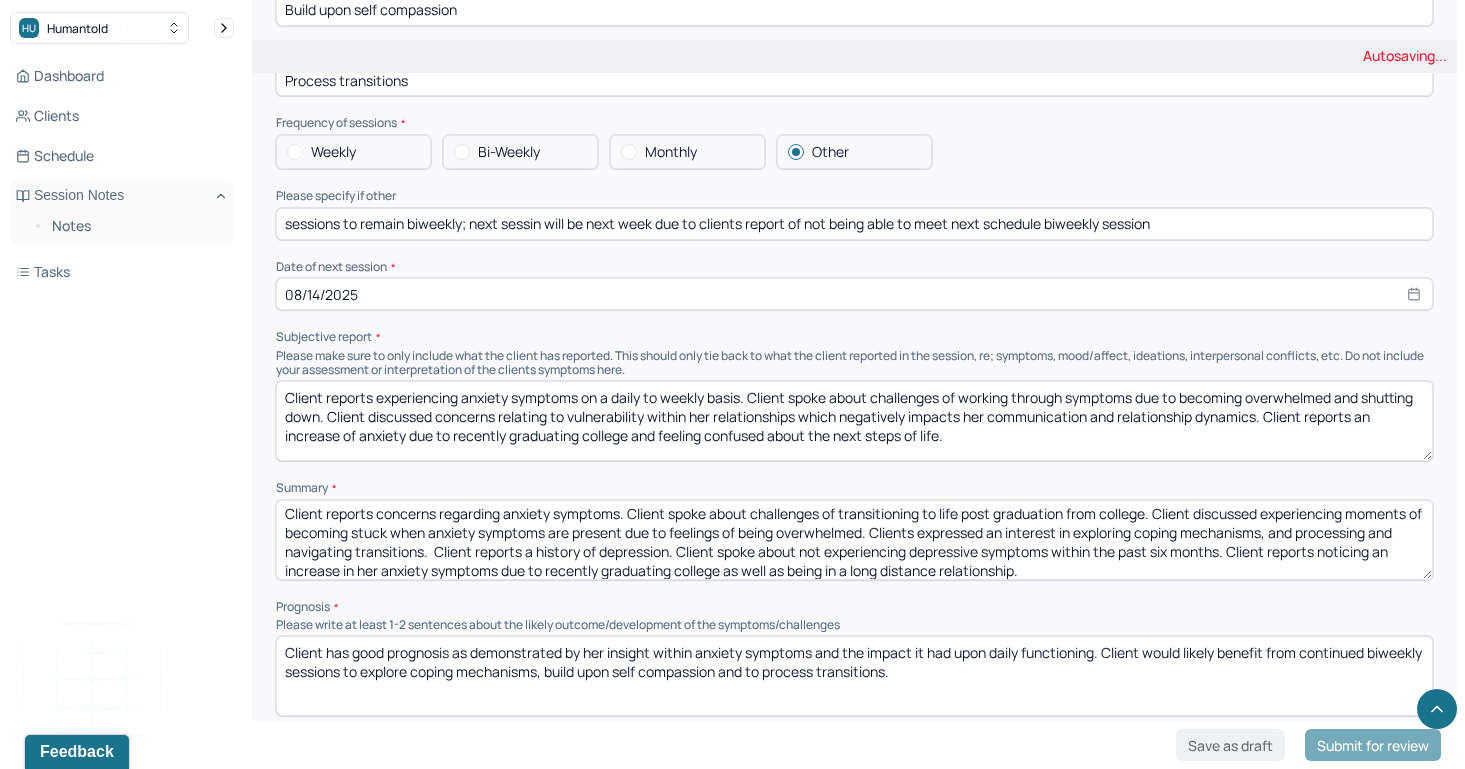 scroll, scrollTop: 7964, scrollLeft: 0, axis: vertical 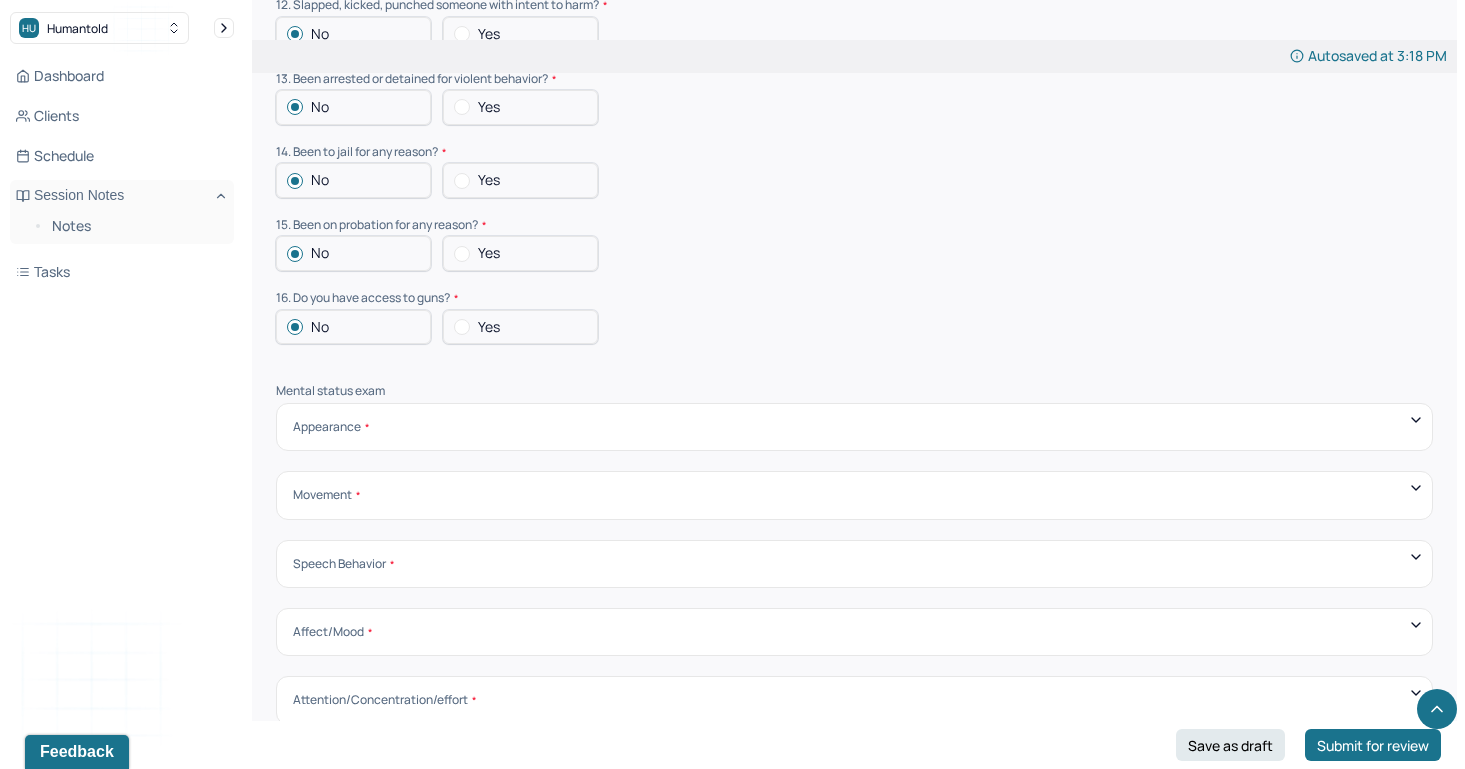 type on "kk1" 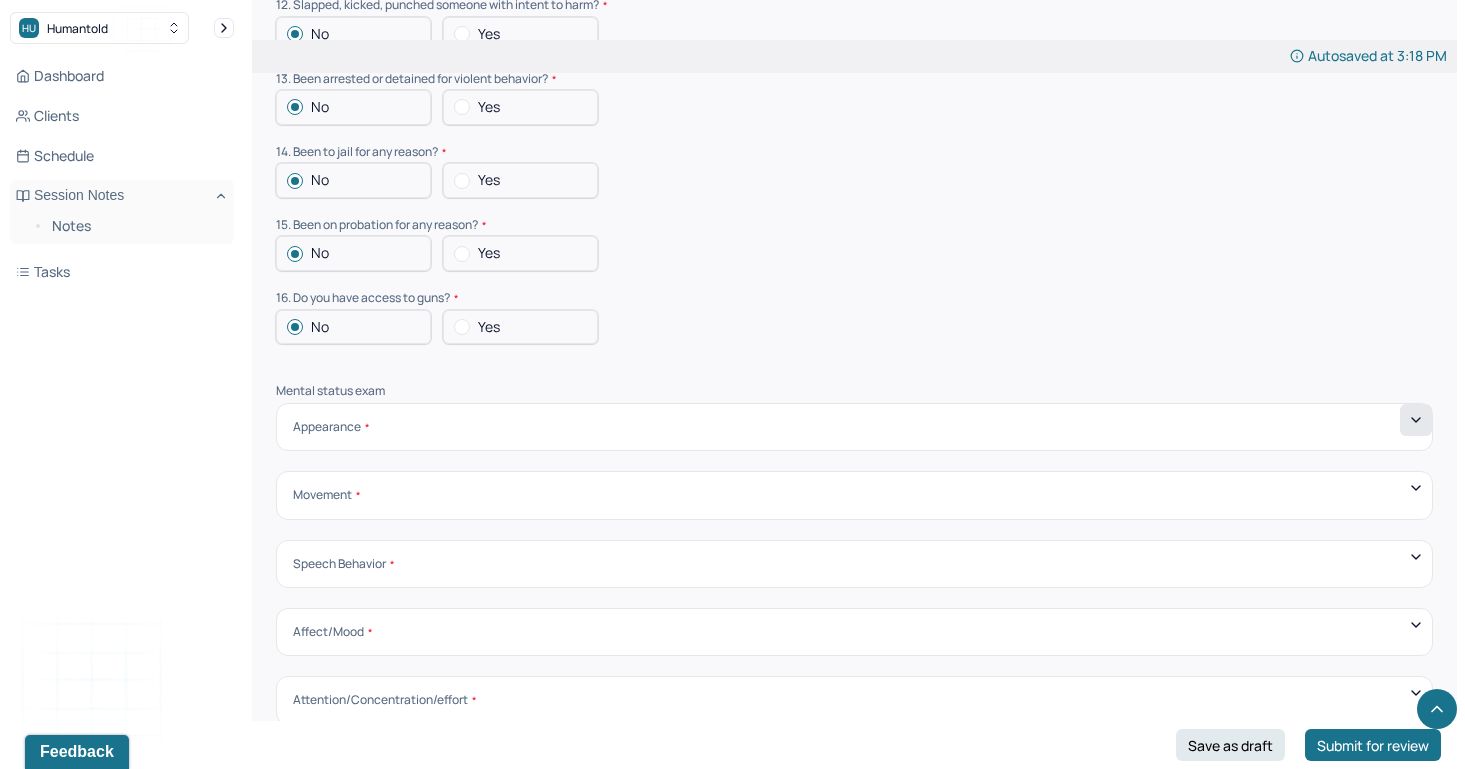 click 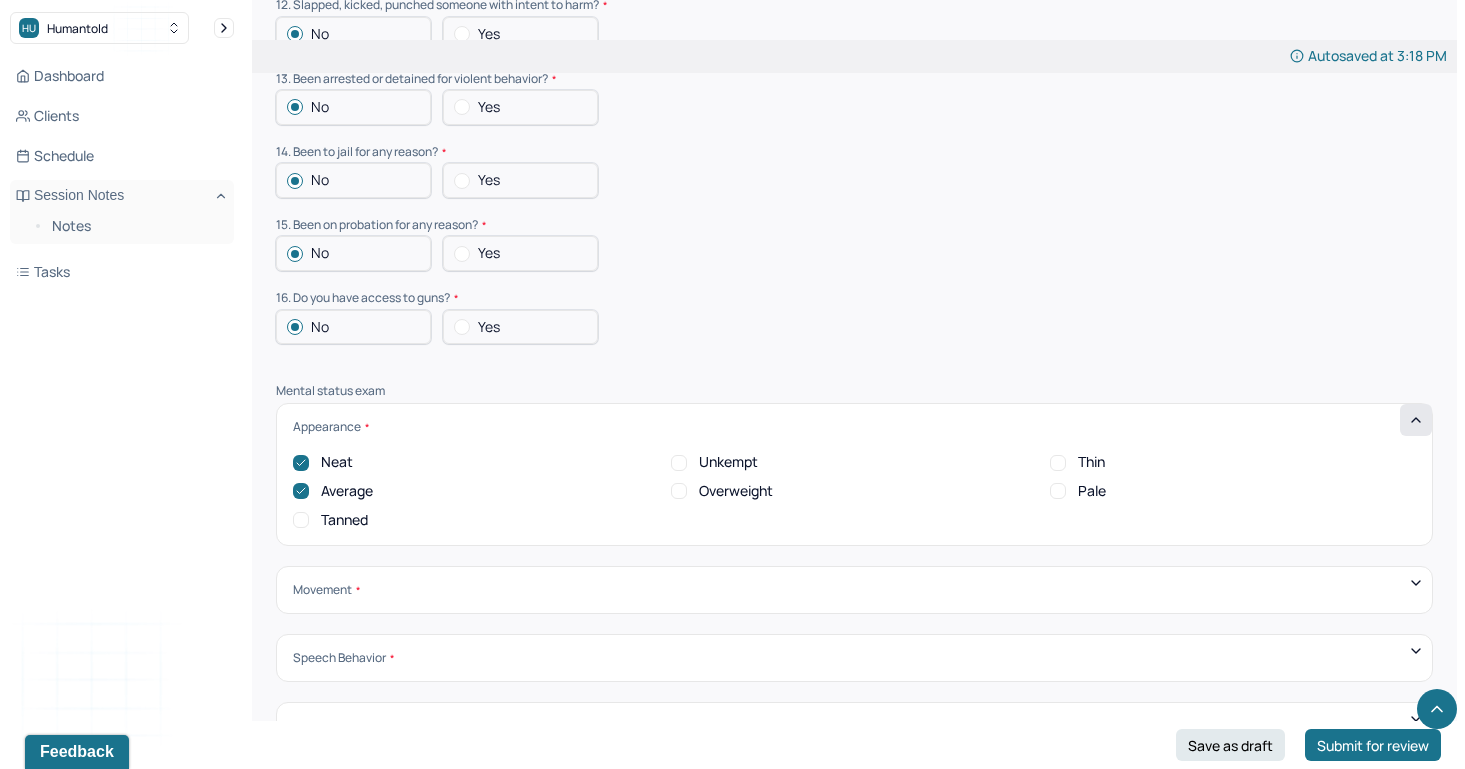 click 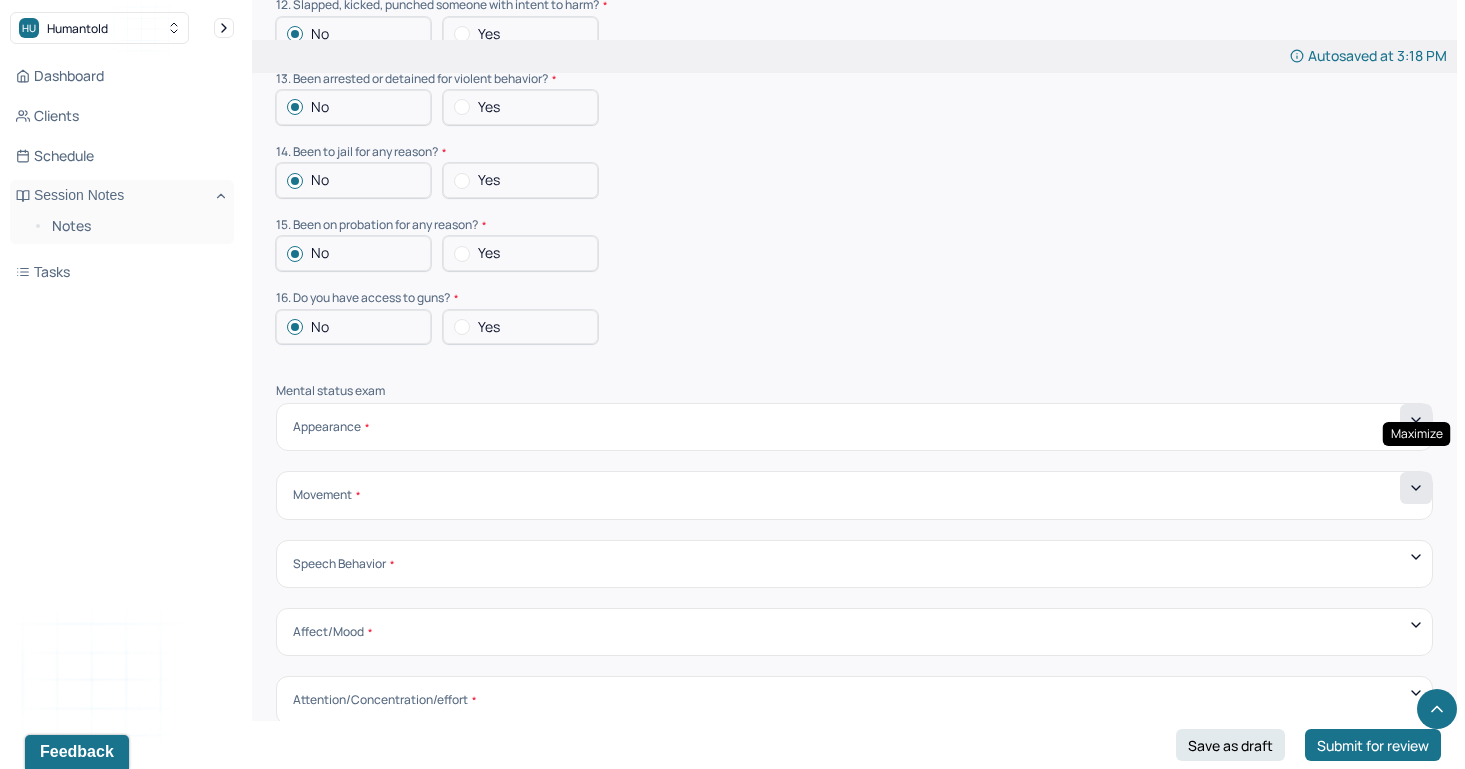 click at bounding box center (1416, 488) 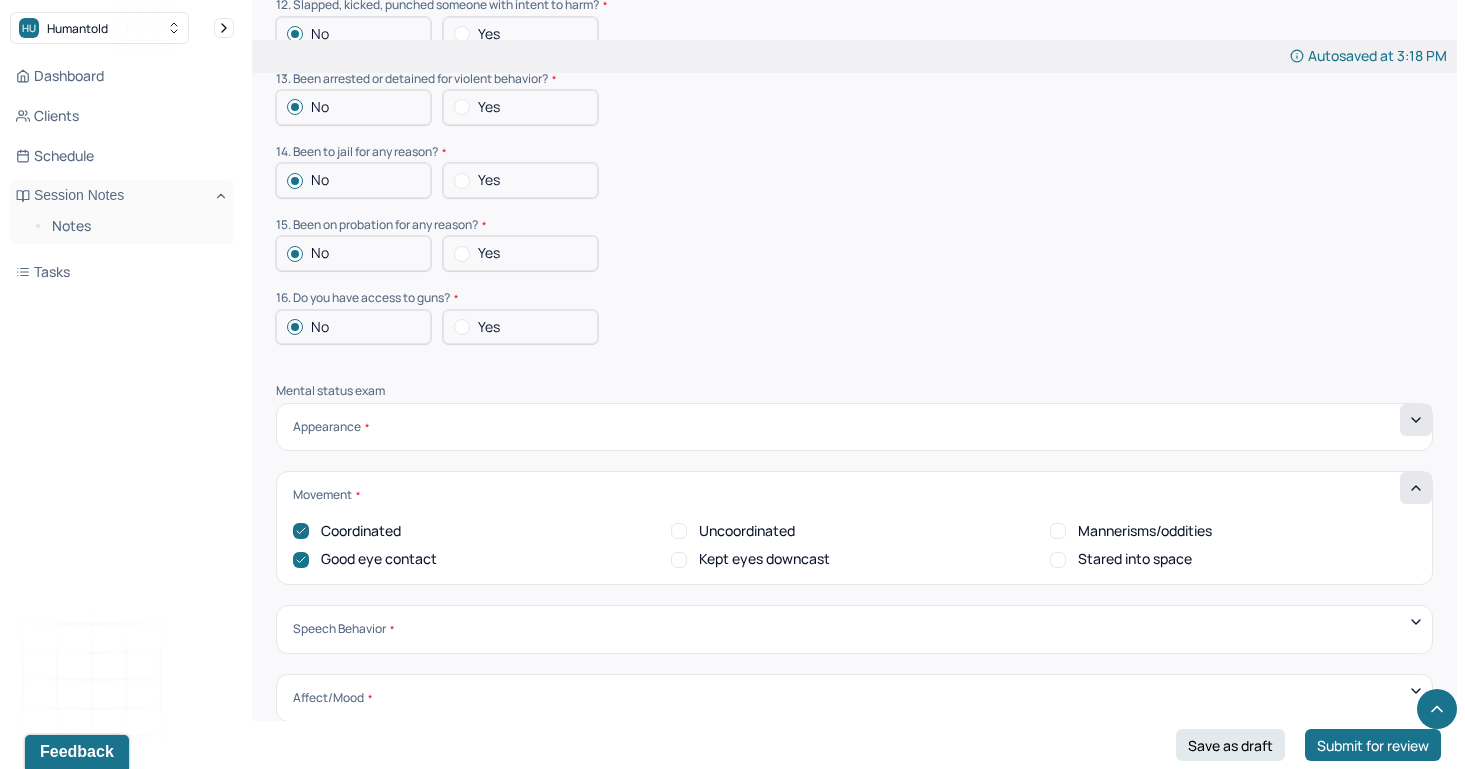 click at bounding box center (1416, 488) 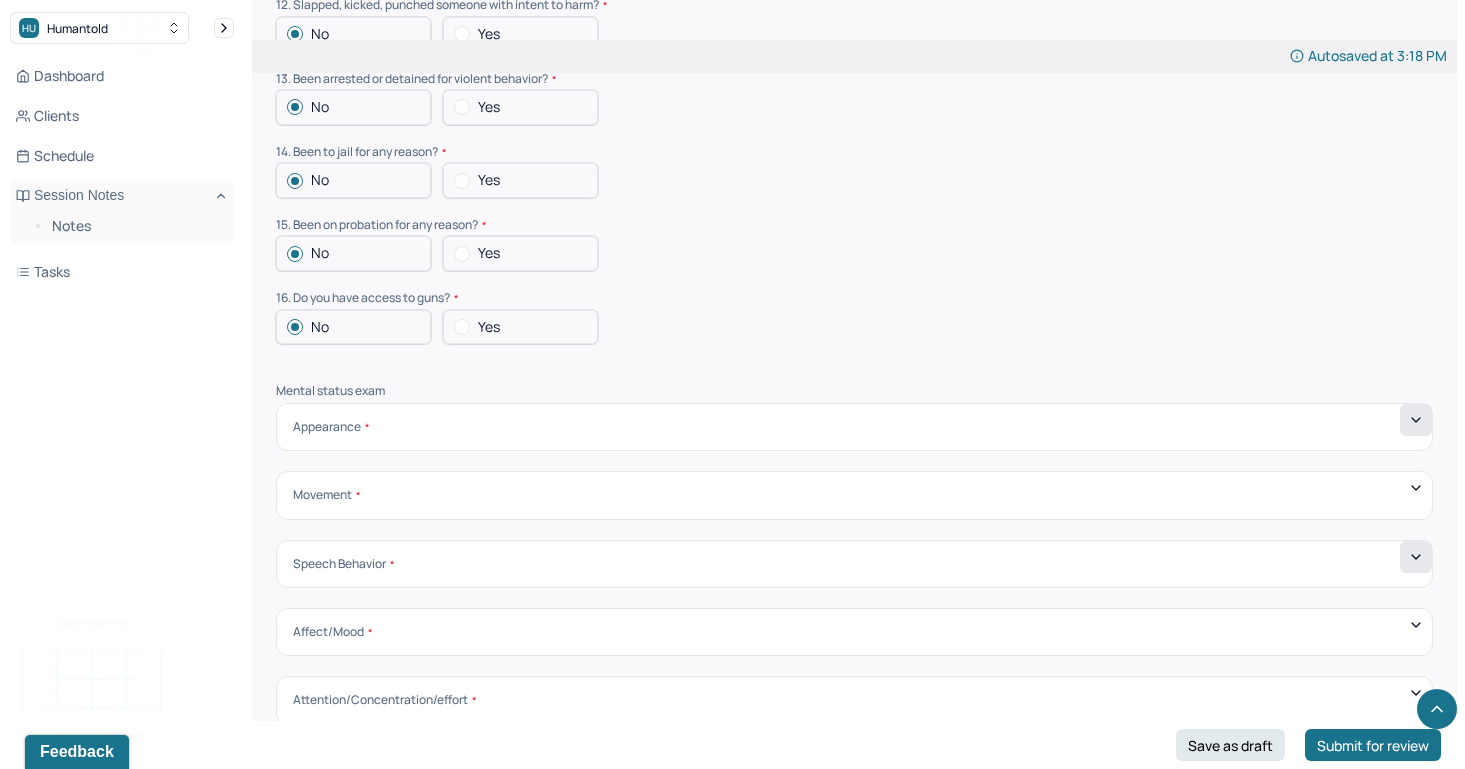 click 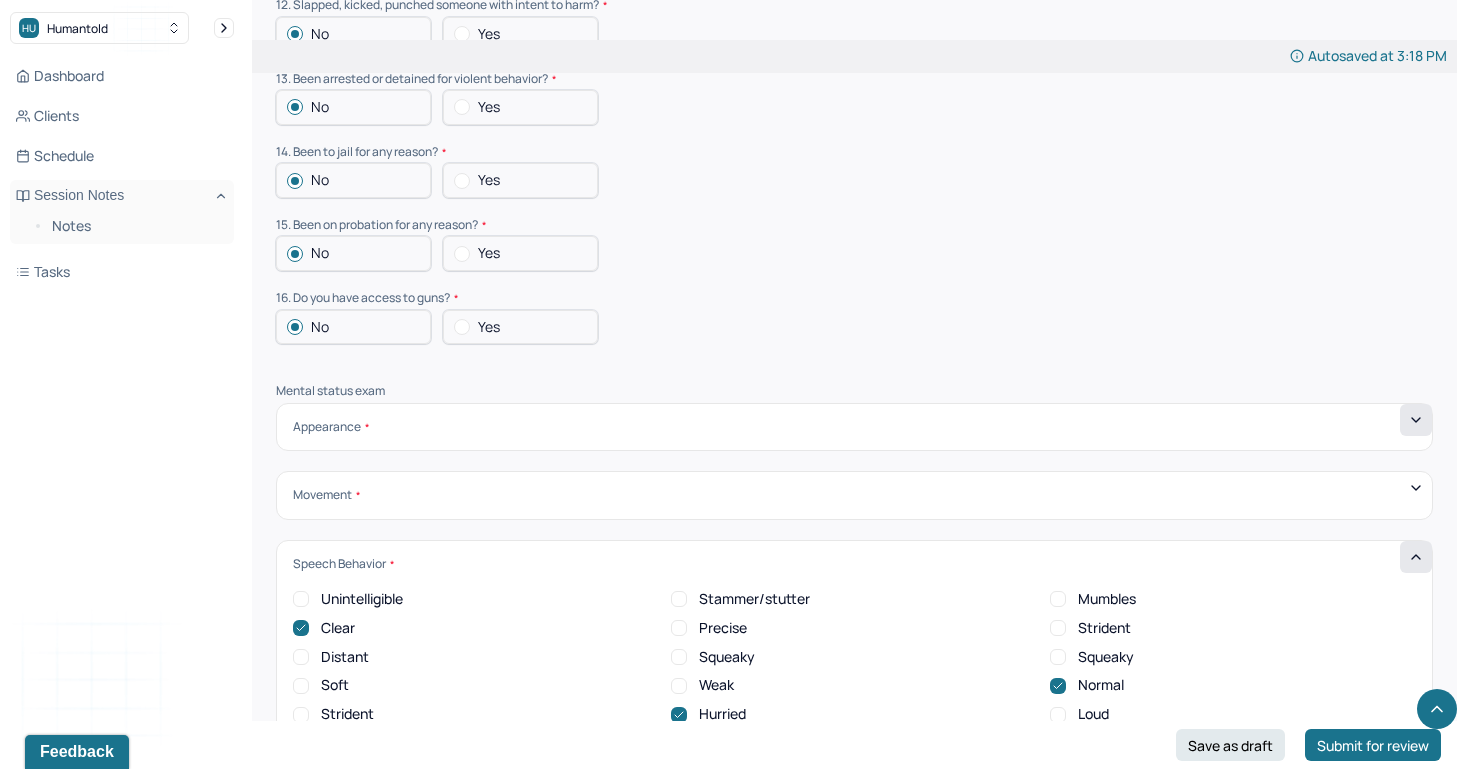 click 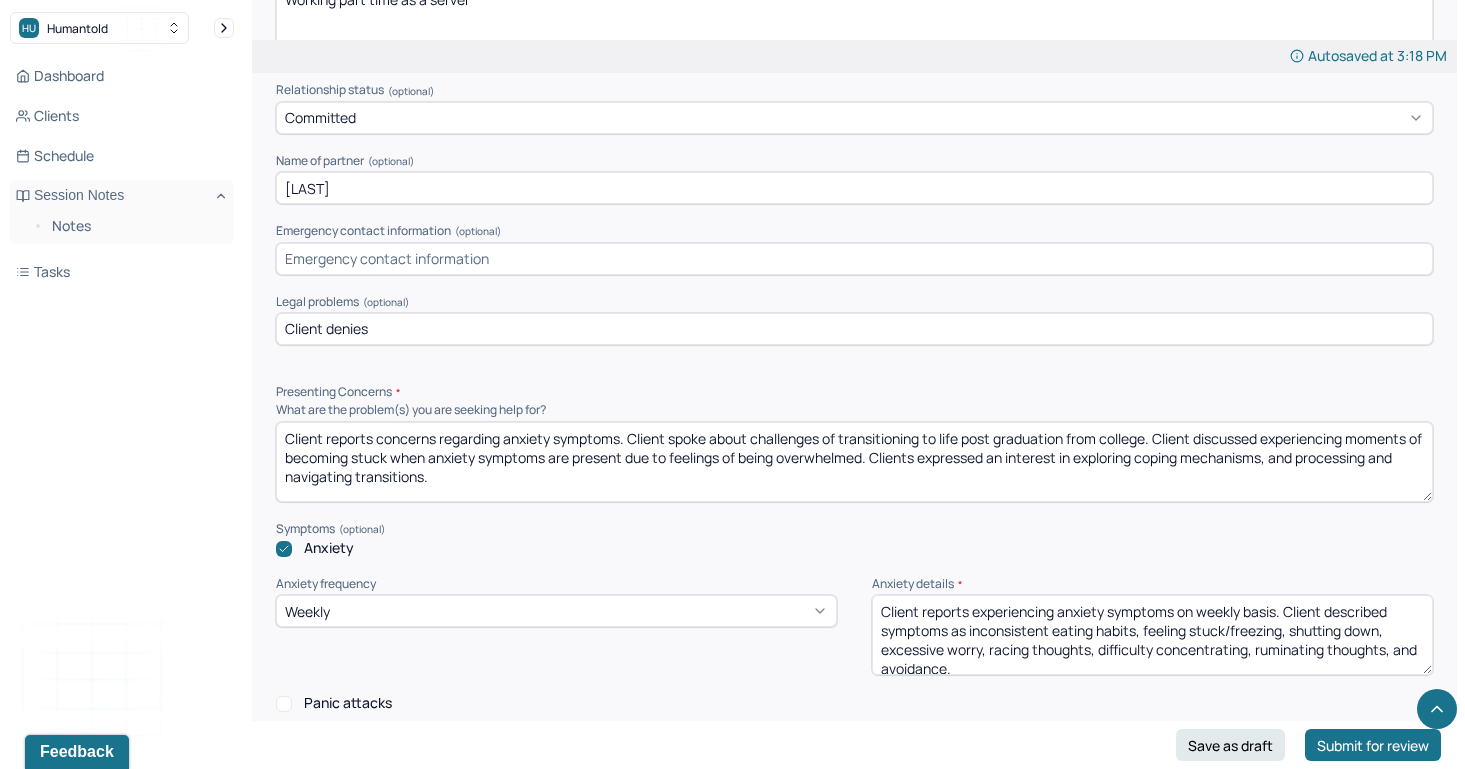 scroll, scrollTop: 1603, scrollLeft: 0, axis: vertical 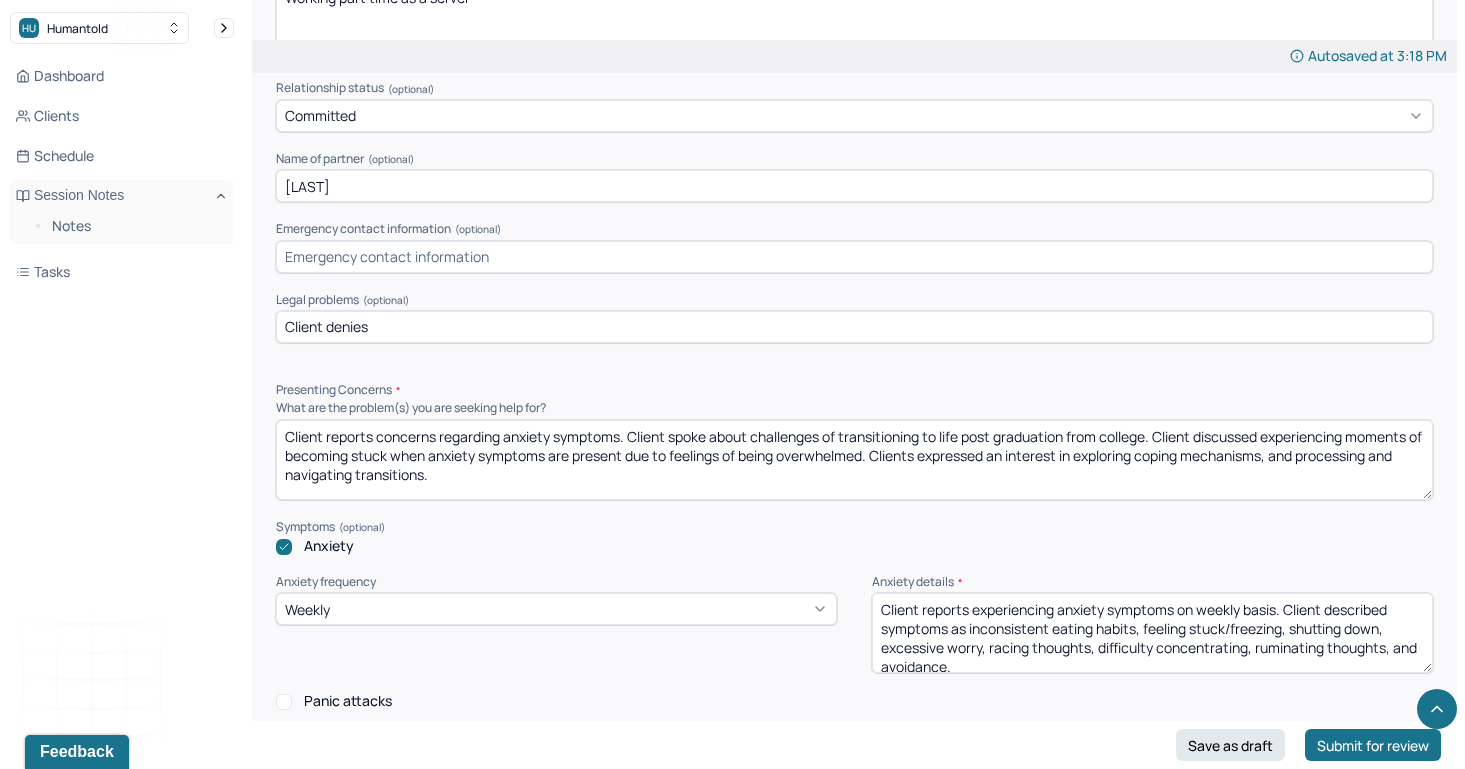 drag, startPoint x: 1318, startPoint y: 447, endPoint x: 1303, endPoint y: 450, distance: 15.297058 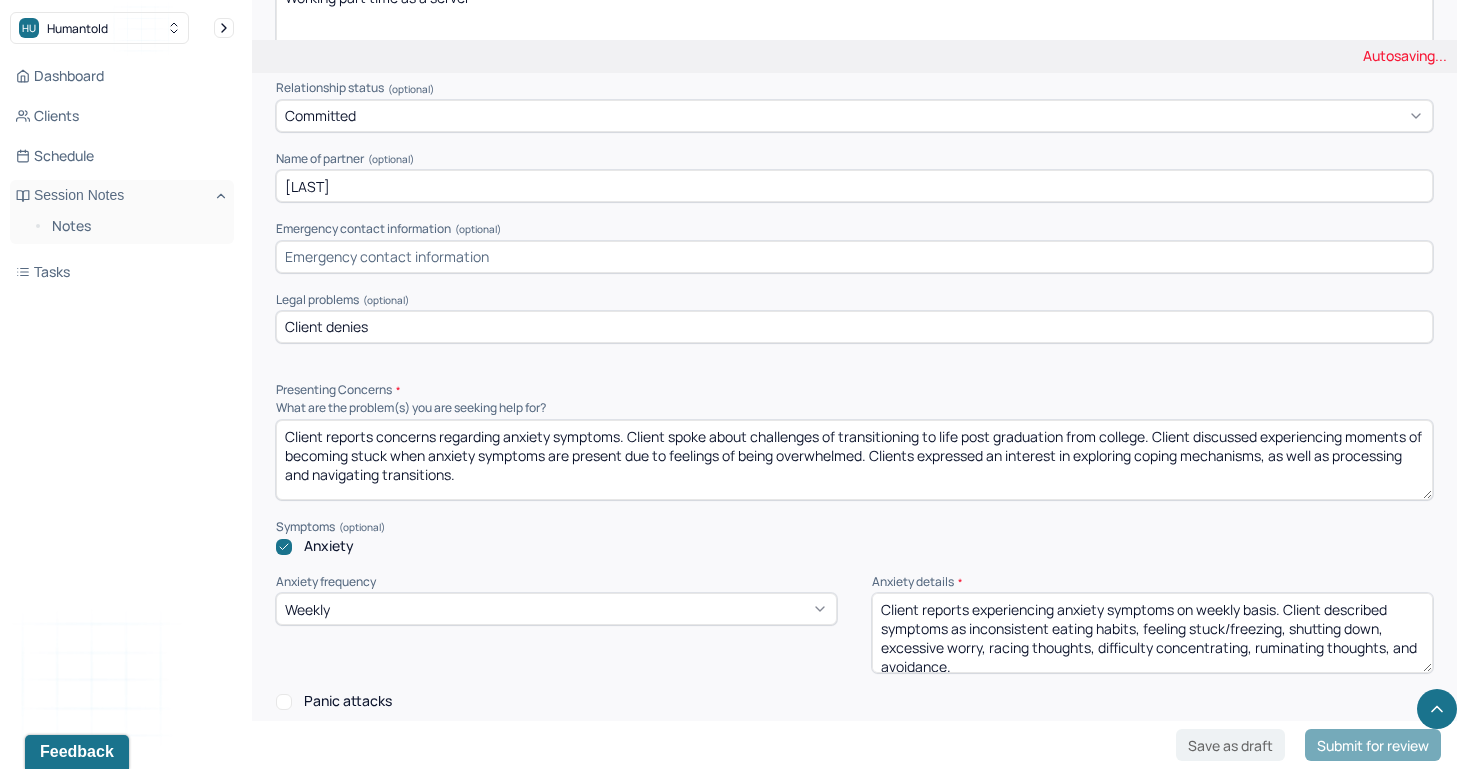 click on "Client reports concerns regarding anxiety symptoms. Client spoke about challenges of transitioning to life post graduation from college. Client discussed experiencing moments of becoming stuck when anxiety symptoms are present due to feelings of being overwhelmed. Clients expressed an interest in exploring coping mechanisms, and processing and navigating transitions." at bounding box center [854, 460] 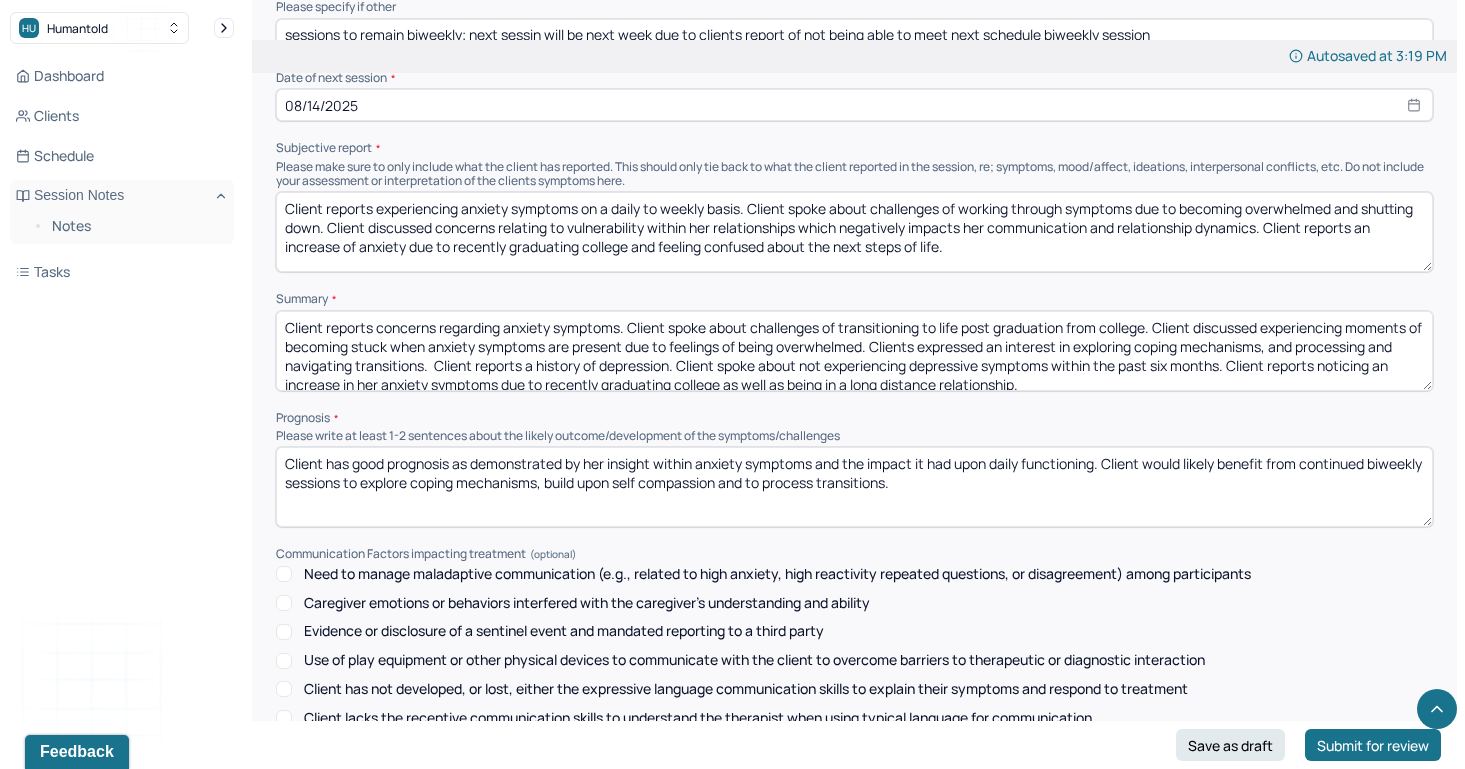 scroll, scrollTop: 8430, scrollLeft: 0, axis: vertical 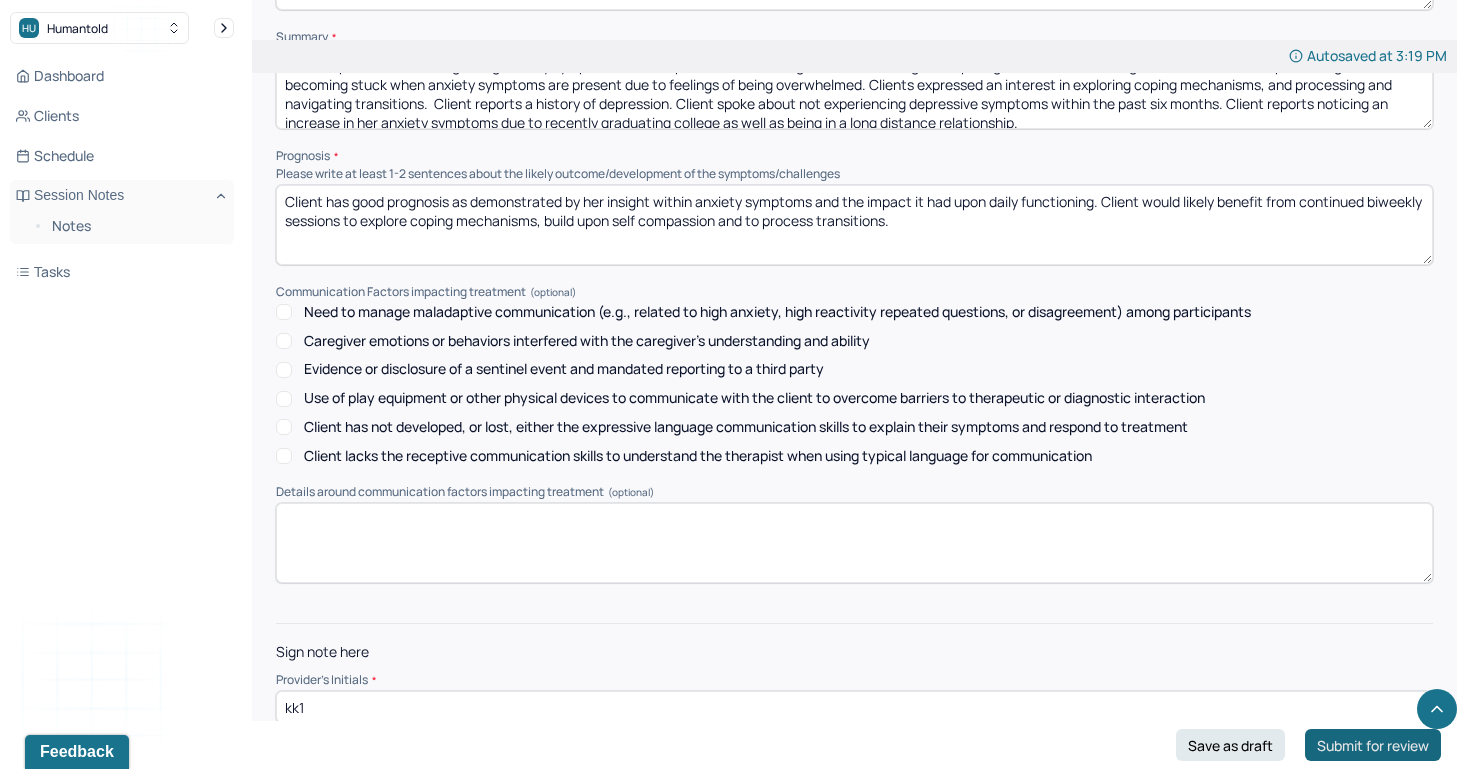 type on "Client reports concerns regarding anxiety symptoms. Client spoke about challenges of transitioning to life post graduation from college. Client discussed experiencing moments of becoming stuck when anxiety symptoms are present due to feelings of being overwhelmed. Clients expressed an interest in exploring coping mechanisms, as well as processing and navigating transitions." 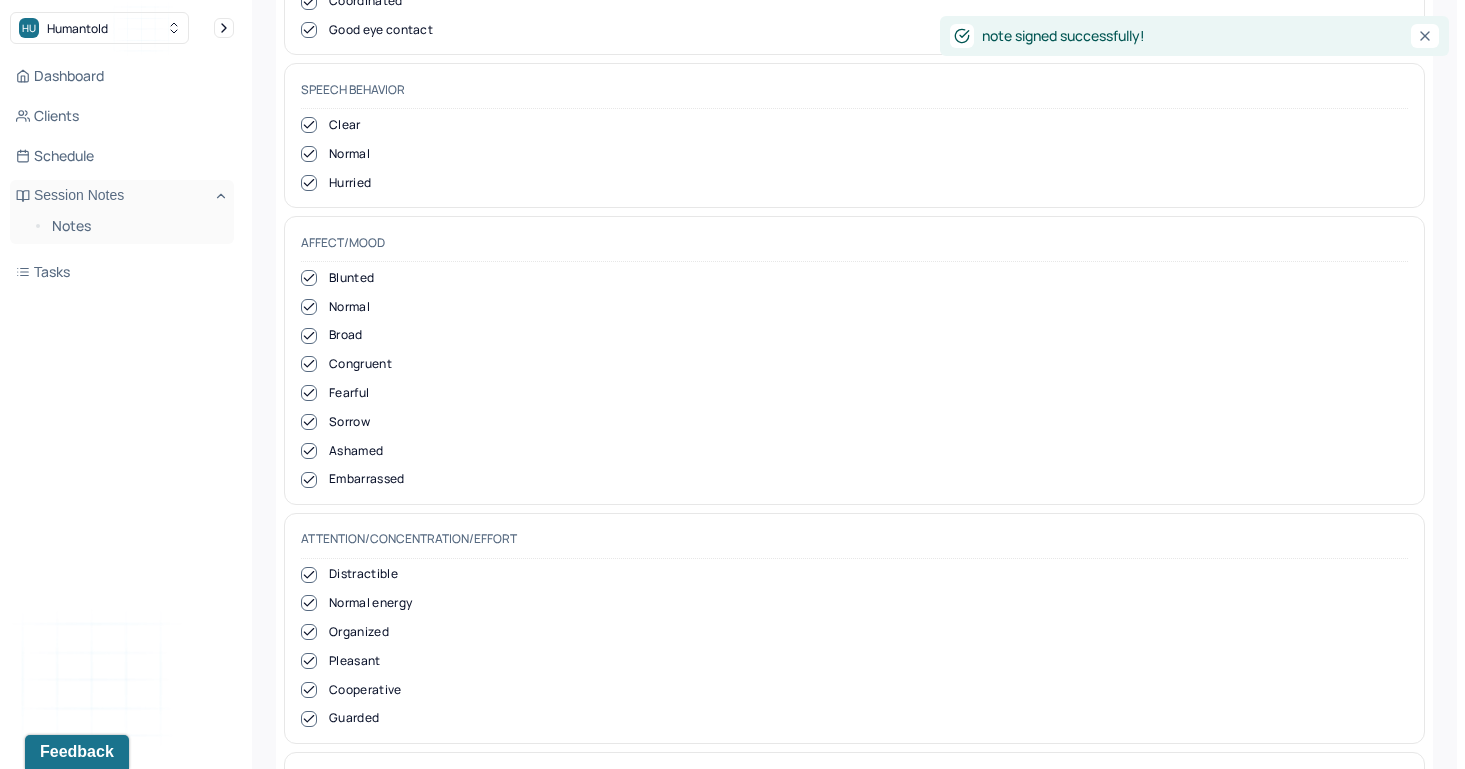 scroll, scrollTop: 0, scrollLeft: 0, axis: both 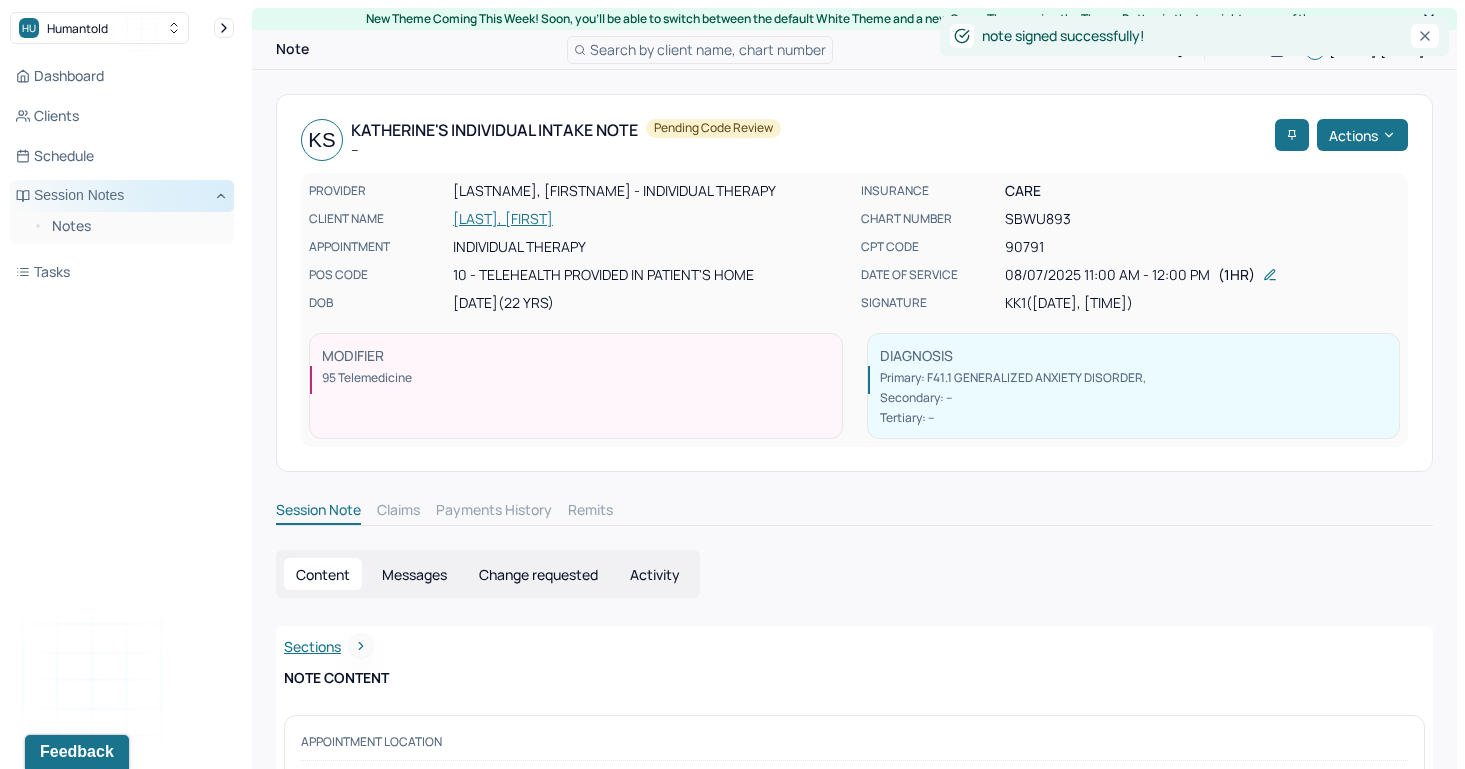 click on "Session Notes" at bounding box center (122, 196) 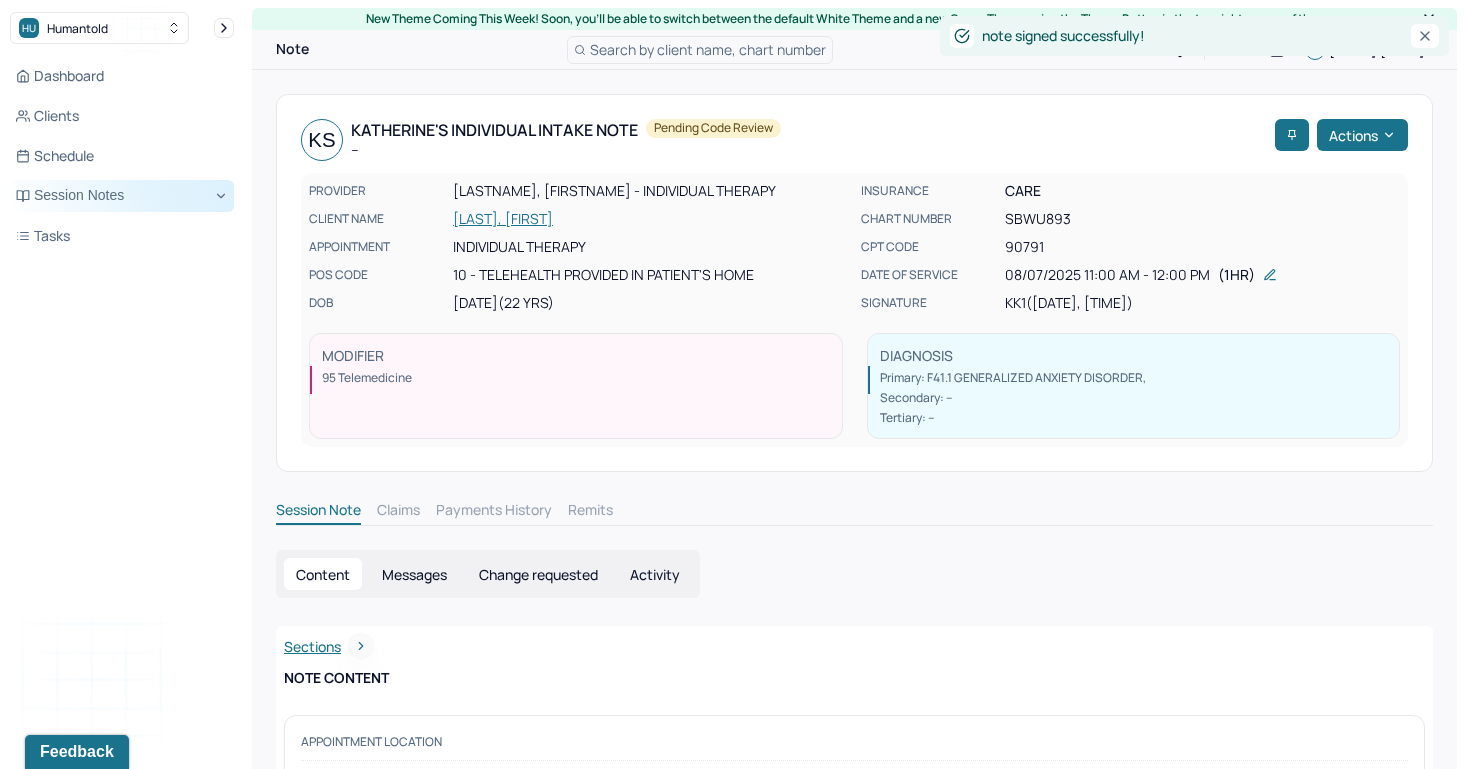 click on "Session Notes" at bounding box center (122, 196) 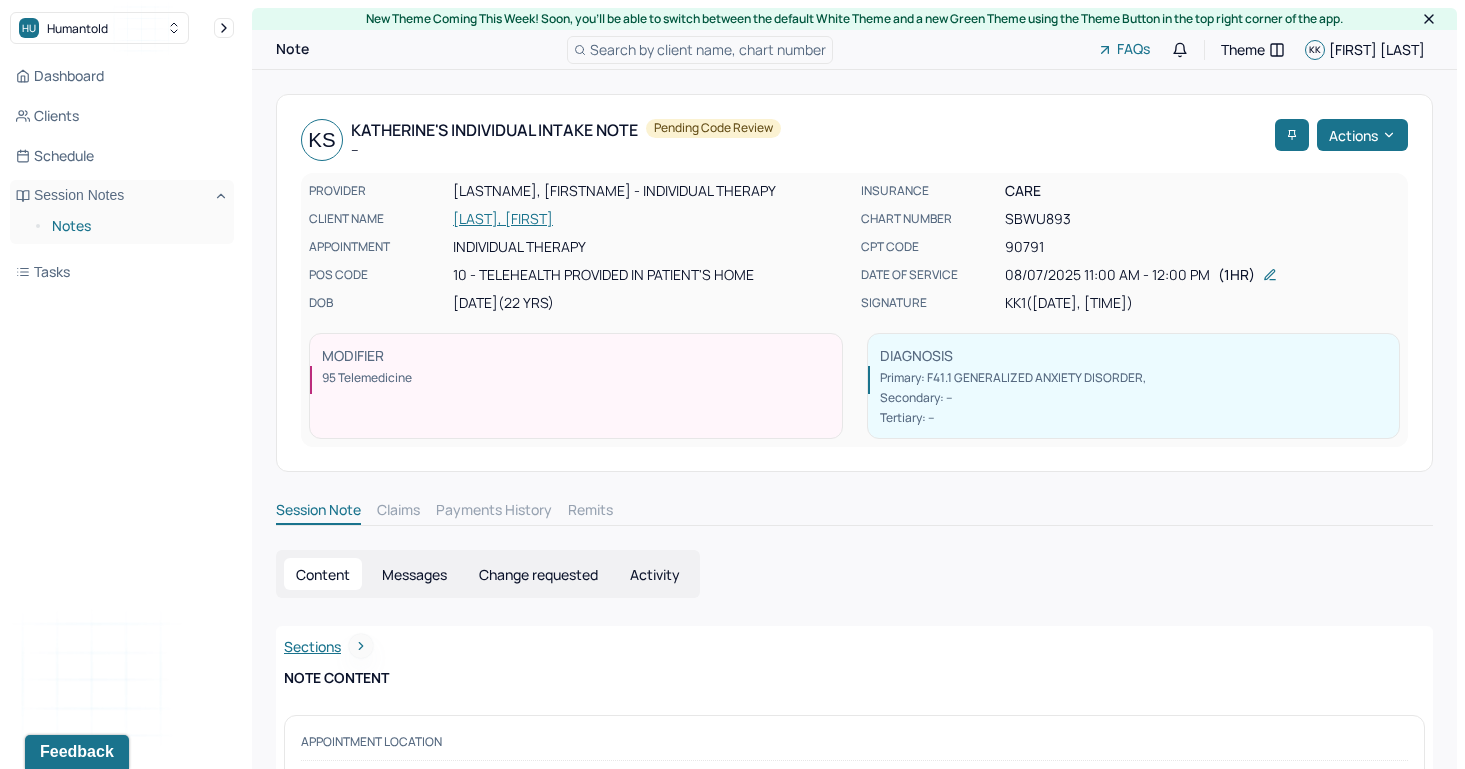 click on "Notes" at bounding box center [135, 226] 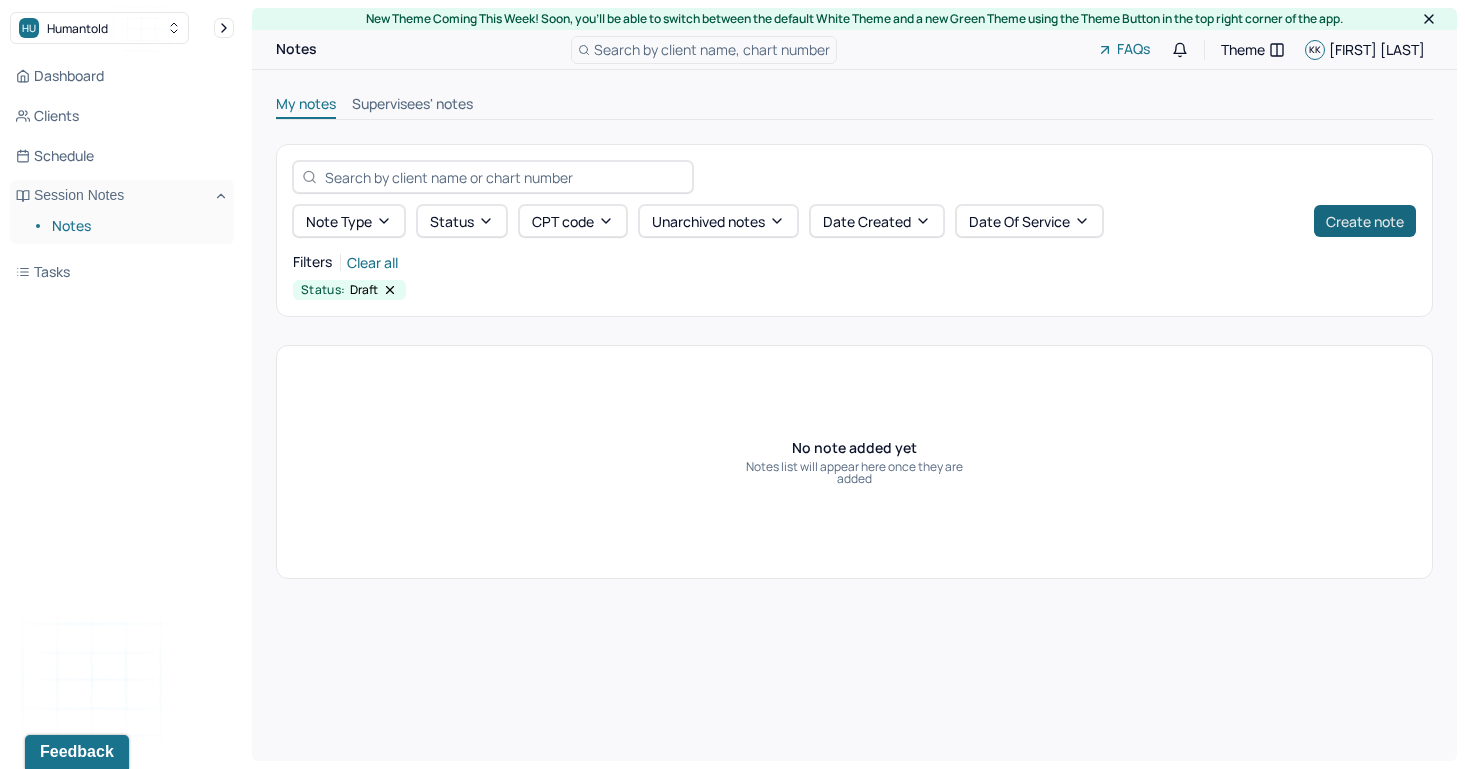 click on "Create note" at bounding box center (1365, 221) 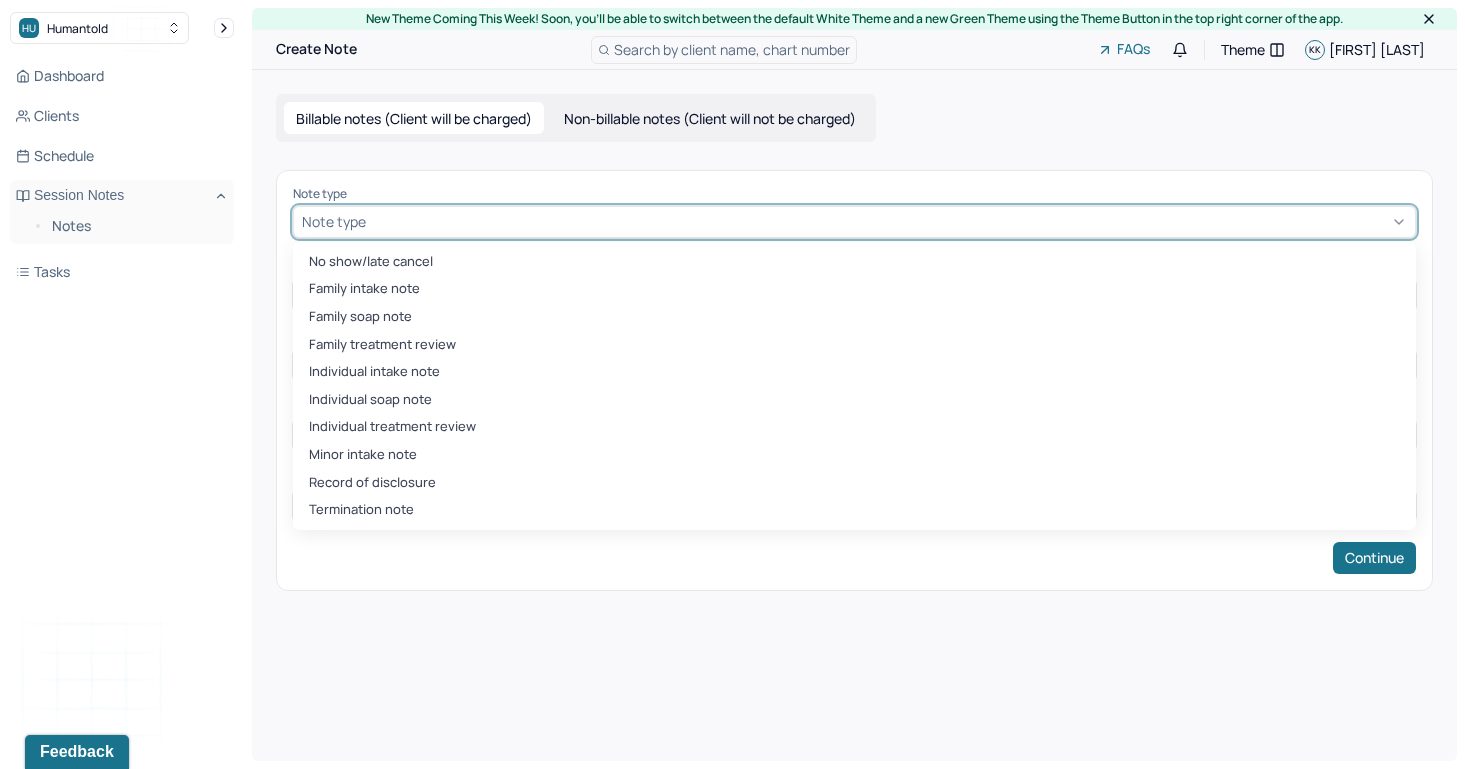 click at bounding box center (888, 221) 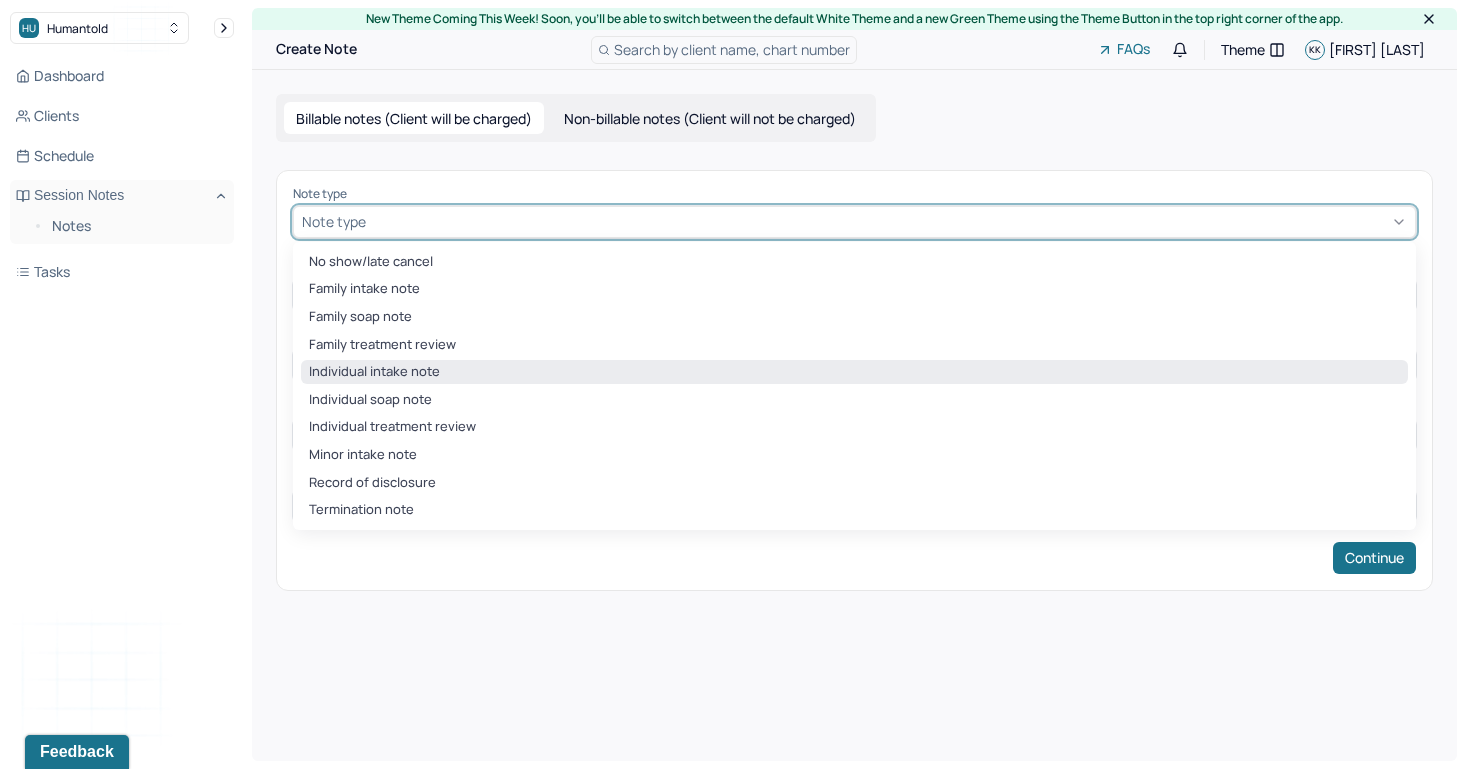 click on "Individual intake note" at bounding box center [854, 372] 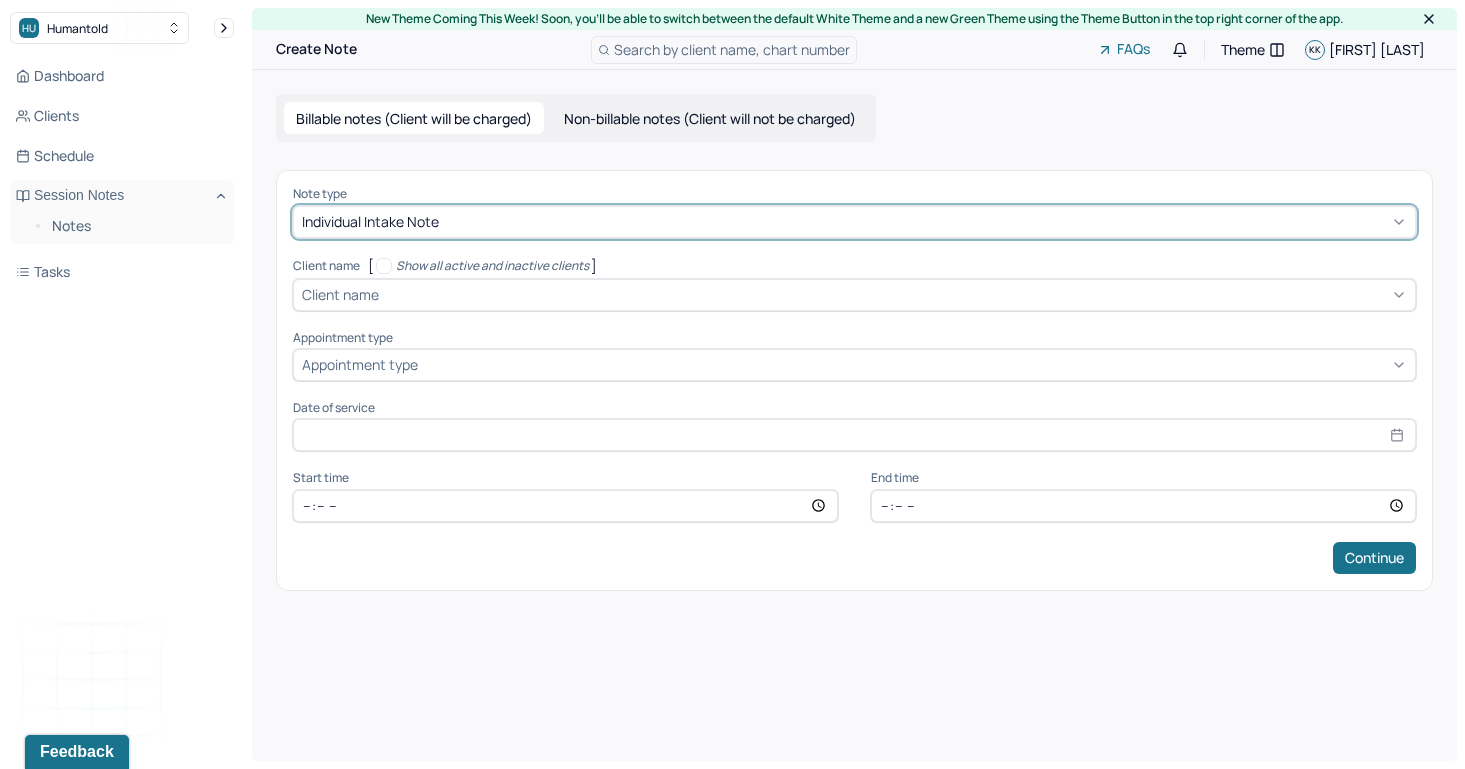 click at bounding box center [895, 294] 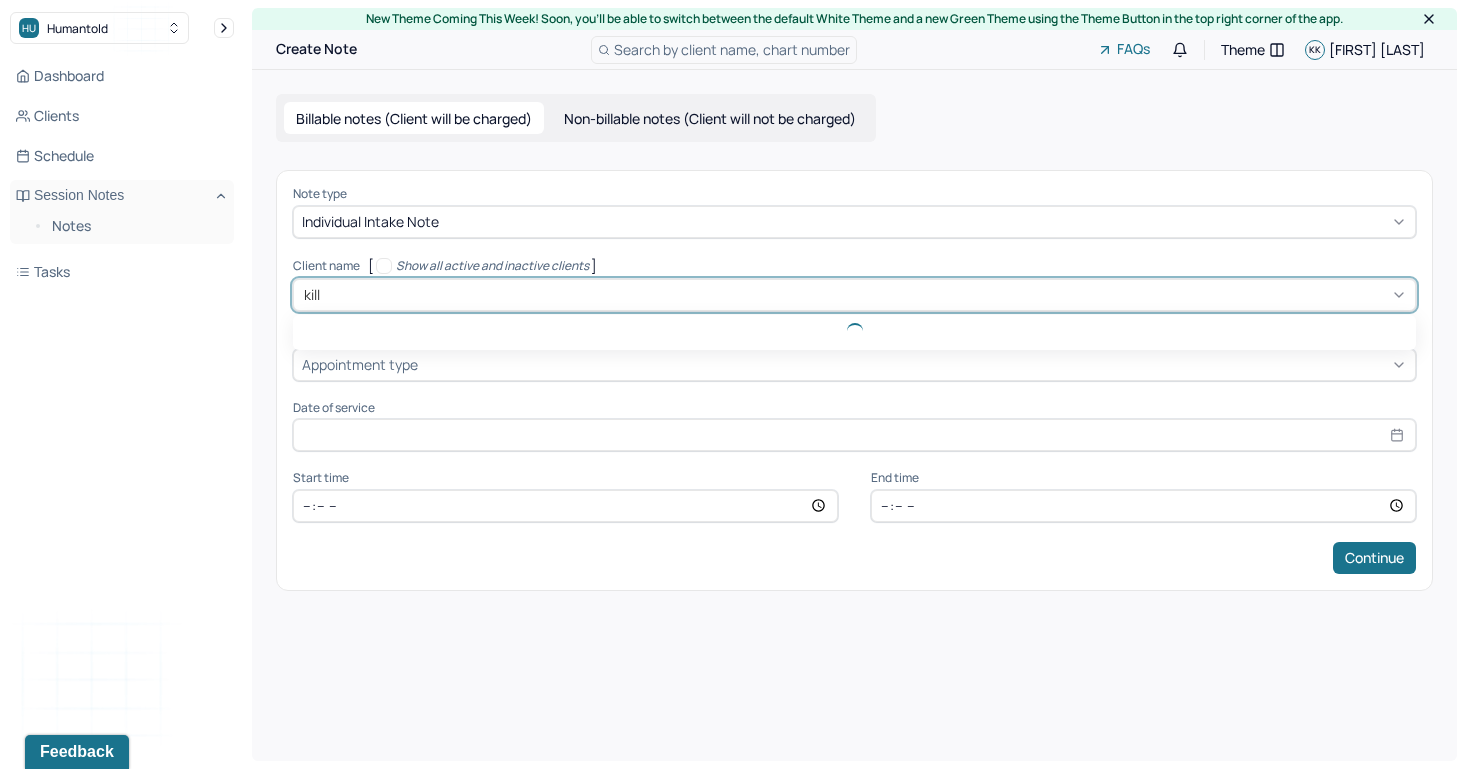 type on "[NAME]" 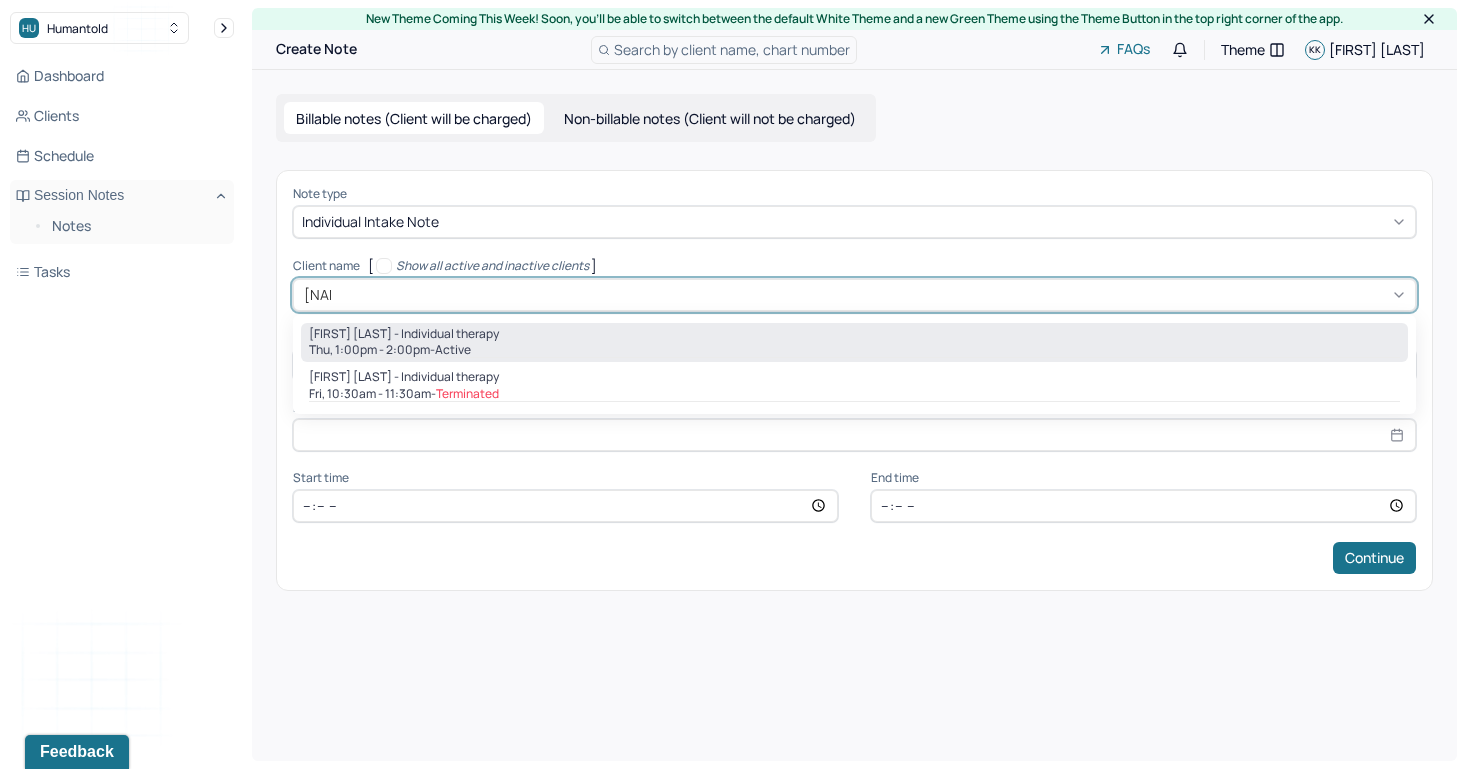click on "active" at bounding box center [453, 350] 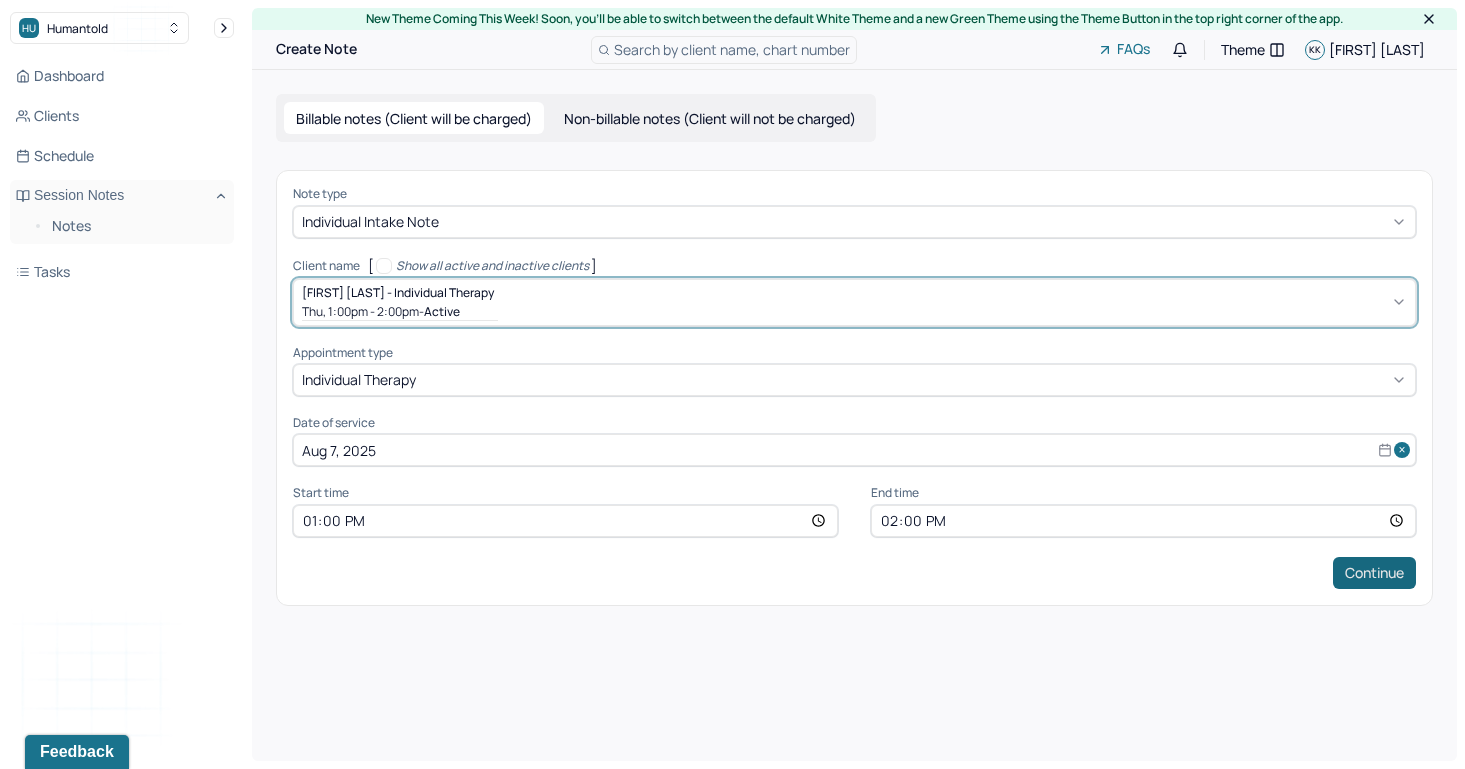 click on "Continue" at bounding box center [1374, 573] 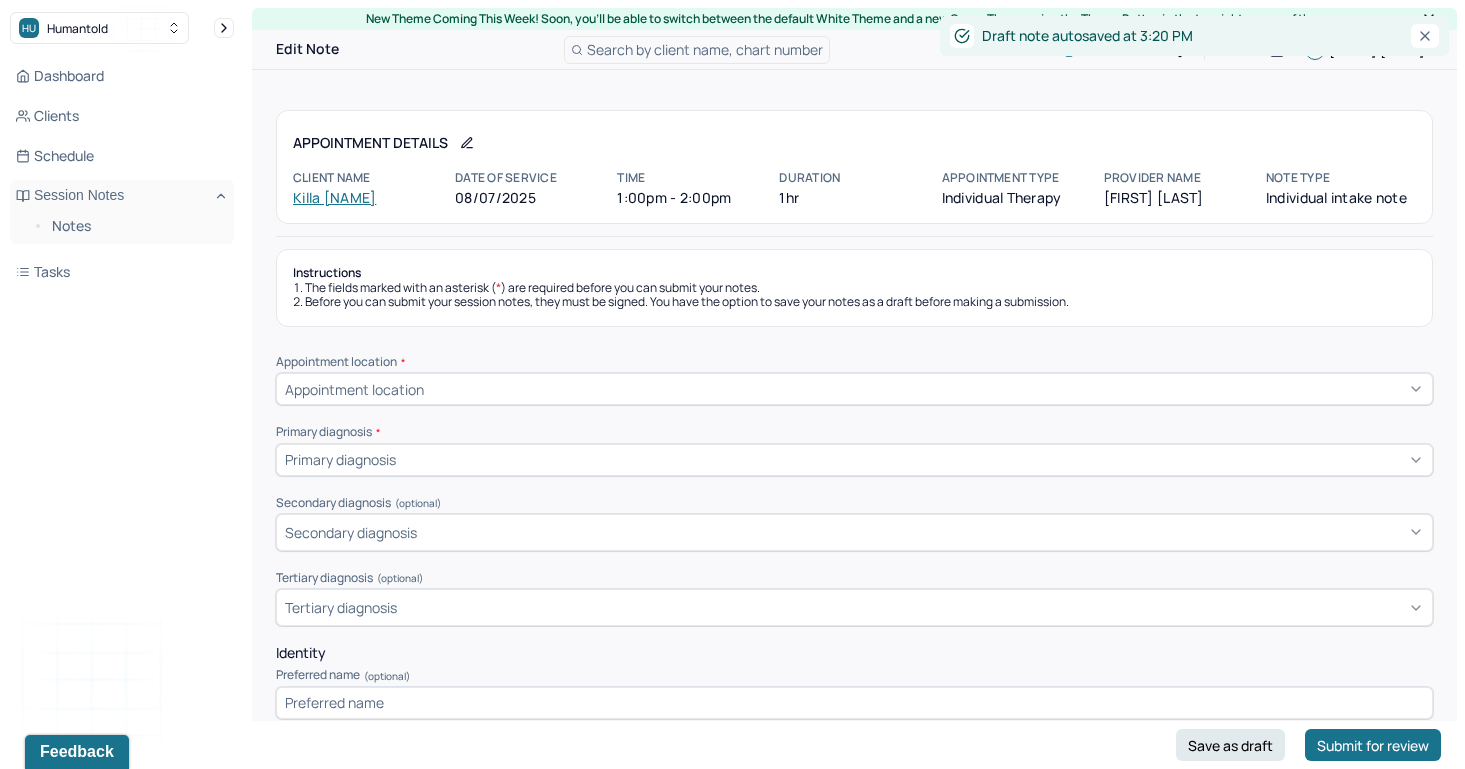 click on "Appointment location" at bounding box center (854, 389) 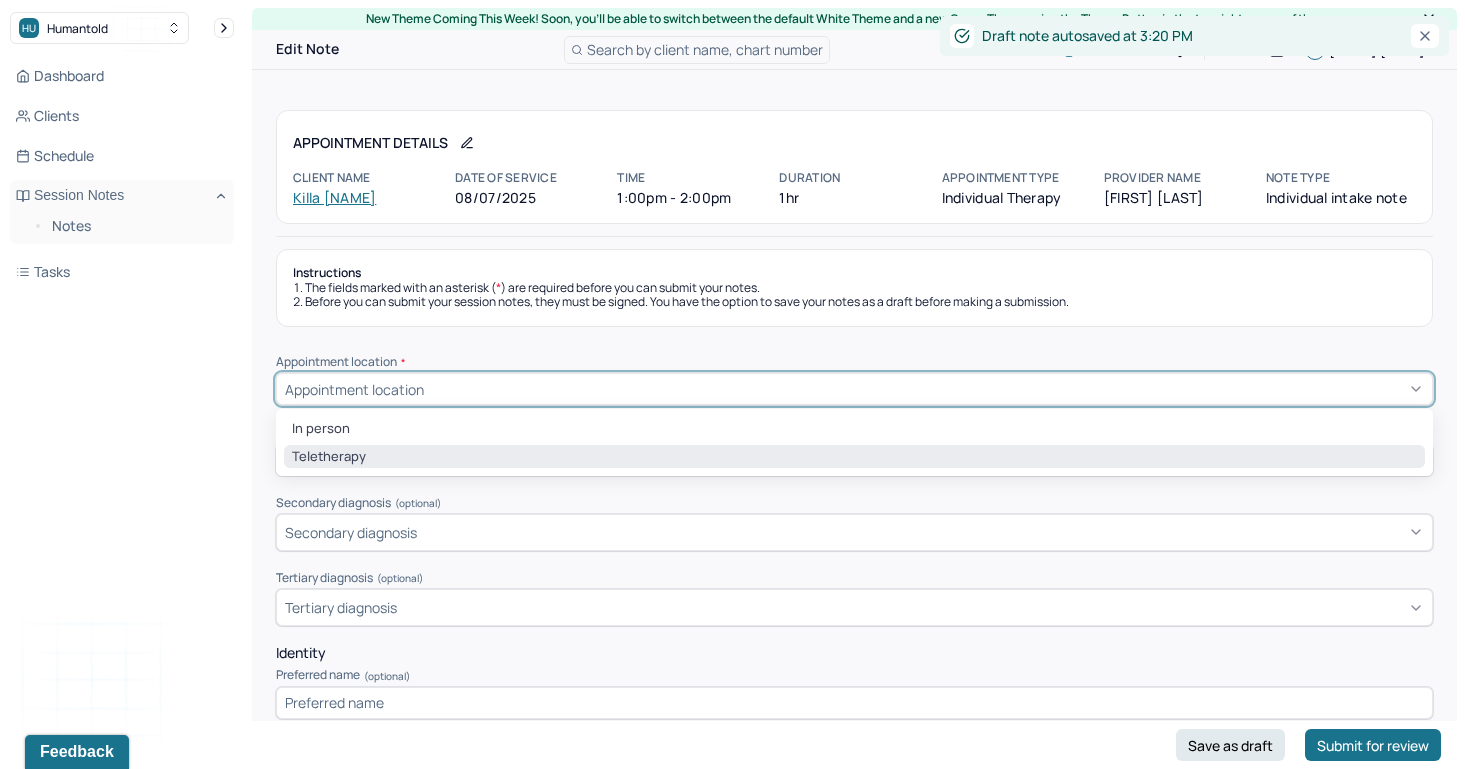 click on "Teletherapy" at bounding box center [854, 457] 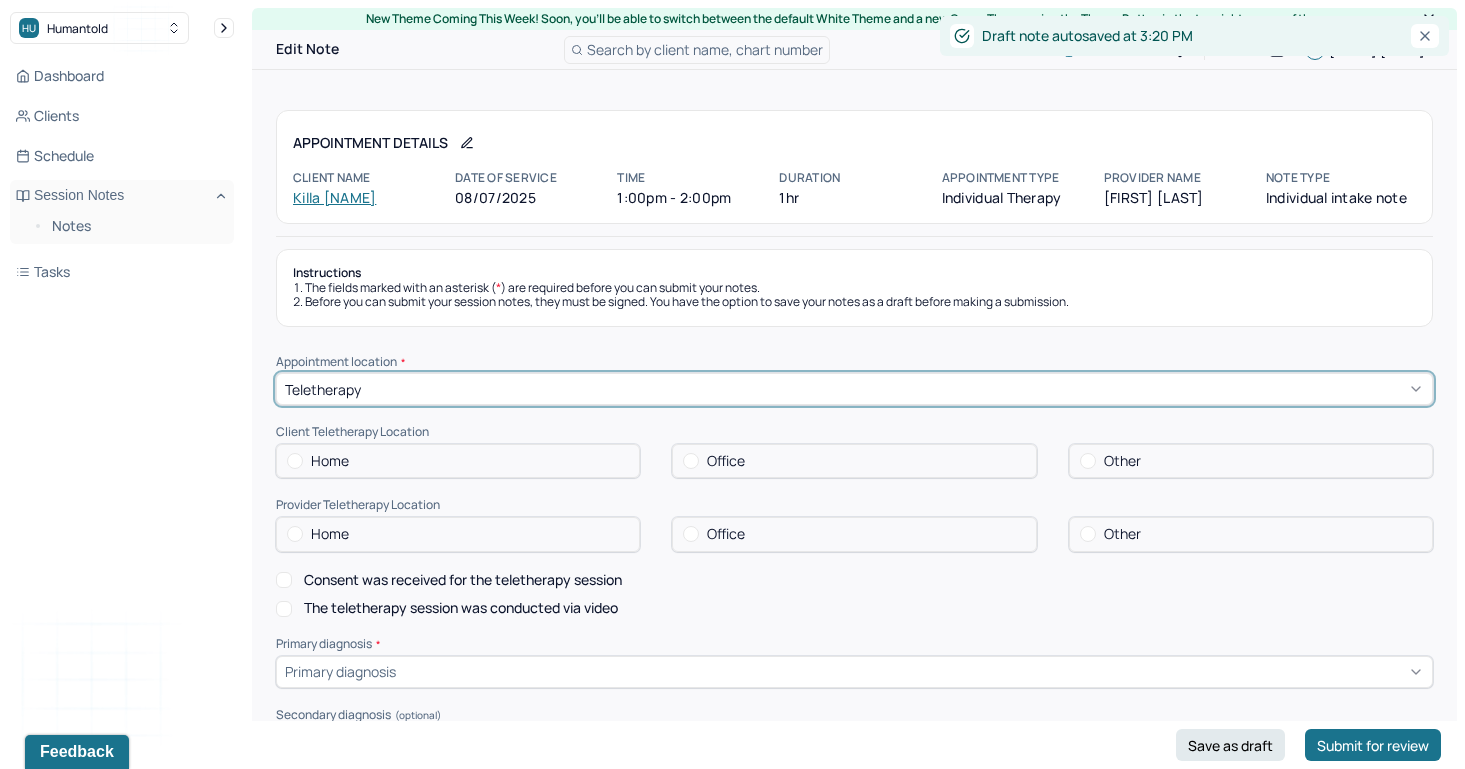 click at bounding box center (295, 461) 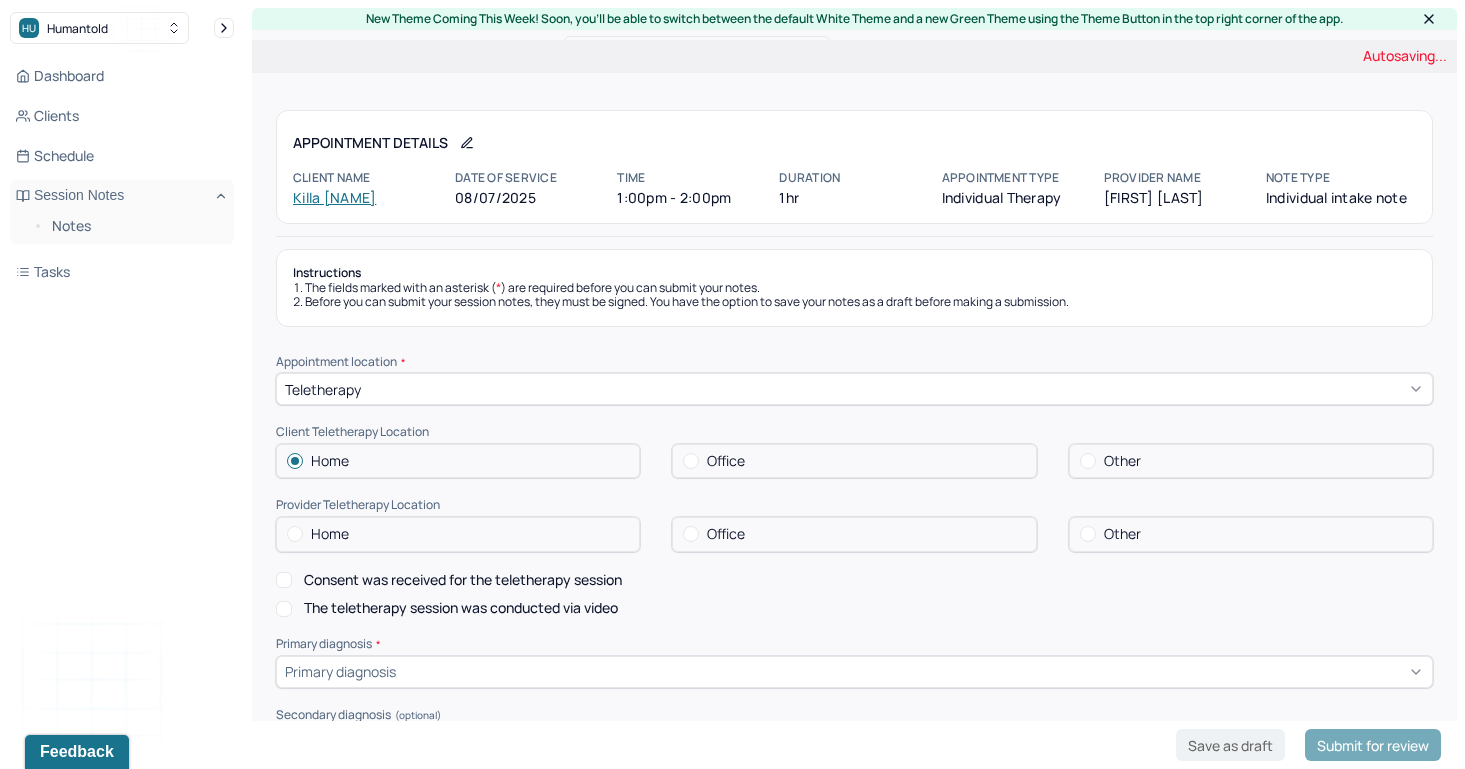 click at bounding box center (1088, 534) 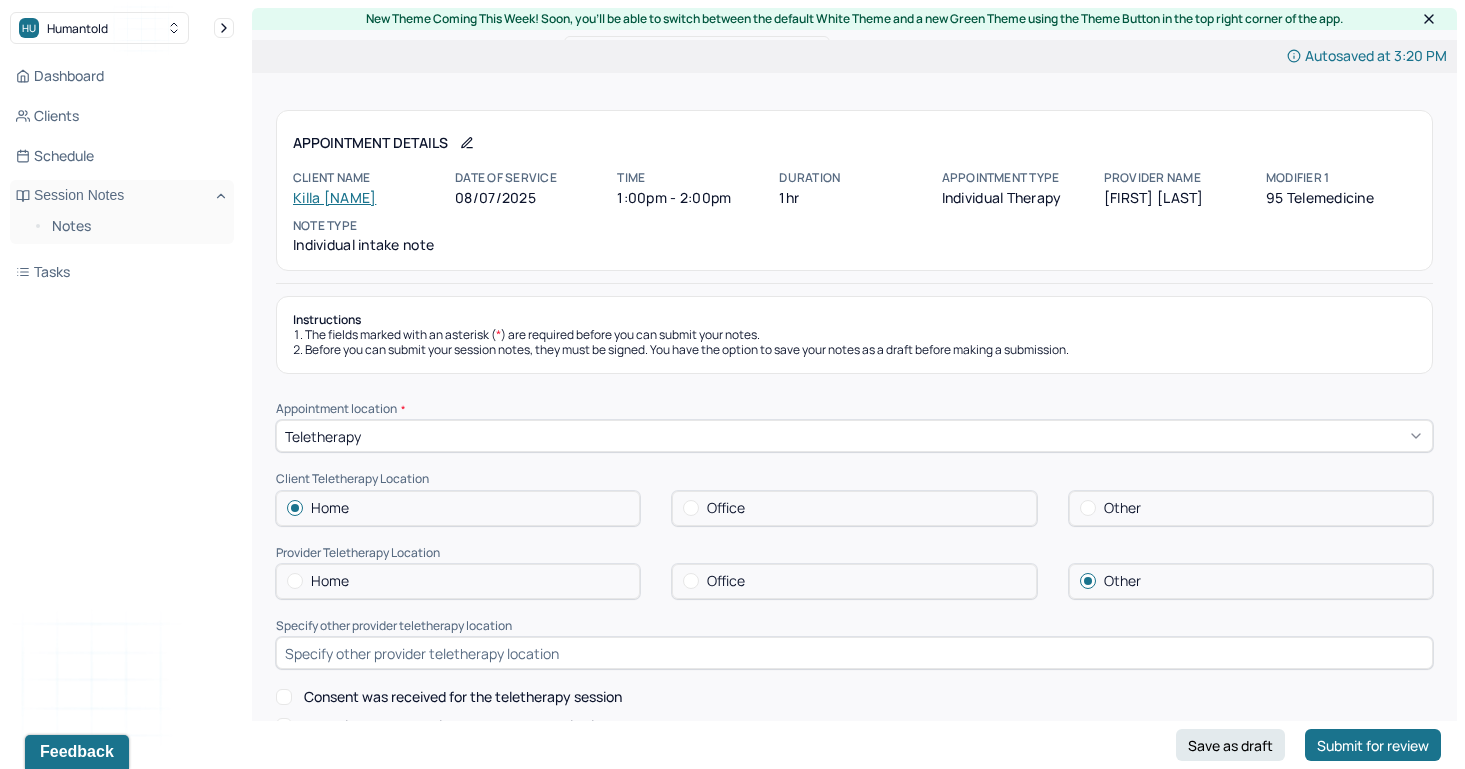 click at bounding box center [854, 653] 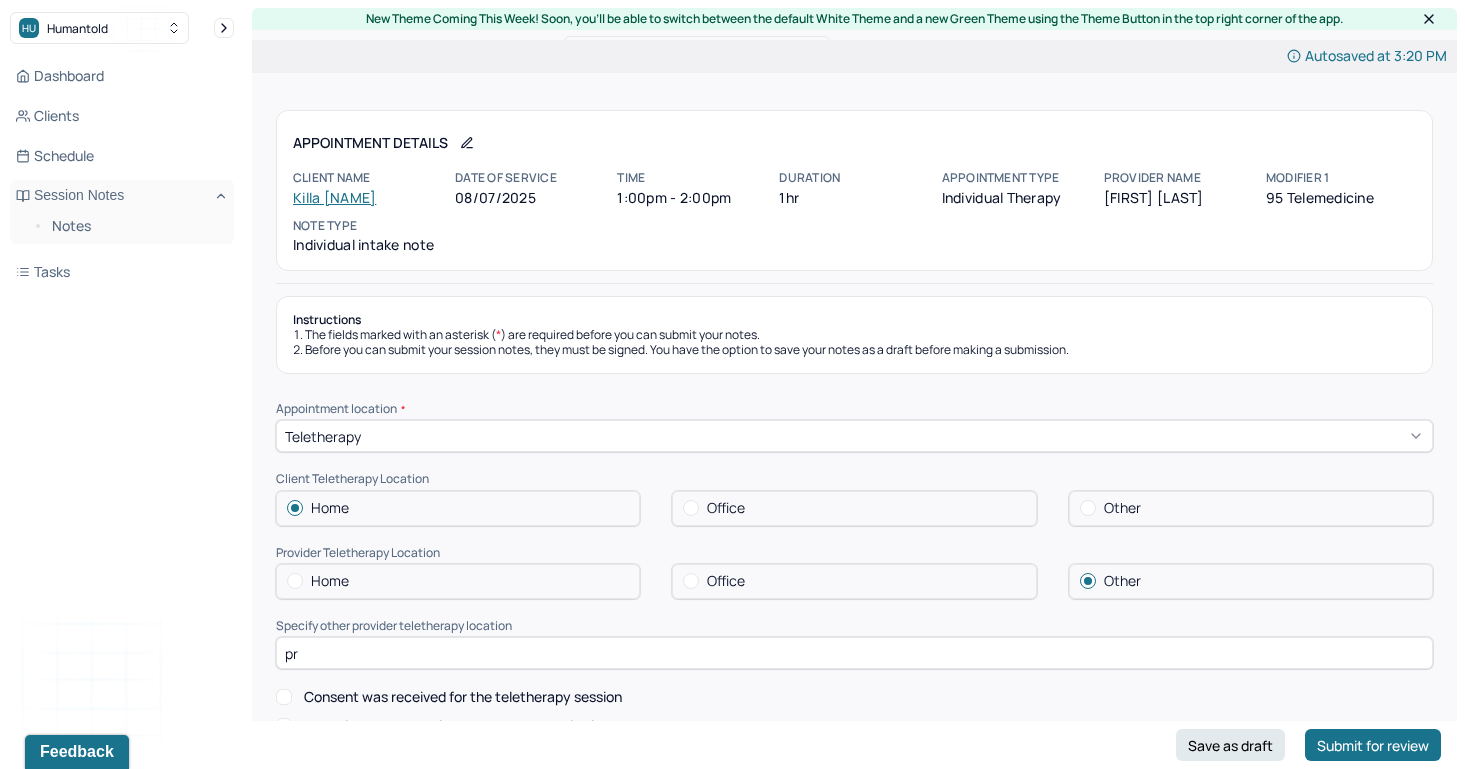 type on "p" 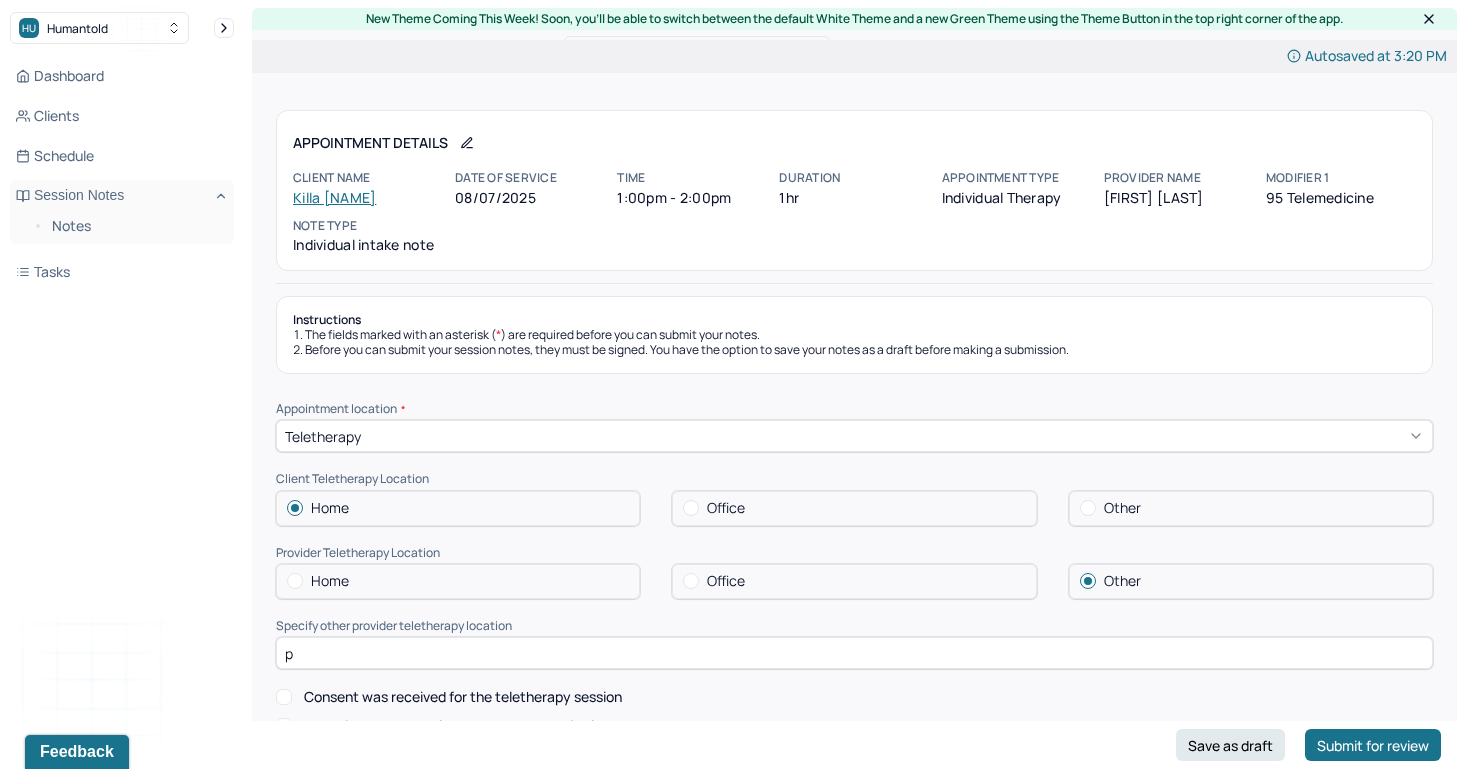 type 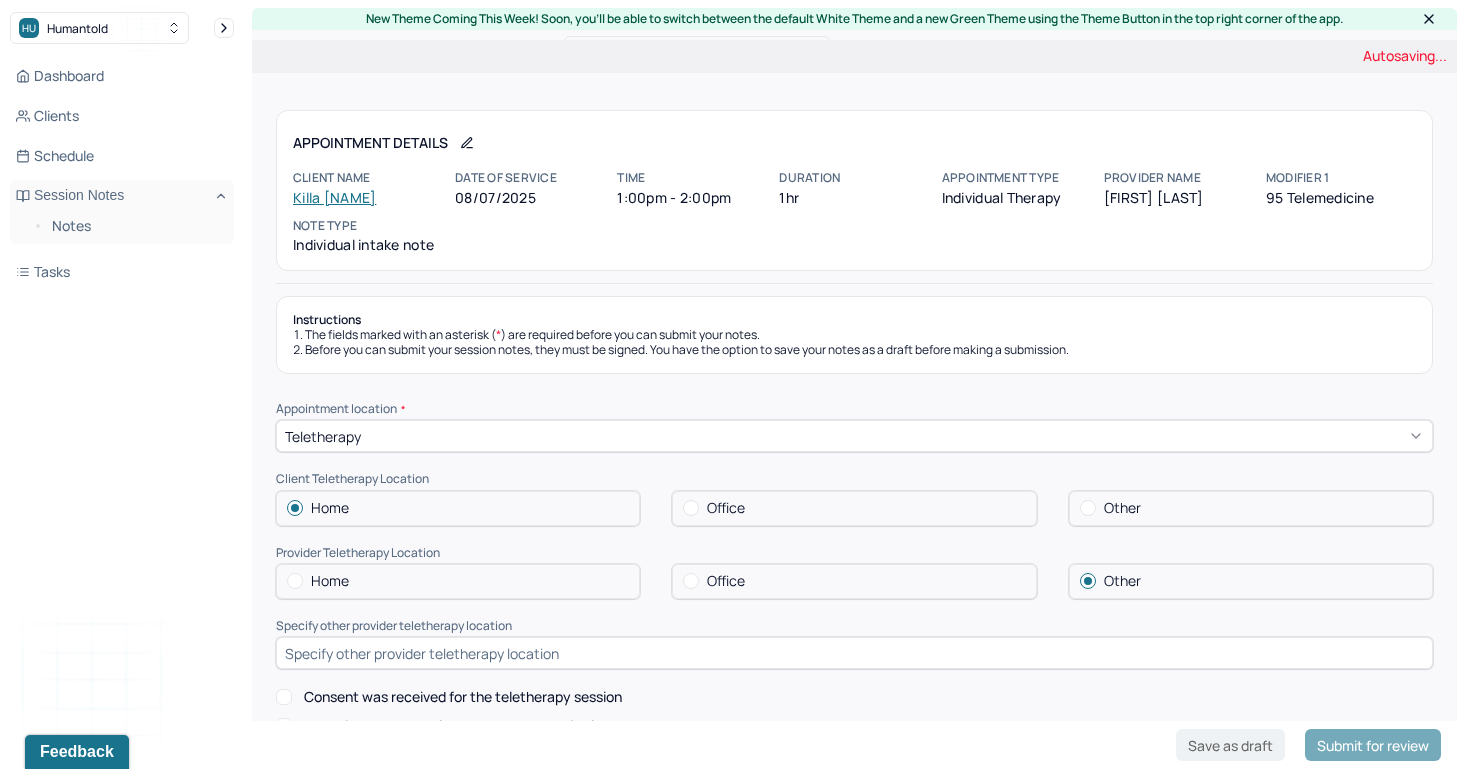 click at bounding box center (1088, 508) 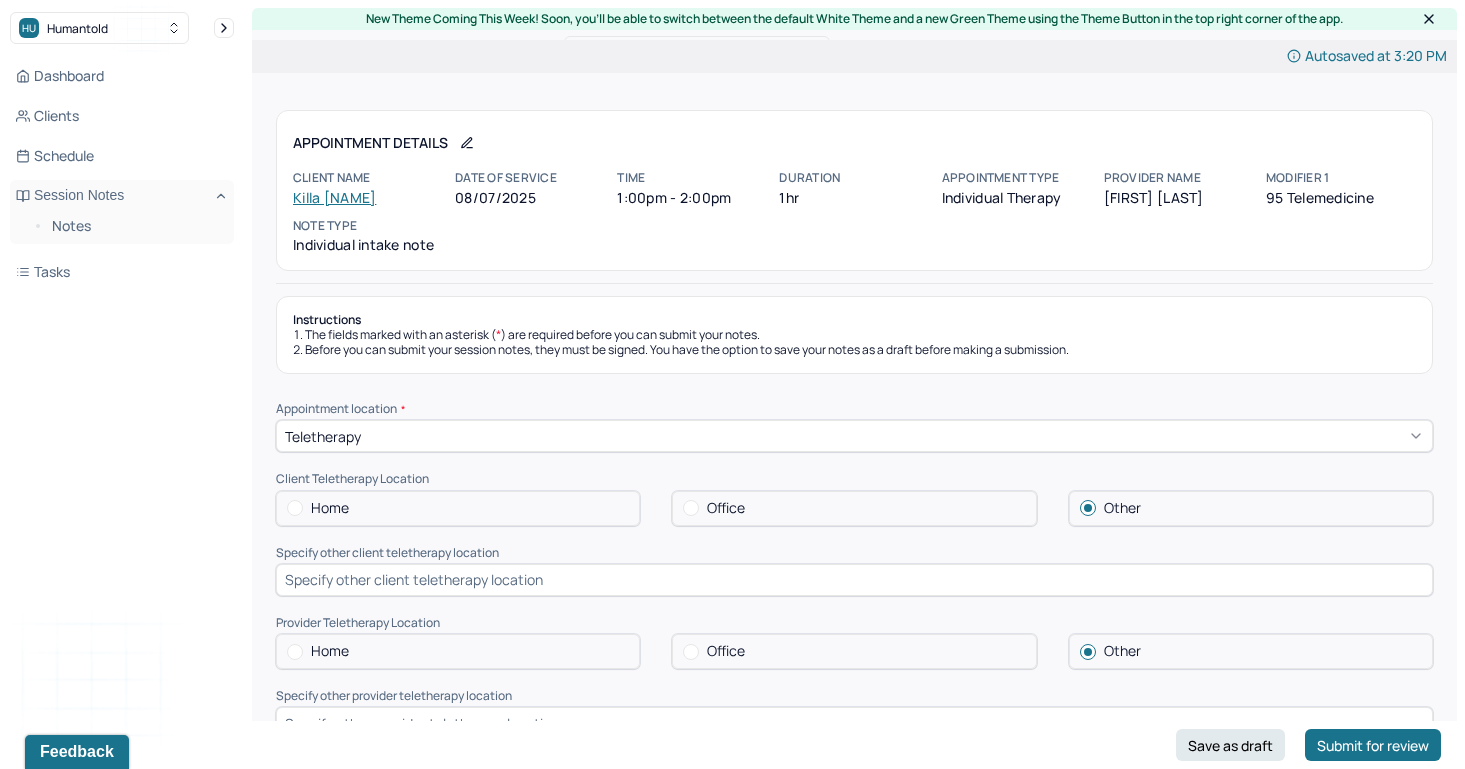 click on "Home" at bounding box center [458, 651] 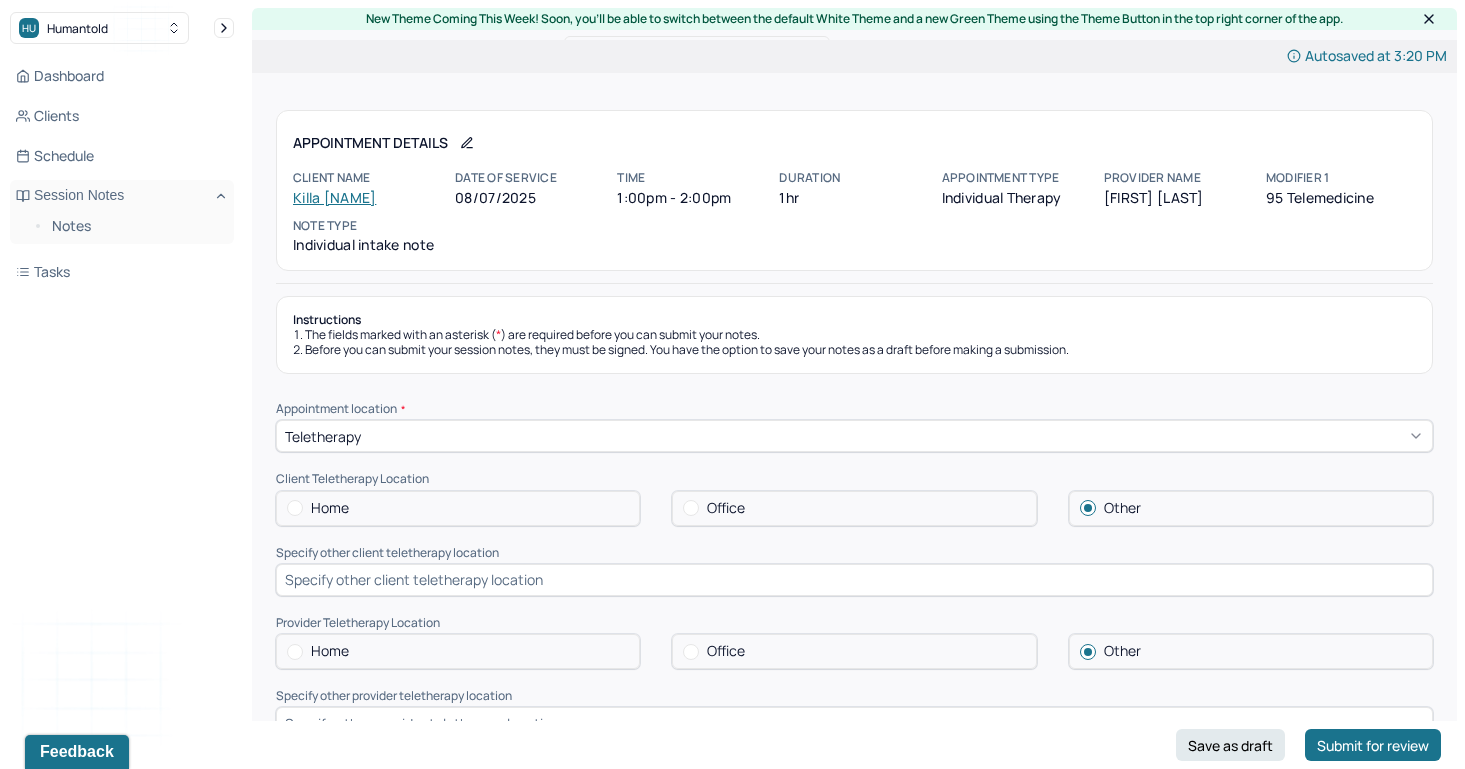 click at bounding box center [295, 652] 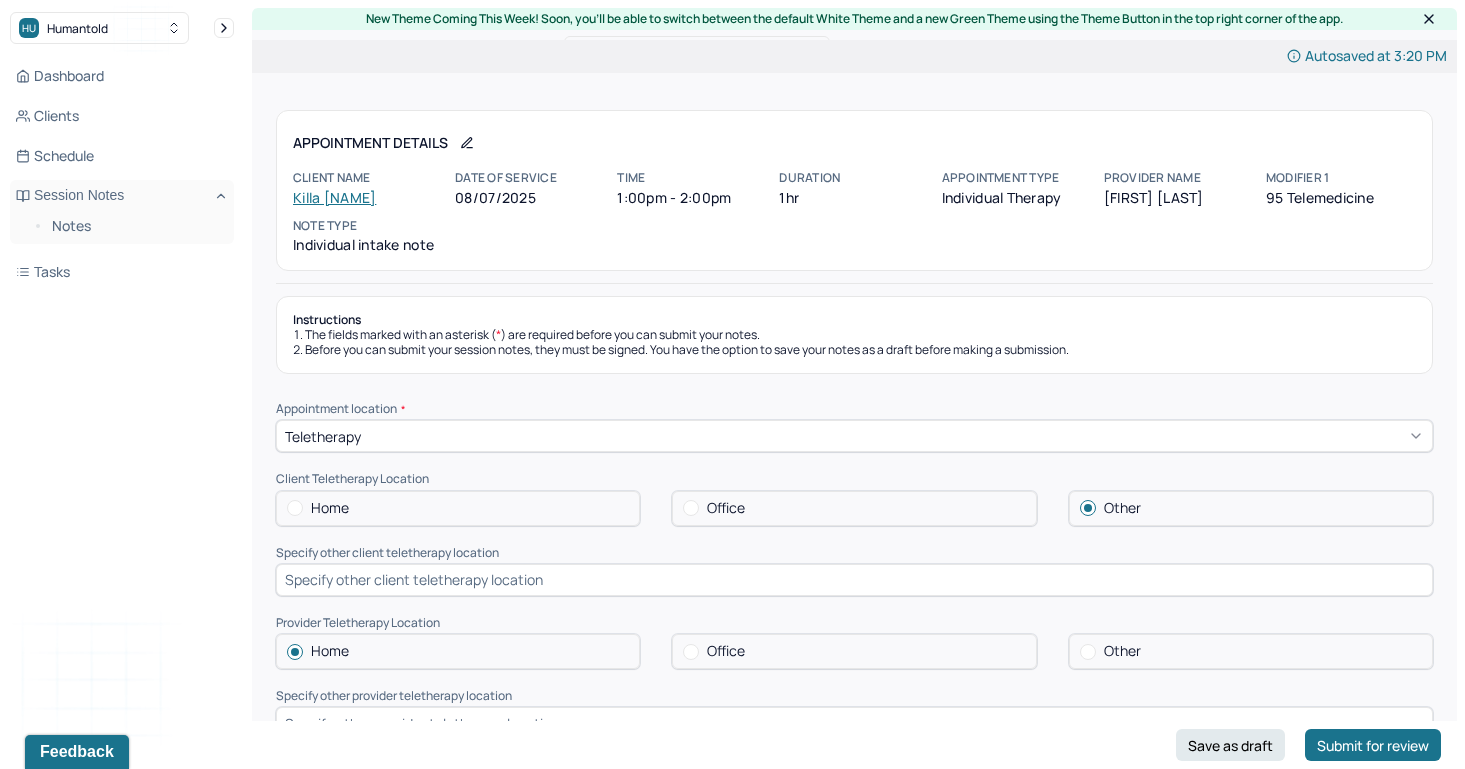 click at bounding box center [854, 580] 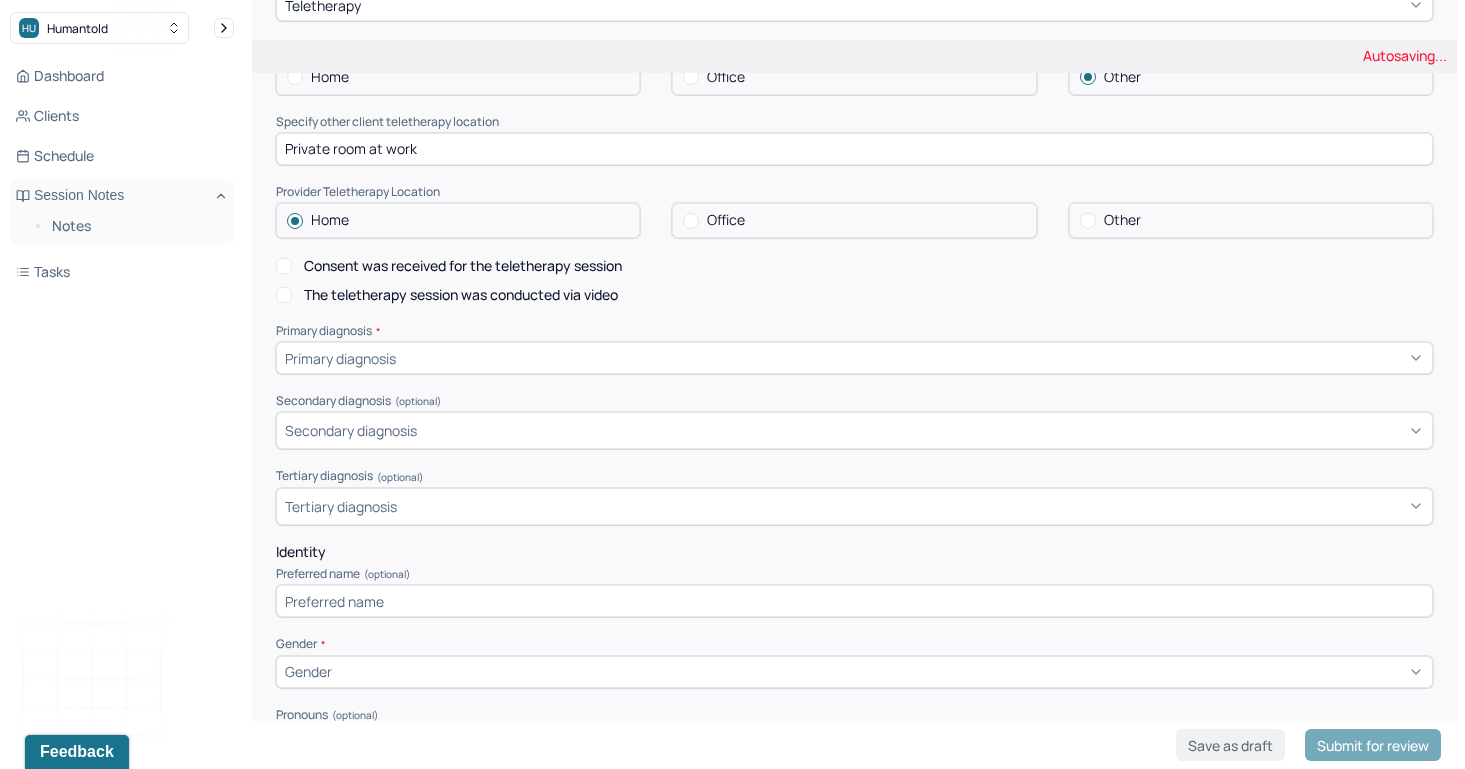 scroll, scrollTop: 470, scrollLeft: 0, axis: vertical 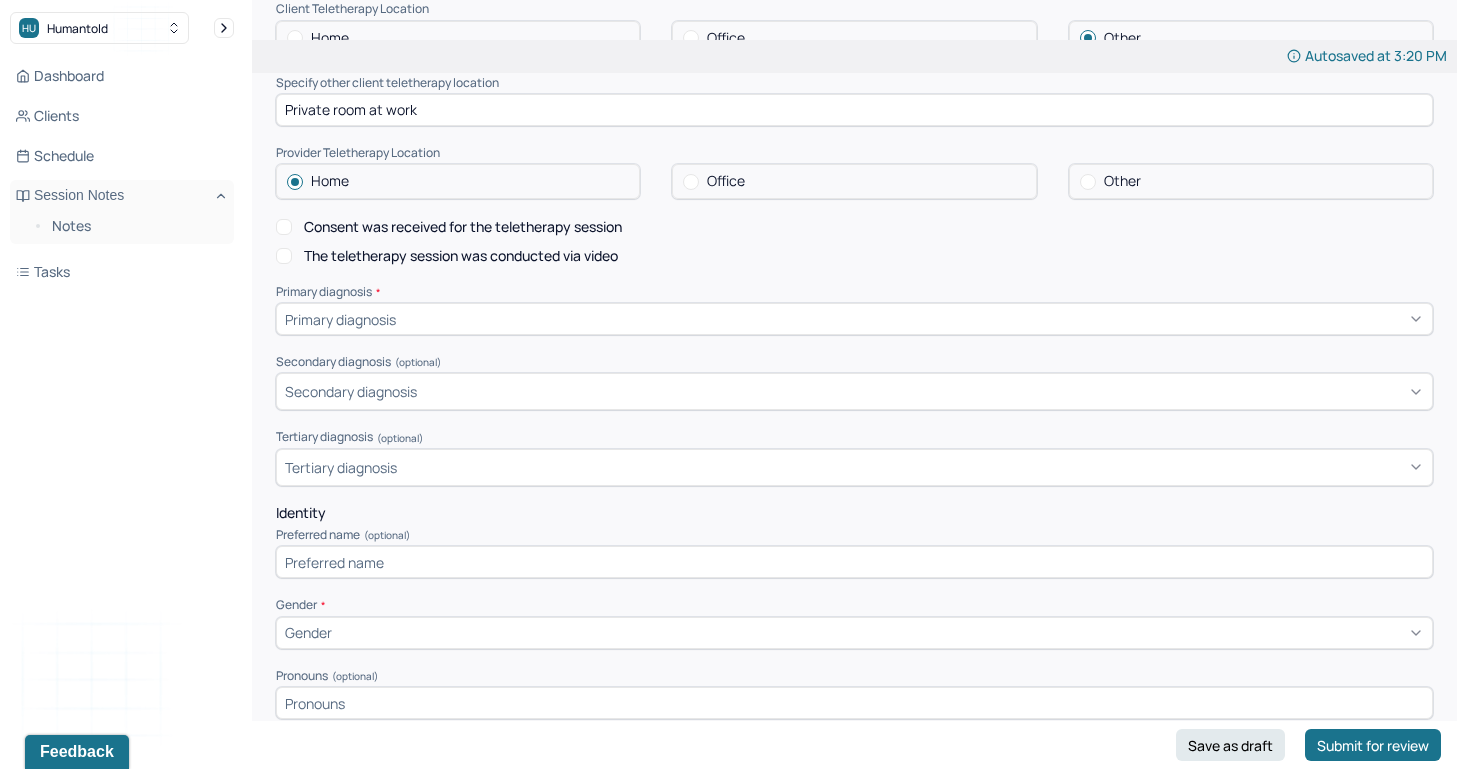 type on "Private room at work" 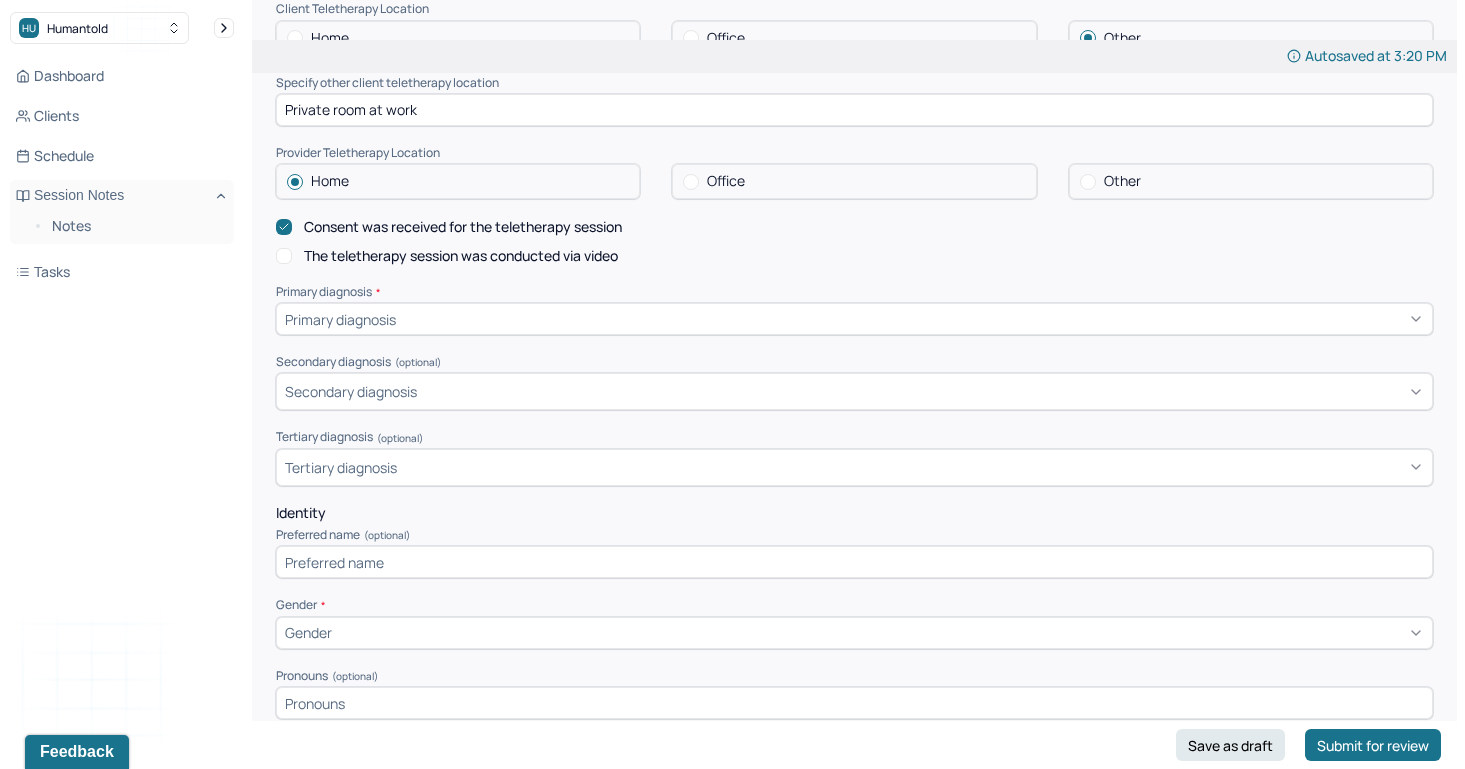 click on "The teletherapy session was conducted via video" at bounding box center [284, 256] 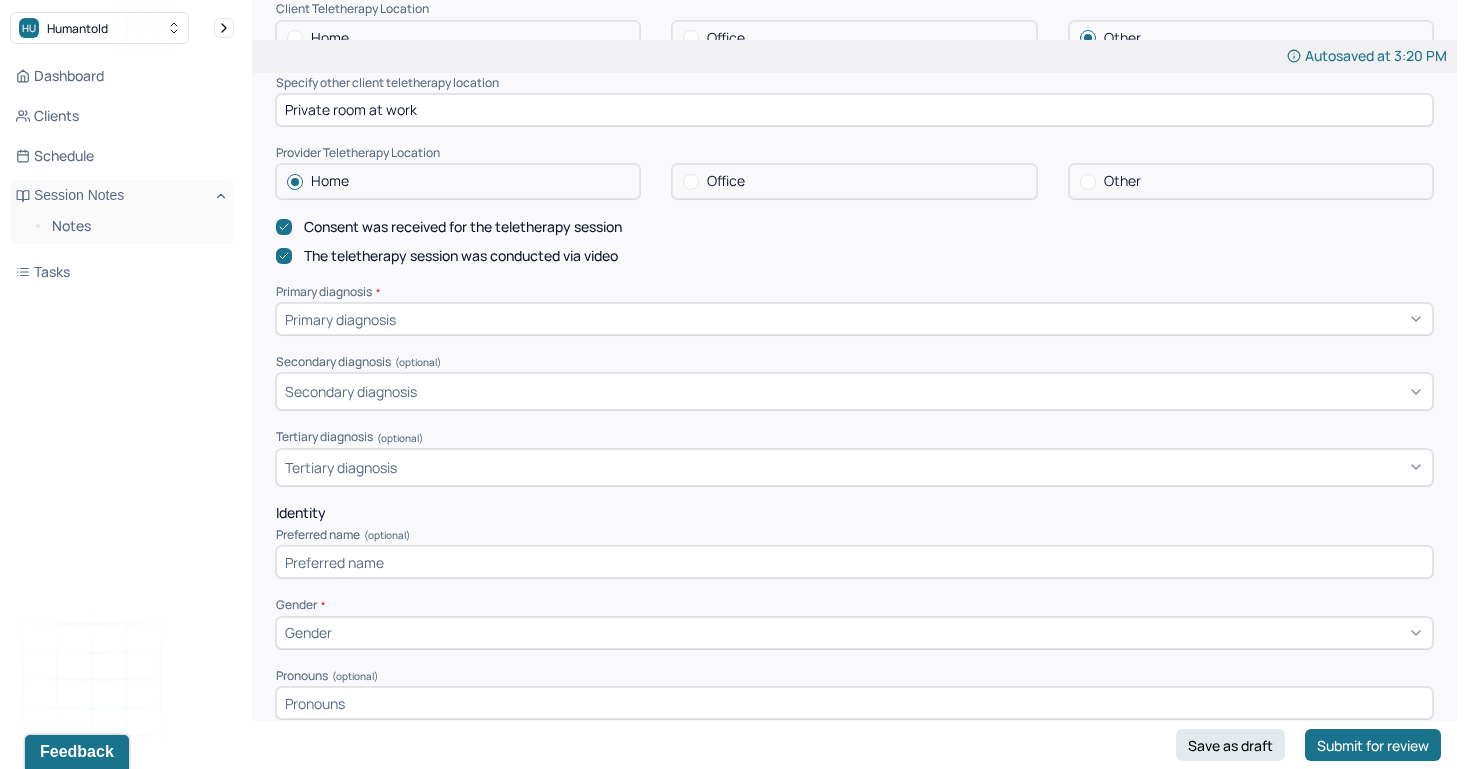 click on "Primary diagnosis" at bounding box center (340, 319) 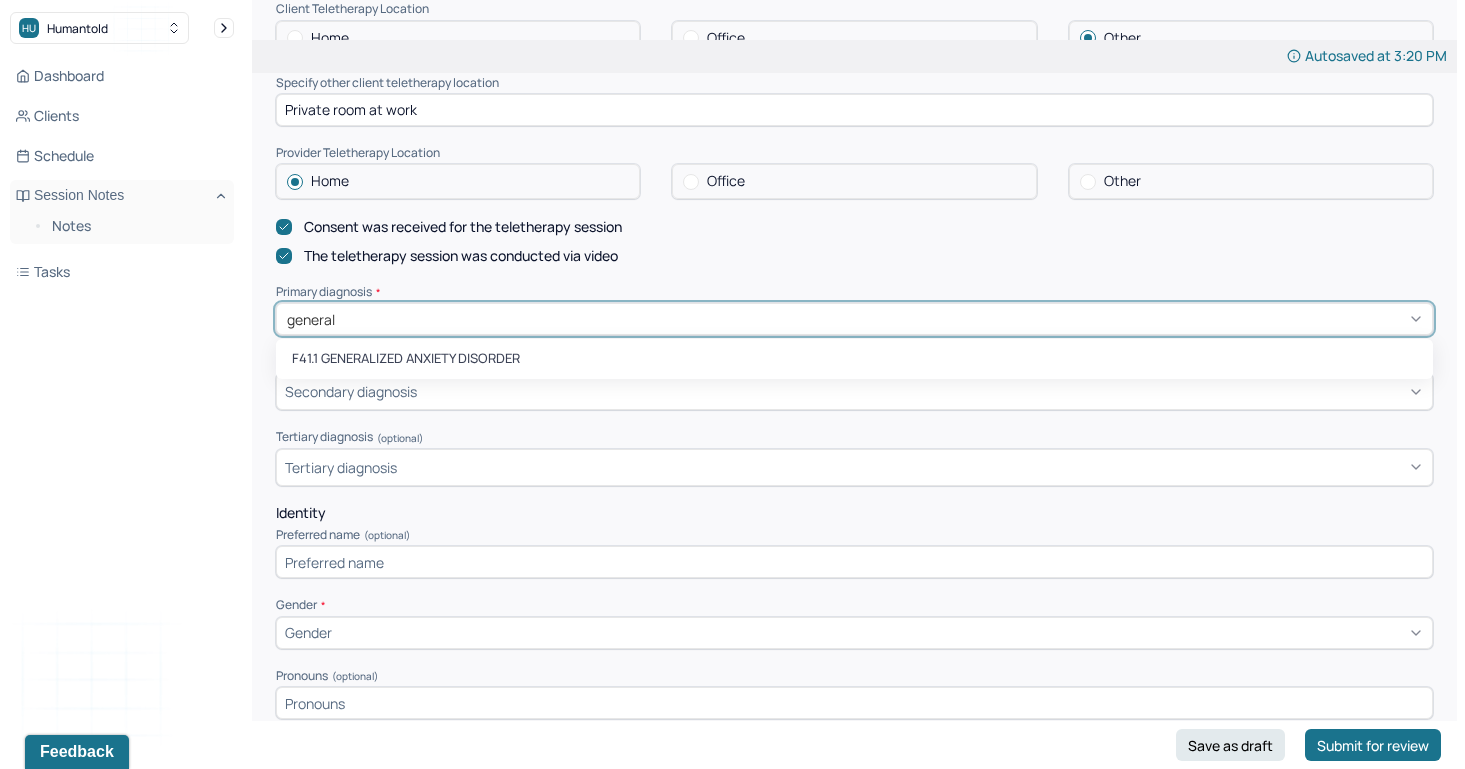 type on "generali" 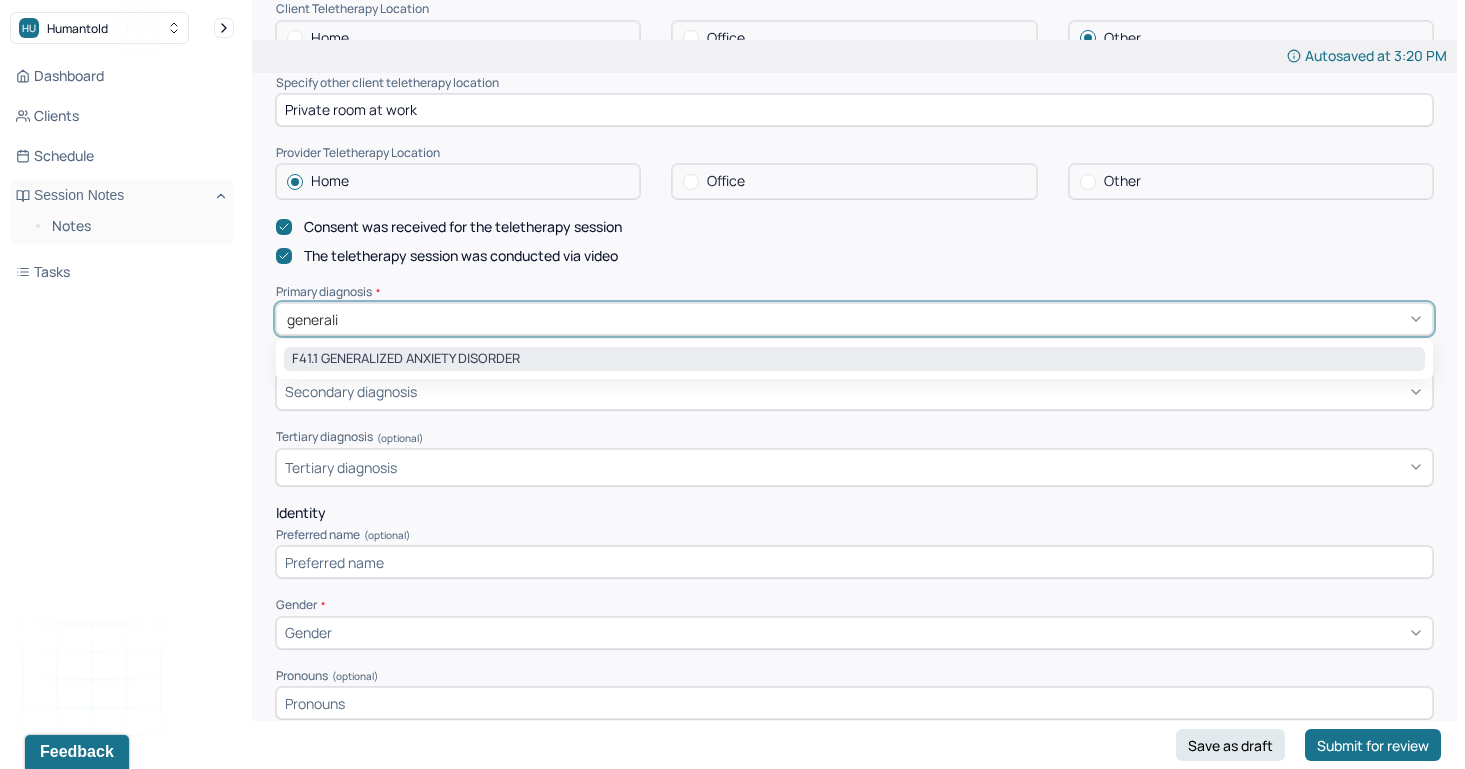 click on "F41.1 GENERALIZED ANXIETY DISORDER" at bounding box center [854, 359] 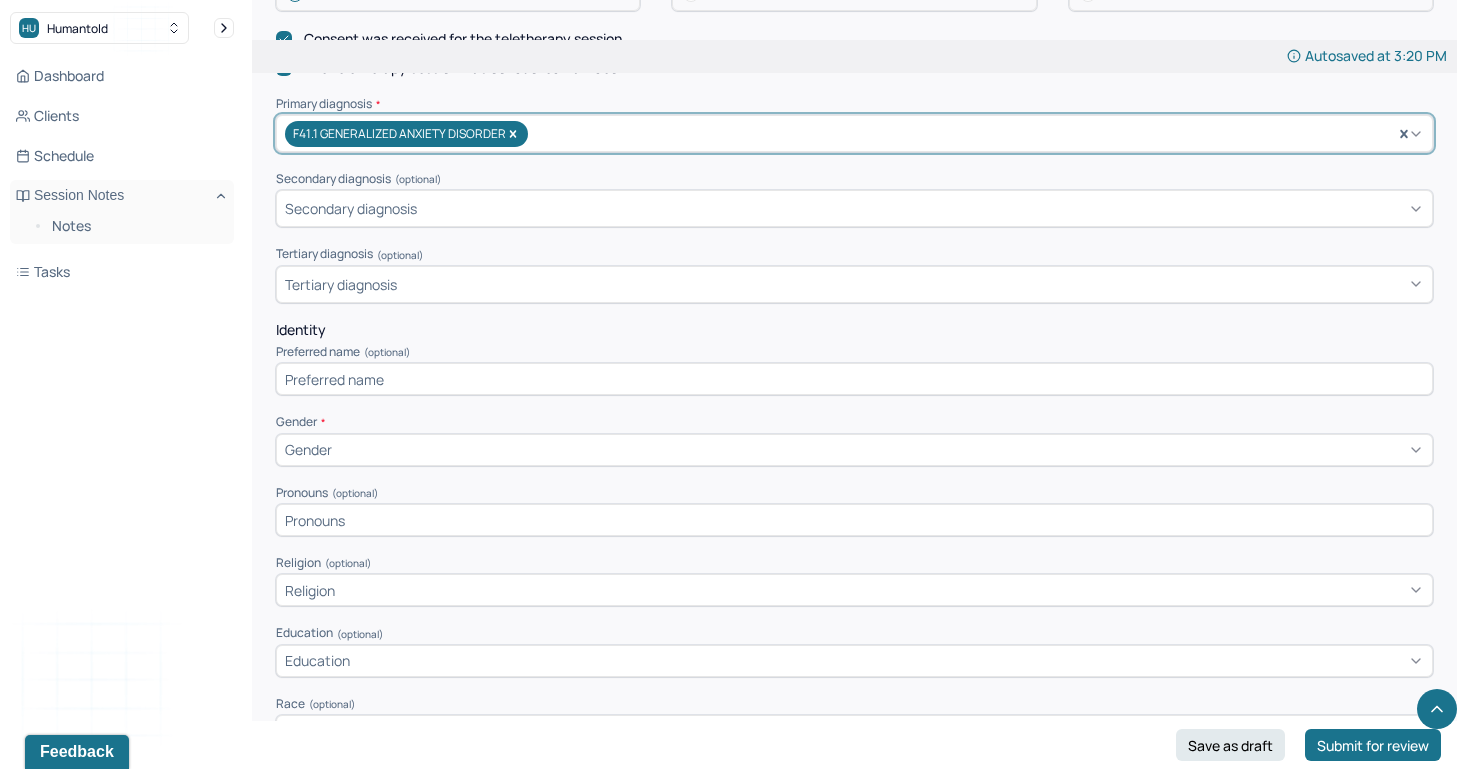 scroll, scrollTop: 667, scrollLeft: 0, axis: vertical 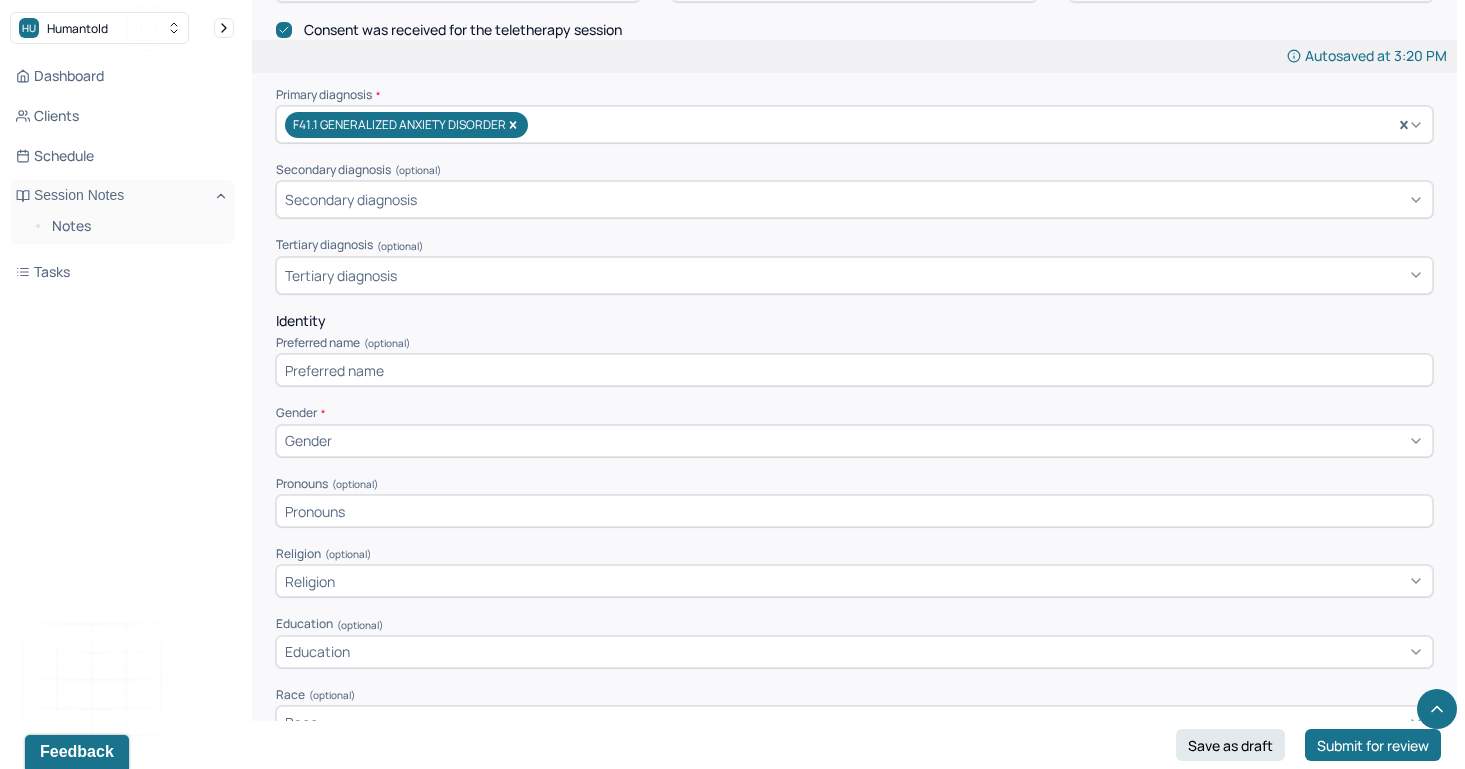 click at bounding box center (854, 370) 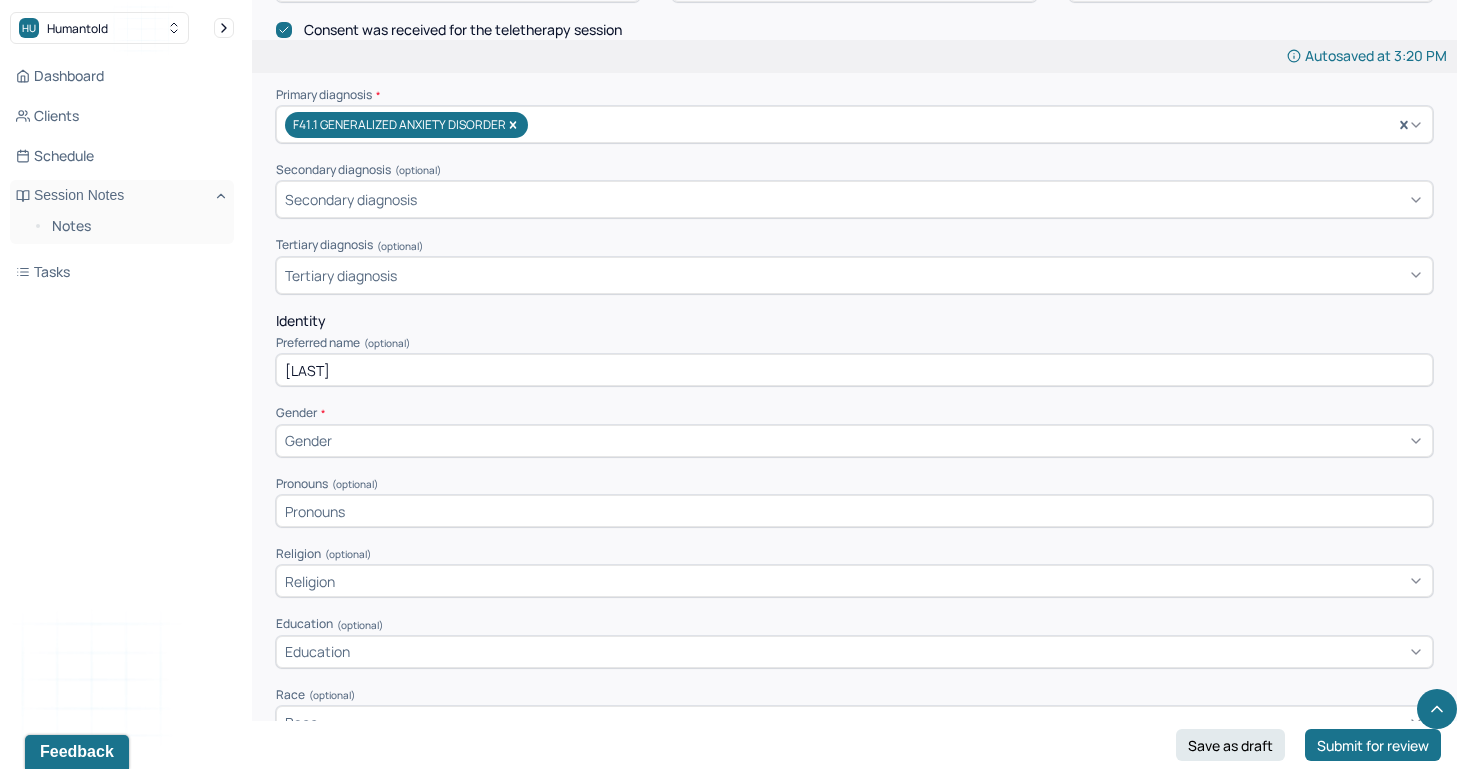 type on "[LAST]" 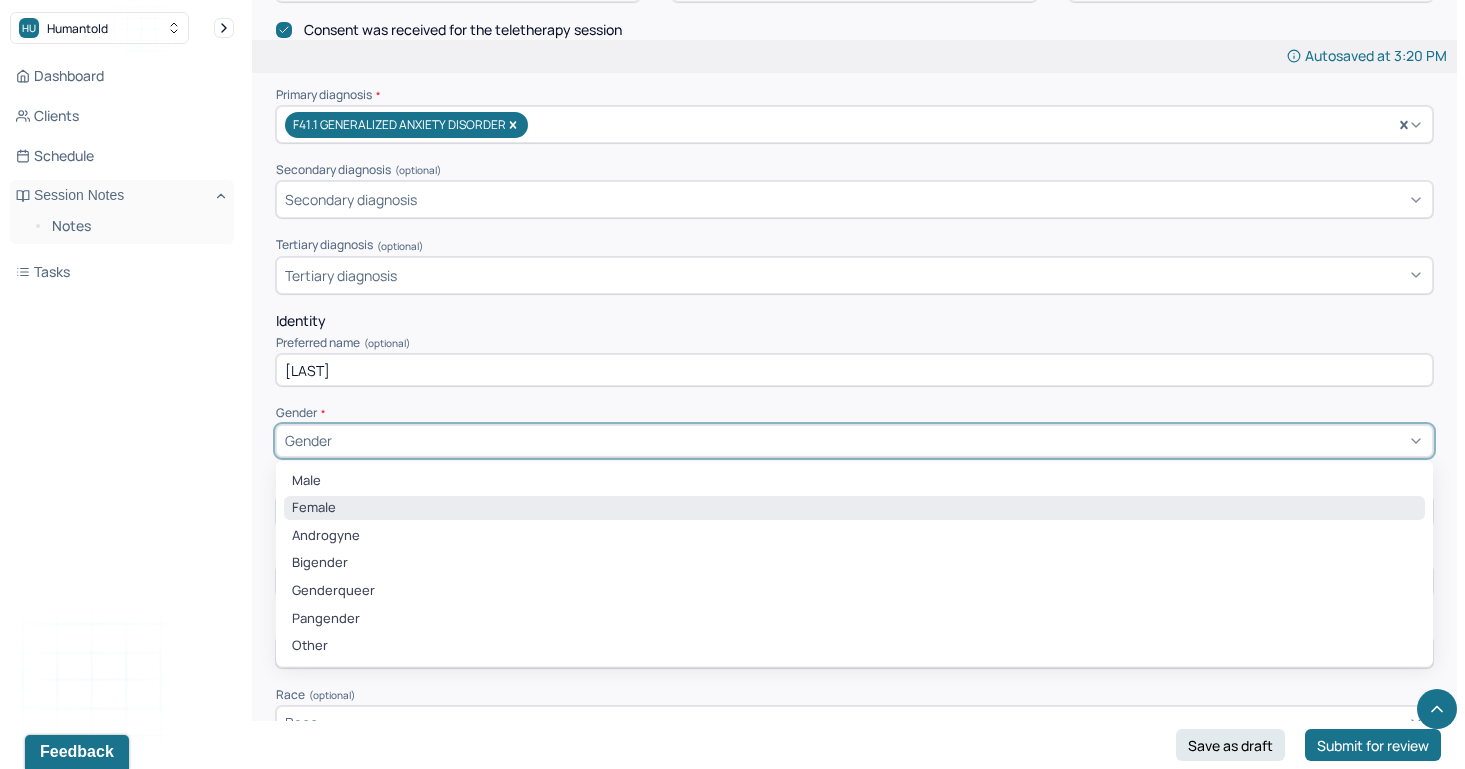 click on "Female" at bounding box center [854, 508] 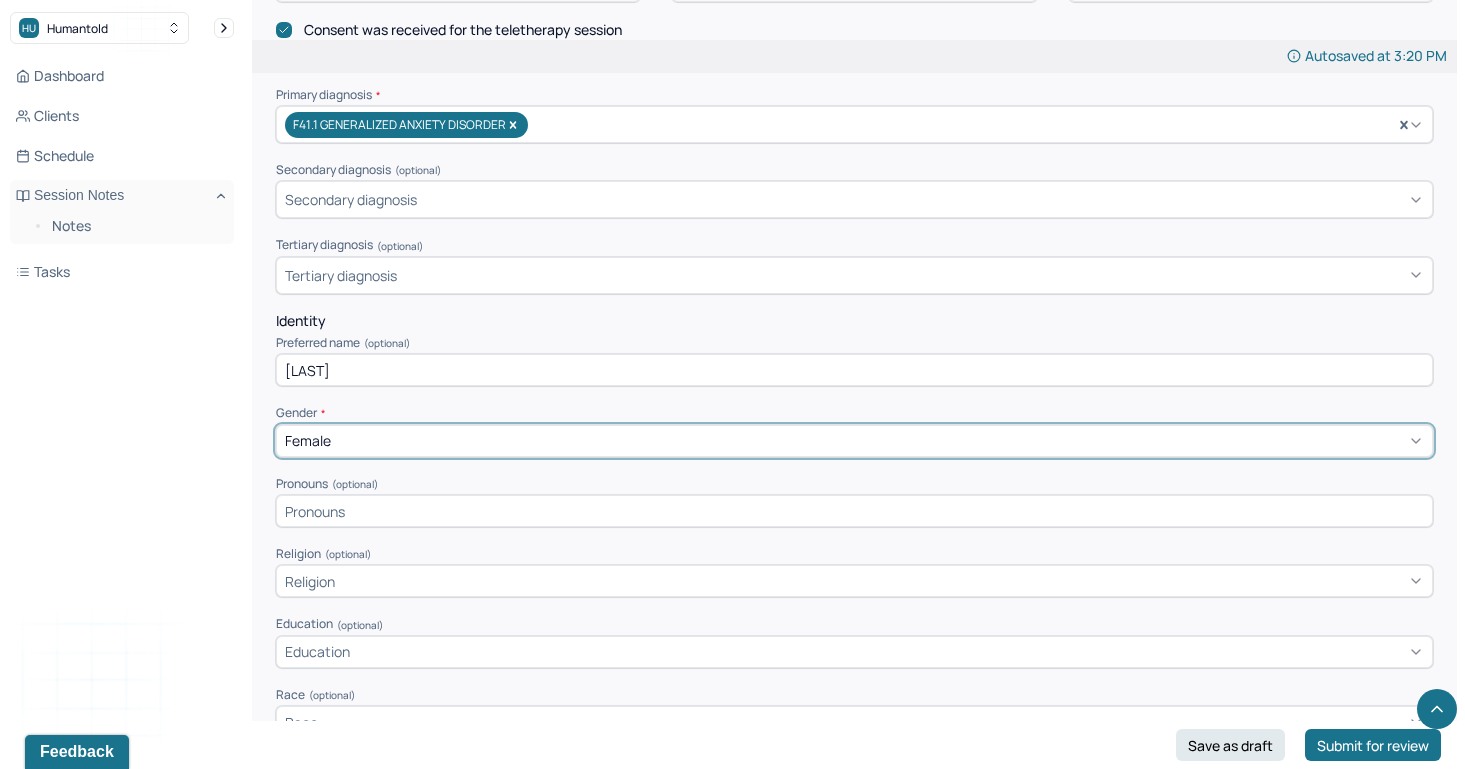 click at bounding box center (854, 511) 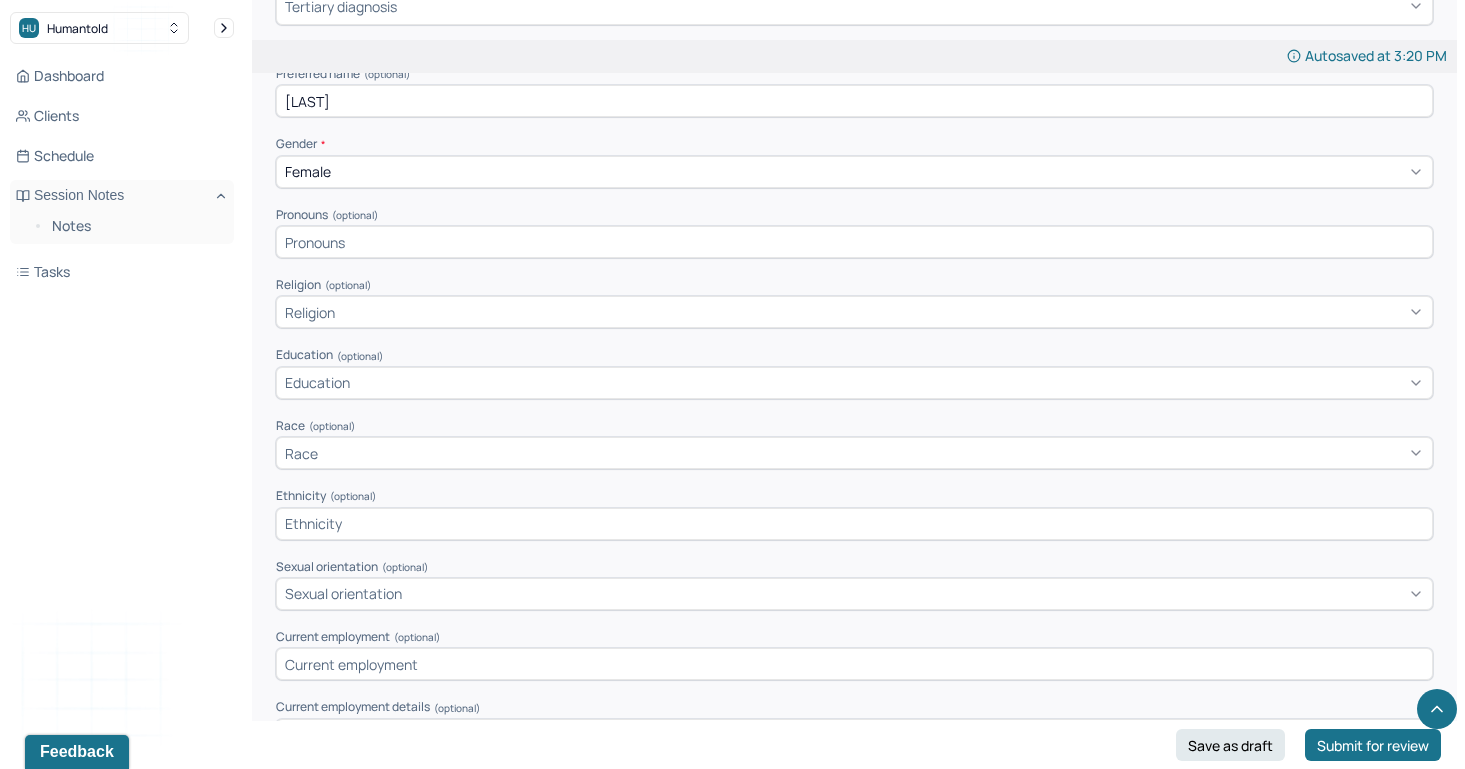 scroll, scrollTop: 1100, scrollLeft: 0, axis: vertical 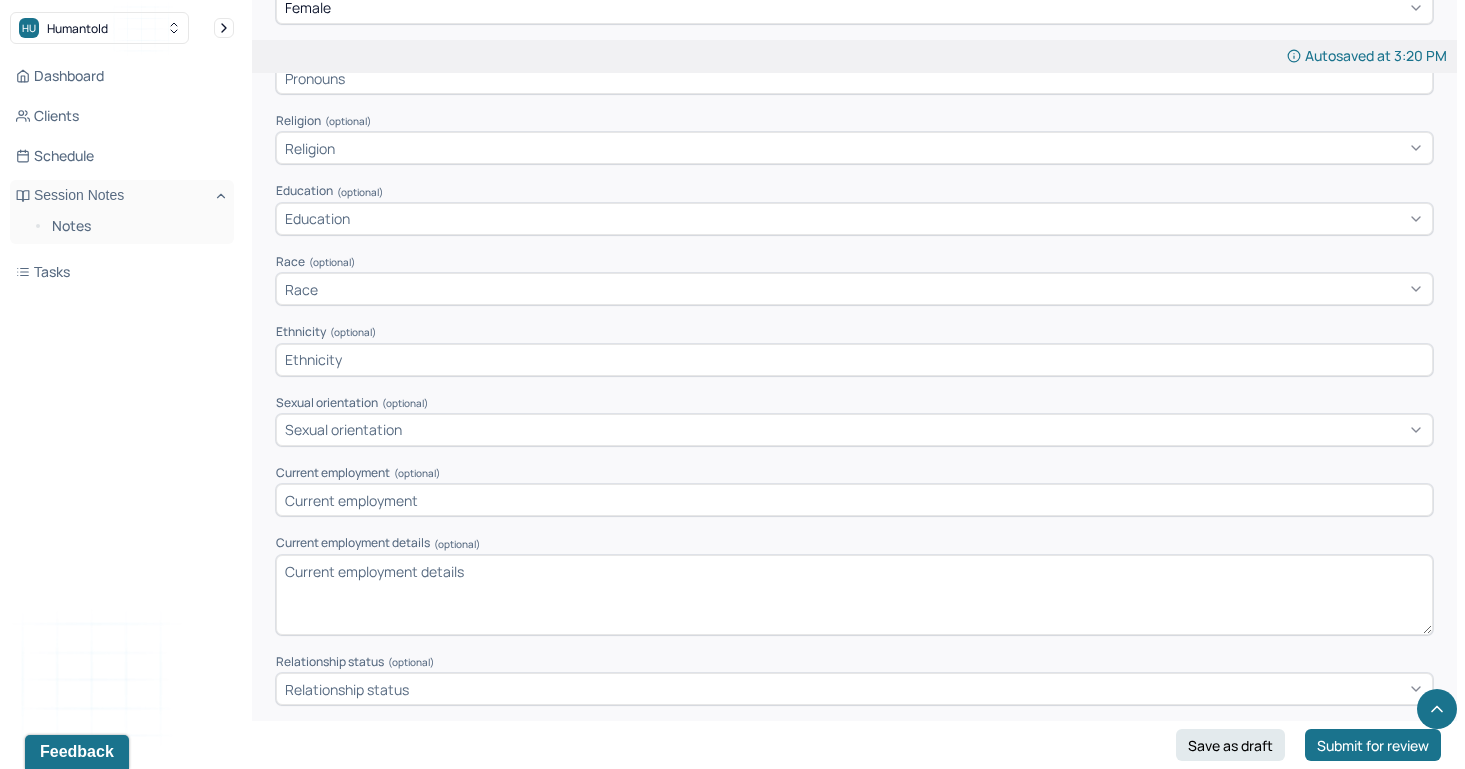 click on "Sexual orientation" at bounding box center (343, 429) 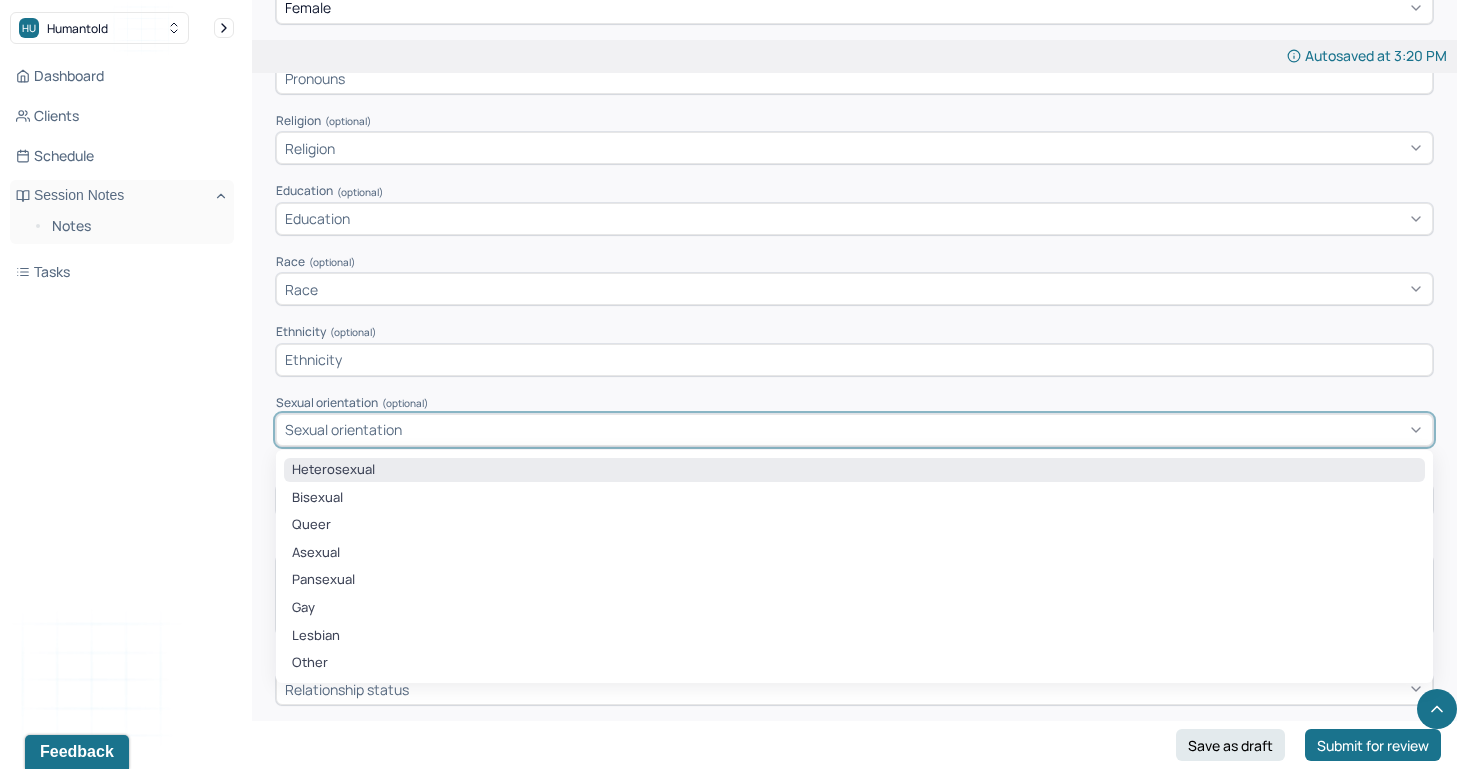 click on "Heterosexual" at bounding box center [854, 470] 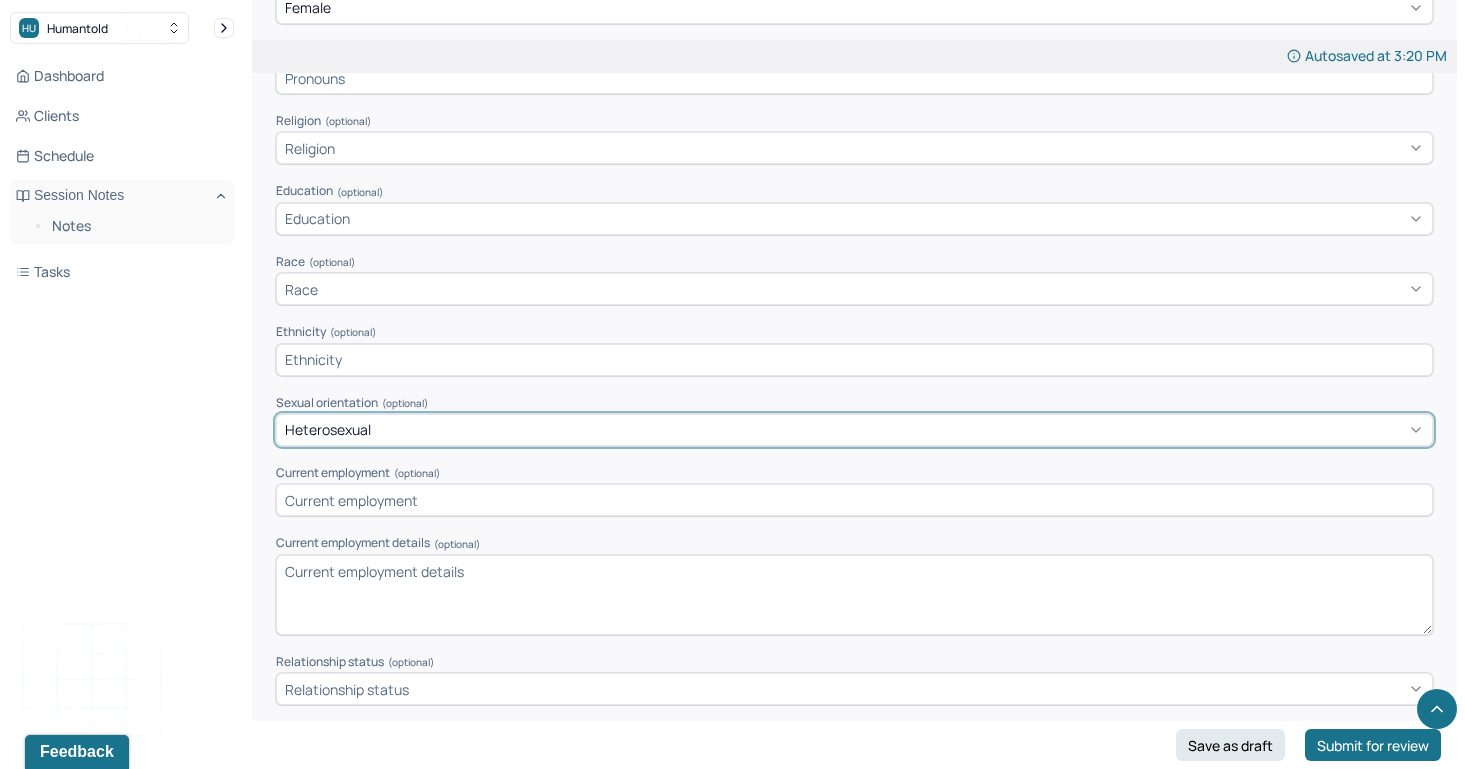 click at bounding box center [854, 500] 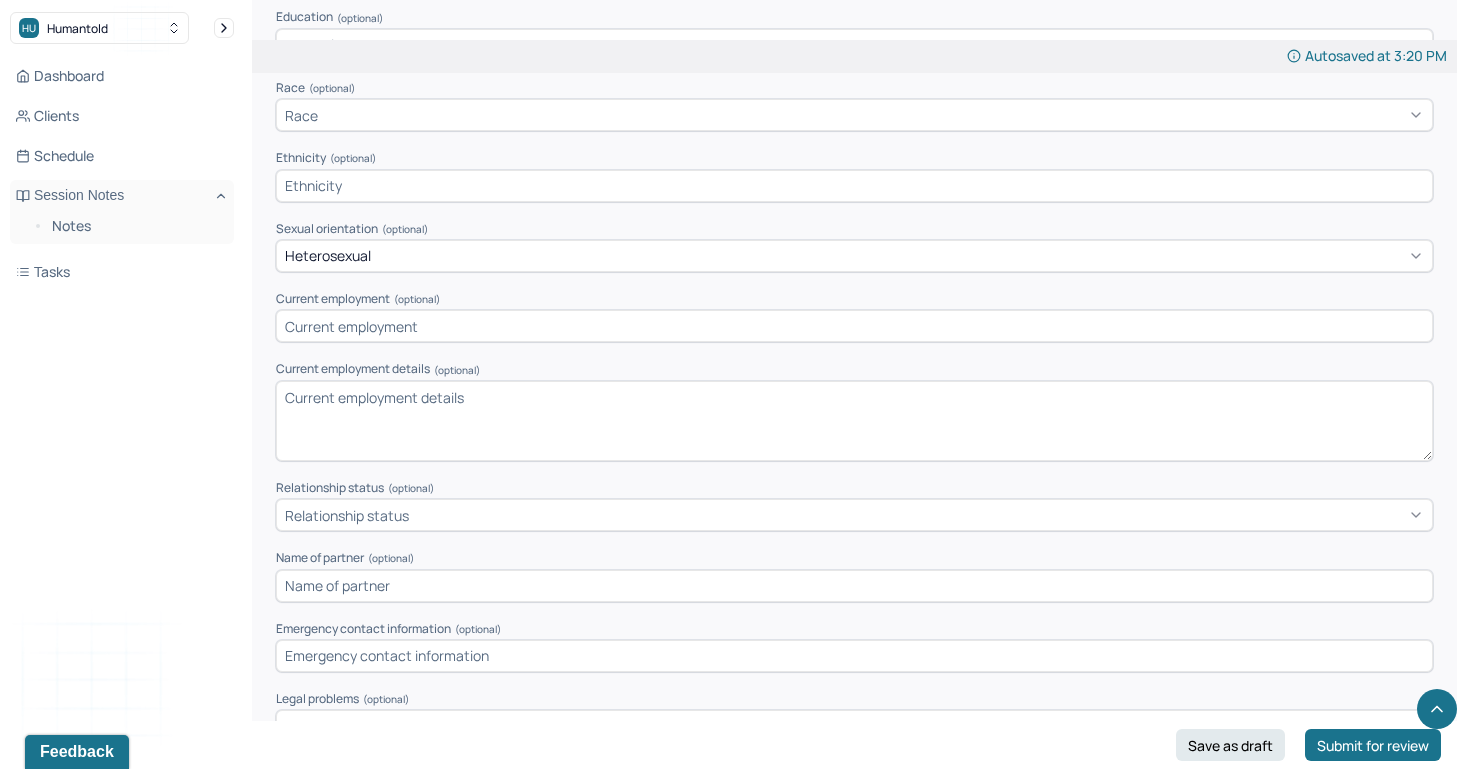 scroll, scrollTop: 1276, scrollLeft: 0, axis: vertical 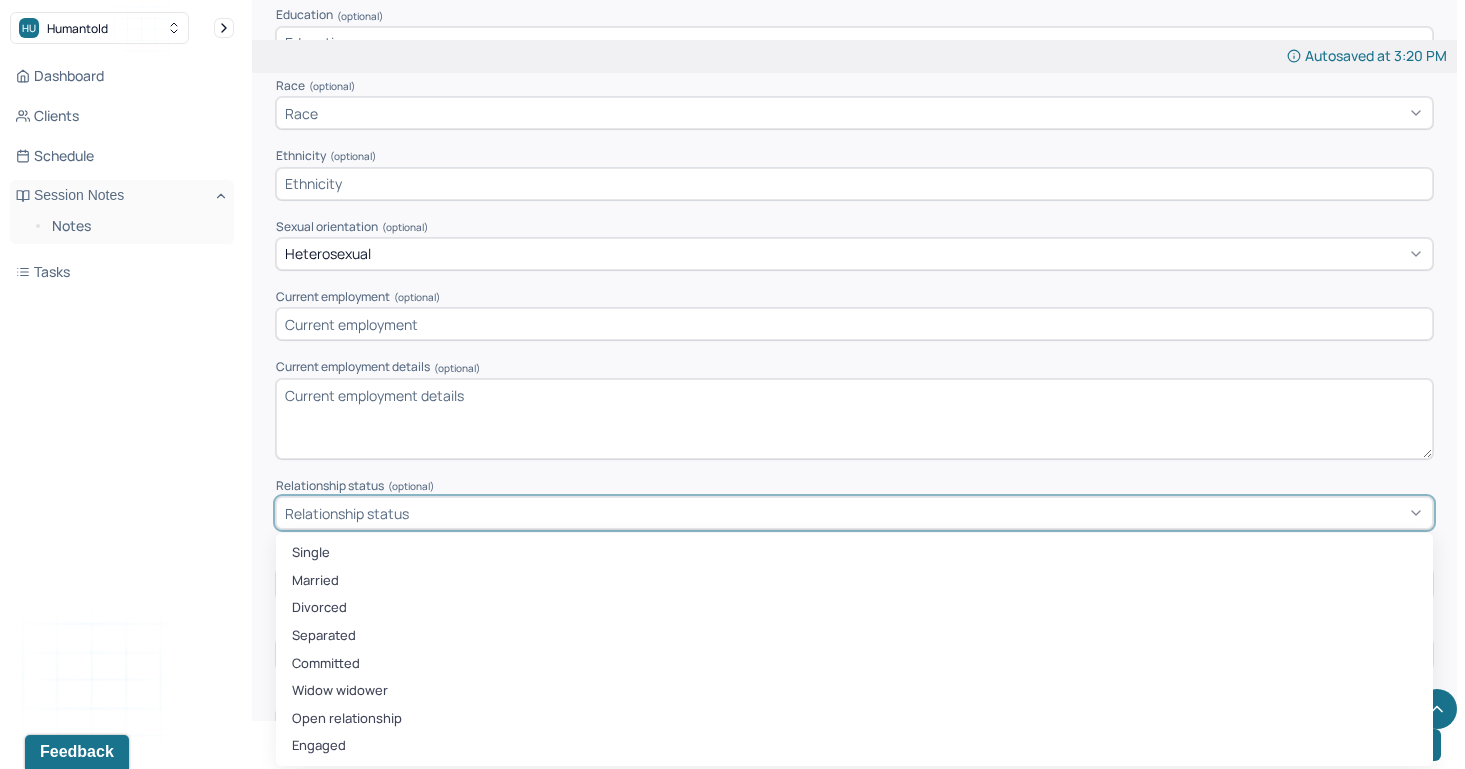 click on "Relationship status" at bounding box center [347, 513] 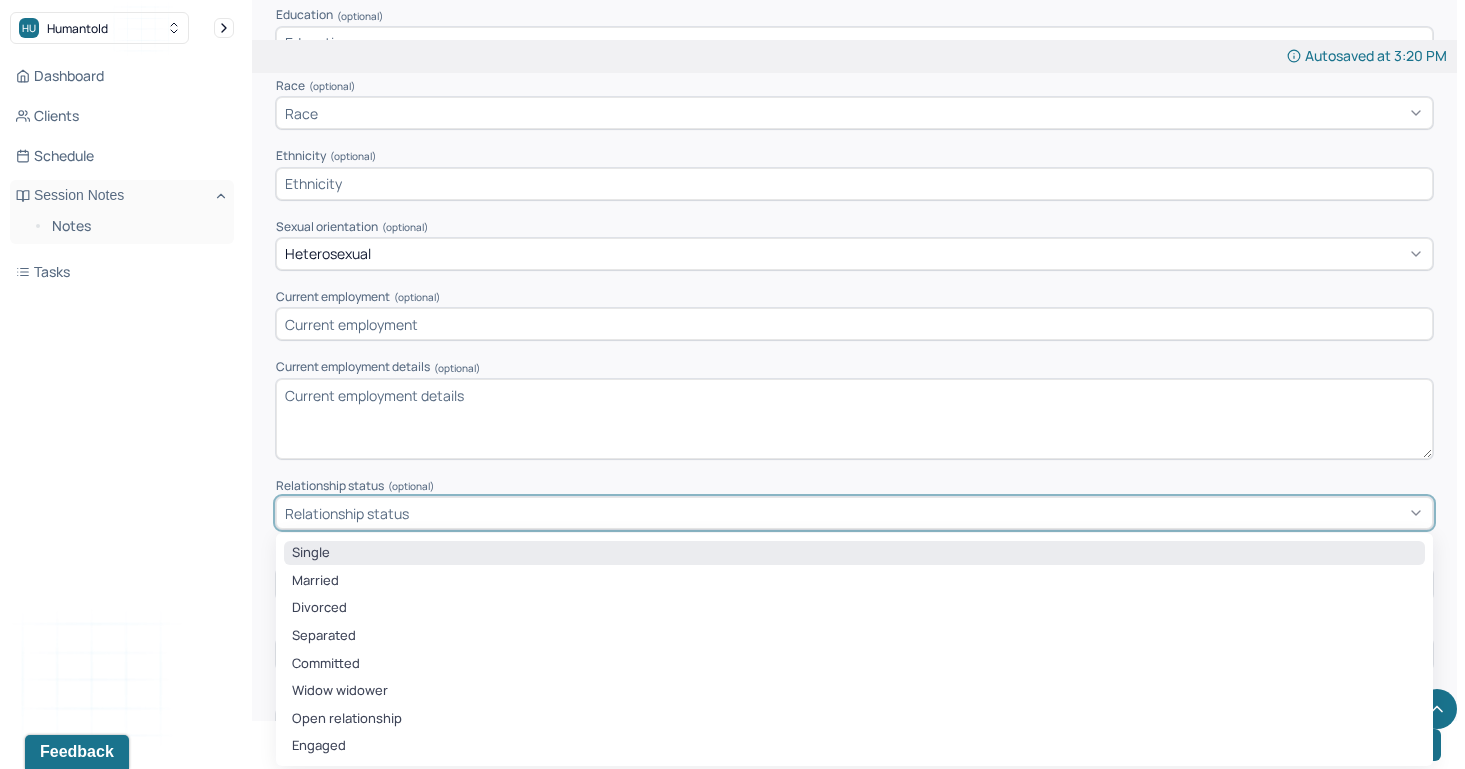 click on "Single" at bounding box center [854, 553] 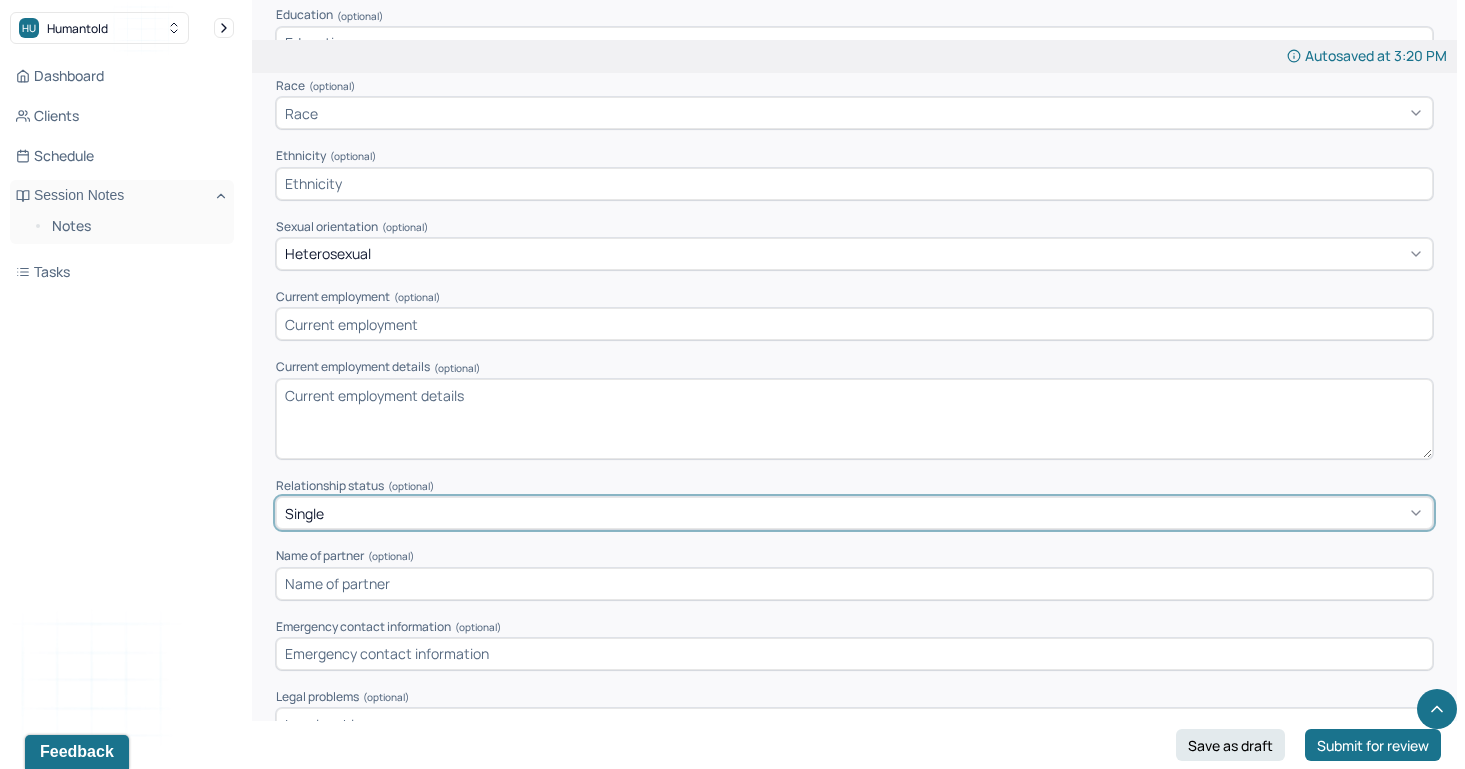 click on "Single" at bounding box center (854, 513) 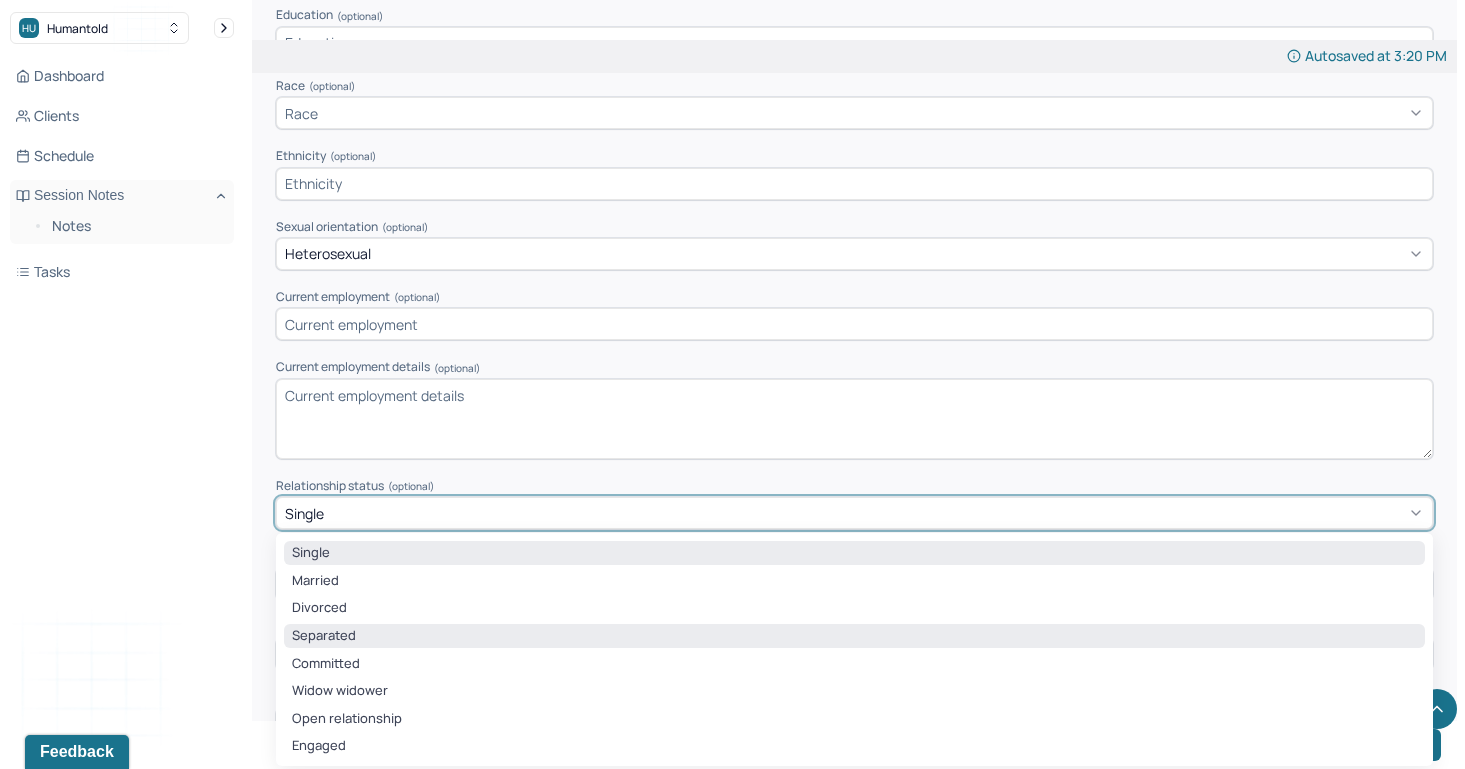 click on "Separated" at bounding box center [854, 636] 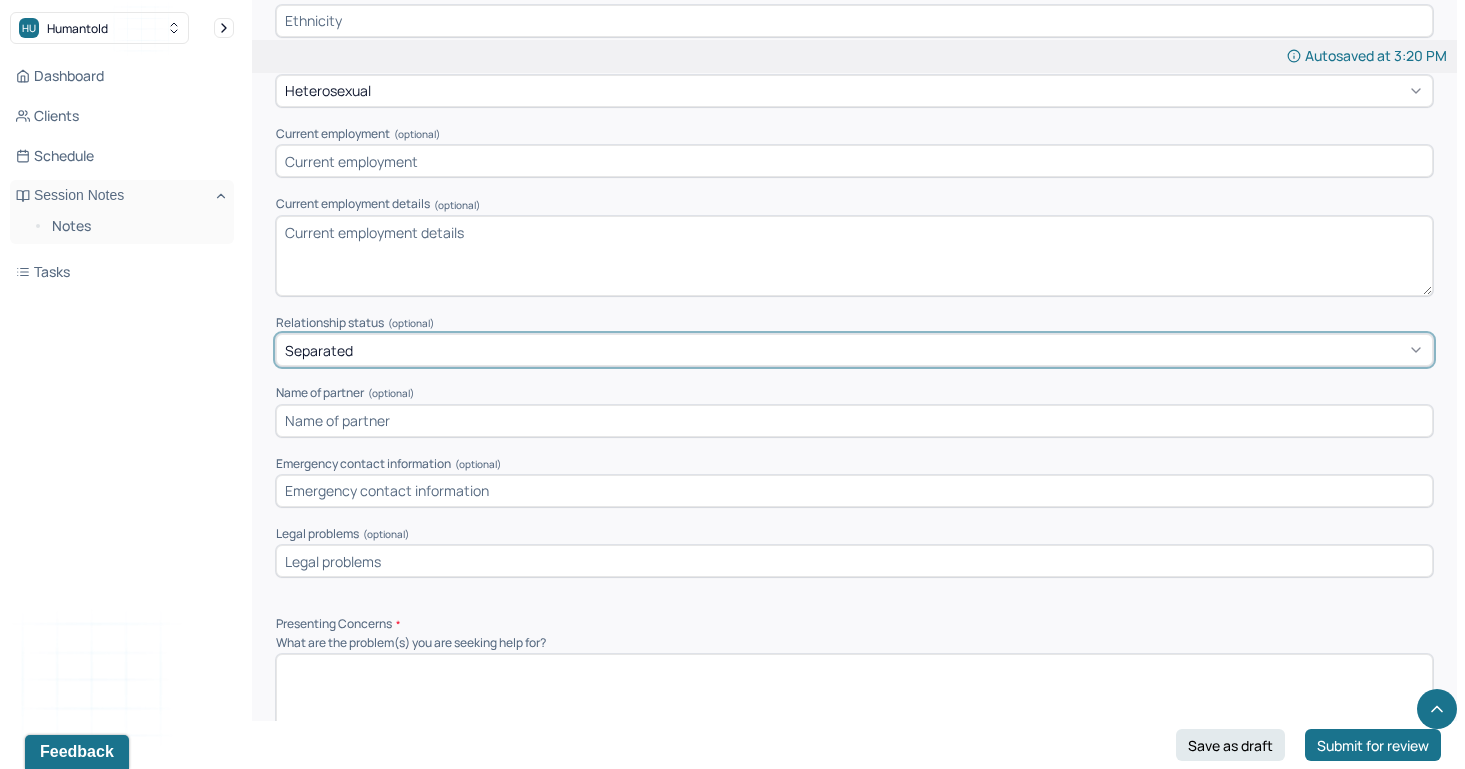 scroll, scrollTop: 1493, scrollLeft: 0, axis: vertical 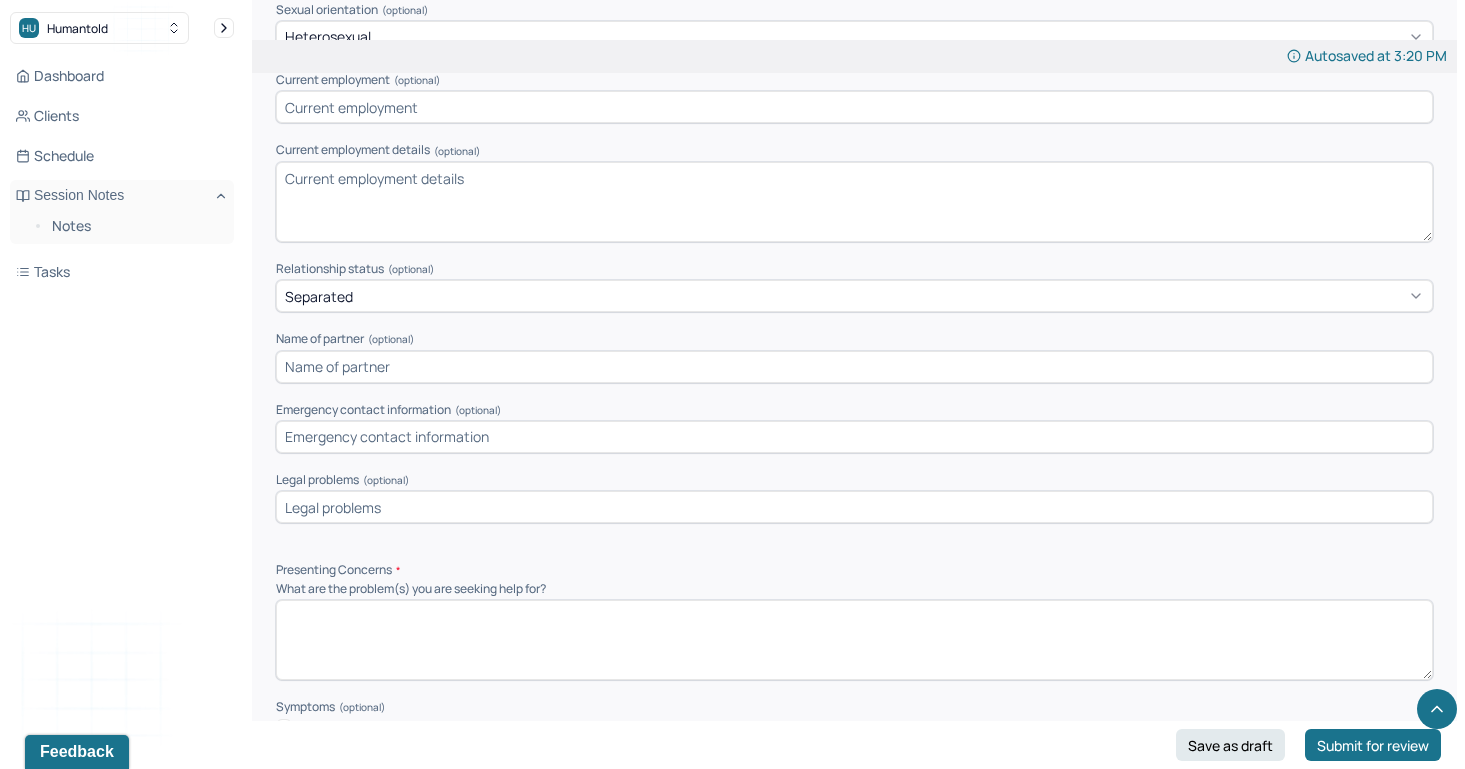 click at bounding box center (854, 507) 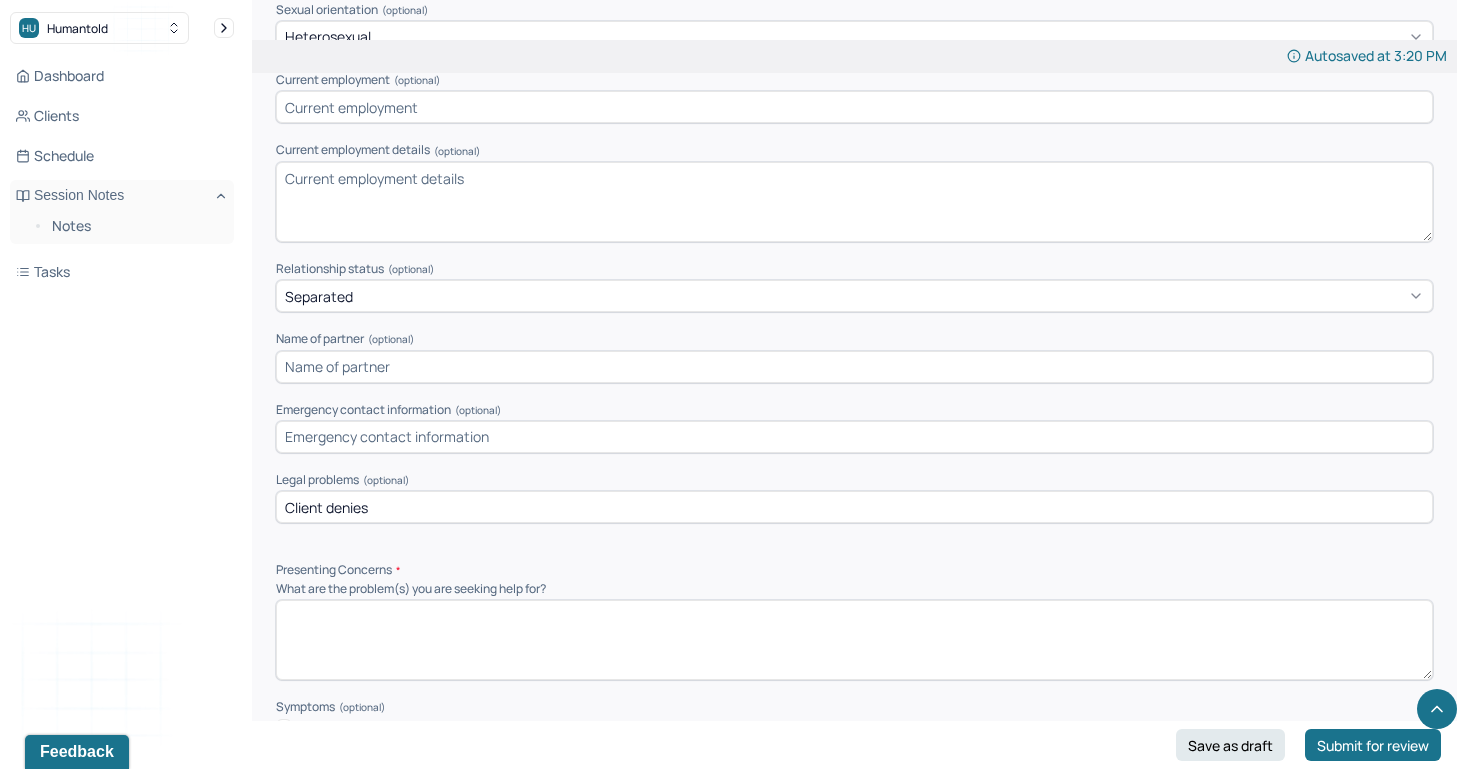 type on "Client denies" 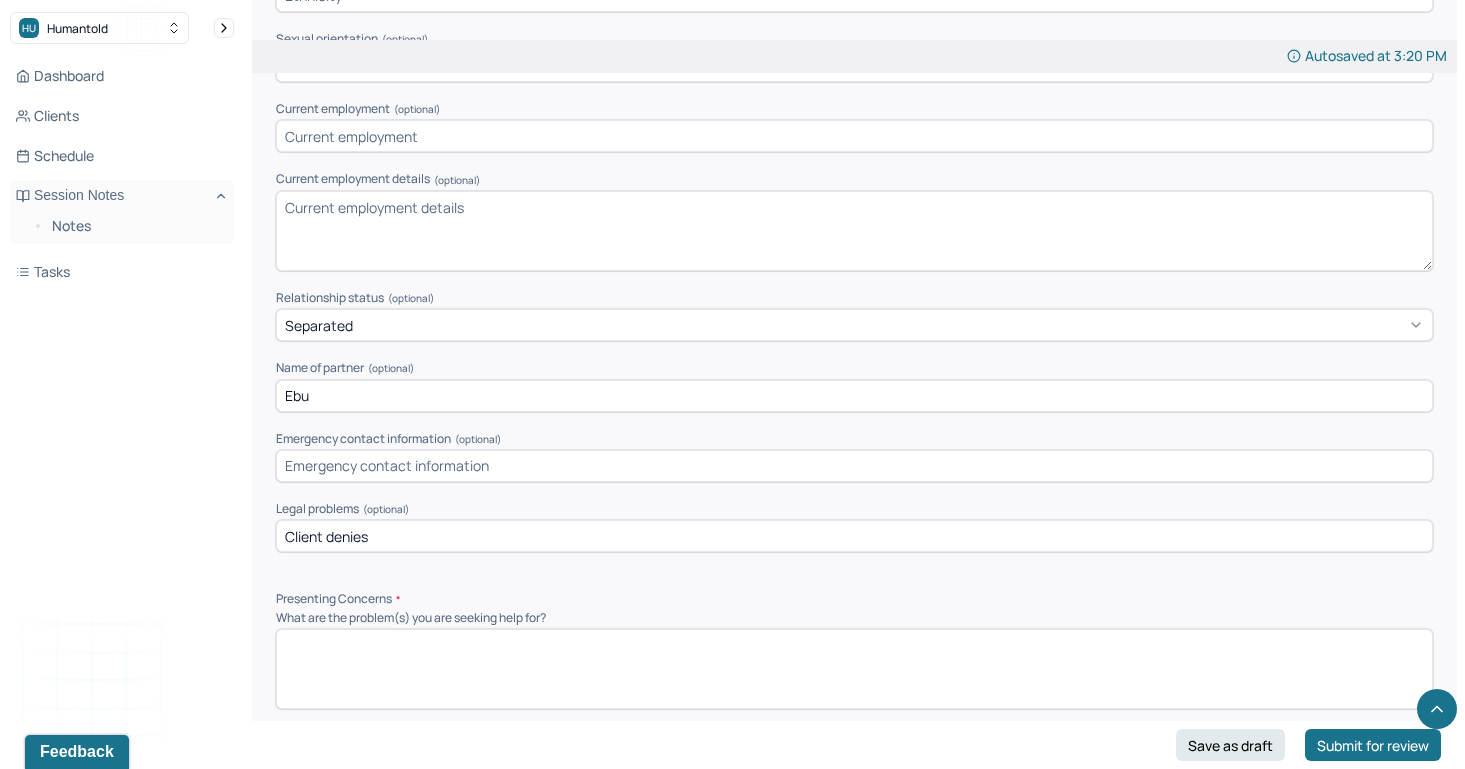 scroll, scrollTop: 1400, scrollLeft: 0, axis: vertical 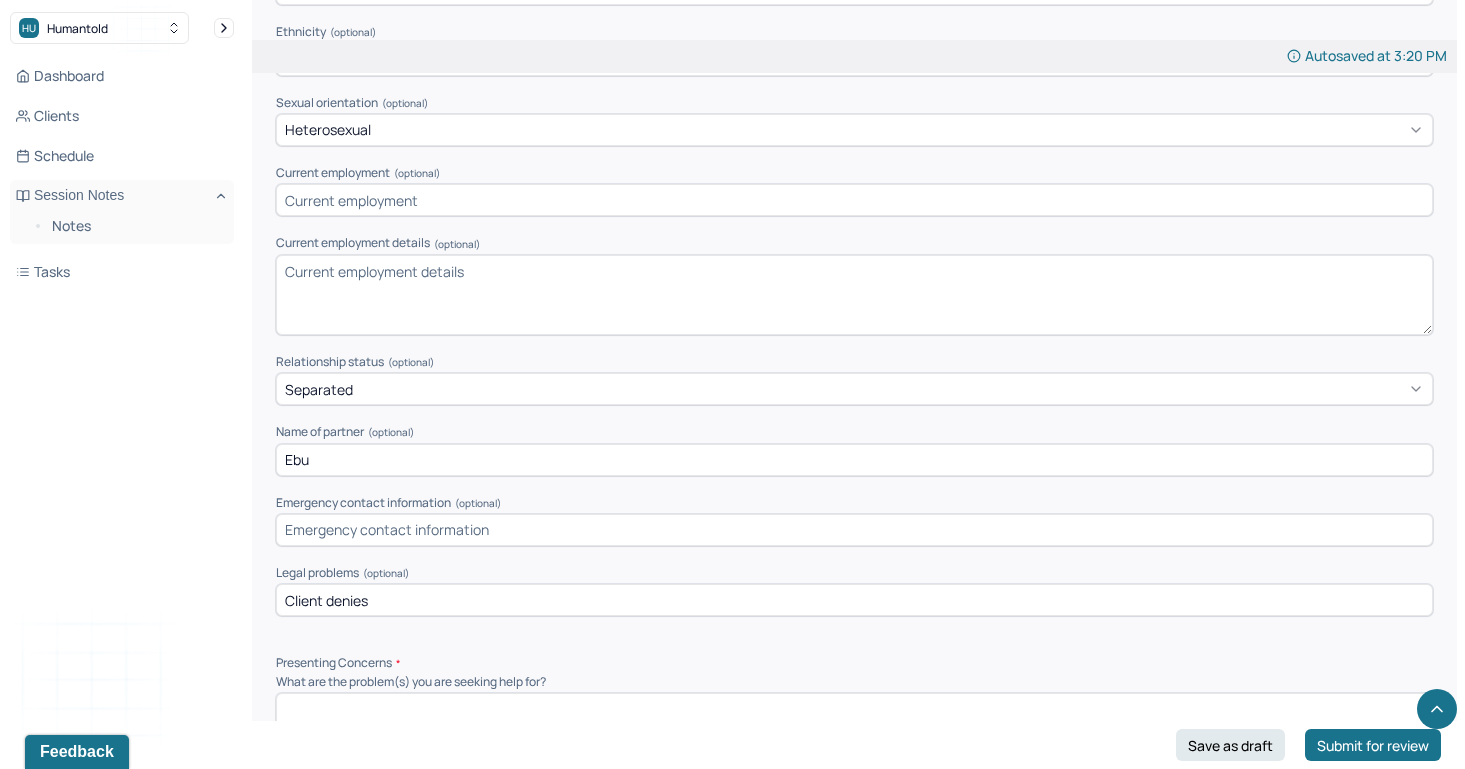 type on "Ebu" 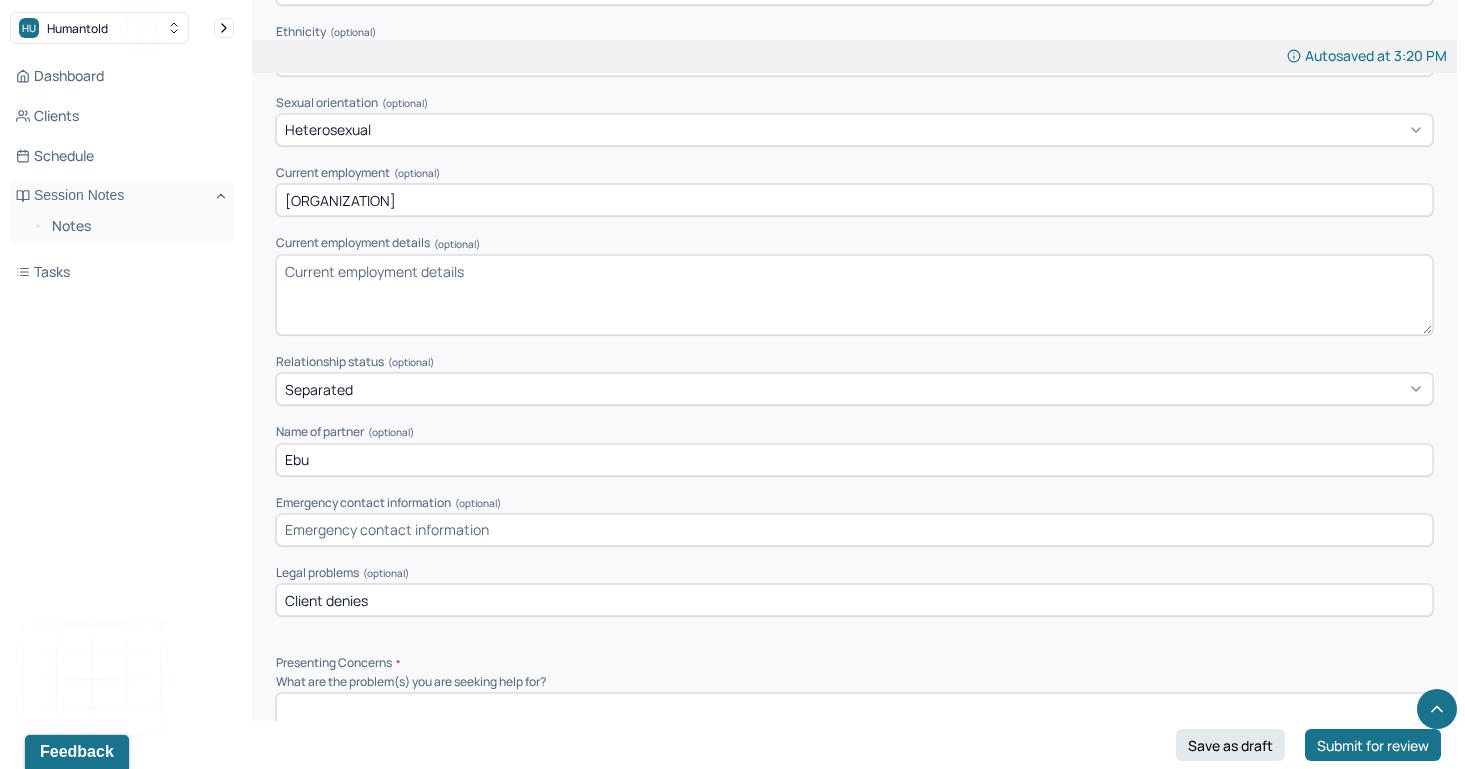 type on "[ORGANIZATION]" 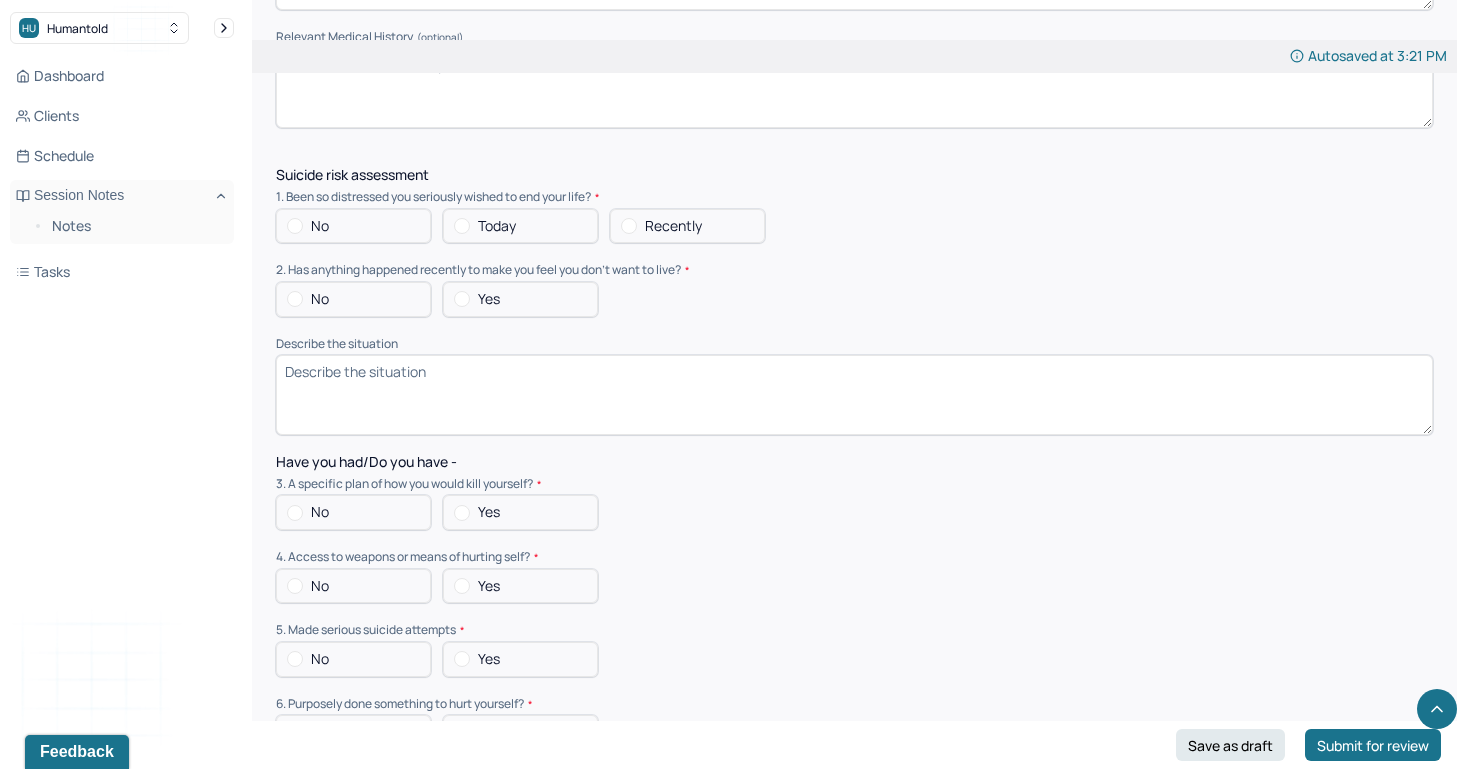 scroll, scrollTop: 4946, scrollLeft: 0, axis: vertical 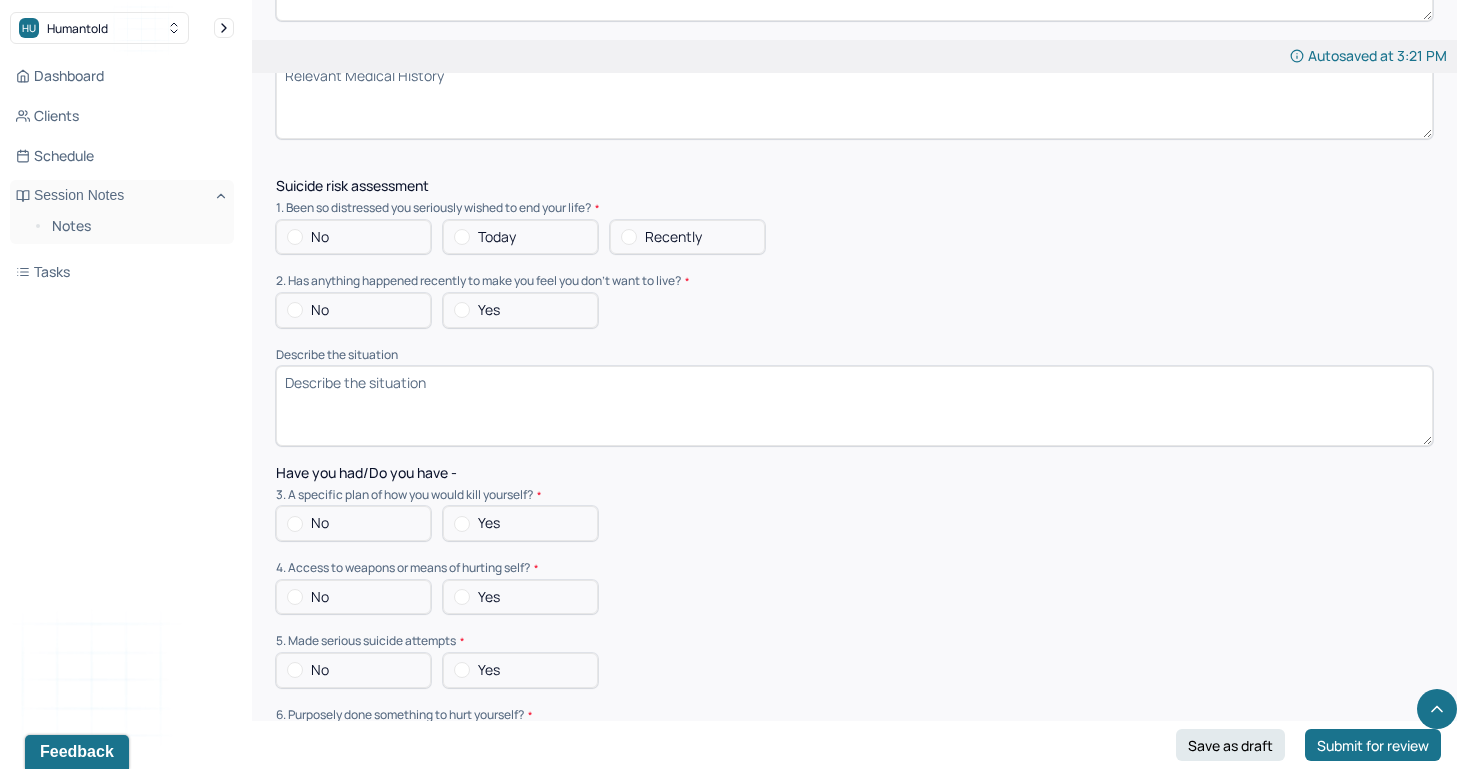 type on "Working full time for the United Nations" 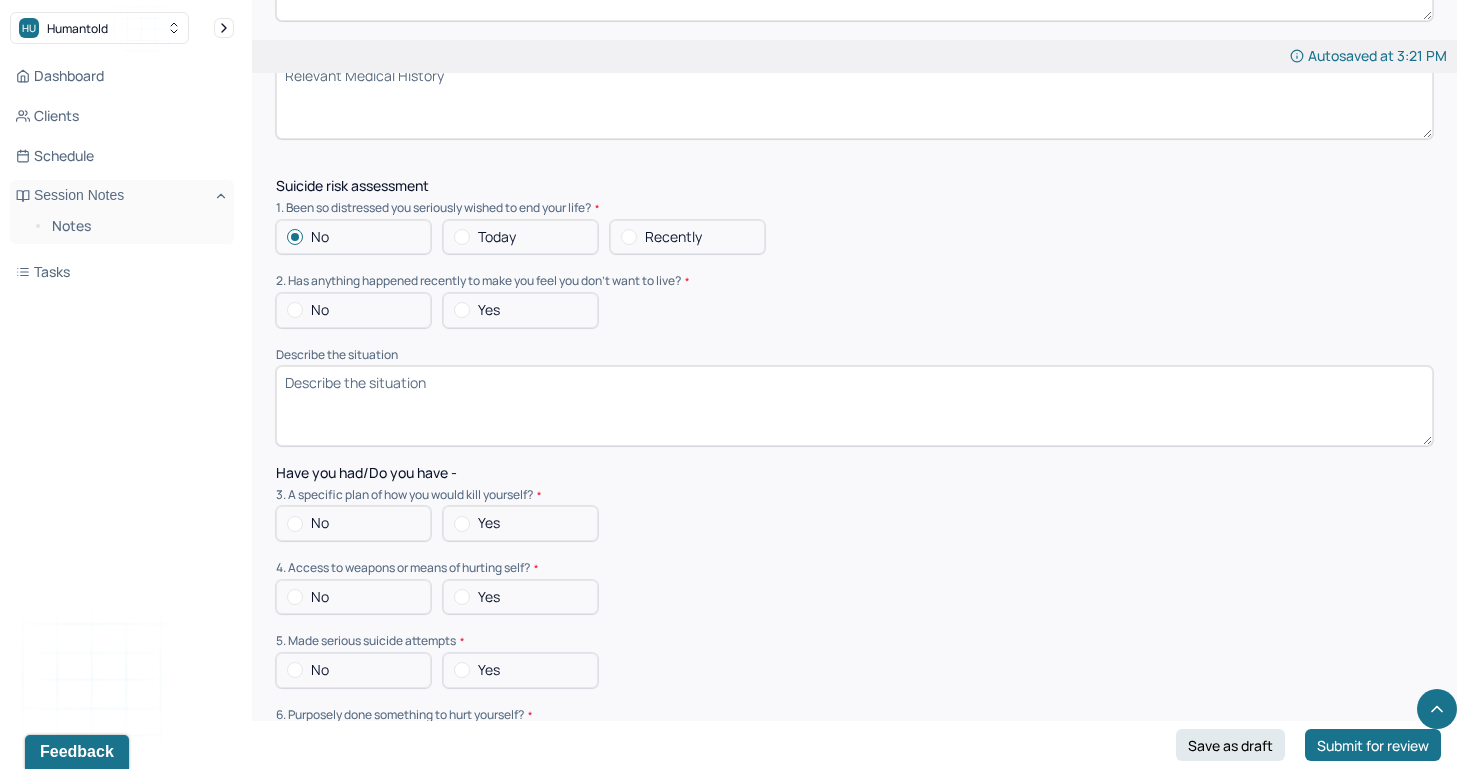click at bounding box center [295, 310] 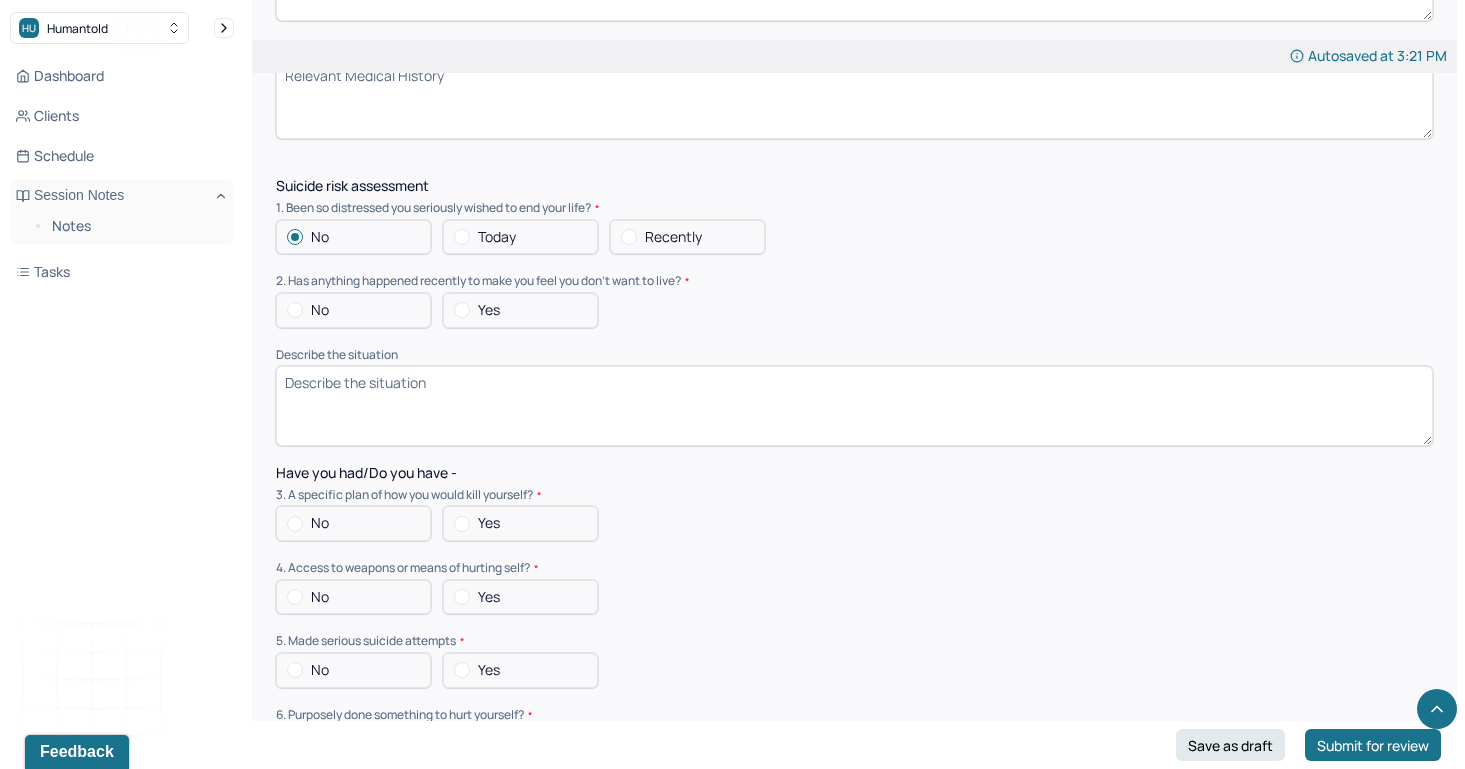click on "No" at bounding box center [287, 310] 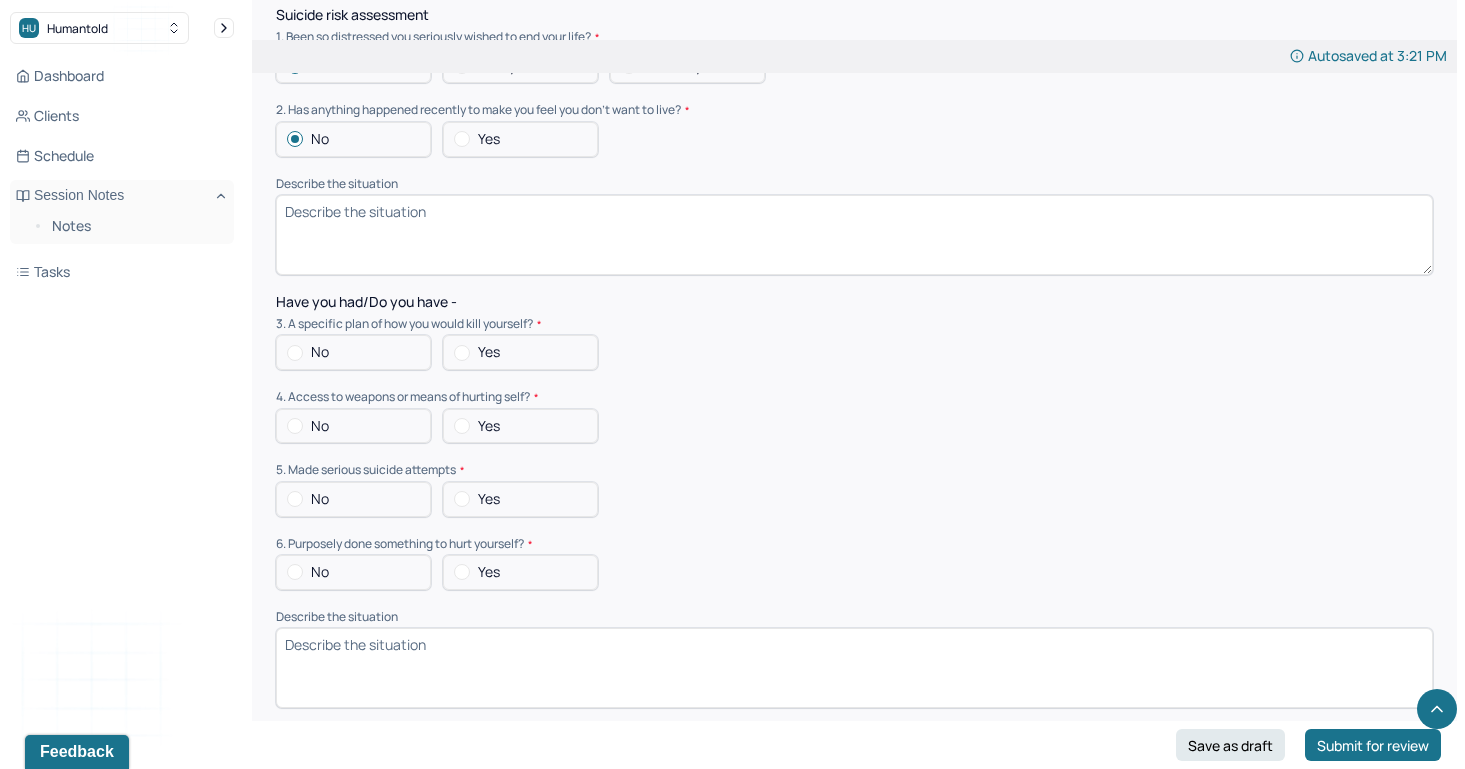 scroll, scrollTop: 5118, scrollLeft: 0, axis: vertical 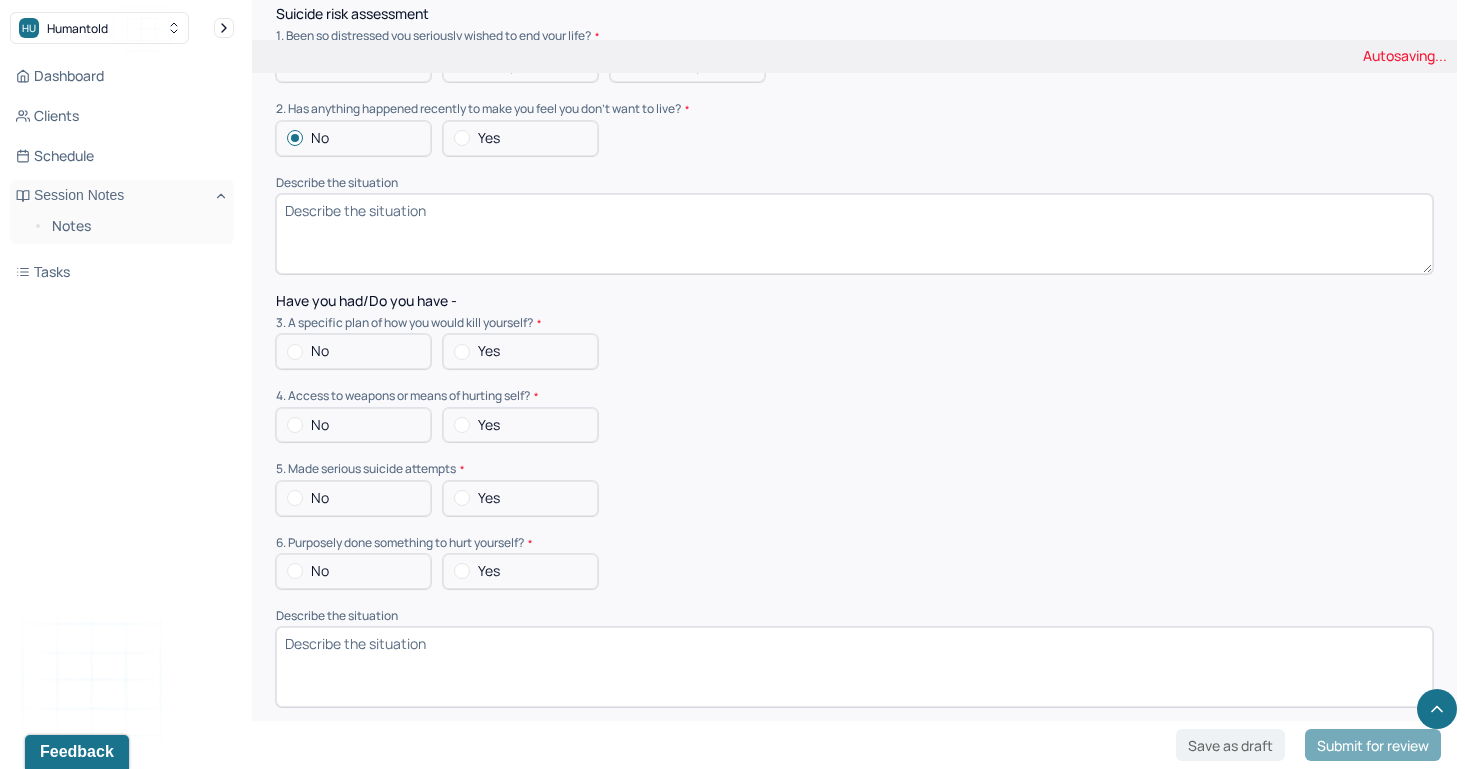 click at bounding box center (295, 352) 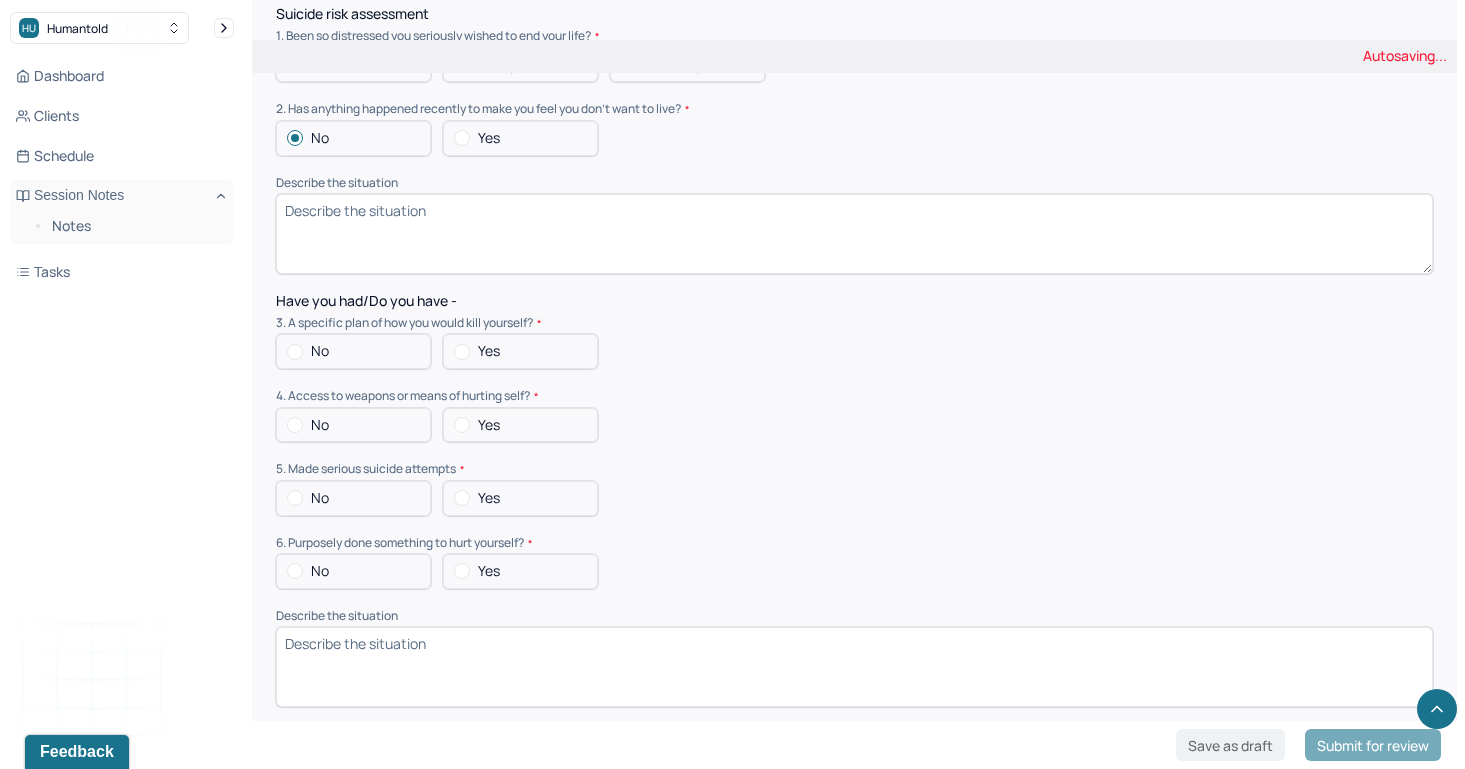 click on "No" at bounding box center [287, 352] 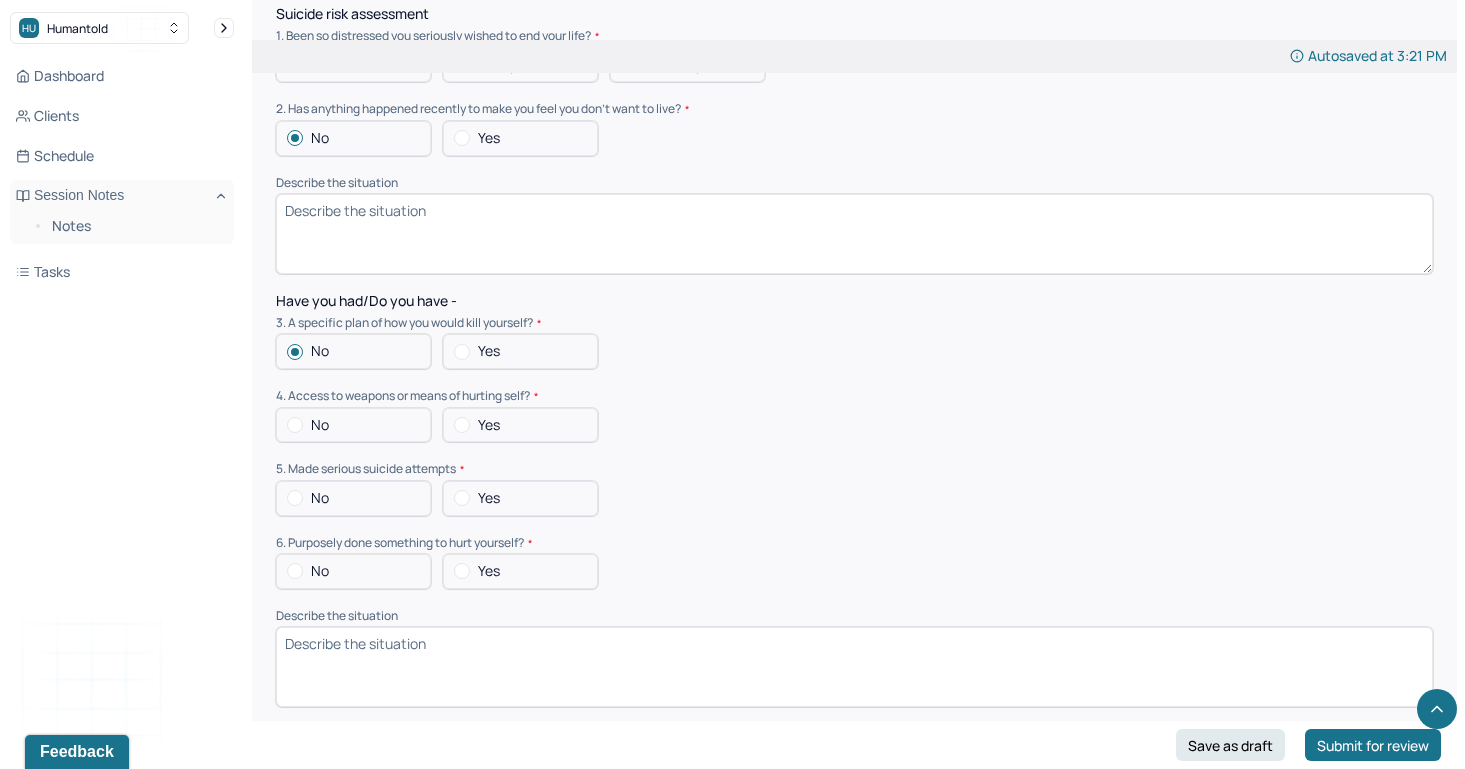 click on "No" at bounding box center [353, 425] 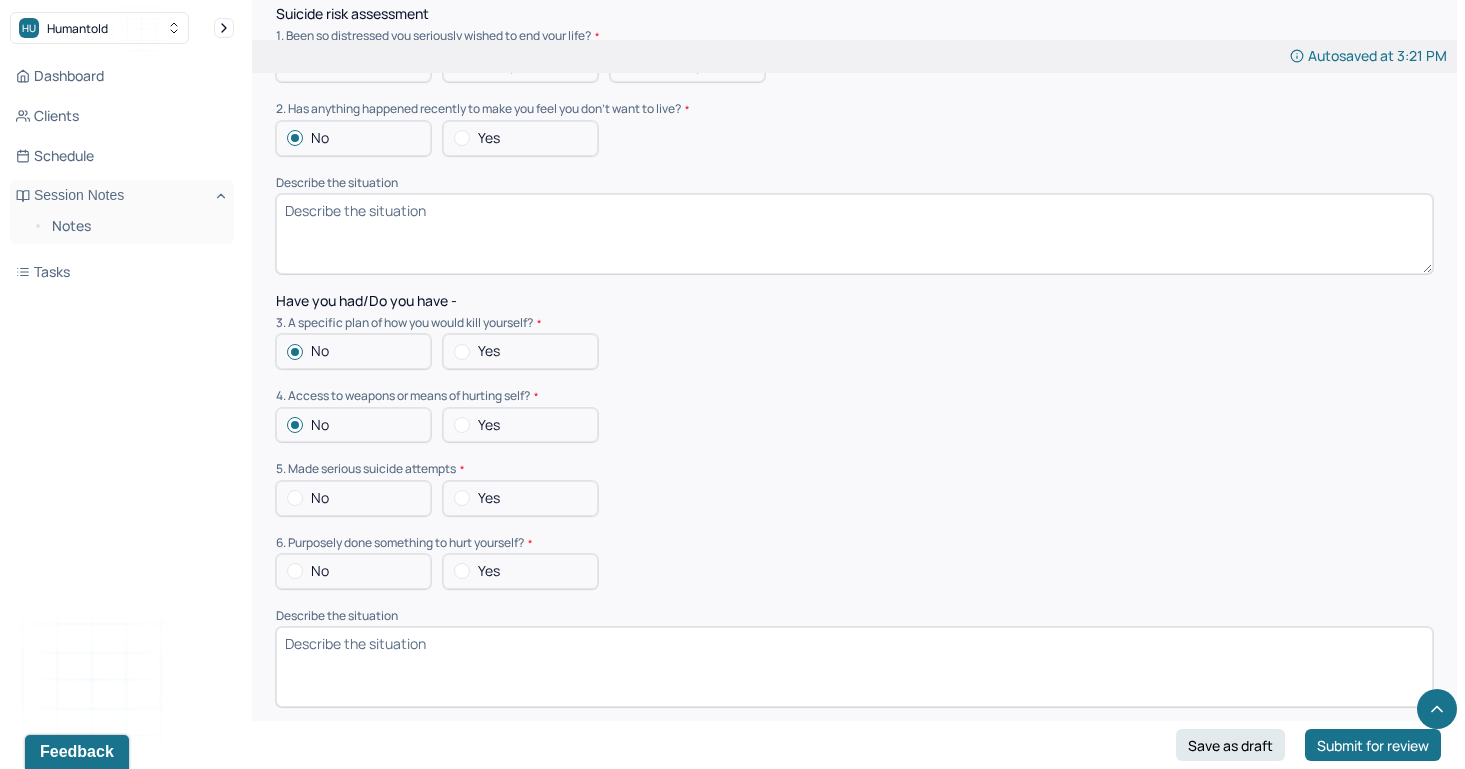 click at bounding box center (295, 498) 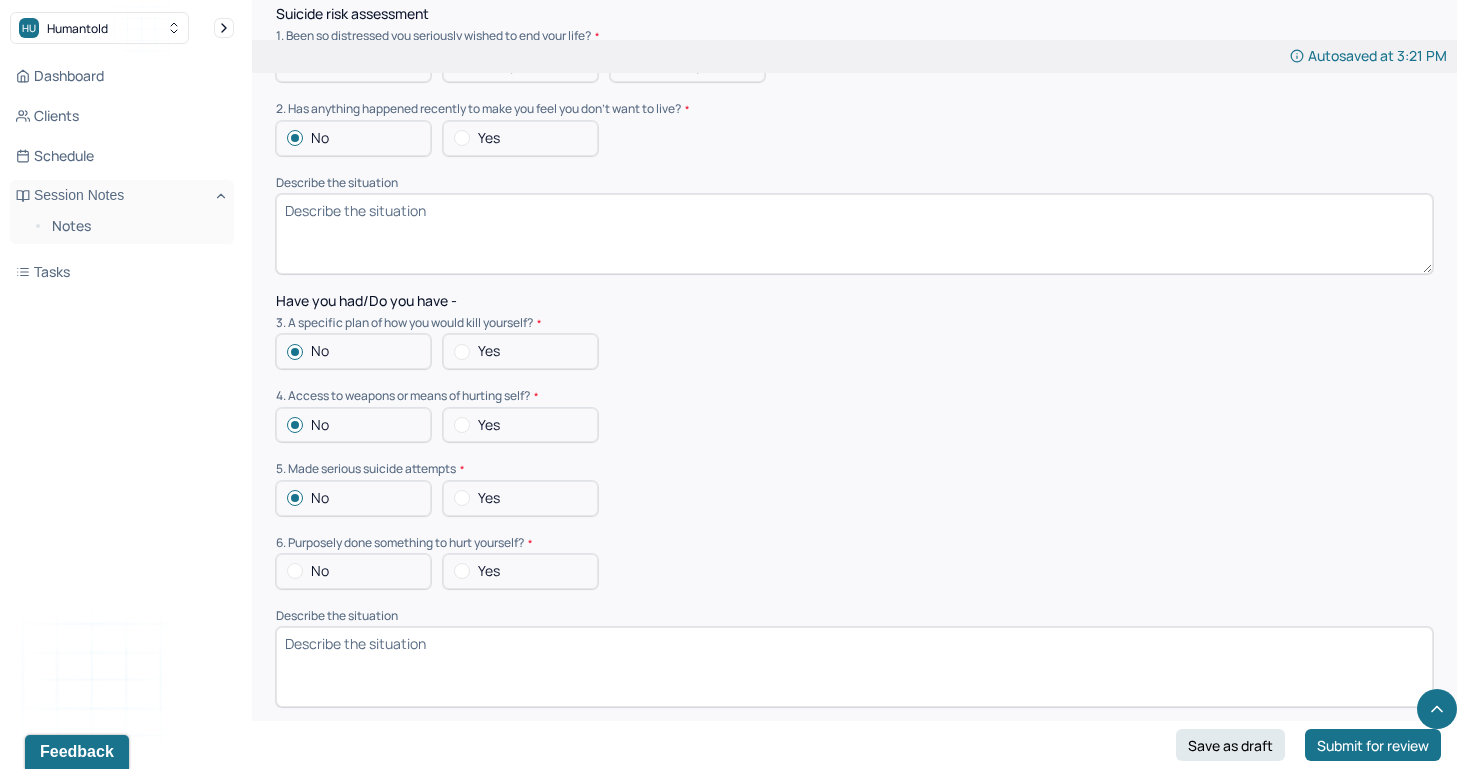 click at bounding box center (295, 571) 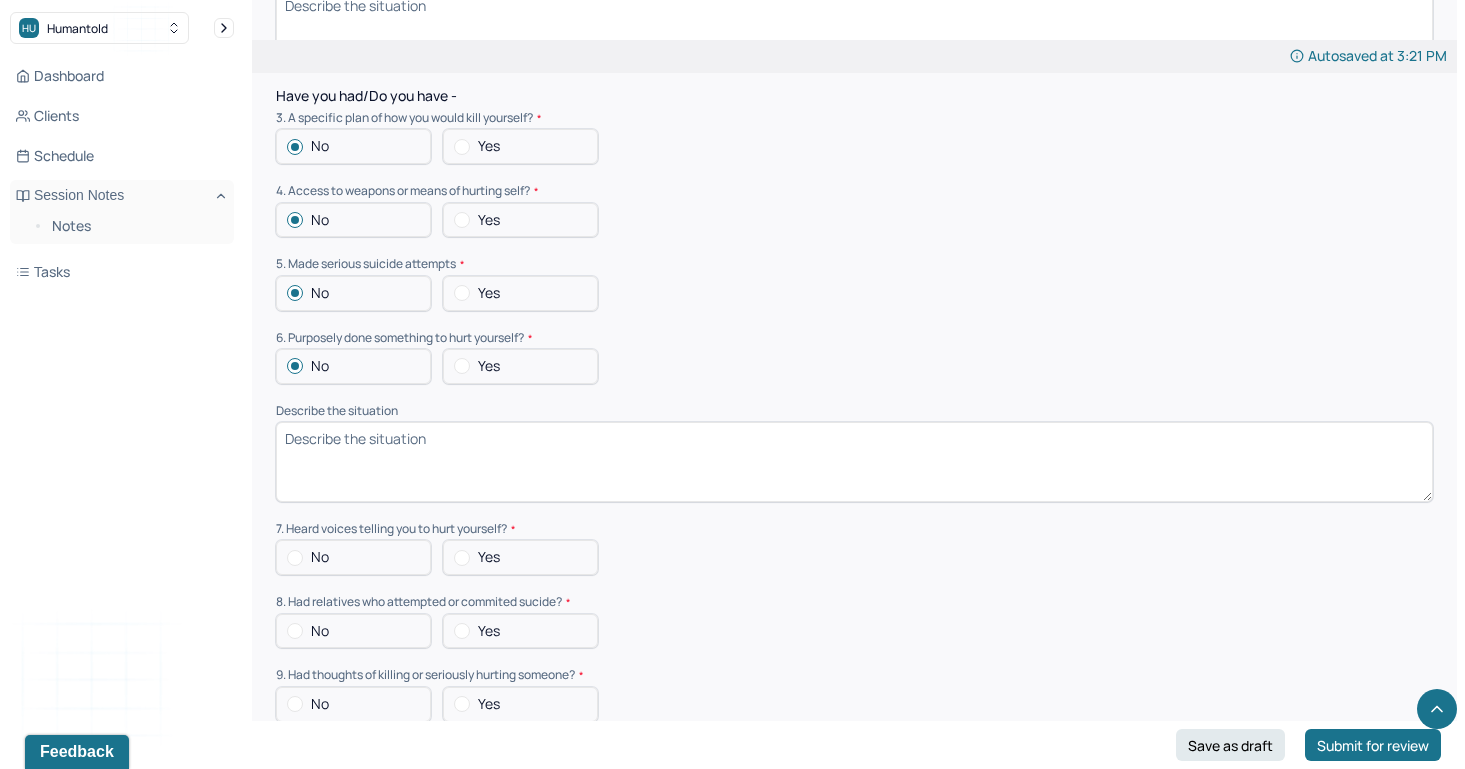 scroll, scrollTop: 5329, scrollLeft: 0, axis: vertical 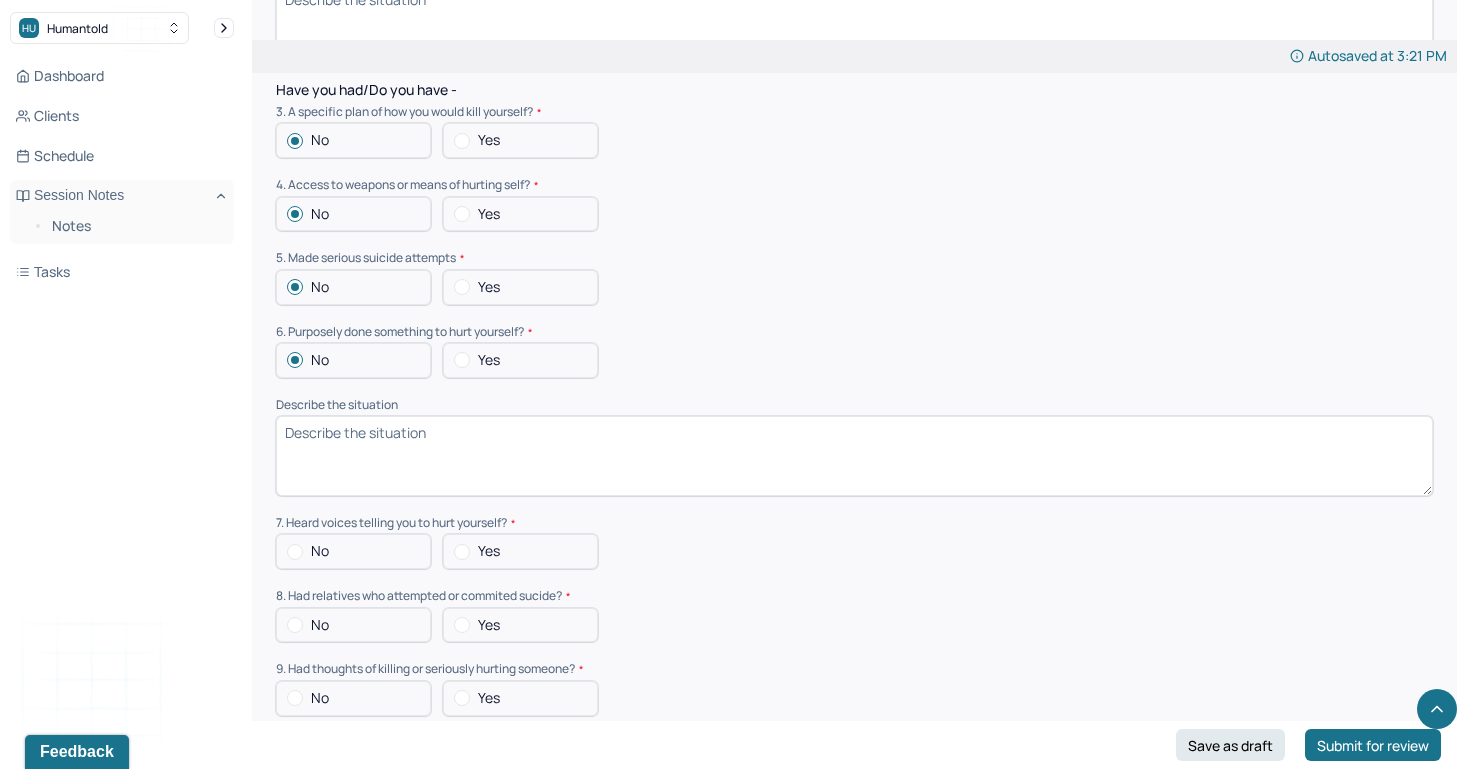 click at bounding box center [295, 552] 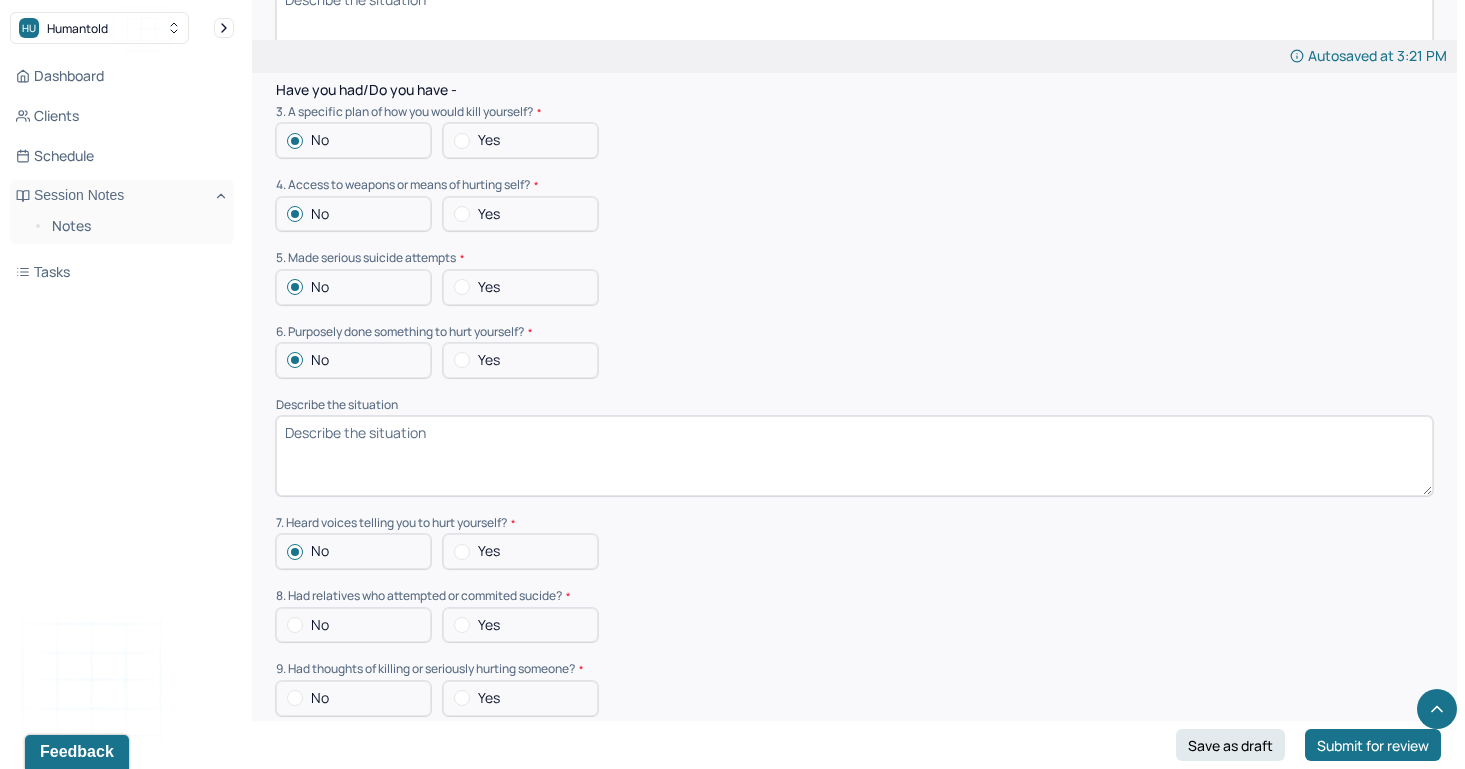 click at bounding box center [295, 625] 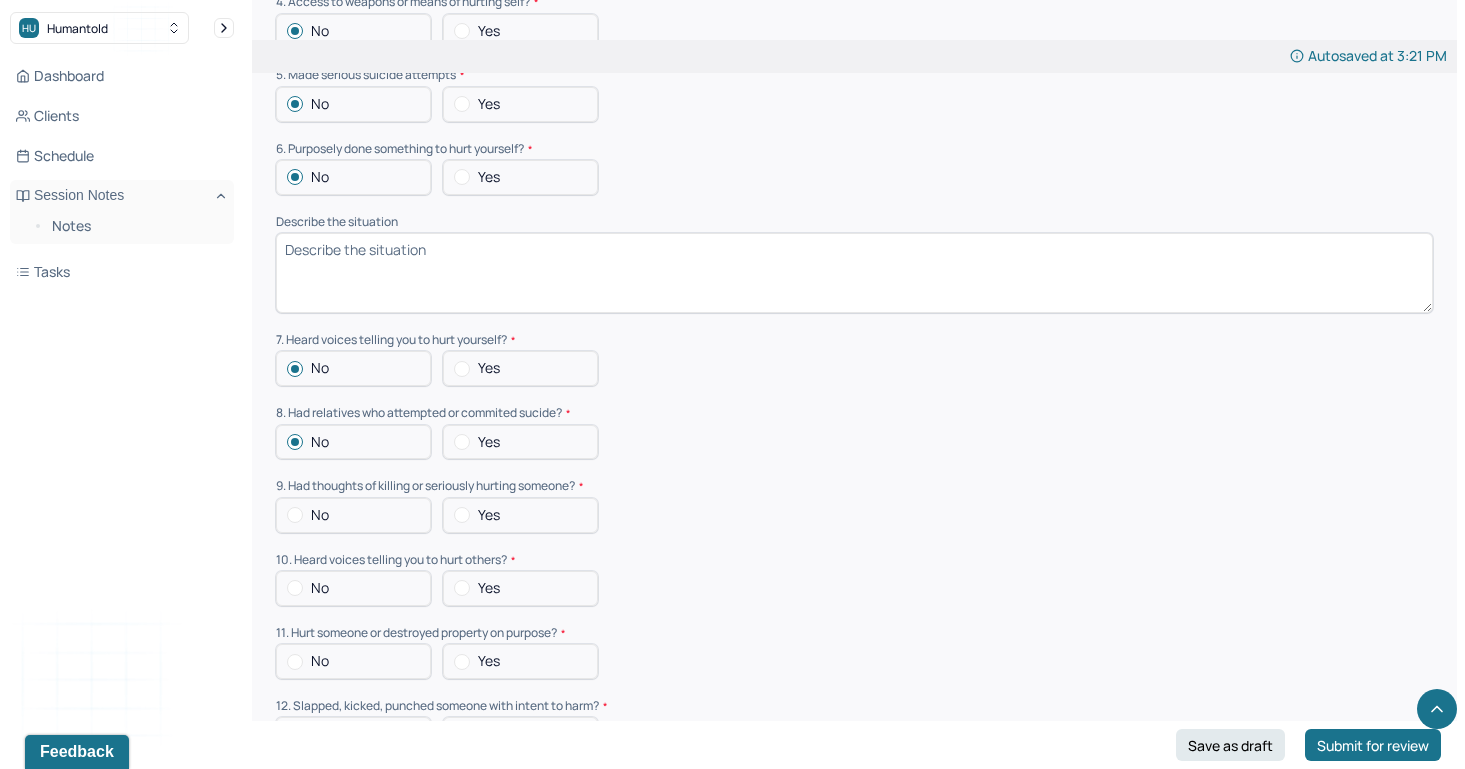 scroll, scrollTop: 5514, scrollLeft: 0, axis: vertical 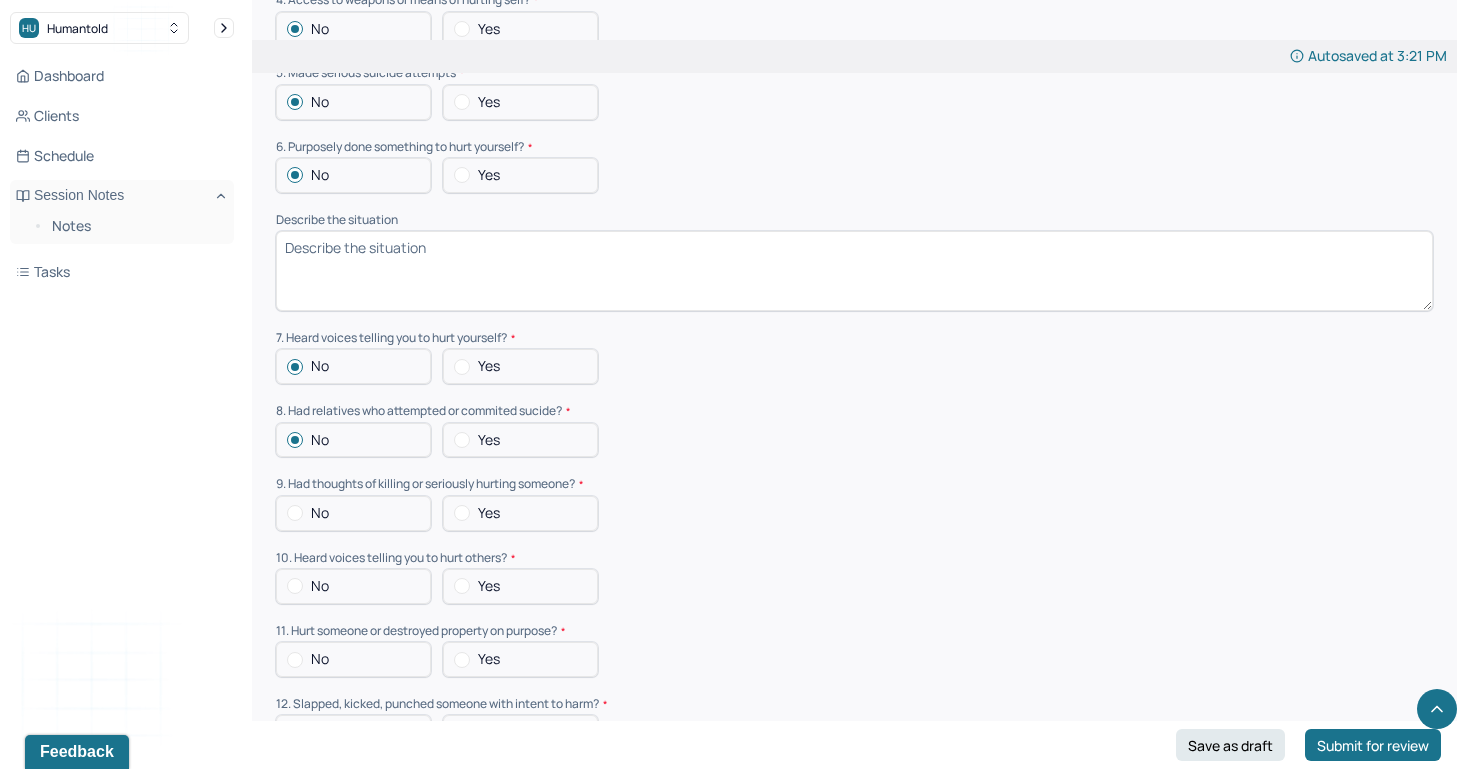 click at bounding box center [295, 513] 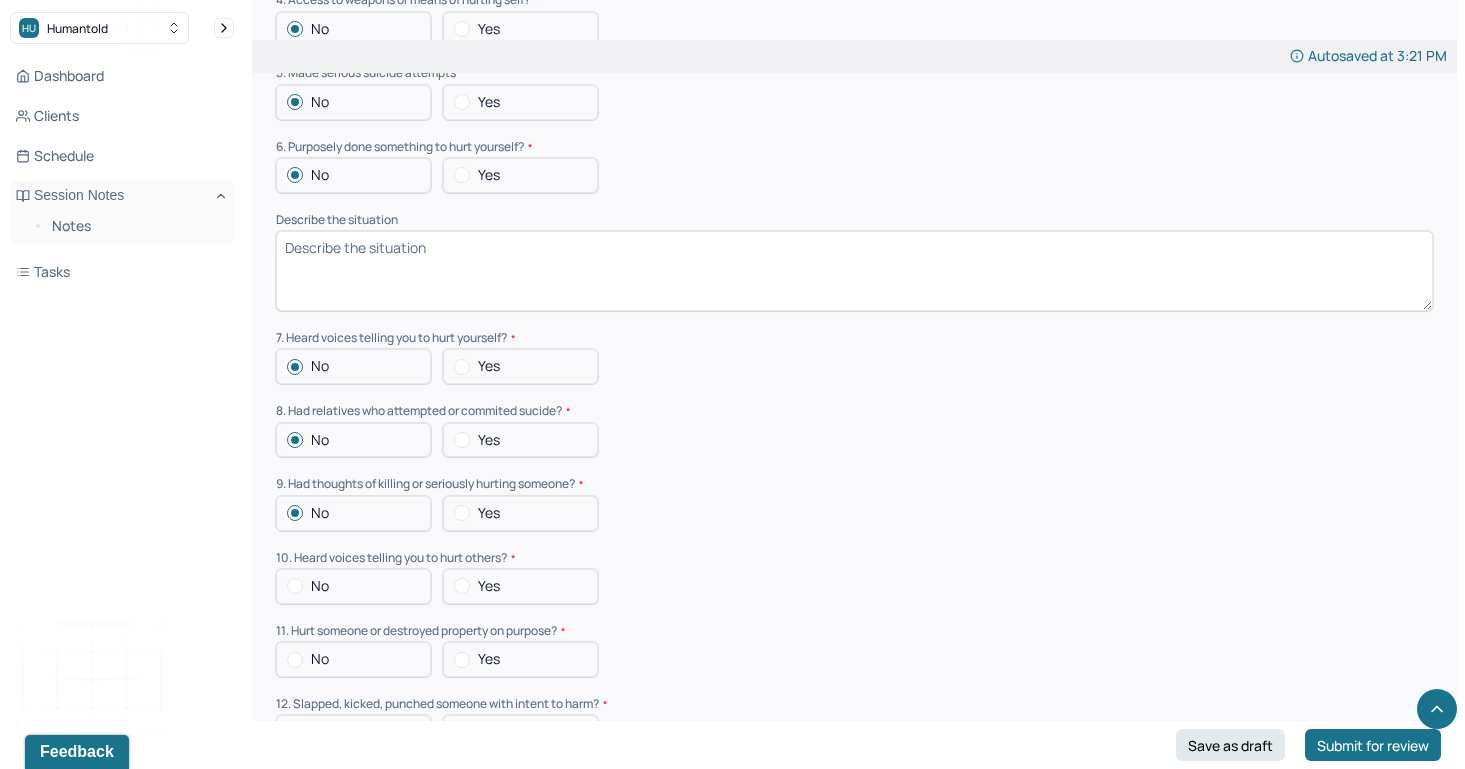 click at bounding box center (295, 586) 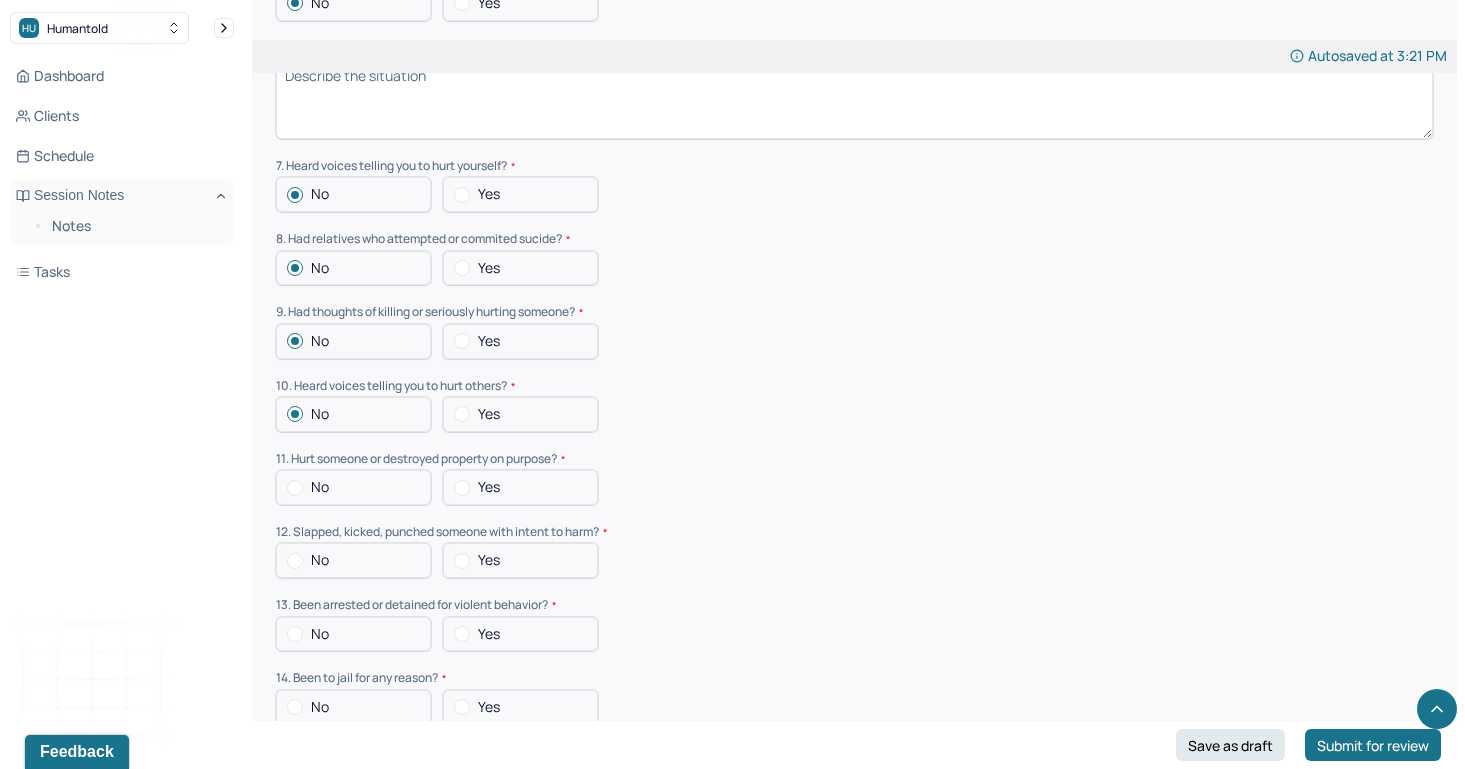 scroll, scrollTop: 5698, scrollLeft: 0, axis: vertical 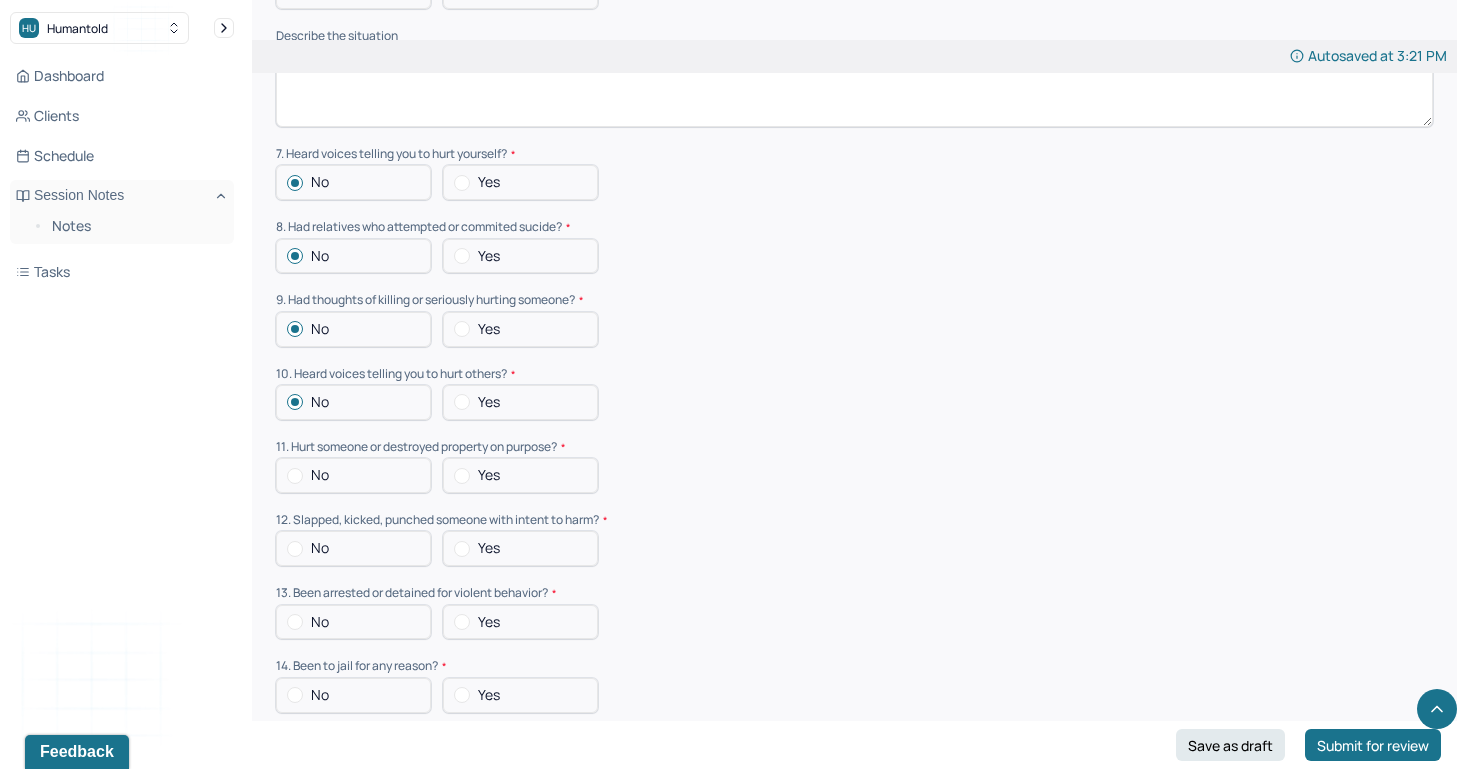 click at bounding box center (295, 476) 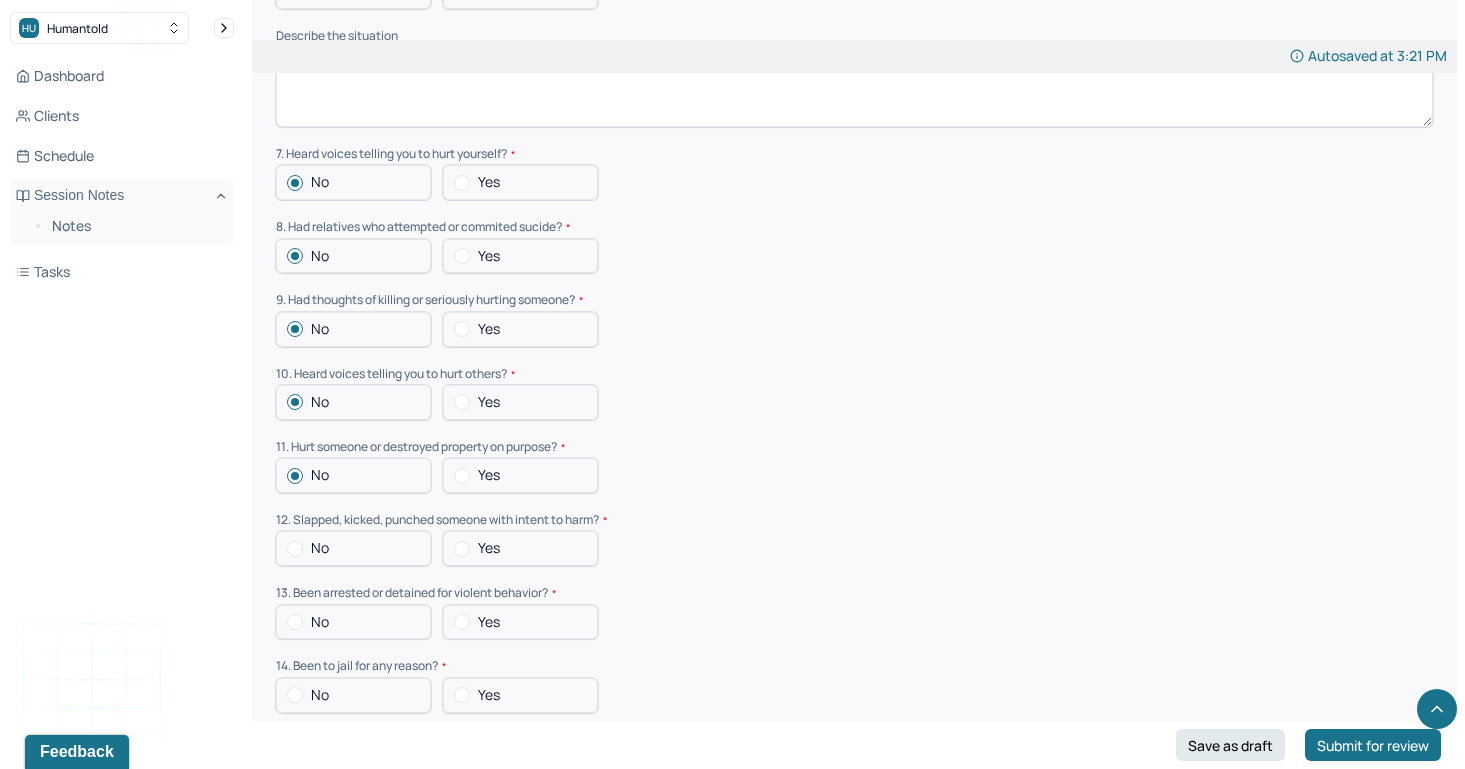 click at bounding box center (295, 549) 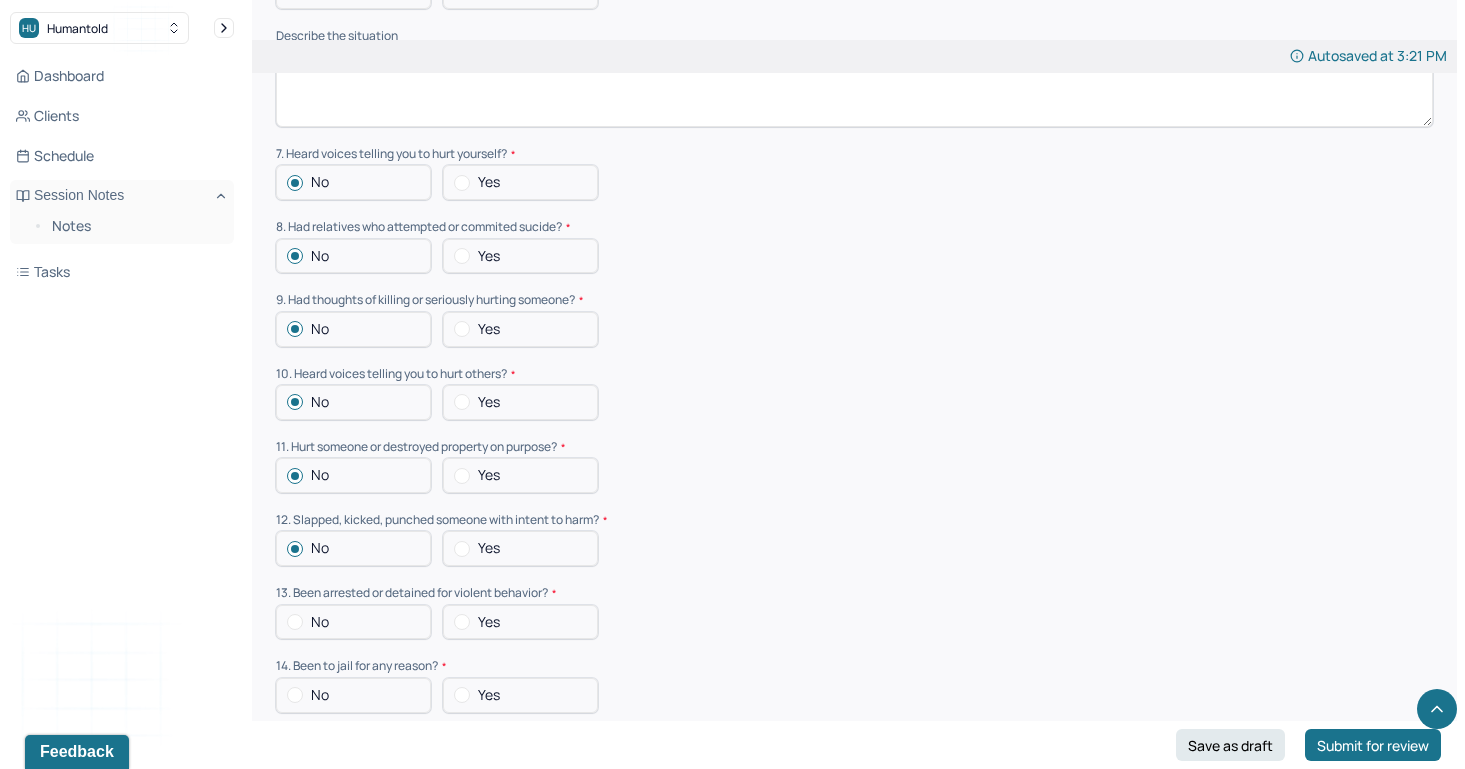 click at bounding box center (295, 622) 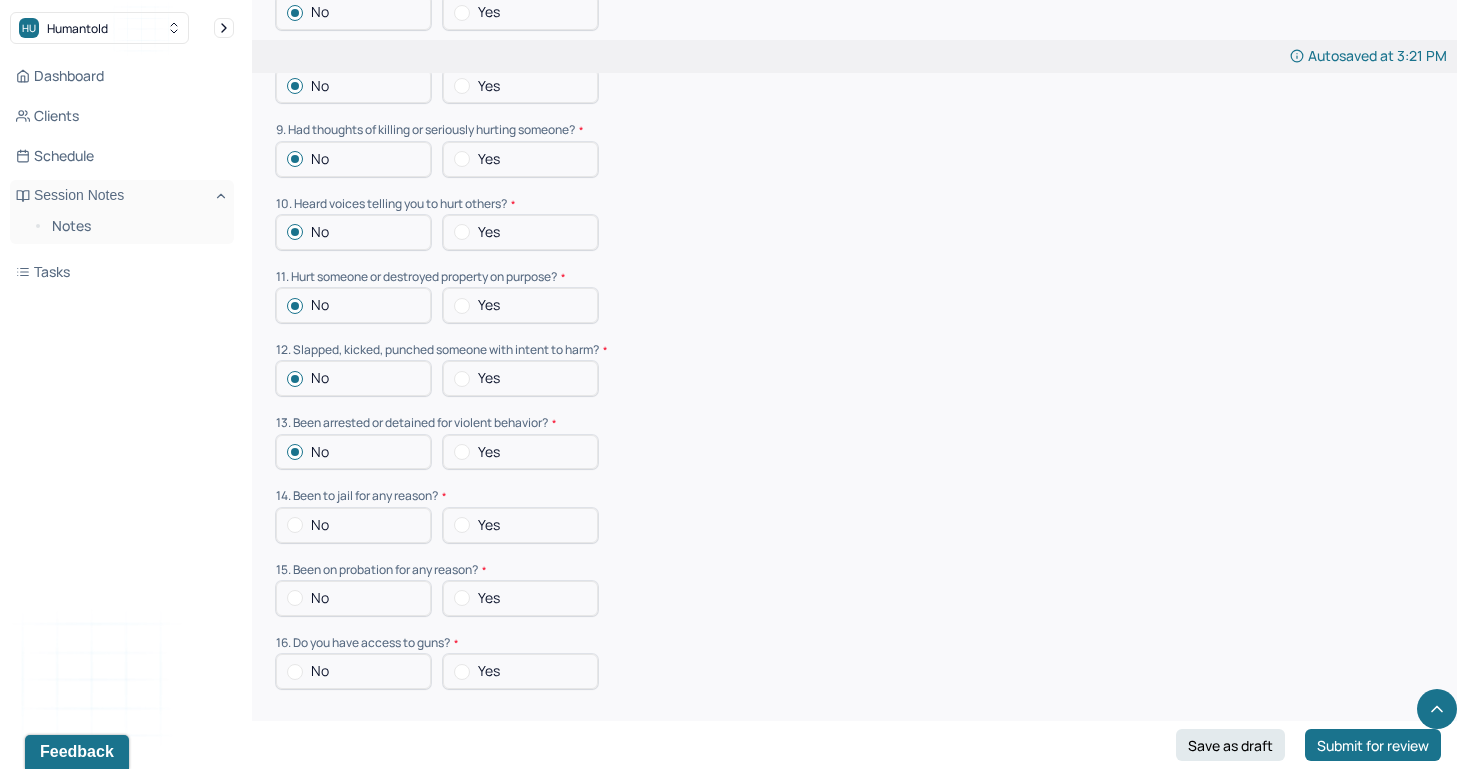 scroll, scrollTop: 5872, scrollLeft: 0, axis: vertical 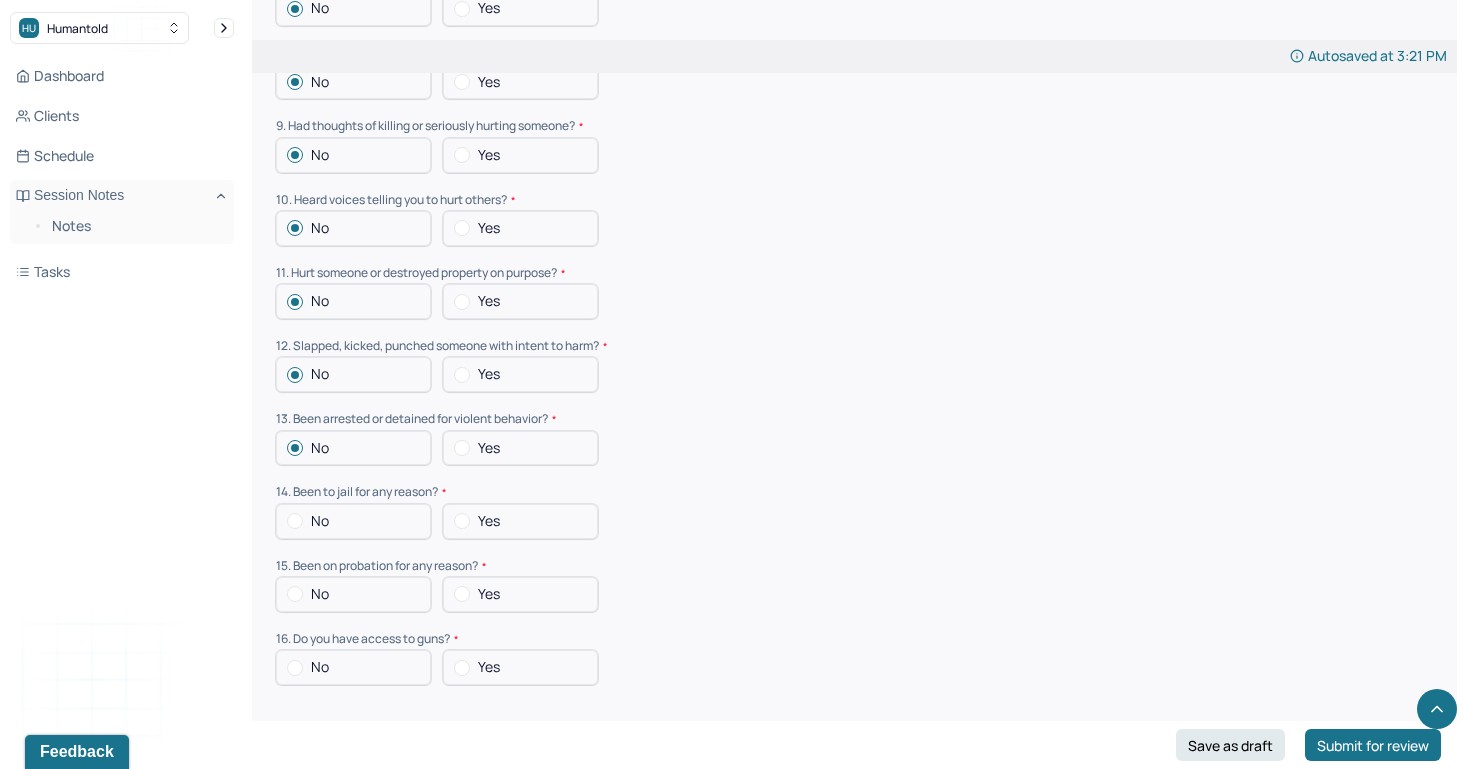 click at bounding box center [295, 521] 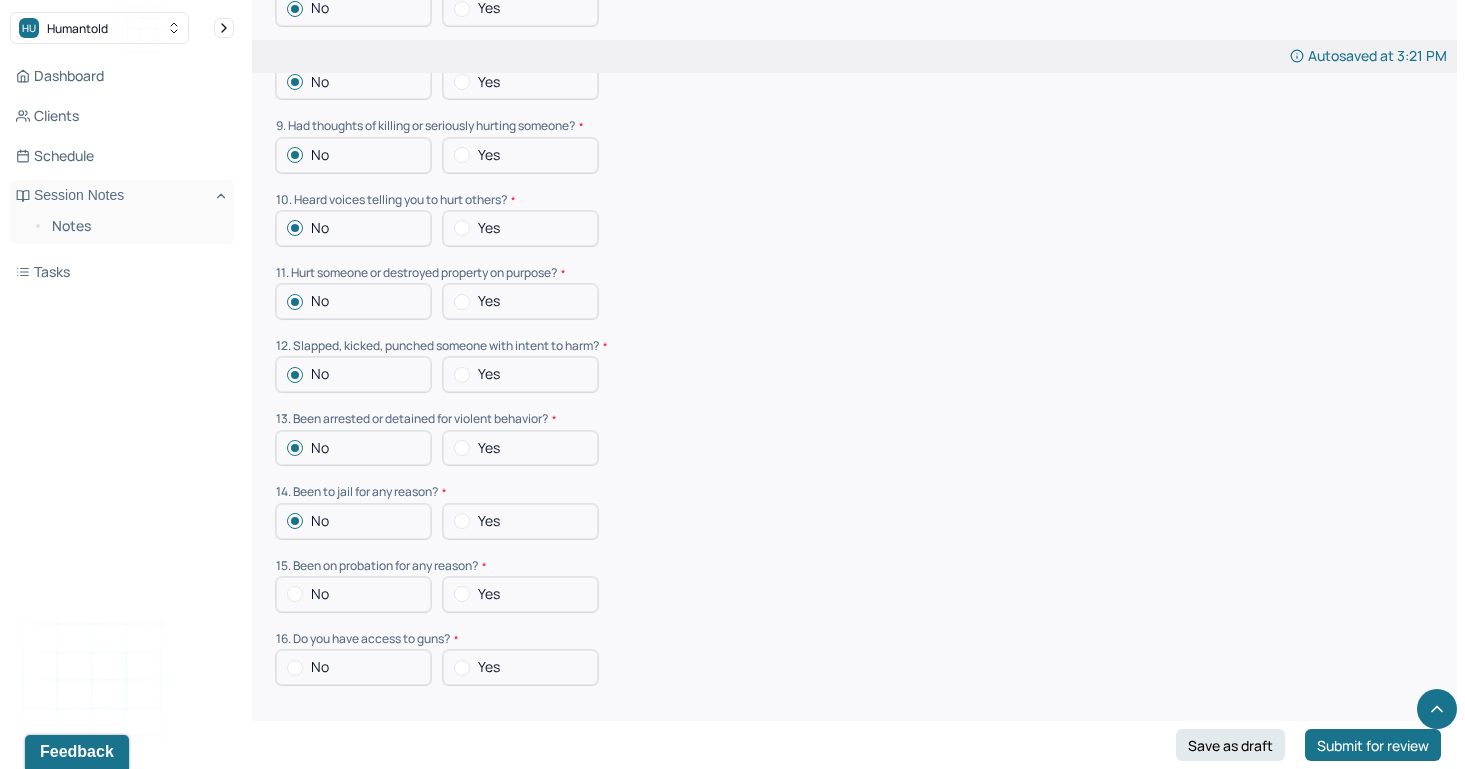 click on "No" at bounding box center [353, 594] 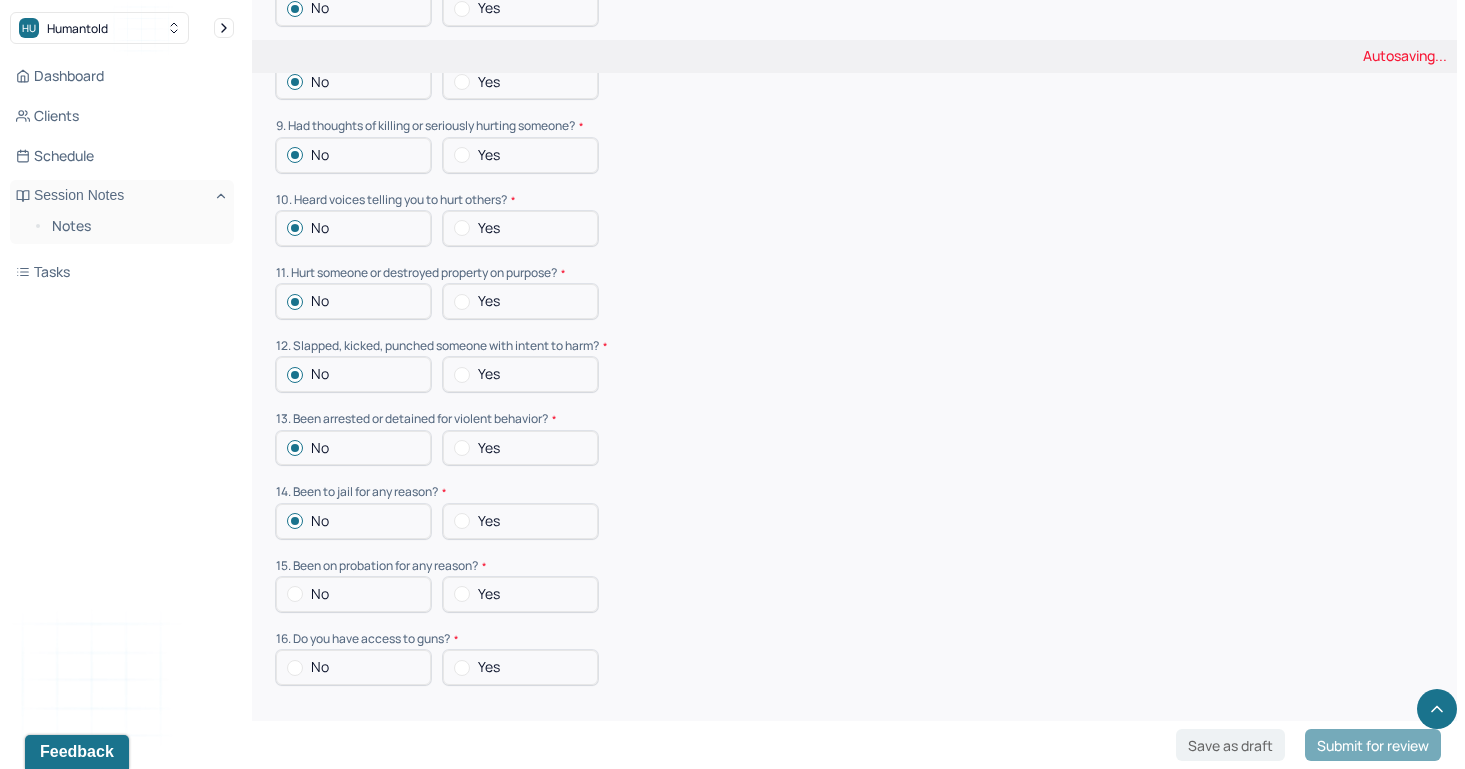 click at bounding box center (295, 668) 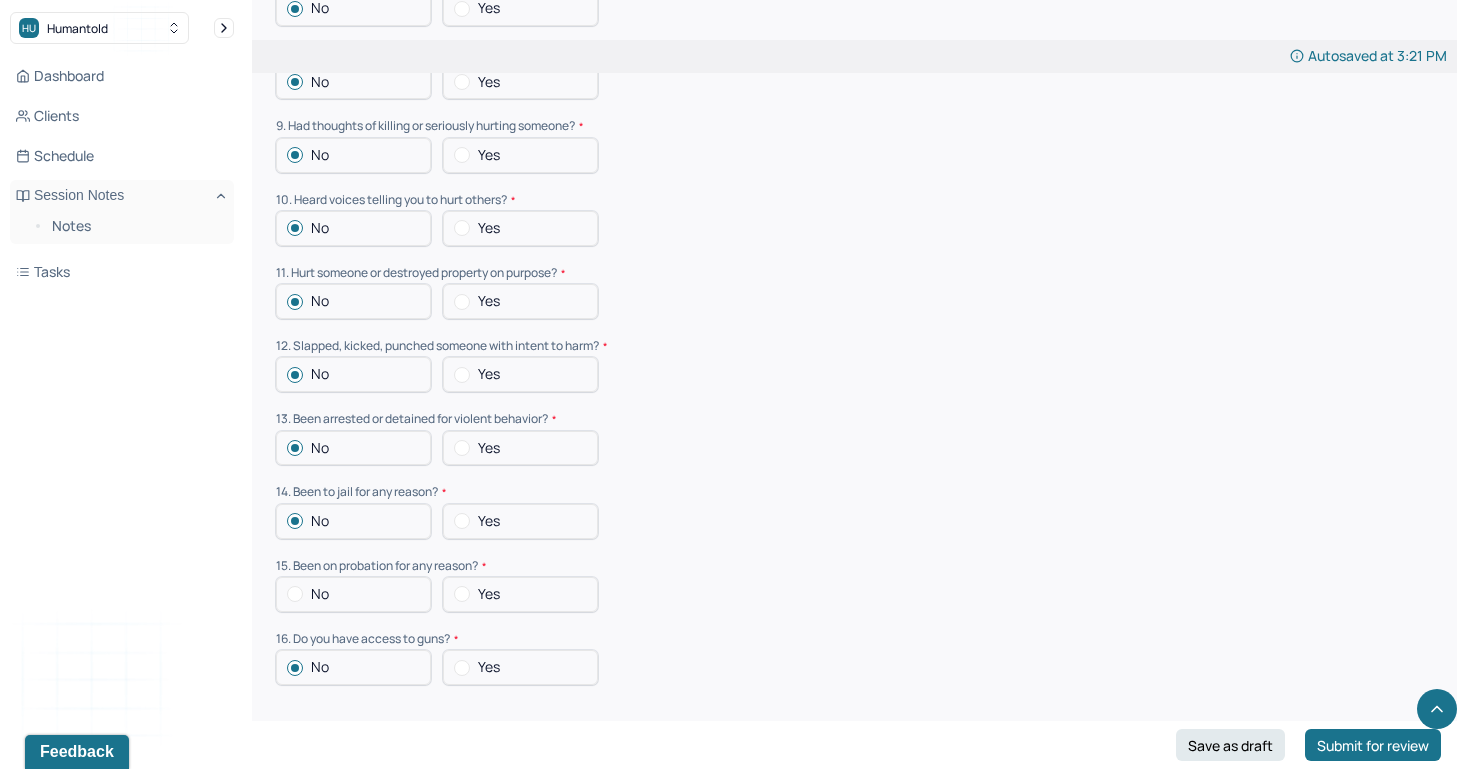 click at bounding box center [295, 594] 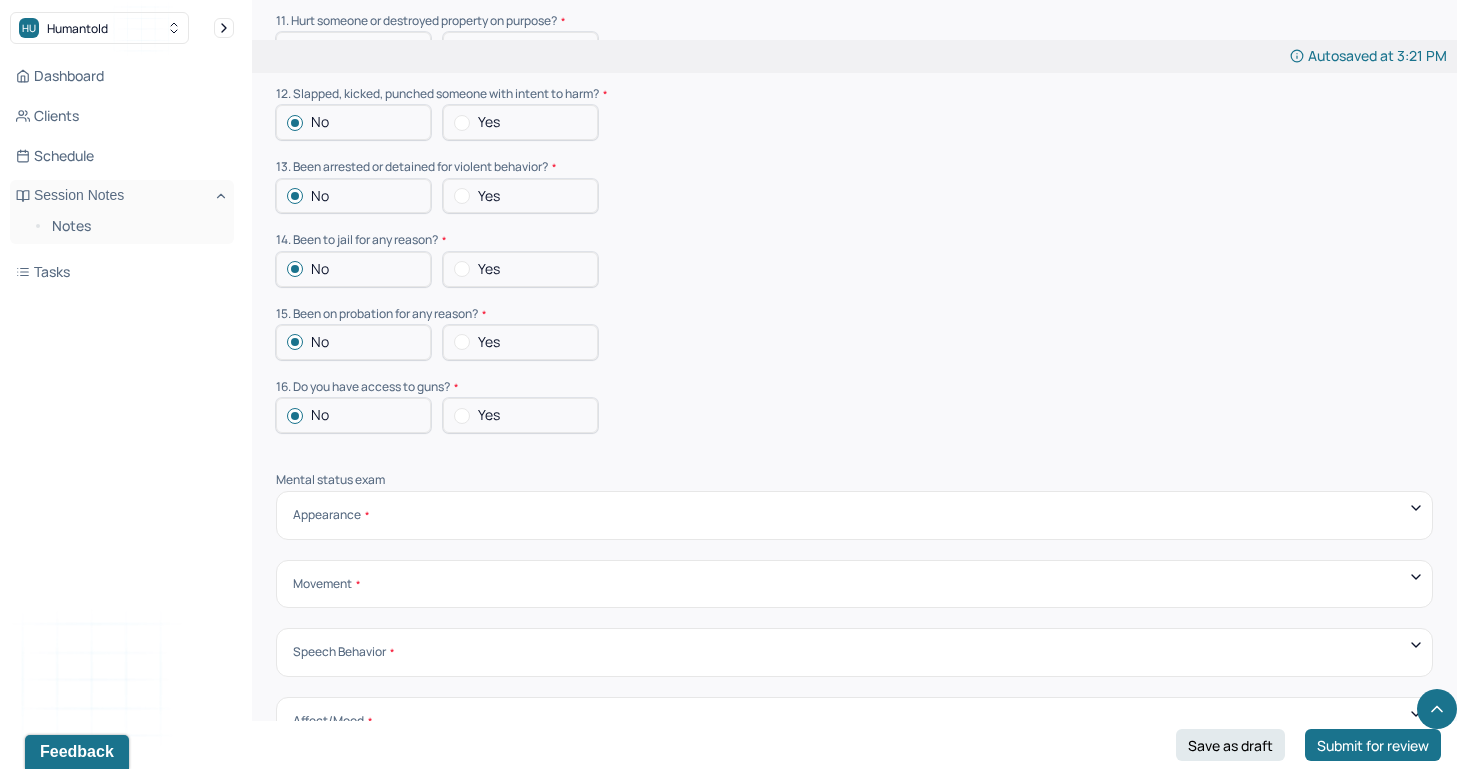 scroll, scrollTop: 6262, scrollLeft: 0, axis: vertical 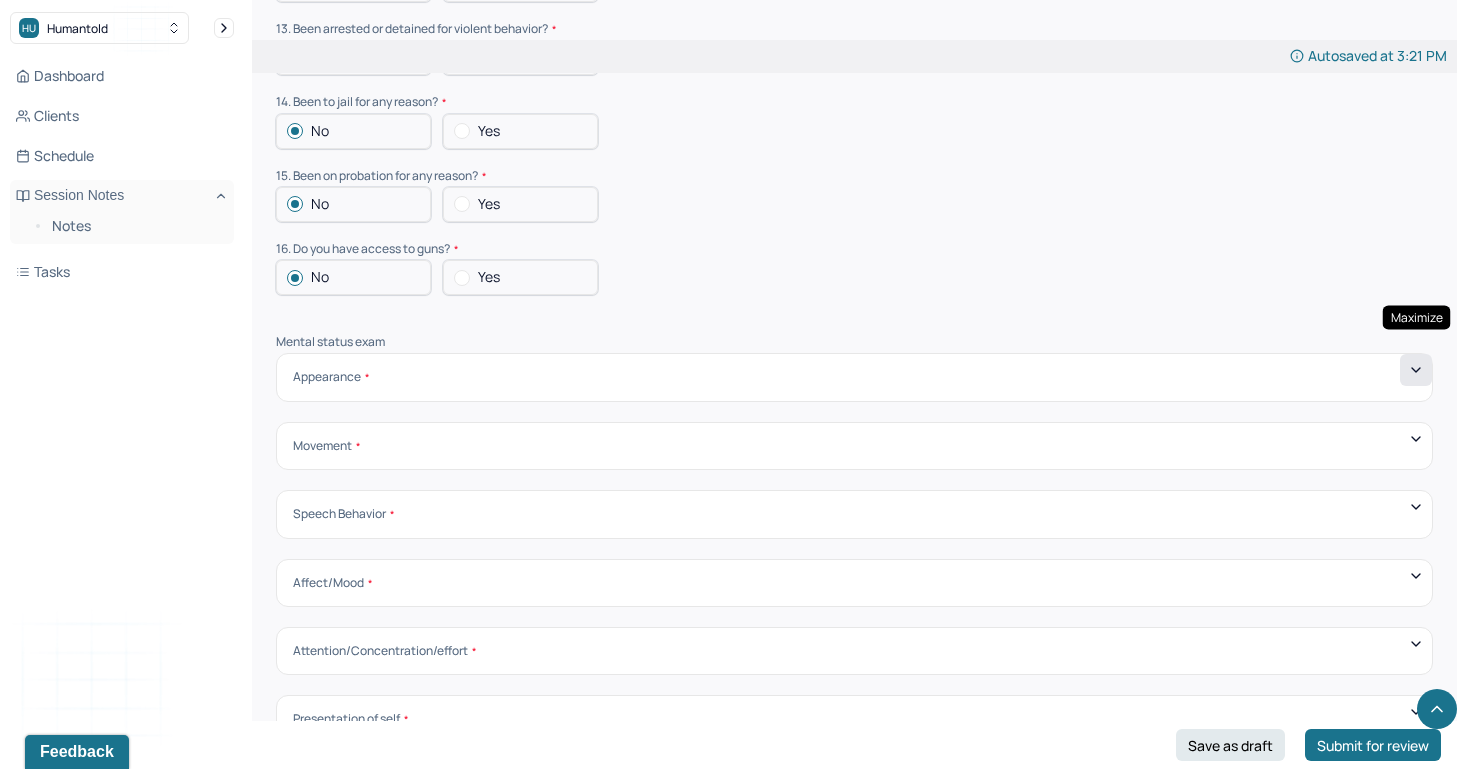 click 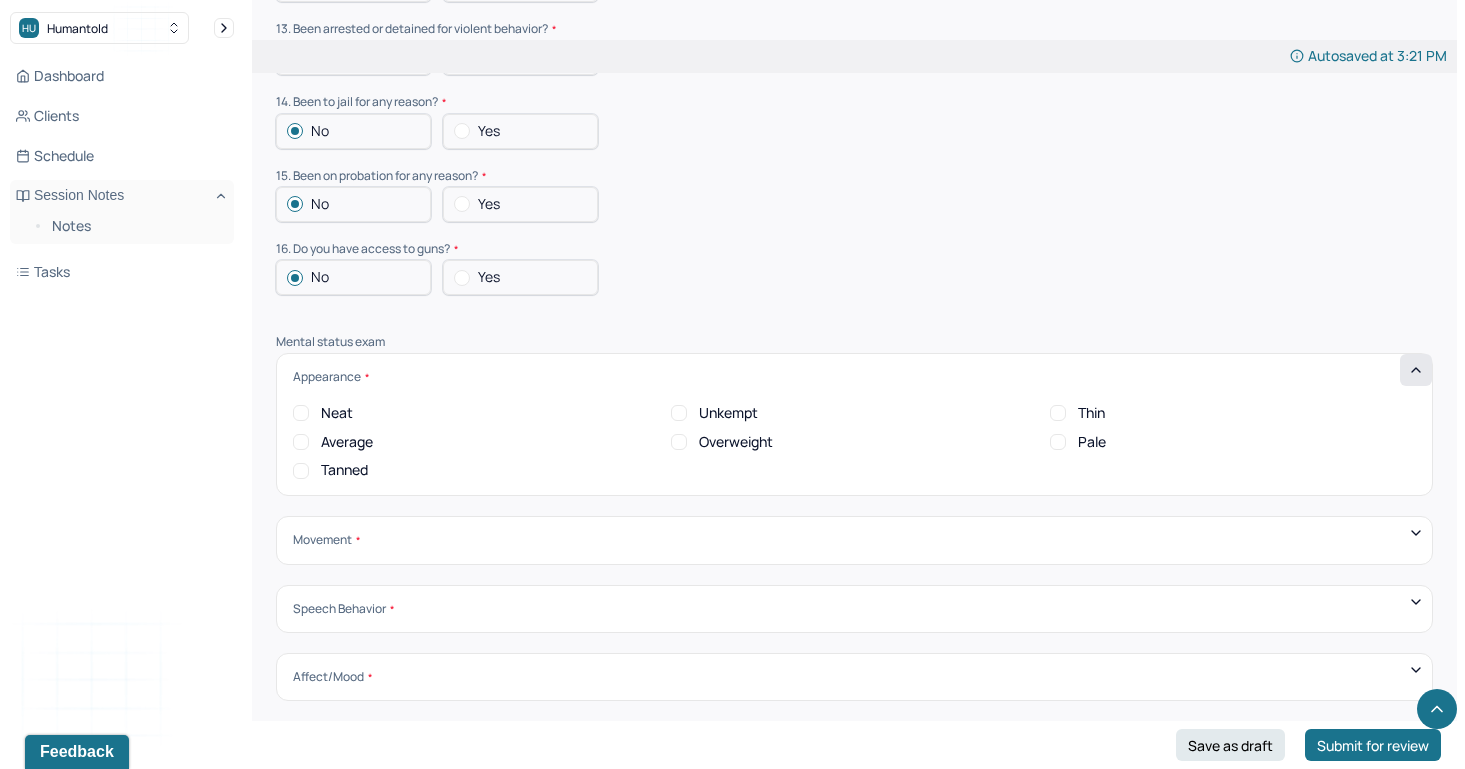 click on "Neat" at bounding box center [301, 413] 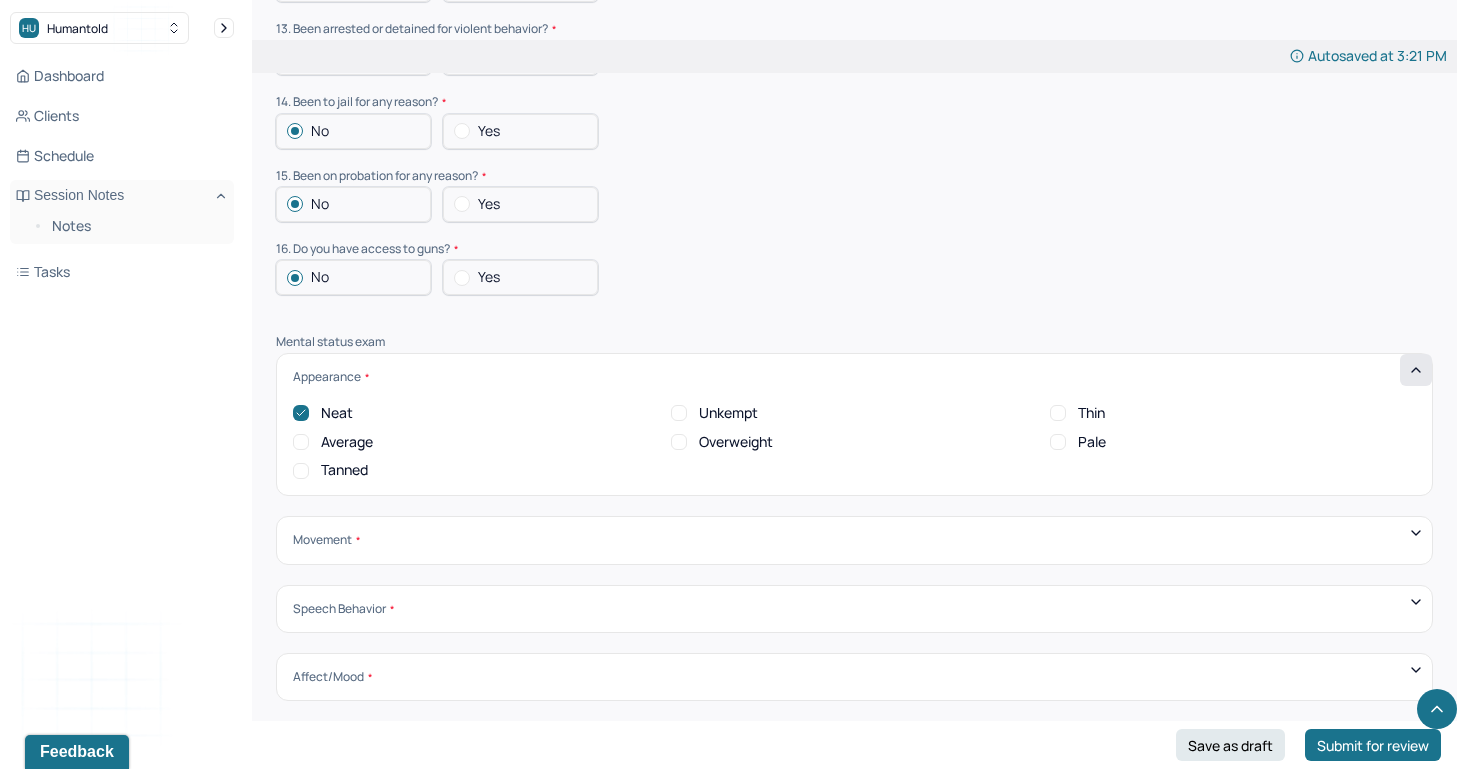 click on "Average" at bounding box center [301, 442] 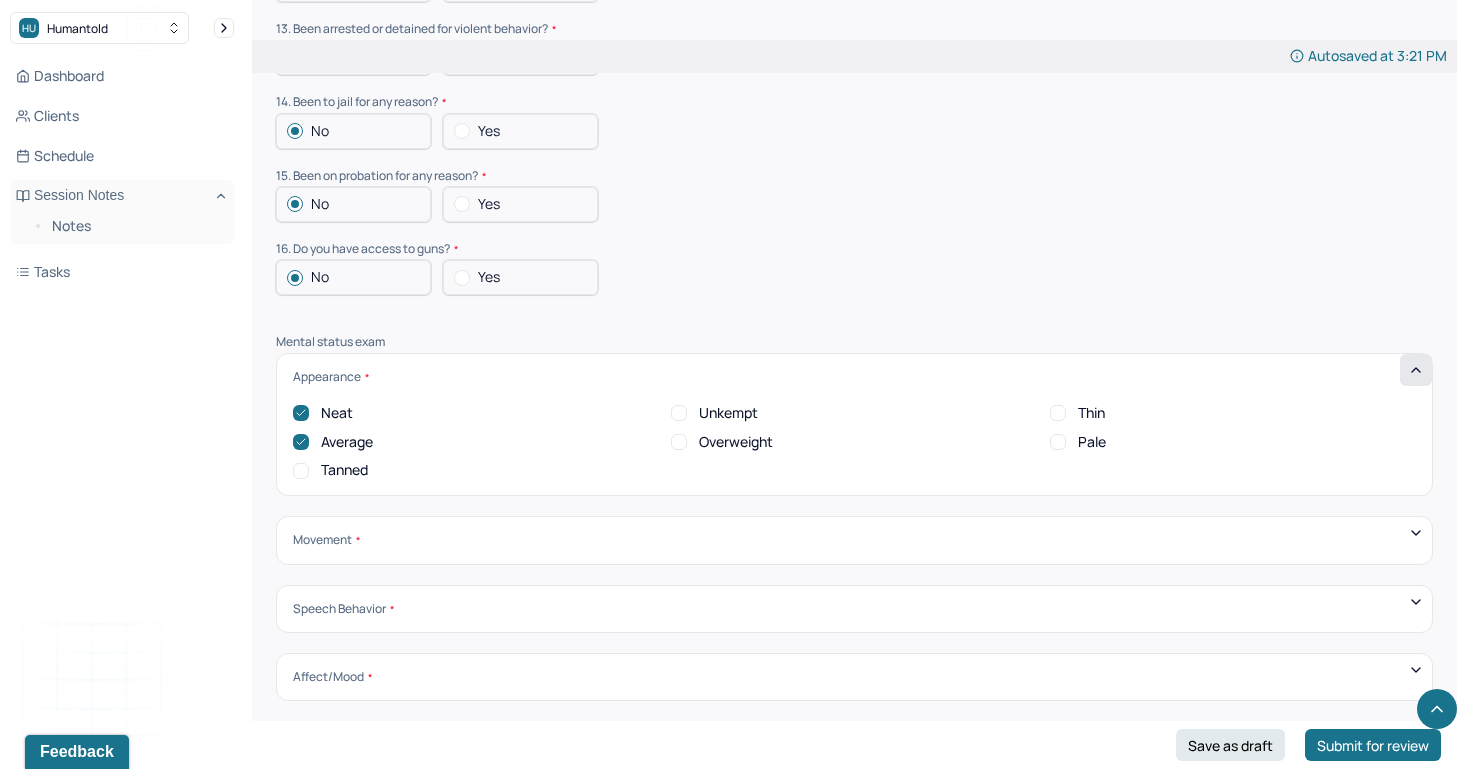 click 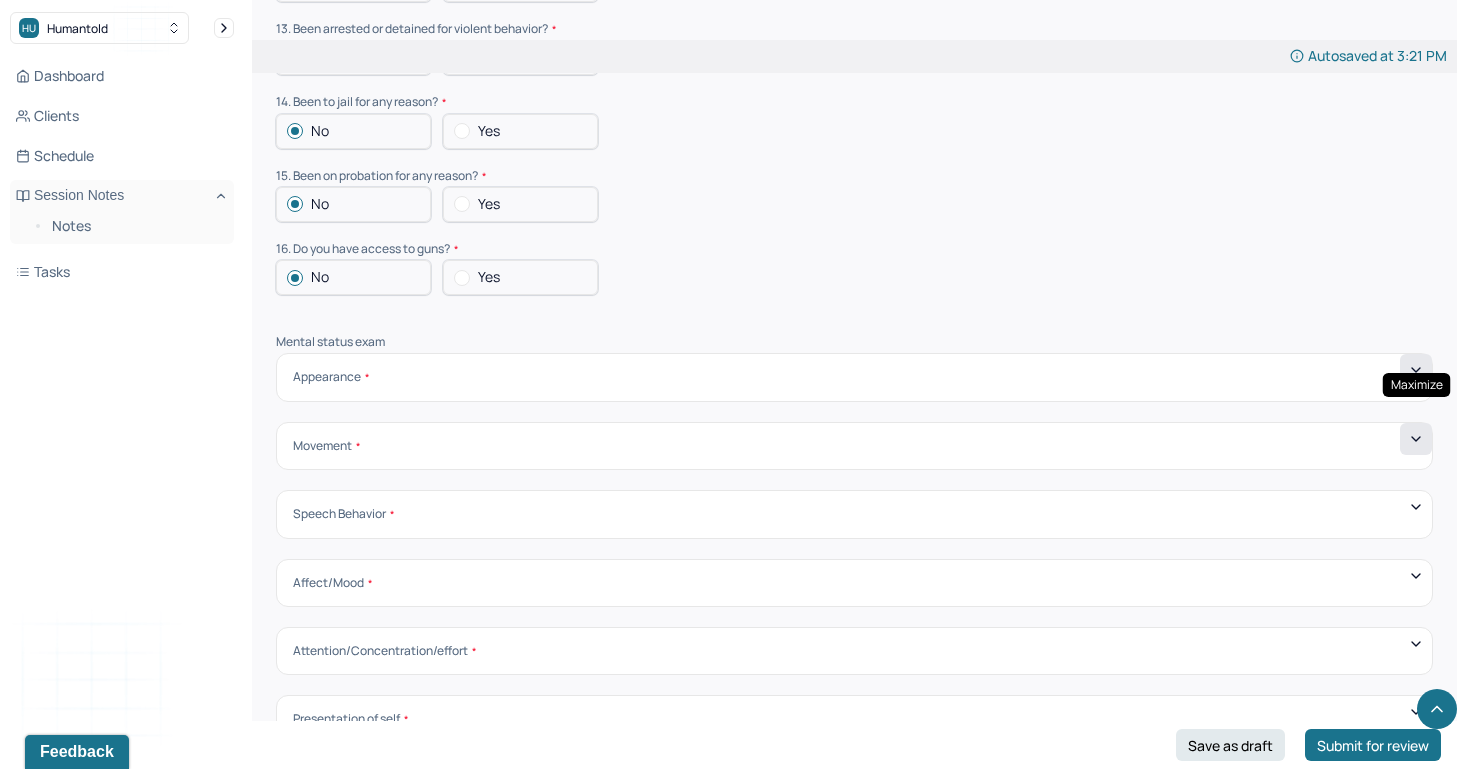 click 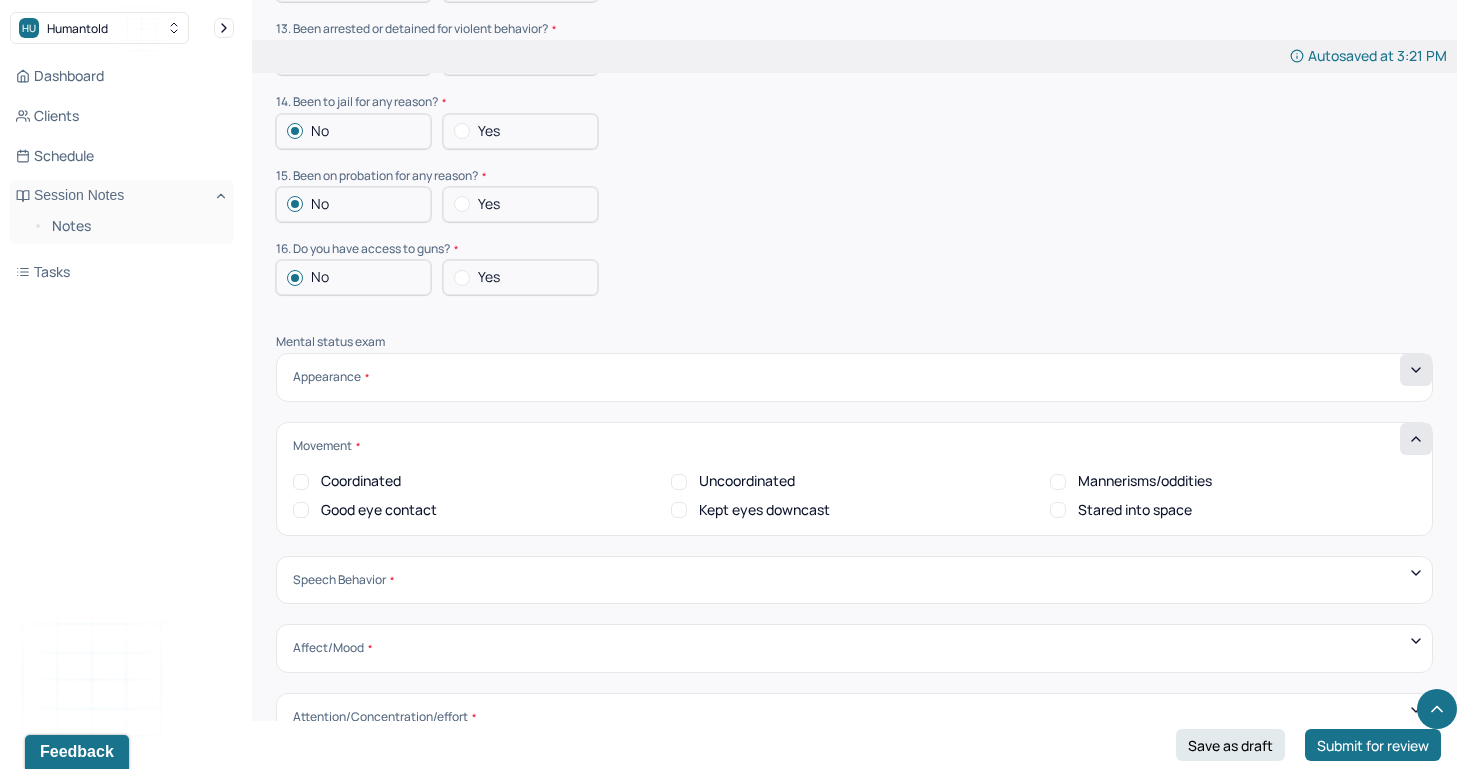 click on "Coordinated" at bounding box center [301, 482] 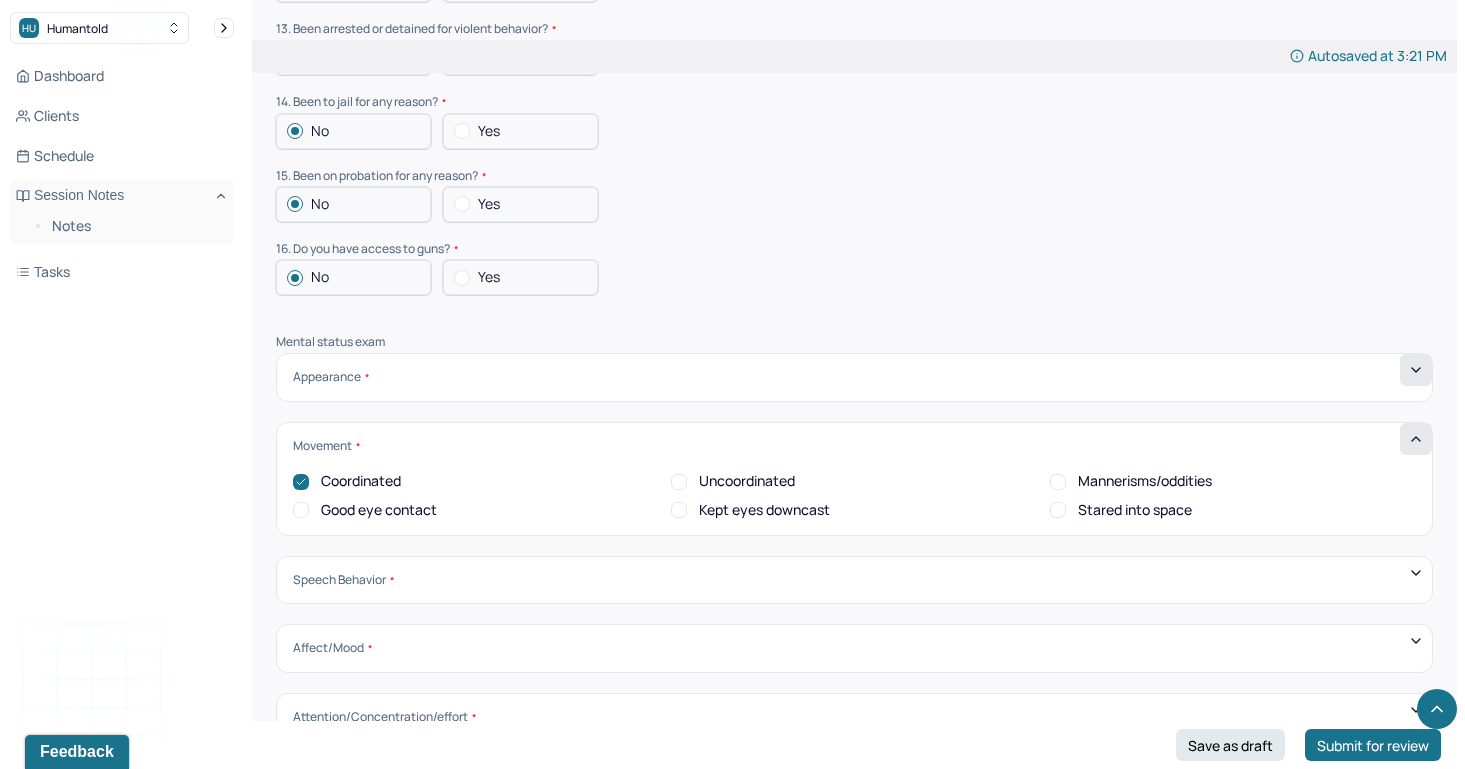 click on "Good eye contact" at bounding box center [301, 510] 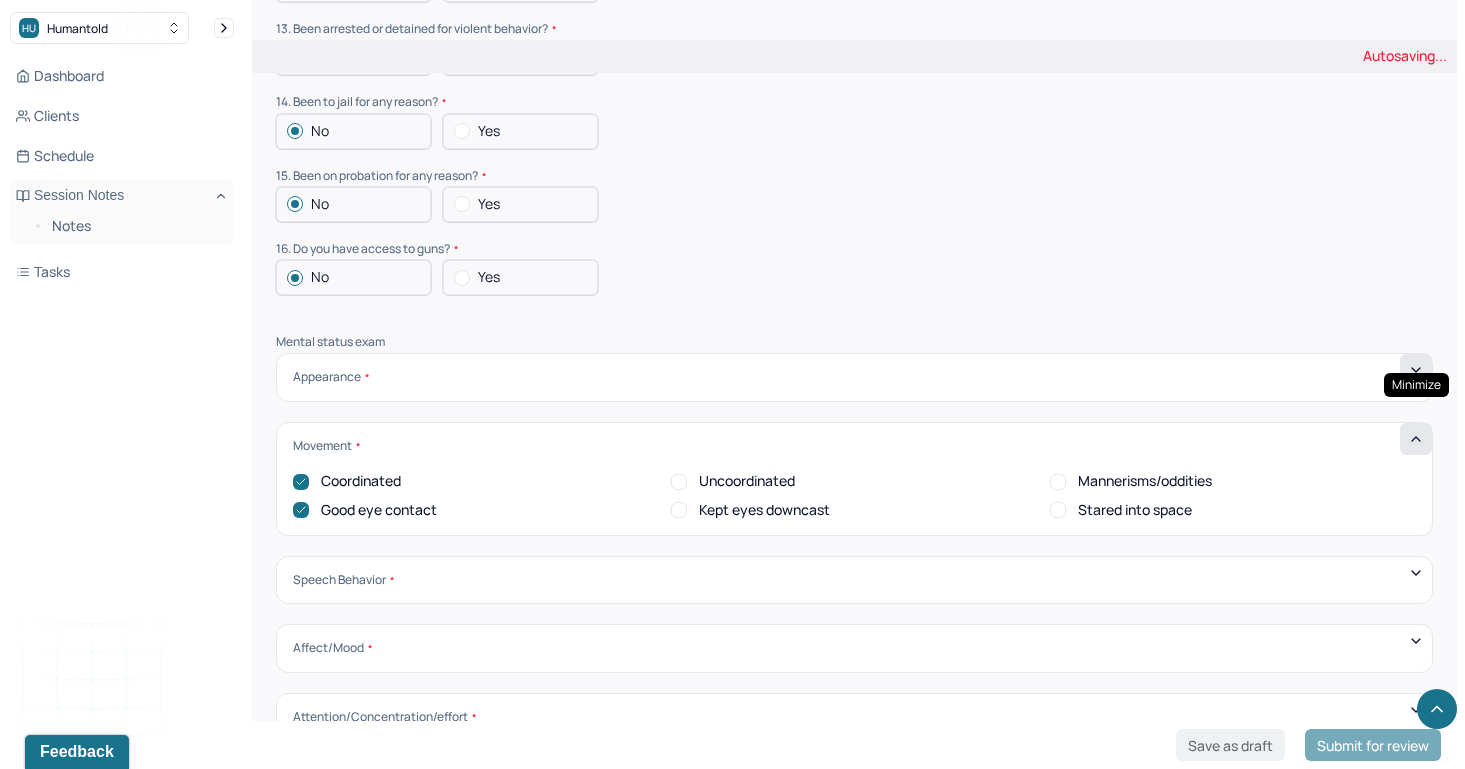 click 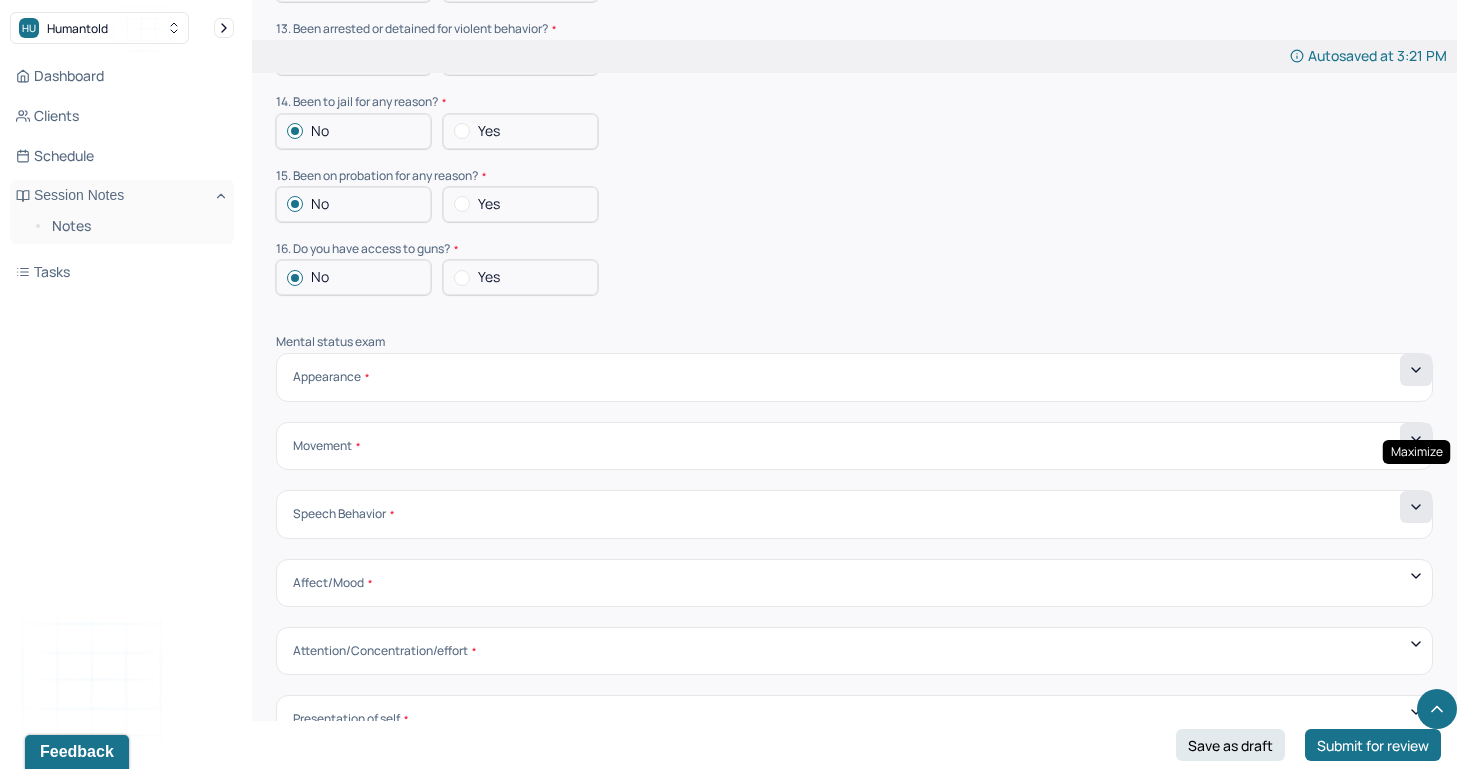 click 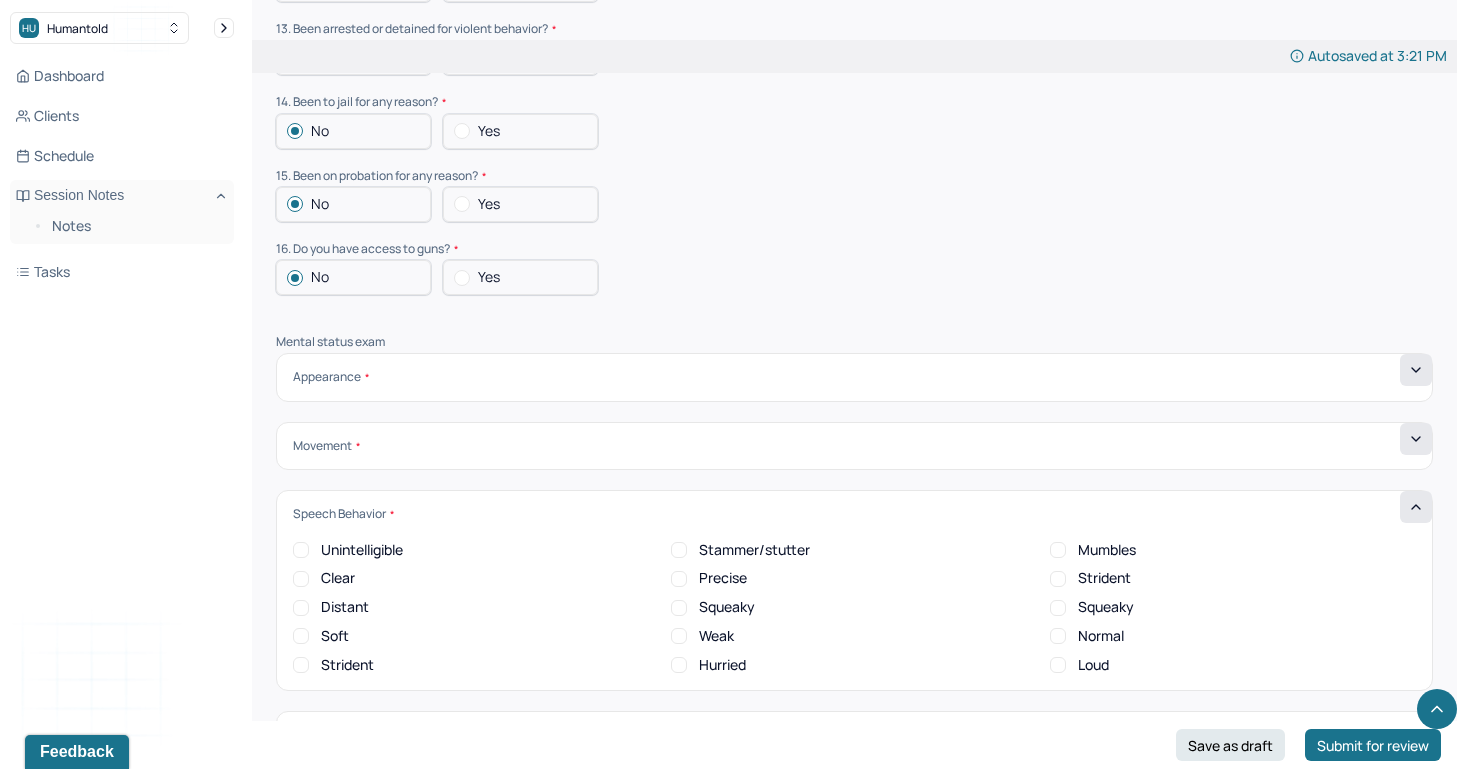 click on "Clear" at bounding box center [301, 579] 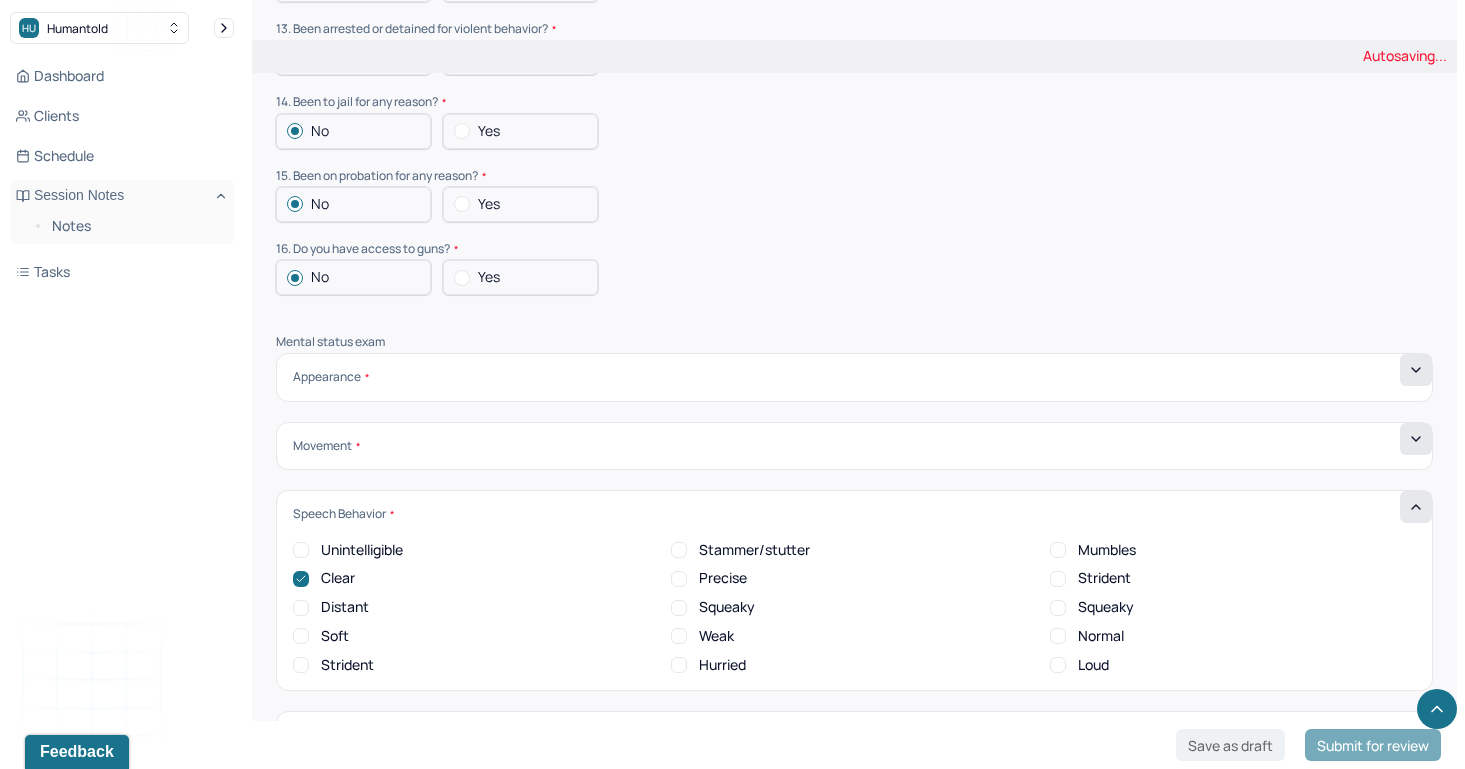 click on "Soft" at bounding box center (301, 636) 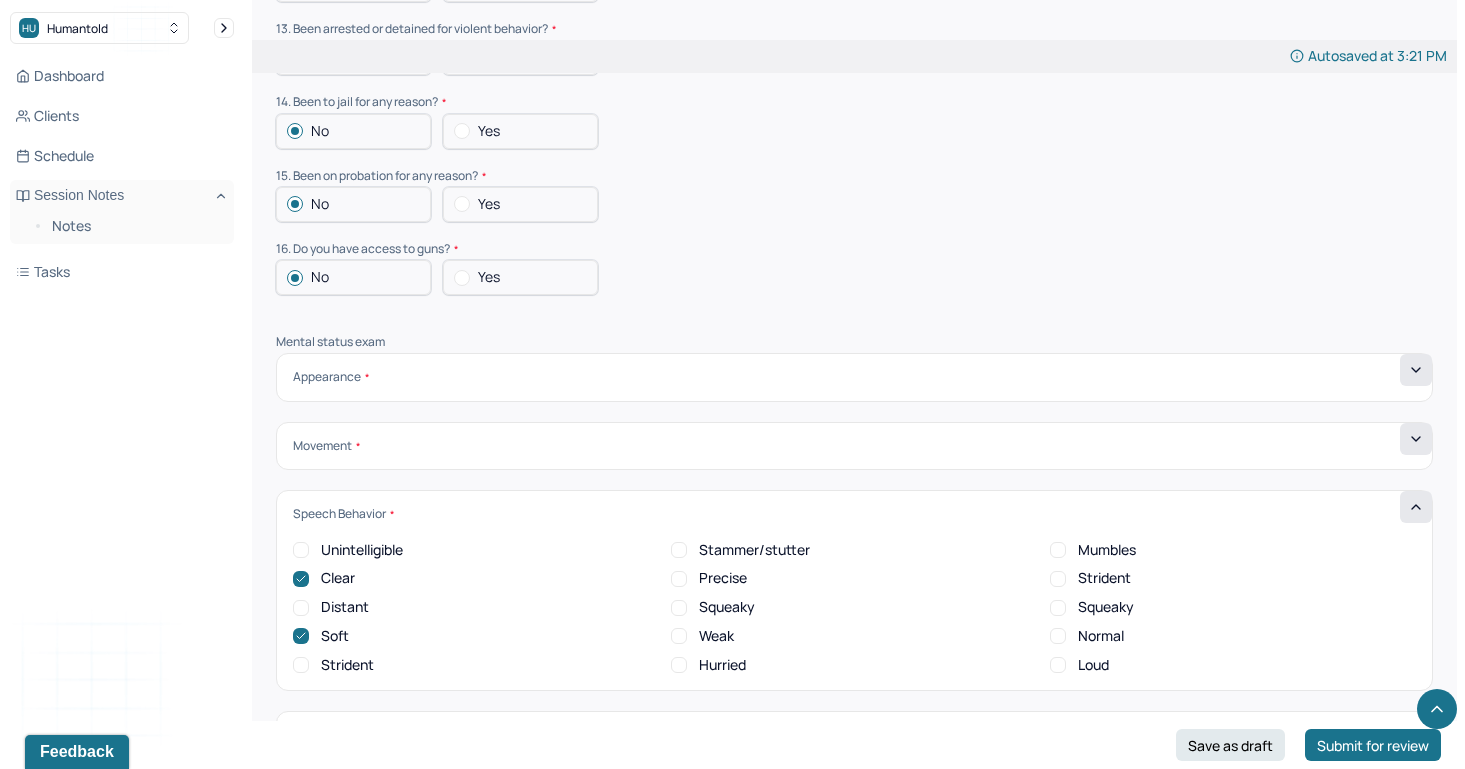 click on "Normal" at bounding box center (1058, 636) 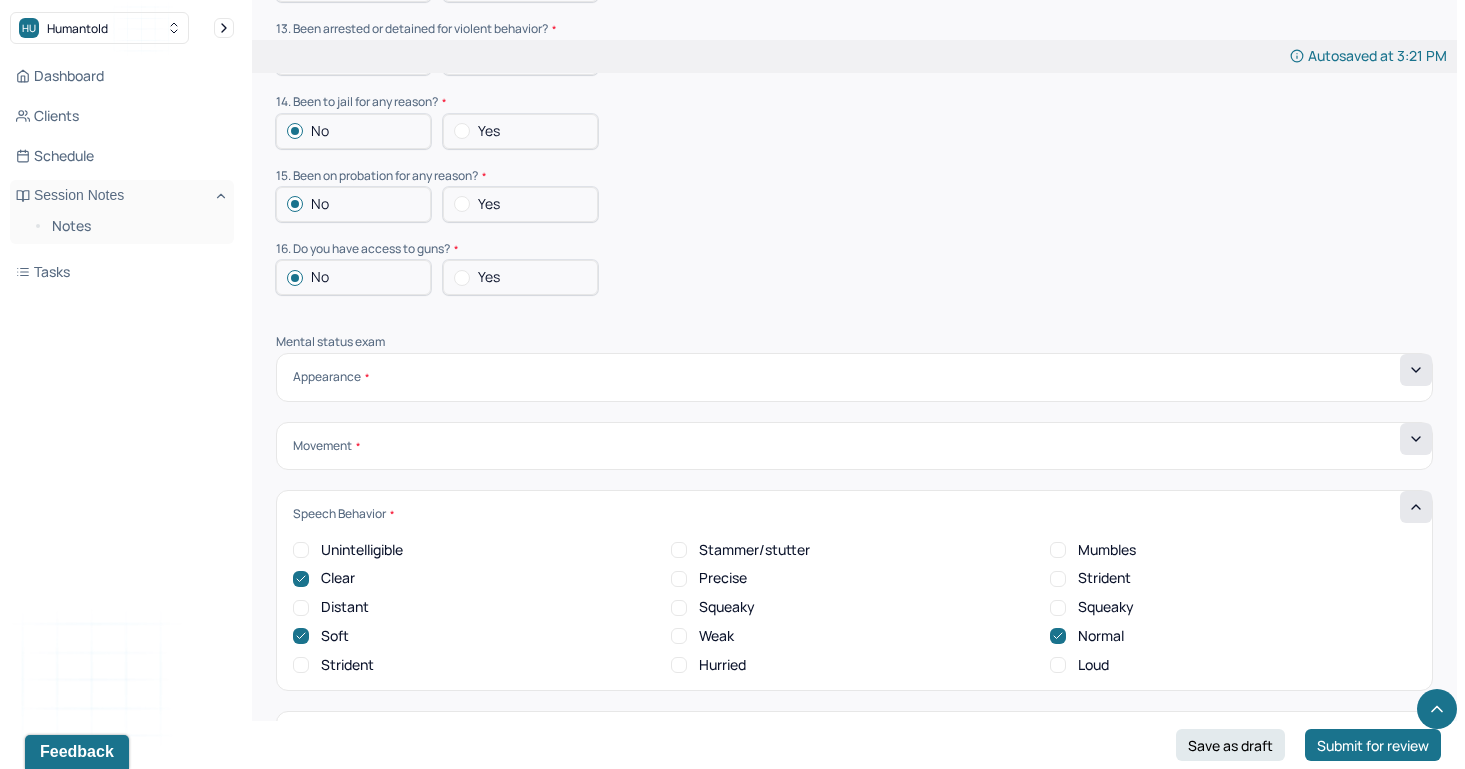 scroll, scrollTop: 0, scrollLeft: 0, axis: both 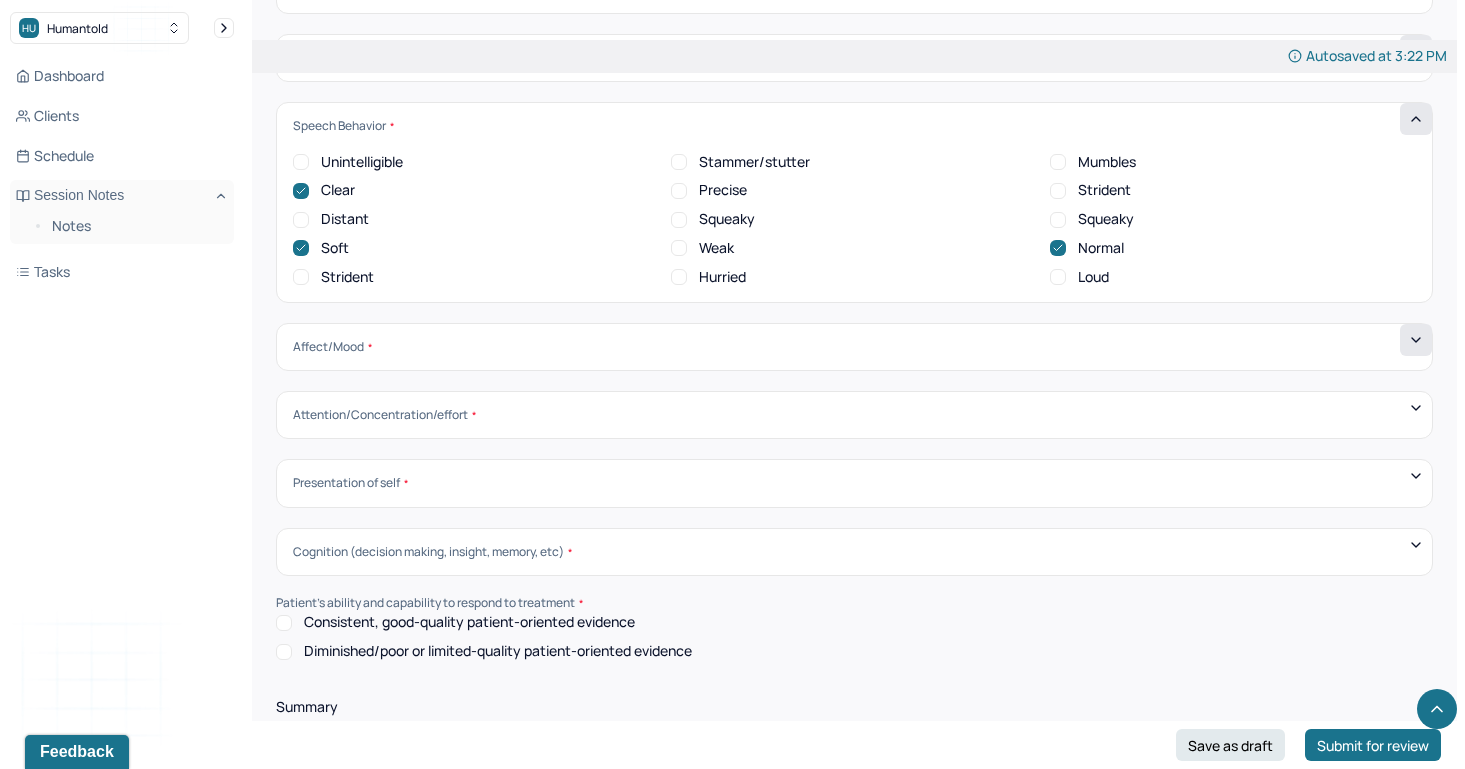 click 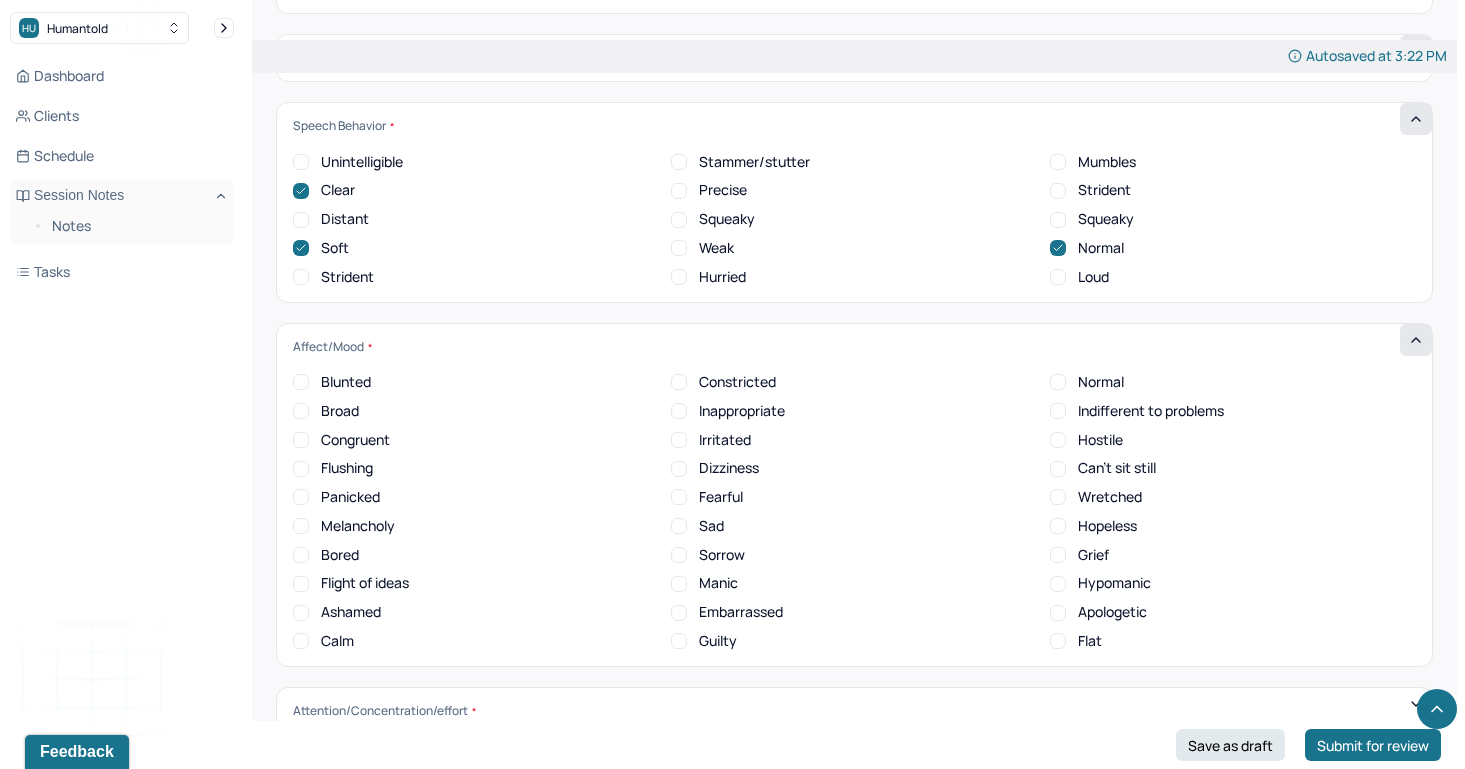 click on "Normal" at bounding box center [1058, 382] 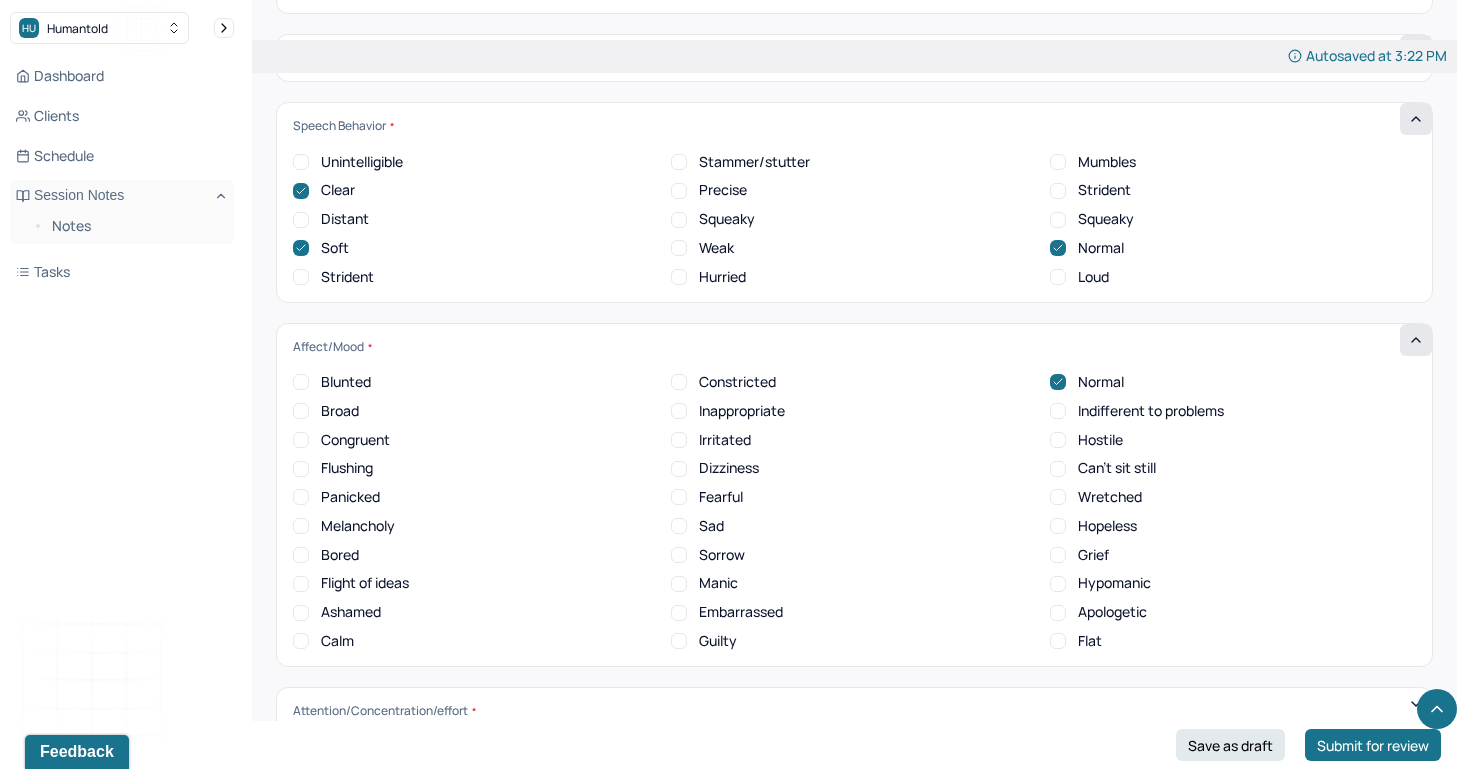 click on "Indifferent to problems" at bounding box center (1058, 411) 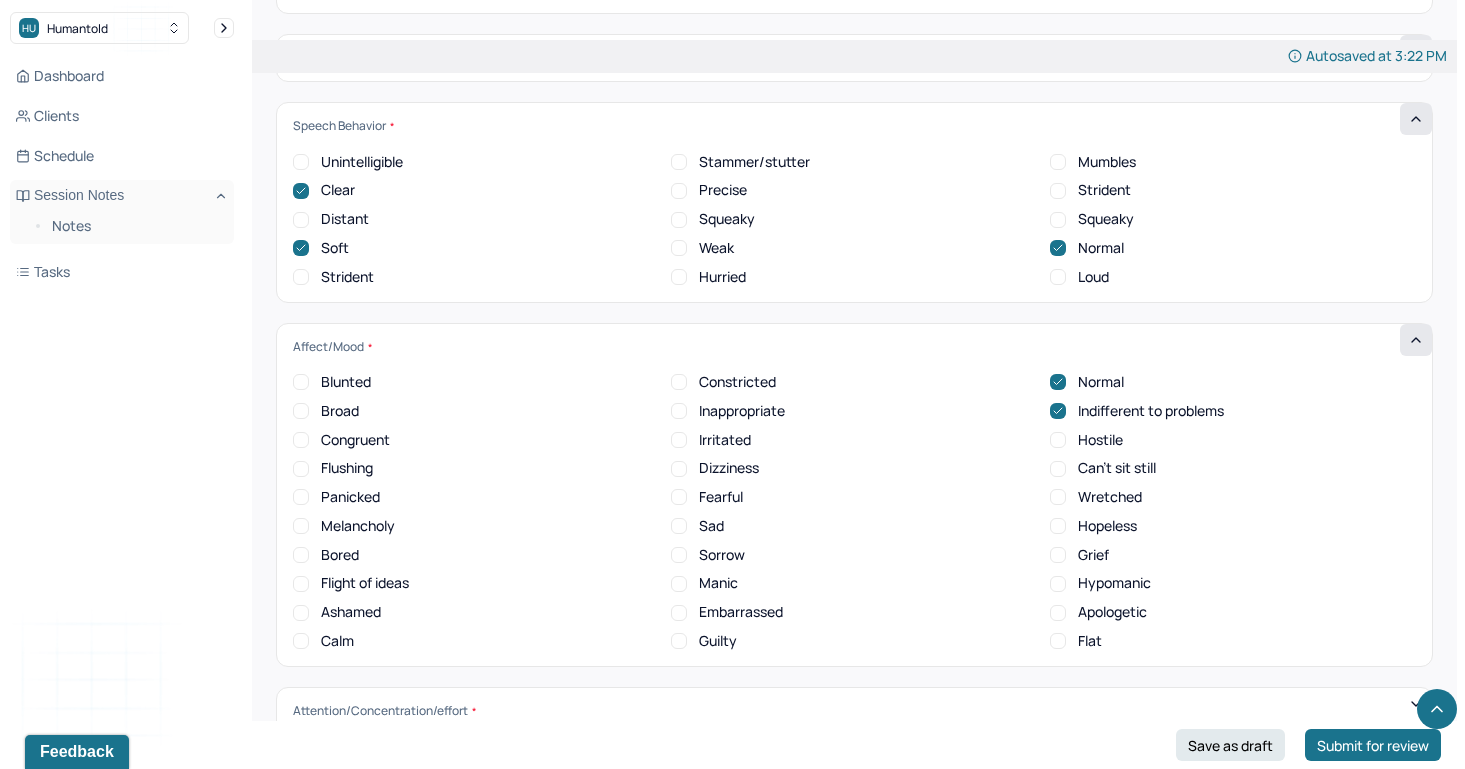 click on "Sad" at bounding box center [697, 526] 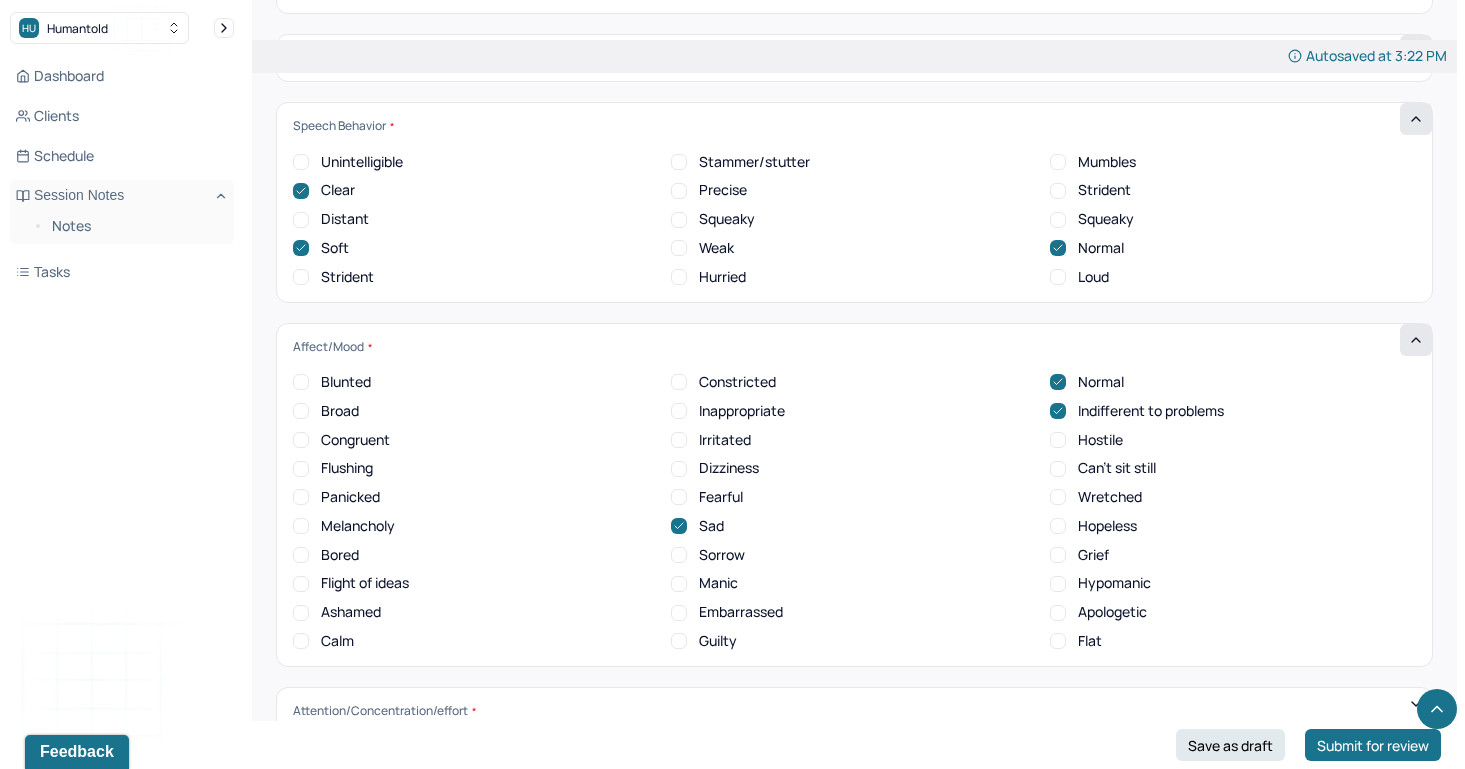 click 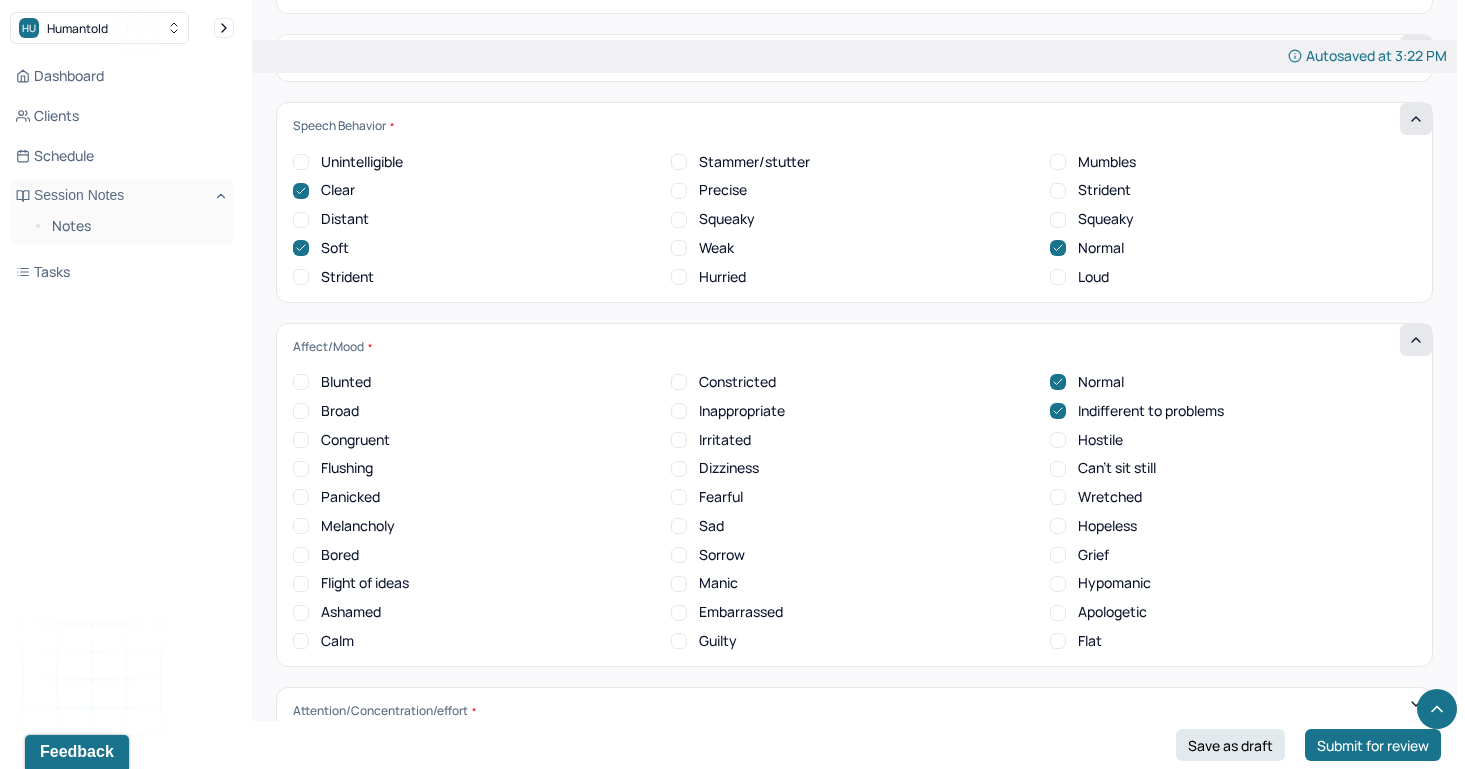 click on "Sad" at bounding box center [679, 526] 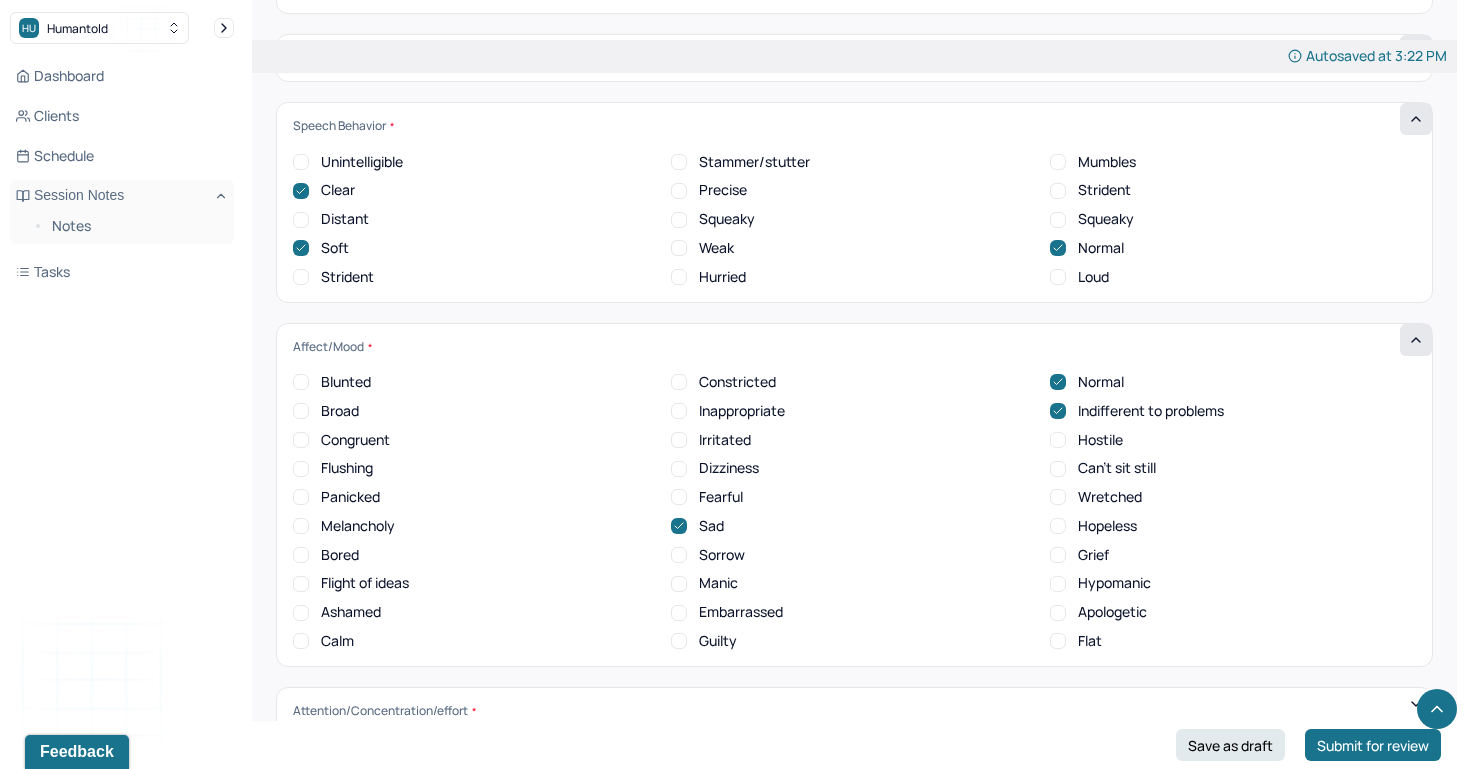 click on "Sorrow" at bounding box center [679, 555] 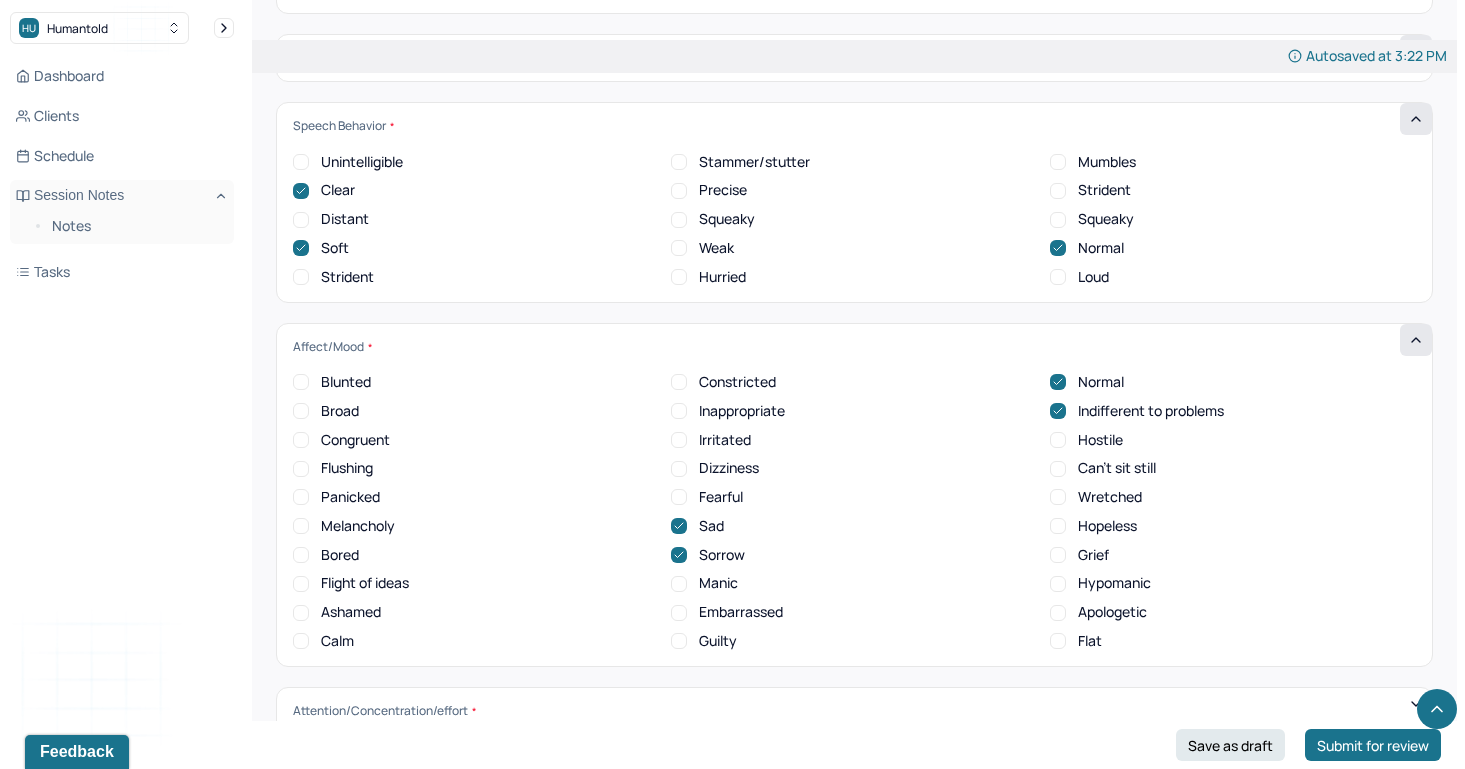 click on "Fearful" at bounding box center (679, 497) 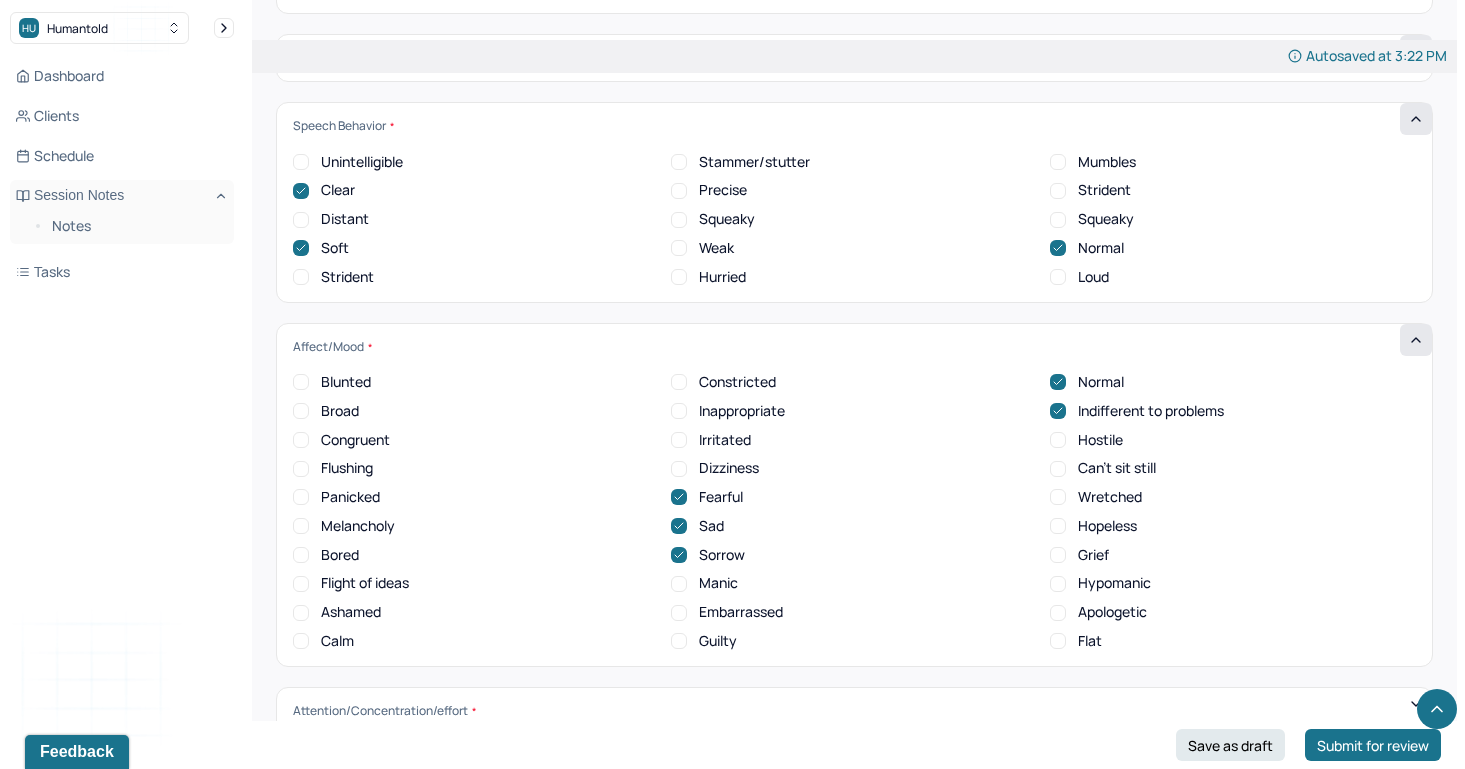 click 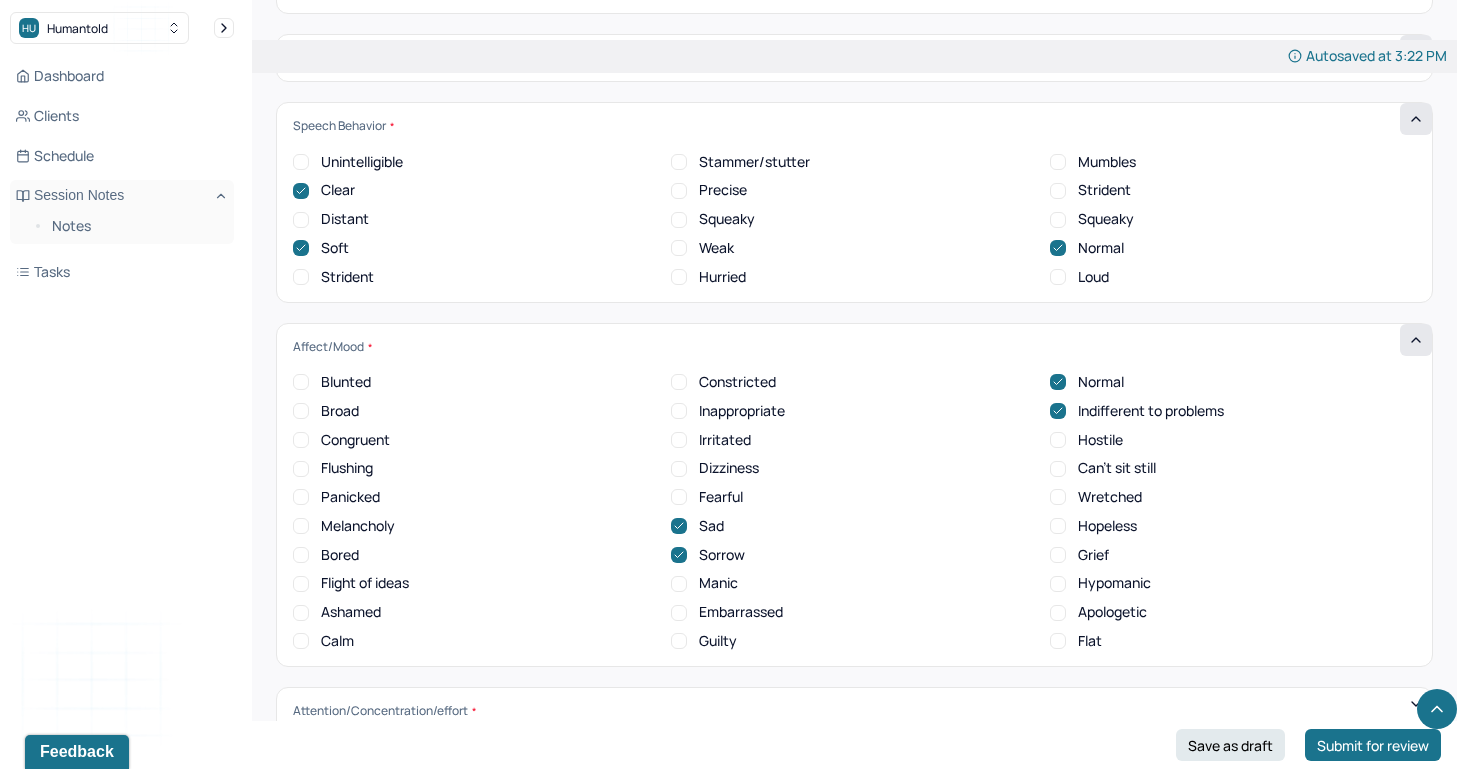 click on "Congruent" at bounding box center [301, 440] 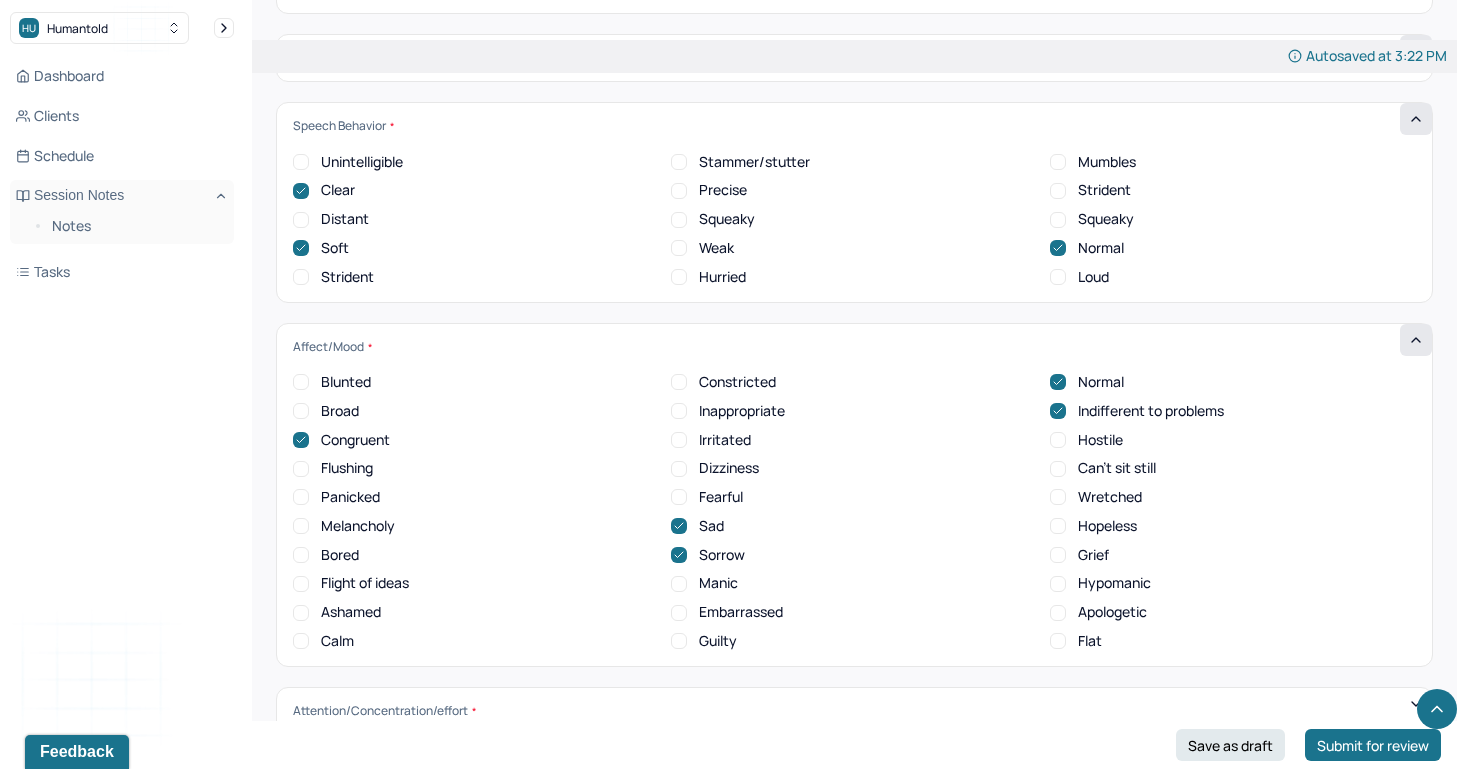 click on "Broad" at bounding box center (301, 411) 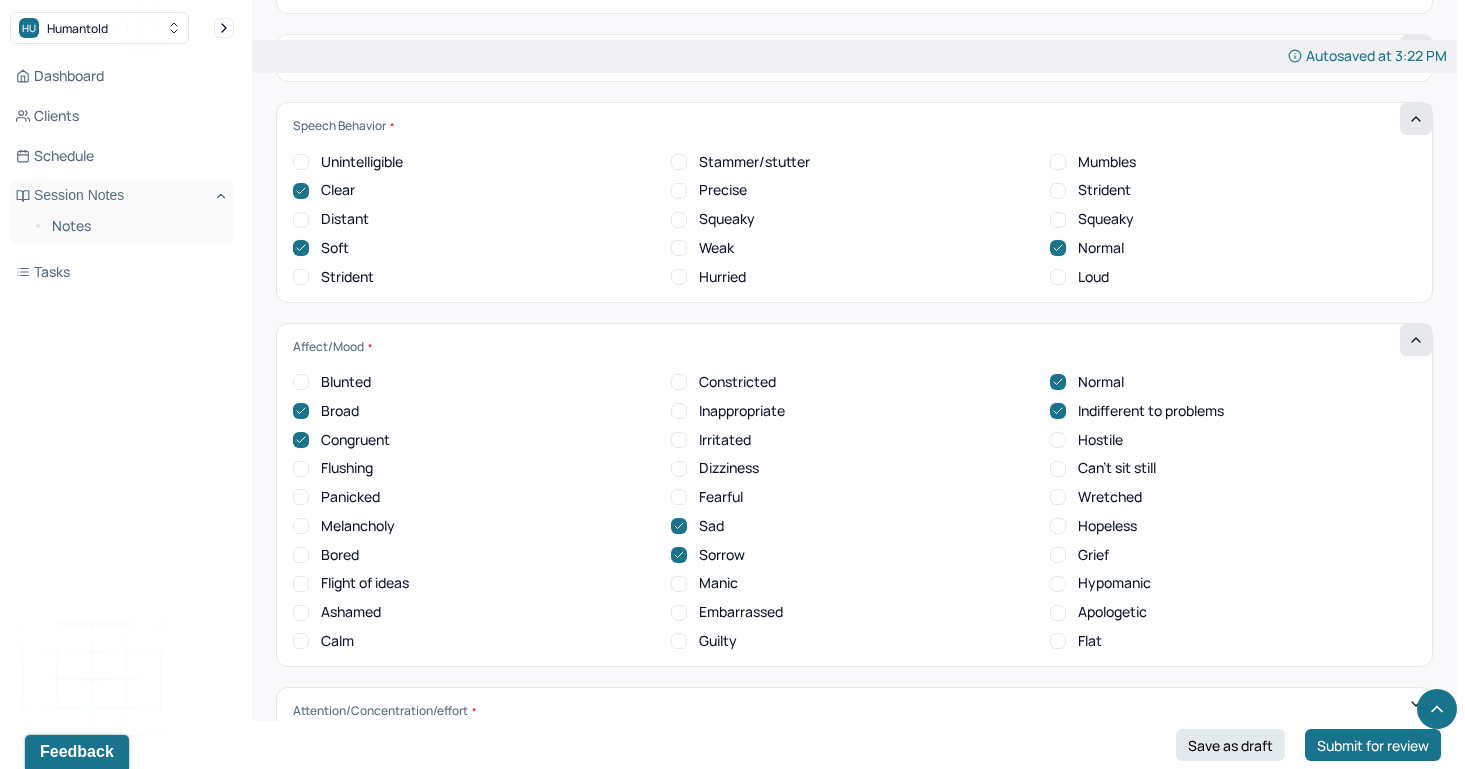 click on "Blunted Constricted Normal Broad Inappropriate Indifferent to problems Congruent Irritated Hostile Flushing Dizziness Can't sit still Panicked Fearful Wretched Melancholy Sad Hopeless Bored Sorrow Grief Flight of ideas Manic Hypomanic Ashamed Embarrassed Apologetic Calm Guilty Flat" at bounding box center [854, 512] 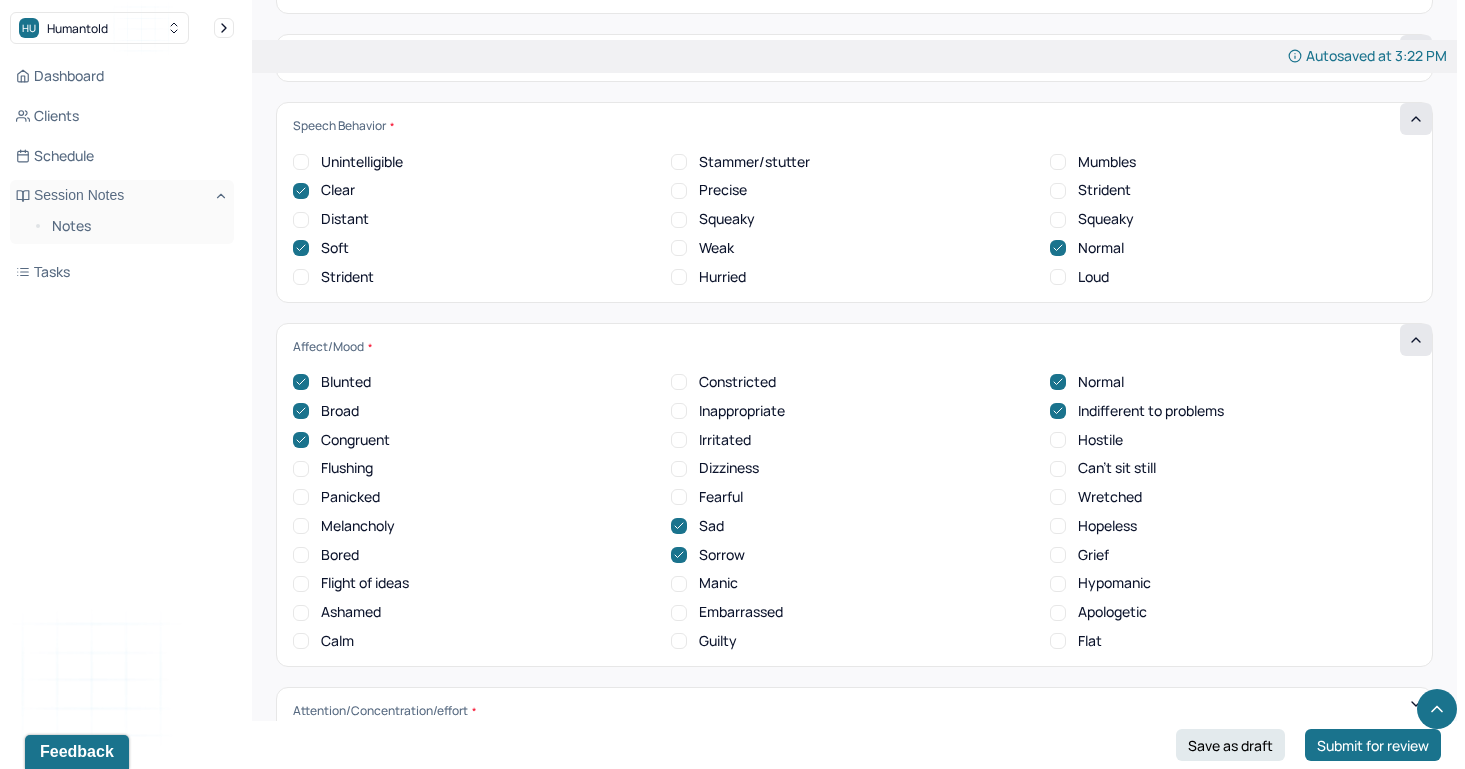click on "Ashamed" at bounding box center (301, 613) 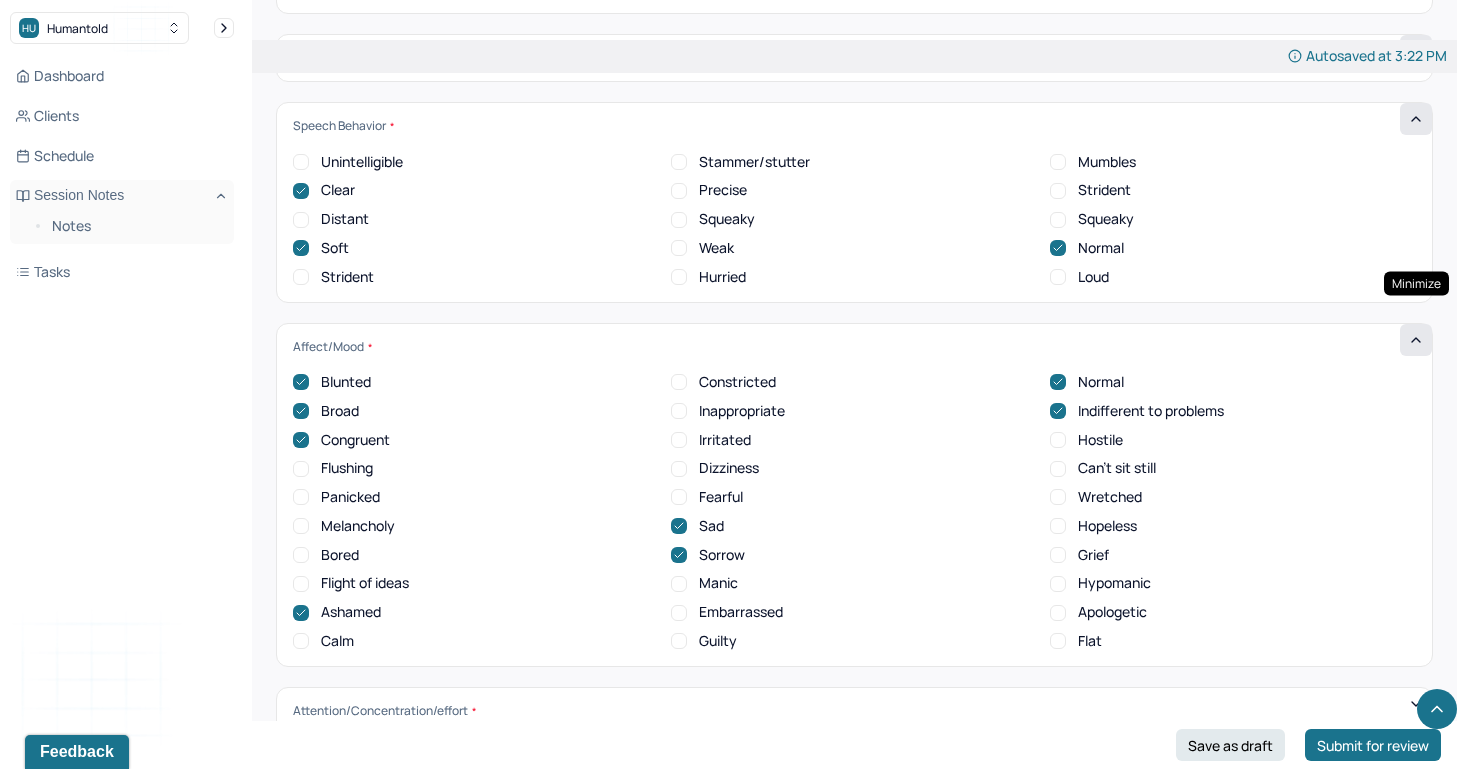 click 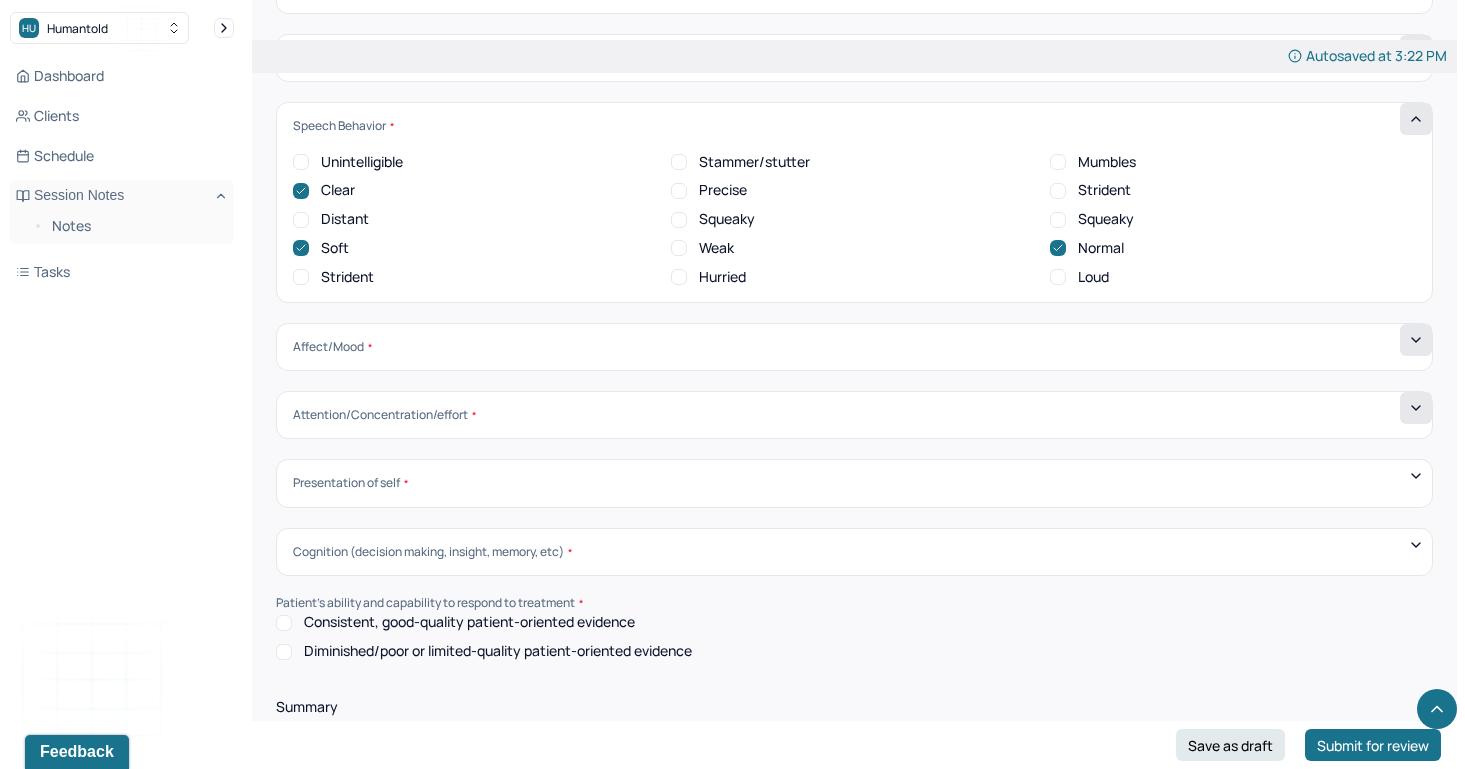 click 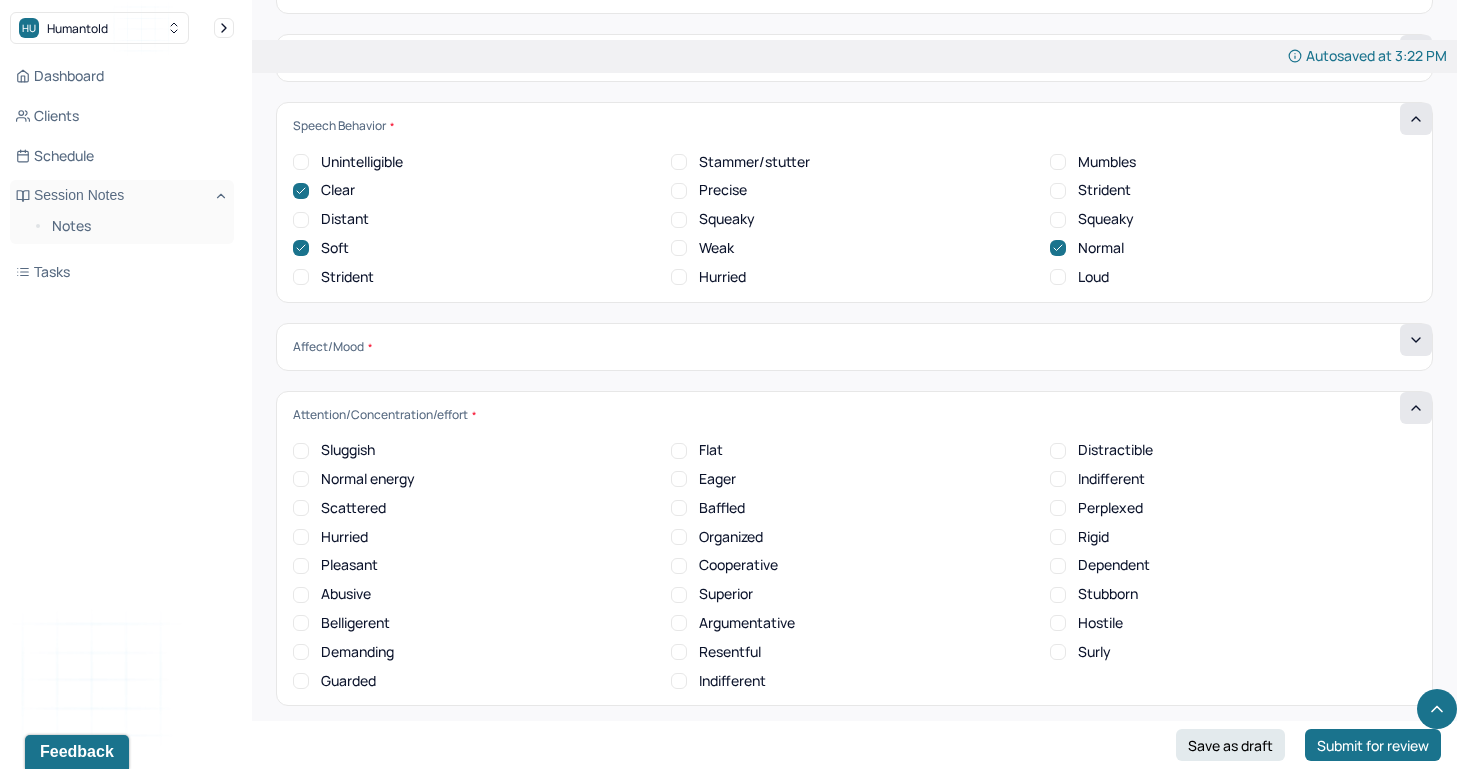 click on "Normal energy" at bounding box center [301, 479] 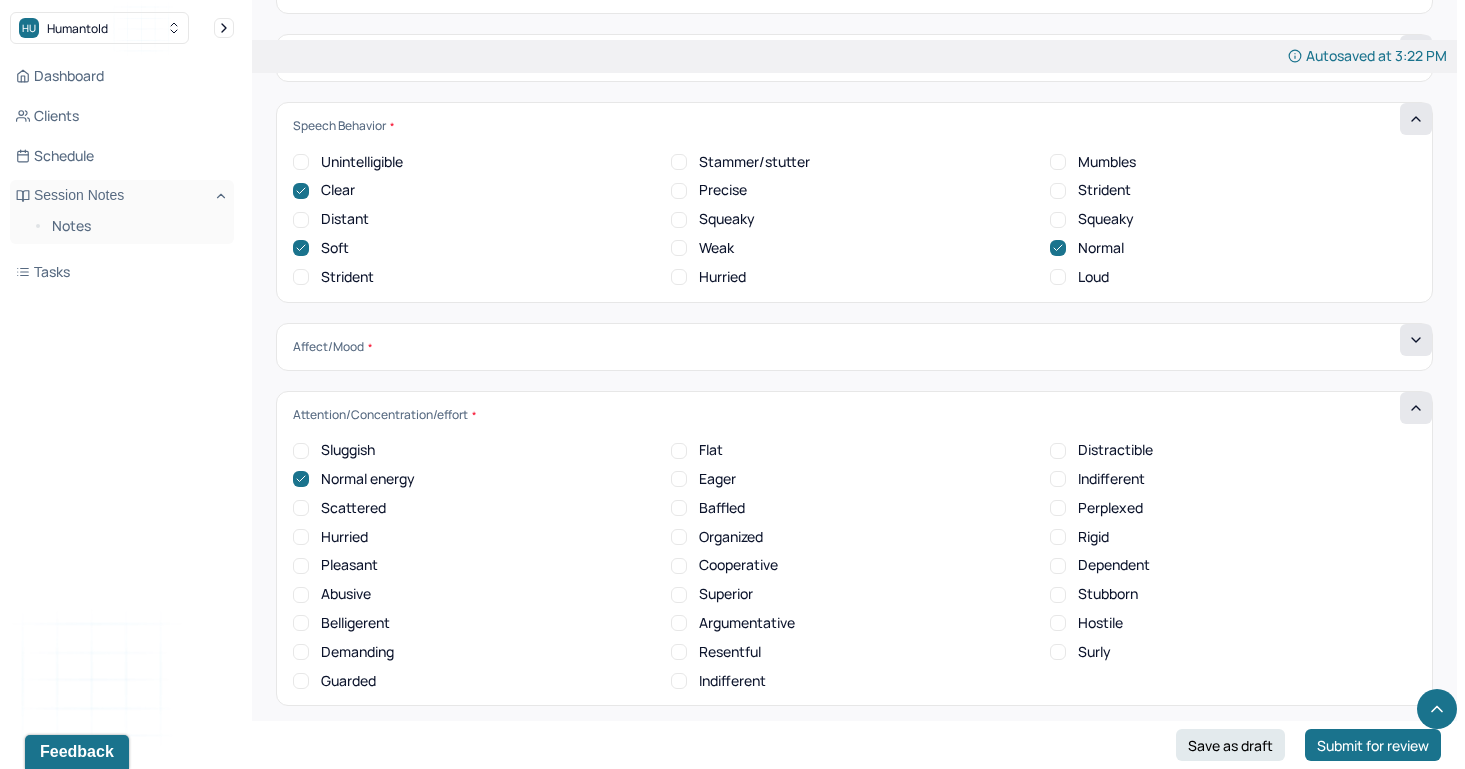 click on "Sluggish" at bounding box center (301, 451) 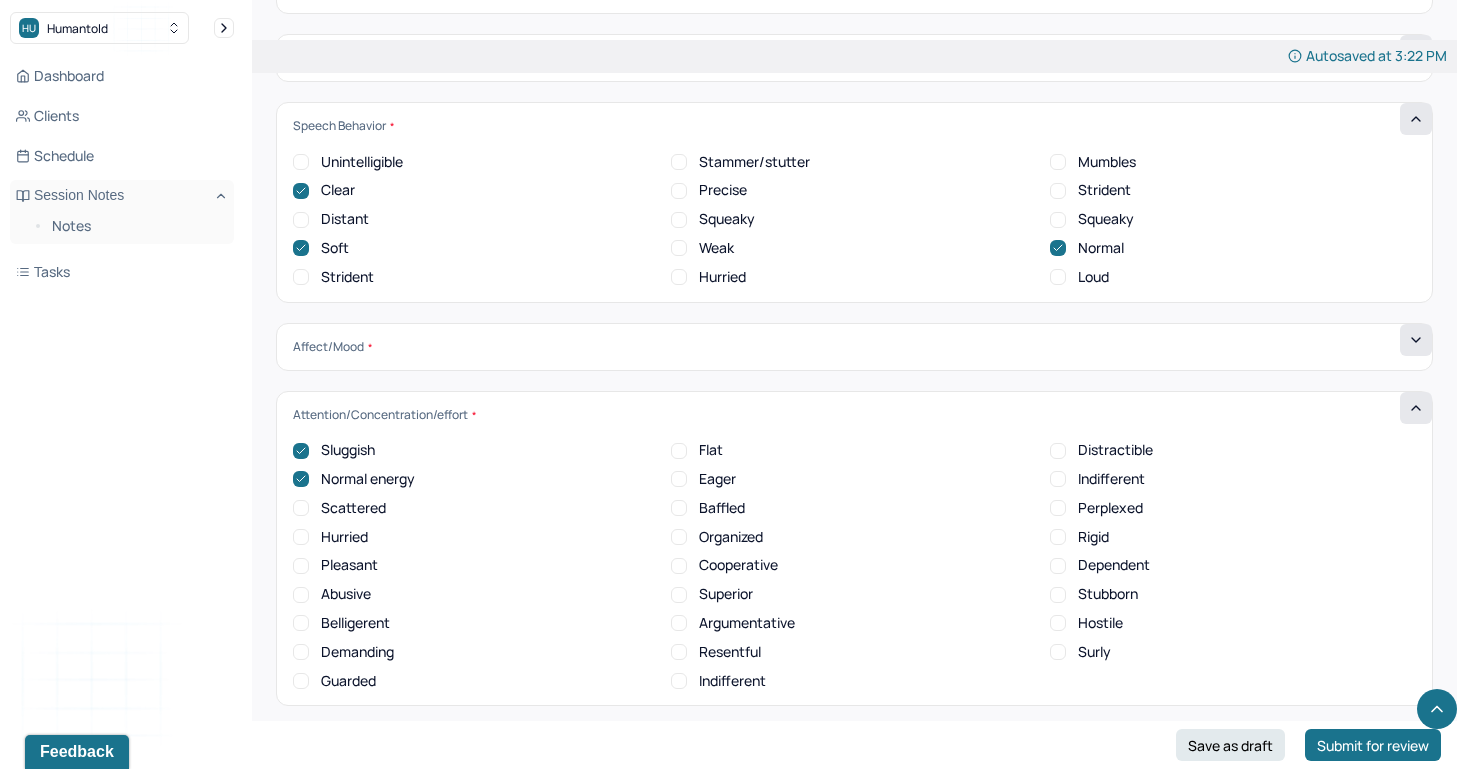 click on "Pleasant" at bounding box center [301, 566] 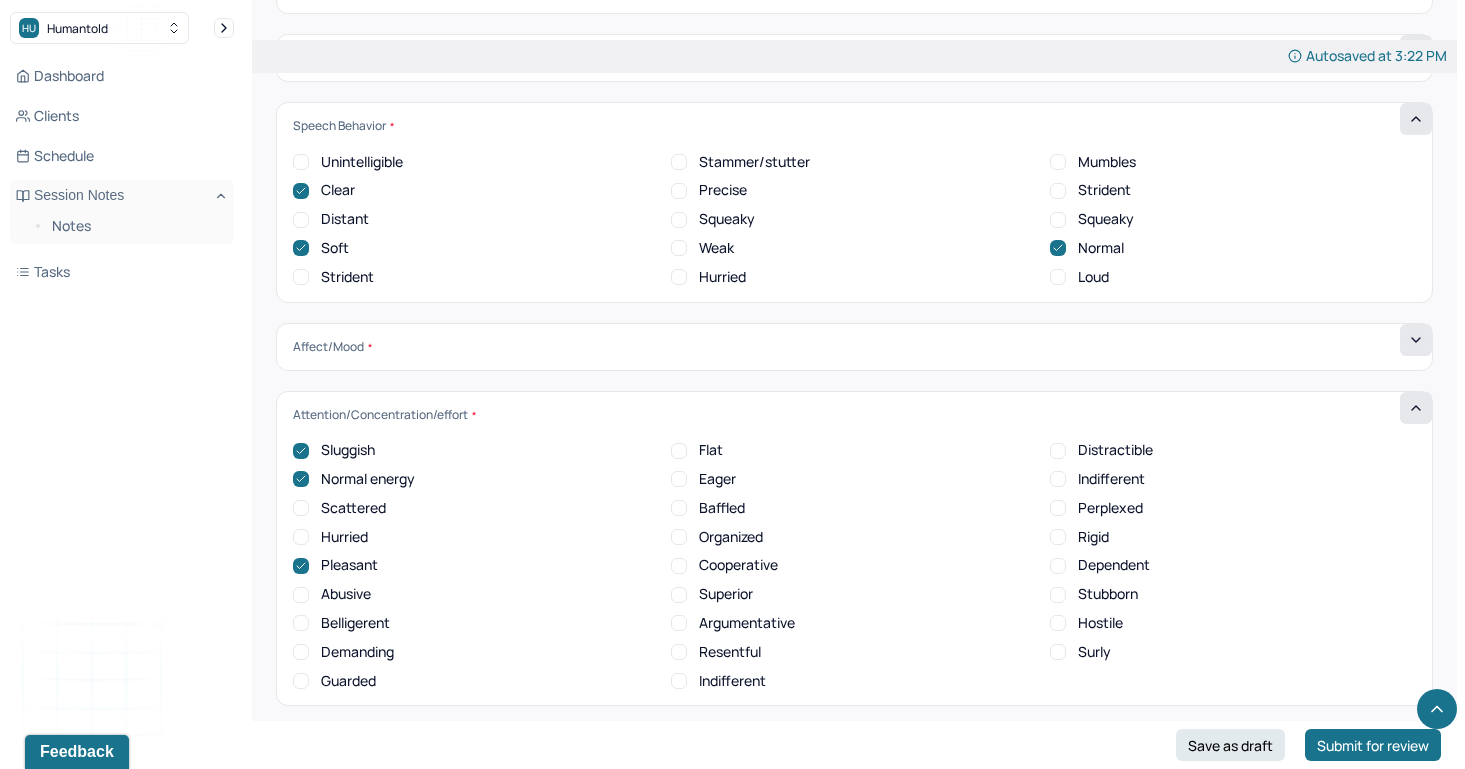 click on "Cooperative" at bounding box center (724, 565) 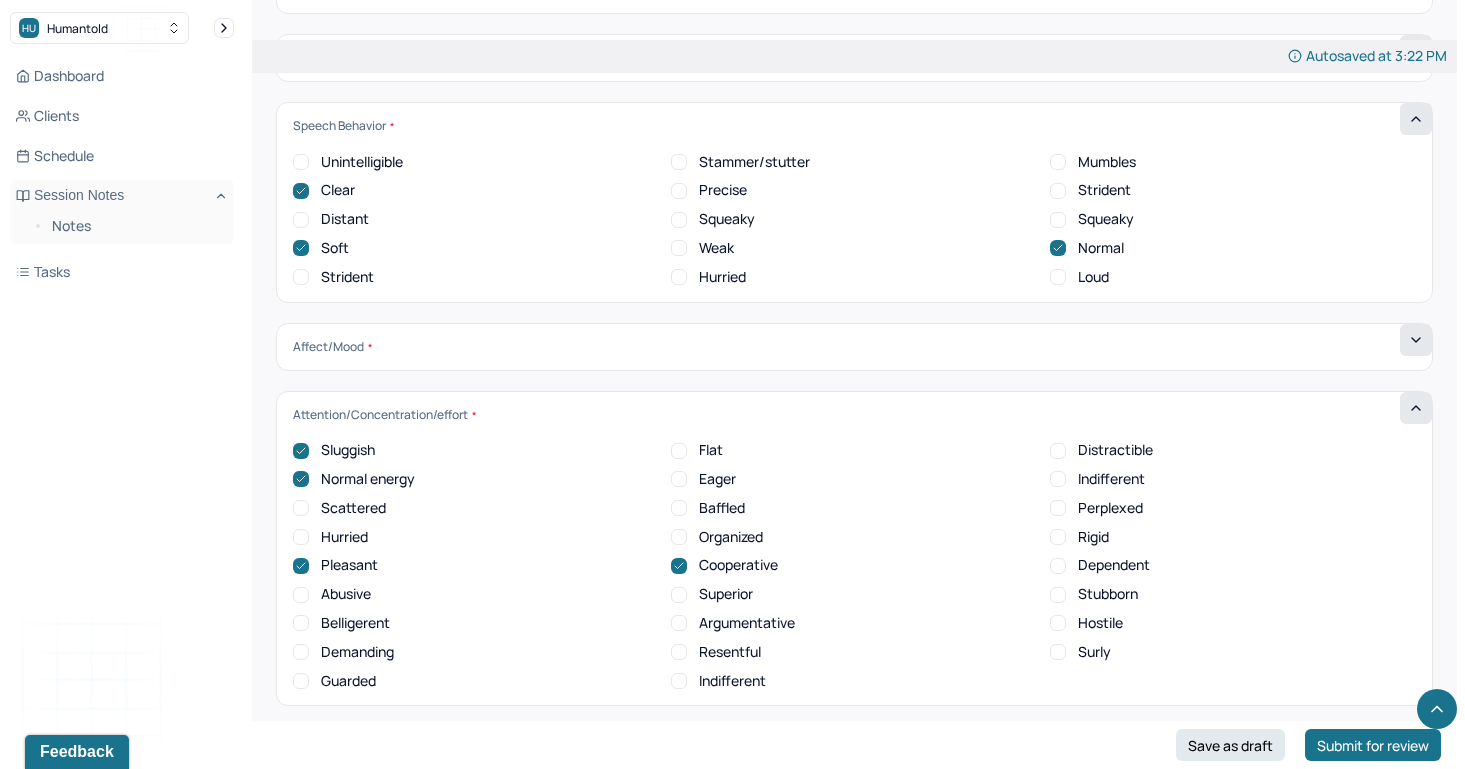 scroll, scrollTop: 1, scrollLeft: 0, axis: vertical 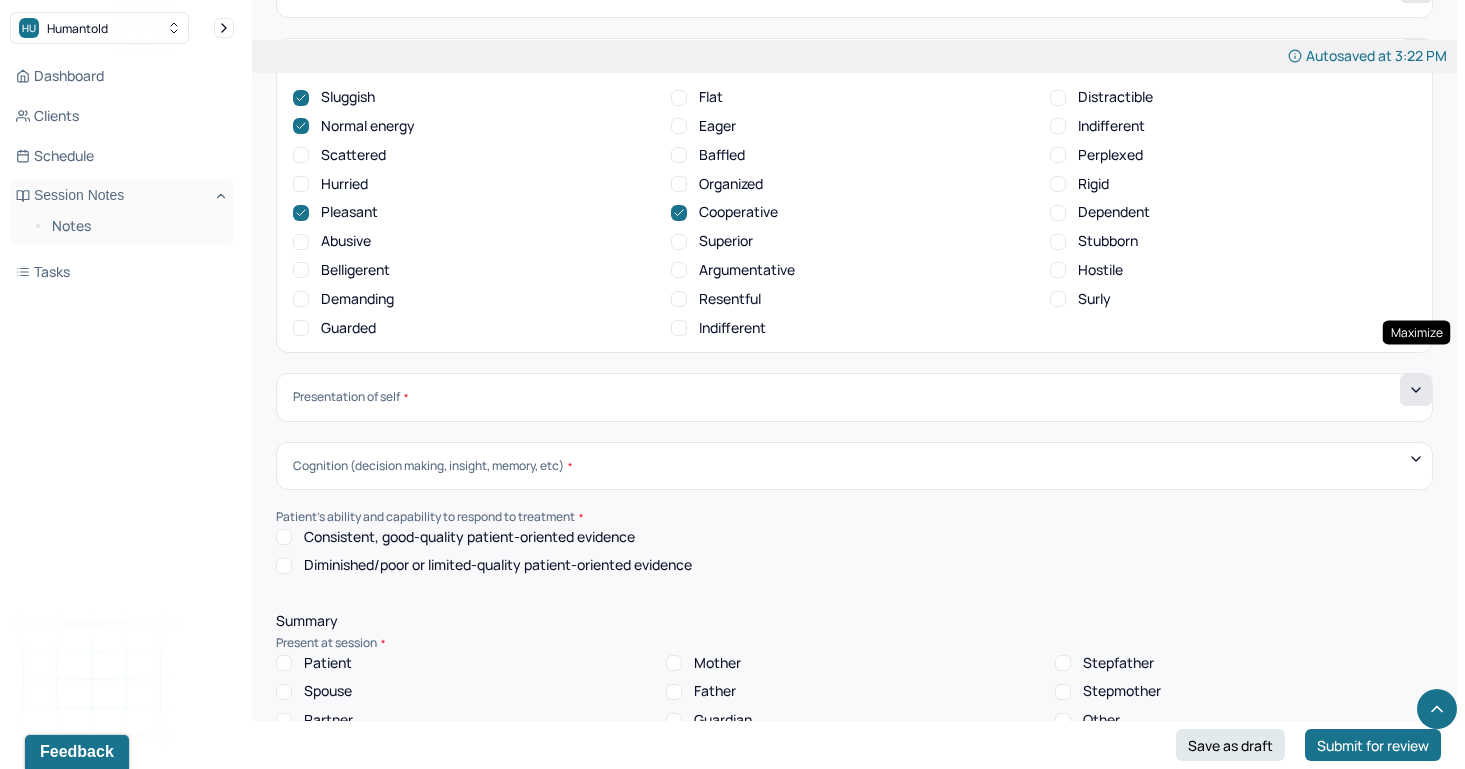 click 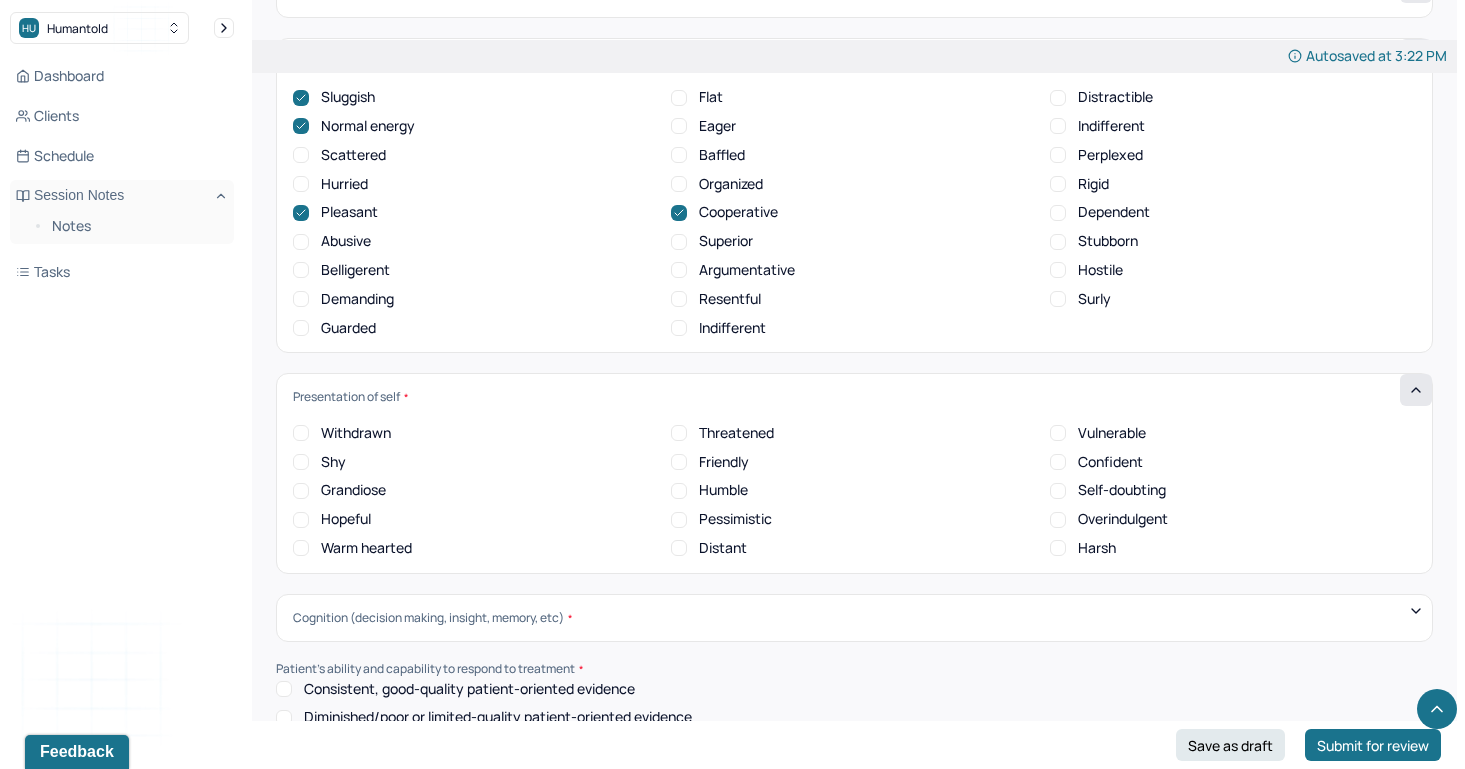 click on "Vulnerable" at bounding box center (1058, 433) 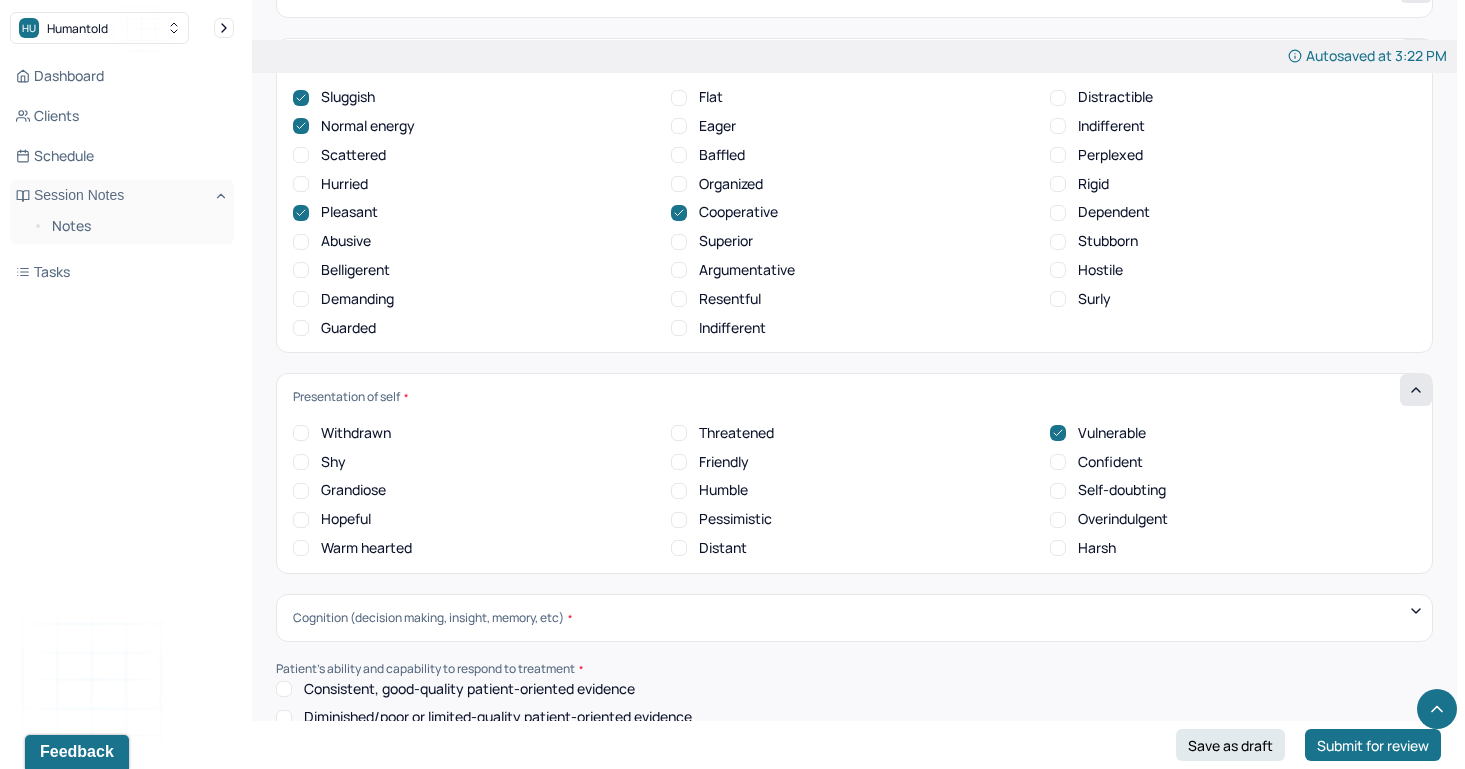 click on "Withdrawn Threatened Vulnerable Shy Friendly Confident Grandiose Humble Self-doubting Hopeful Pessimistic Overindulgent Warm hearted Distant Harsh" at bounding box center [854, 491] 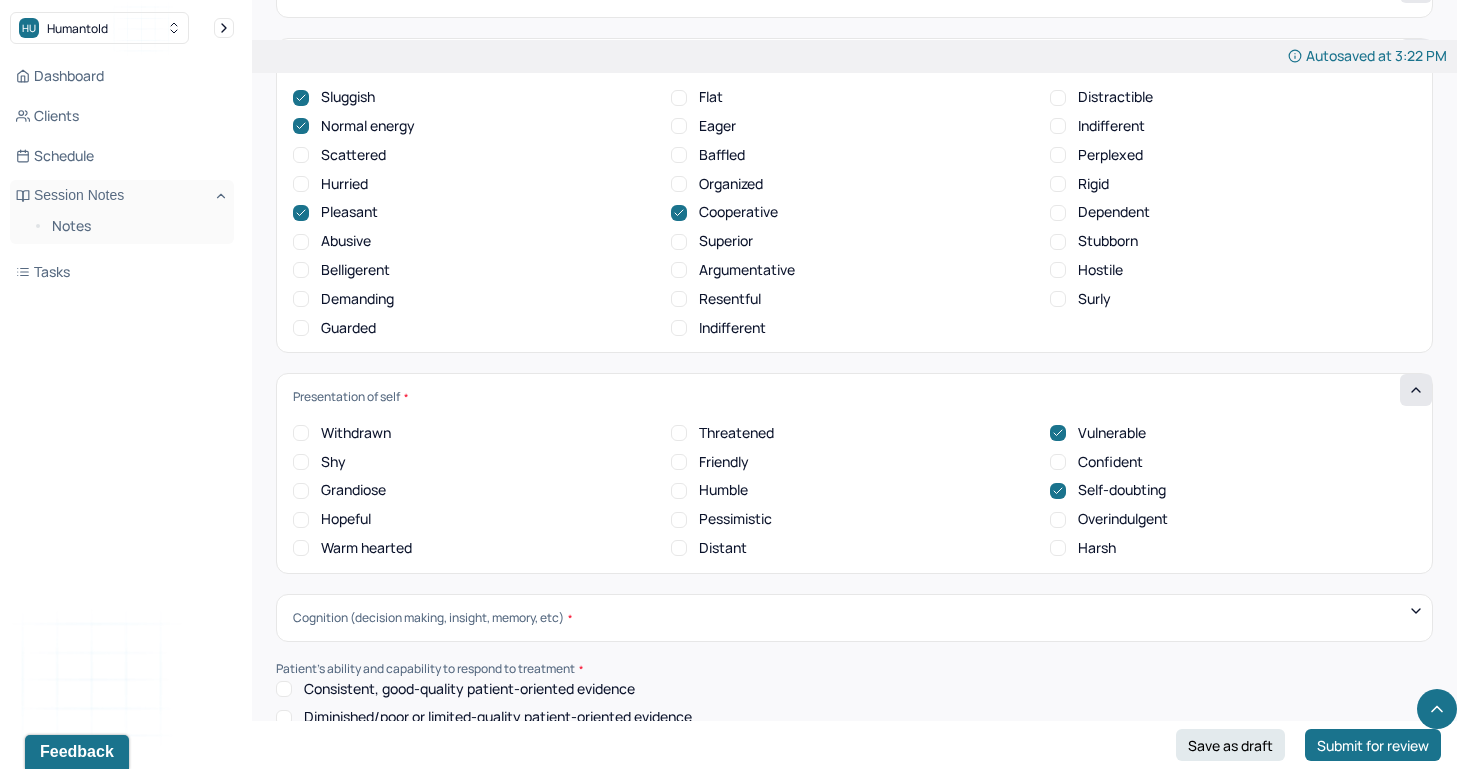 click on "Confident" at bounding box center (1058, 462) 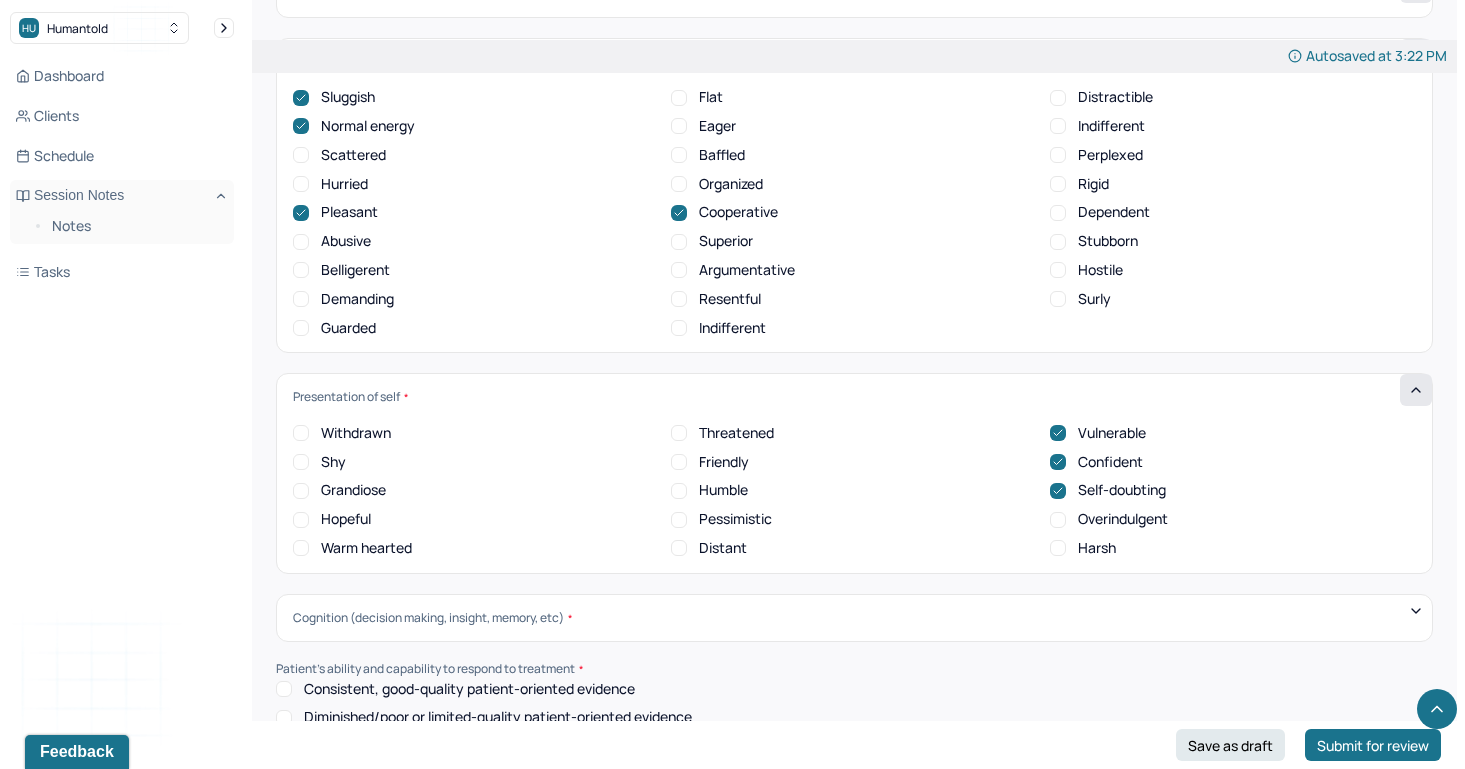 click on "Friendly" at bounding box center [679, 462] 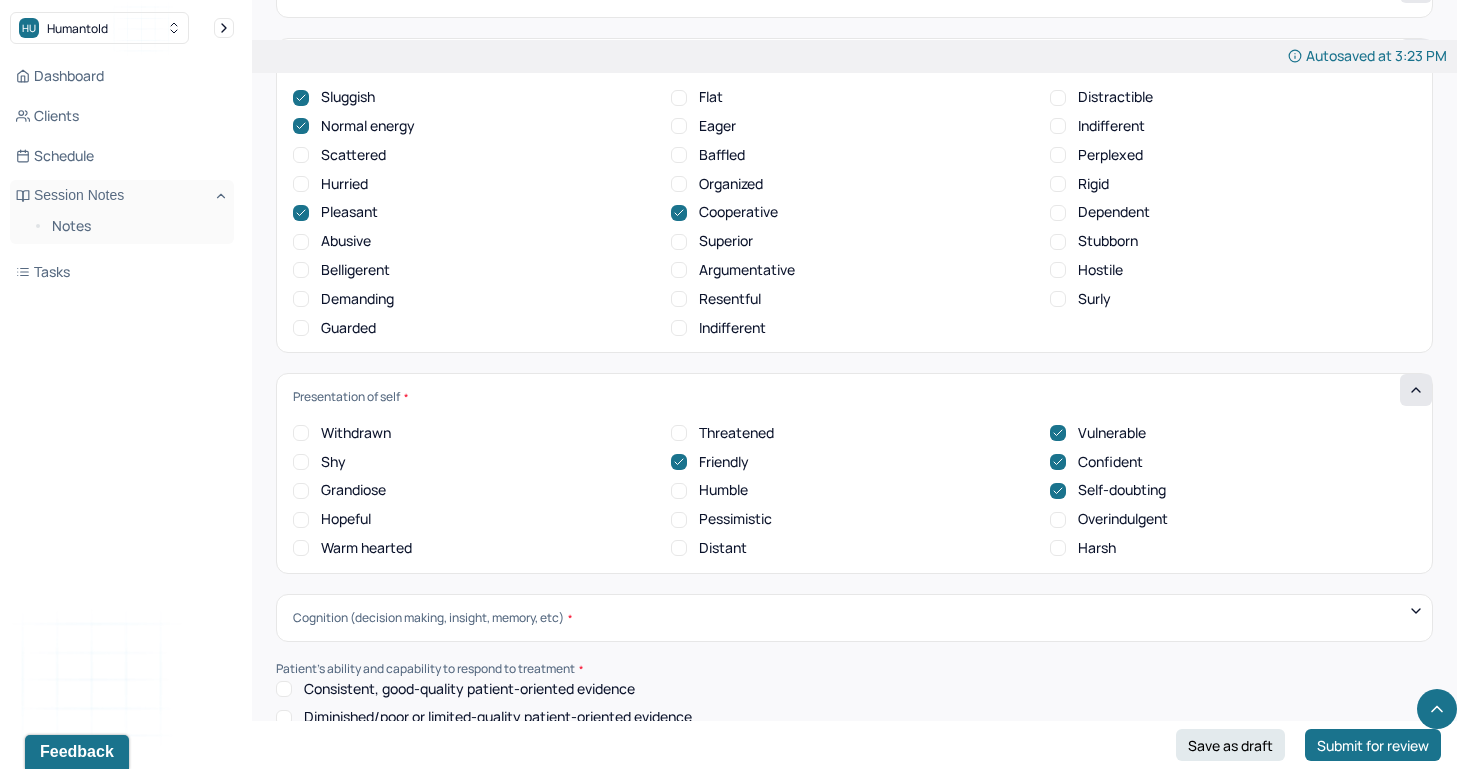 click on "Hopeful" at bounding box center [301, 520] 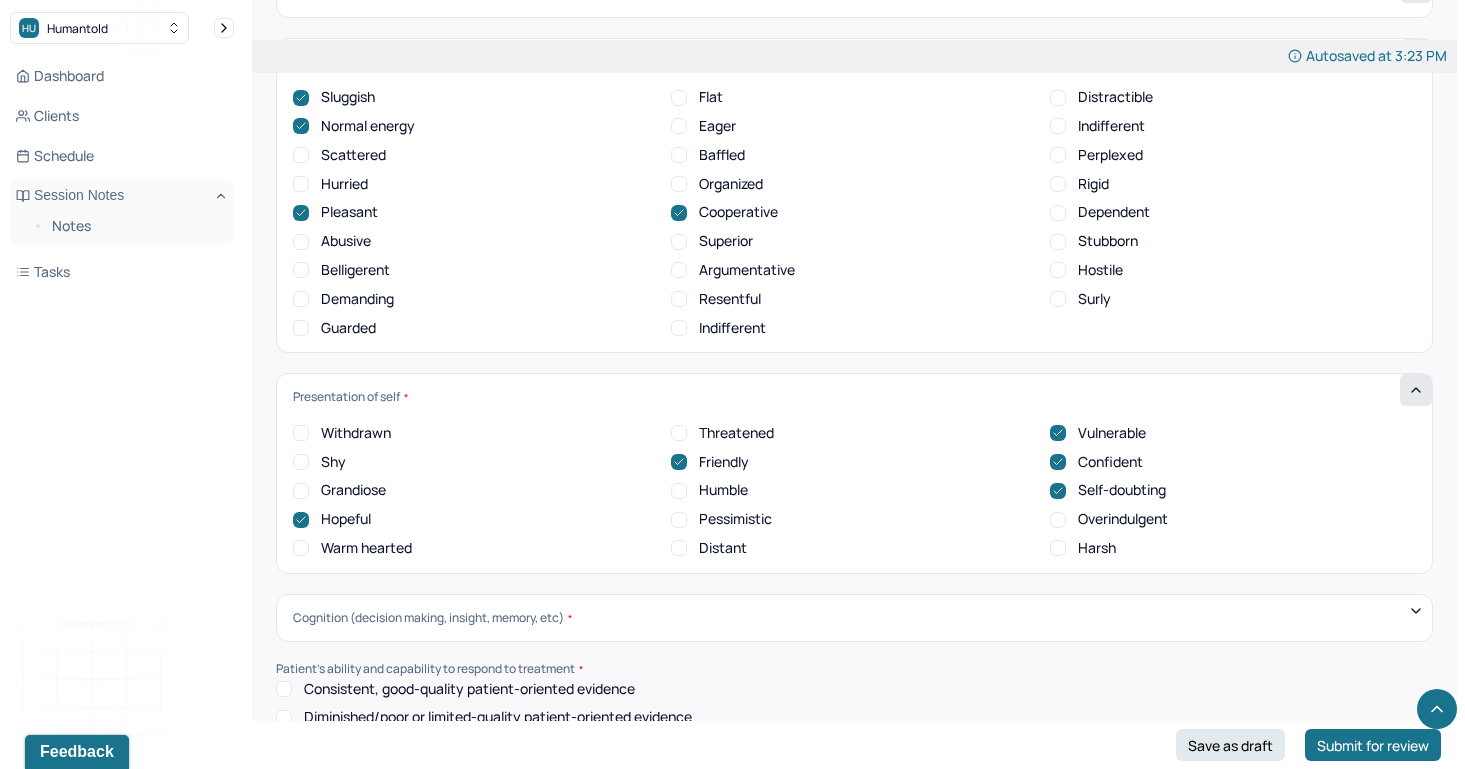 click on "Warm hearted" at bounding box center [301, 548] 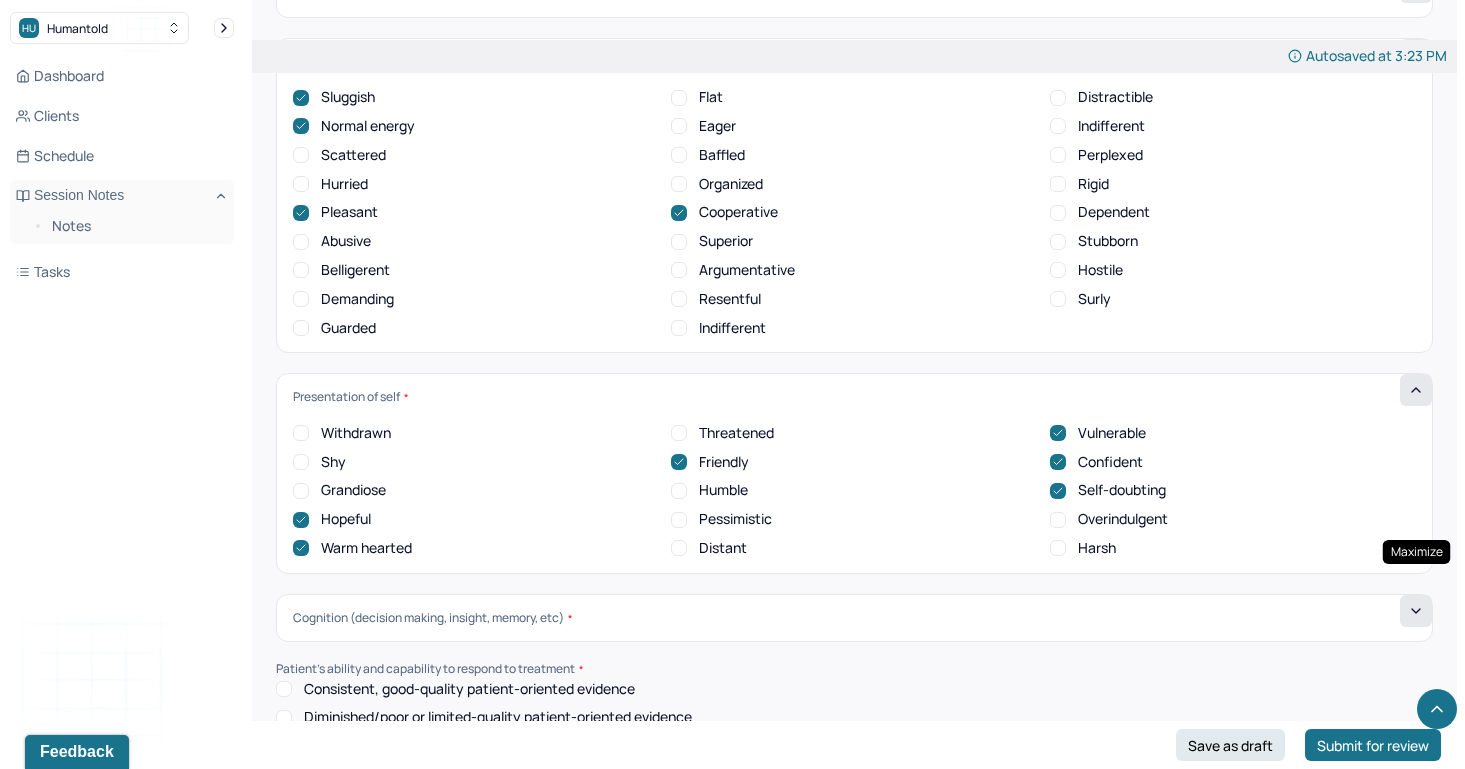 click 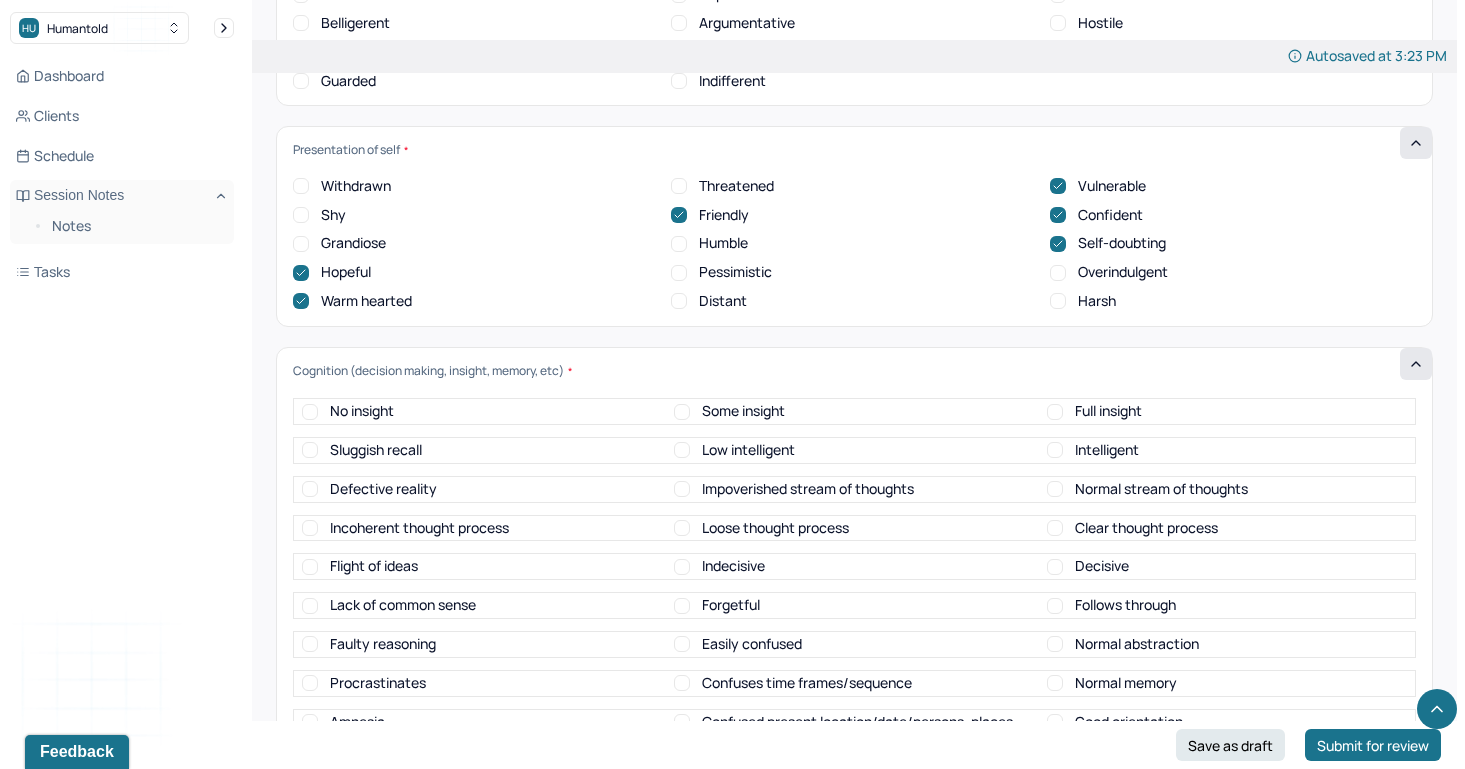 scroll, scrollTop: 7255, scrollLeft: 0, axis: vertical 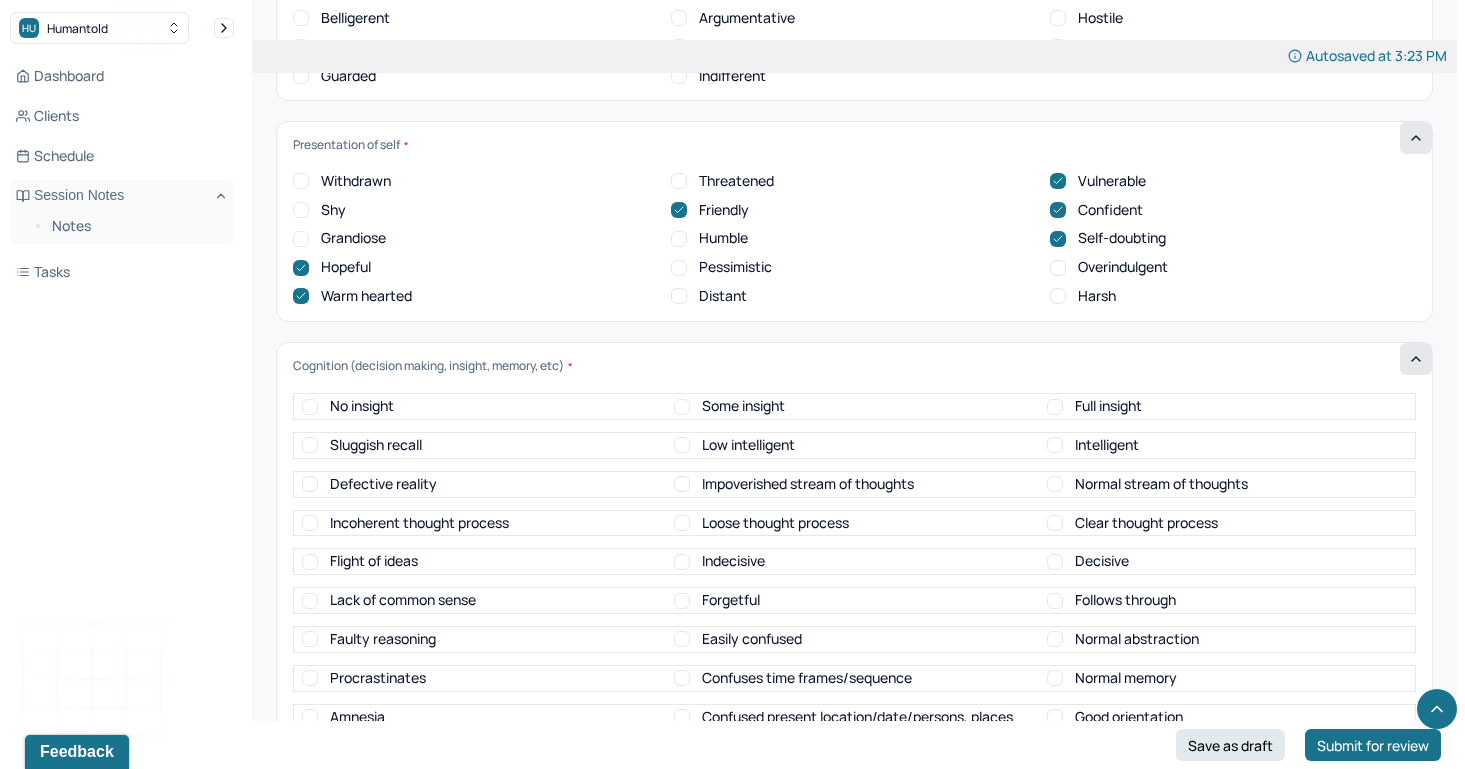 click on "Some insight" at bounding box center [682, 407] 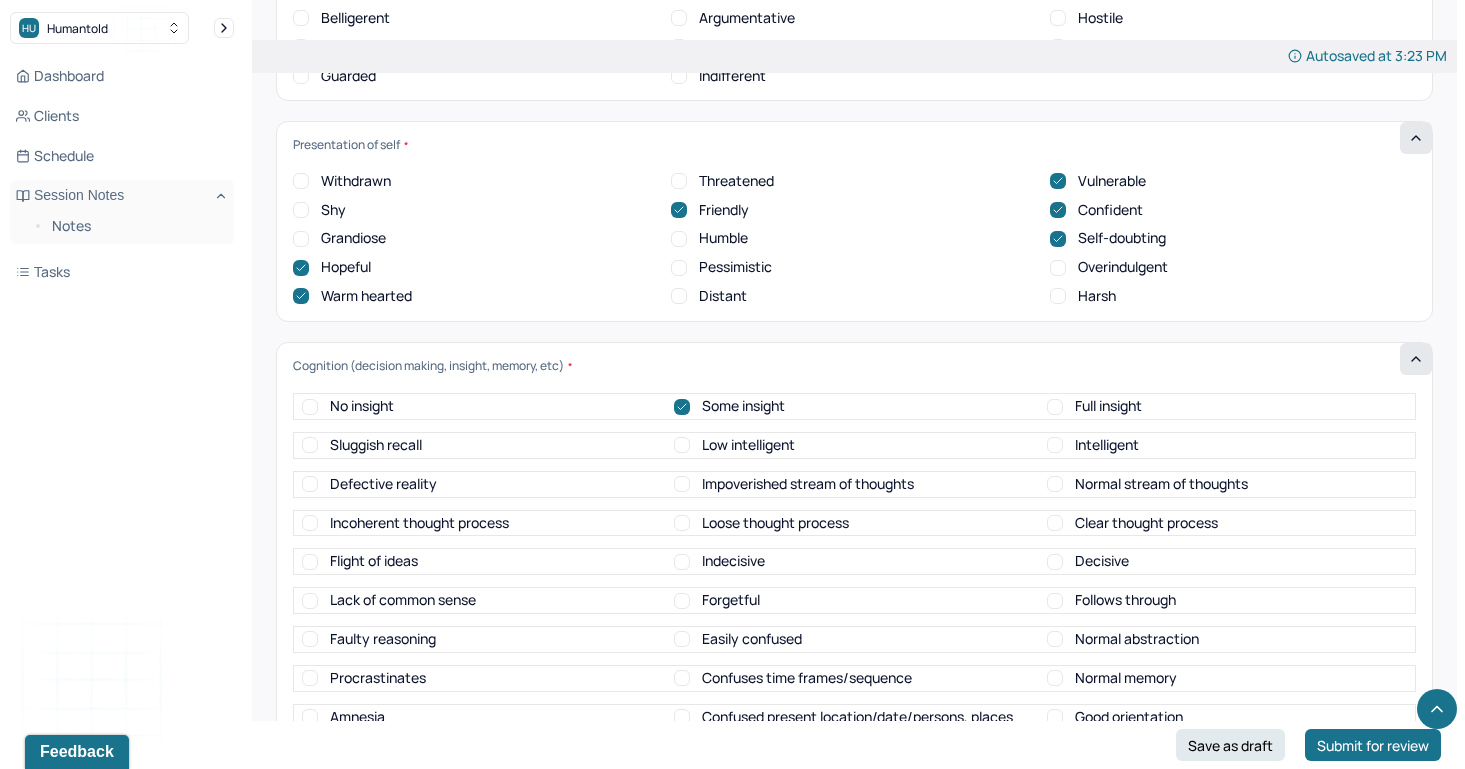click on "Intelligent" at bounding box center [1055, 445] 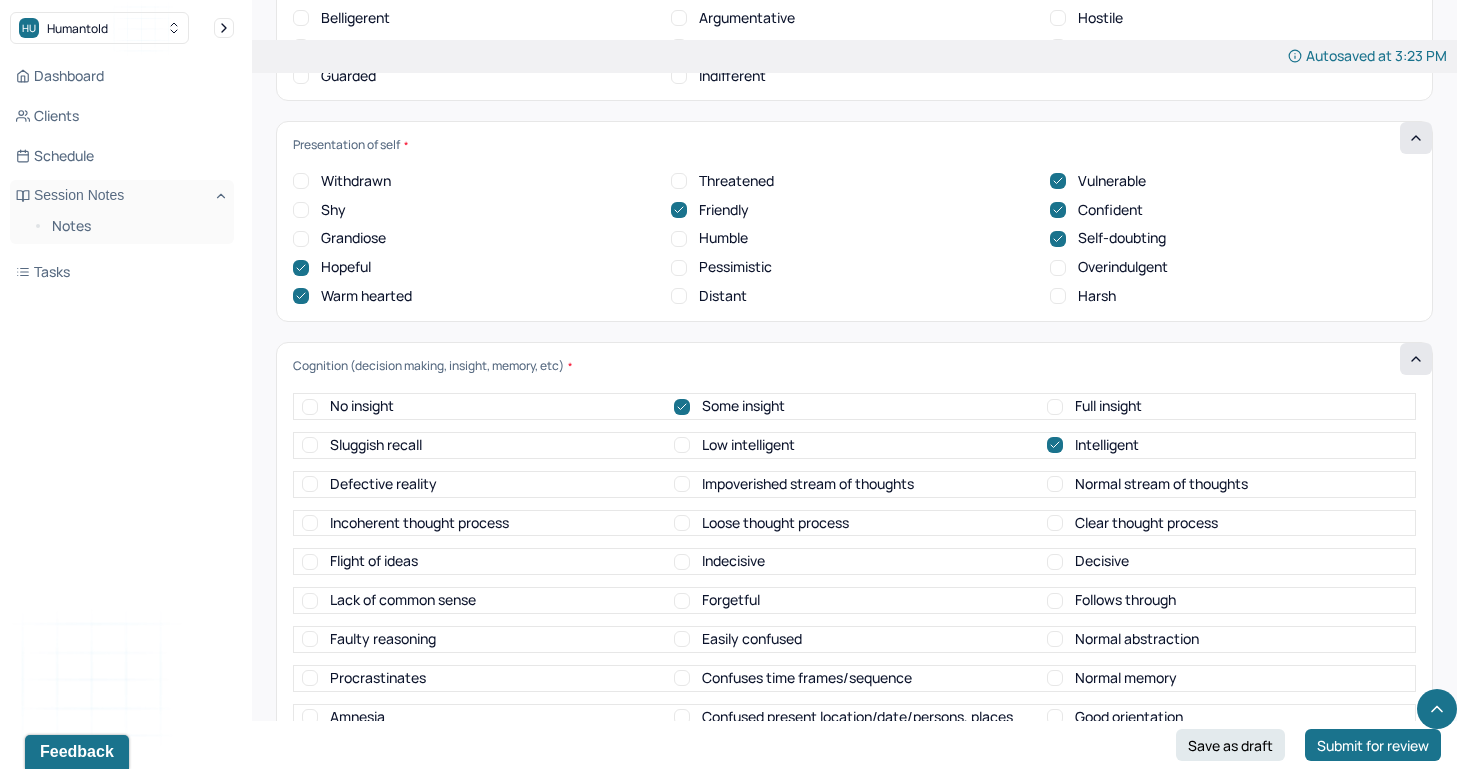click on "Normal stream of thoughts" at bounding box center (1147, 484) 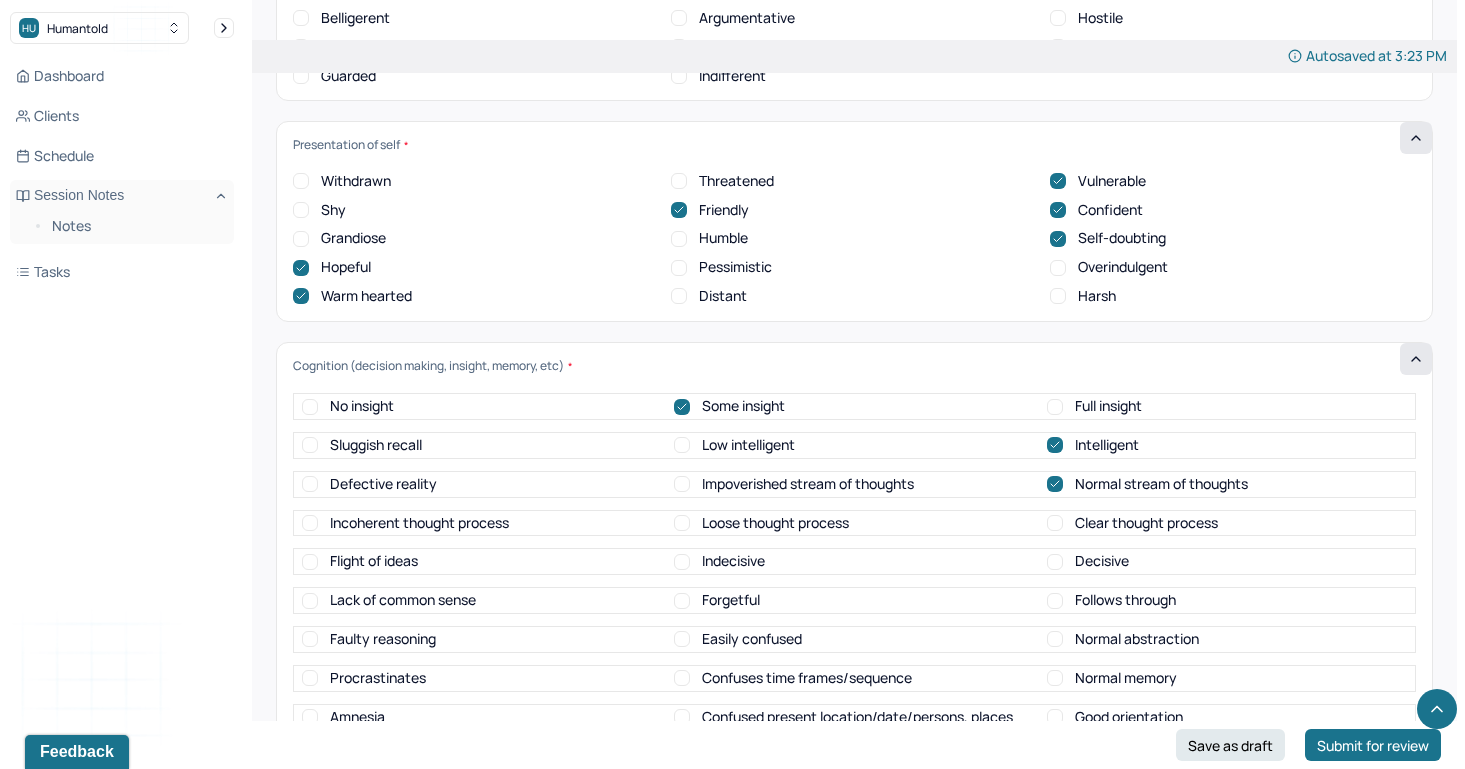 click on "Clear thought process" at bounding box center (1055, 523) 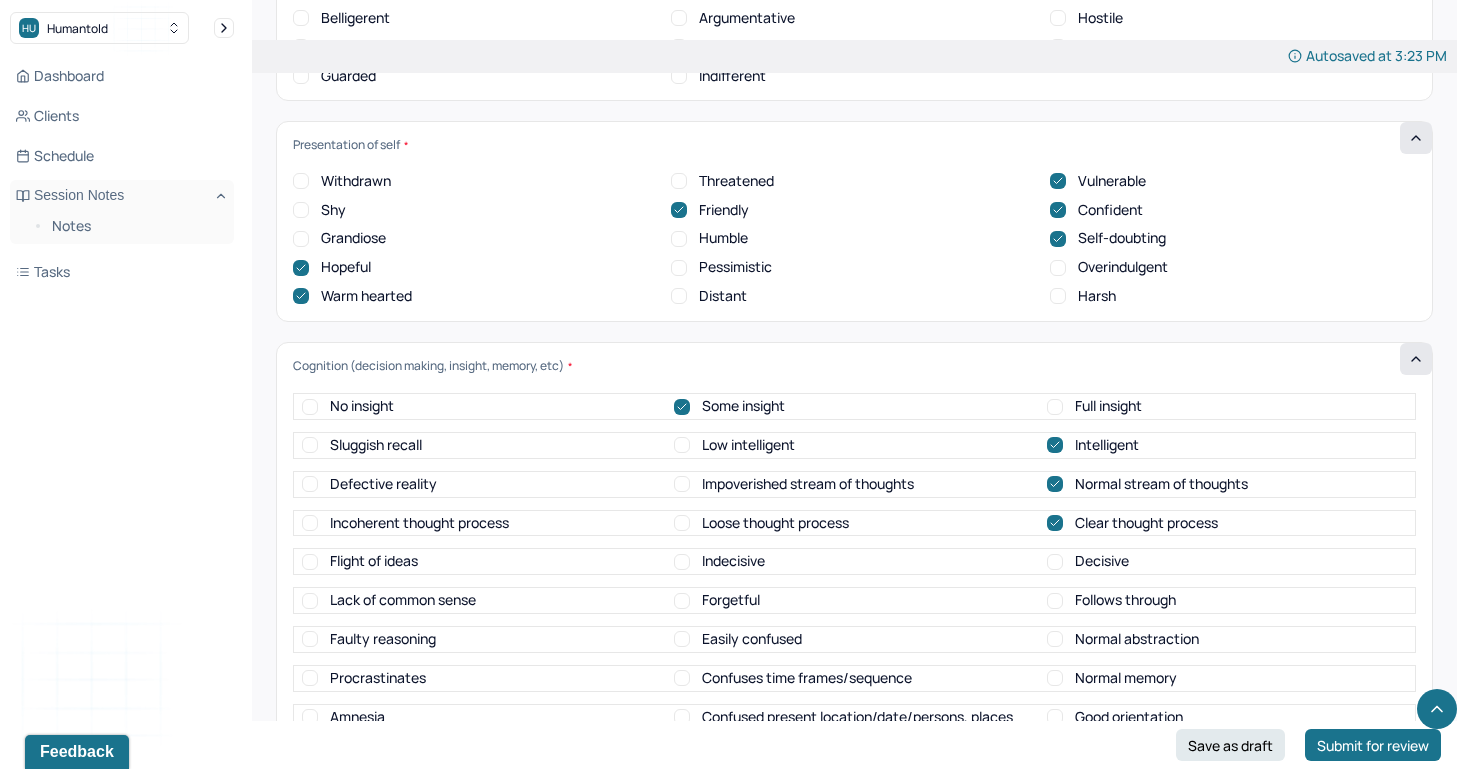 click on "Decisive" at bounding box center [1055, 562] 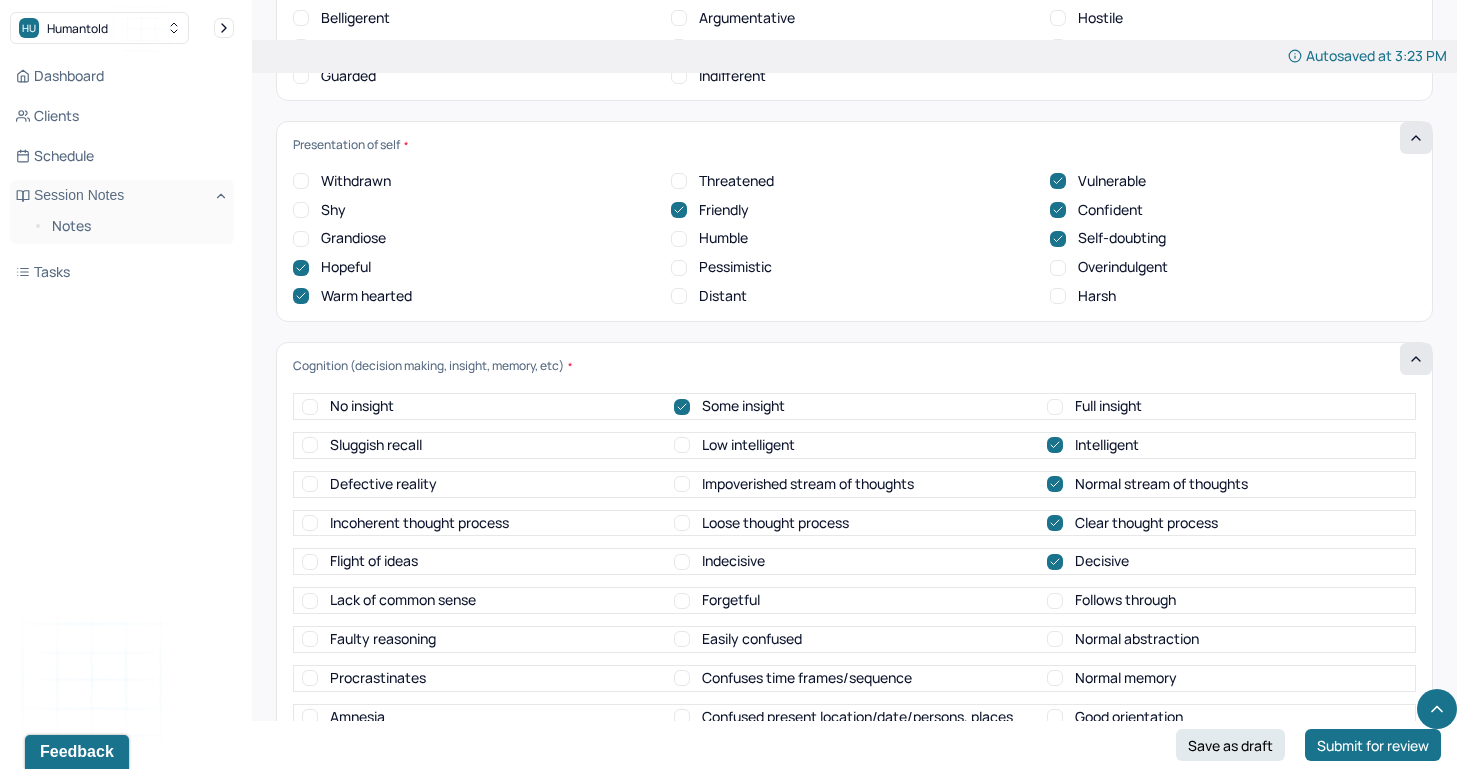 click on "Follows through" at bounding box center (1111, 600) 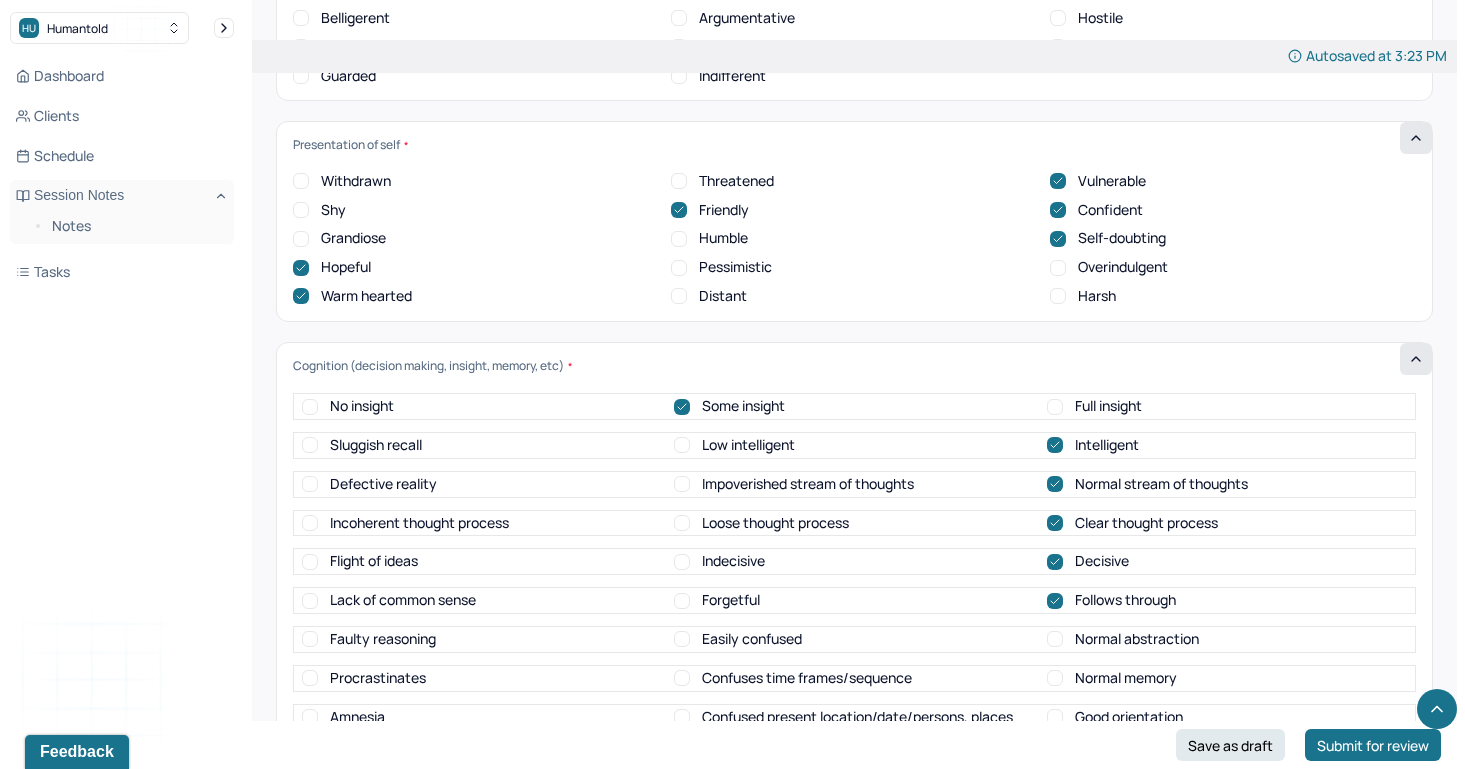 click on "Normal abstraction" at bounding box center (1055, 639) 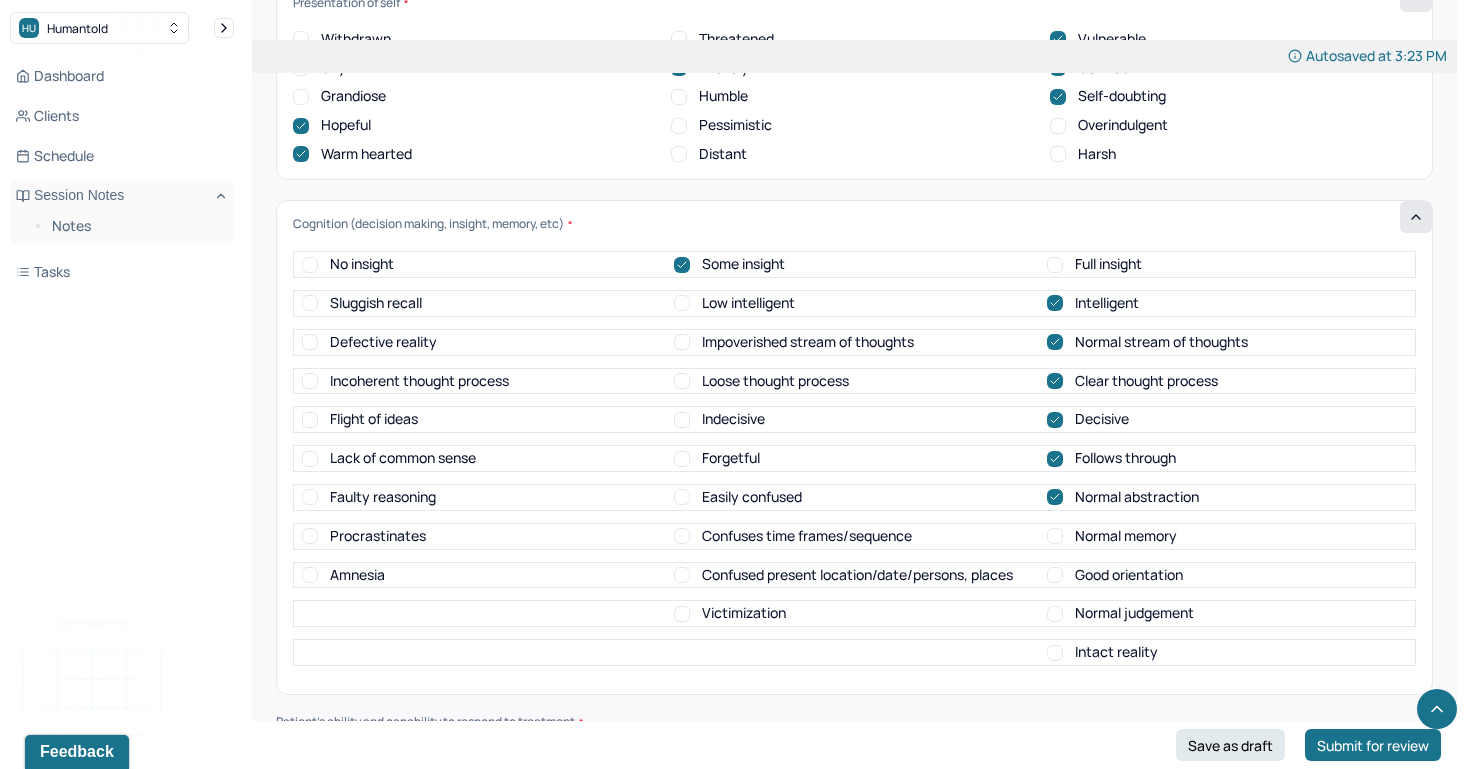 scroll, scrollTop: 7398, scrollLeft: 0, axis: vertical 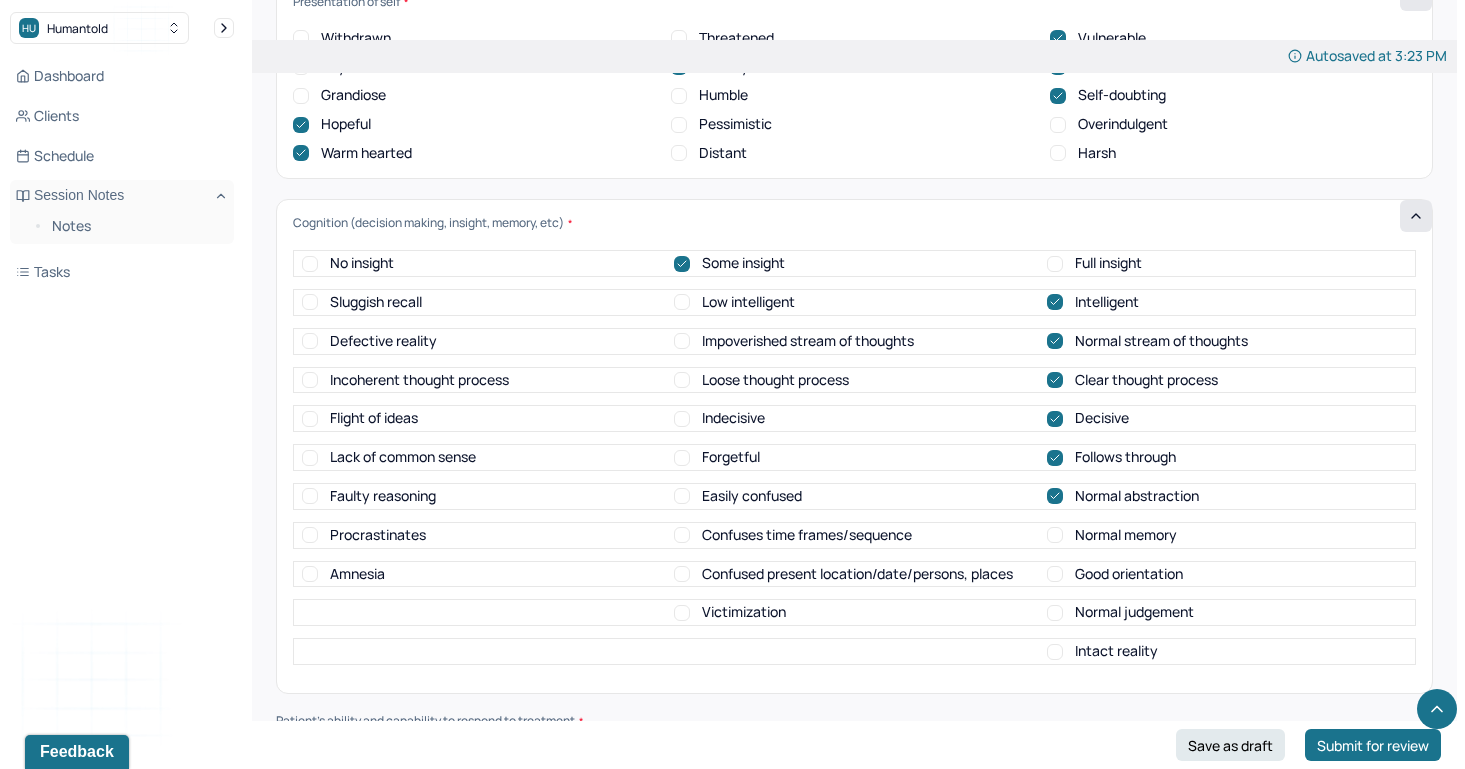 click on "Normal judgement" at bounding box center (1055, 613) 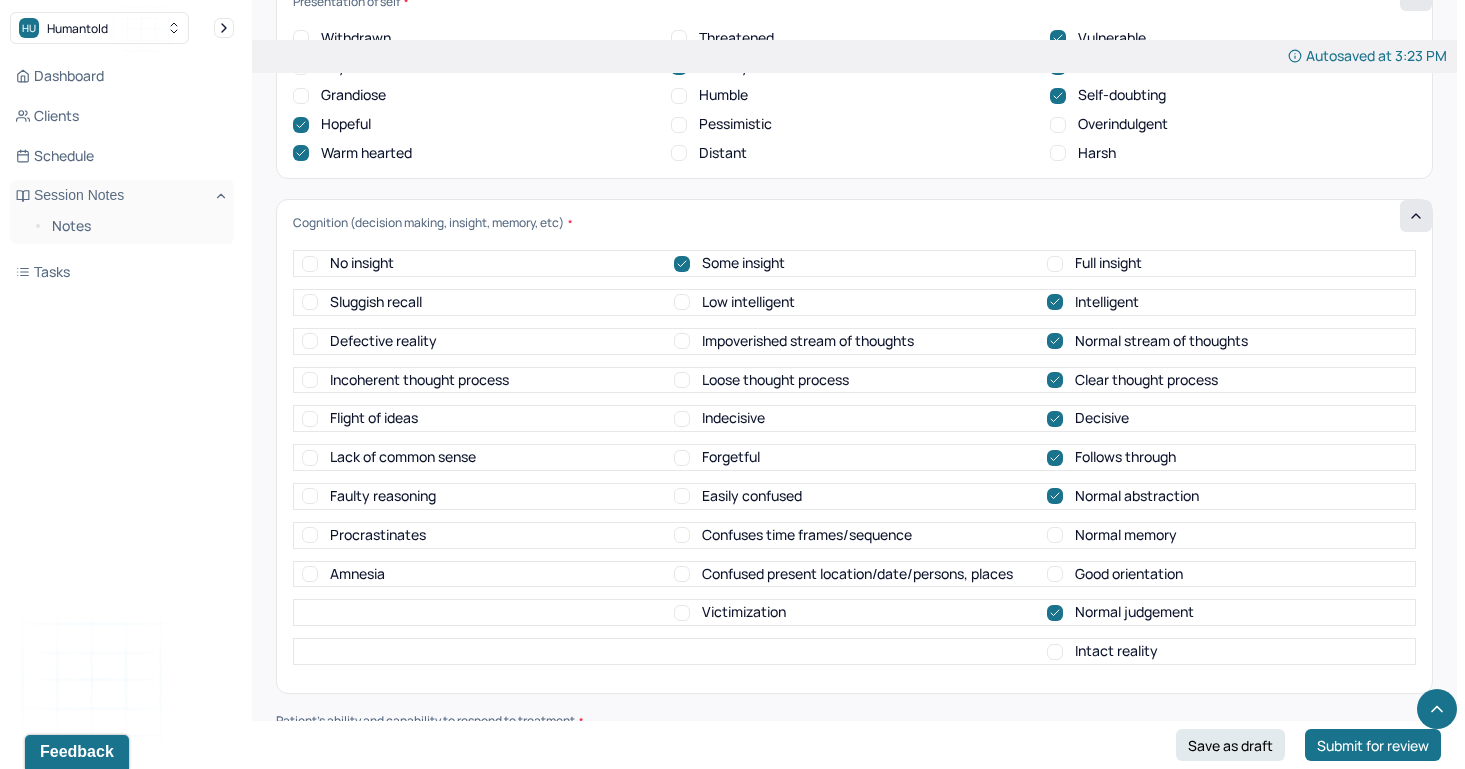 click on "Good orientation" at bounding box center (1115, 574) 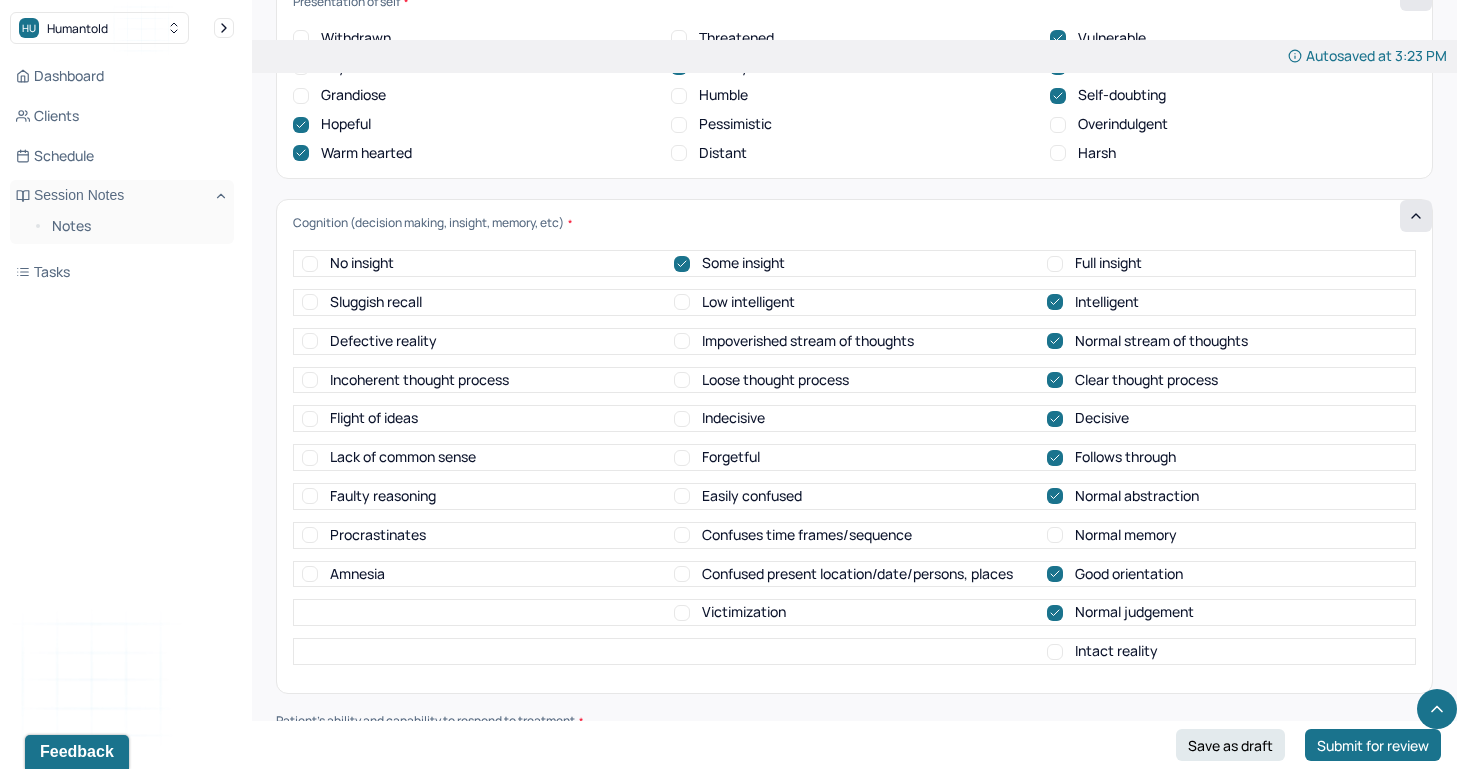 click on "Normal memory" at bounding box center (1055, 535) 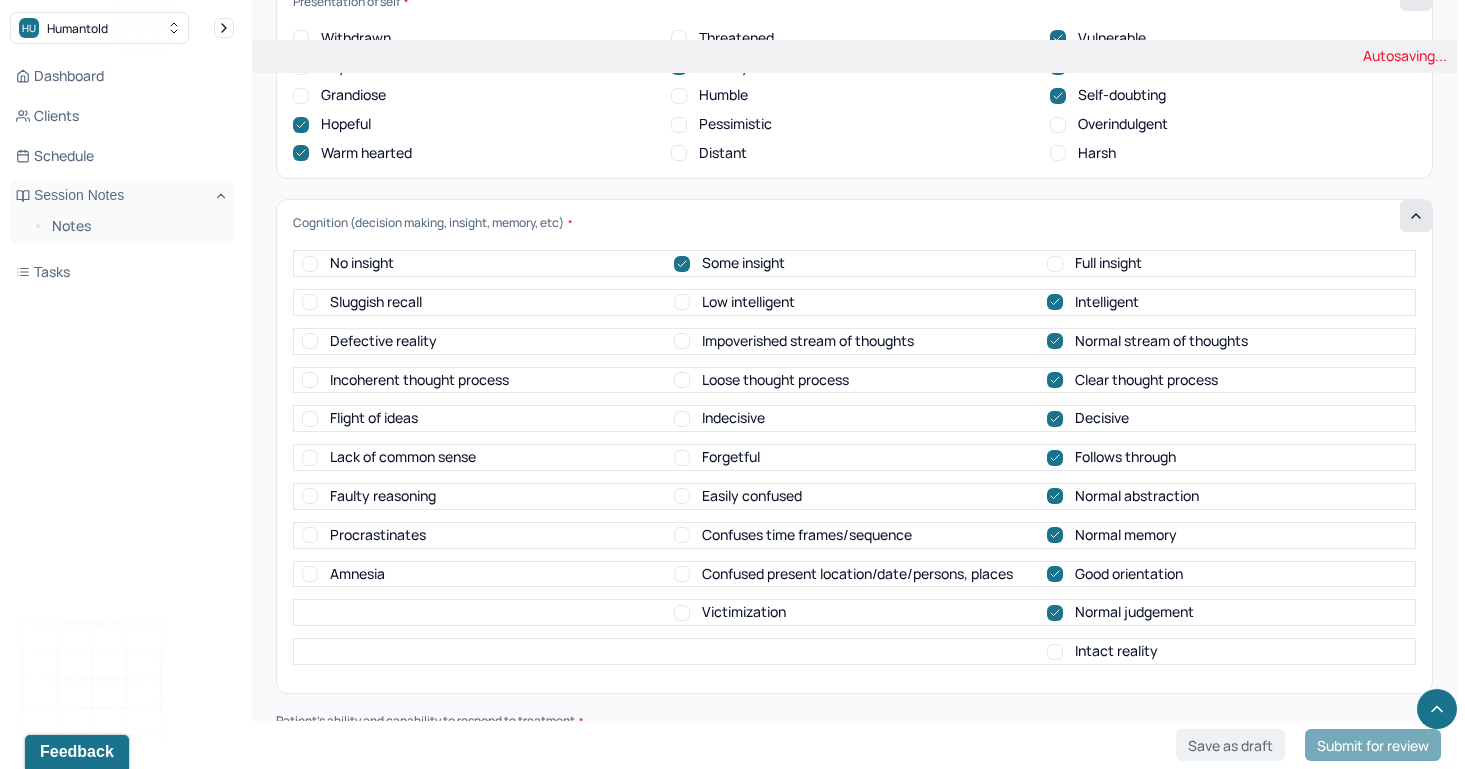 click on "Intact reality" at bounding box center [1055, 652] 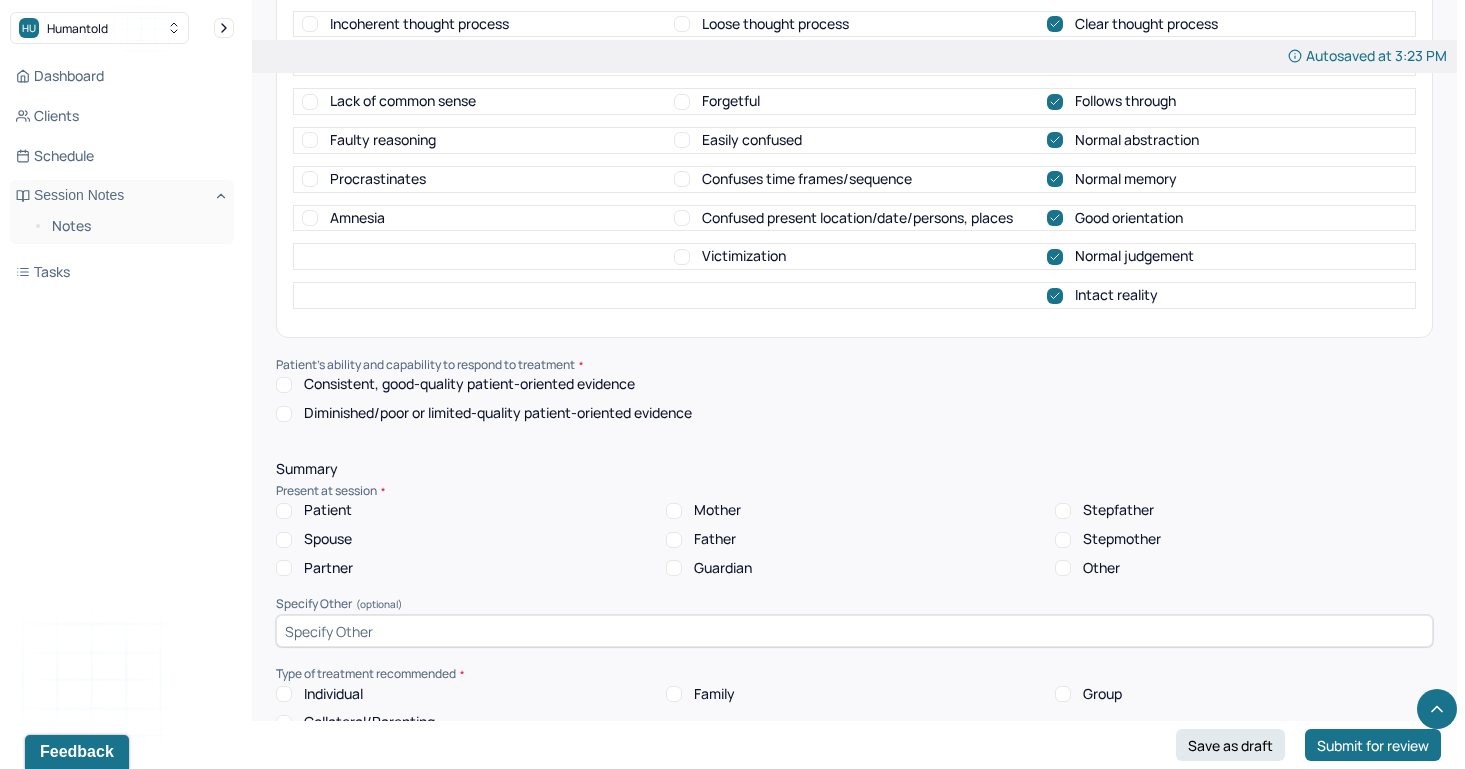 scroll, scrollTop: 7762, scrollLeft: 0, axis: vertical 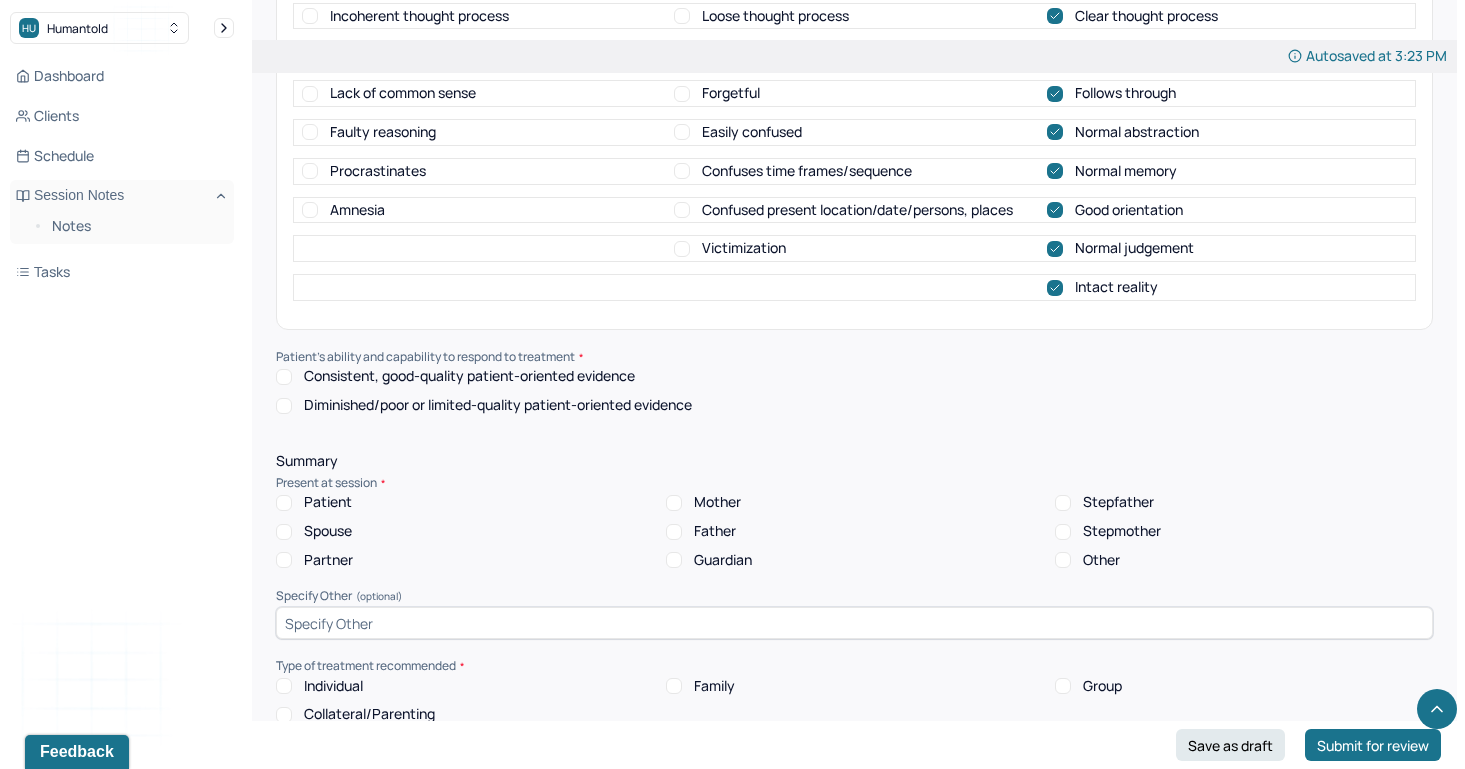 click on "Consistent, good-quality patient-oriented evidence" at bounding box center (284, 377) 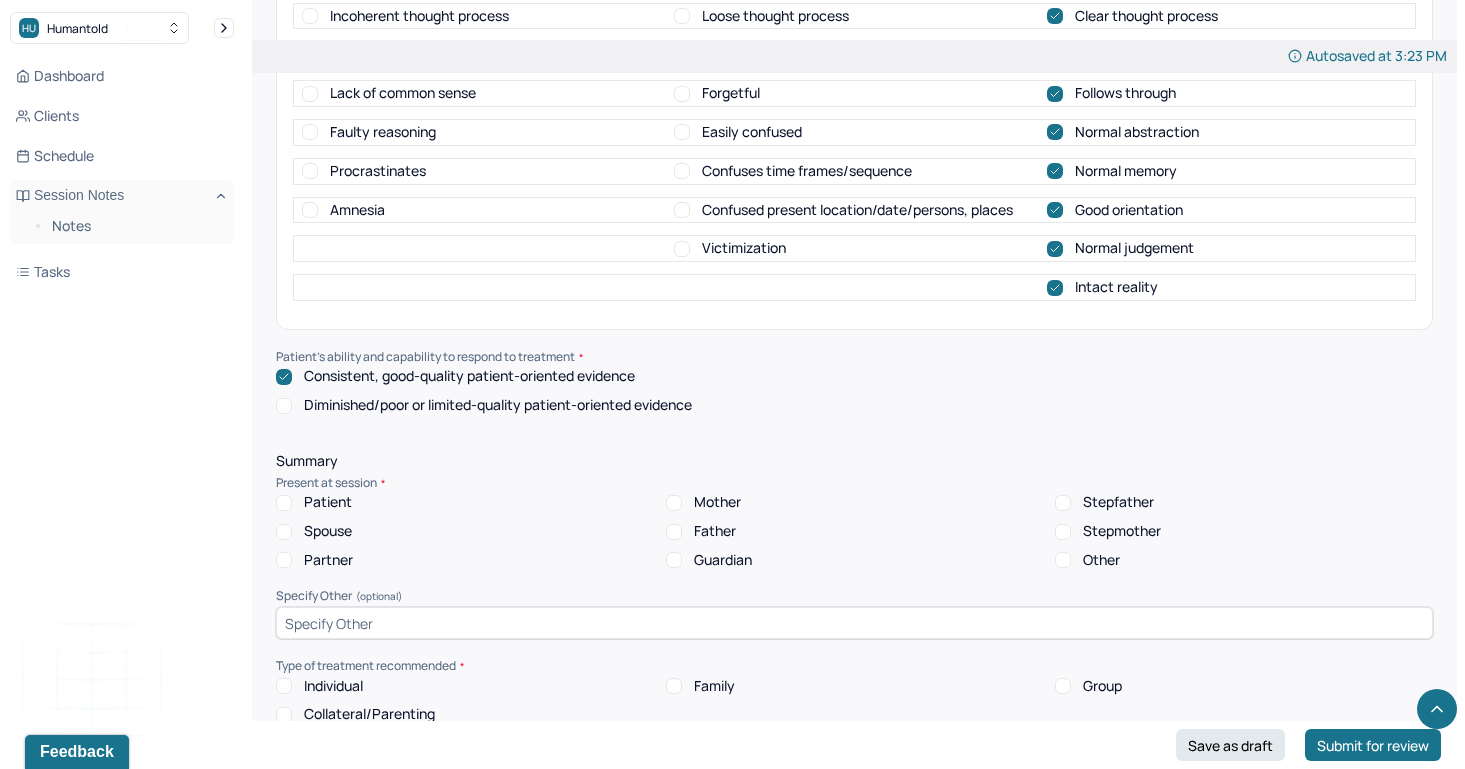 click on "Patient" at bounding box center (284, 503) 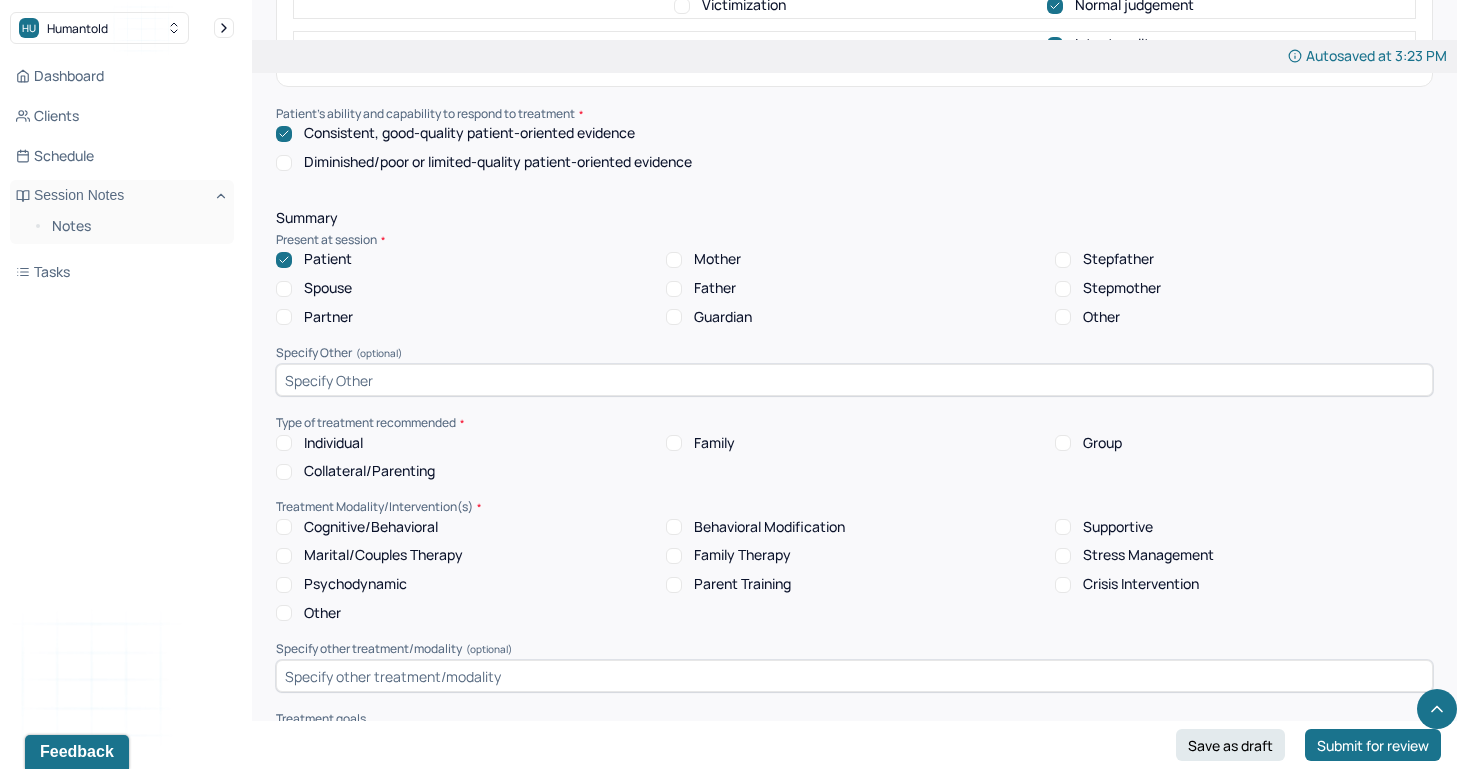 scroll, scrollTop: 8008, scrollLeft: 0, axis: vertical 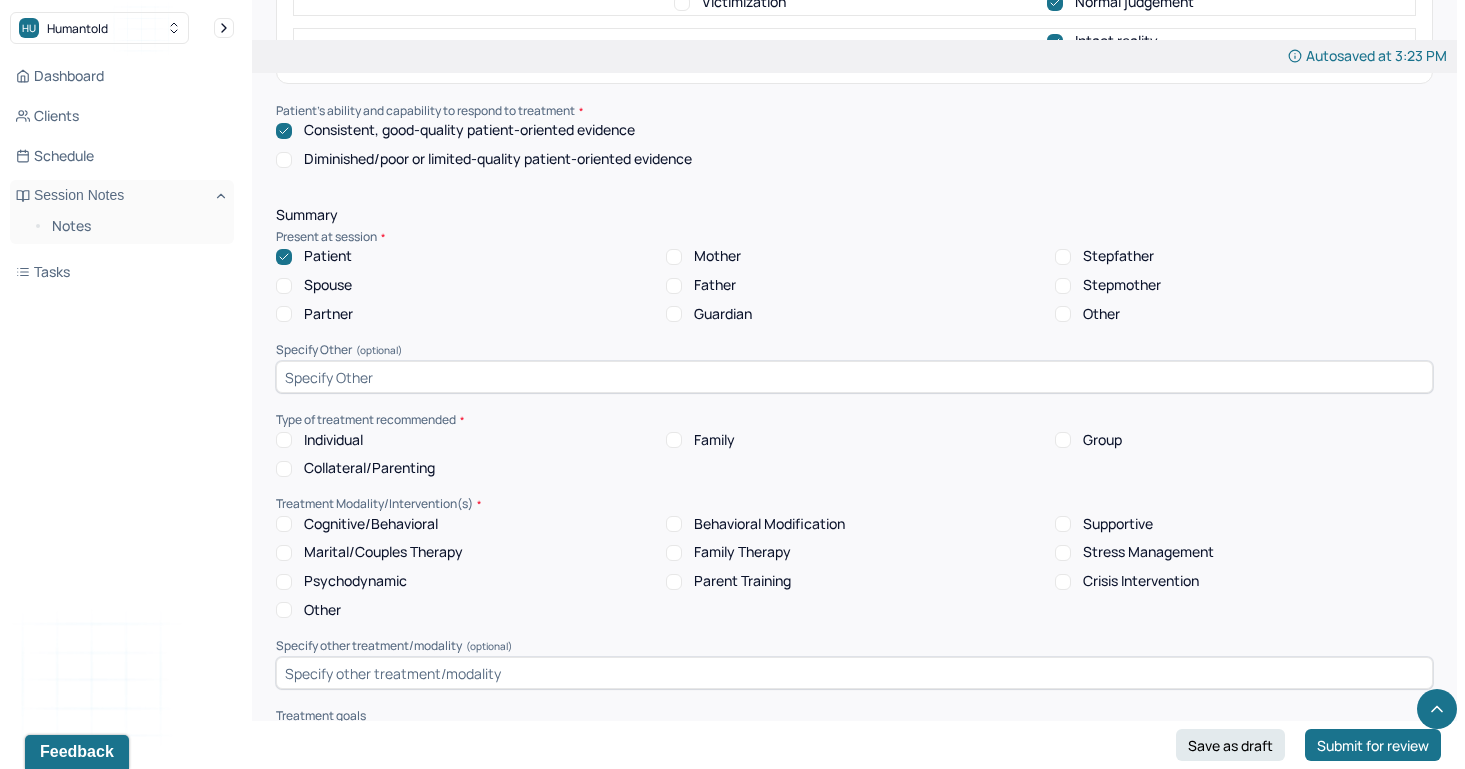 click on "Individual" at bounding box center [284, 440] 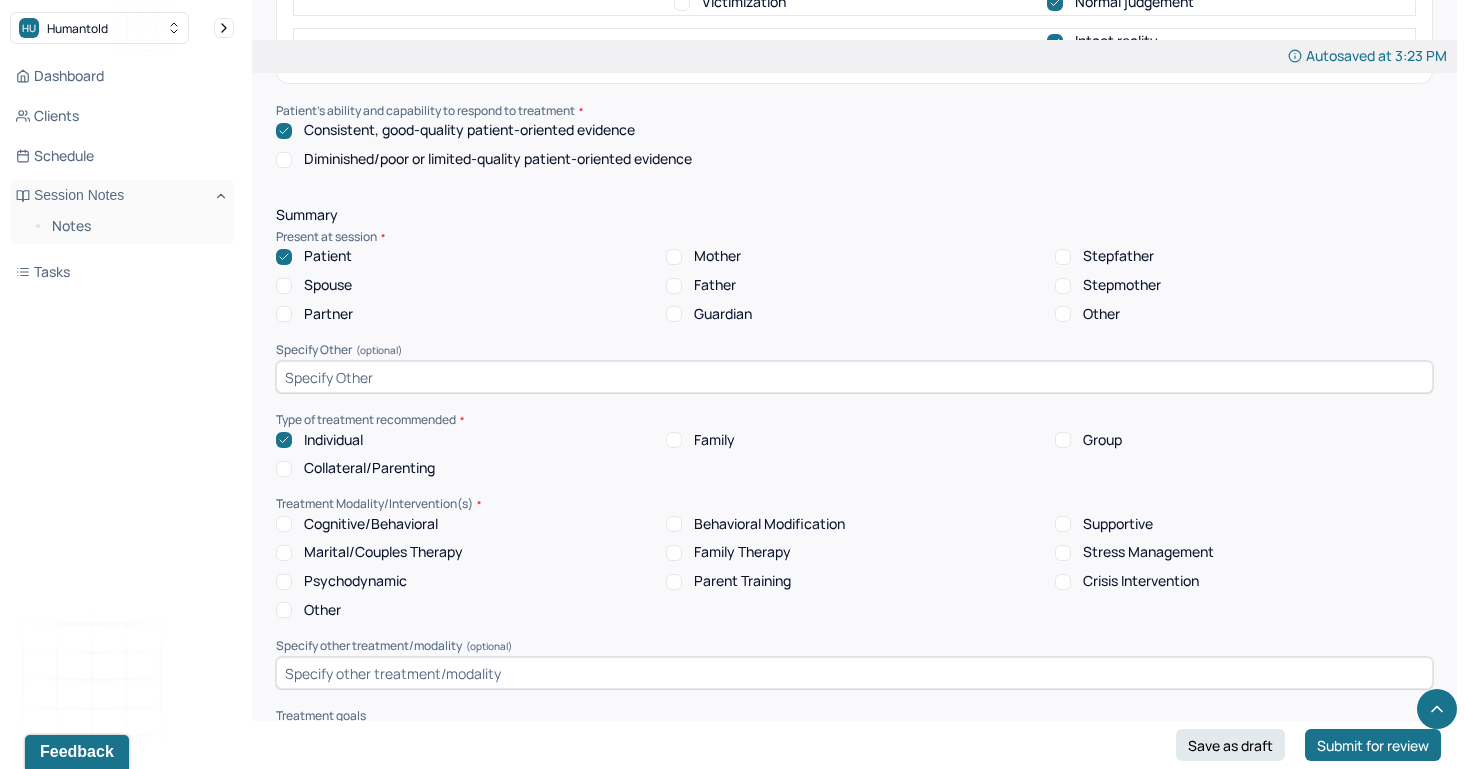 click on "Cognitive/Behavioral" at bounding box center (284, 524) 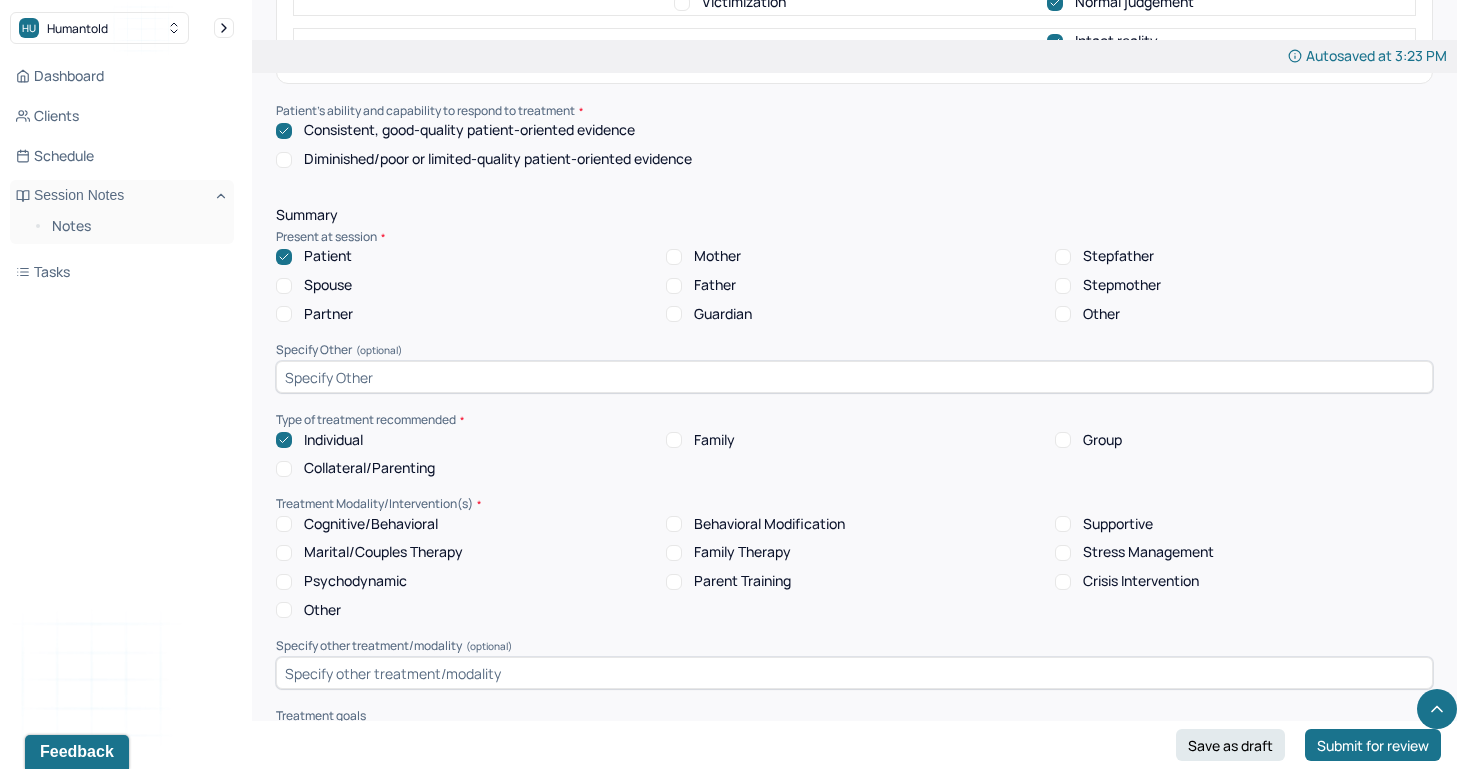checkbox on "true" 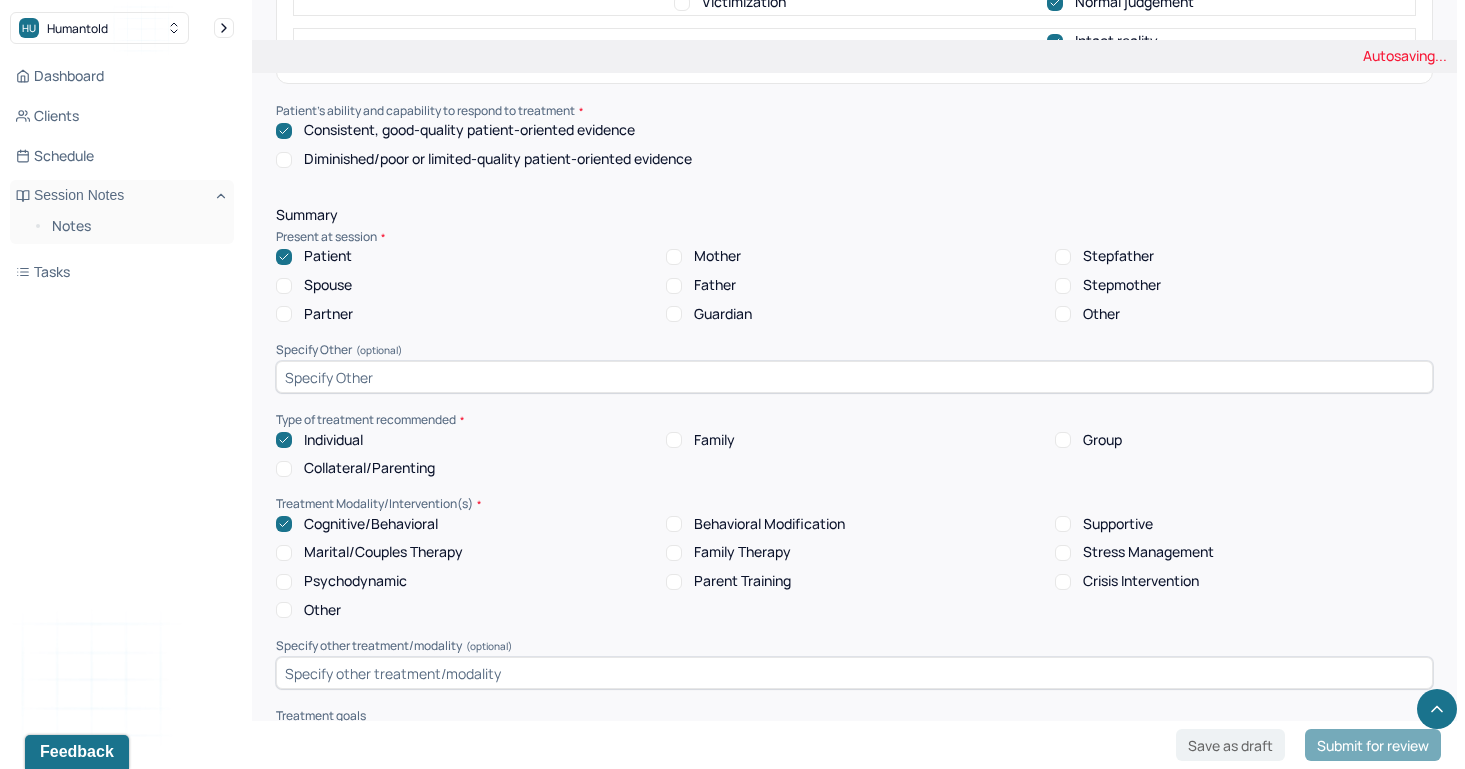 click on "Supportive" at bounding box center [1063, 524] 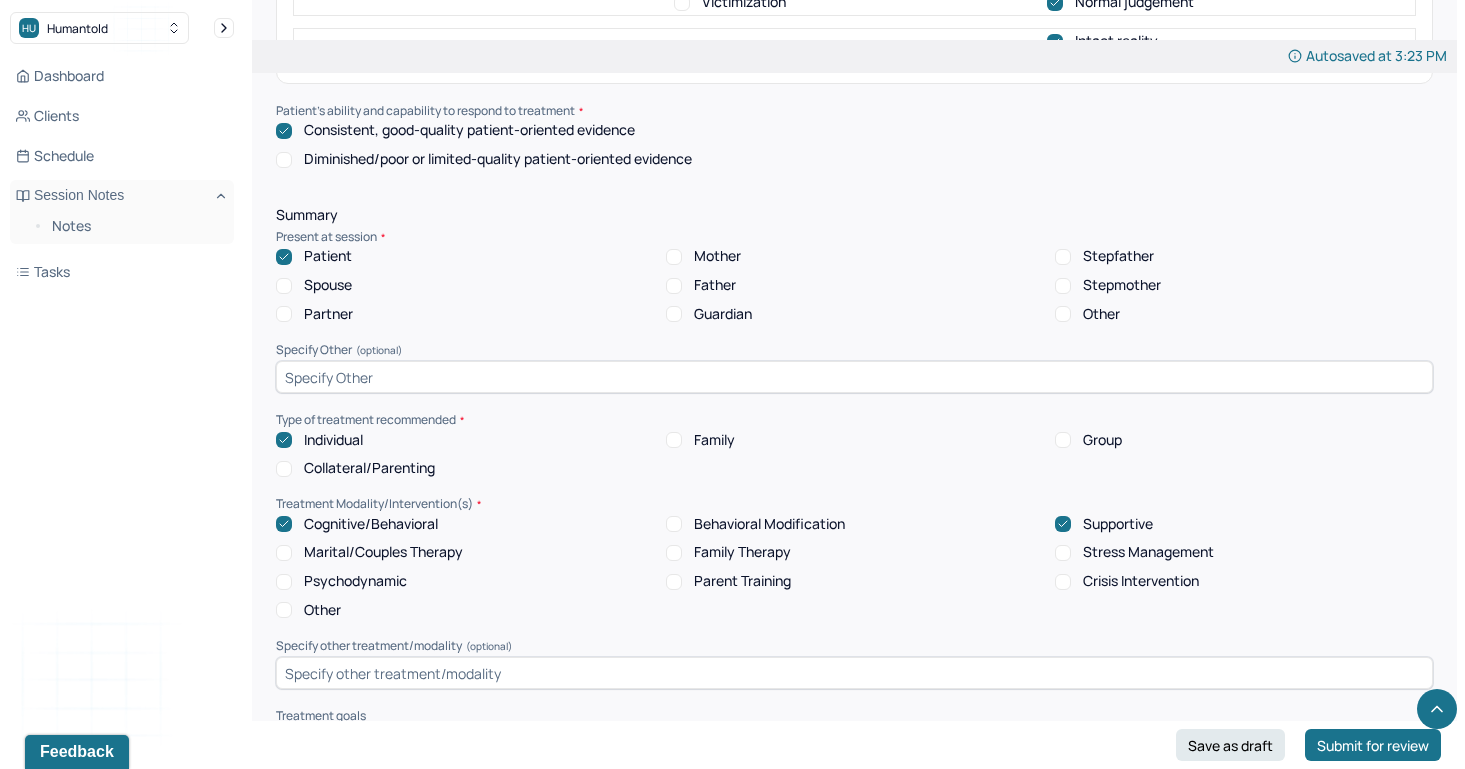 click on "Stress Management" at bounding box center [1063, 553] 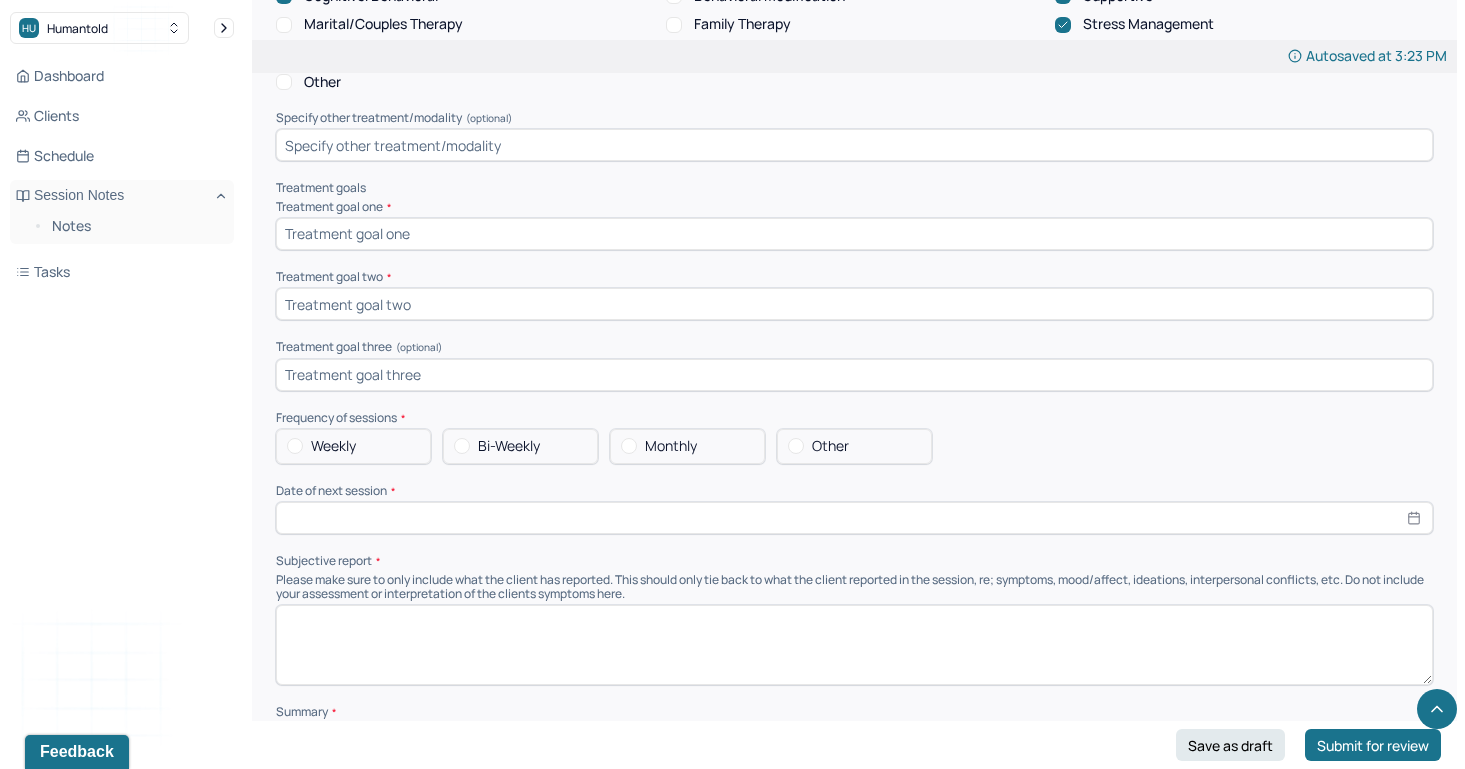 scroll, scrollTop: 8574, scrollLeft: 0, axis: vertical 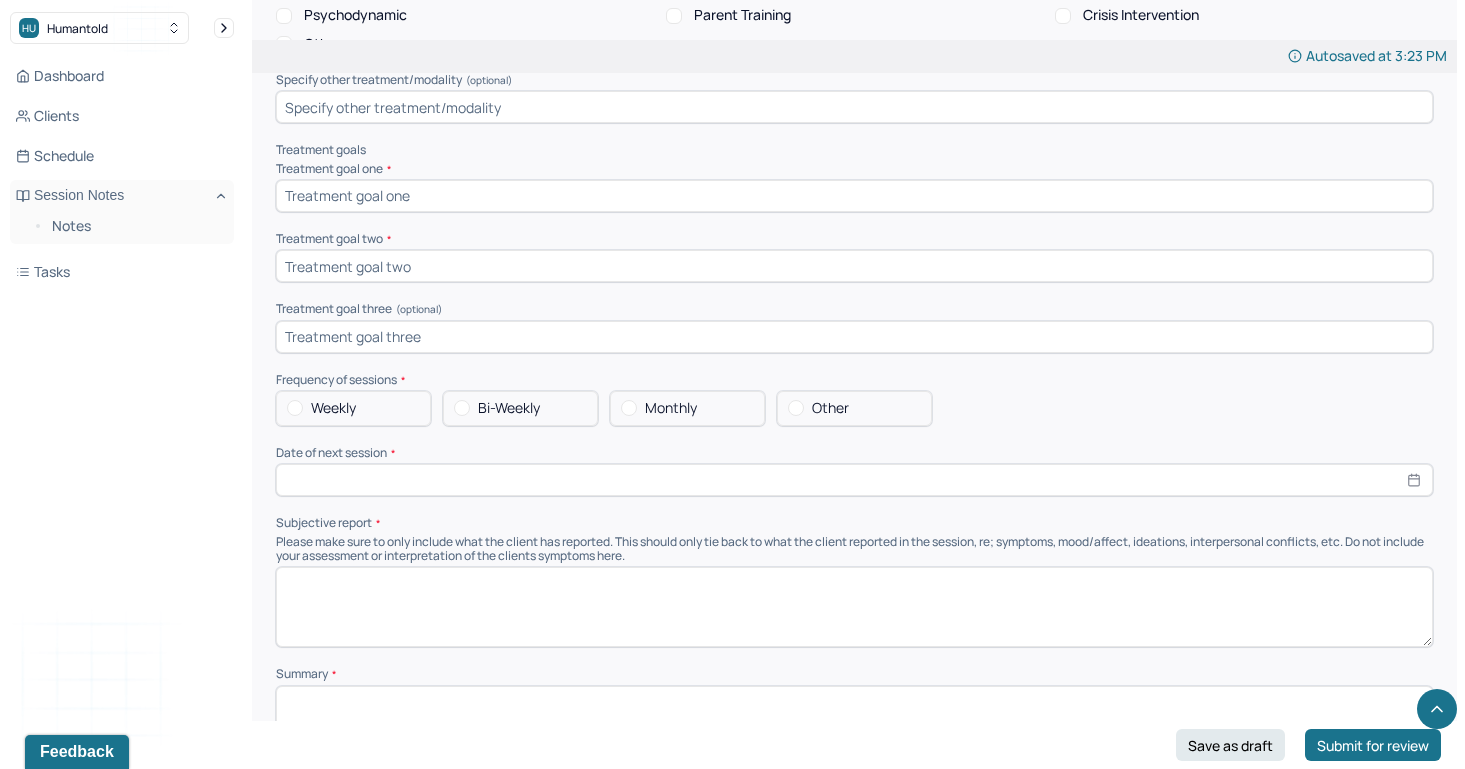 click at bounding box center [295, 408] 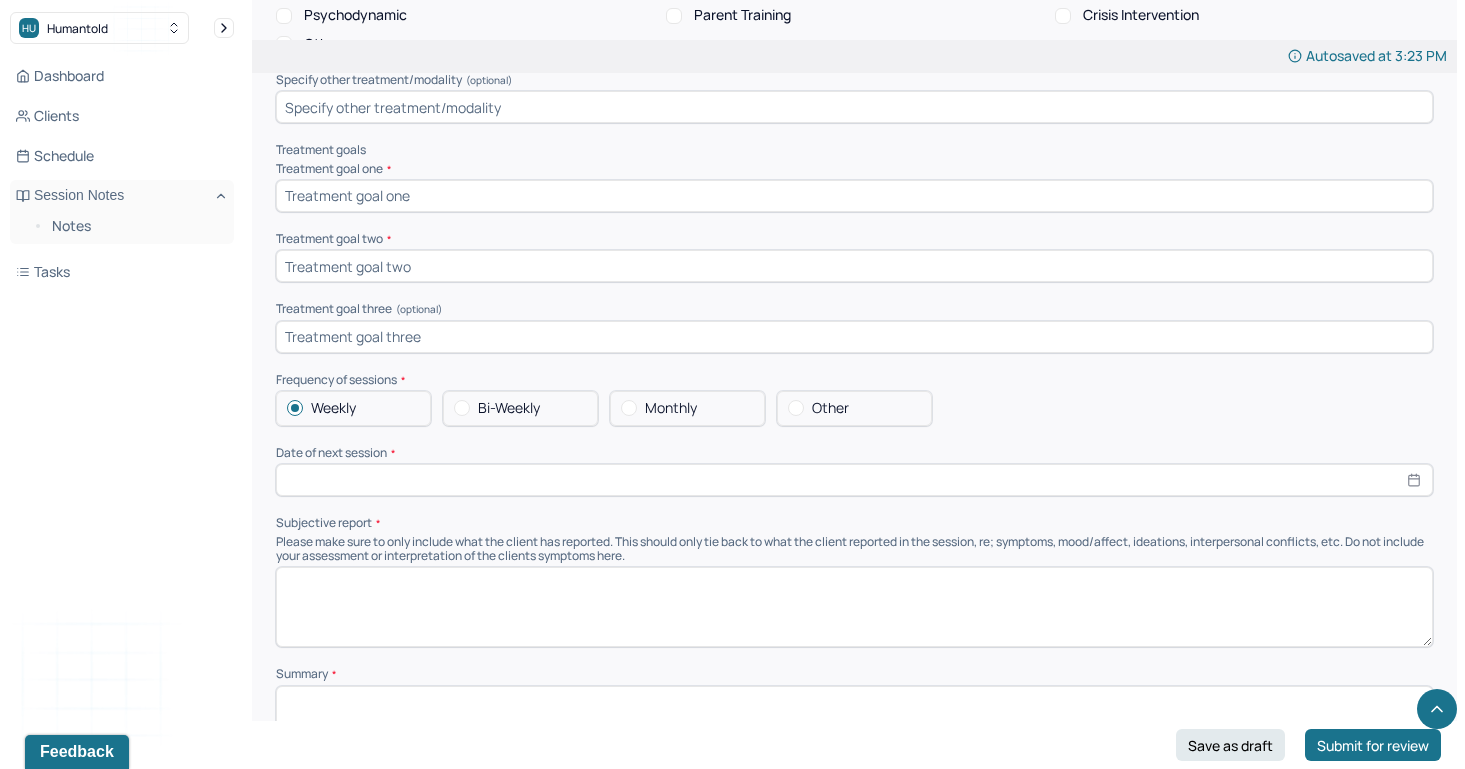 click at bounding box center (854, 480) 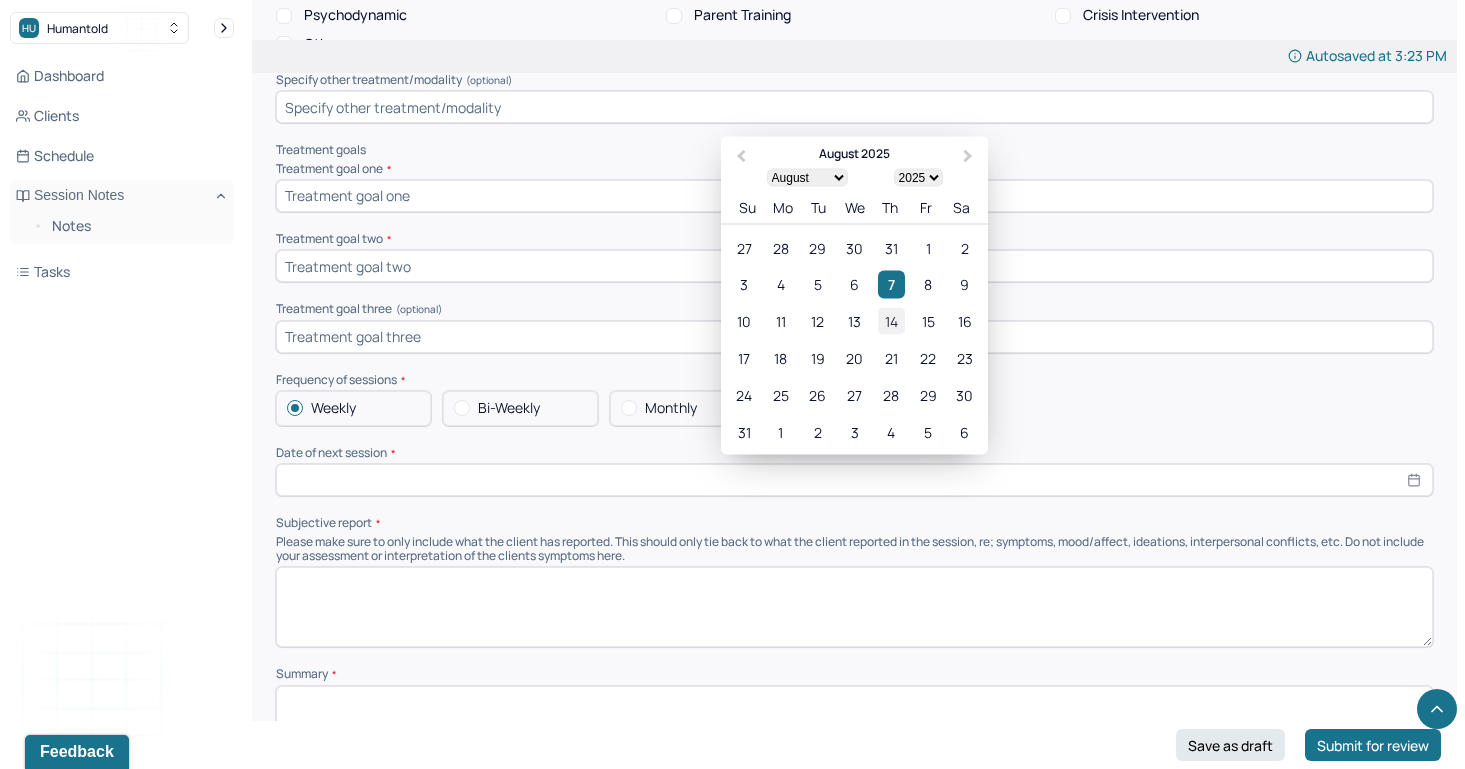 click on "14" at bounding box center [891, 321] 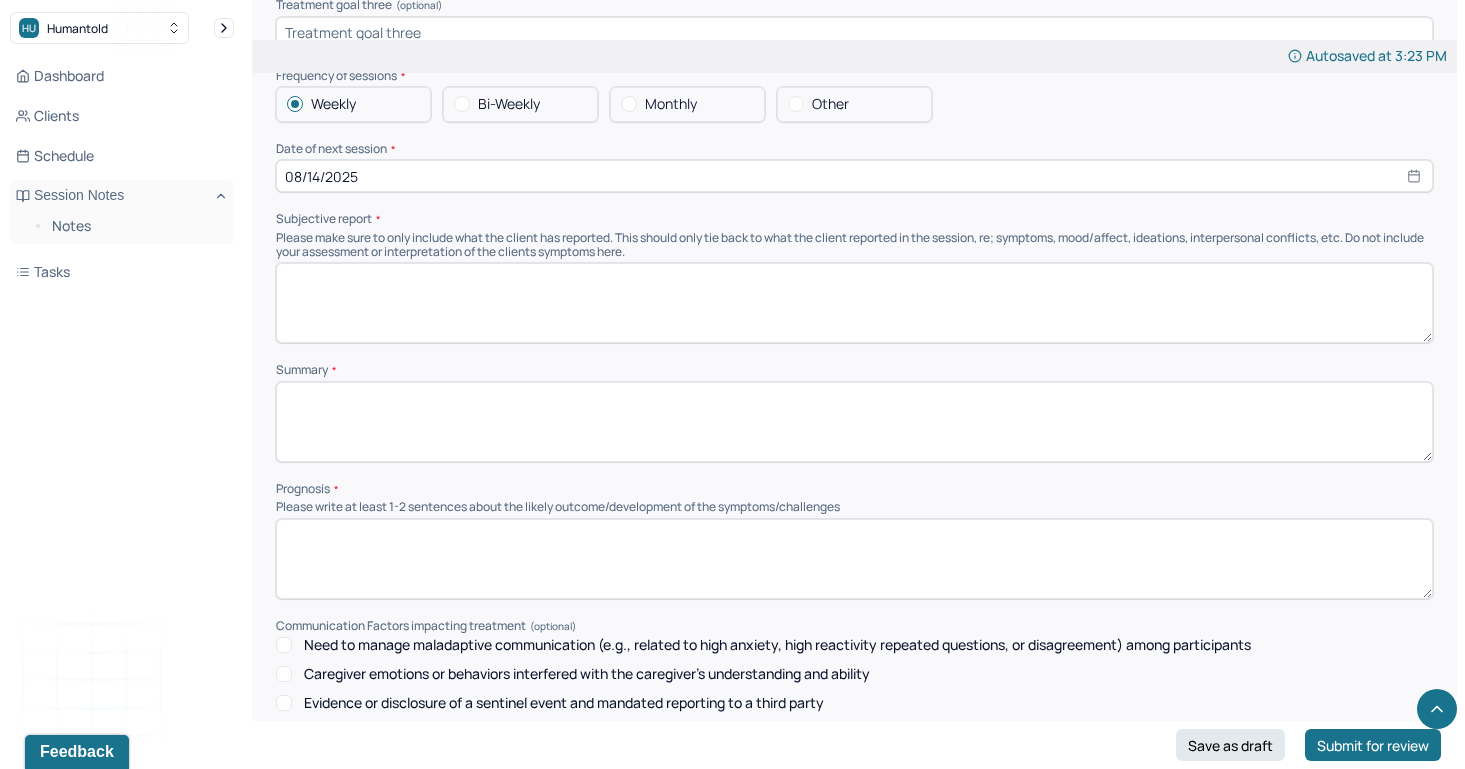 scroll, scrollTop: 9001, scrollLeft: 0, axis: vertical 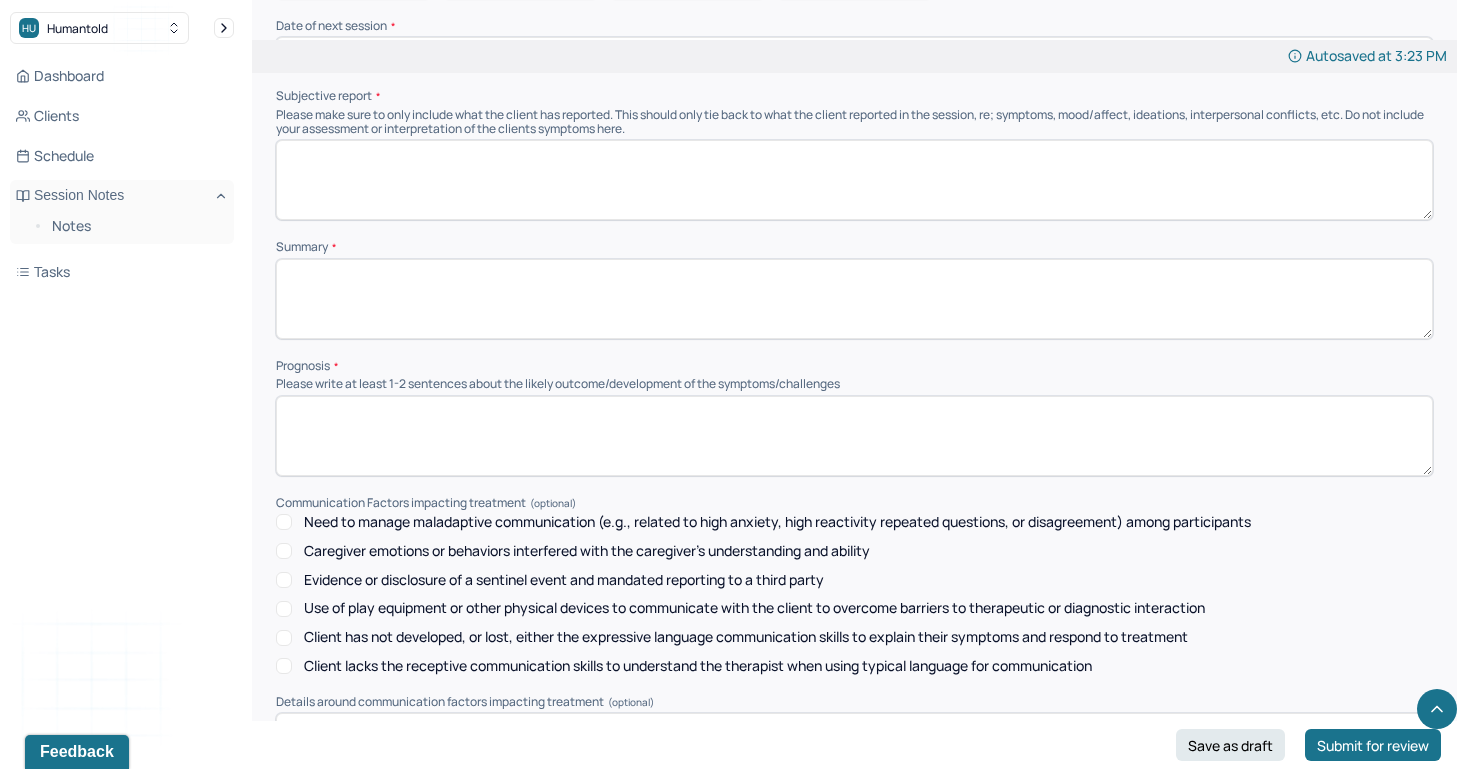click at bounding box center (854, 436) 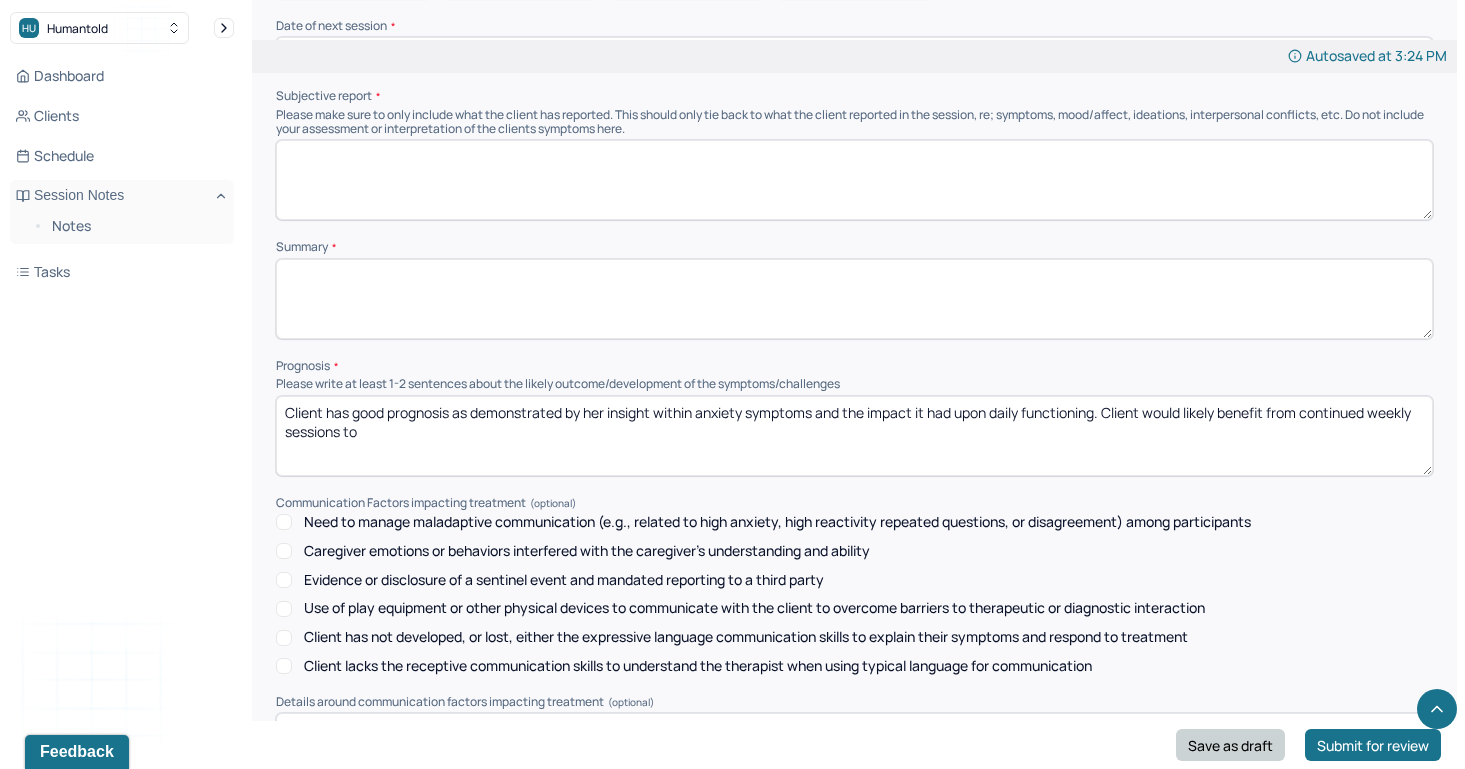 type on "Client has good prognosis as demonstrated by her insight within anxiety symptoms and the impact it had upon daily functioning. Client would likely benefit from continued weekly sessions to" 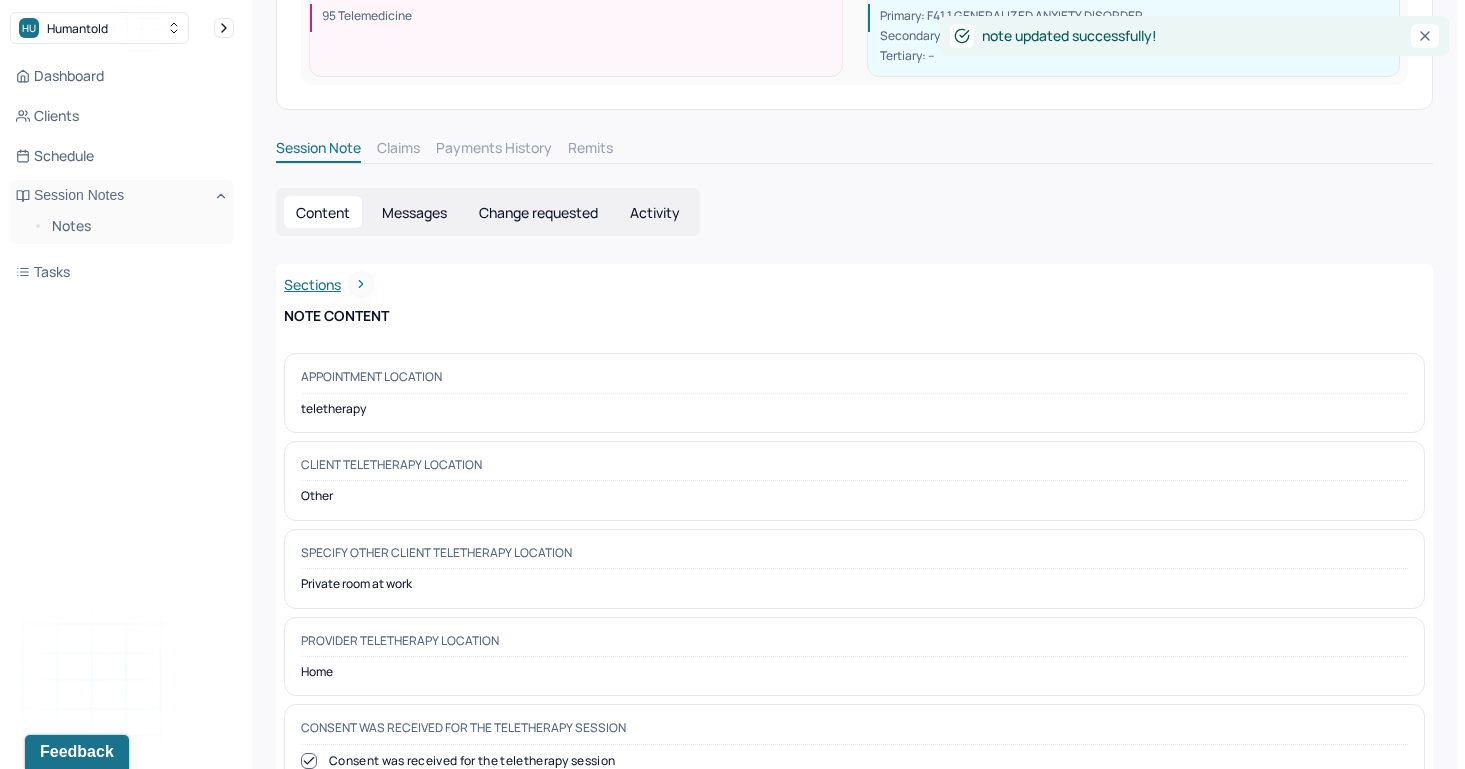 scroll, scrollTop: 0, scrollLeft: 0, axis: both 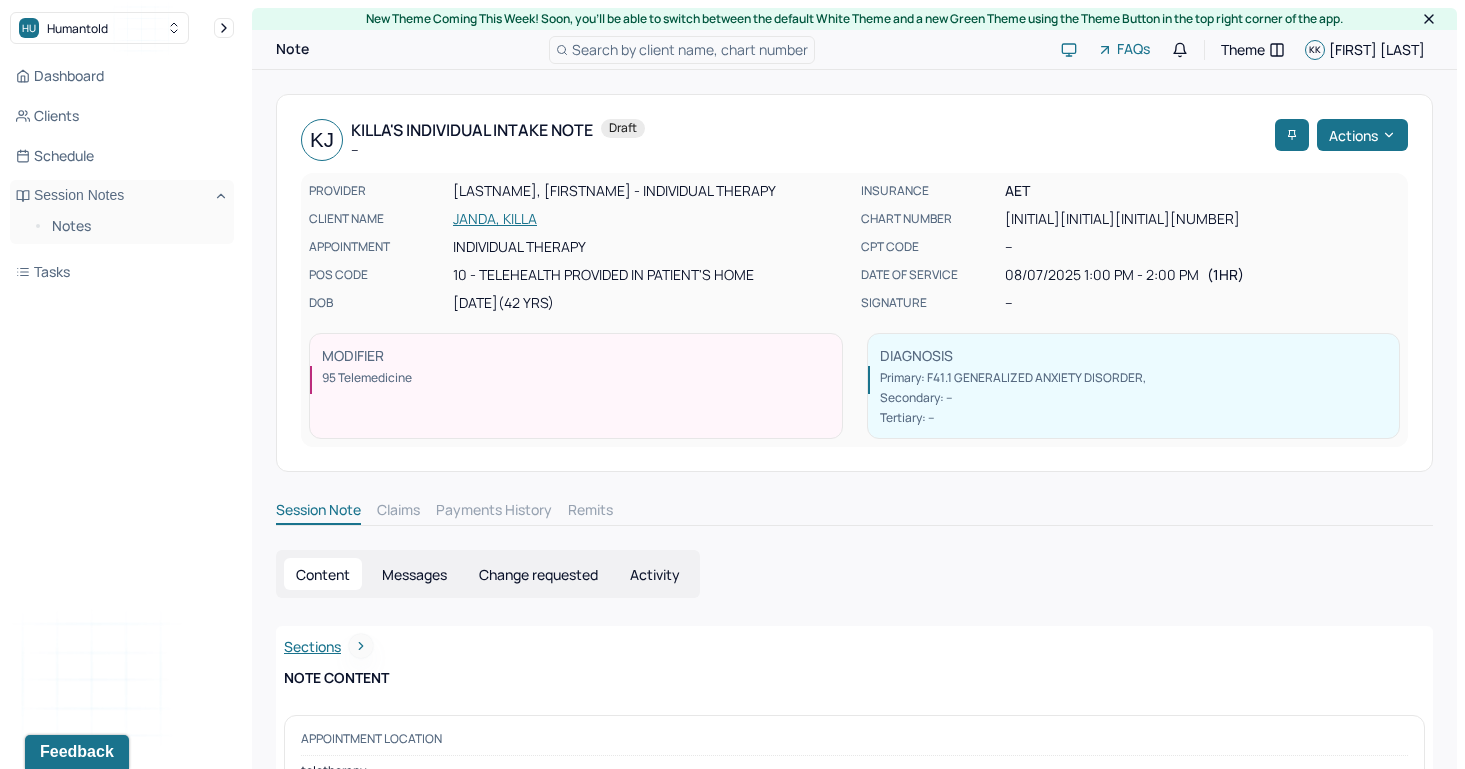 click on "JANDA, KILLA" at bounding box center (651, 219) 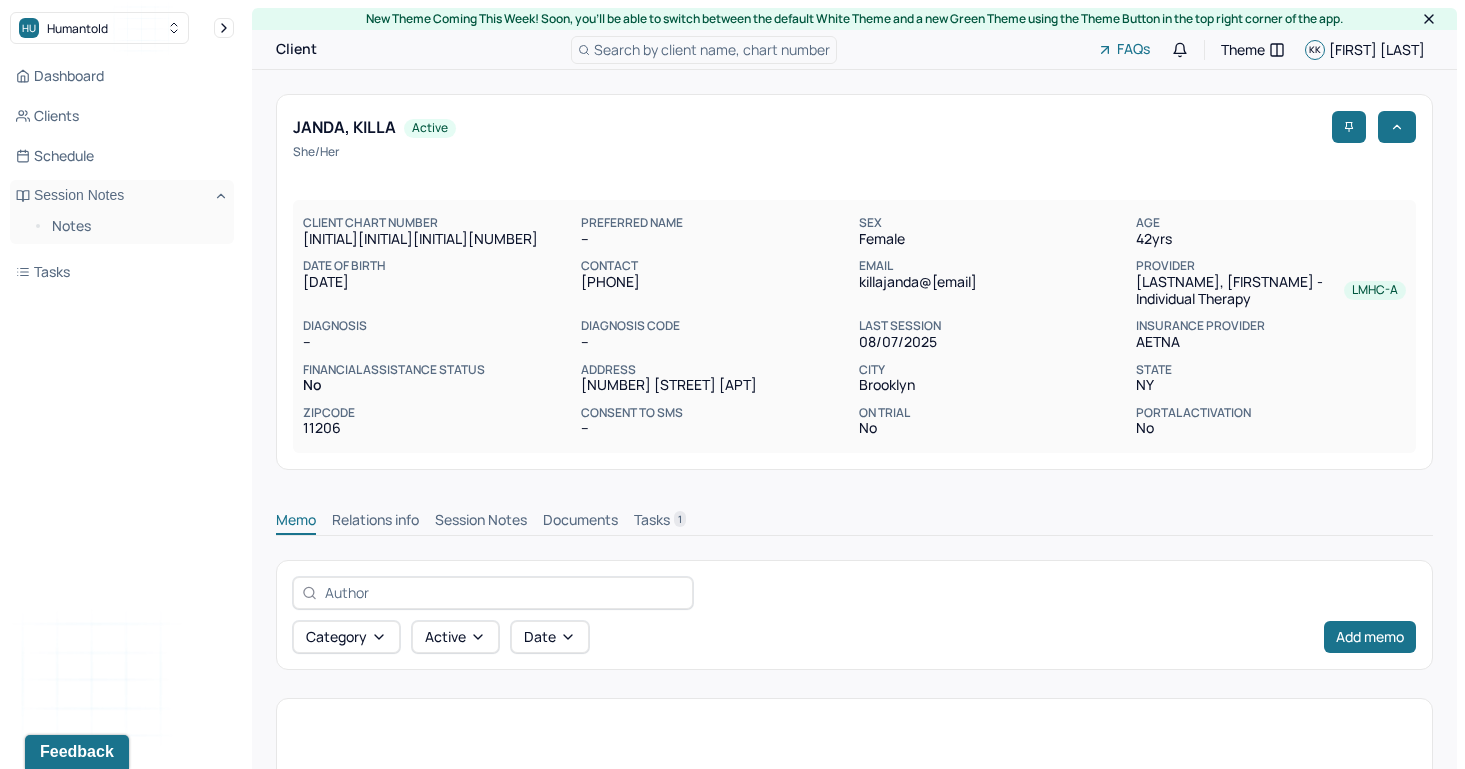 click on "Memo Relations info Session Notes Documents Tasks 1" at bounding box center [854, 515] 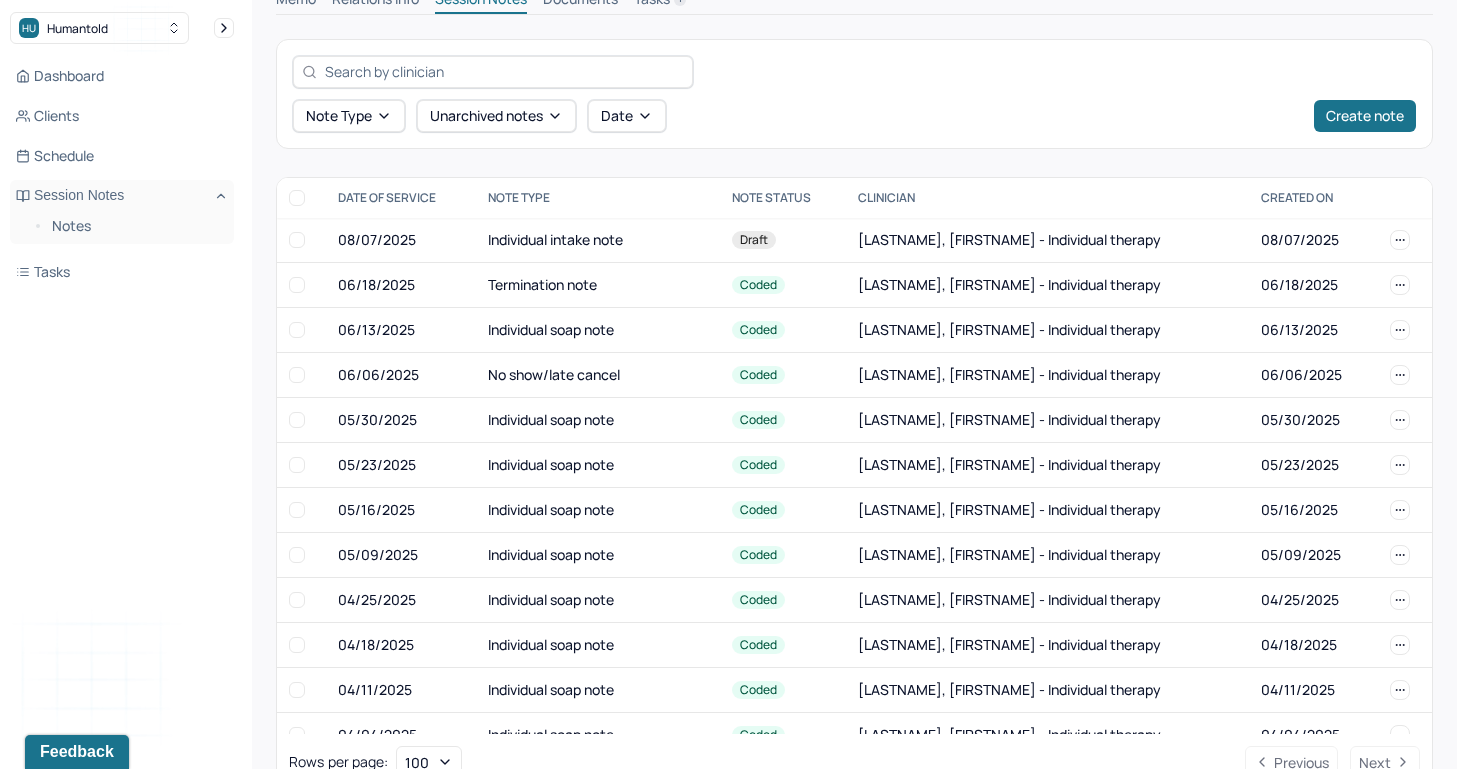 scroll, scrollTop: 559, scrollLeft: 0, axis: vertical 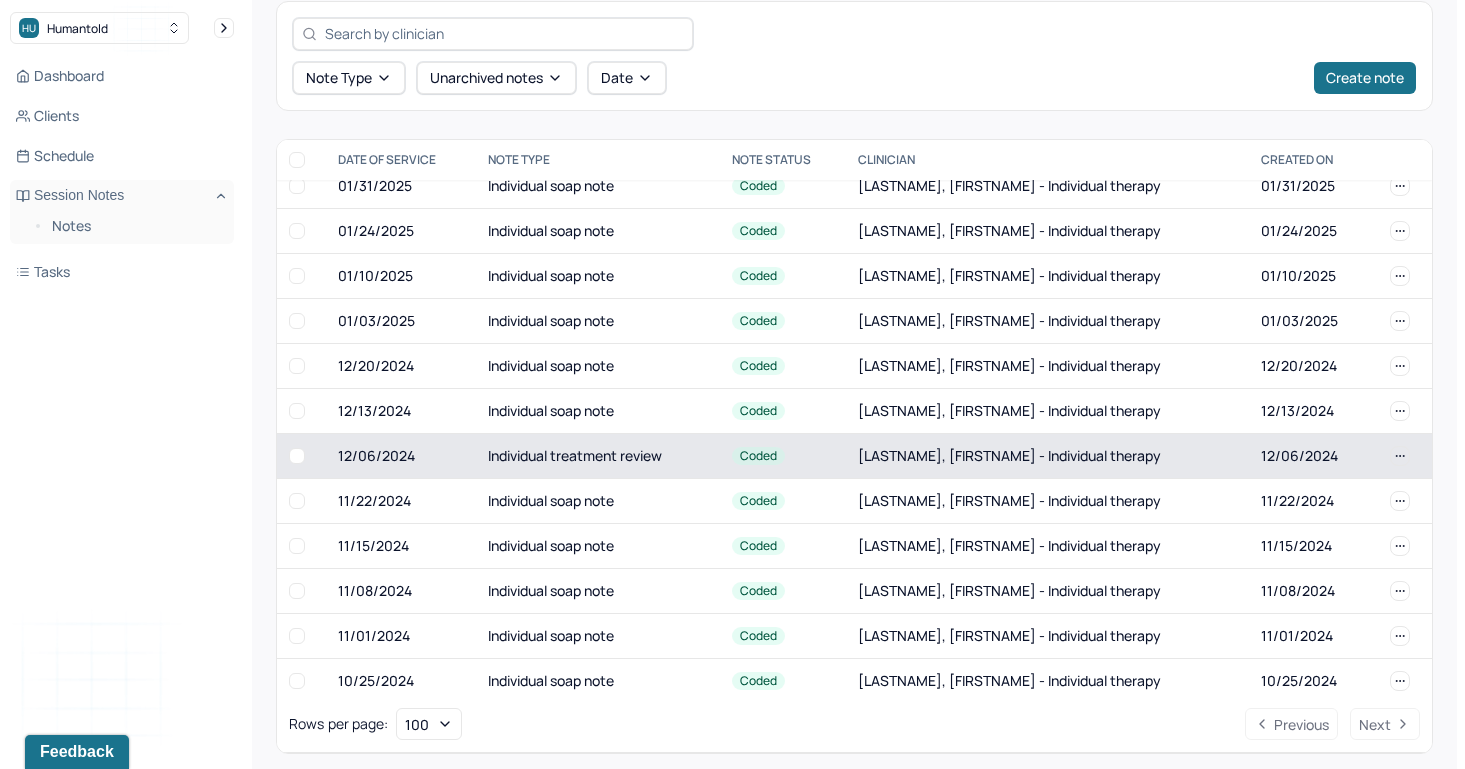 click on "Individual treatment review" at bounding box center (598, 455) 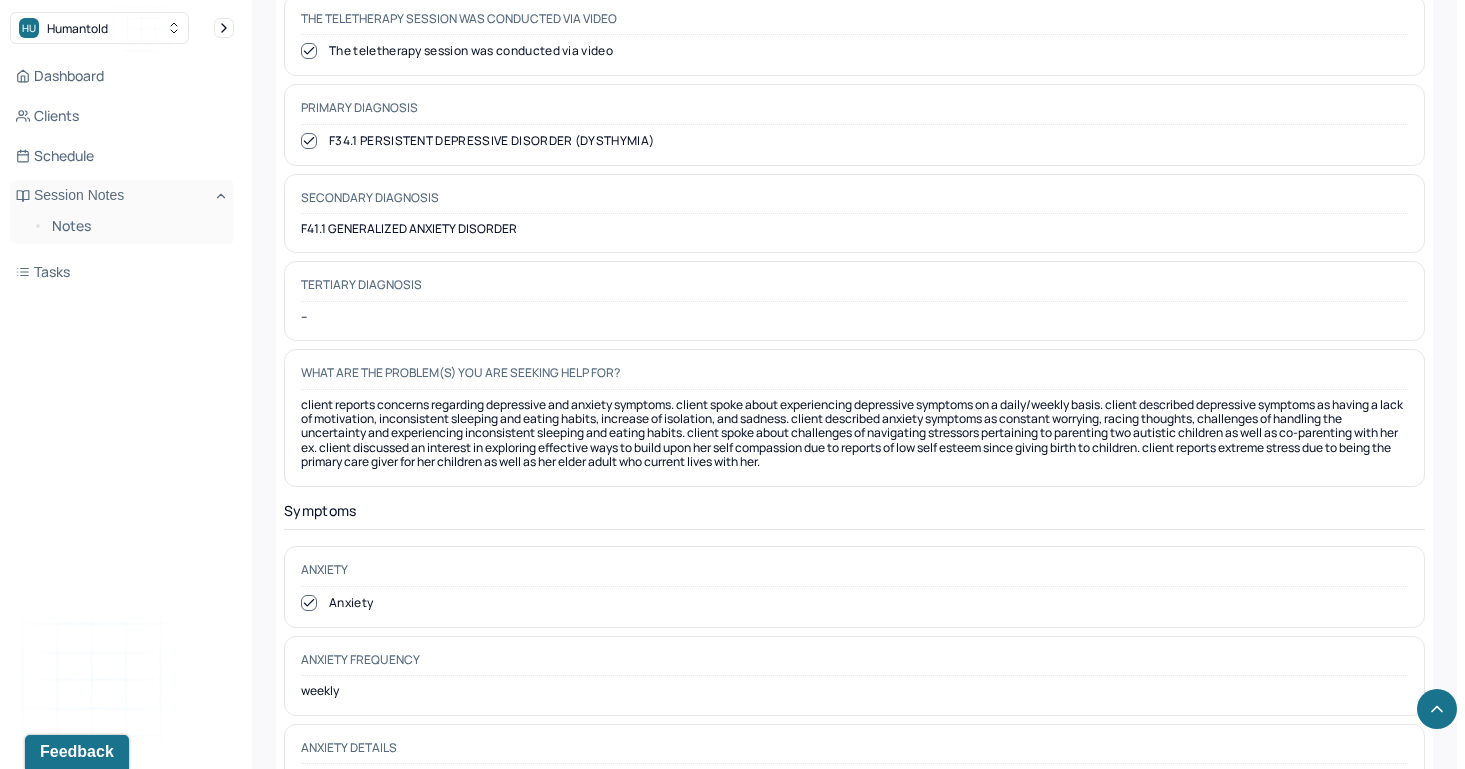 scroll, scrollTop: 1228, scrollLeft: 0, axis: vertical 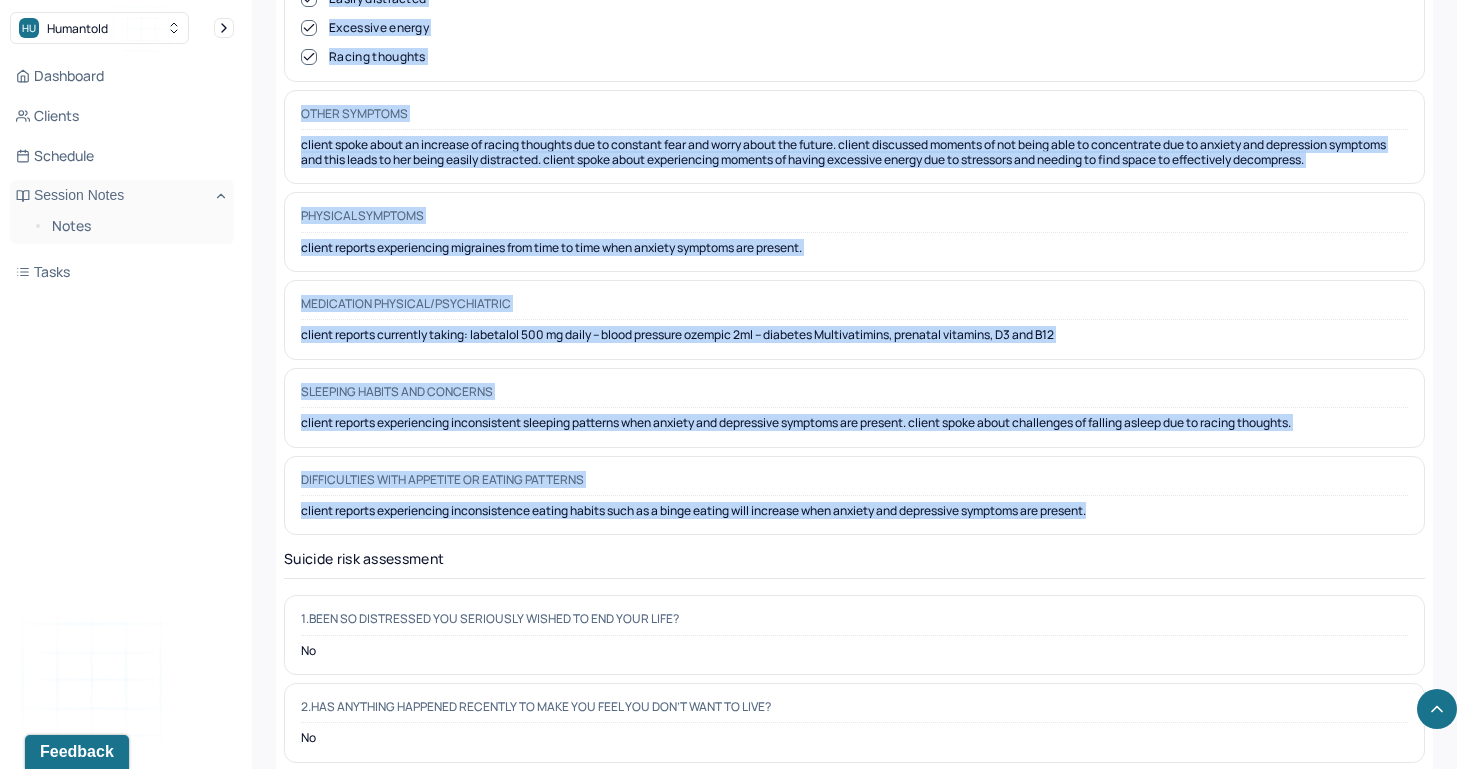 drag, startPoint x: 301, startPoint y: 326, endPoint x: 1175, endPoint y: 501, distance: 891.34784 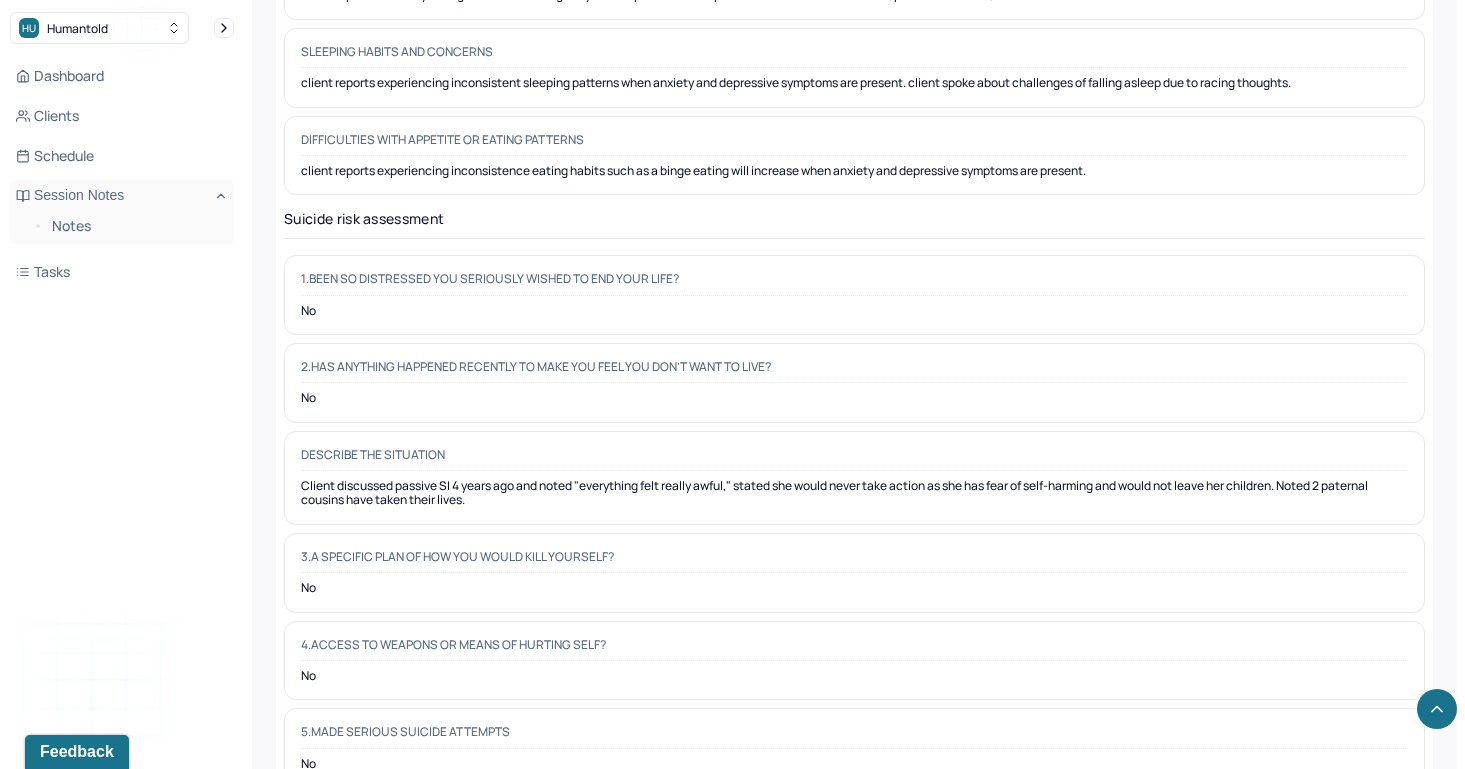 scroll, scrollTop: 3092, scrollLeft: 0, axis: vertical 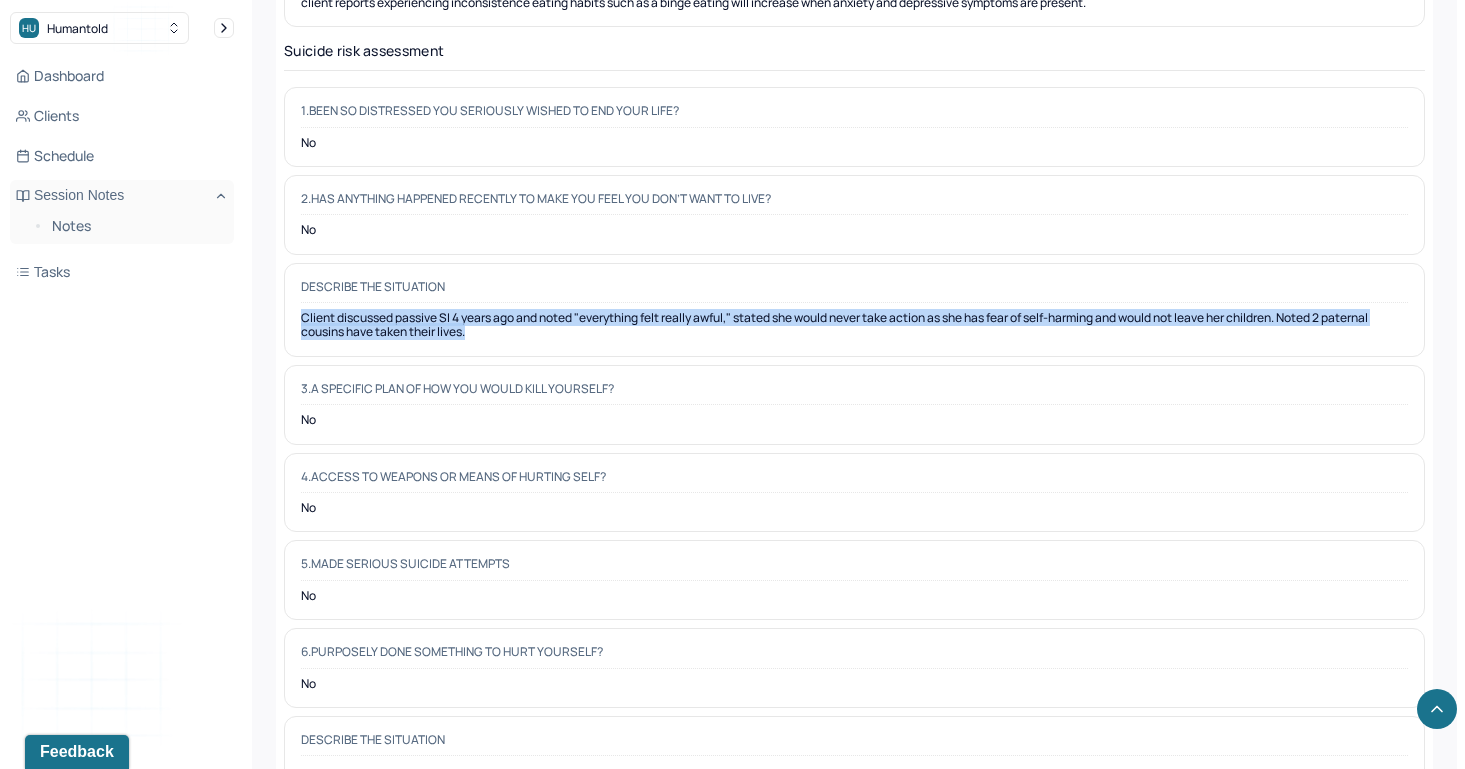 drag, startPoint x: 511, startPoint y: 307, endPoint x: 274, endPoint y: 279, distance: 238.64827 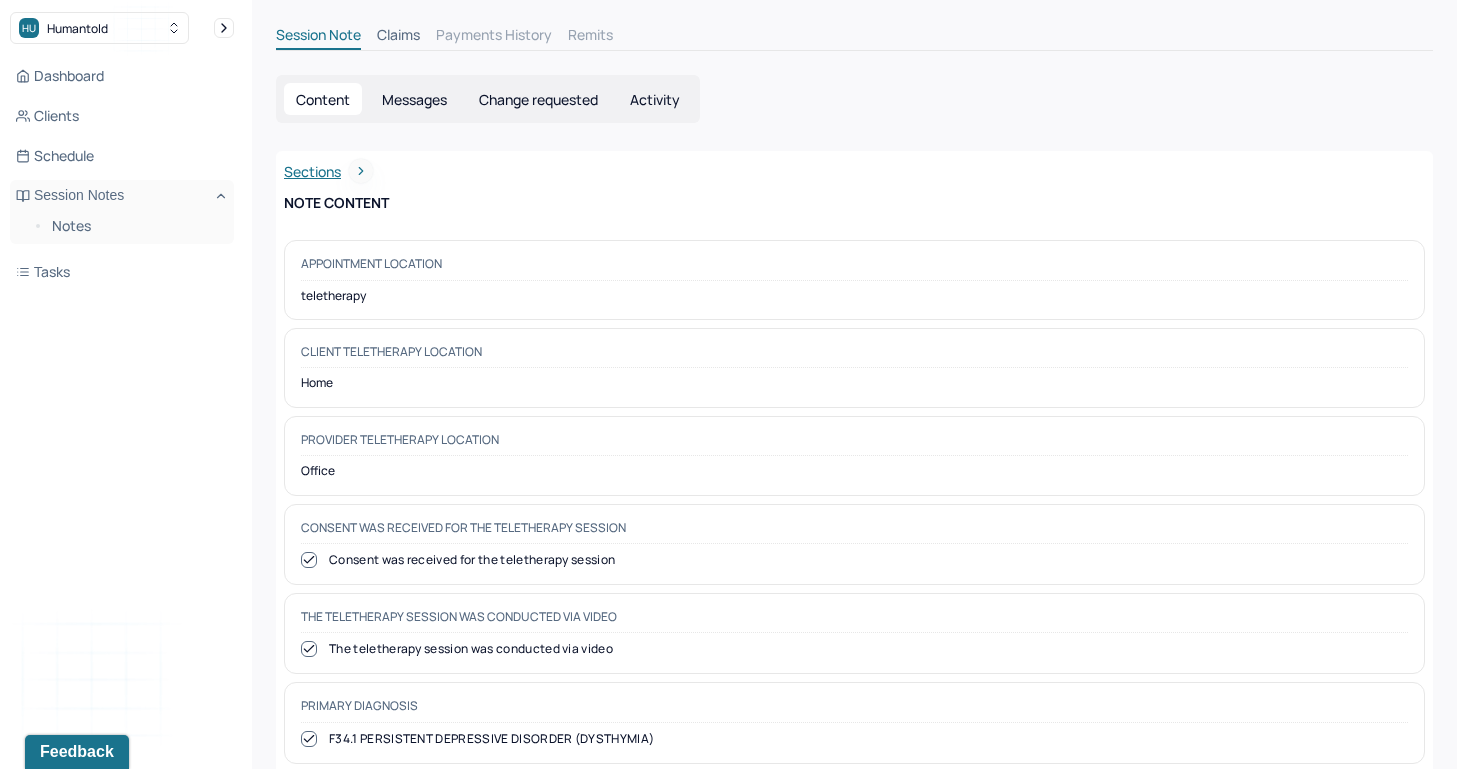 scroll, scrollTop: 0, scrollLeft: 0, axis: both 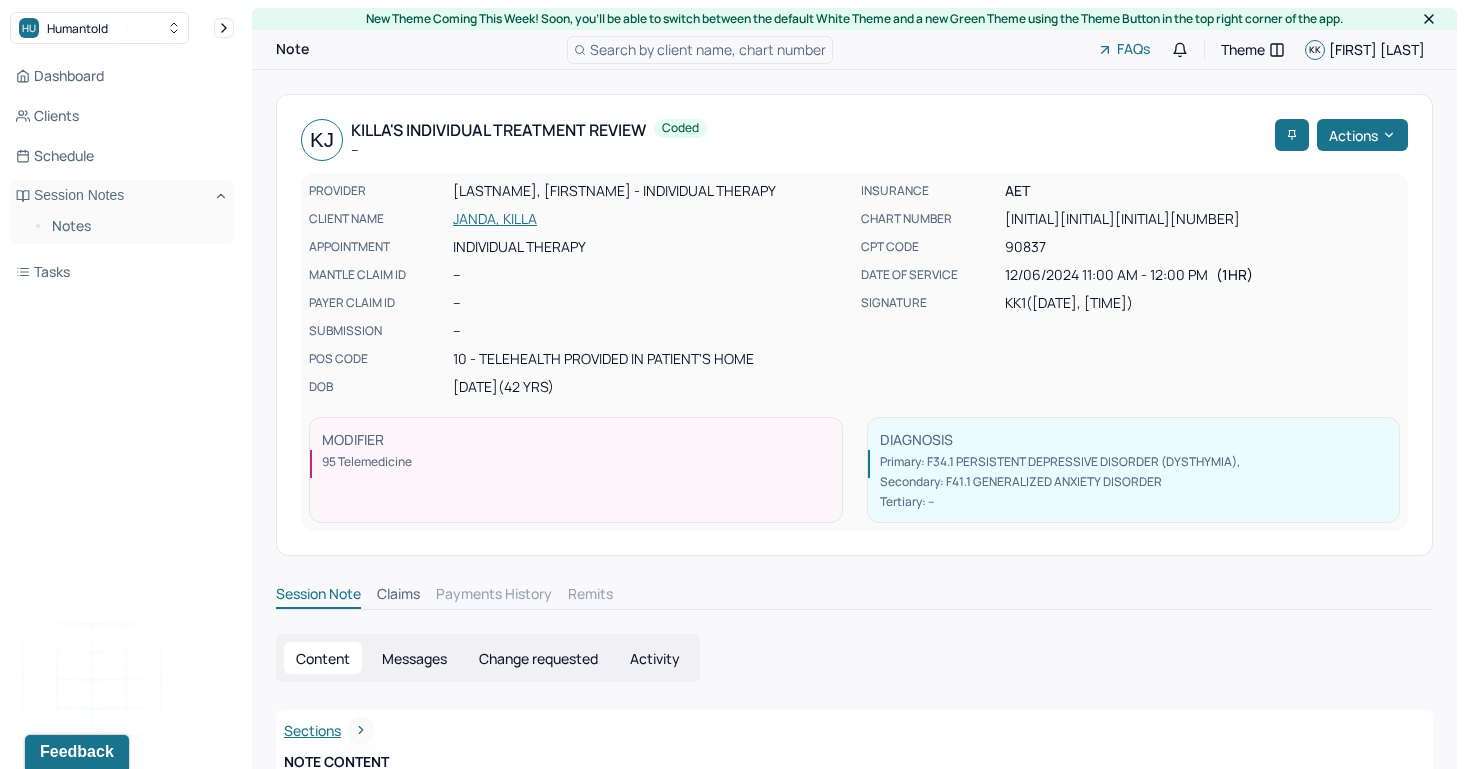 click on "JANDA, KILLA" at bounding box center (651, 219) 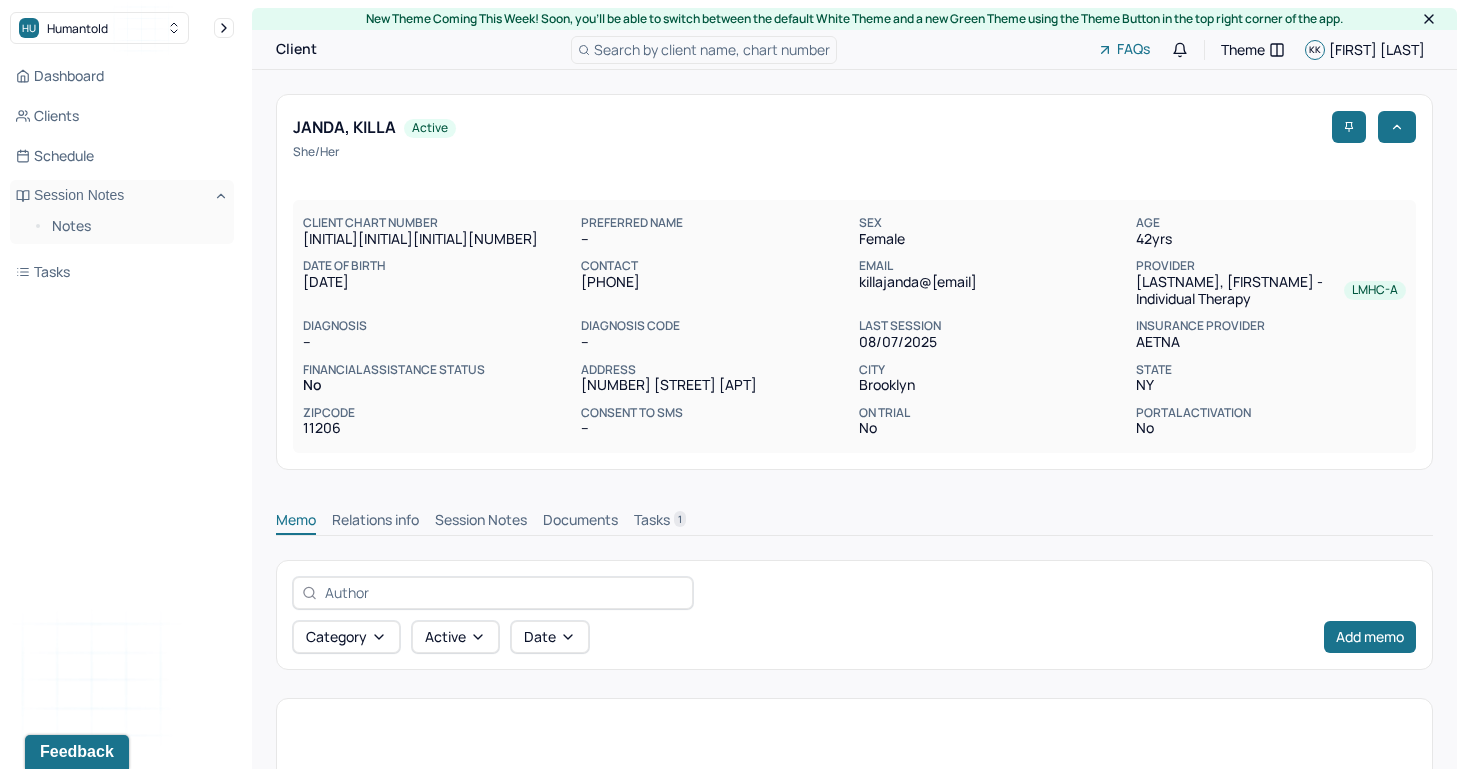 click on "Session Notes" at bounding box center [481, 522] 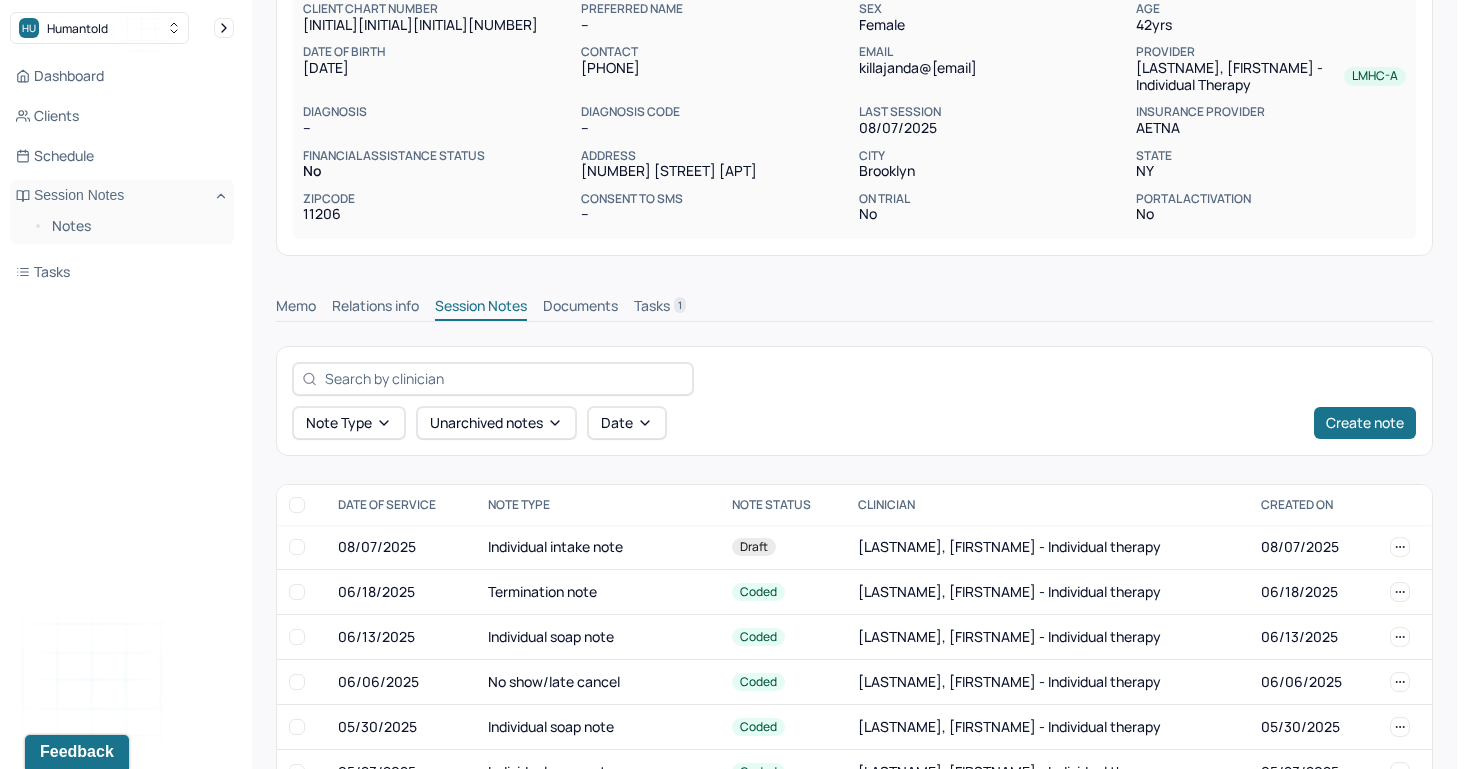 scroll, scrollTop: 559, scrollLeft: 0, axis: vertical 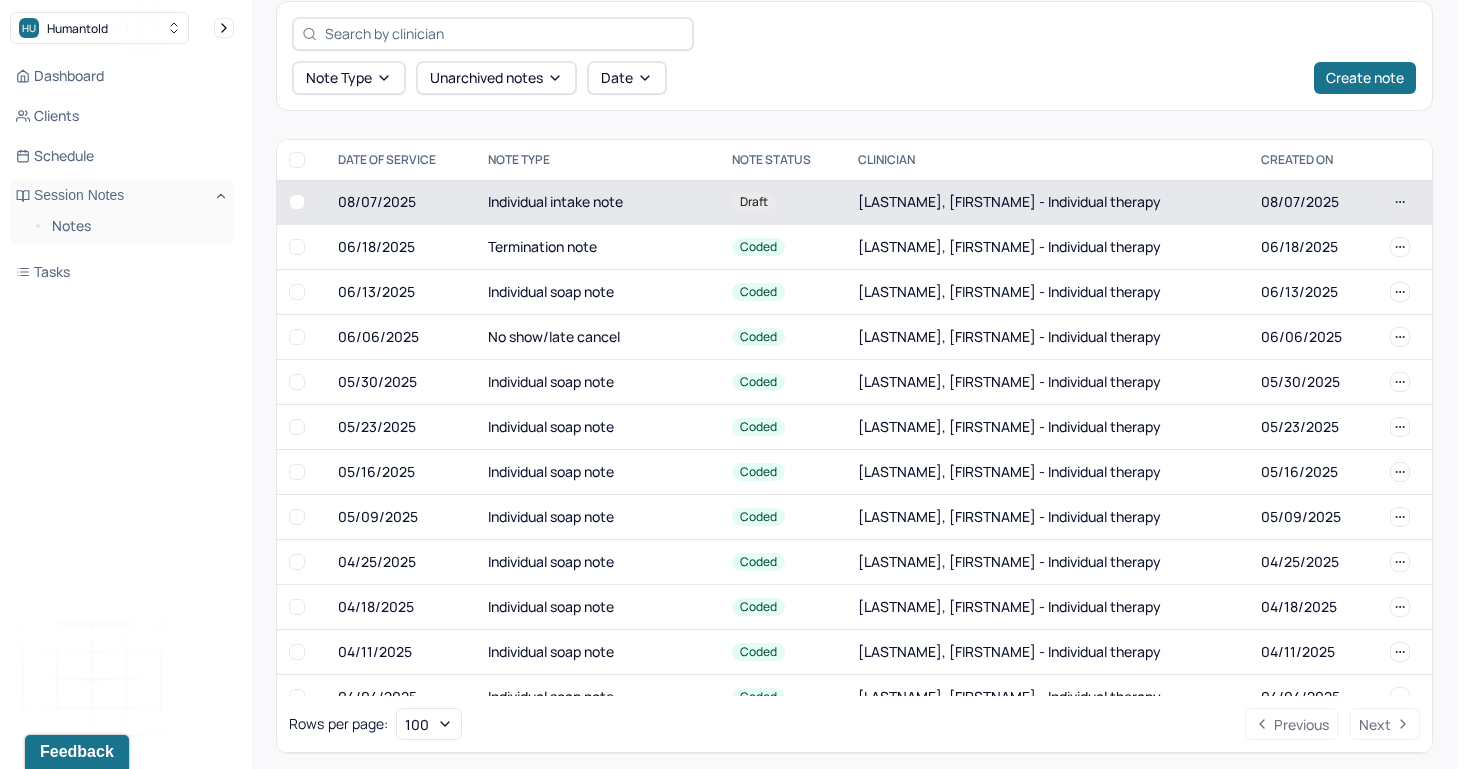 click on "Individual intake note" at bounding box center [598, 202] 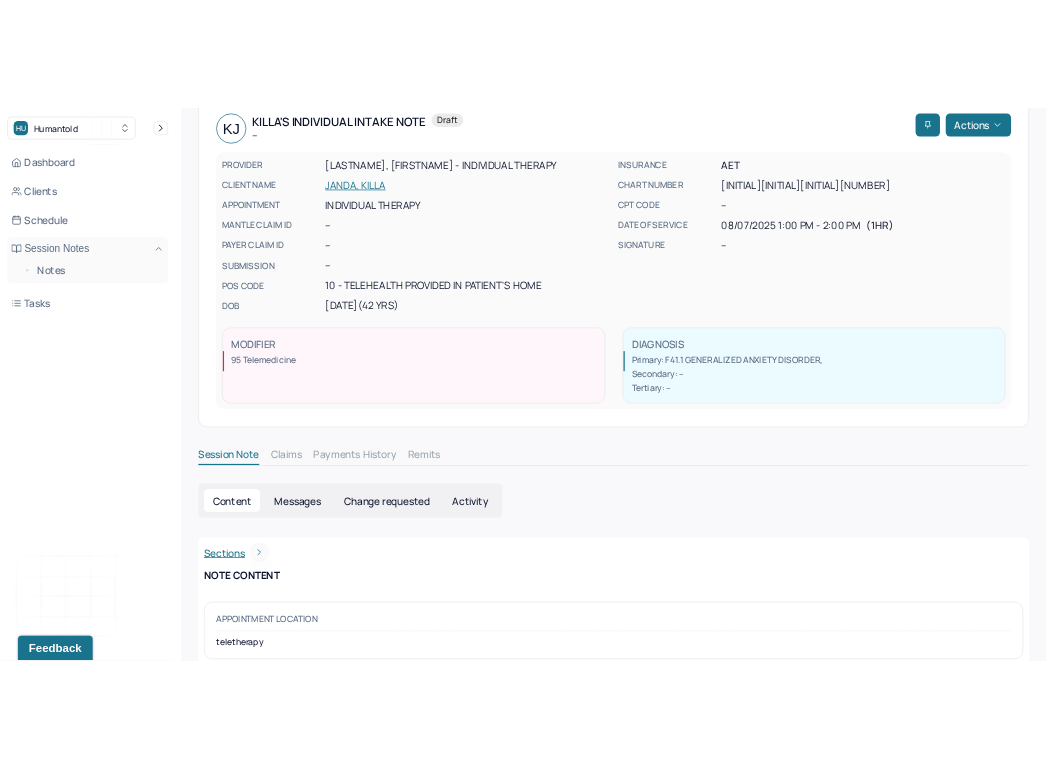 scroll, scrollTop: 0, scrollLeft: 0, axis: both 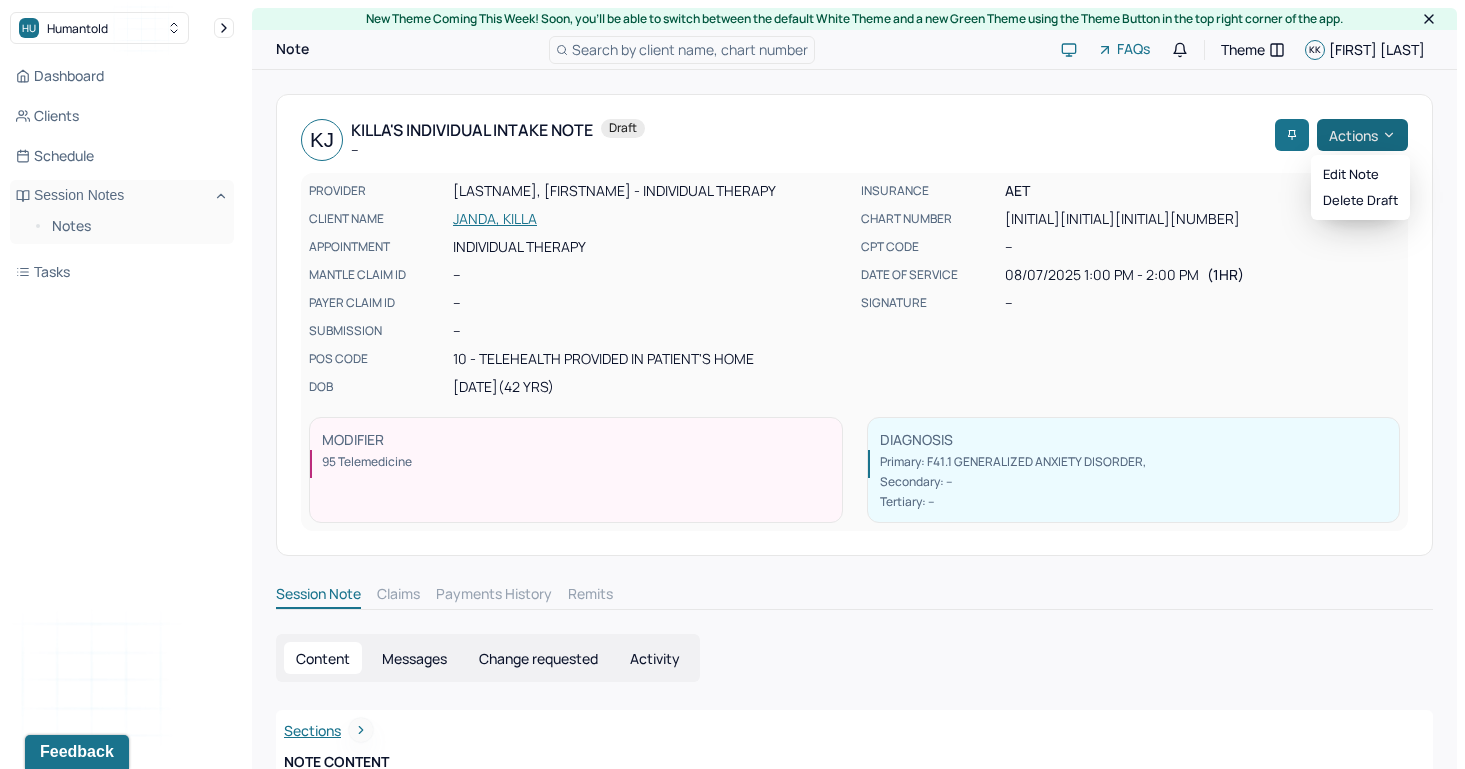 click on "Actions" at bounding box center (1362, 135) 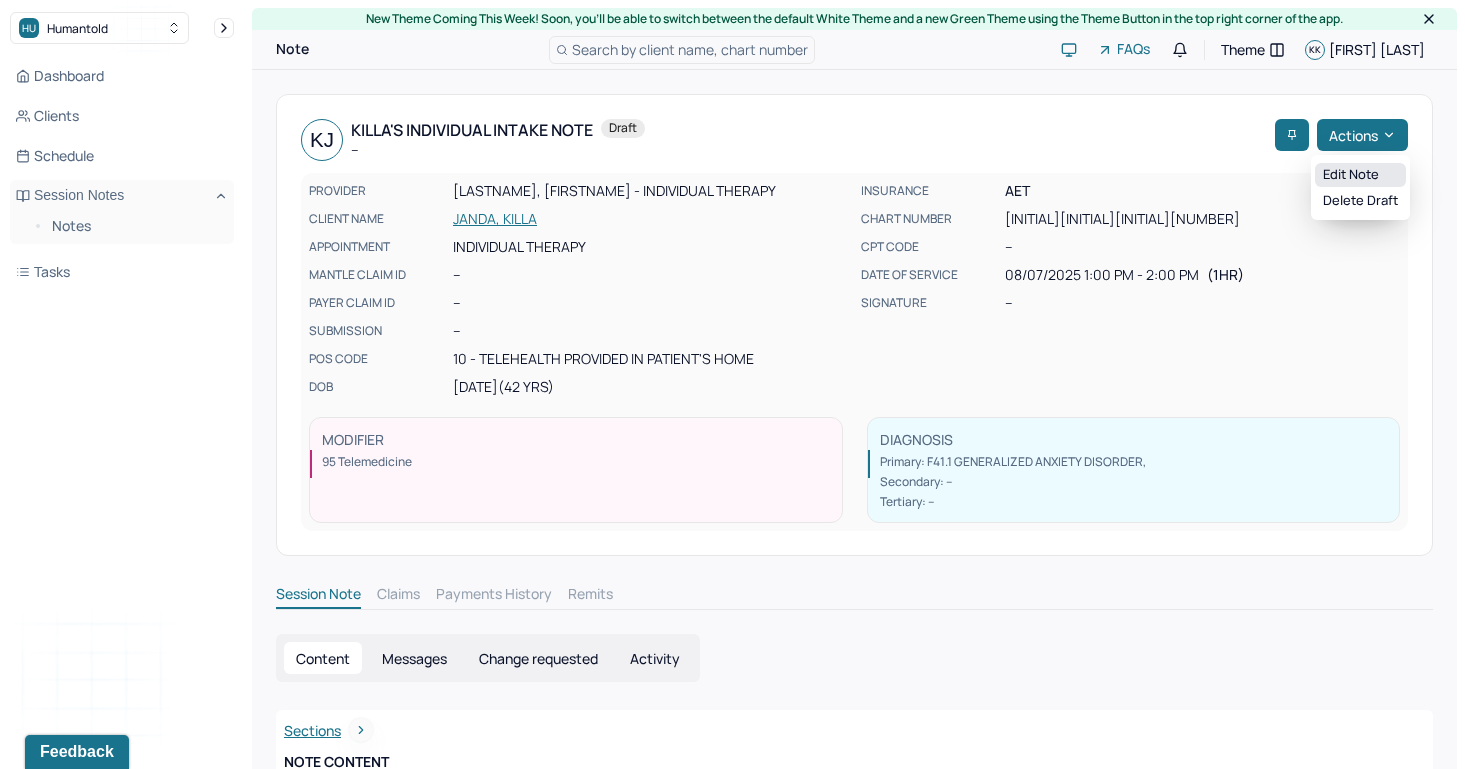 click on "Edit note" at bounding box center [1360, 175] 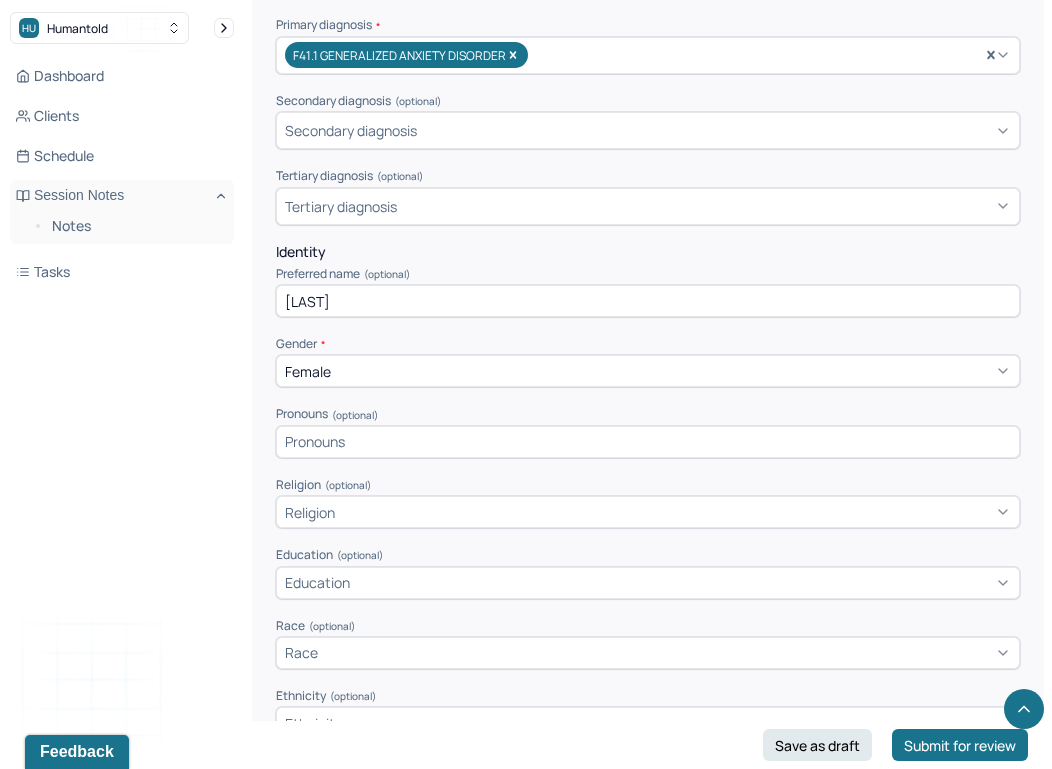 scroll, scrollTop: 721, scrollLeft: 0, axis: vertical 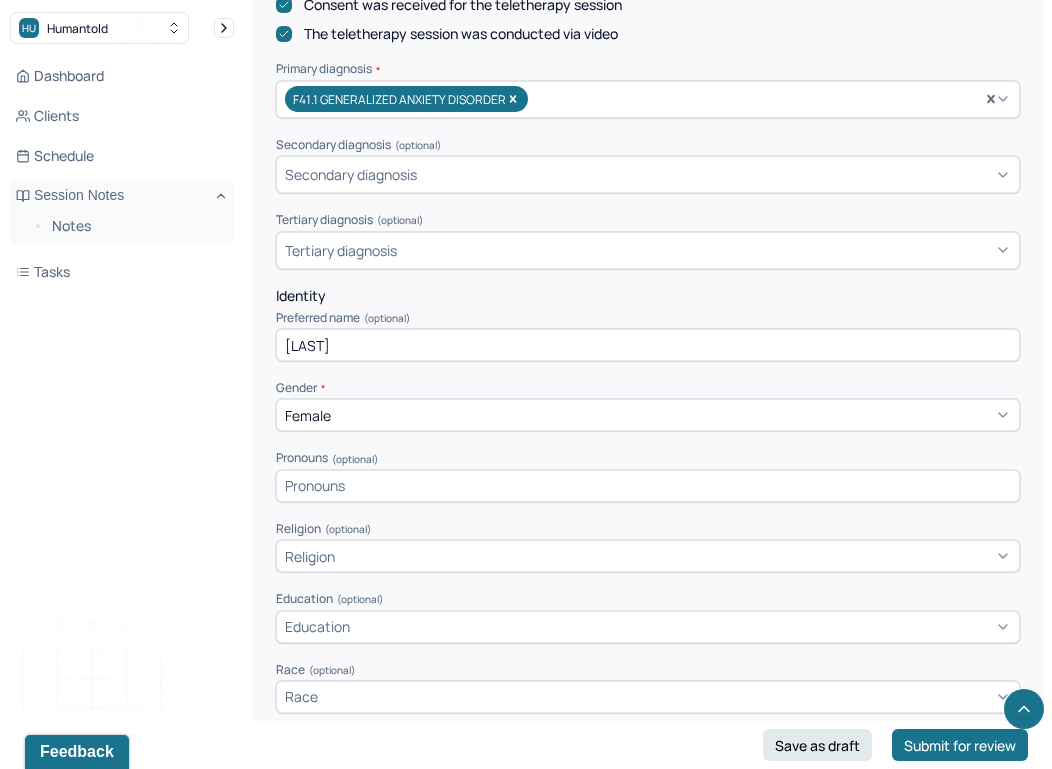 click 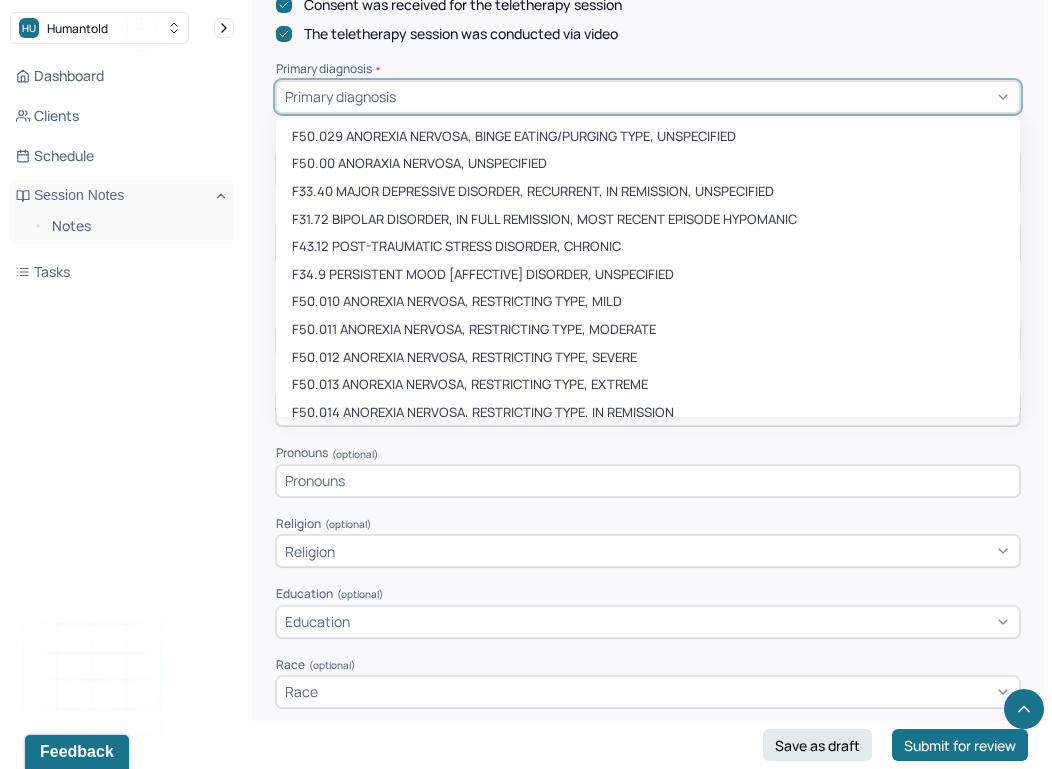 click at bounding box center (705, 96) 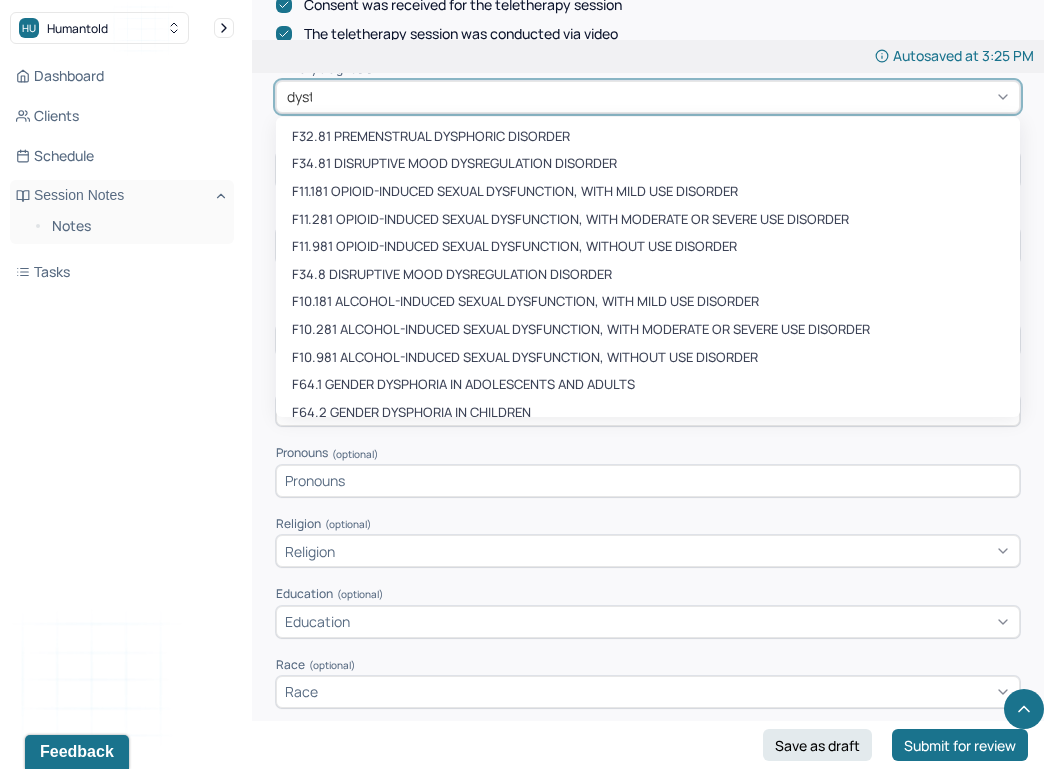 type on "dysth" 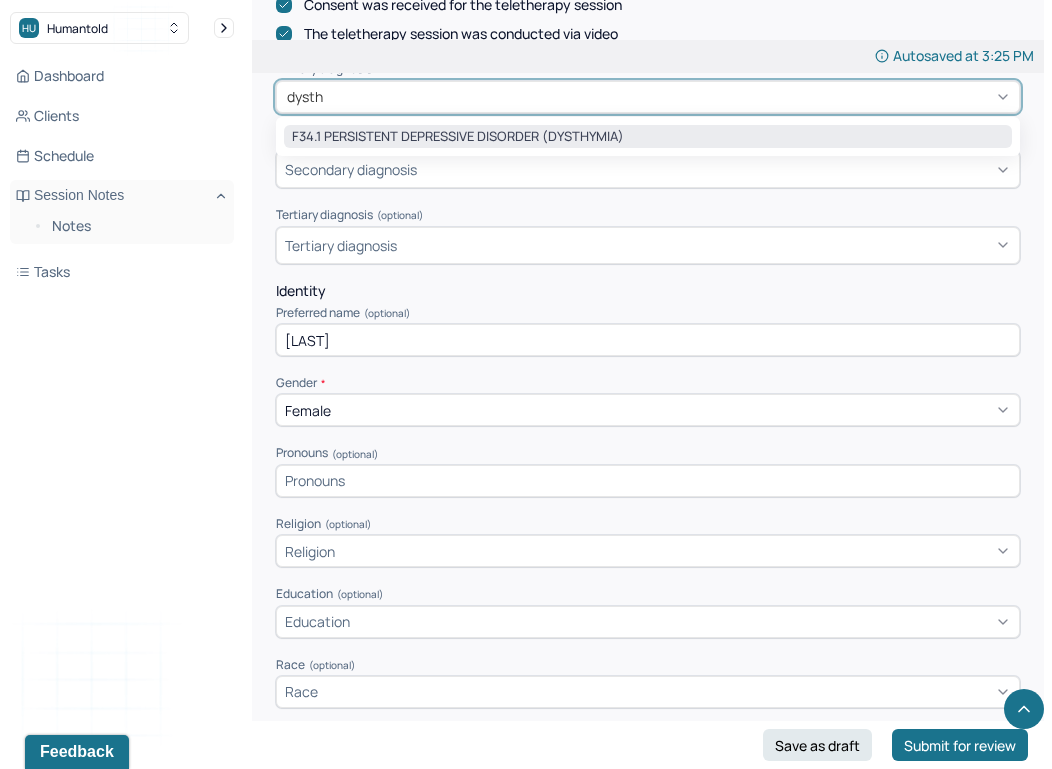 click on "F34.1 PERSISTENT DEPRESSIVE DISORDER (DYSTHYMIA)" at bounding box center [648, 137] 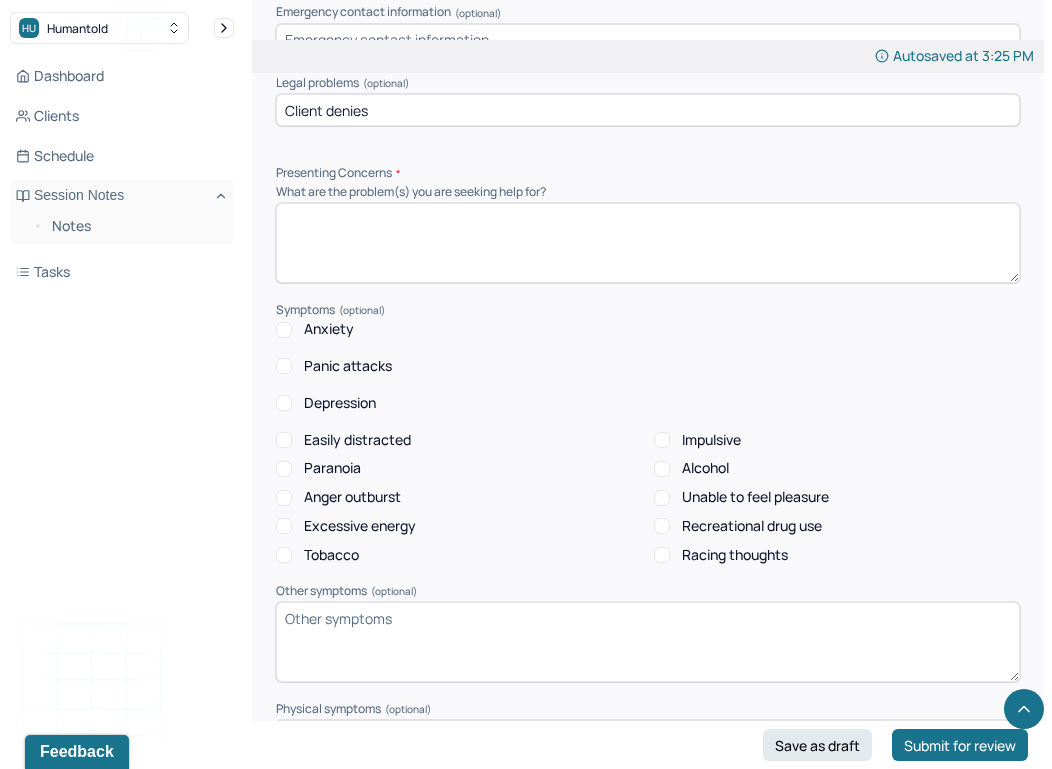 scroll, scrollTop: 1955, scrollLeft: 0, axis: vertical 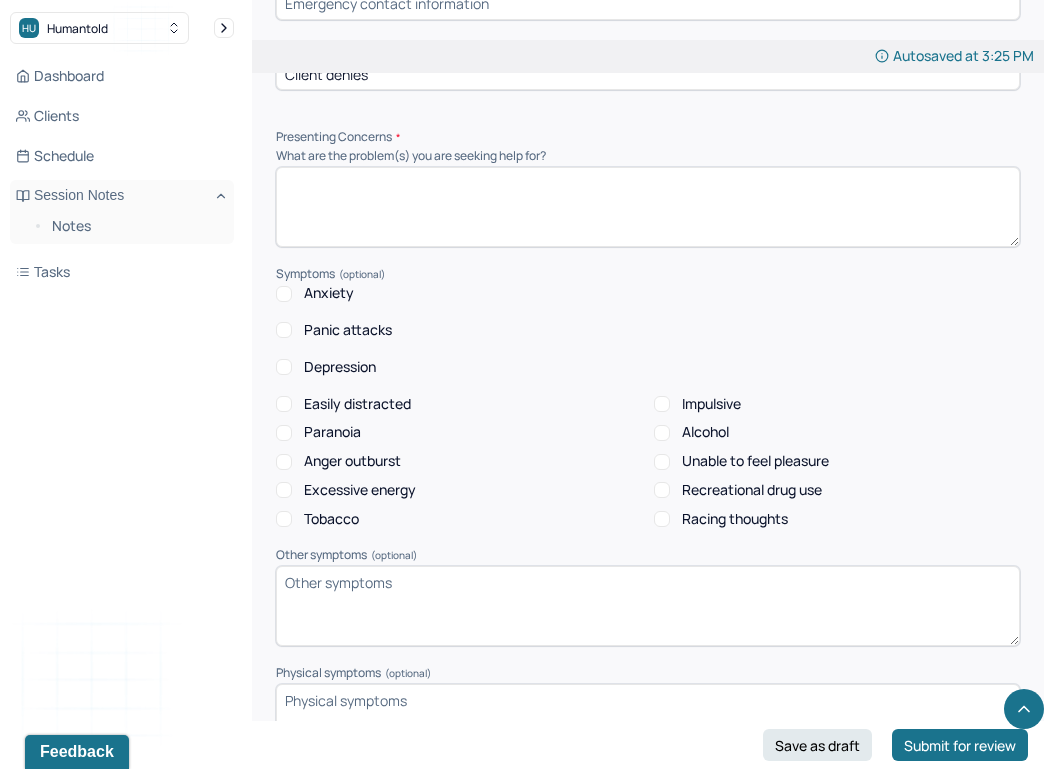 click at bounding box center [648, 207] 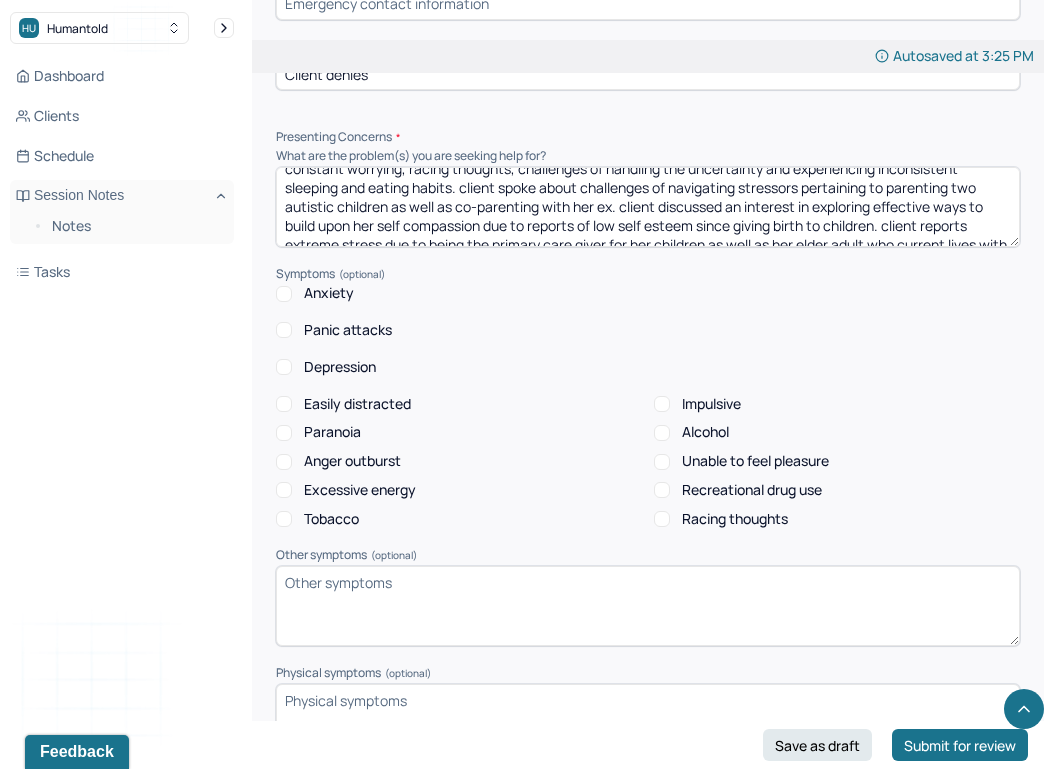 scroll, scrollTop: 73, scrollLeft: 0, axis: vertical 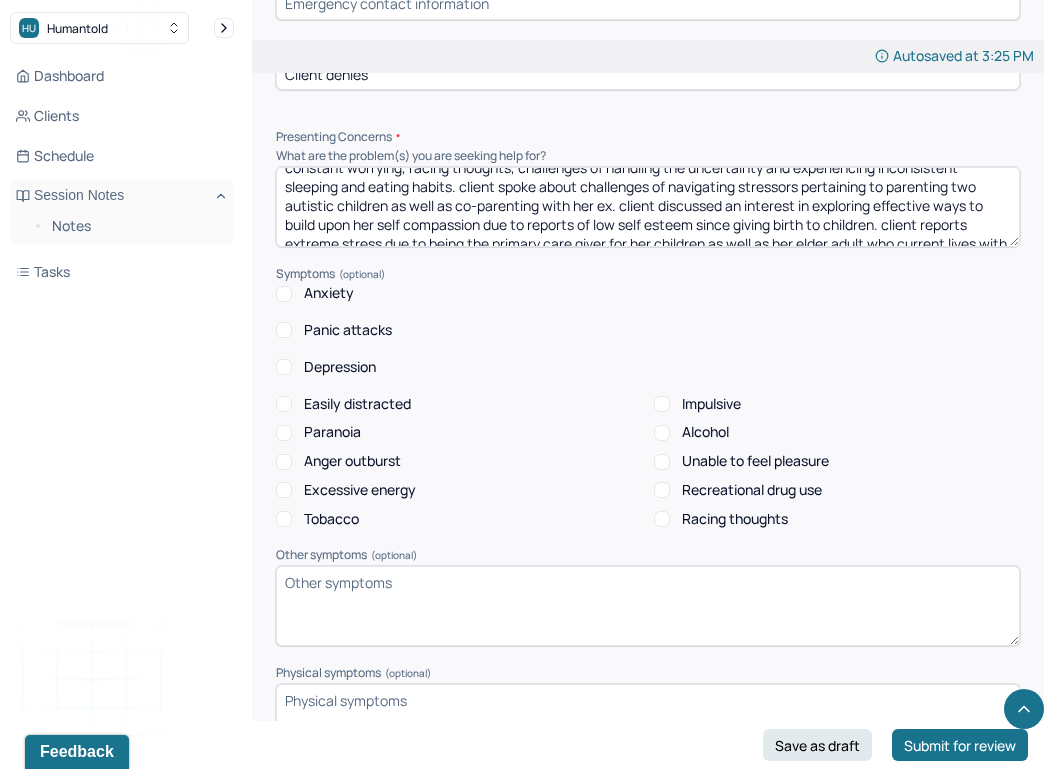 type on "client reports concerns regarding depressive and anxiety symptoms. client spoke about experiencing depressive symptoms on a daily/weekly basis. client described depressive symptoms as having a lack of motivation, inconsistent sleeping and eating habits, increase of isolation, and sadness. client described anxiety symptoms as constant worrying, racing thoughts, challenges of handling the uncertainty and experiencing inconsistent sleeping and eating habits. client spoke about challenges of navigating stressors pertaining to parenting two autistic children as well as co-parenting with her ex. client discussed an interest in exploring effective ways to build upon her self compassion due to reports of low self esteem since giving birth to children. client reports extreme stress due to being the primary care giver for her children as well as her elder adult who current lives with her." 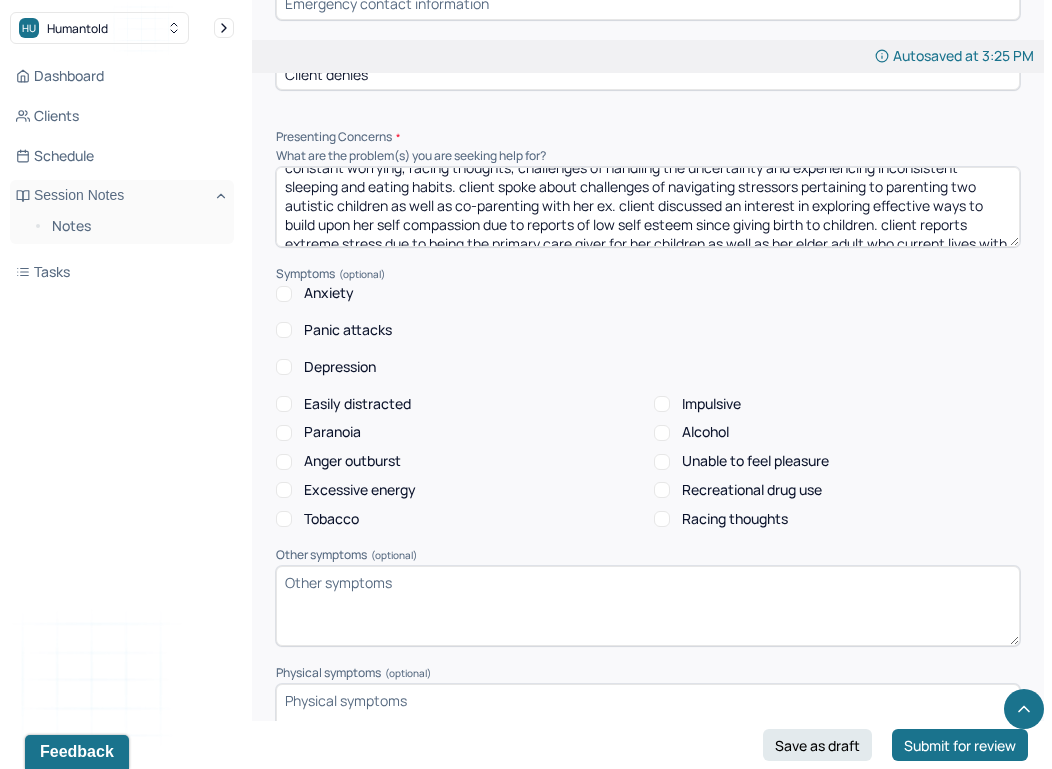click on "Anxiety" at bounding box center [284, 294] 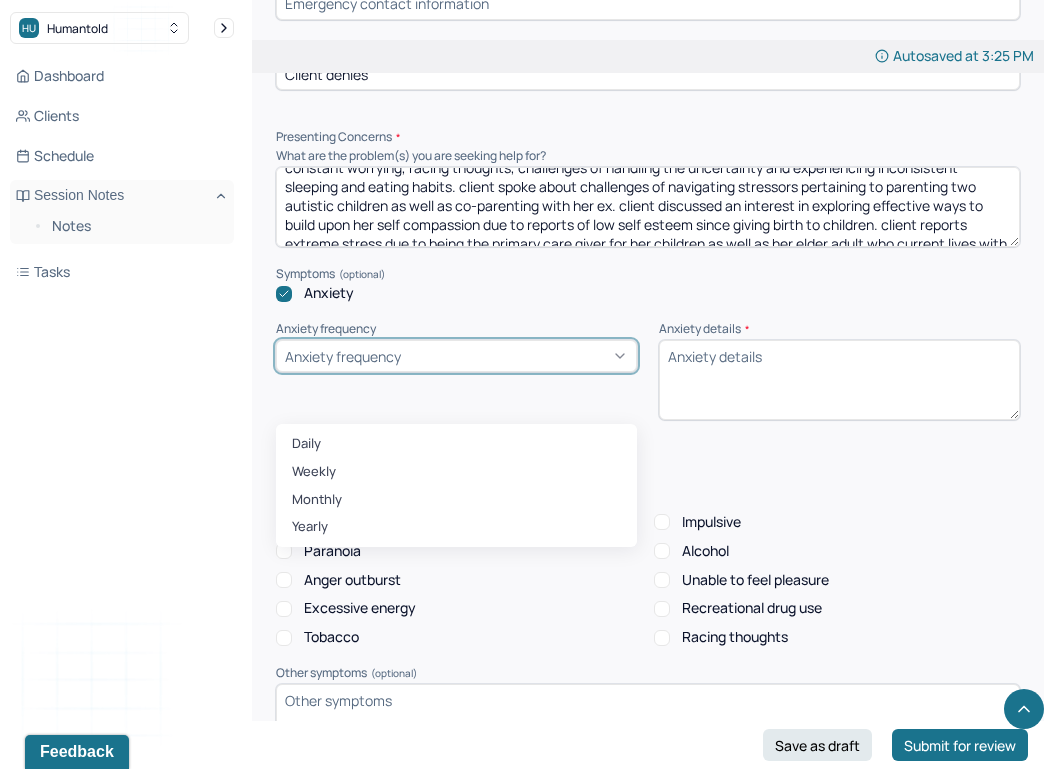 click on "Anxiety frequency" at bounding box center (456, 356) 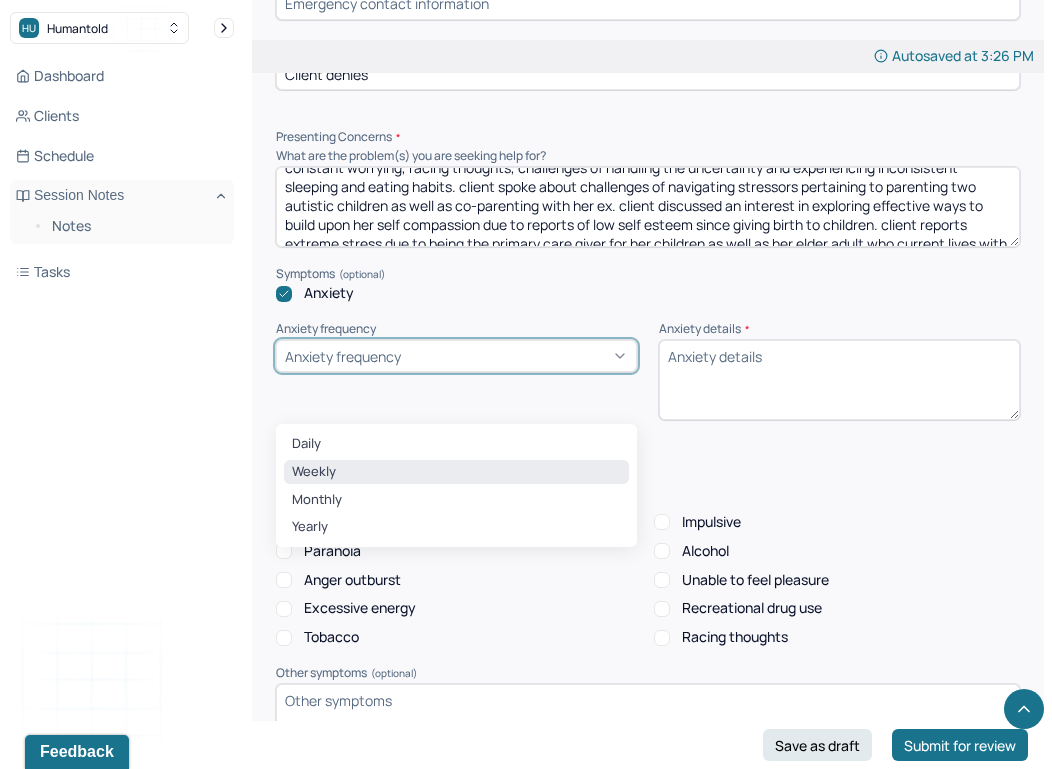 click on "Weekly" at bounding box center [456, 472] 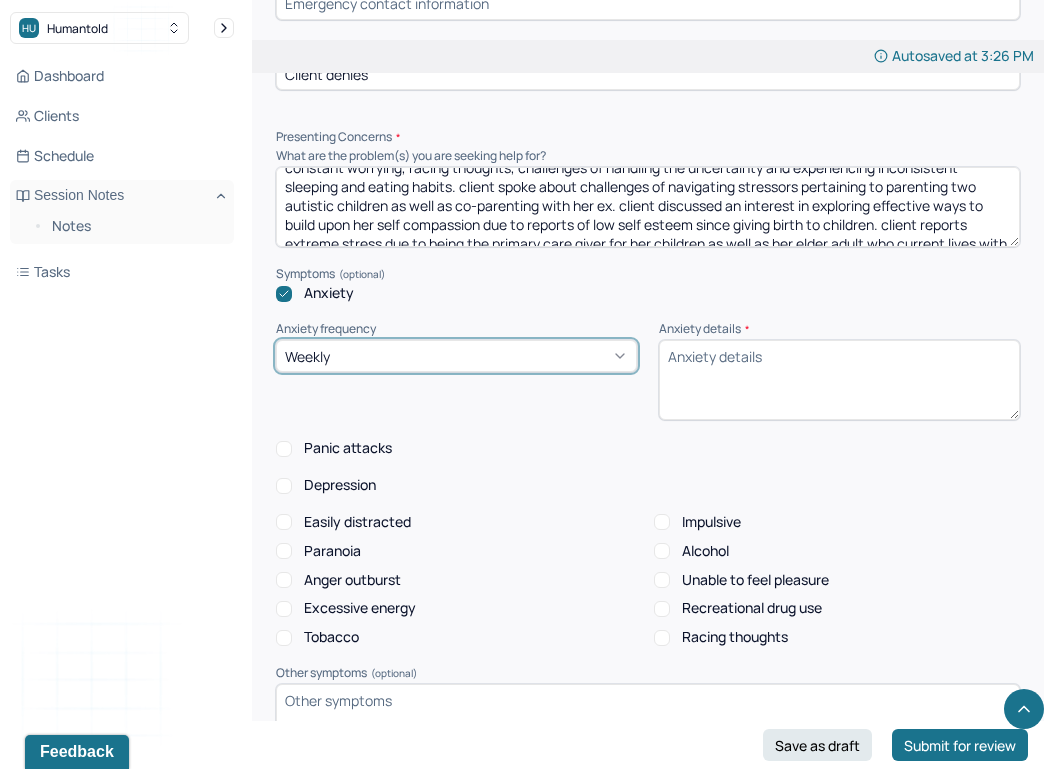click on "Anxiety details *" at bounding box center [839, 380] 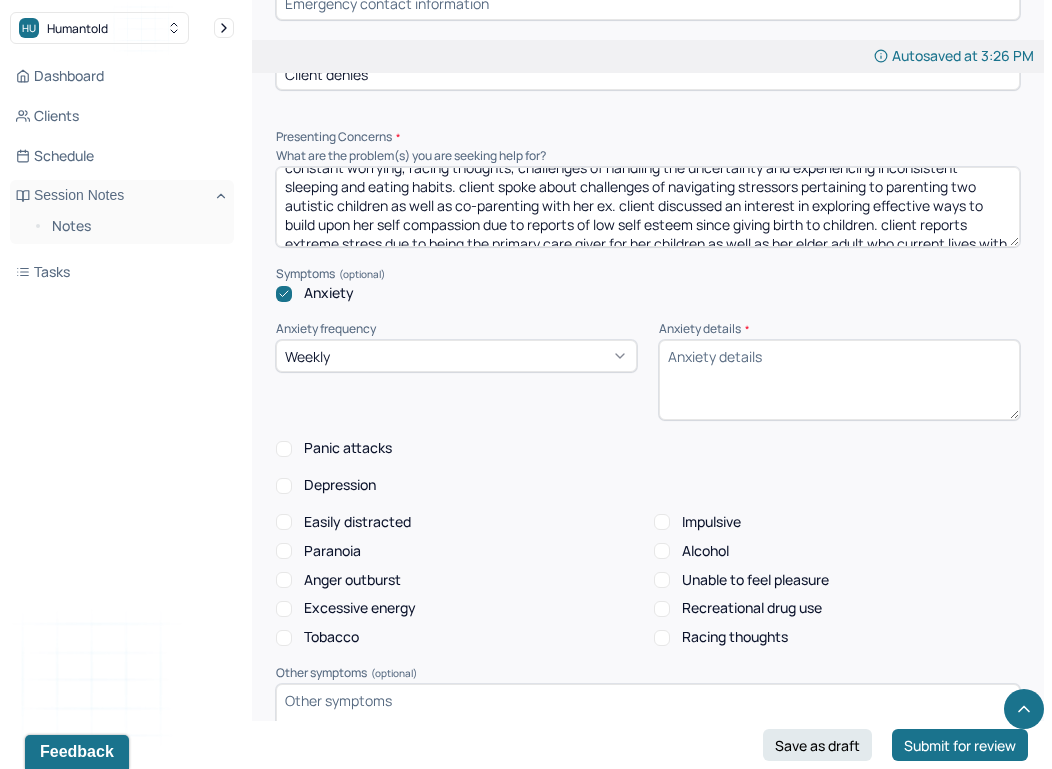 paste on "client reports experiencing racing thoughts, worrying about the future , challenges of effectively coping with uncertainty. client spoke about experiencing inconsistent sleeping and eating habits when anxiety symptoms were present." 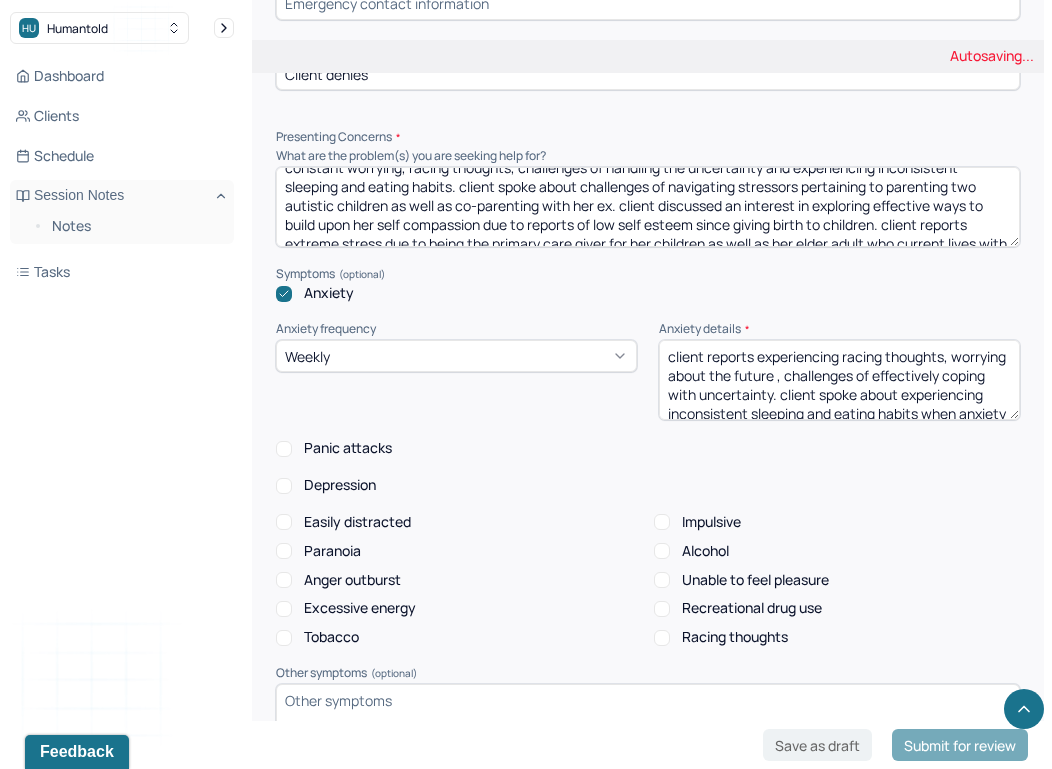 scroll, scrollTop: 22, scrollLeft: 0, axis: vertical 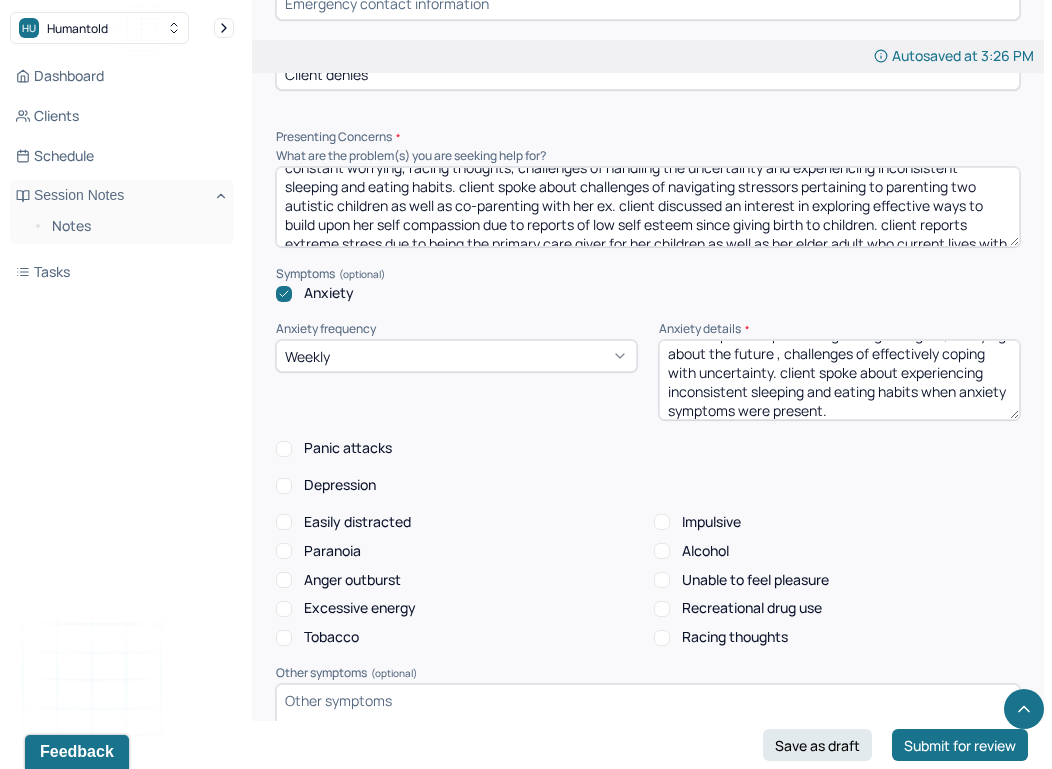 type on "client reports experiencing racing thoughts, worrying about the future , challenges of effectively coping with uncertainty. client spoke about experiencing inconsistent sleeping and eating habits when anxiety symptoms were present." 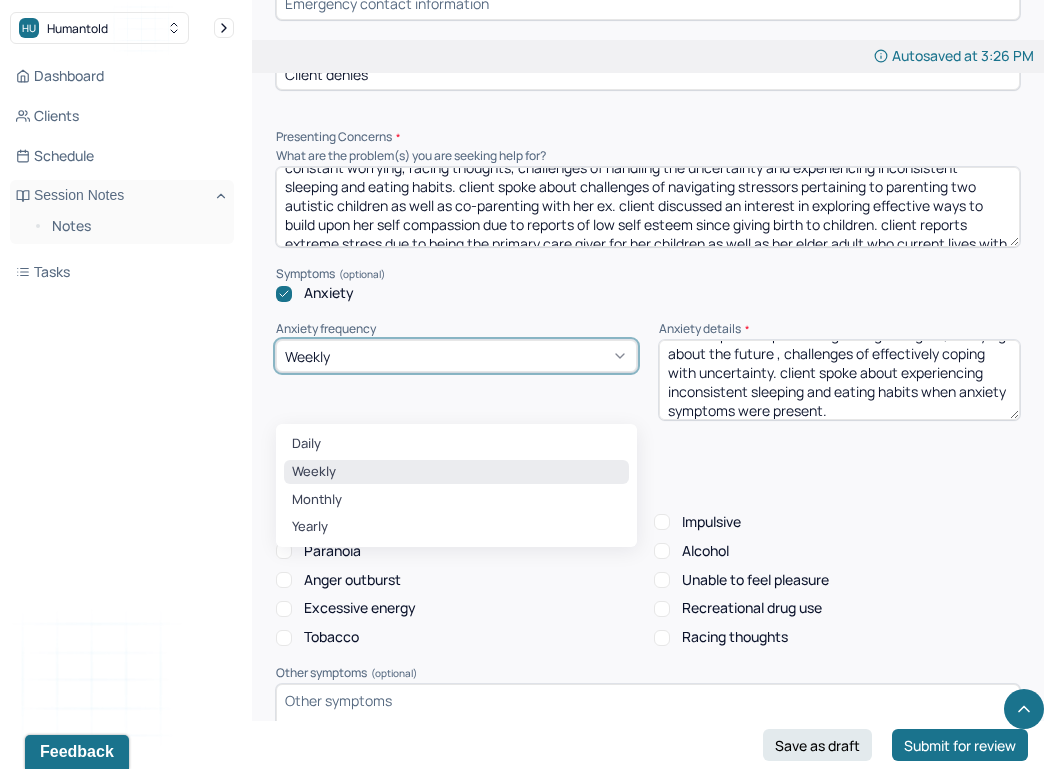 click on "Weekly" at bounding box center [456, 356] 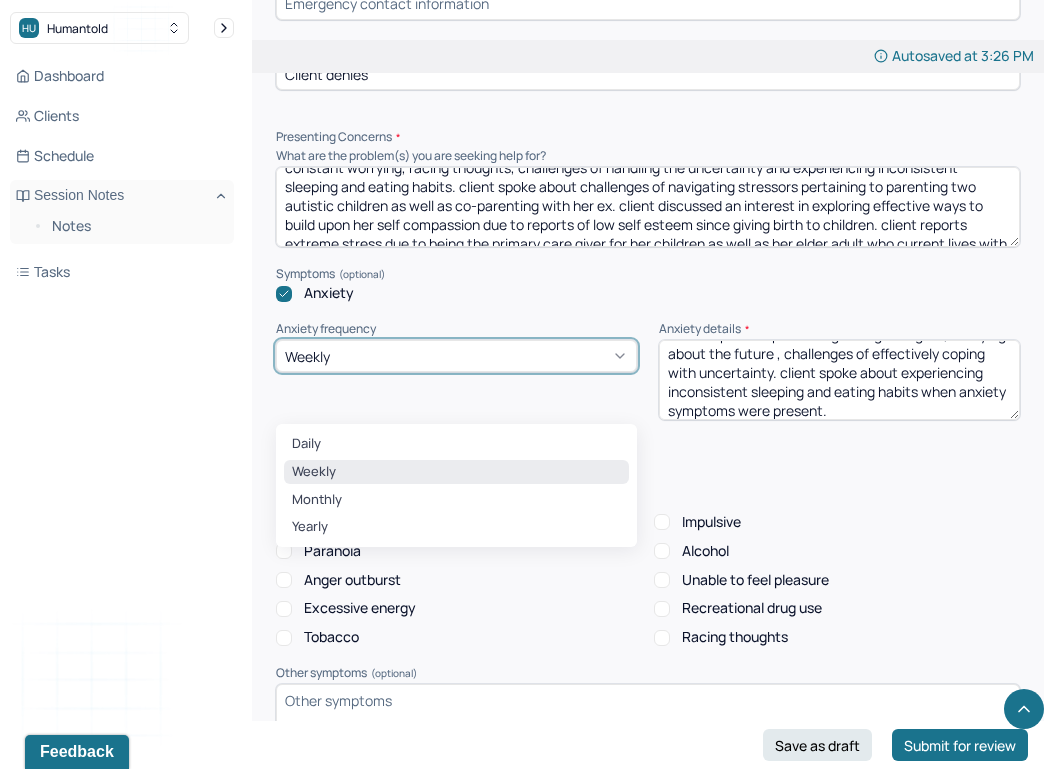 click on "Weekly" at bounding box center (456, 472) 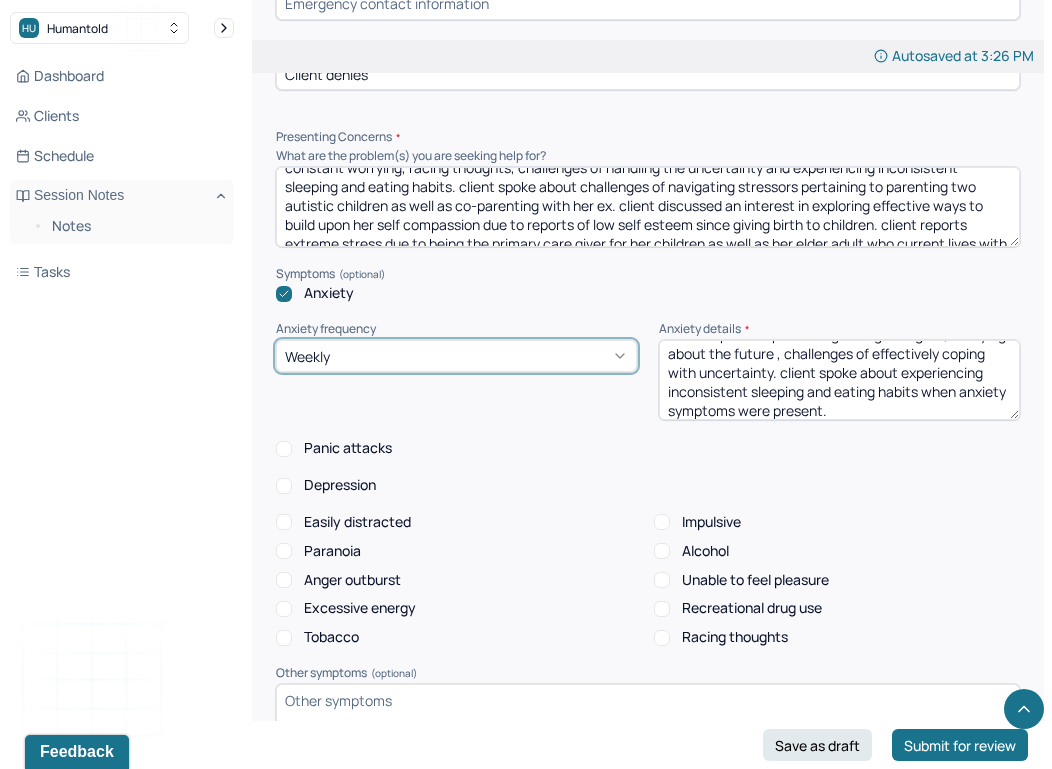 click on "client reports experiencing racing thoughts, worrying about the future , challenges of effectively coping with uncertainty. client spoke about experiencing inconsistent sleeping and eating habits when anxiety symptoms were present." at bounding box center [839, 380] 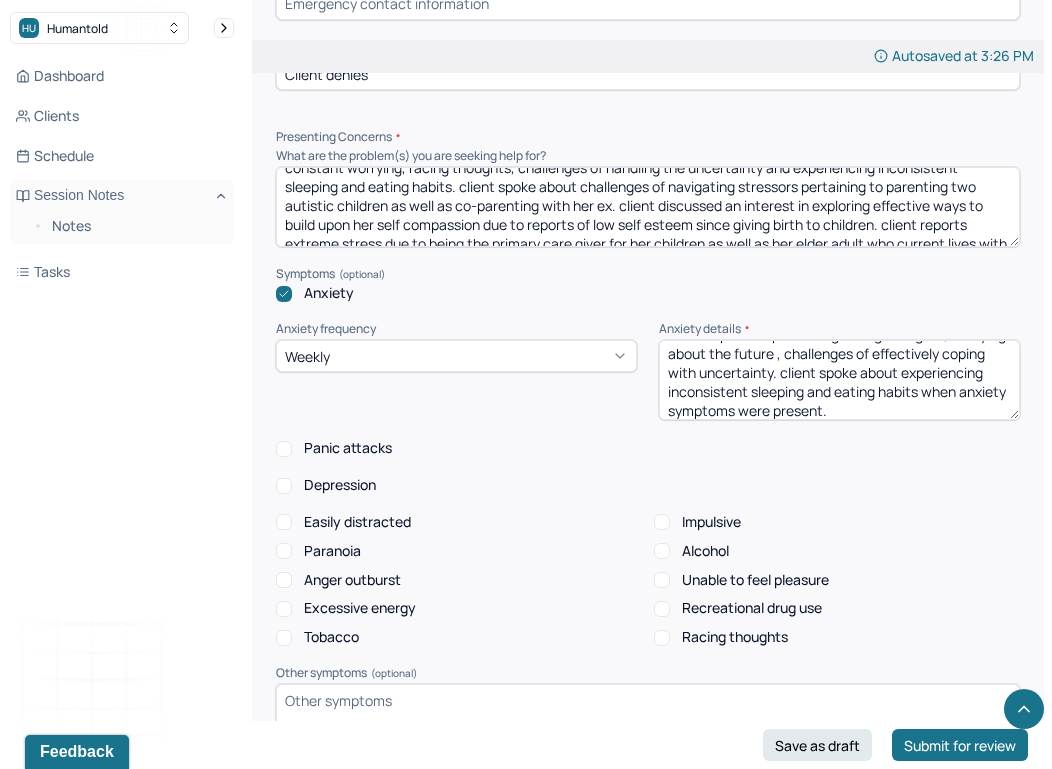 scroll, scrollTop: 0, scrollLeft: 0, axis: both 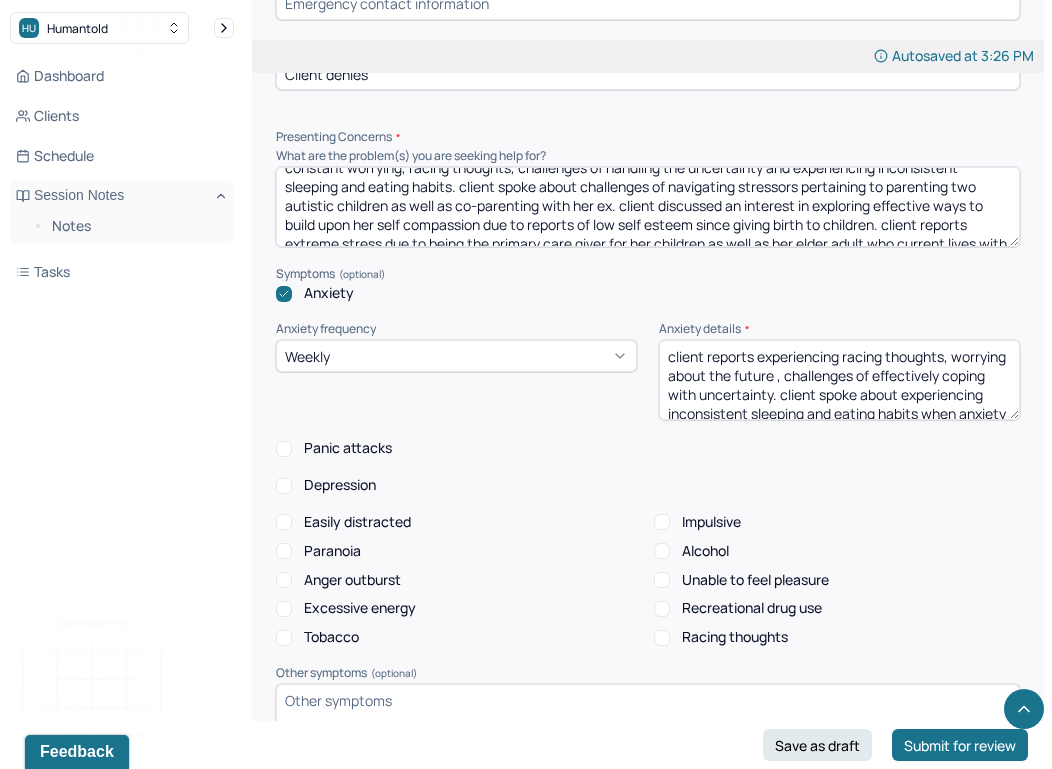 click on "Depression" at bounding box center [284, 486] 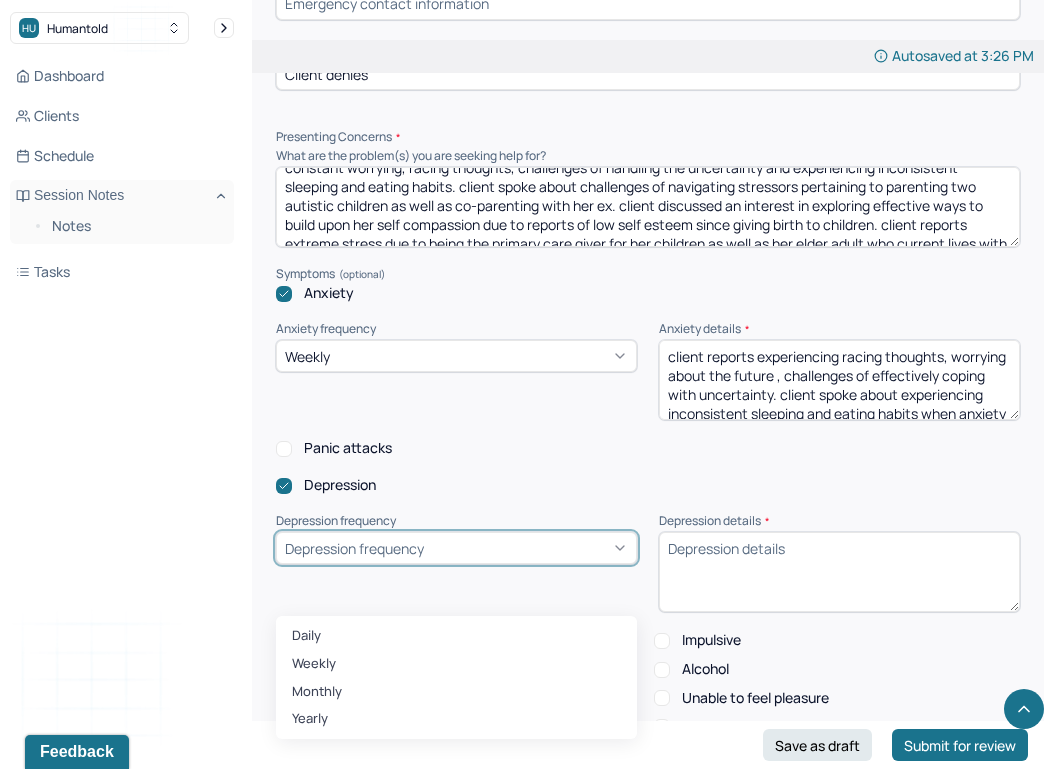 click on "Depression frequency" at bounding box center [354, 548] 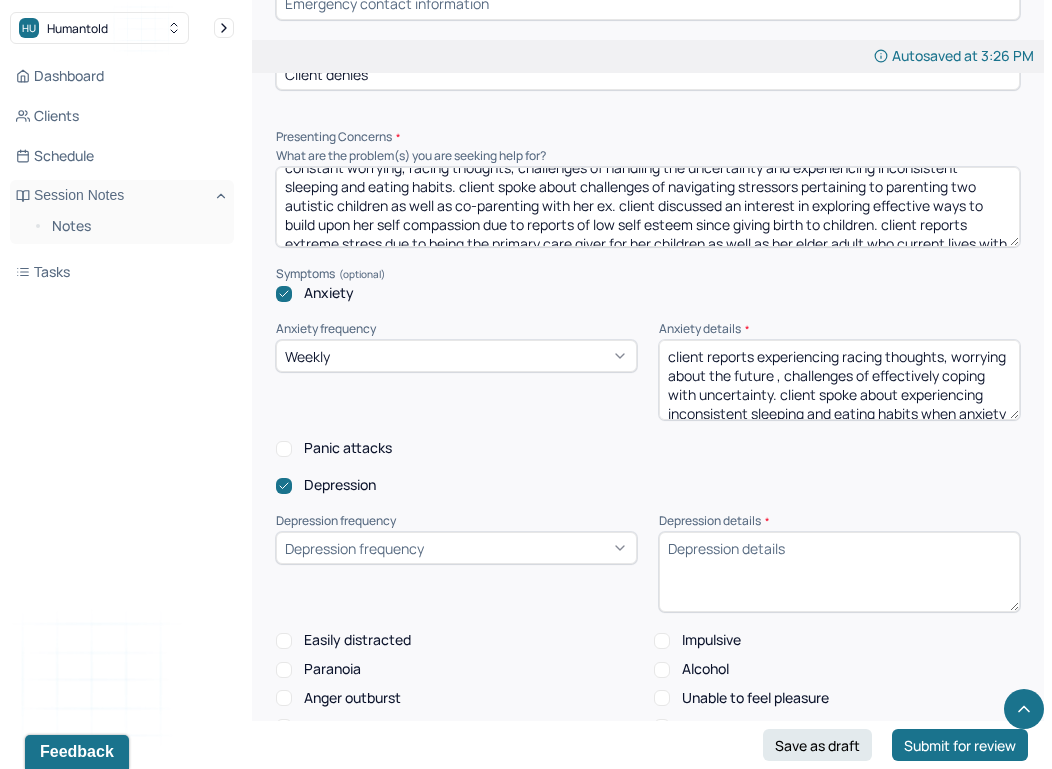 click on "Depression frequency" at bounding box center (354, 548) 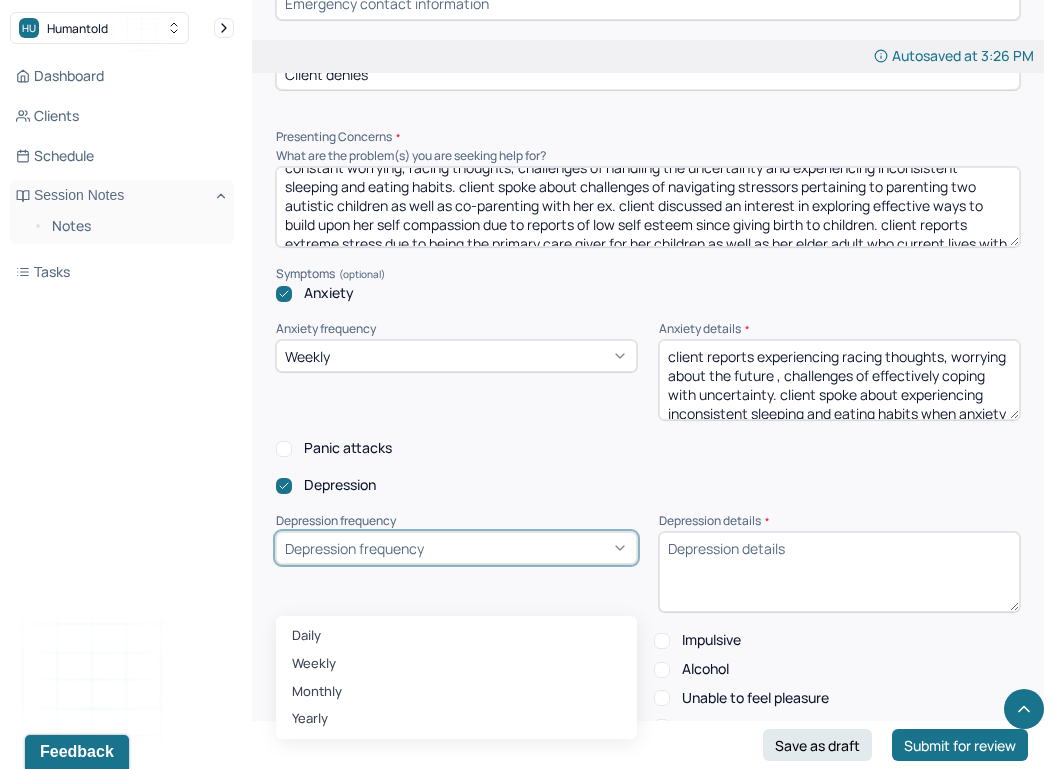click 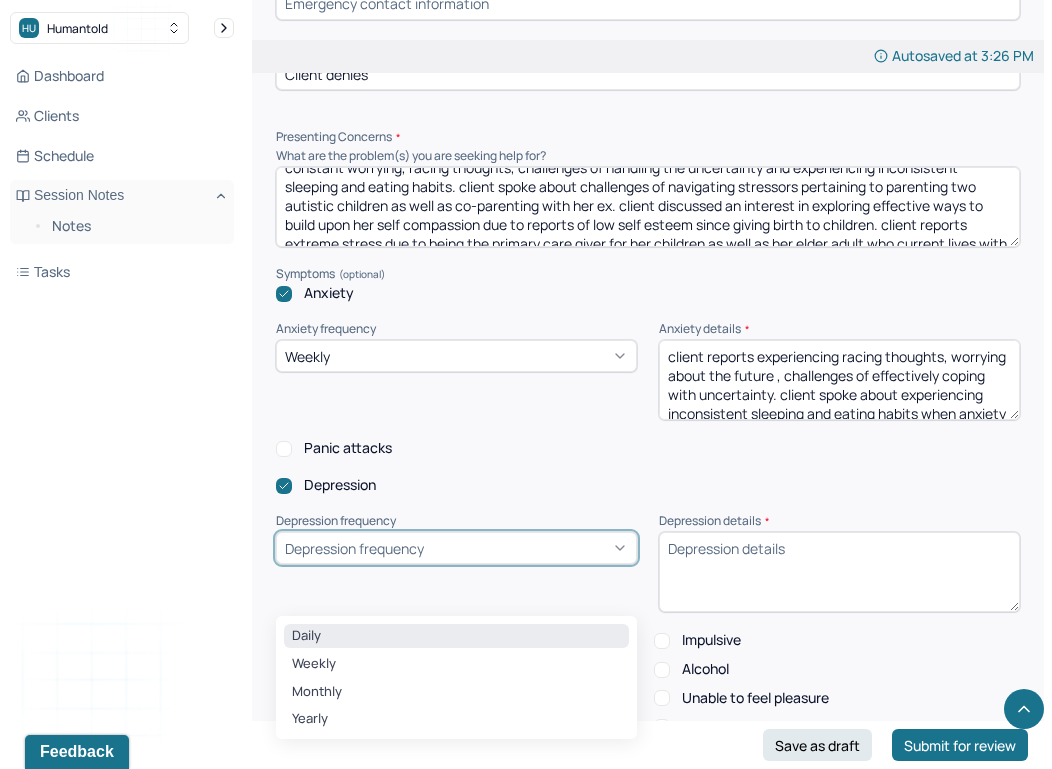 click on "Daily" at bounding box center [456, 636] 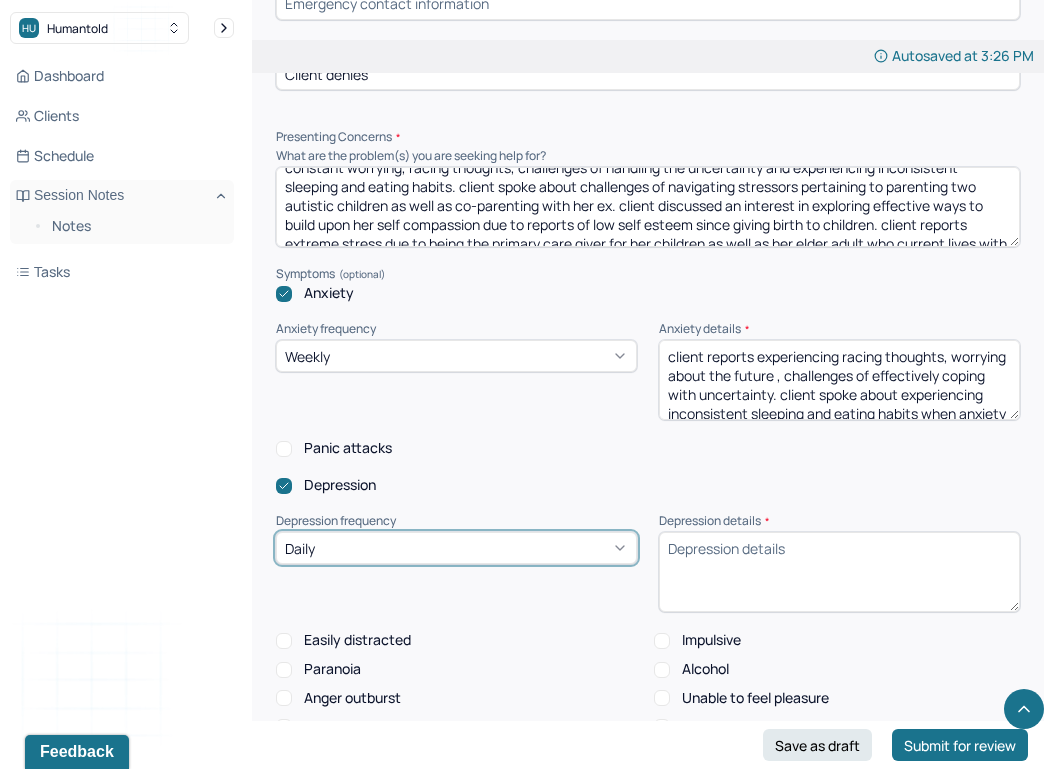 click on "Depression details *" at bounding box center [839, 572] 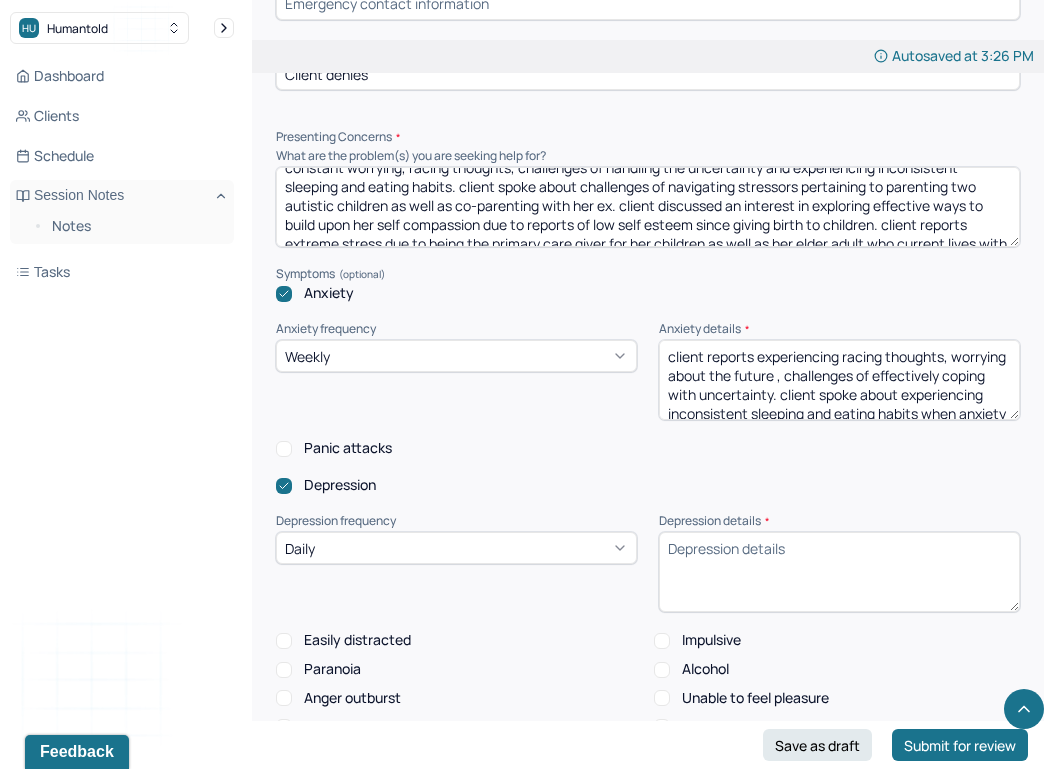 paste on "client reports experiencing moments of sadness, lack of motivation, feelings of guilt and self-doubt on a weekly basis. client spoke about inconsistent sleeping and eating habits when depressive symptoms were present." 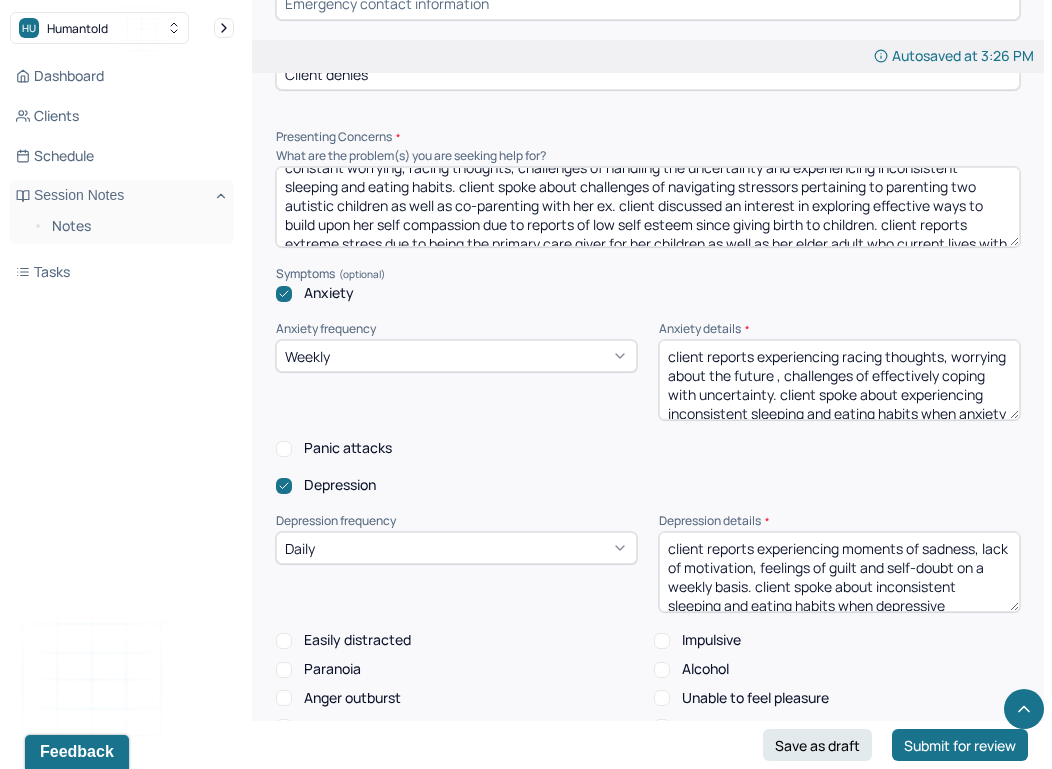 scroll, scrollTop: 28, scrollLeft: 0, axis: vertical 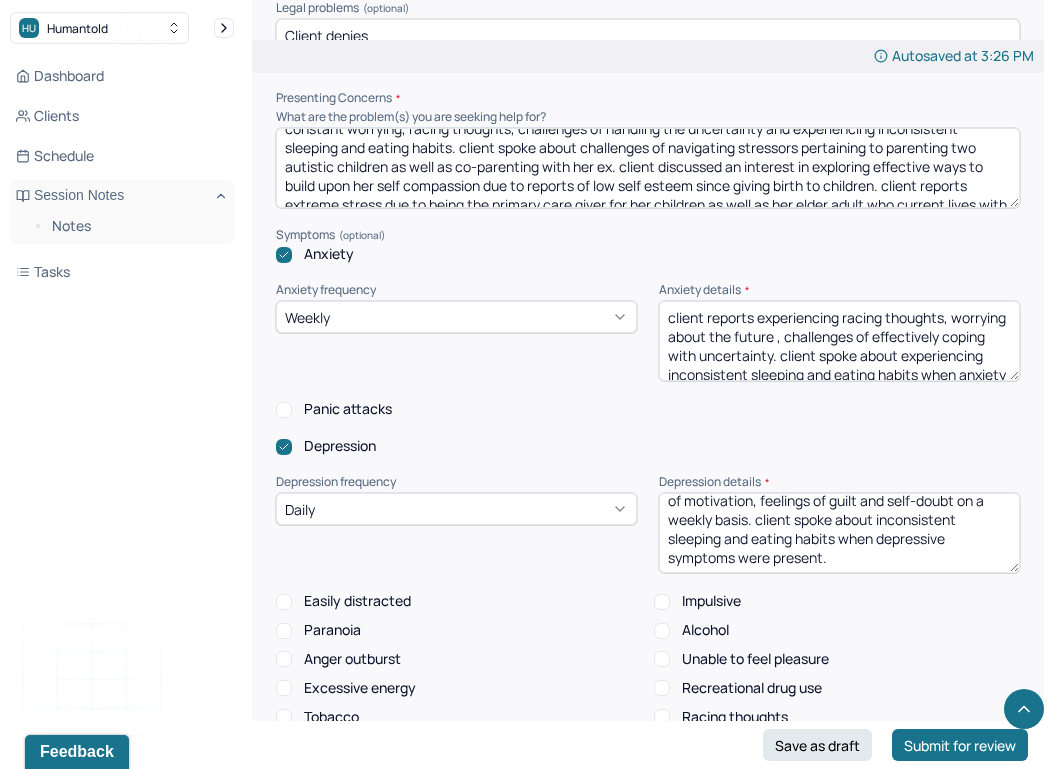drag, startPoint x: 711, startPoint y: 515, endPoint x: 613, endPoint y: 504, distance: 98.61542 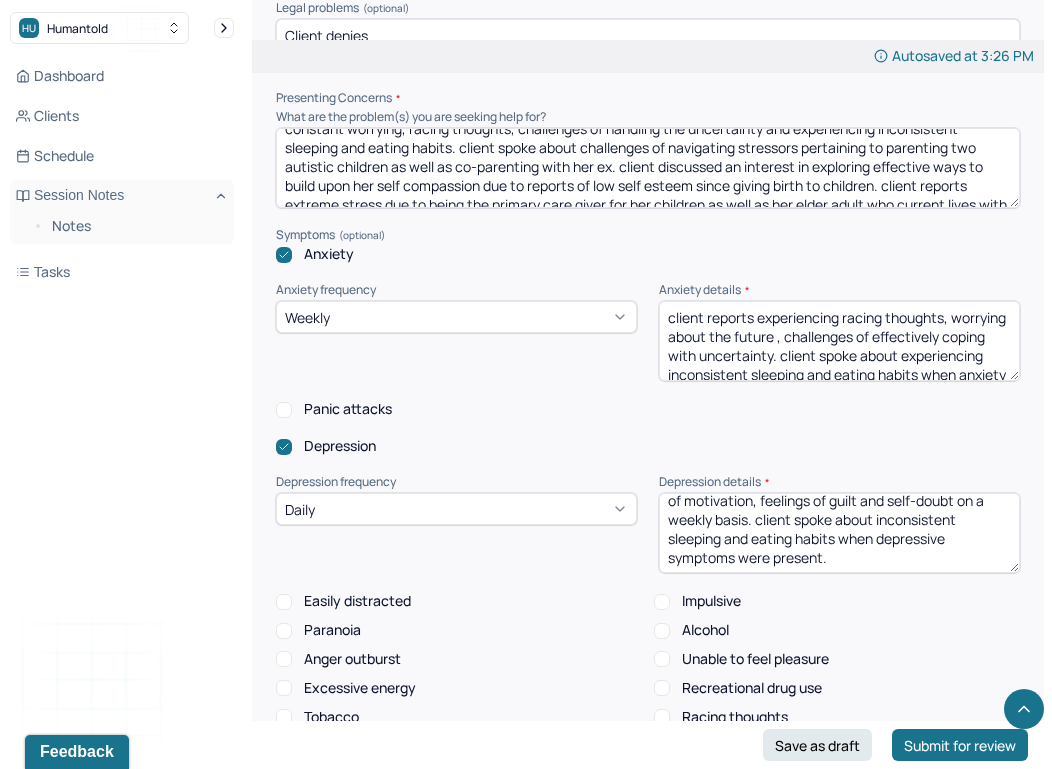 click on "Depression frequency Daily Depression details * client reports experiencing moments of sadness, lack of motivation, feelings of guilt and self-doubt on a weekly basis. client spoke about inconsistent sleeping and eating habits when depressive symptoms were present." at bounding box center (648, 524) 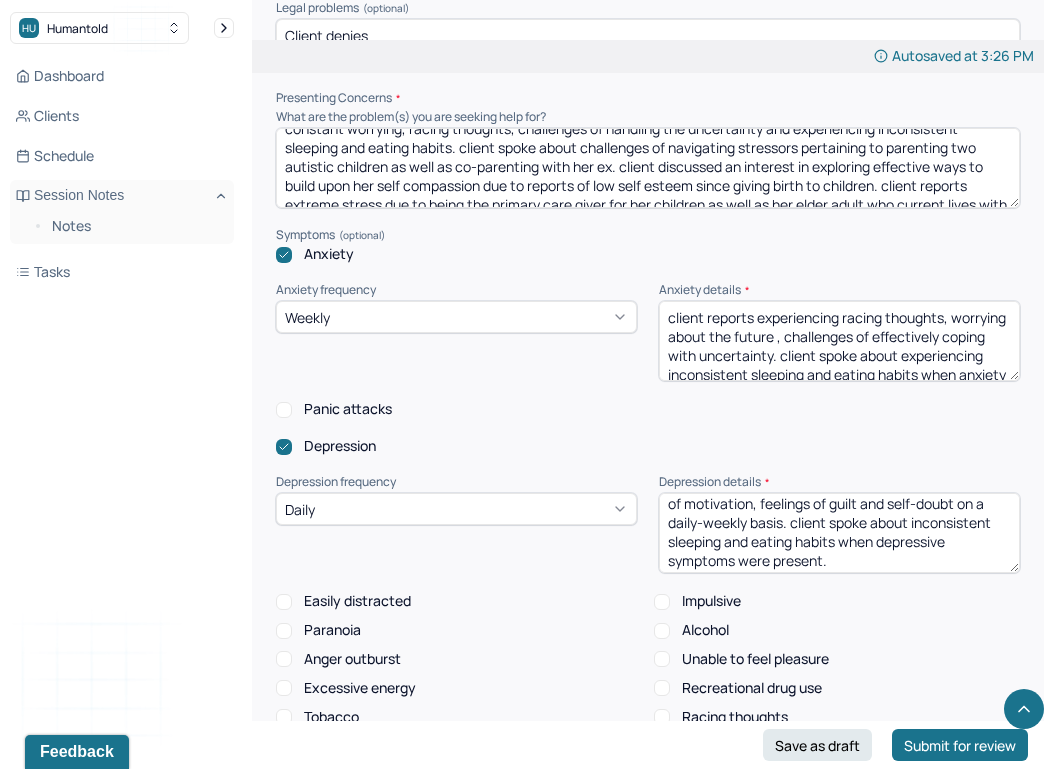scroll, scrollTop: 0, scrollLeft: 0, axis: both 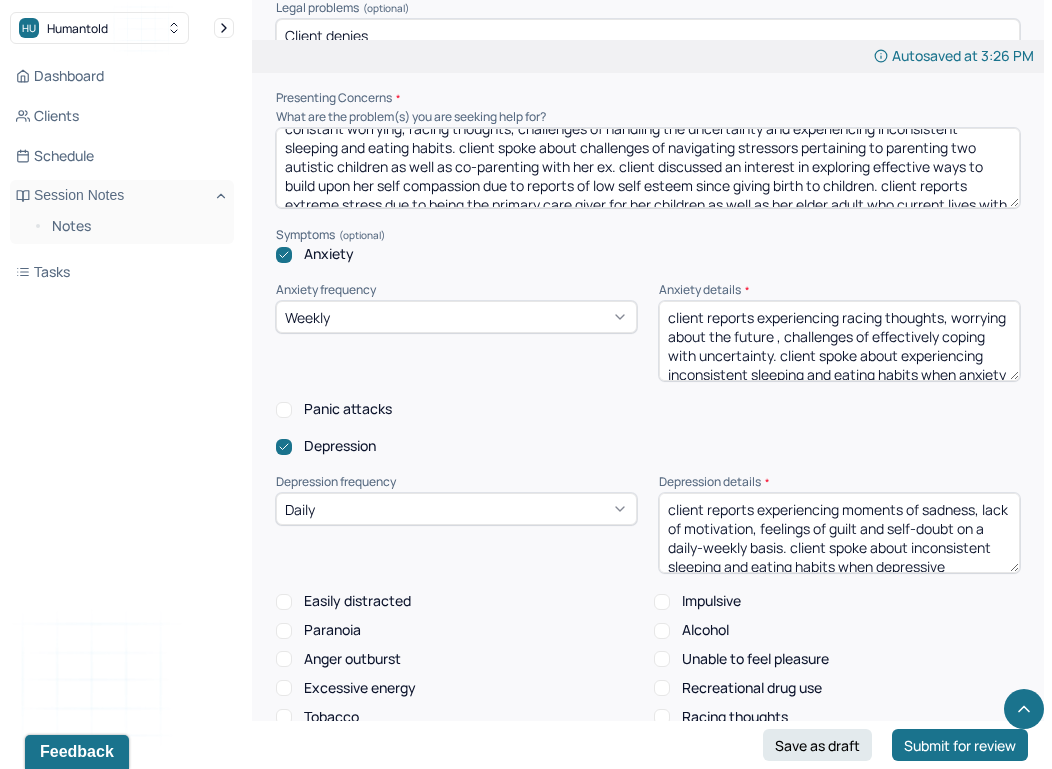 type on "client reports experiencing moments of sadness, lack of motivation, feelings of guilt and self-doubt on a daily-weekly basis. client spoke about inconsistent sleeping and eating habits when depressive symptoms were present." 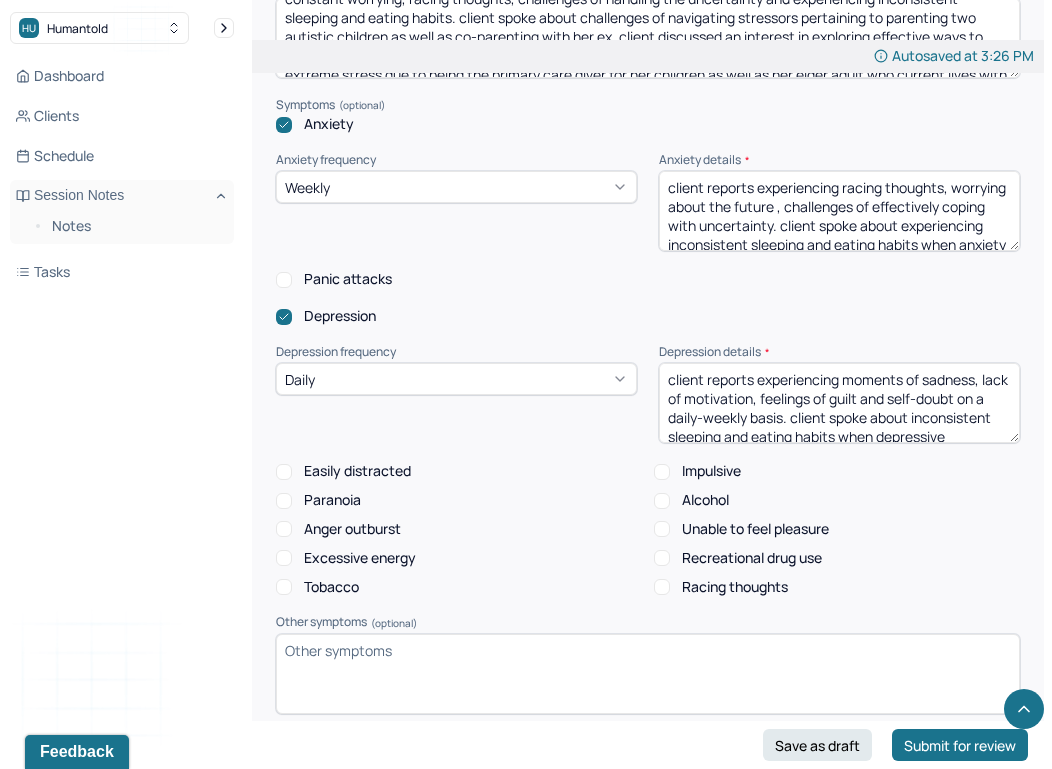 scroll, scrollTop: 2127, scrollLeft: 0, axis: vertical 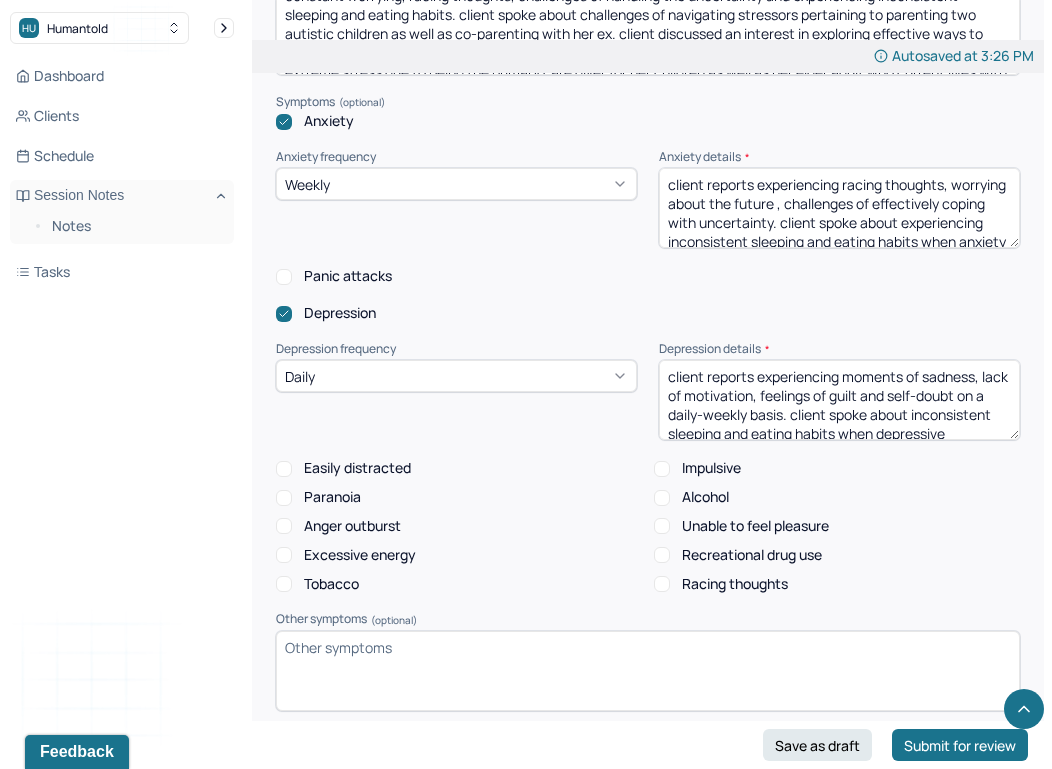click on "Easily distracted" at bounding box center (284, 469) 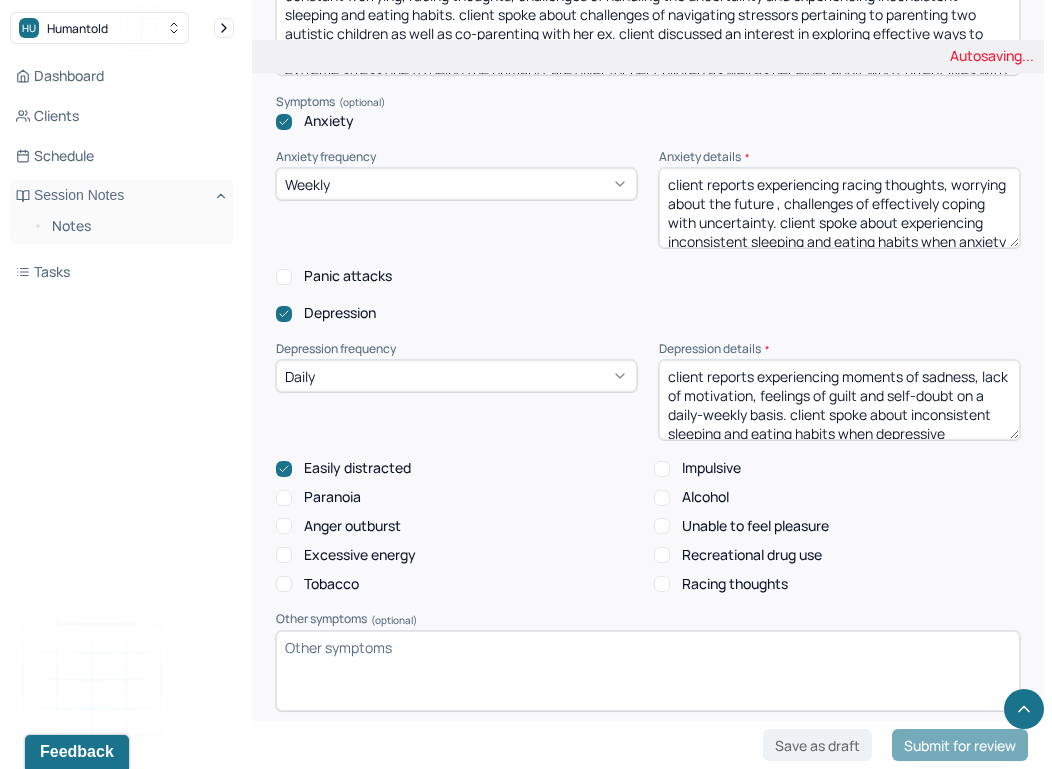 click on "Excessive energy" at bounding box center [284, 555] 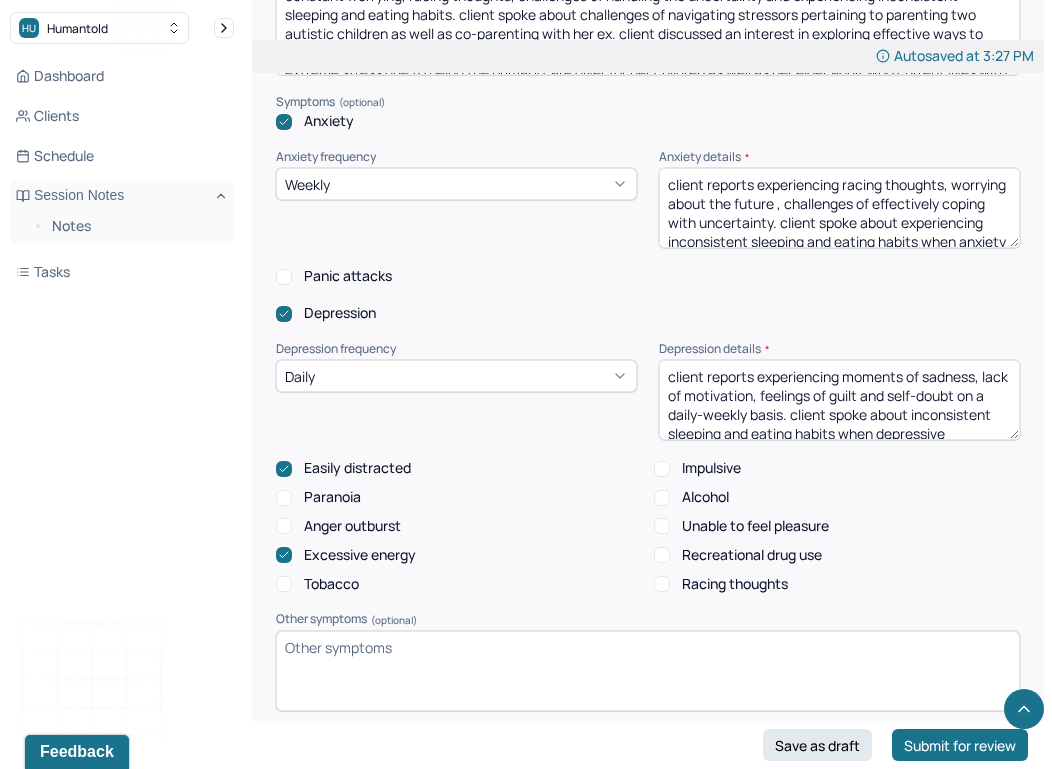 click on "Racing thoughts" at bounding box center [662, 584] 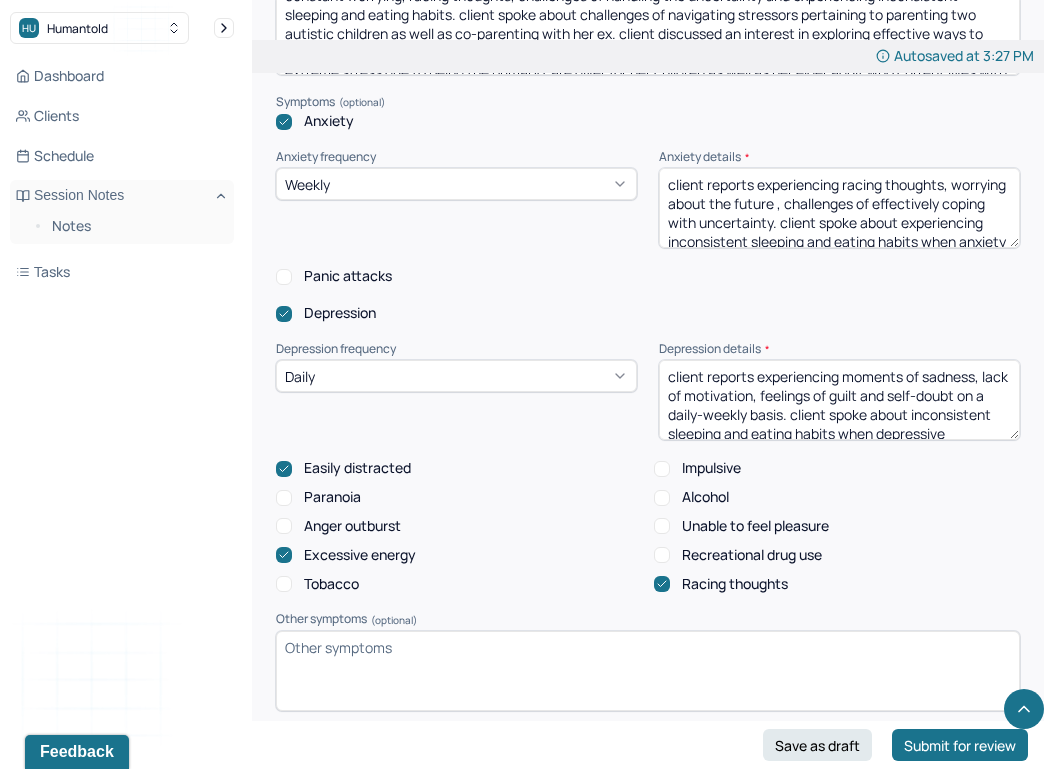 click on "Other symptoms (optional)" at bounding box center (648, 671) 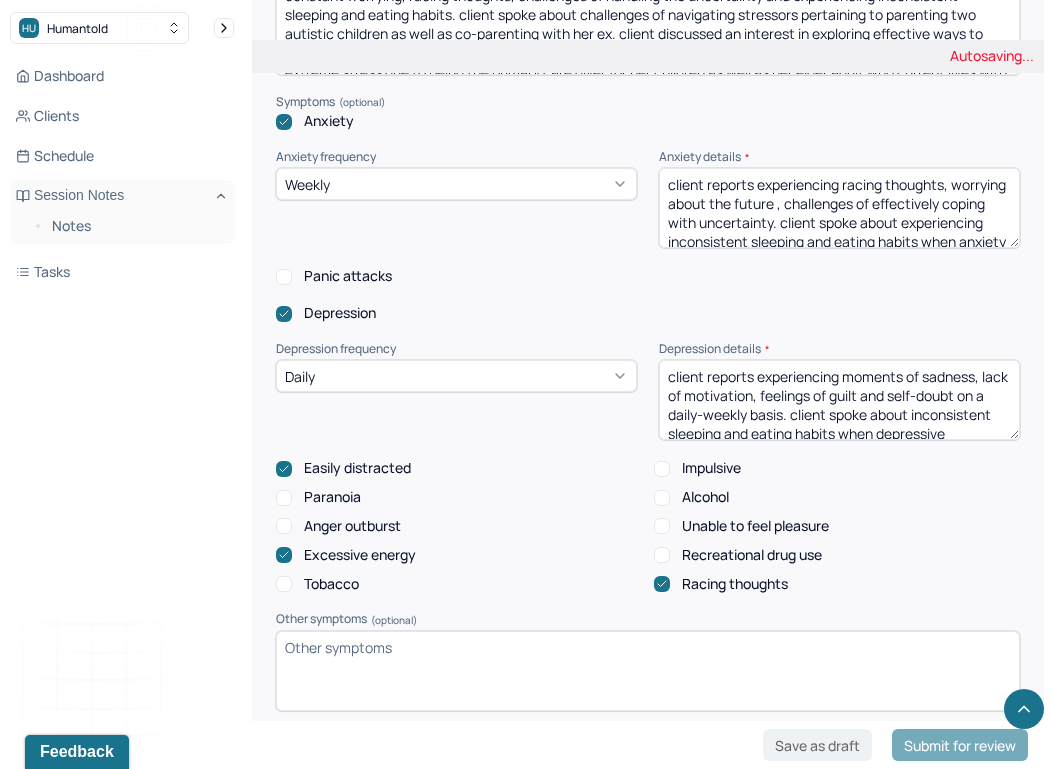 paste on "client spoke about an increase of racing thoughts due to constant fear and worry about the future. client discussed moments of not being able to concentrate due to anxiety and depression symptoms and this leads to her being easily distracted. client spoke about experiencing moments of having excessive energy due to stressors and needing to find space to effectively decompress." 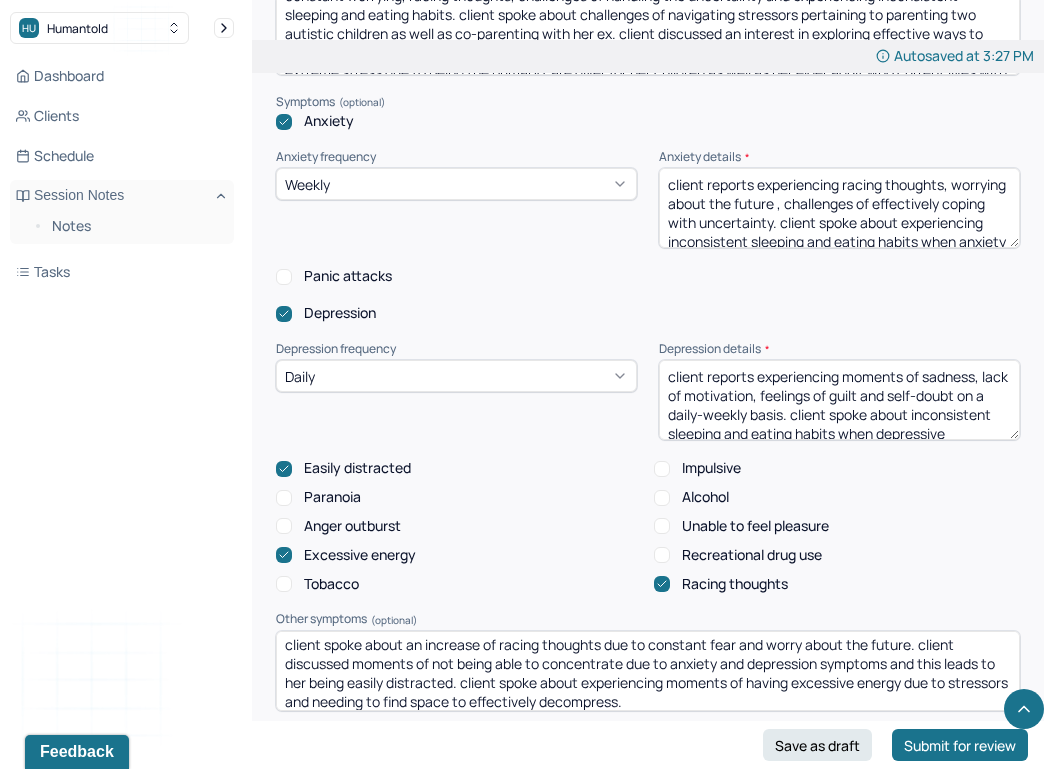 scroll, scrollTop: 9, scrollLeft: 0, axis: vertical 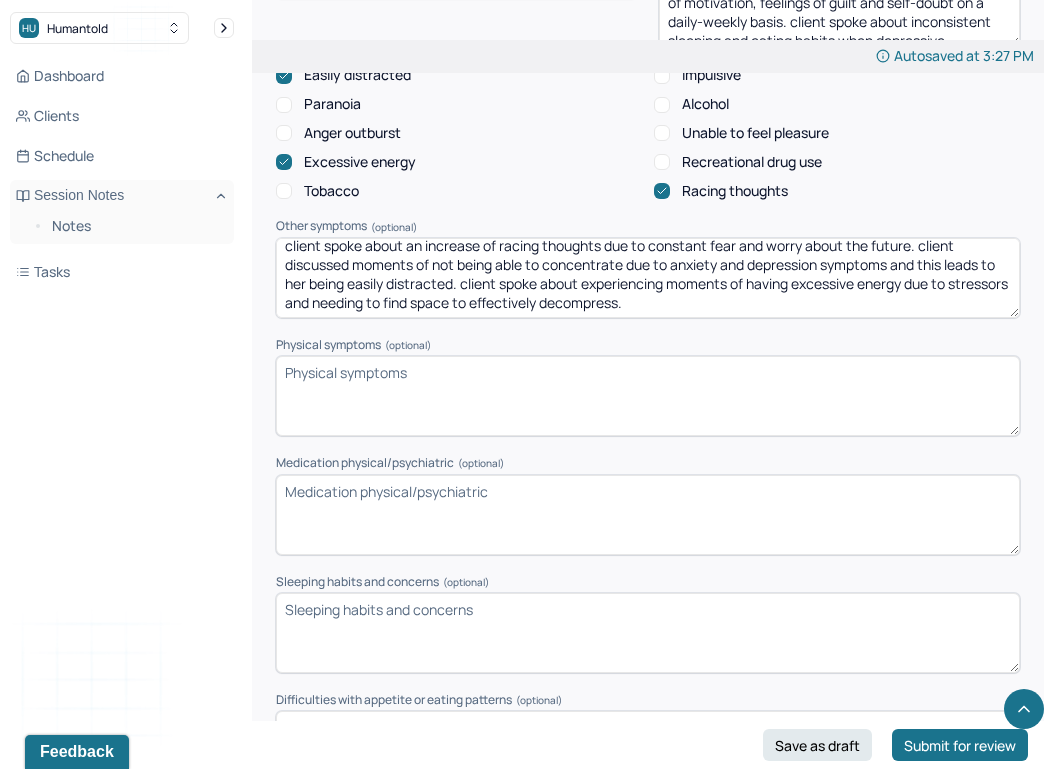 type on "client spoke about an increase of racing thoughts due to constant fear and worry about the future. client discussed moments of not being able to concentrate due to anxiety and depression symptoms and this leads to her being easily distracted. client spoke about experiencing moments of having excessive energy due to stressors and needing to find space to effectively decompress." 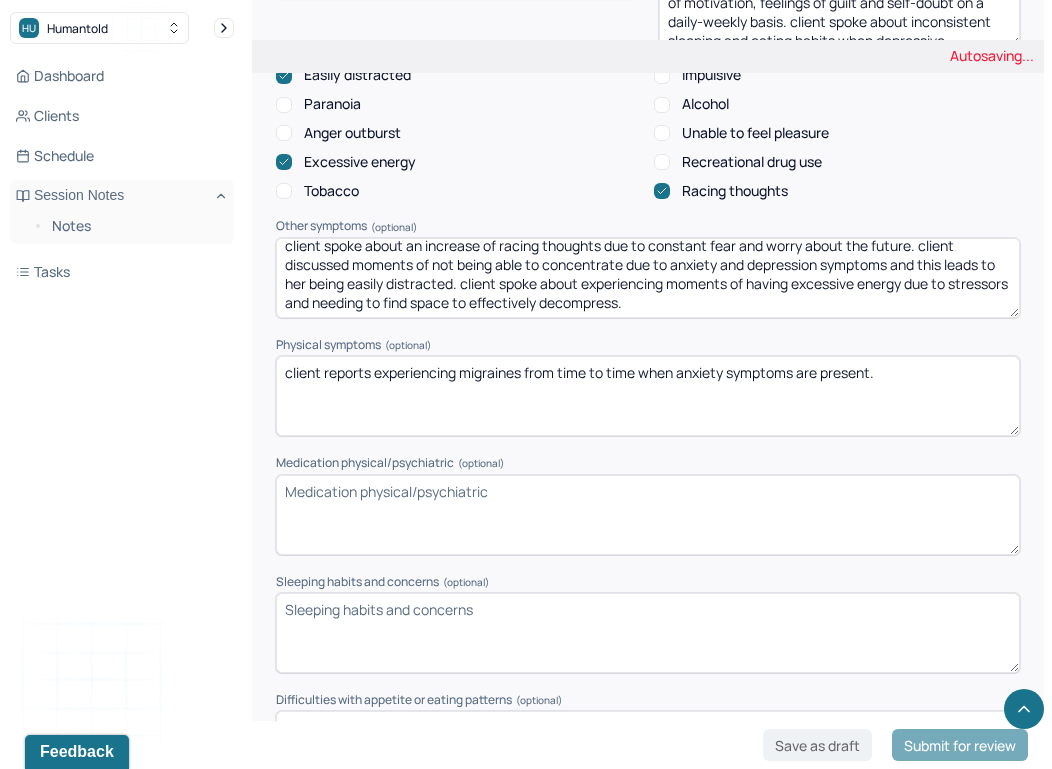 type on "client reports experiencing migraines from time to time when anxiety symptoms are present." 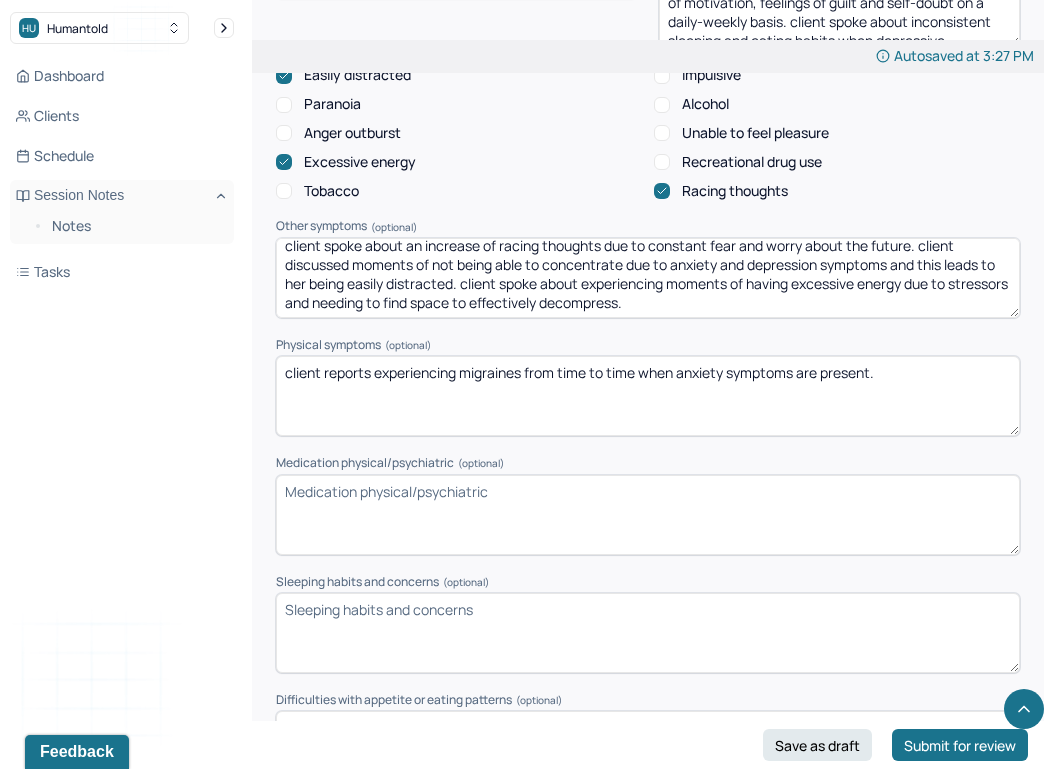 click on "Medication physical/psychiatric (optional)" at bounding box center (648, 515) 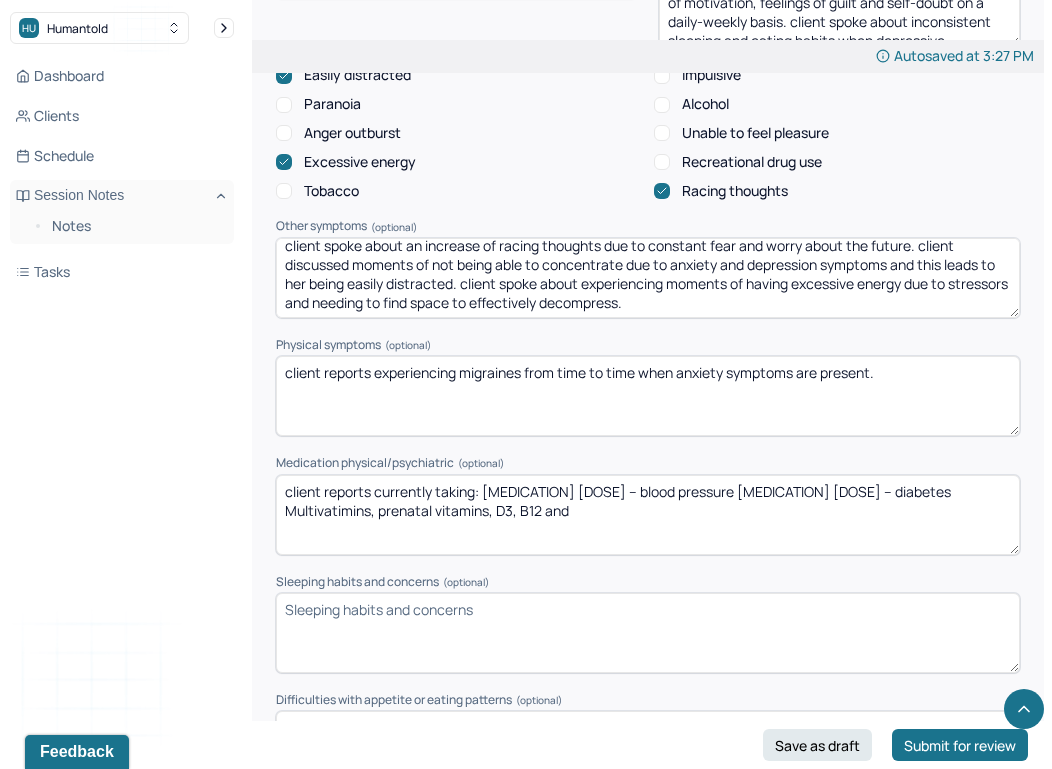 paste on "avrostrapem daily 1 tablet" 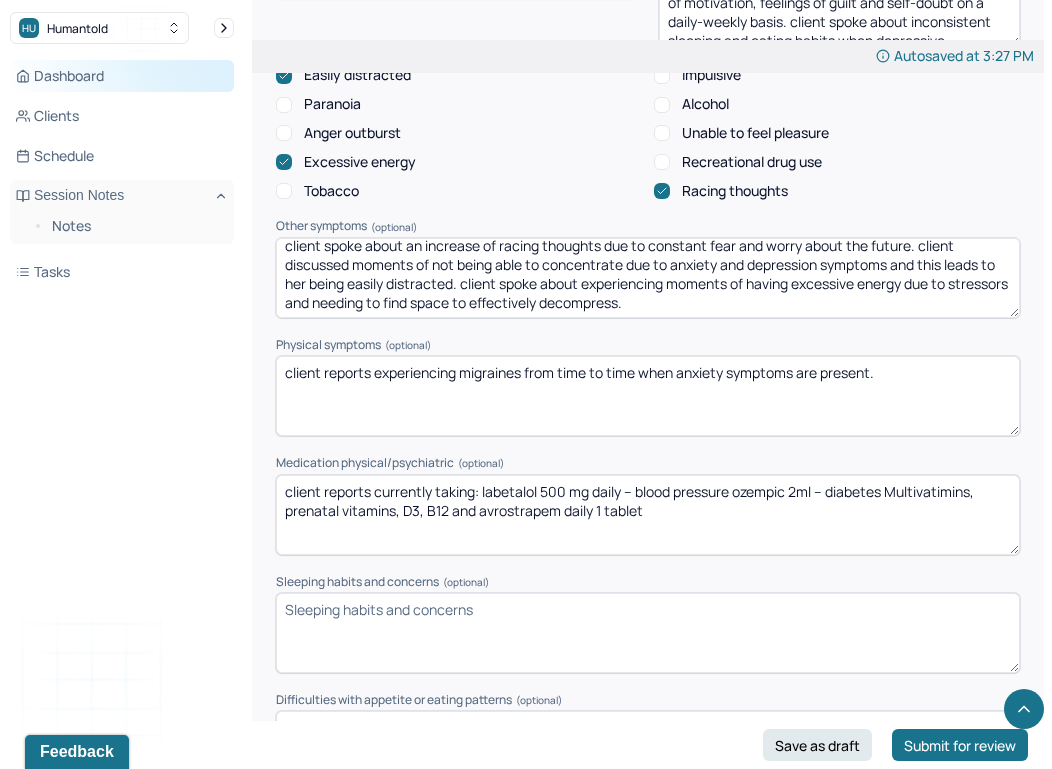type on "client reports currently taking: labetalol 500 mg daily -- blood pressure ozempic 2ml -- diabetes Multivatimins, prenatal vitamins, D3, B12 and avrostrapem daily 1 tablet" 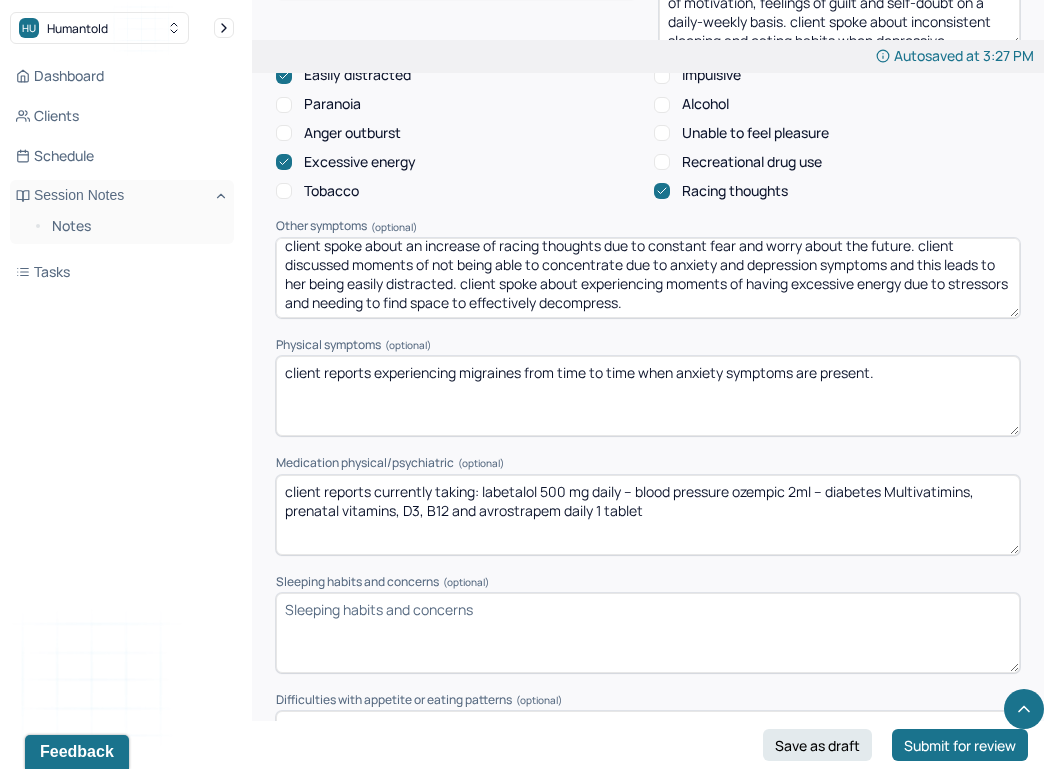 click on "Sleeping habits and concerns (optional)" at bounding box center (648, 633) 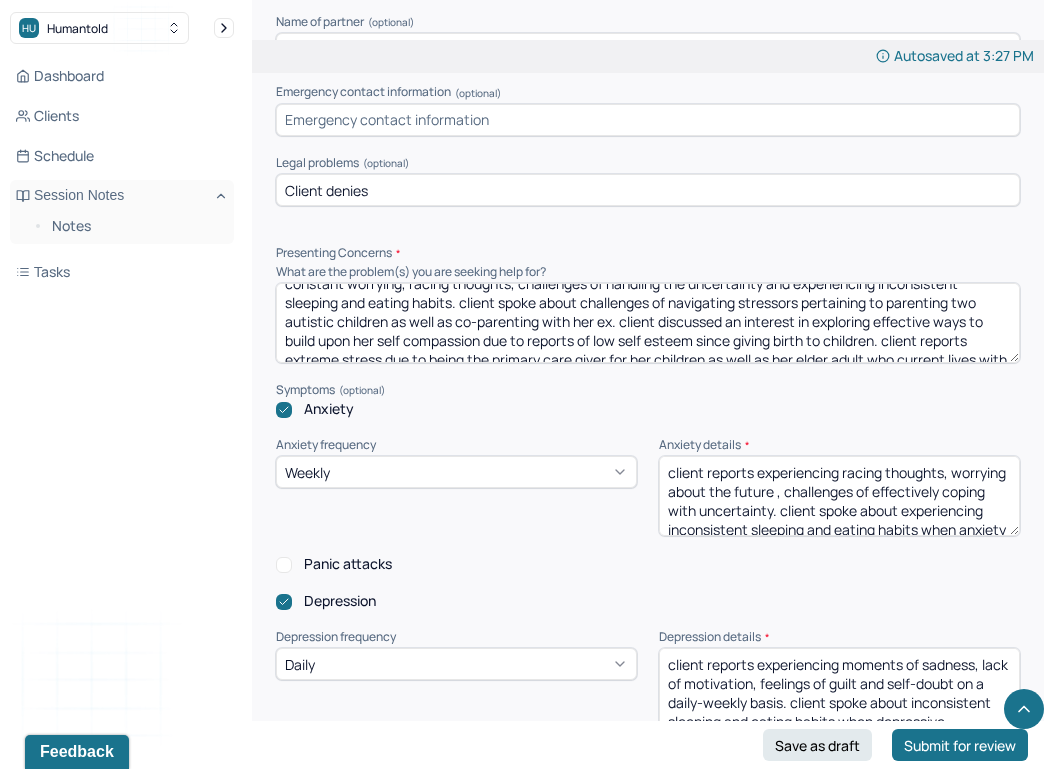 scroll, scrollTop: 1631, scrollLeft: 0, axis: vertical 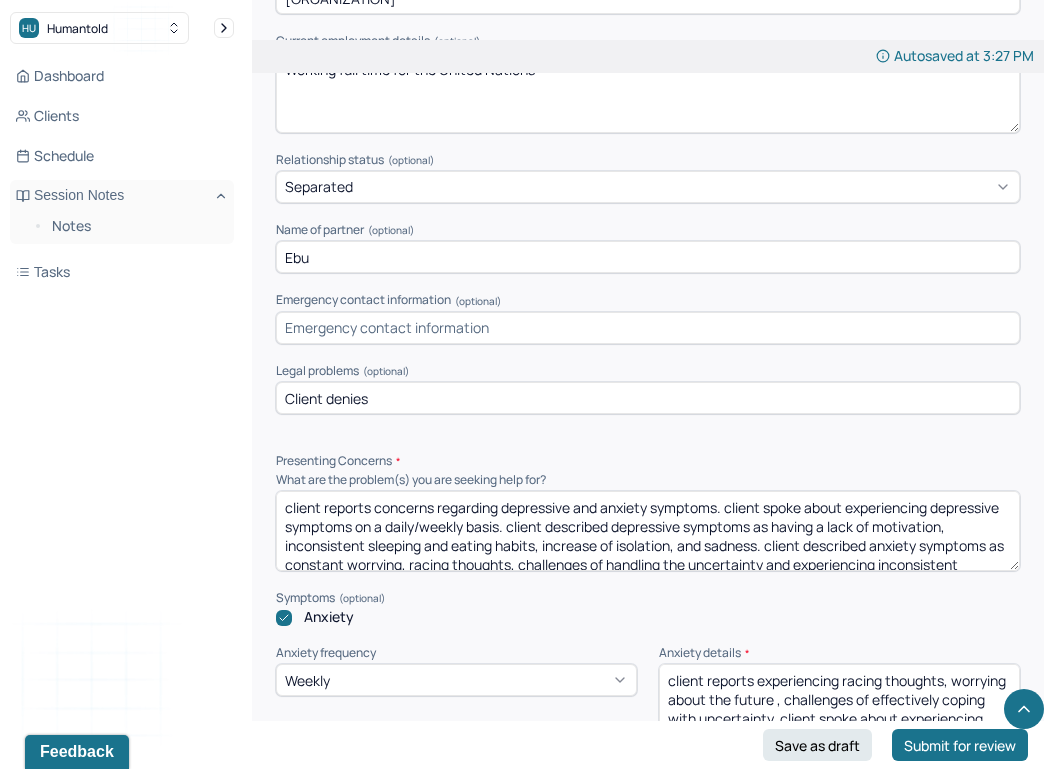 click on "client reports concerns regarding depressive and anxiety symptoms. client spoke about experiencing depressive symptoms on a daily/weekly basis. client described depressive symptoms as having a lack of motivation, inconsistent sleeping and eating habits, increase of isolation, and sadness. client described anxiety symptoms as constant worrying, racing thoughts, challenges of handling the uncertainty and experiencing inconsistent sleeping and eating habits. client spoke about challenges of navigating stressors pertaining to parenting two autistic children as well as co-parenting with her ex. client discussed an interest in exploring effective ways to build upon her self compassion due to reports of low self esteem since giving birth to children. client reports extreme stress due to being the primary care giver for her children as well as her elder adult who current lives with her." at bounding box center (648, 531) 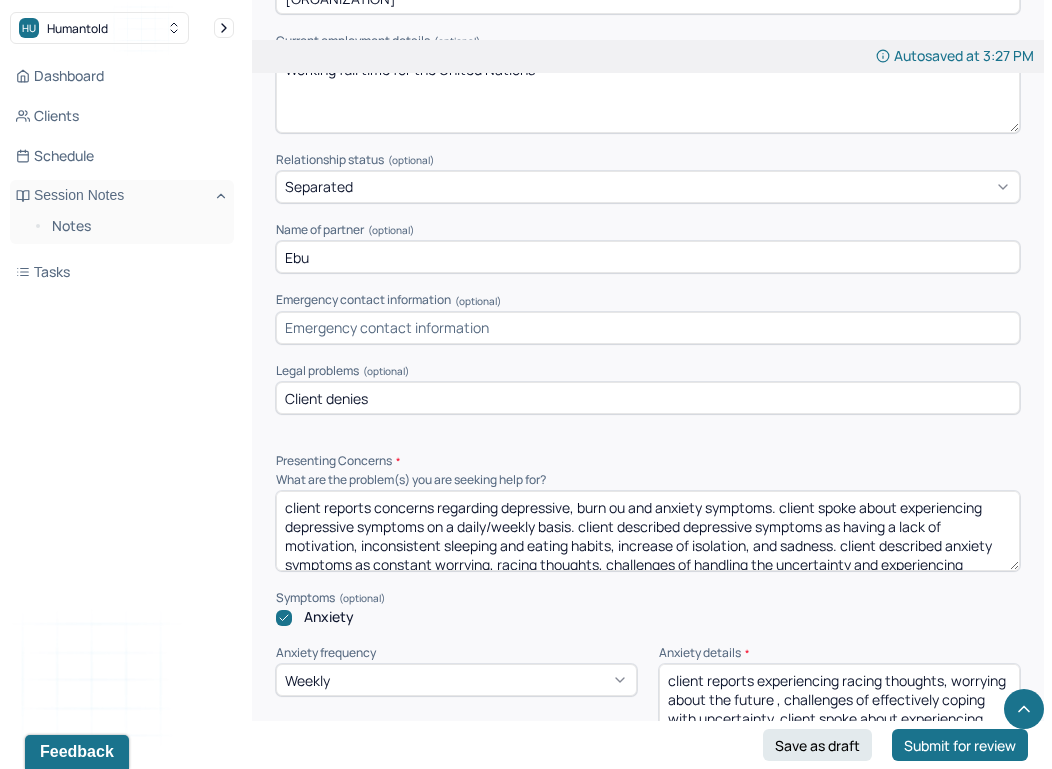type on "client reports concerns regarding depressive, burn out and anxiety symptoms. client spoke about experiencing depressive symptoms on a daily/weekly basis. client described depressive symptoms as having a lack of motivation, inconsistent sleeping and eating habits, increase of isolation, and sadness. client described anxiety symptoms as constant worrying, racing thoughts, challenges of handling the uncertainty and experiencing inconsistent sleeping and eating habits. client spoke about challenges of navigating stressors pertaining to parenting two autistic children as well as co-parenting with her ex. client discussed an interest in exploring effective ways to build upon her self compassion due to reports of low self esteem since giving birth to children. client reports extreme stress due to being the primary care giver for her children as well as her elder adult who current lives with her." 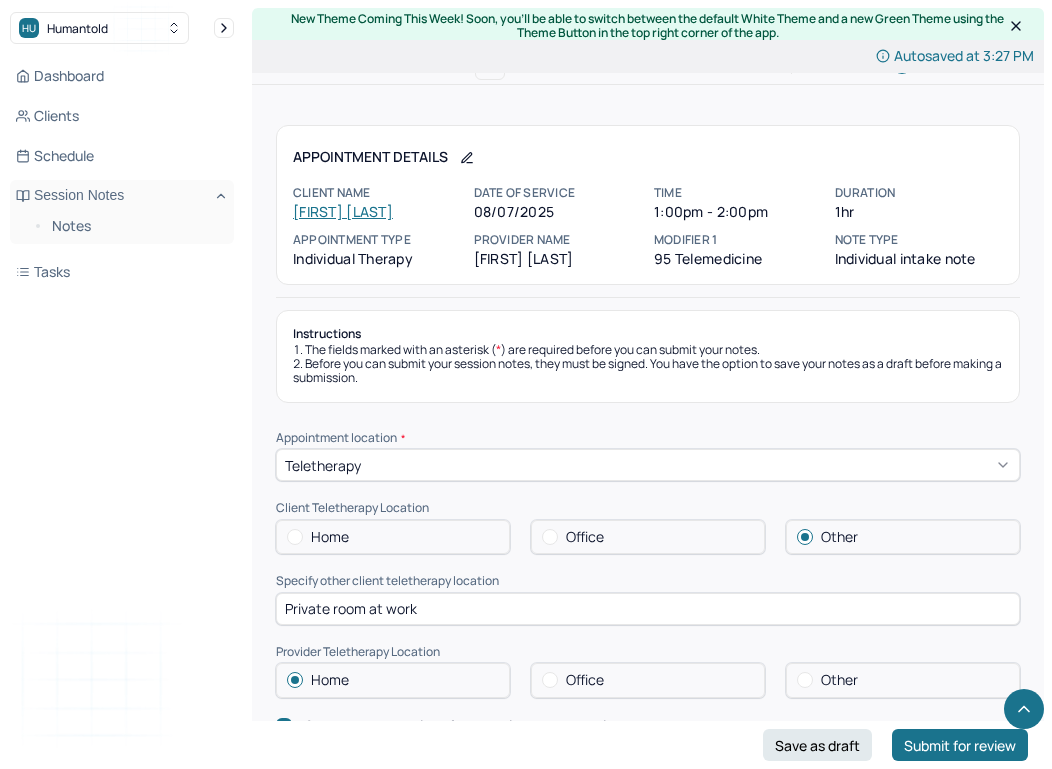 scroll, scrollTop: 1631, scrollLeft: 0, axis: vertical 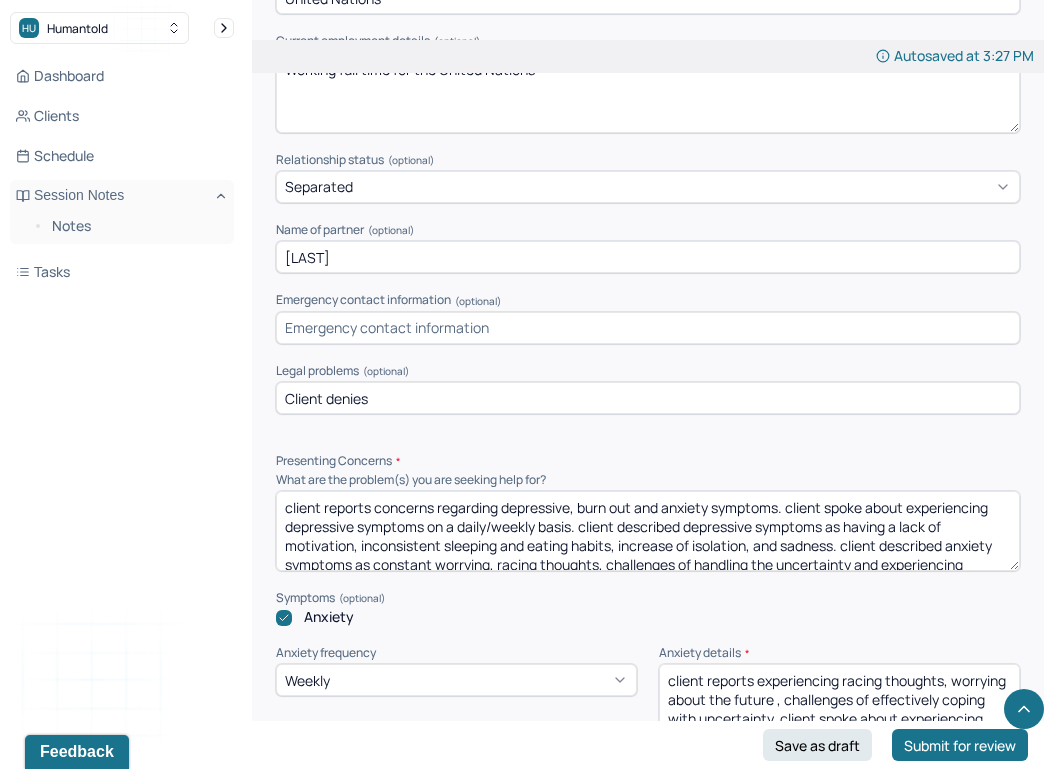 type on "client reports concerns regarding depressive, burn out and anxiety symptoms. client spoke about experiencing depressive symptoms on a daily/weekly basis. client described depressive symptoms as having a lack of motivation, inconsistent sleeping and eating habits, increase of isolation, and sadness. client described anxiety symptoms as constant worrying, racing thoughts, challenges of handling the uncertainty and experiencing inconsistent sleeping and eating habits. client spoke about challenges of navigating stressors pertaining to parenting two autistic children as well as co-parenting with her ex. client discussed an interest in exploring effective ways to build upon her self compassion due to reports of low self esteem since giving birth to children. client reports extreme stress due to being the primary care giver for her children as well as her elder adult who current lives with her." 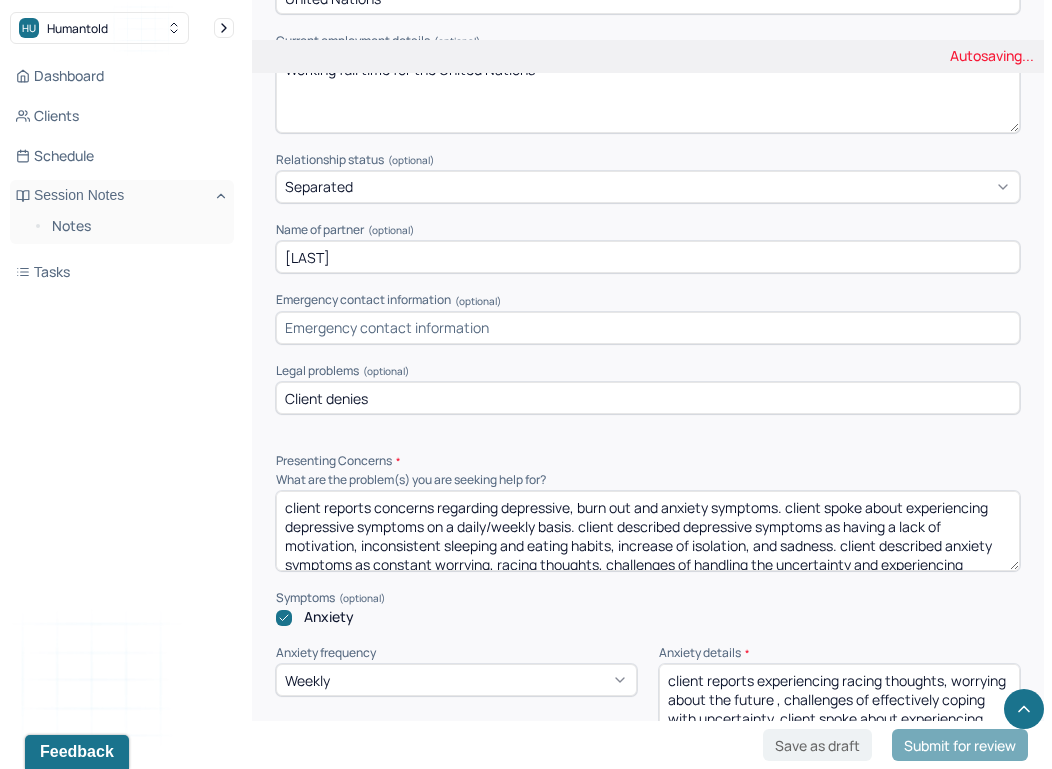 click on "Presenting Concerns What are the problem(s) you are seeking help for? client reports concerns regarding depressive and anxiety symptoms. client spoke about experiencing depressive symptoms on a daily/weekly basis. client described depressive symptoms as having a lack of motivation, inconsistent sleeping and eating habits, increase of isolation, and sadness. client described anxiety symptoms as constant worrying, racing thoughts, challenges of handling the uncertainty and experiencing inconsistent sleeping and eating habits. client spoke about challenges of navigating stressors pertaining to parenting two autistic children as well as co-parenting with her ex. client discussed an interest in exploring effective ways to build upon her self compassion due to reports of low self esteem since giving birth to children. client reports extreme stress due to being the primary care giver for her children as well as her elder adult who current lives with her. Symptoms Anxiety Anxiety frequency Weekly Anxiety details * *" at bounding box center (648, 1067) 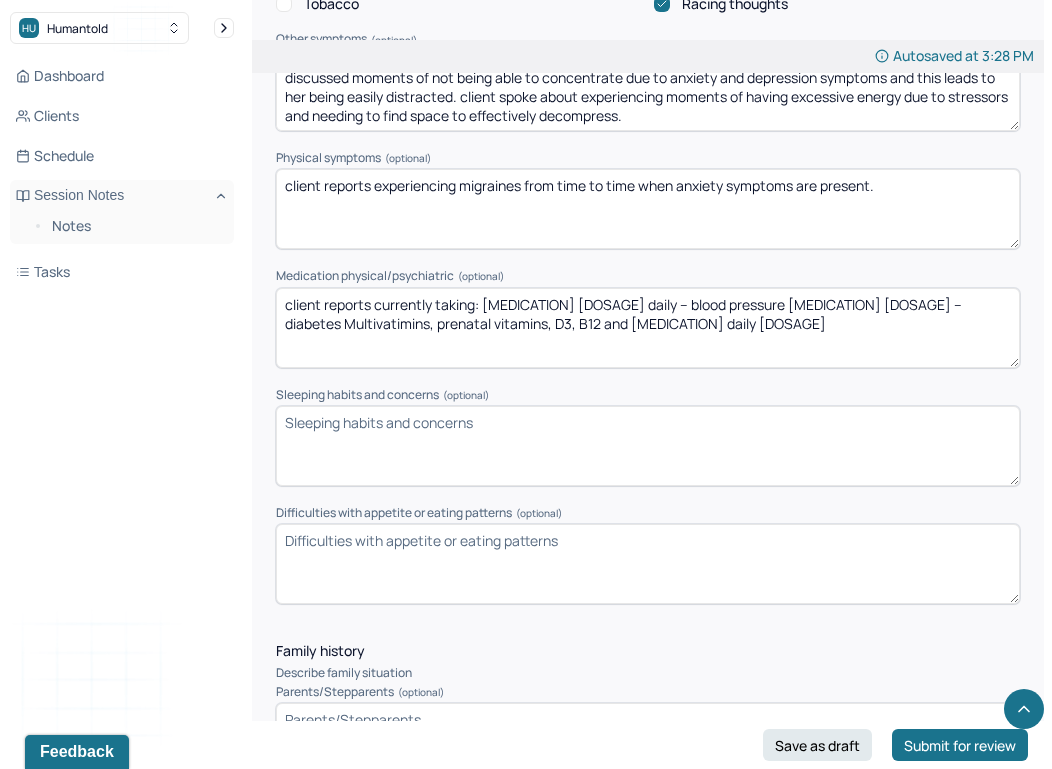 scroll, scrollTop: 2759, scrollLeft: 0, axis: vertical 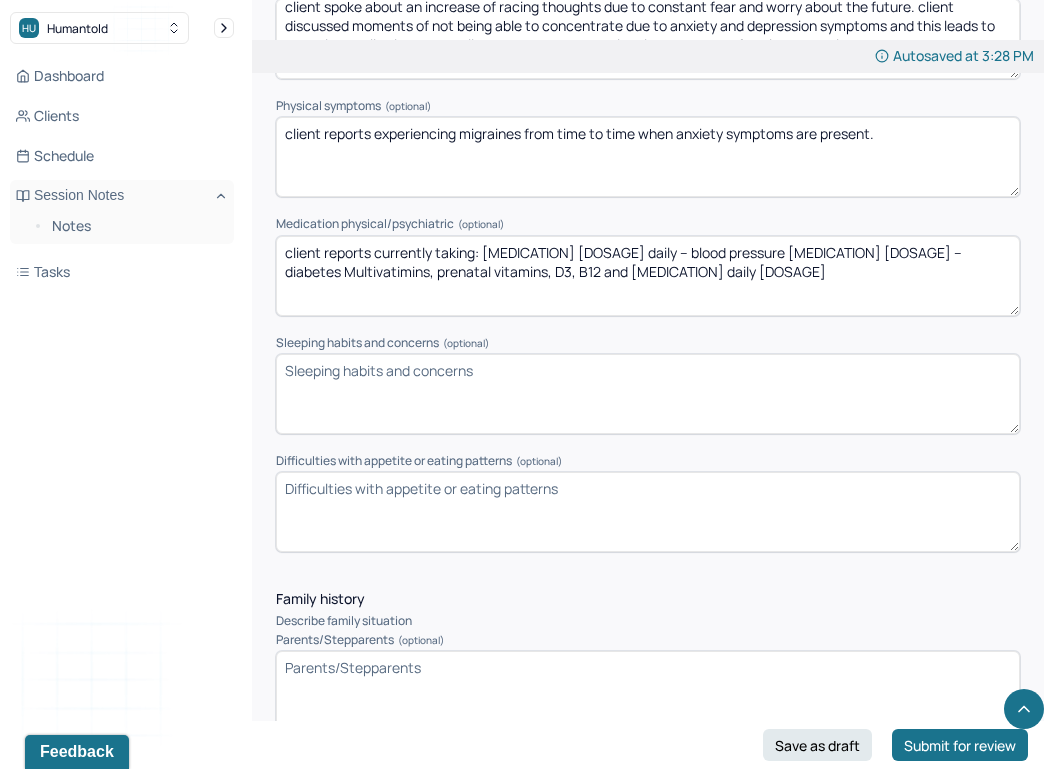 click on "Difficulties with appetite or eating patterns (optional)" at bounding box center (648, 512) 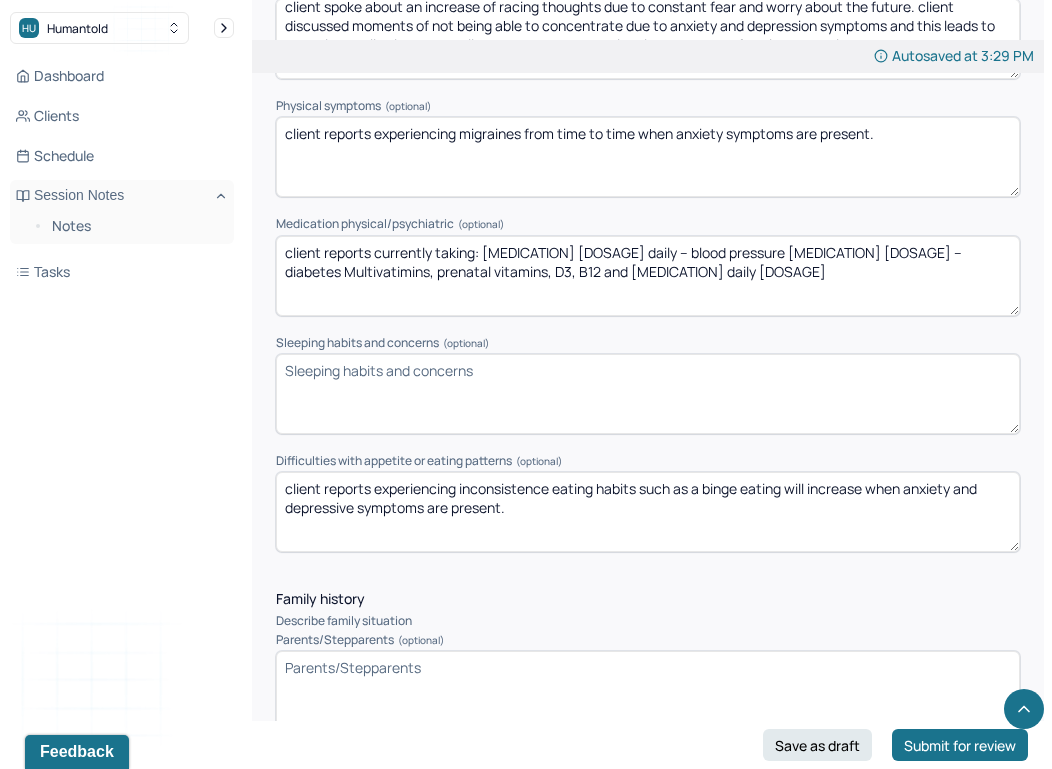 click on "client reports experiencing inconsistence eating habits such as a binge eating will increase when anxiety and depressive symptoms are present." at bounding box center [648, 512] 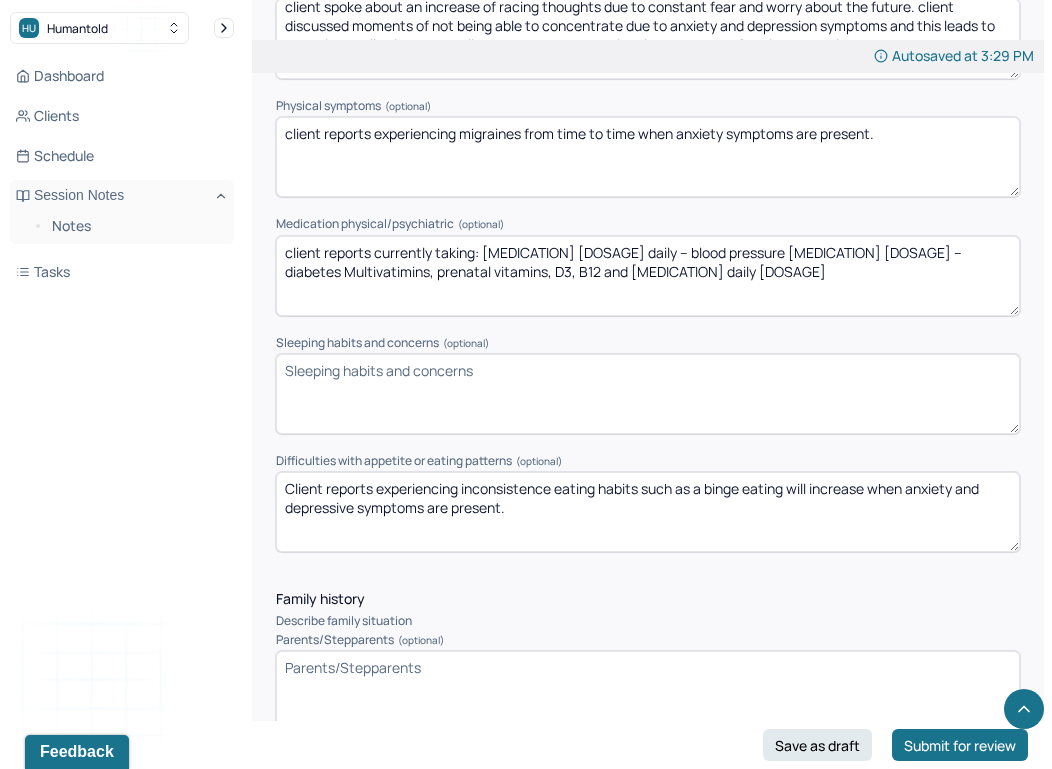 type on "Client reports experiencing inconsistence eating habits such as a binge eating will increase when anxiety and depressive symptoms are present." 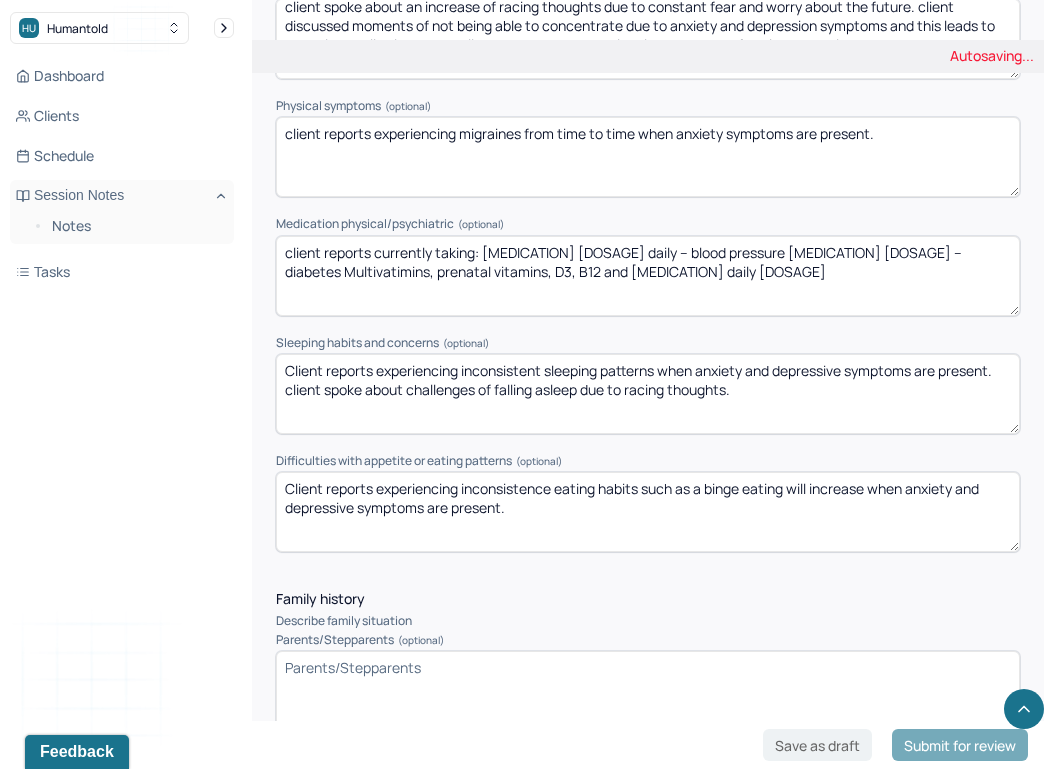 click on "client reports experiencing inconsistent sleeping patterns when anxiety and depressive symptoms are present. client spoke about challenges of falling asleep due to racing thoughts." at bounding box center (648, 394) 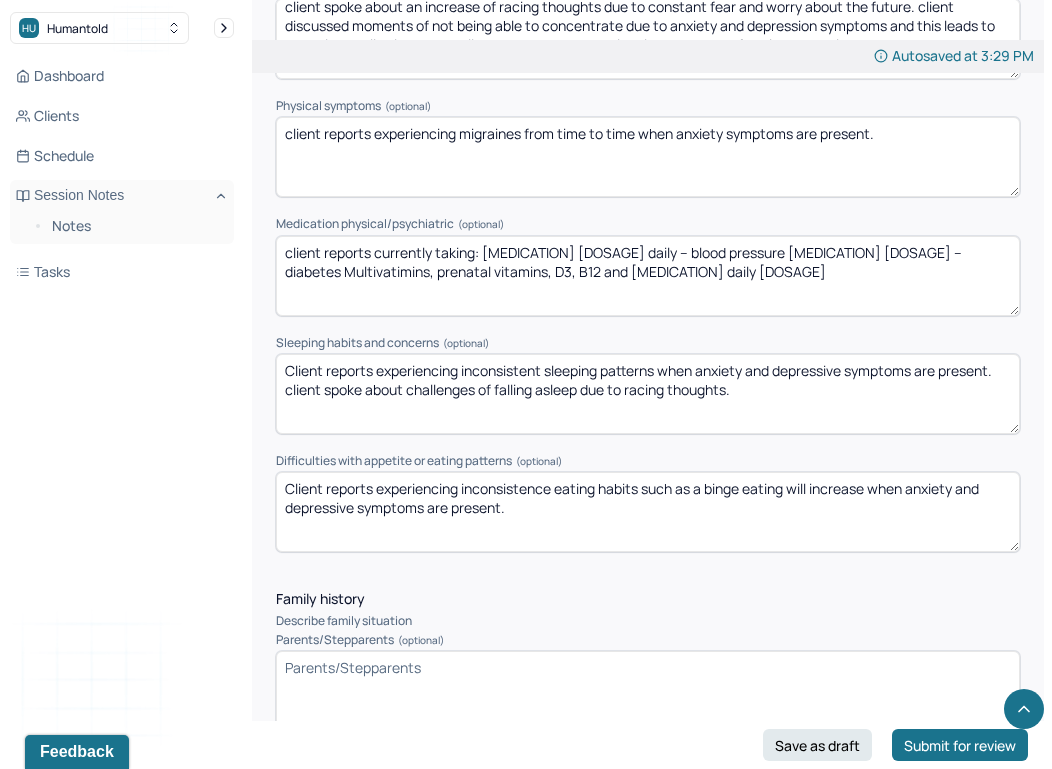 click on "Client reports experiencing inconsistent sleeping patterns when anxiety and depressive symptoms are present. client spoke about challenges of falling asleep due to racing thoughts." at bounding box center (648, 394) 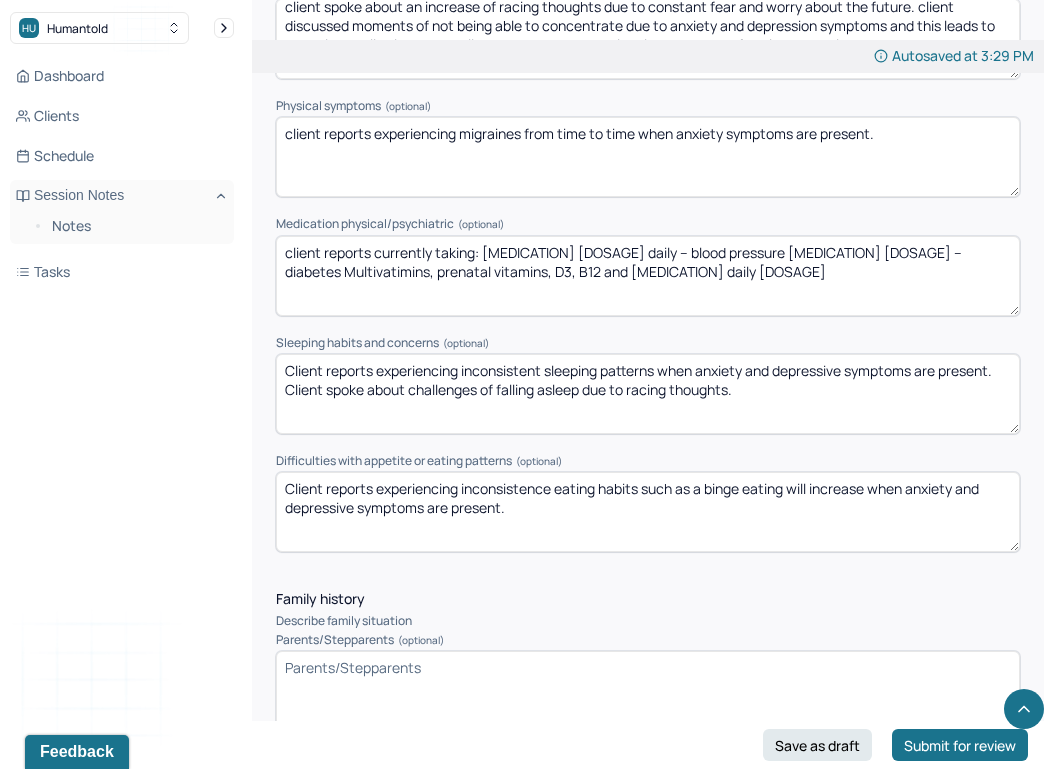 click on "Client reports experiencing inconsistent sleeping patterns when anxiety and depressive symptoms are present. Client spoke about challenges of falling asleep due to racing thoughts." at bounding box center (648, 394) 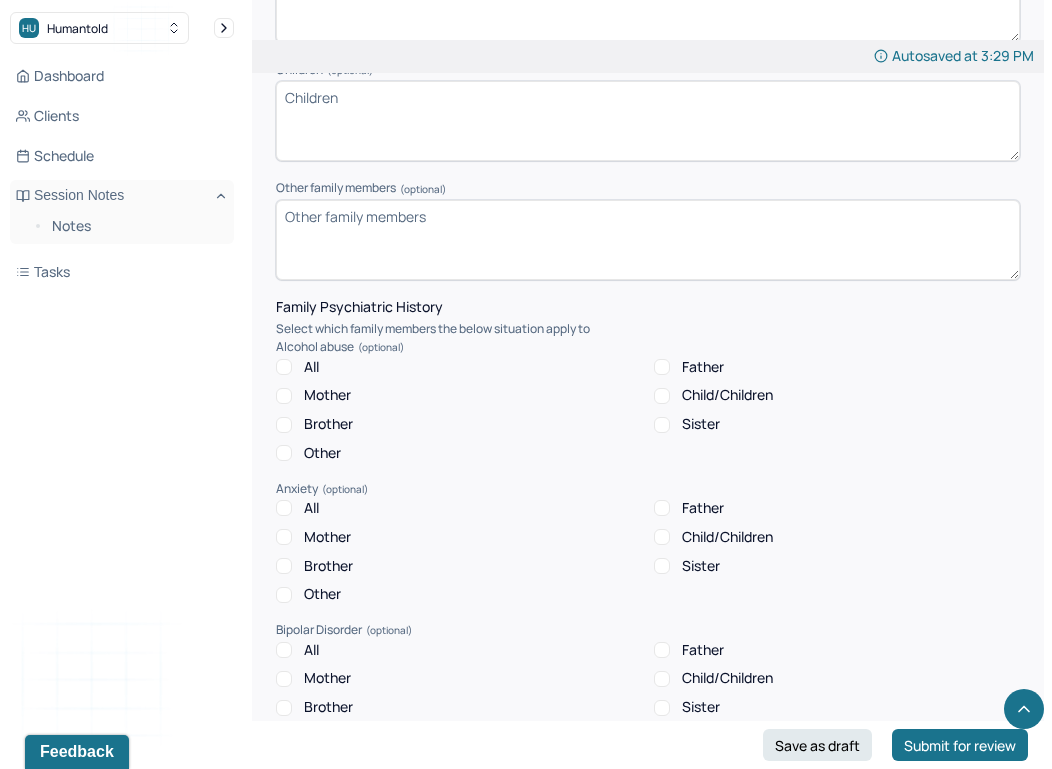 scroll, scrollTop: 3800, scrollLeft: 0, axis: vertical 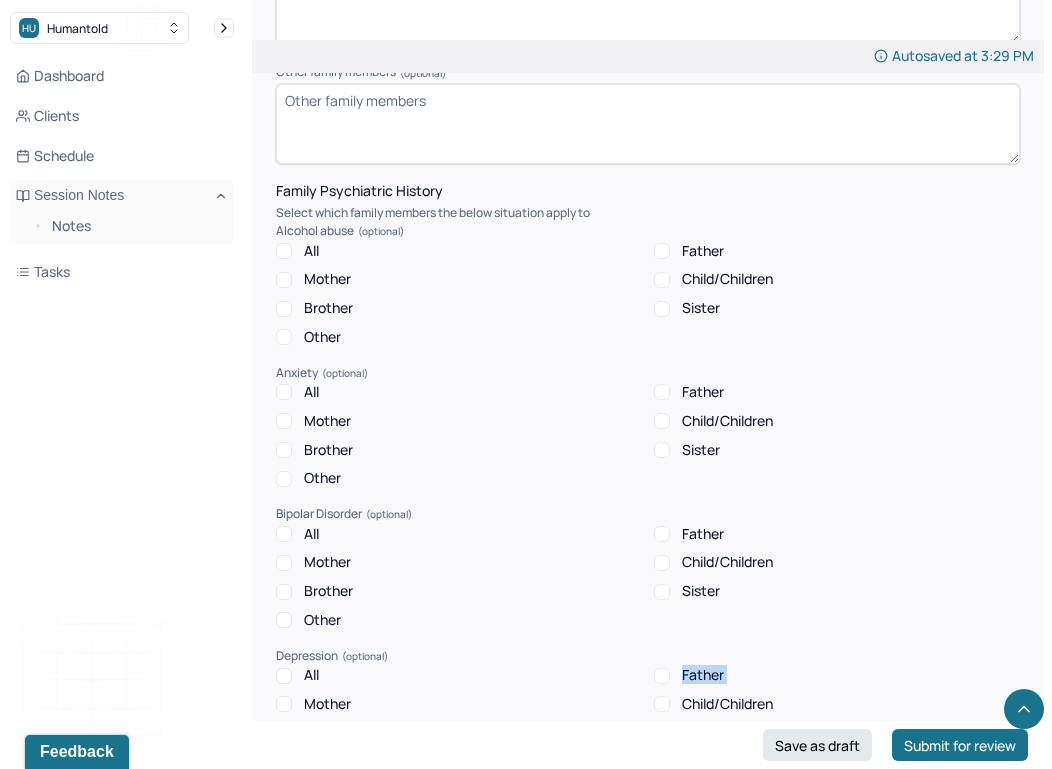 click on "All Father Mother Child/Children Brother Sister Other" at bounding box center [648, 718] 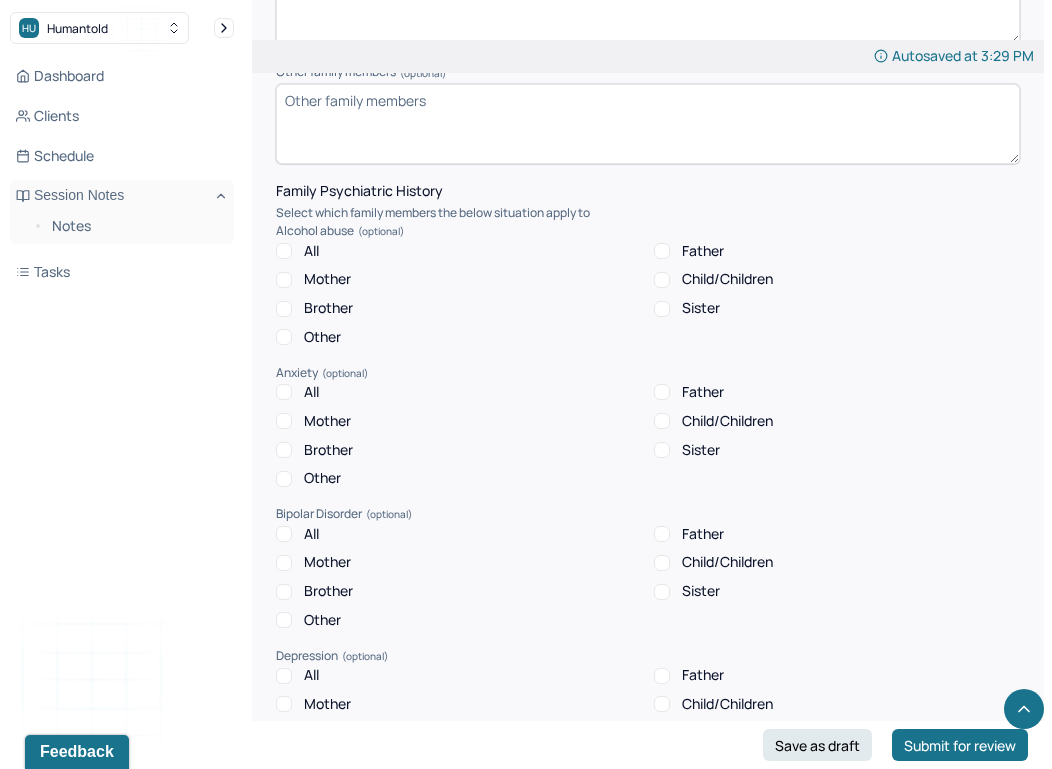 click on "Family history Describe family situation Parents/Stepparents (optional) Siblings (optional) Grandparents (optional) Children (optional) Other family members (optional) Family Psychiatric History Select which family members the below situation apply to Alcohol abuse All Father Mother Child/Children Brother Sister Other Anxiety All Father Mother Child/Children Brother Sister Other Bipolar Disorder All Father Mother Child/Children Brother Sister Other Depression All Father Mother Child/Children Brother Sister Other PTSD All Father Mother Child/Children Brother Sister Other Schizophrenia All Father Mother Child/Children Brother Sister Other Substance use All Father Mother Child/Children Brother Sister Other Specify substance (optional)" at bounding box center [648, 408] 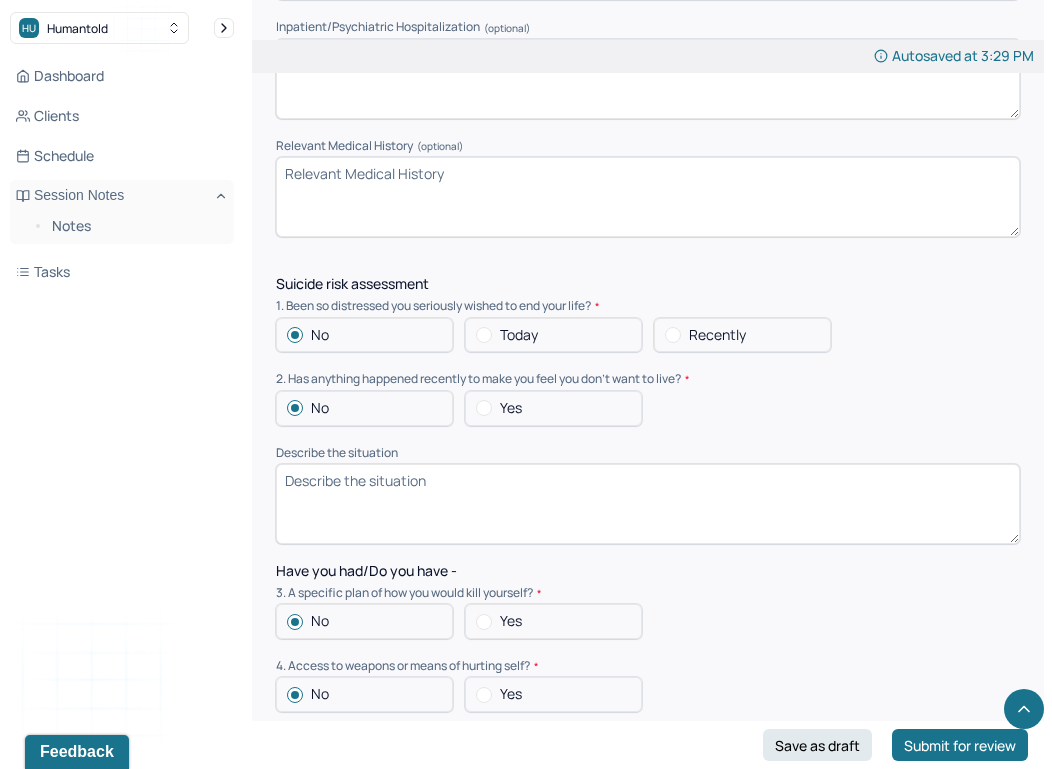 scroll, scrollTop: 5351, scrollLeft: 0, axis: vertical 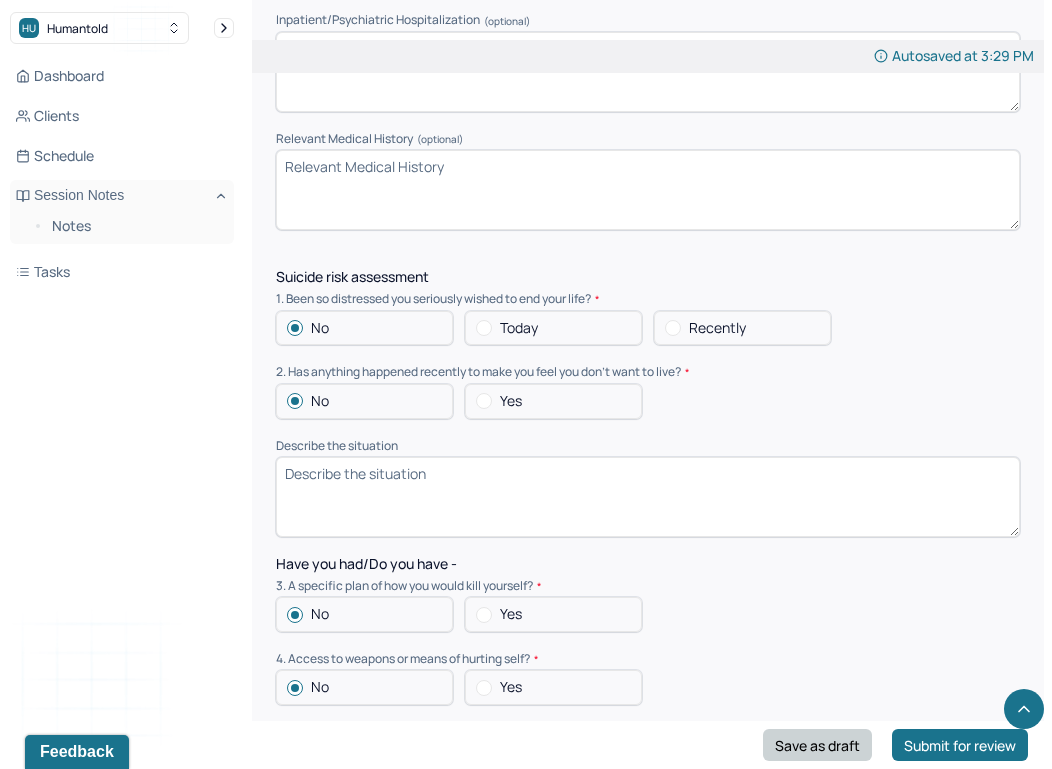 click on "Save as draft" at bounding box center (817, 745) 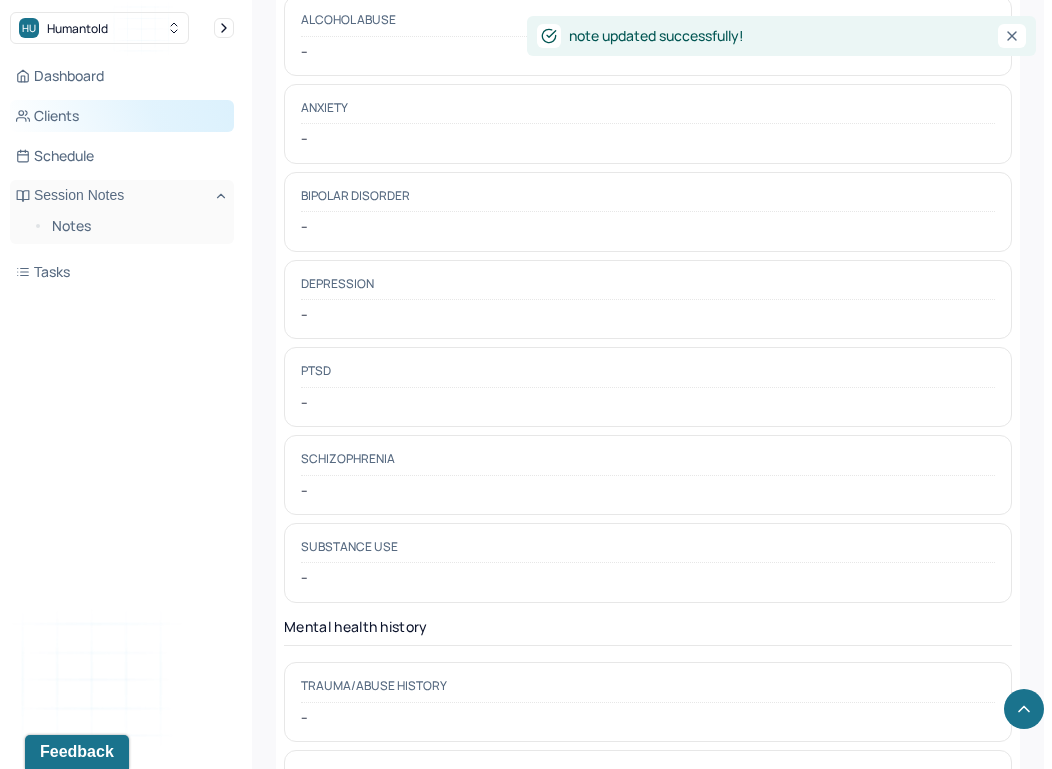 click on "Clients" at bounding box center (122, 116) 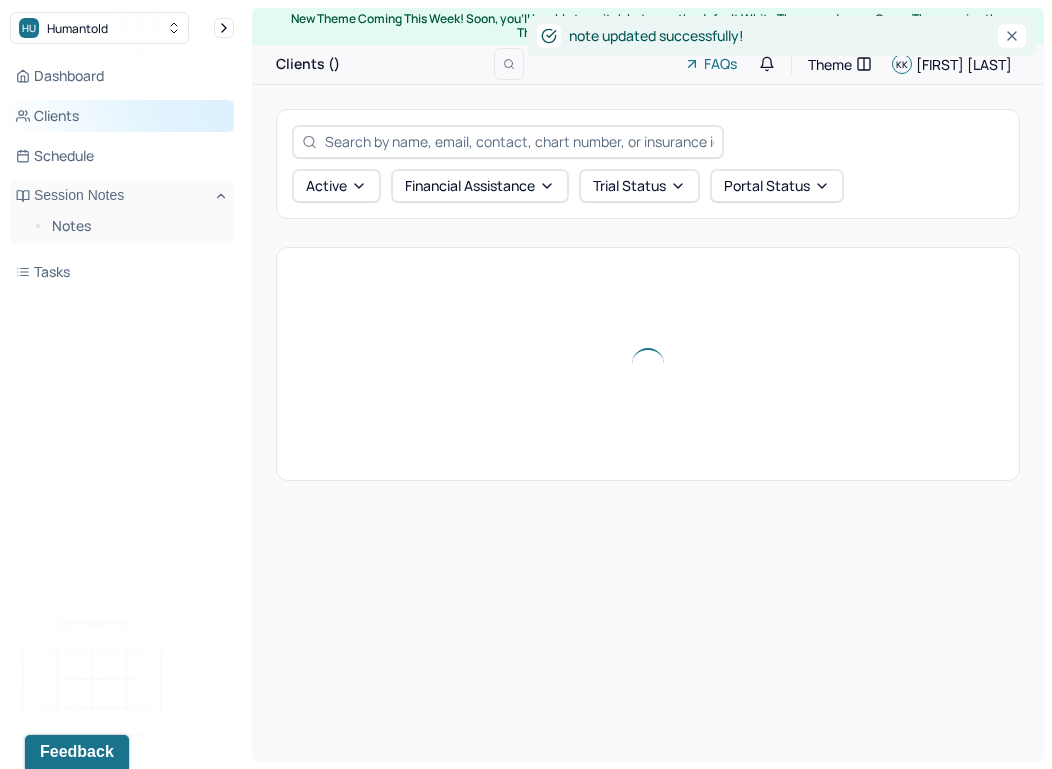 scroll, scrollTop: 0, scrollLeft: 0, axis: both 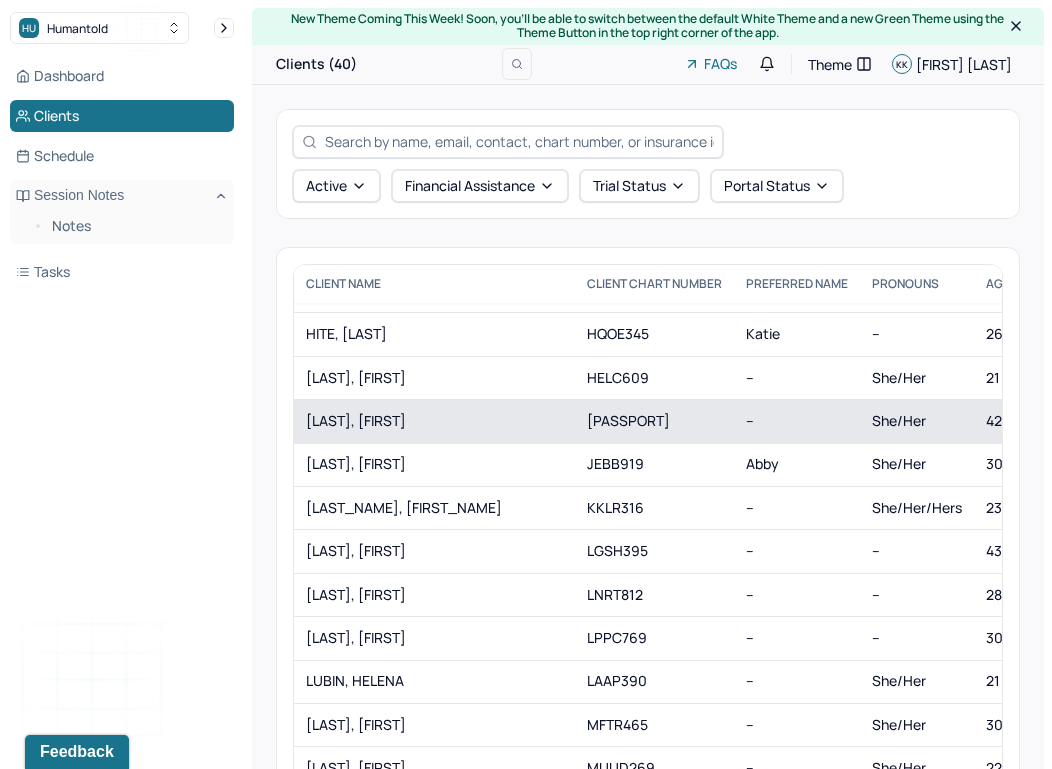 click on "JANDA, KILLA" at bounding box center (434, 421) 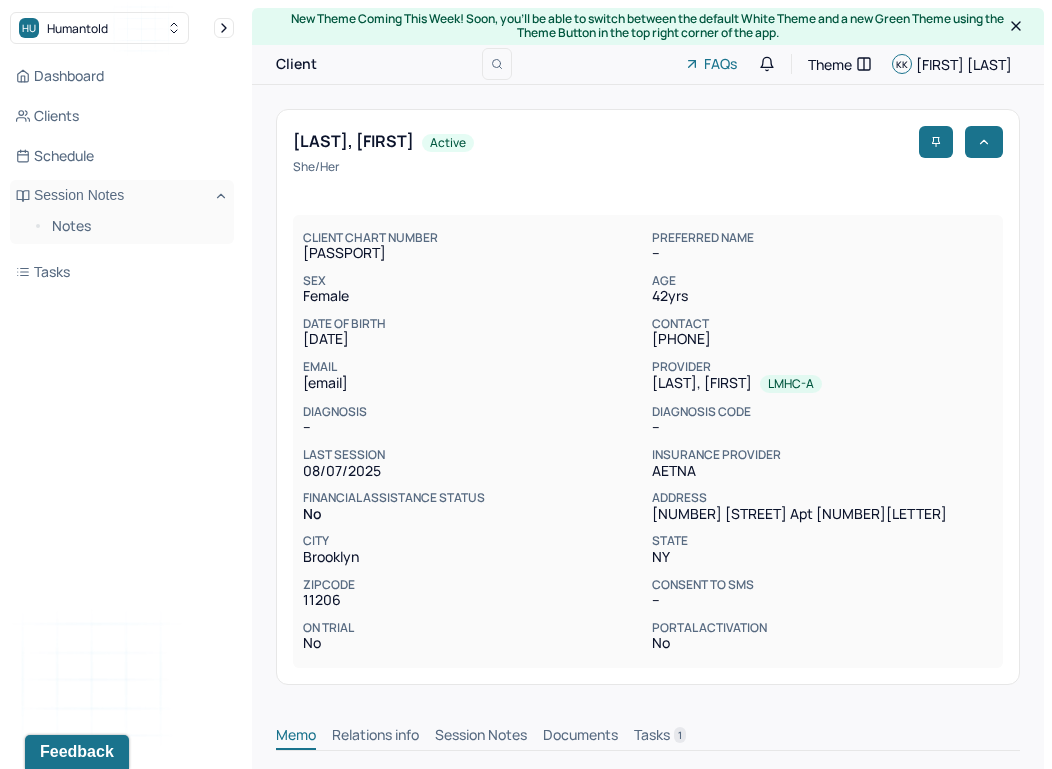 scroll, scrollTop: 1, scrollLeft: 0, axis: vertical 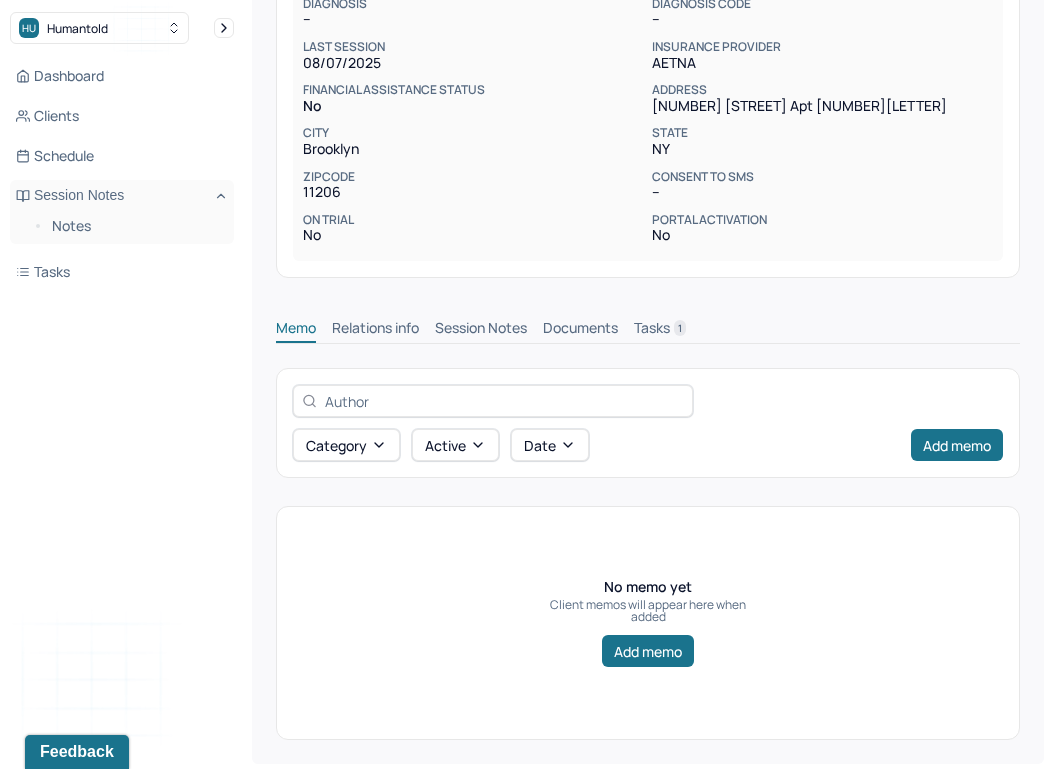 click on "Session Notes" at bounding box center (481, 330) 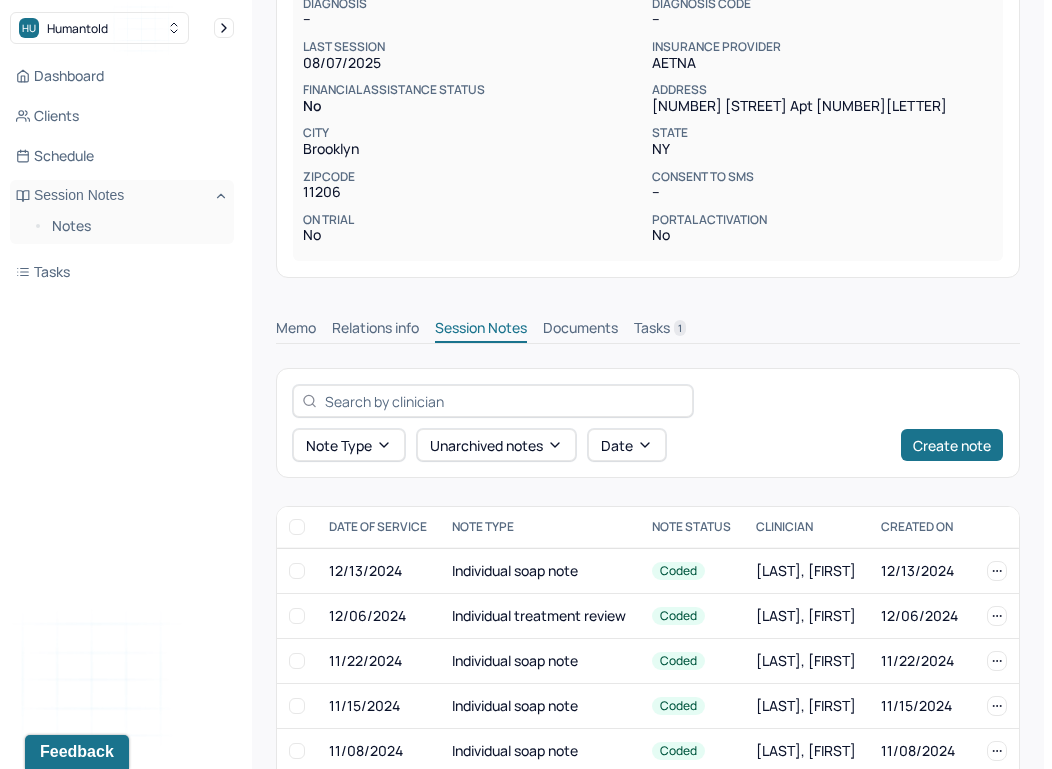 scroll, scrollTop: 1066, scrollLeft: 0, axis: vertical 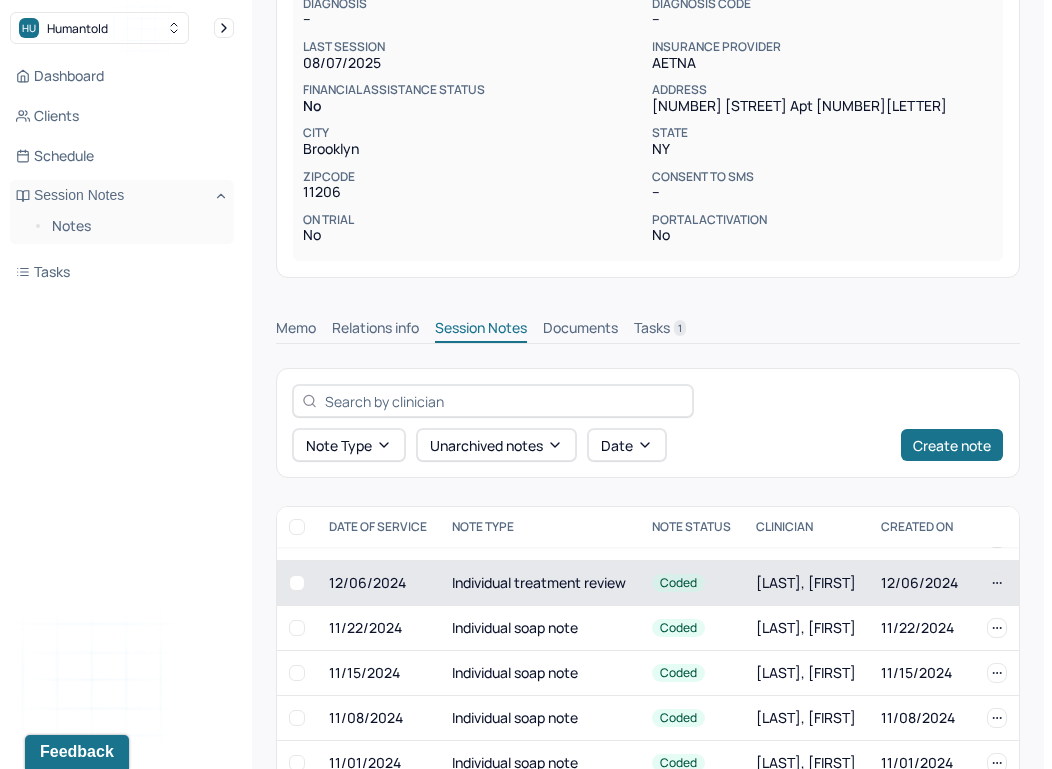 click on "Individual treatment review" at bounding box center [540, 583] 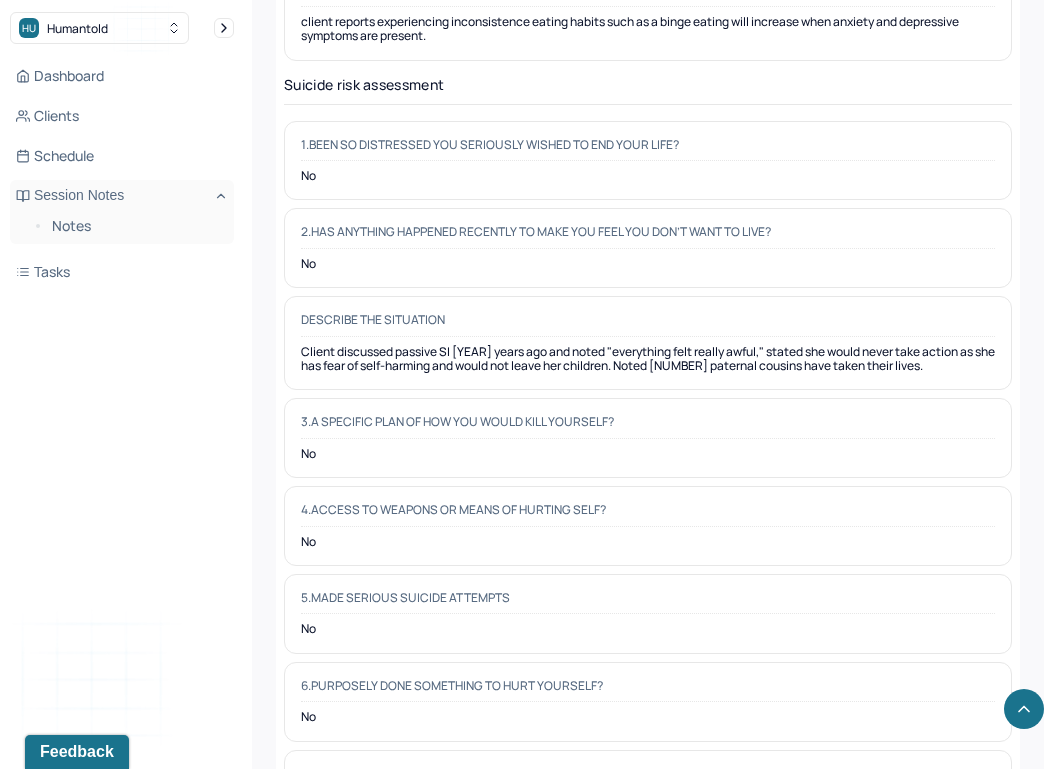 scroll, scrollTop: 3246, scrollLeft: 0, axis: vertical 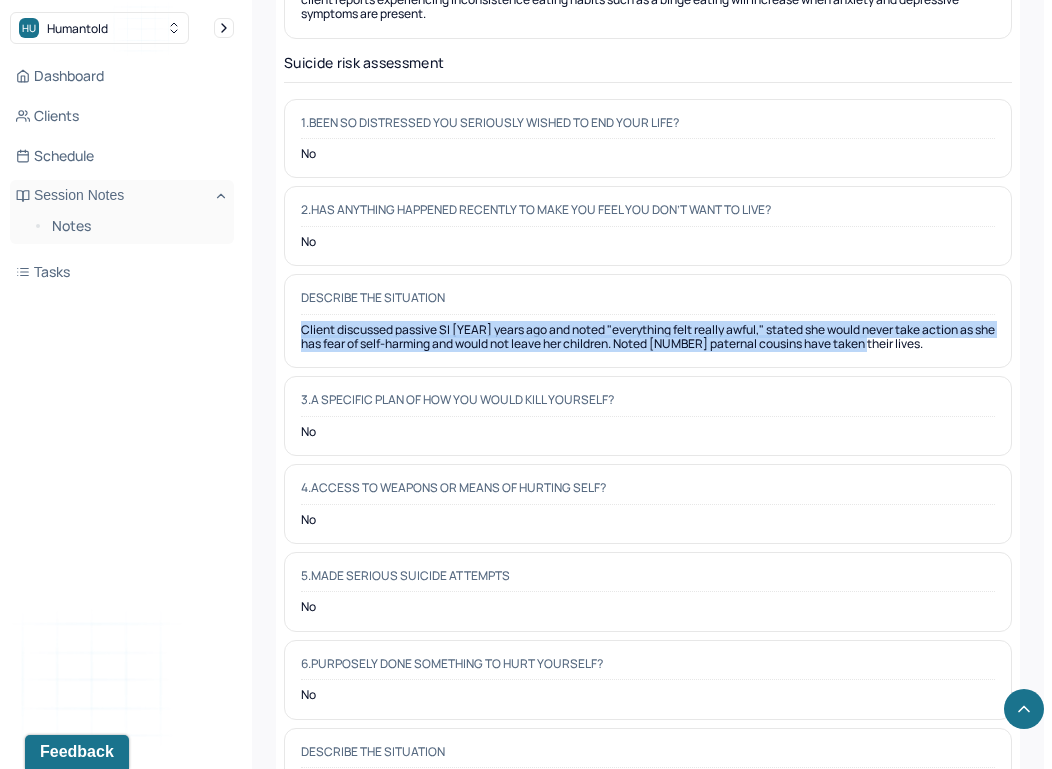 drag, startPoint x: 917, startPoint y: 310, endPoint x: 249, endPoint y: 298, distance: 668.1078 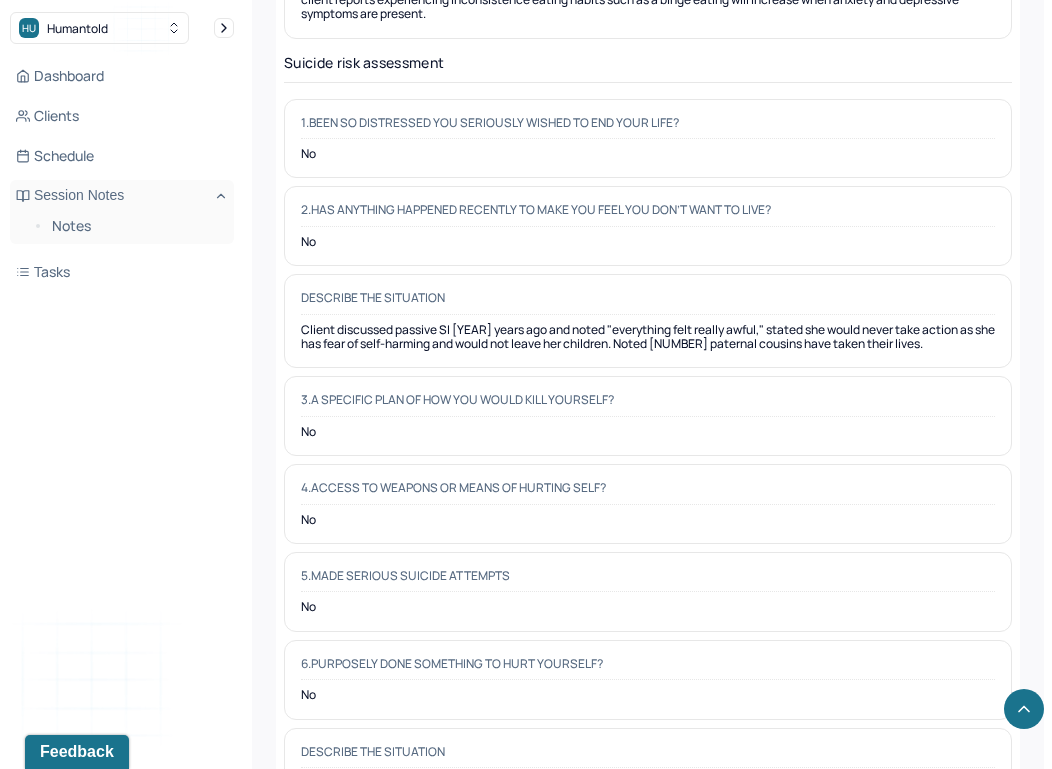 click on "3.A specific plan of how you would kill yourself? No" at bounding box center [648, 416] 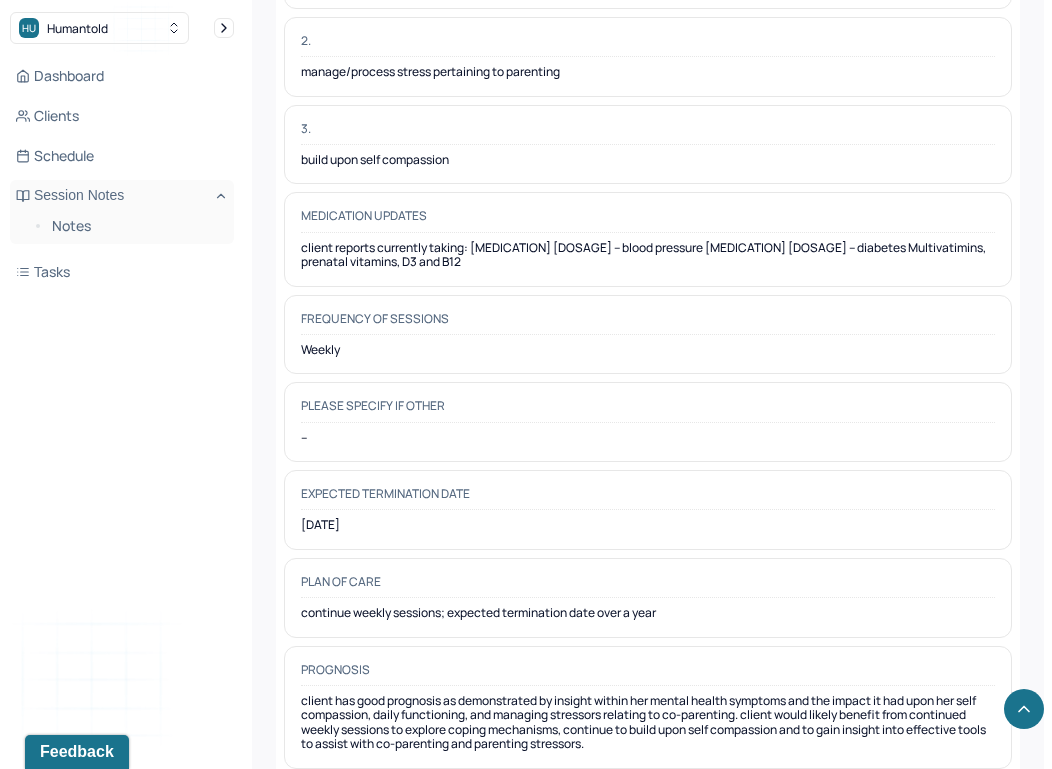 scroll, scrollTop: 5842, scrollLeft: 0, axis: vertical 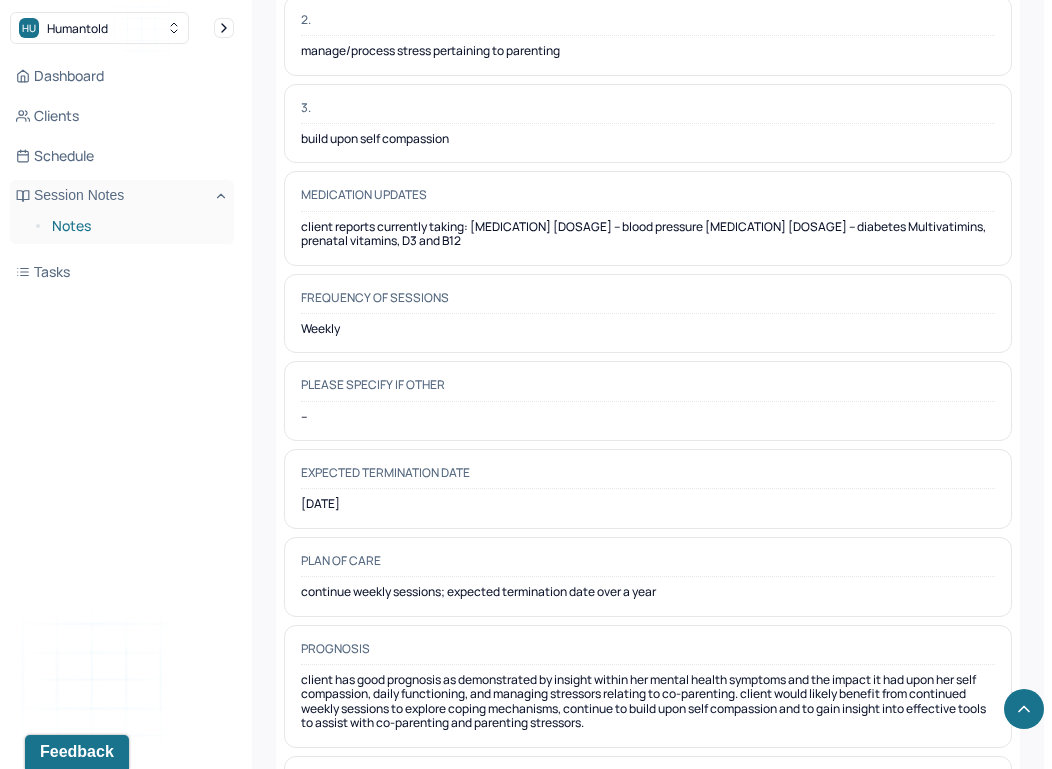 click on "Notes" at bounding box center (135, 226) 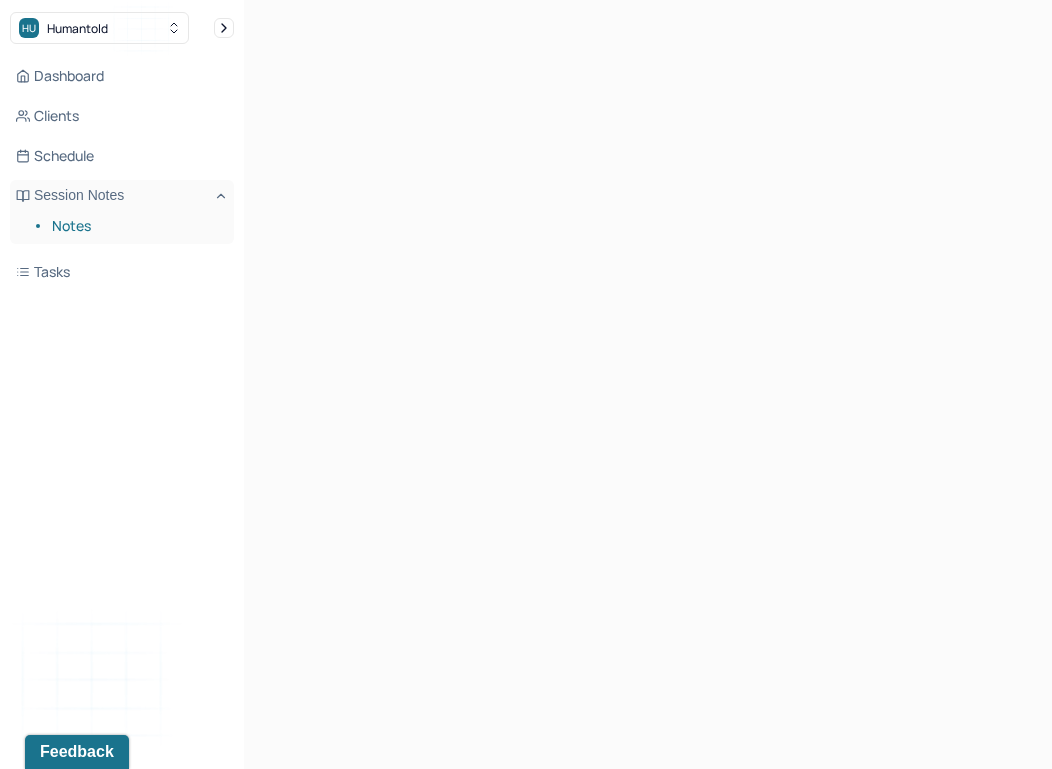 scroll, scrollTop: 0, scrollLeft: 0, axis: both 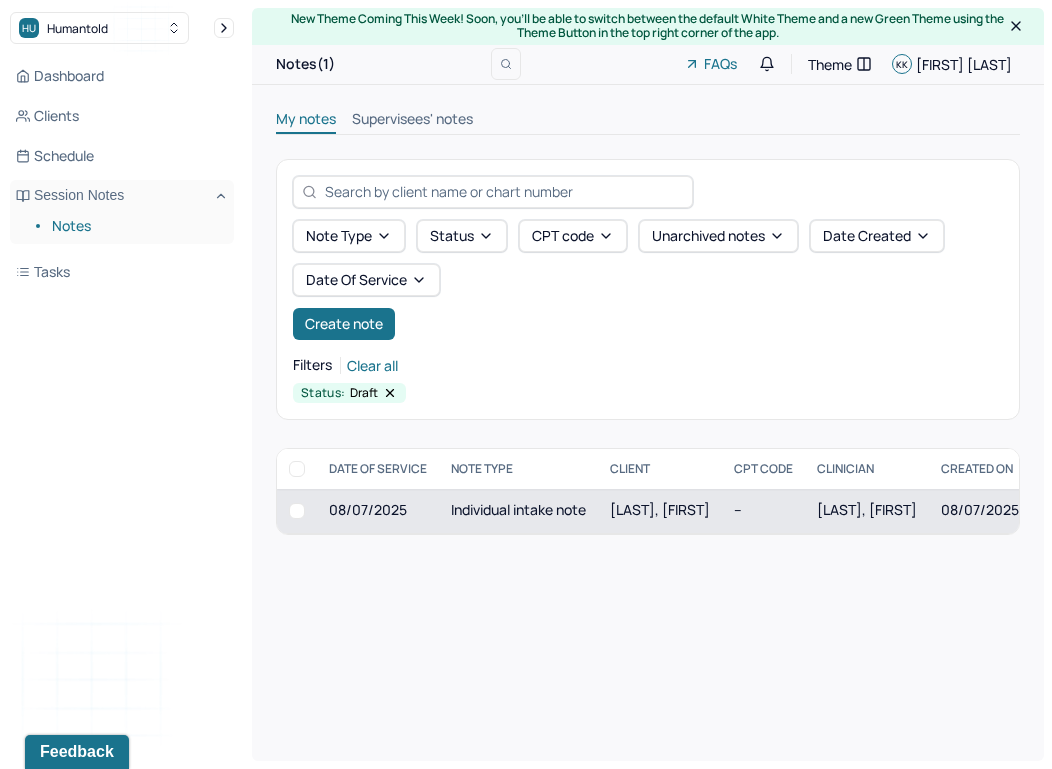 click on "Individual intake note" at bounding box center [518, 511] 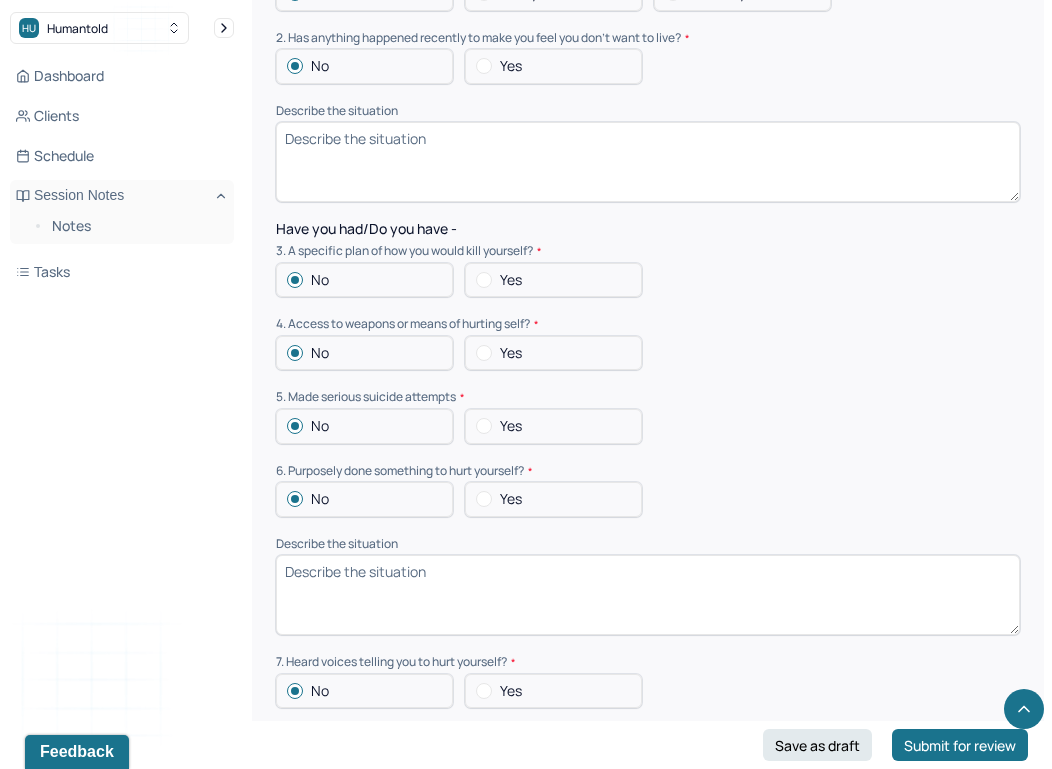 scroll, scrollTop: 5432, scrollLeft: 0, axis: vertical 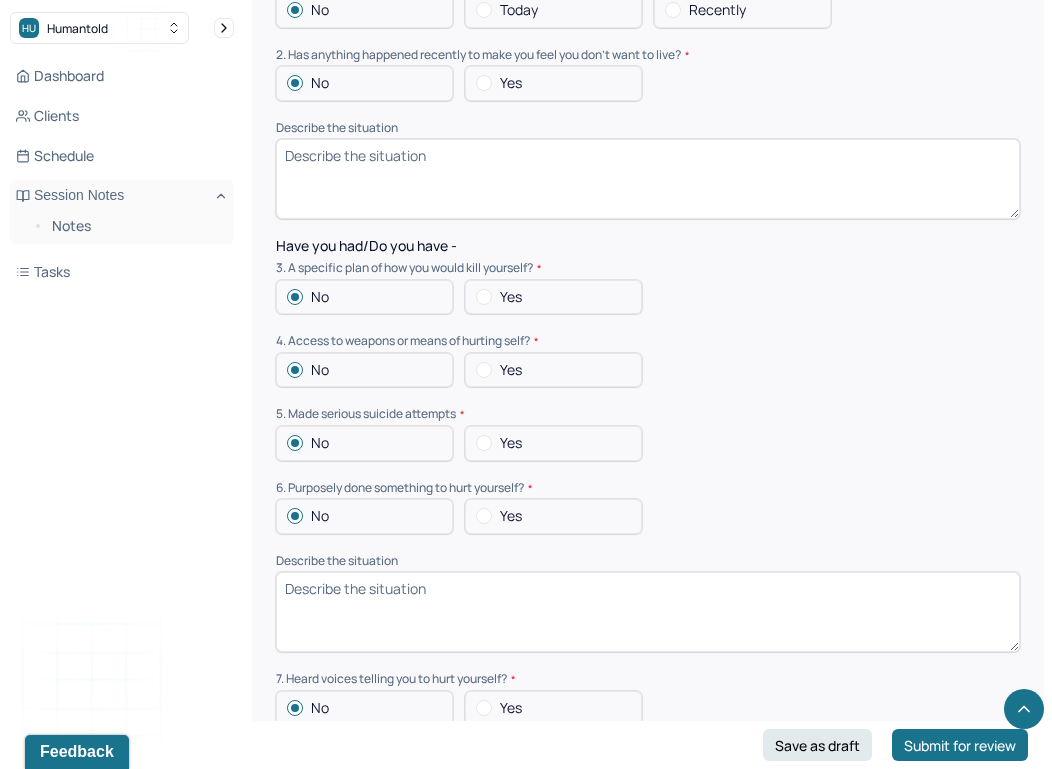 click on "Describe the situation" at bounding box center [648, 179] 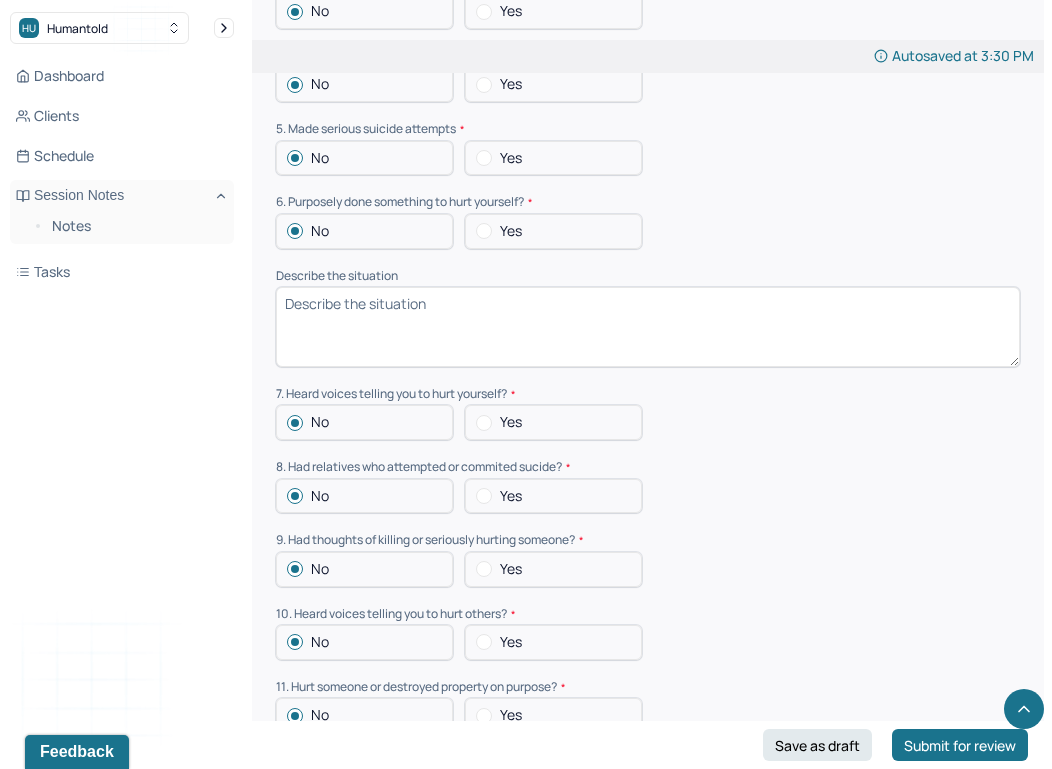 scroll, scrollTop: 5956, scrollLeft: 0, axis: vertical 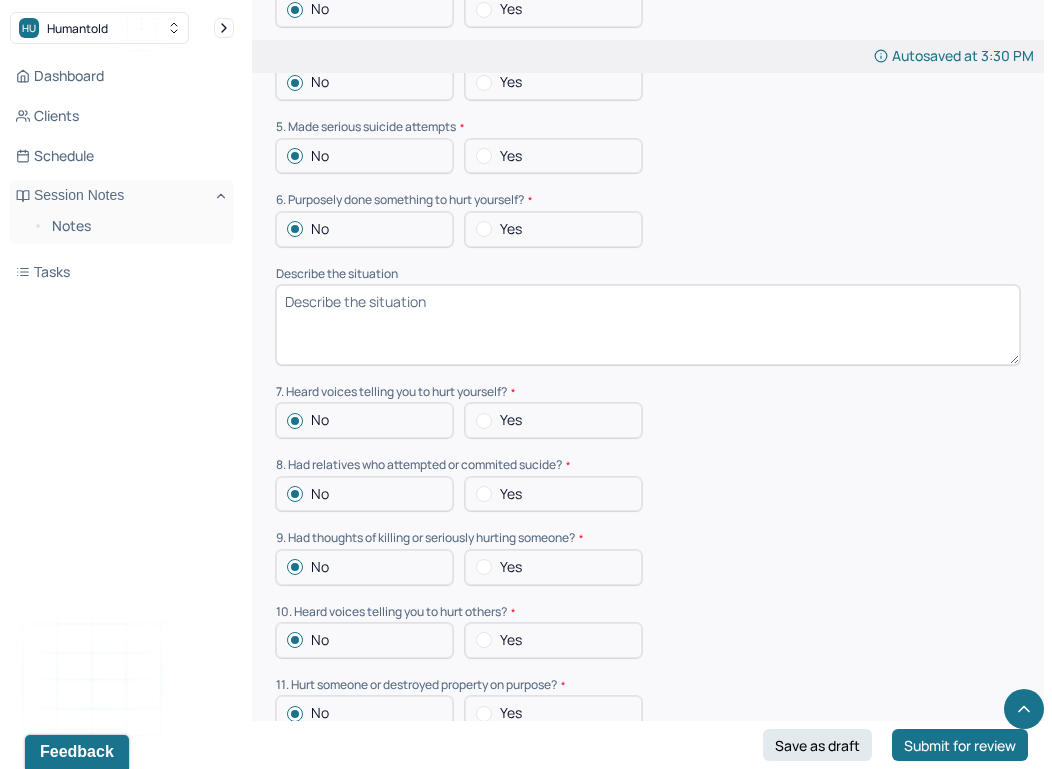 type on "Client discussed passive SI 4 years ago and noted "everything felt really awful," stated she would never take action as she has fear of self-harming and would not leave her children. Noted 2 paternal cousins have taken their lives." 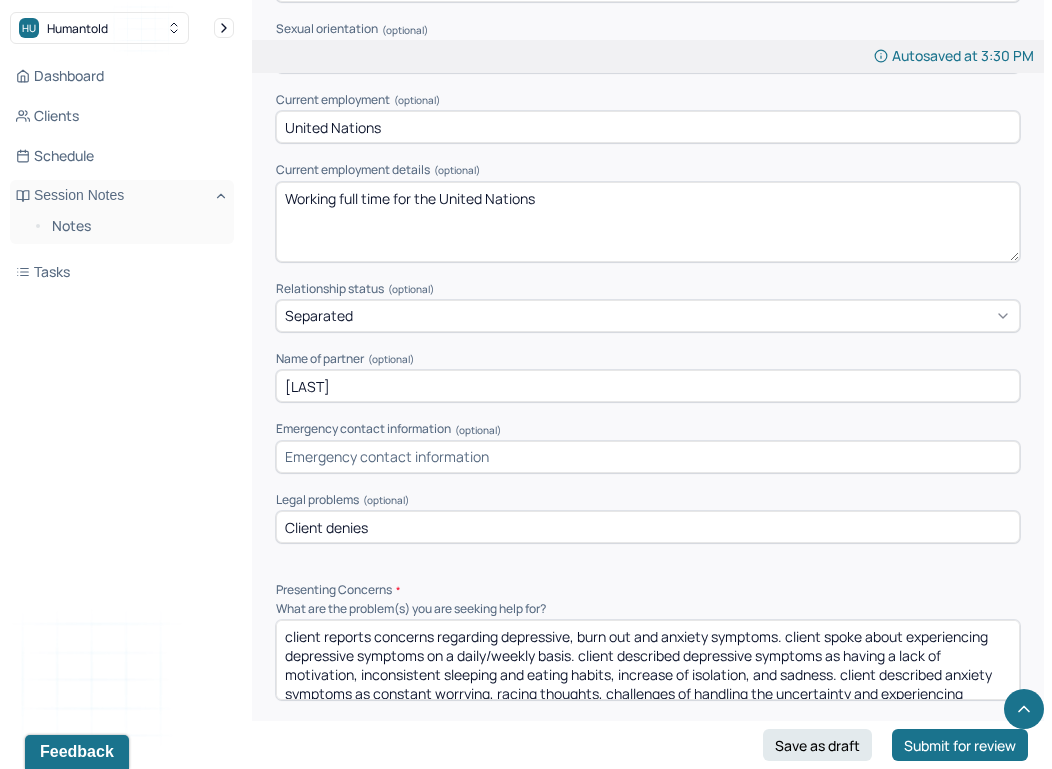 scroll, scrollTop: 0, scrollLeft: 0, axis: both 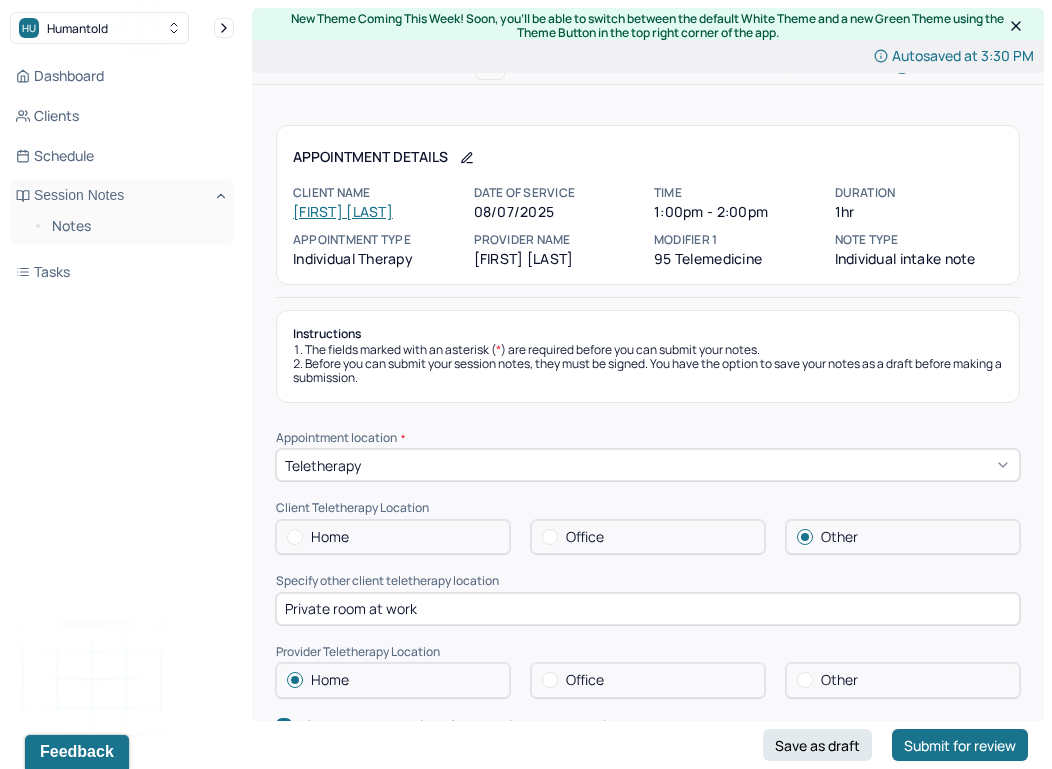 click on "Killa [NAME]" at bounding box center [343, 211] 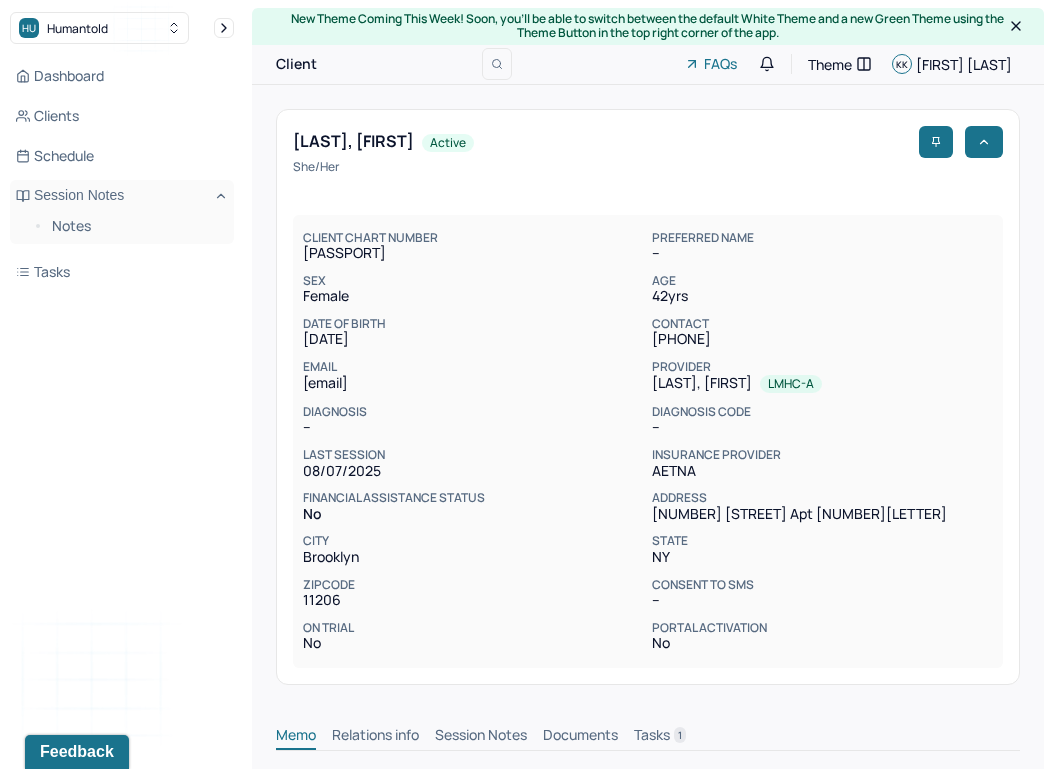 scroll, scrollTop: 1, scrollLeft: 0, axis: vertical 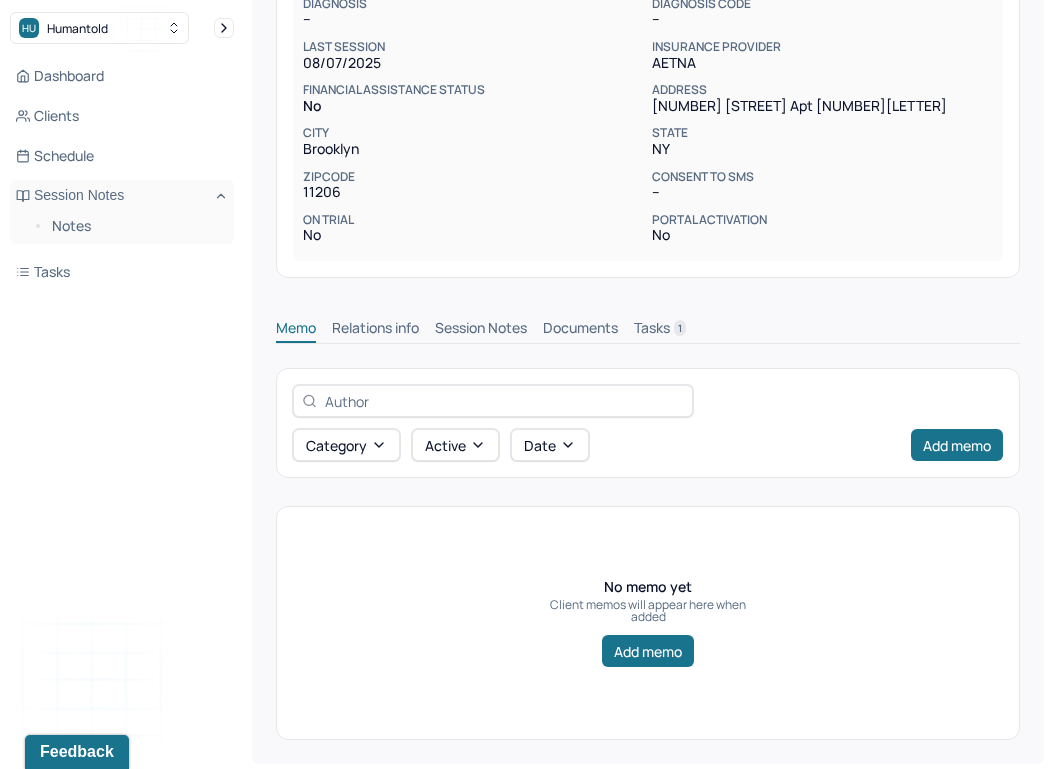 click on "Session Notes" at bounding box center (481, 330) 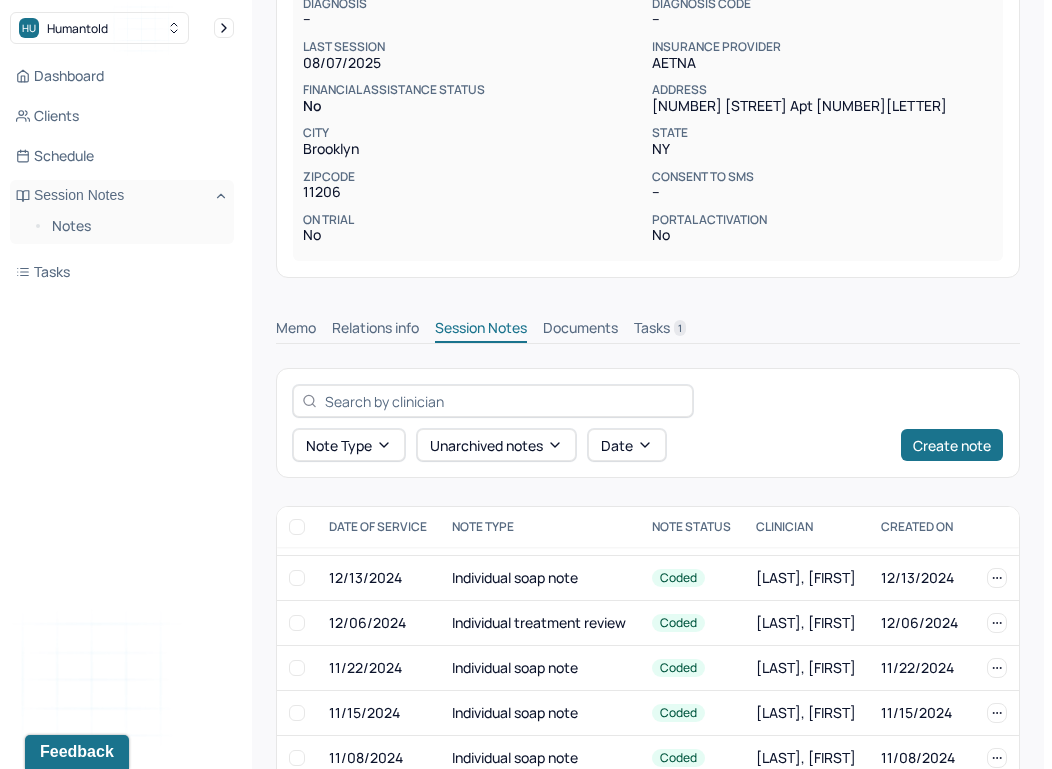 scroll, scrollTop: 1040, scrollLeft: 0, axis: vertical 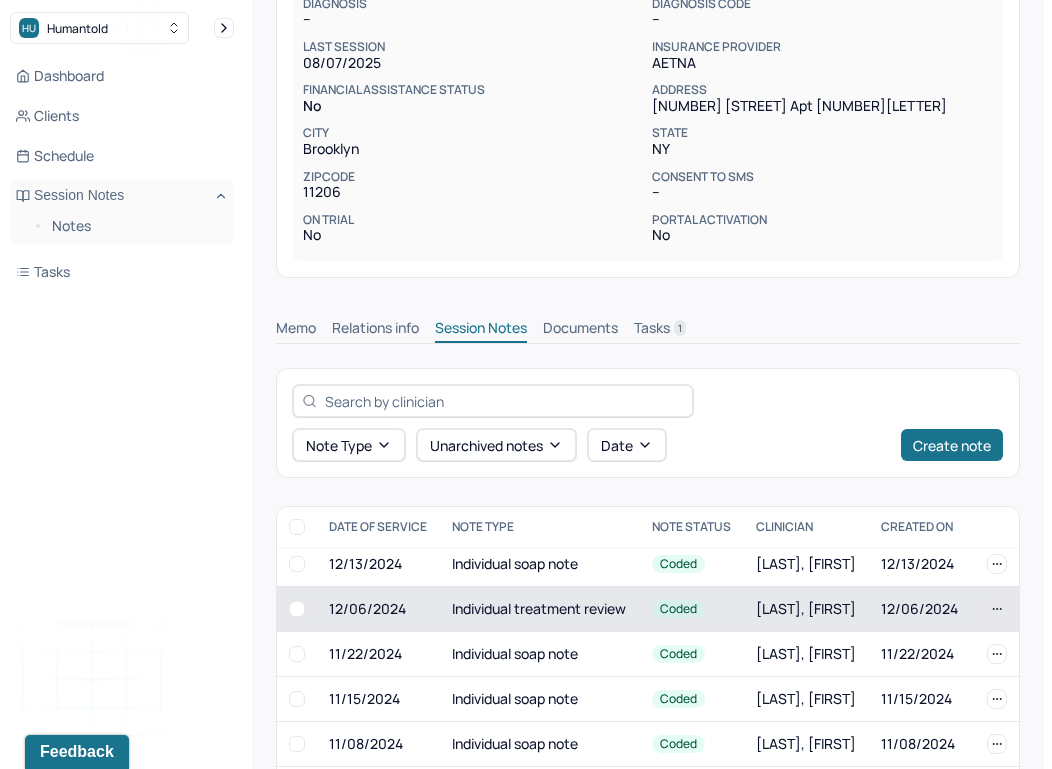 click on "Individual treatment review" at bounding box center [540, 609] 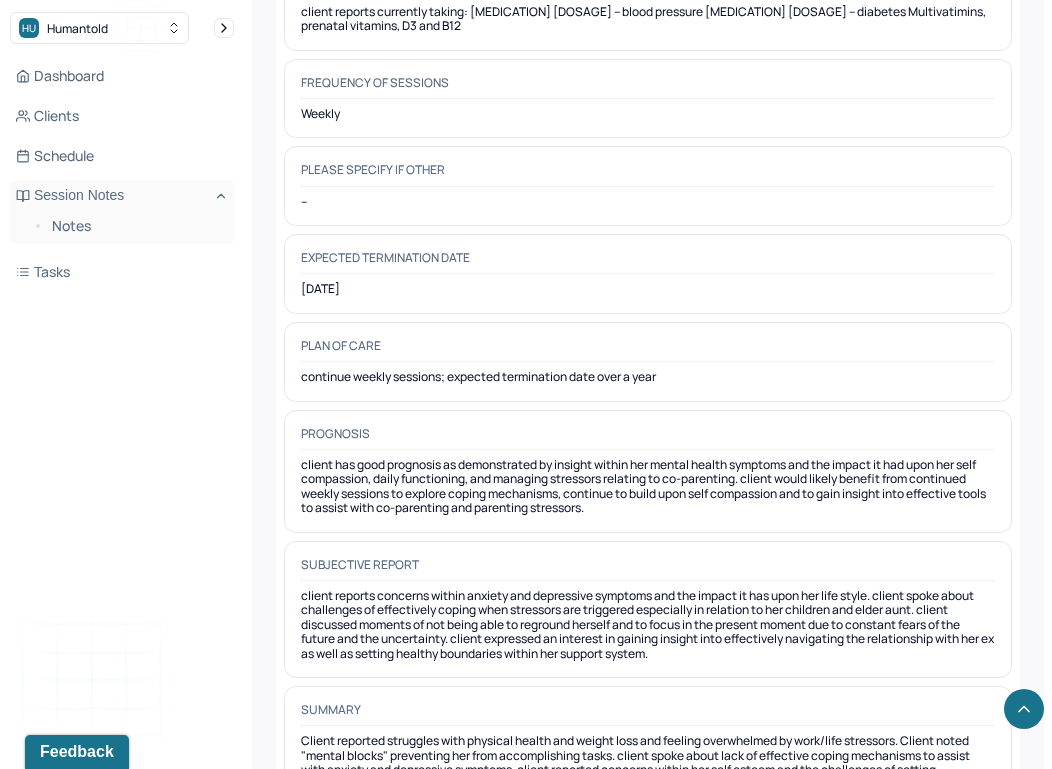scroll, scrollTop: 6090, scrollLeft: 0, axis: vertical 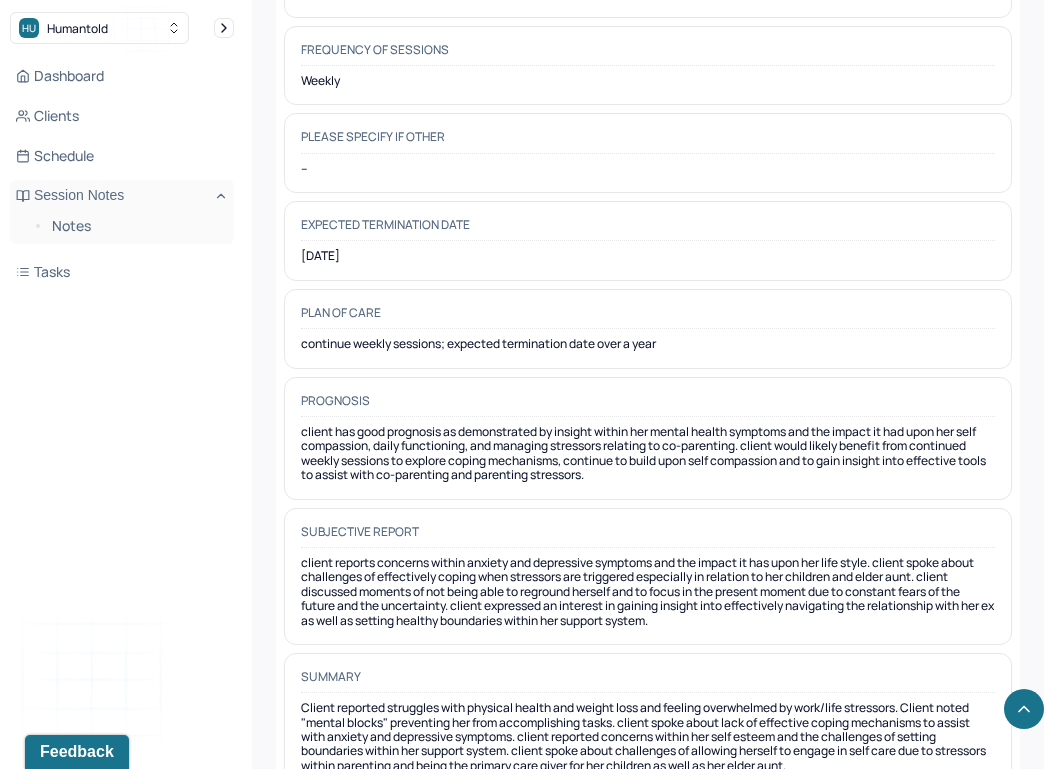 click on "client has good prognosis as demonstrated by insight within her mental health symptoms and the impact it had upon her self compassion, daily functioning, and managing stressors relating to co-parenting. client would likely benefit from continued weekly sessions to explore coping mechanisms, continue to build upon self compassion and to gain insight into effective tools to assist with co-parenting and parenting stressors." at bounding box center [648, 454] 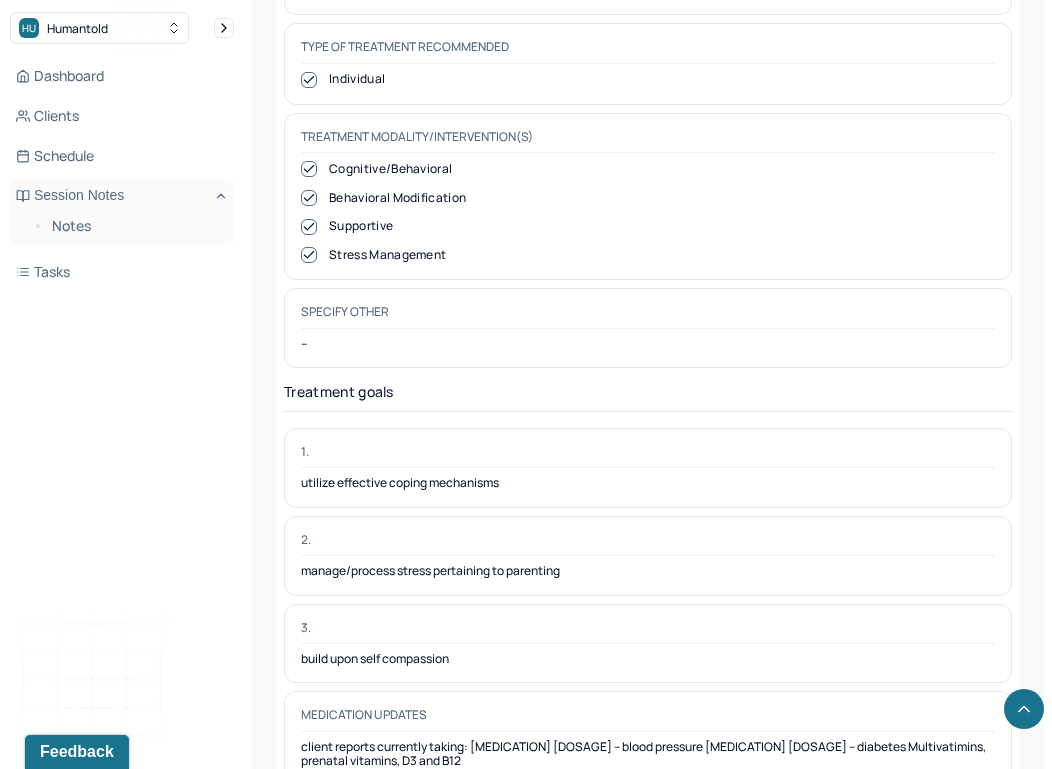 scroll, scrollTop: 5363, scrollLeft: 0, axis: vertical 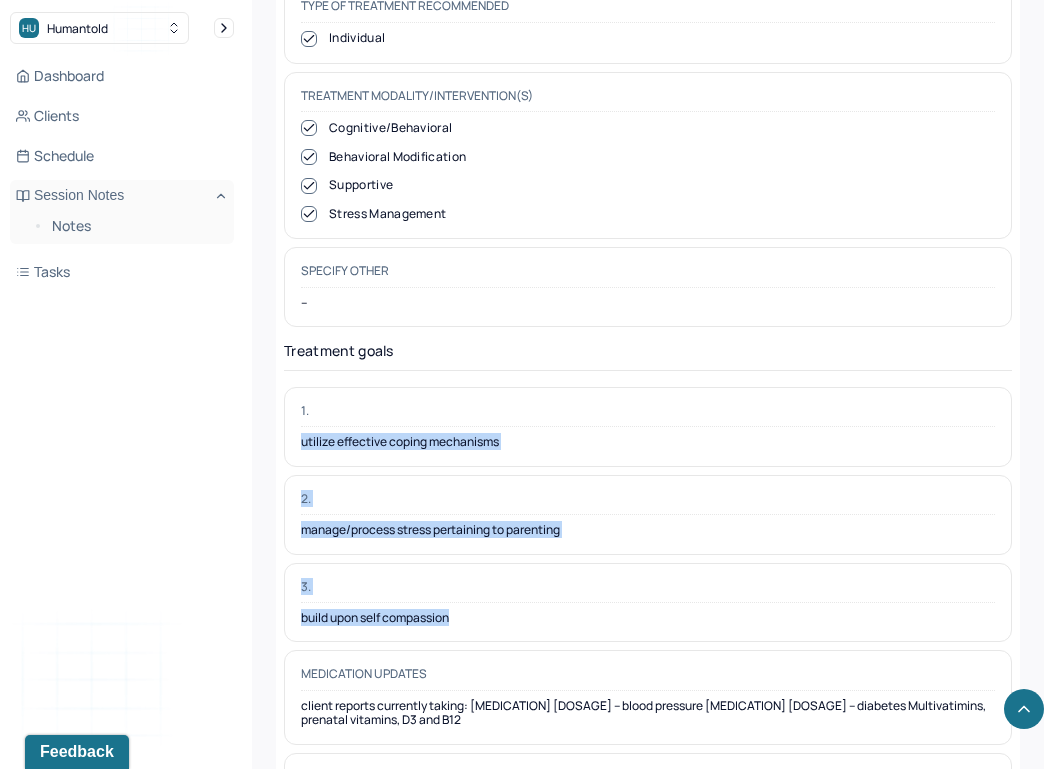 drag, startPoint x: 471, startPoint y: 559, endPoint x: 296, endPoint y: 384, distance: 247.48738 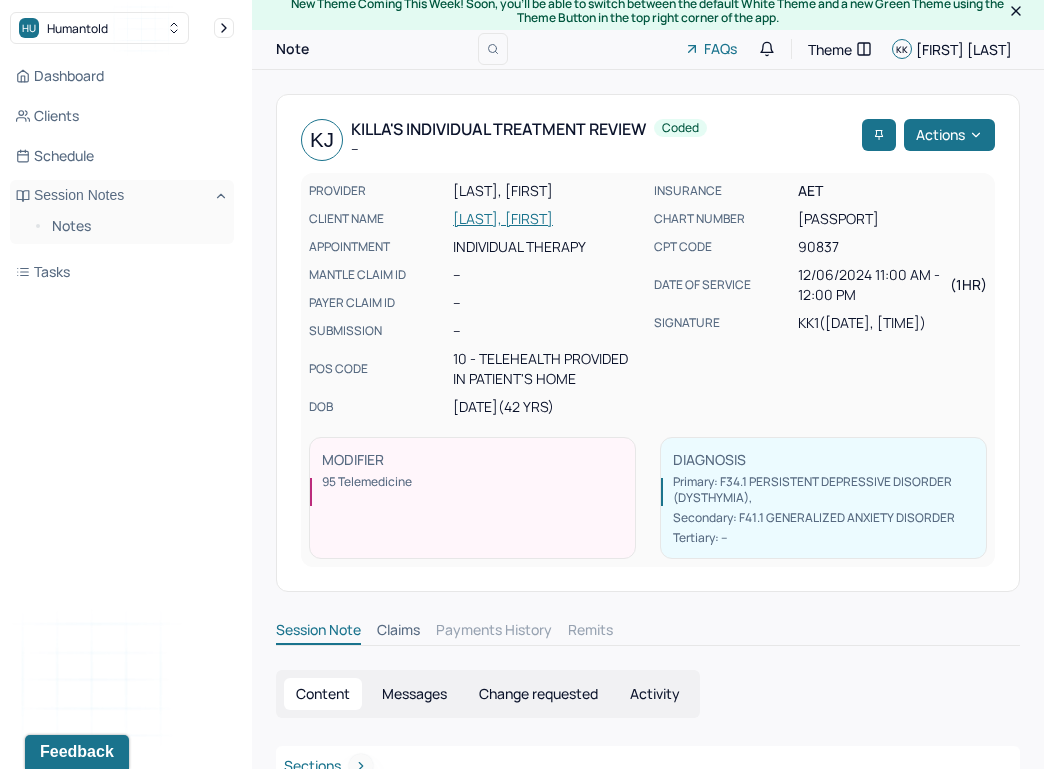 scroll, scrollTop: 0, scrollLeft: 0, axis: both 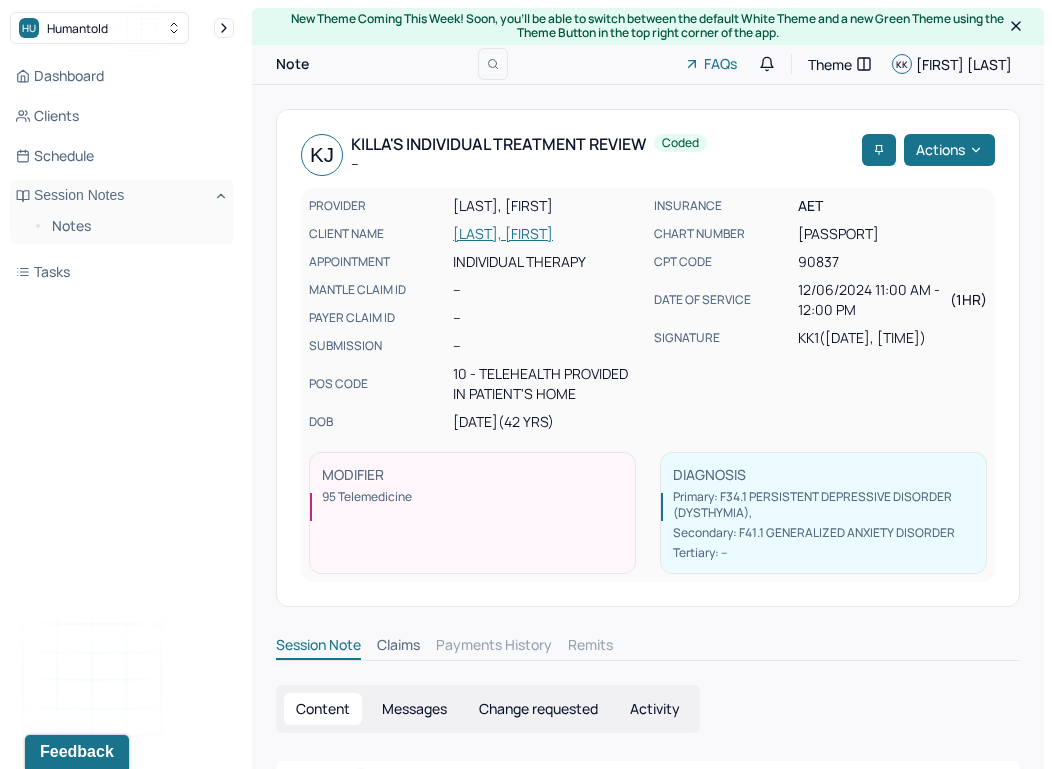 click on "JANDA, KILLA" at bounding box center (547, 234) 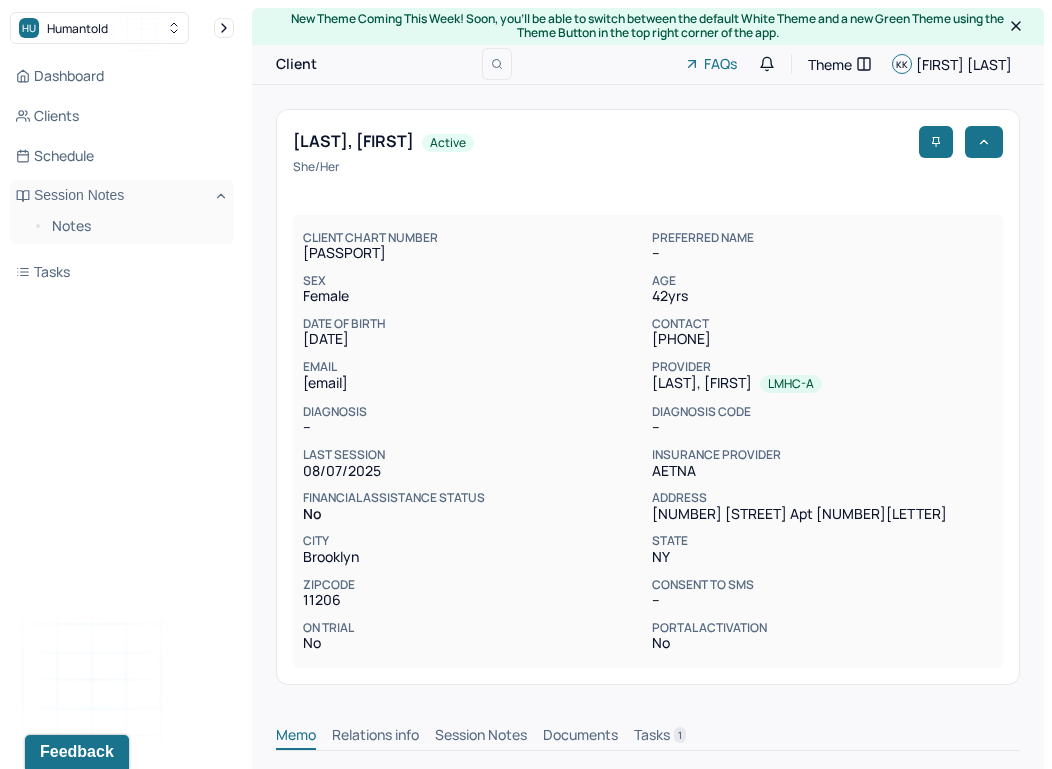 scroll, scrollTop: 1, scrollLeft: 0, axis: vertical 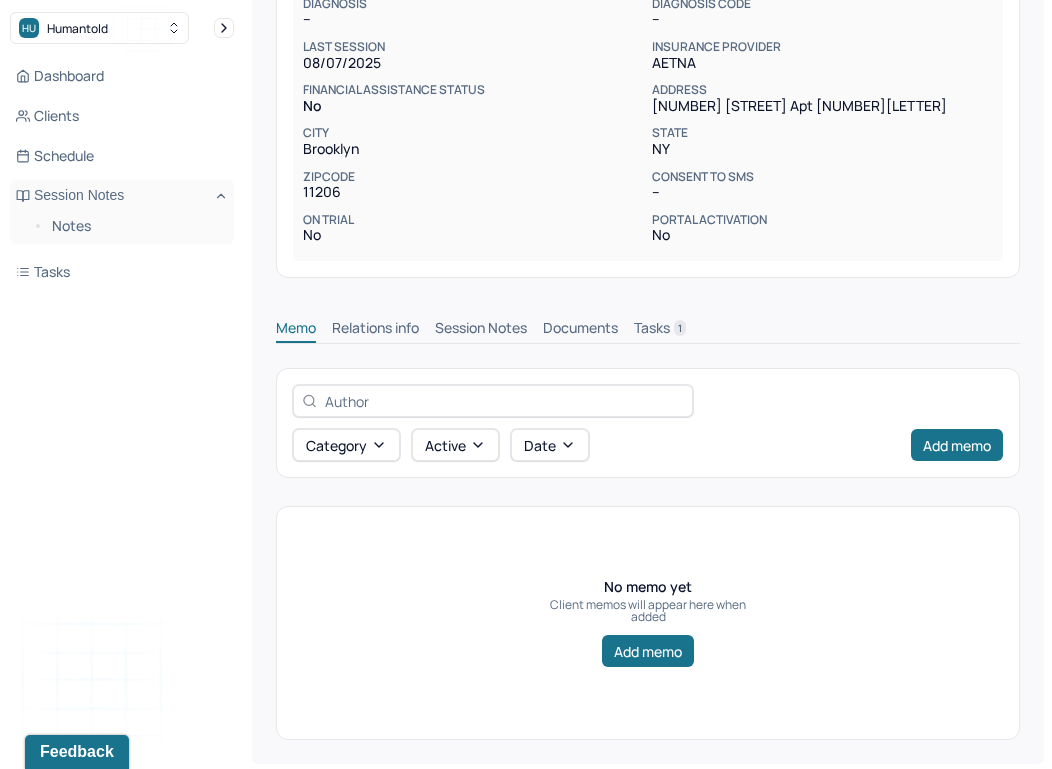 click on "Session Notes" at bounding box center [481, 330] 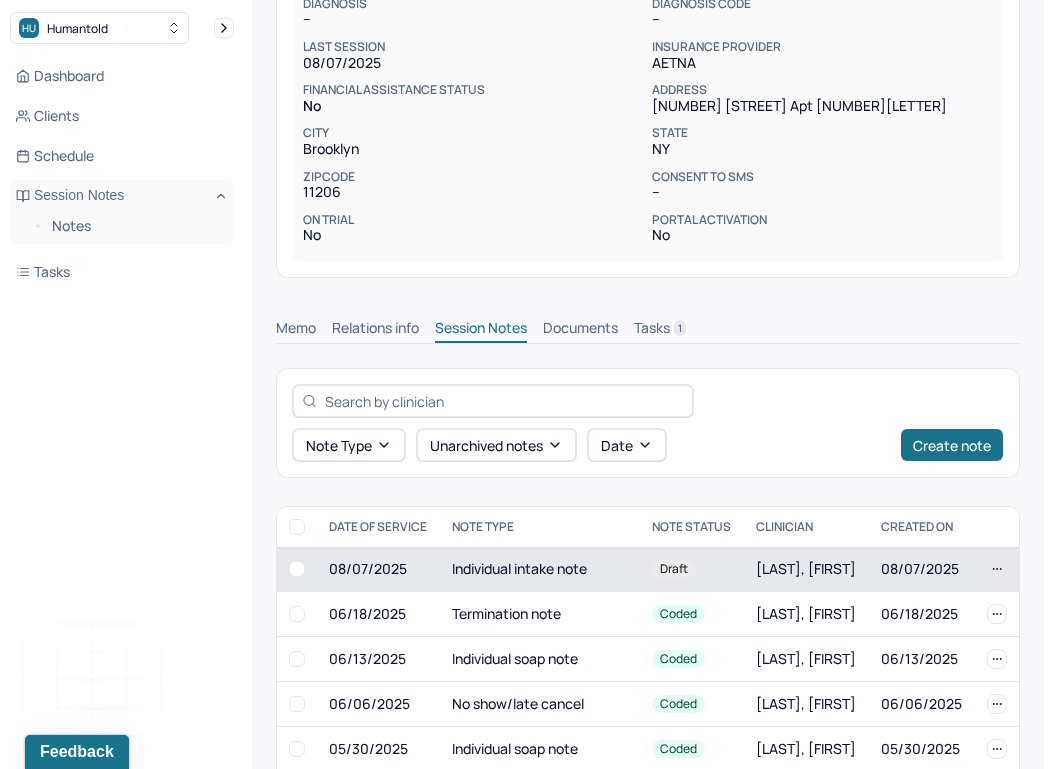 click on "Individual intake note" at bounding box center (540, 569) 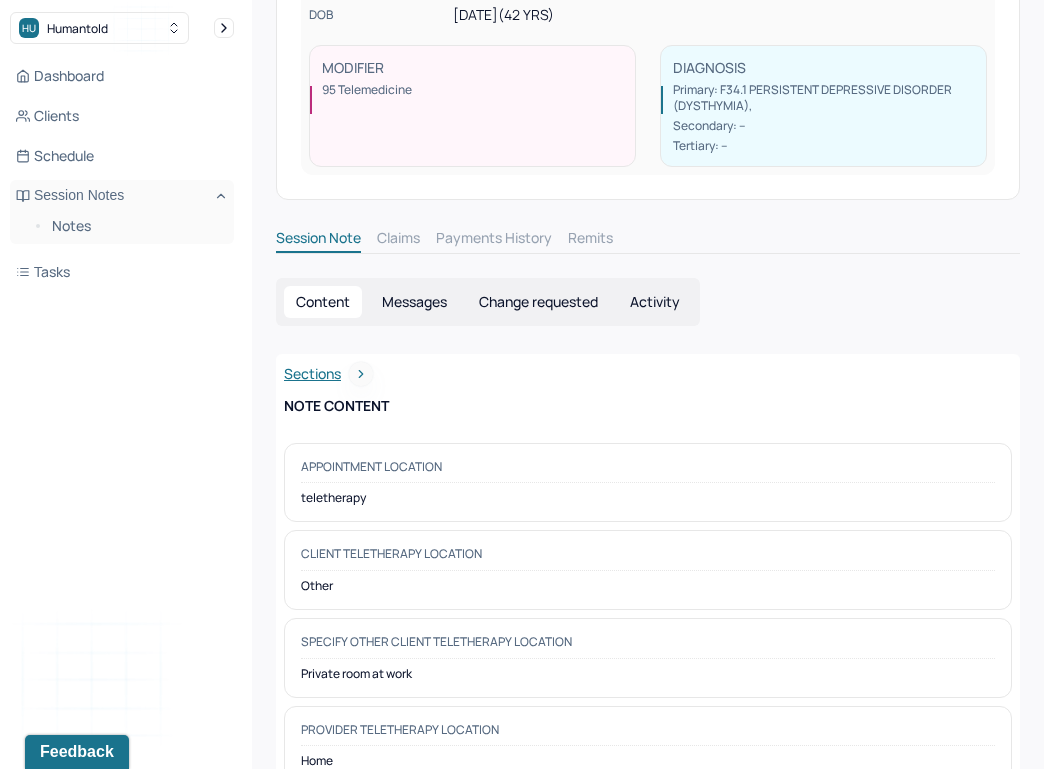 scroll, scrollTop: 0, scrollLeft: 0, axis: both 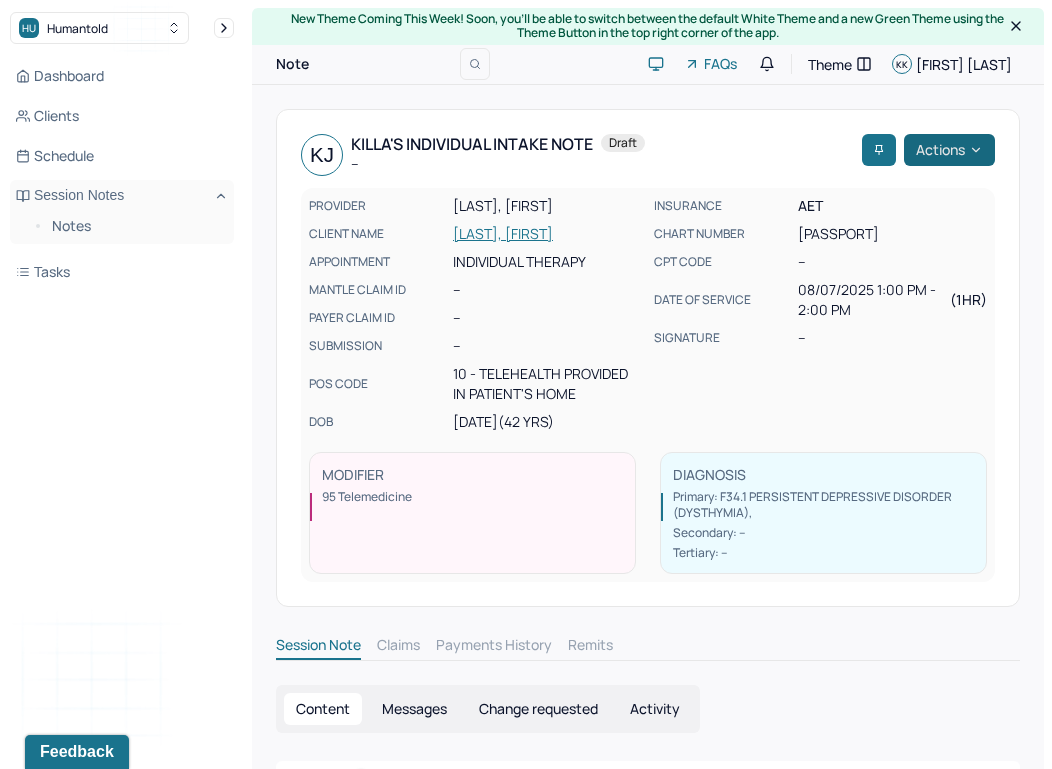 click on "Actions" at bounding box center (949, 150) 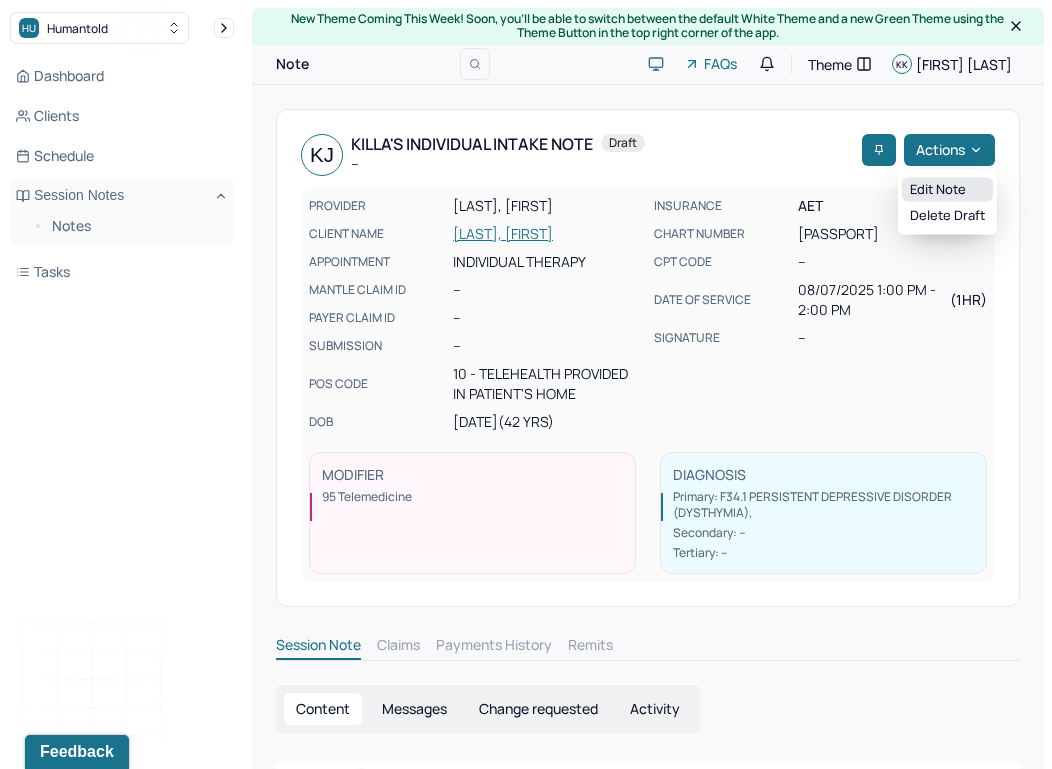 click on "Edit note" at bounding box center [947, 190] 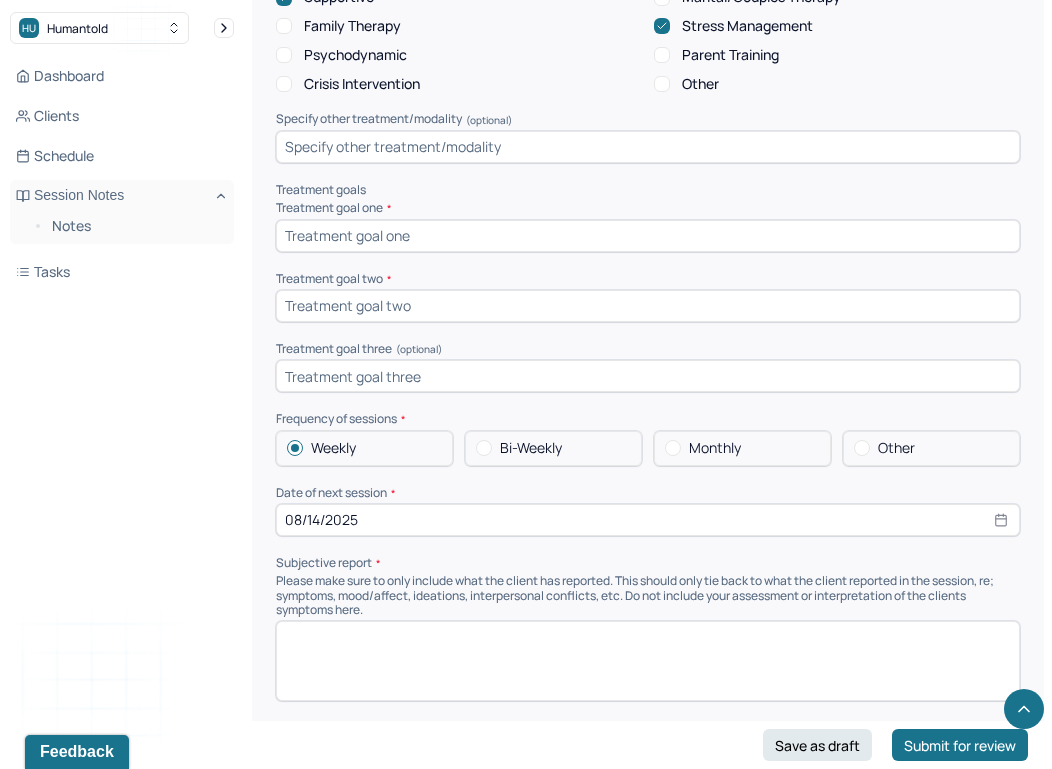 scroll, scrollTop: 7741, scrollLeft: 0, axis: vertical 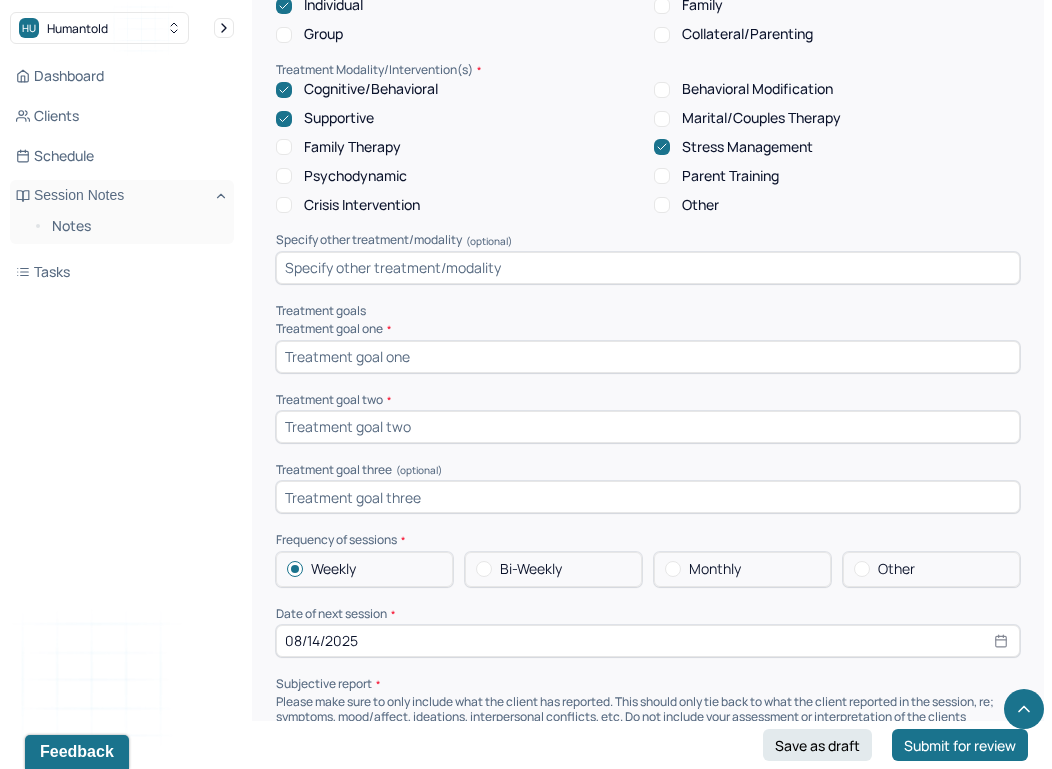 click at bounding box center [648, 357] 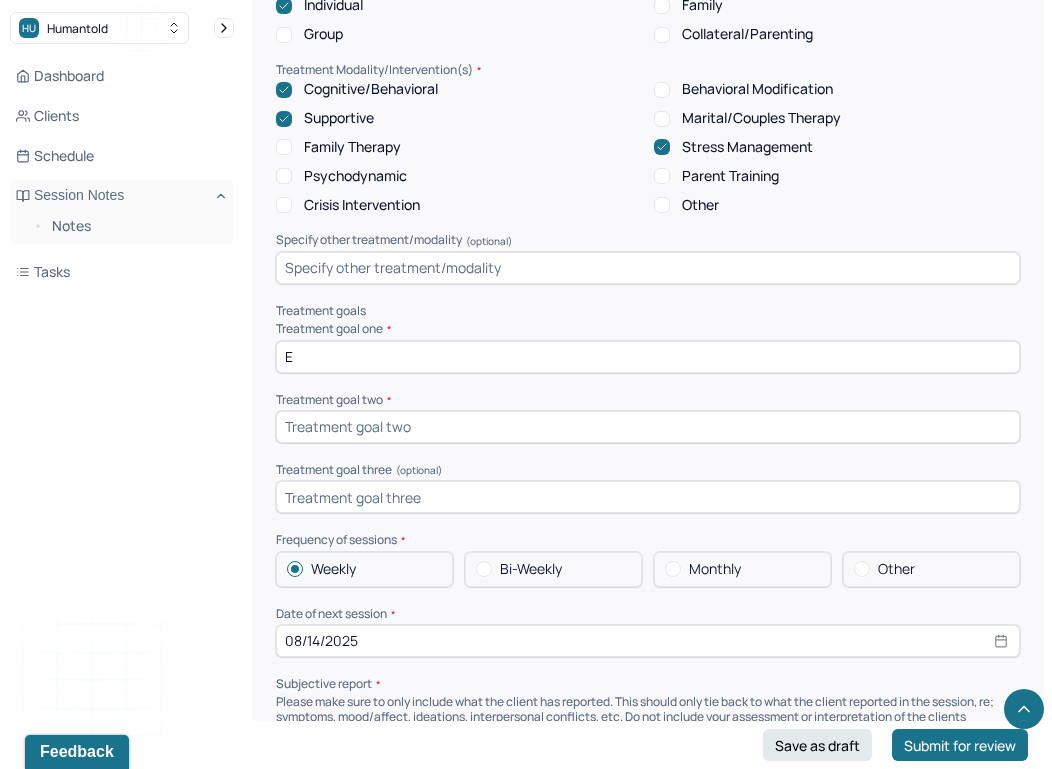 scroll, scrollTop: 7977, scrollLeft: 0, axis: vertical 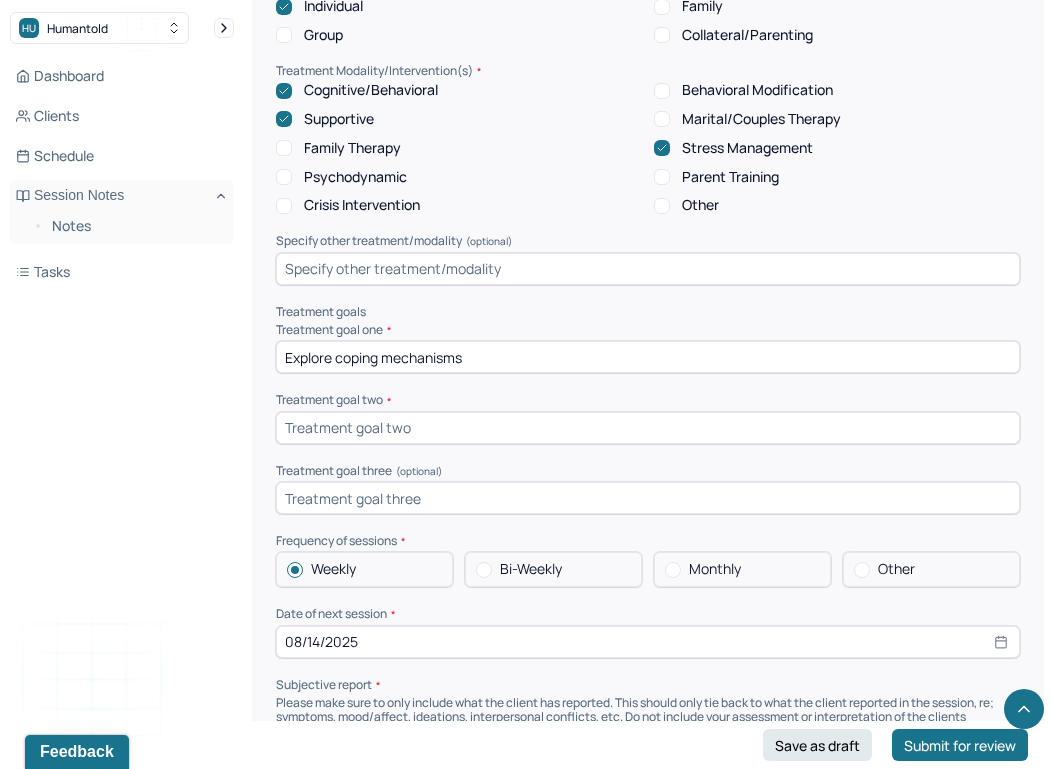 type on "Explore coping mechanisms" 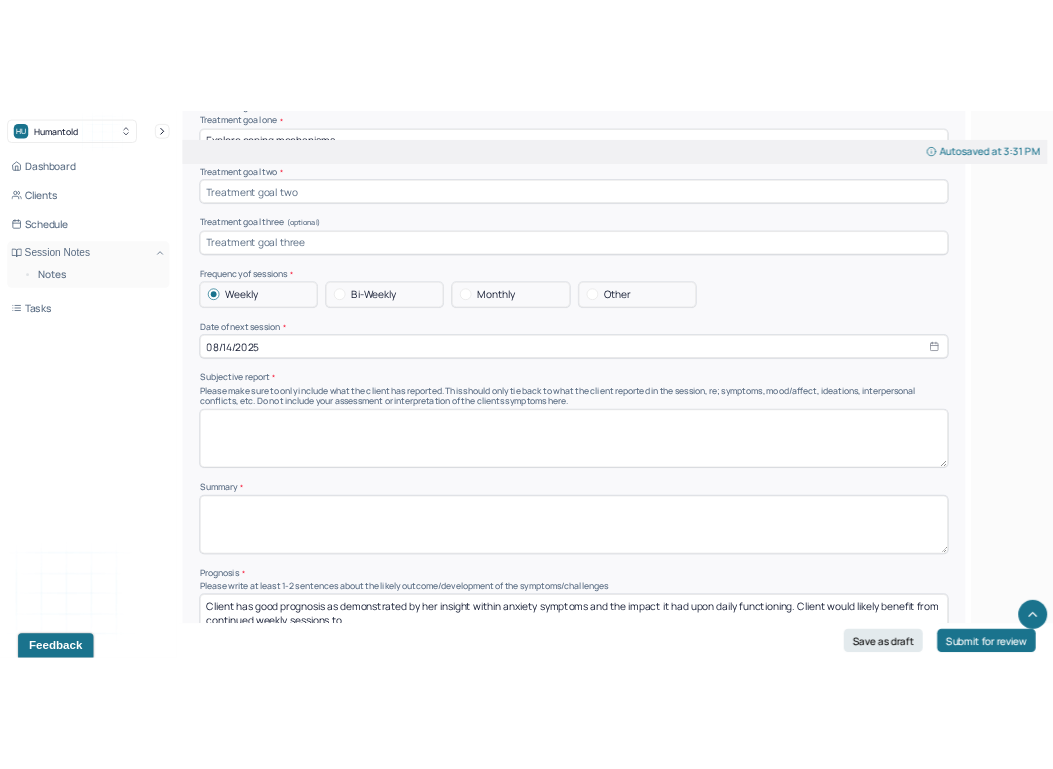 scroll, scrollTop: 8294, scrollLeft: 0, axis: vertical 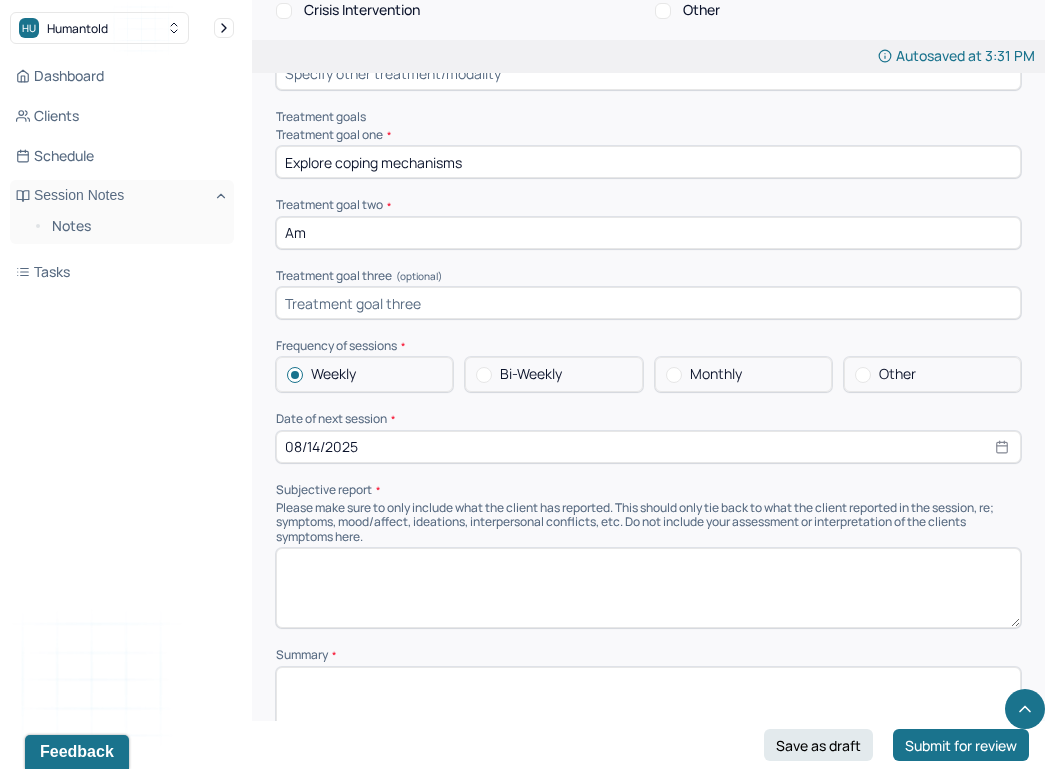 type on "A" 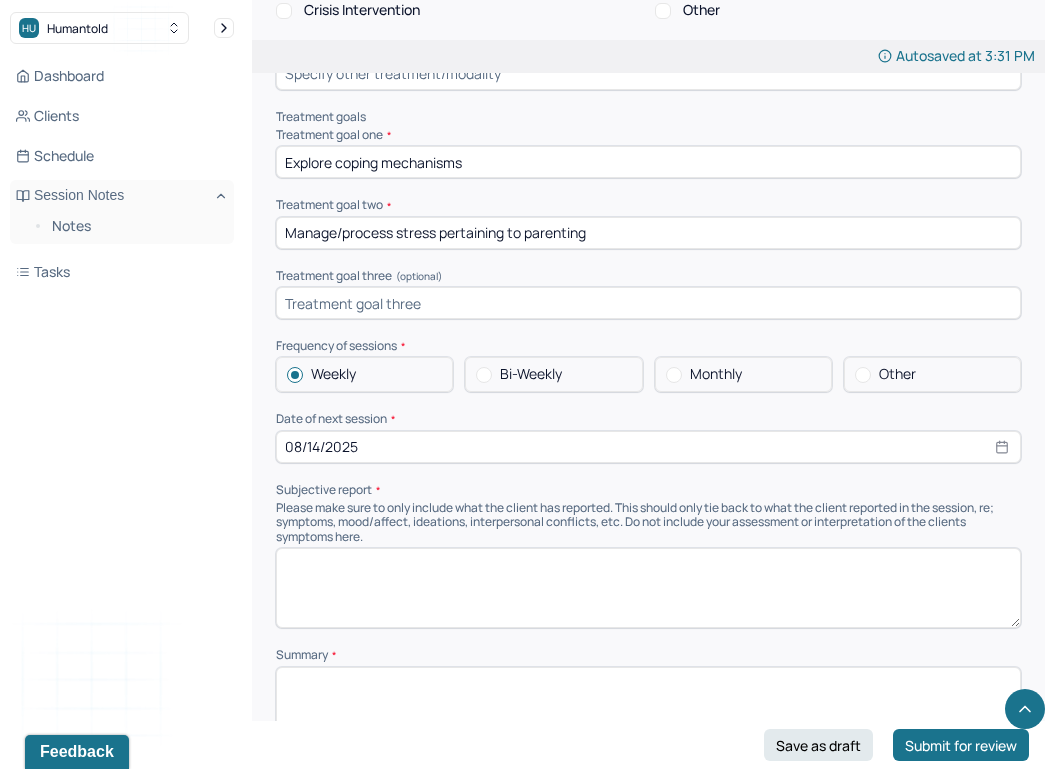 type on "Manage/process stress pertaining to parenting" 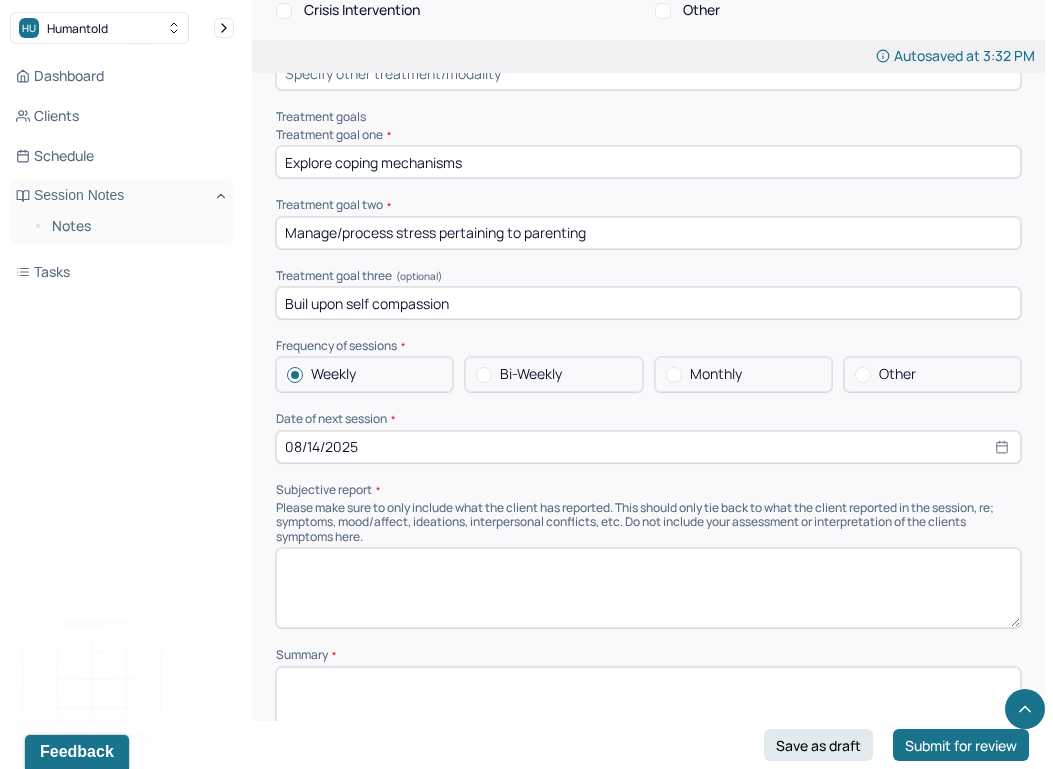 type on "Buil upon self compassion" 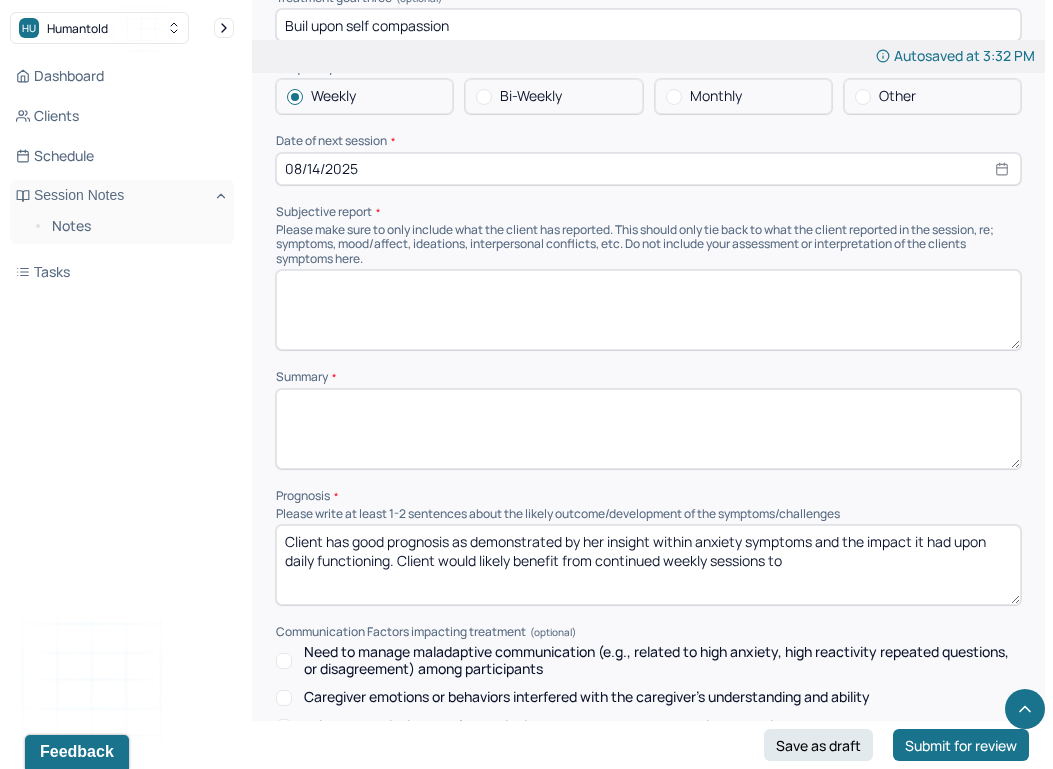 scroll, scrollTop: 8448, scrollLeft: 0, axis: vertical 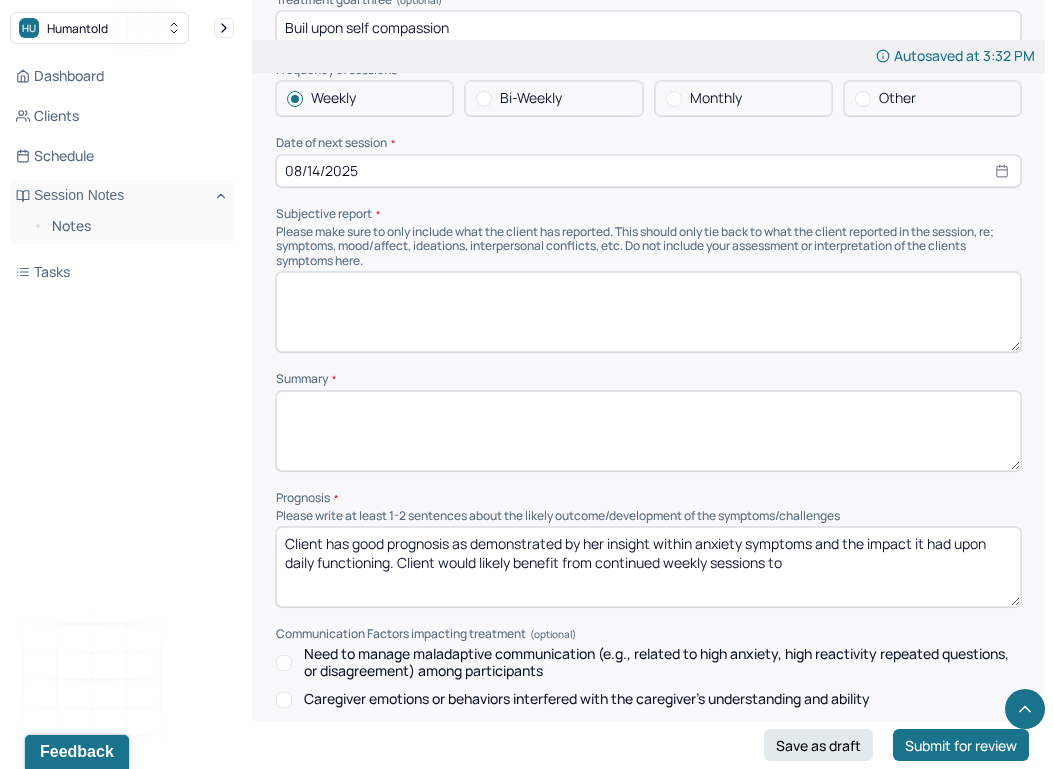 click on "Client has good prognosis as demonstrated by her insight within anxiety symptoms and the impact it had upon daily functioning. Client would likely benefit from continued weekly sessions to" at bounding box center [648, 567] 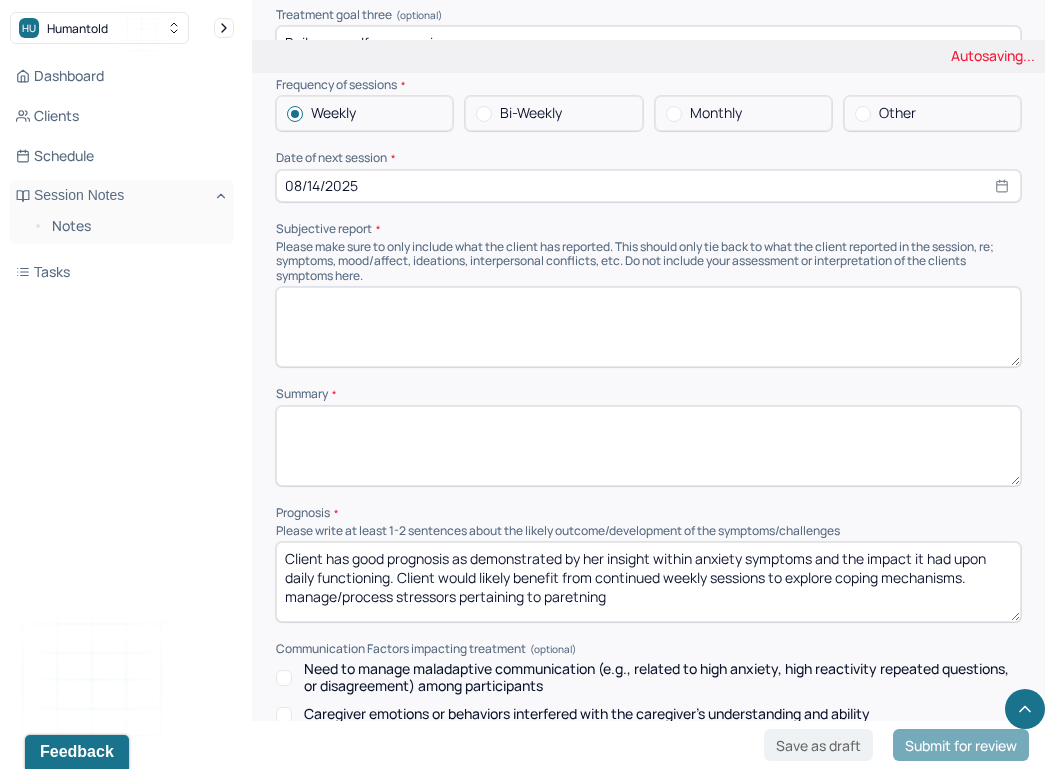 scroll, scrollTop: 8477, scrollLeft: 0, axis: vertical 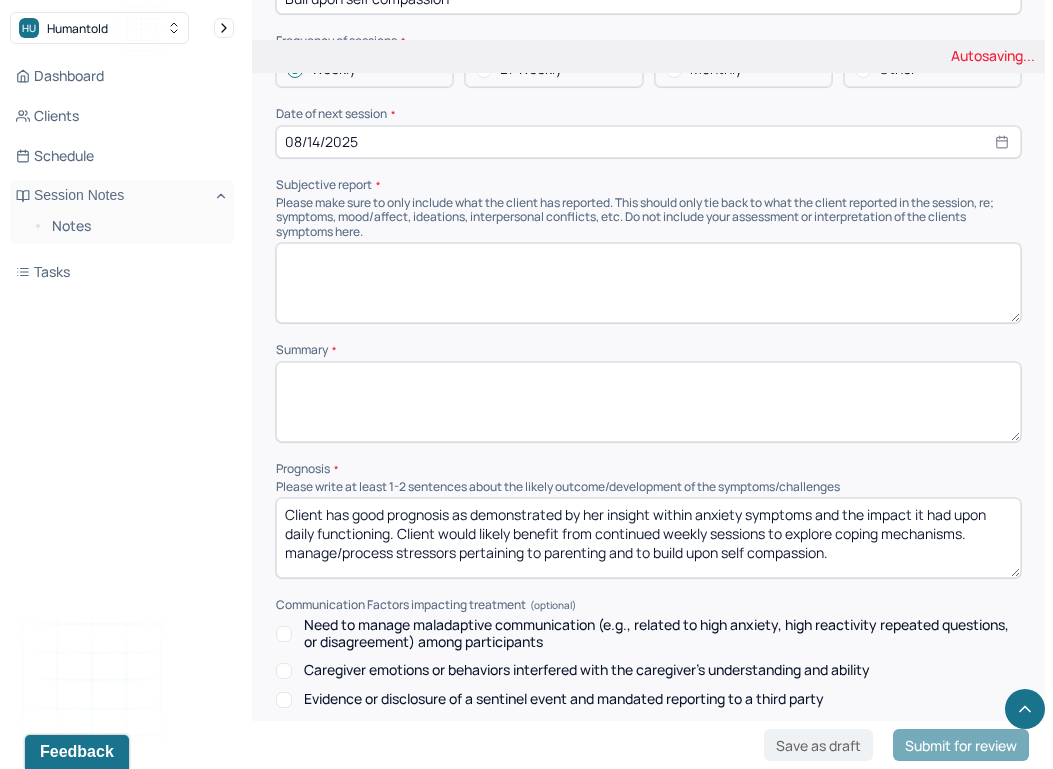 type on "Client has good prognosis as demonstrated by her insight within anxiety symptoms and the impact it had upon daily functioning. Client would likely benefit from continued weekly sessions to explore coping mechanisms. manage/process stressors pertaining to parenting and to build upon self compassion." 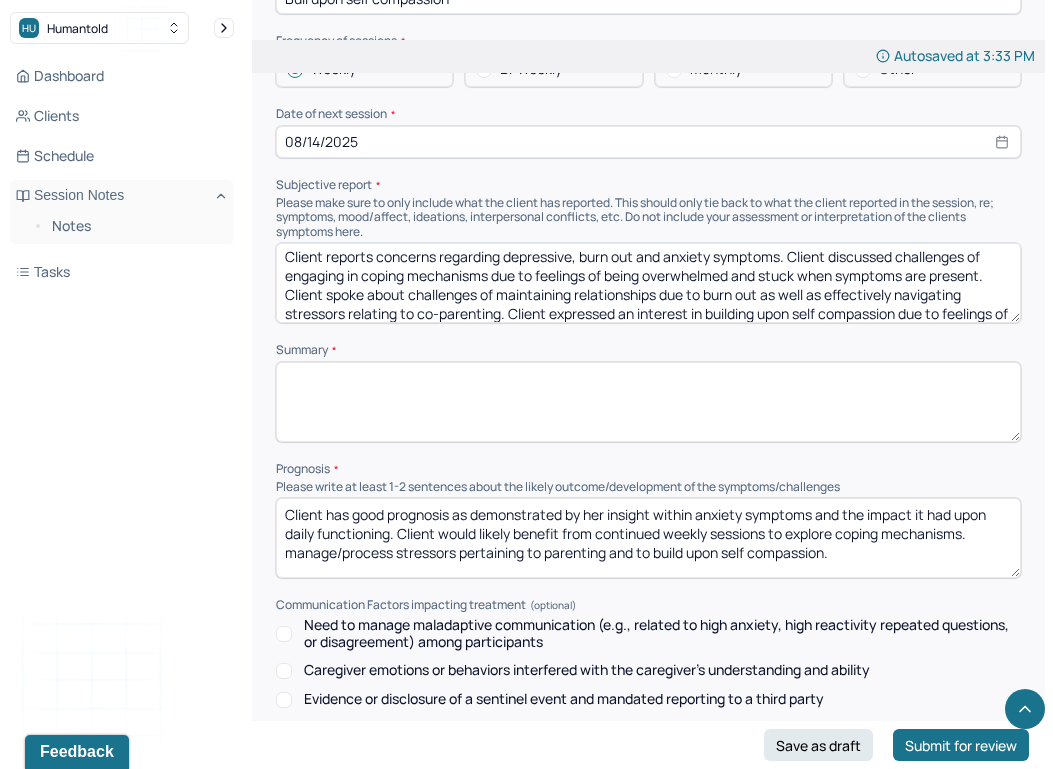 scroll, scrollTop: 22, scrollLeft: 0, axis: vertical 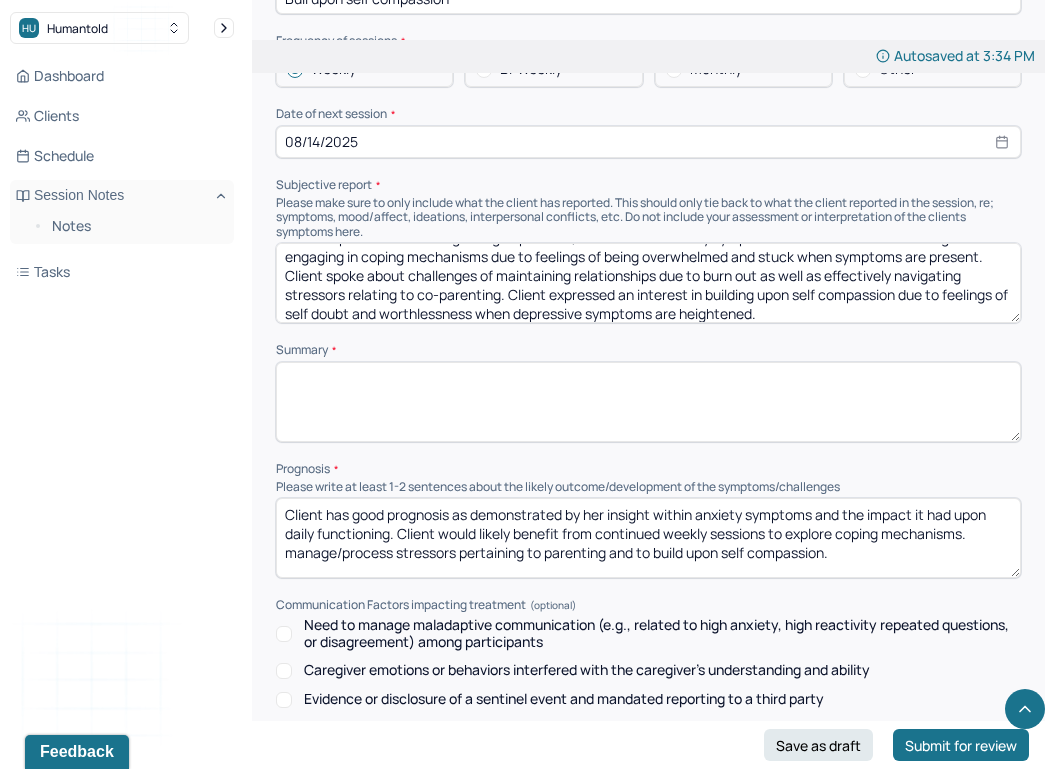type on "Client reports concerns regarding depressive, burn out and anxiety symptoms. Client discussed challenges of engaging in coping mechanisms due to feelings of being overwhelmed and stuck when symptoms are present. Client spoke about challenges of maintaining relationships due to burn out as well as effectively navigating stressors relating to co-parenting. Client expressed an interest in building upon self compassion due to feelings of self doubt and worthlessness when depressive symptoms are heightened." 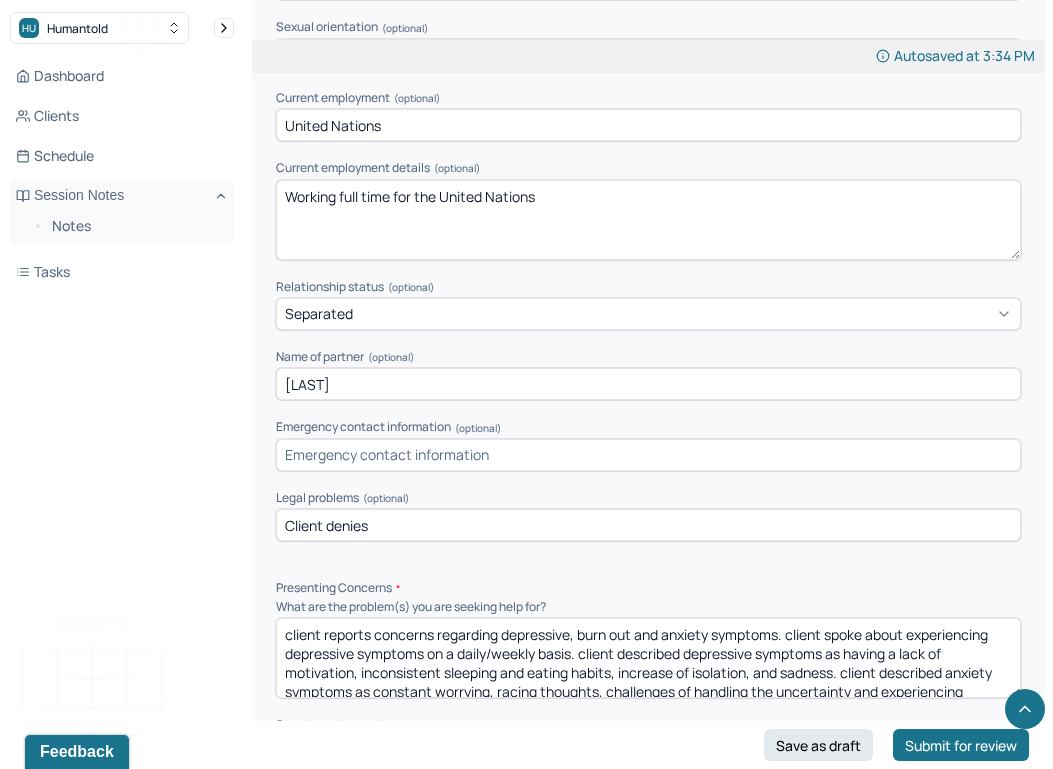scroll, scrollTop: 1875, scrollLeft: 0, axis: vertical 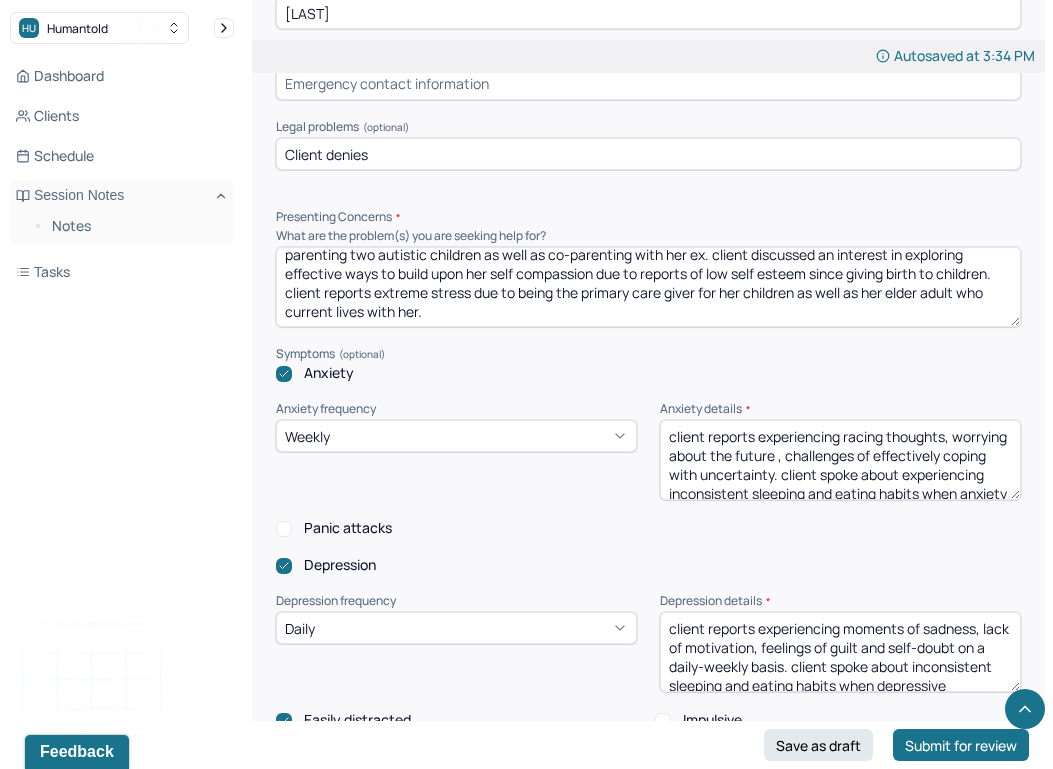 drag, startPoint x: 284, startPoint y: 255, endPoint x: 717, endPoint y: 395, distance: 455.0703 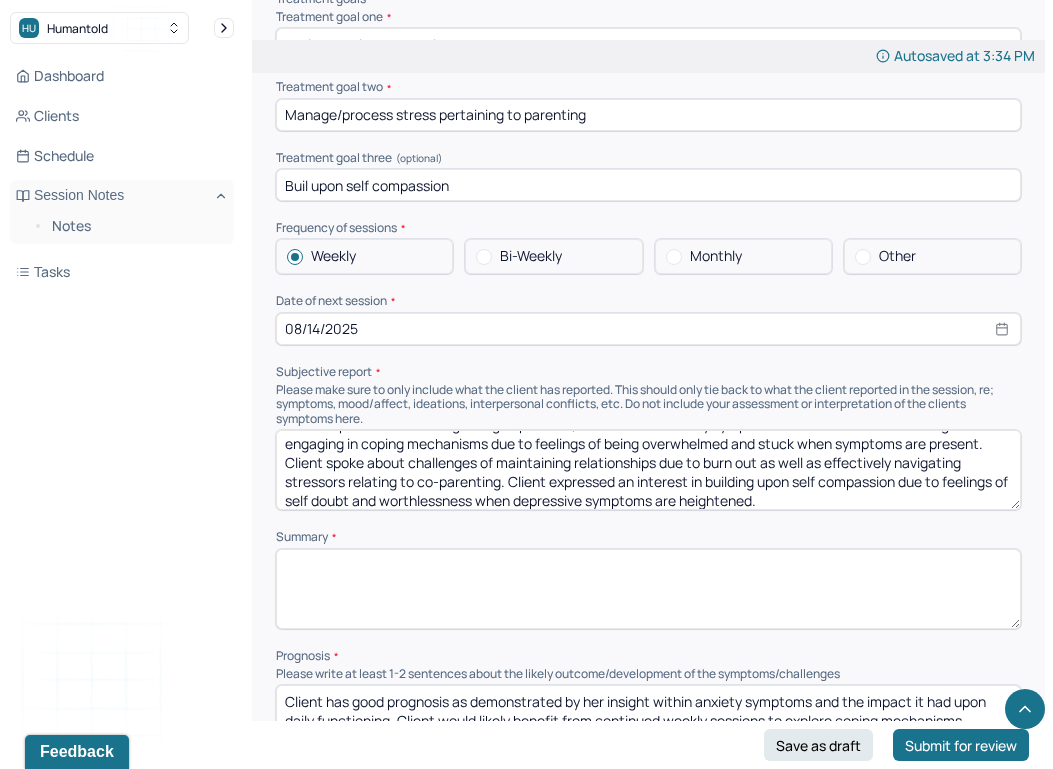 scroll, scrollTop: 8281, scrollLeft: 0, axis: vertical 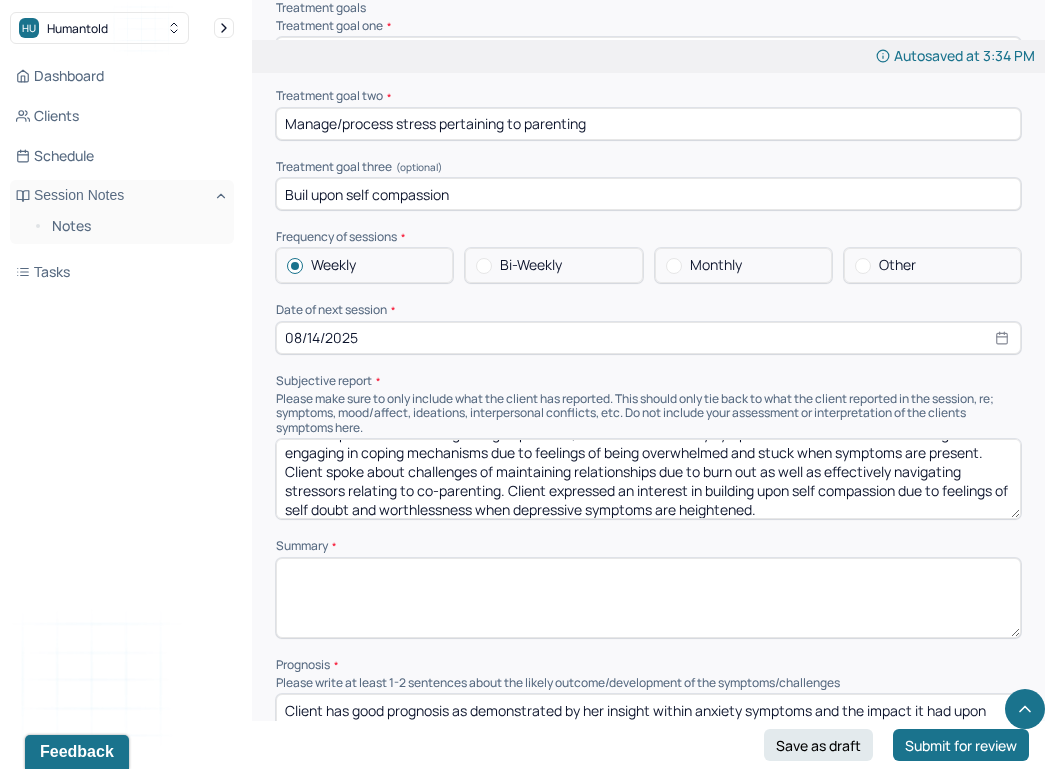 click at bounding box center [648, 598] 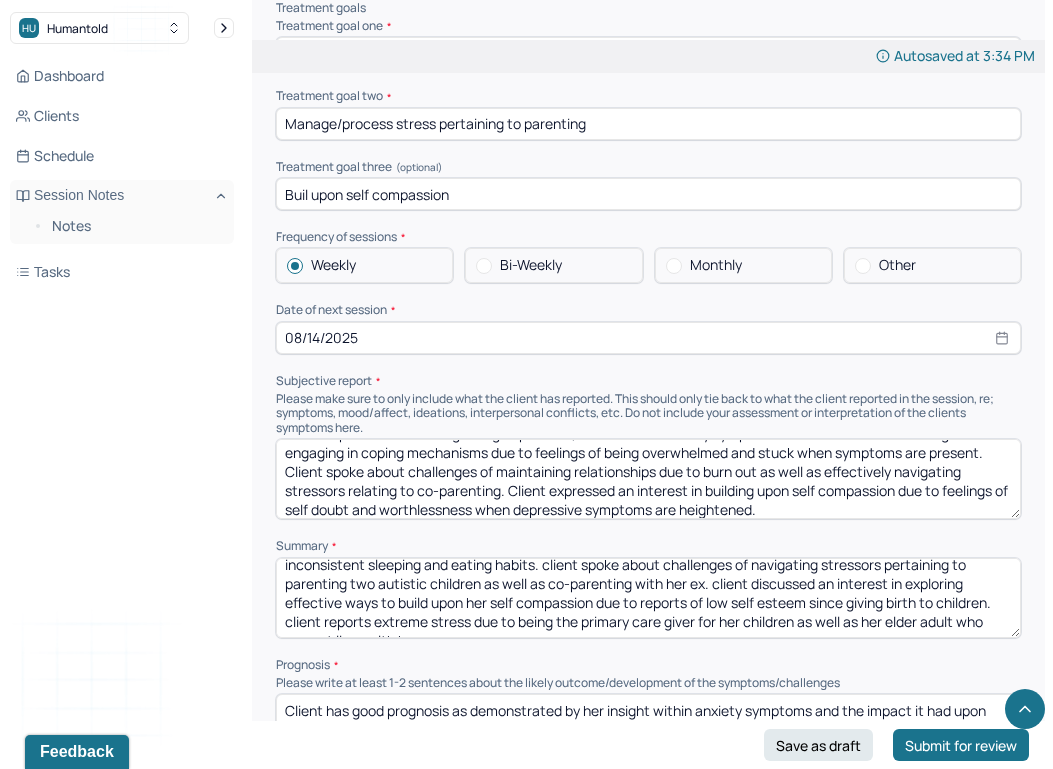 scroll, scrollTop: 104, scrollLeft: 0, axis: vertical 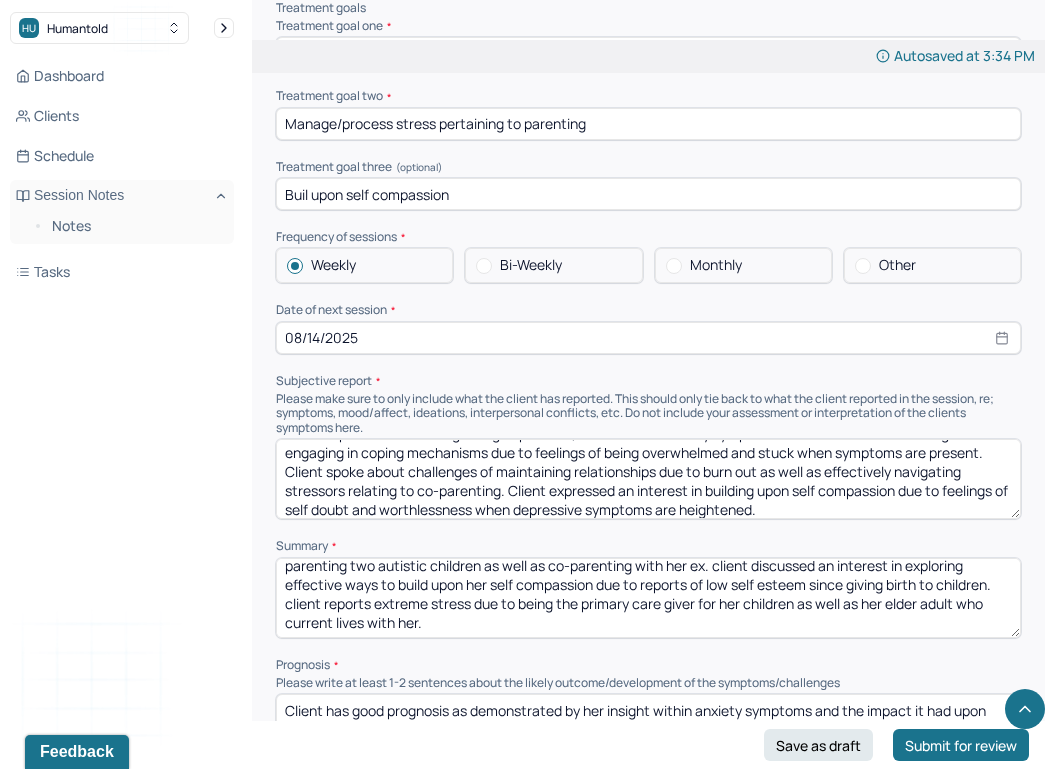 drag, startPoint x: 956, startPoint y: 573, endPoint x: 933, endPoint y: 573, distance: 23 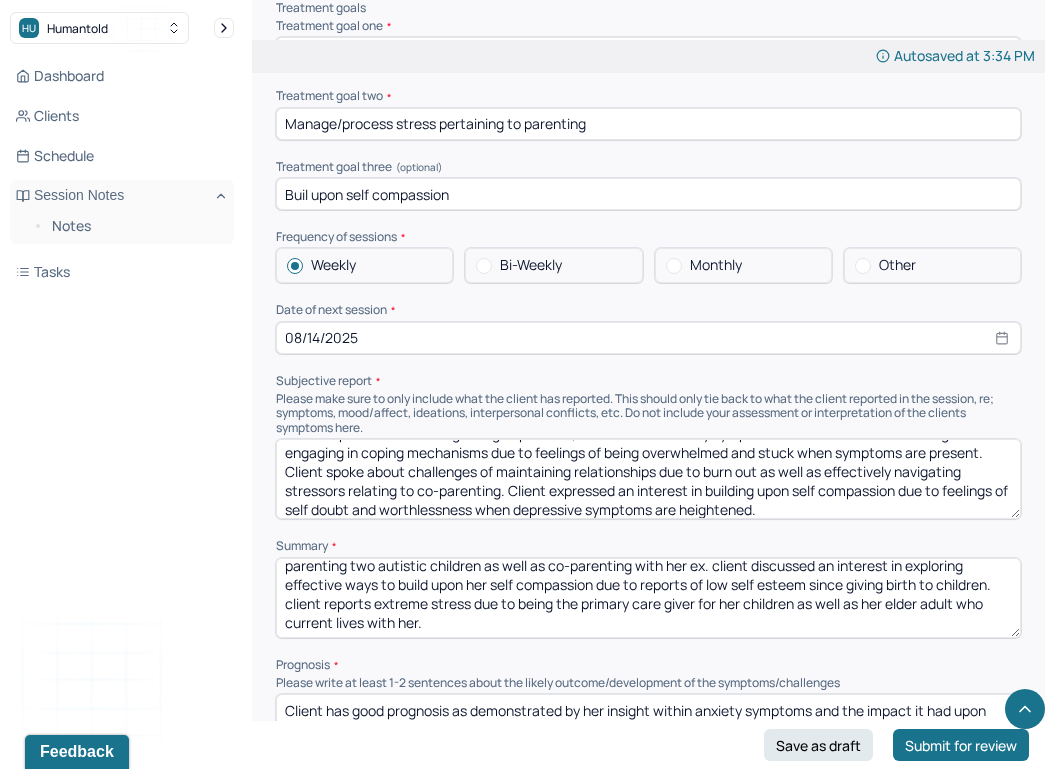 click on "client reports concerns regarding depressive, burn out and anxiety symptoms. client spoke about experiencing depressive symptoms on a daily/weekly basis. client described depressive symptoms as having a lack of motivation, inconsistent sleeping and eating habits, increase of isolation, and sadness. client described anxiety symptoms as constant worrying, racing thoughts, challenges of handling the uncertainty and experiencing inconsistent sleeping and eating habits. client spoke about challenges of navigating stressors pertaining to parenting two autistic children as well as co-parenting with her ex. client discussed an interest in exploring effective ways to build upon her self compassion due to reports of low self esteem since giving birth to children. client reports extreme stress due to being the primary care giver for her children as well as her elder adult who current lives with her." at bounding box center [648, 598] 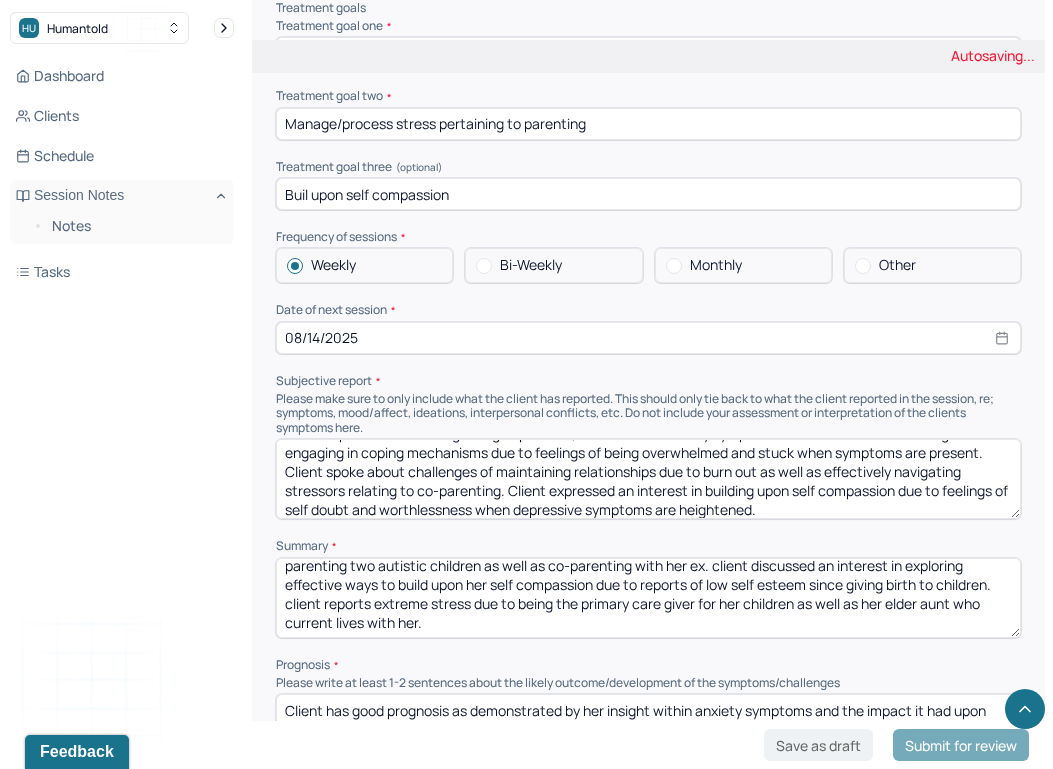 click on "client reports concerns regarding depressive, burn out and anxiety symptoms. client spoke about experiencing depressive symptoms on a daily/weekly basis. client described depressive symptoms as having a lack of motivation, inconsistent sleeping and eating habits, increase of isolation, and sadness. client described anxiety symptoms as constant worrying, racing thoughts, challenges of handling the uncertainty and experiencing inconsistent sleeping and eating habits. client spoke about challenges of navigating stressors pertaining to parenting two autistic children as well as co-parenting with her ex. client discussed an interest in exploring effective ways to build upon her self compassion due to reports of low self esteem since giving birth to children. client reports extreme stress due to being the primary care giver for her children as well as her elder adult who current lives with her." at bounding box center [648, 598] 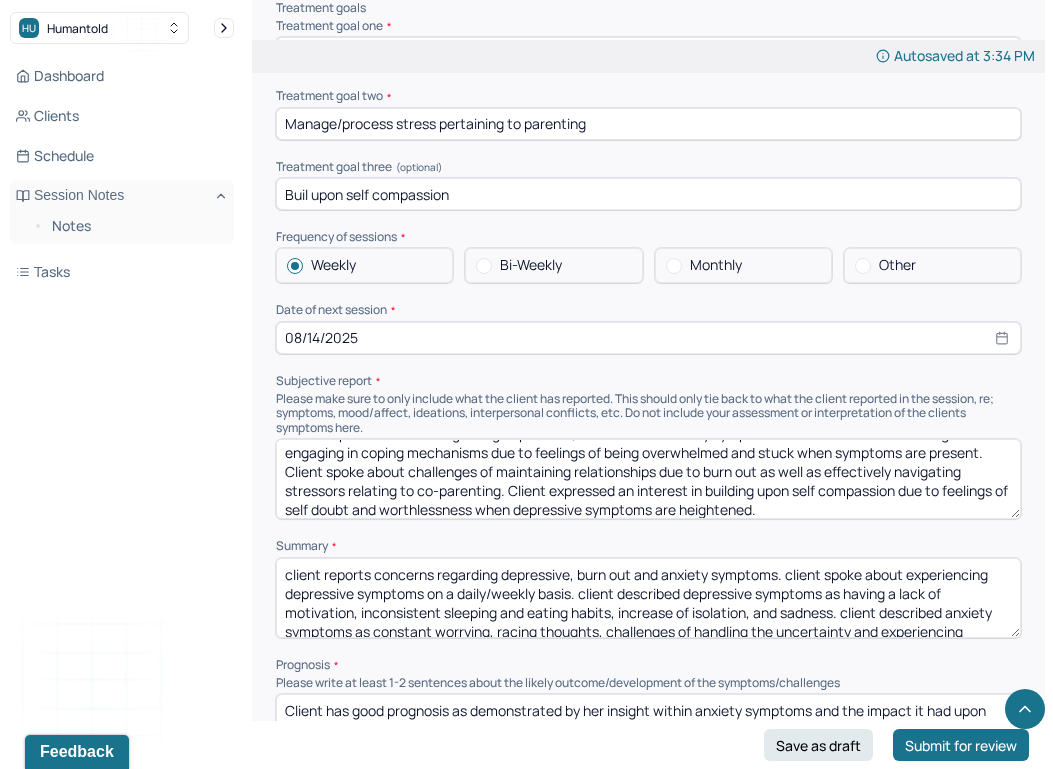 scroll, scrollTop: 1, scrollLeft: 0, axis: vertical 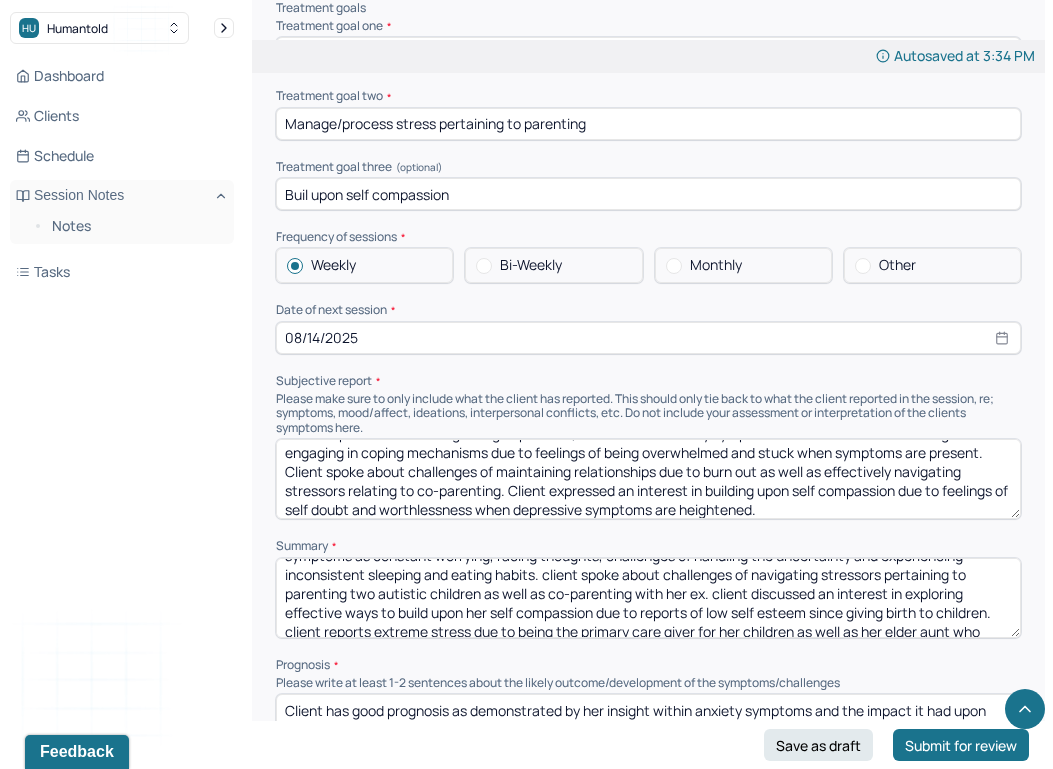 drag, startPoint x: 581, startPoint y: 562, endPoint x: 540, endPoint y: 536, distance: 48.548943 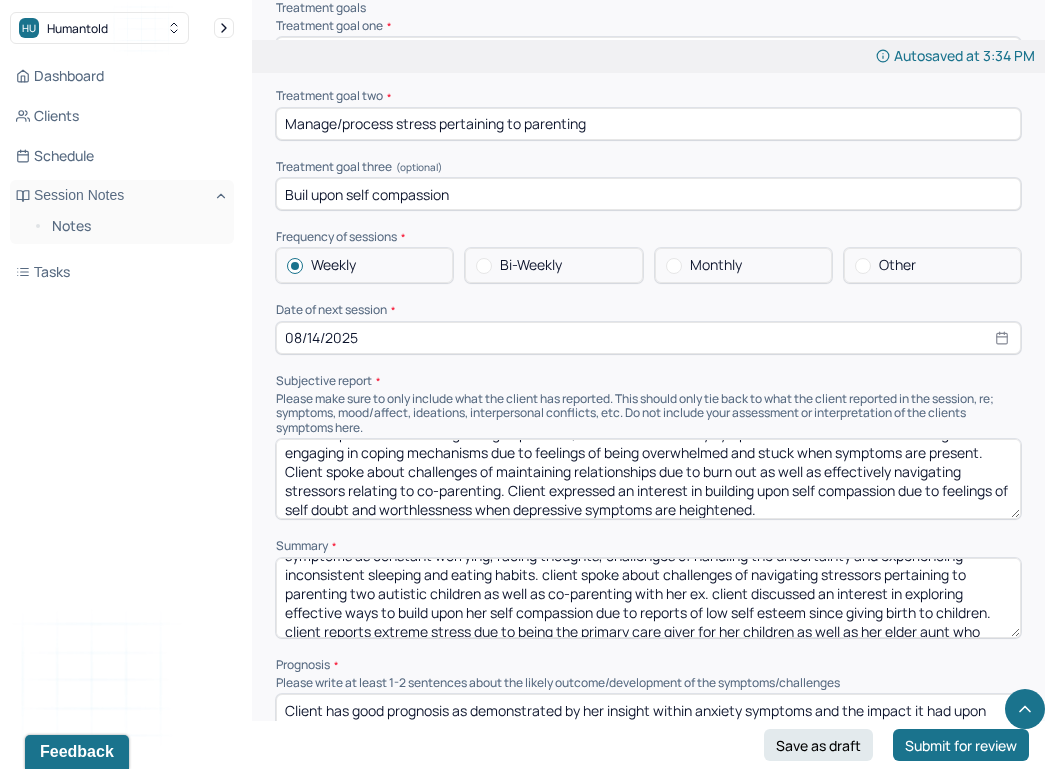 click on "client reports concerns regarding depressive, burn out and anxiety symptoms. client spoke about experiencing depressive symptoms on a daily/weekly basis. client described depressive symptoms as having a lack of motivation, inconsistent sleeping and eating habits, increase of isolation, and sadness. client described anxiety symptoms as constant worrying, racing thoughts, challenges of handling the uncertainty and experiencing inconsistent sleeping and eating habits. client spoke about challenges of navigating stressors pertaining to parenting two autistic children as well as co-parenting with her ex. client discussed an interest in exploring effective ways to build upon her self compassion due to reports of low self esteem since giving birth to children. client reports extreme stress due to being the primary care giver for her children as well as her elder aunt who current lives with her." at bounding box center [648, 598] 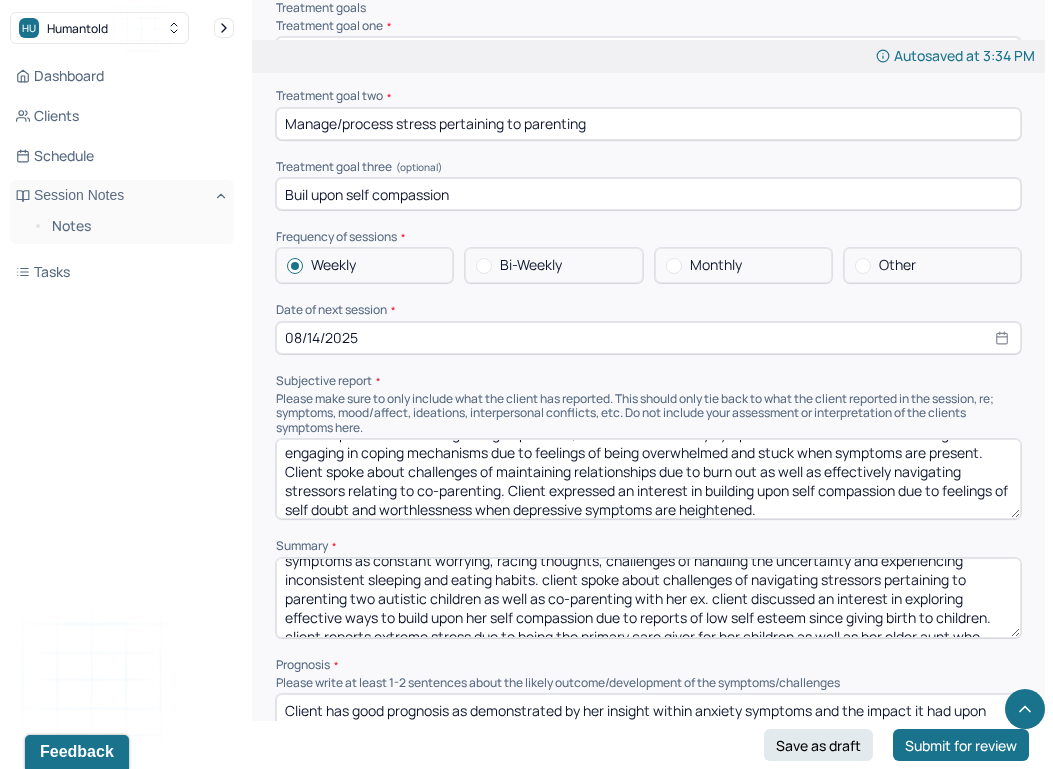 click on "client reports concerns regarding depressive, burn out and anxiety symptoms. client spoke about experiencing depressive symptoms on a daily/weekly basis. client described depressive symptoms as having a lack of motivation, inconsistent sleeping and eating habits, increase of isolation, and sadness. client described anxiety symptoms as constant worrying, racing thoughts, challenges of handling the uncertainty and experiencing inconsistent sleeping and eating habits. client spoke about challenges of navigating stressors pertaining to parenting two autistic children as well as co-parenting with her ex. client discussed an interest in exploring effective ways to build upon her self compassion due to reports of low self esteem since giving birth to children. client reports extreme stress due to being the primary care giver for her children as well as her elder aunt who current lives with her." at bounding box center (648, 598) 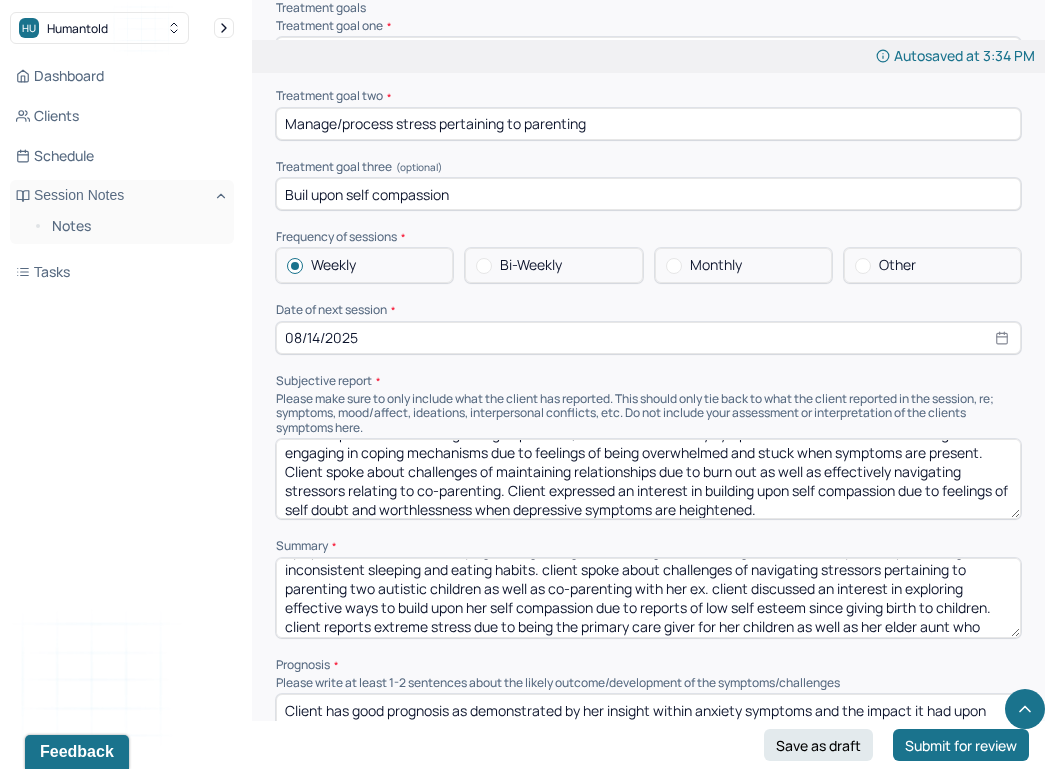 scroll, scrollTop: 88, scrollLeft: 0, axis: vertical 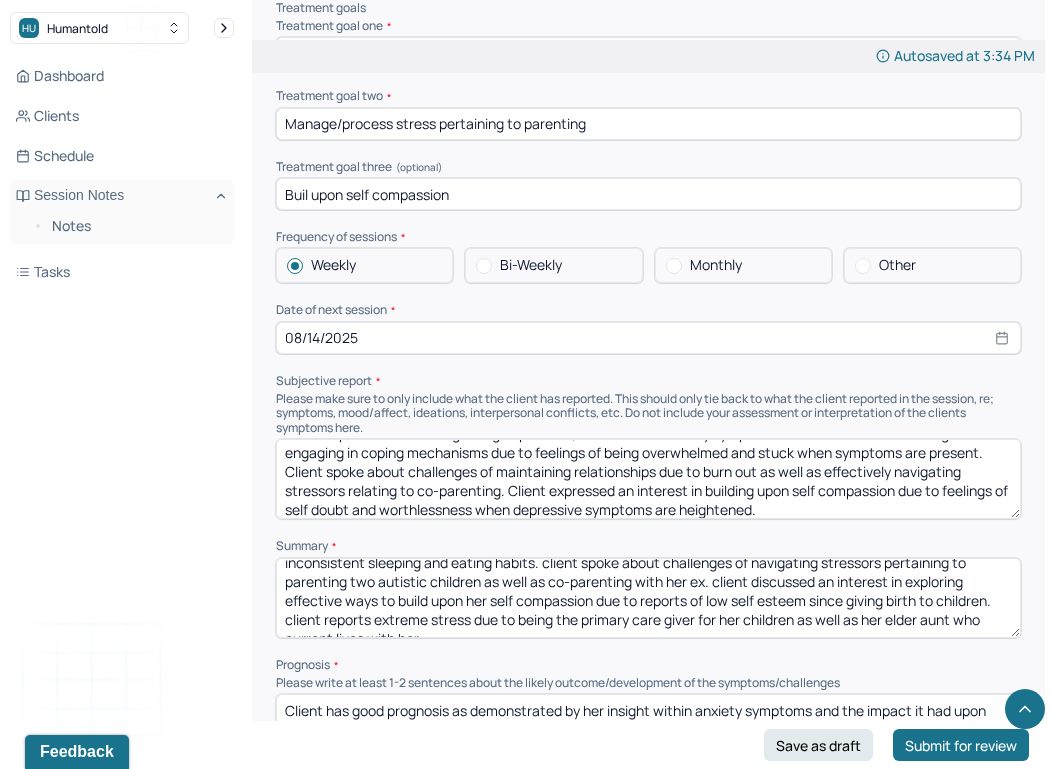 drag, startPoint x: 543, startPoint y: 548, endPoint x: 535, endPoint y: 537, distance: 13.601471 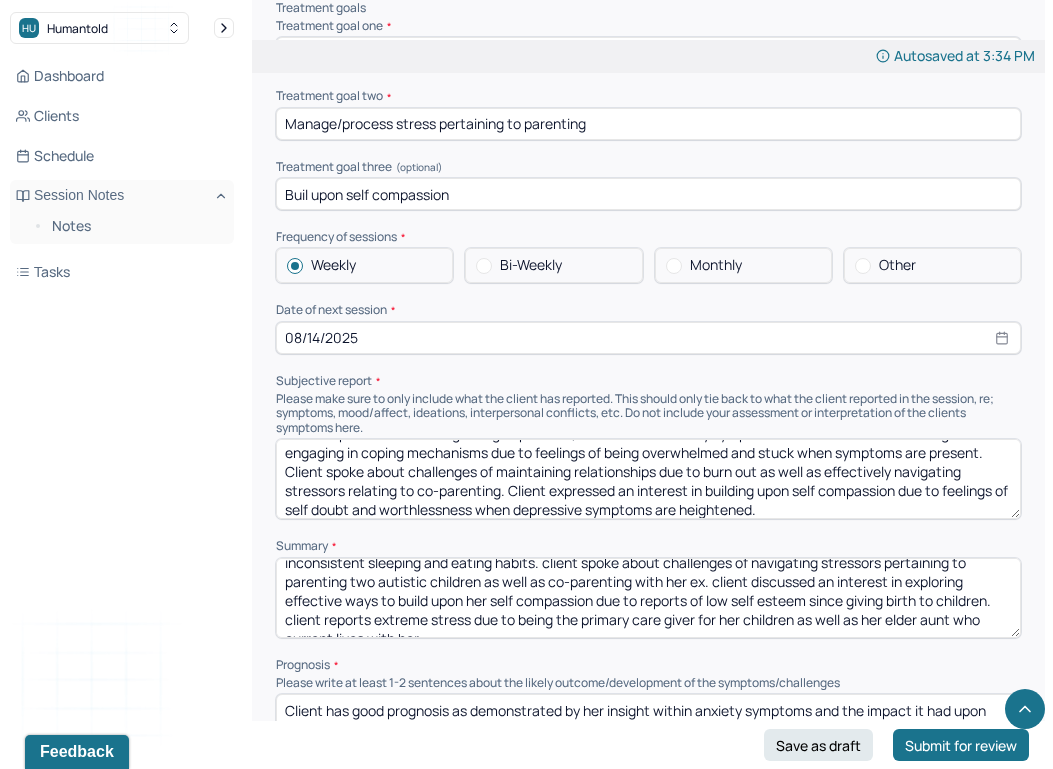 click on "client reports concerns regarding depressive, burn out and anxiety symptoms. client spoke about experiencing depressive symptoms on a daily/weekly basis. client described depressive symptoms as having a lack of motivation, inconsistent sleeping and eating habits, increase of isolation, and sadness. client described anxiety symptoms as constant worrying, racing thoughts, challenges of handling the uncertainty and experiencing inconsistent sleeping and eating habits. client spoke about challenges of navigating stressors pertaining to parenting two autistic children as well as co-parenting with her ex. client discussed an interest in exploring effective ways to build upon her self compassion due to reports of low self esteem since giving birth to children. client reports extreme stress due to being the primary care giver for her children as well as her elder aunt who current lives with her." at bounding box center (648, 598) 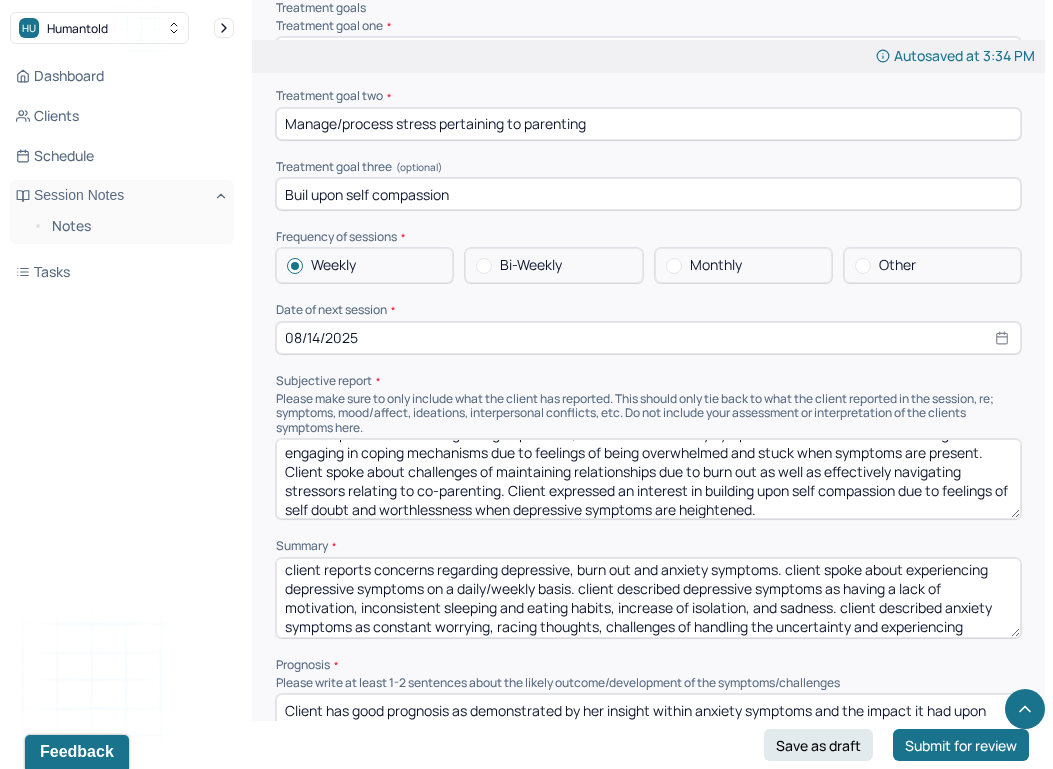 scroll, scrollTop: 0, scrollLeft: 0, axis: both 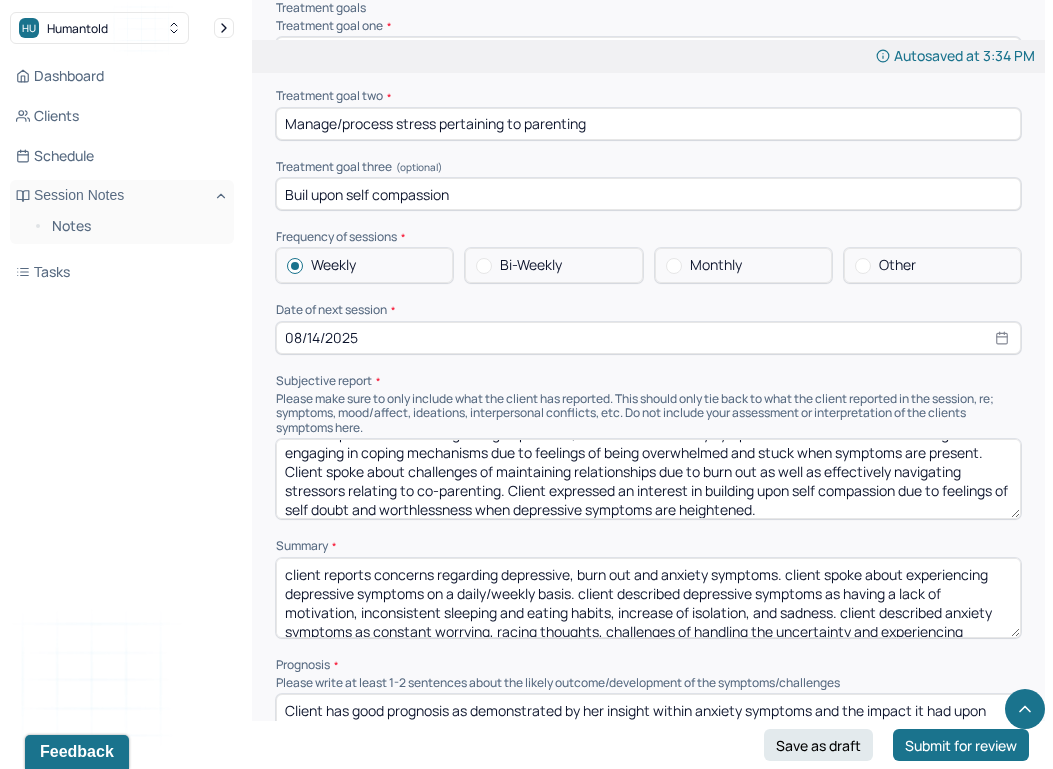 drag, startPoint x: 580, startPoint y: 563, endPoint x: 708, endPoint y: 585, distance: 129.87686 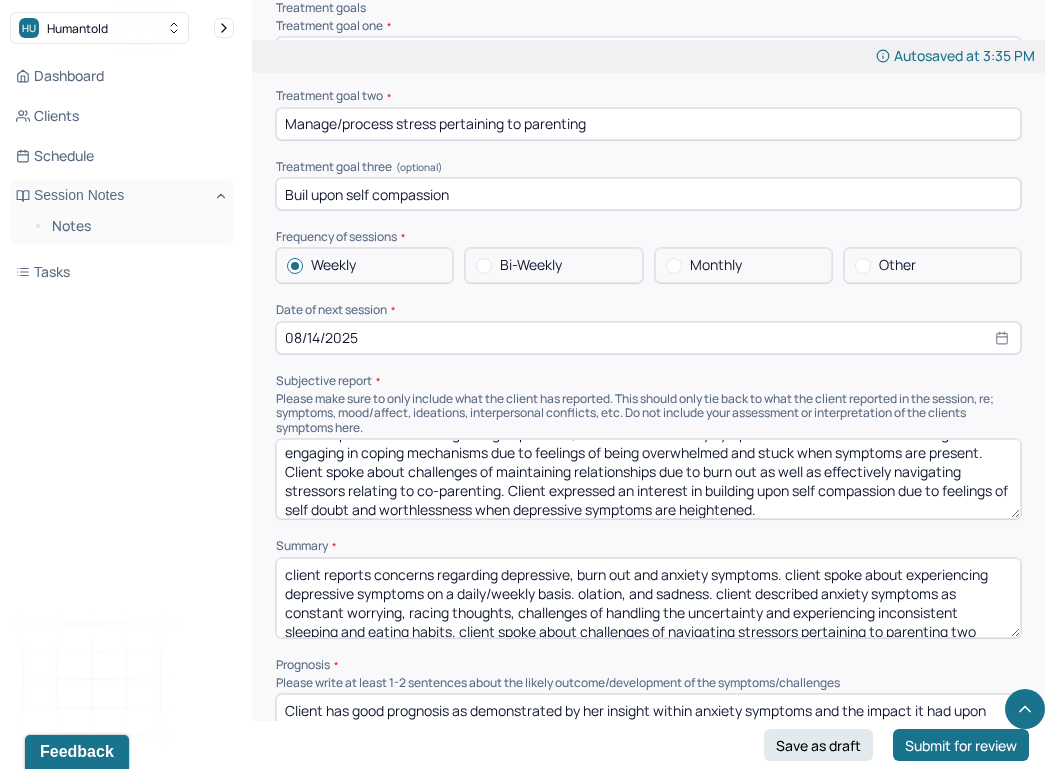 drag, startPoint x: 461, startPoint y: 600, endPoint x: 577, endPoint y: 563, distance: 121.75796 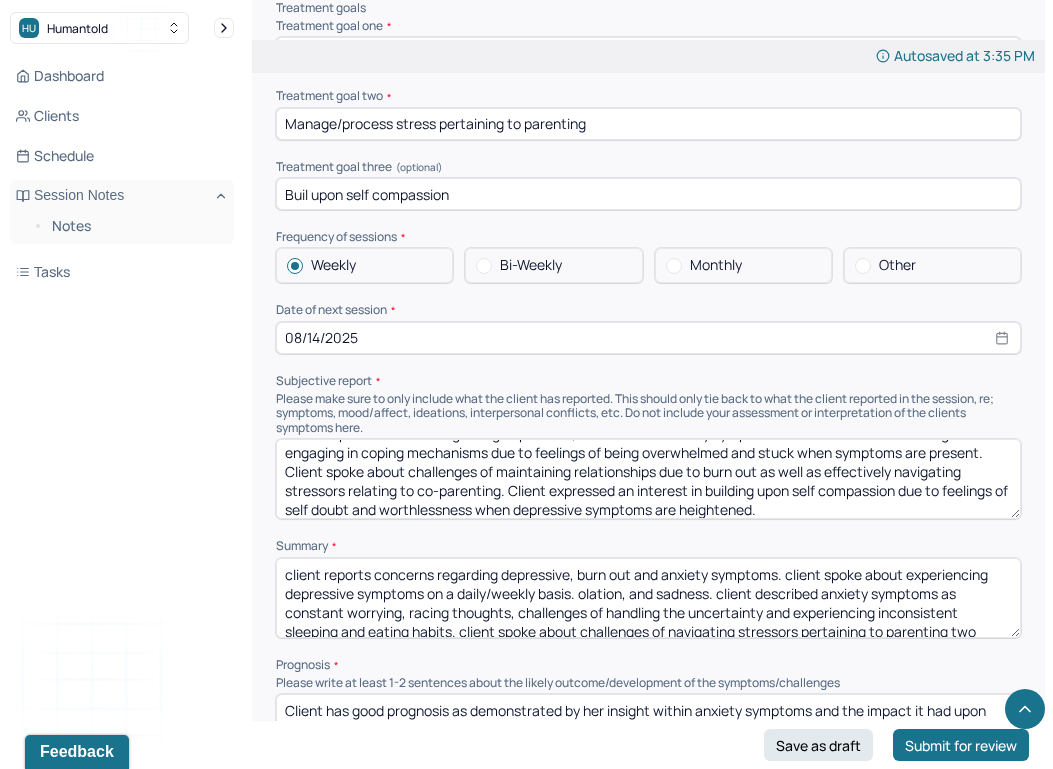 click on "client reports concerns regarding depressive, burn out and anxiety symptoms. client spoke about experiencing depressive symptoms on a daily/weekly basis. olation, and sadness. client described anxiety symptoms as constant worrying, racing thoughts, challenges of handling the uncertainty and experiencing inconsistent sleeping and eating habits. client spoke about challenges of navigating stressors pertaining to parenting two autistic children as well as co-parenting with her ex. client discussed an interest in exploring effective ways to build upon her self compassion due to reports of low self esteem since giving birth to children. client reports extreme stress due to being the primary care giver for her children as well as her elder aunt who current lives with her." at bounding box center (648, 598) 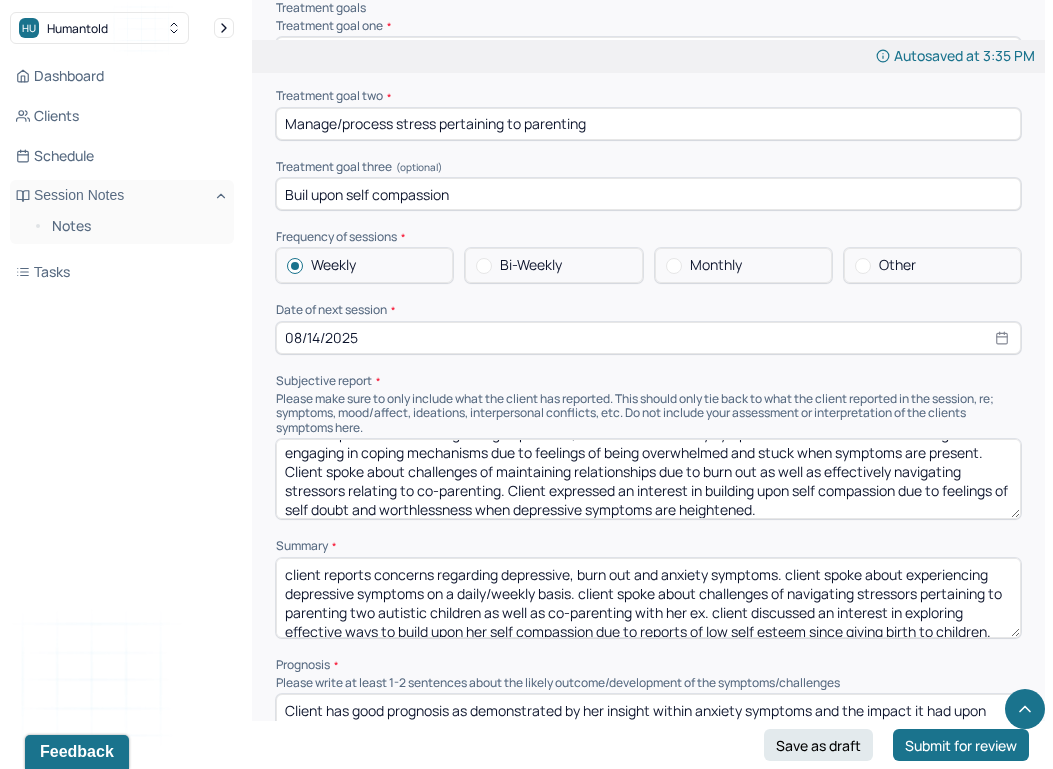 click on "client reports concerns regarding depressive, burn out and anxiety symptoms. client spoke about experiencing depressive symptoms on a daily/weekly basis. client spoke about challenges of navigating stressors pertaining to parenting two autistic children as well as co-parenting with her ex. client discussed an interest in exploring effective ways to build upon her self compassion due to reports of low self esteem since giving birth to children. client reports extreme stress due to being the primary care giver for her children as well as her elder aunt who current lives with her." at bounding box center (648, 598) 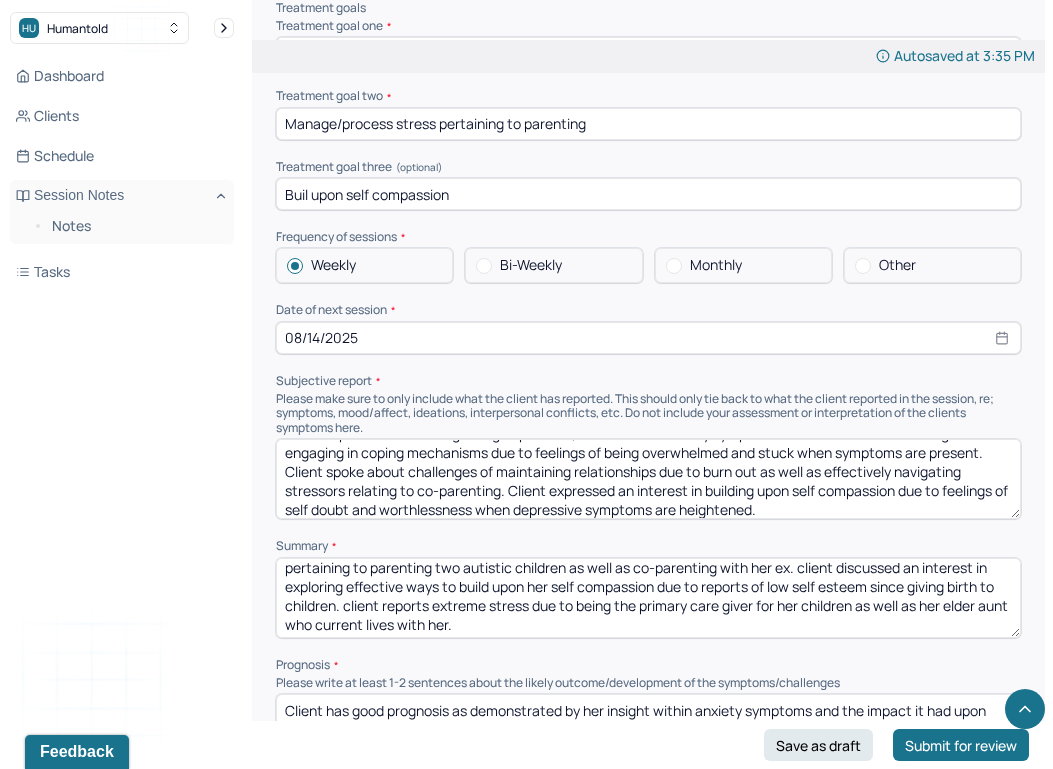 scroll, scrollTop: 47, scrollLeft: 0, axis: vertical 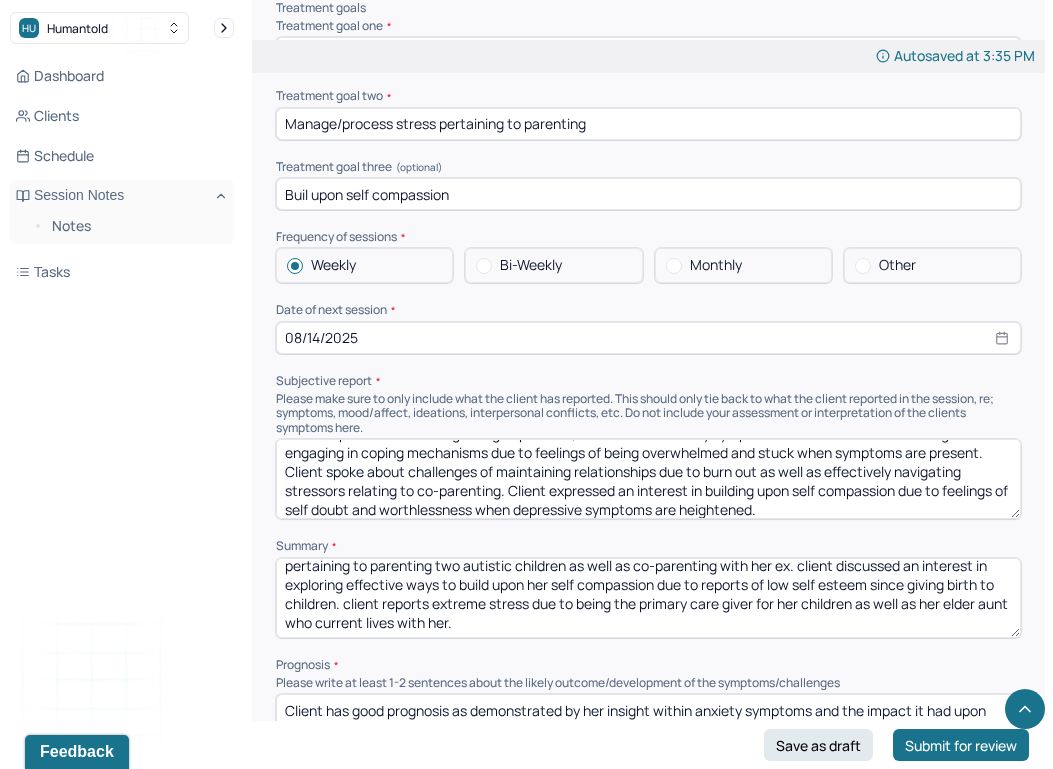 click on "client reports concerns regarding depressive, burn out and anxiety symptoms. client spoke about experiencing depressive and burn out symptoms on a daily/weekly basis. client spoke about challenges of navigating stressors pertaining to parenting two autistic children as well as co-parenting with her ex. client discussed an interest in exploring effective ways to build upon her self compassion due to reports of low self esteem since giving birth to children. client reports extreme stress due to being the primary care giver for her children as well as her elder aunt who current lives with her." at bounding box center (648, 598) 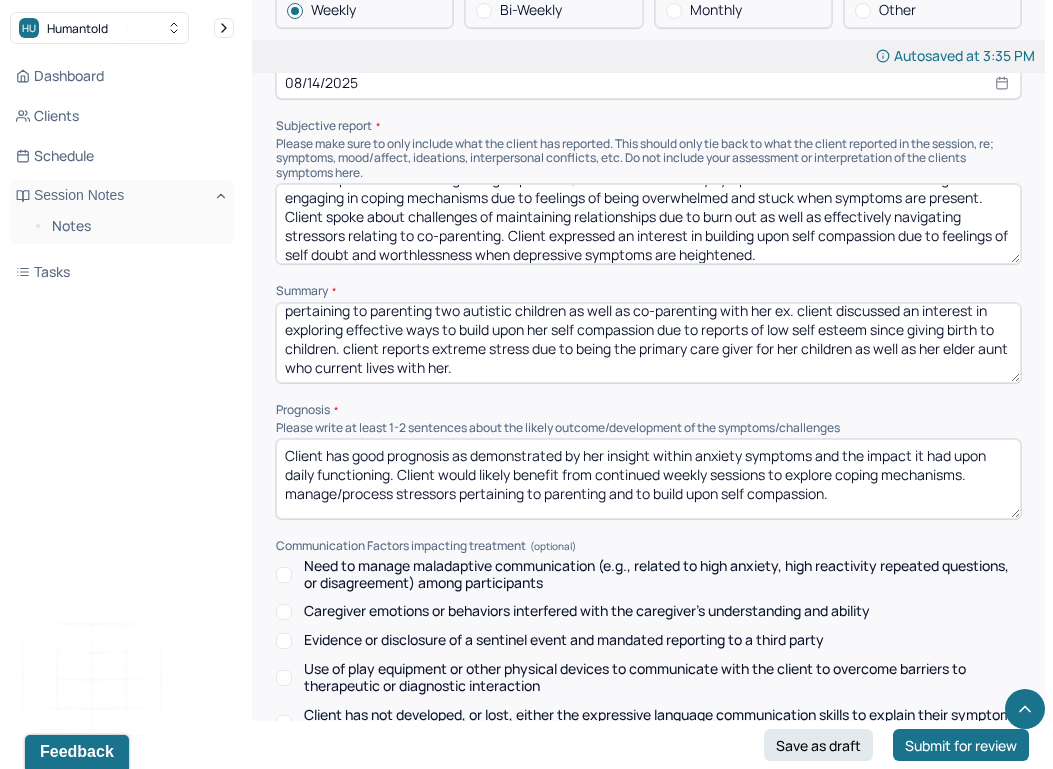 scroll, scrollTop: 8857, scrollLeft: 0, axis: vertical 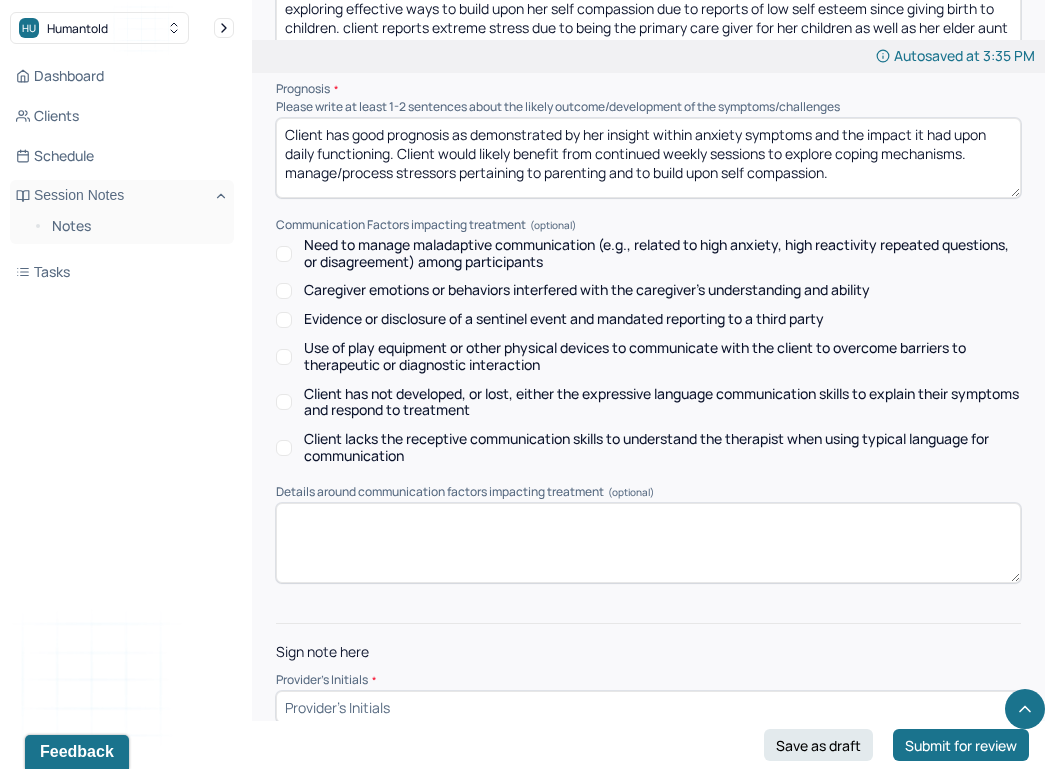 type on "client reports concerns regarding depressive, burn out and anxiety symptoms. client spoke about experiencing depressive and burn out symptoms on a daily/weekly basis. client spoke about challenges of navigating stressors pertaining to parenting two autistic children as well as co-parenting with her ex. client discussed an interest in exploring effective ways to build upon her self compassion due to reports of low self esteem since giving birth to children. client reports extreme stress due to being the primary care giver for her children as well as her elder aunt who current lives with her." 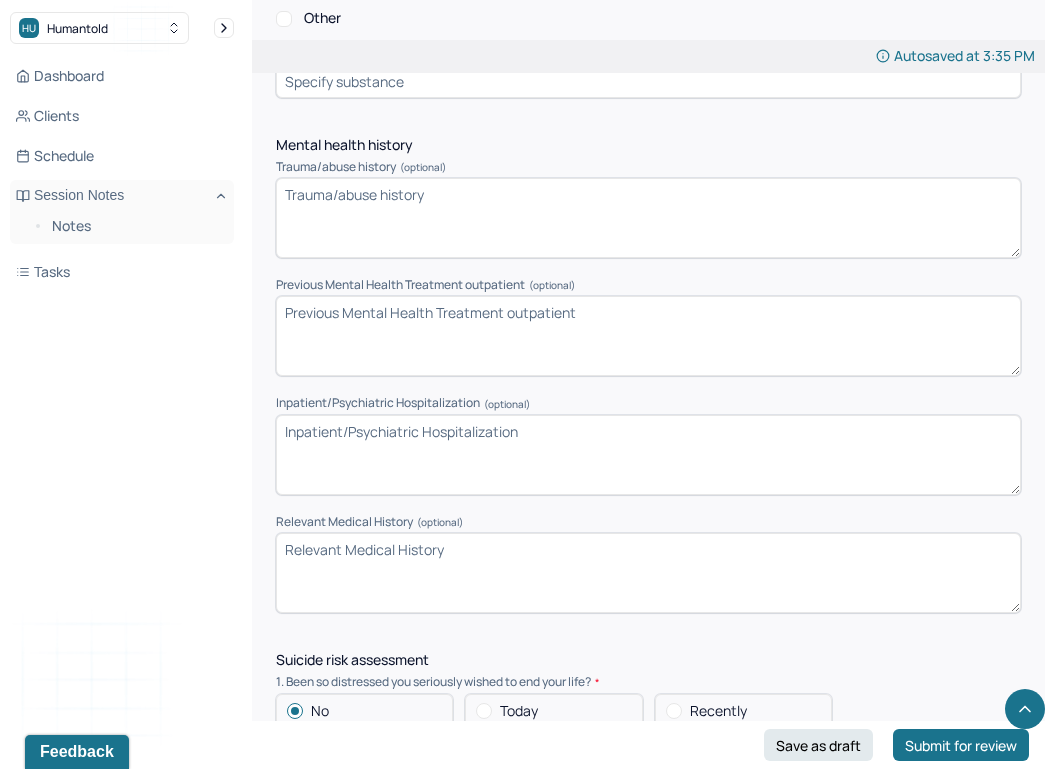 scroll, scrollTop: 4982, scrollLeft: 0, axis: vertical 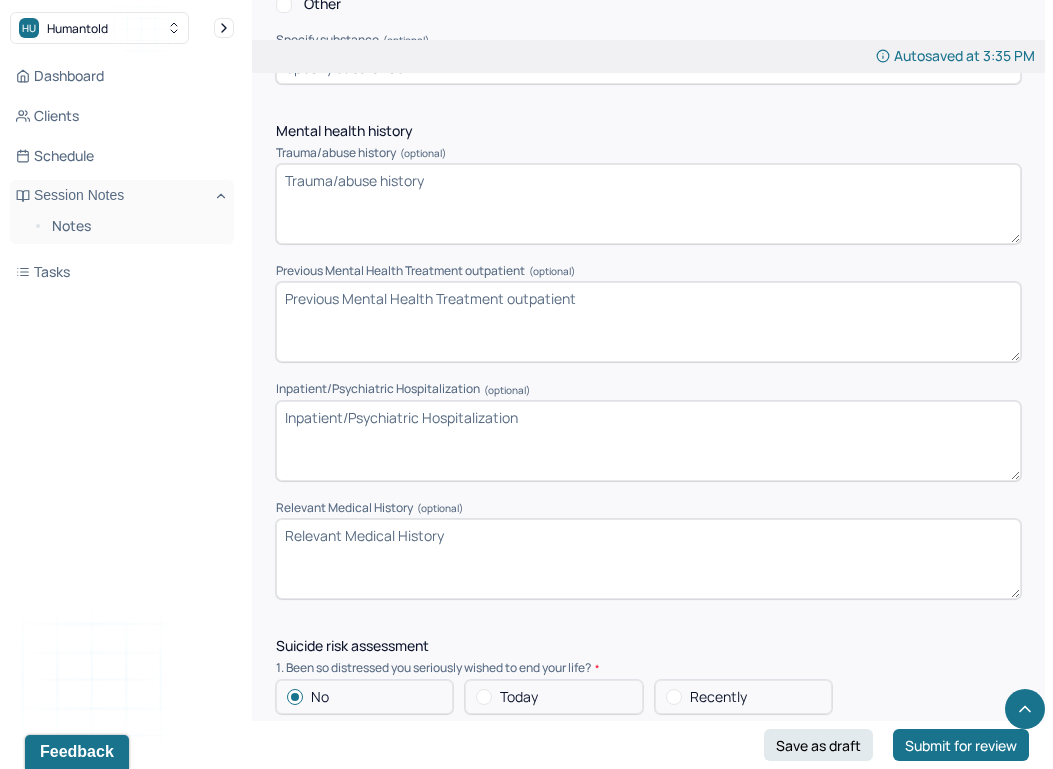 type on "kk1" 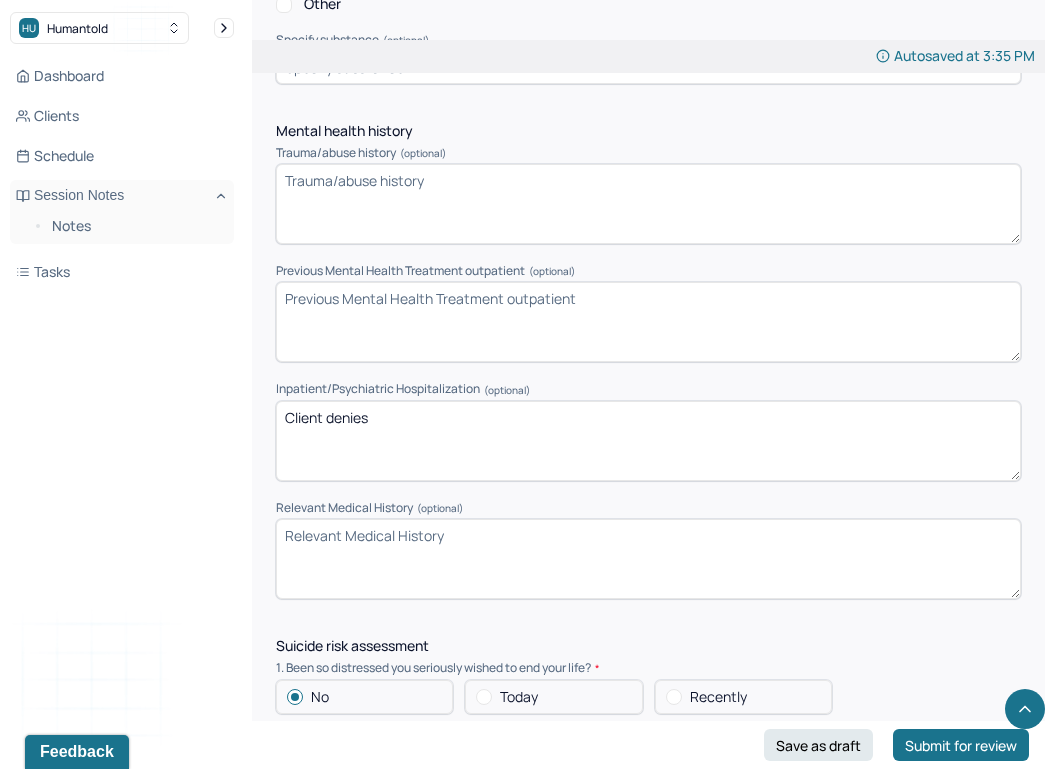 type on "Client denies" 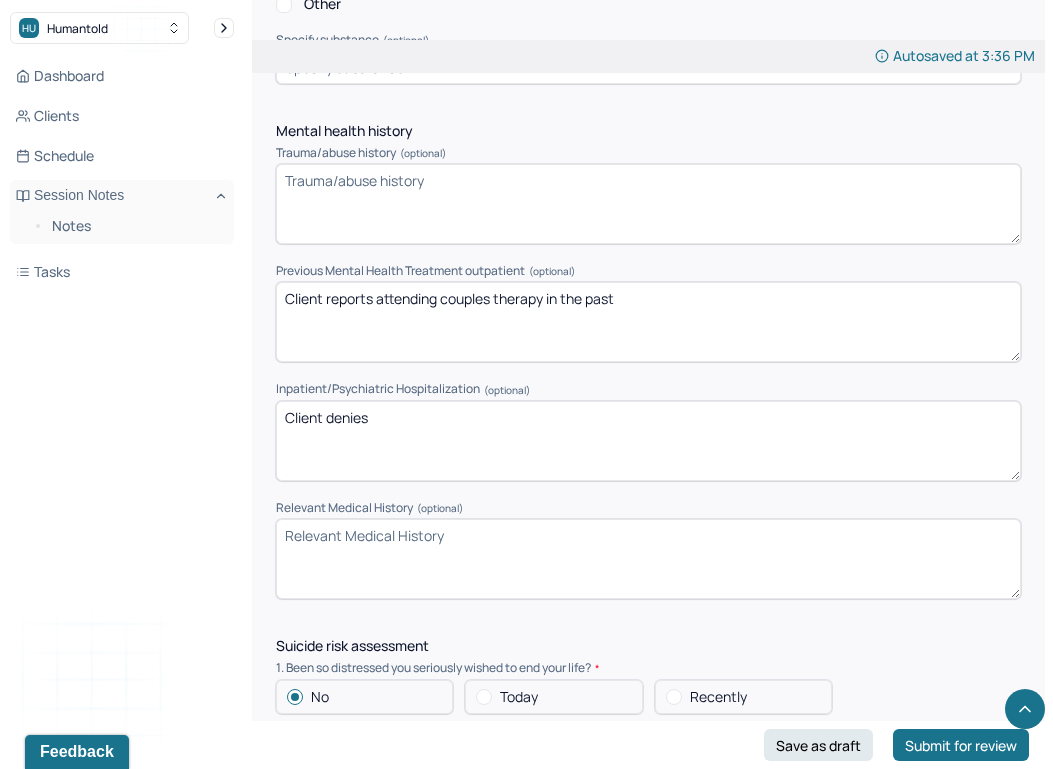type on "Client reports attending couples therapy in the past" 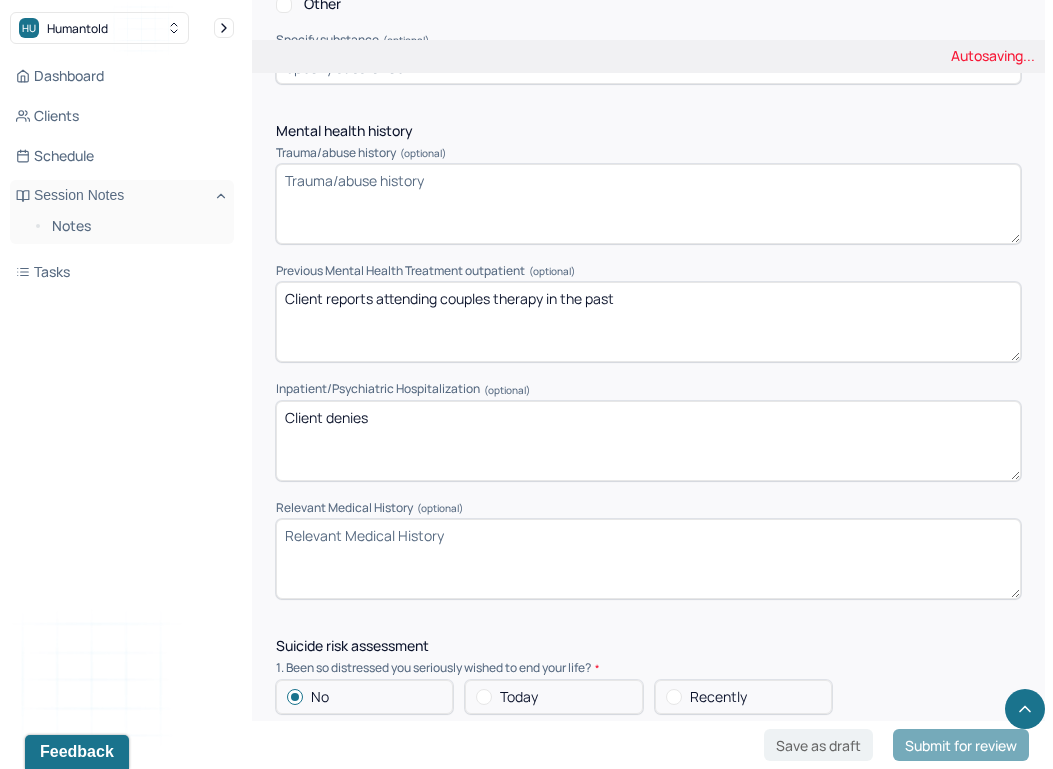 click on "Trauma/abuse history (optional)" at bounding box center (648, 204) 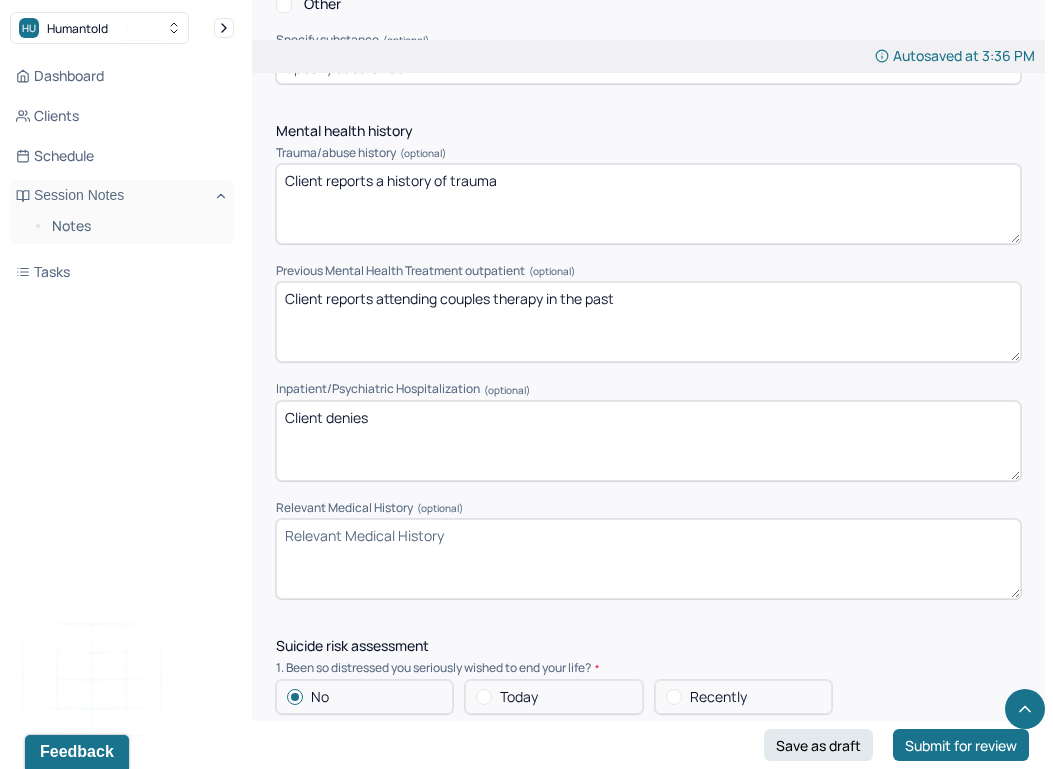 type on "Client reports a history of trauma" 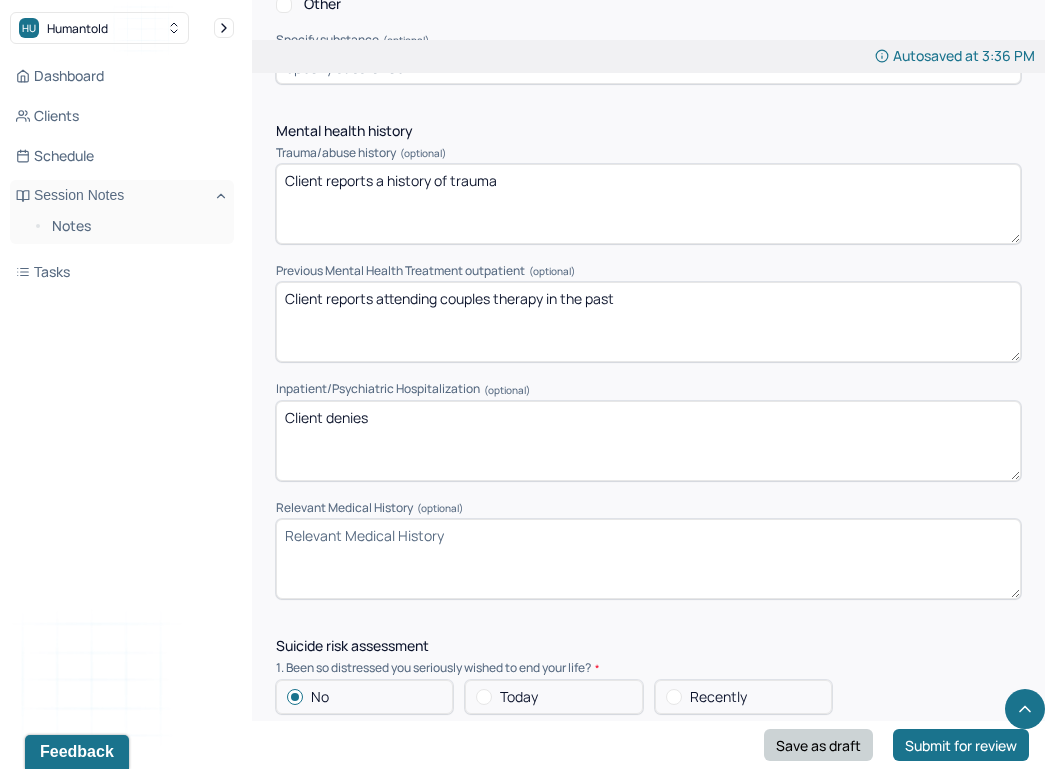 click on "Save as draft" at bounding box center [818, 745] 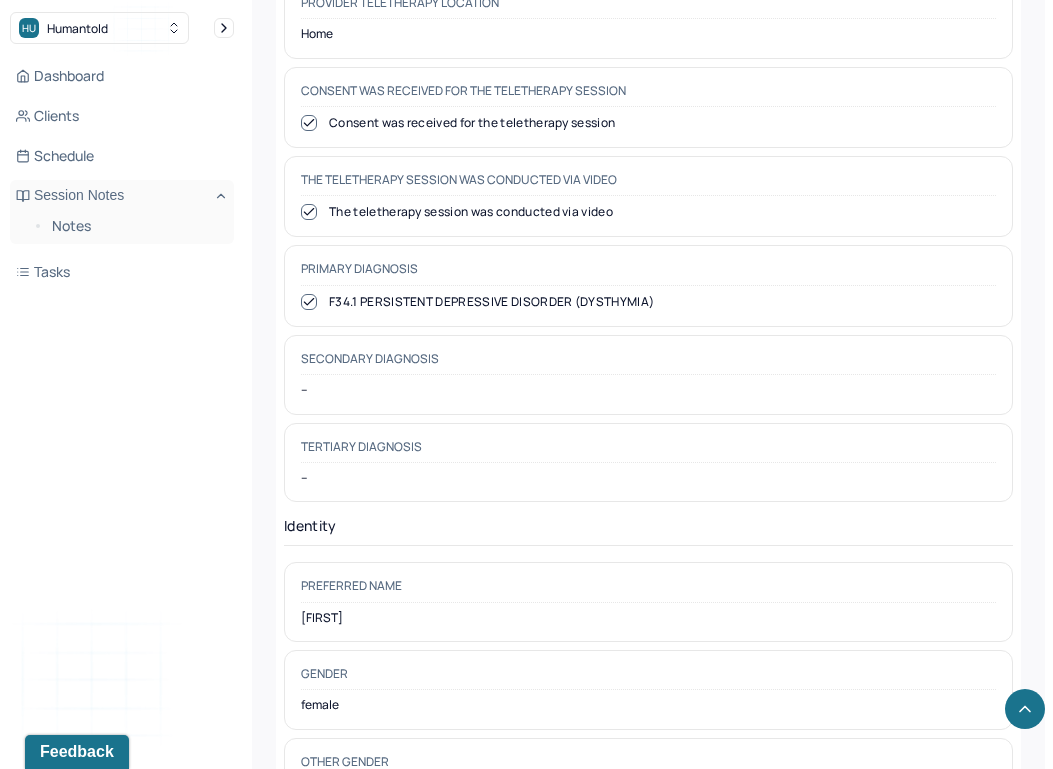 scroll, scrollTop: 0, scrollLeft: 0, axis: both 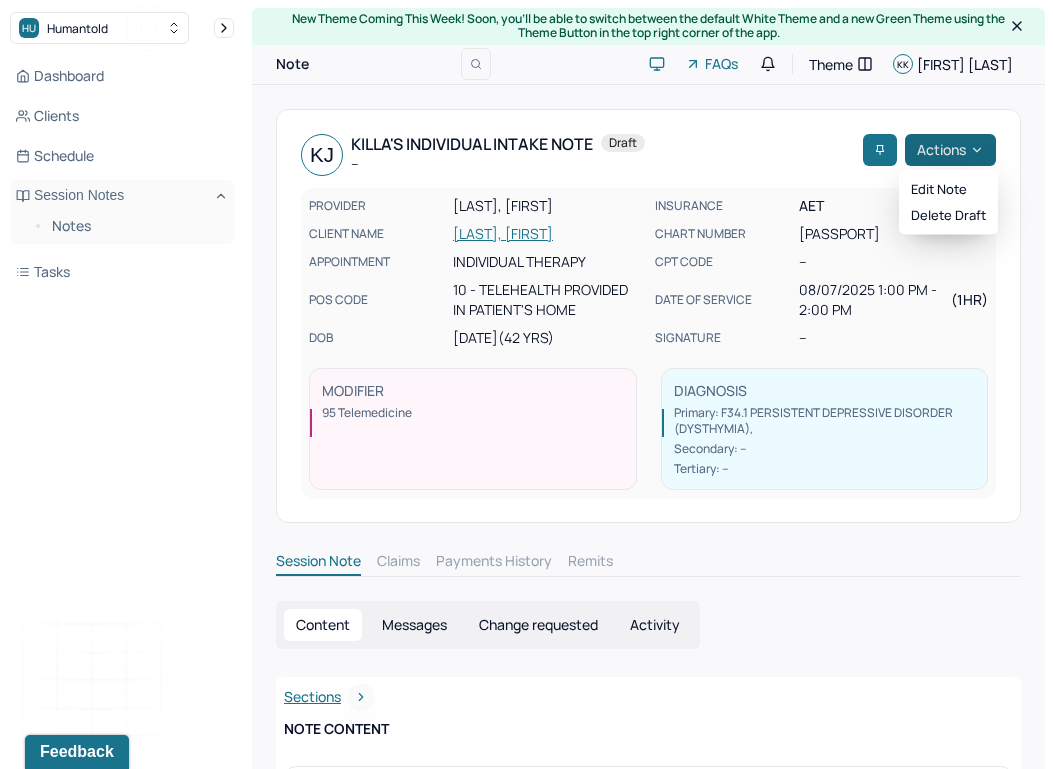 click on "Actions" at bounding box center [950, 150] 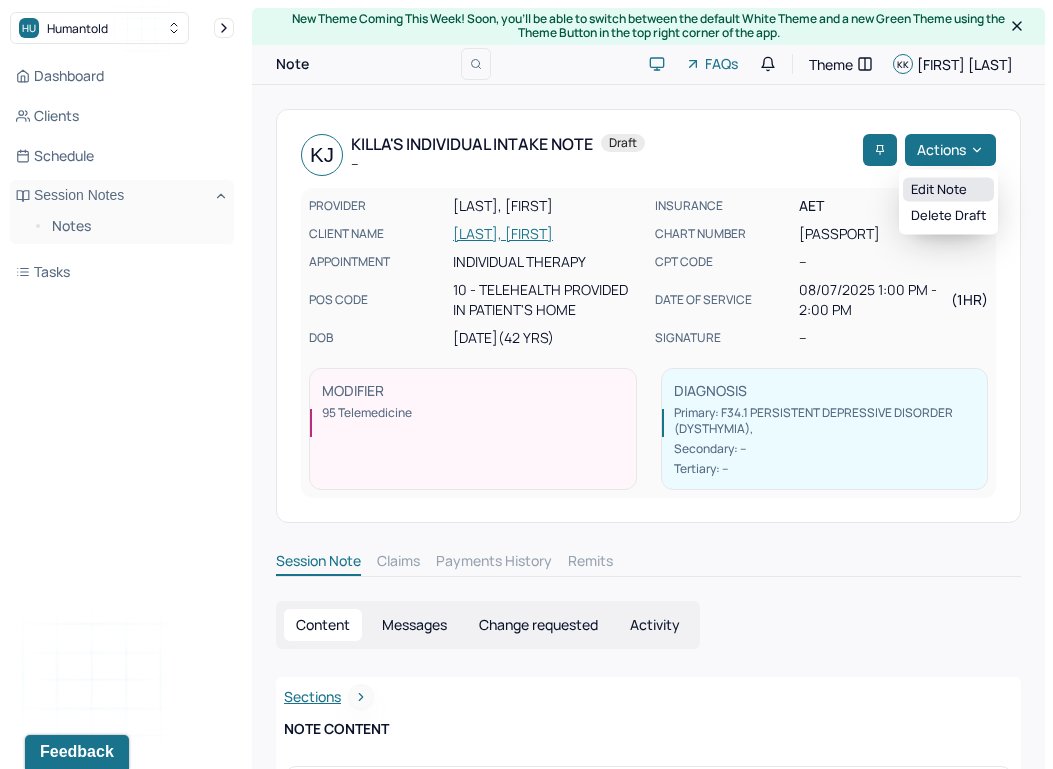 click on "Edit note" at bounding box center (948, 190) 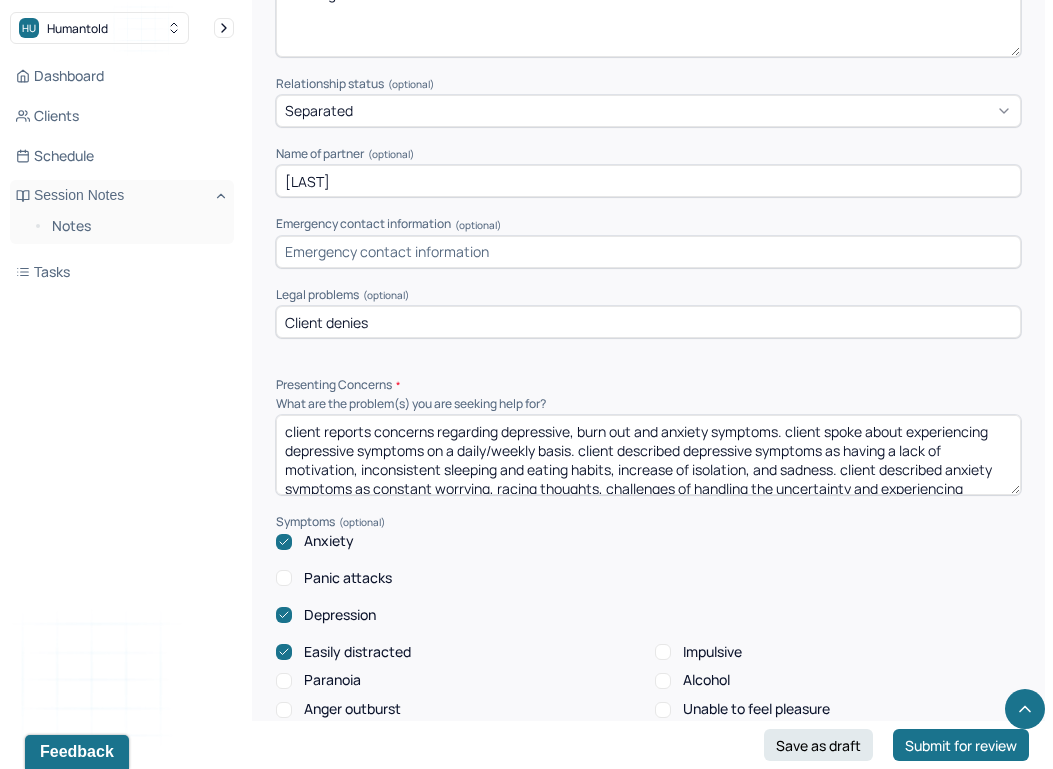scroll, scrollTop: 1713, scrollLeft: 0, axis: vertical 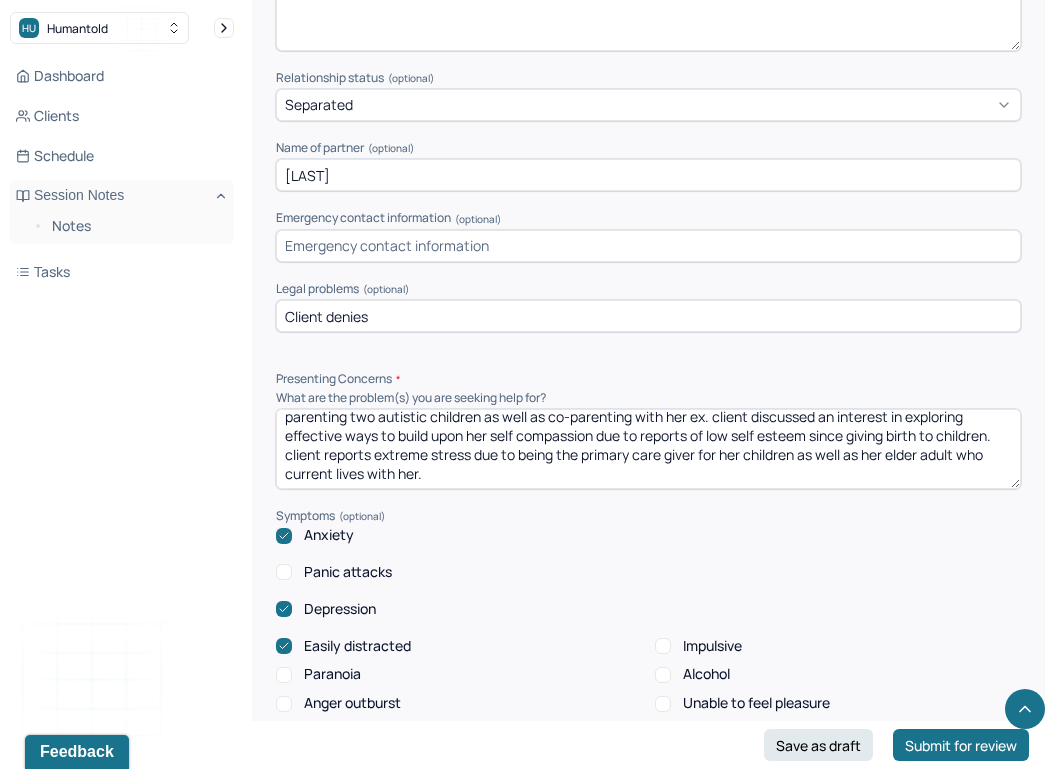 drag, startPoint x: 434, startPoint y: 467, endPoint x: 257, endPoint y: 455, distance: 177.40631 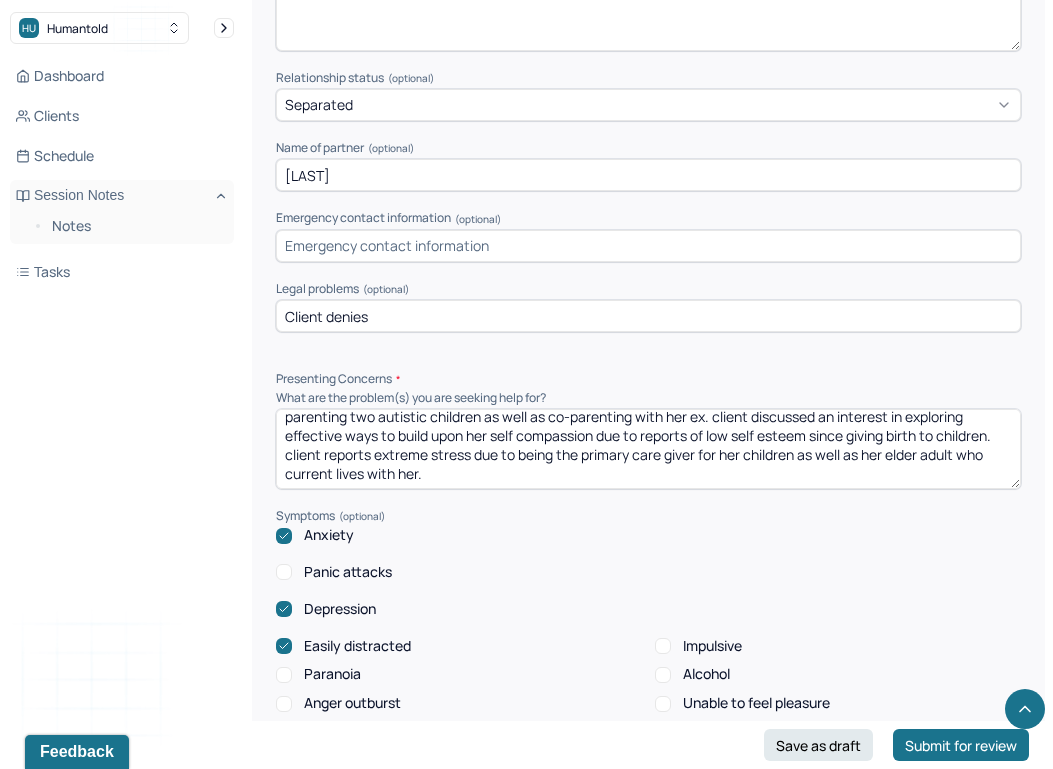 click on "Appointment Details Client name Killa Janda Date of service 08/07/2025 Time 1:00pm - 2:00pm Duration 1hr Appointment type individual therapy Provider name Kayla Kalousdian Modifier 1 95 Telemedicine Note type Individual intake note Instructions The fields marked with an asterisk ( * ) are required before you can submit your notes. Before you can submit your session notes, they must be signed. You have the option to save your notes as a draft before making a submission. Appointment location * Teletherapy Client Teletherapy Location Home Office Other Specify other client teletherapy location Private room at work Provider Teletherapy Location Home Office Other Consent was received for the teletherapy session The teletherapy session was conducted via video Primary diagnosis * F34.1 PERSISTENT DEPRESSIVE DISORDER (DYSTHYMIA) Secondary diagnosis (optional) Secondary diagnosis Tertiary diagnosis (optional) Tertiary diagnosis Identity Preferred name (optional) Killa Gender * Female Pronouns (optional) Religion Race *" at bounding box center [648, 3035] 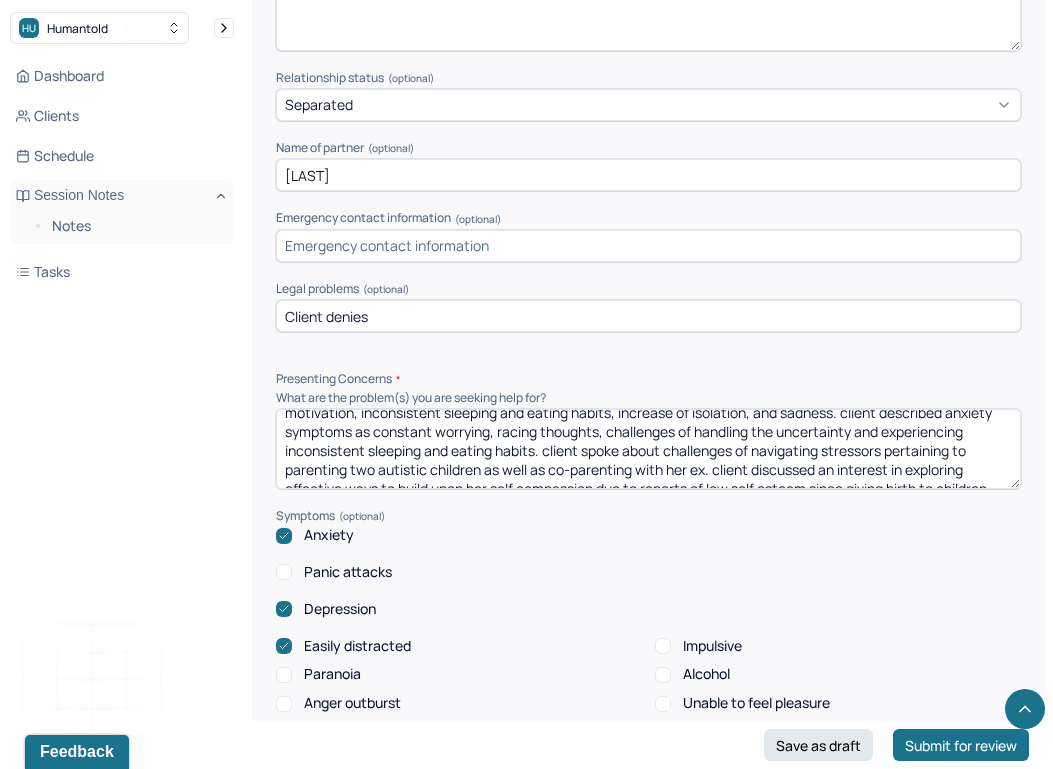 scroll, scrollTop: 104, scrollLeft: 0, axis: vertical 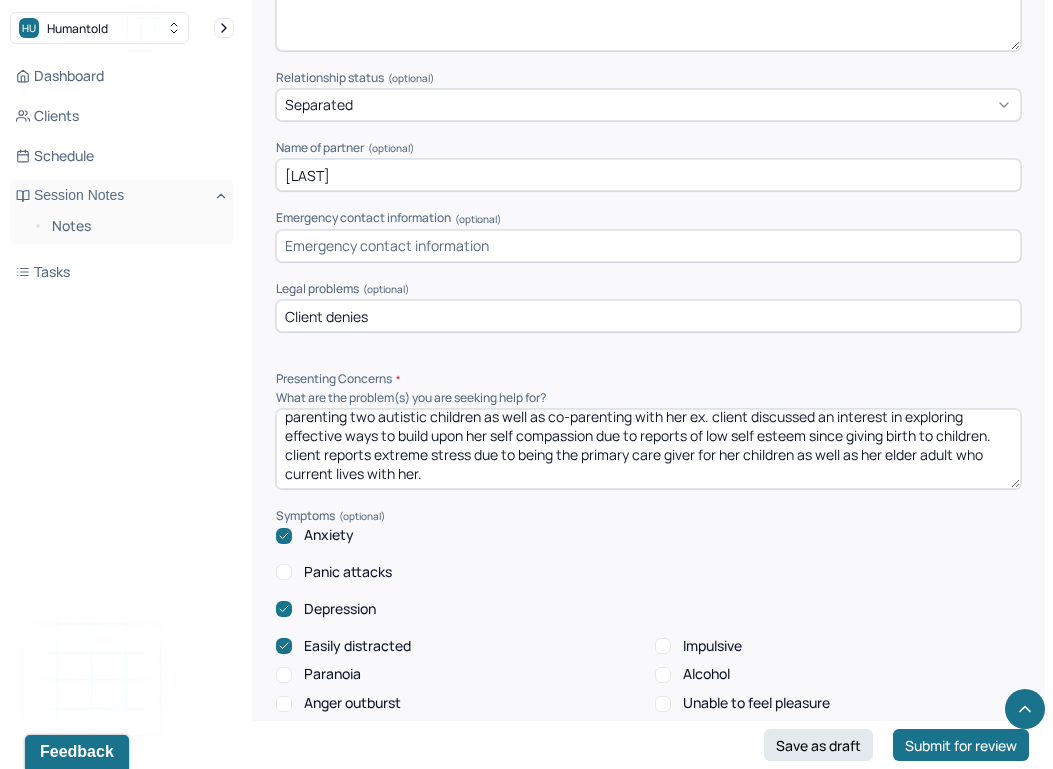 drag, startPoint x: 484, startPoint y: 477, endPoint x: 722, endPoint y: 413, distance: 246.45486 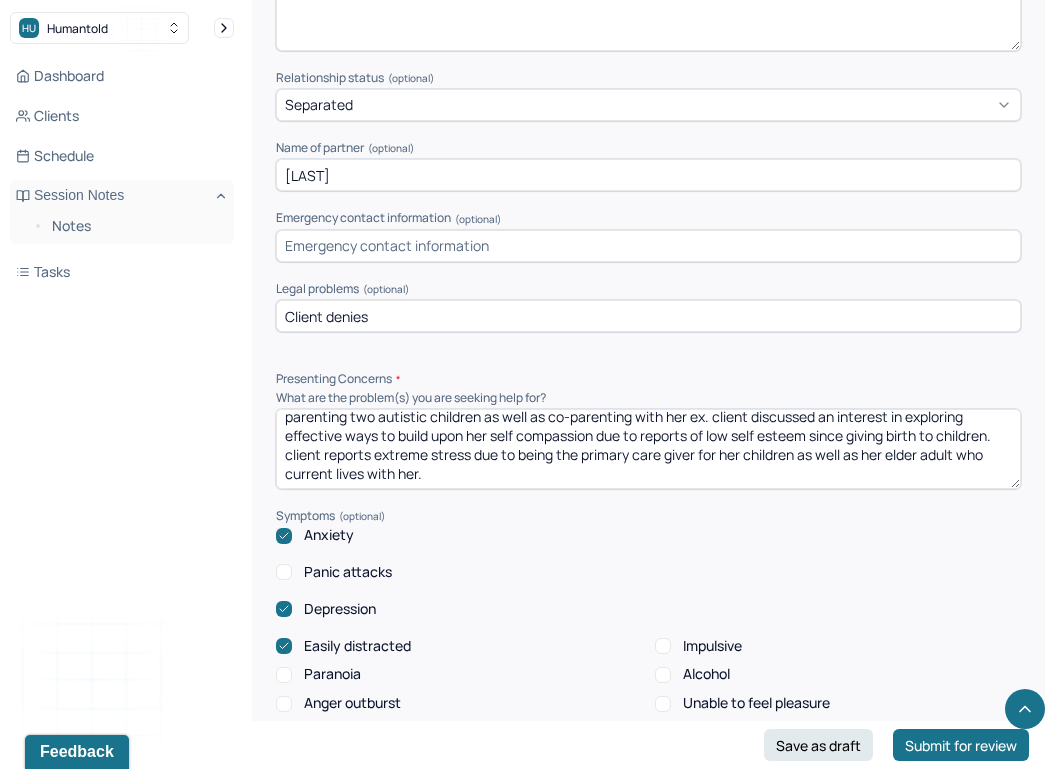 click on "client reports concerns regarding depressive, burn out and anxiety symptoms. client spoke about experiencing depressive symptoms on a daily/weekly basis. client described depressive symptoms as having a lack of motivation, inconsistent sleeping and eating habits, increase of isolation, and sadness. client described anxiety symptoms as constant worrying, racing thoughts, challenges of handling the uncertainty and experiencing inconsistent sleeping and eating habits. client spoke about challenges of navigating stressors pertaining to parenting two autistic children as well as co-parenting with her ex. client discussed an interest in exploring effective ways to build upon her self compassion due to reports of low self esteem since giving birth to children. client reports extreme stress due to being the primary care giver for her children as well as her elder adult who current lives with her." at bounding box center (648, 449) 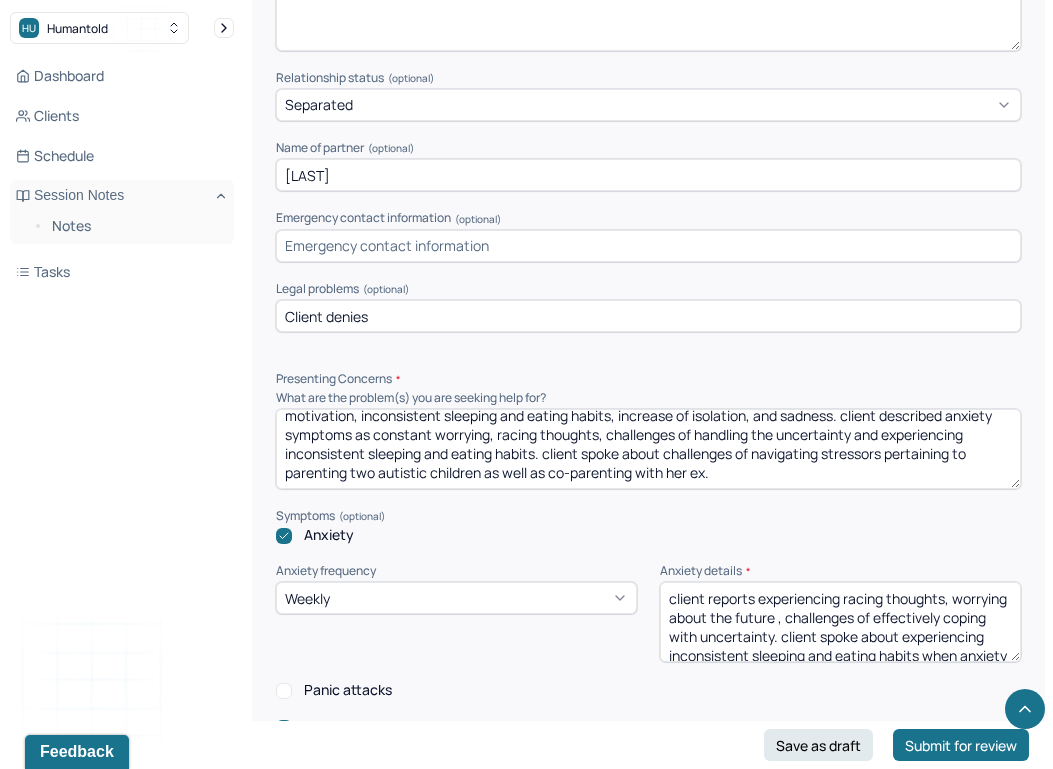 scroll, scrollTop: 47, scrollLeft: 0, axis: vertical 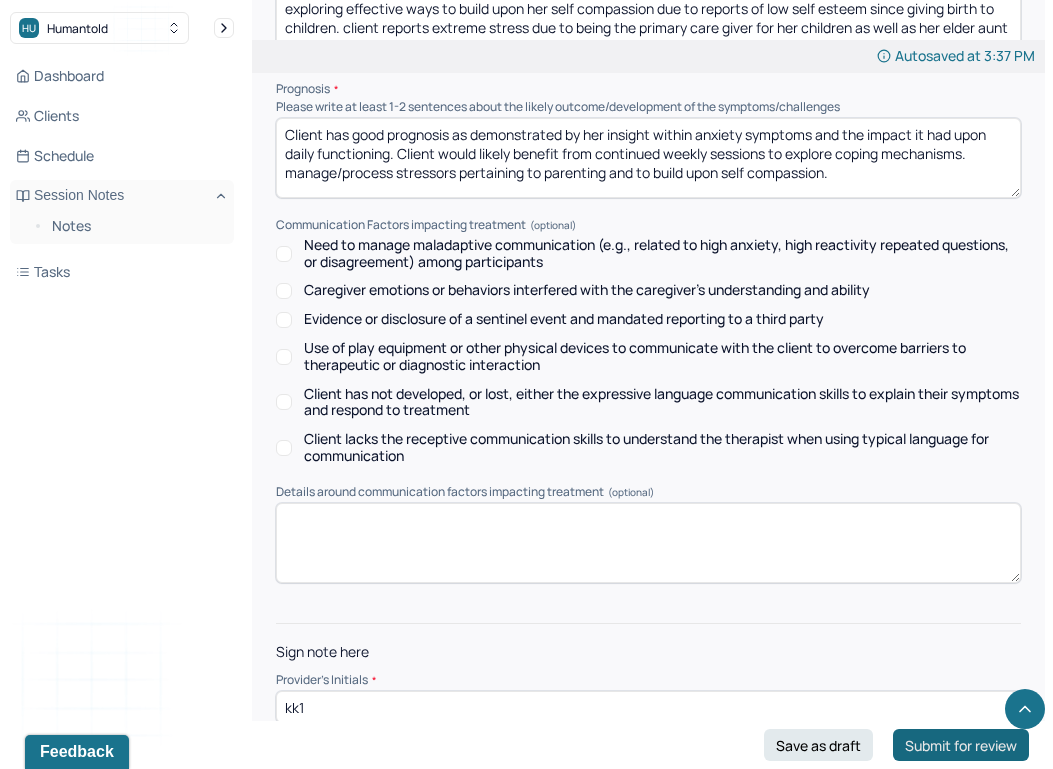 type on "client reports concerns regarding depressive, burn out and anxiety symptoms. client spoke about experiencing depressive symptoms on a daily/weekly basis. client described depressive symptoms as having a lack of motivation, inconsistent sleeping and eating habits, increase of isolation, and sadness. client described anxiety symptoms as constant worrying, racing thoughts, challenges of handling the uncertainty and experiencing inconsistent sleeping and eating habits. client spoke about challenges of navigating stressors pertaining to parenting two autistic children as well as co-parenting with her ex." 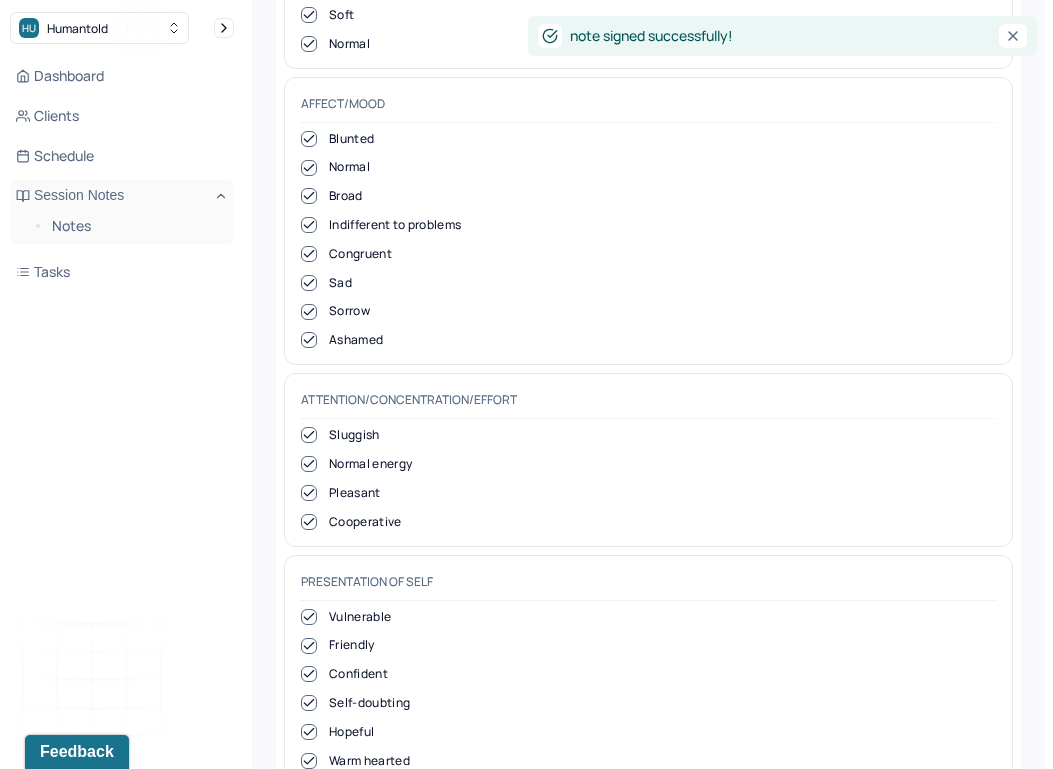 scroll, scrollTop: 0, scrollLeft: 0, axis: both 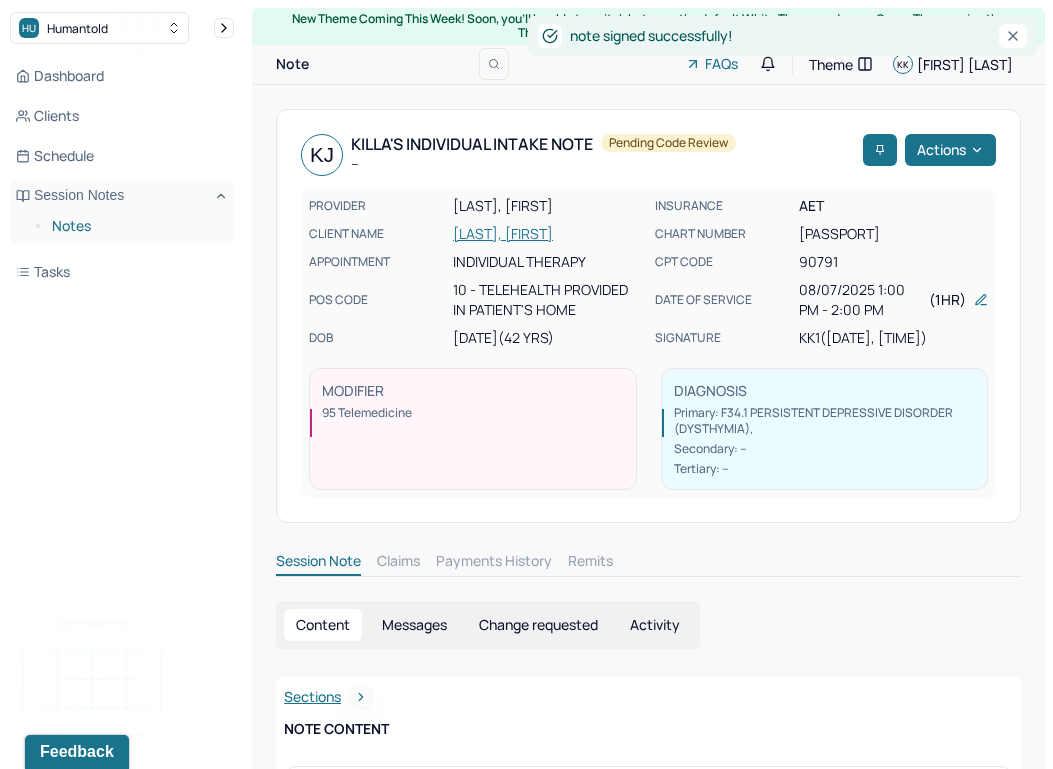 click on "Notes" at bounding box center (135, 226) 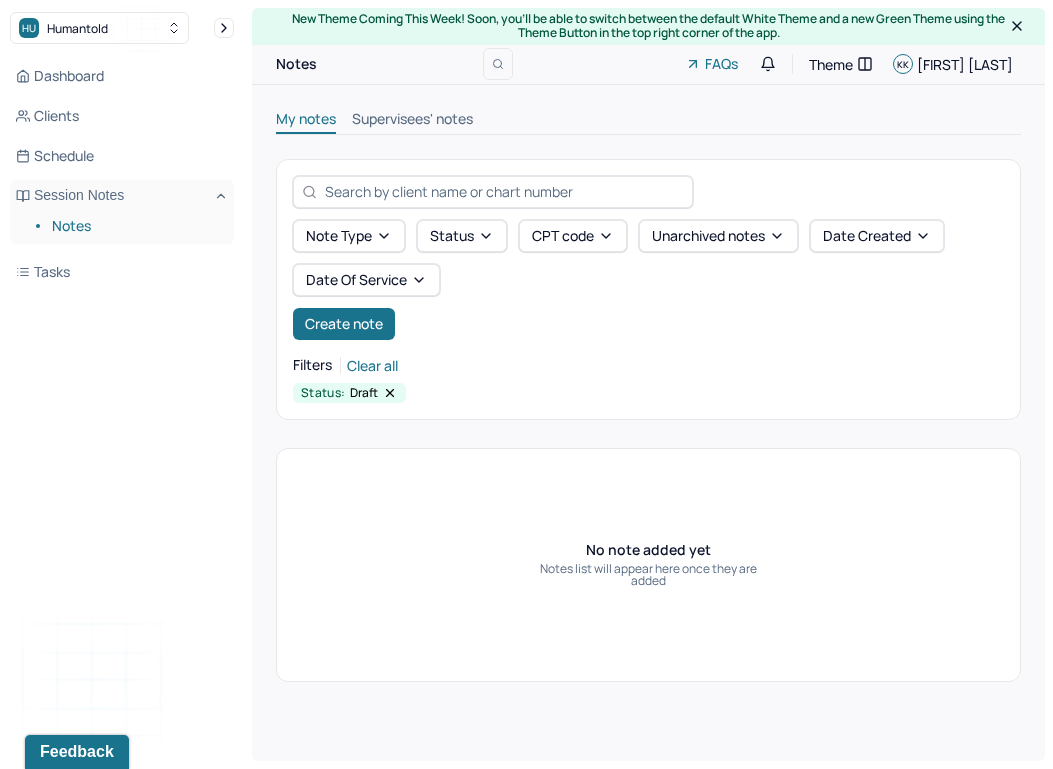 click on "Supervisees' notes" at bounding box center [412, 121] 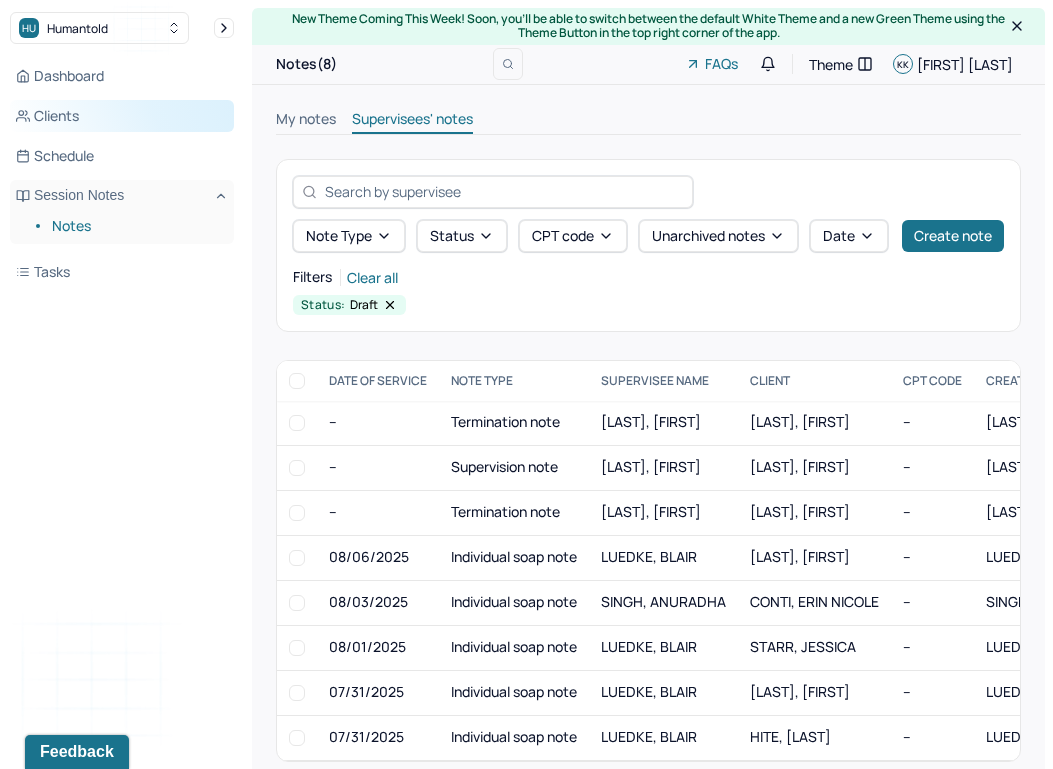 click on "Clients" at bounding box center [122, 116] 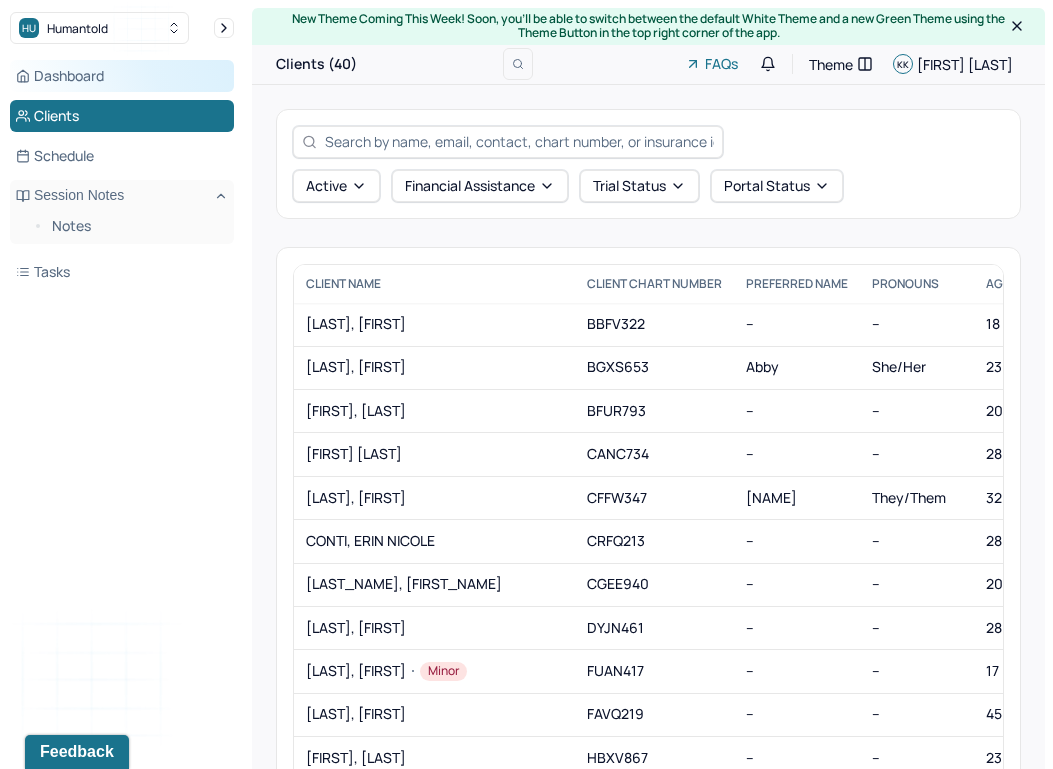 click on "Dashboard" at bounding box center (122, 76) 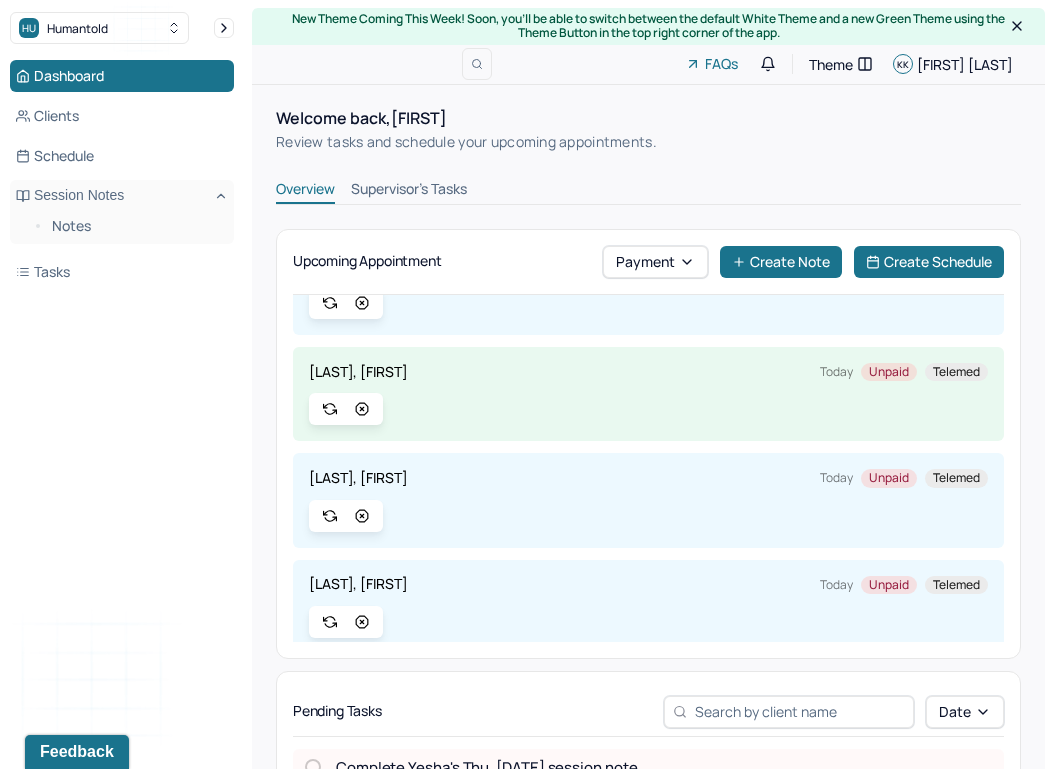 scroll, scrollTop: 203, scrollLeft: 0, axis: vertical 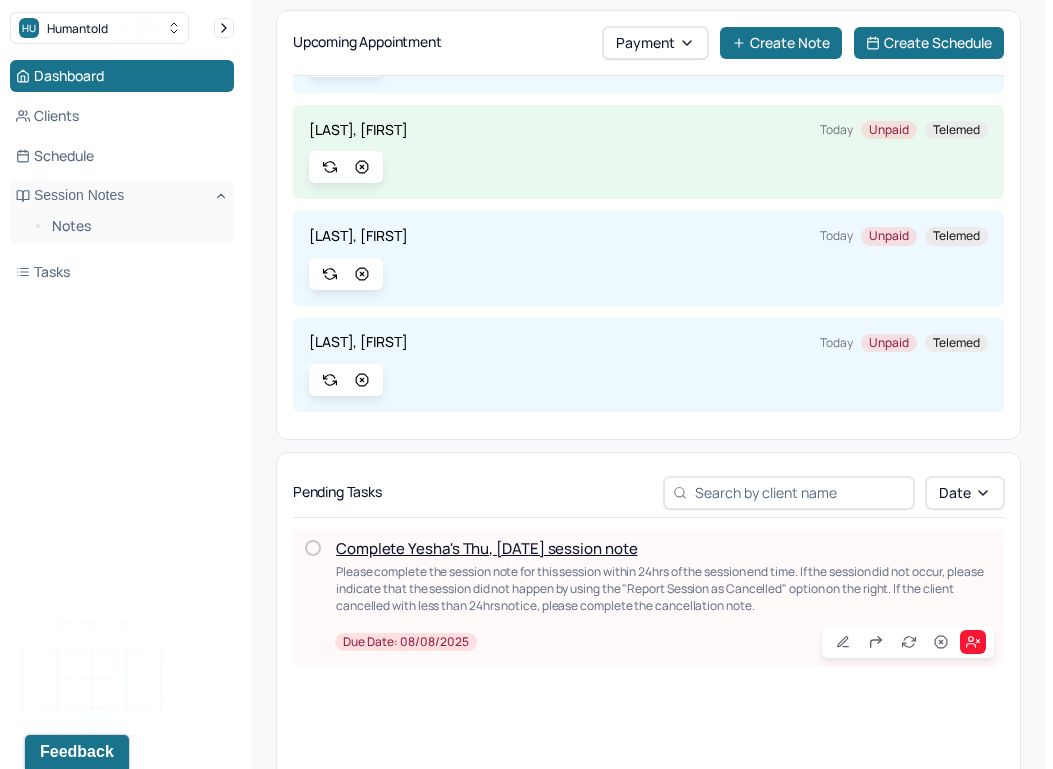 click on "Complete Yesha's Thu, 08/07 session note" at bounding box center [487, 548] 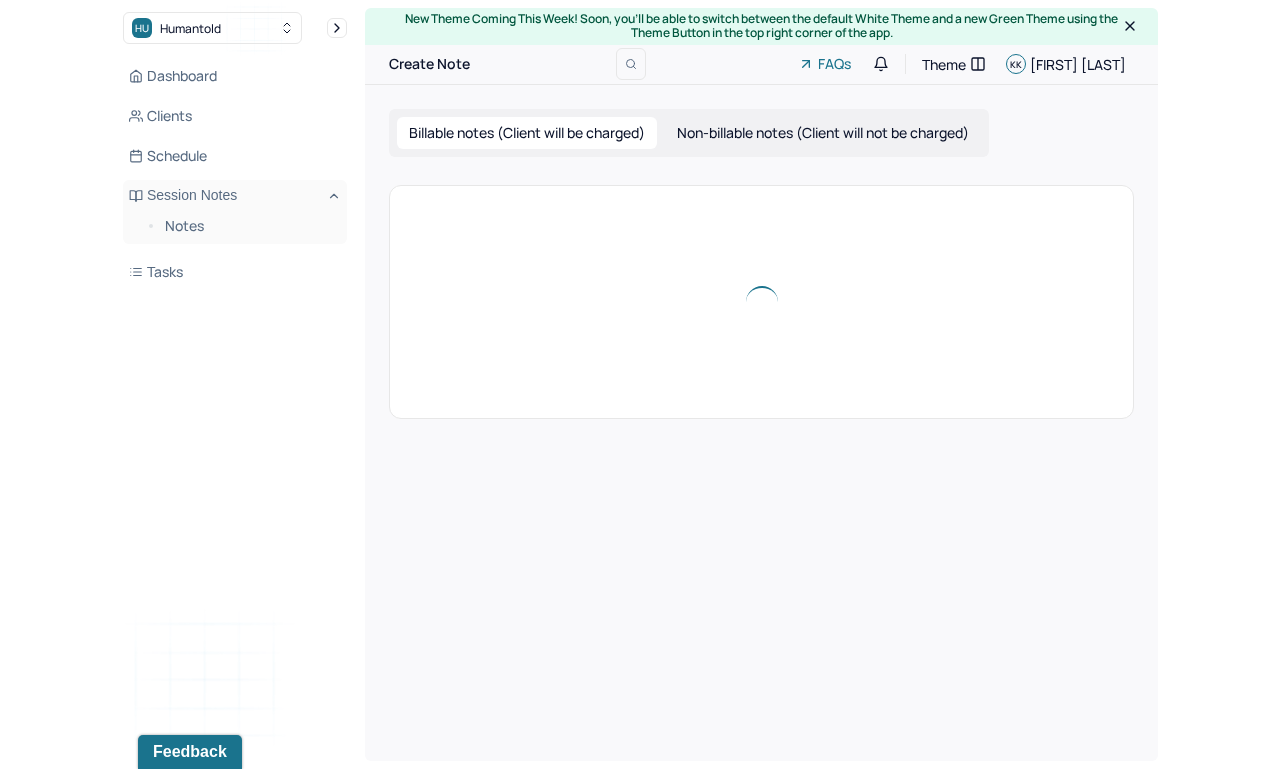 scroll, scrollTop: 0, scrollLeft: 0, axis: both 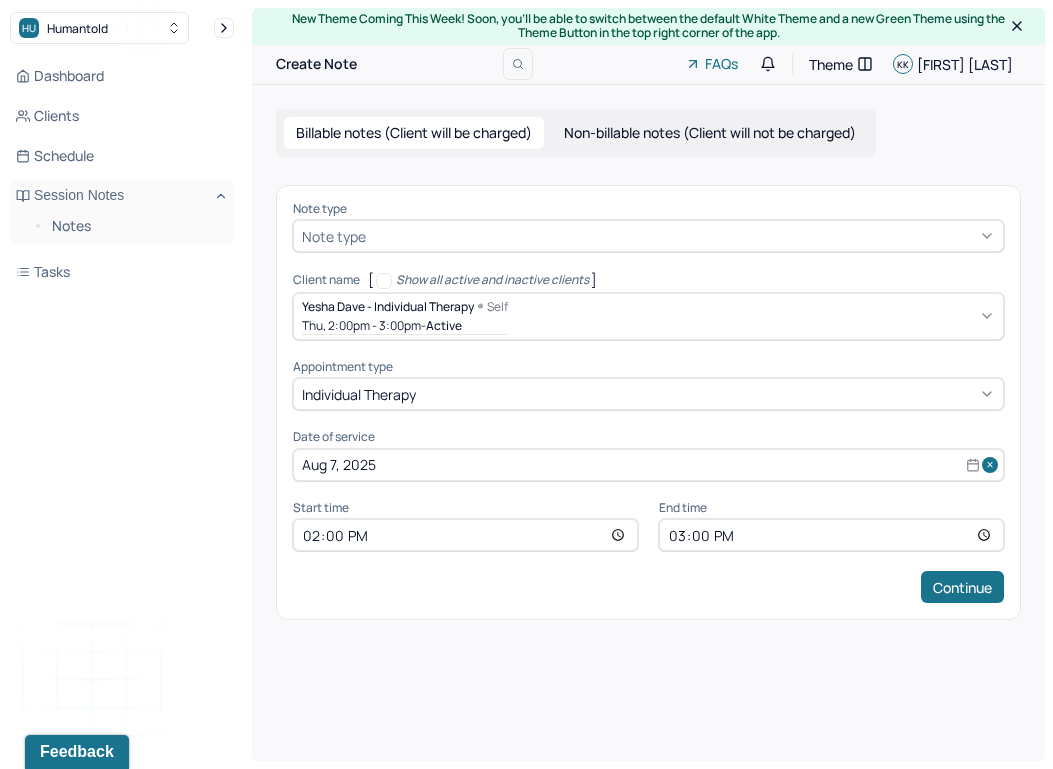 click at bounding box center [682, 236] 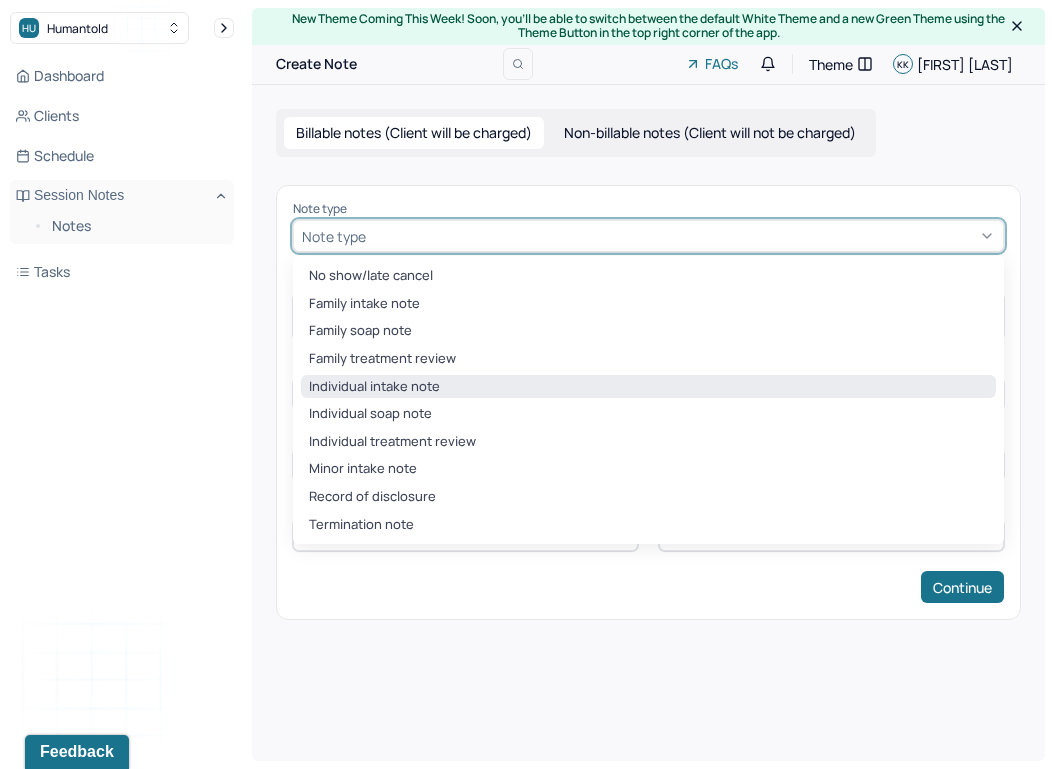 click on "Individual intake note" at bounding box center (648, 387) 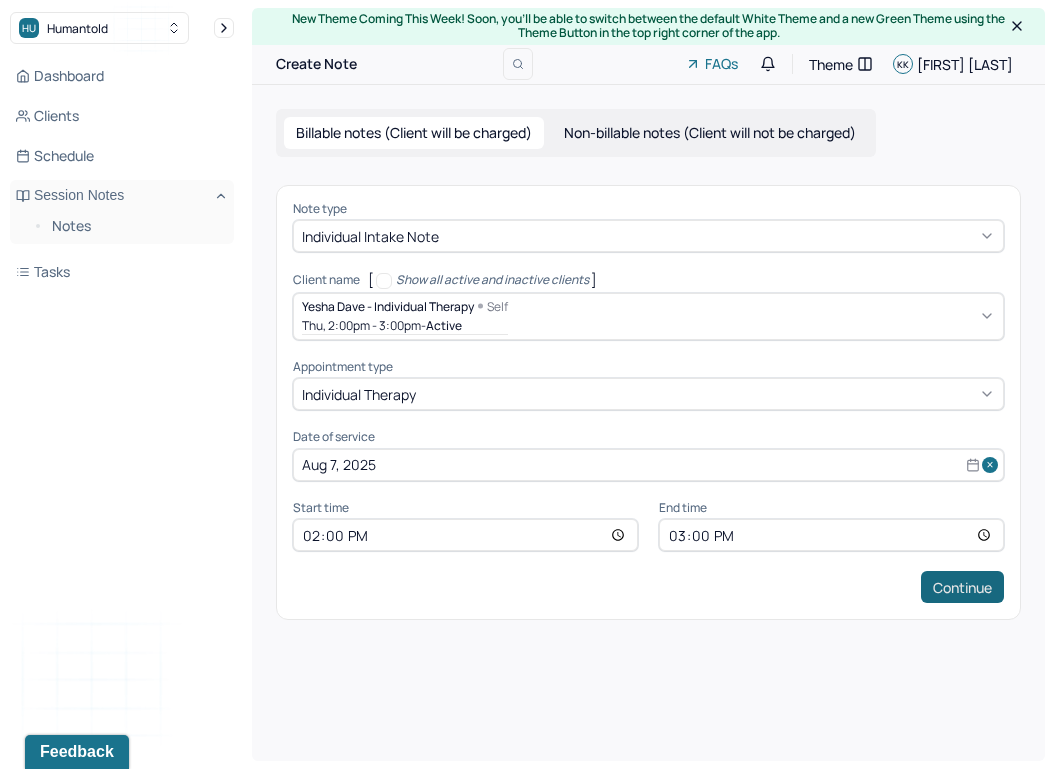 click on "Continue" at bounding box center [962, 587] 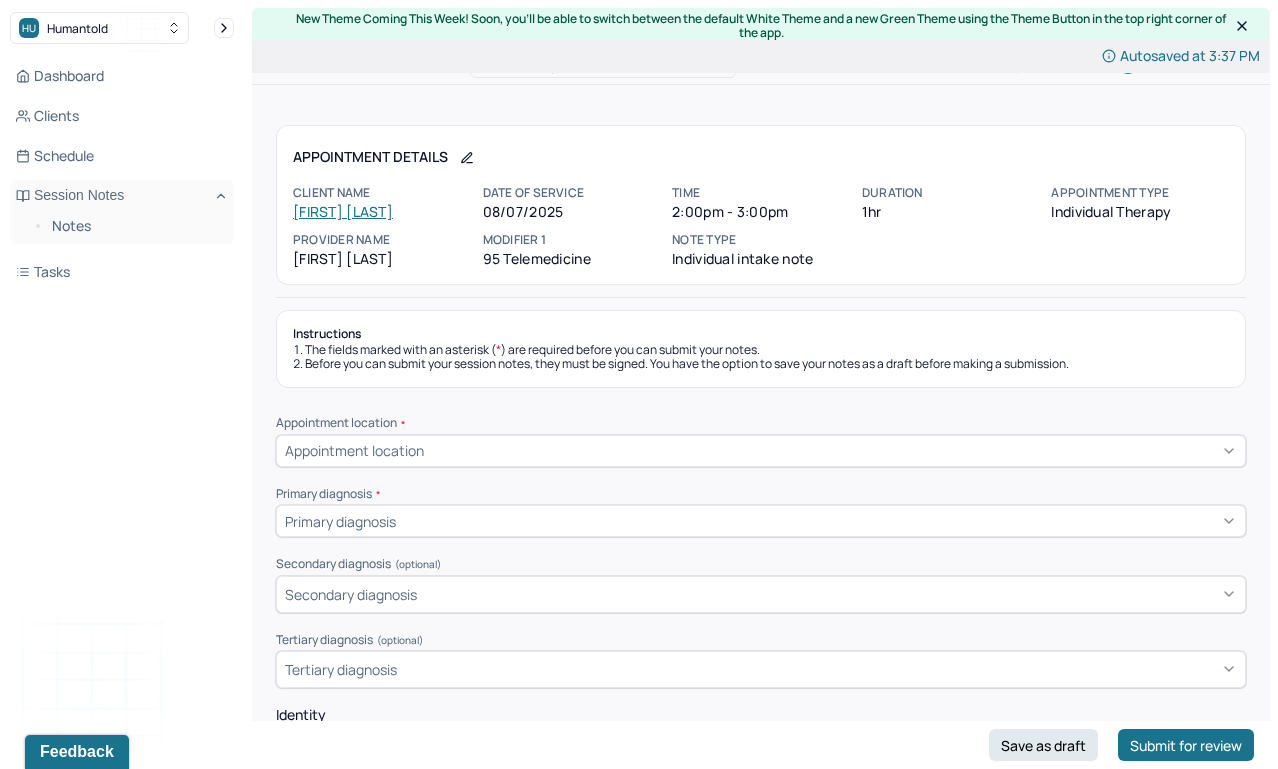 click on "Appointment location" at bounding box center [761, 451] 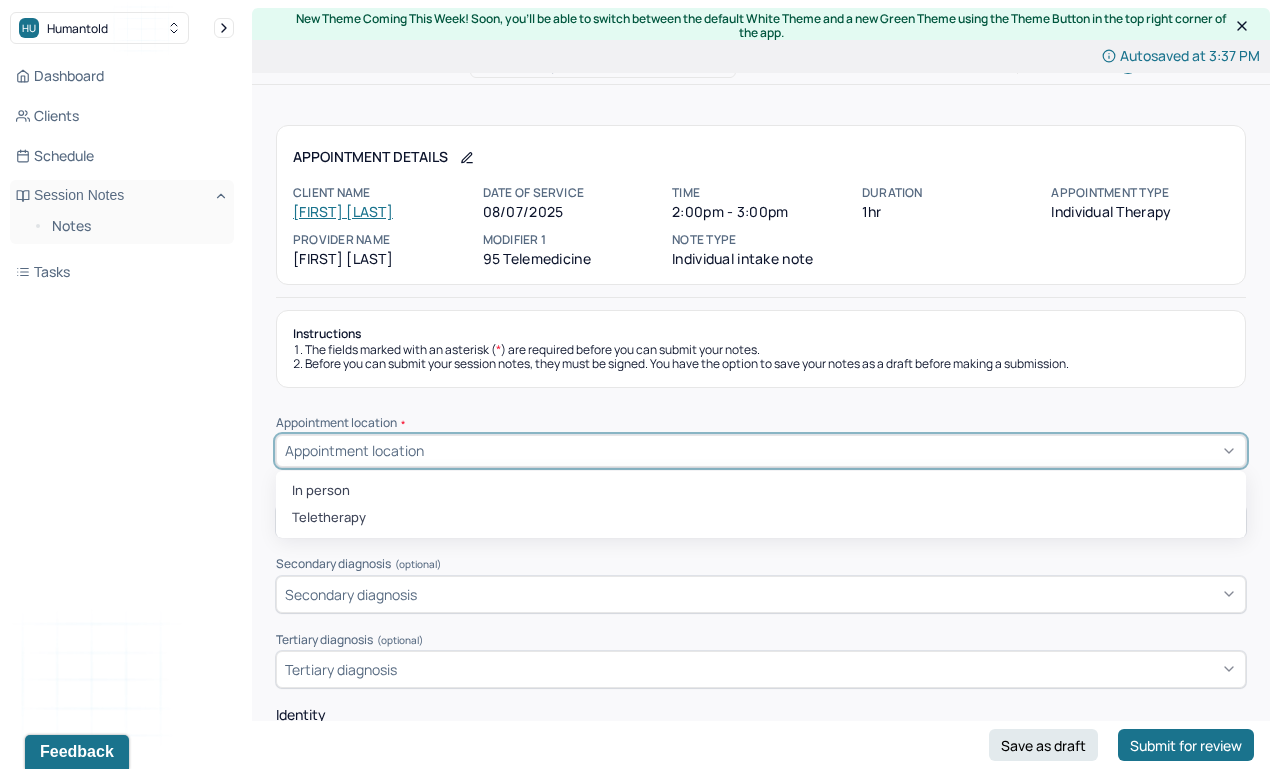 click on "In person Teletherapy" at bounding box center [761, 504] 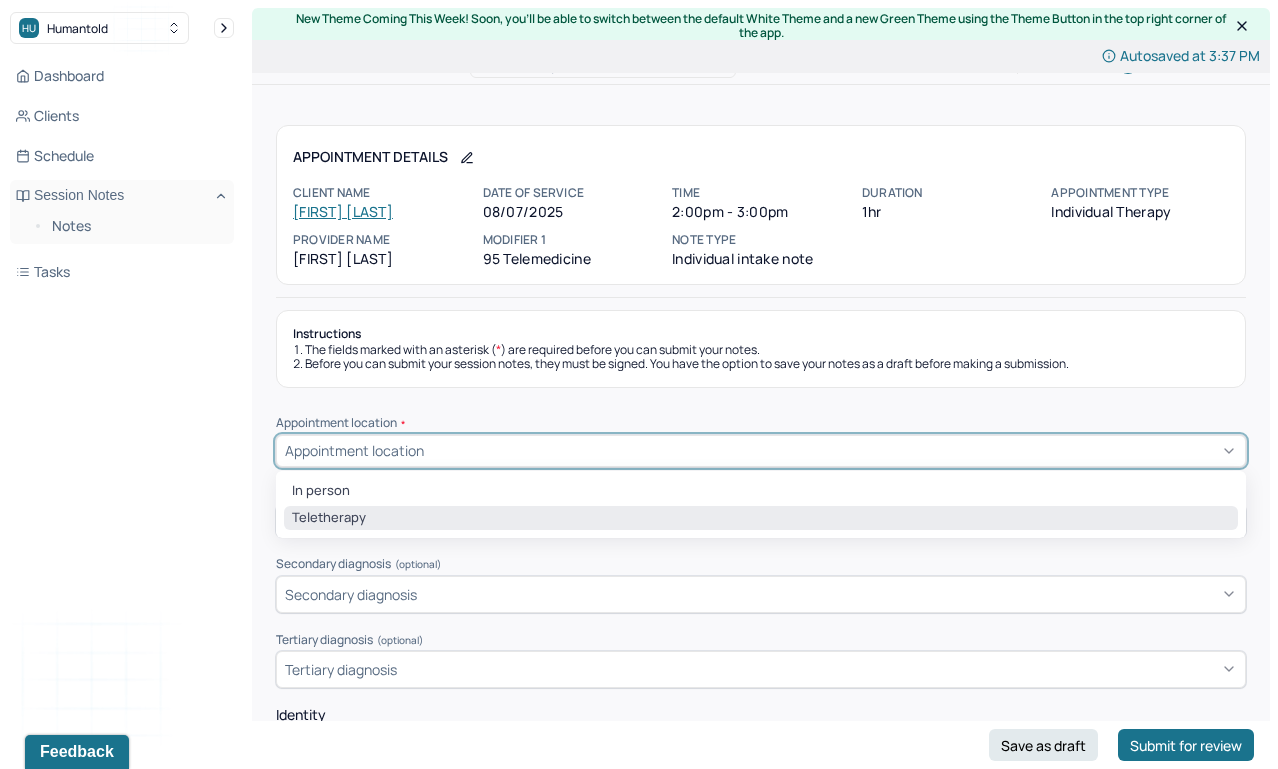 click on "Teletherapy" at bounding box center (761, 518) 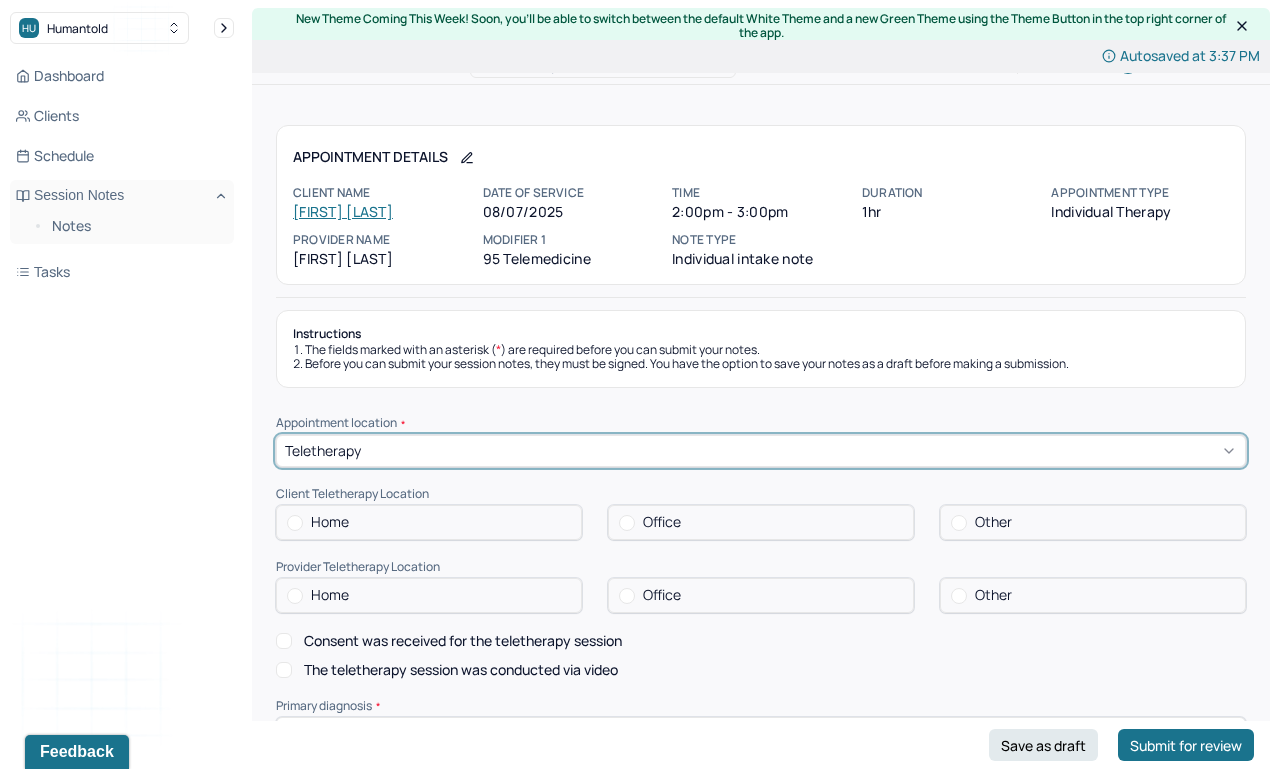 click at bounding box center [295, 523] 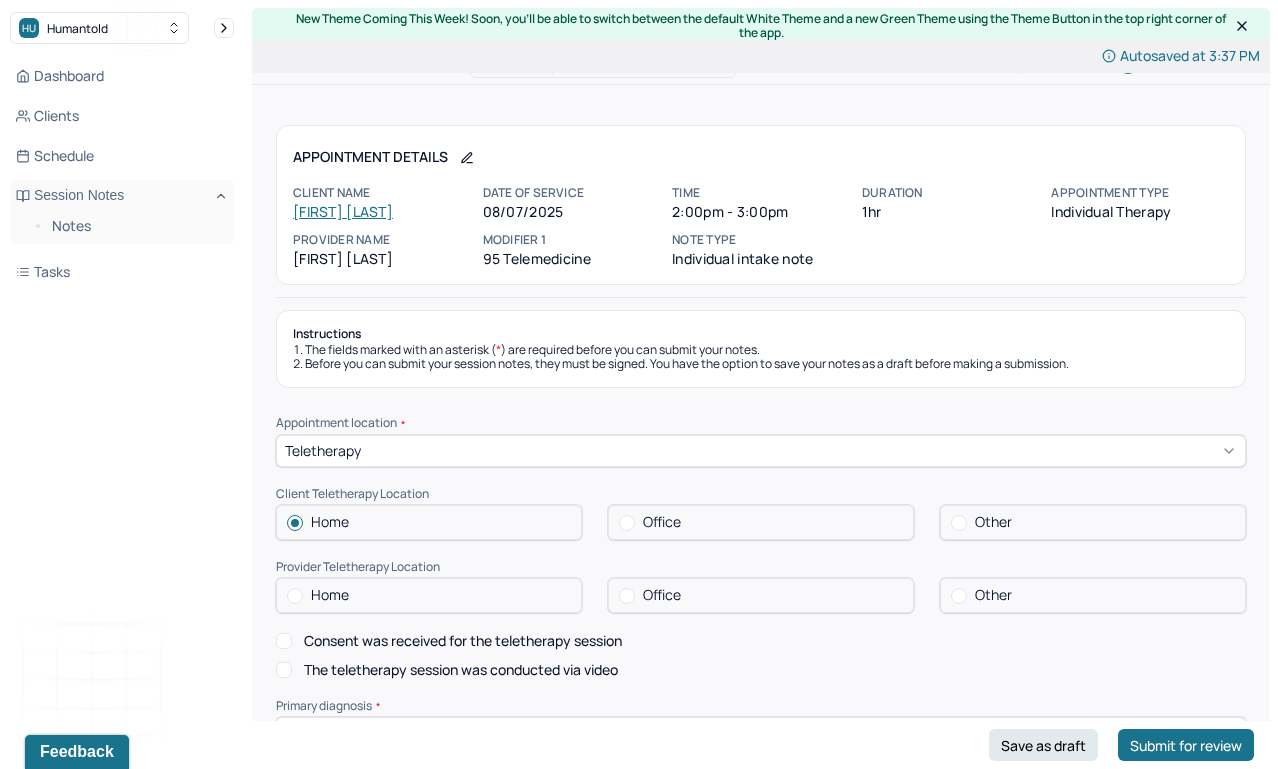 click at bounding box center (295, 596) 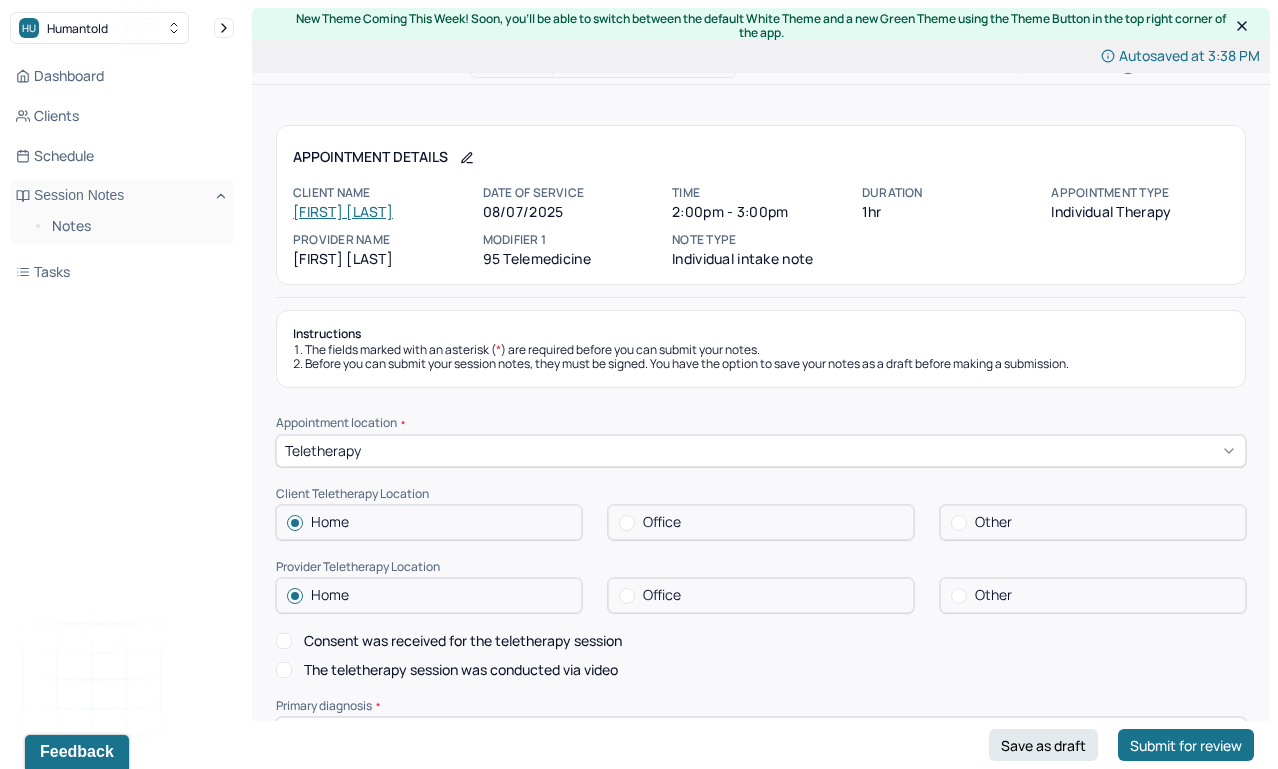 click on "Consent was received for the teletherapy session" at bounding box center [284, 641] 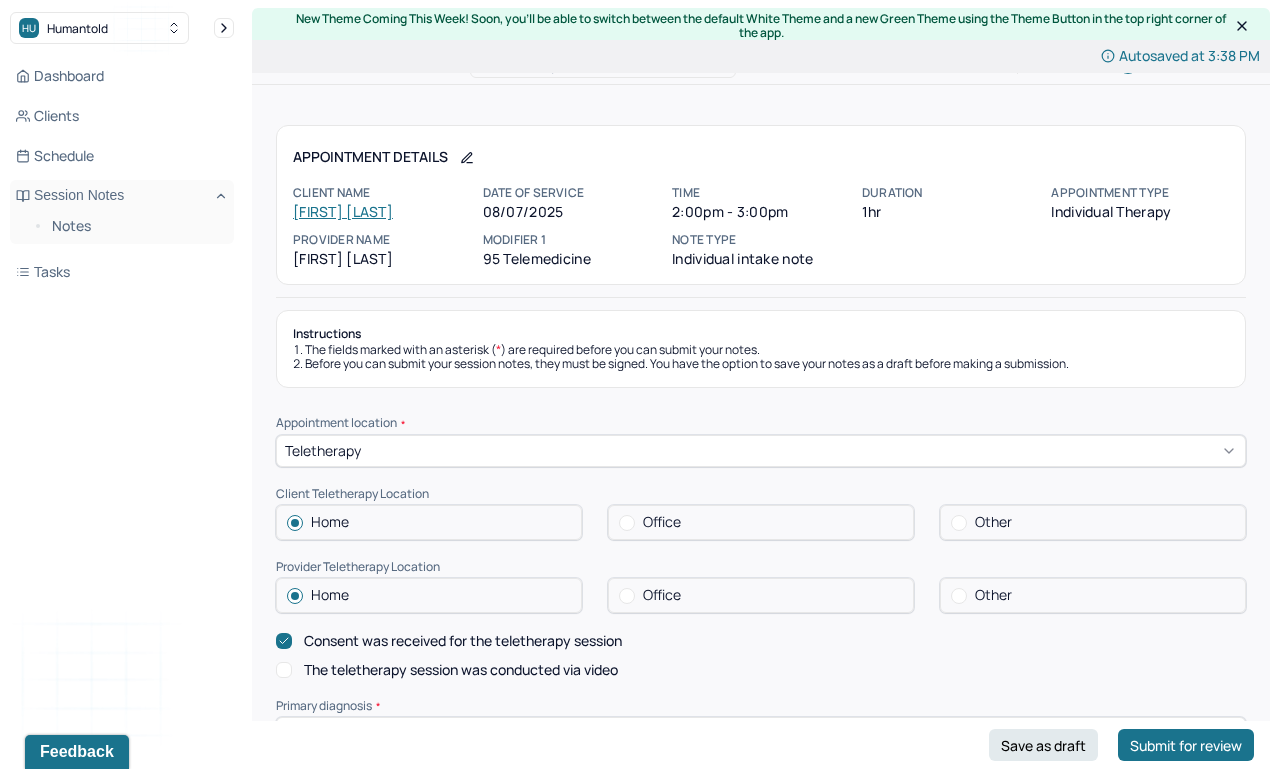 click on "The teletherapy session was conducted via video" at bounding box center [284, 670] 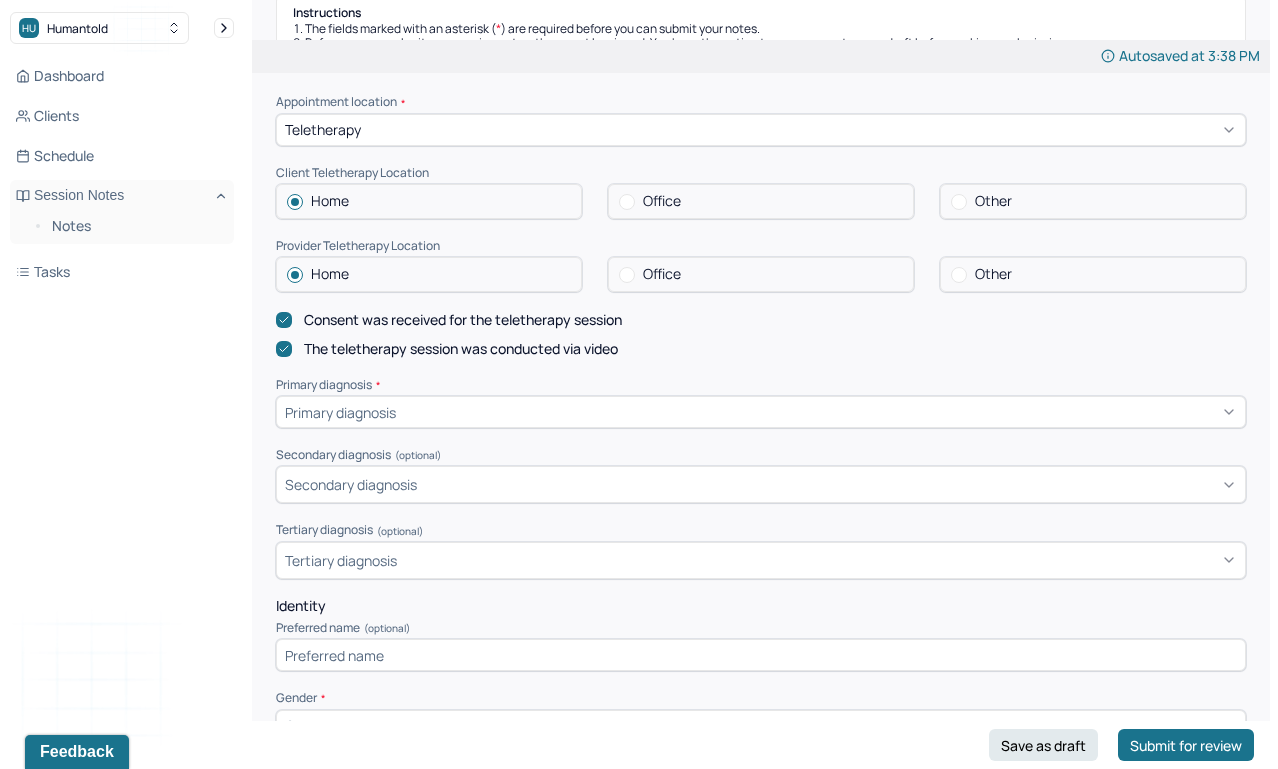 scroll, scrollTop: 340, scrollLeft: 0, axis: vertical 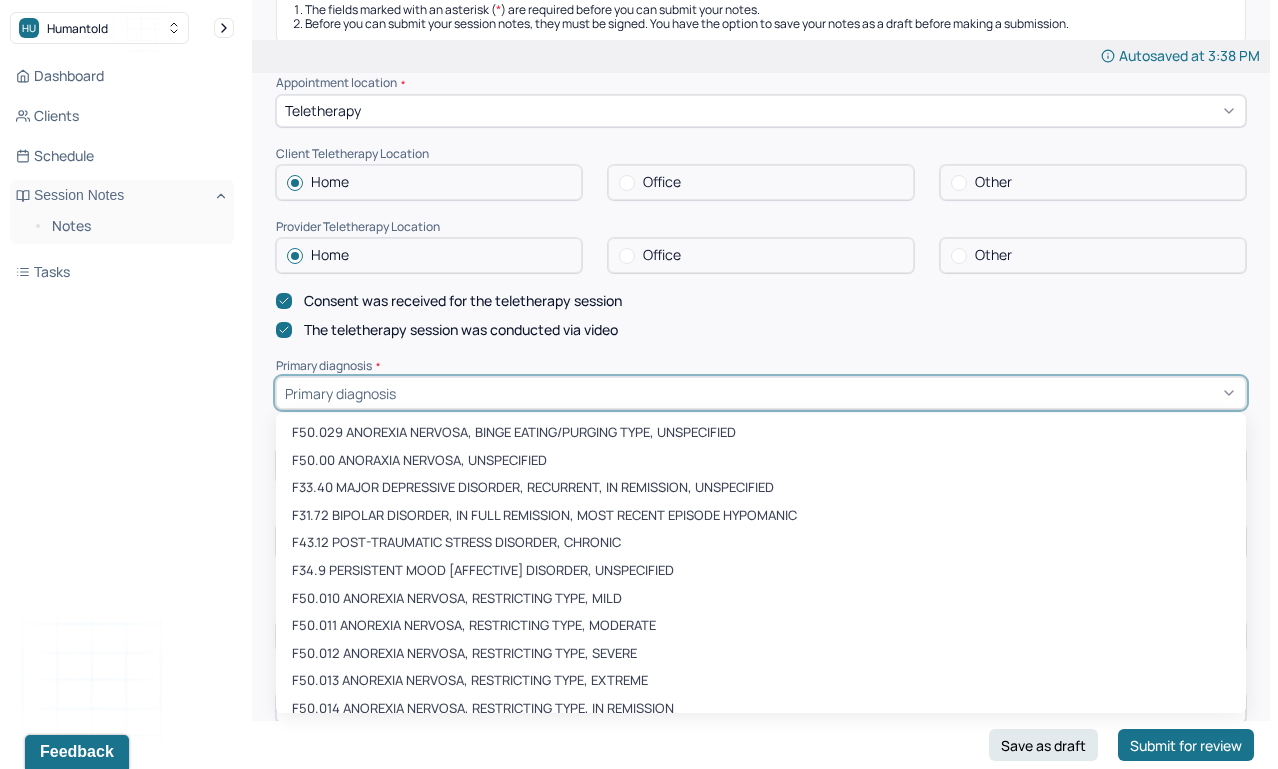 click on "Primary diagnosis" at bounding box center [340, 393] 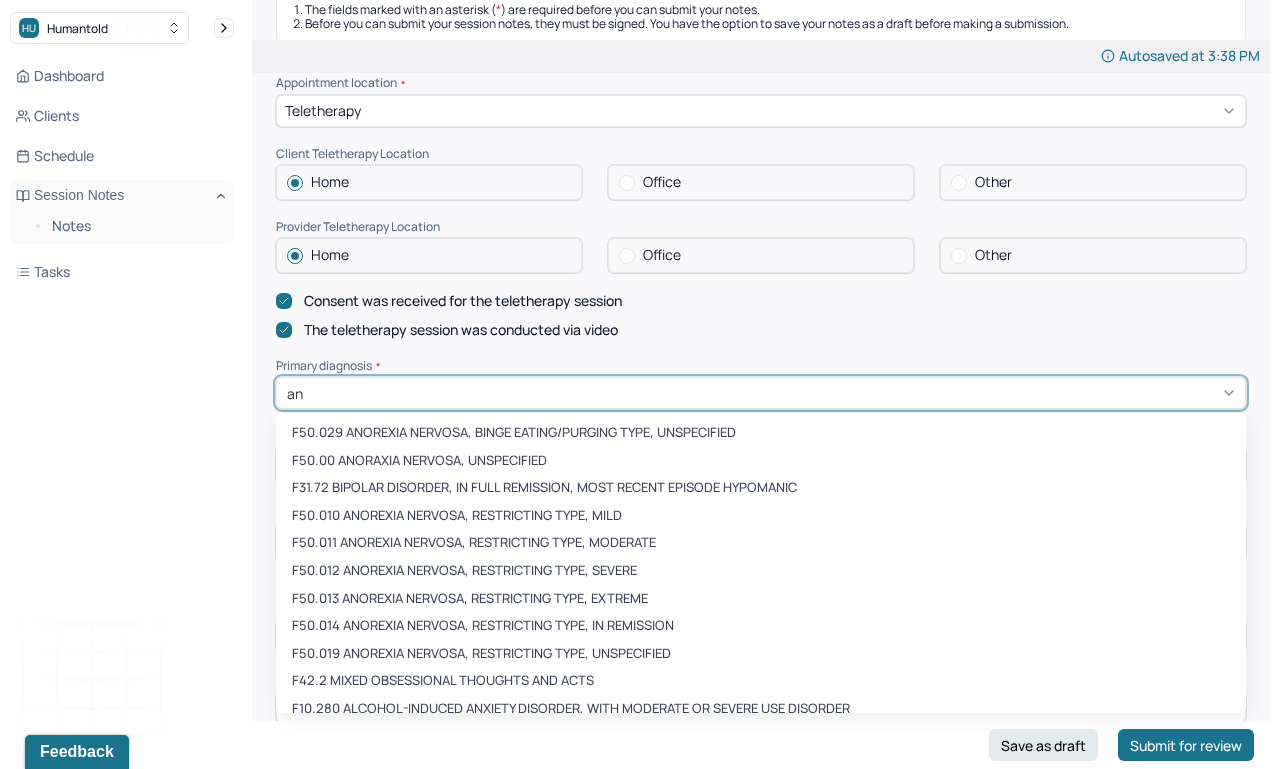 type on "a" 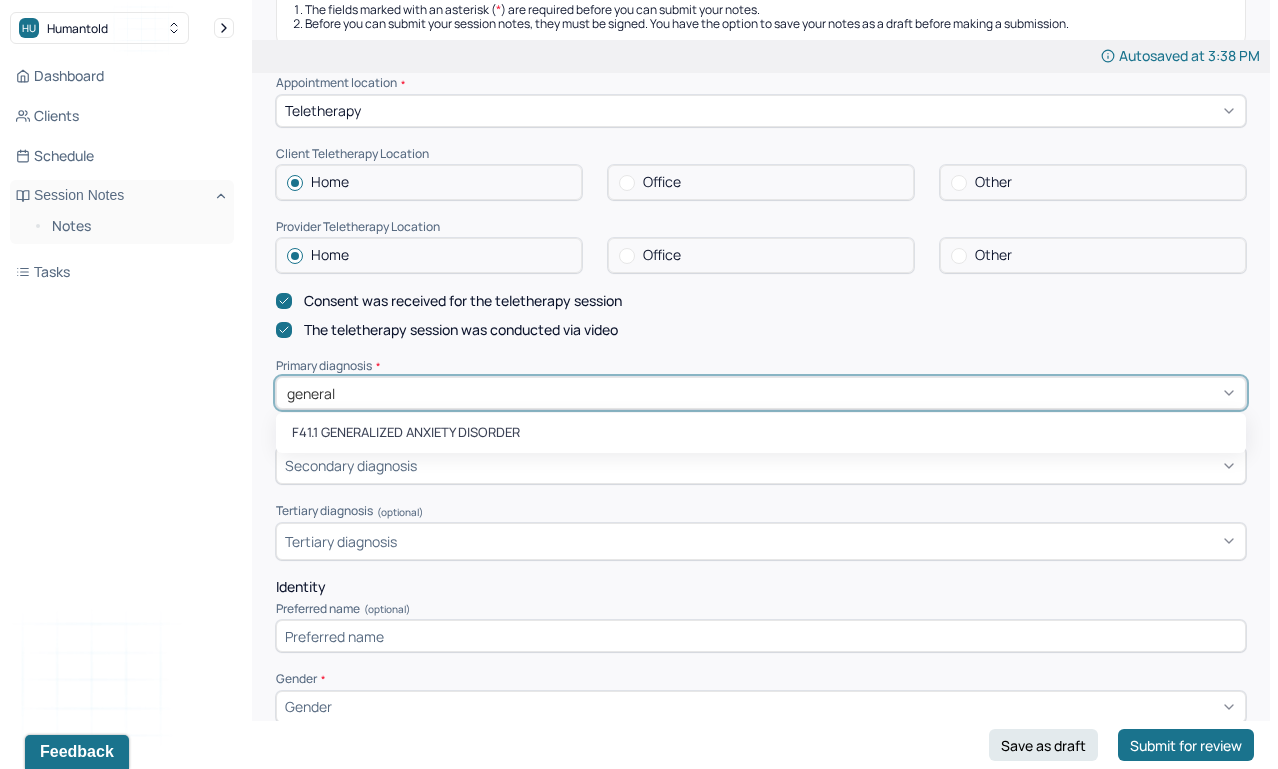 type on "generali" 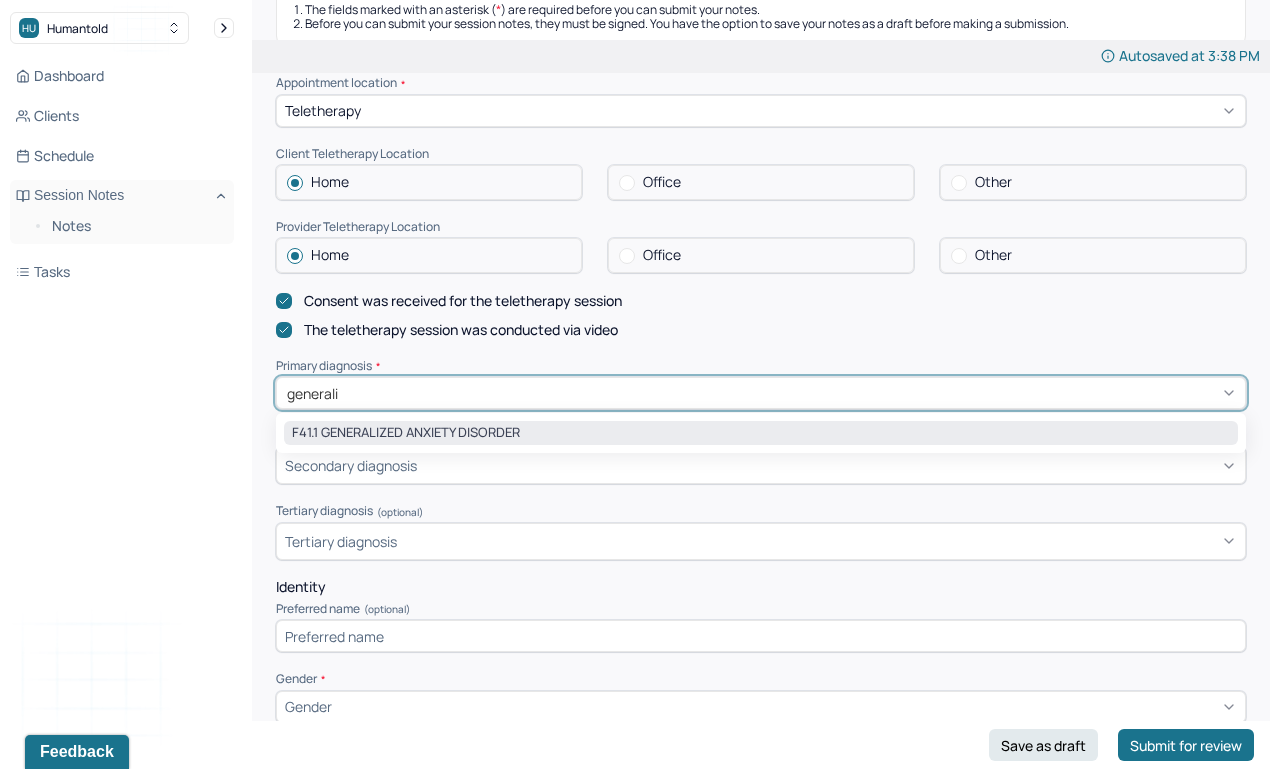 click on "F41.1 GENERALIZED ANXIETY DISORDER" at bounding box center [761, 433] 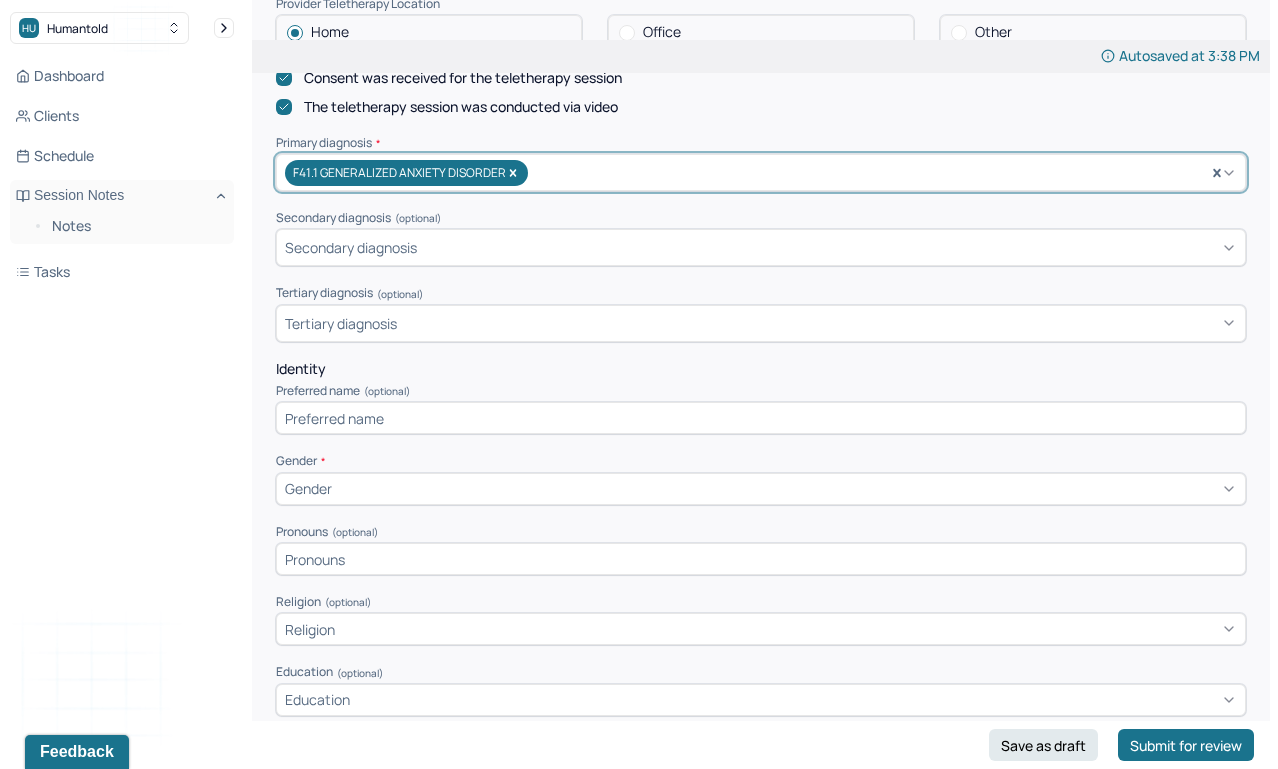 scroll, scrollTop: 577, scrollLeft: 0, axis: vertical 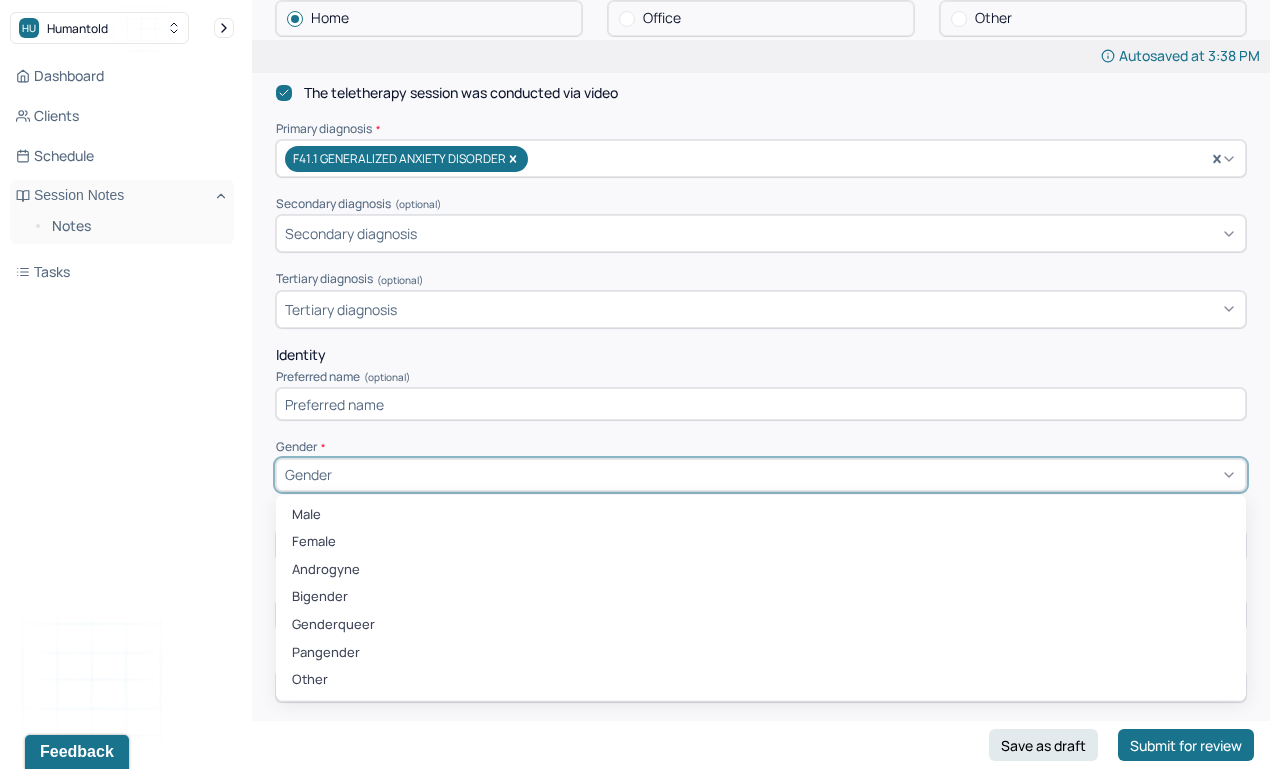 click on "Gender" at bounding box center [761, 475] 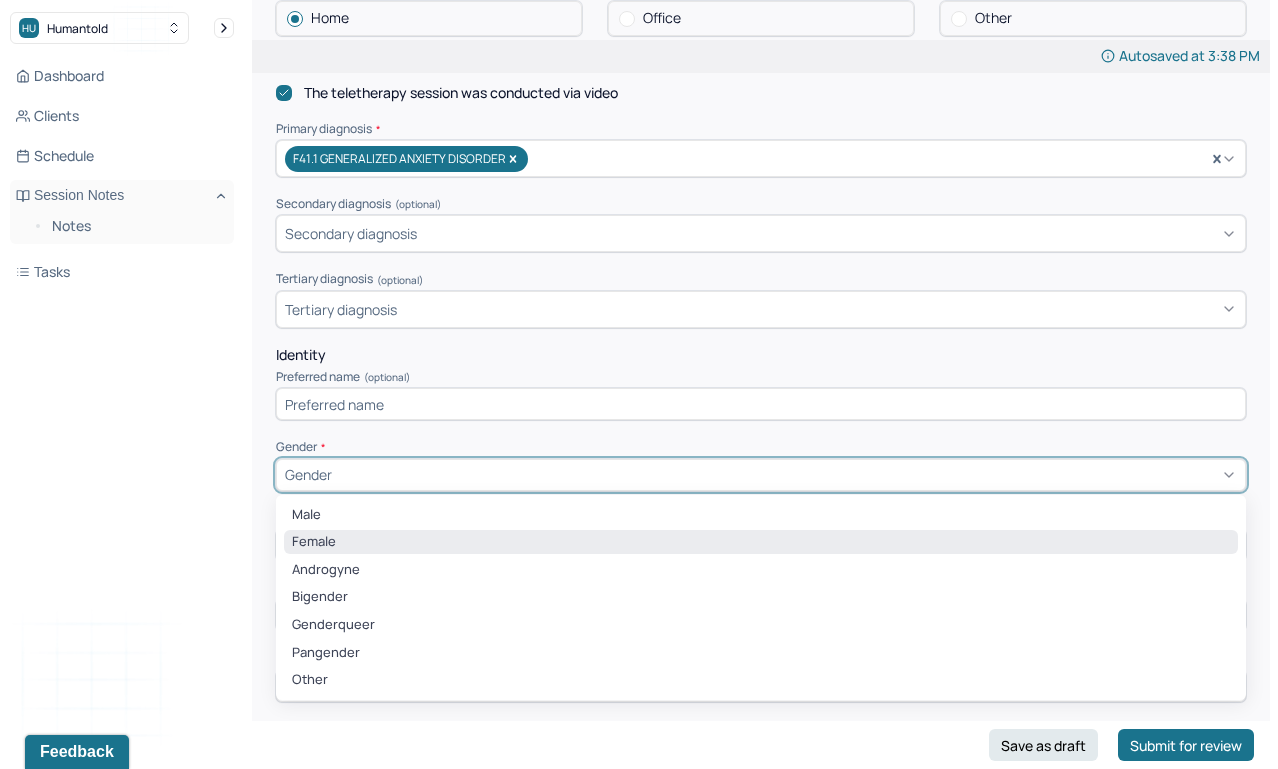 click on "Female" at bounding box center [761, 542] 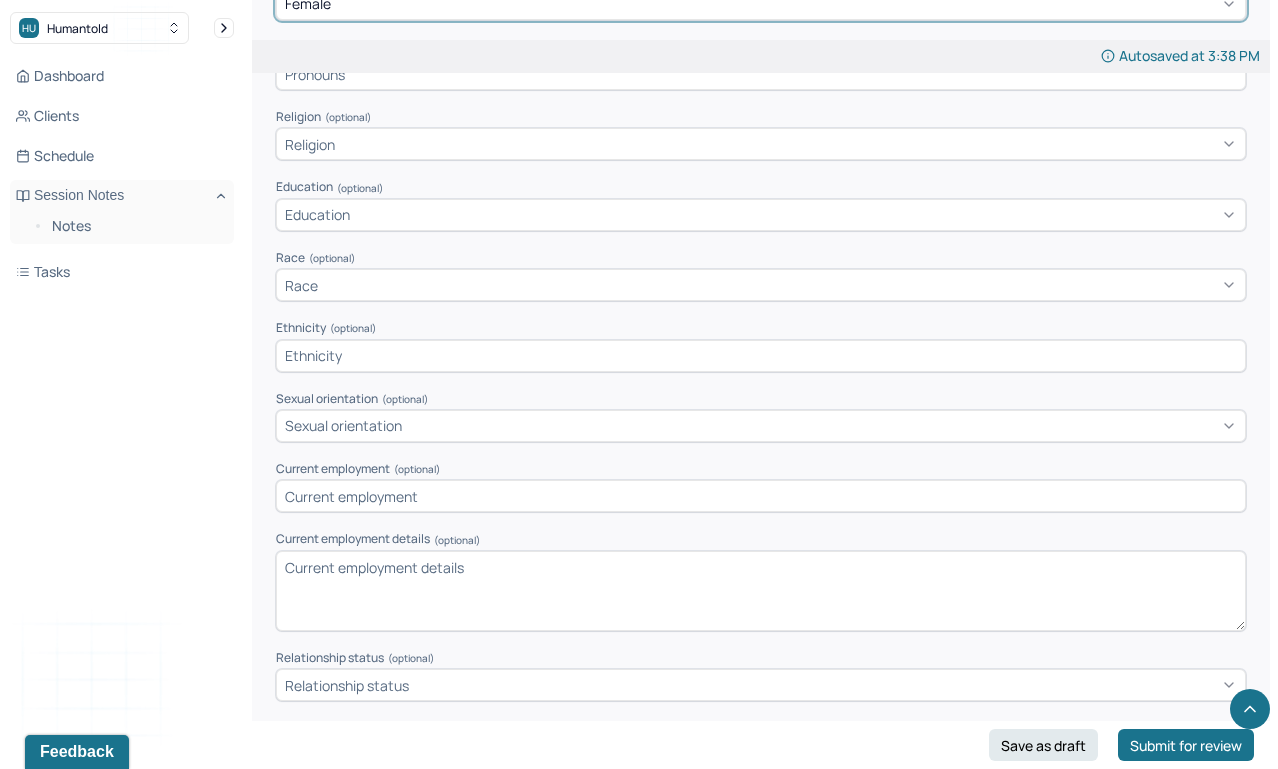 scroll, scrollTop: 1049, scrollLeft: 0, axis: vertical 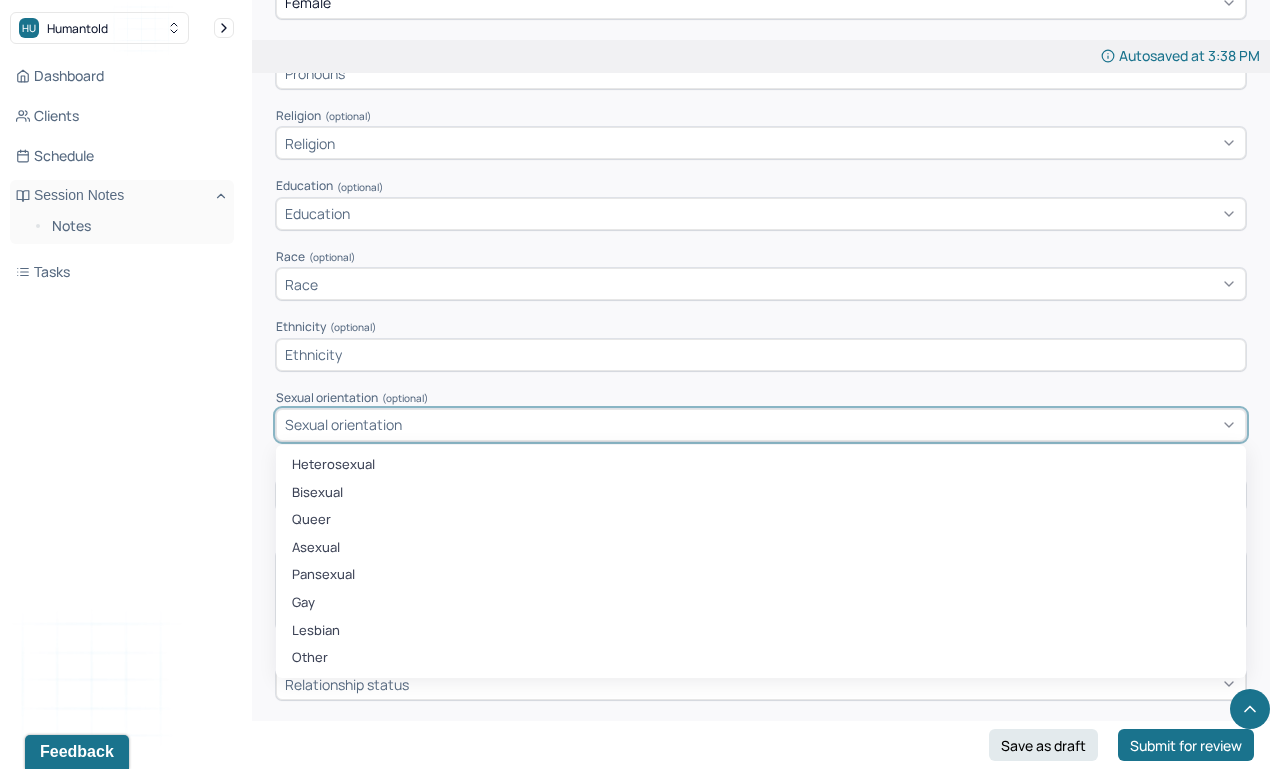 click on "Sexual orientation" at bounding box center (343, 424) 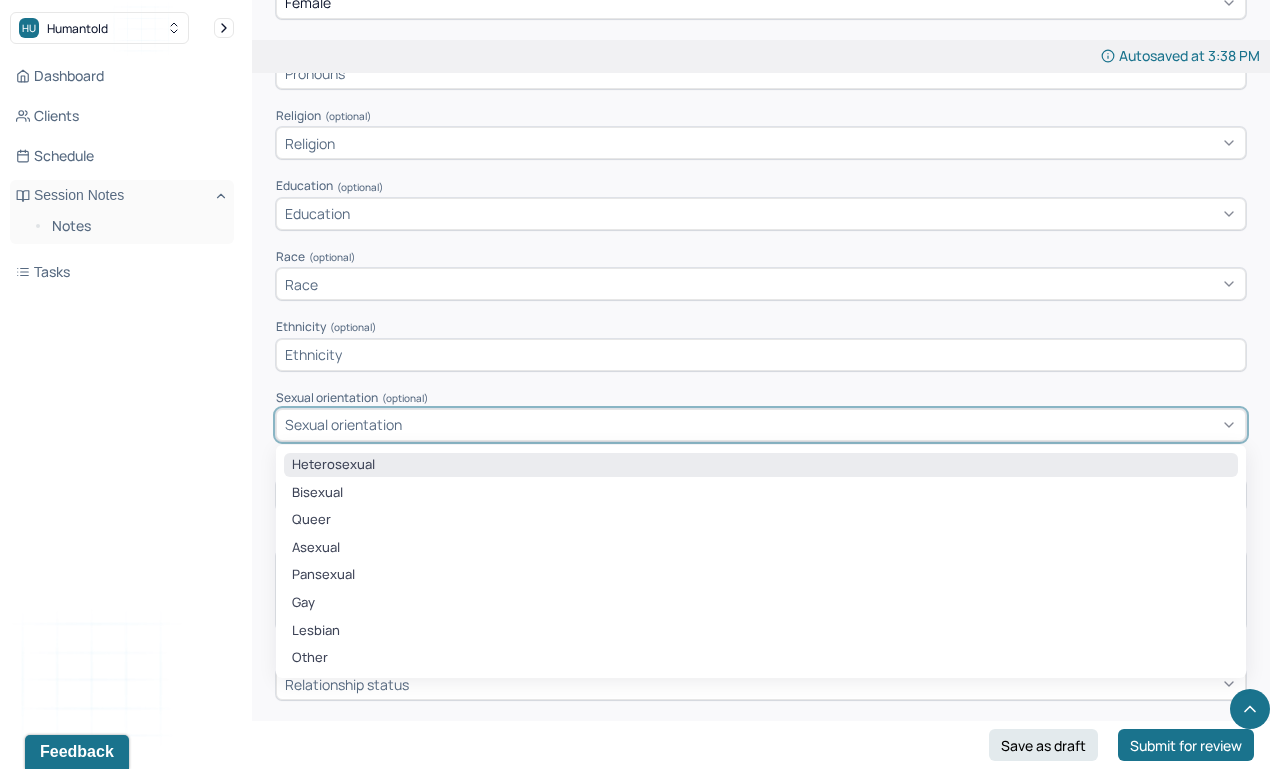 click on "Heterosexual" at bounding box center (761, 465) 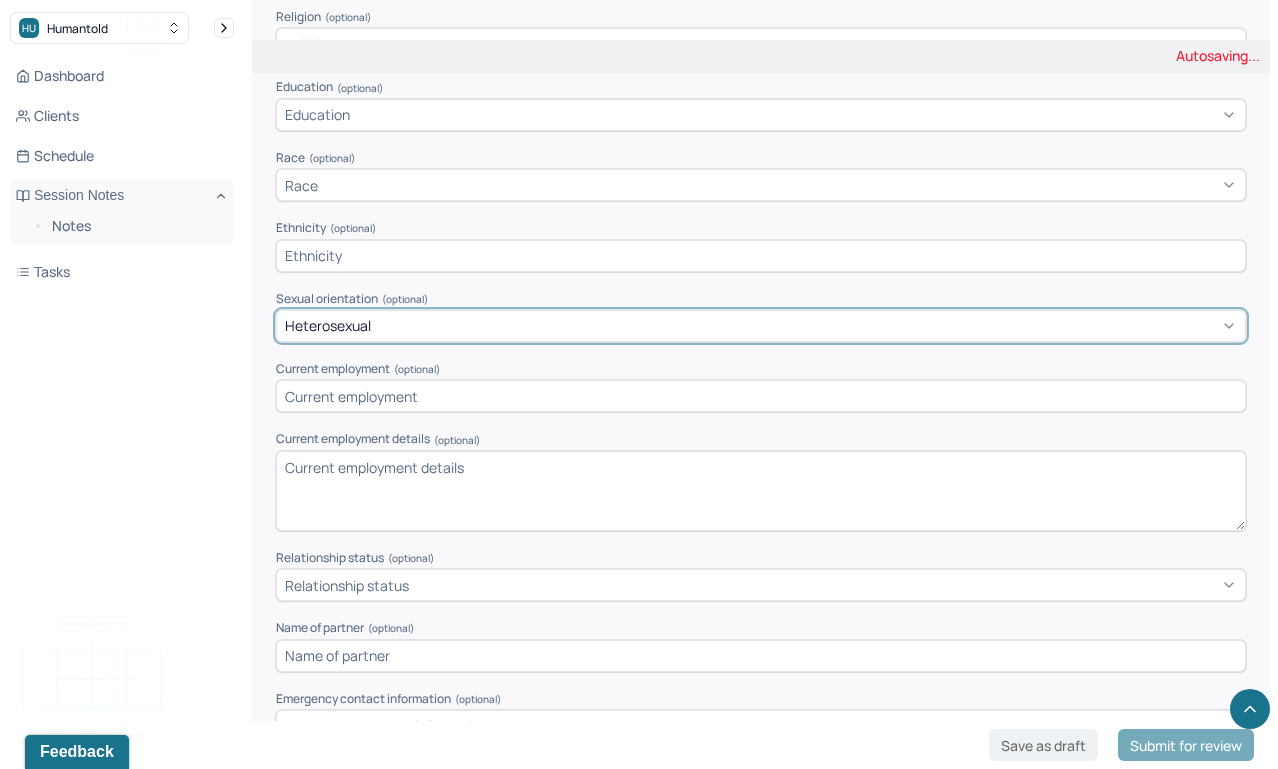scroll, scrollTop: 1155, scrollLeft: 0, axis: vertical 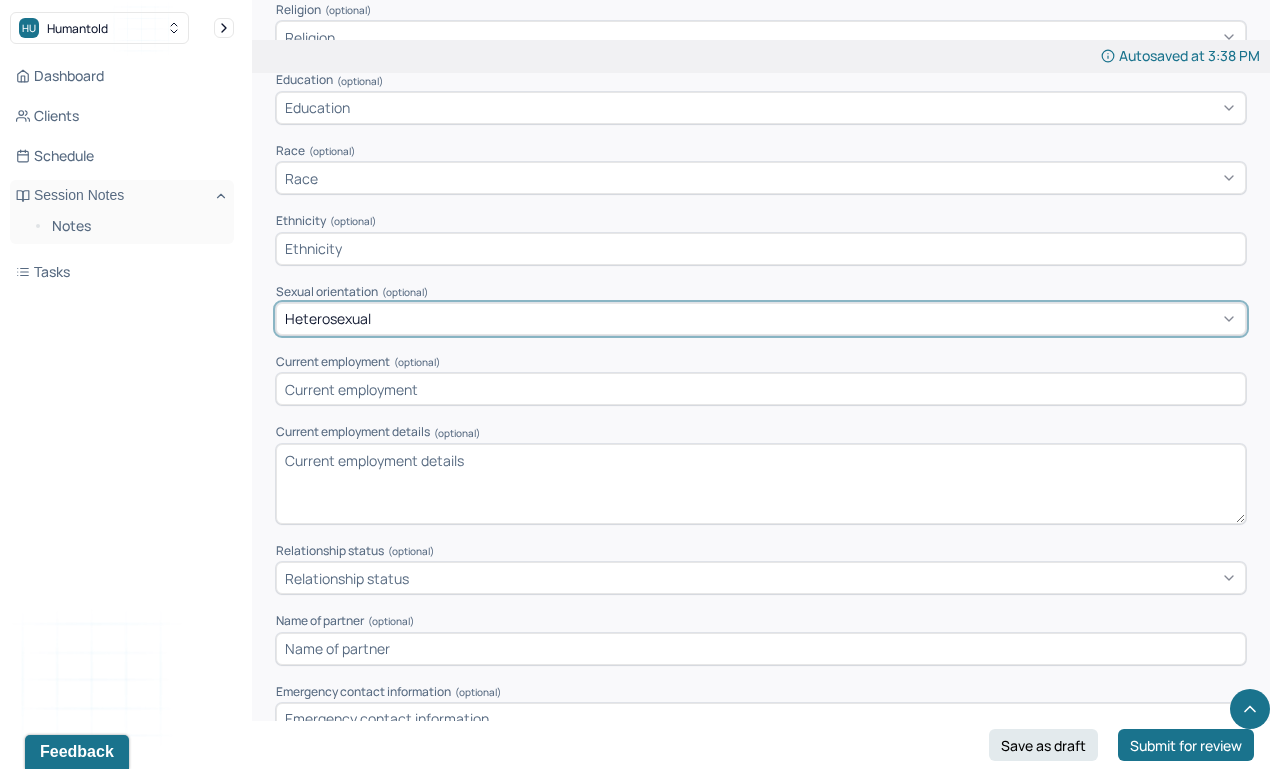 click at bounding box center [761, 389] 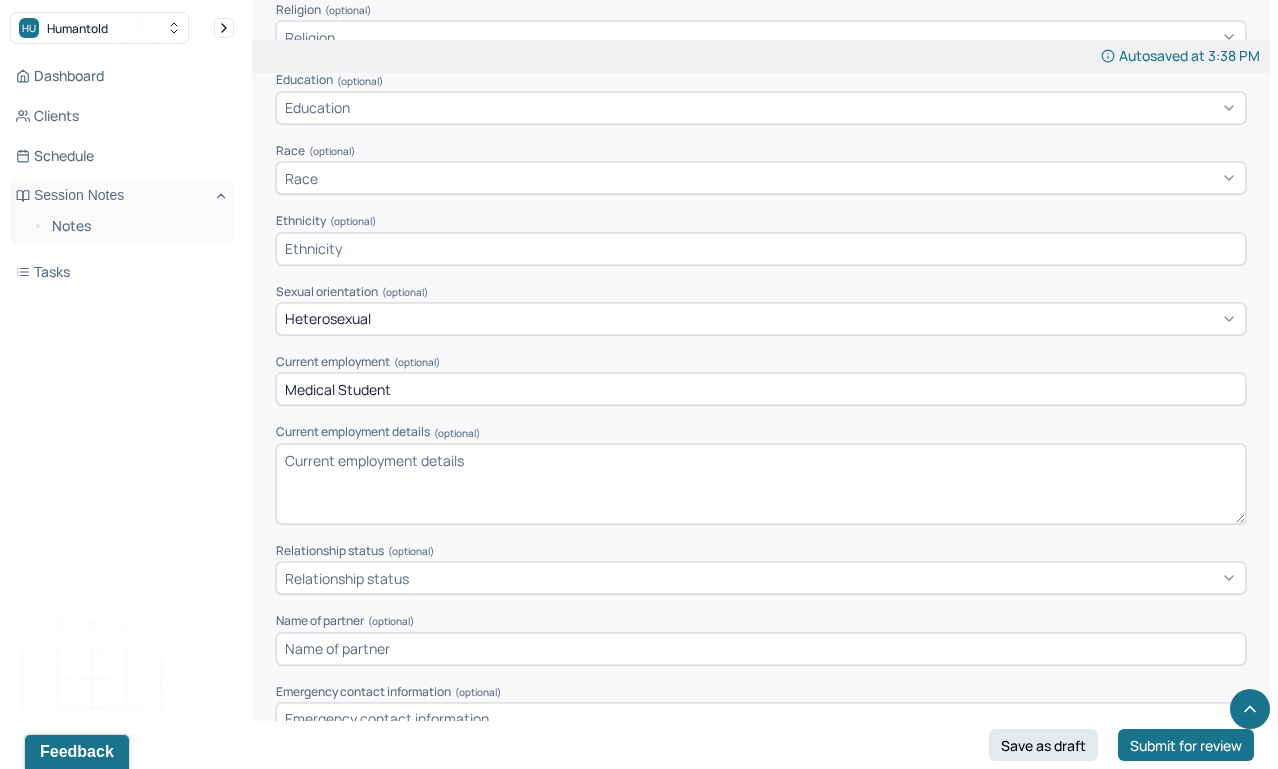 type on "Medical Student" 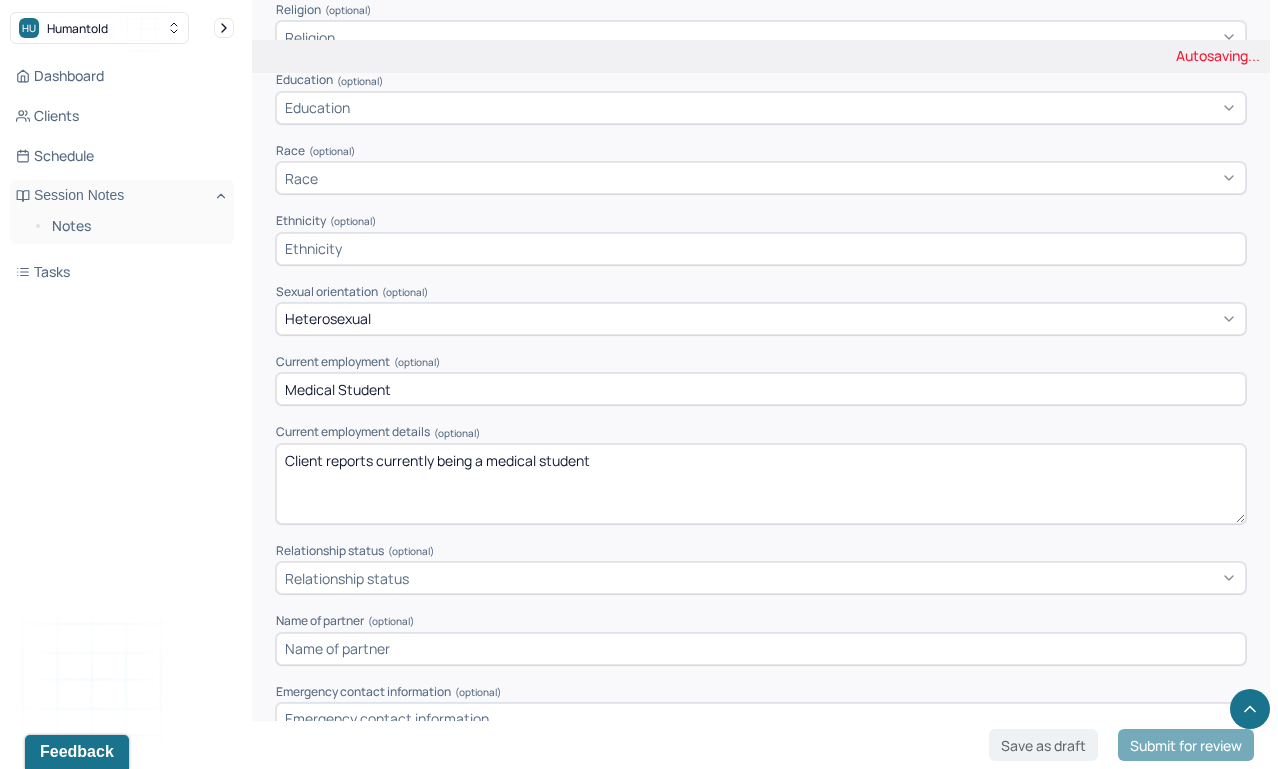 type on "Client reports currently being a medical student" 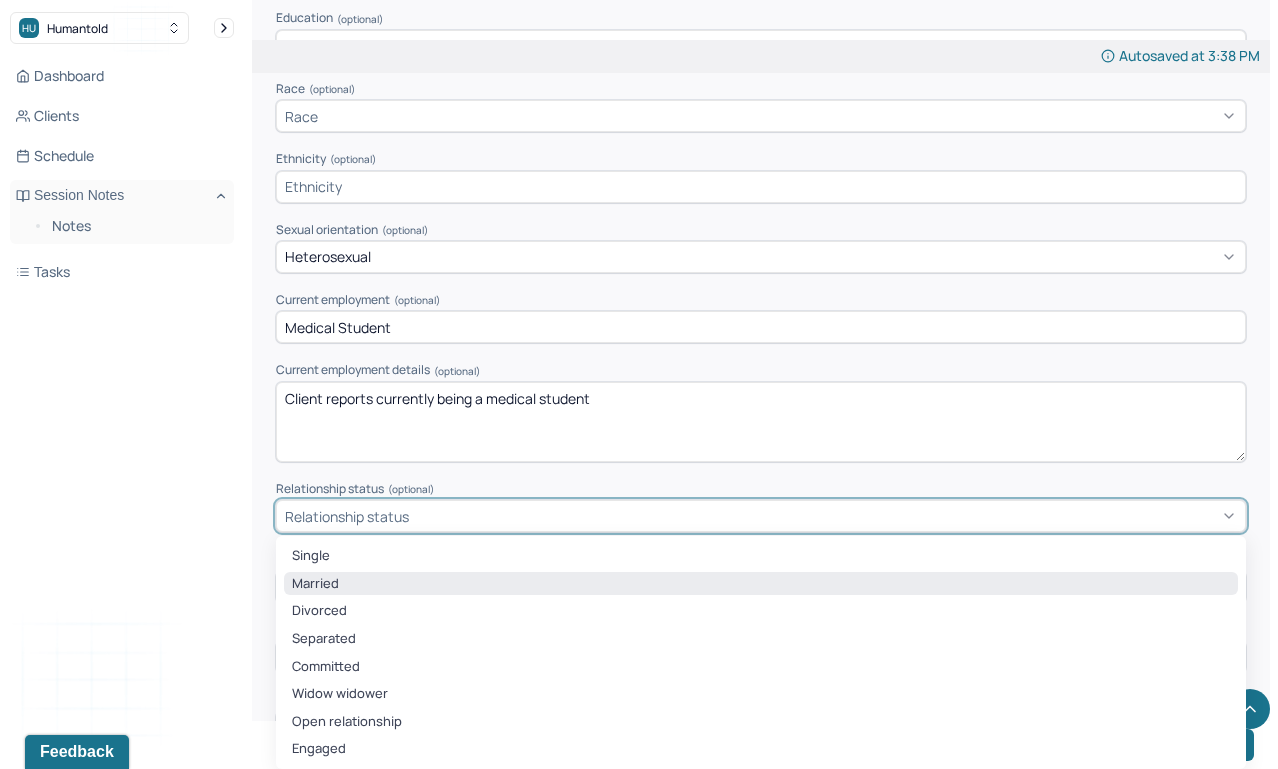 scroll, scrollTop: 1218, scrollLeft: 0, axis: vertical 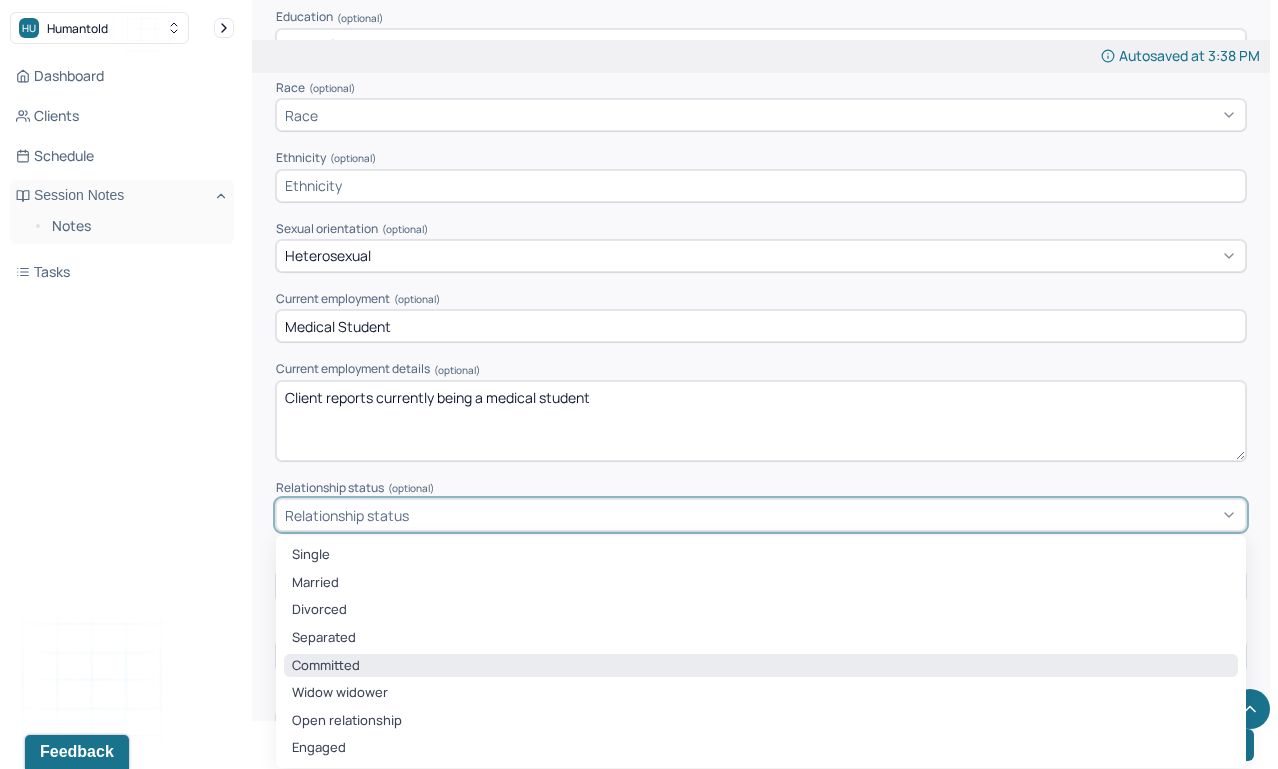 click on "Committed" at bounding box center [761, 666] 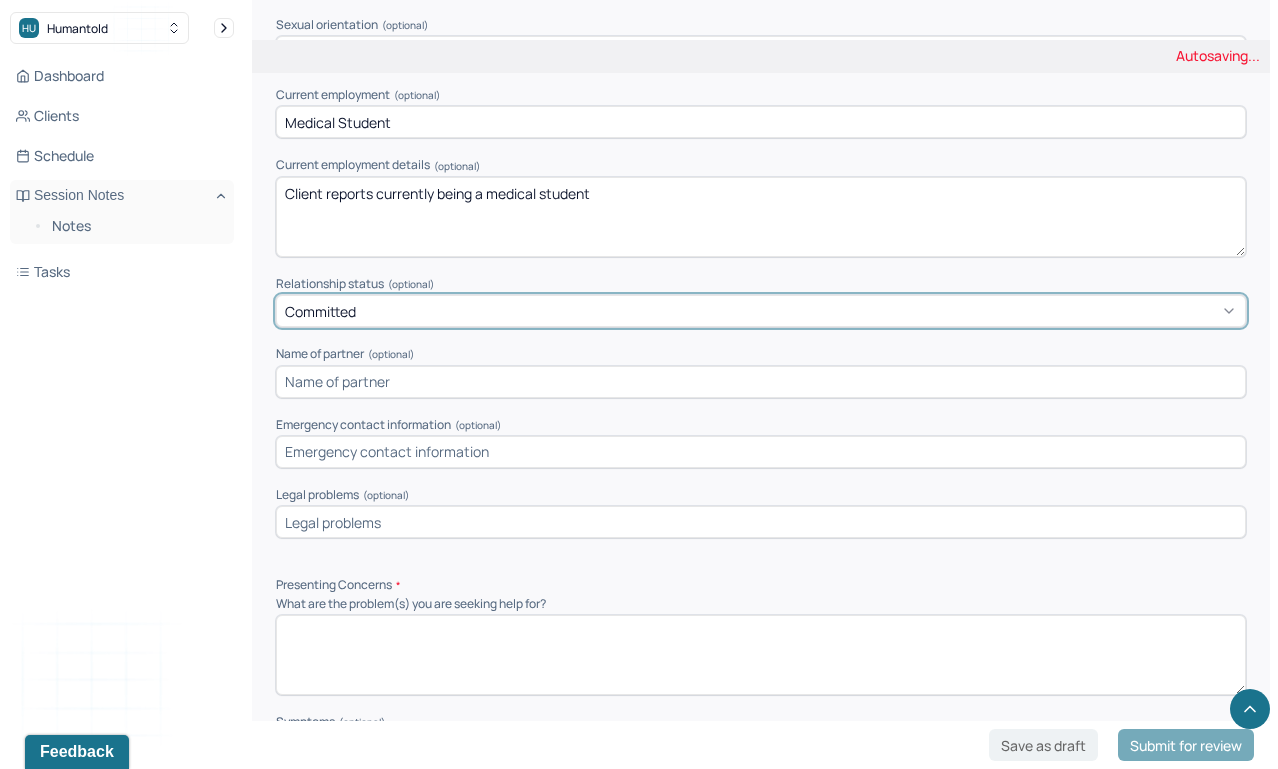 scroll, scrollTop: 1426, scrollLeft: 0, axis: vertical 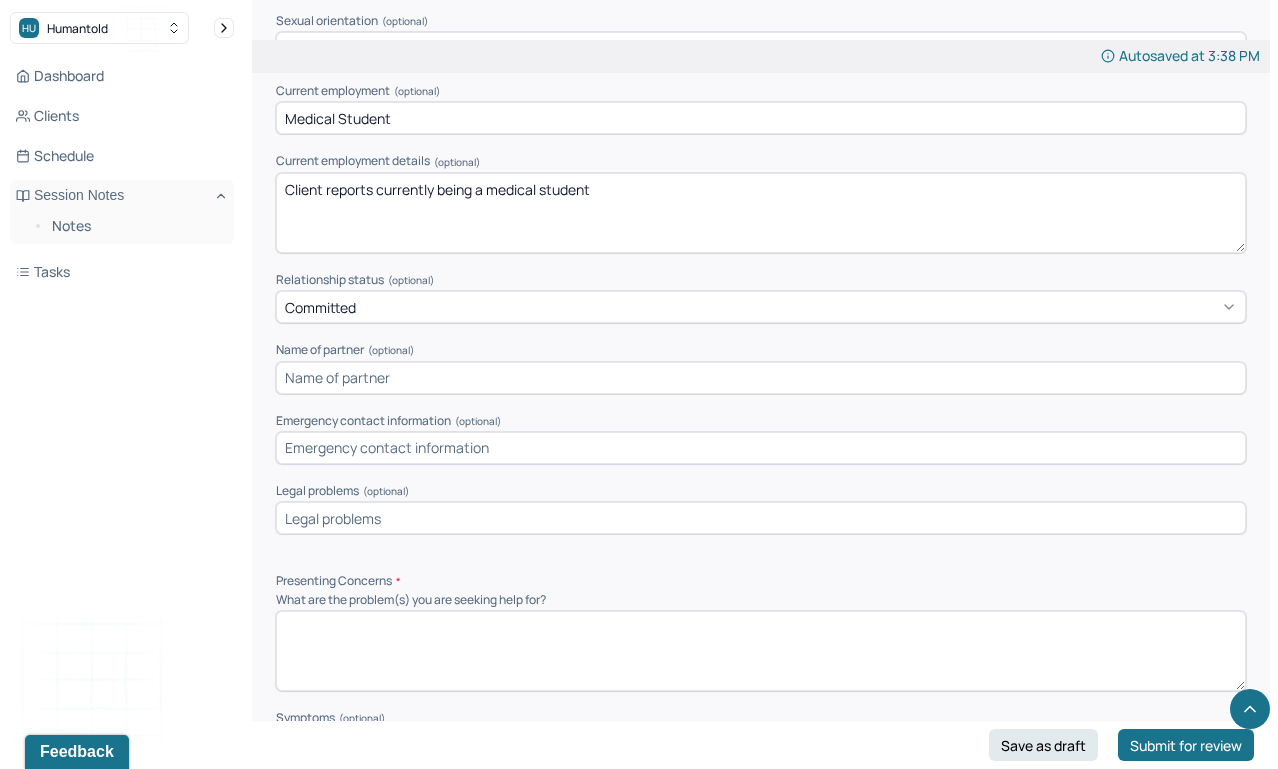 click at bounding box center [761, 518] 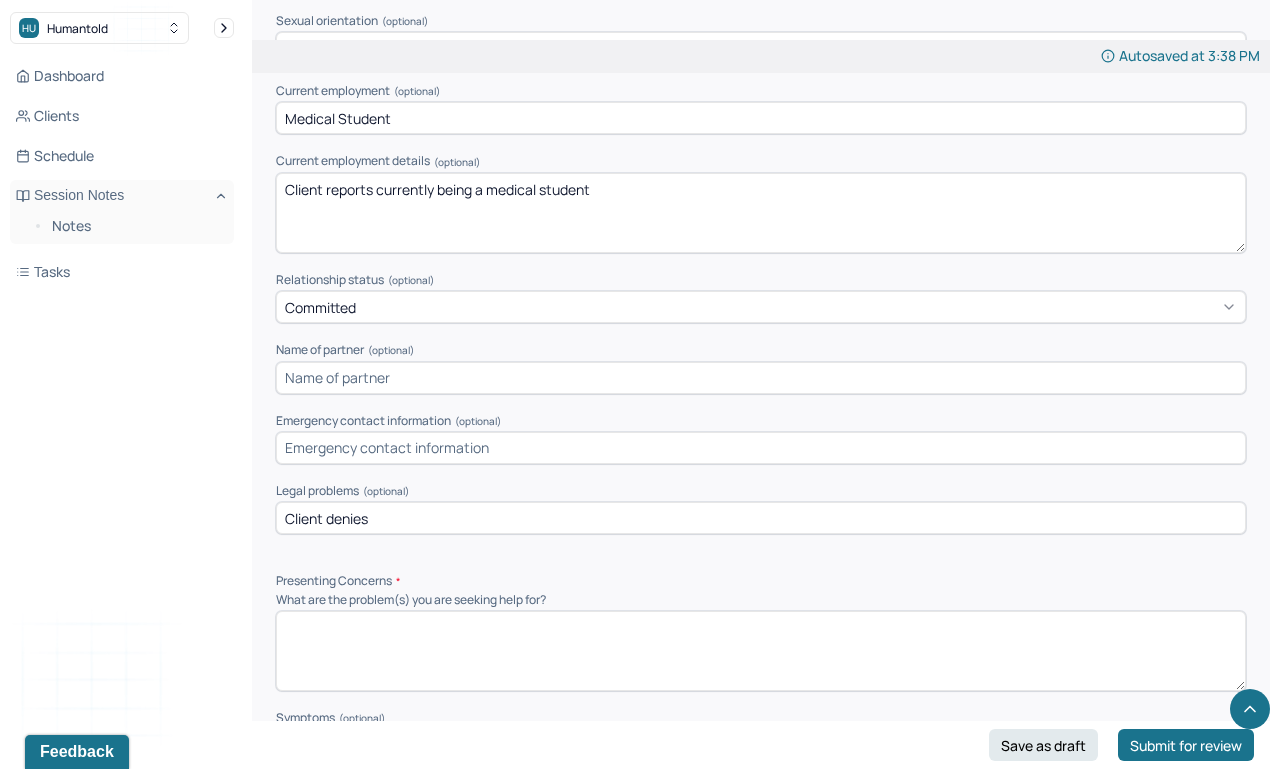 type on "Client denies" 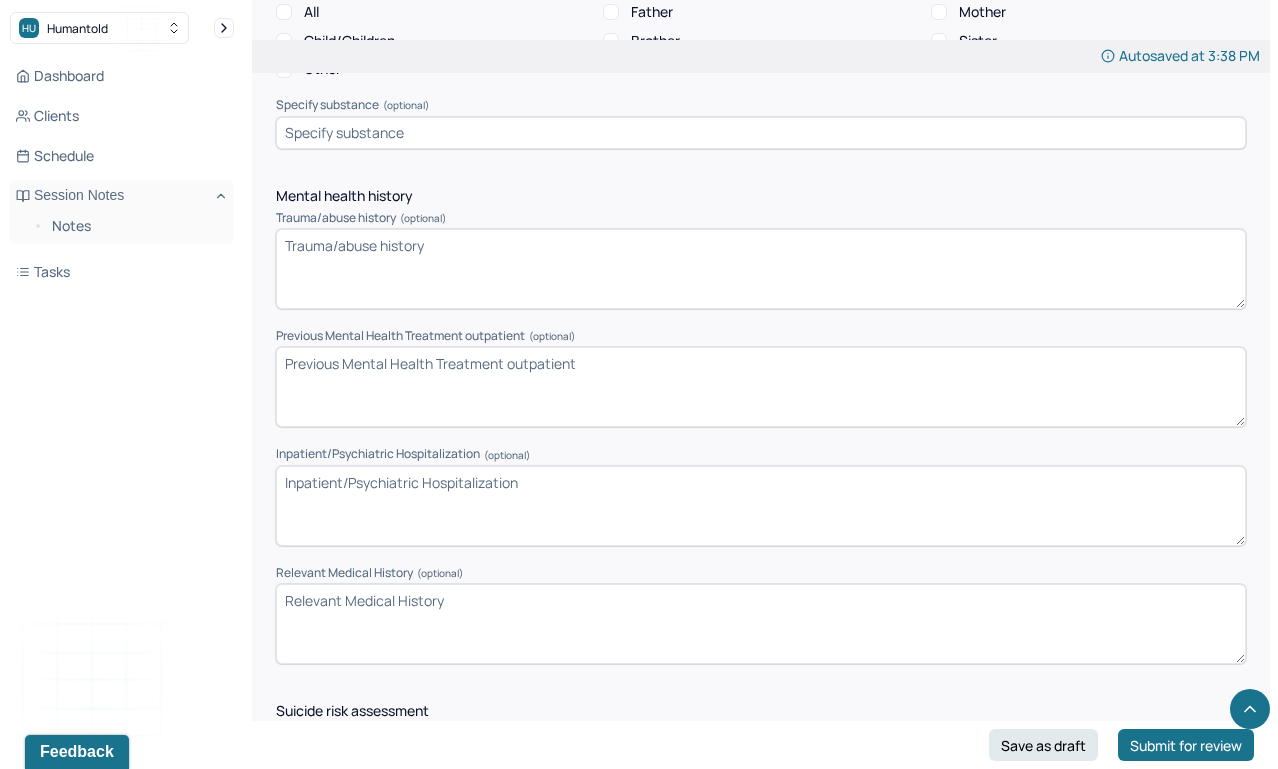 scroll, scrollTop: 4378, scrollLeft: 0, axis: vertical 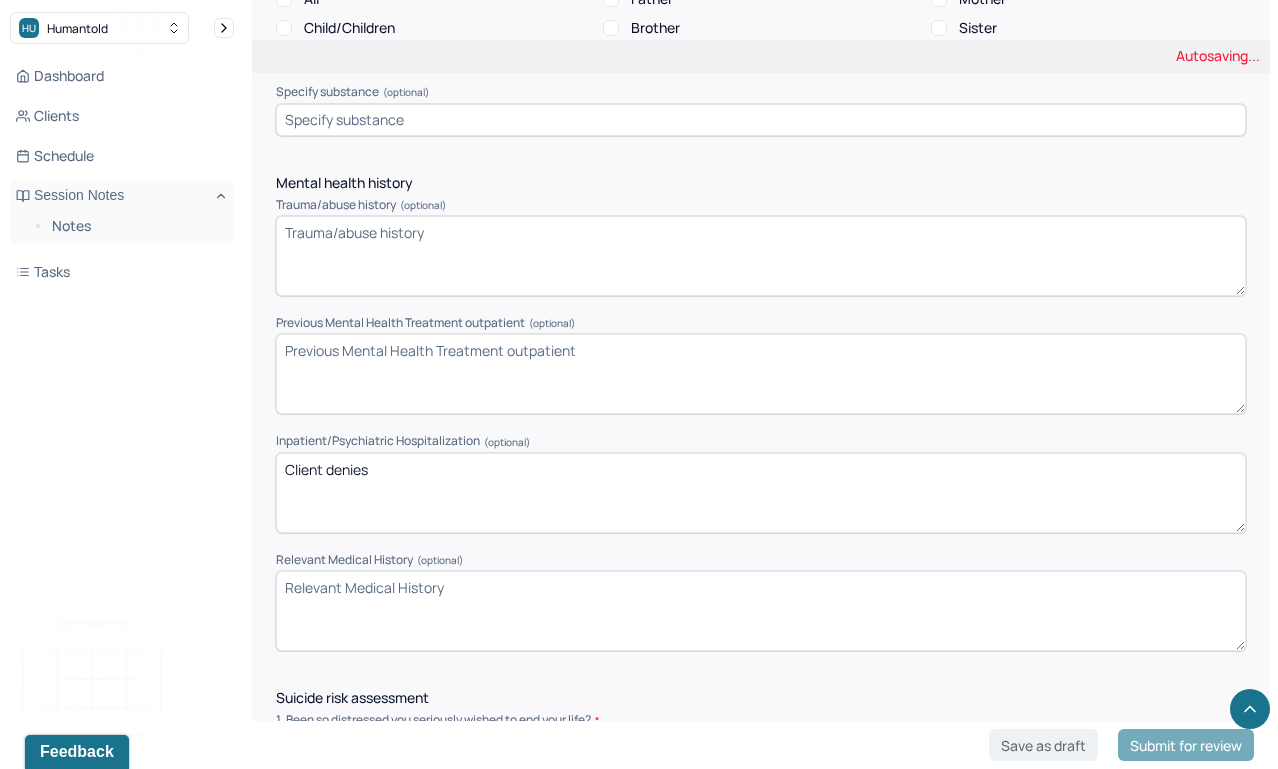 type on "Client denies" 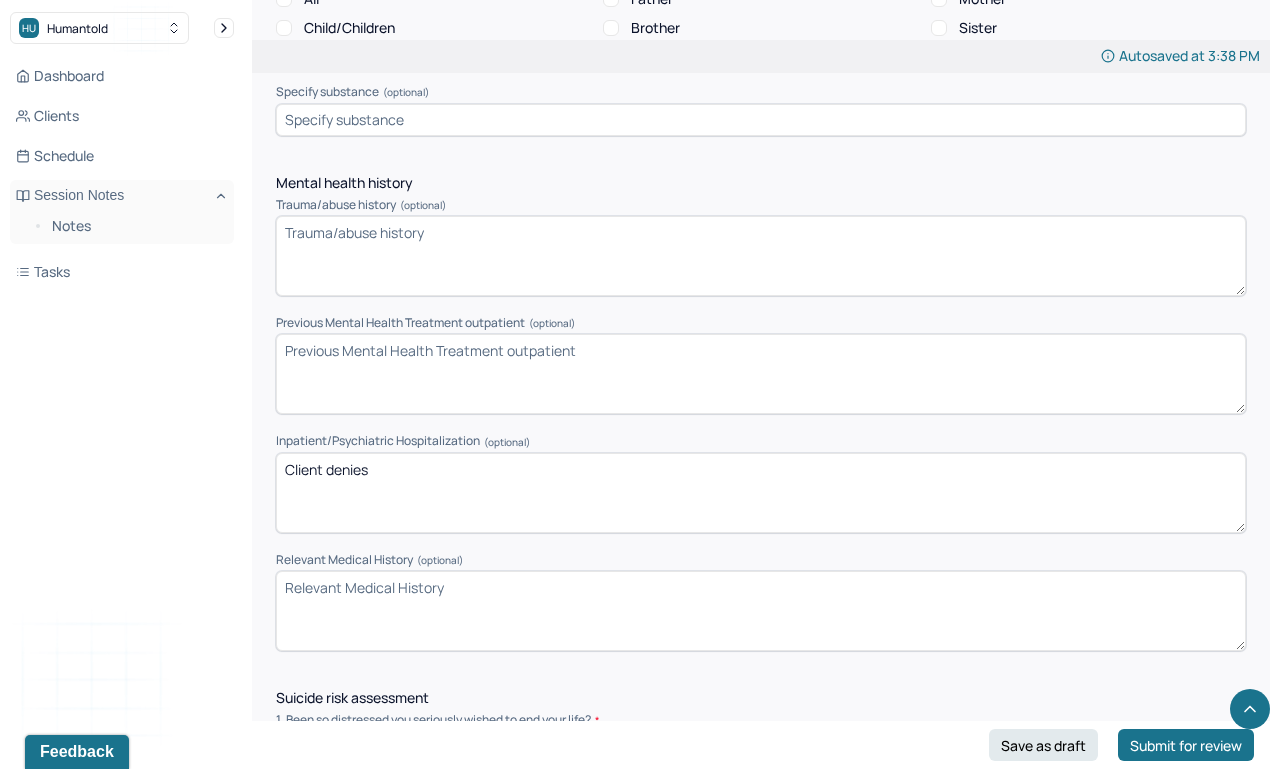 type on "l" 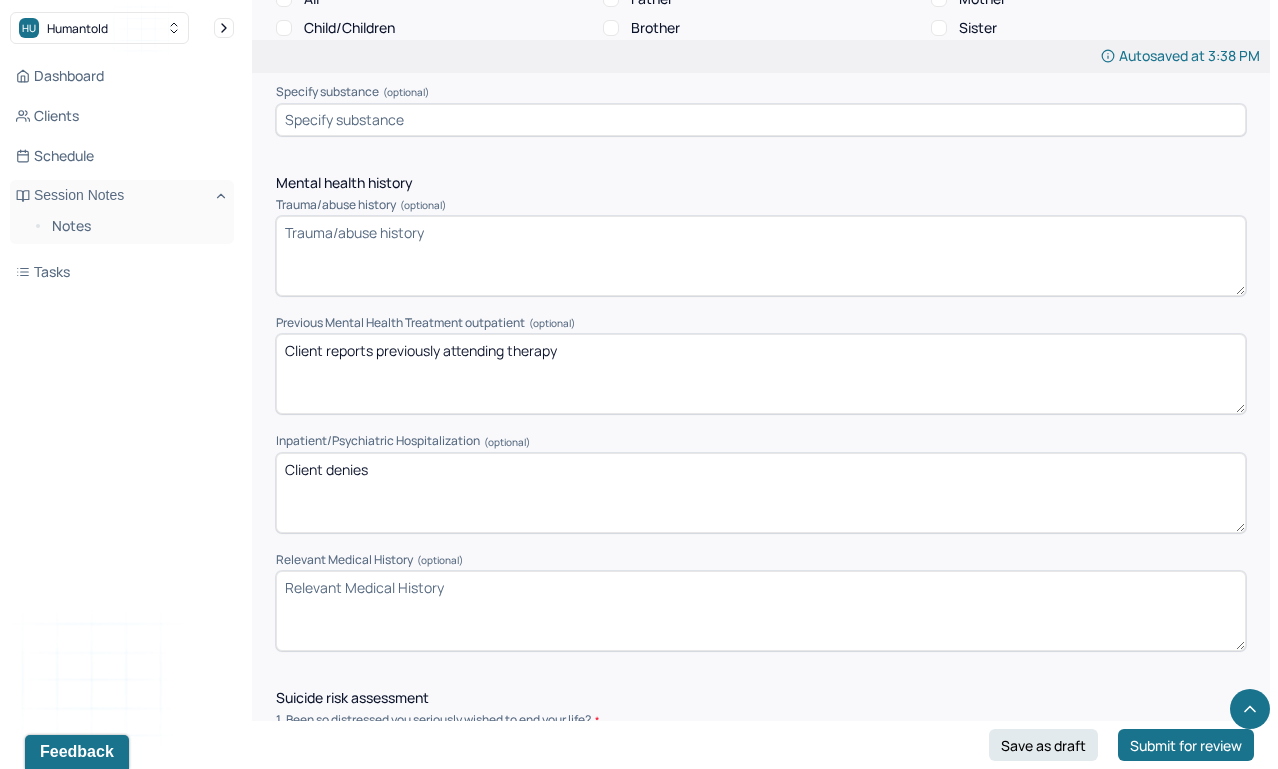 type on "Client reports previously attending therapy" 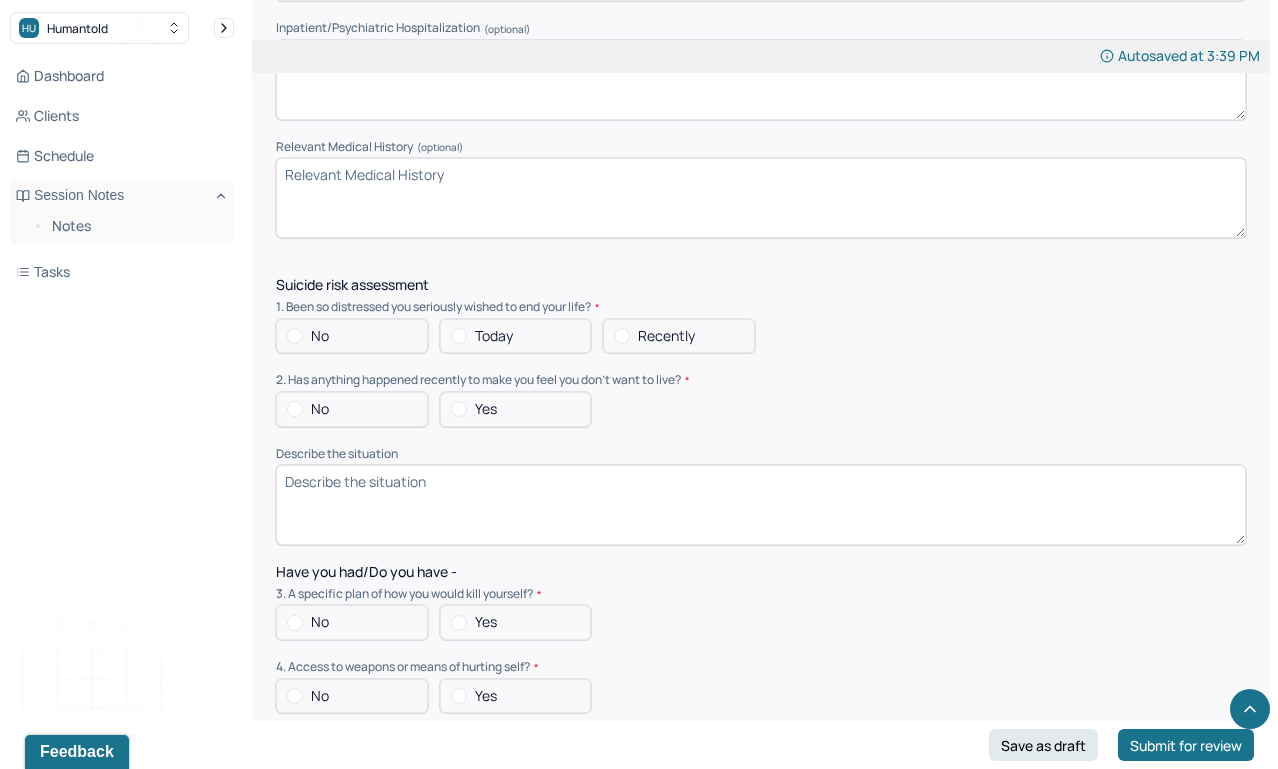 scroll, scrollTop: 4800, scrollLeft: 0, axis: vertical 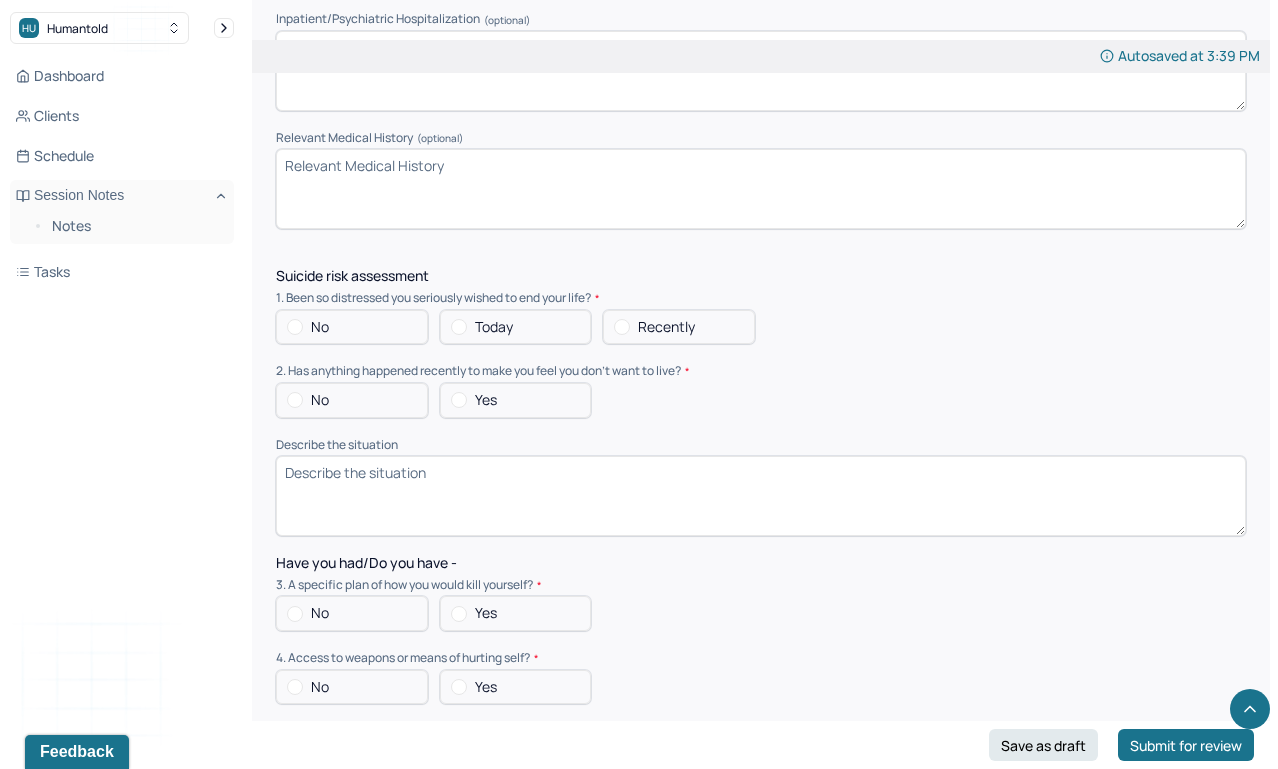 type on "Client reports a history of trauma" 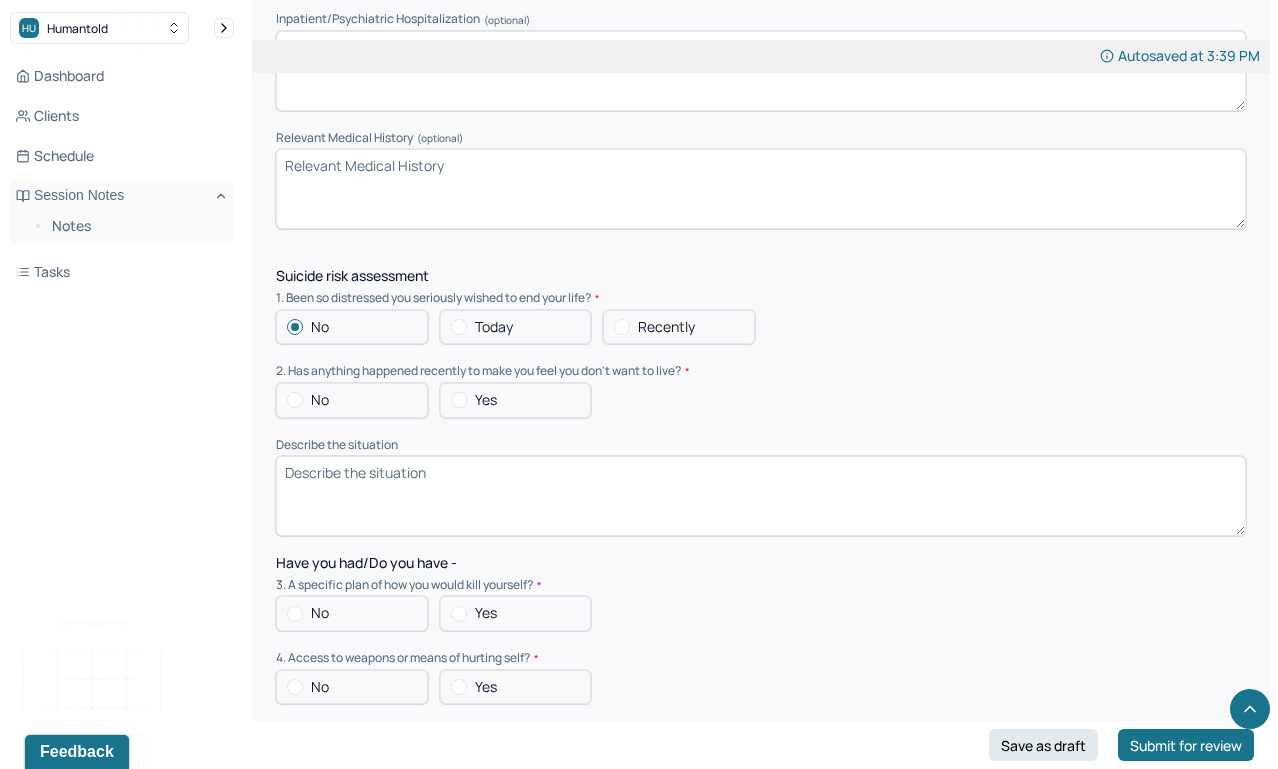 click at bounding box center (295, 400) 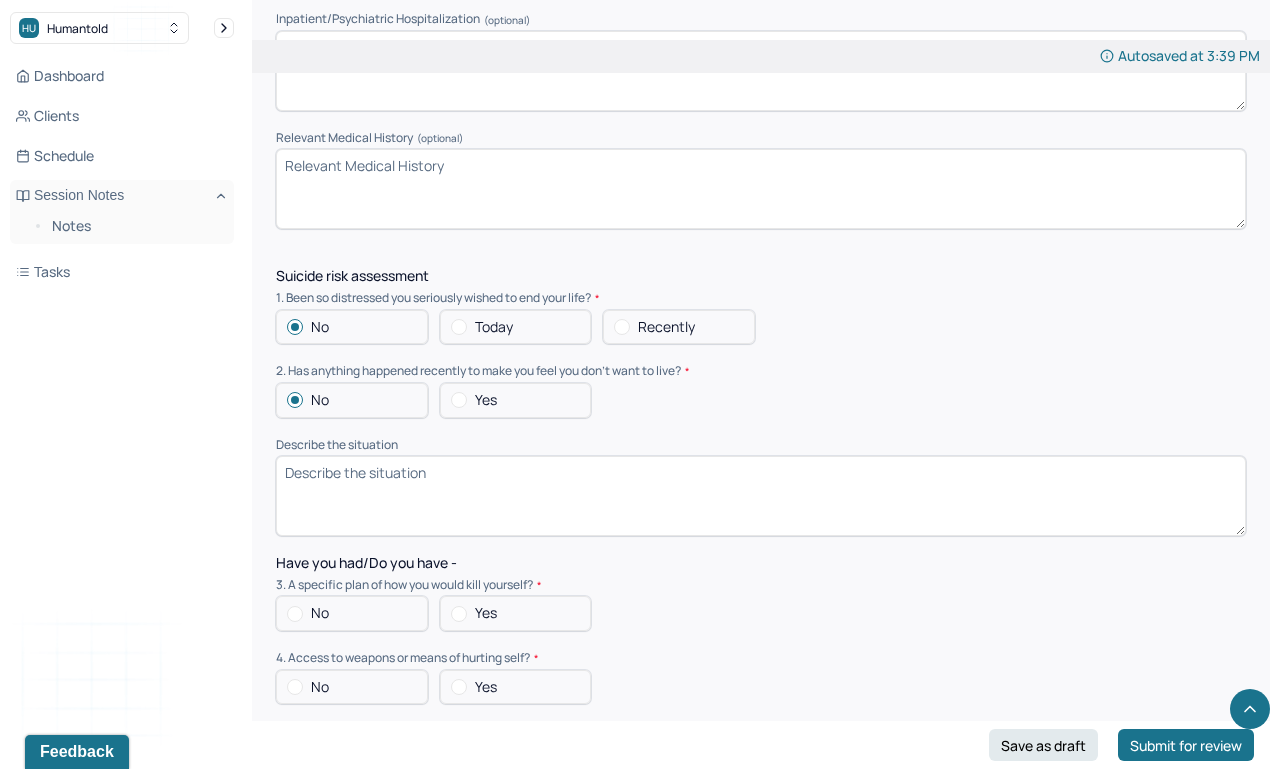 click at bounding box center [295, 614] 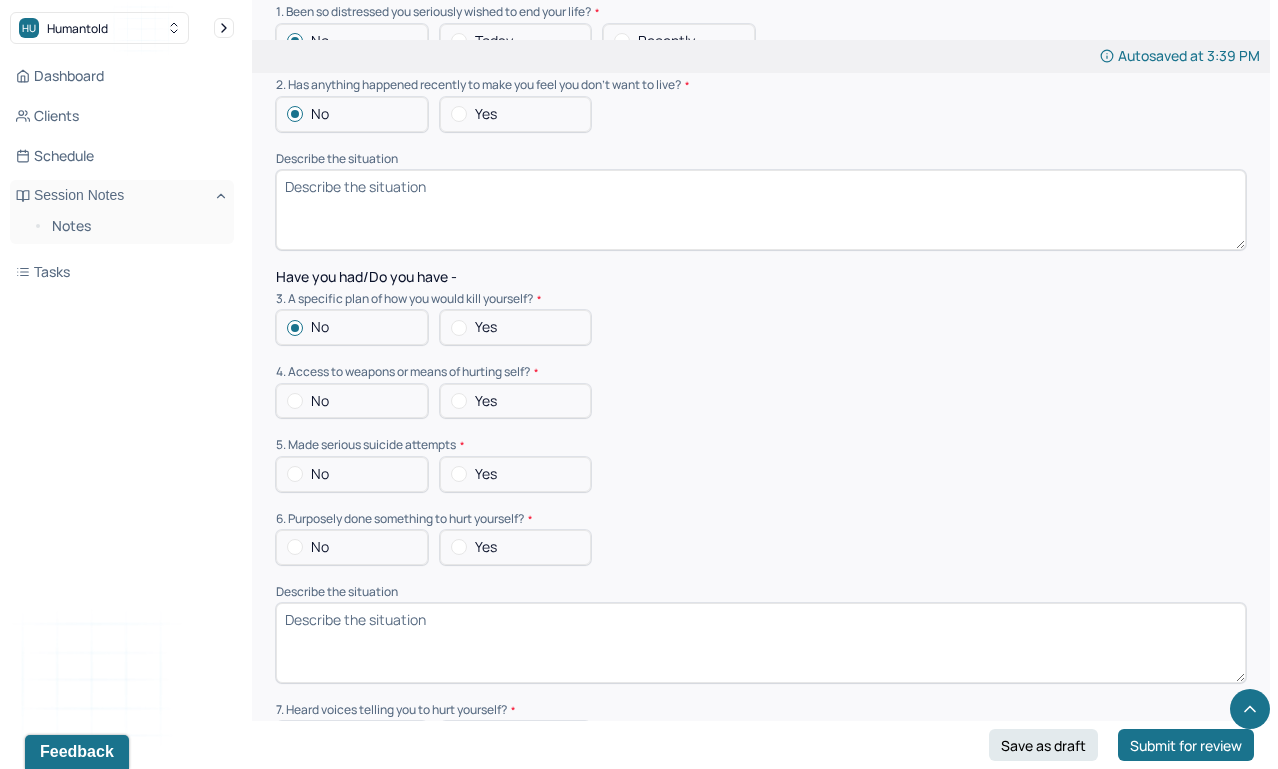 scroll, scrollTop: 5092, scrollLeft: 0, axis: vertical 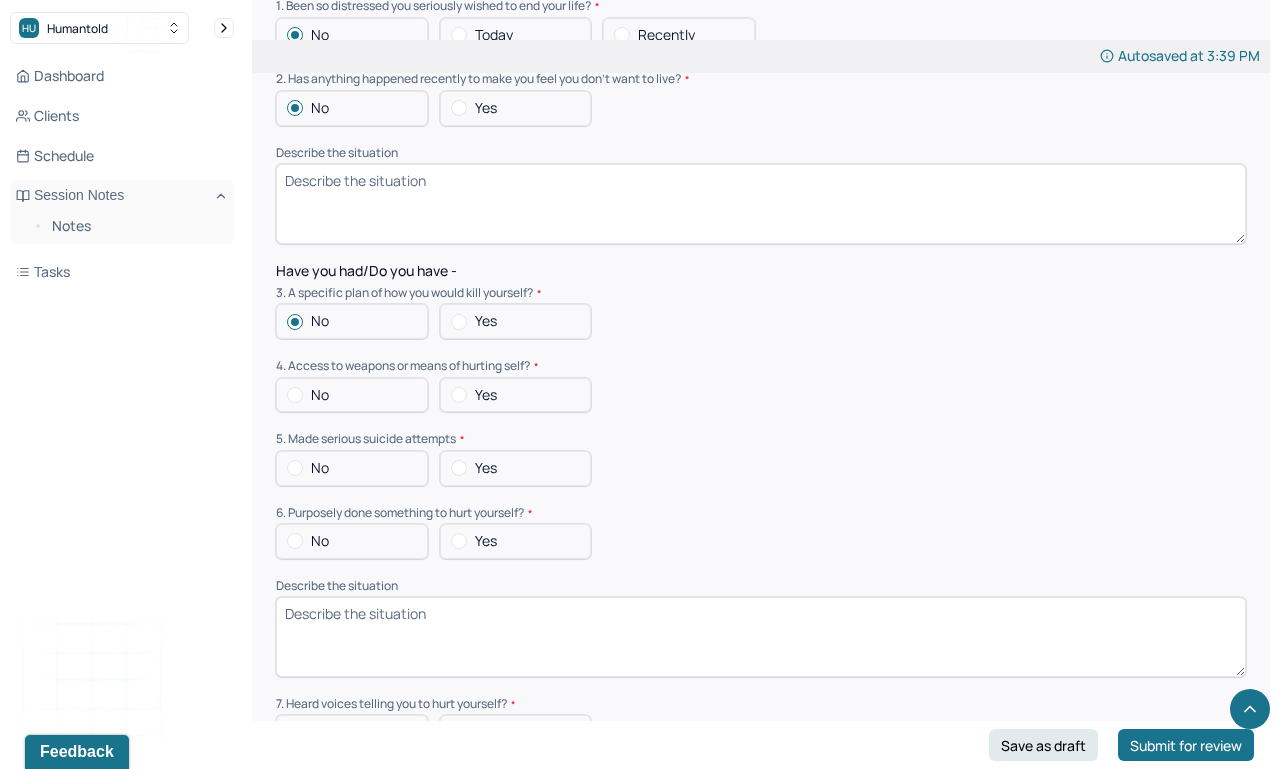 click on "No" at bounding box center [352, 395] 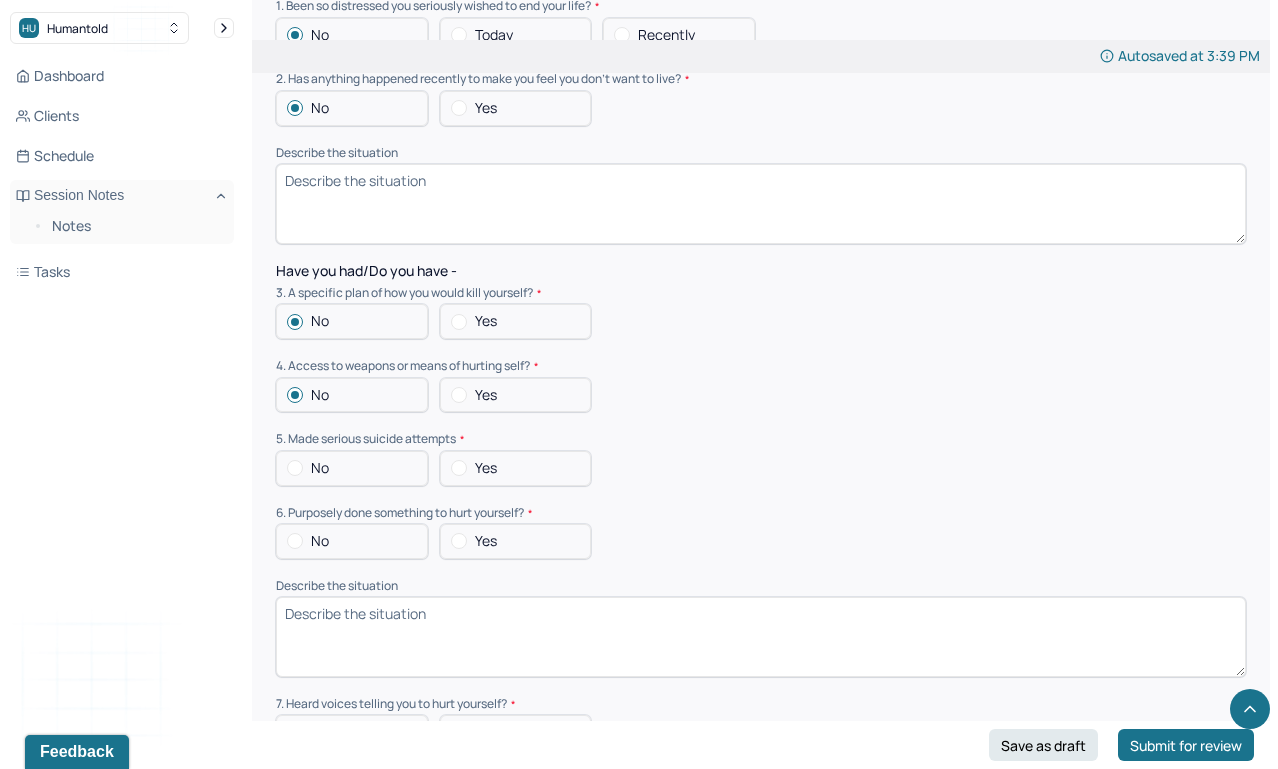 click on "No" at bounding box center (352, 468) 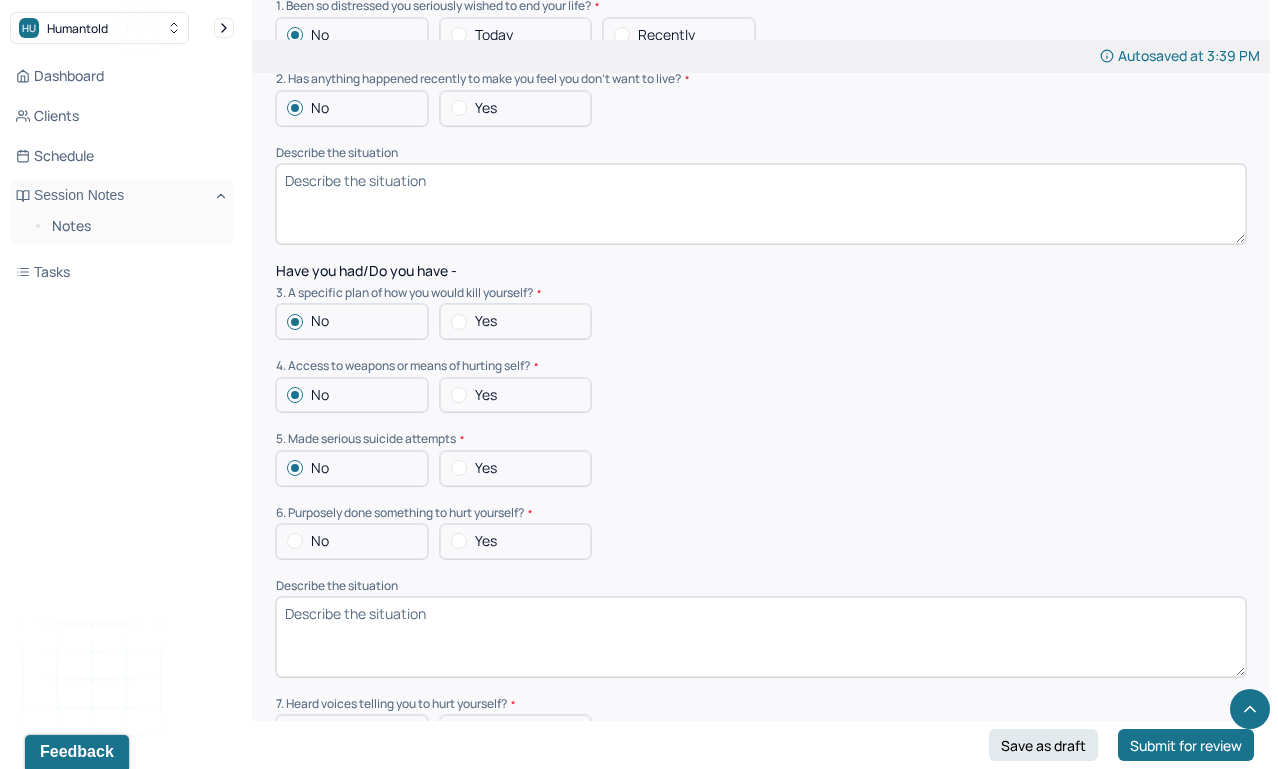 click on "No" at bounding box center [352, 541] 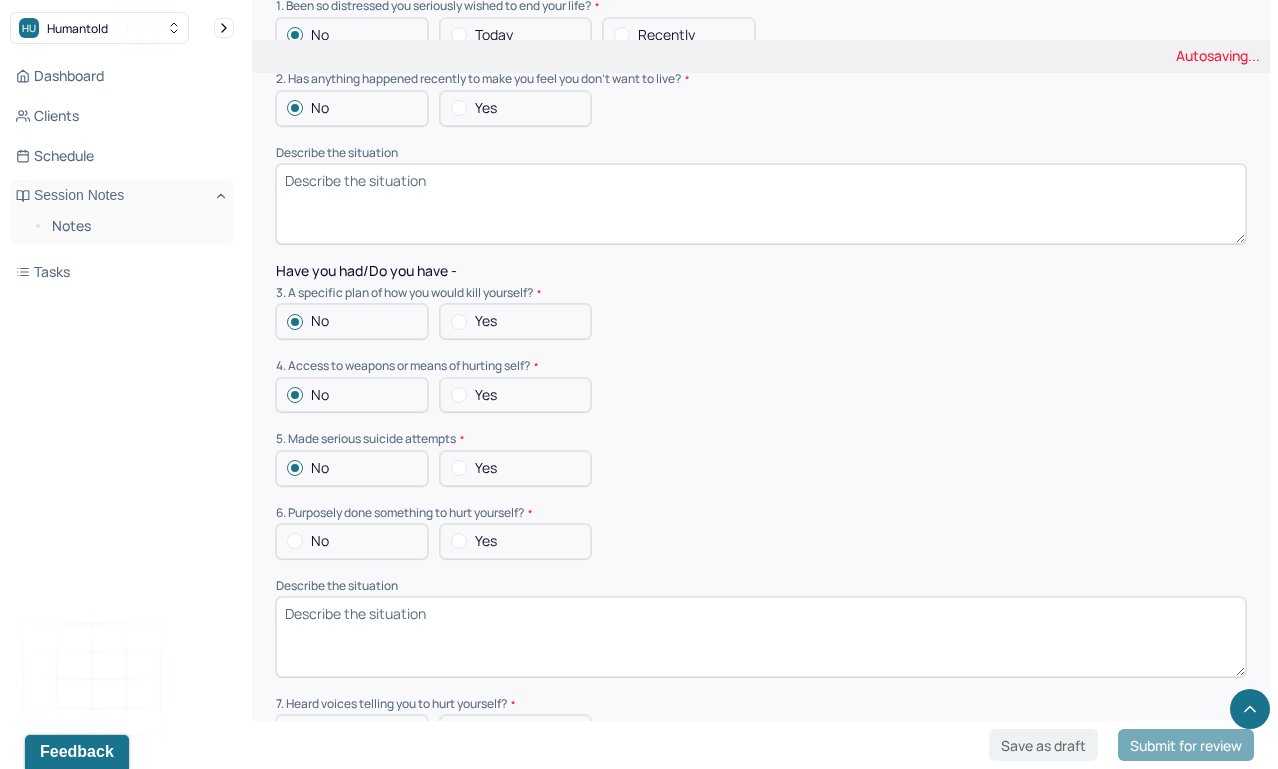 scroll, scrollTop: 5190, scrollLeft: 0, axis: vertical 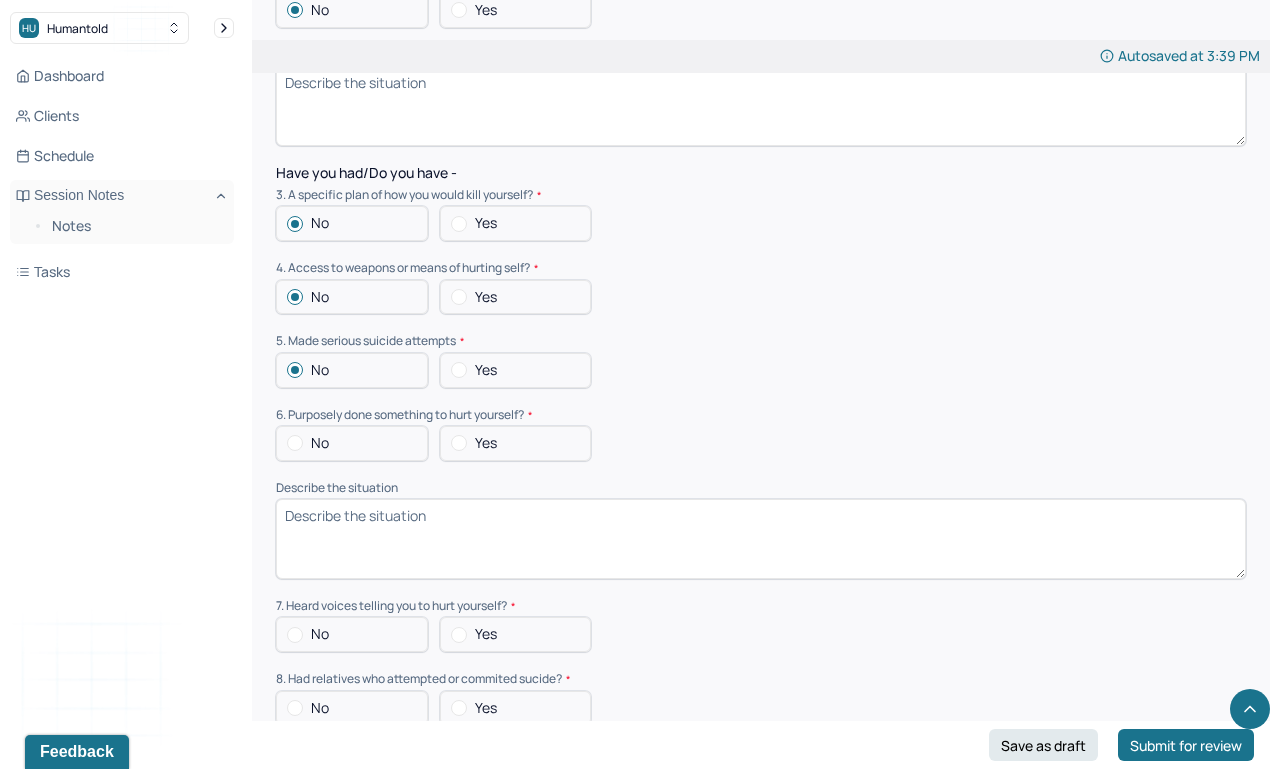 click at bounding box center [295, 443] 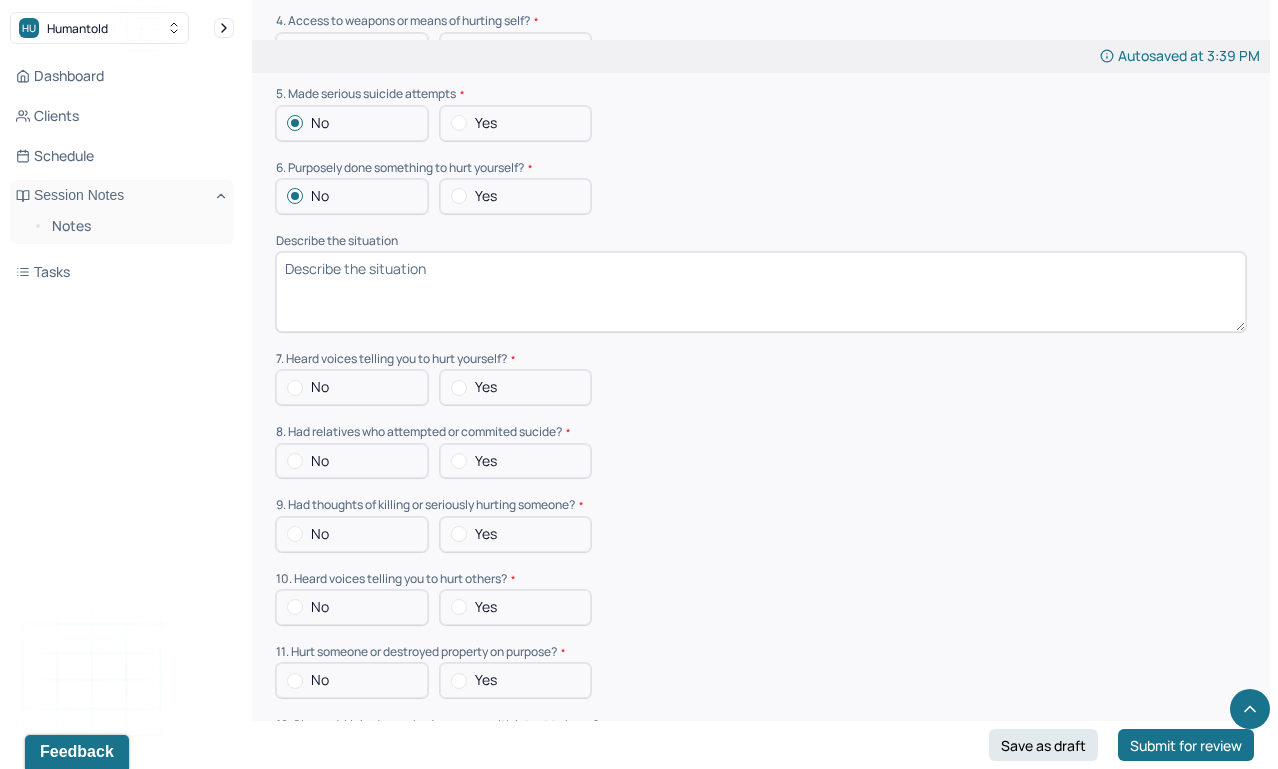 scroll, scrollTop: 5443, scrollLeft: 0, axis: vertical 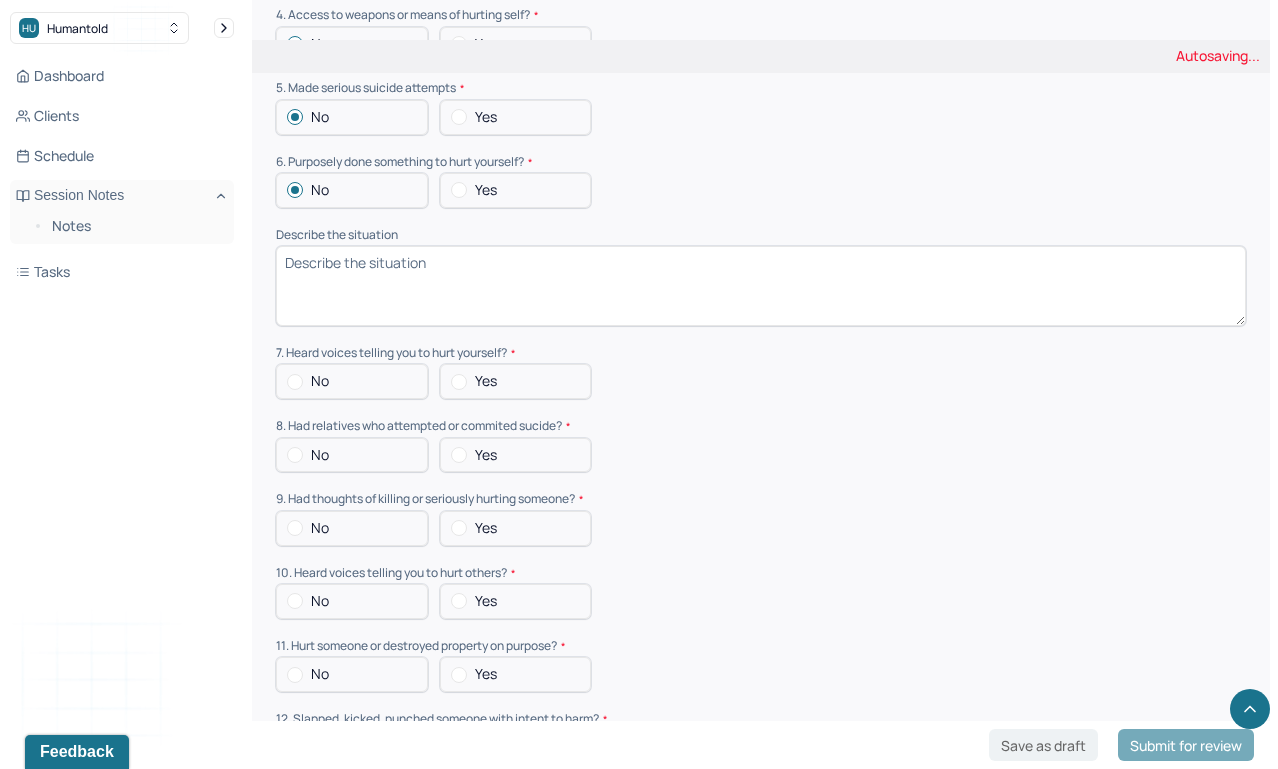 click at bounding box center (295, 382) 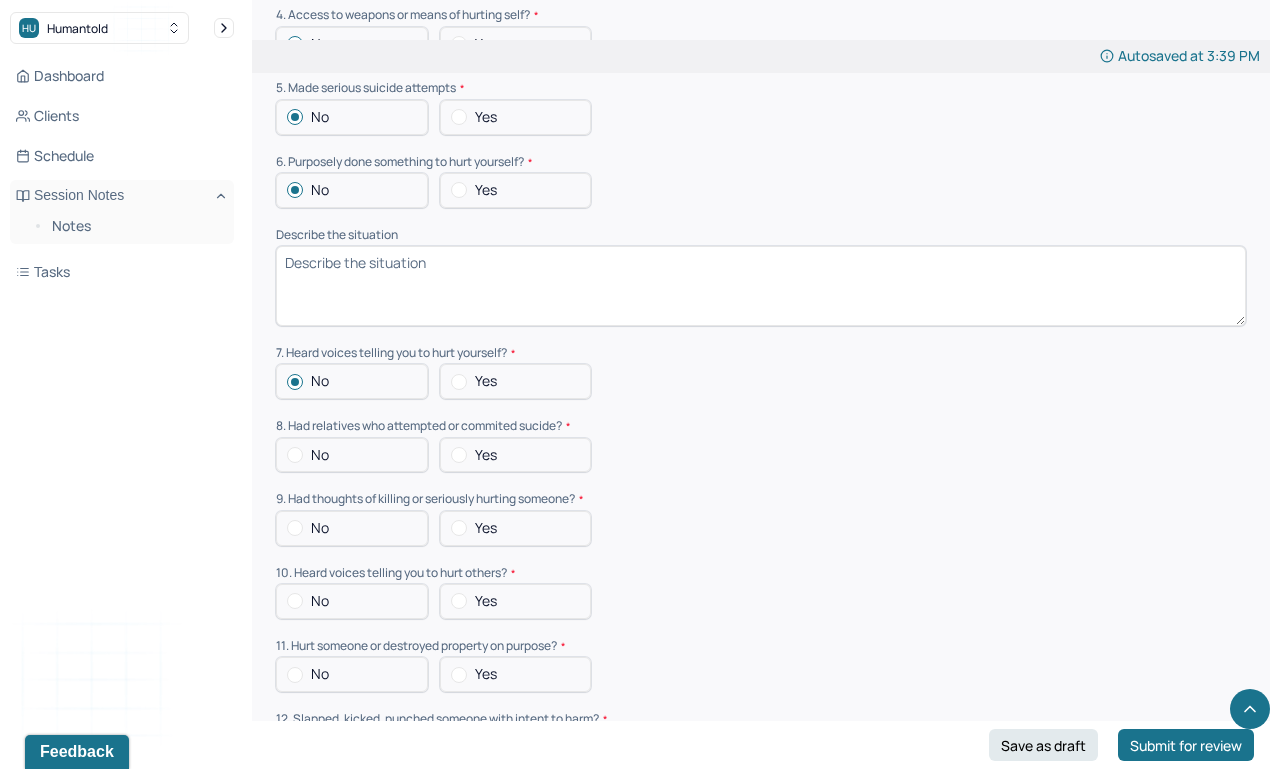 click on "No" at bounding box center [352, 455] 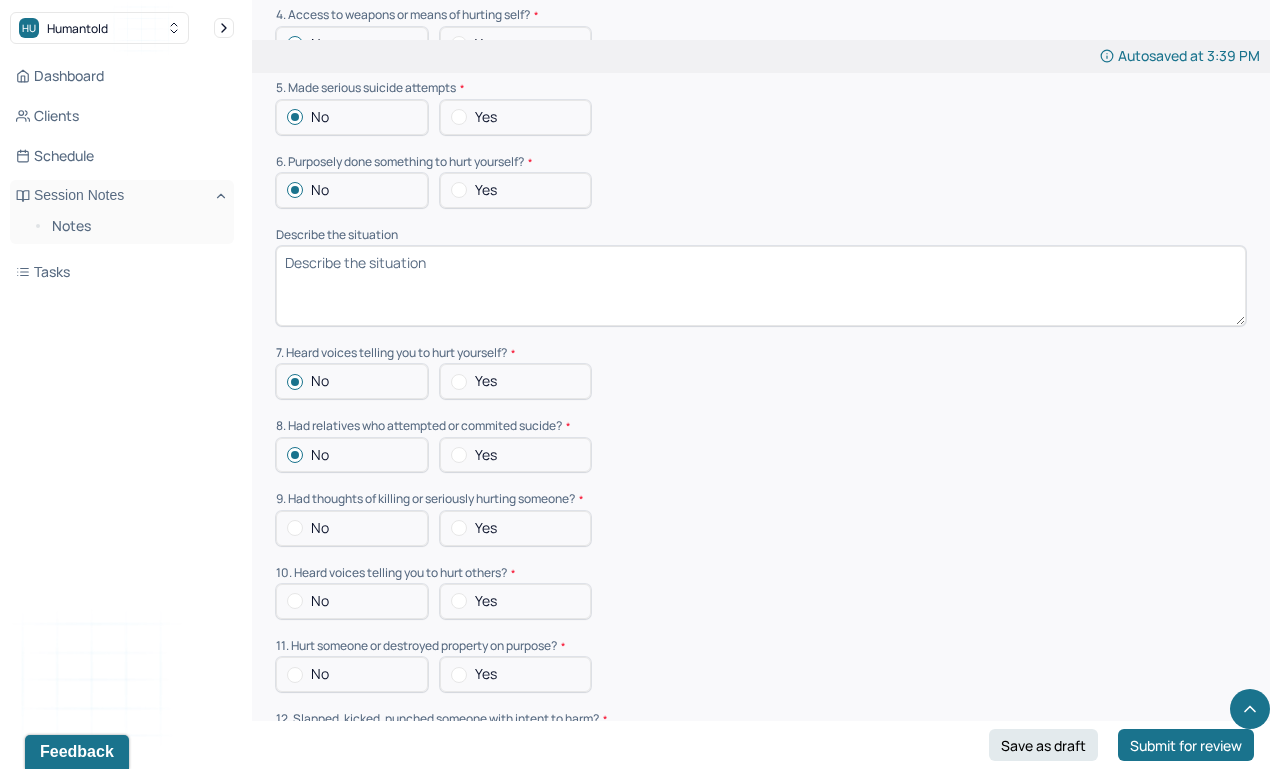 click on "No" at bounding box center (352, 528) 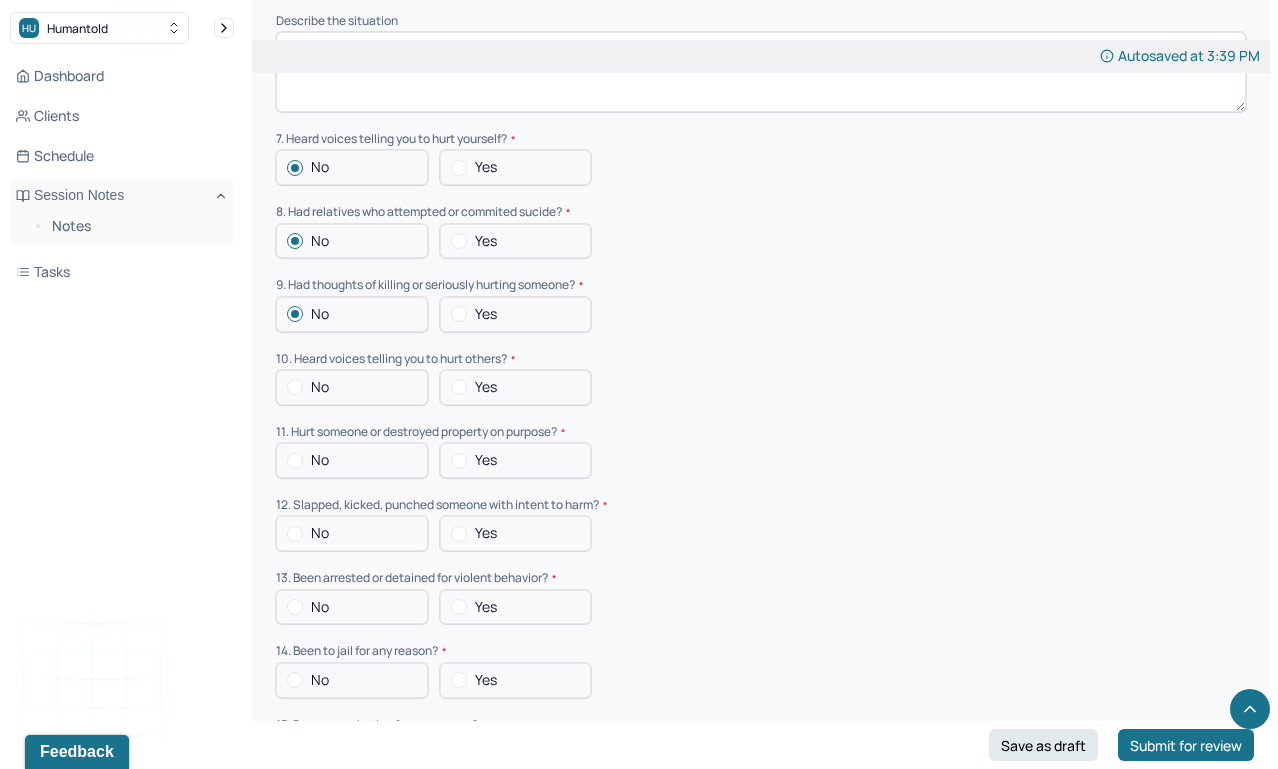 scroll, scrollTop: 5662, scrollLeft: 0, axis: vertical 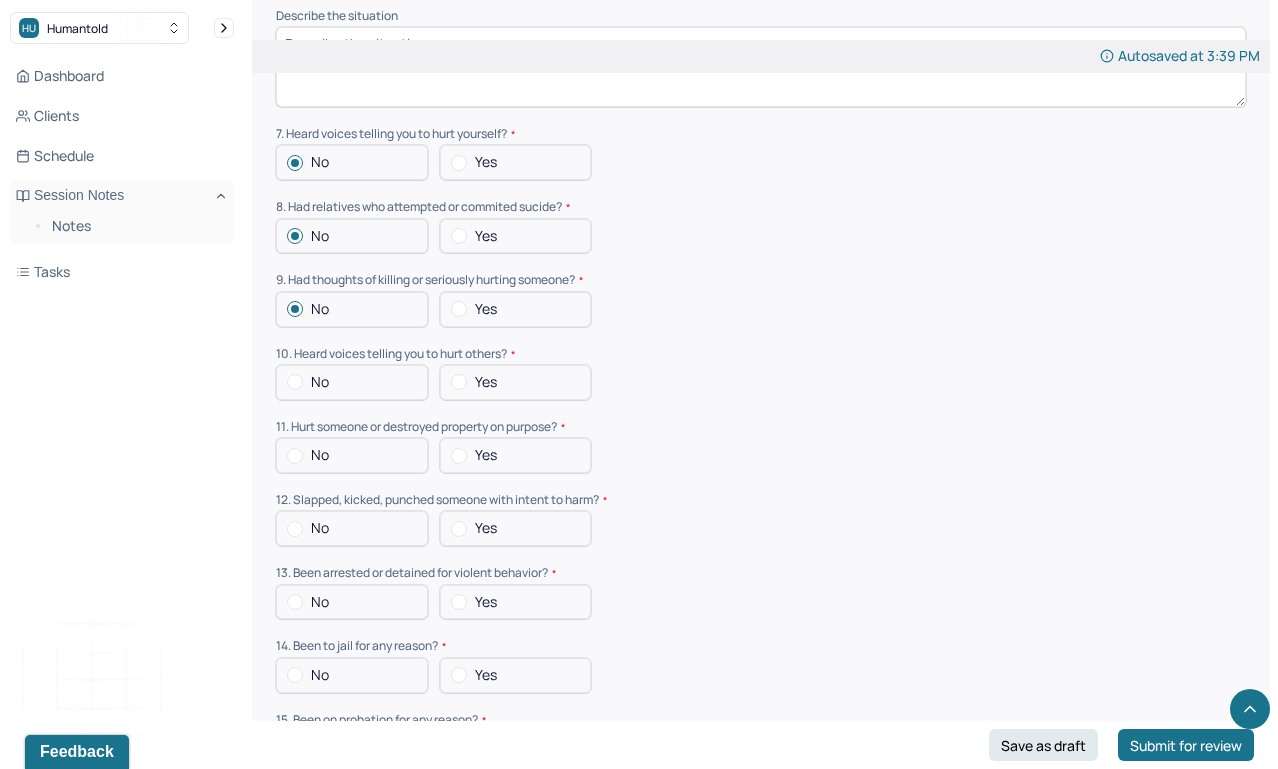 click at bounding box center [295, 382] 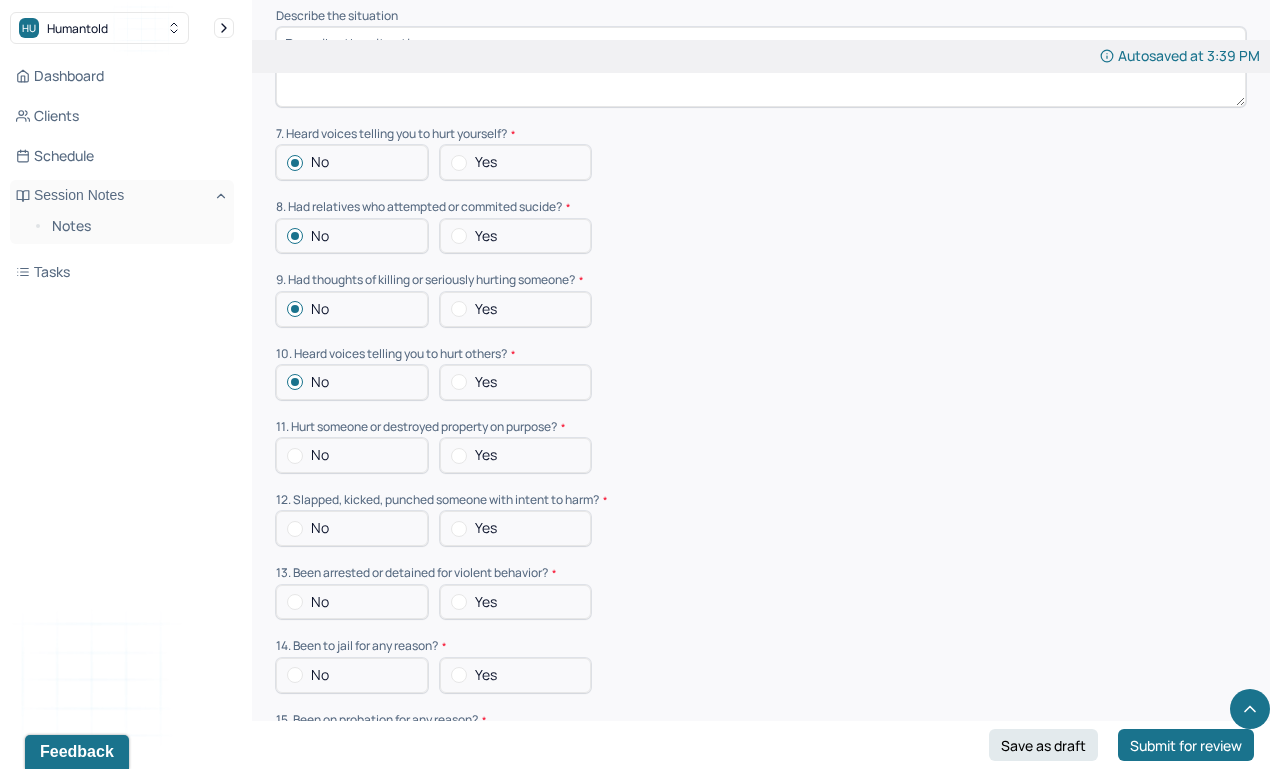click at bounding box center [295, 456] 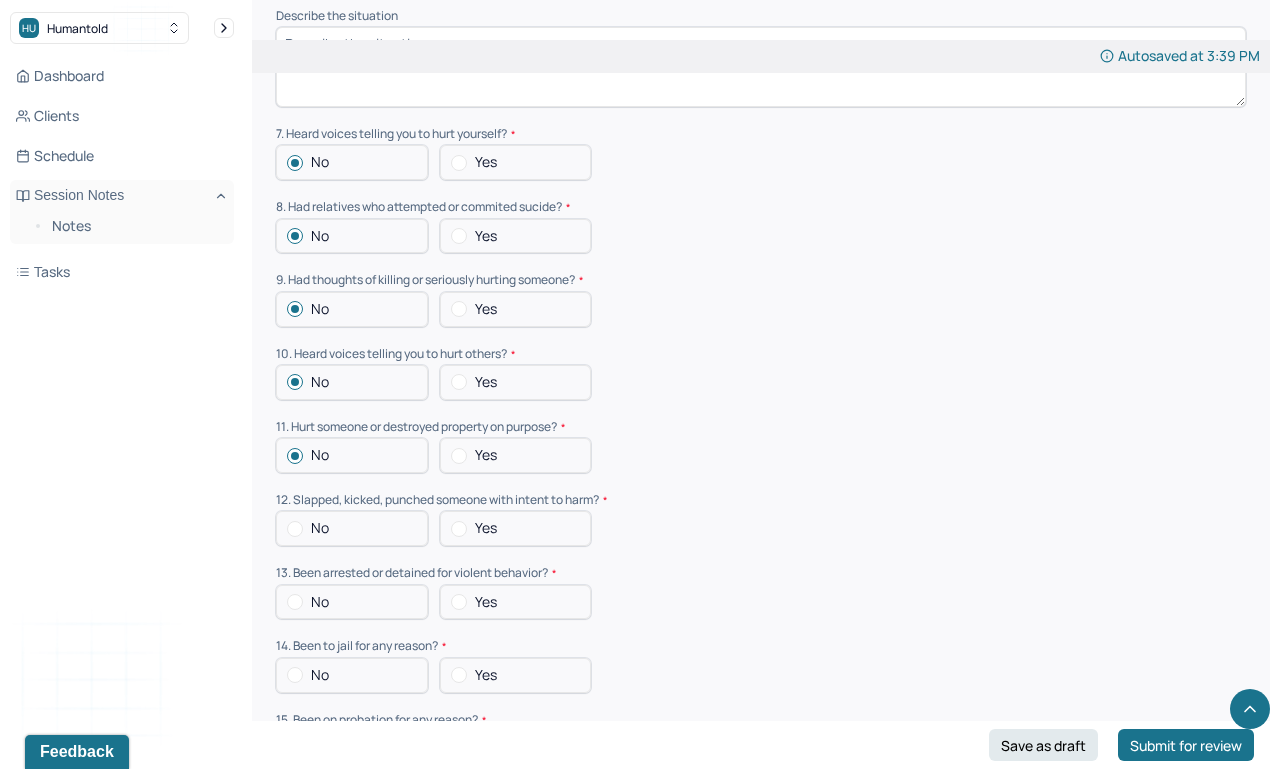 click at bounding box center [295, 529] 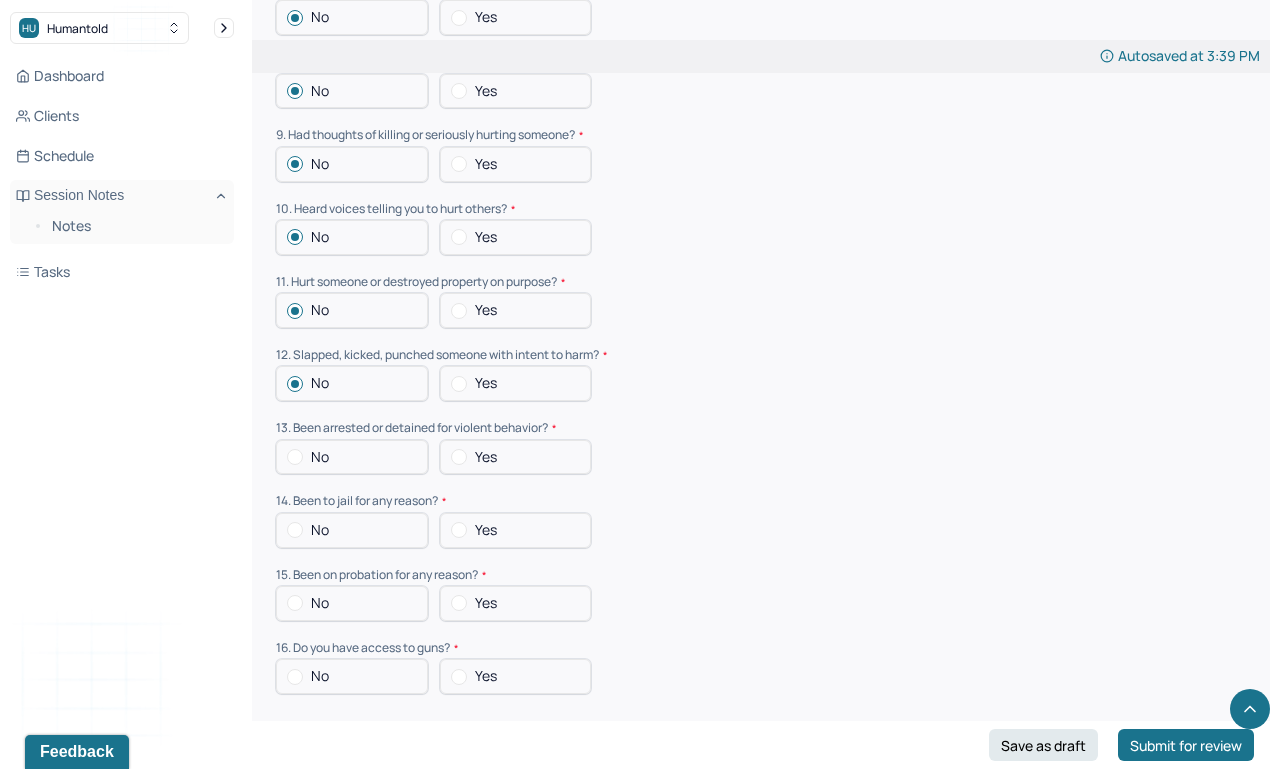 scroll, scrollTop: 5809, scrollLeft: 0, axis: vertical 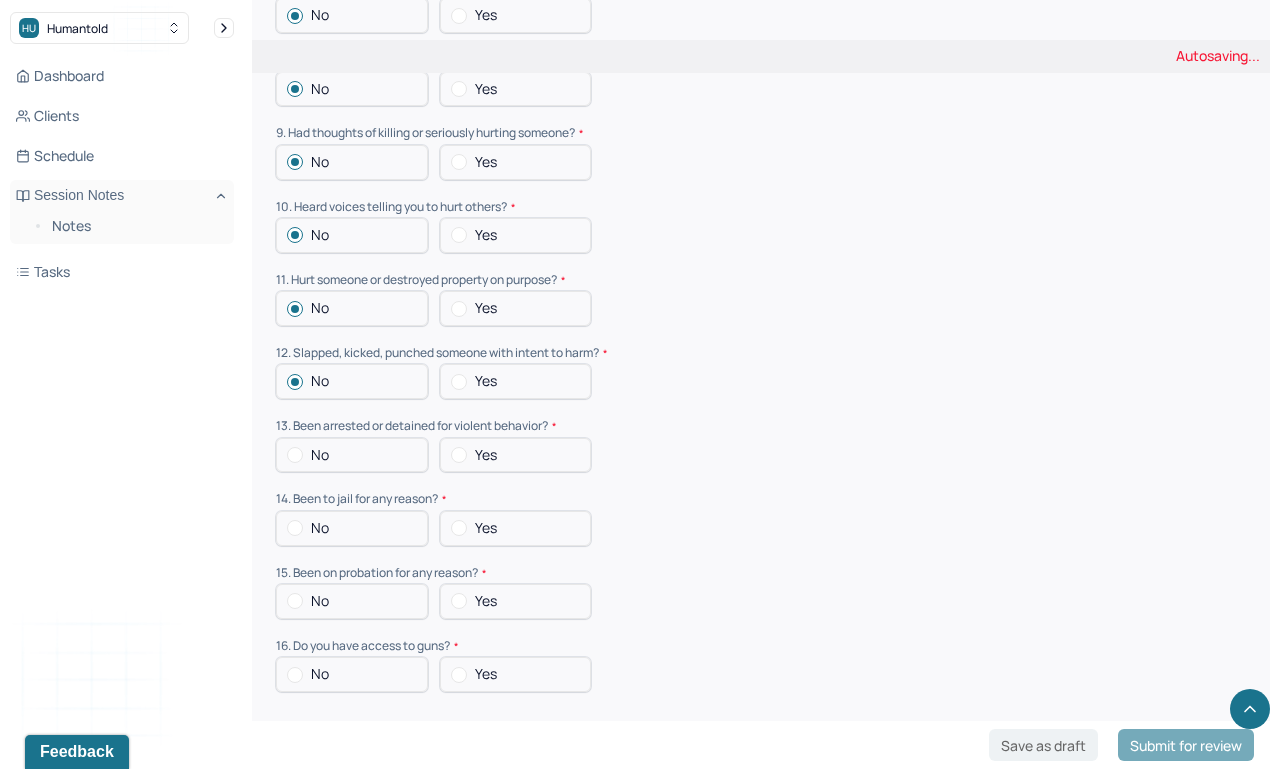 click on "No" at bounding box center [352, 455] 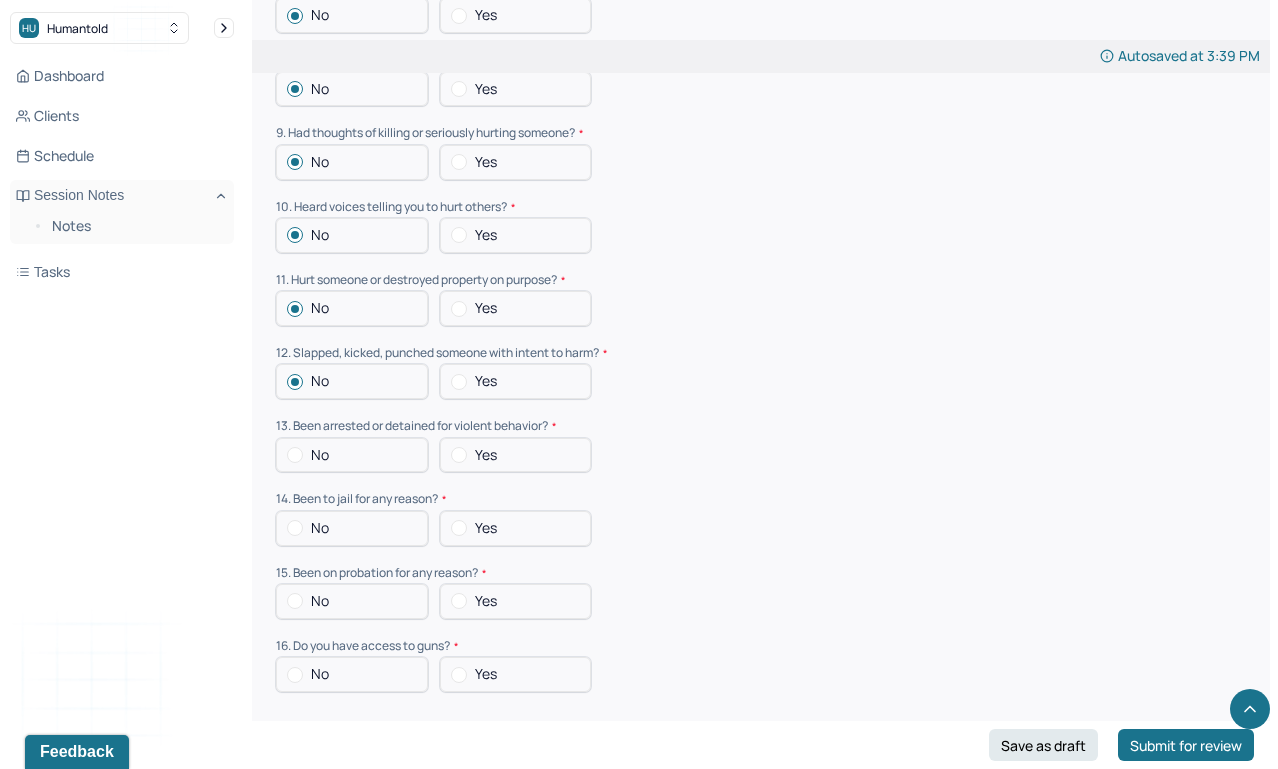 click at bounding box center [295, 528] 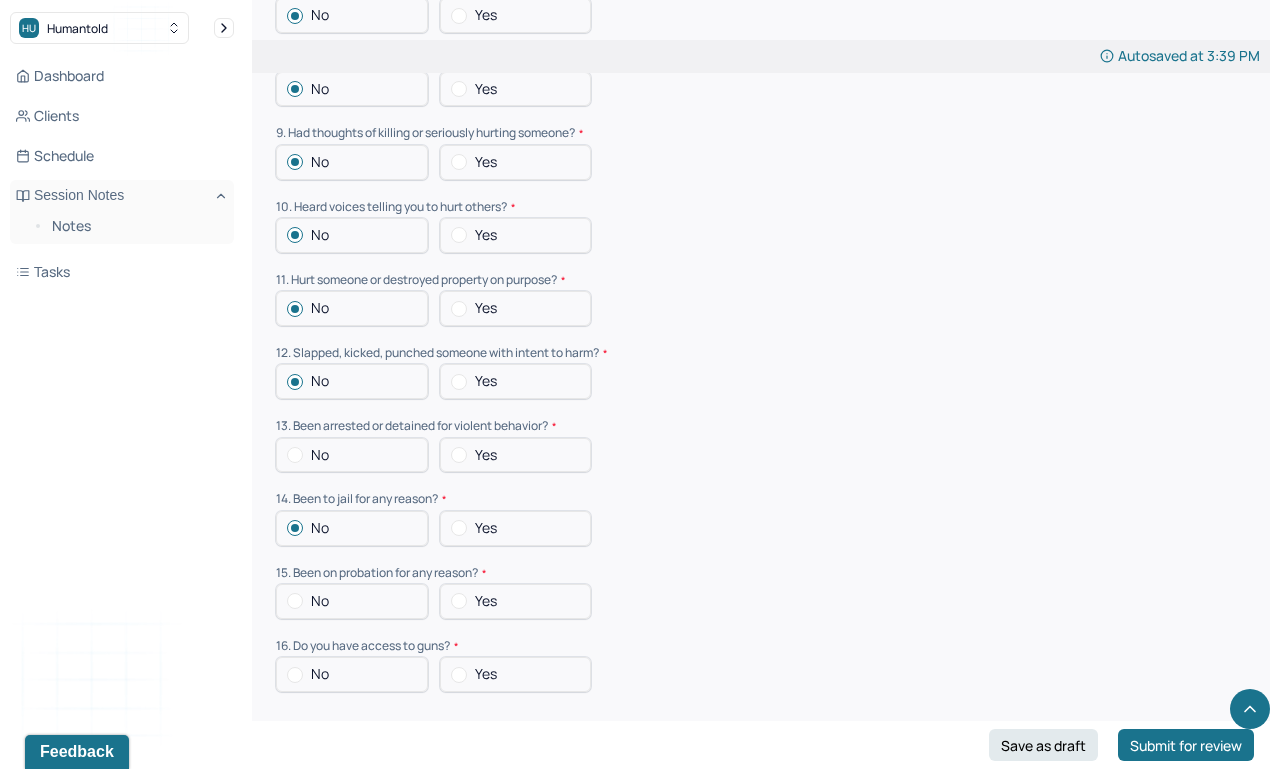 click at bounding box center [295, 455] 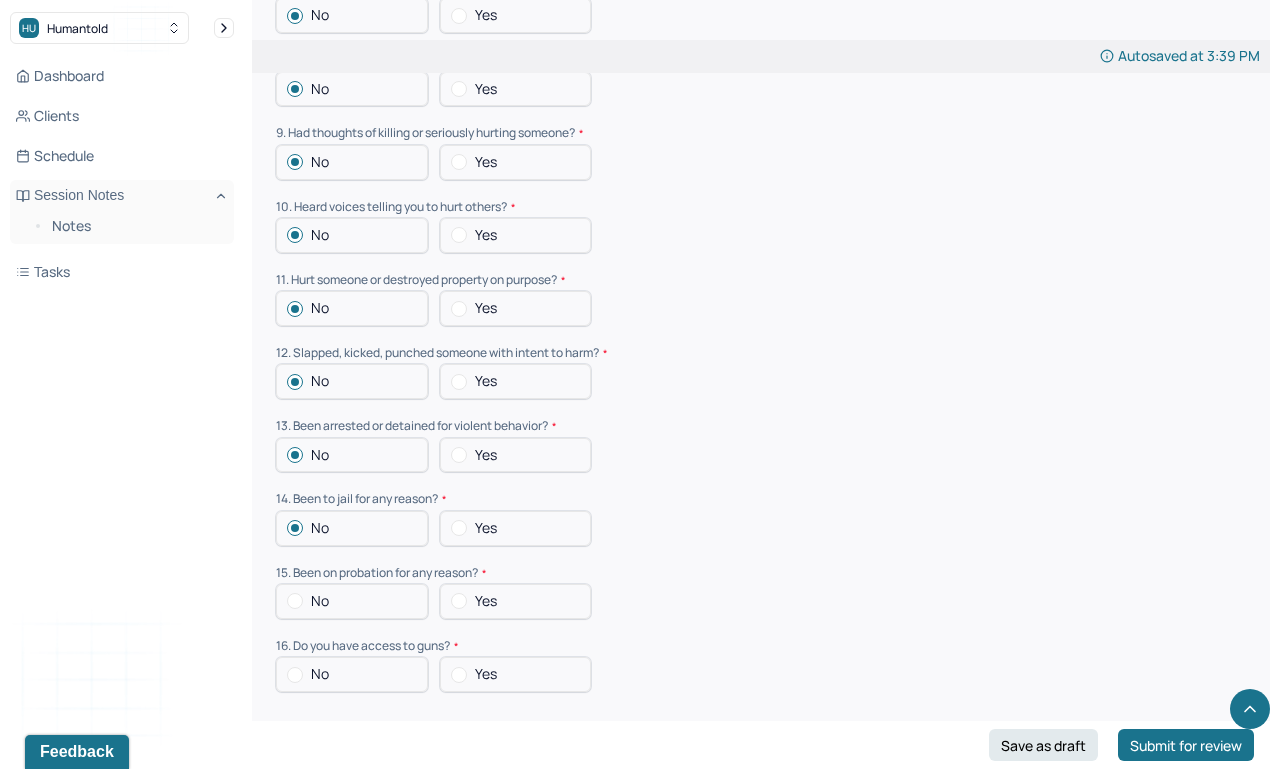click at bounding box center [295, 601] 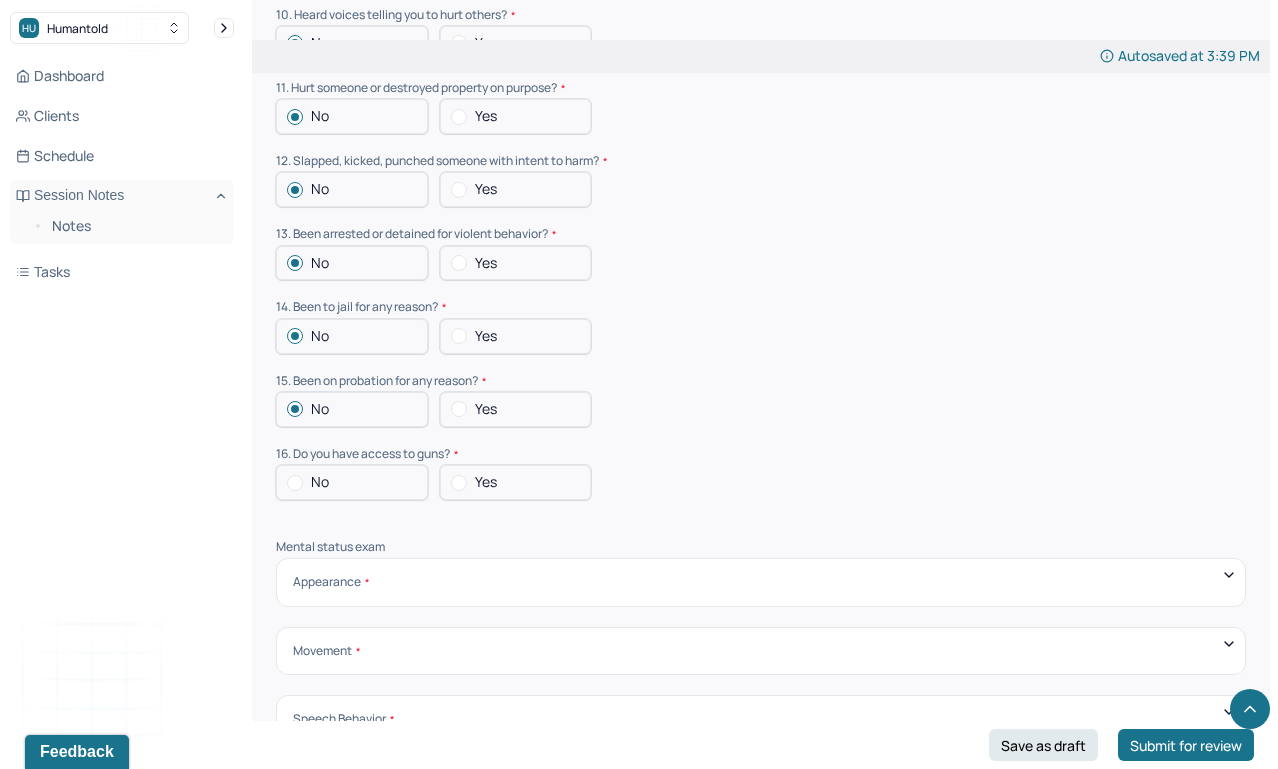 scroll, scrollTop: 6002, scrollLeft: 0, axis: vertical 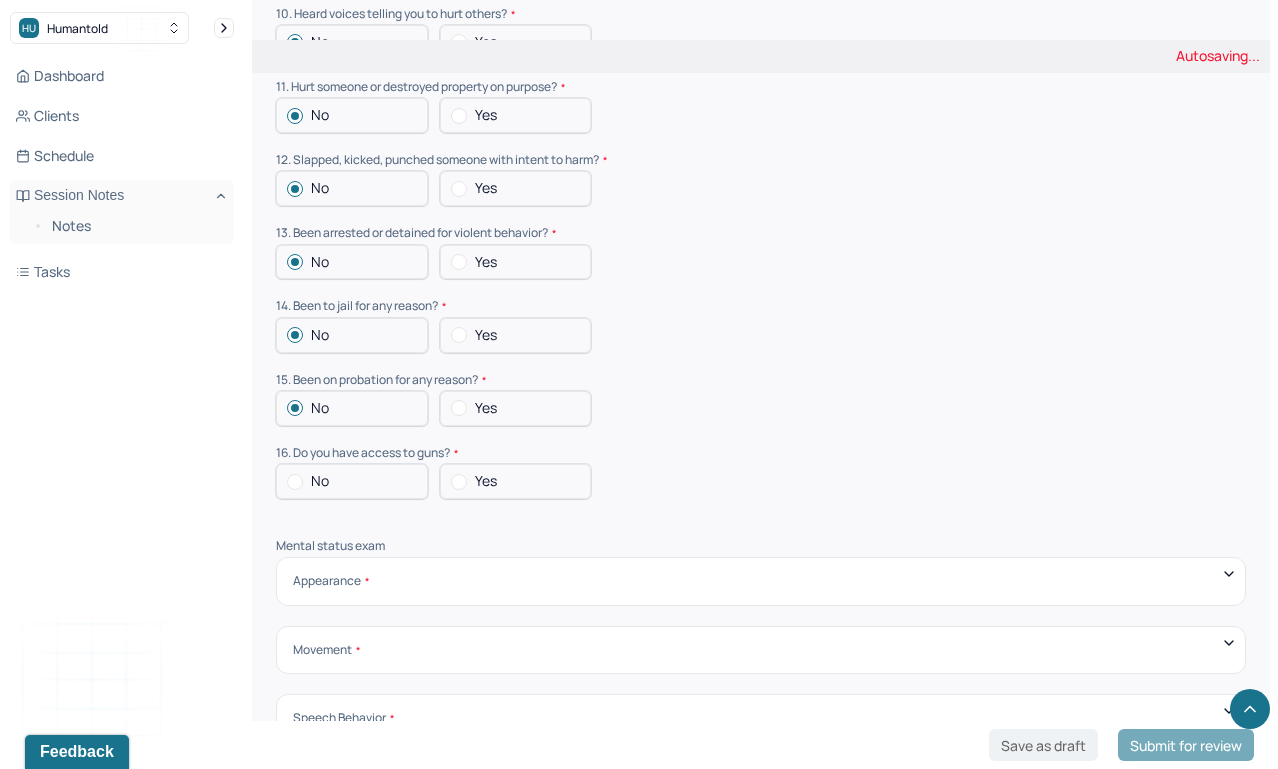 click at bounding box center (295, 482) 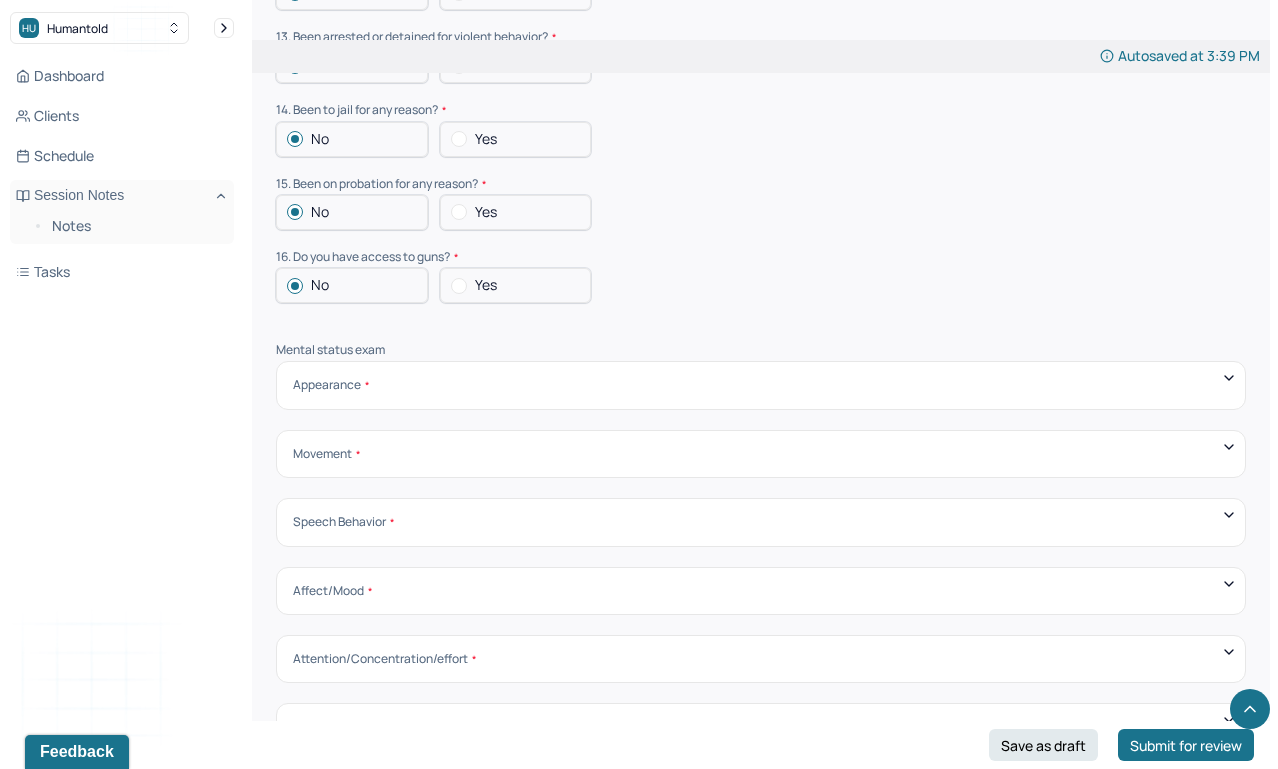 scroll, scrollTop: 6298, scrollLeft: 0, axis: vertical 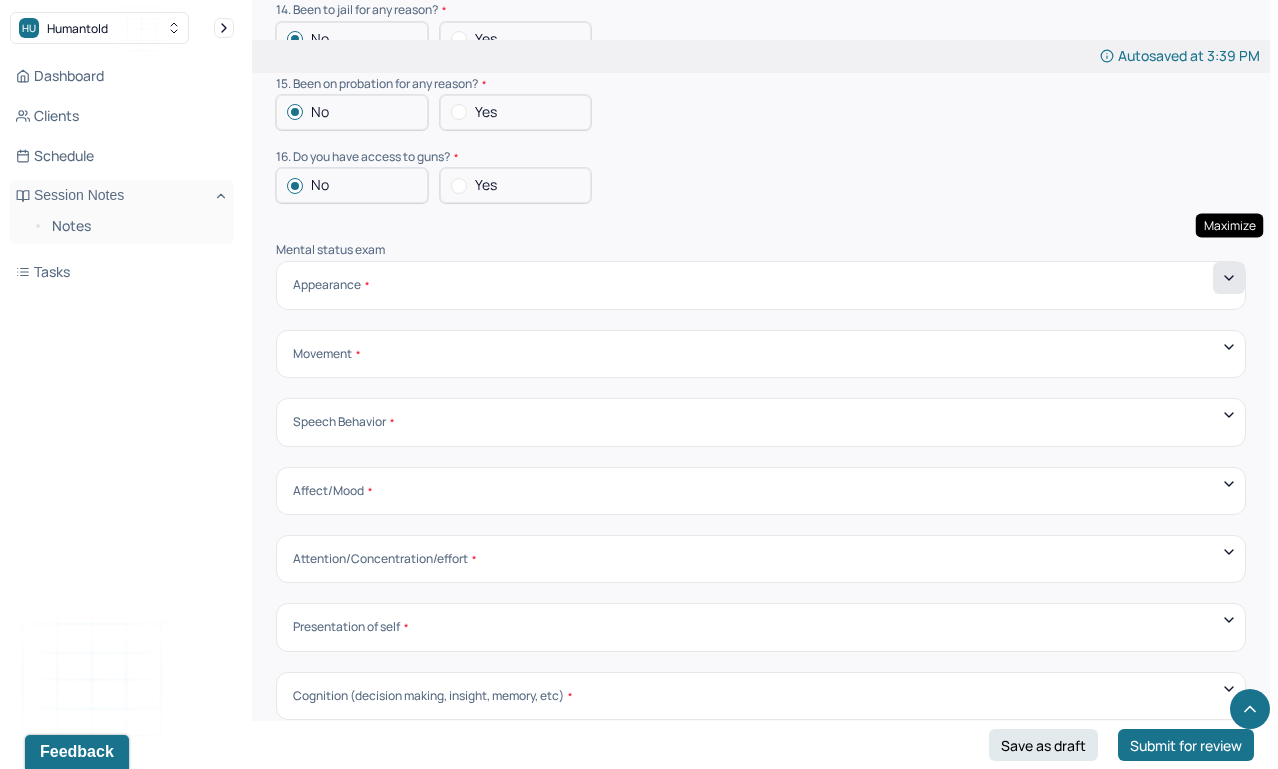 click at bounding box center (1229, 278) 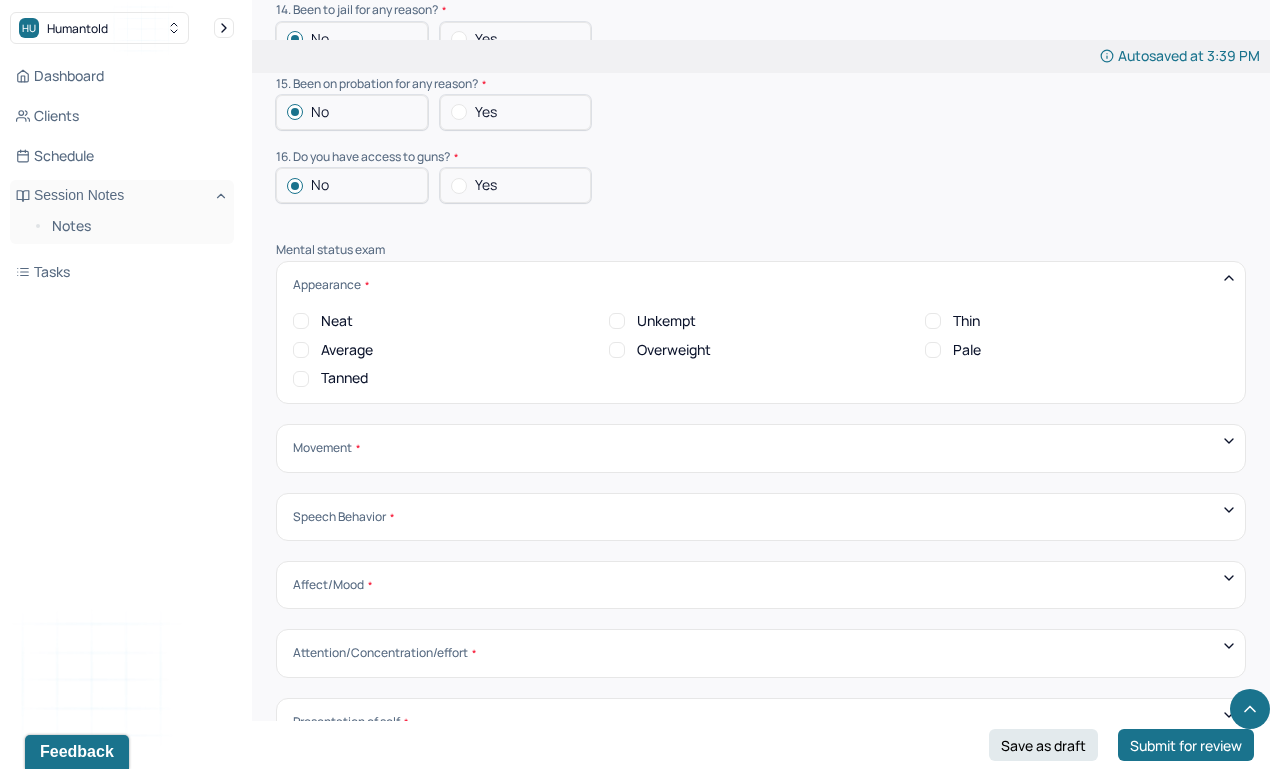 click on "Neat" at bounding box center (301, 321) 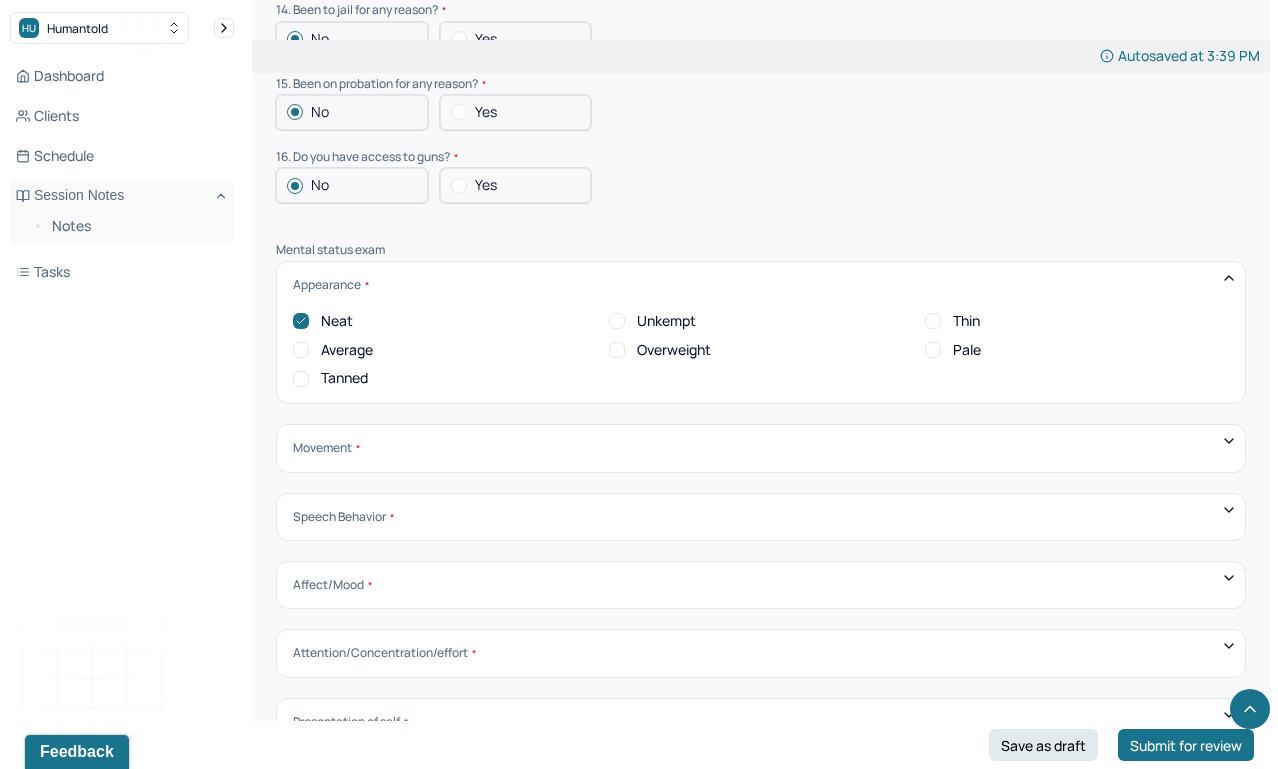 click on "Average" at bounding box center (301, 350) 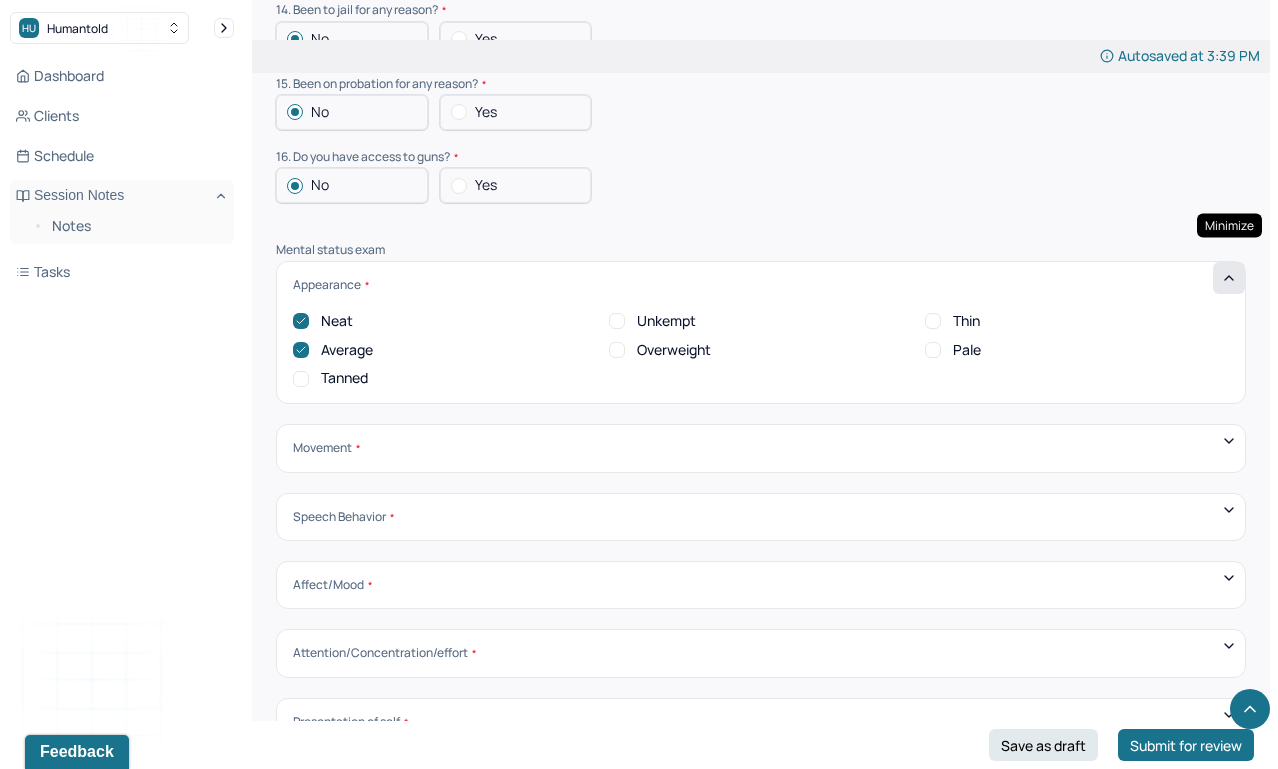 click 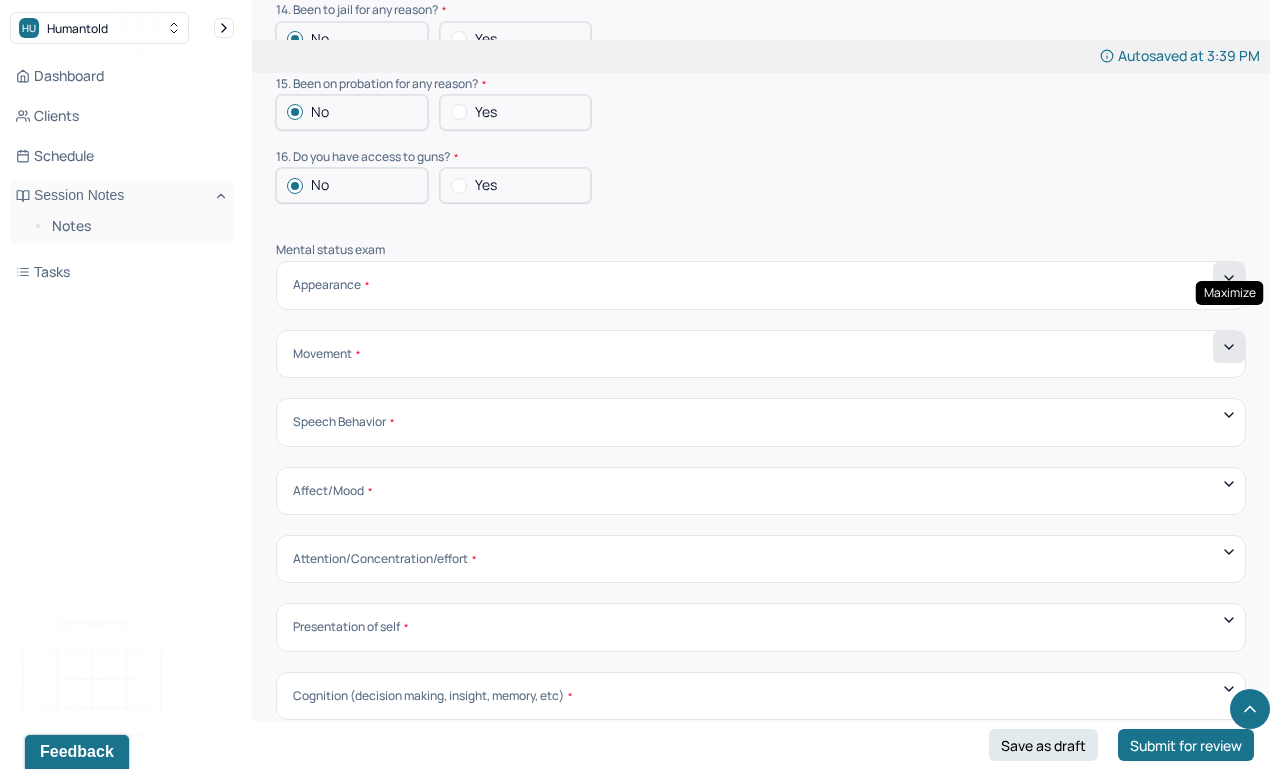 click 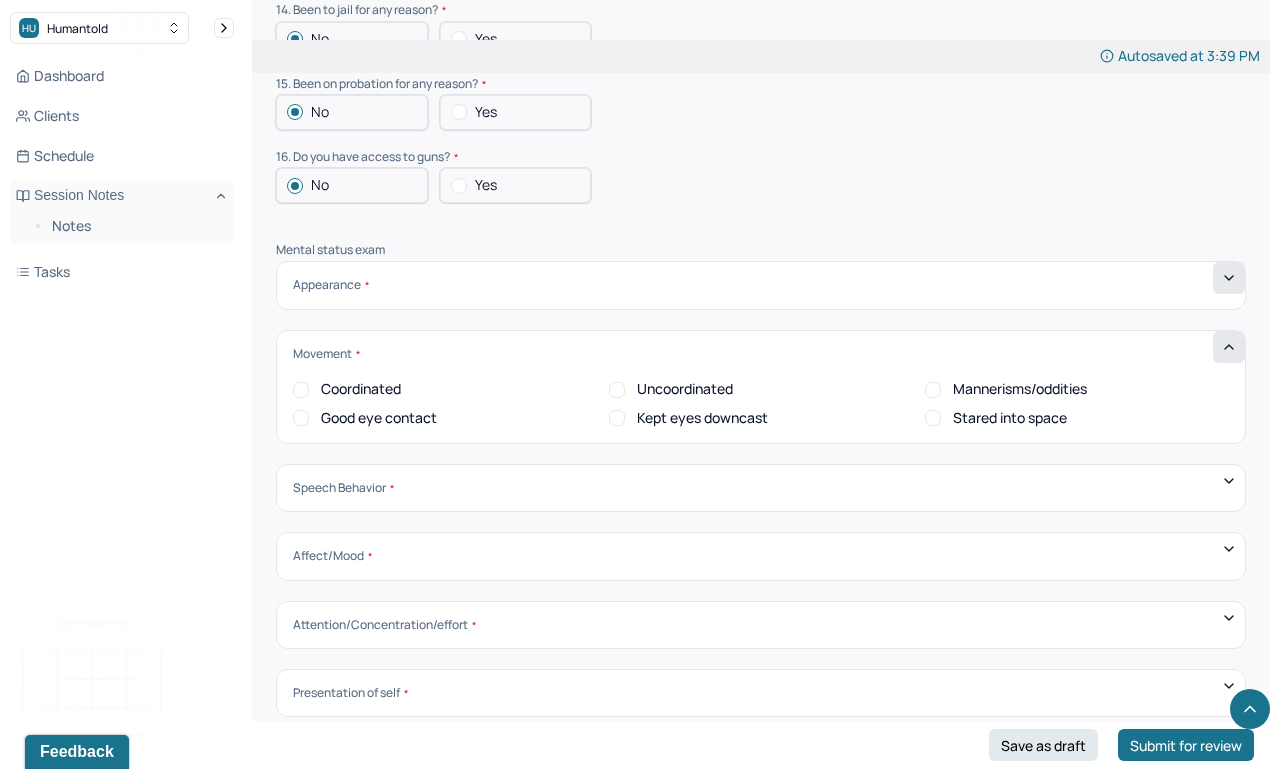 click on "Coordinated" at bounding box center (301, 390) 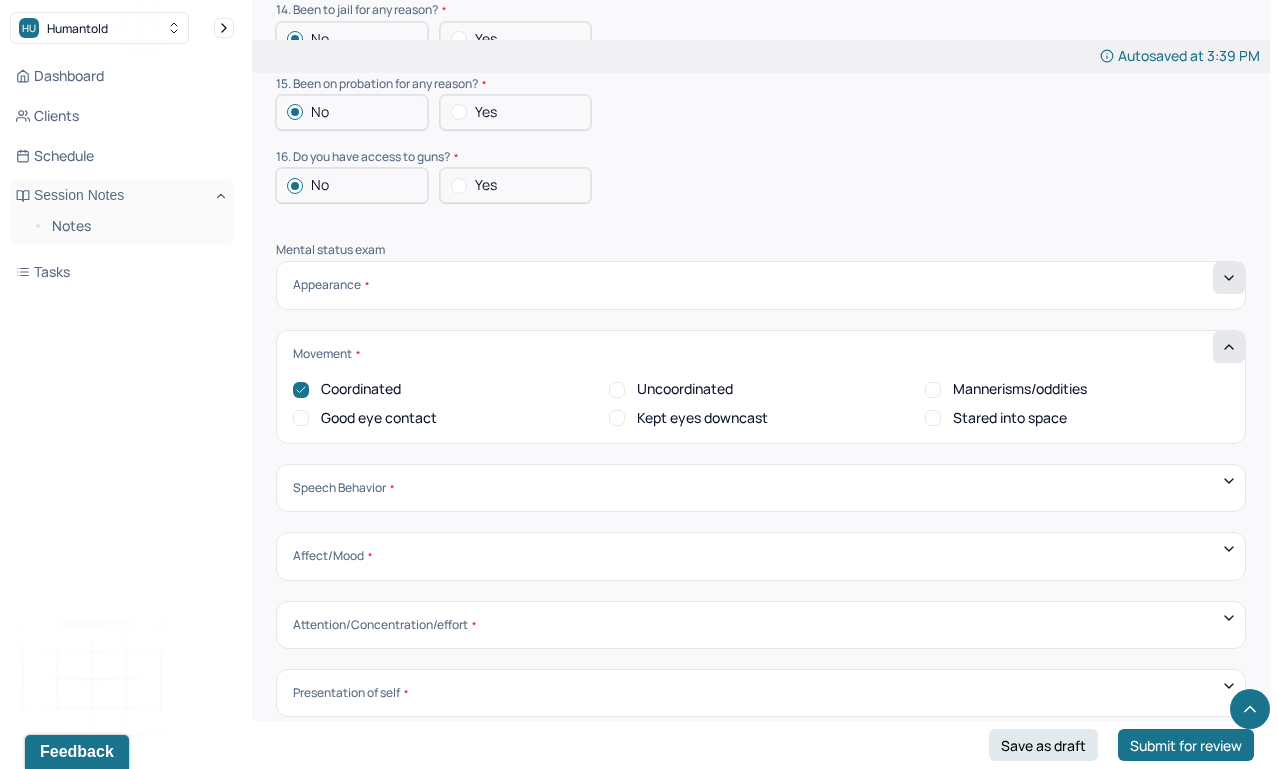 click on "Coordinated Uncoordinated Mannerisms/oddities Good eye contact Kept eyes downcast Stared into space" at bounding box center (761, 404) 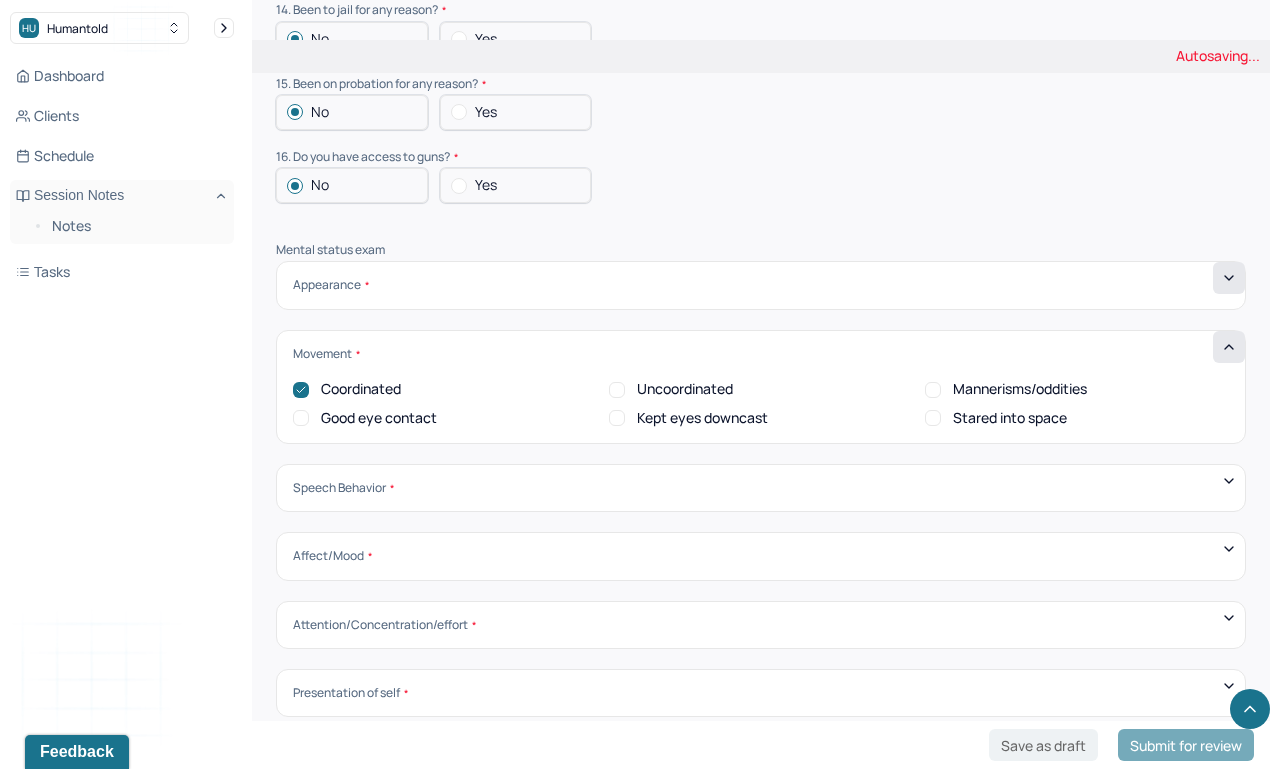 click on "Good eye contact" at bounding box center (301, 418) 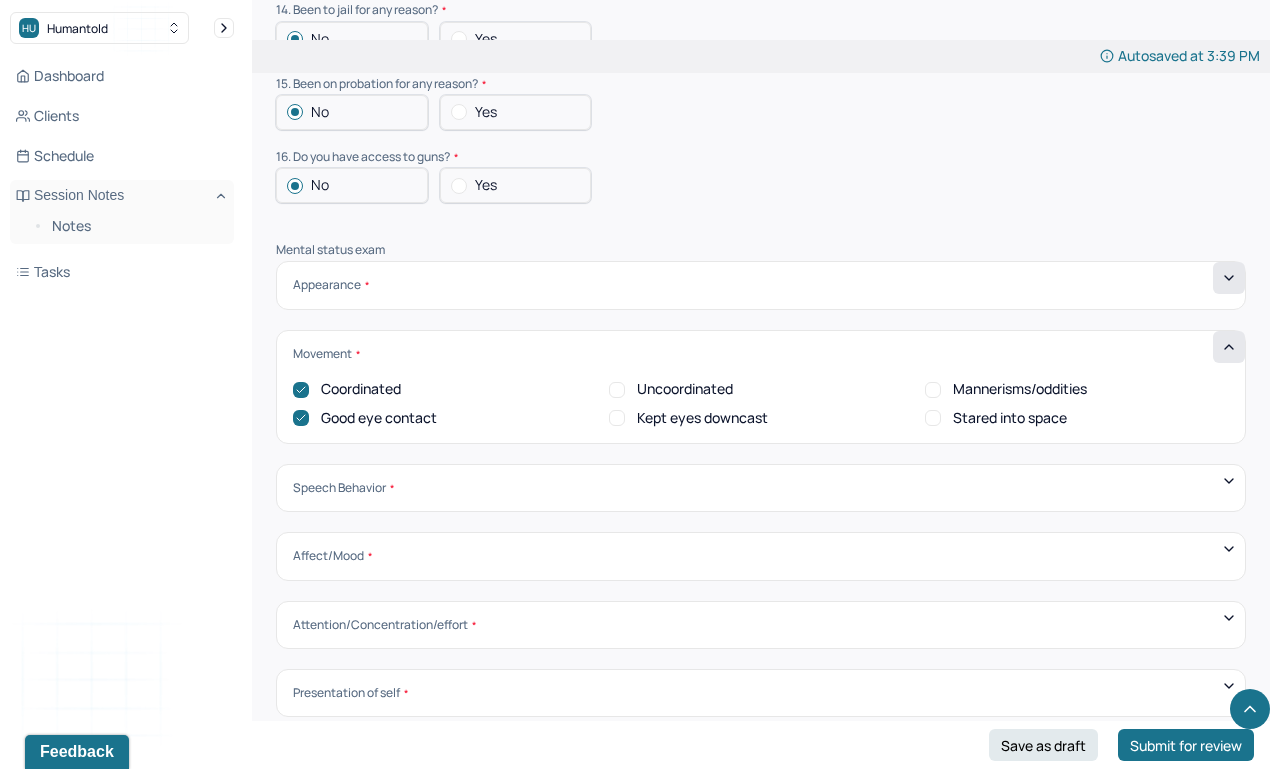 click 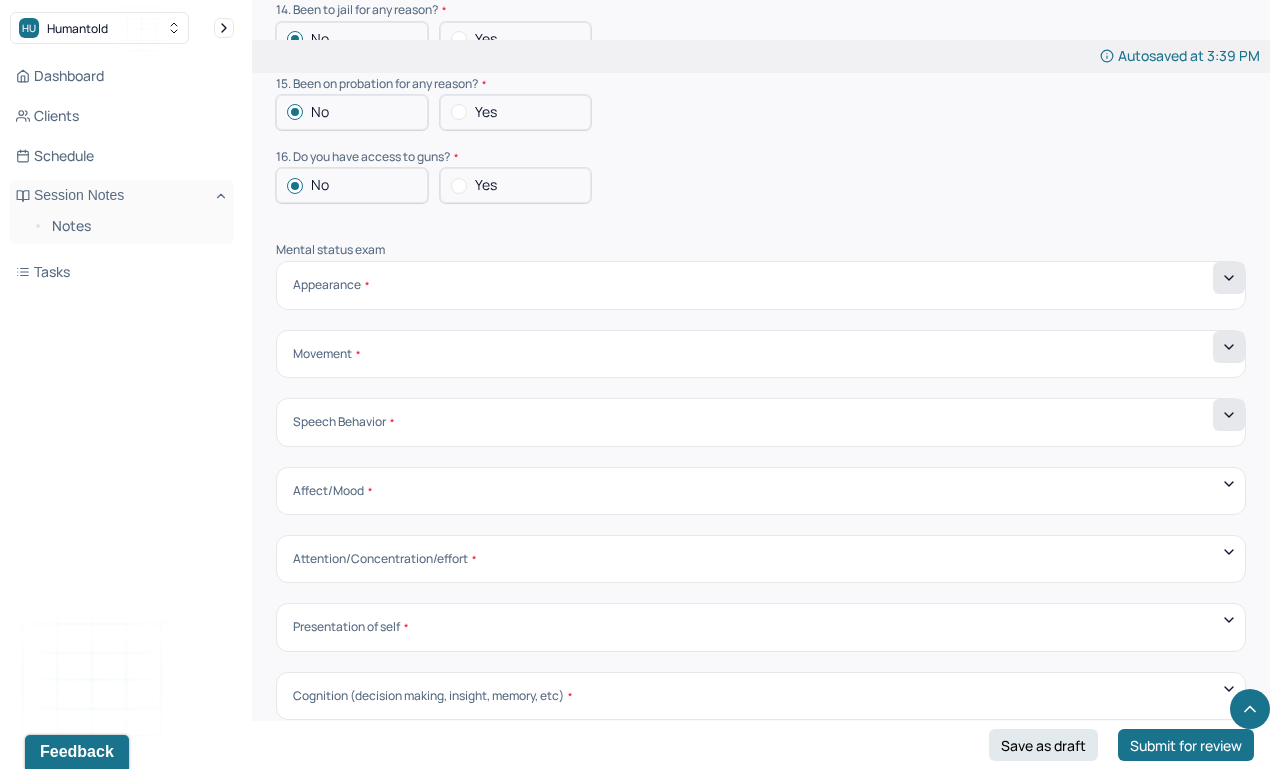 click at bounding box center [1229, 415] 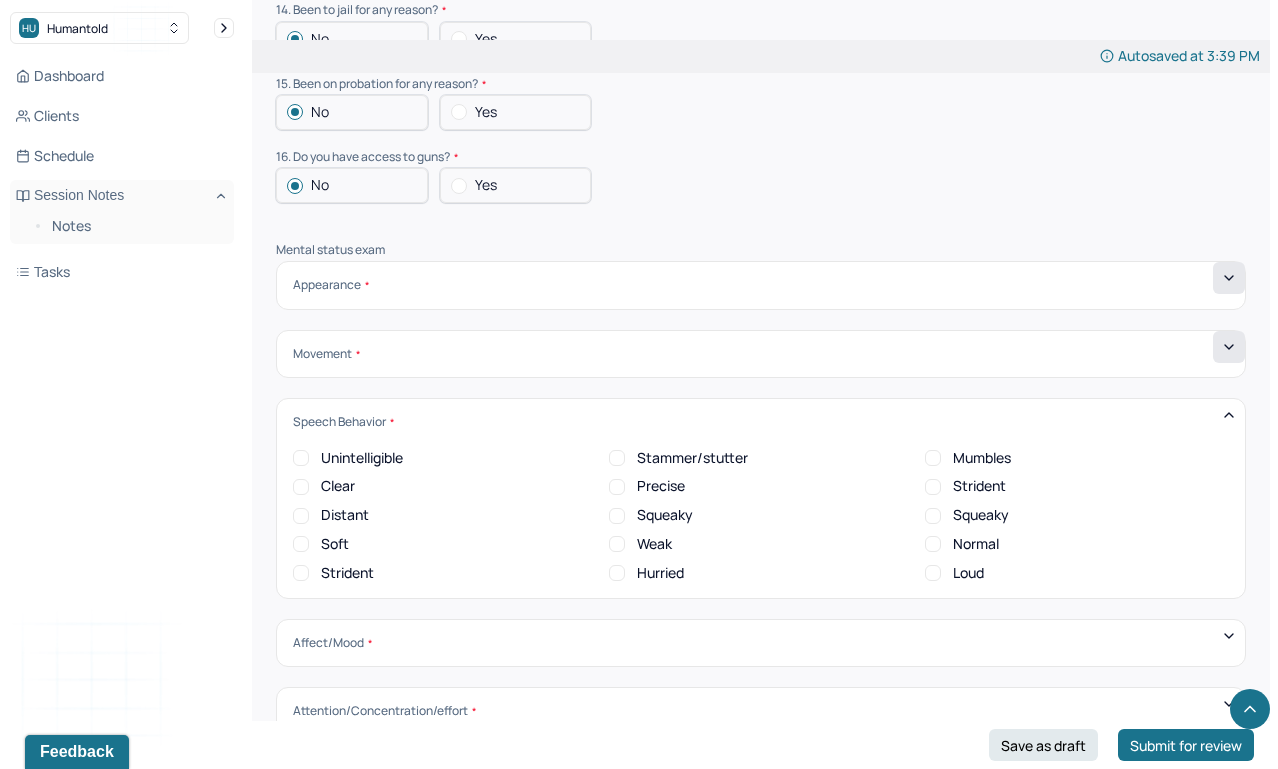 scroll, scrollTop: 0, scrollLeft: 0, axis: both 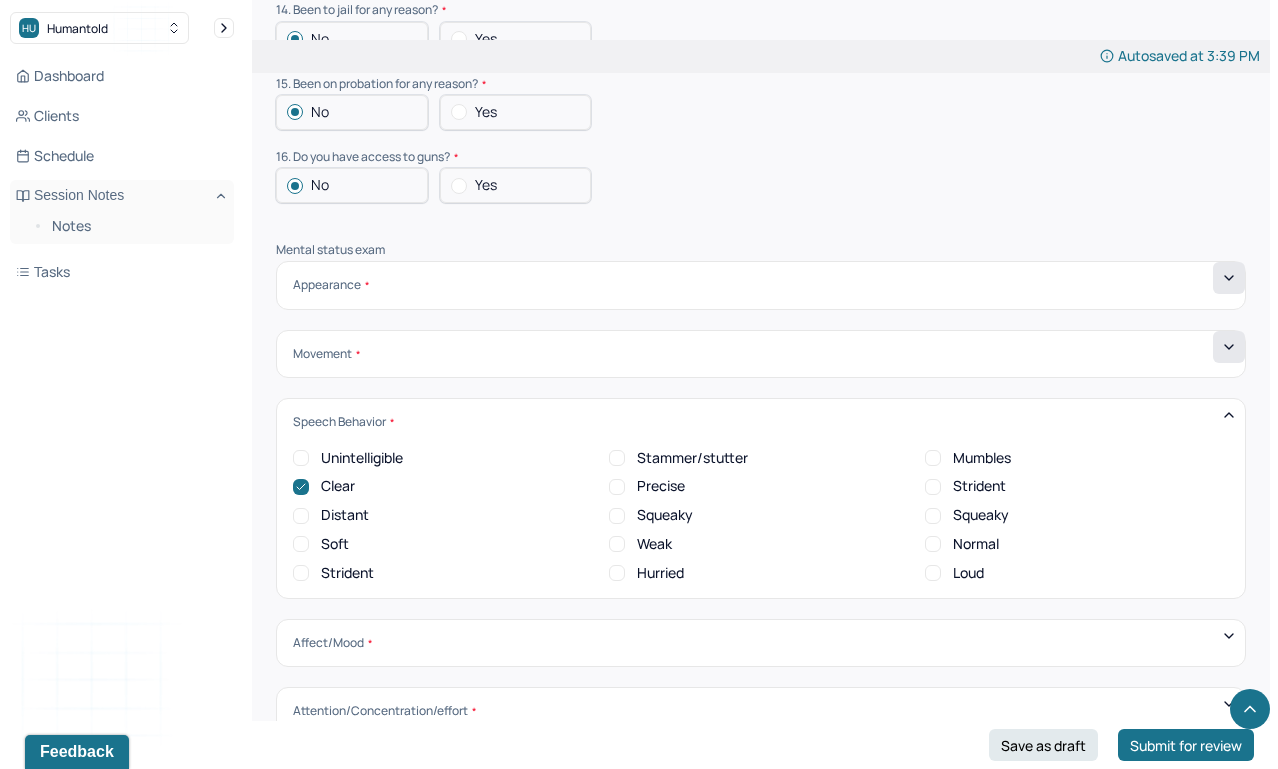 click on "Hurried" at bounding box center [617, 573] 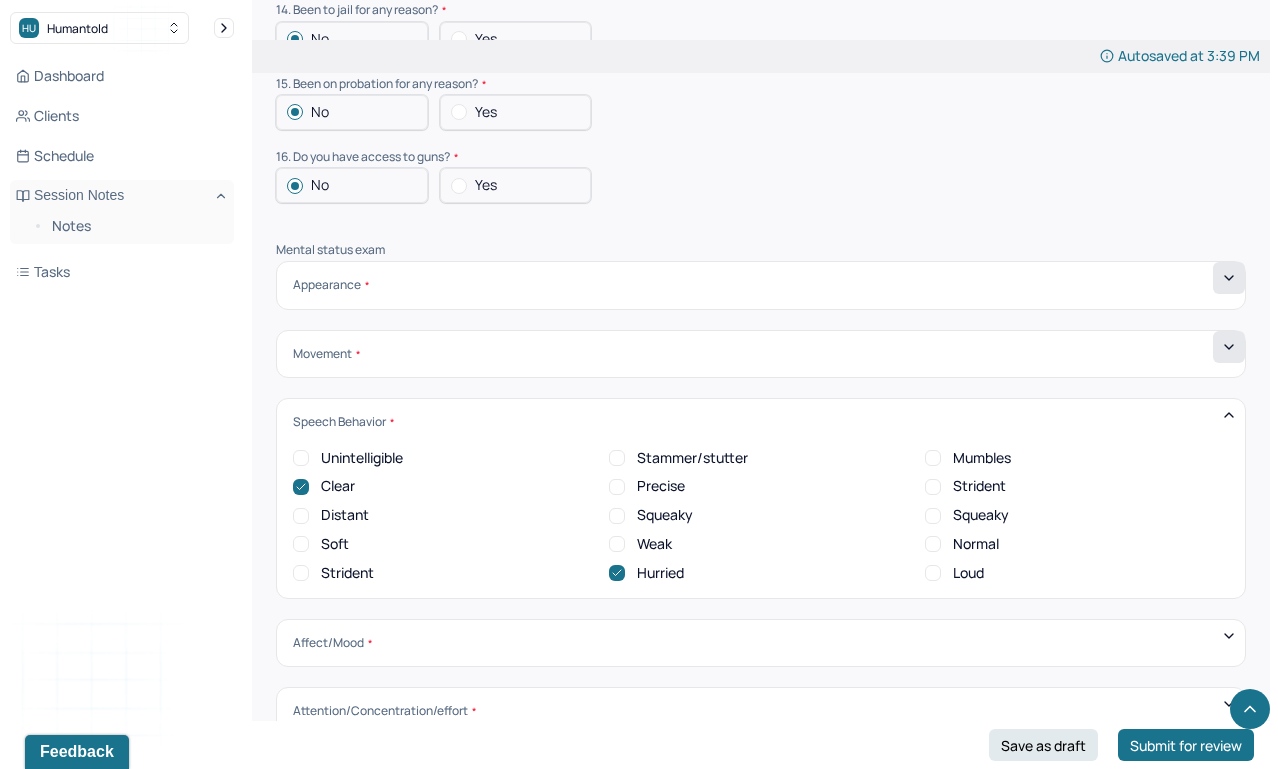 click on "Normal" at bounding box center (962, 544) 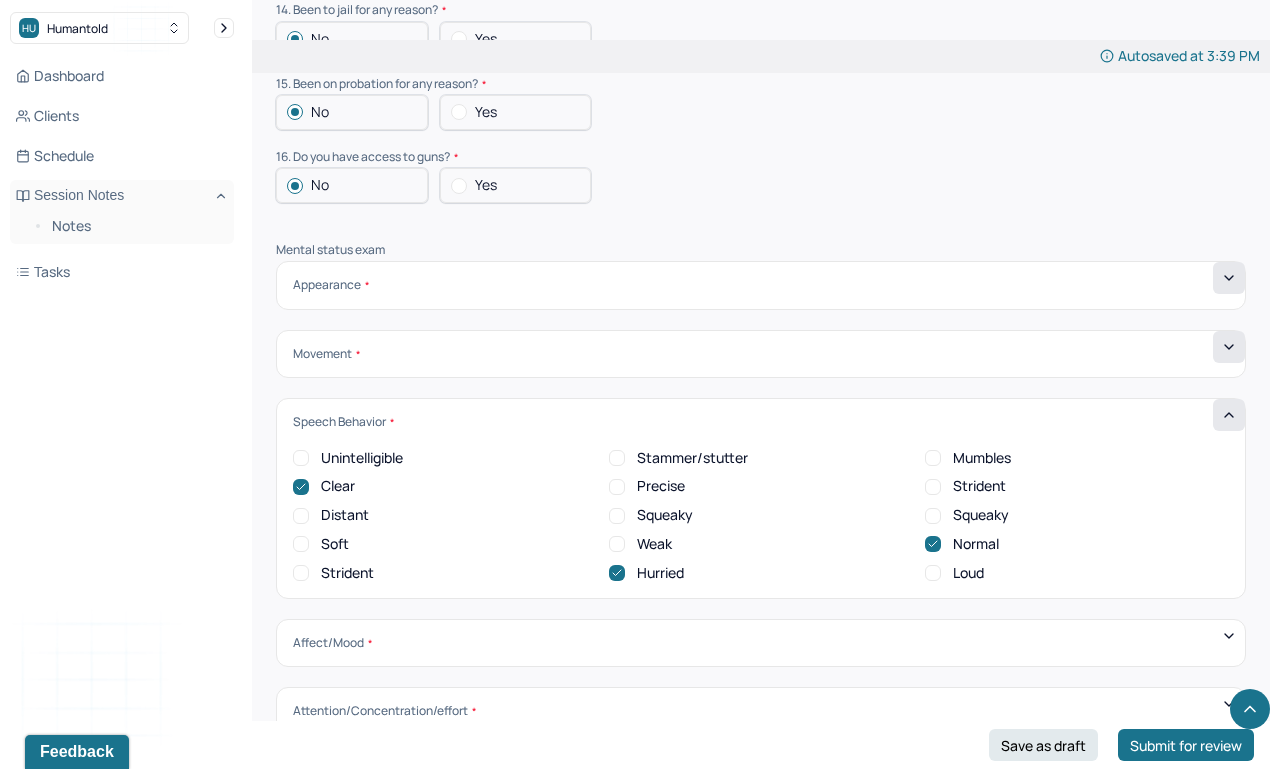 click 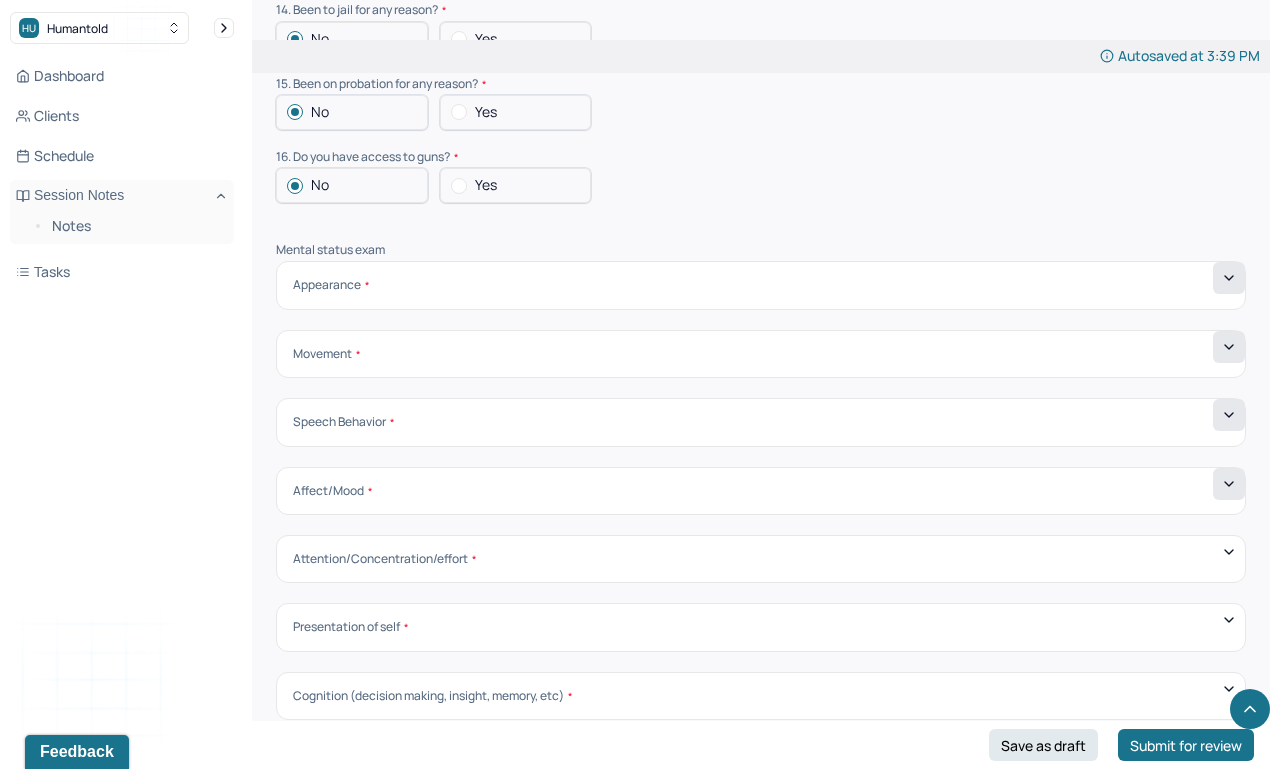 click 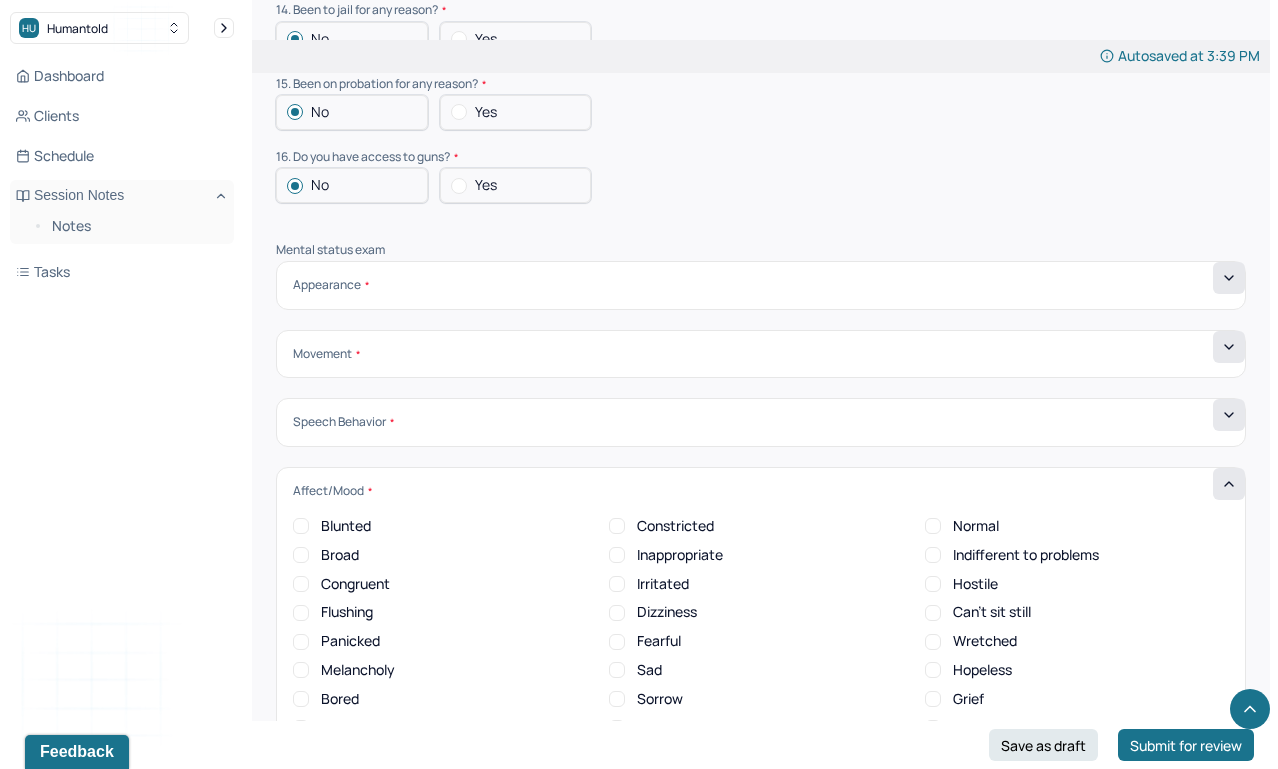 scroll, scrollTop: 0, scrollLeft: 0, axis: both 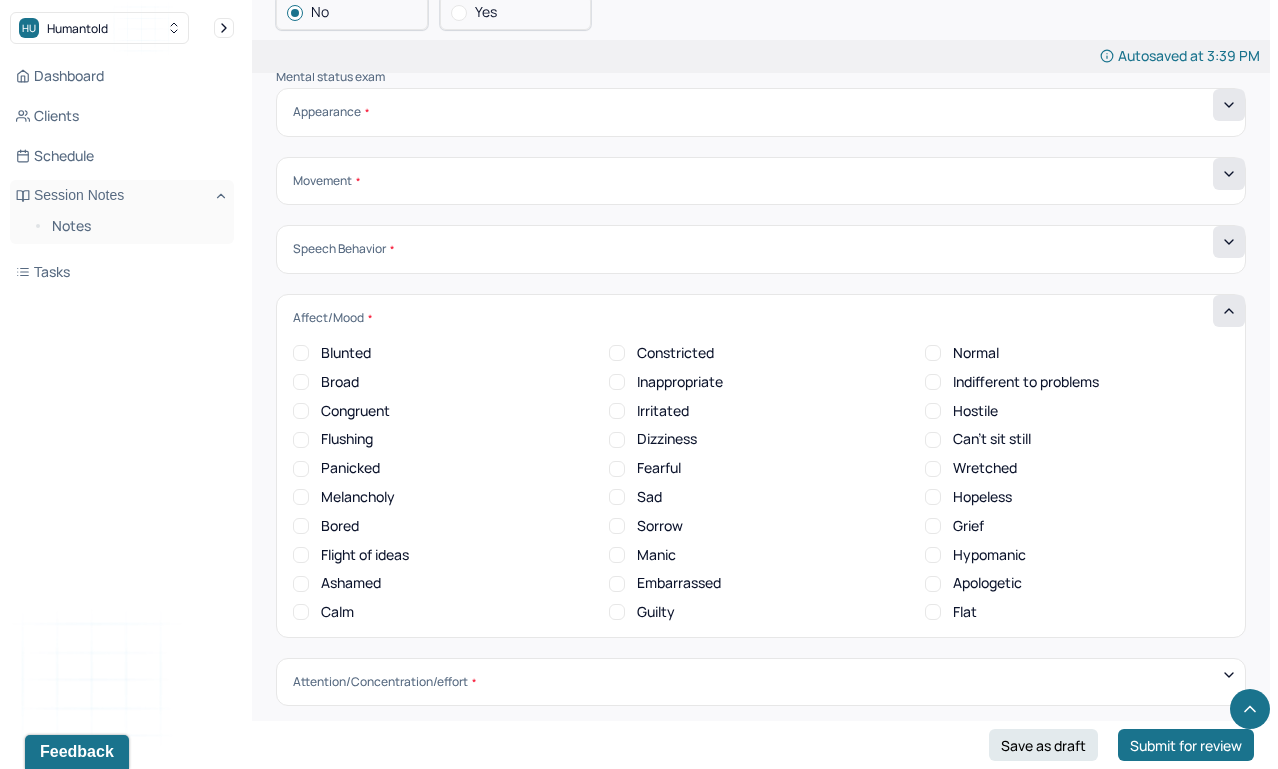 click on "Normal" at bounding box center [933, 353] 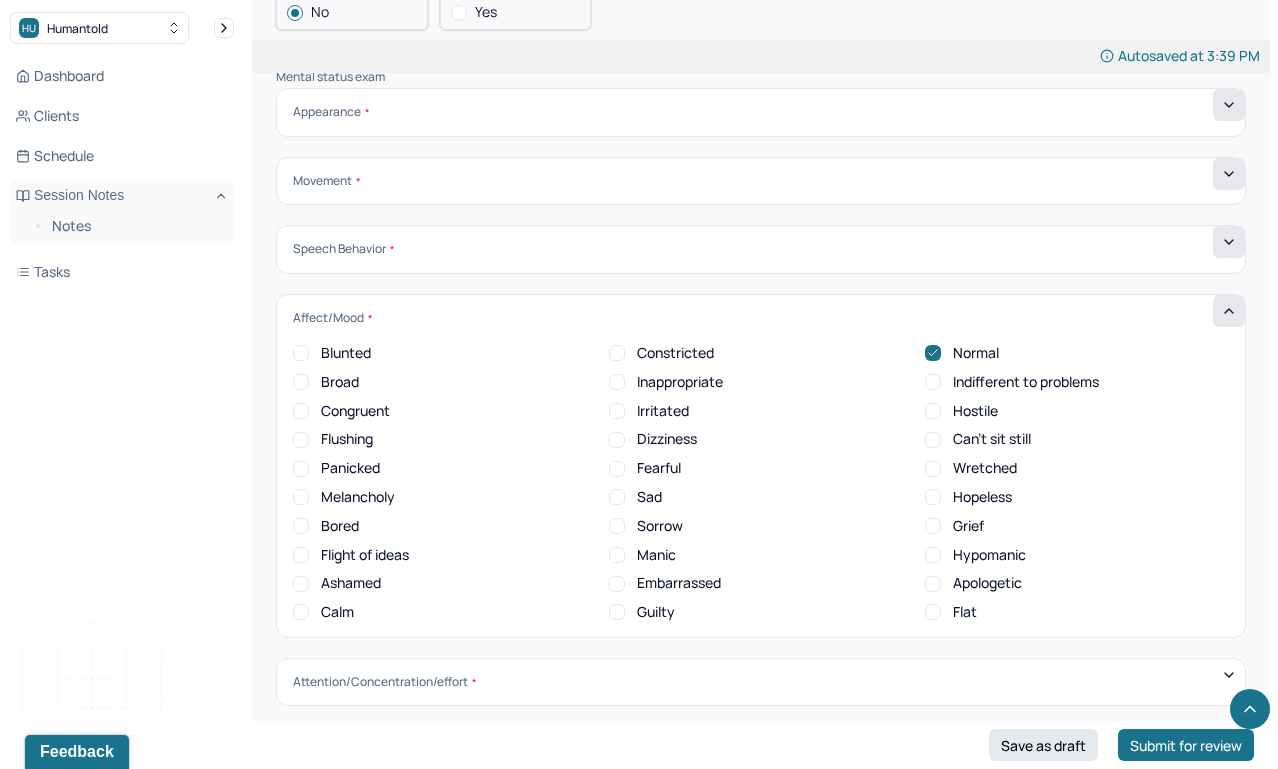 click on "Blunted" at bounding box center [301, 353] 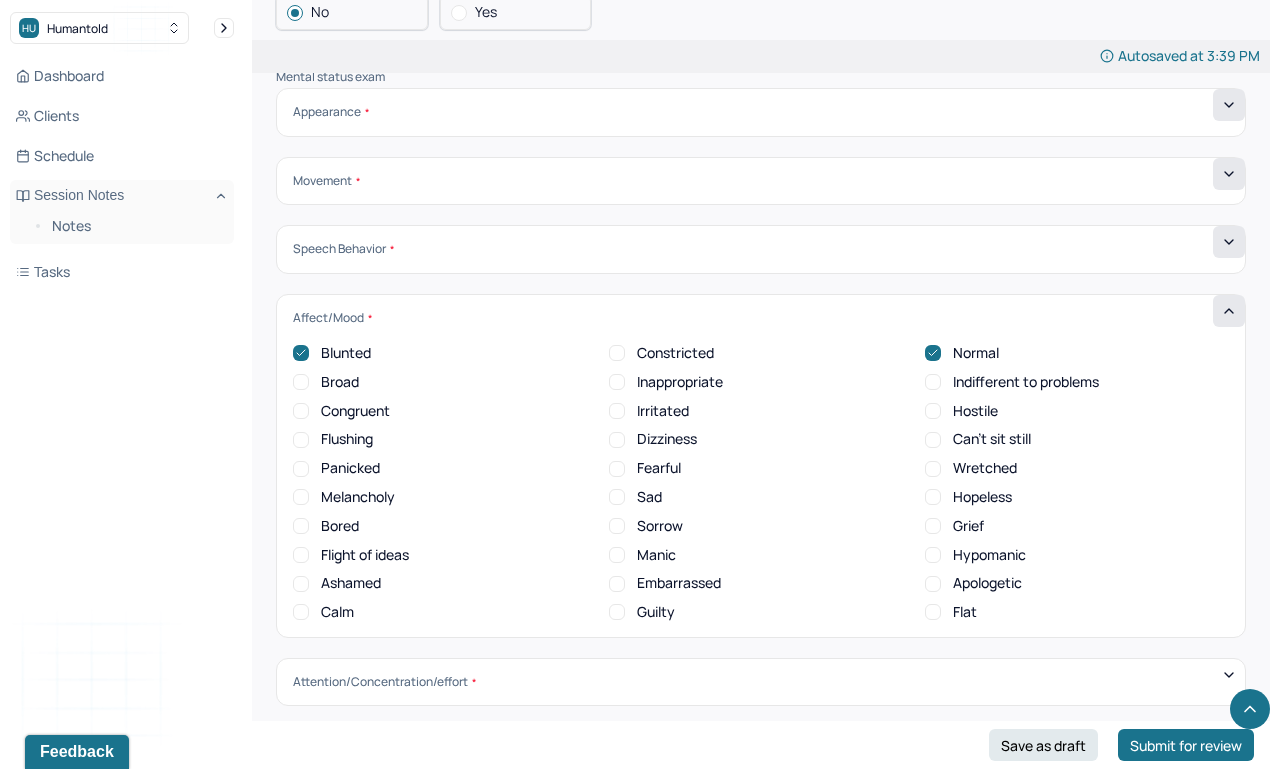 click on "Broad" at bounding box center [301, 382] 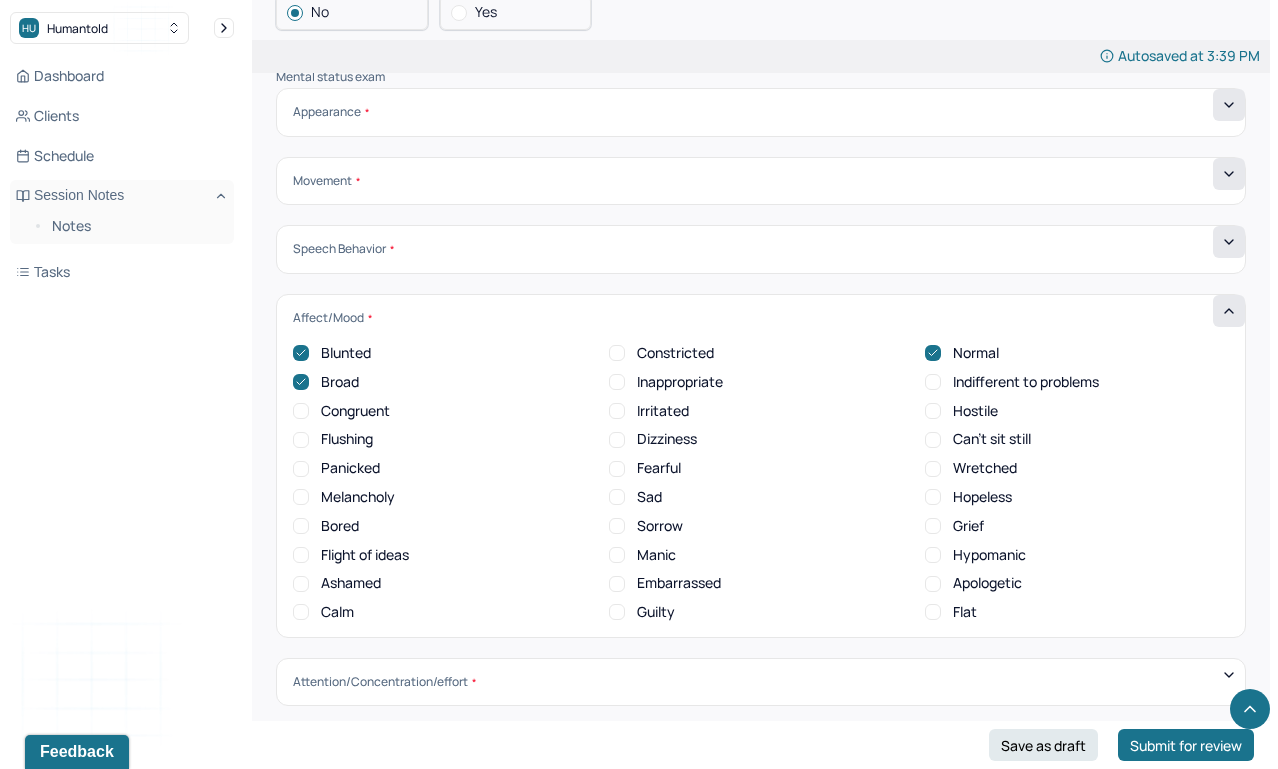 click on "Calm" at bounding box center [301, 612] 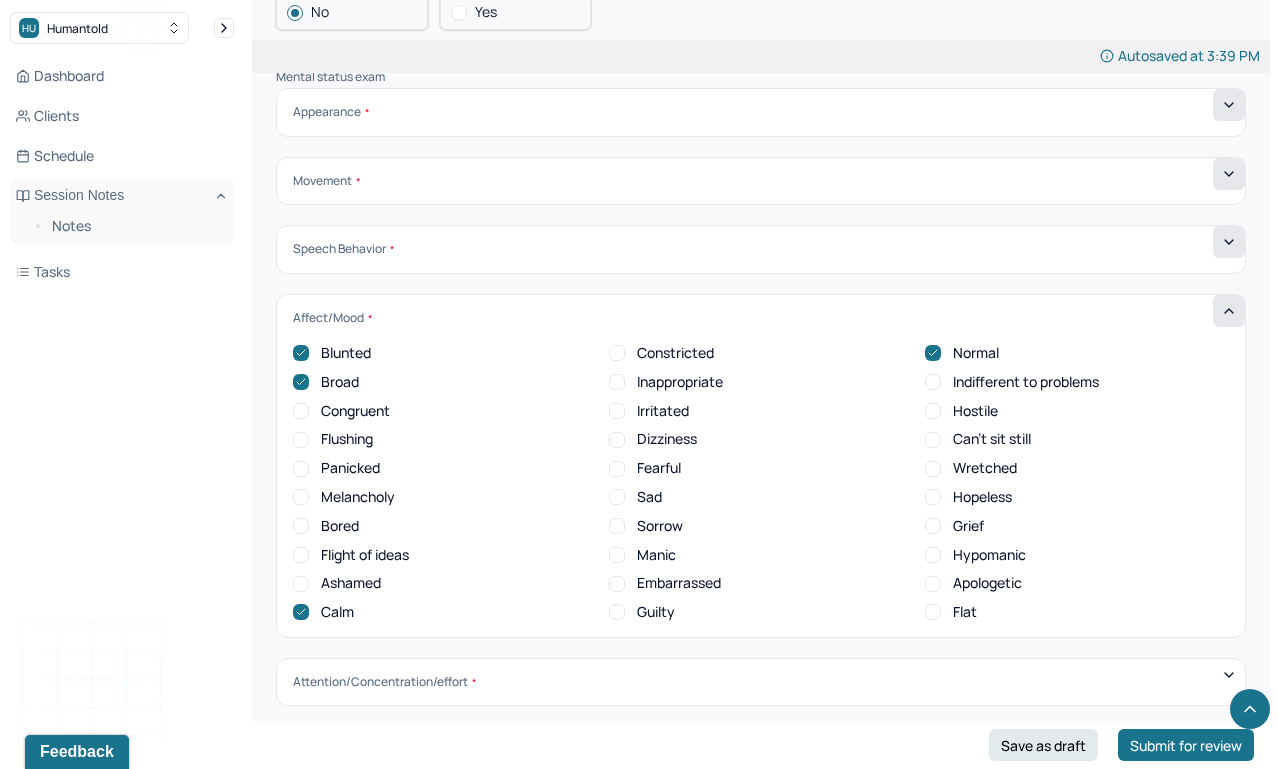 click on "Ashamed" at bounding box center (301, 584) 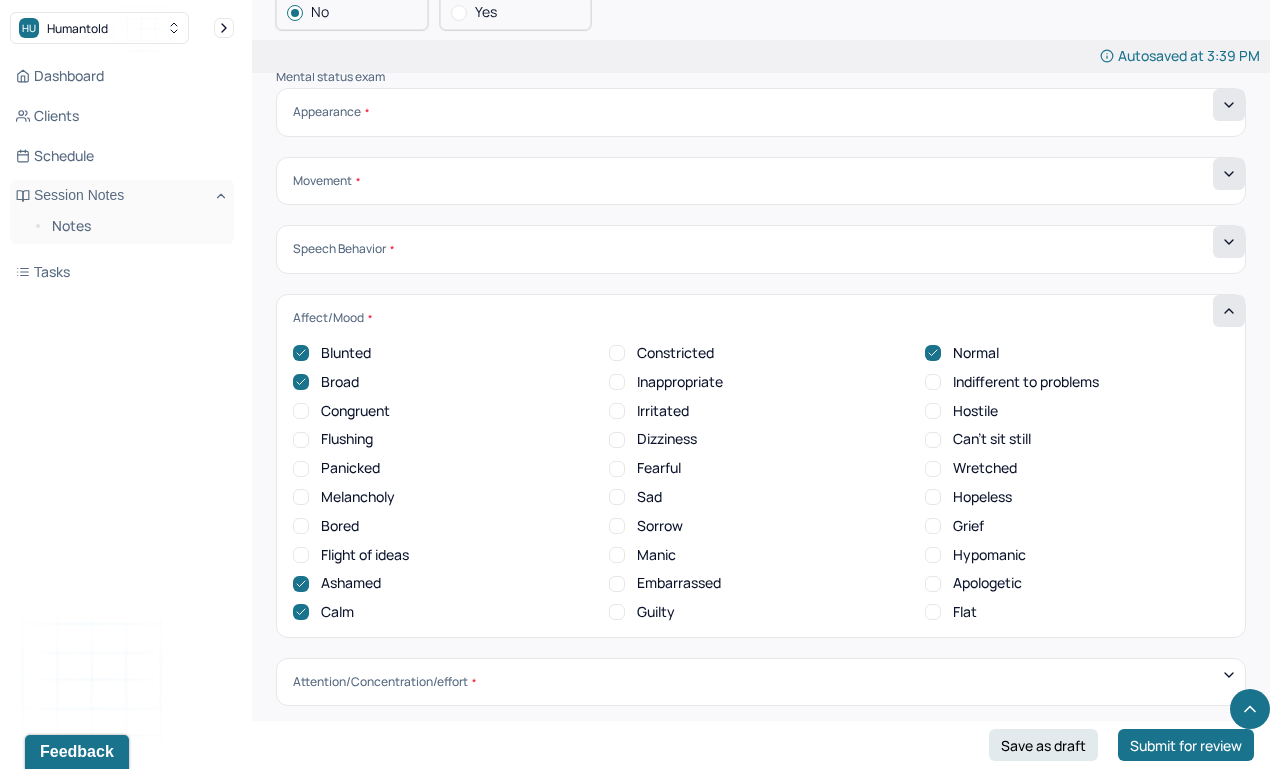 click on "Sad" at bounding box center (617, 497) 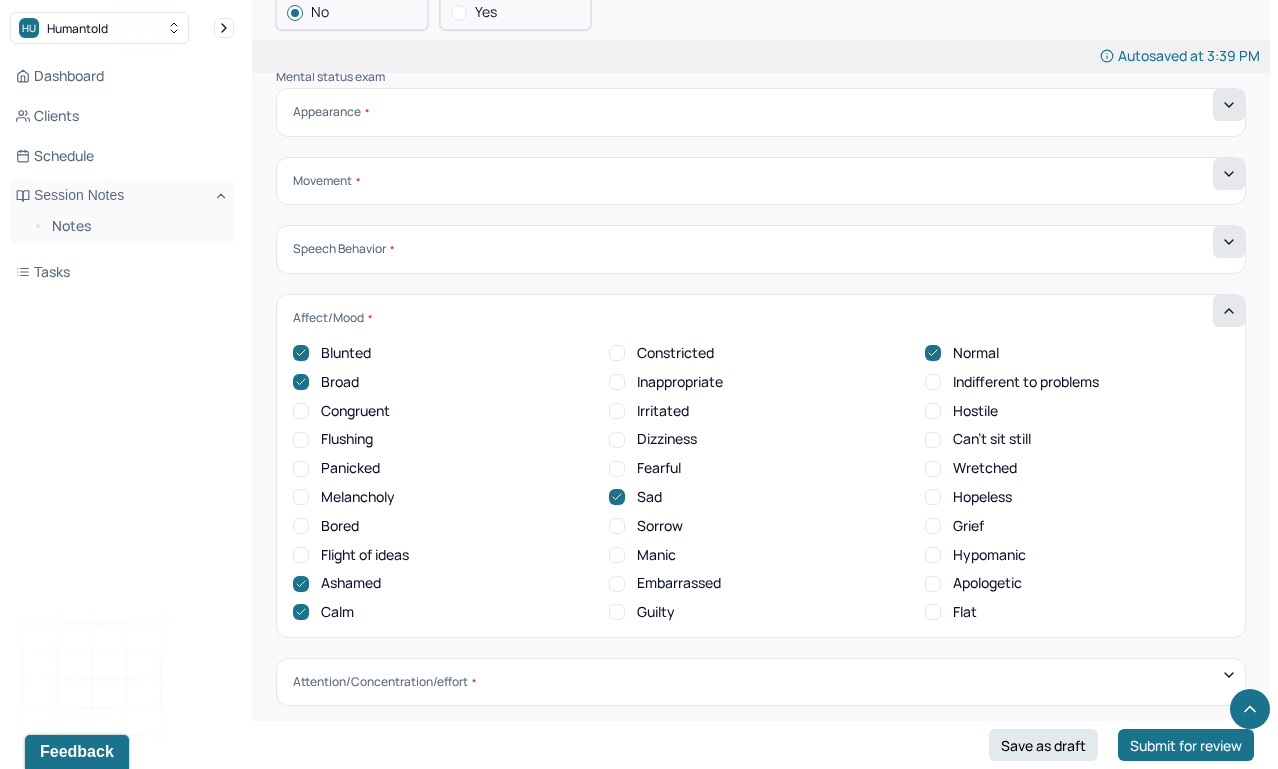 click on "Embarrassed" at bounding box center [617, 584] 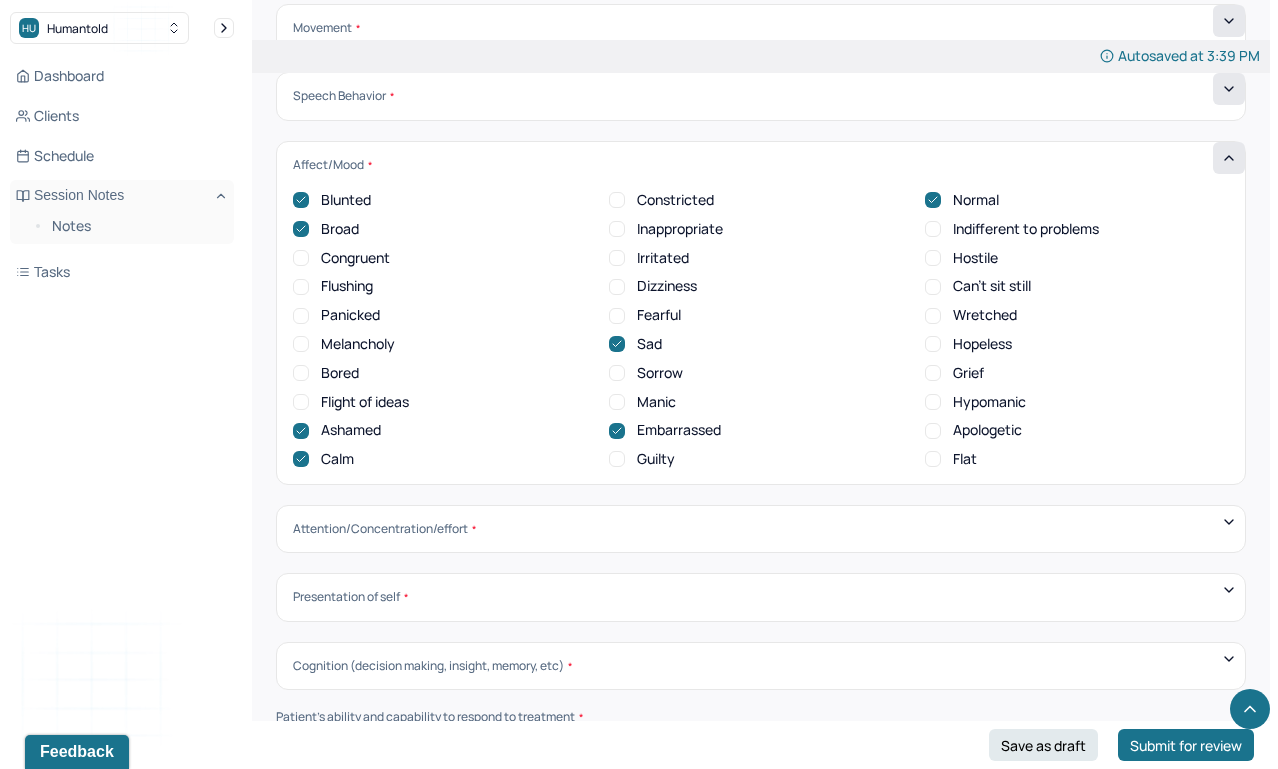 scroll, scrollTop: 6623, scrollLeft: 0, axis: vertical 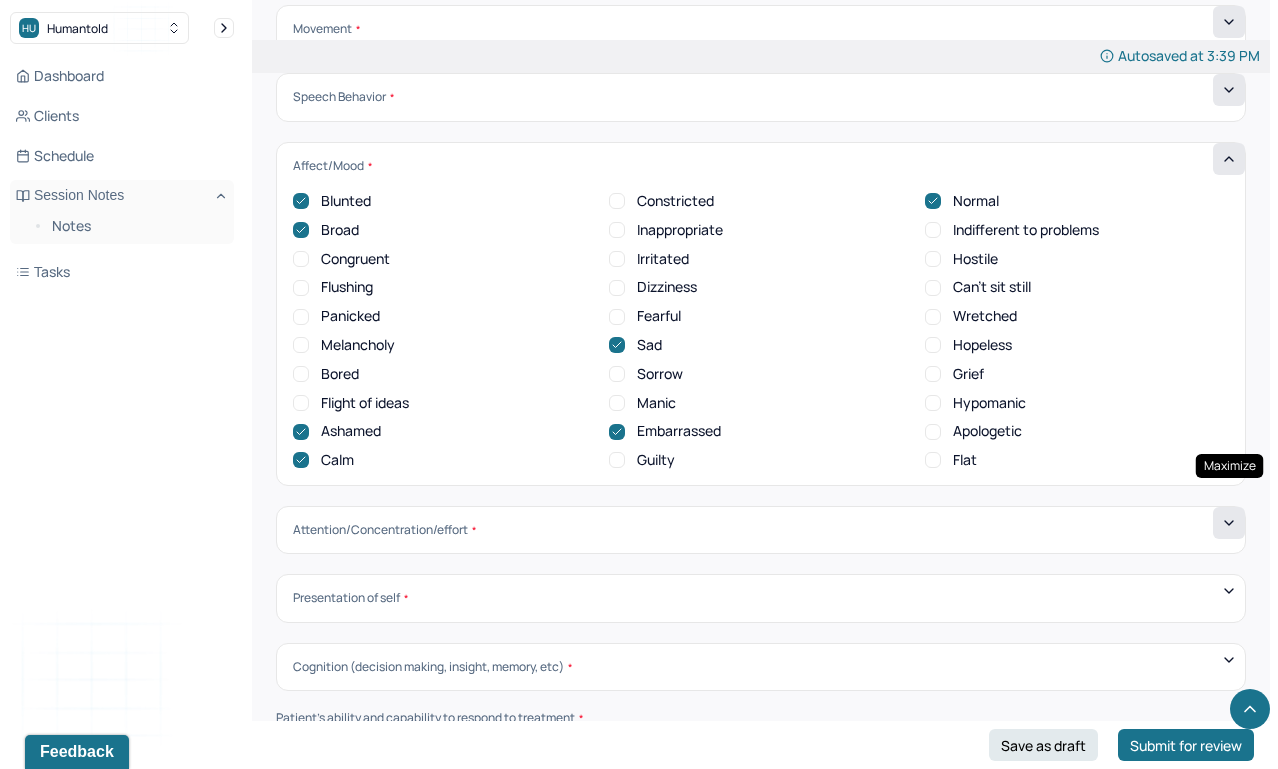 click 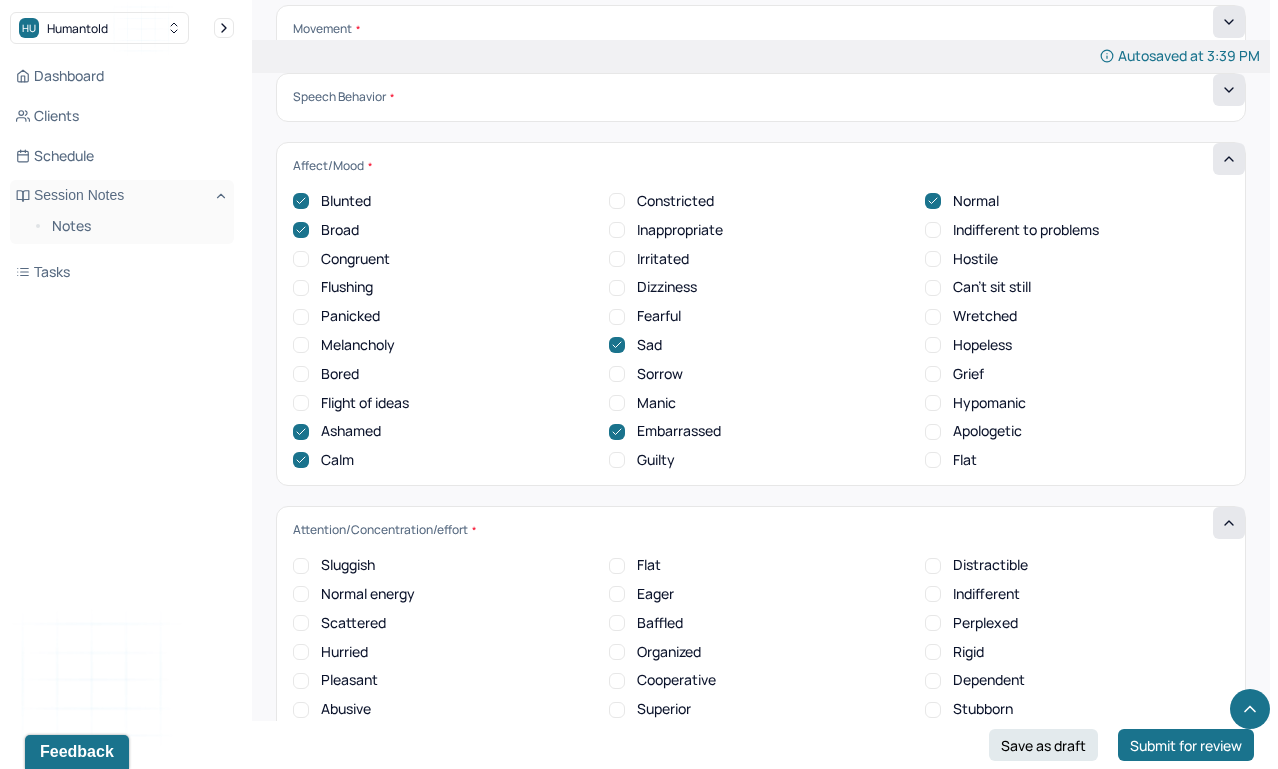 scroll, scrollTop: 1, scrollLeft: 0, axis: vertical 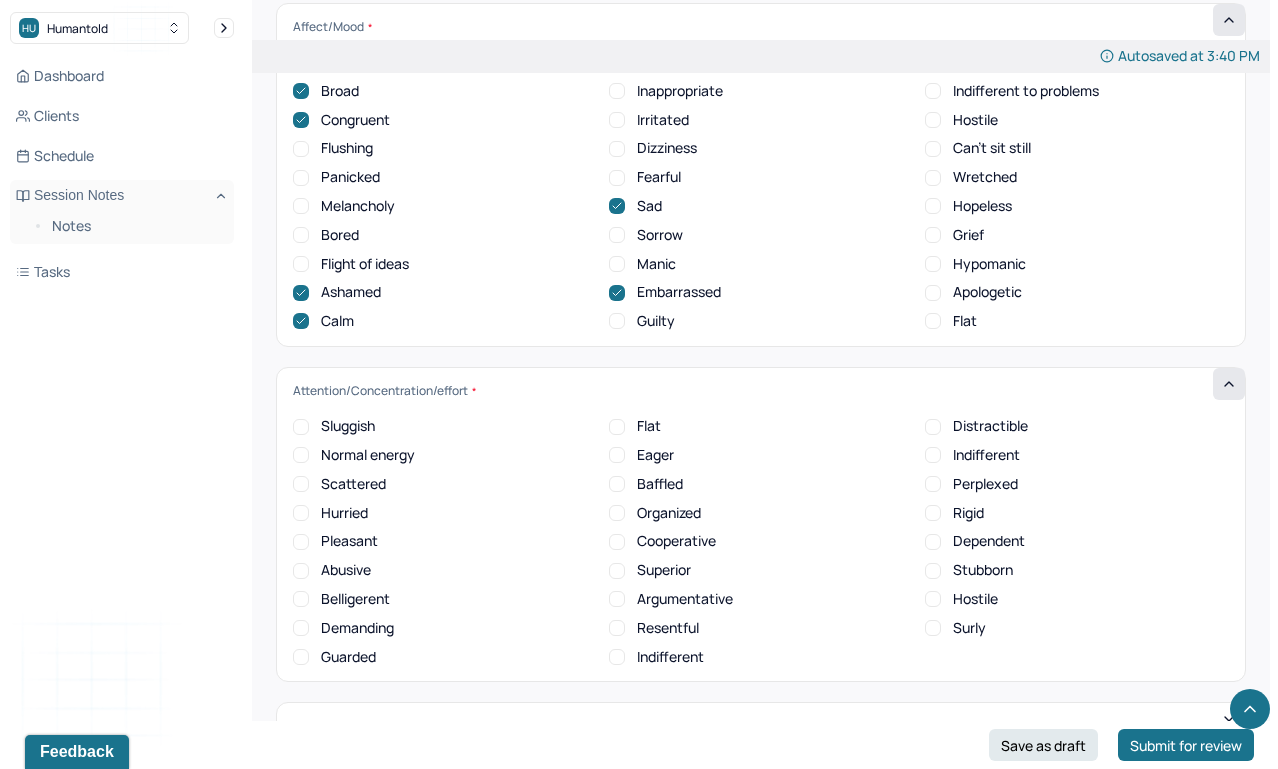 click on "Normal energy" at bounding box center [301, 455] 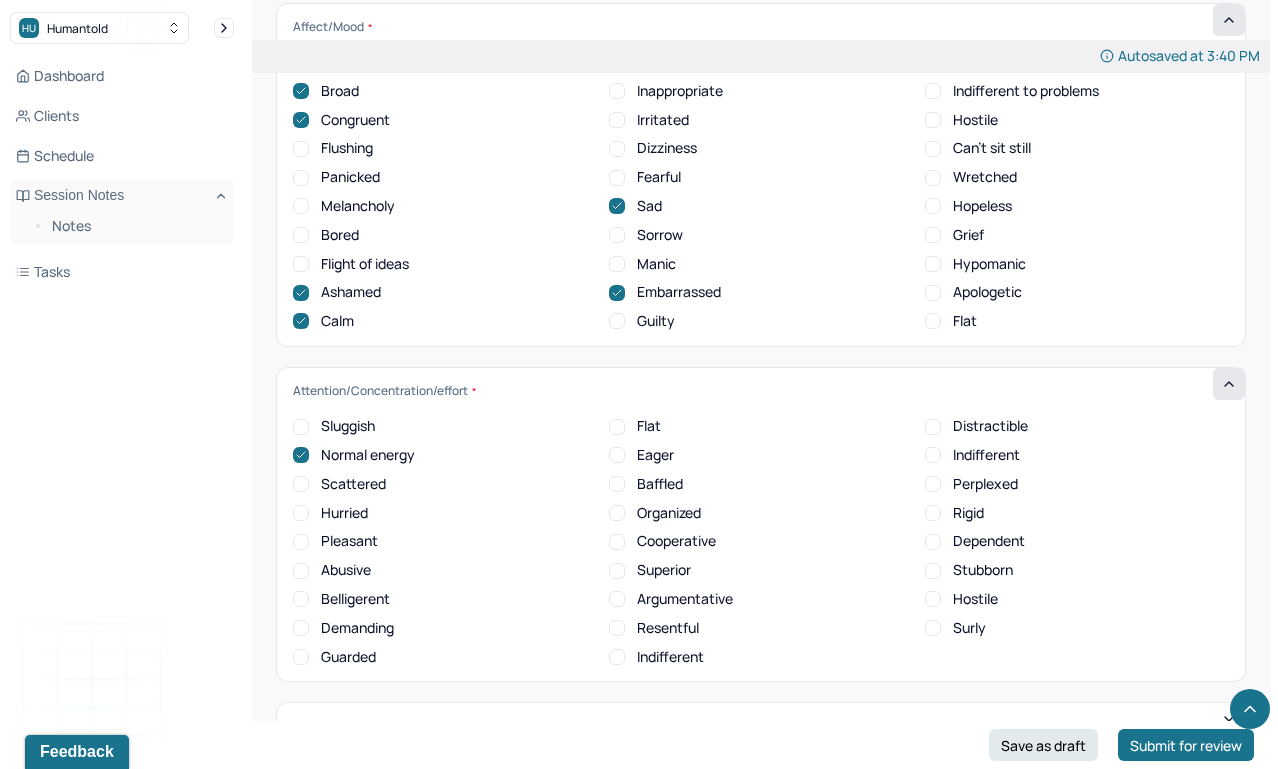 click on "Pleasant" at bounding box center (301, 542) 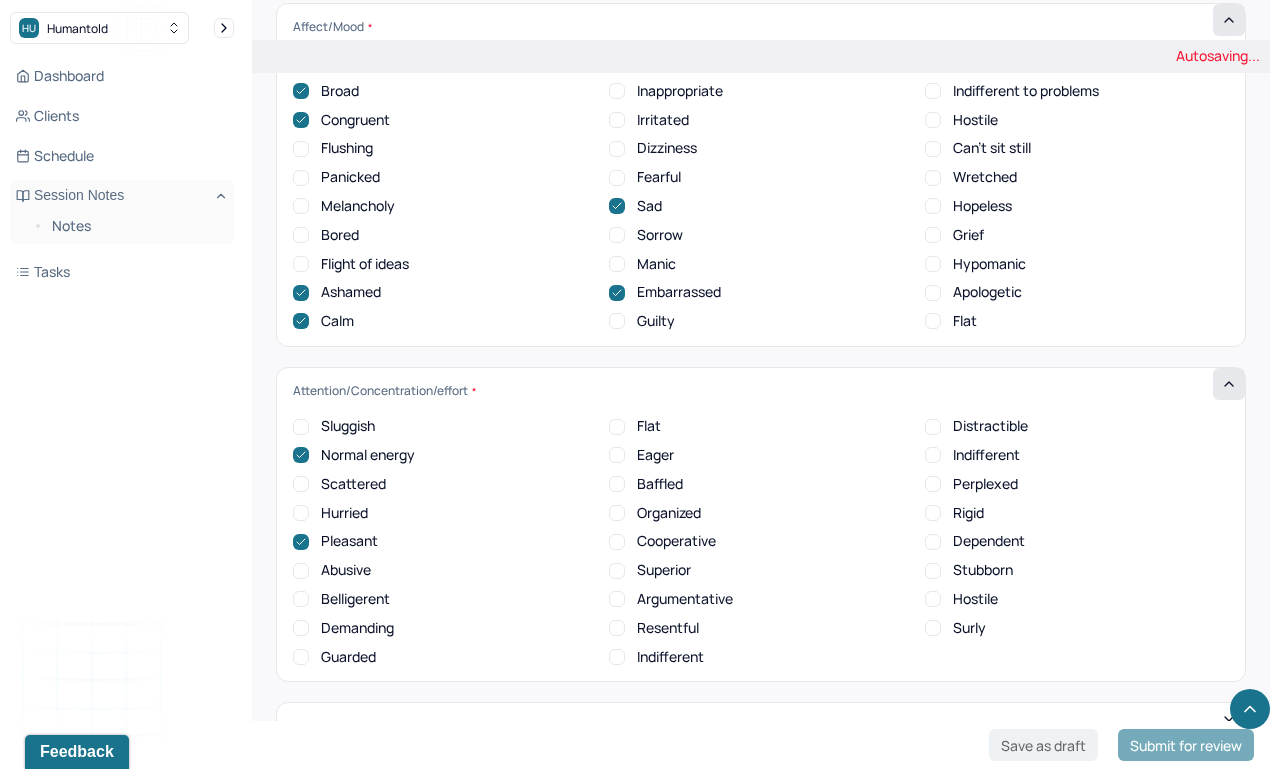 click on "Organized" at bounding box center [617, 513] 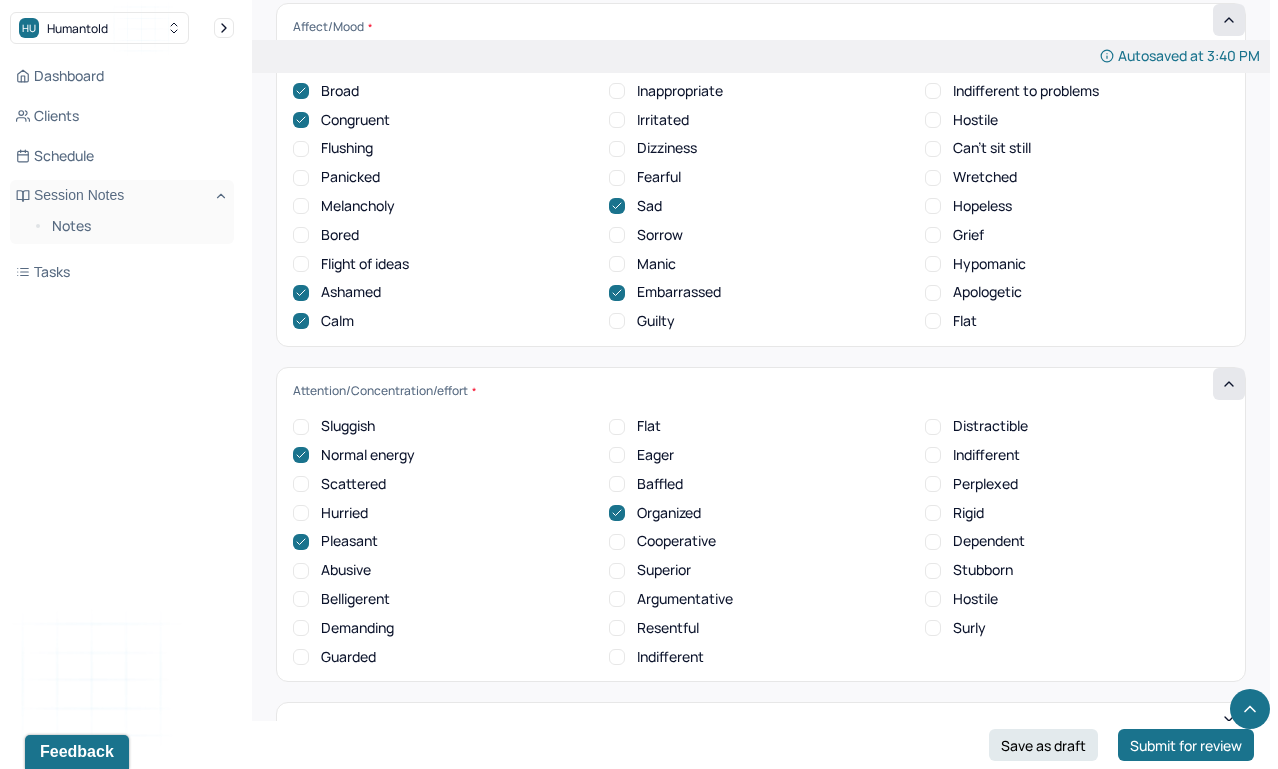 click on "Cooperative" at bounding box center (617, 542) 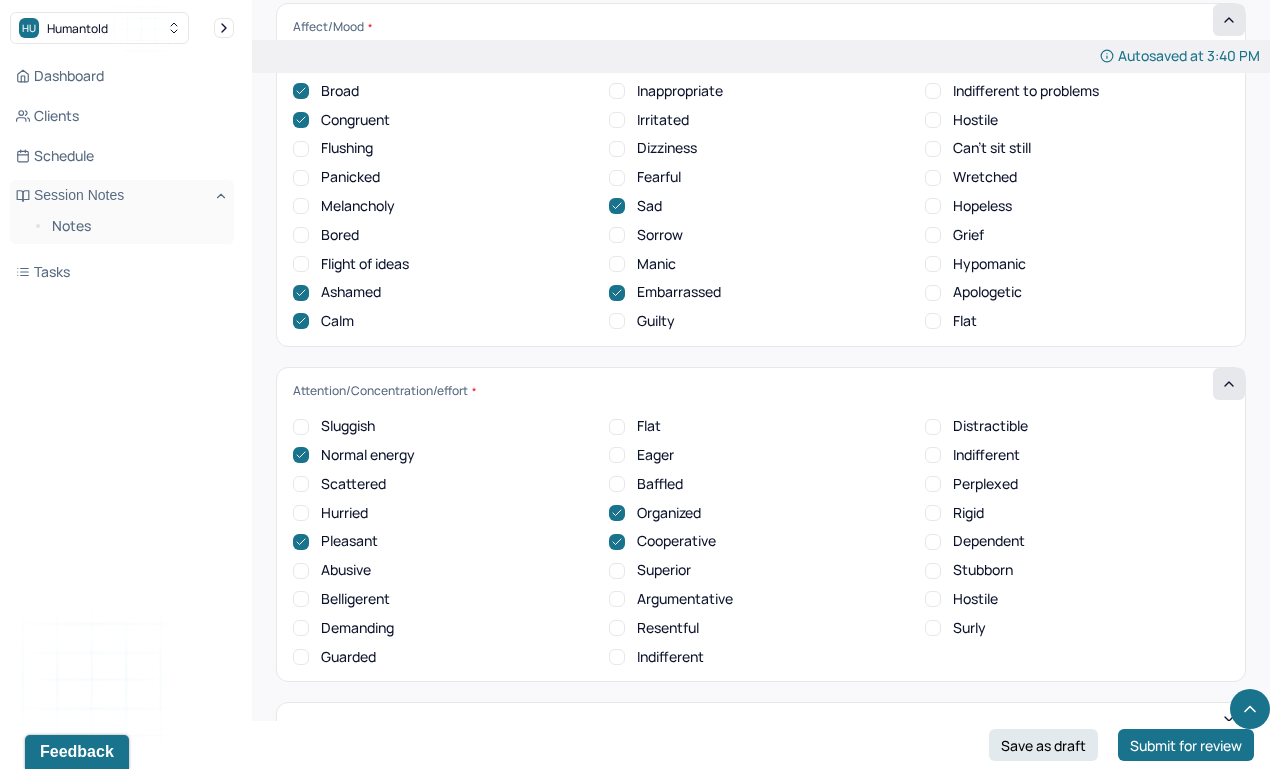 click on "Eager" at bounding box center (617, 455) 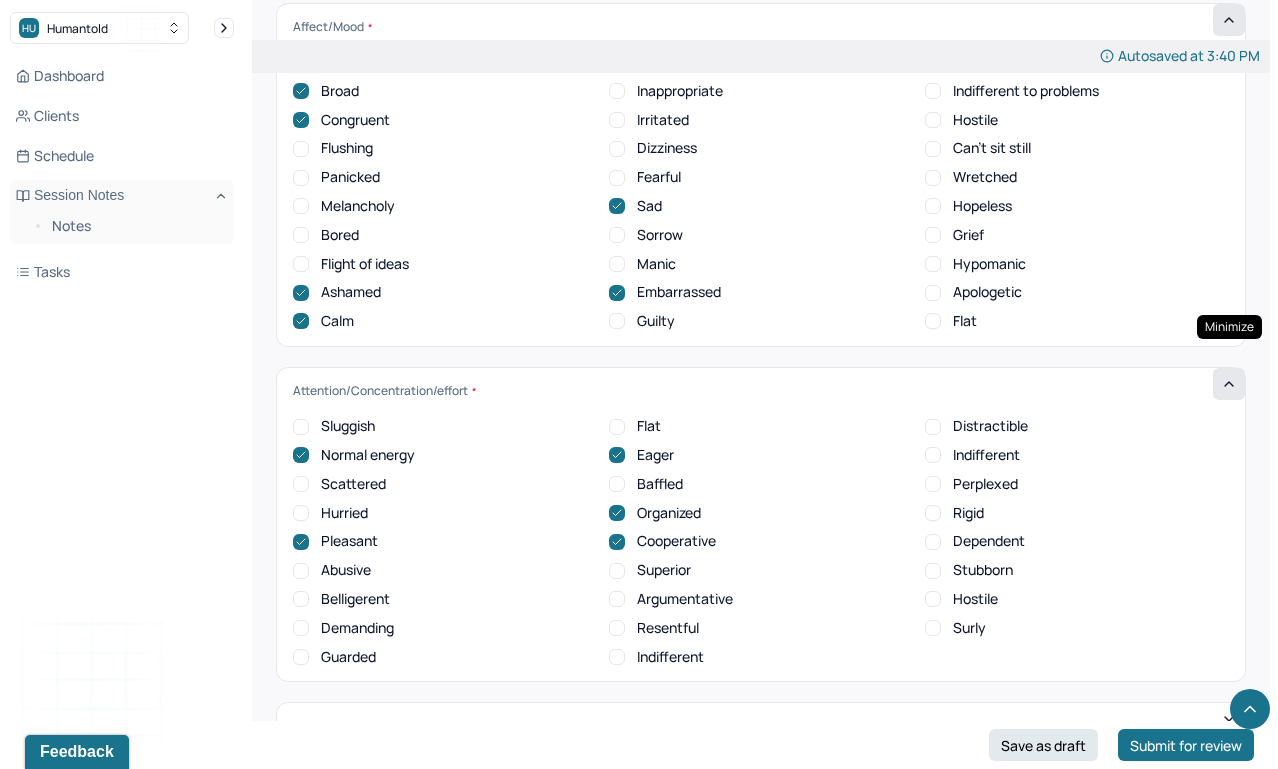 click 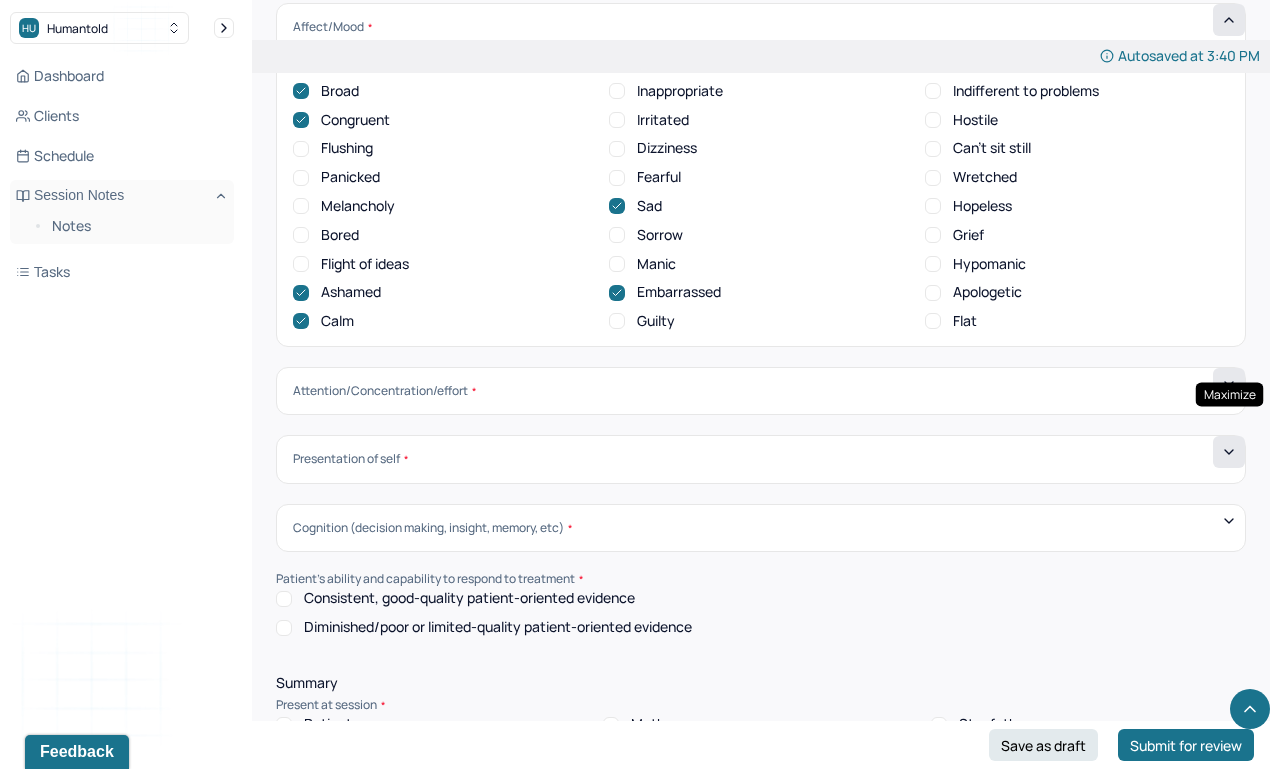 click at bounding box center [1229, 452] 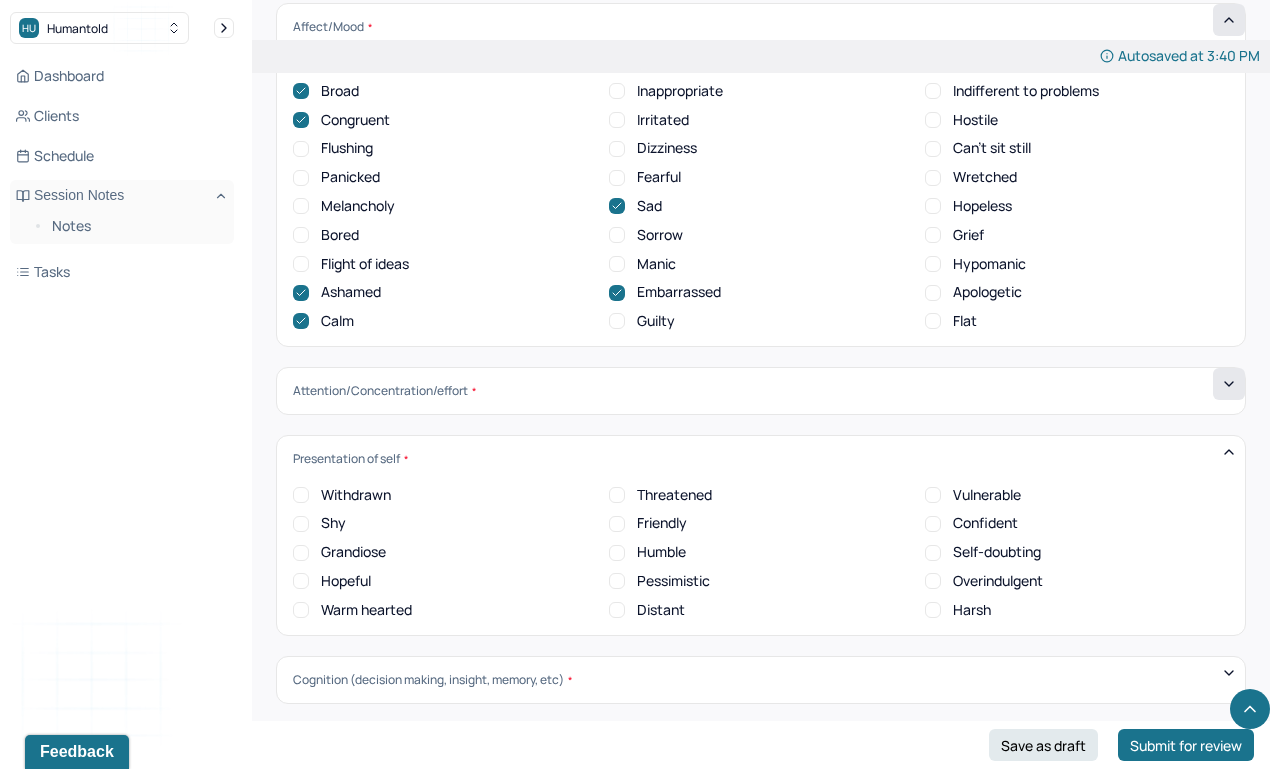 scroll, scrollTop: 0, scrollLeft: 0, axis: both 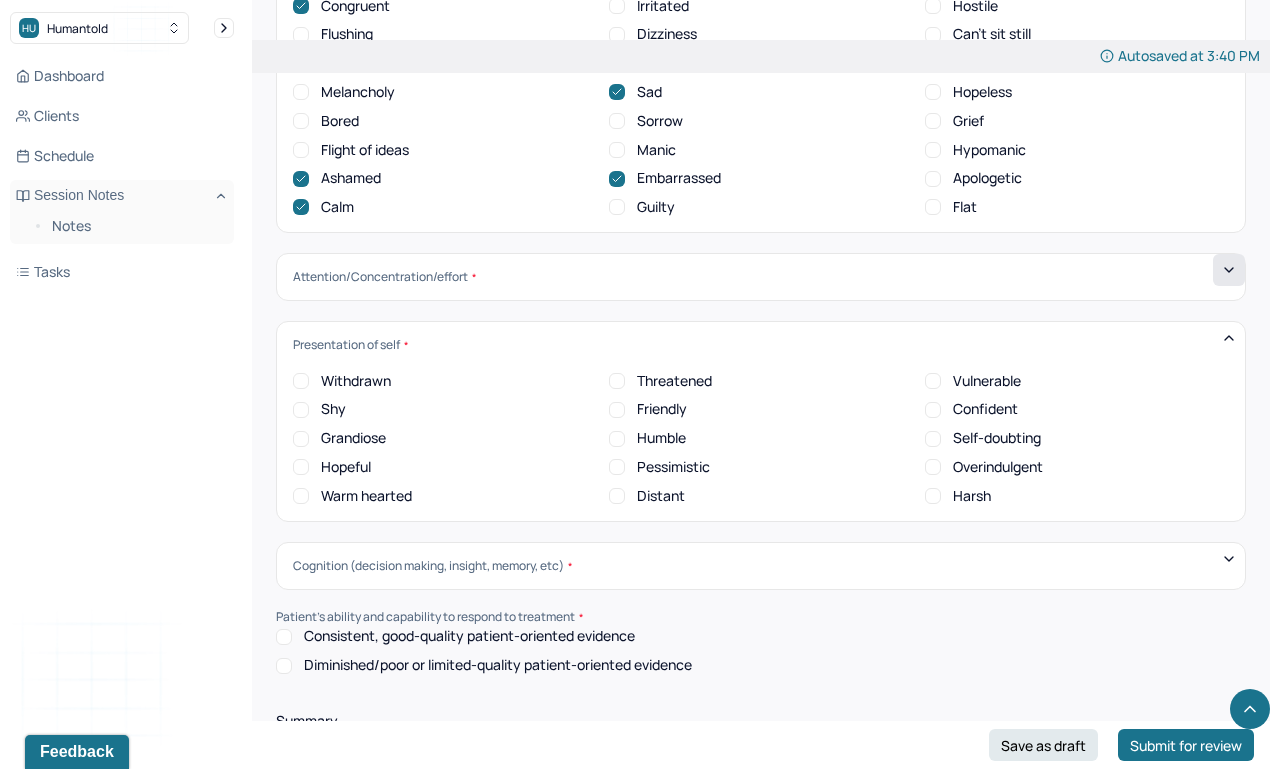 click on "Warm hearted" at bounding box center [301, 496] 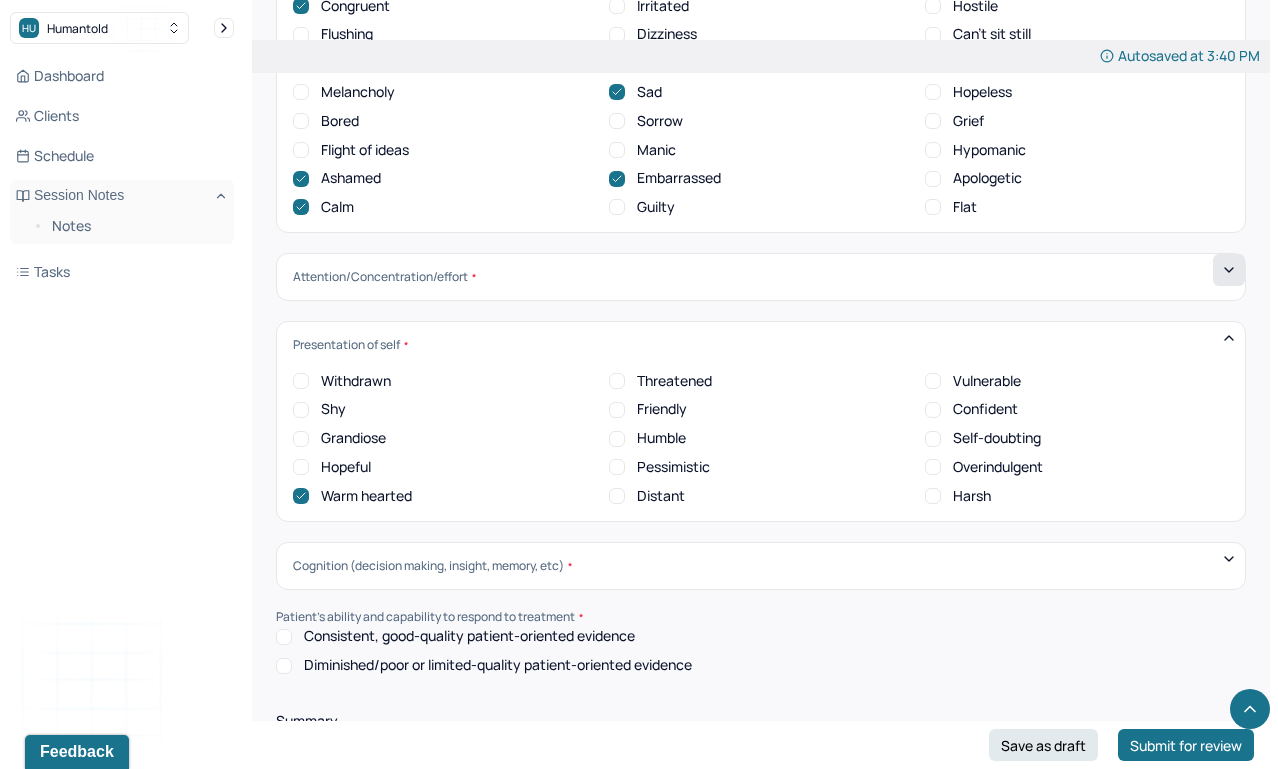 click on "Hopeful" at bounding box center (301, 467) 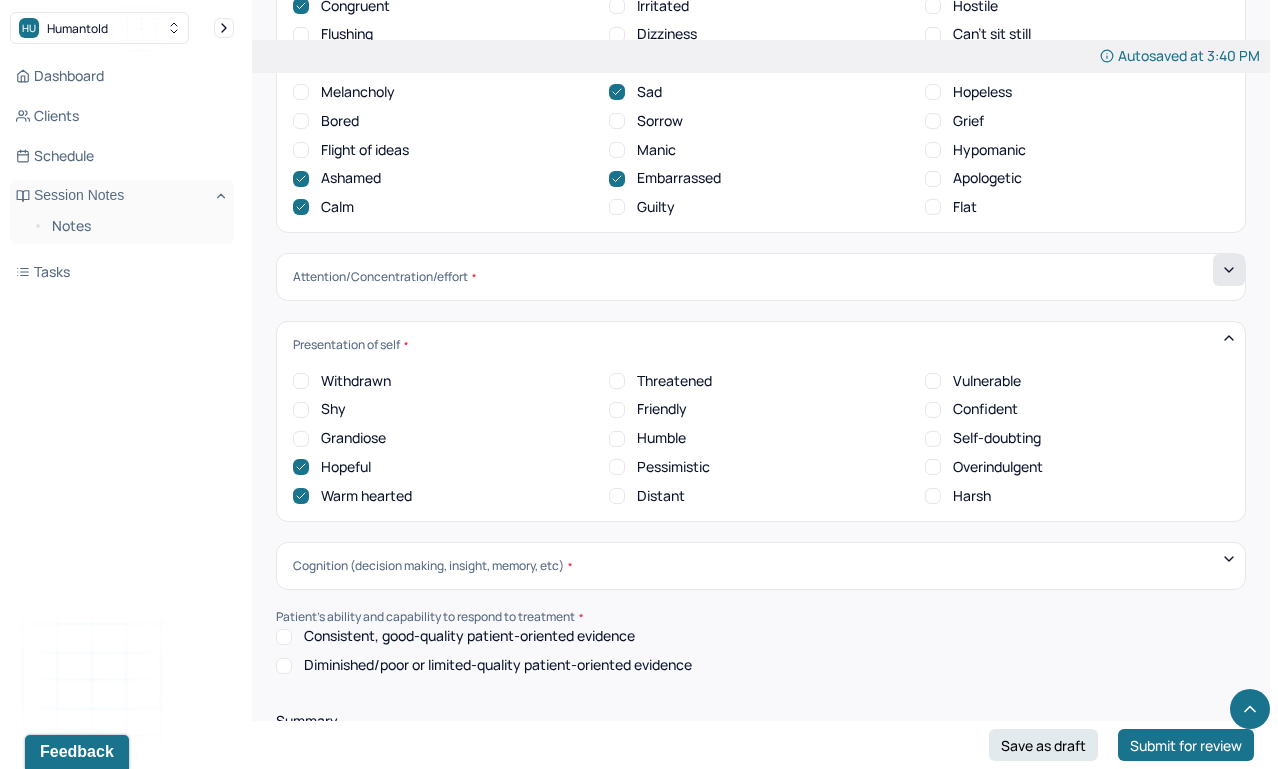 click on "Friendly" at bounding box center (648, 409) 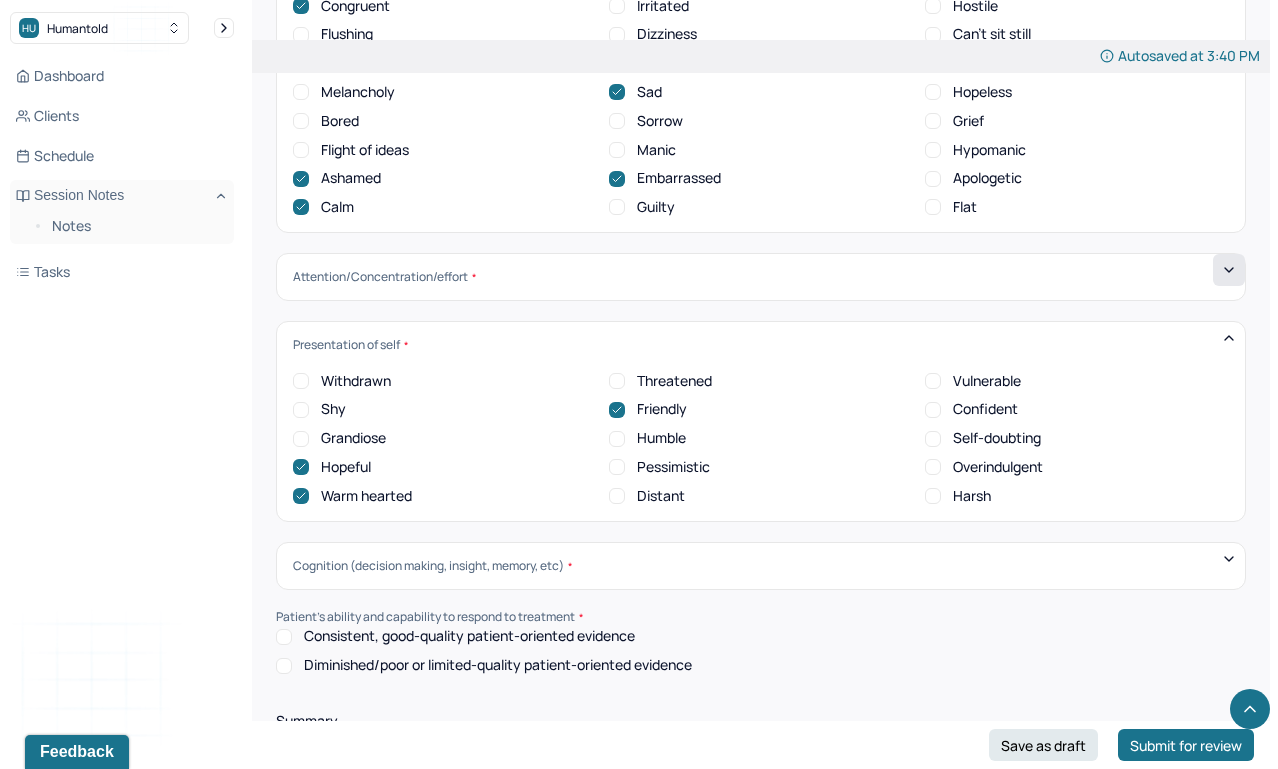 click on "Confident" at bounding box center (933, 410) 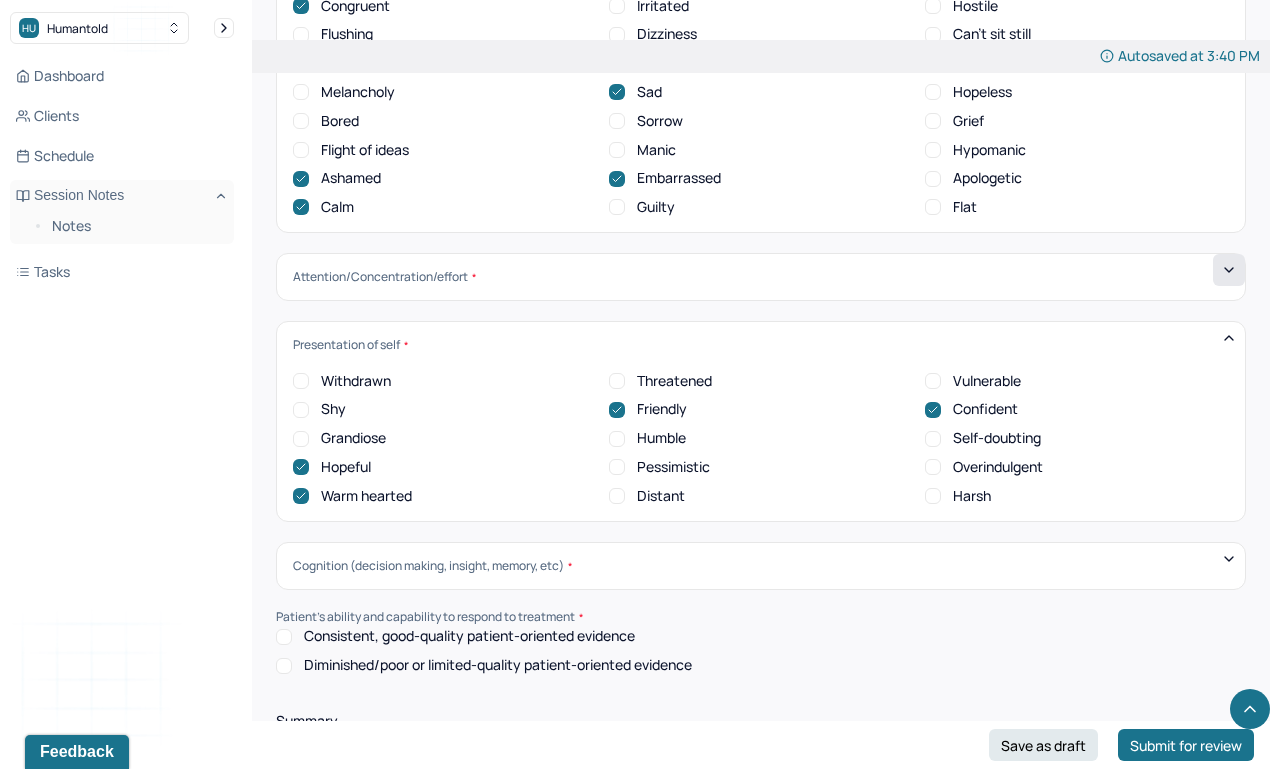 click on "Withdrawn Threatened Vulnerable Shy Friendly Confident Grandiose Humble Self-doubting Hopeful Pessimistic Overindulgent Warm hearted Distant Harsh" at bounding box center [761, 439] 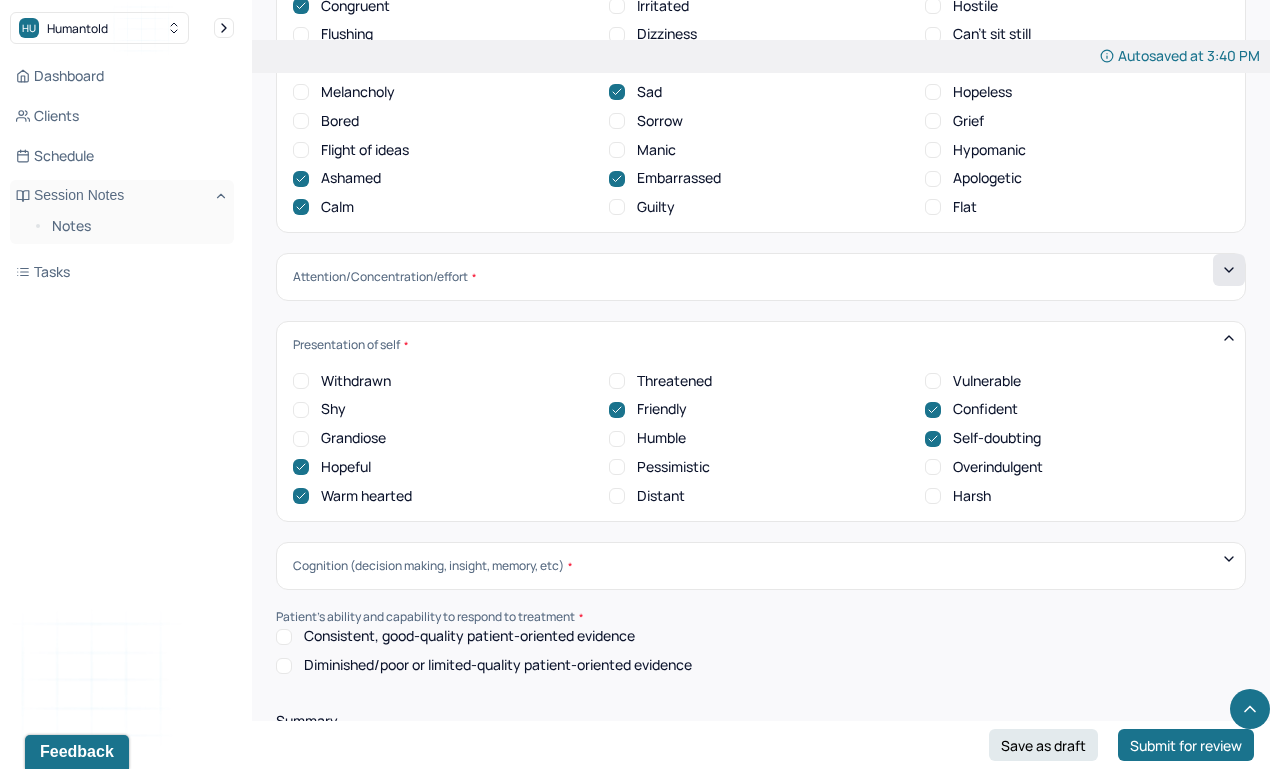 click on "Vulnerable" at bounding box center [933, 381] 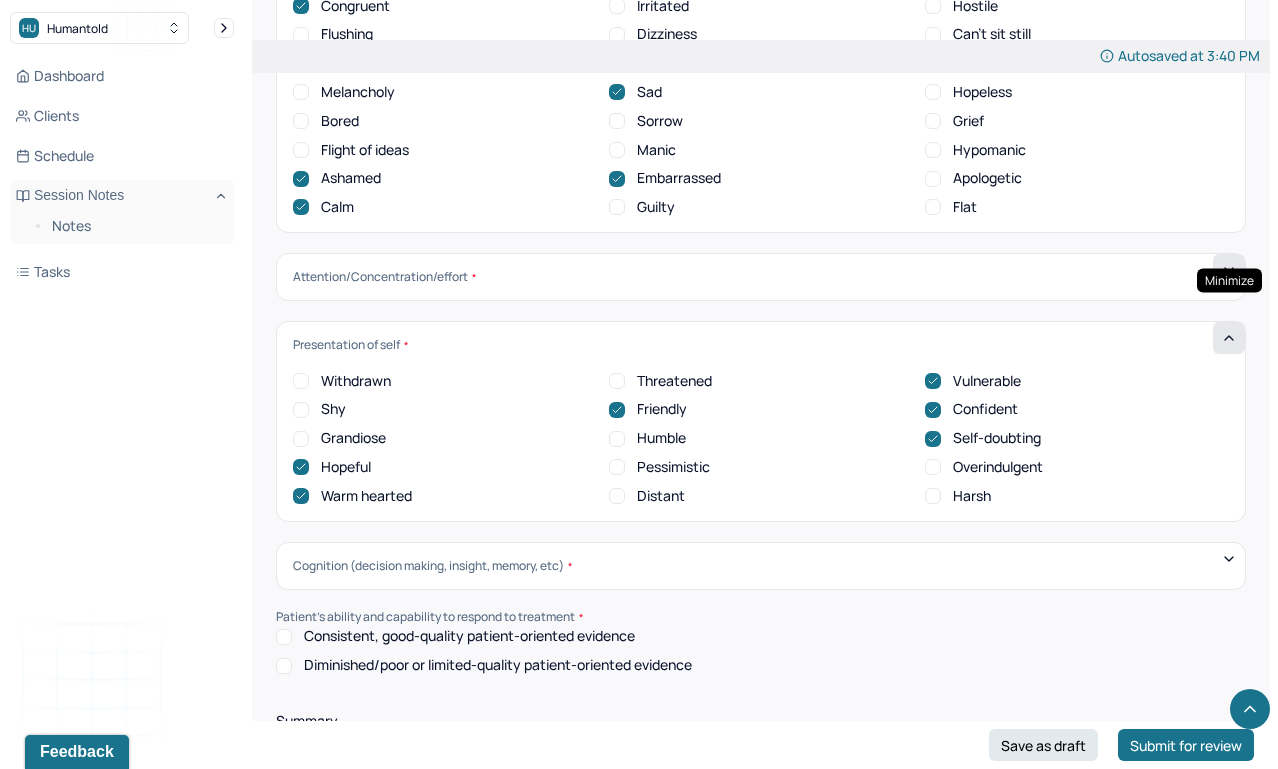 click 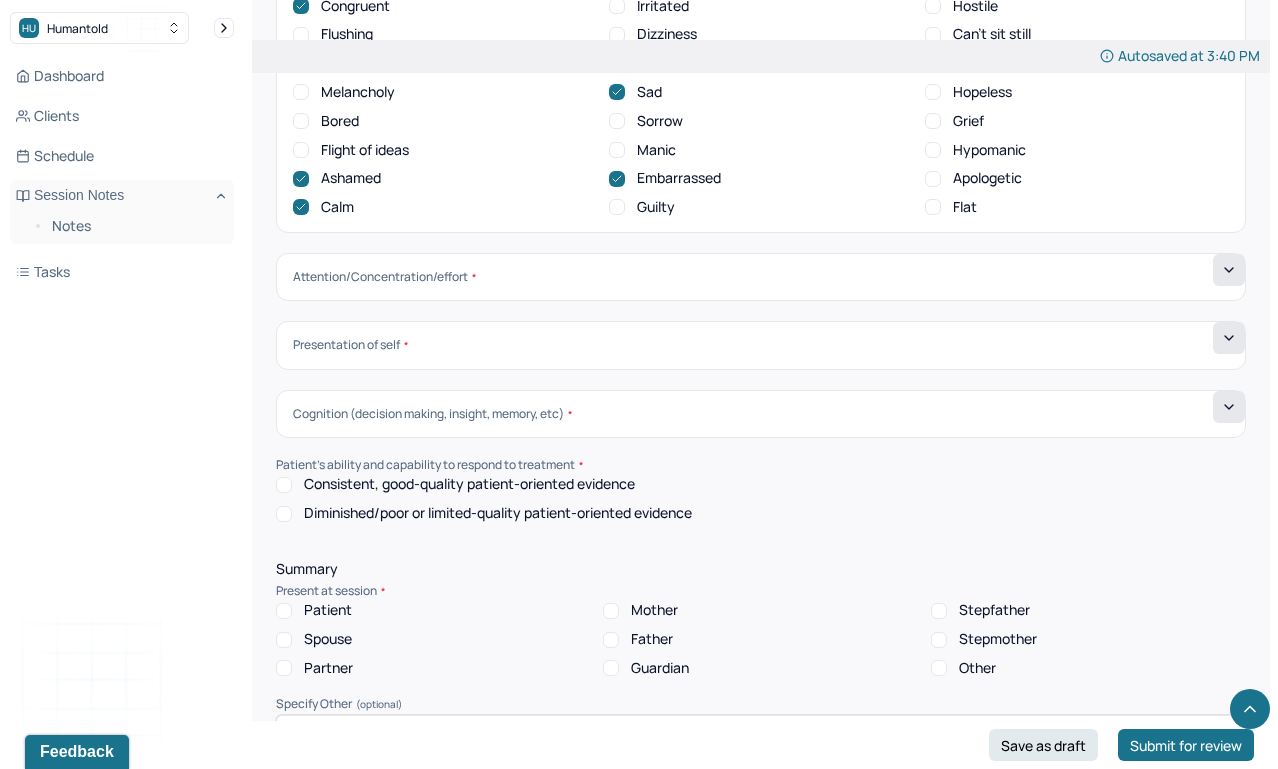 click 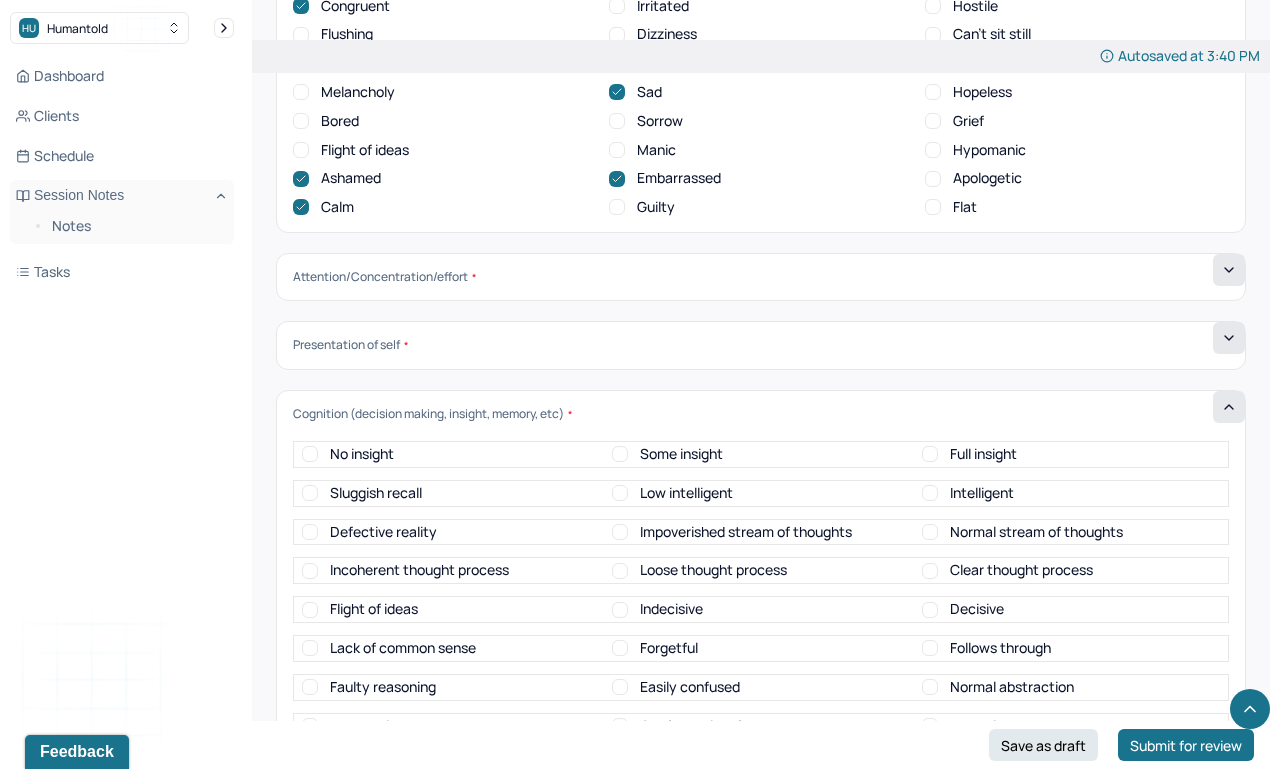 click on "Full insight" at bounding box center (930, 454) 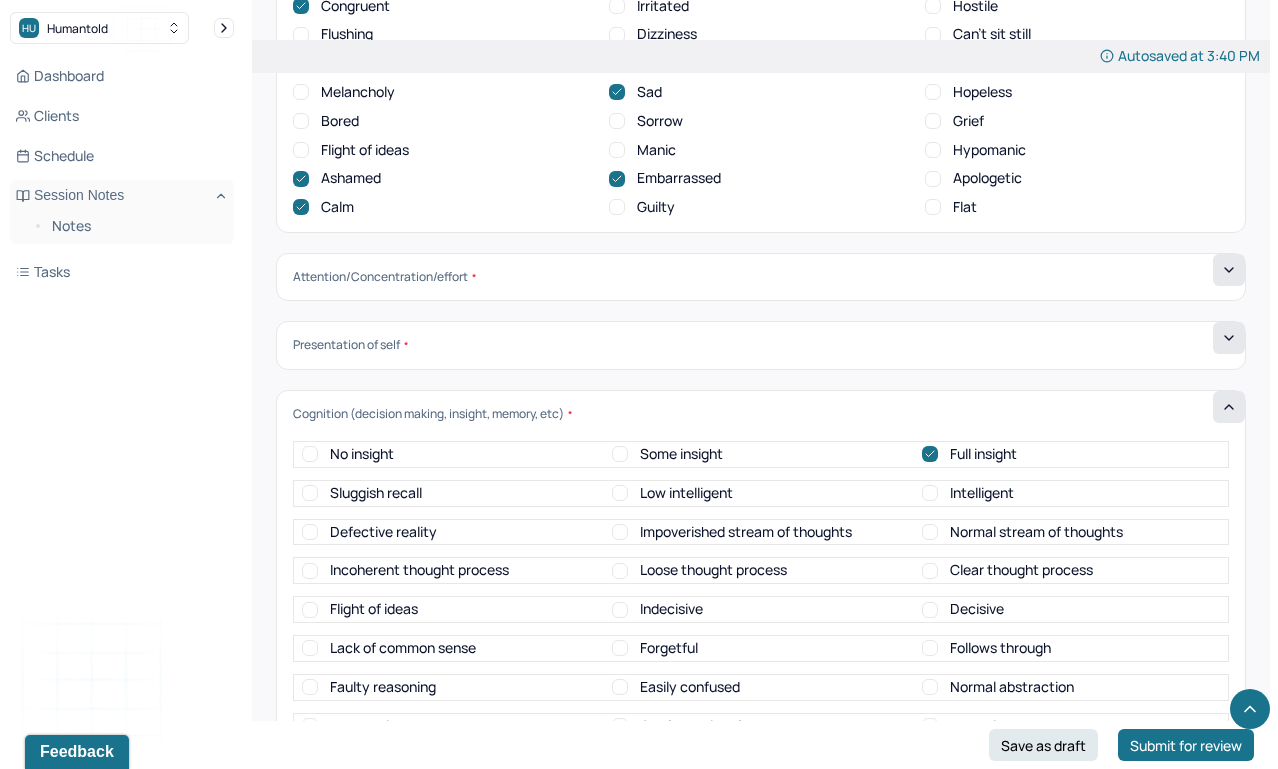click on "Some insight" at bounding box center (667, 454) 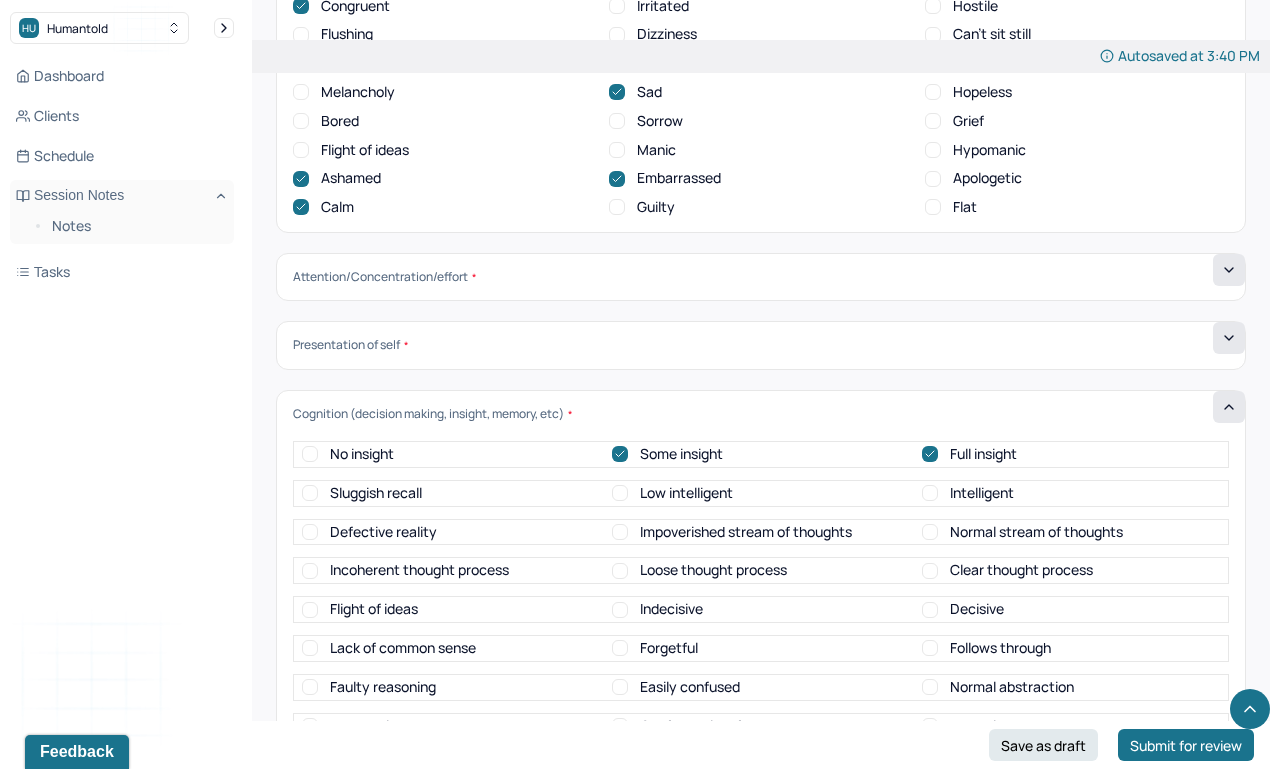 click on "Intelligent" at bounding box center (930, 493) 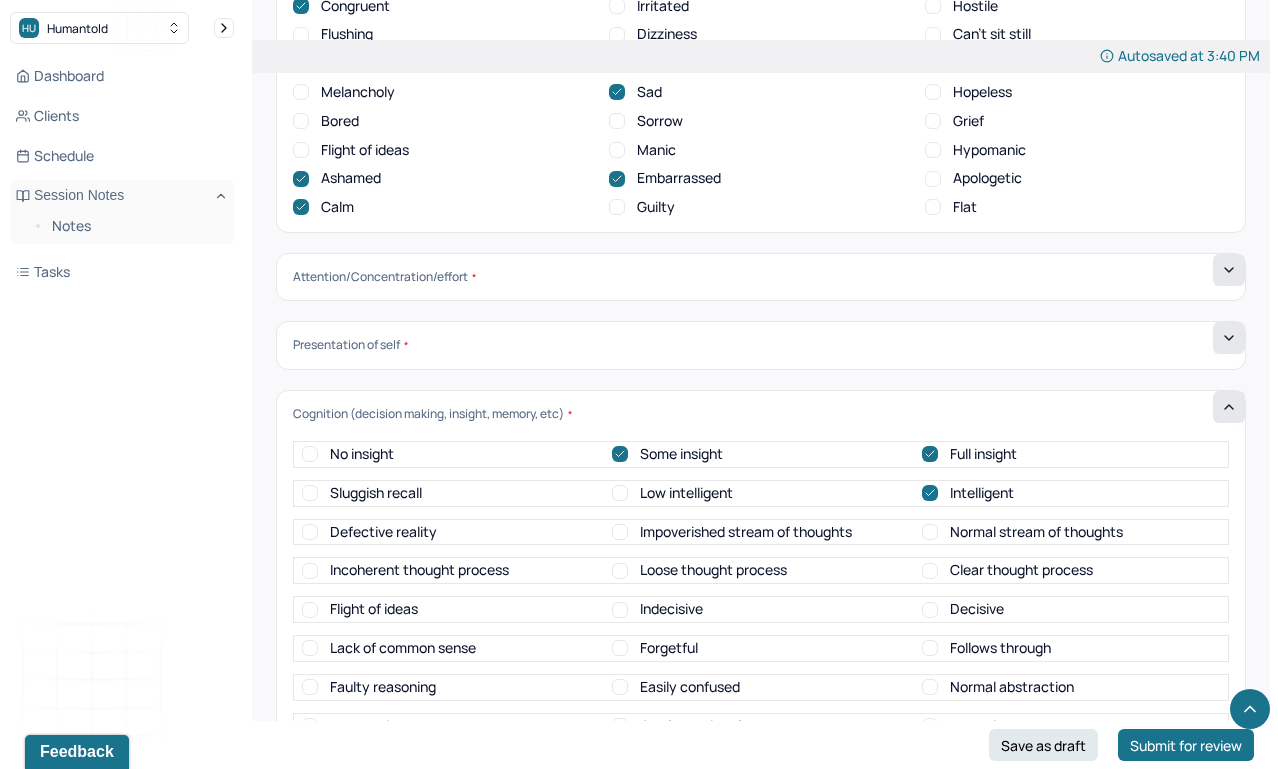 click 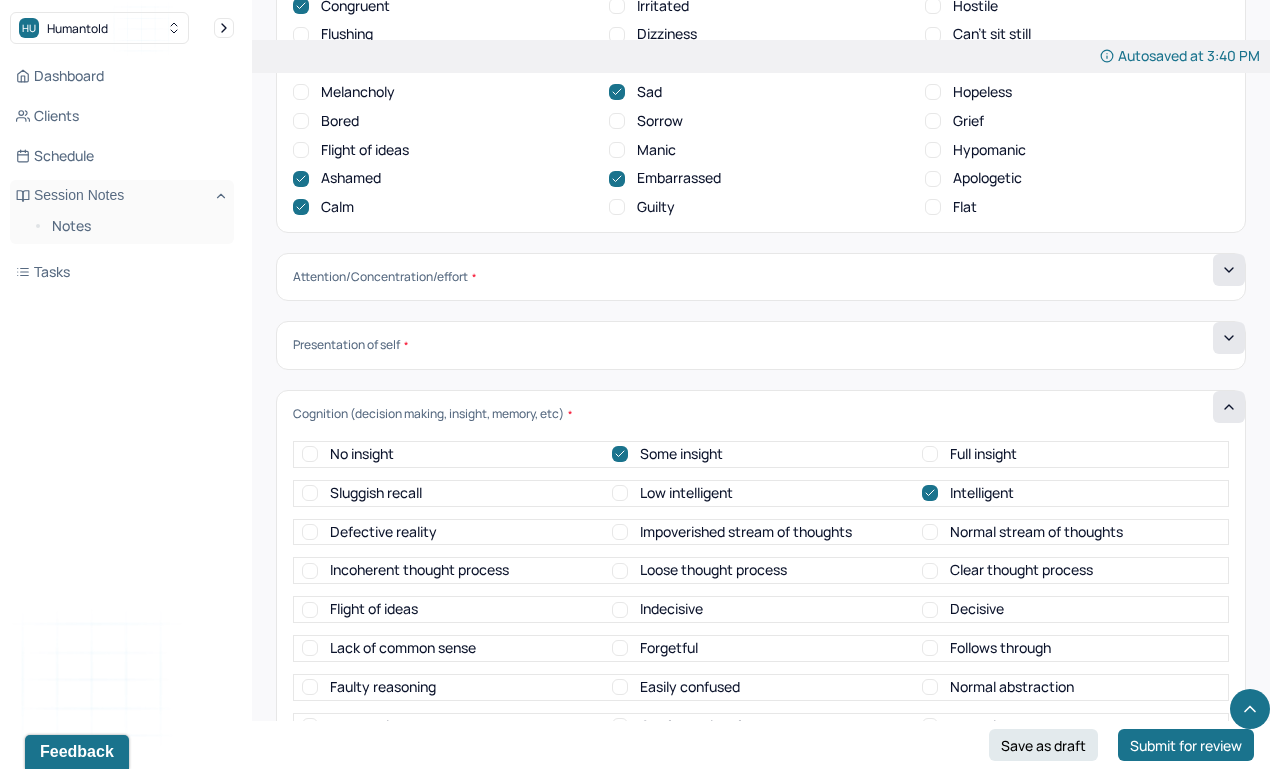 click on "Normal stream of thoughts" at bounding box center (930, 532) 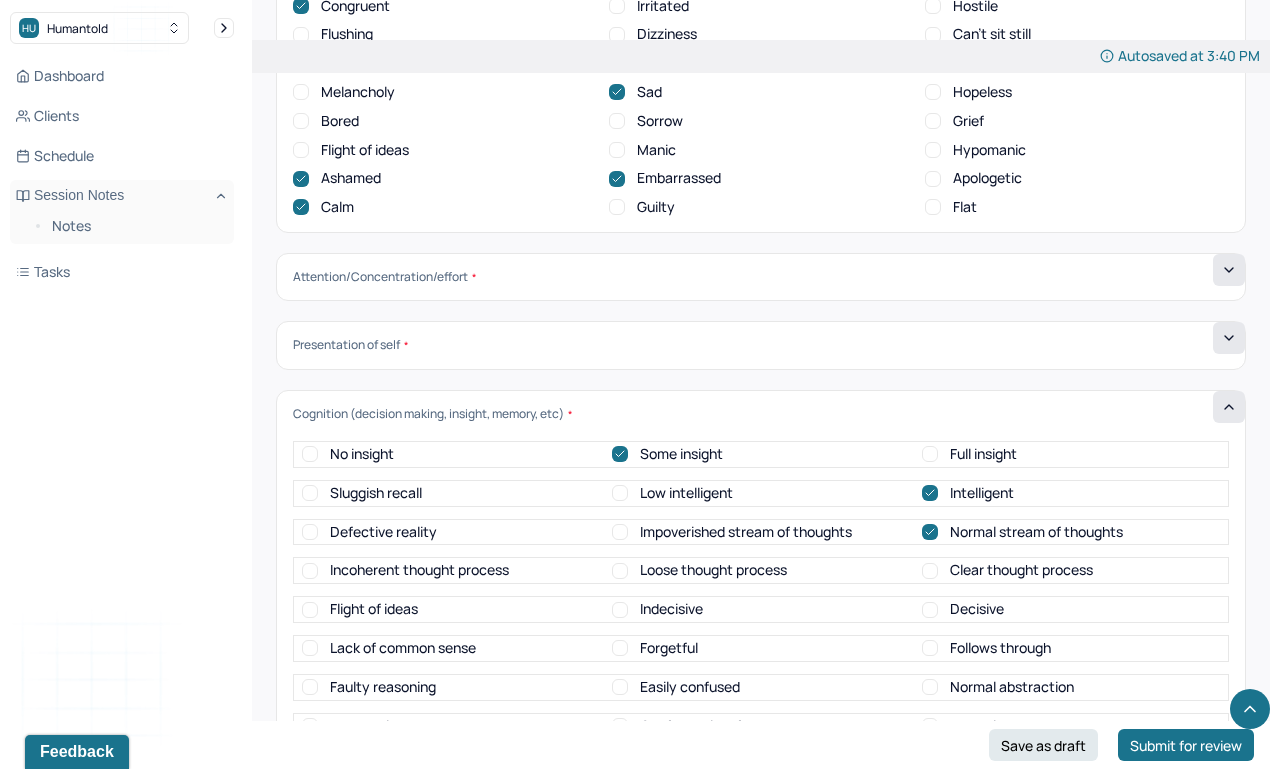 click on "Clear thought process" at bounding box center [930, 571] 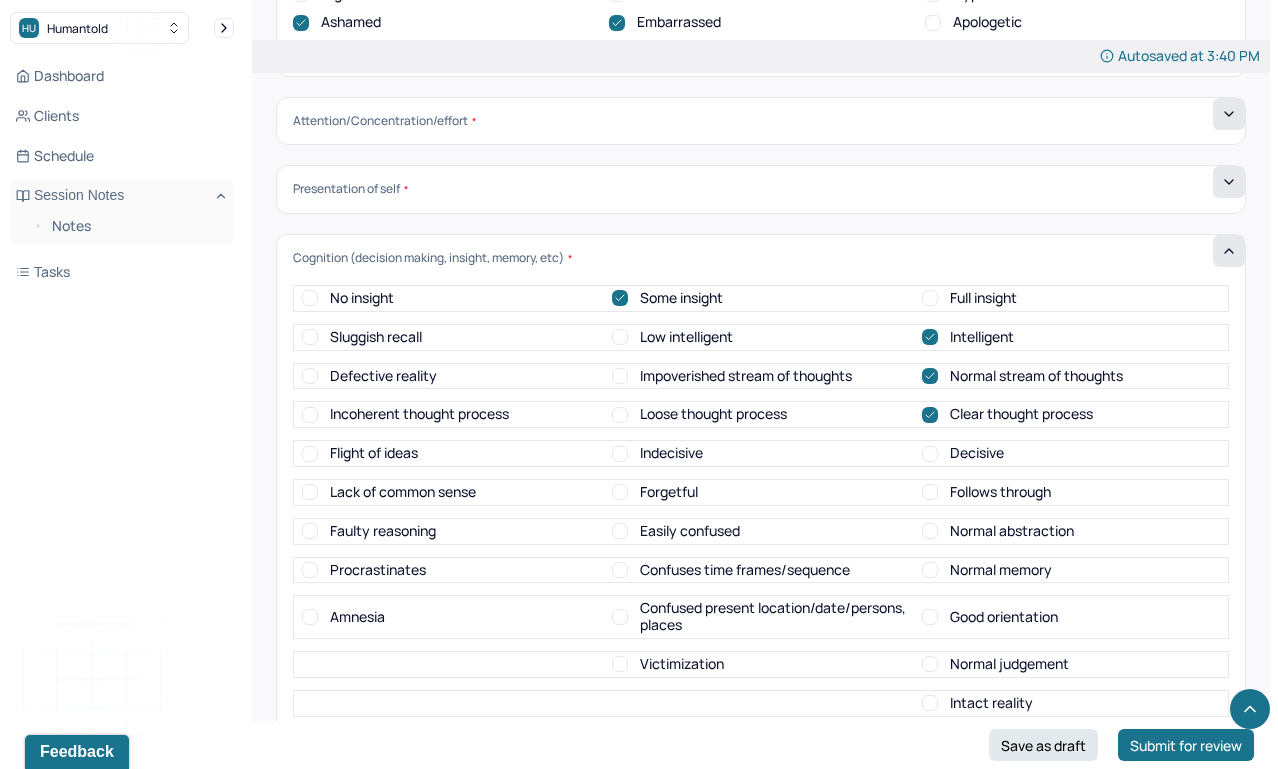 scroll, scrollTop: 7059, scrollLeft: 0, axis: vertical 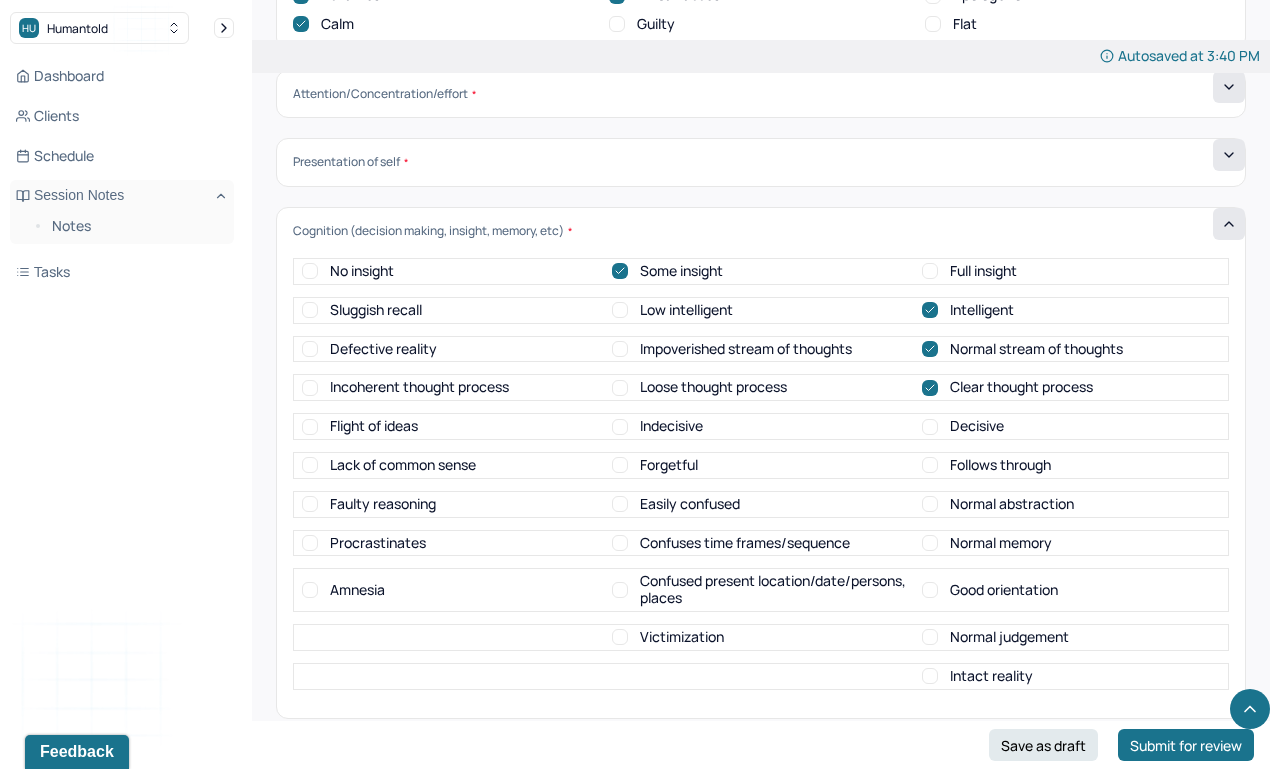 click on "Decisive" at bounding box center [930, 427] 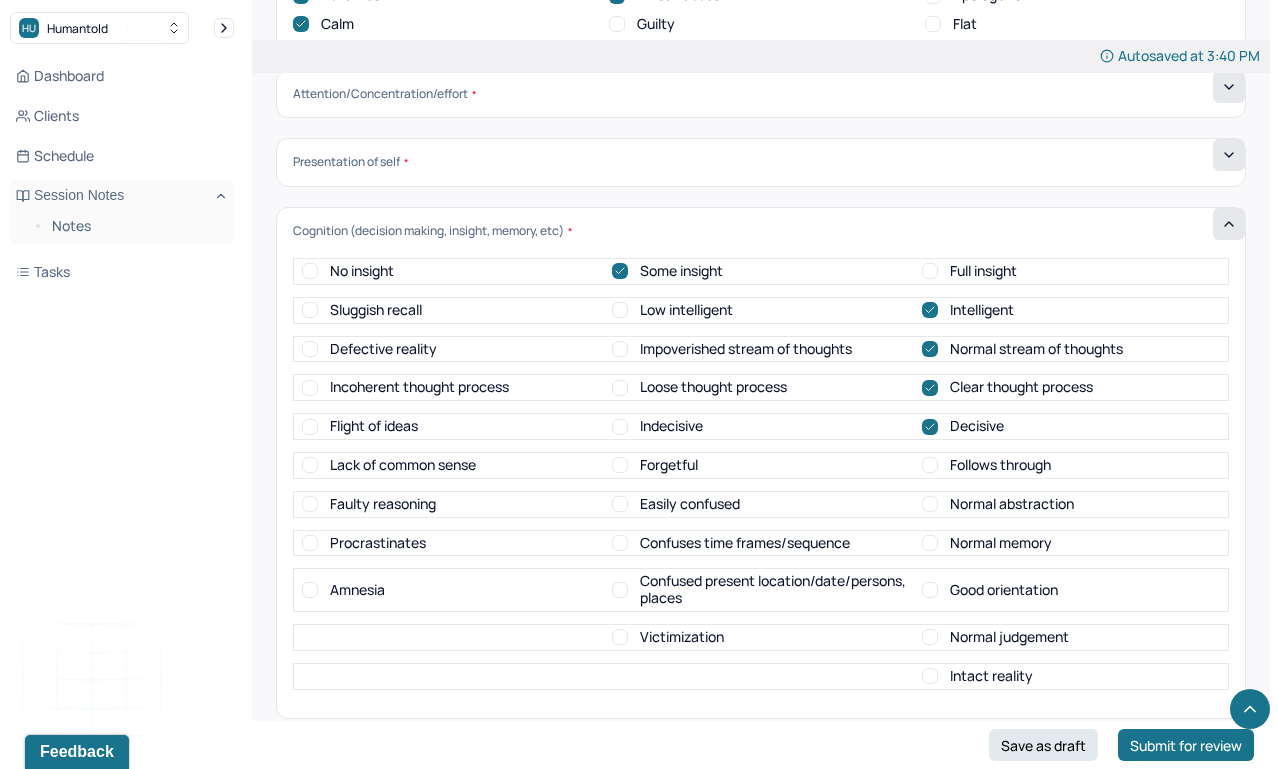 click on "Follows through" at bounding box center (930, 465) 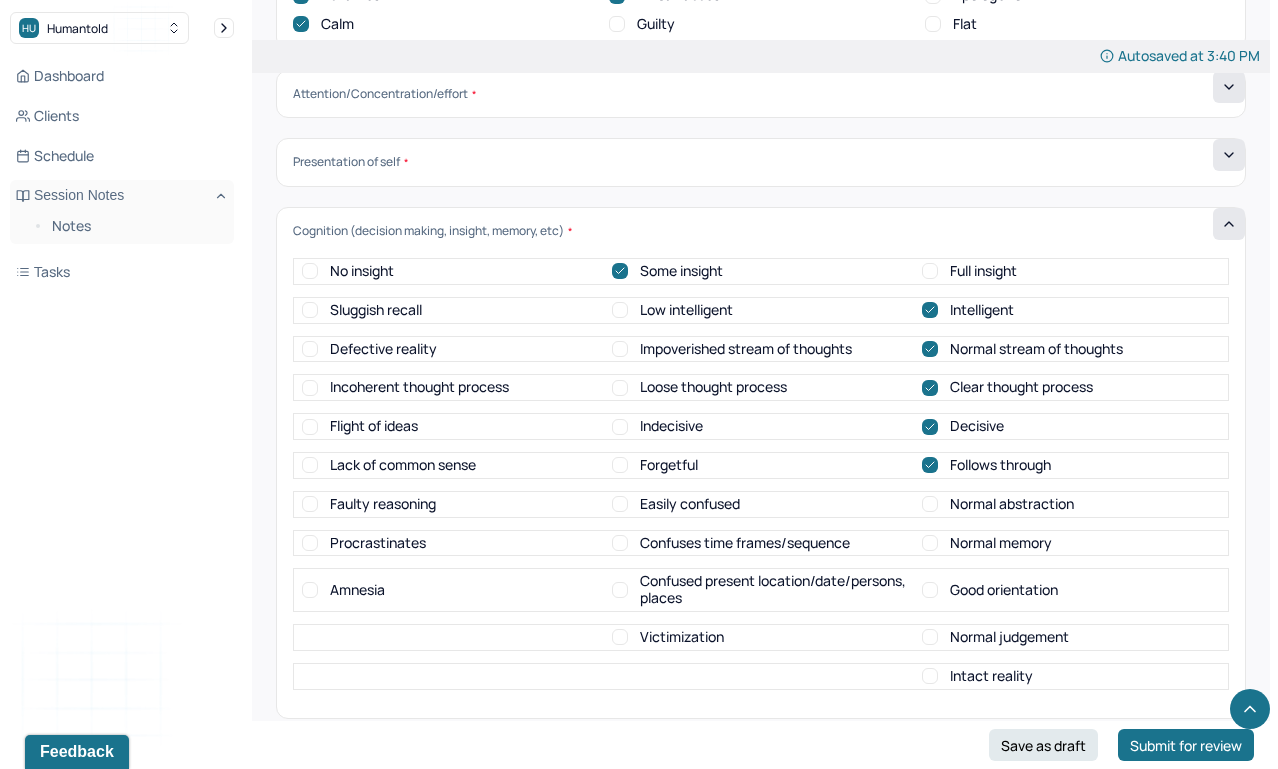 click on "No insight Some insight Full insight Sluggish recall Low intelligent Intelligent Defective reality Impoverished stream of thoughts Normal stream of thoughts Incoherent thought process Loose thought process Clear thought process Flight of ideas Indecisive Decisive Lack of common sense Forgetful Follows through Faulty reasoning Easily confused Normal abstraction Procrastinates Confuses time frames/sequence Normal memory Amnesia Confused present location/date/persons, places Good orientation Victimization Normal judgement Intact reality" at bounding box center [761, 474] 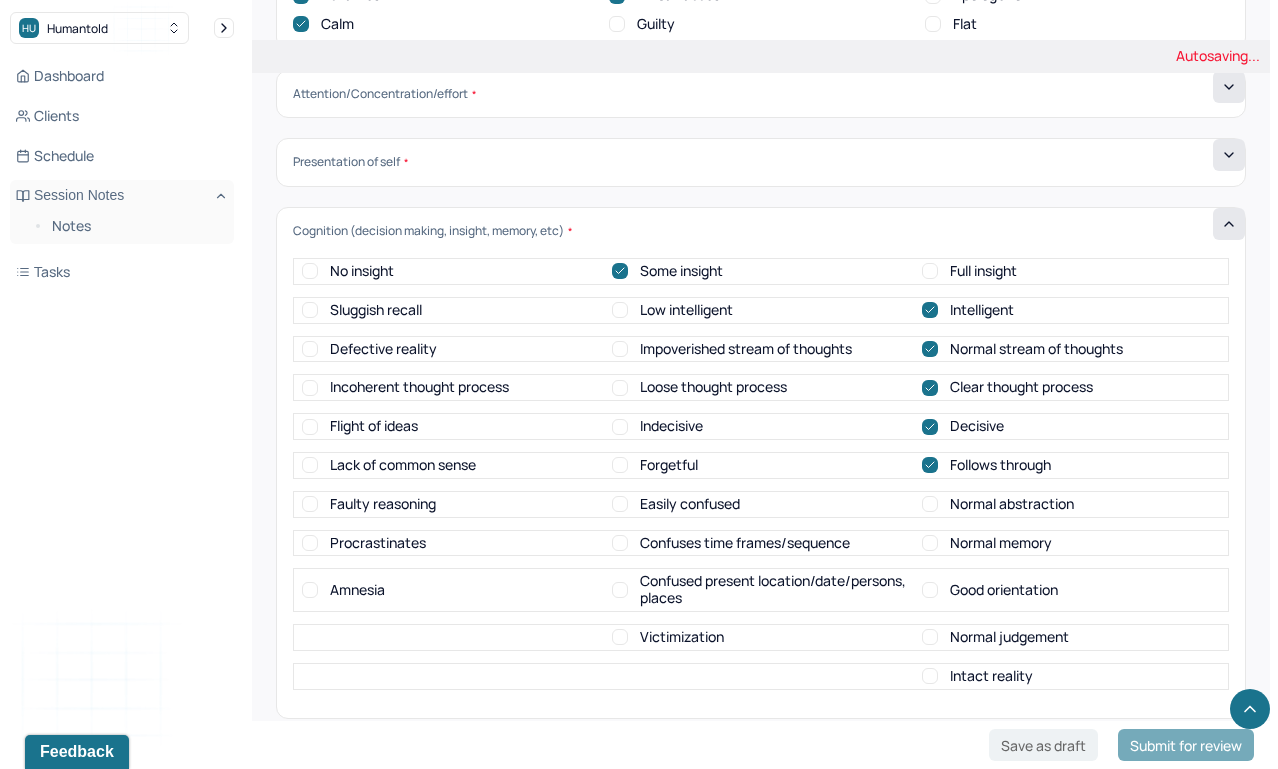 click on "Normal abstraction" at bounding box center [930, 504] 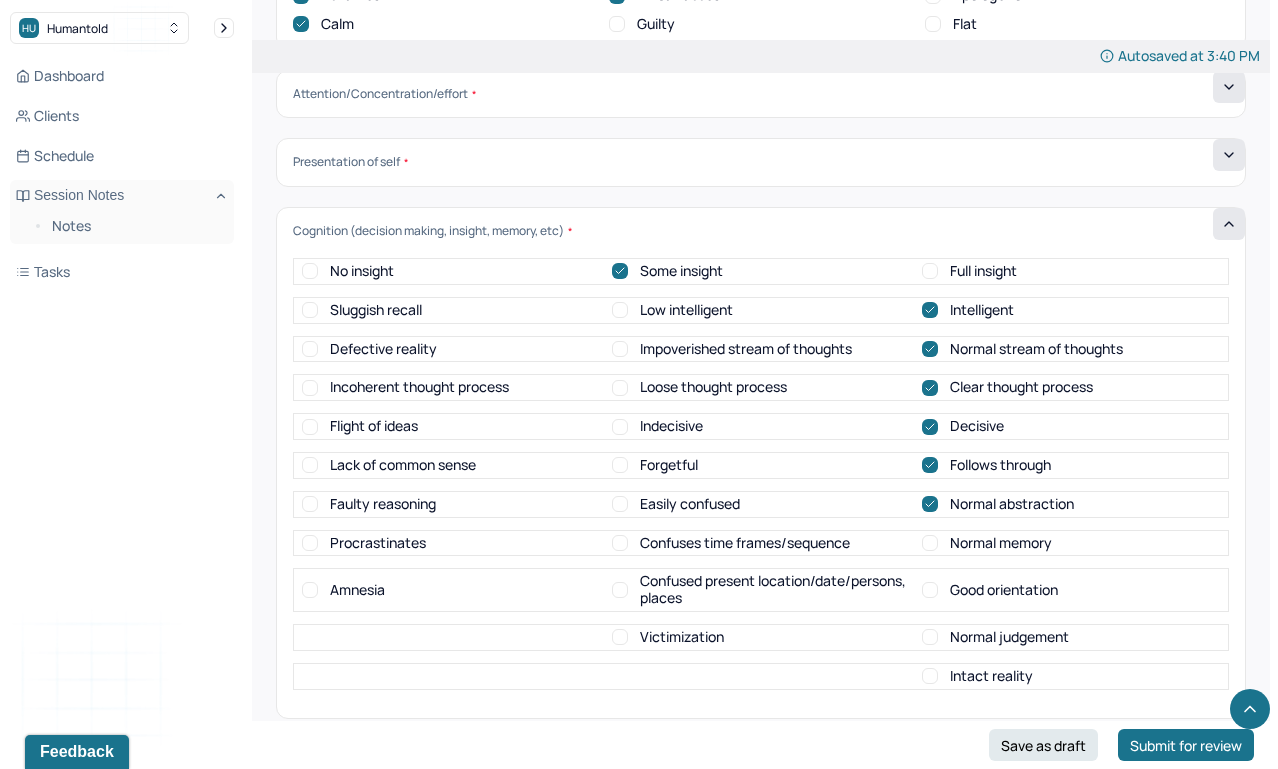 click on "Normal memory" at bounding box center [930, 543] 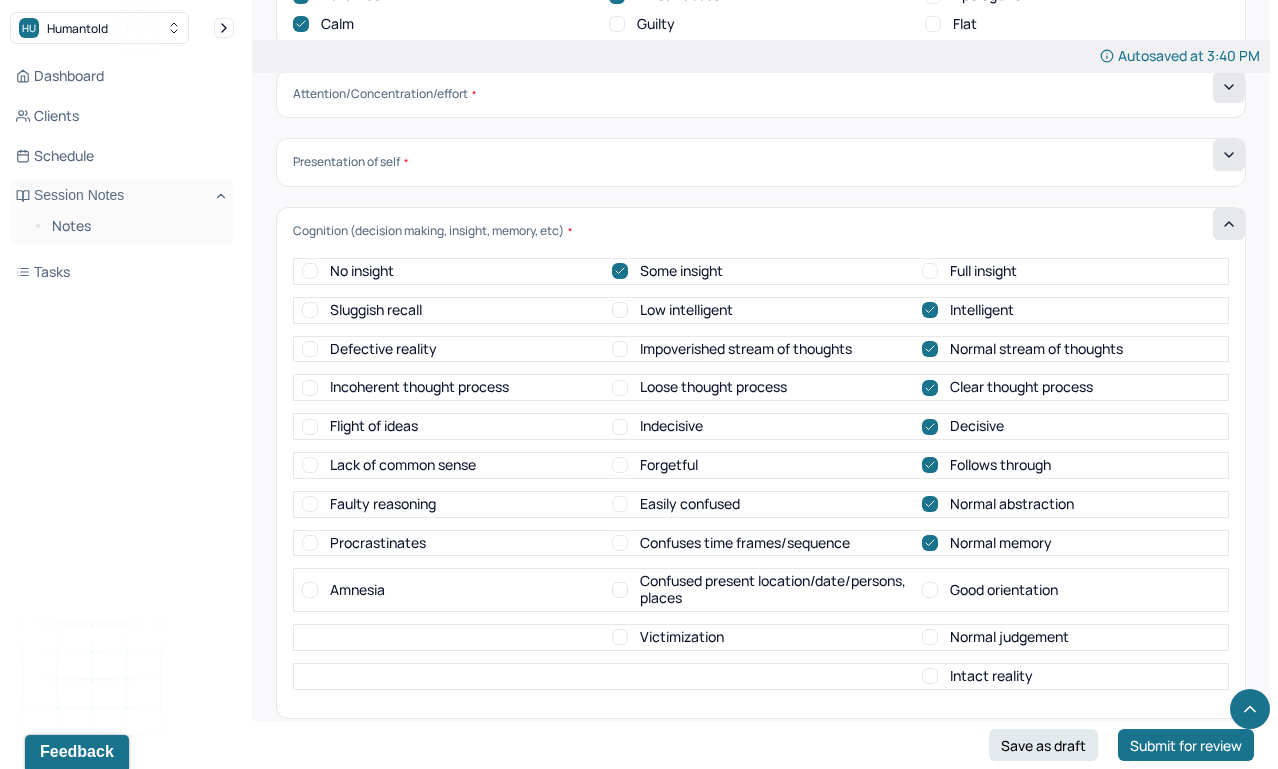 click on "Good orientation" at bounding box center (930, 590) 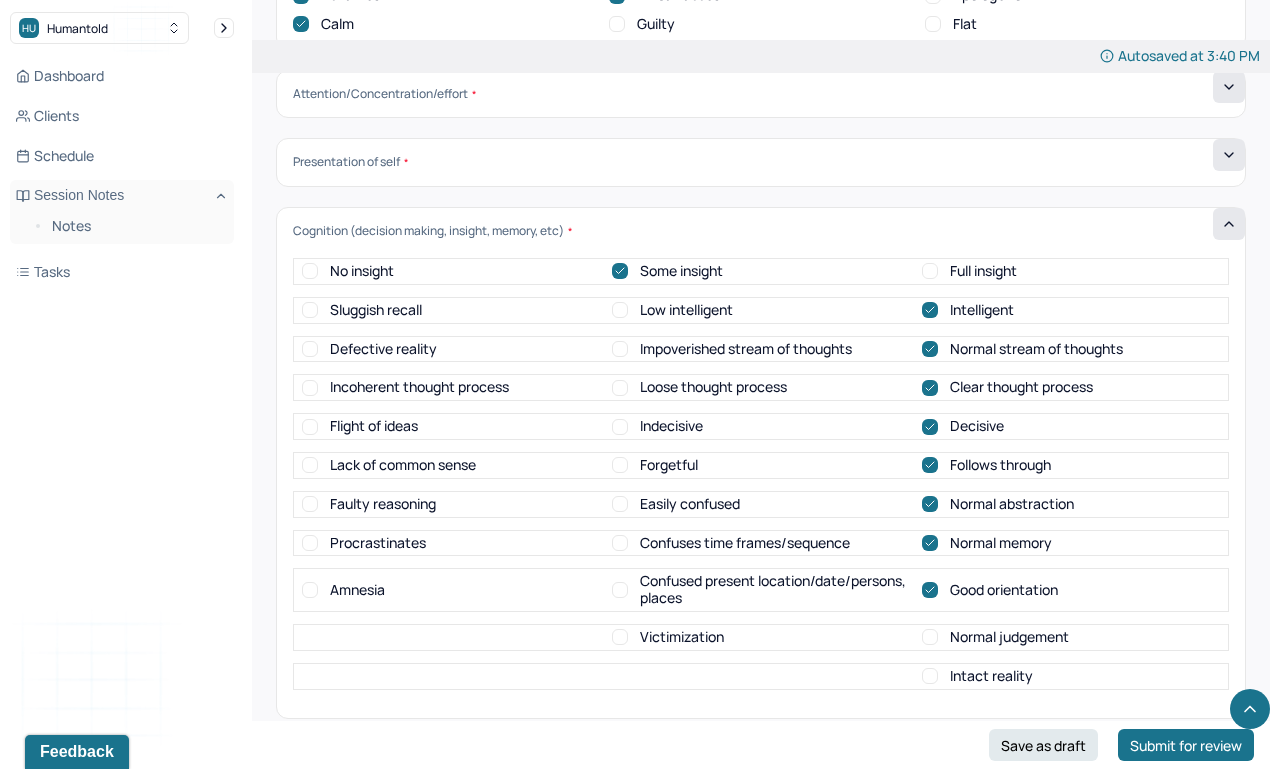 click on "Normal judgement" at bounding box center [930, 637] 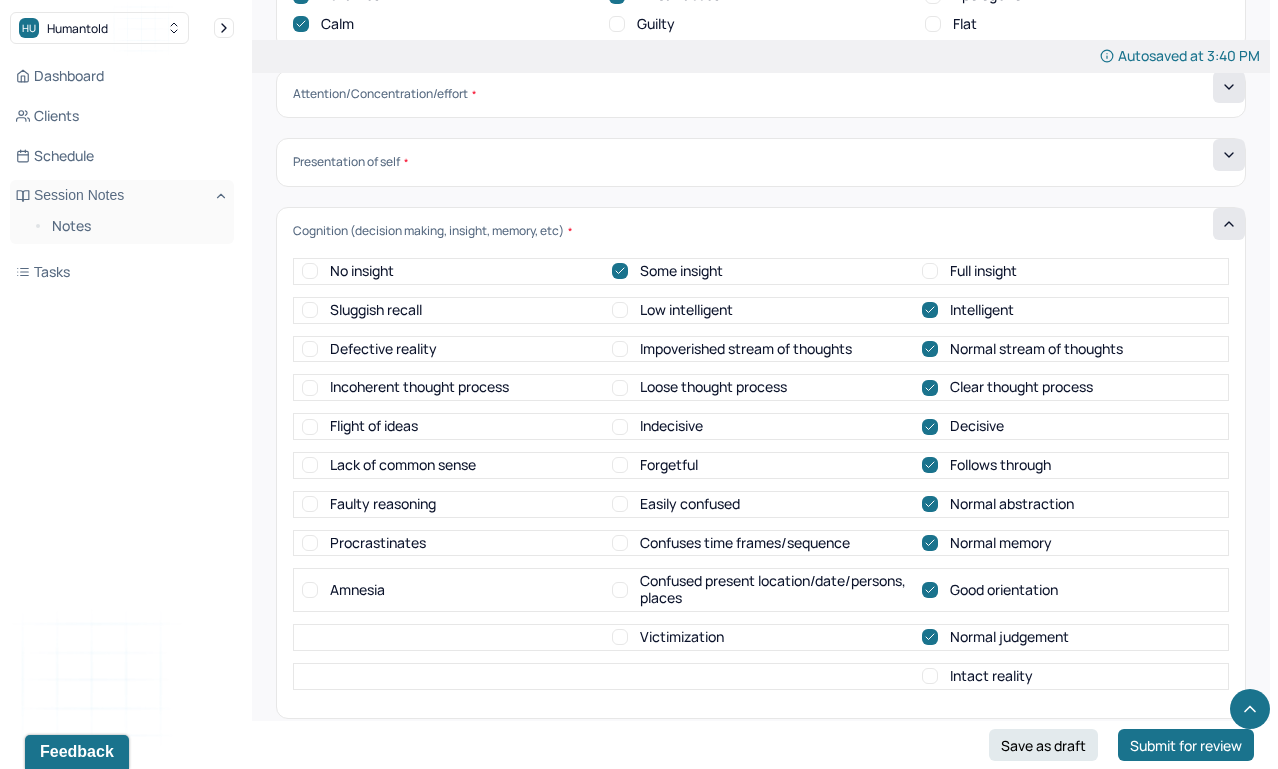 click on "Intact reality" at bounding box center [930, 676] 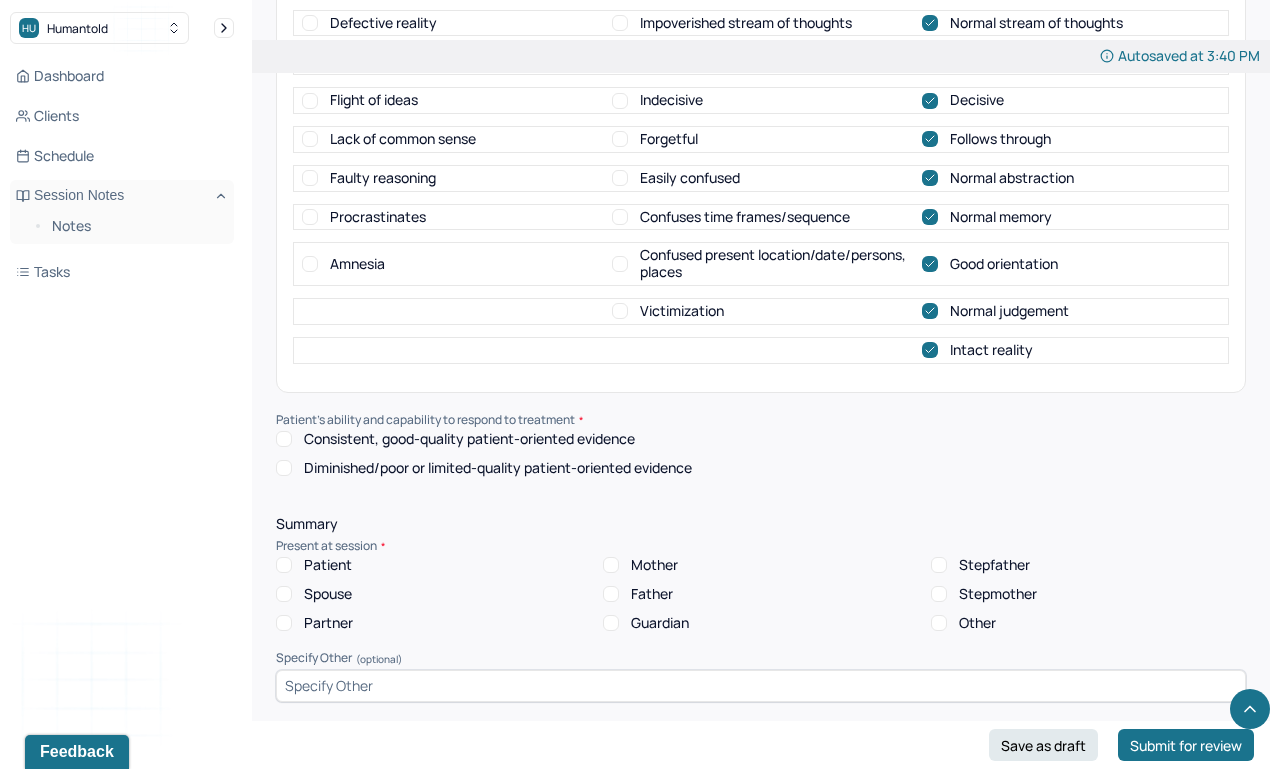 scroll, scrollTop: 7422, scrollLeft: 0, axis: vertical 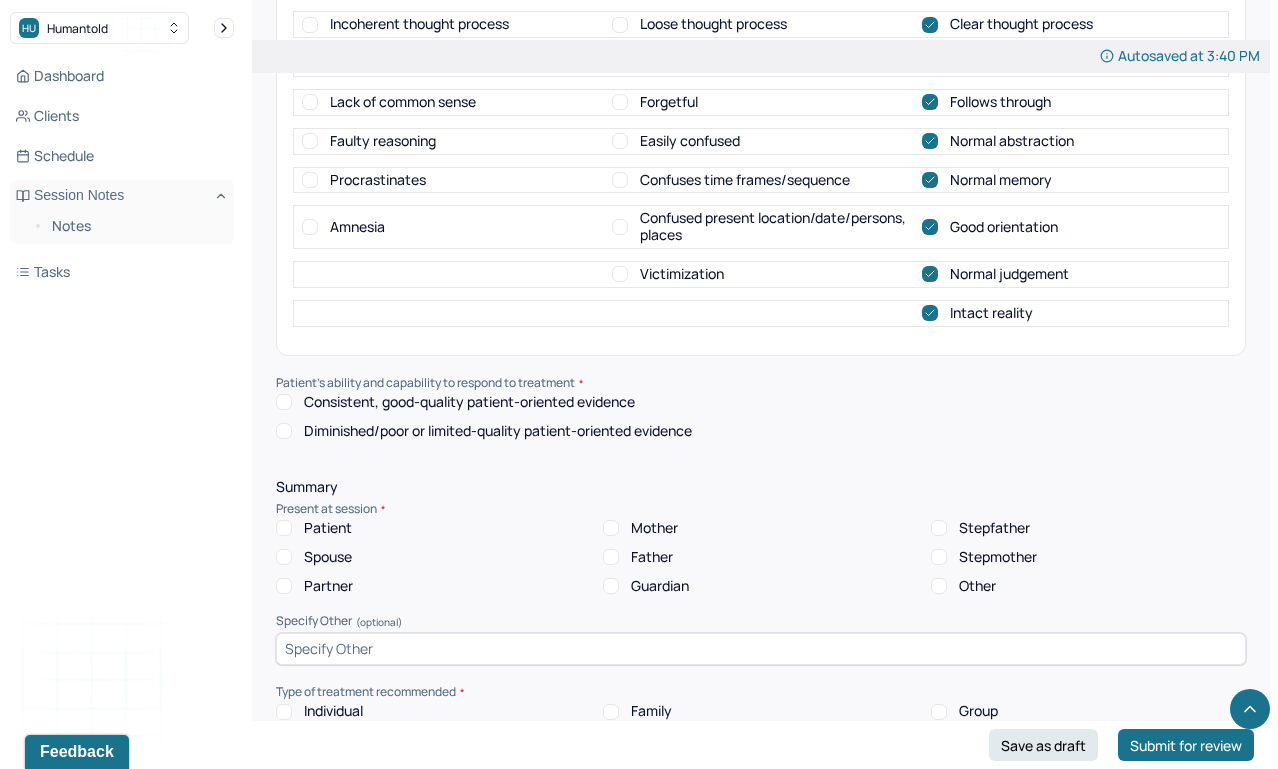 click on "Consistent, good-quality patient-oriented evidence" at bounding box center (284, 402) 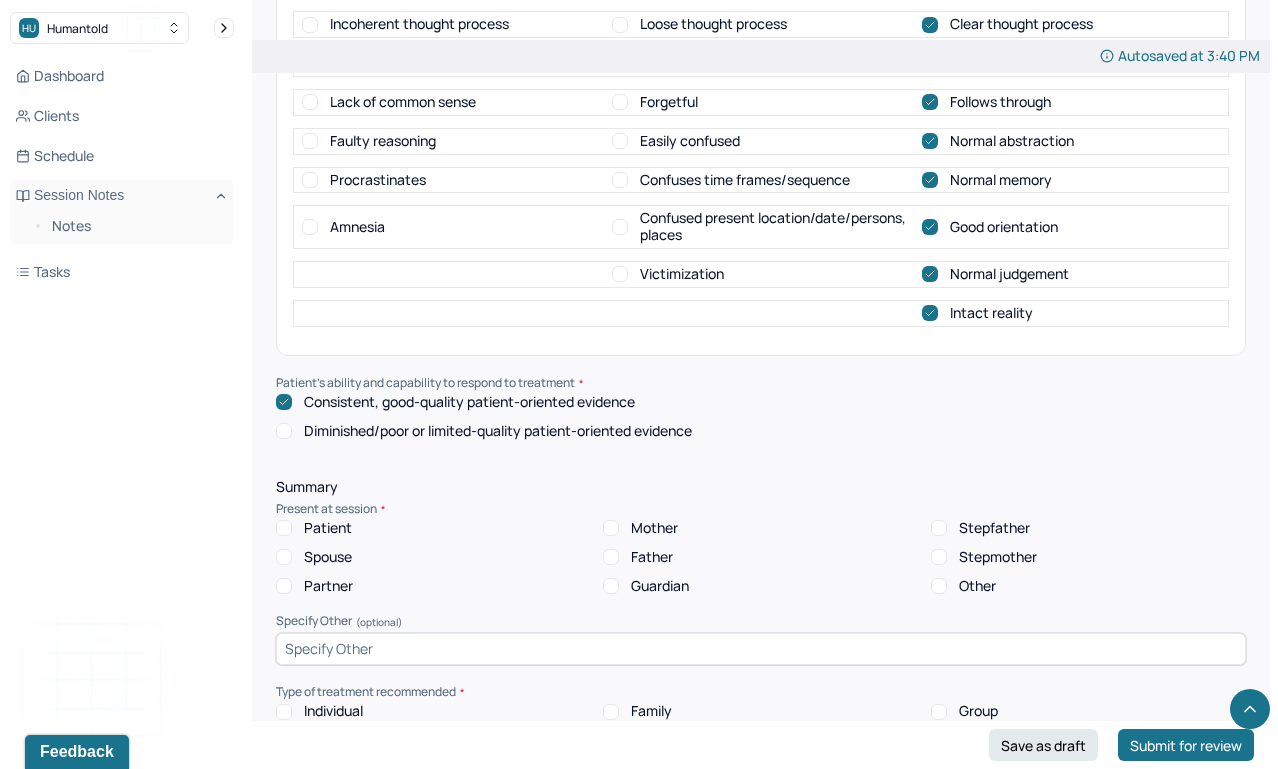click on "Patient" at bounding box center [284, 528] 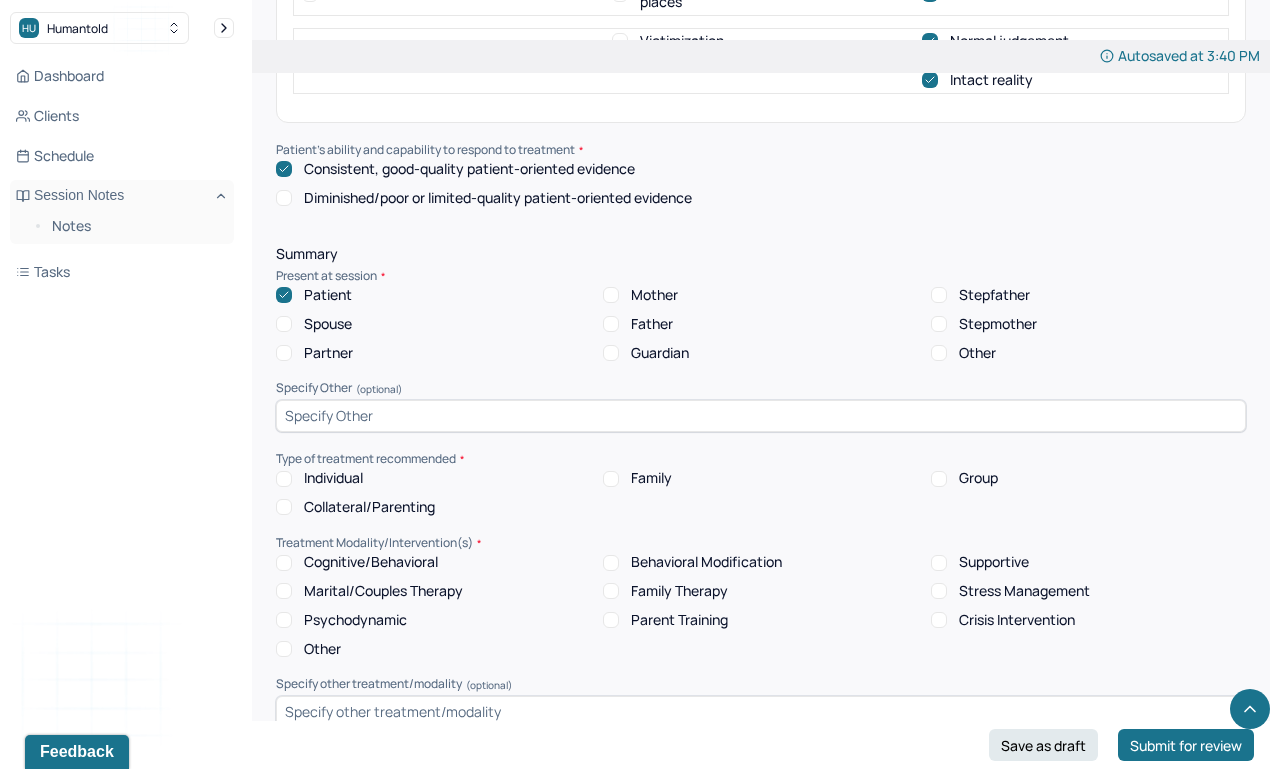 scroll, scrollTop: 7660, scrollLeft: 0, axis: vertical 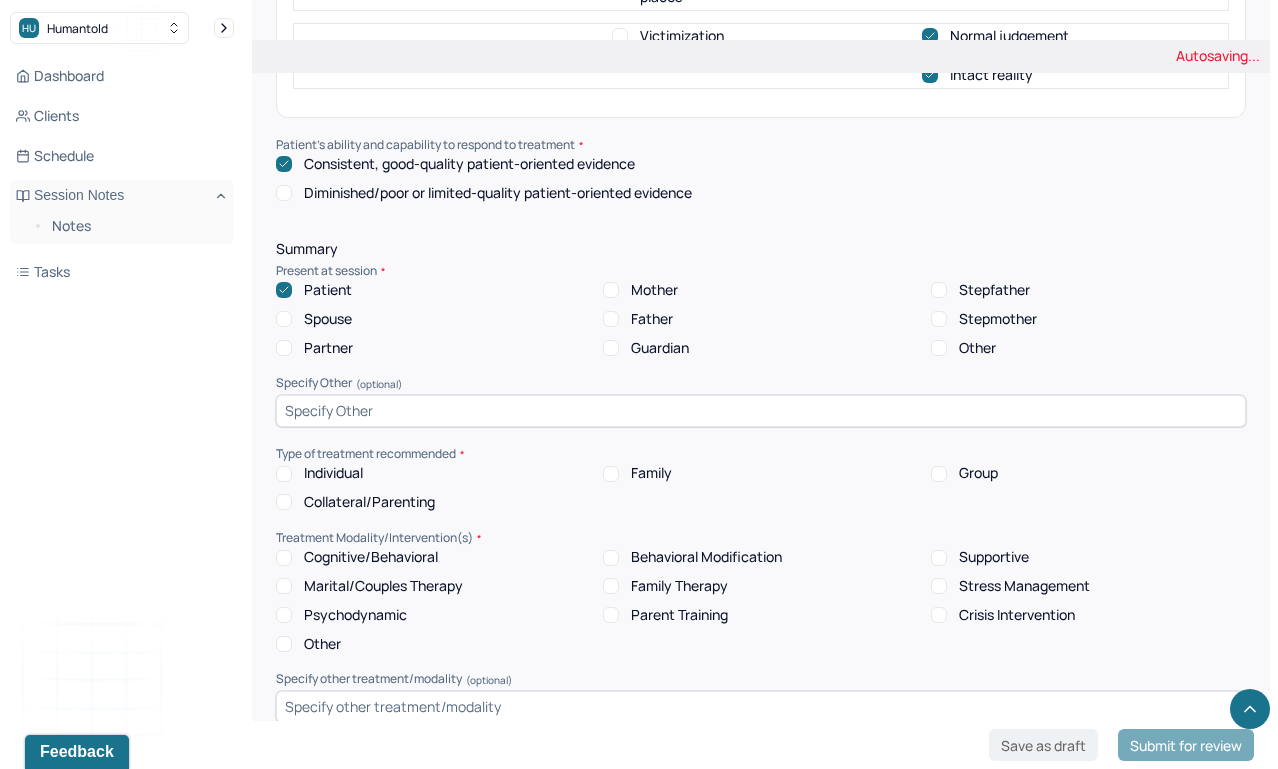 click on "Individual" at bounding box center (284, 474) 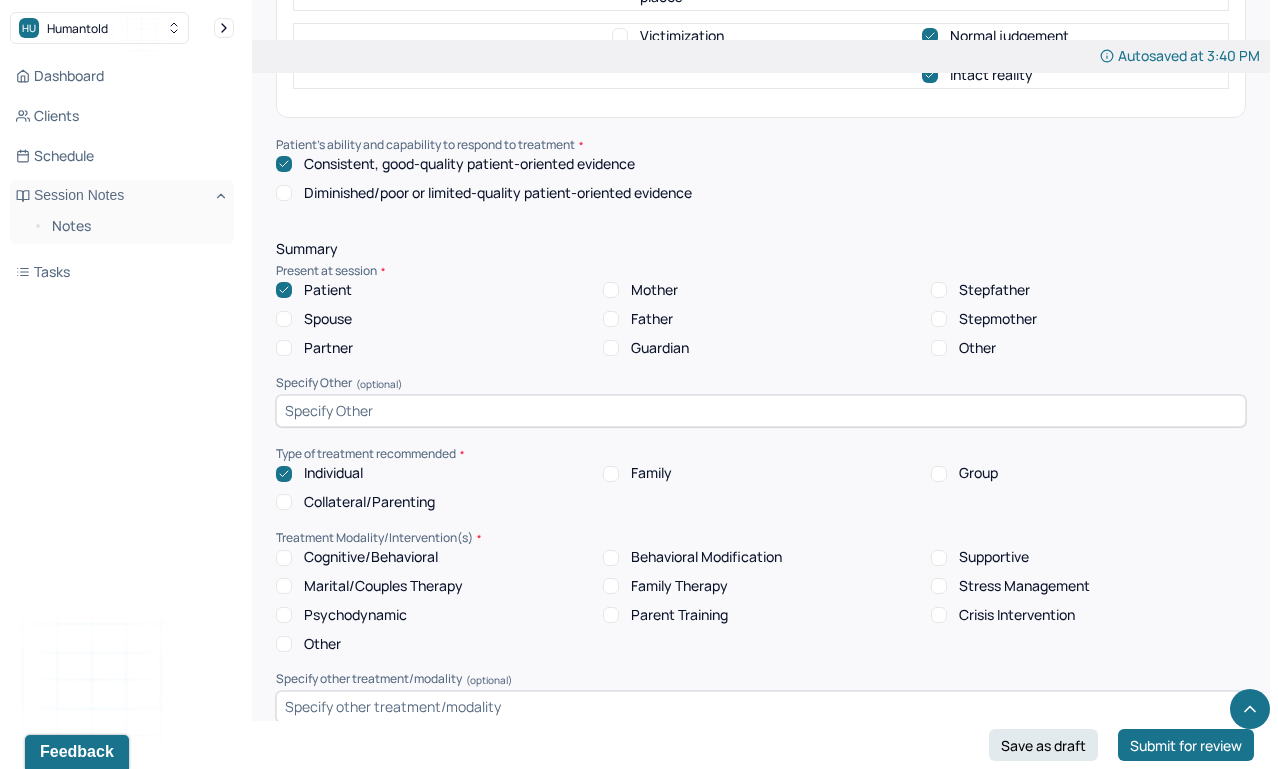 click on "Cognitive/Behavioral" at bounding box center [284, 558] 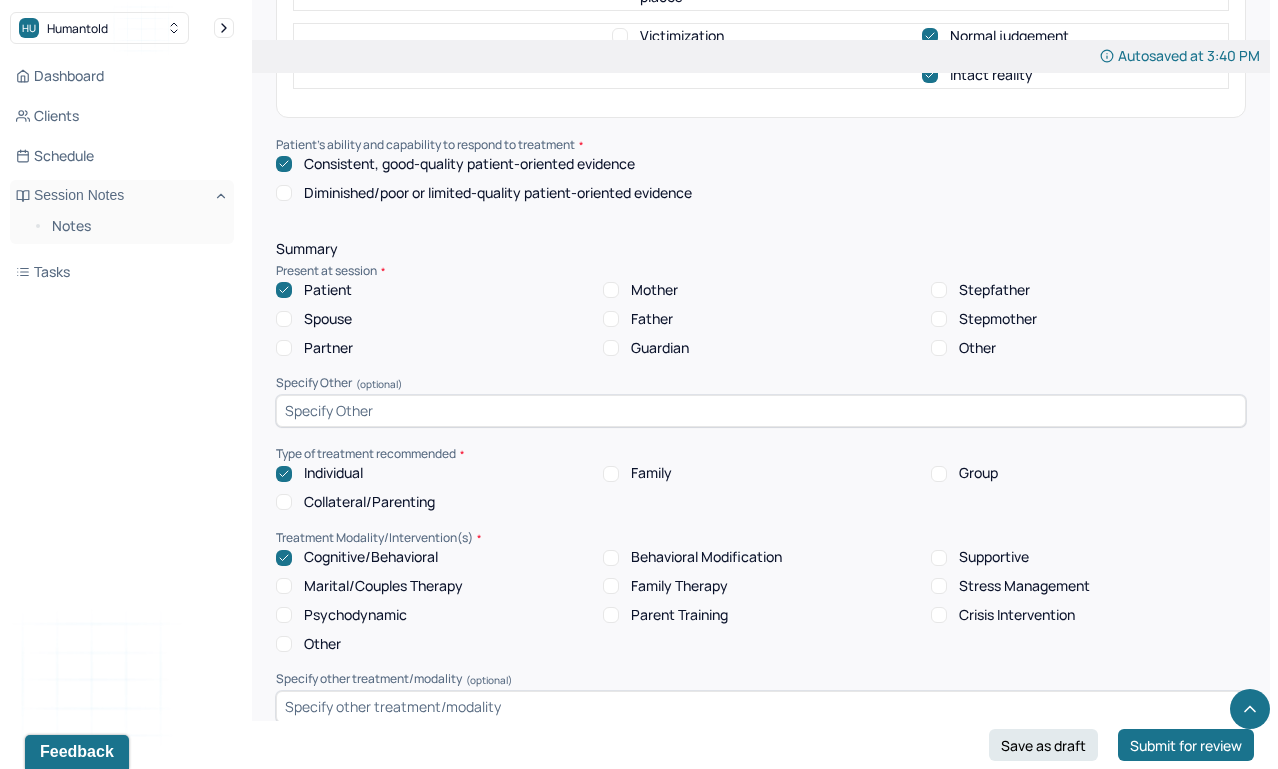 click on "Supportive" at bounding box center (939, 558) 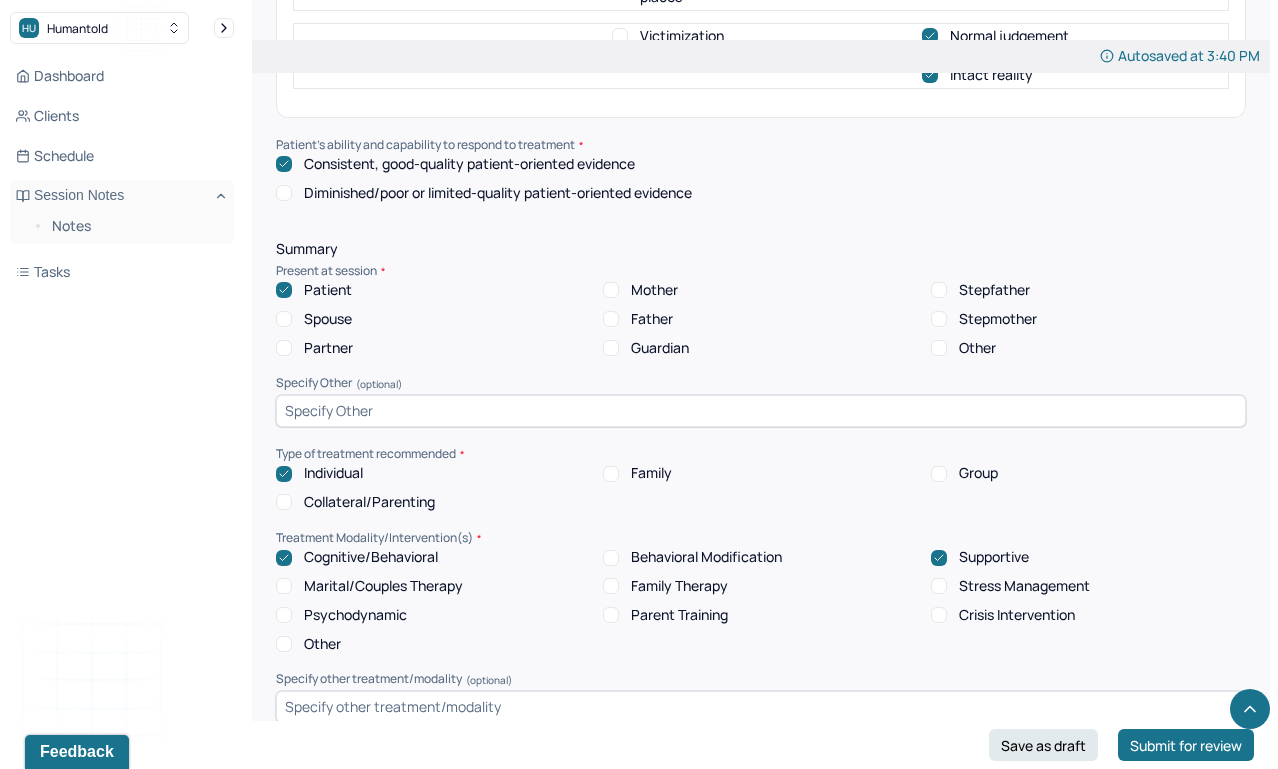 click on "Cognitive/Behavioral Behavioral Modification Supportive Marital/Couples Therapy  Family Therapy Stress Management Psychodynamic Parent Training Crisis Intervention Other" at bounding box center (761, 600) 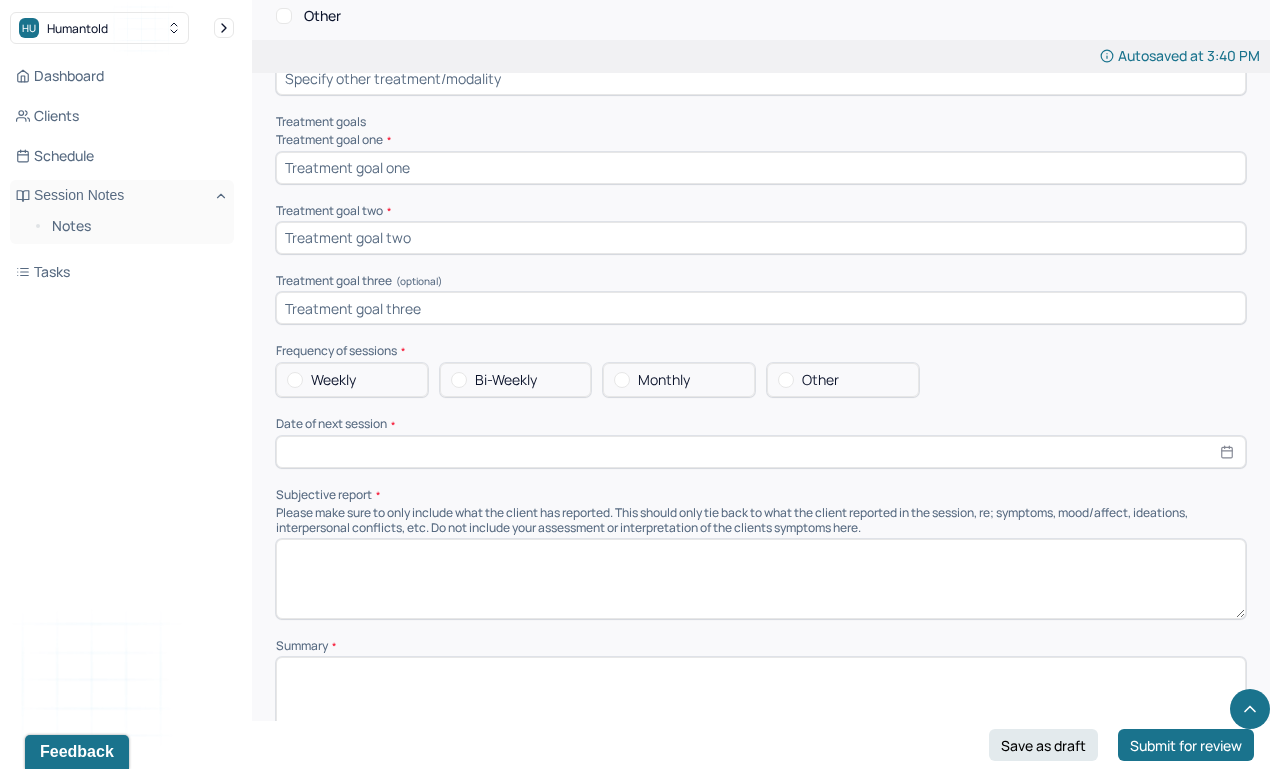 scroll, scrollTop: 8314, scrollLeft: 0, axis: vertical 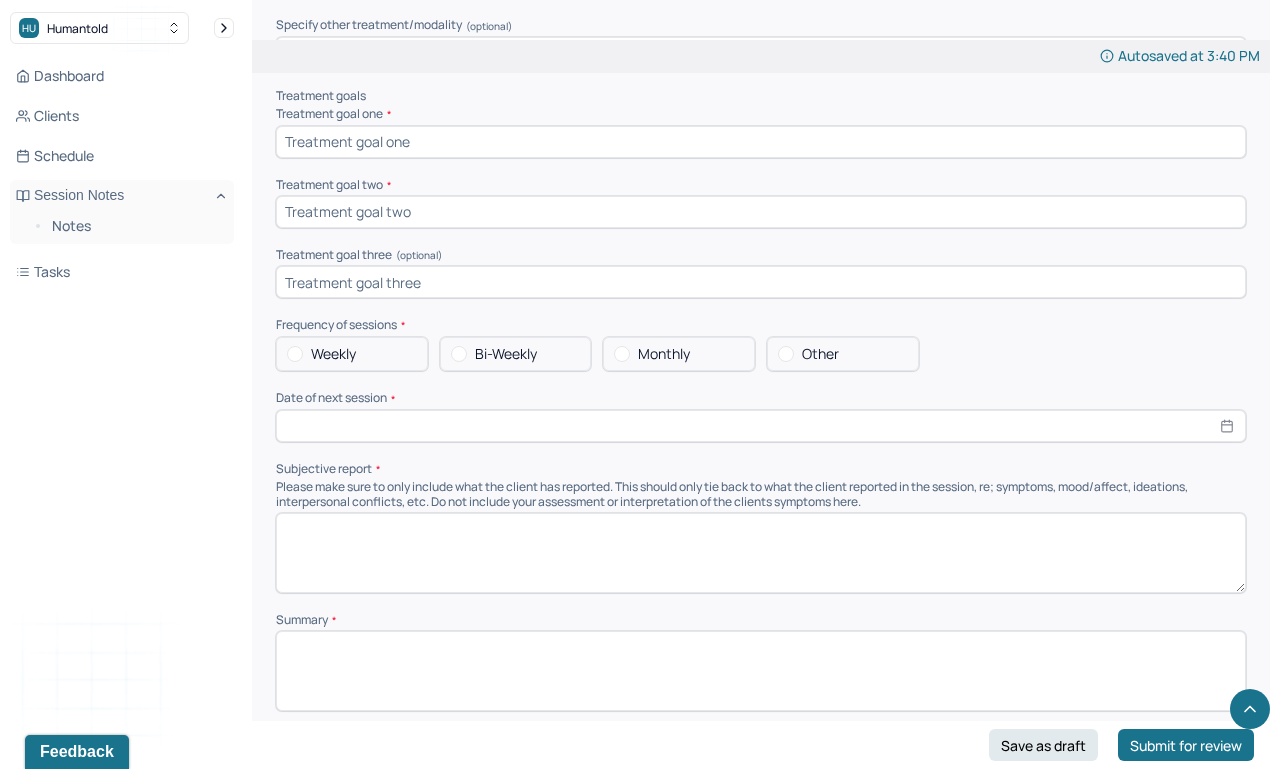 click on "Weekly" at bounding box center [352, 354] 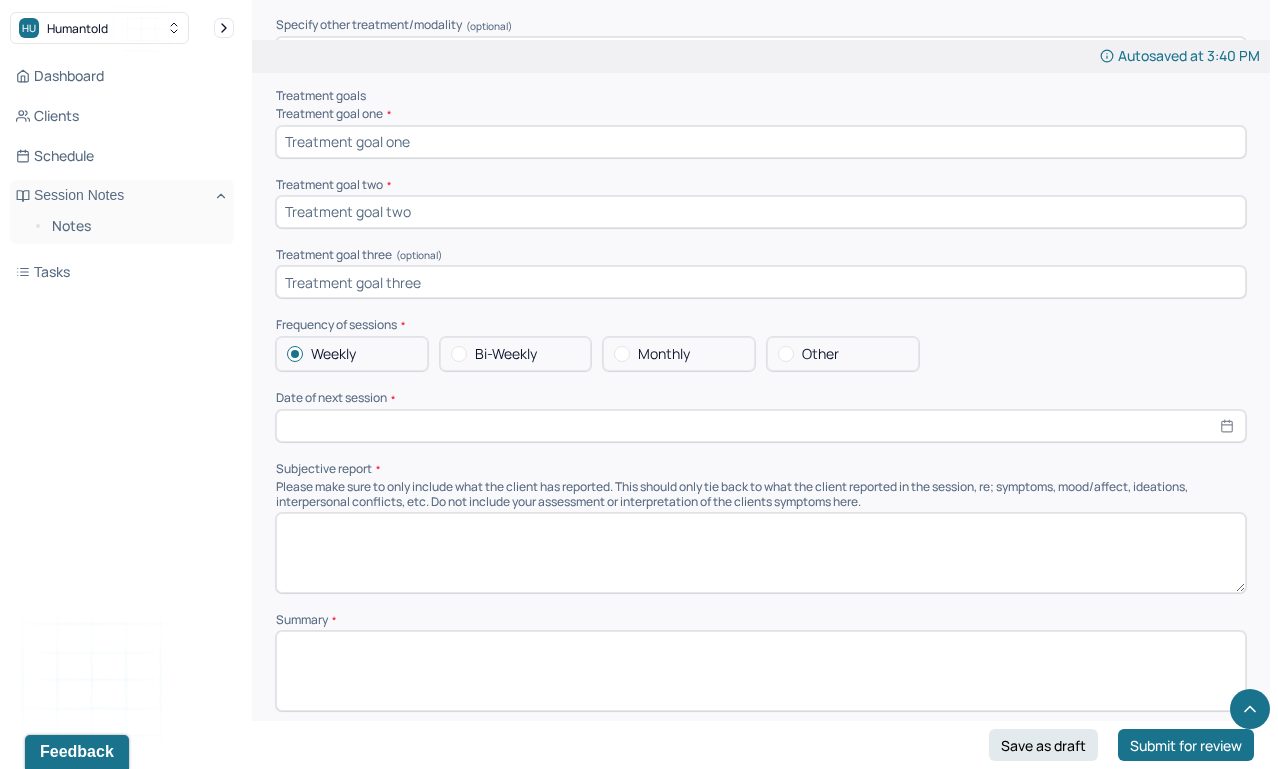 click at bounding box center [761, 426] 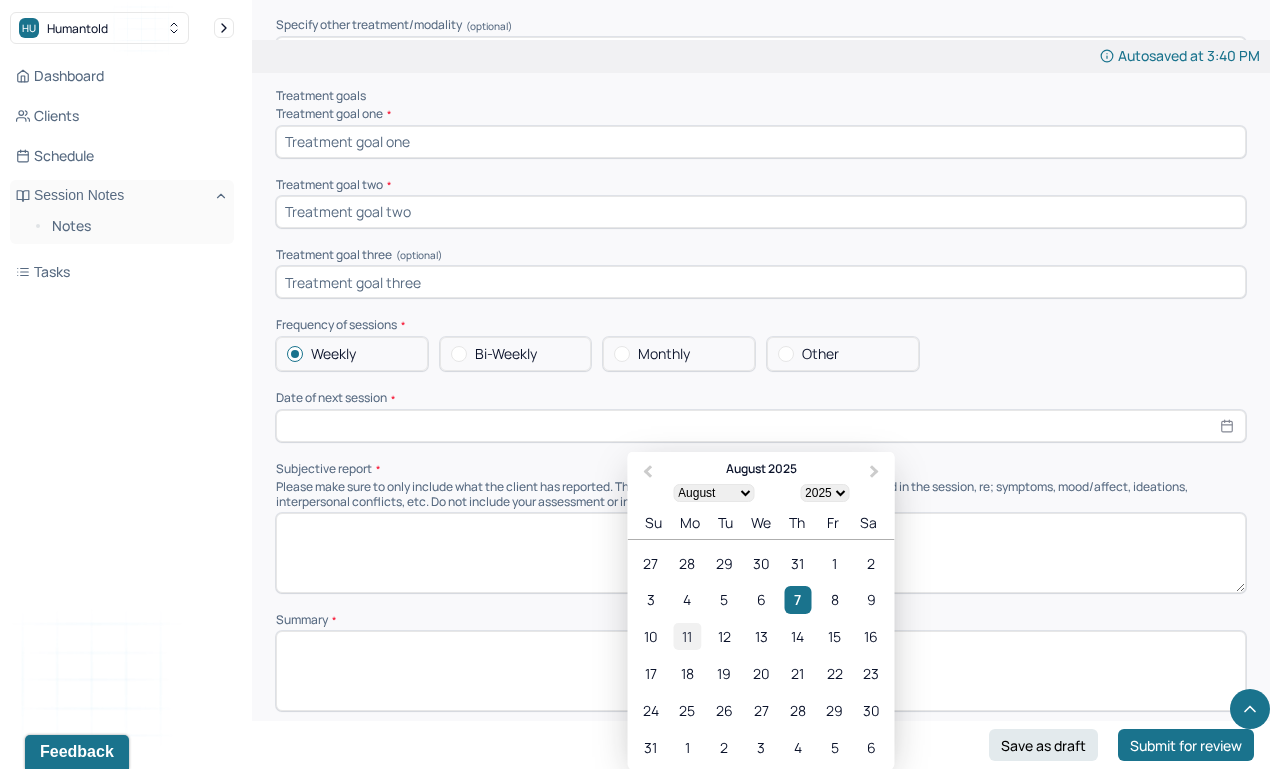 click on "11" at bounding box center [687, 636] 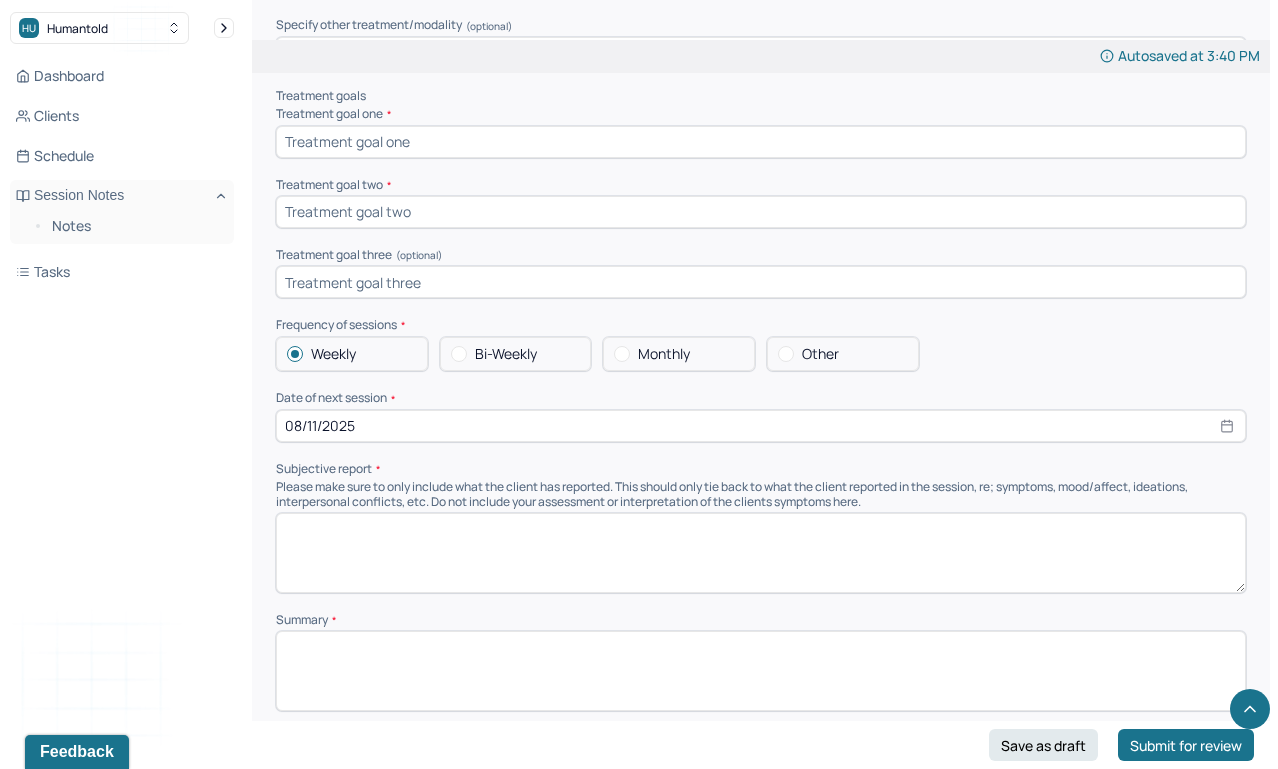 click at bounding box center (761, 553) 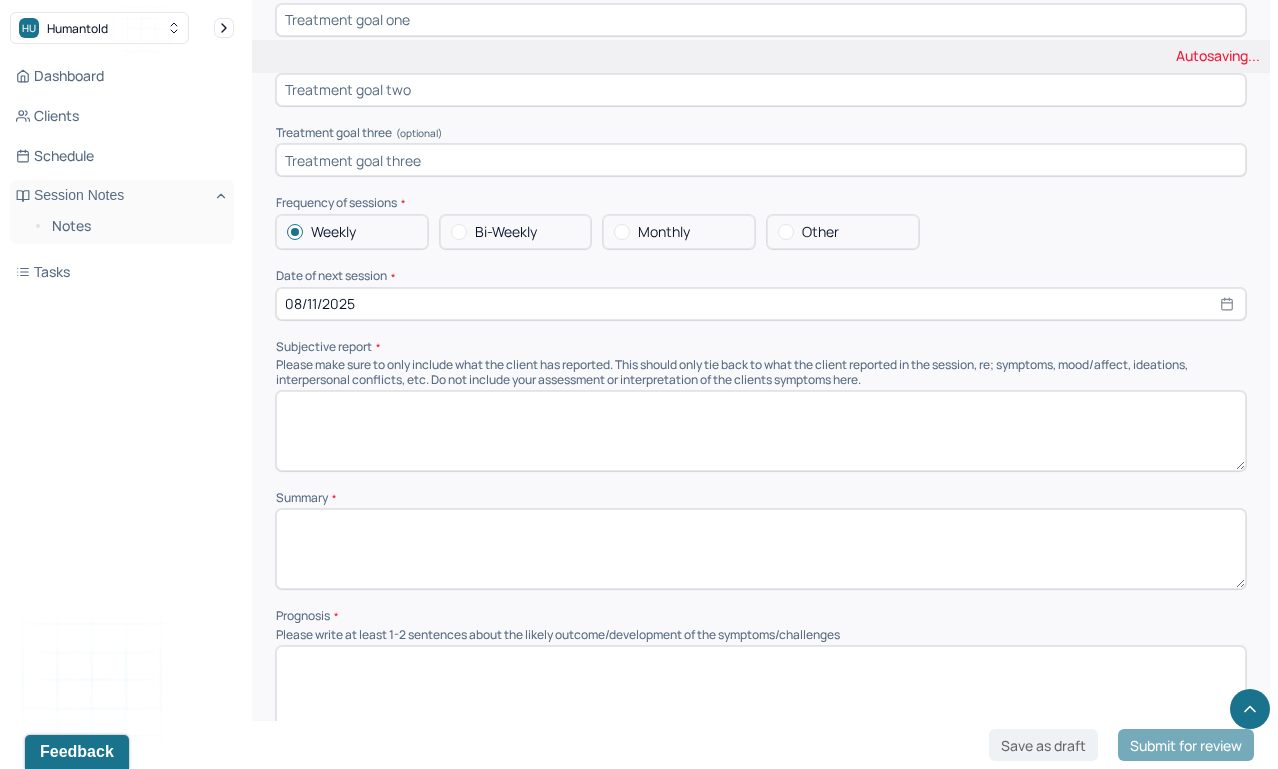 scroll, scrollTop: 8536, scrollLeft: 0, axis: vertical 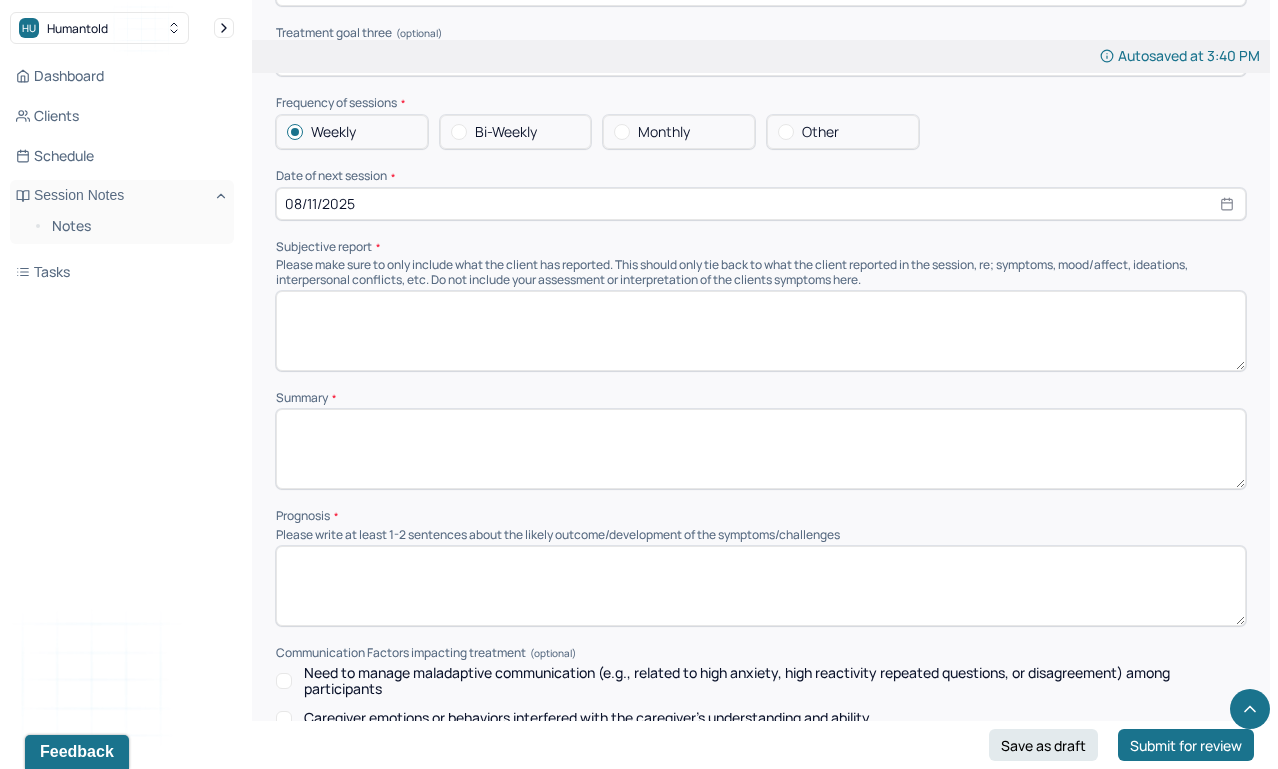 click at bounding box center [761, 586] 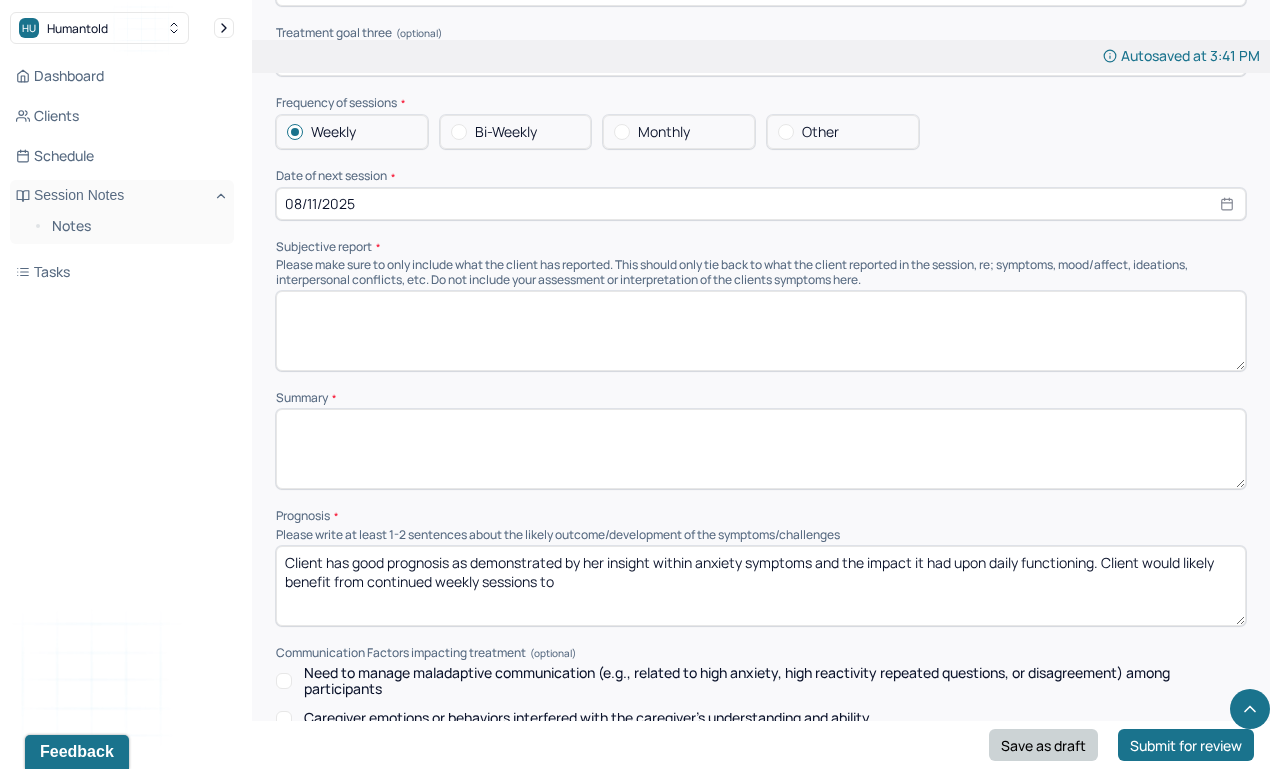 type on "Client has good prognosis as demonstrated by her insight within anxiety symptoms and the impact it had upon daily functioning. Client would likely benefit from continued weekly sessions to" 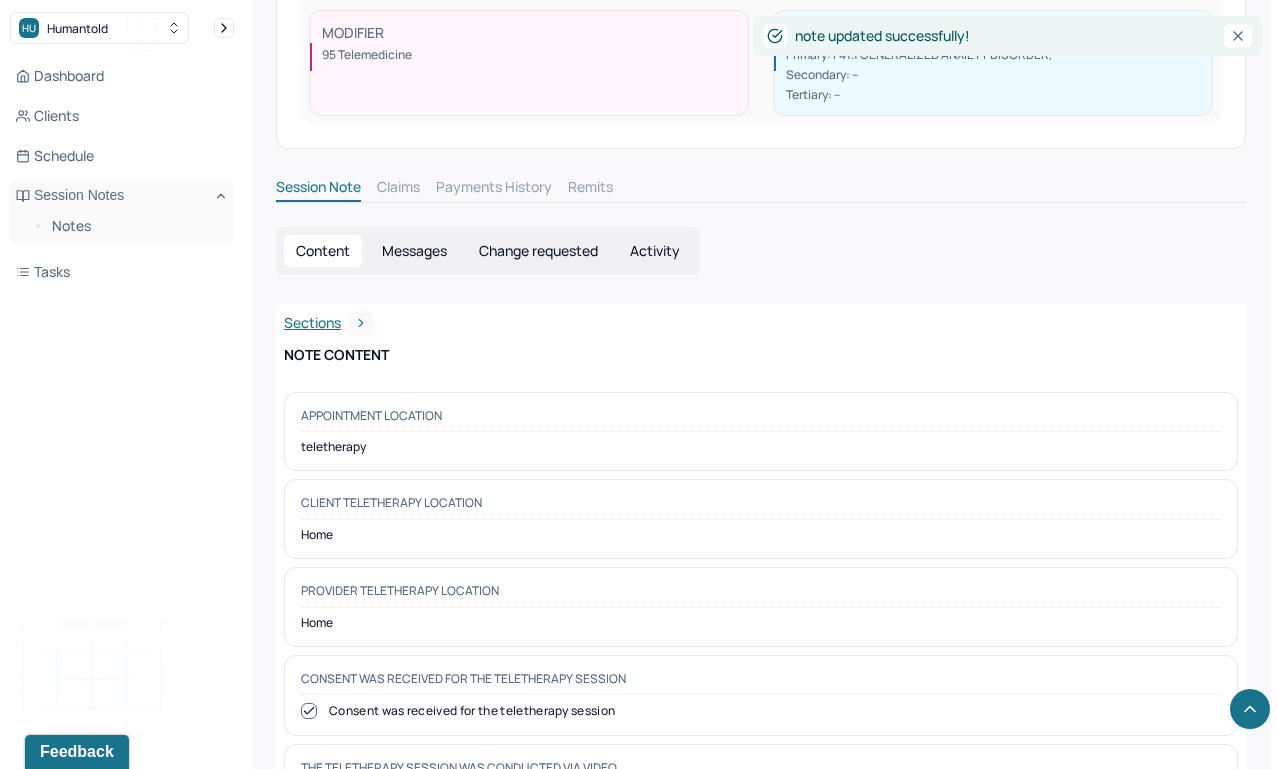scroll, scrollTop: 0, scrollLeft: 0, axis: both 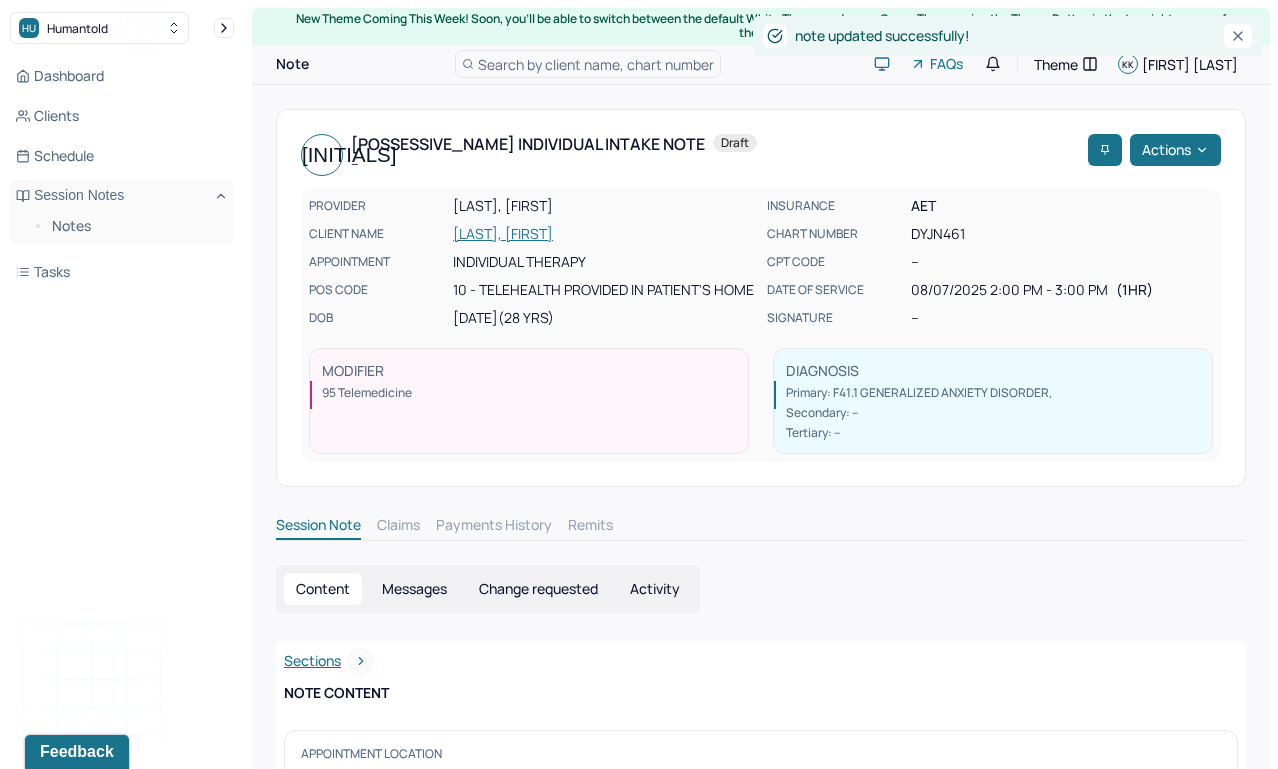 click on "DAVE, YESHA" at bounding box center (604, 234) 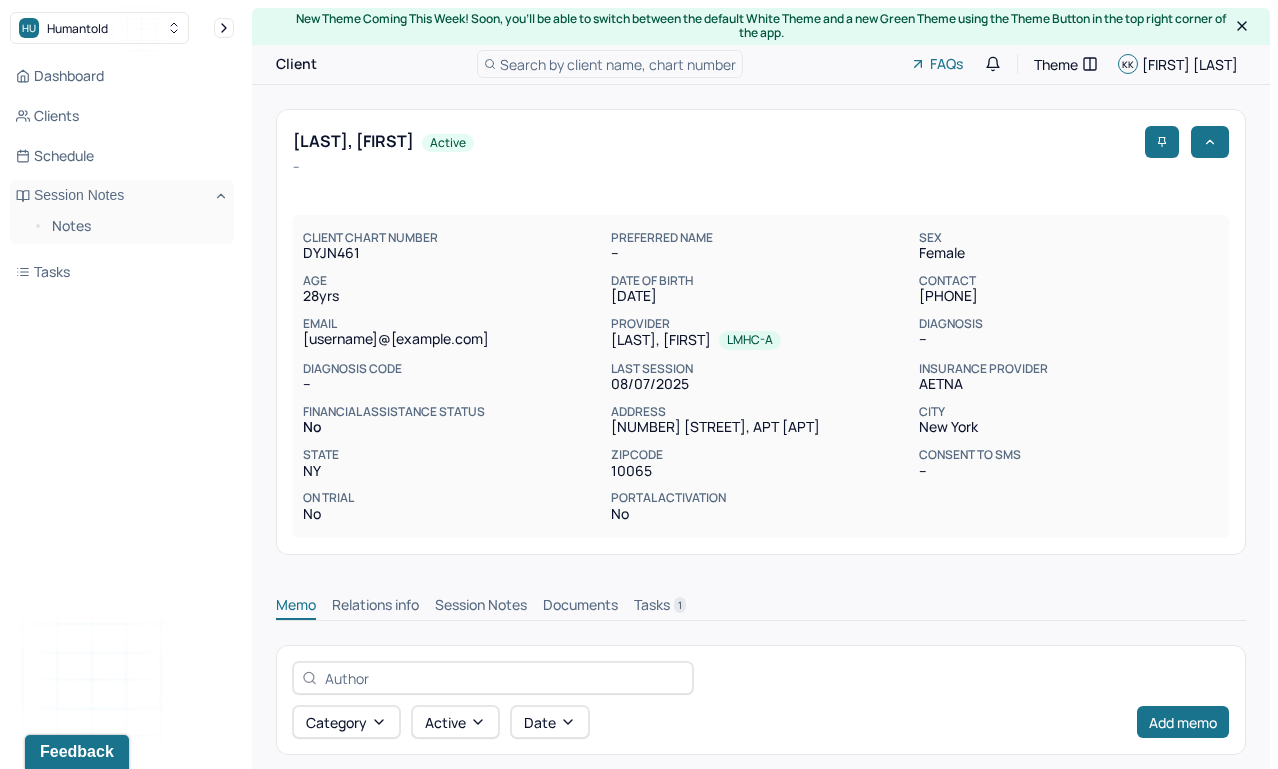 scroll, scrollTop: 0, scrollLeft: 0, axis: both 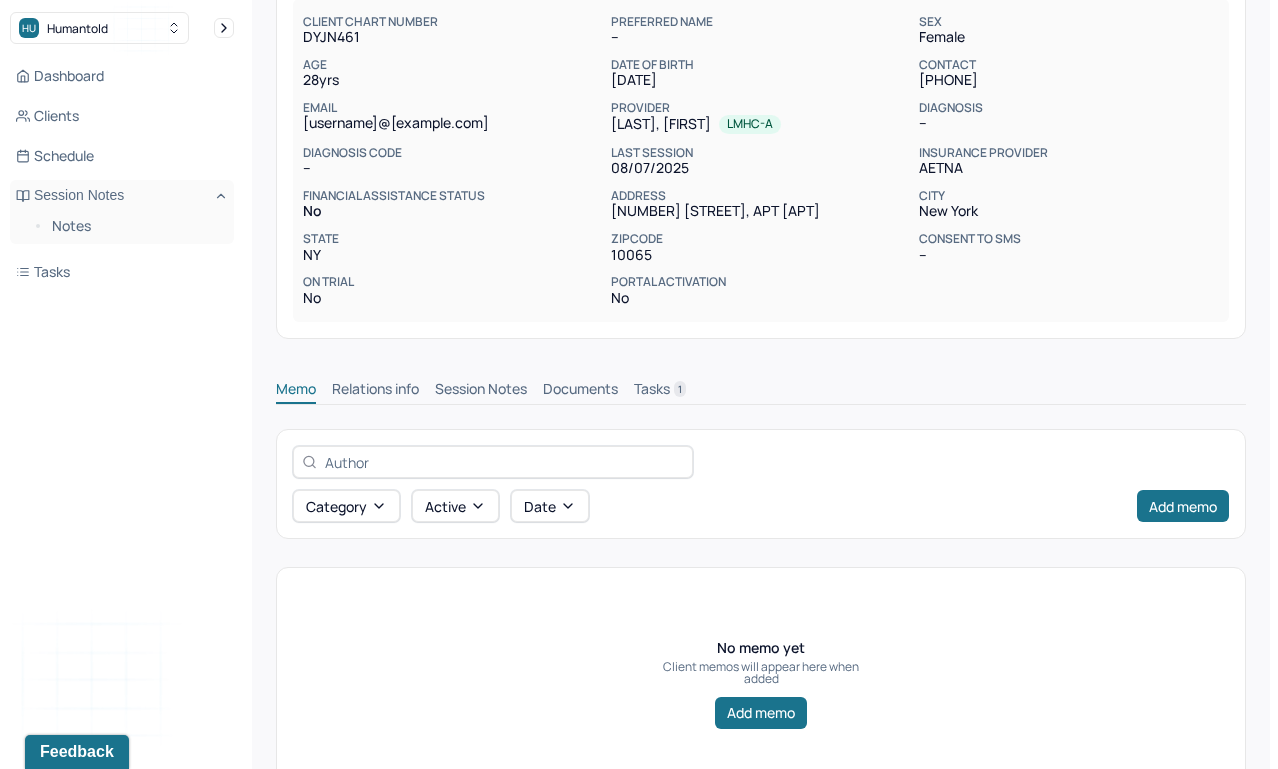 click on "Memo Relations info Session Notes Documents Tasks 1" at bounding box center (761, 384) 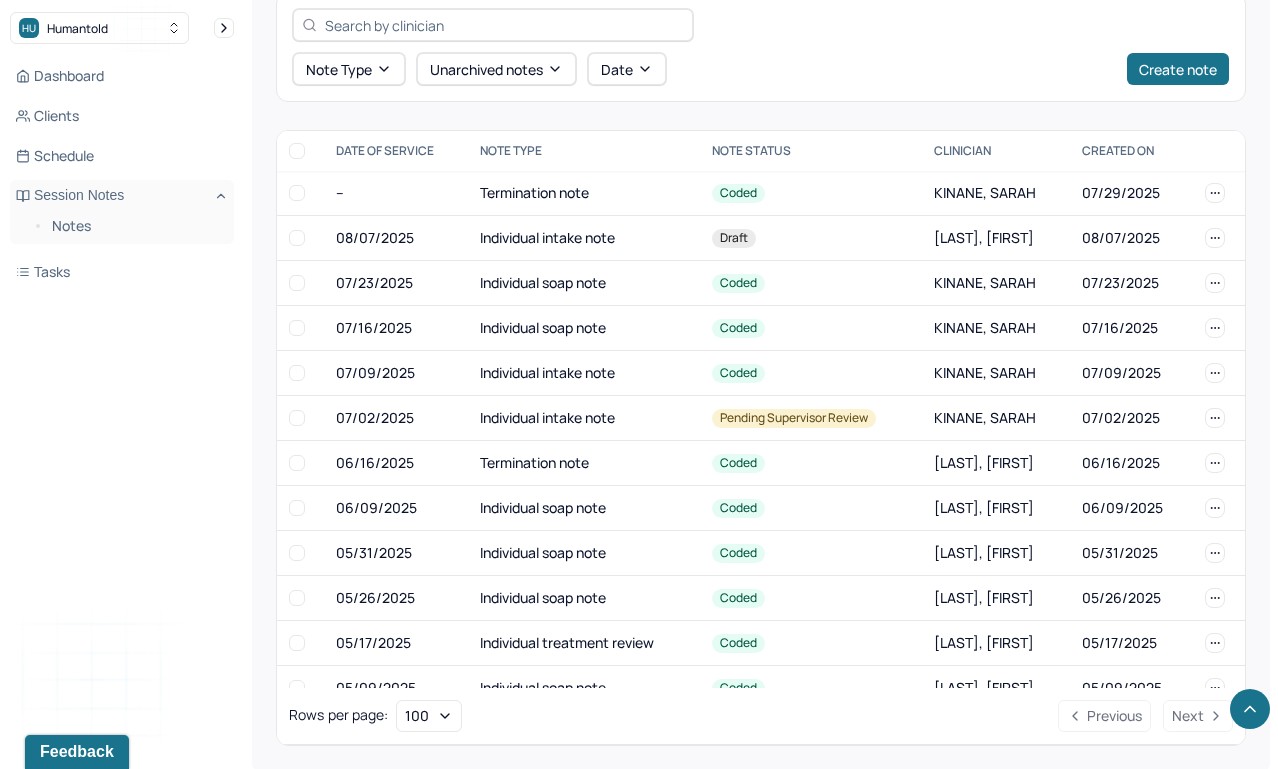 scroll, scrollTop: 660, scrollLeft: 0, axis: vertical 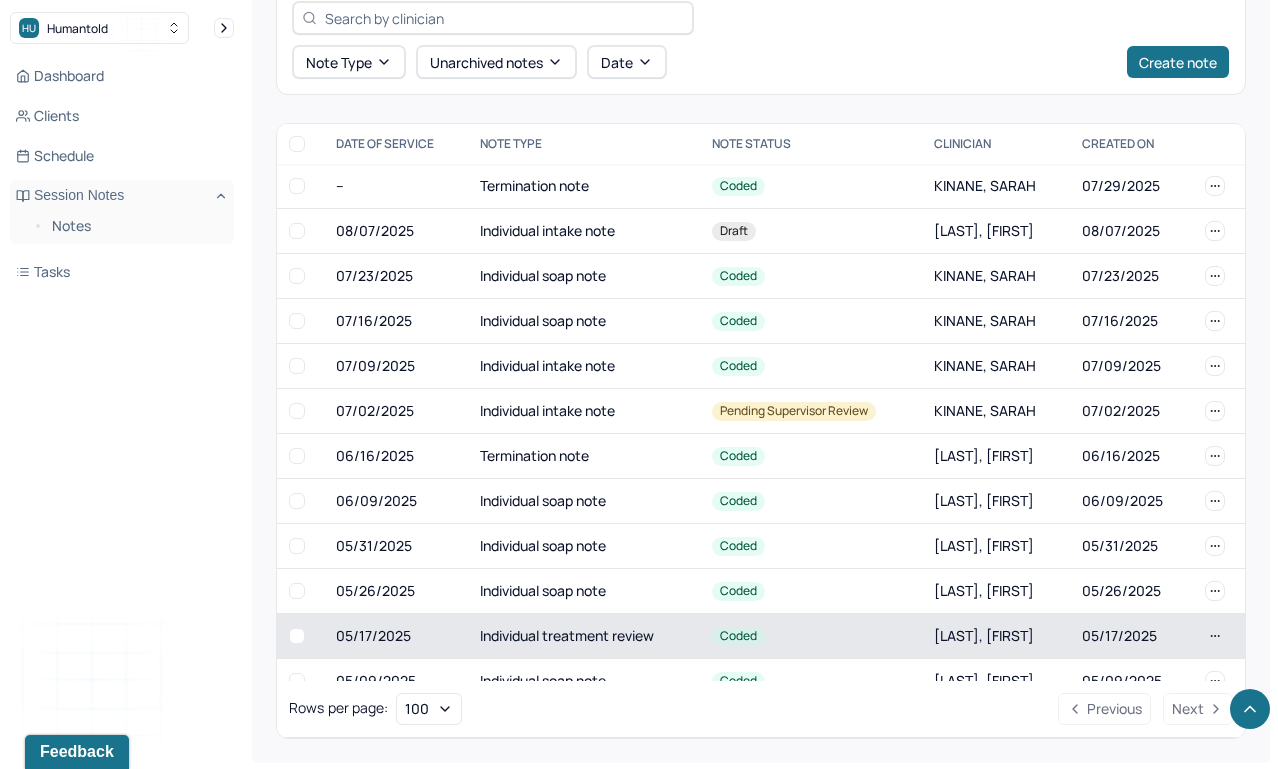 click on "Individual treatment review" at bounding box center (584, 636) 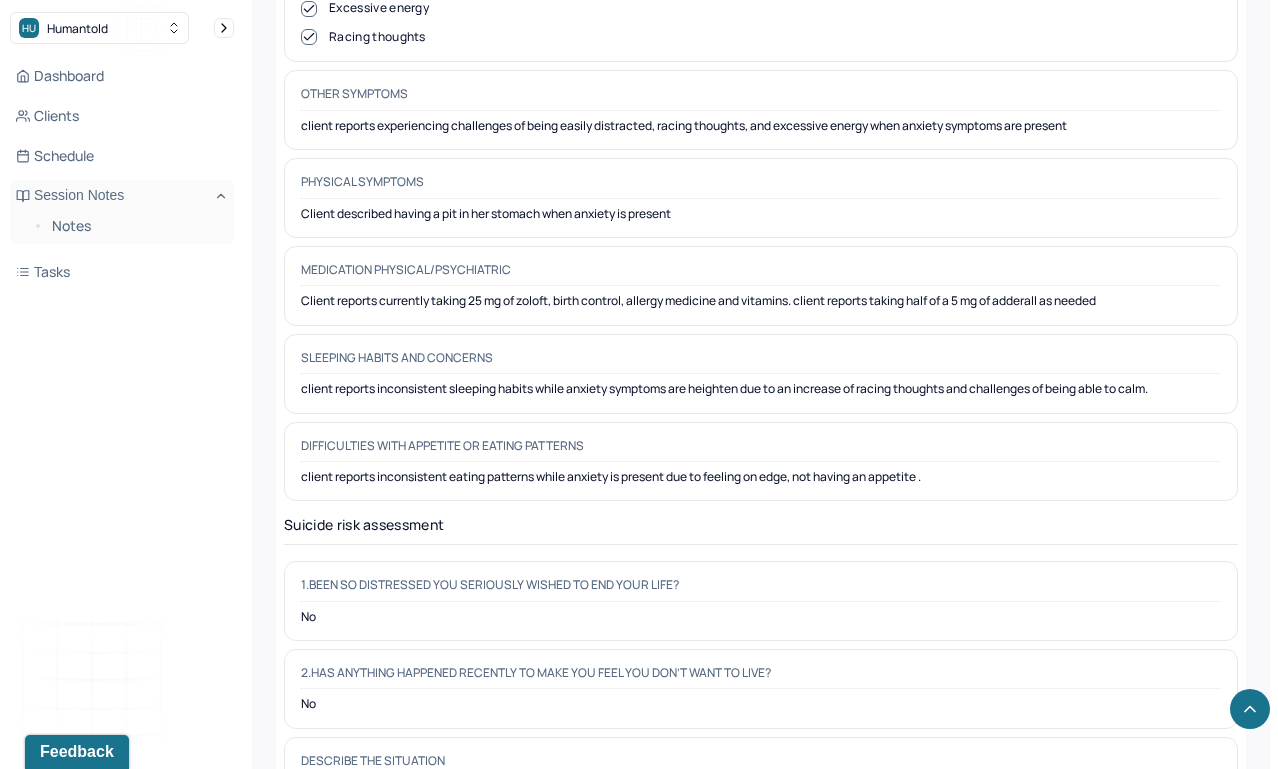 scroll, scrollTop: 2401, scrollLeft: 0, axis: vertical 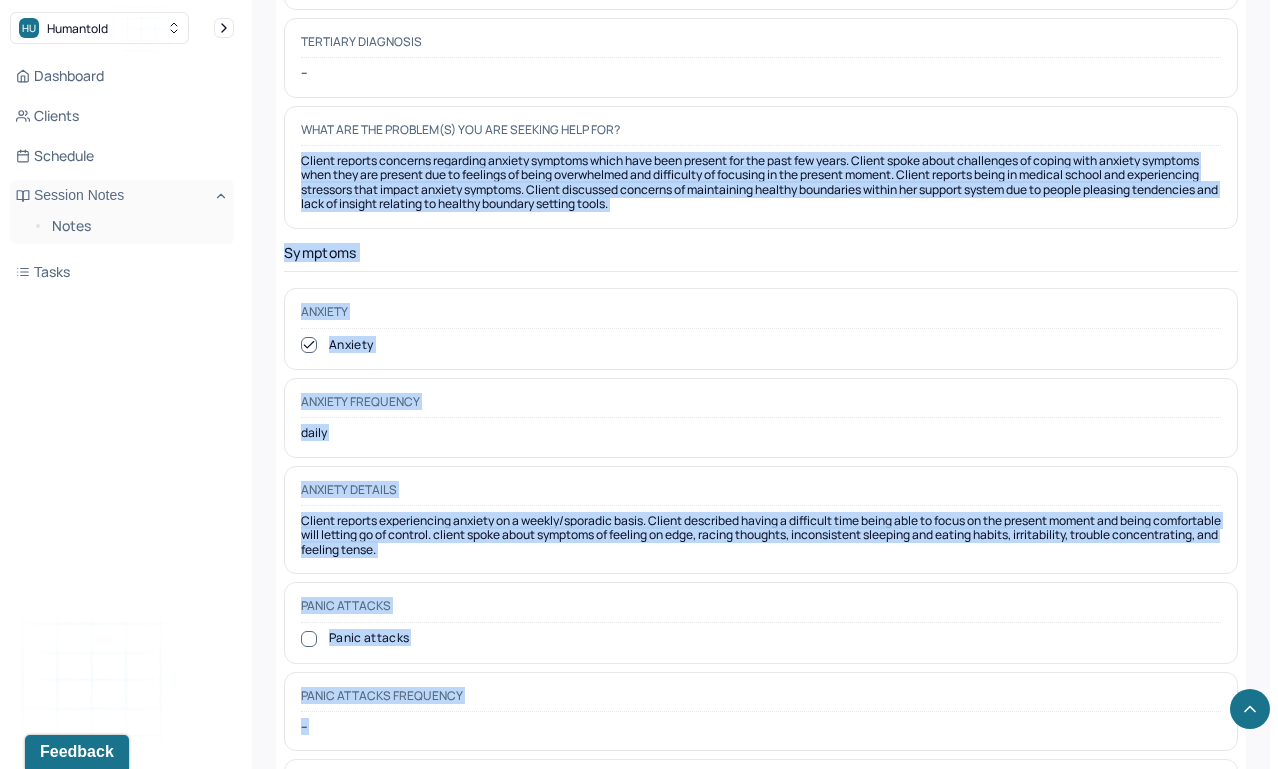 drag, startPoint x: 963, startPoint y: 661, endPoint x: 295, endPoint y: 138, distance: 848.38257 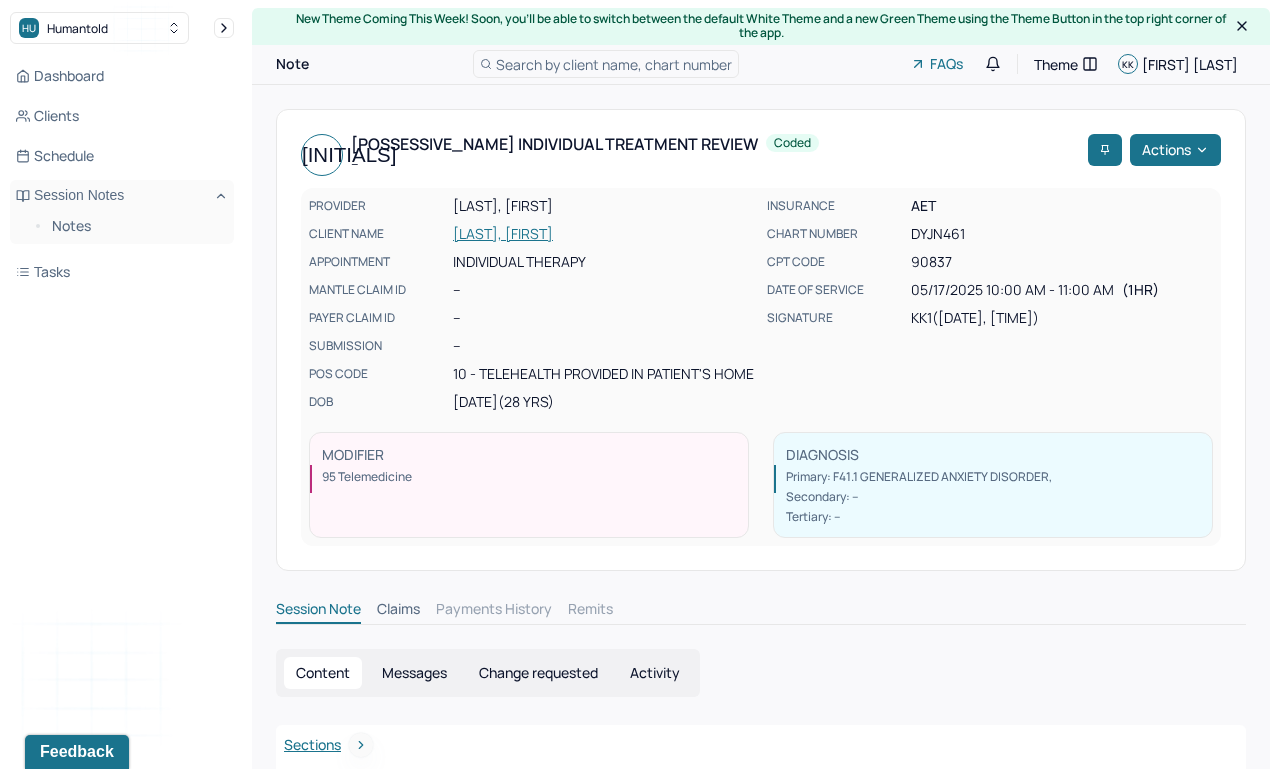 click on "DAVE, YESHA" at bounding box center (604, 234) 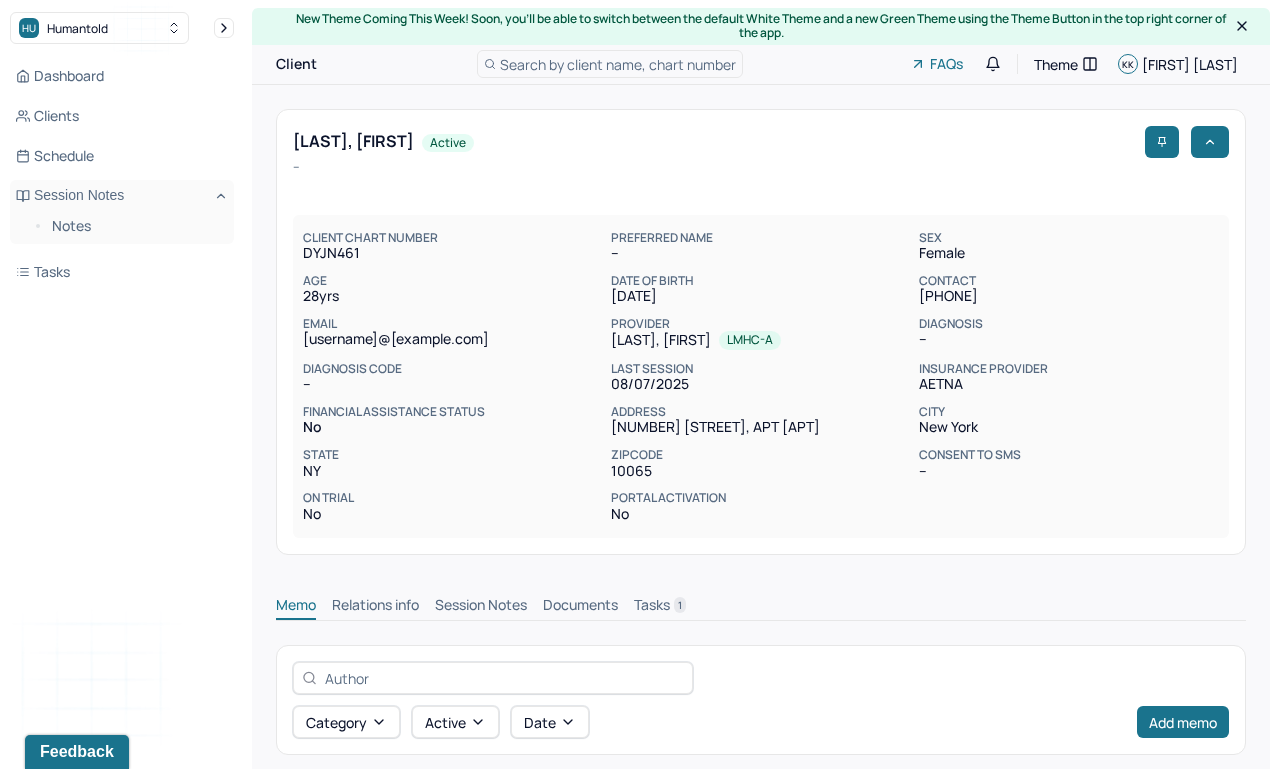 click on "Session Notes" at bounding box center [481, 607] 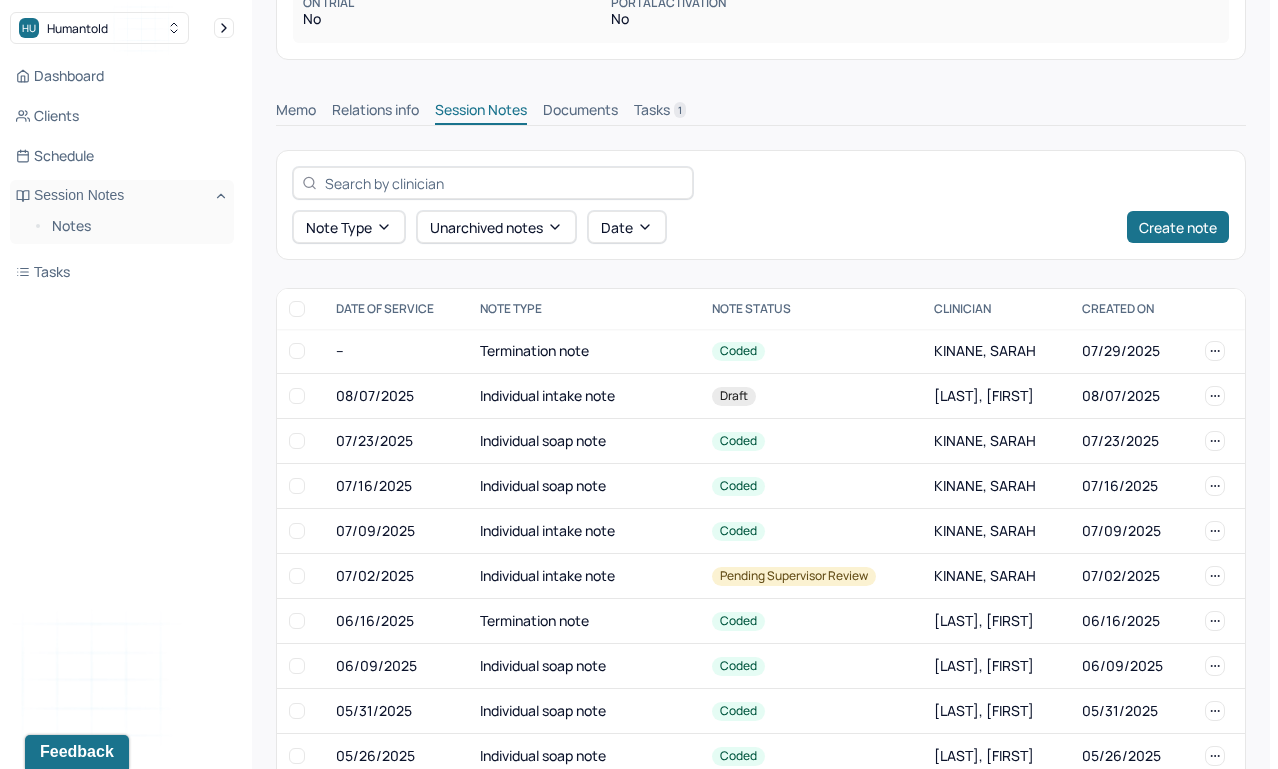 scroll, scrollTop: 660, scrollLeft: 0, axis: vertical 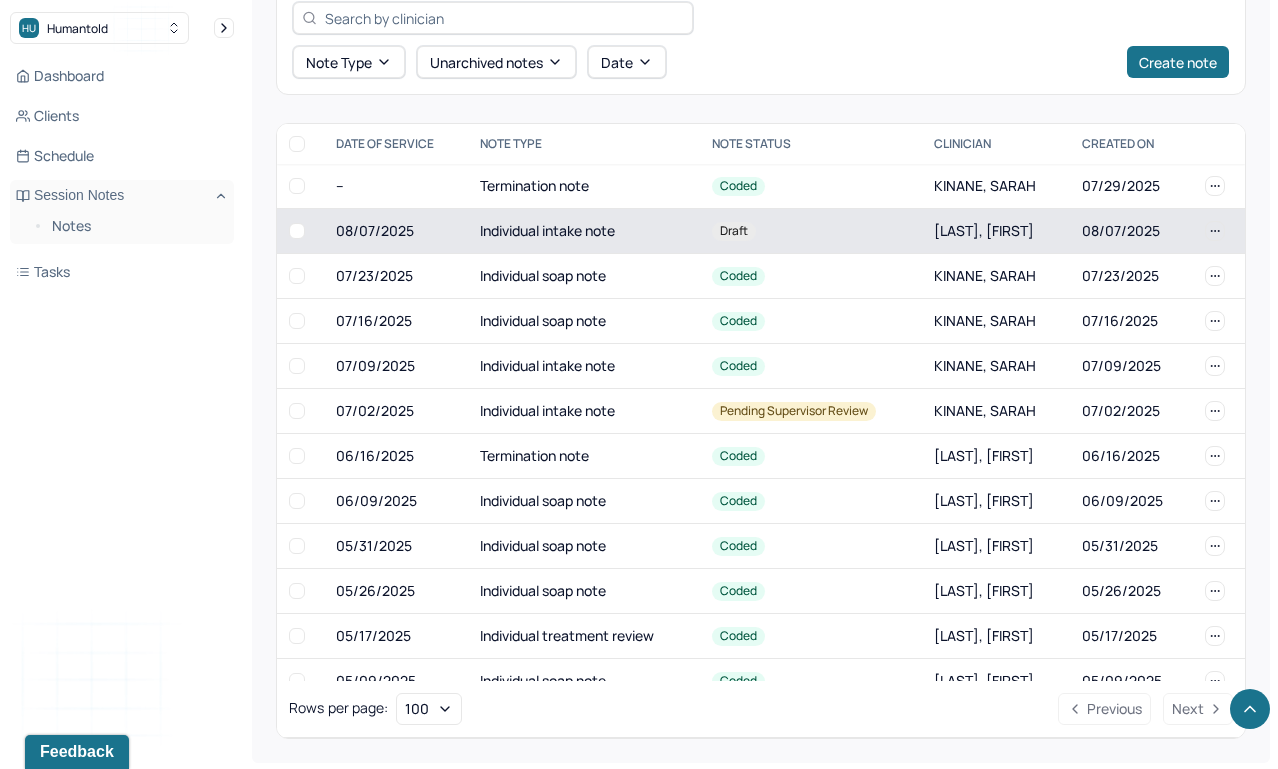 click on "Individual intake note" at bounding box center (584, 231) 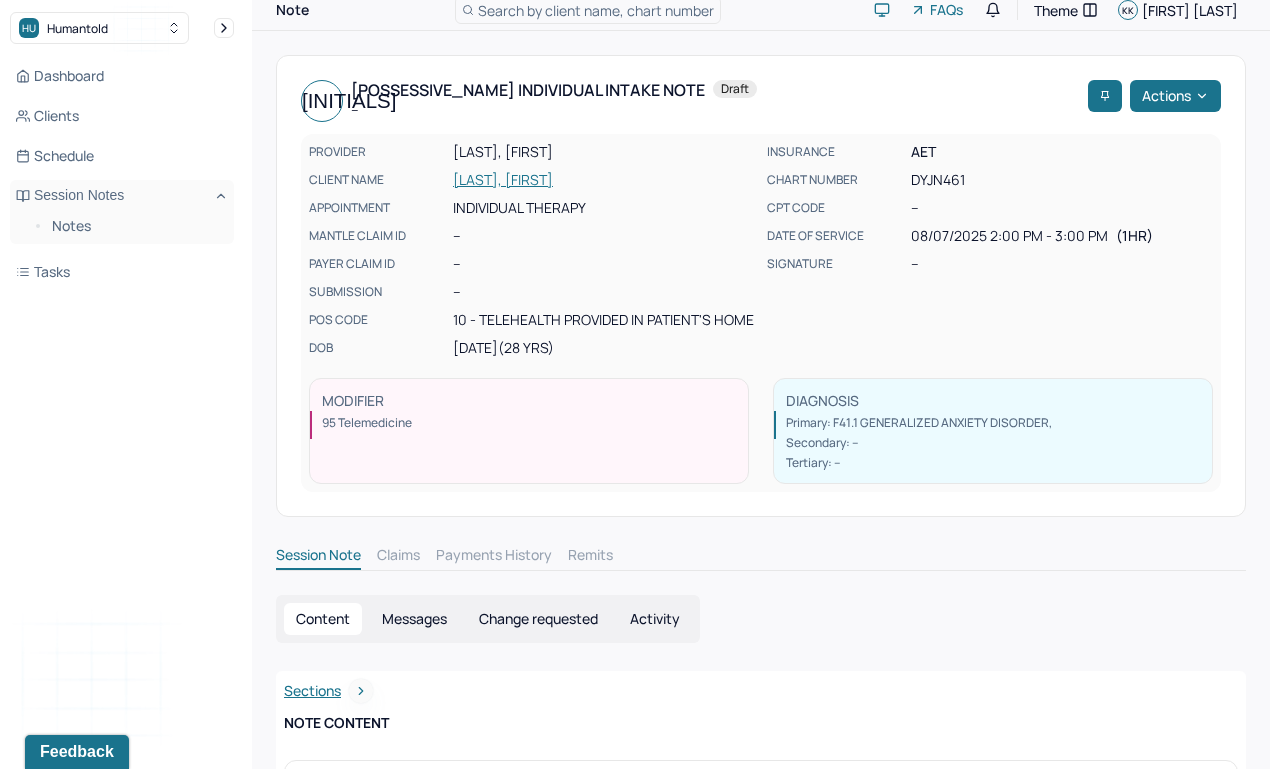 scroll, scrollTop: 0, scrollLeft: 0, axis: both 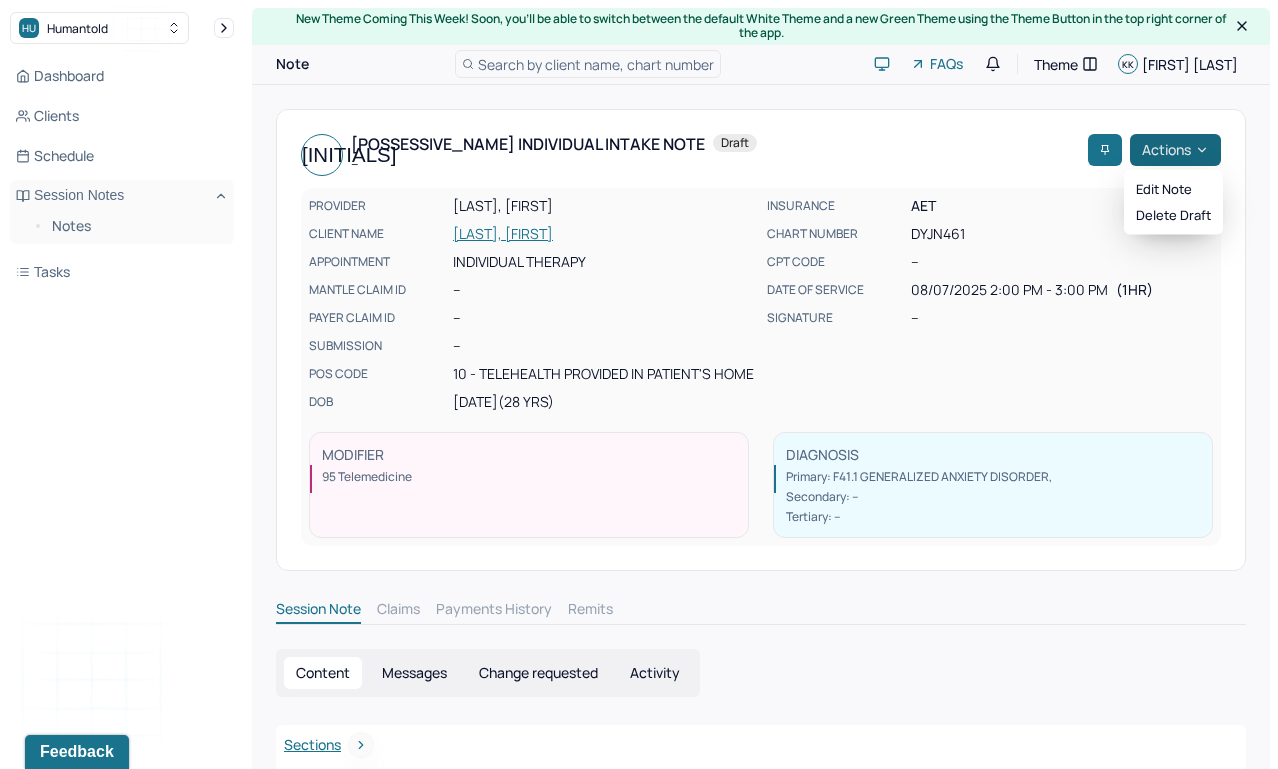 click on "Actions" at bounding box center [1175, 150] 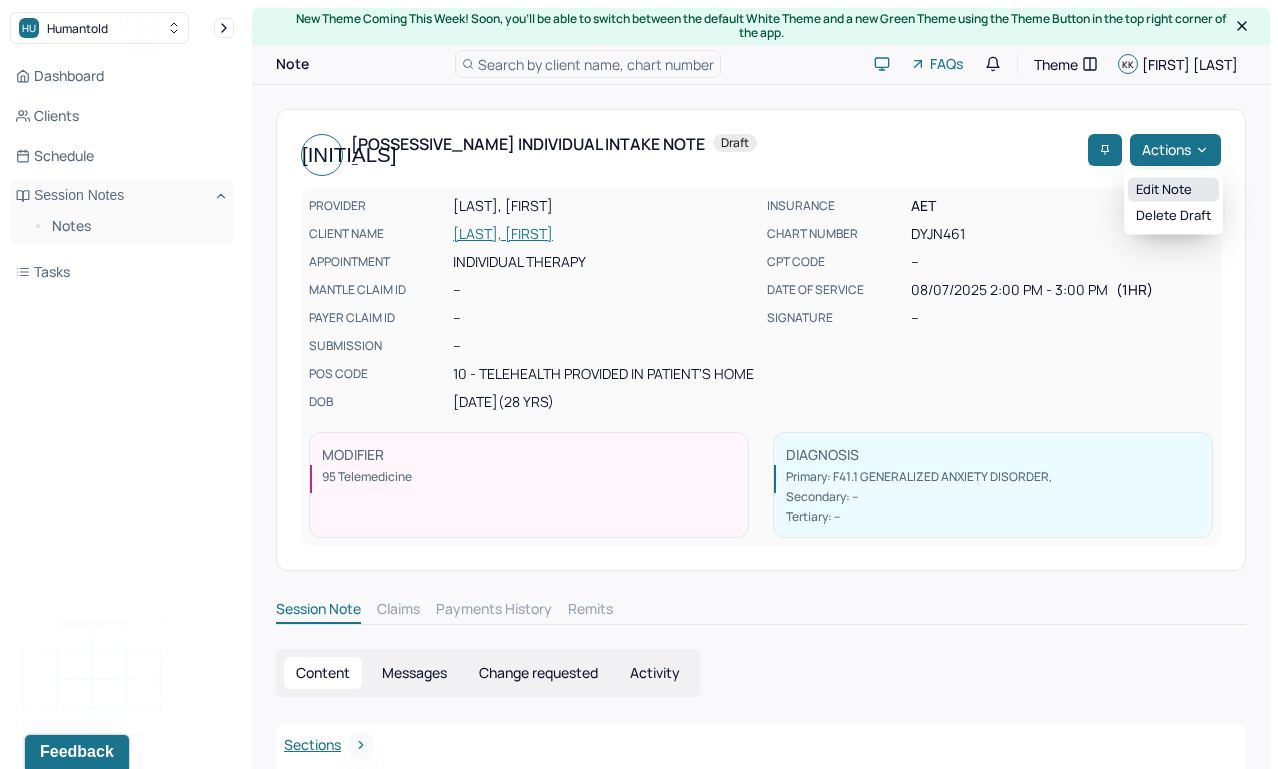 click on "Edit note" at bounding box center [1173, 190] 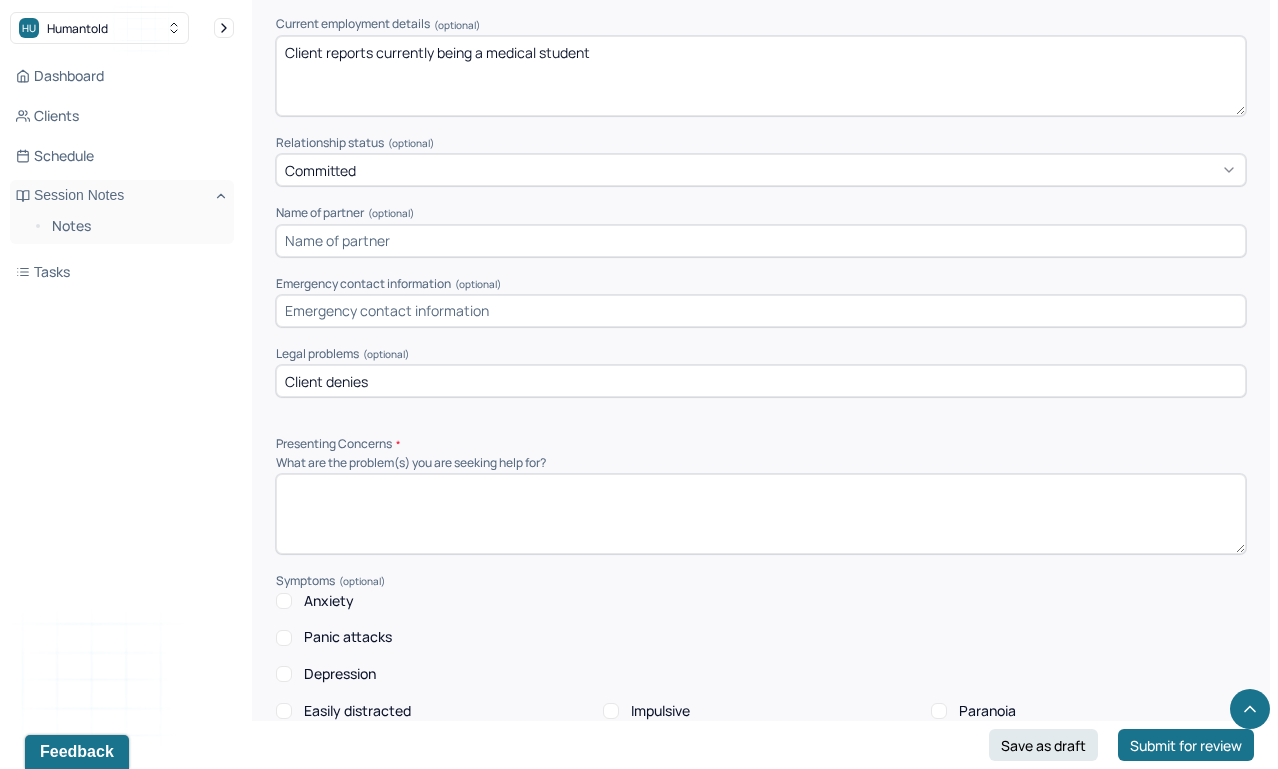 scroll, scrollTop: 1569, scrollLeft: 0, axis: vertical 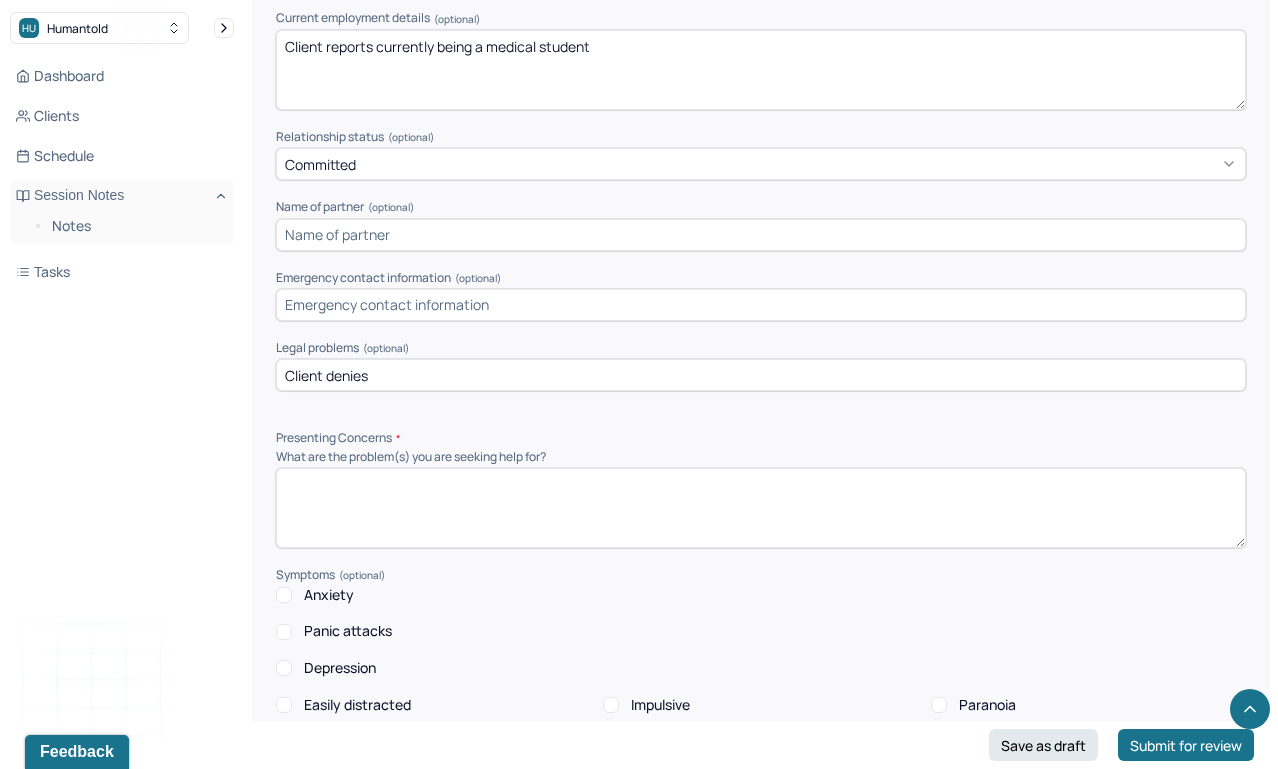 click at bounding box center (761, 508) 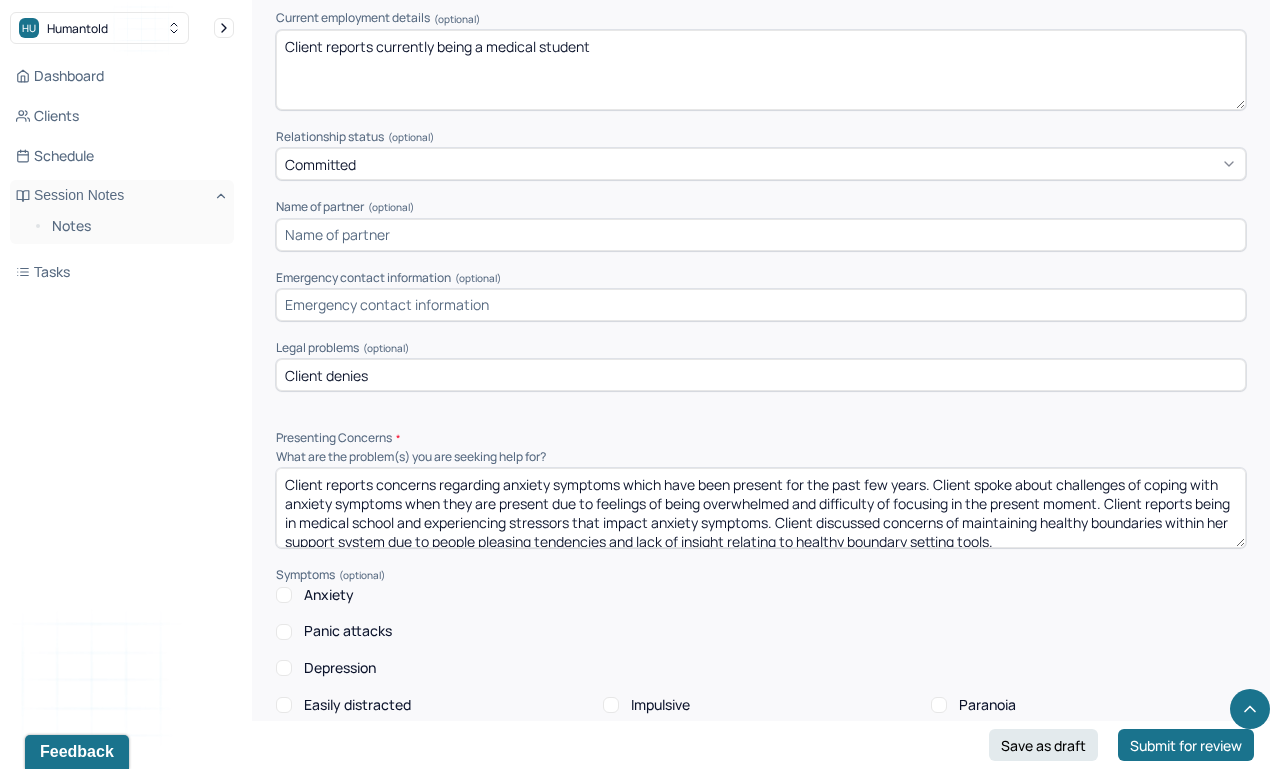 scroll, scrollTop: 3, scrollLeft: 0, axis: vertical 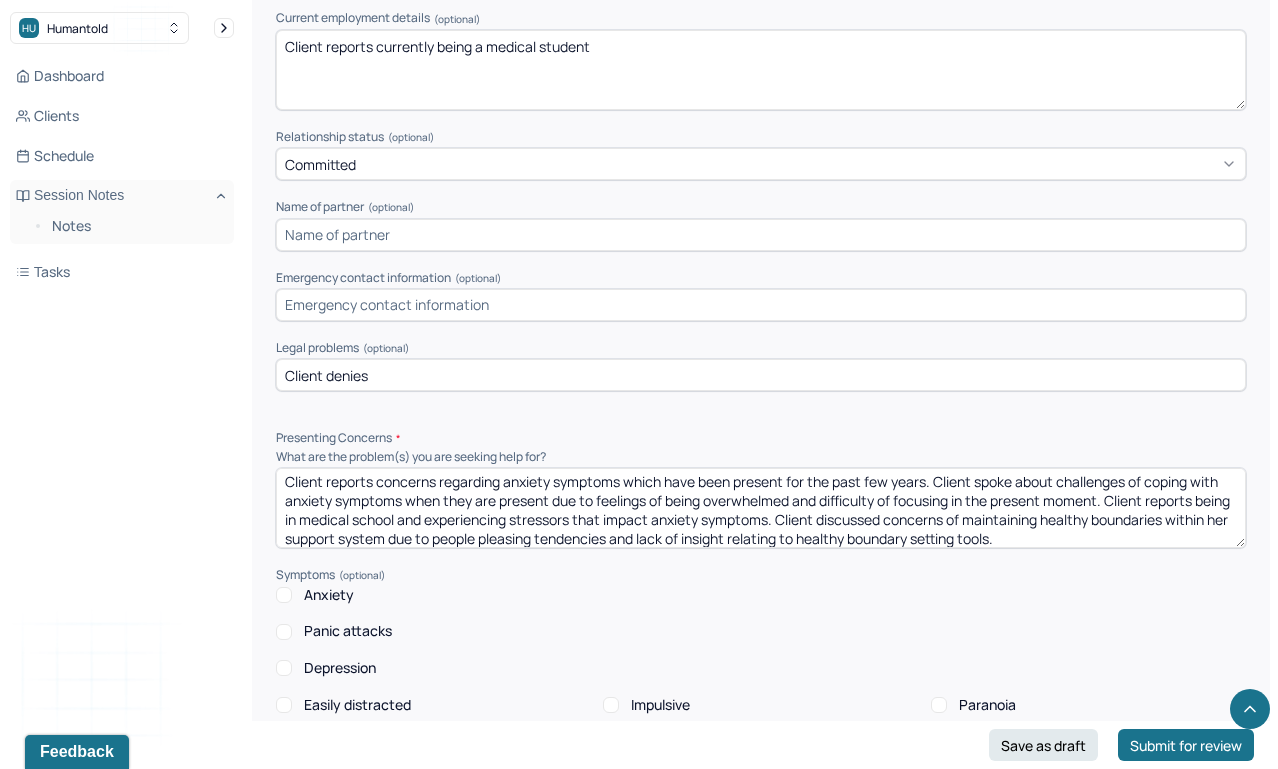 type on "Client reports concerns regarding anxiety symptoms which have been present for the past few years. Client spoke about challenges of coping with anxiety symptoms when they are present due to feelings of being overwhelmed and difficulty of focusing in the present moment. Client reports being in medical school and experiencing stressors that impact anxiety symptoms. Client discussed concerns of maintaining healthy boundaries within her support system due to people pleasing tendencies and lack of insight relating to healthy boundary setting tools." 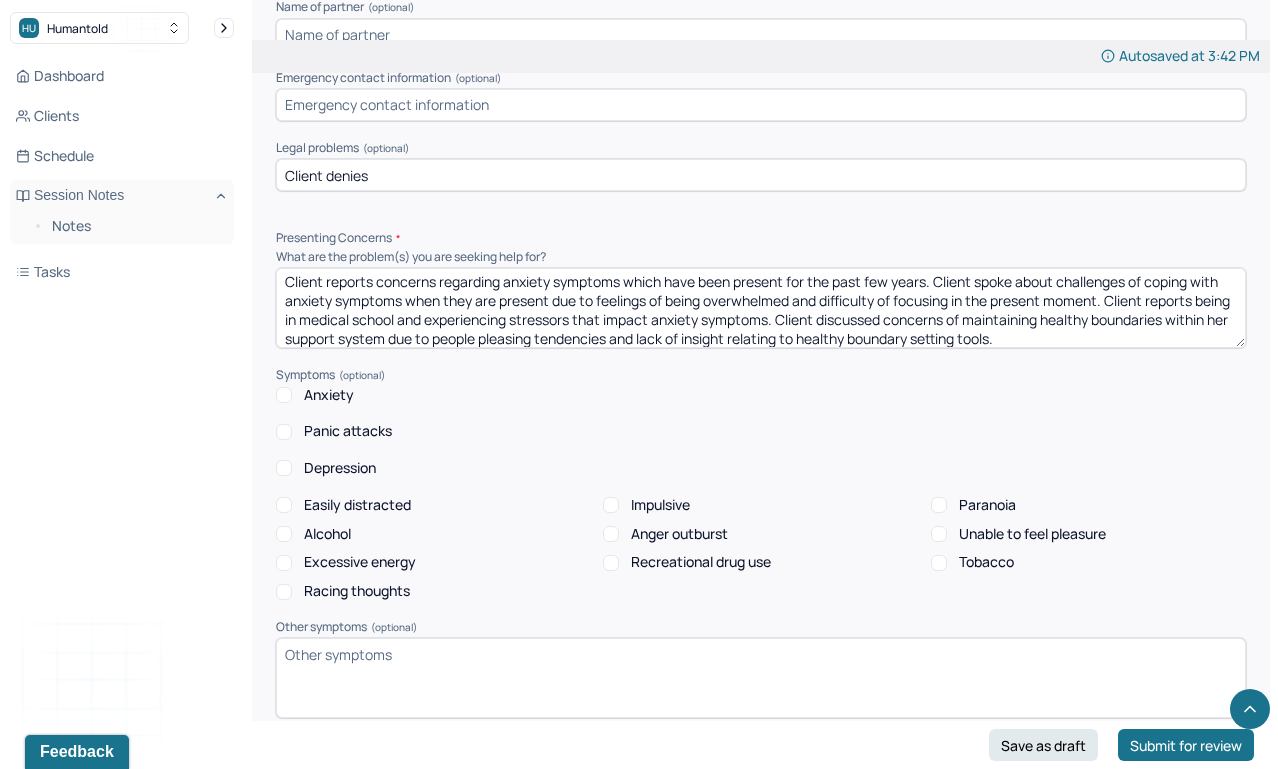 scroll, scrollTop: 1770, scrollLeft: 0, axis: vertical 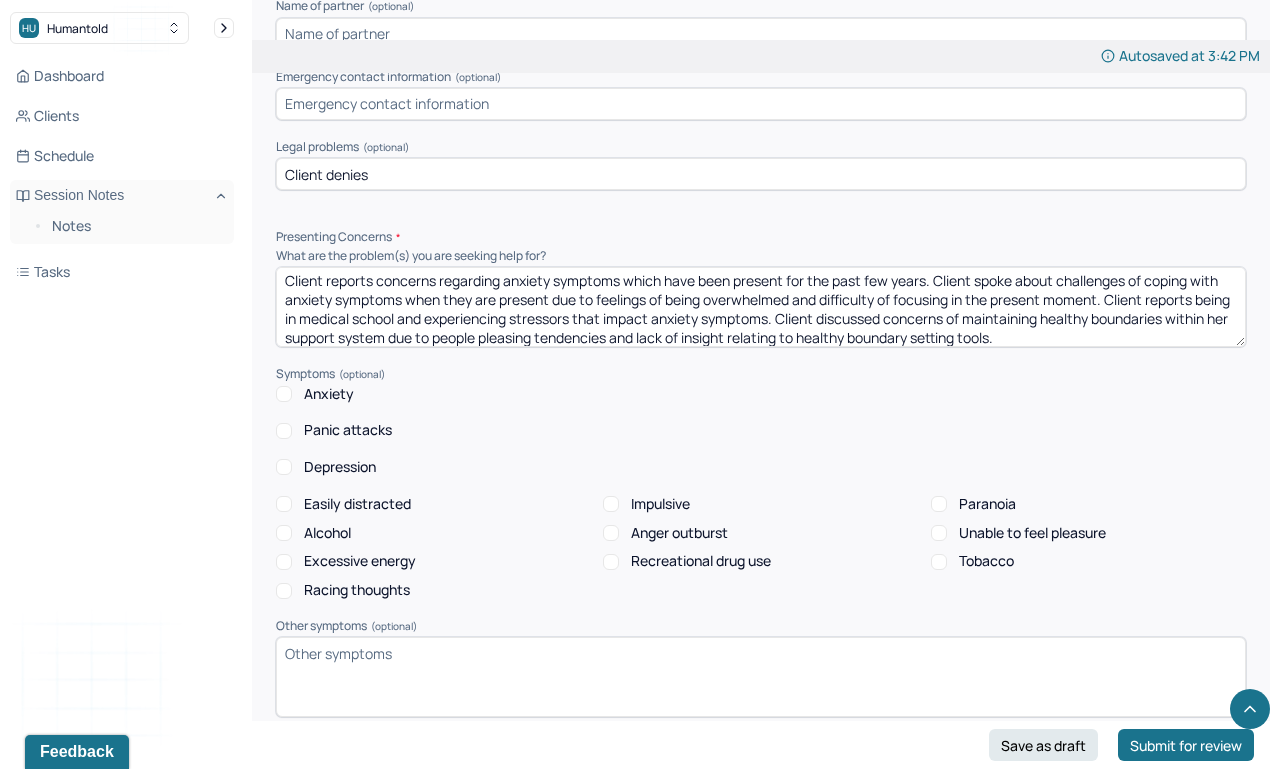 click on "Anxiety" at bounding box center (284, 394) 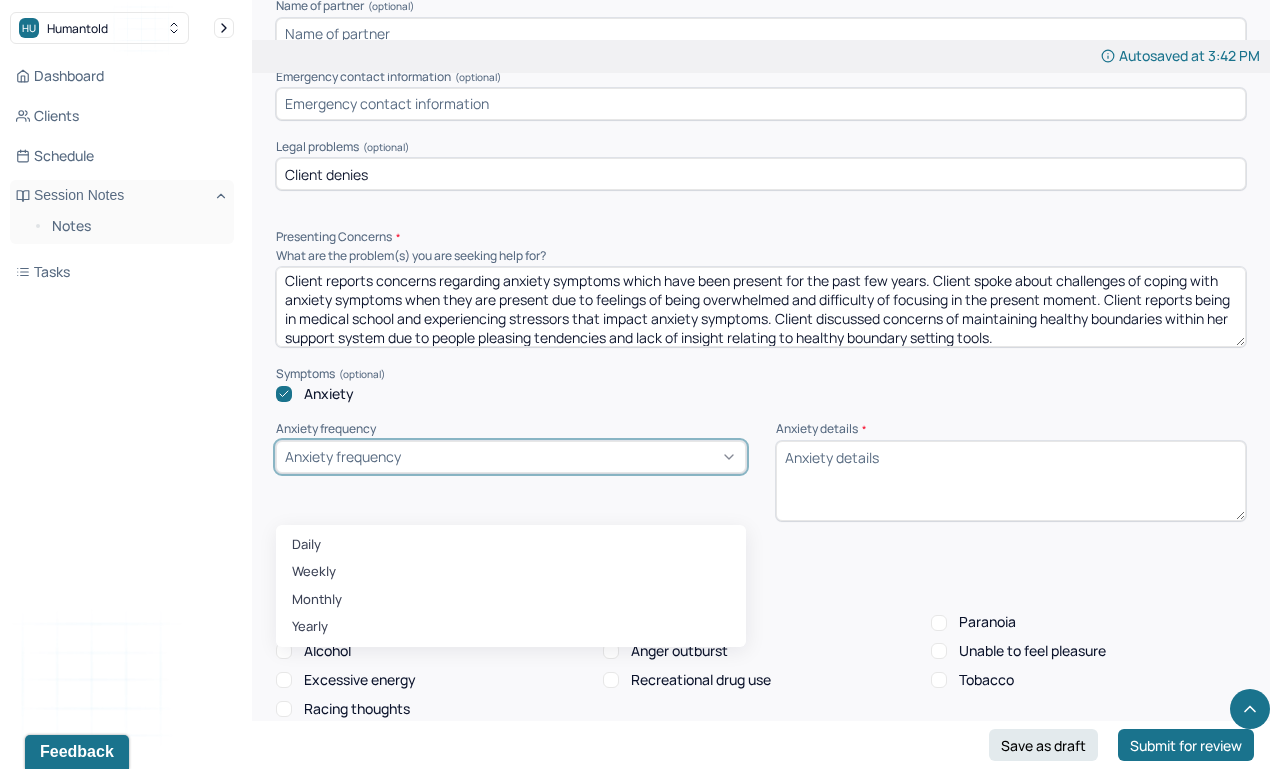 click on "Anxiety frequency" at bounding box center (511, 457) 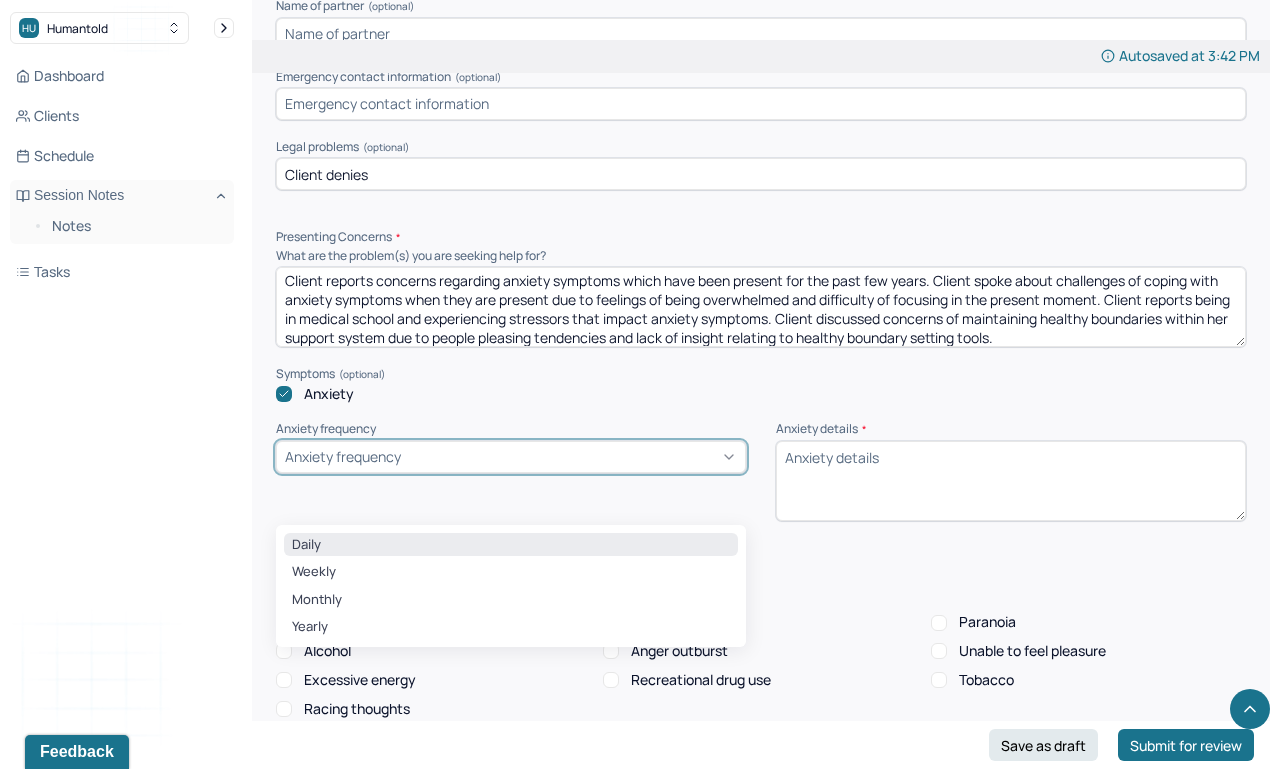 click on "Daily" at bounding box center [511, 545] 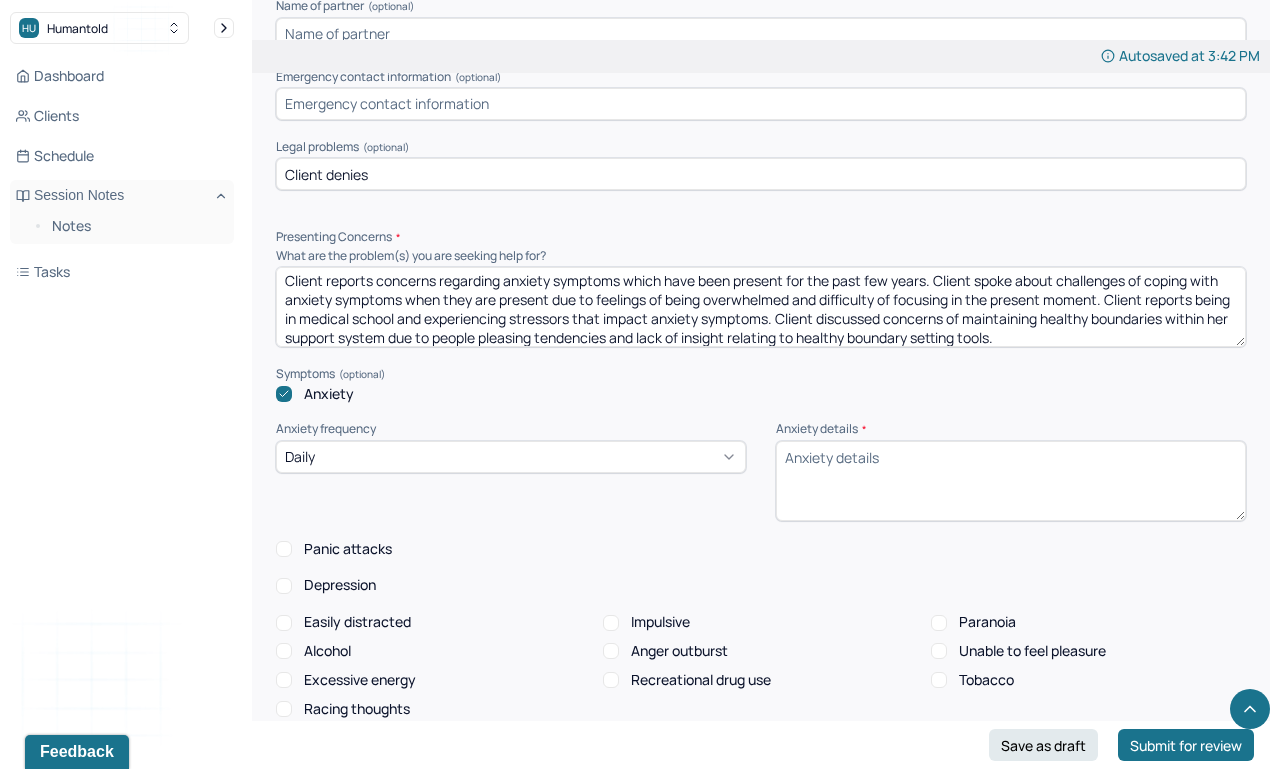 click on "Anxiety details *" at bounding box center (1011, 429) 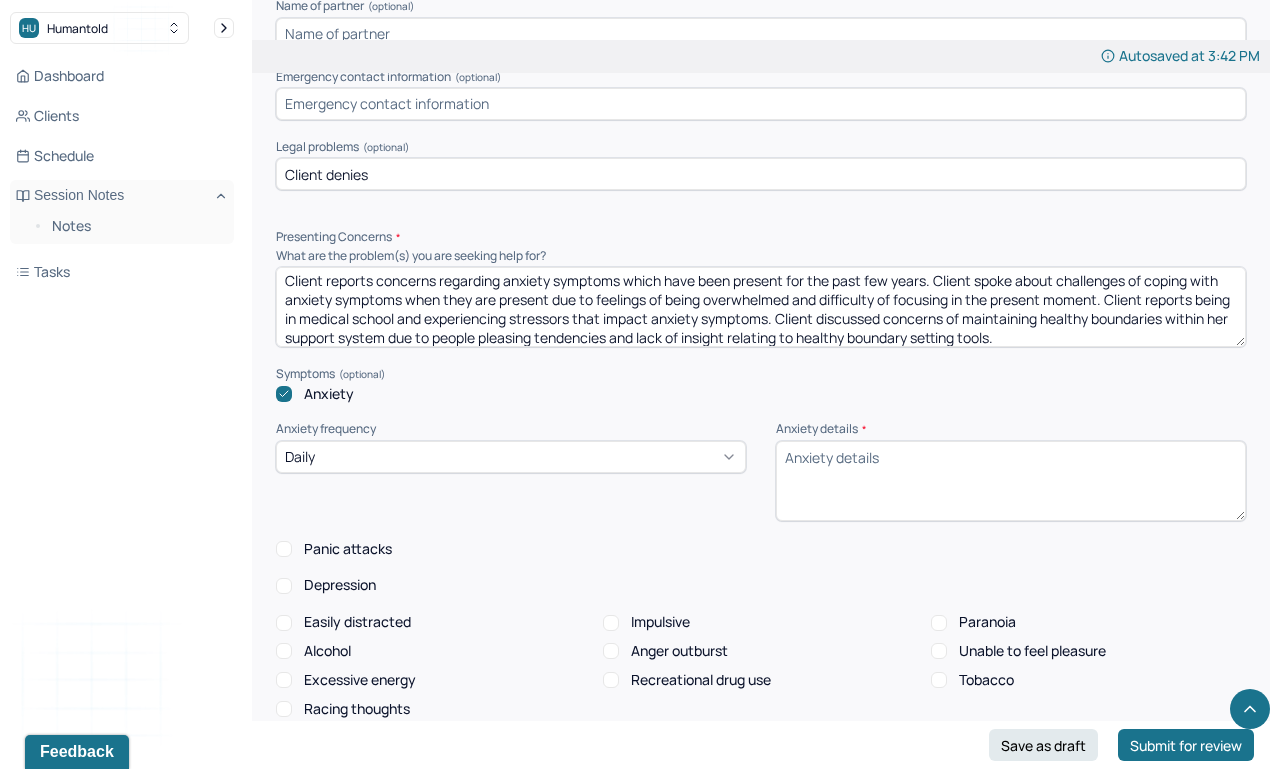 paste on "Client reports experiencing anxiety on a weekly/sporadic basis. Client described having a difficult time being able to focus on the present moment and being comfortable will letting go of control. client spoke about symptoms of feeling on edge, racing thoughts, inconsistent sleeping and eating habits, irritability, trouble concentrating, and feeling tense." 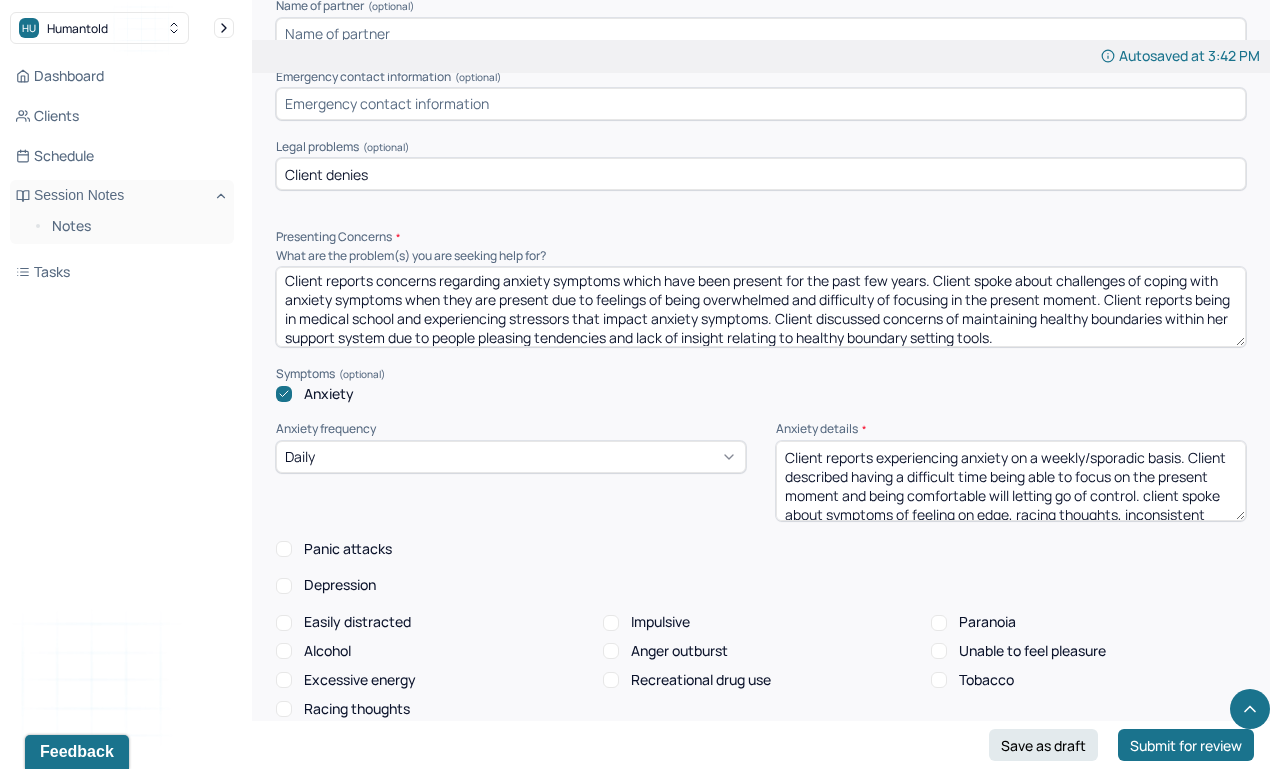 scroll, scrollTop: 41, scrollLeft: 0, axis: vertical 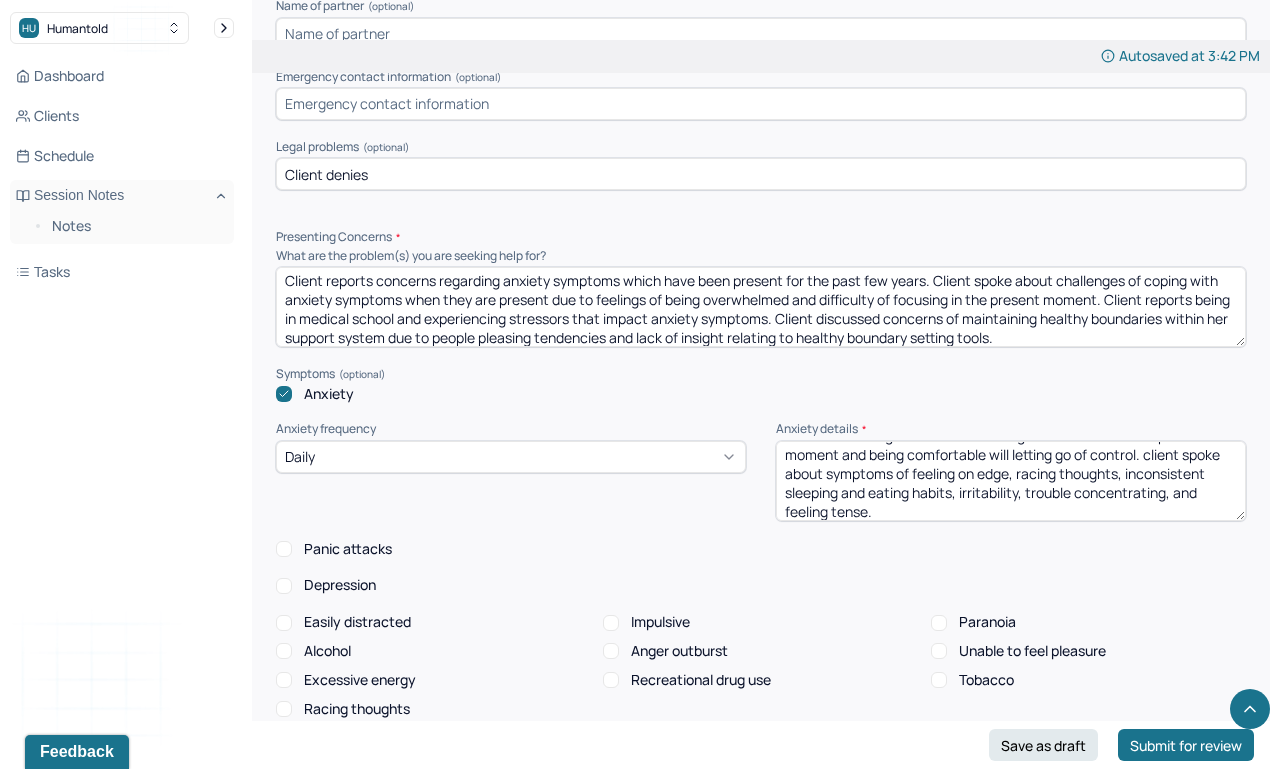 type on "Client reports experiencing anxiety on a weekly/sporadic basis. Client described having a difficult time being able to focus on the present moment and being comfortable will letting go of control. client spoke about symptoms of feeling on edge, racing thoughts, inconsistent sleeping and eating habits, irritability, trouble concentrating, and feeling tense." 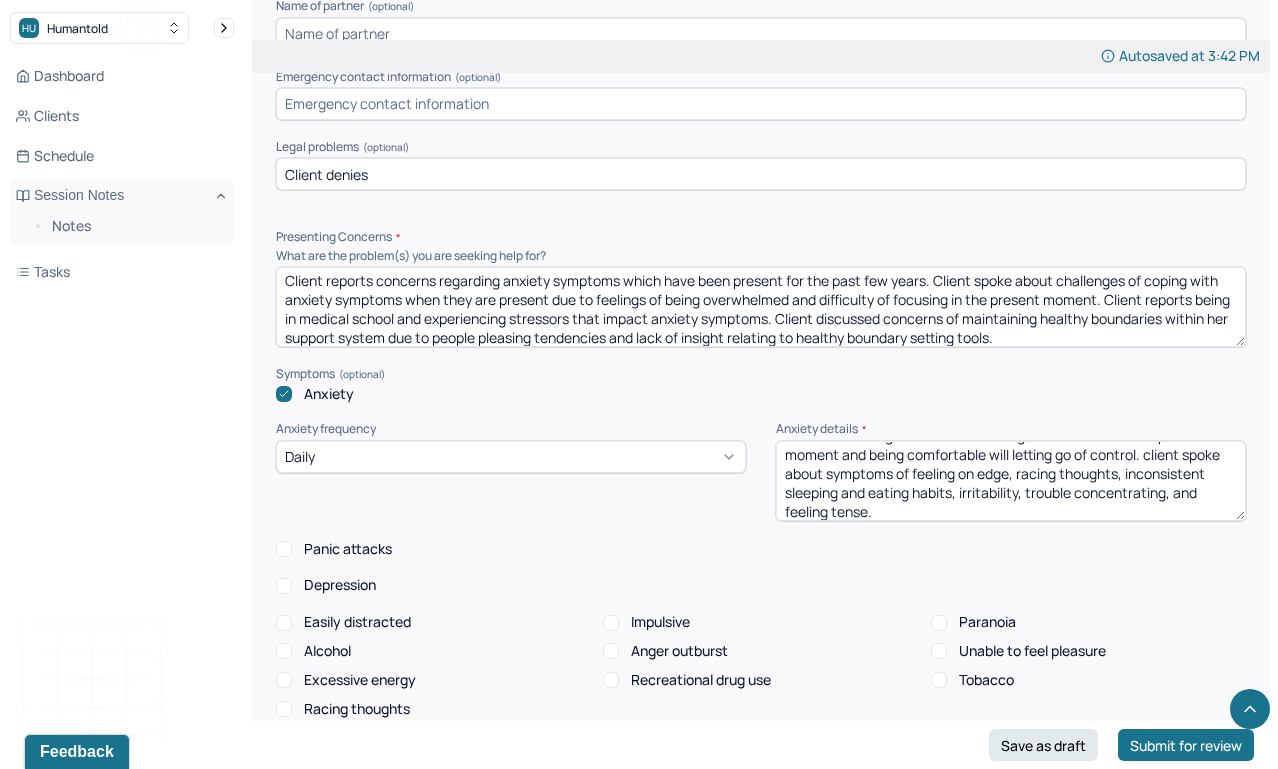 click on "Depression" at bounding box center (284, 586) 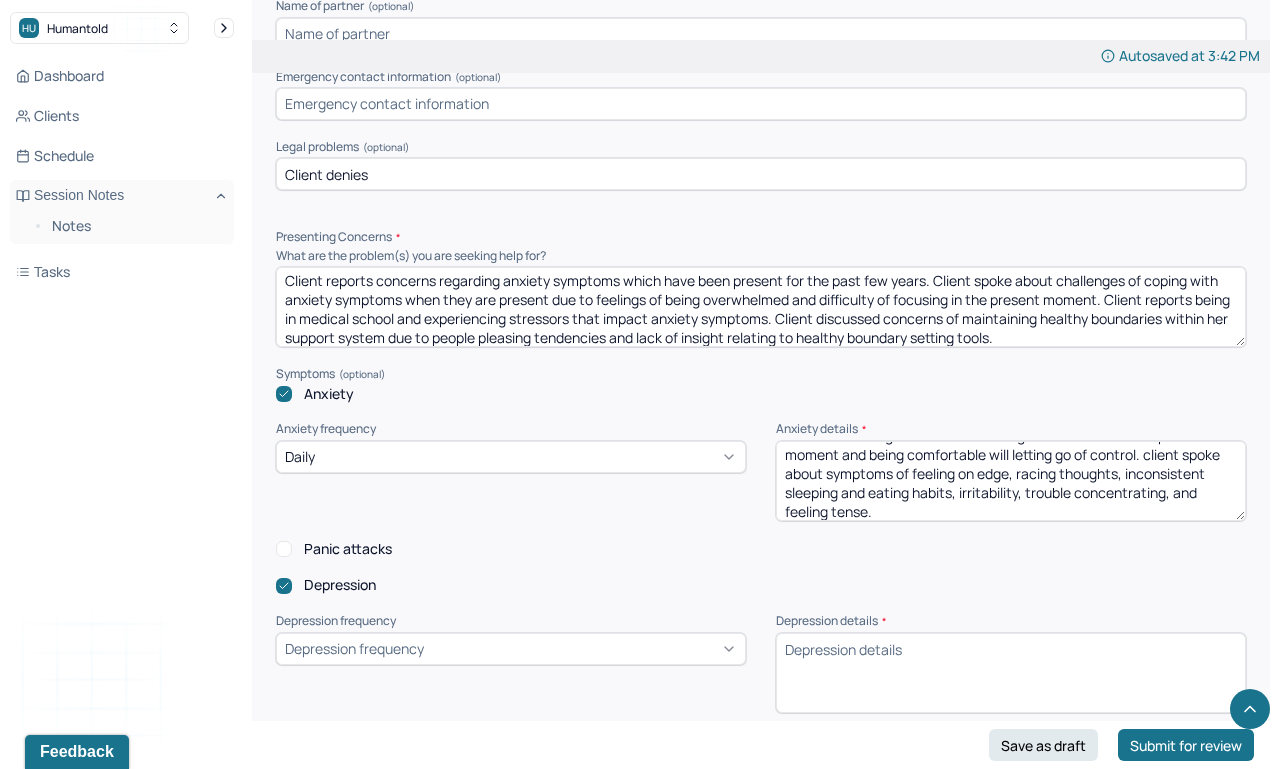 click on "Depression frequency" at bounding box center (511, 673) 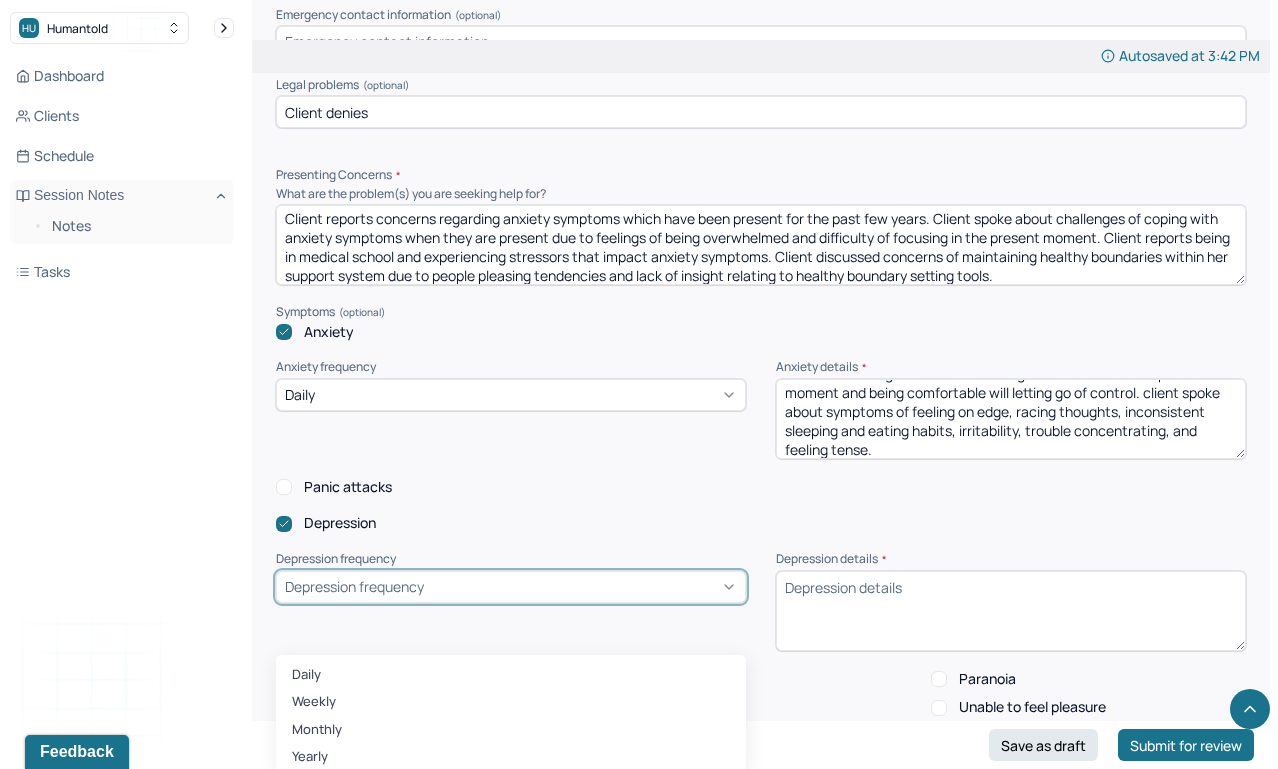 scroll, scrollTop: 1841, scrollLeft: 0, axis: vertical 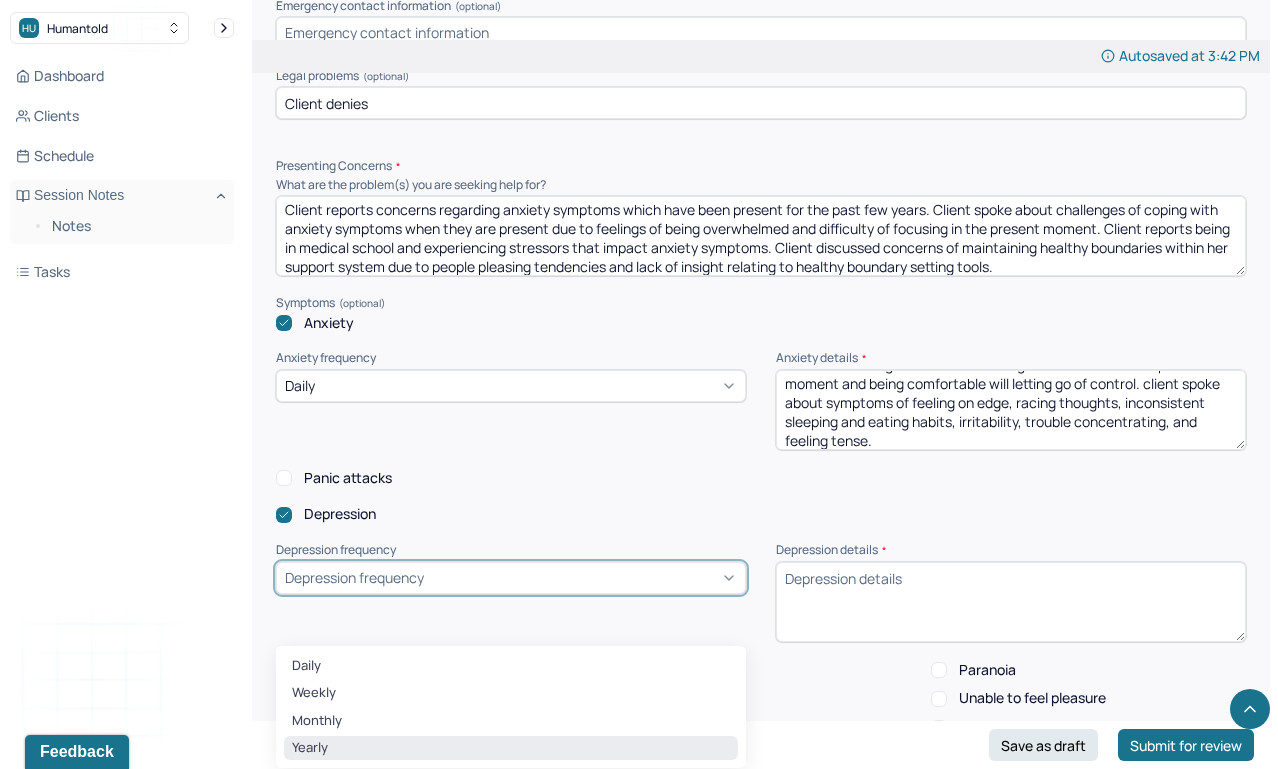 click on "Yearly" at bounding box center (511, 748) 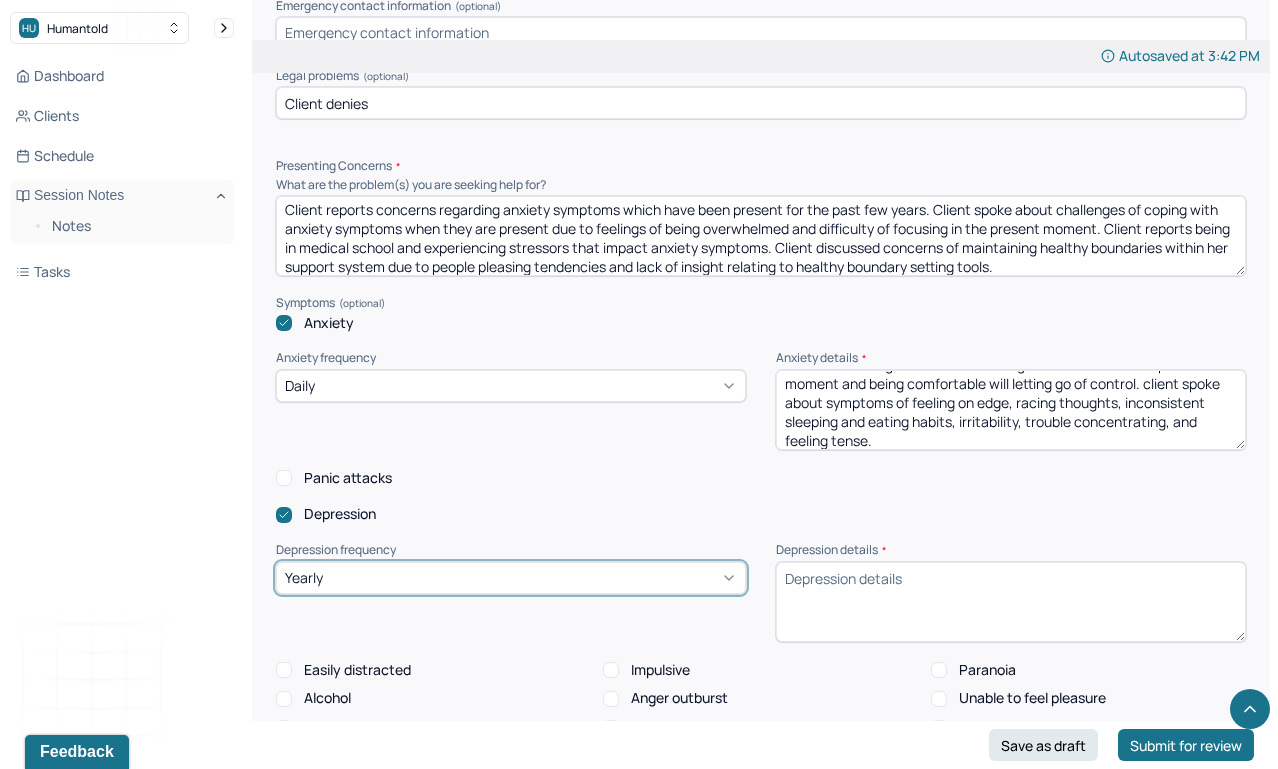 click on "Depression details *" at bounding box center [1011, 602] 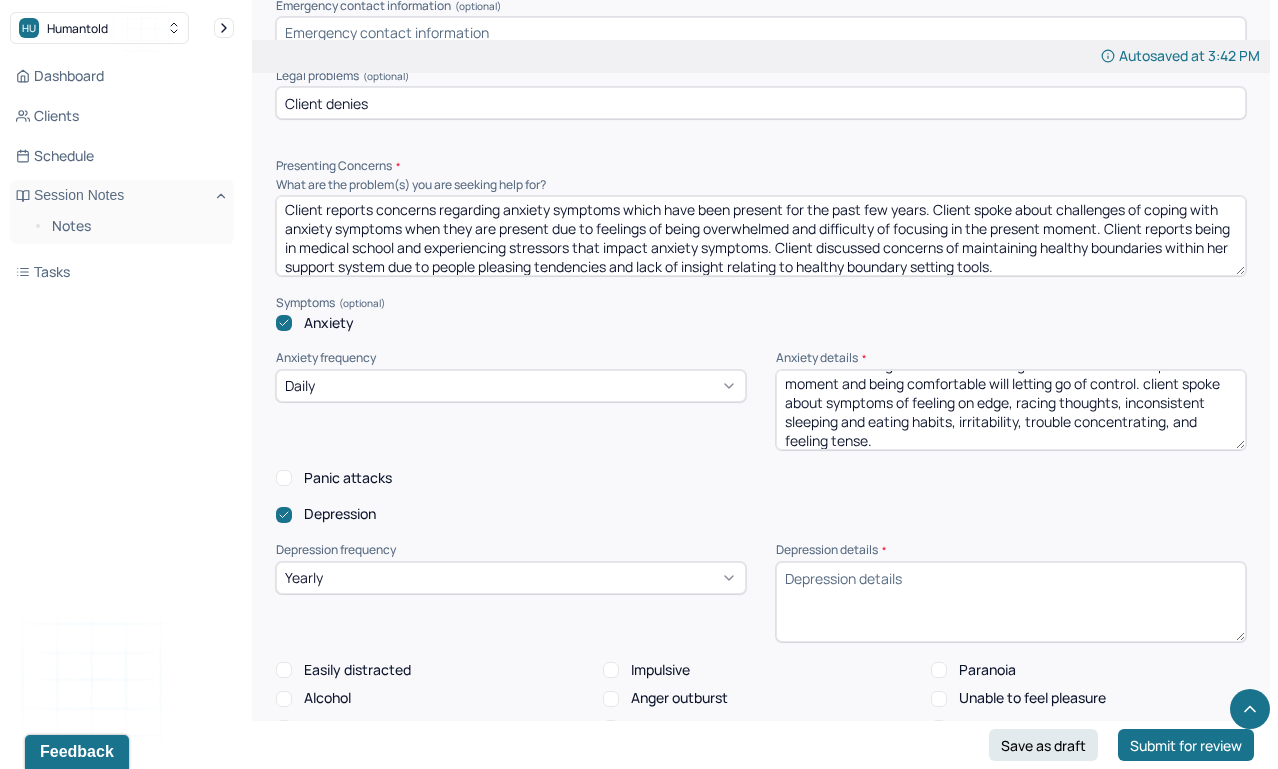 paste on "Client reports experiencing sadness on a yearly/every other year basis. Client described having a difficult time of allowing herself to find the positivity when sadness is present." 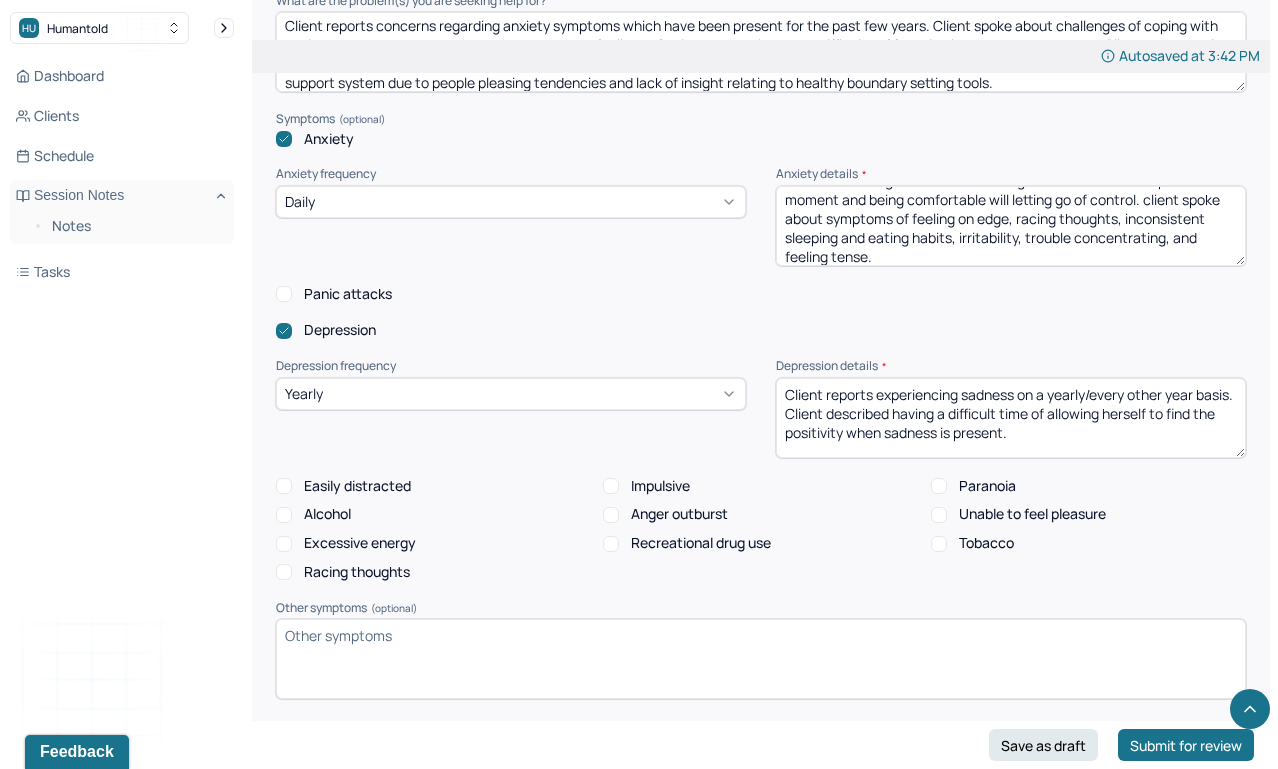 scroll, scrollTop: 2033, scrollLeft: 0, axis: vertical 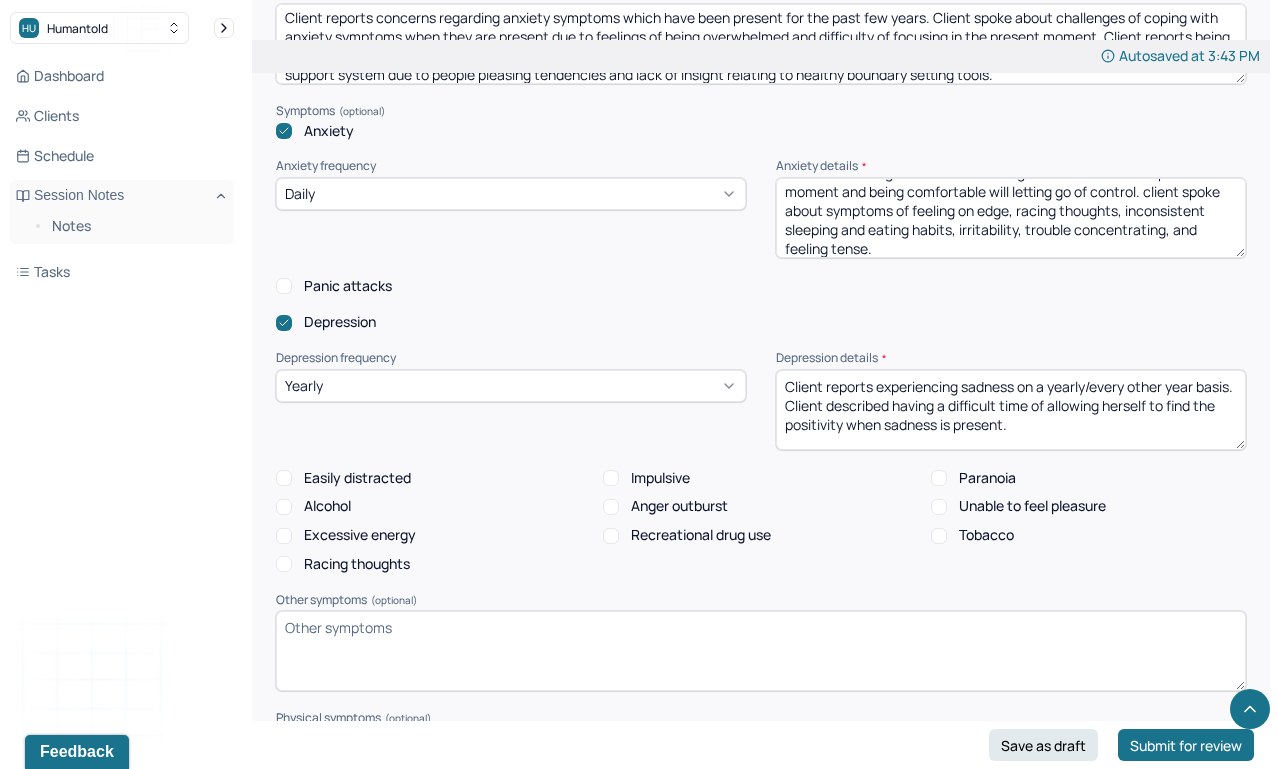 type on "Client reports experiencing sadness on a yearly/every other year basis. Client described having a difficult time of allowing herself to find the positivity when sadness is present." 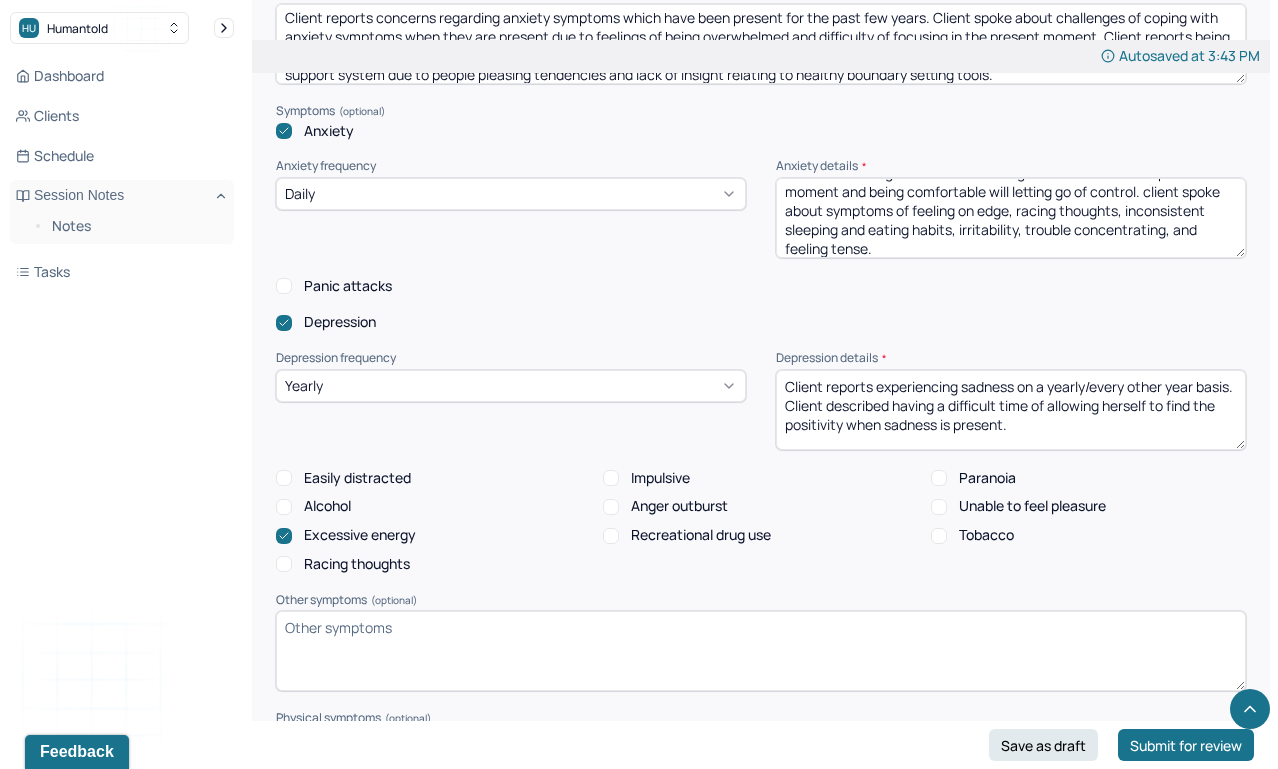 click on "Racing thoughts" at bounding box center (284, 564) 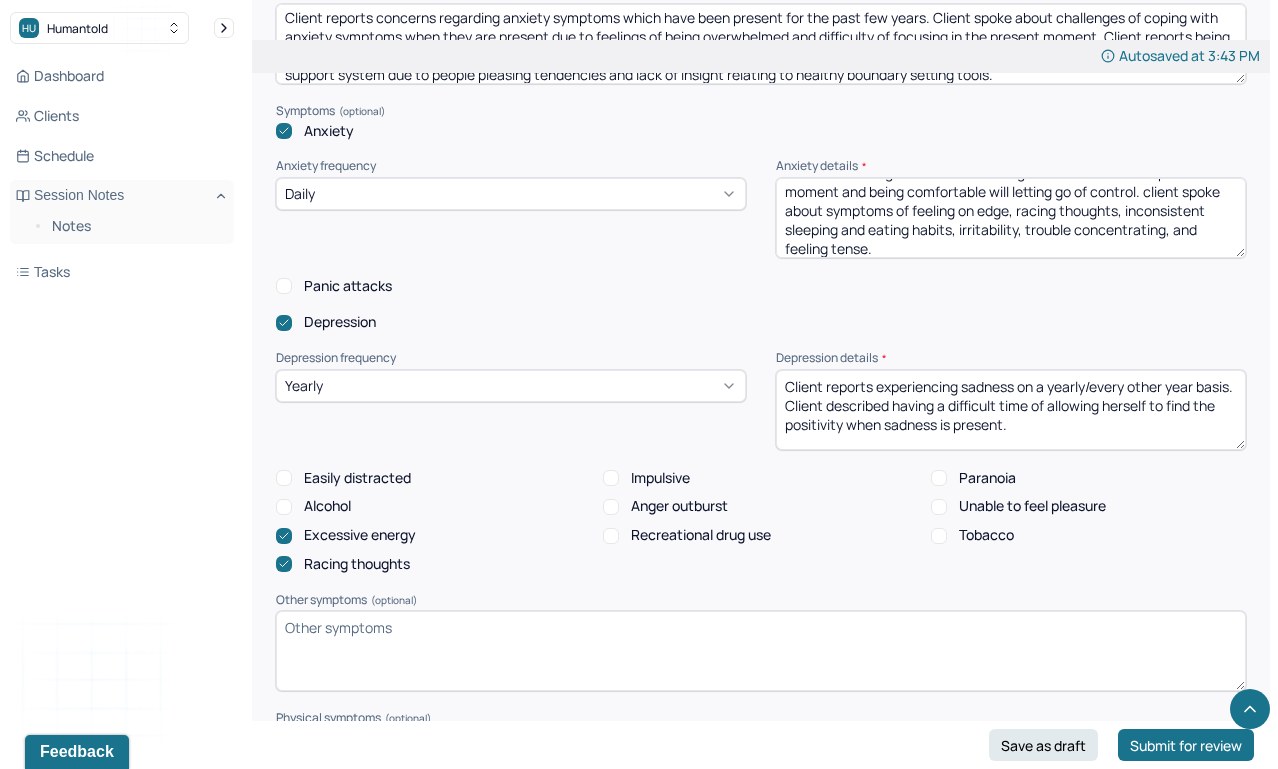 click on "Easily distracted" at bounding box center (284, 478) 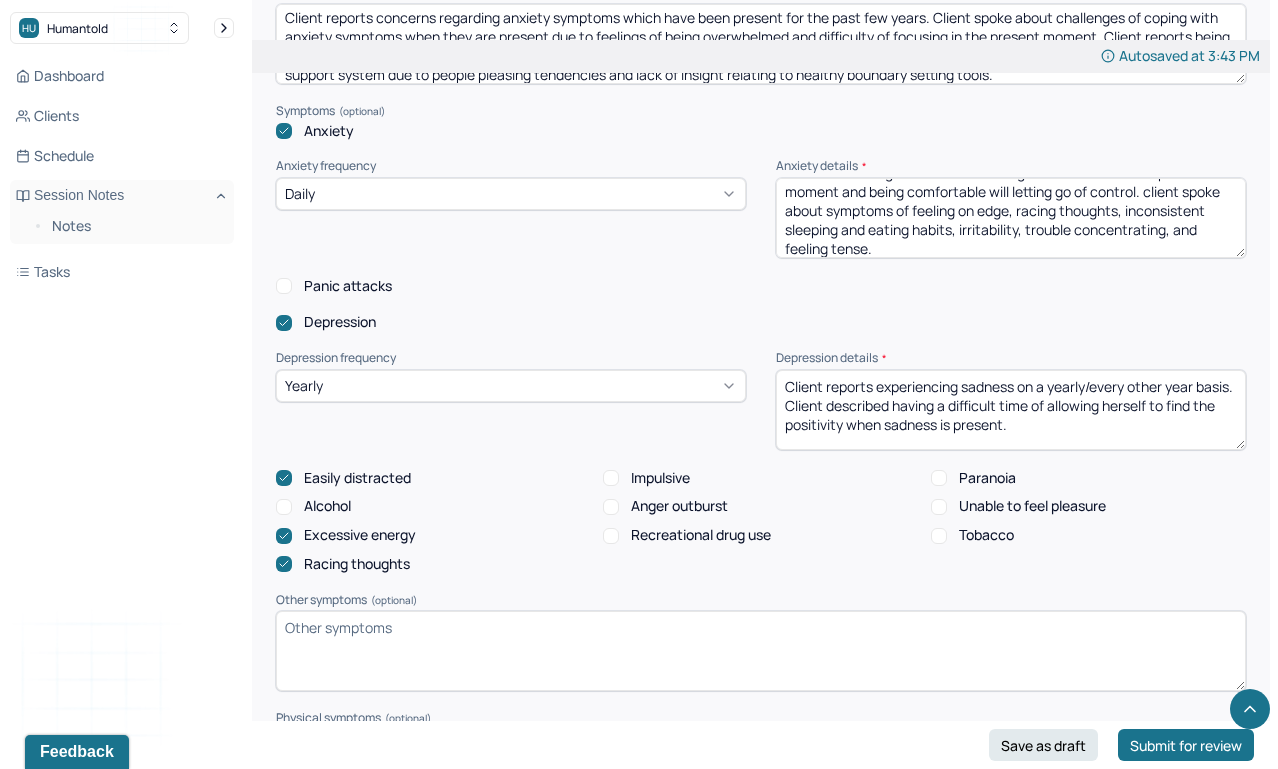 click on "Other symptoms (optional)" at bounding box center (761, 651) 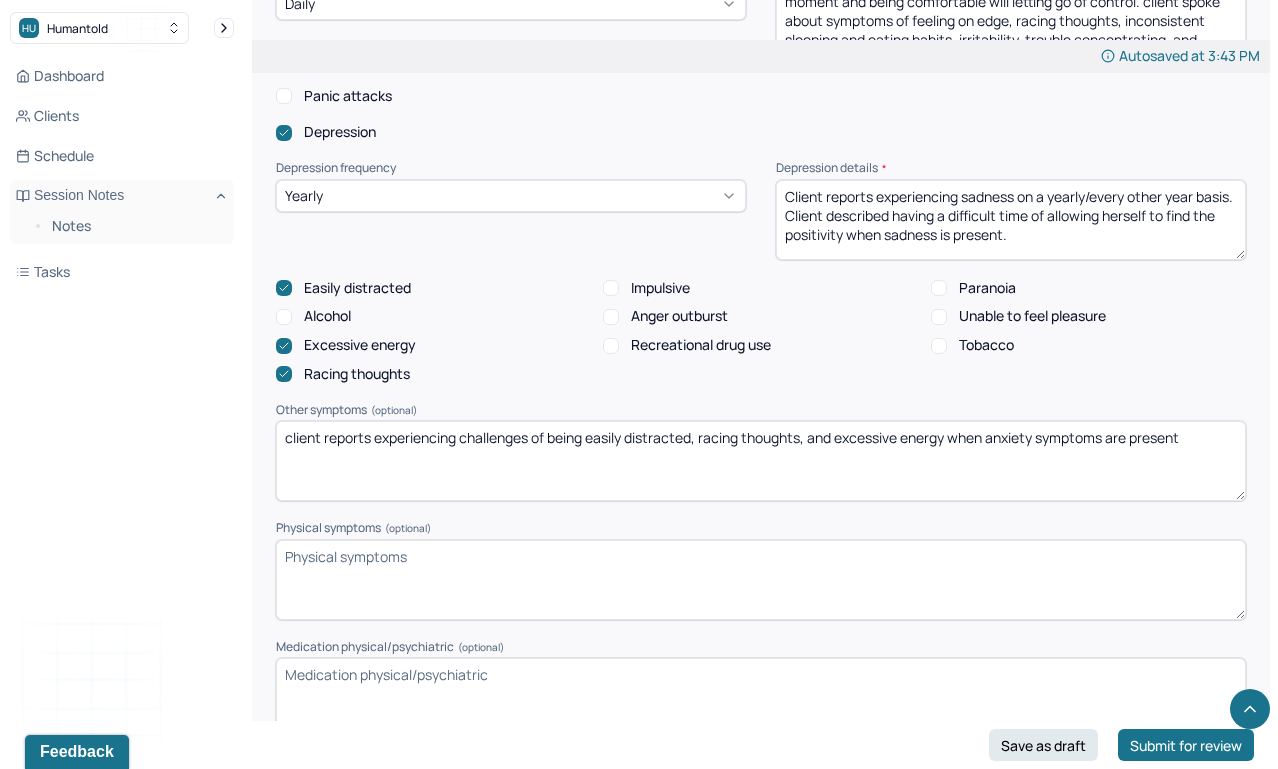 scroll, scrollTop: 2226, scrollLeft: 0, axis: vertical 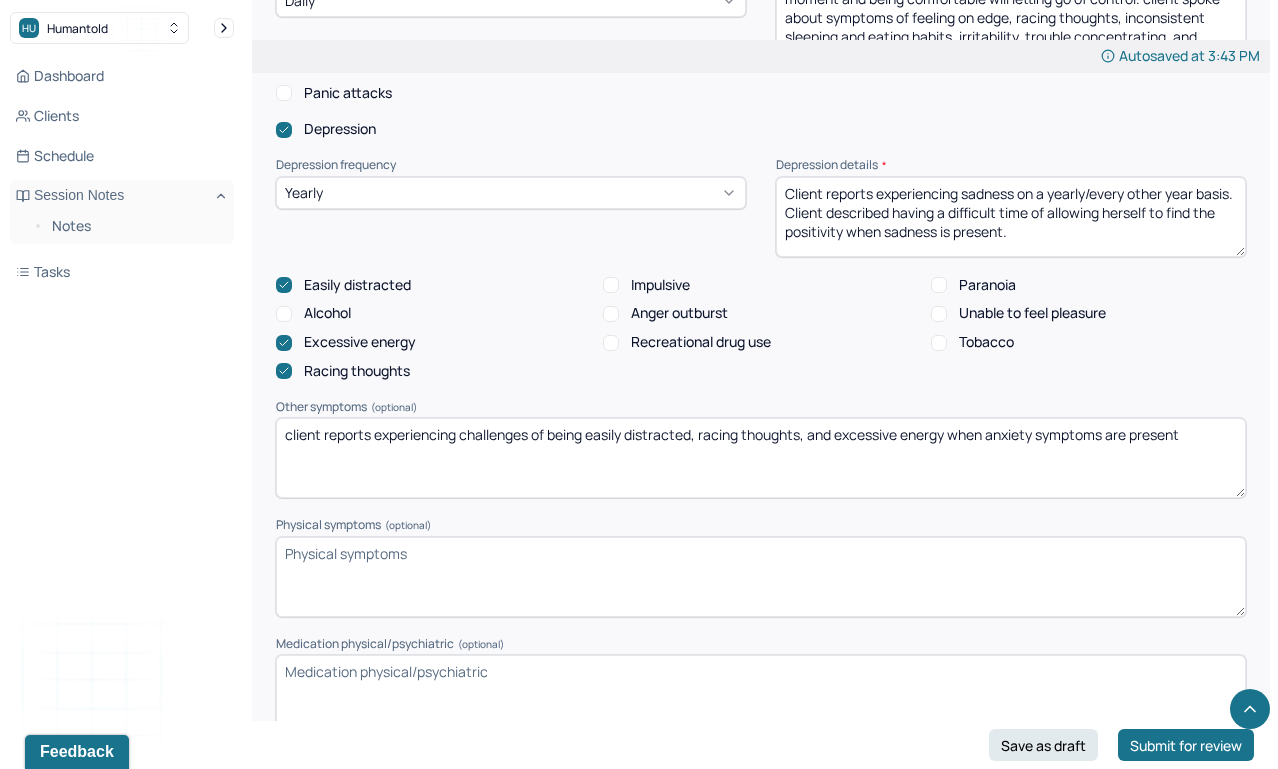 type on "client reports experiencing challenges of being easily distracted, racing thoughts, and excessive energy when anxiety symptoms are present" 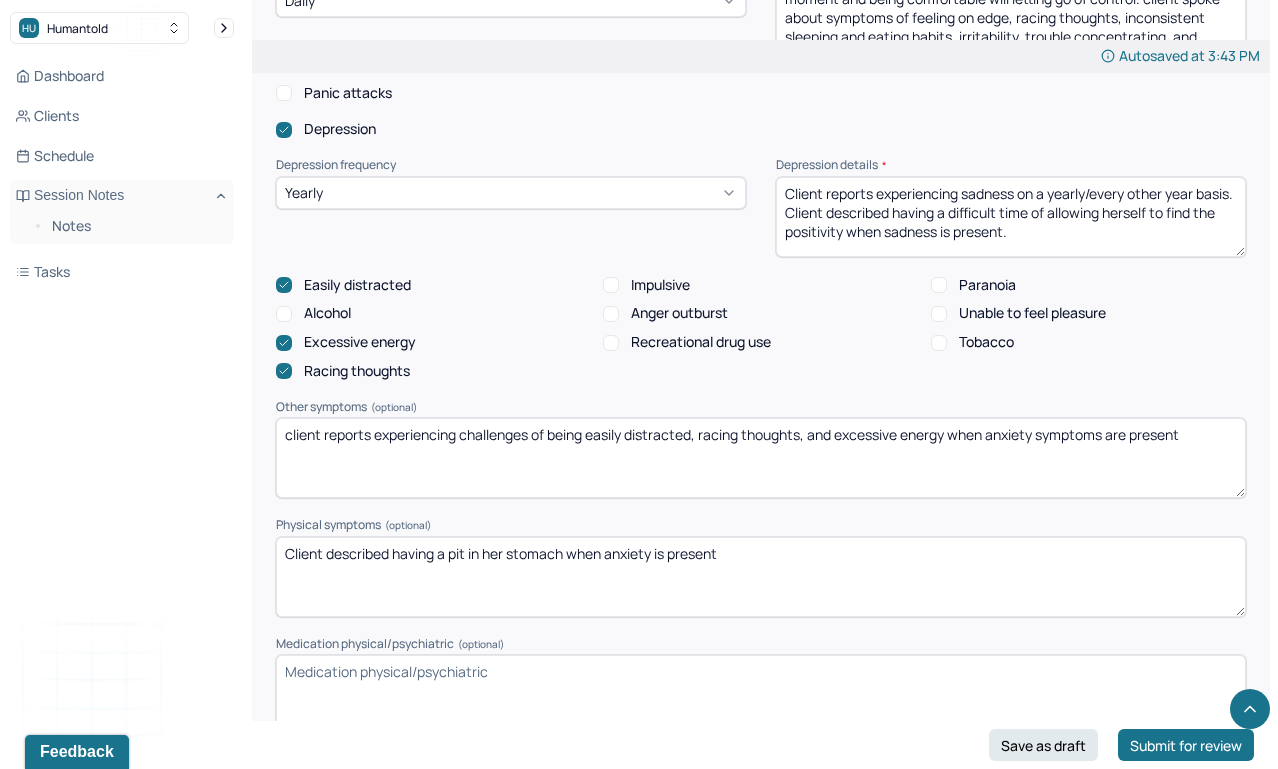 type on "Client described having a pit in her stomach when anxiety is present" 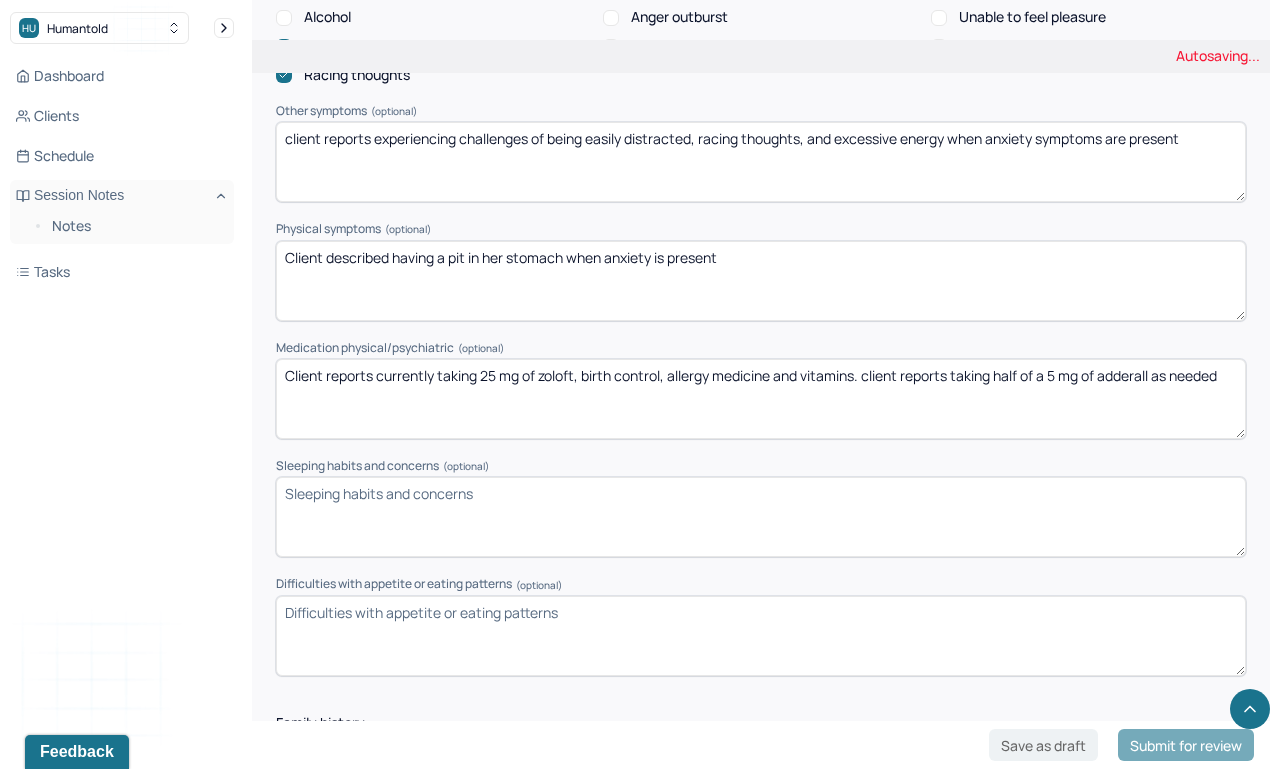 scroll, scrollTop: 2526, scrollLeft: 0, axis: vertical 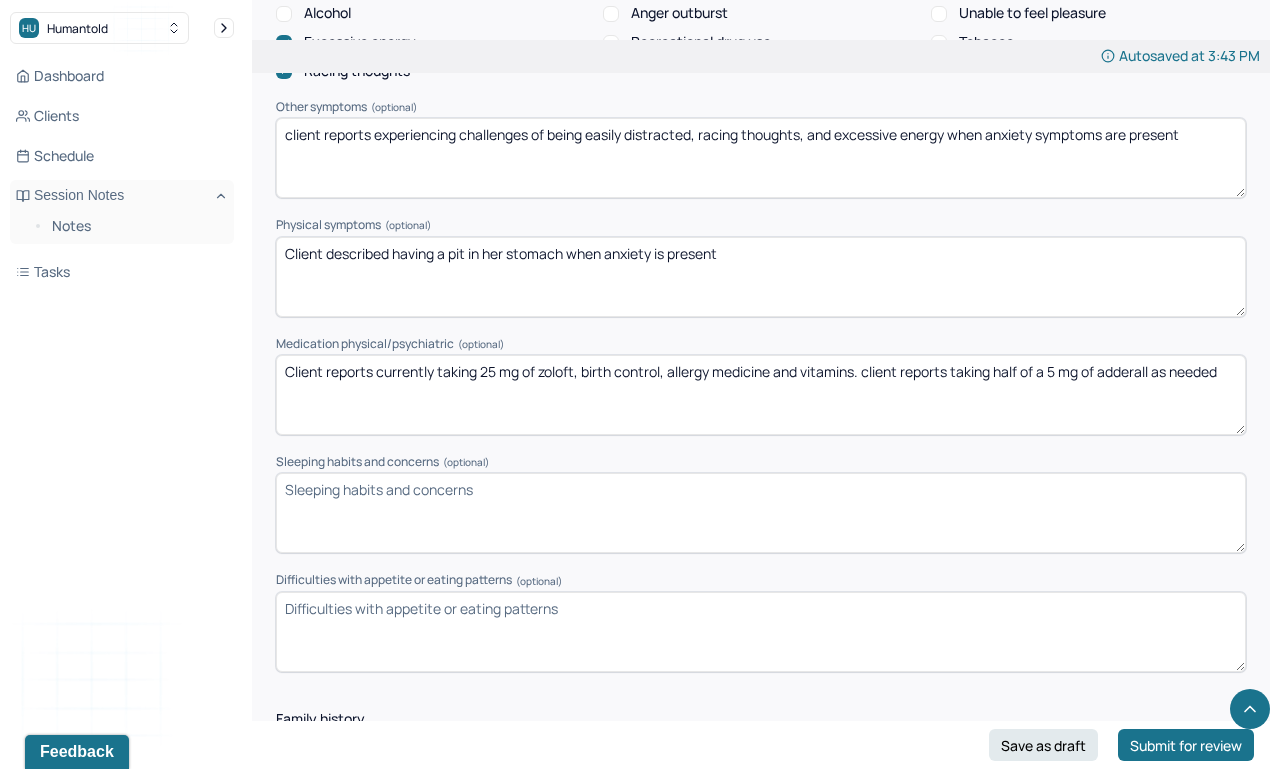type on "Client reports currently taking 25 mg of zoloft, birth control, allergy medicine and vitamins. client reports taking half of a 5 mg of adderall as needed" 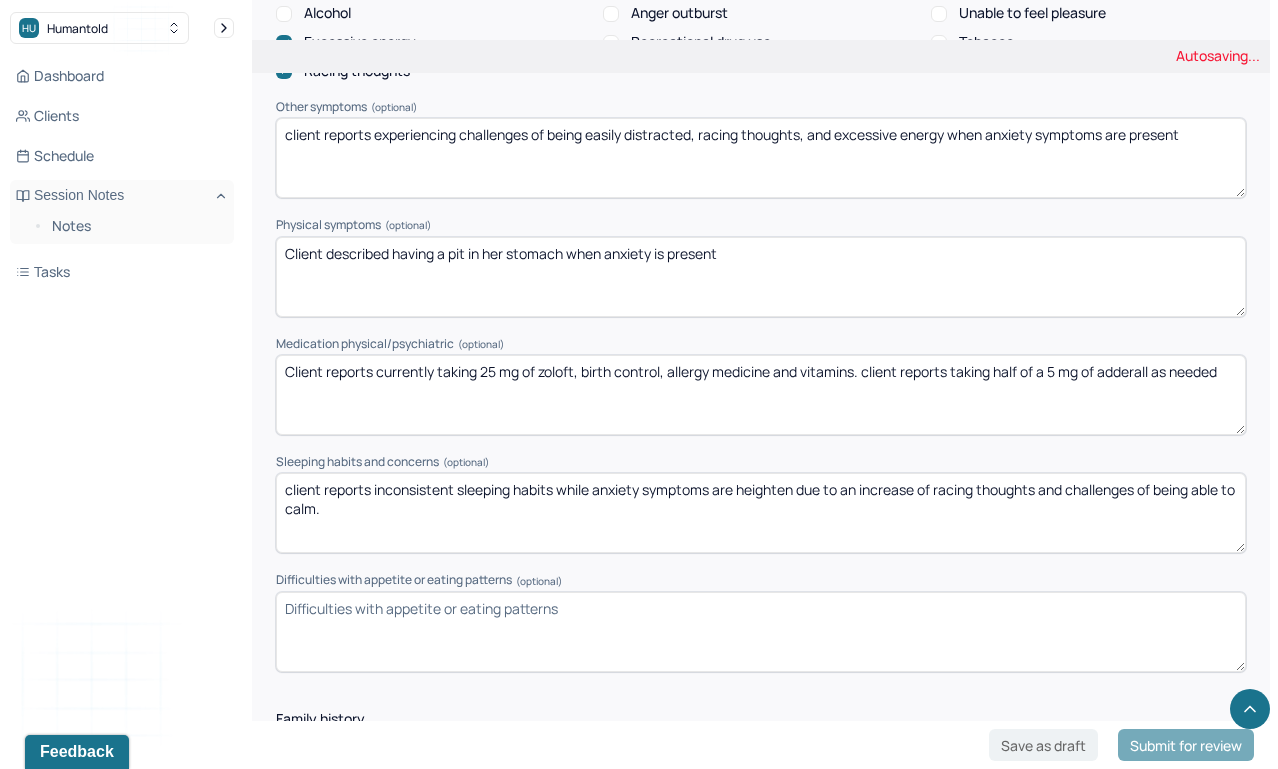 click on "client reports inconsistent sleeping habits while anxiety symptoms are heighten due to an increase of racing thoughts and challenges of being able to calm." at bounding box center [761, 513] 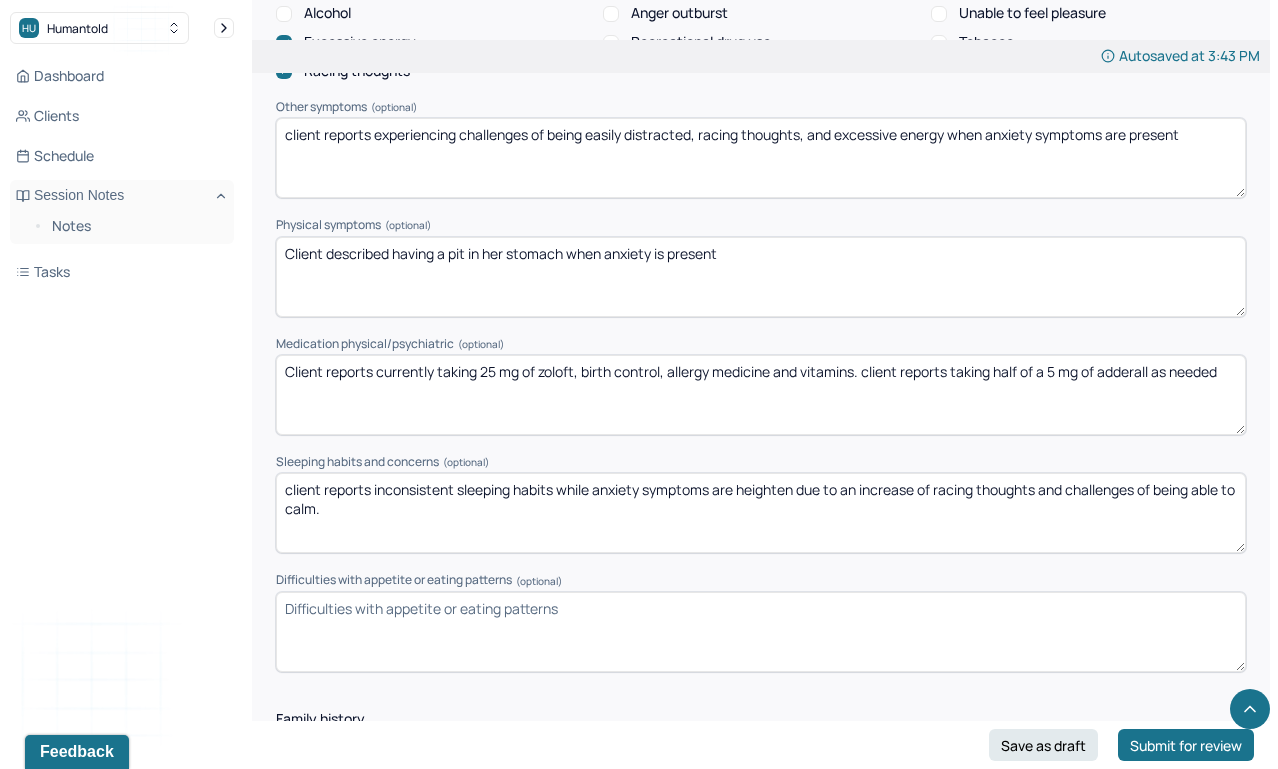 type on "client reports inconsistent sleeping habits while anxiety symptoms are heighten due to an increase of racing thoughts and challenges of being able to calm." 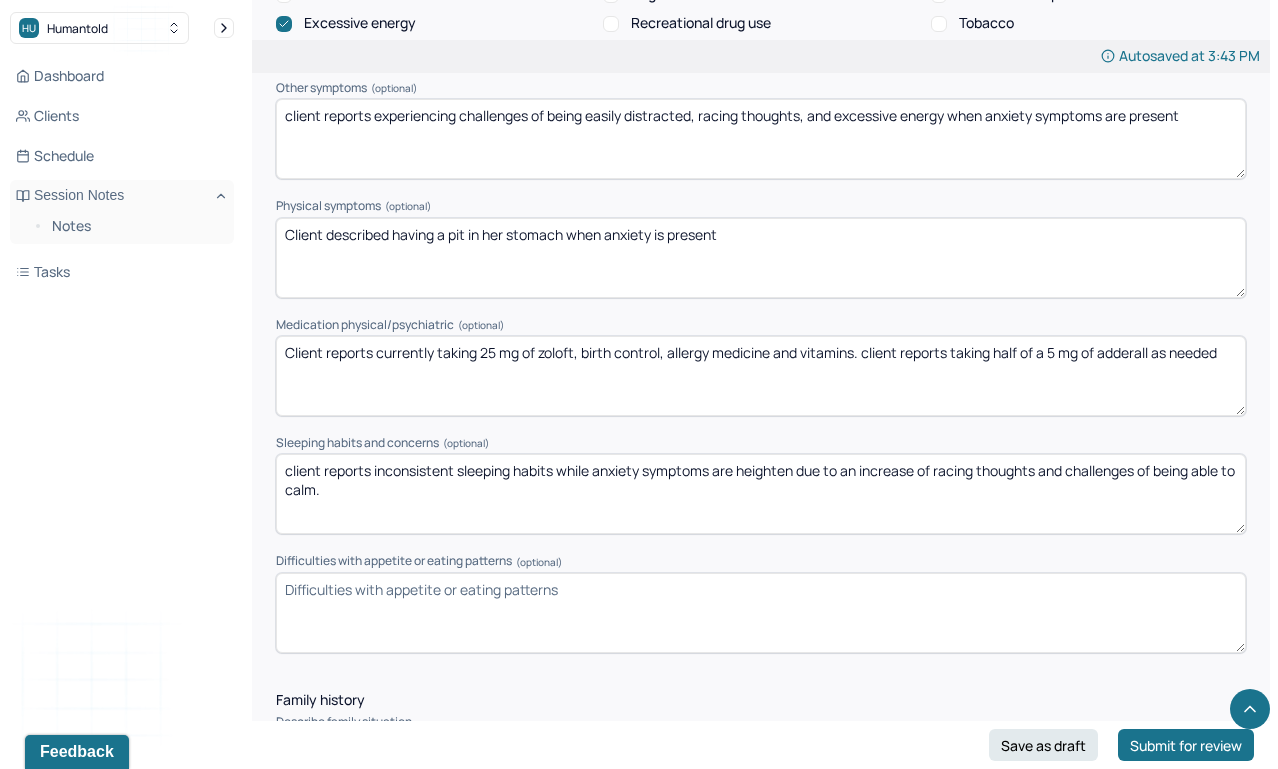 scroll, scrollTop: 2547, scrollLeft: 0, axis: vertical 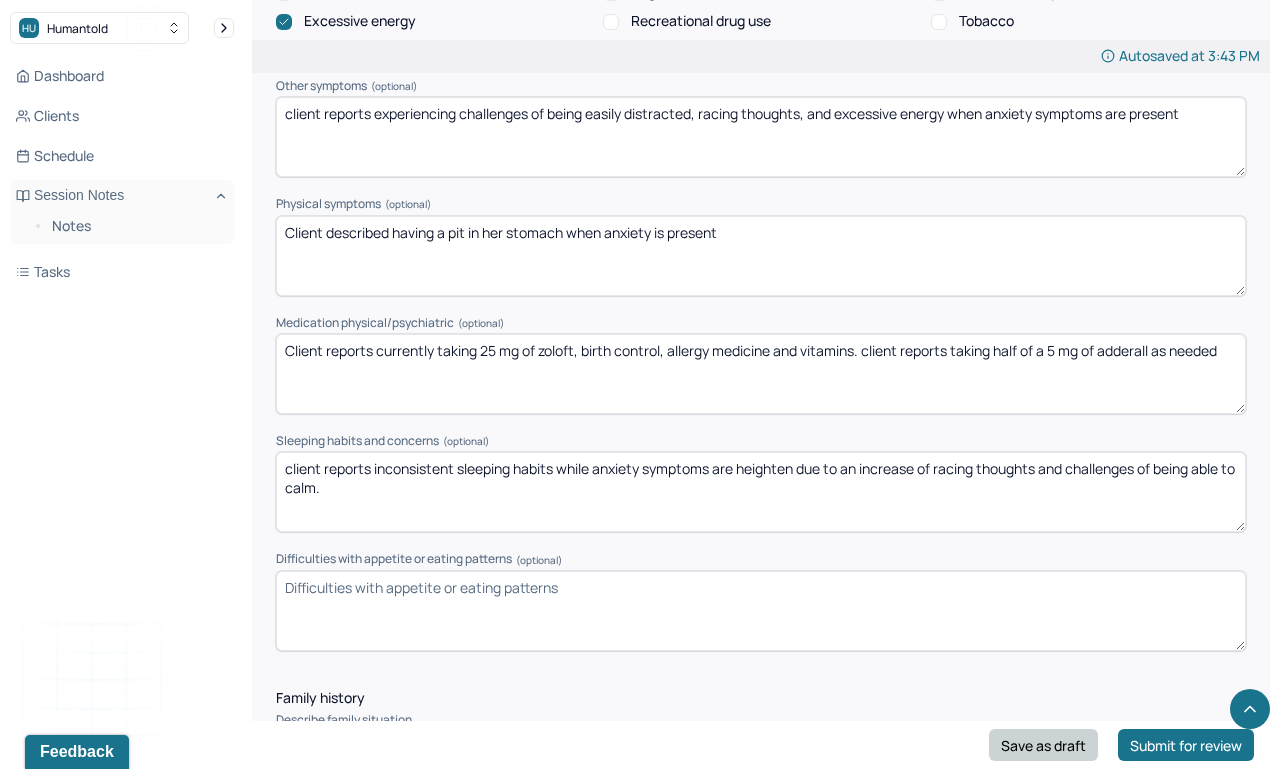 click on "Save as draft" at bounding box center (1043, 745) 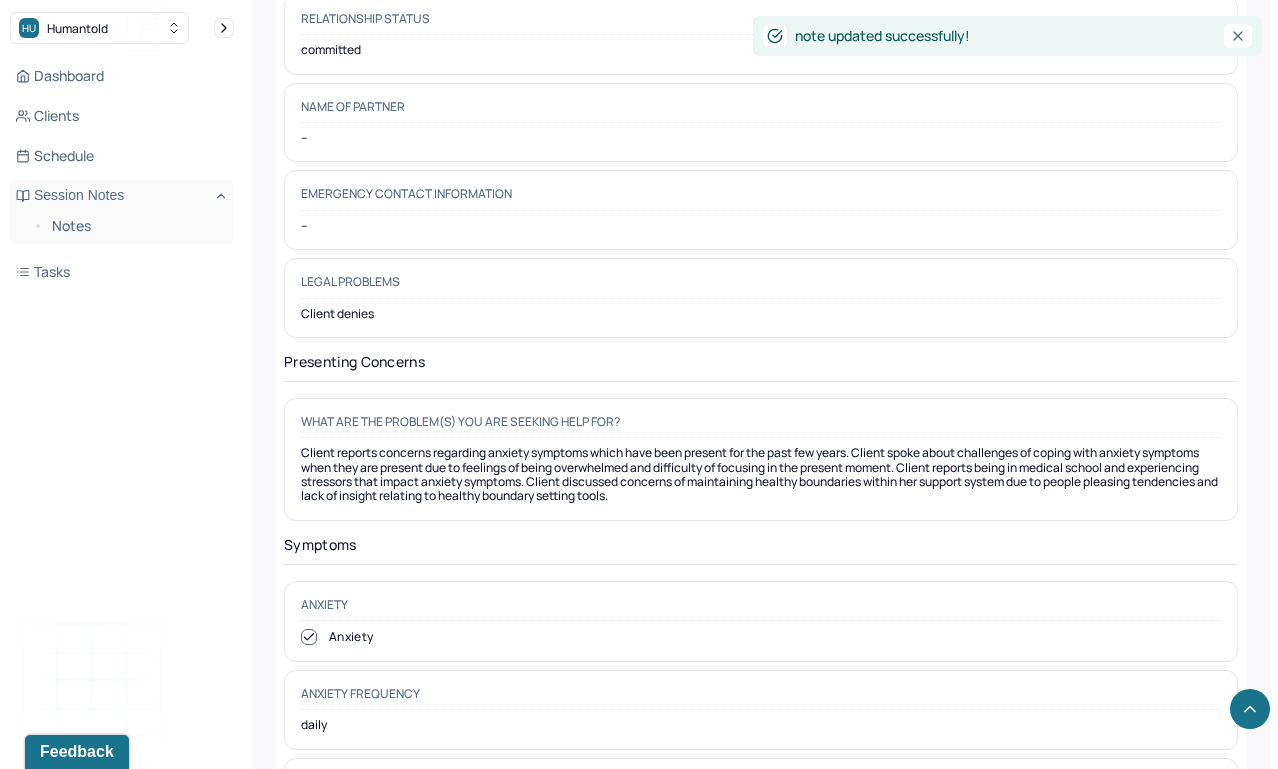 scroll, scrollTop: 0, scrollLeft: 0, axis: both 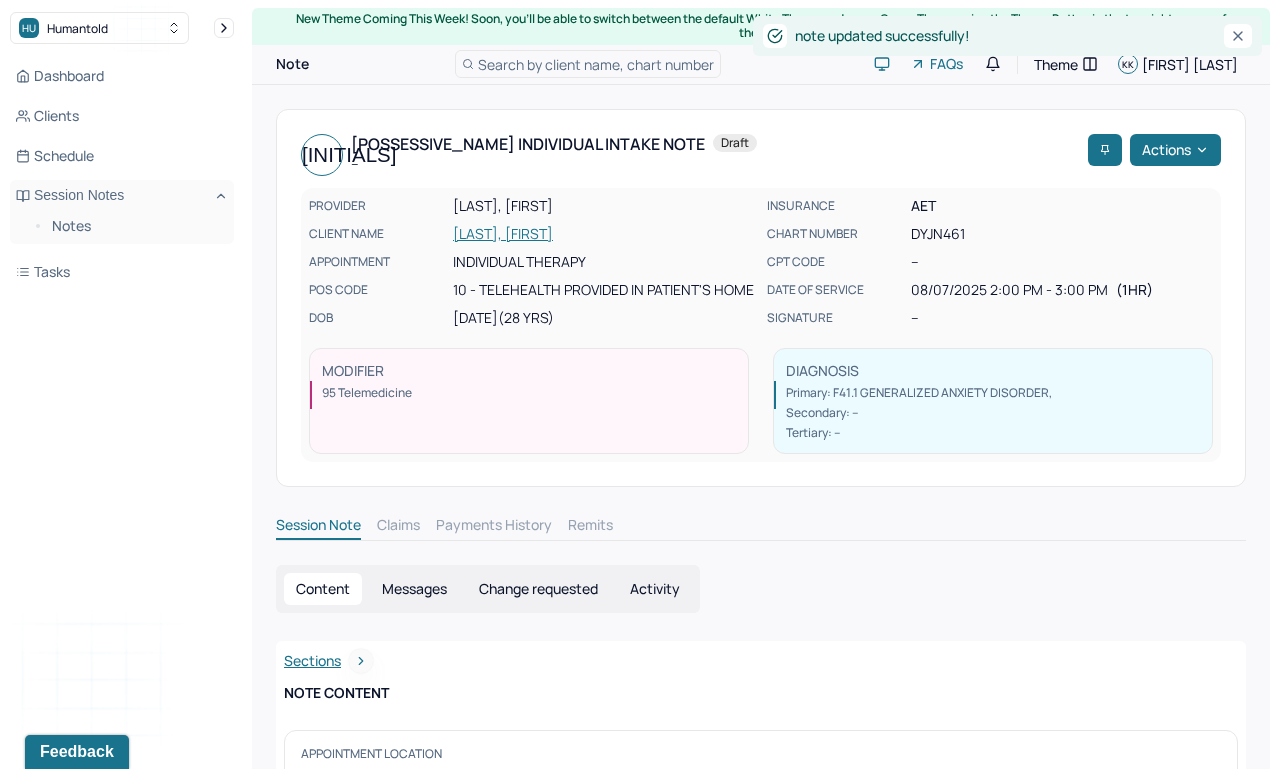 click on "DAVE, YESHA" at bounding box center [604, 234] 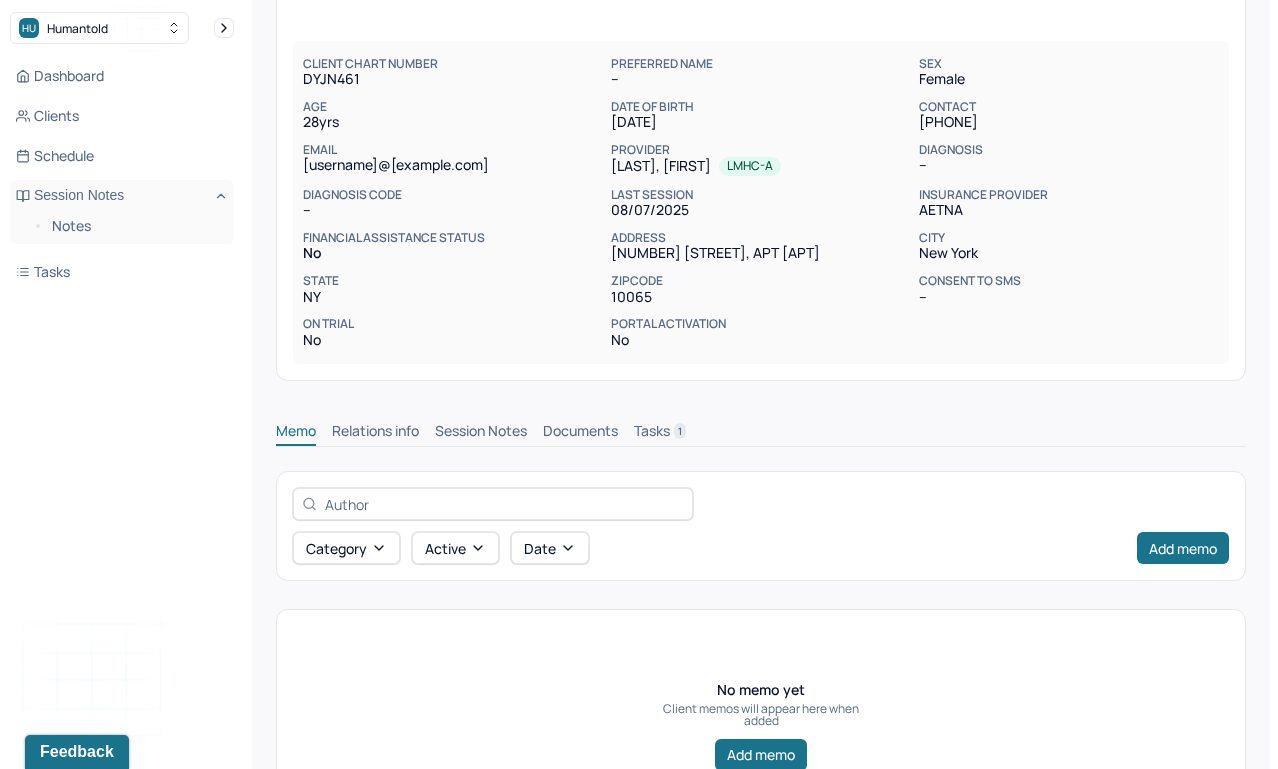 scroll, scrollTop: 177, scrollLeft: 0, axis: vertical 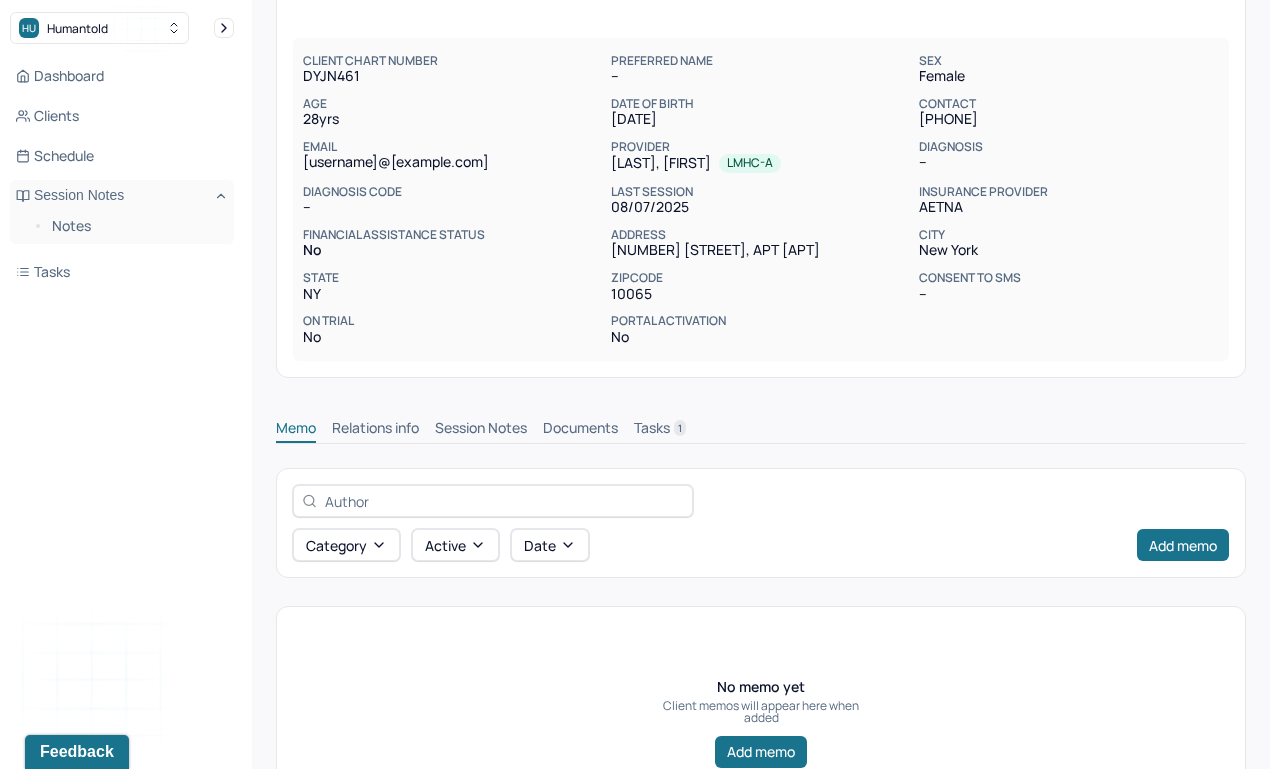 click on "Session Notes" at bounding box center (481, 430) 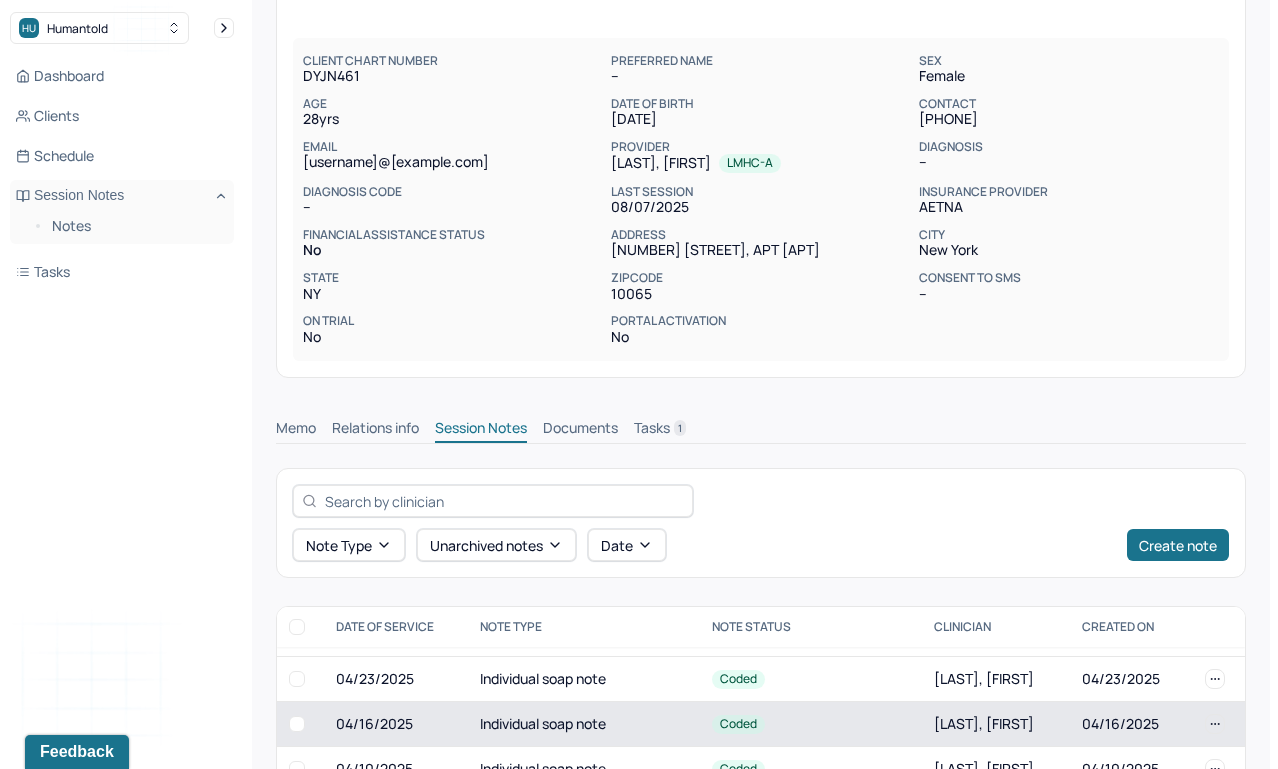 scroll, scrollTop: 0, scrollLeft: 0, axis: both 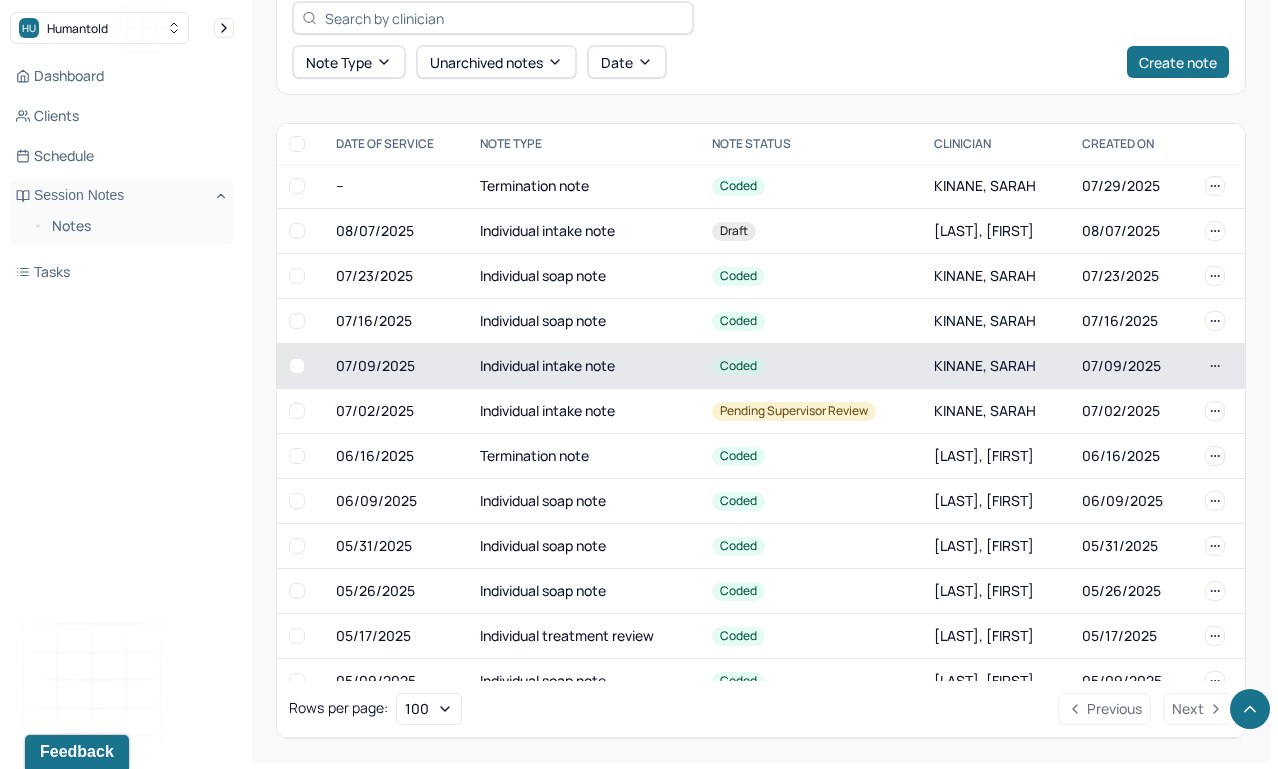 click on "Coded" at bounding box center [738, 366] 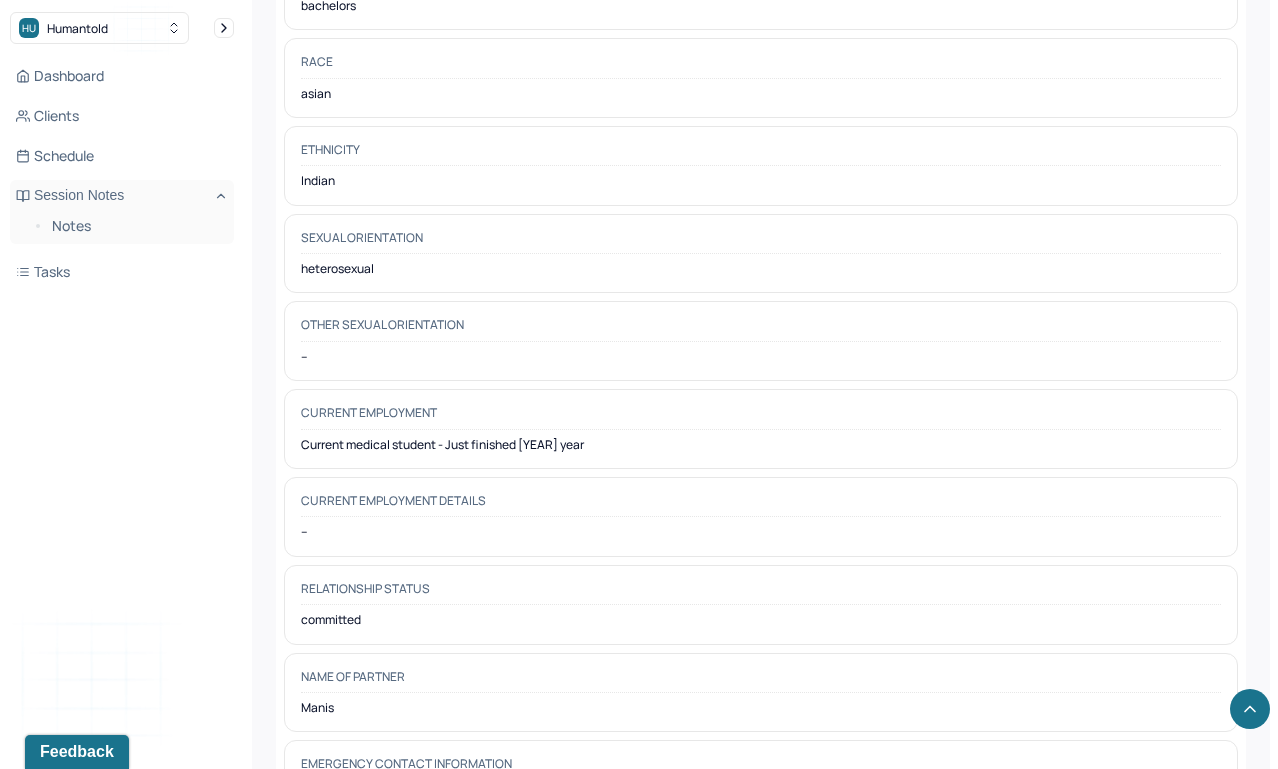 scroll, scrollTop: 2253, scrollLeft: 0, axis: vertical 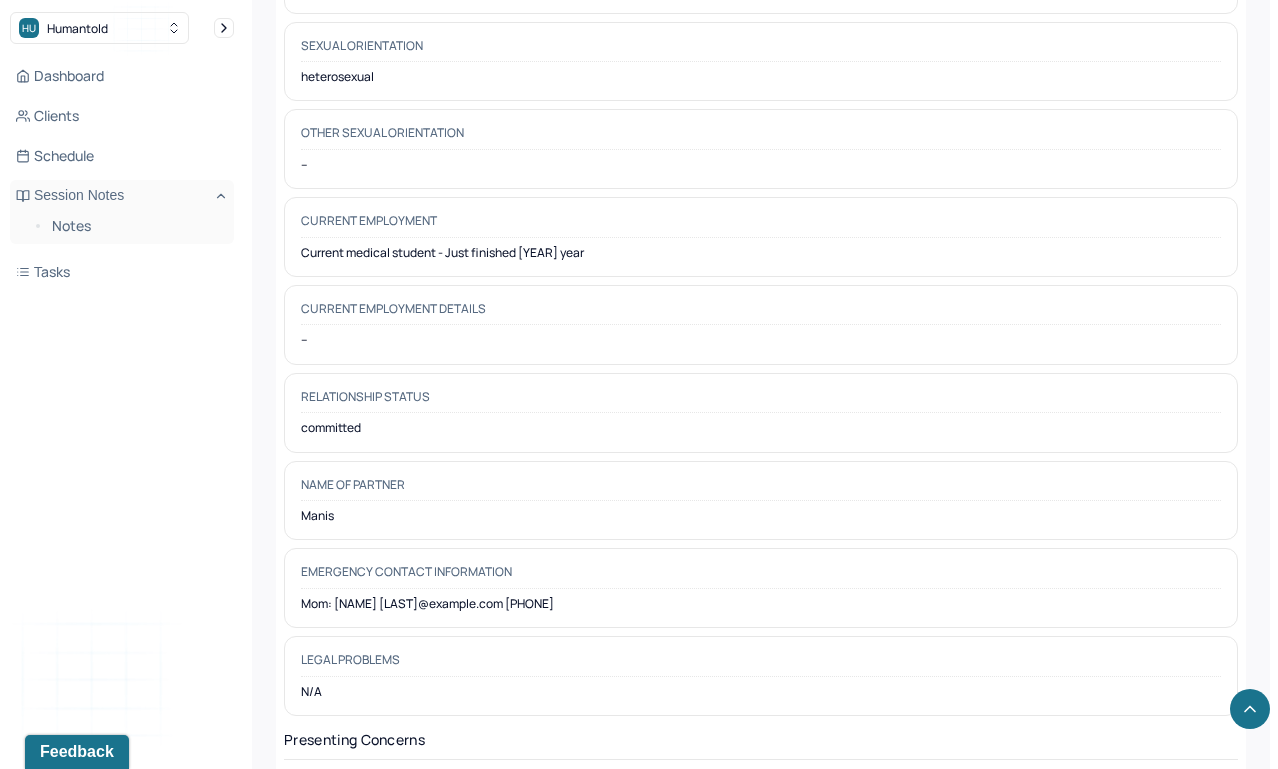 drag, startPoint x: 689, startPoint y: 582, endPoint x: 283, endPoint y: 576, distance: 406.04434 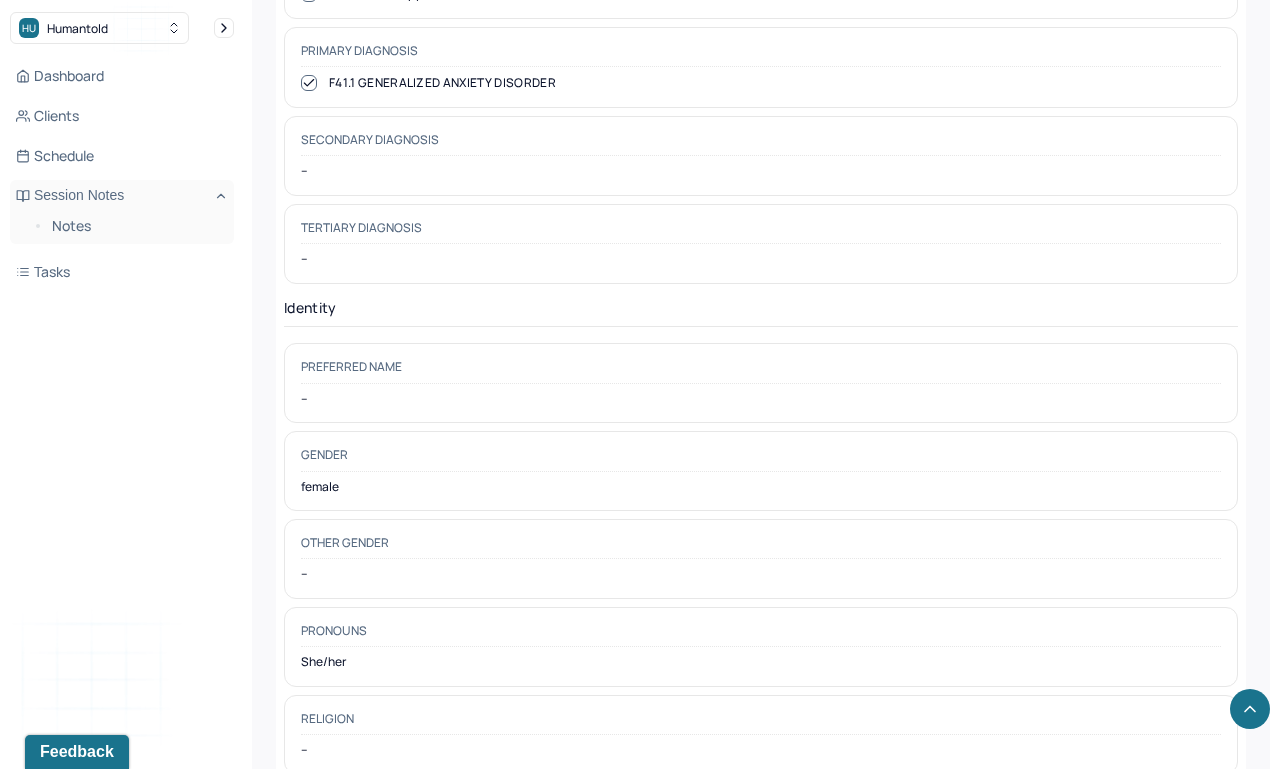 scroll, scrollTop: 0, scrollLeft: 0, axis: both 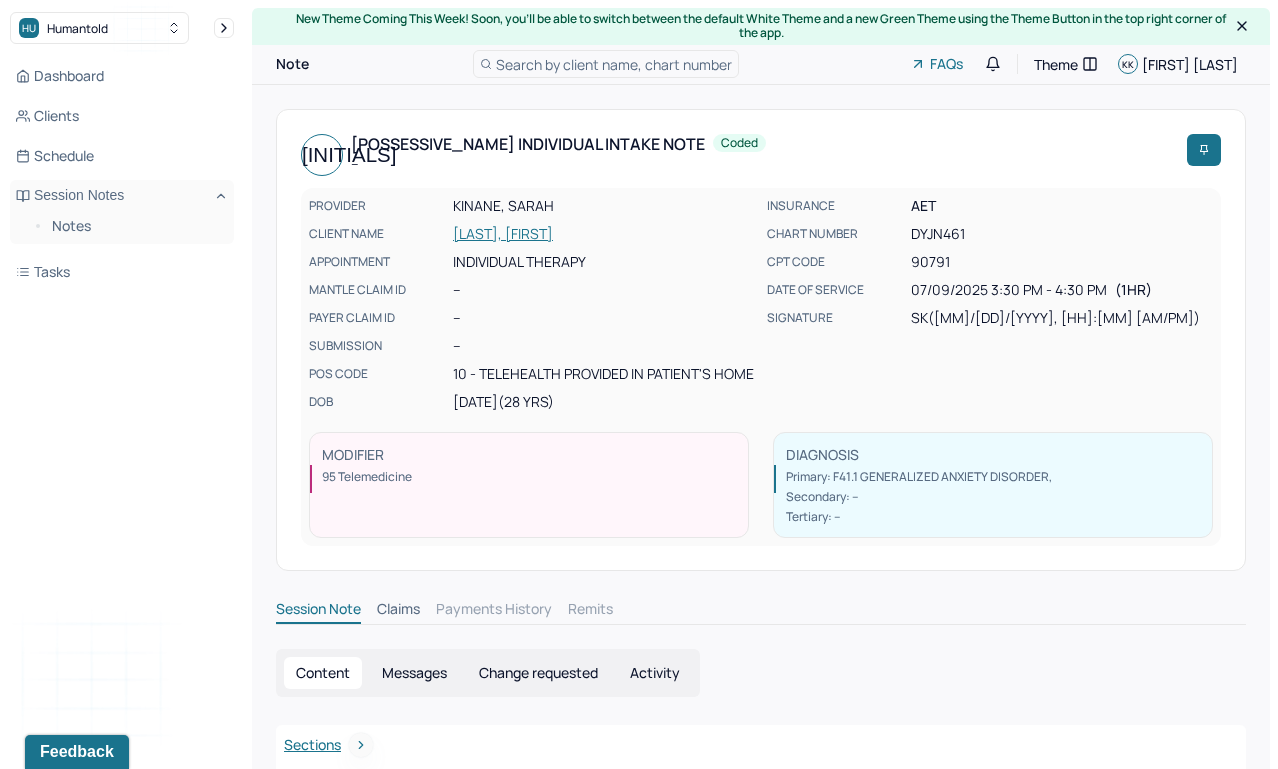 click on "DAVE, YESHA" at bounding box center (604, 234) 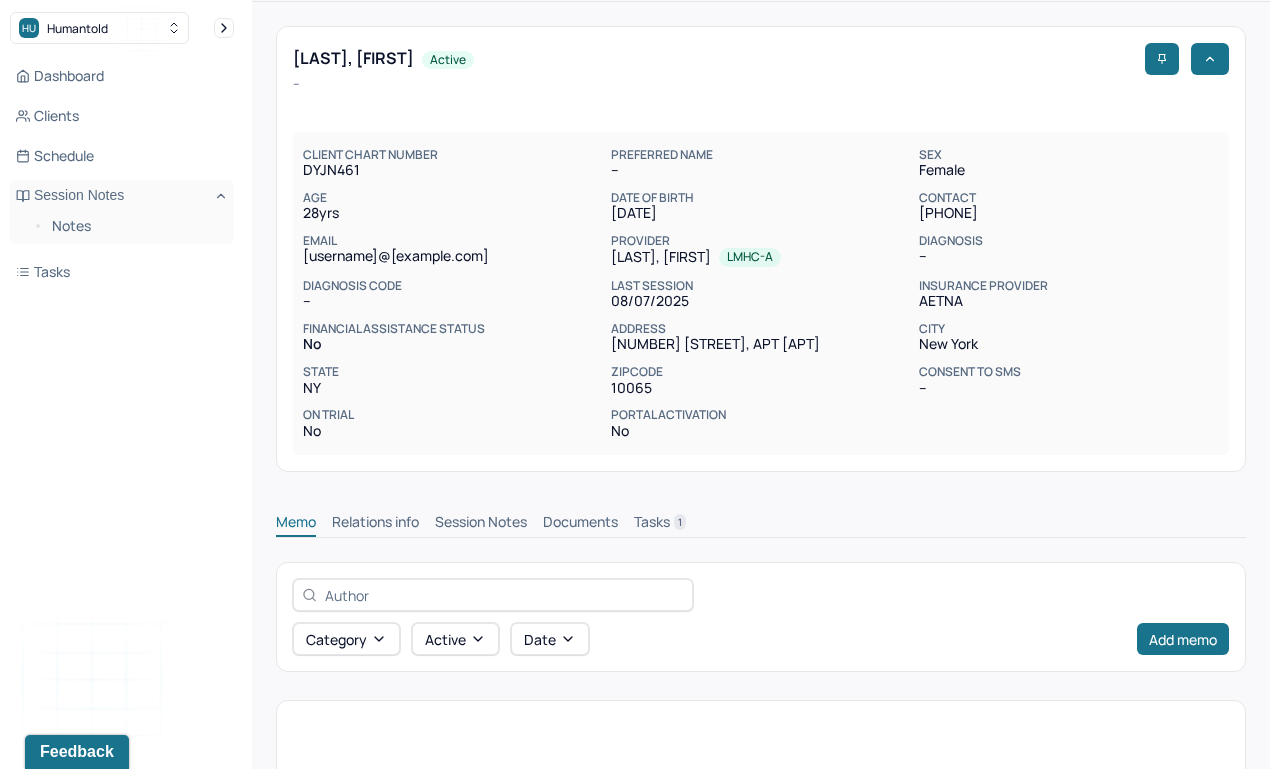 scroll, scrollTop: 113, scrollLeft: 0, axis: vertical 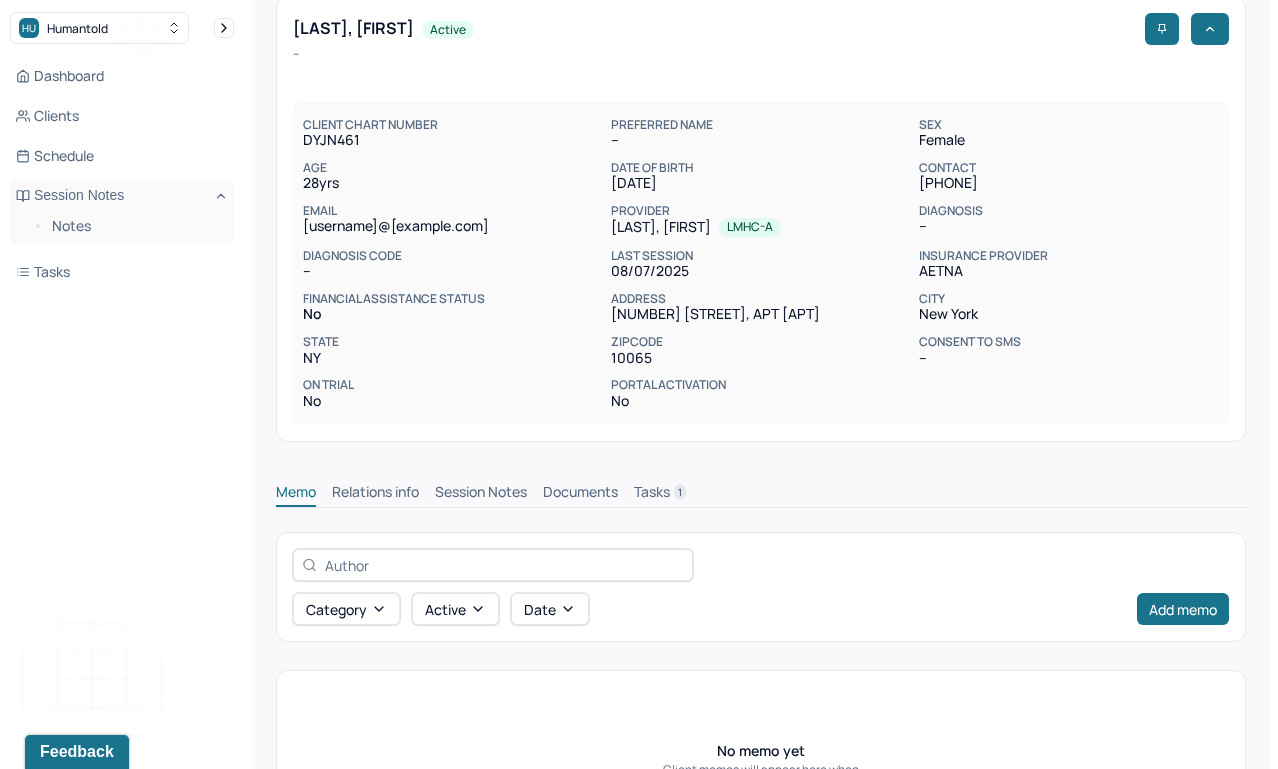 click on "Session Notes" at bounding box center [481, 494] 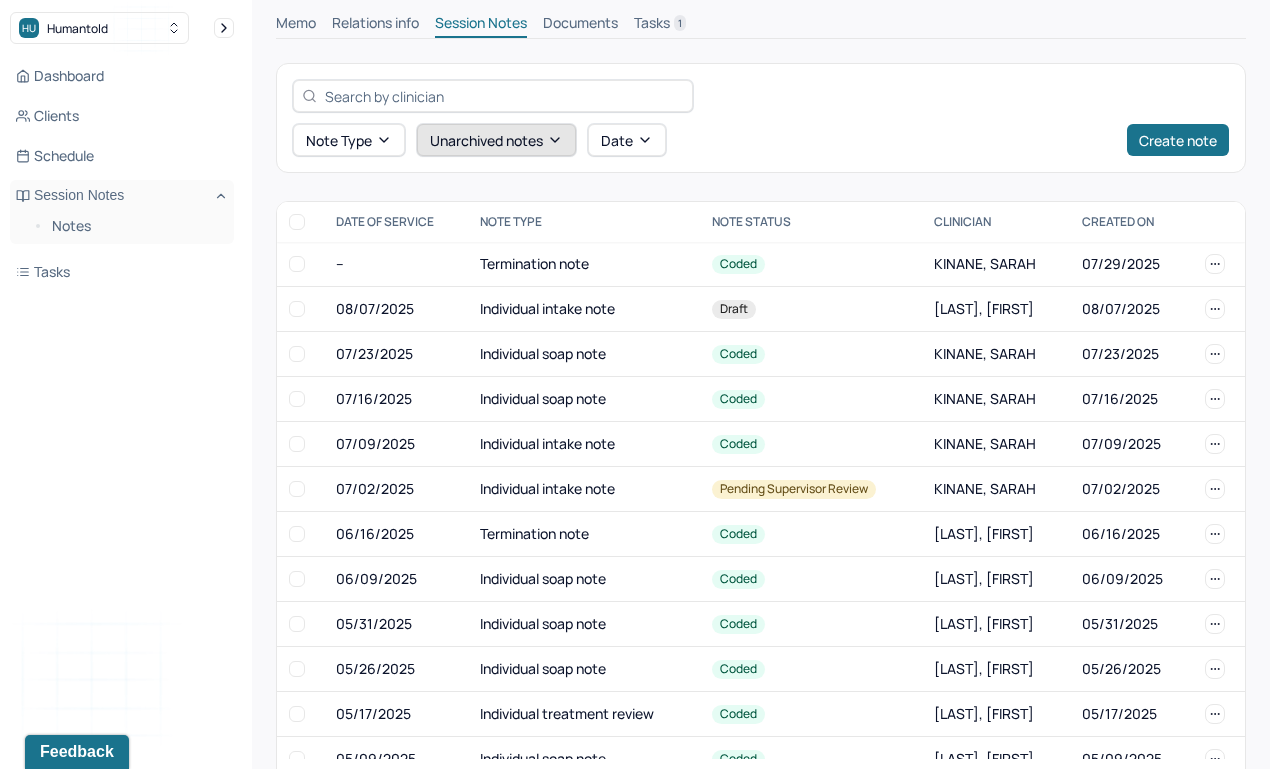 scroll, scrollTop: 601, scrollLeft: 0, axis: vertical 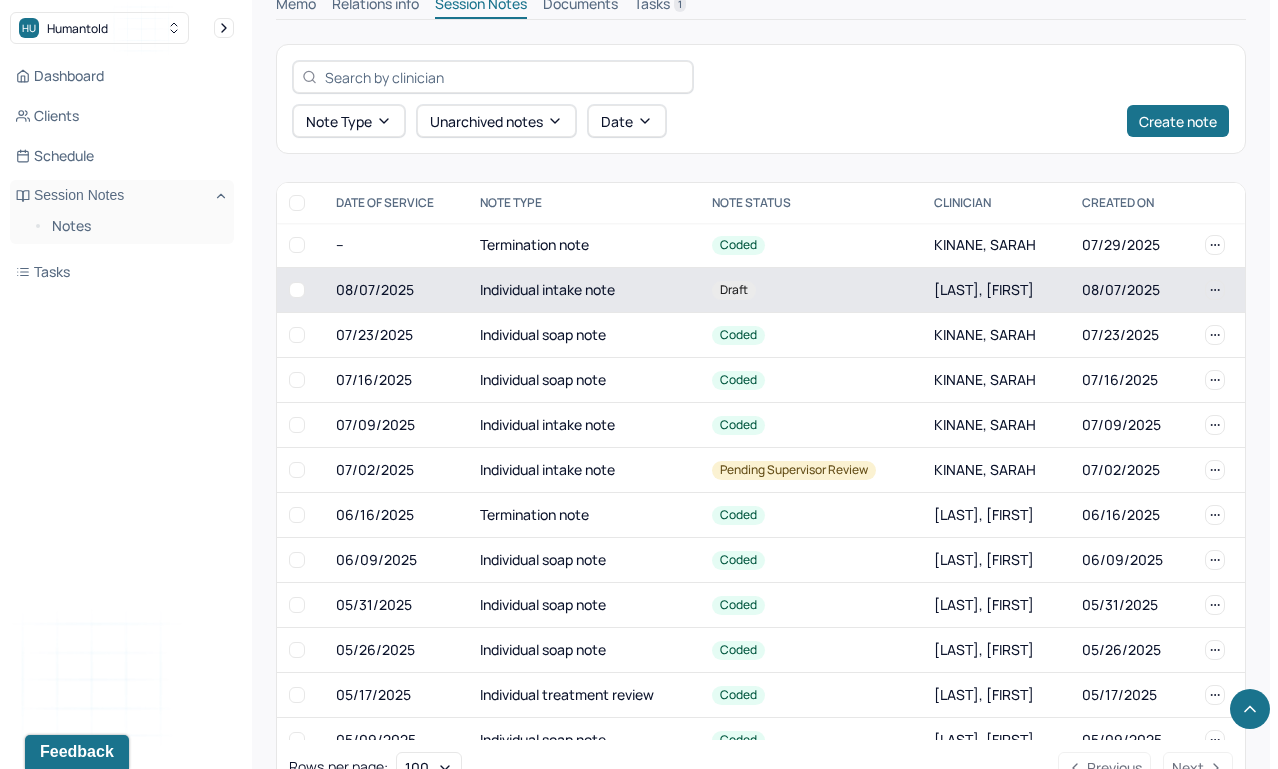 click on "Individual intake note" at bounding box center (584, 290) 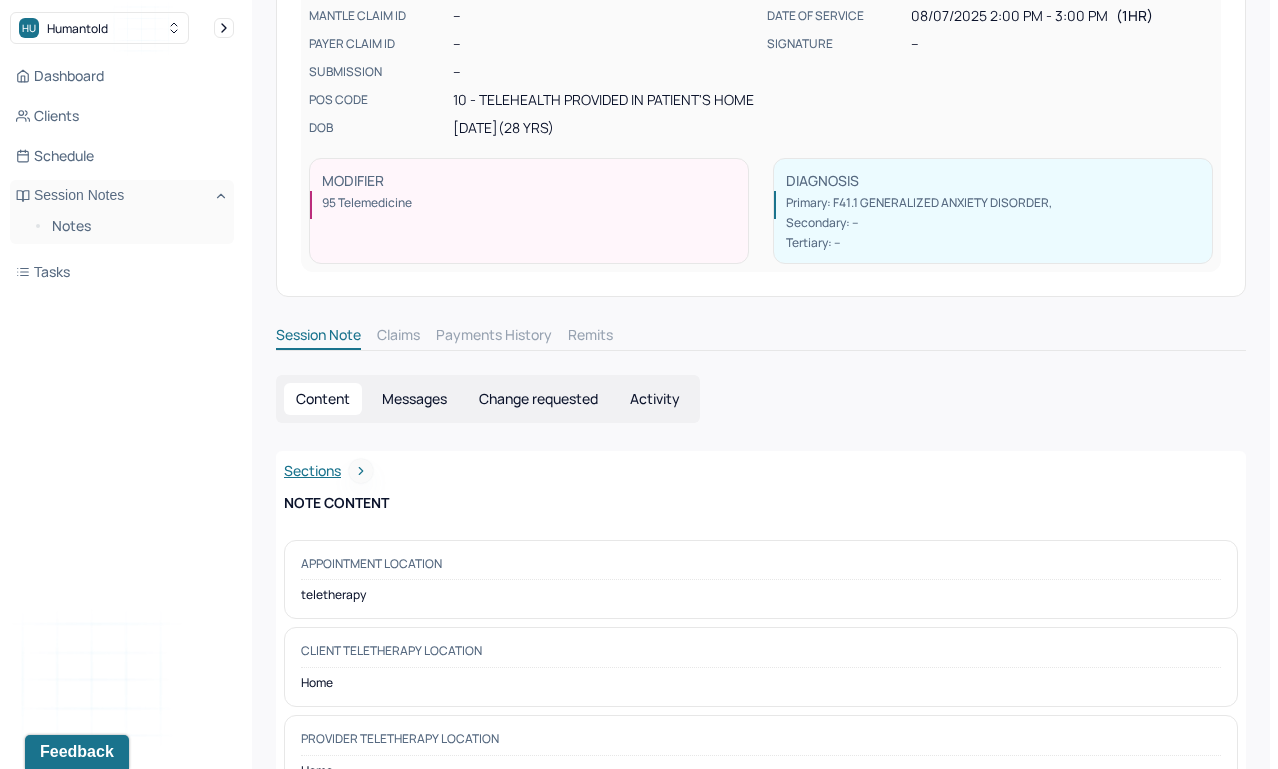 scroll, scrollTop: 0, scrollLeft: 0, axis: both 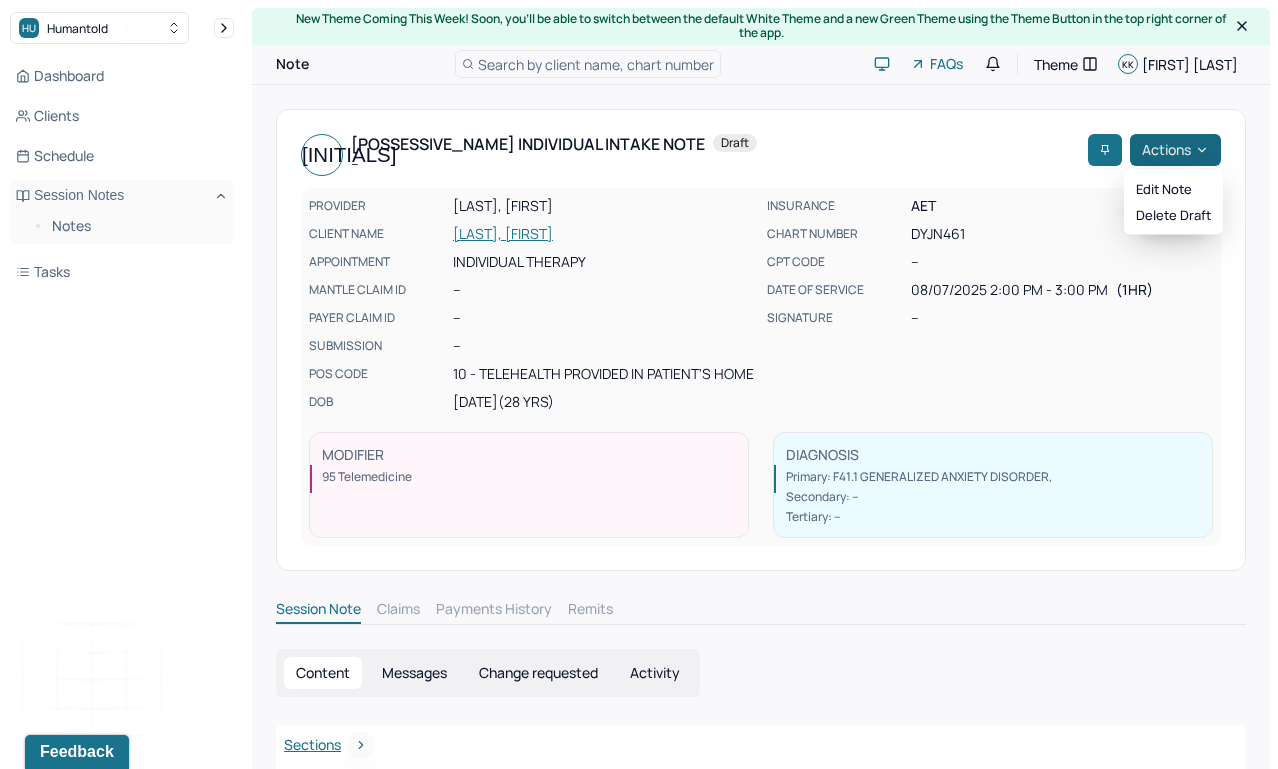 click on "Actions" at bounding box center (1175, 150) 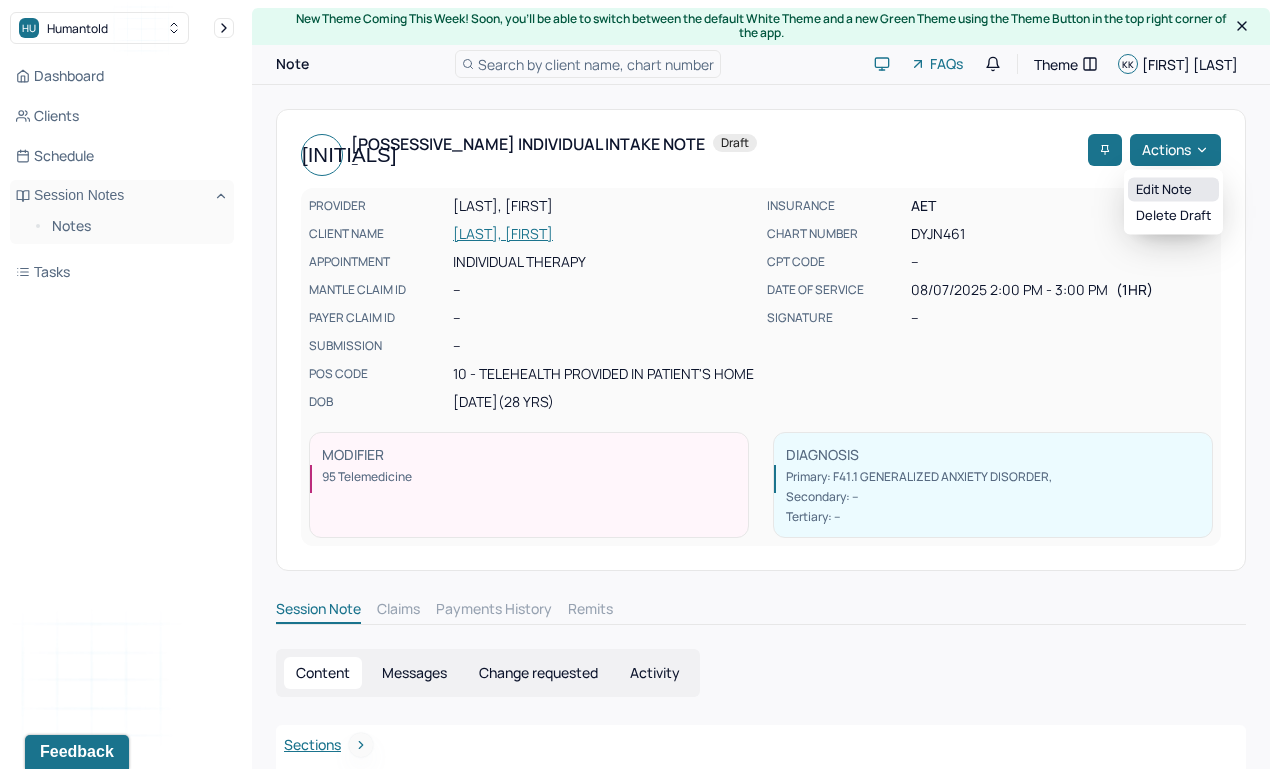 click on "Edit note" at bounding box center (1173, 190) 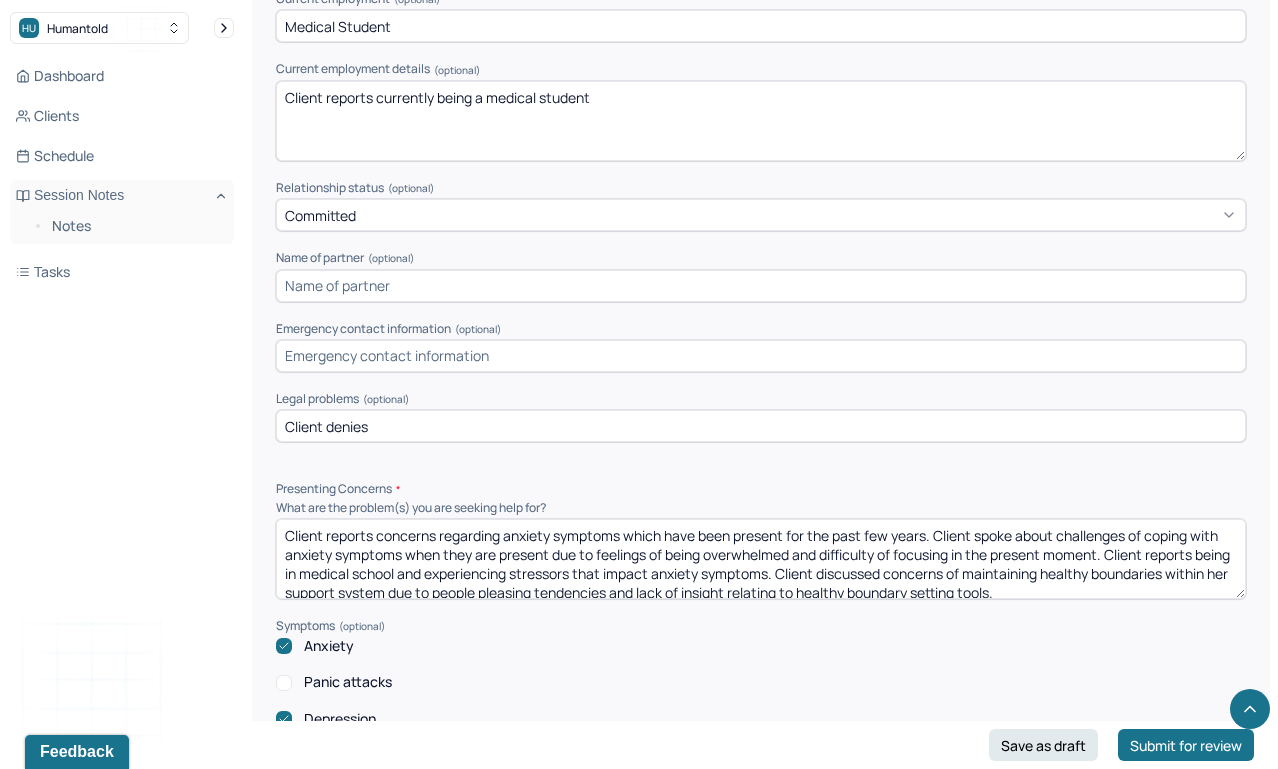 scroll, scrollTop: 1504, scrollLeft: 0, axis: vertical 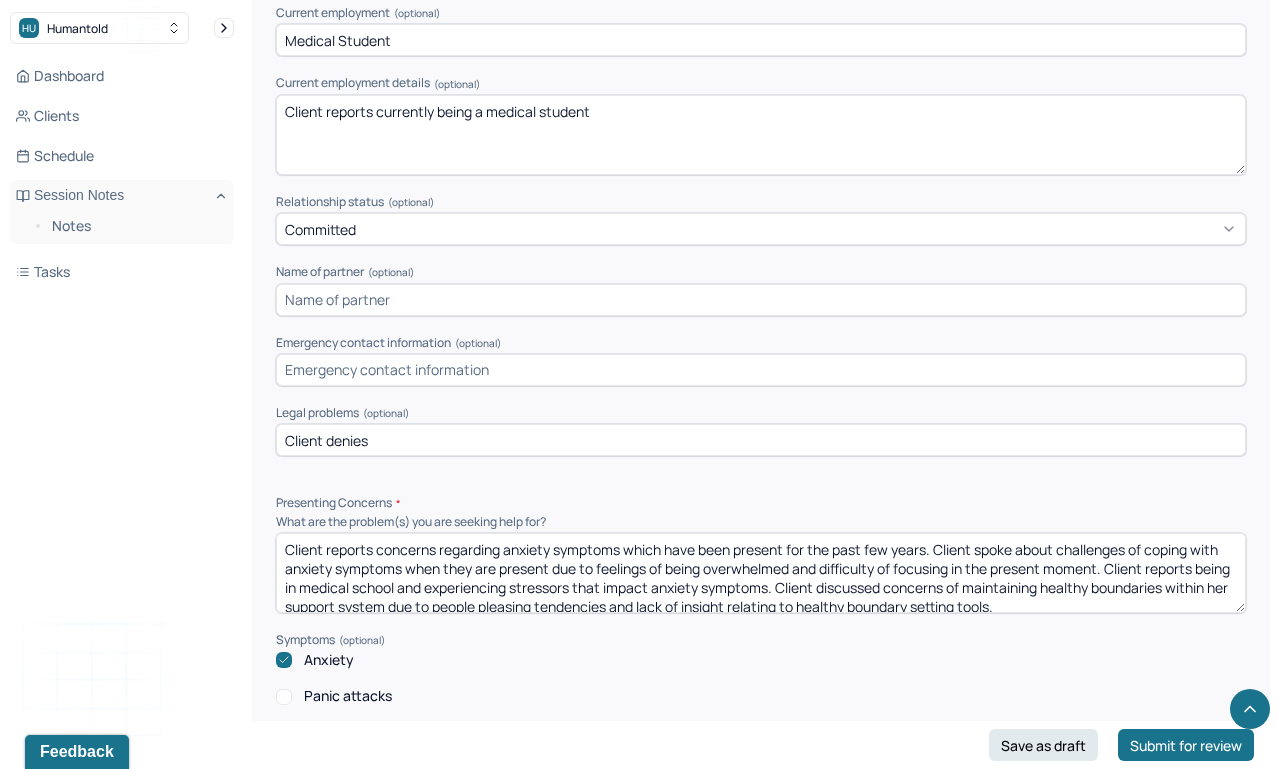 click at bounding box center [761, 370] 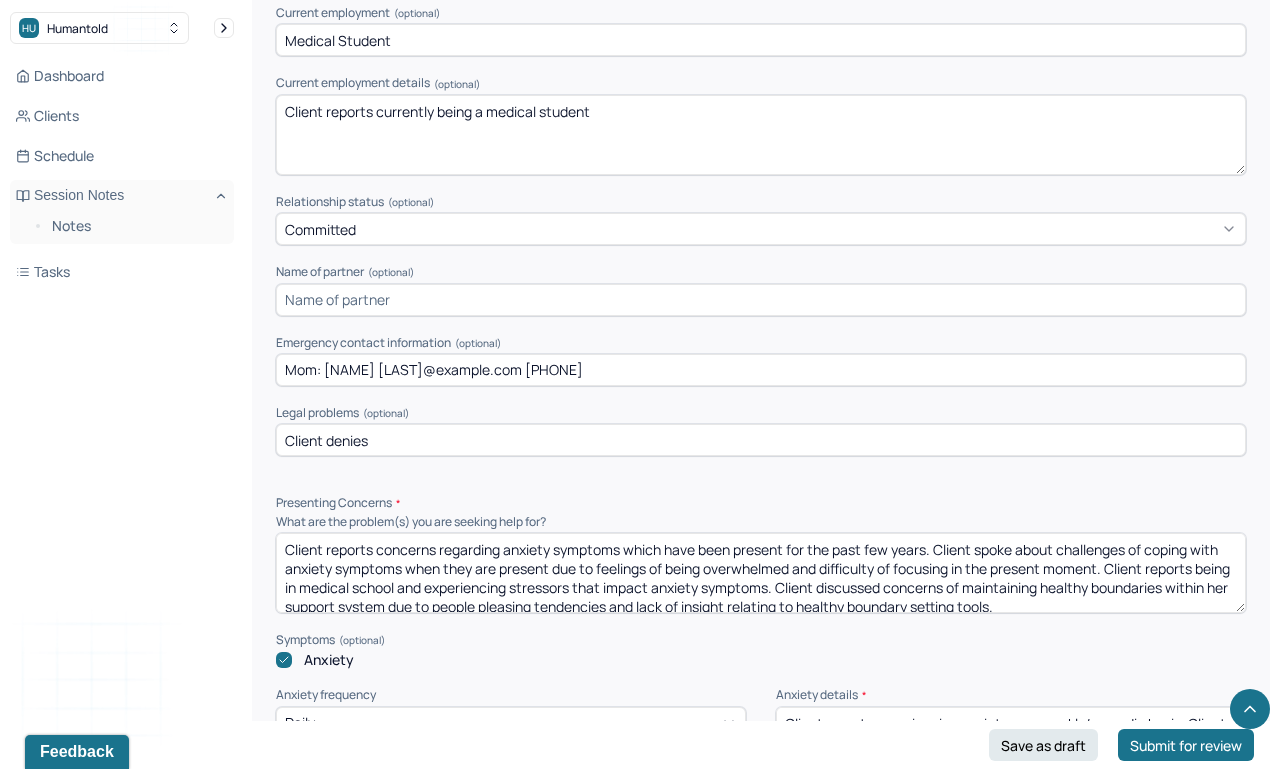 type on "Mom: Chetna Dave chetnadave64@gmail.com 609-381-9639" 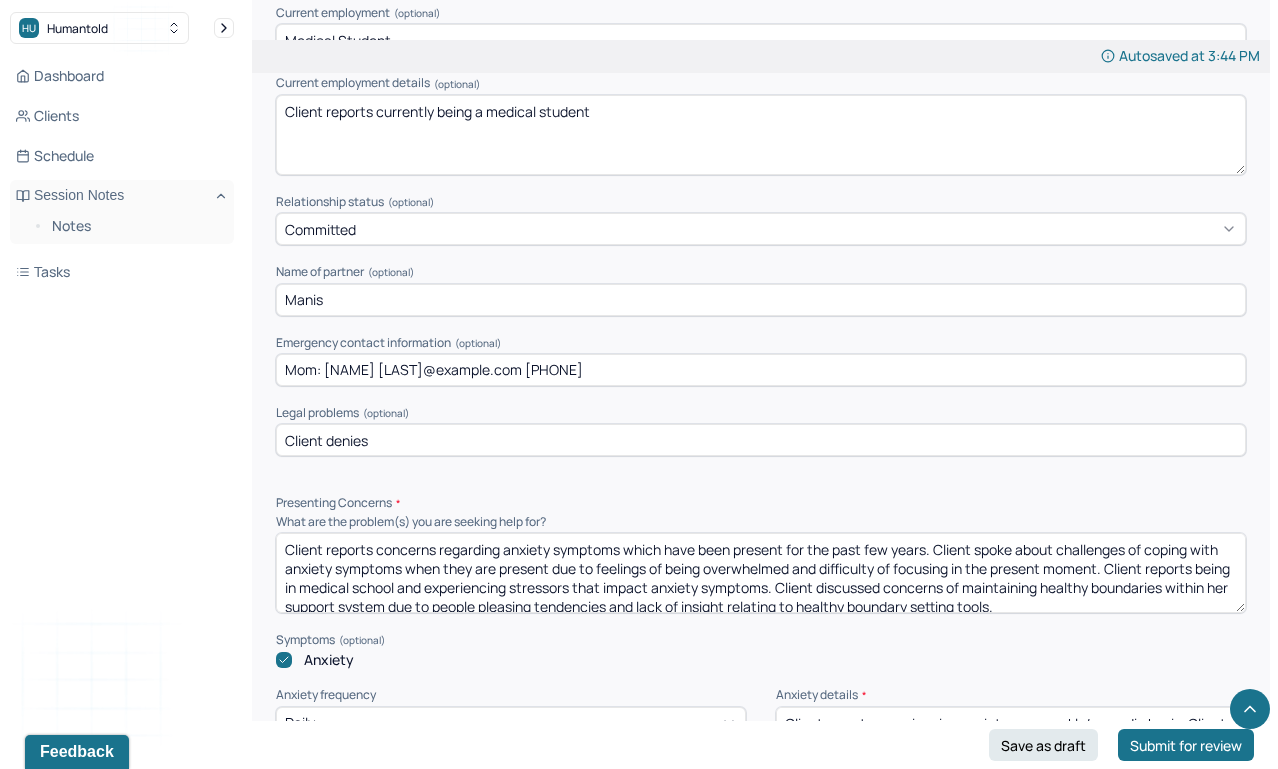 type on "Manis" 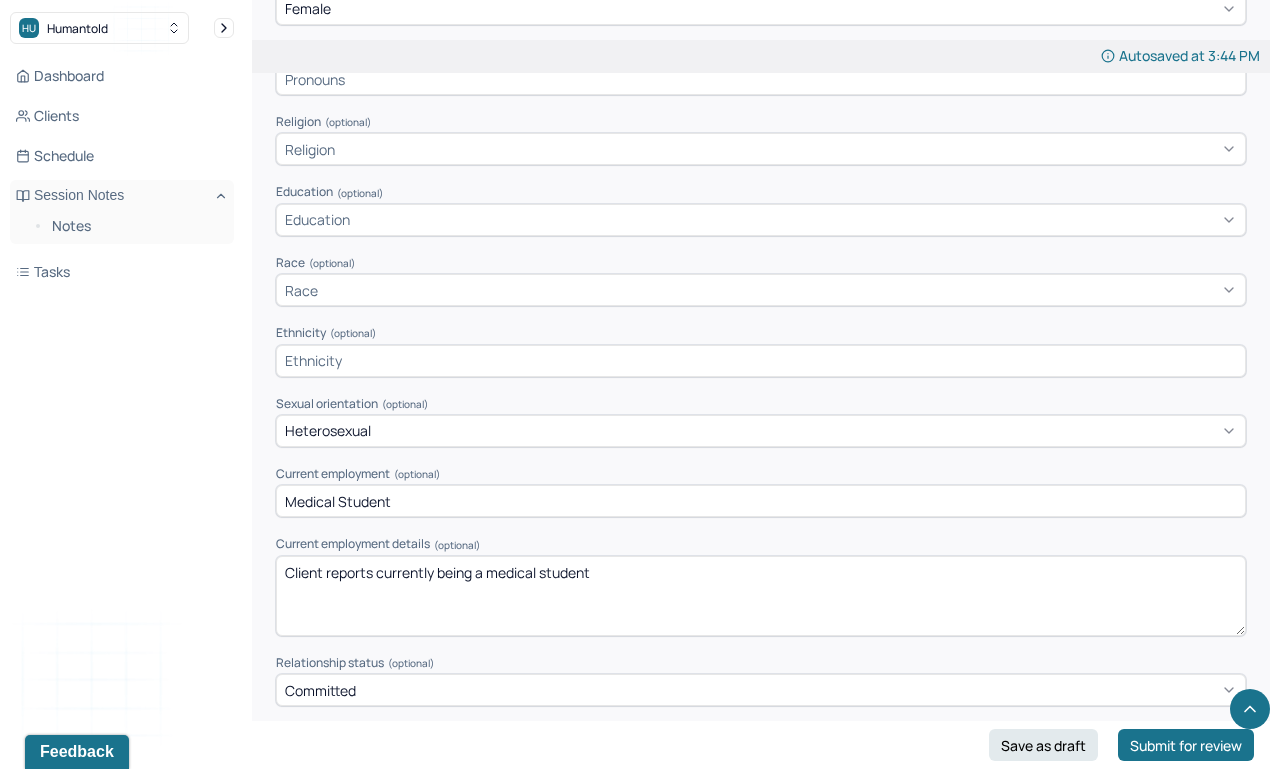 scroll, scrollTop: 1042, scrollLeft: 0, axis: vertical 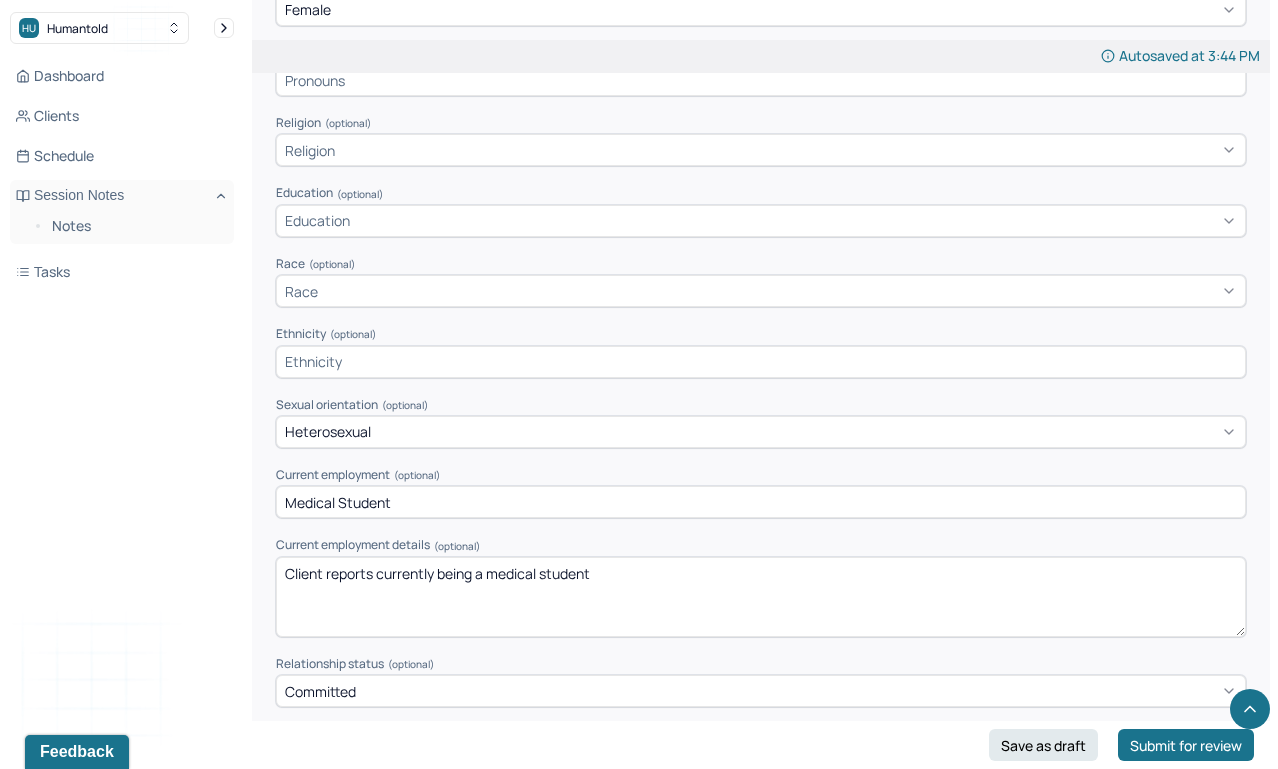 click on "Race" at bounding box center (761, 291) 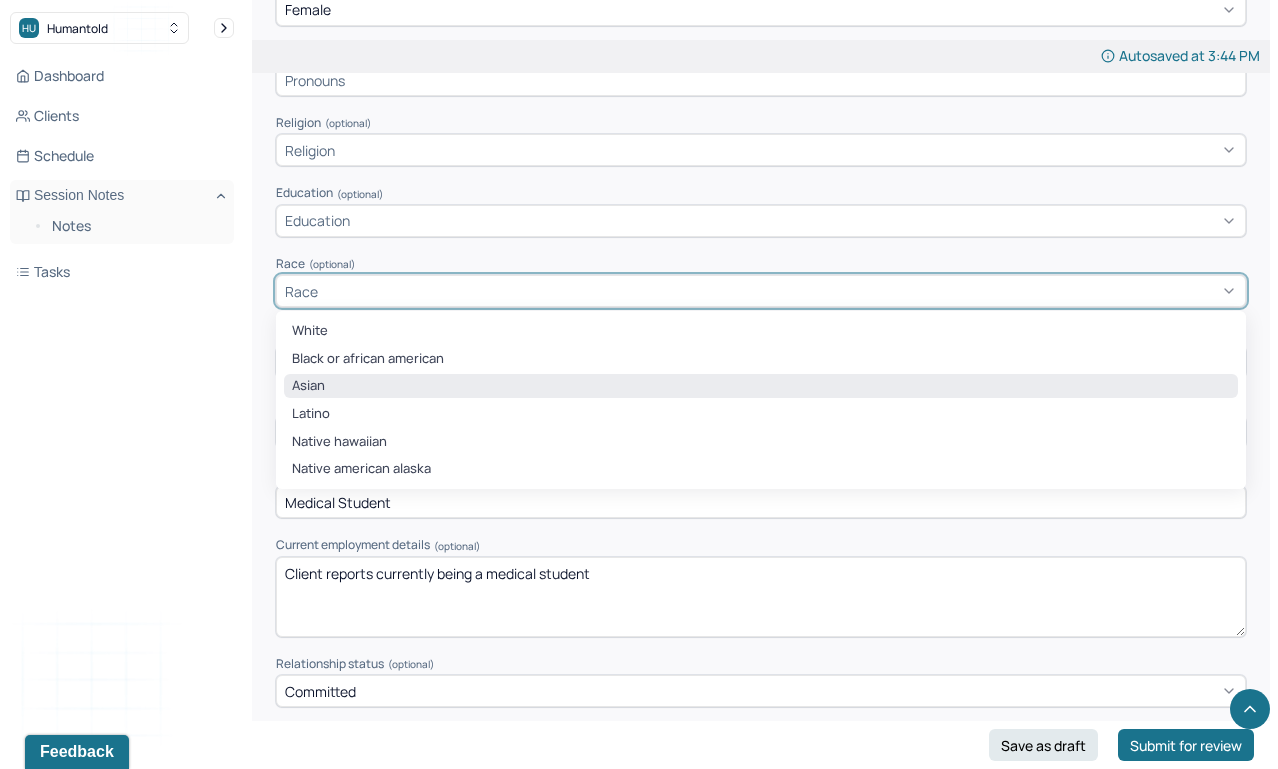 click on "Asian" at bounding box center [761, 386] 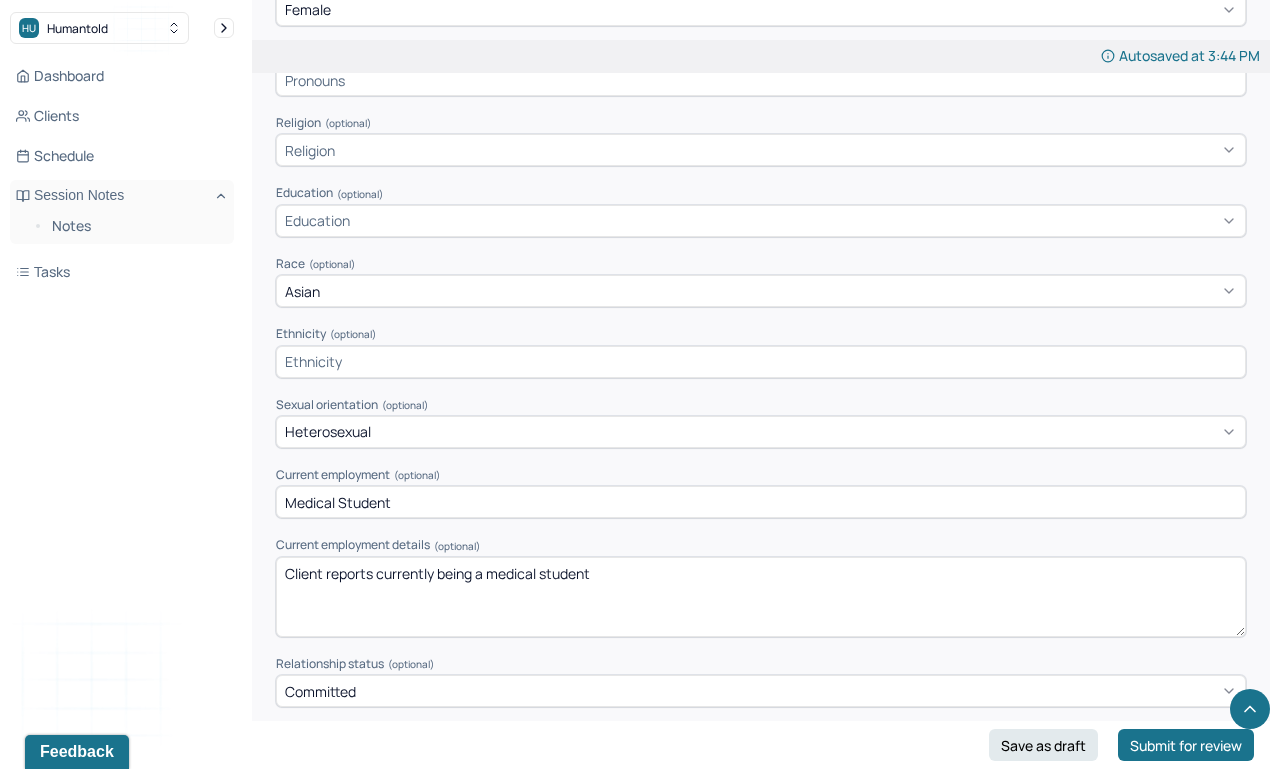 click at bounding box center [761, 362] 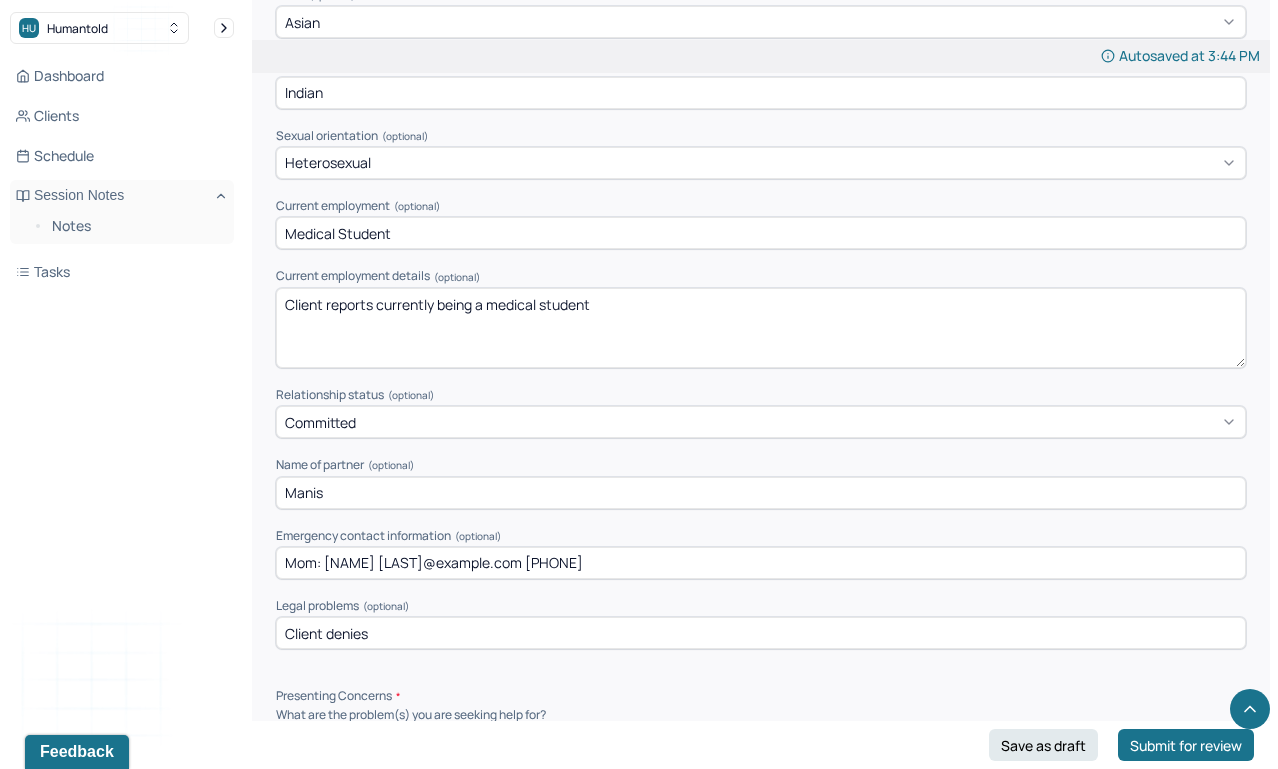 scroll, scrollTop: 800, scrollLeft: 0, axis: vertical 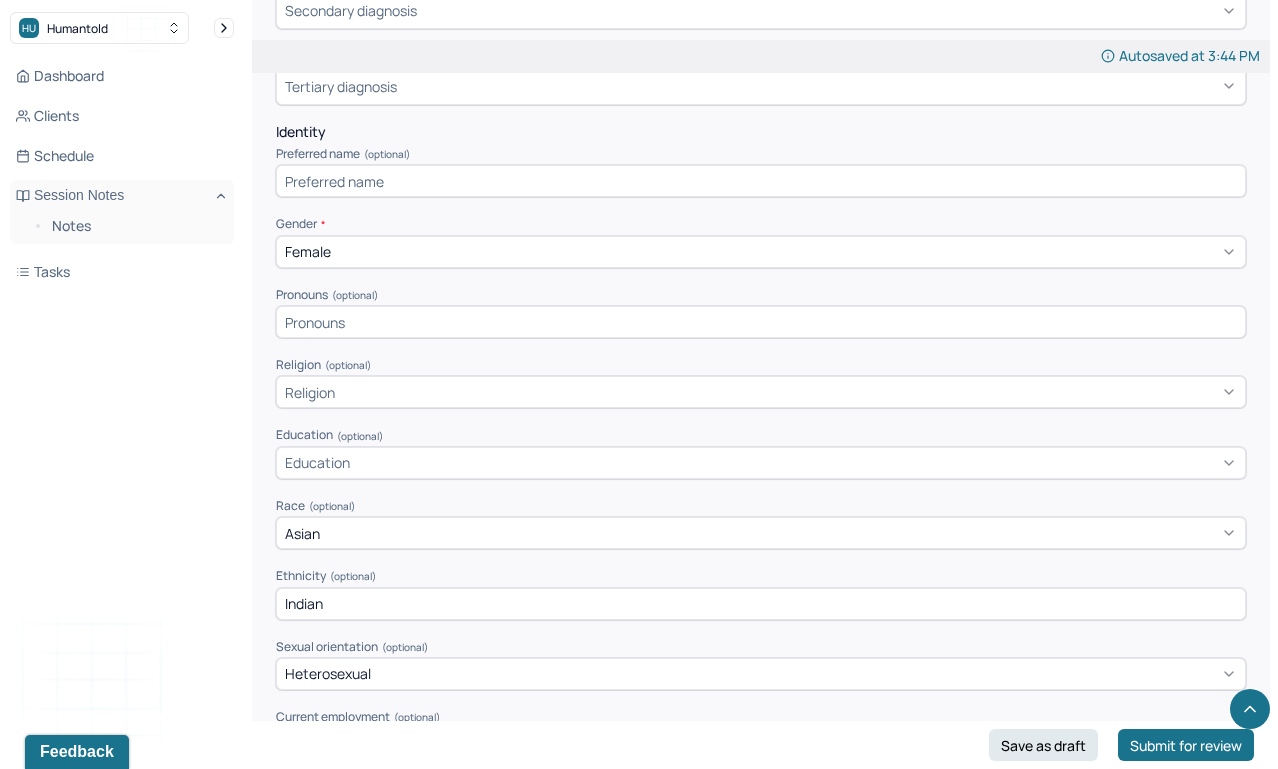 type on "Indian" 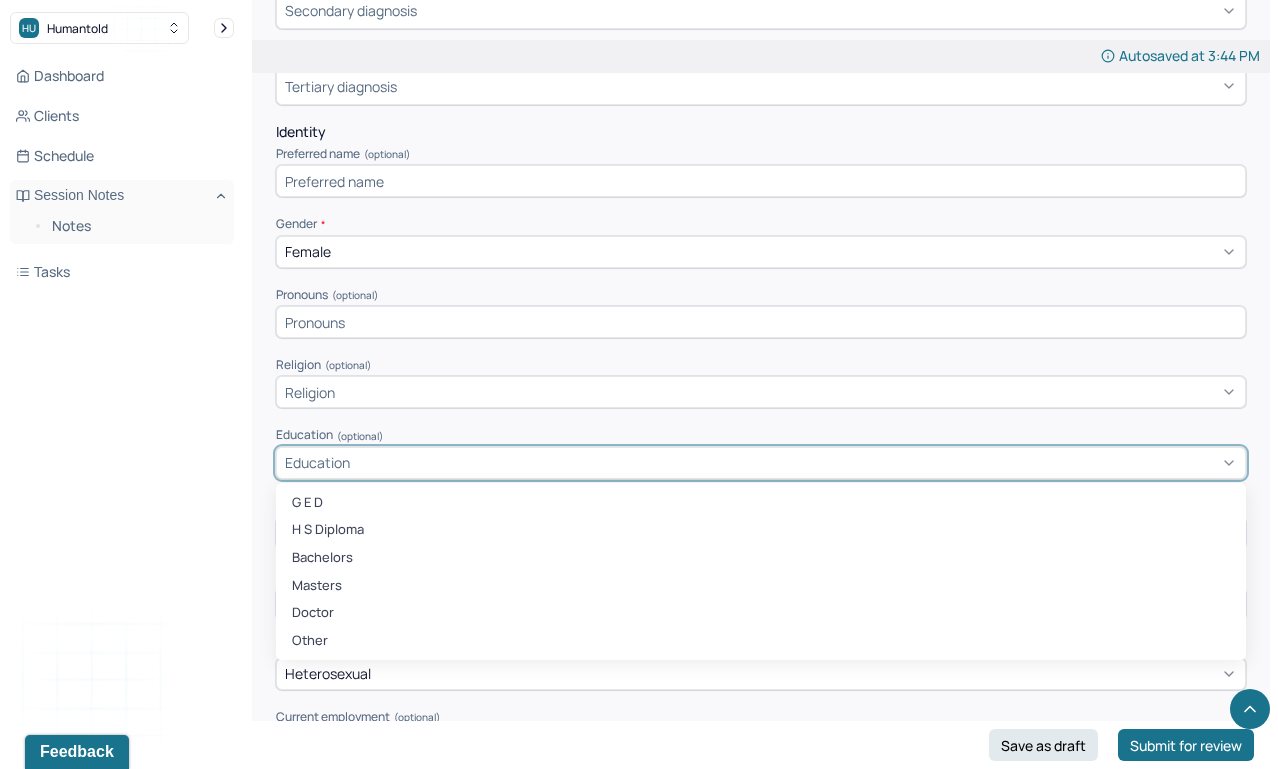 click on "Education" at bounding box center (761, 463) 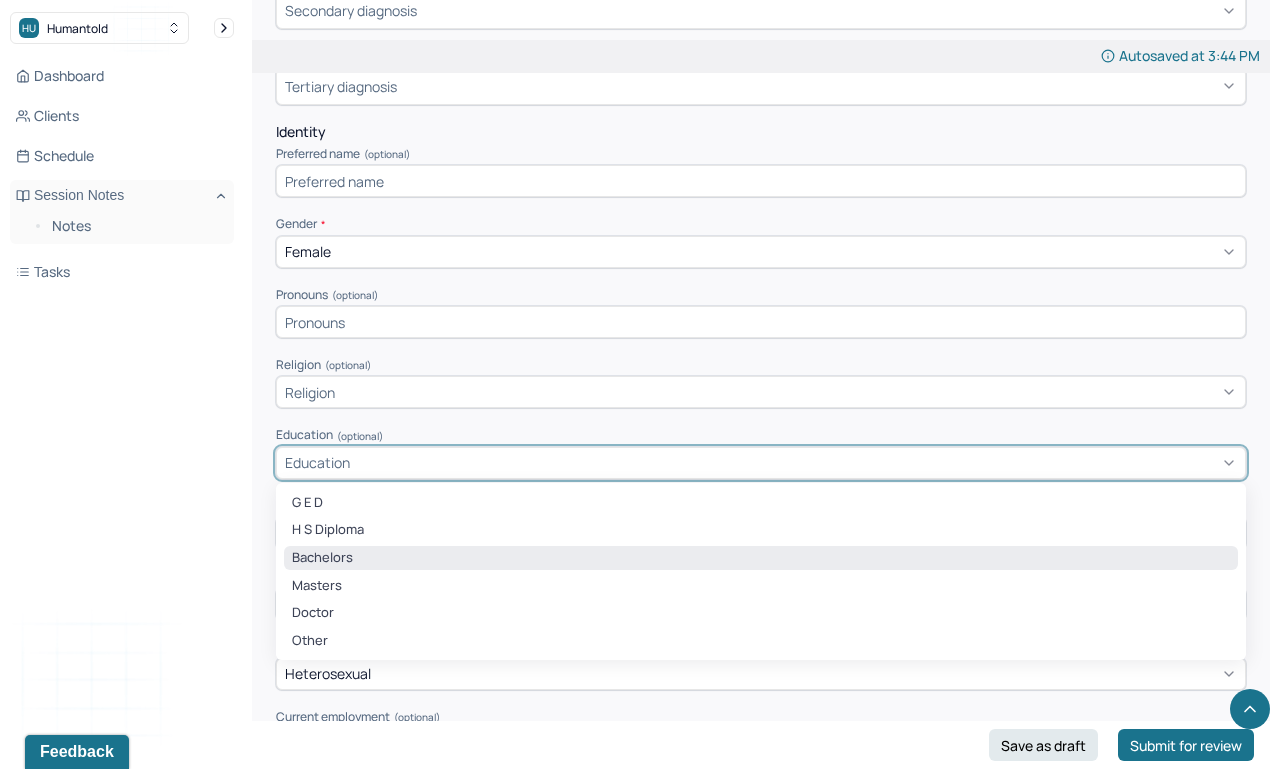 click on "Bachelors" at bounding box center [761, 558] 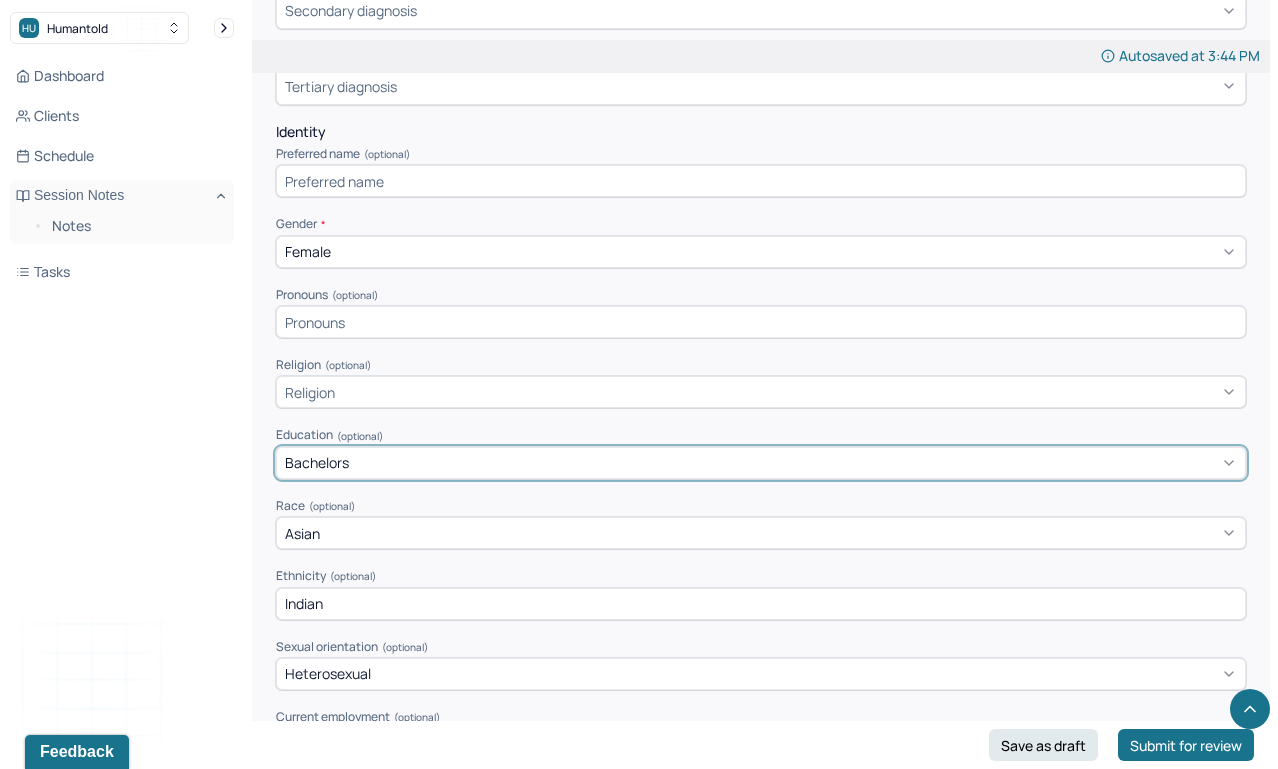 click on "Bachelors" at bounding box center [761, 463] 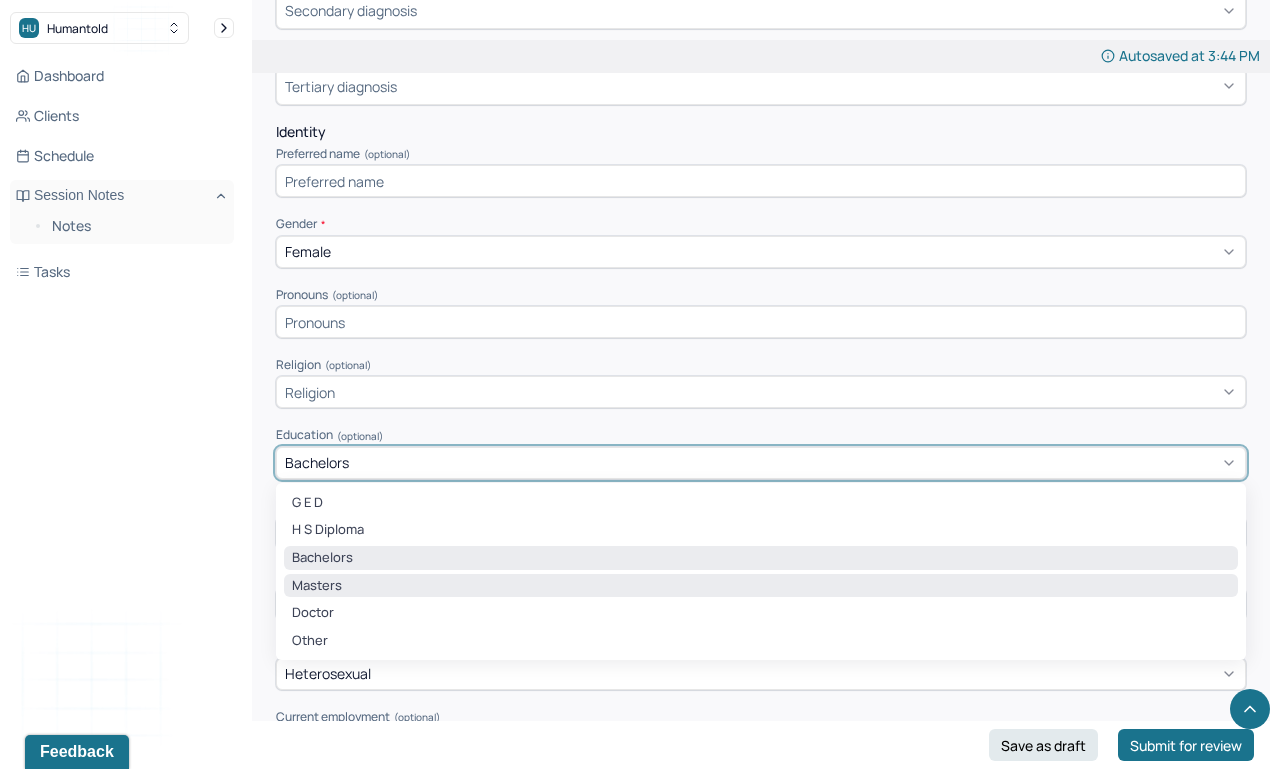 click on "Masters" at bounding box center [761, 586] 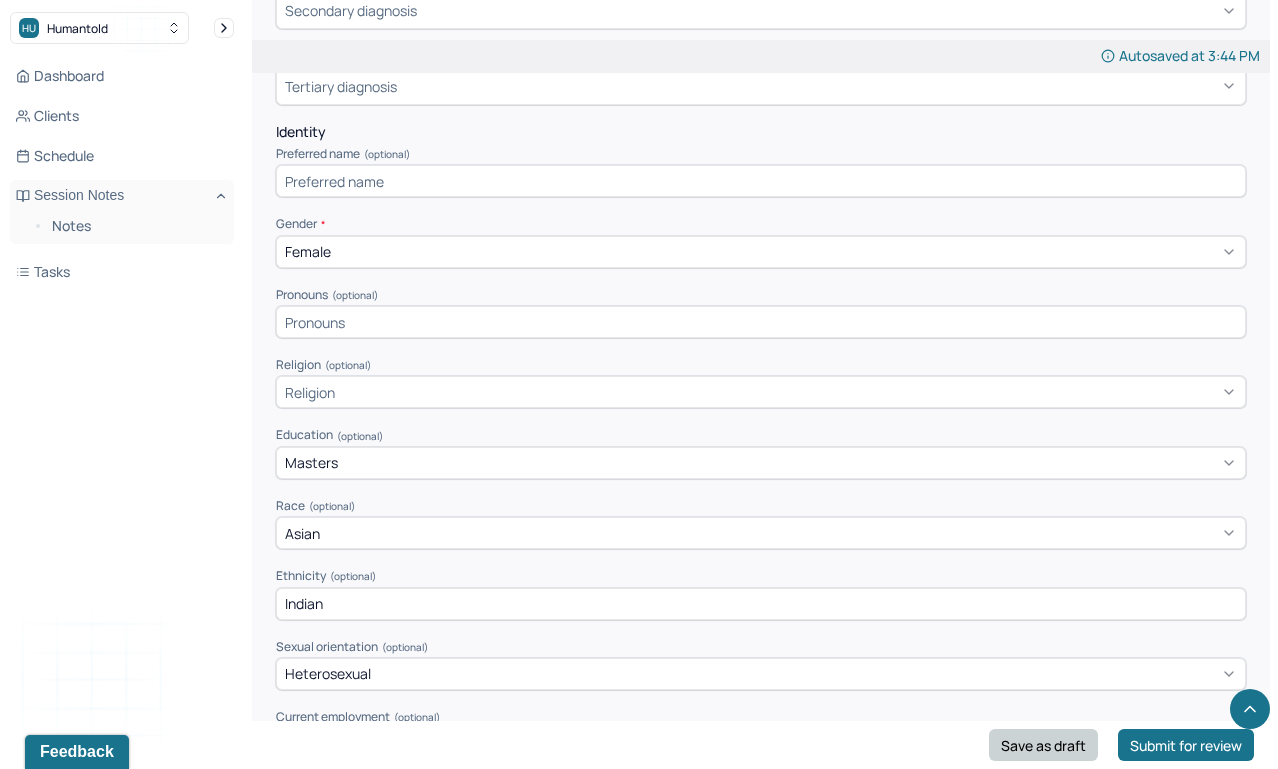 click on "Save as draft" at bounding box center (1043, 745) 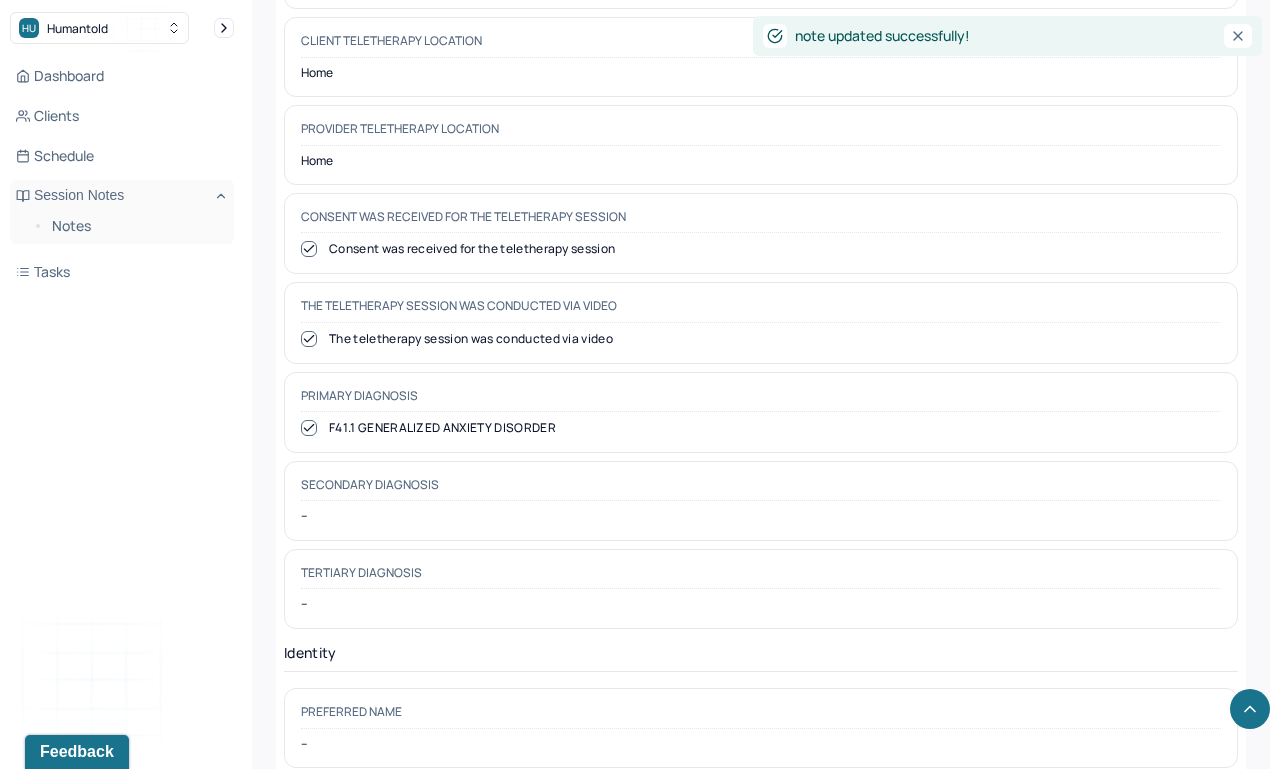 scroll, scrollTop: 0, scrollLeft: 0, axis: both 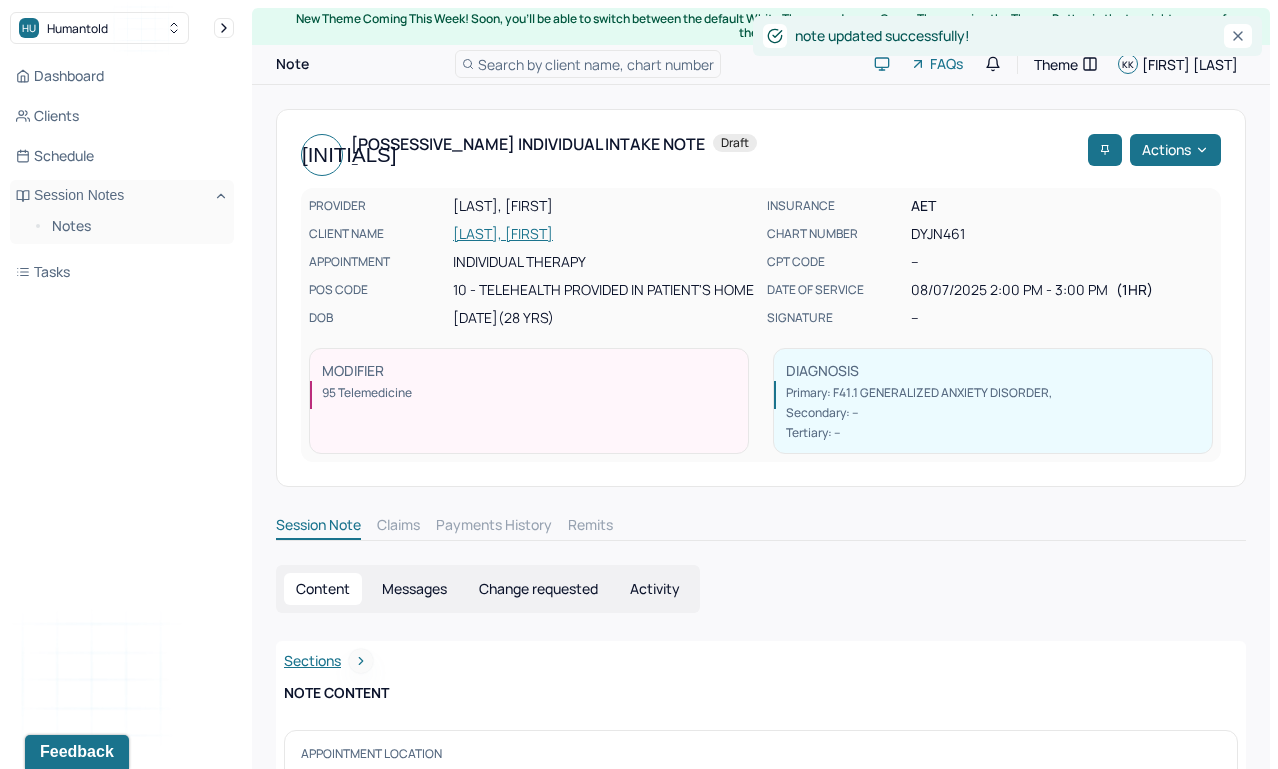 click on "DAVE, YESHA" at bounding box center [604, 234] 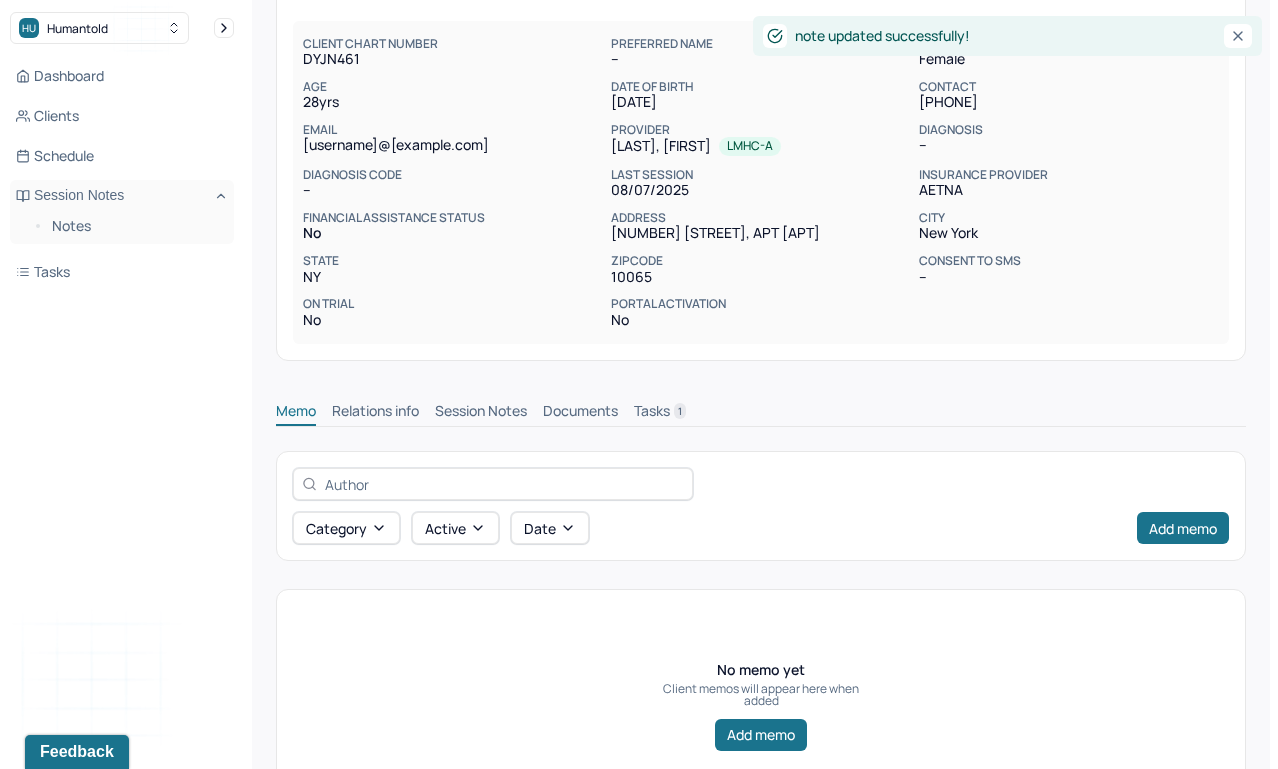 scroll, scrollTop: 277, scrollLeft: 0, axis: vertical 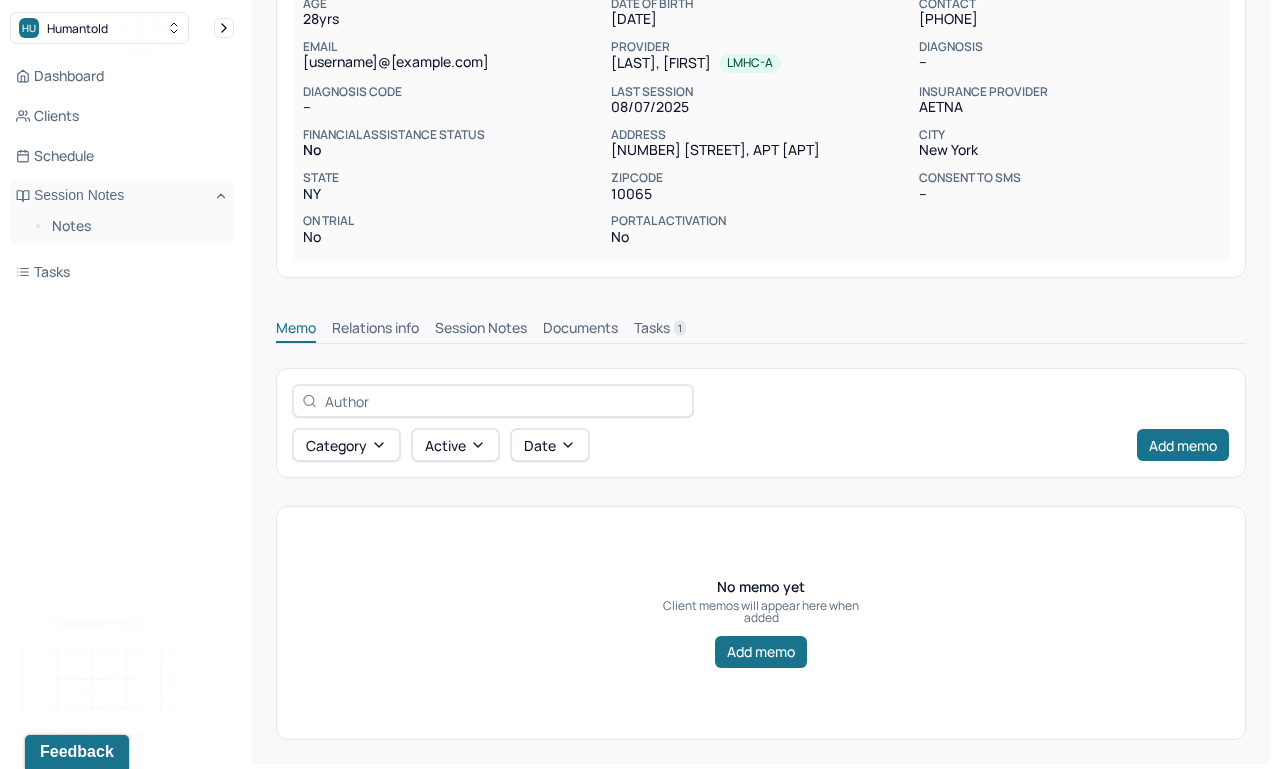 click on "Session Notes" at bounding box center (481, 330) 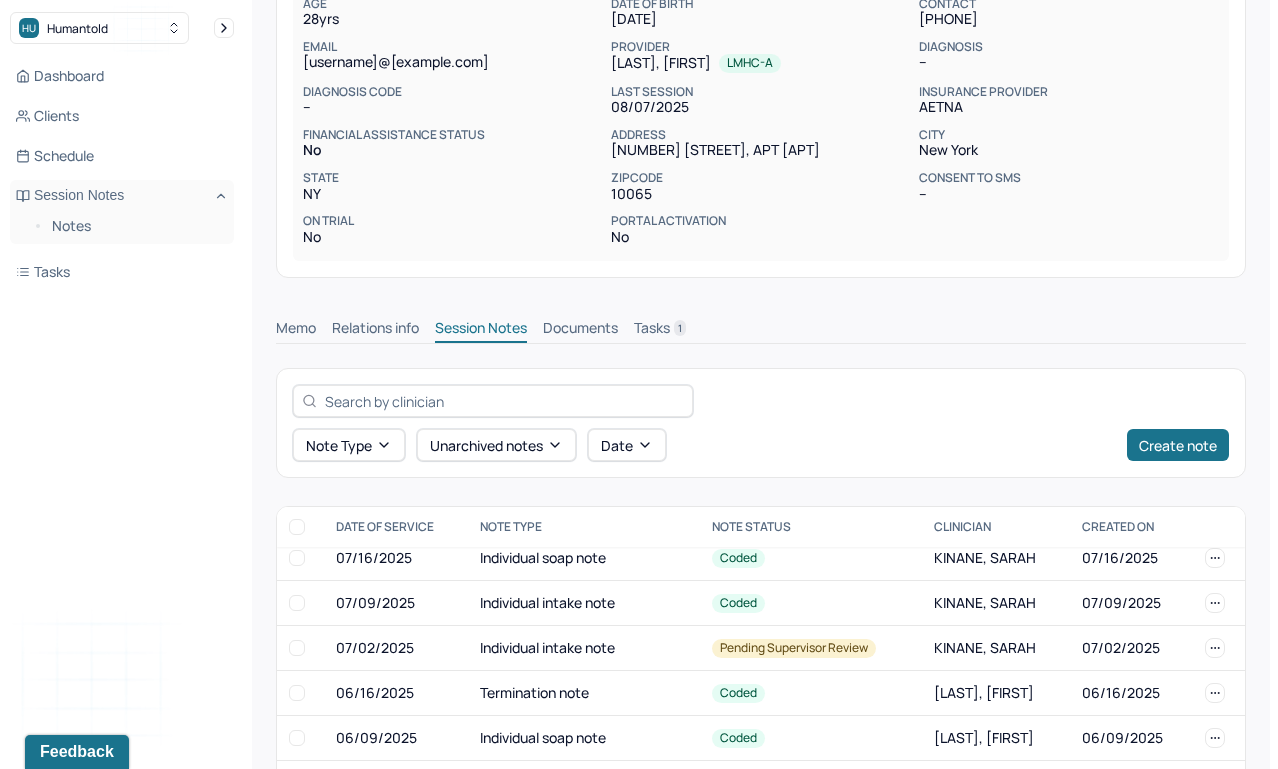 scroll, scrollTop: 151, scrollLeft: 0, axis: vertical 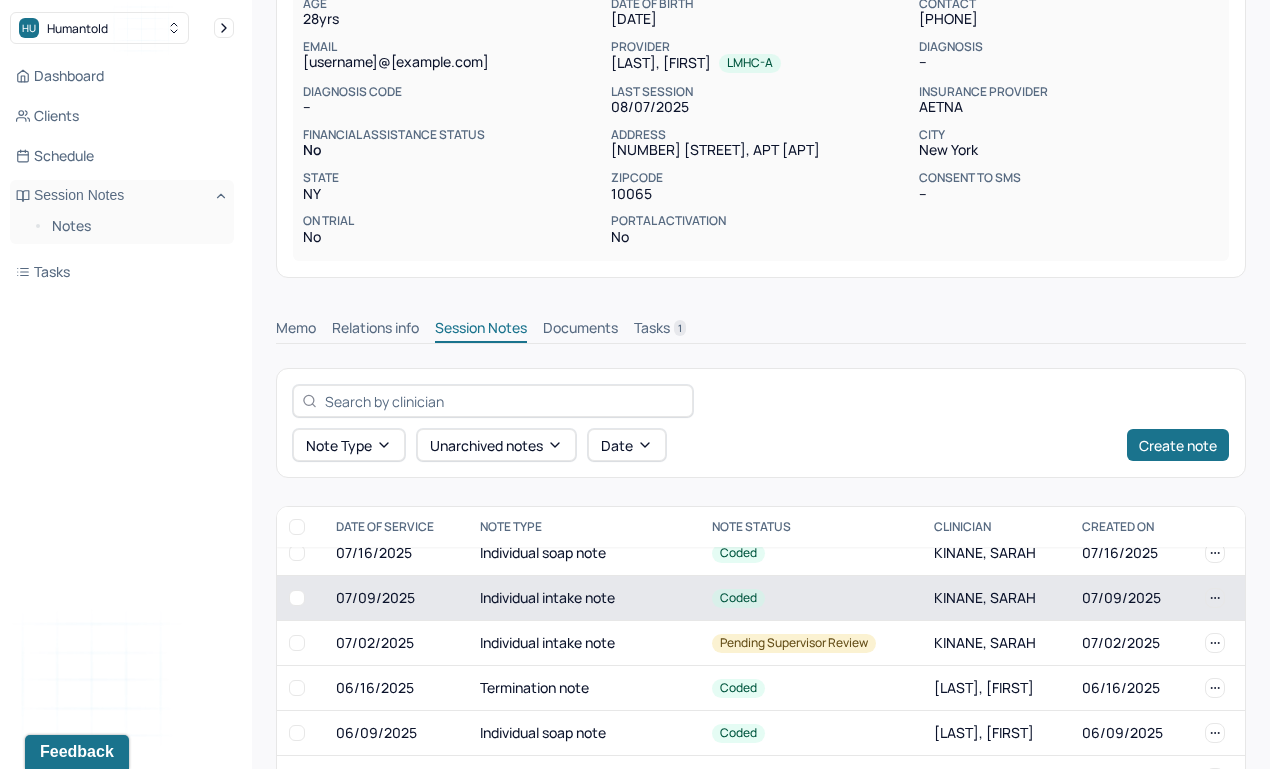 click on "Individual intake note" at bounding box center [584, 598] 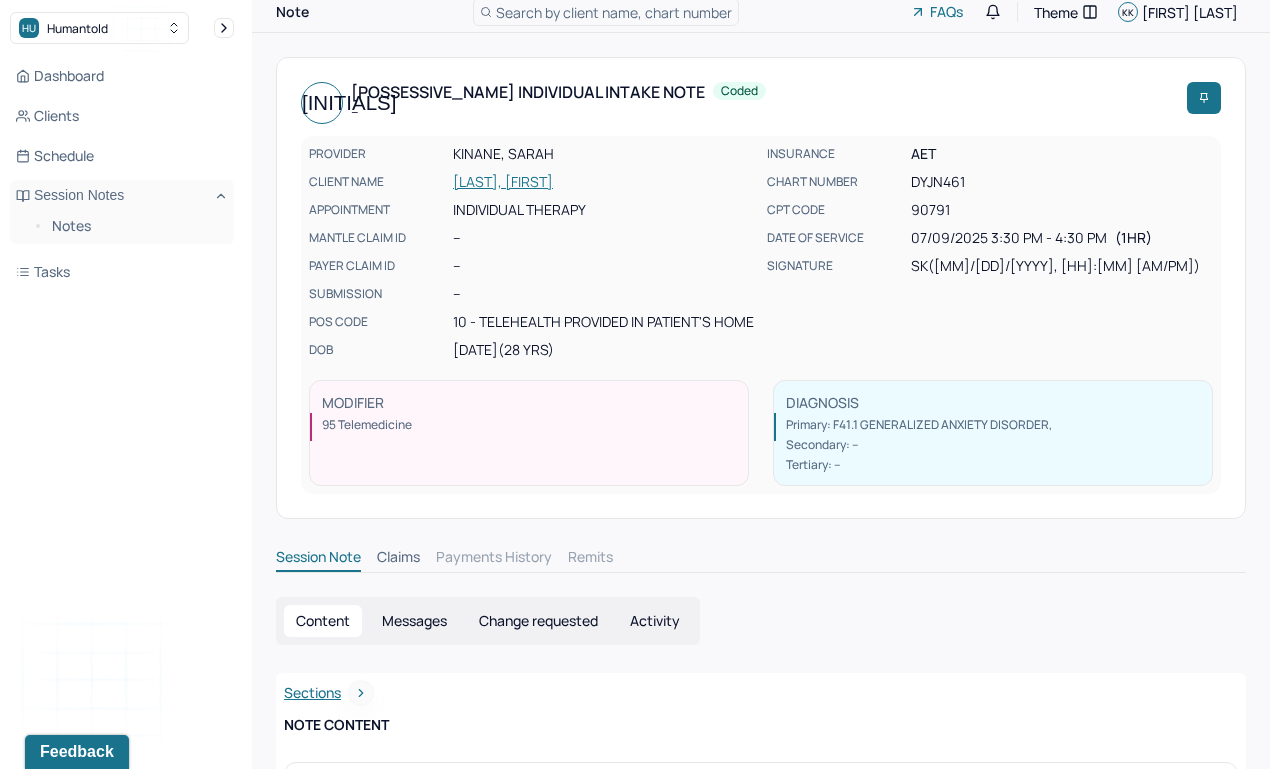 scroll, scrollTop: 0, scrollLeft: 0, axis: both 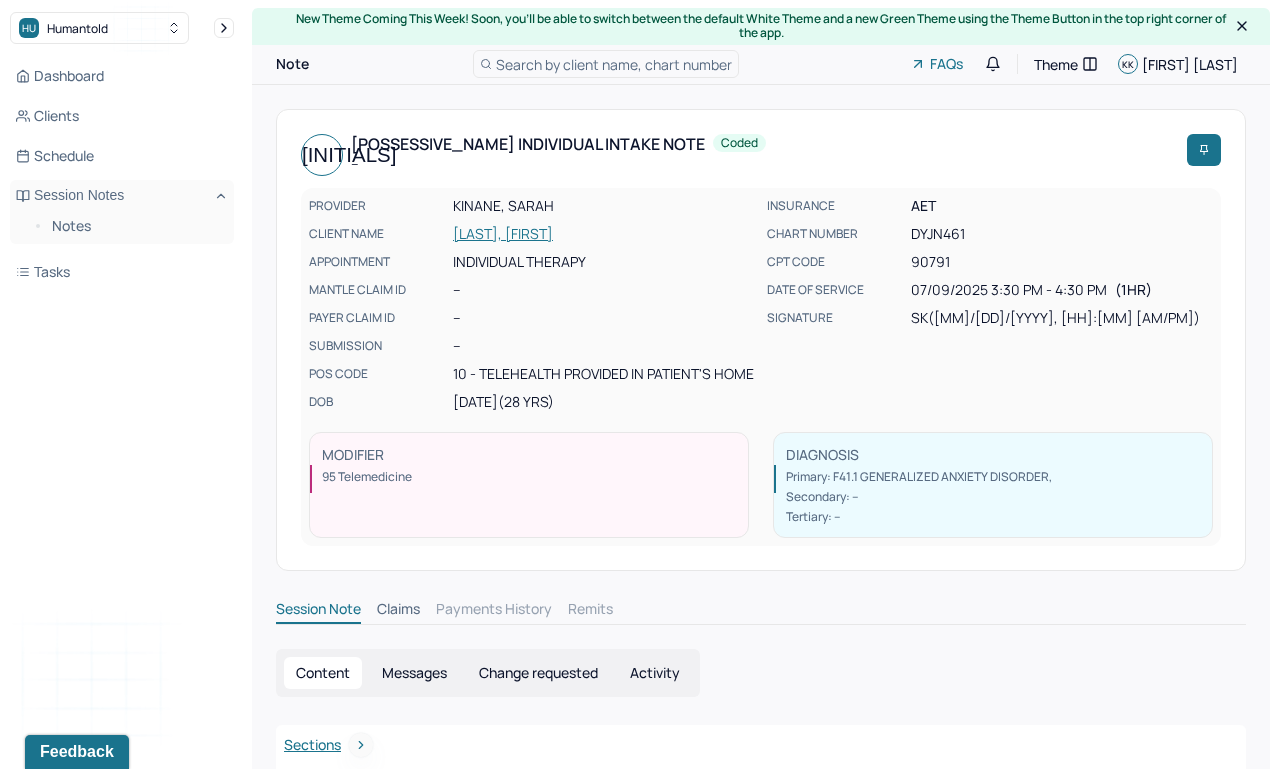 click on "DAVE, YESHA" at bounding box center (604, 234) 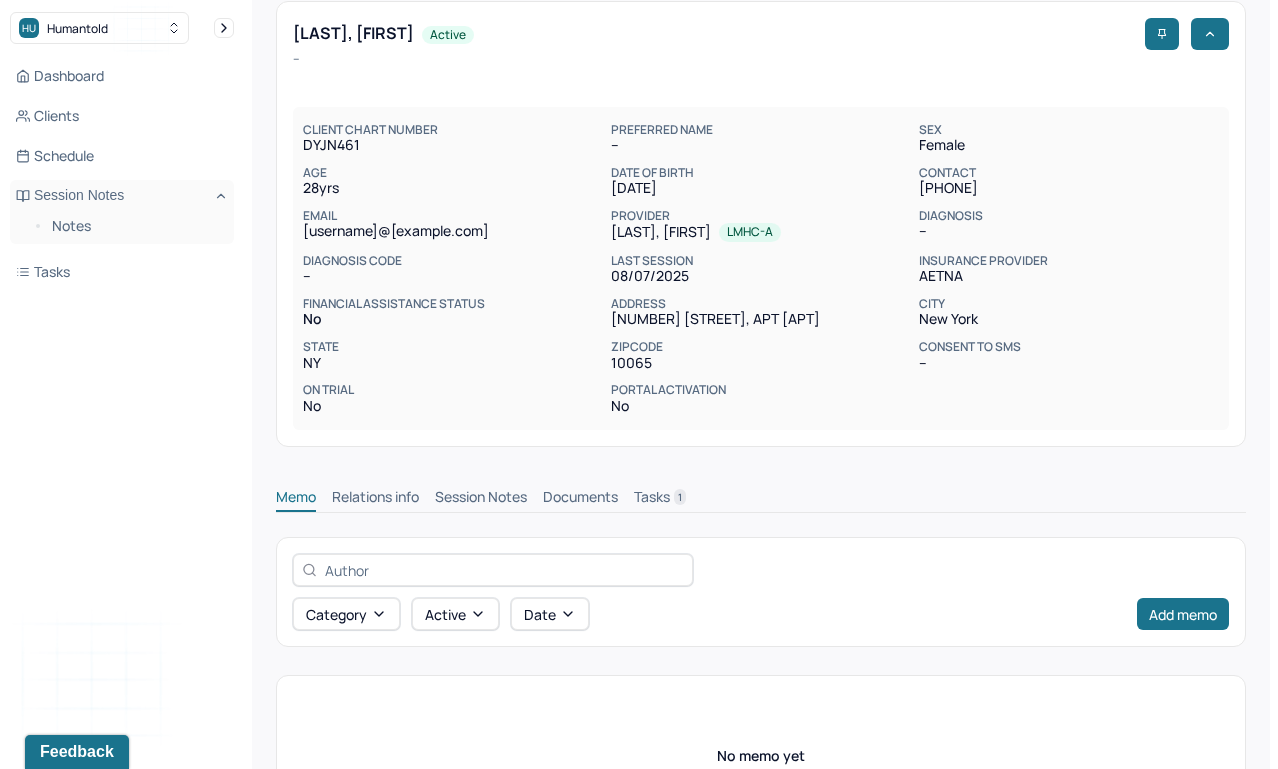 scroll, scrollTop: 149, scrollLeft: 0, axis: vertical 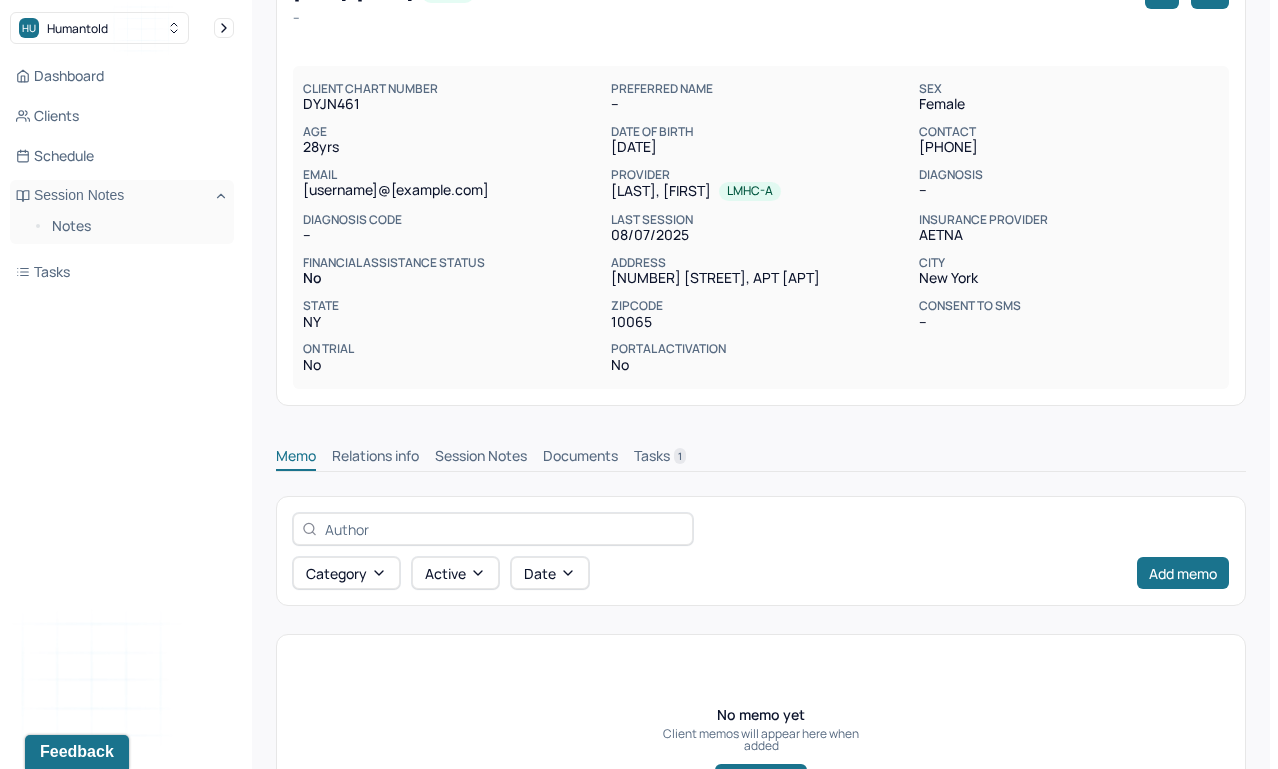 click on "Session Notes" at bounding box center [481, 458] 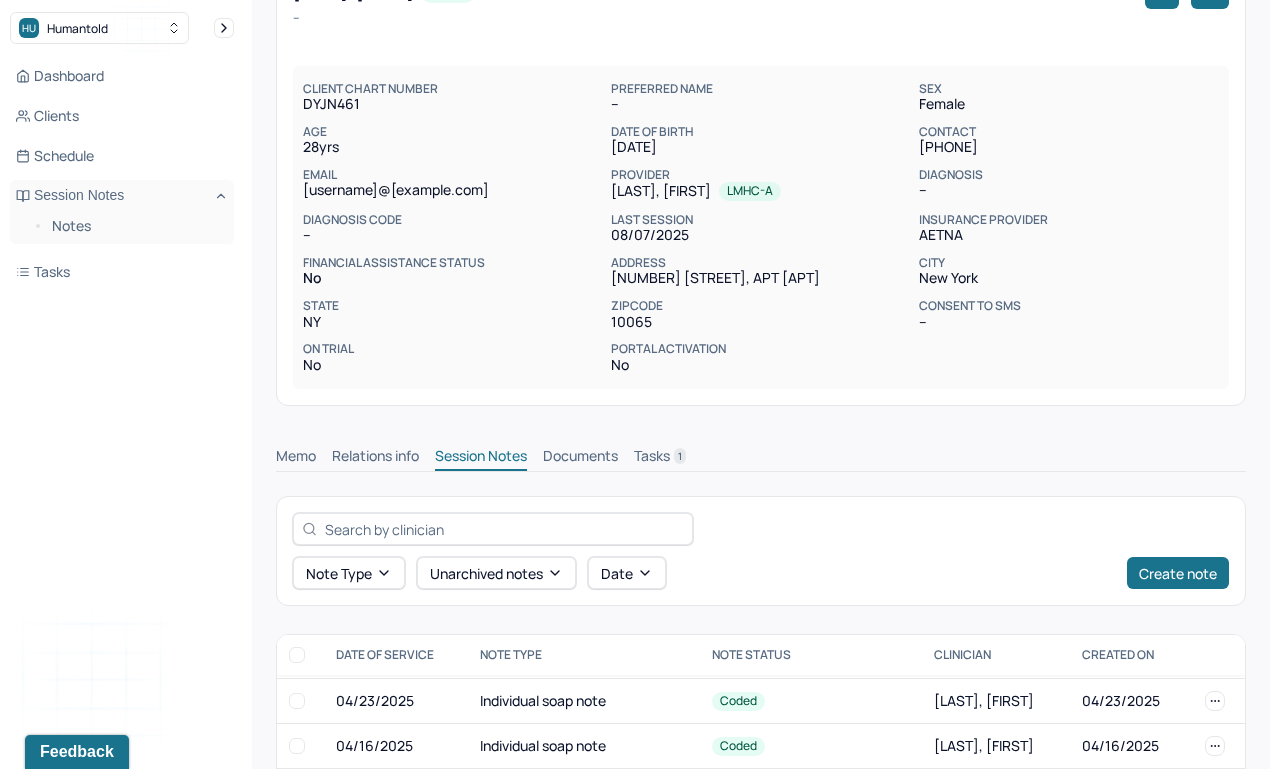 scroll, scrollTop: 593, scrollLeft: 0, axis: vertical 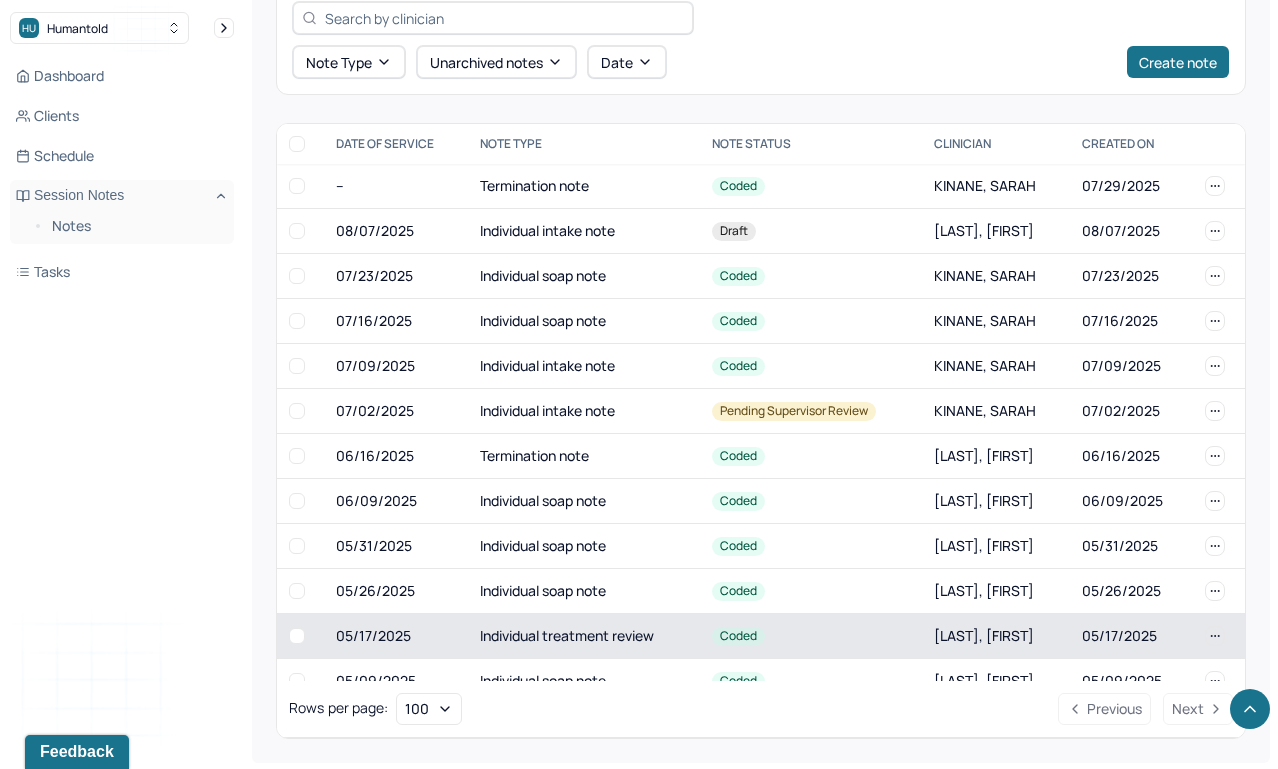click on "Individual treatment review" at bounding box center [584, 636] 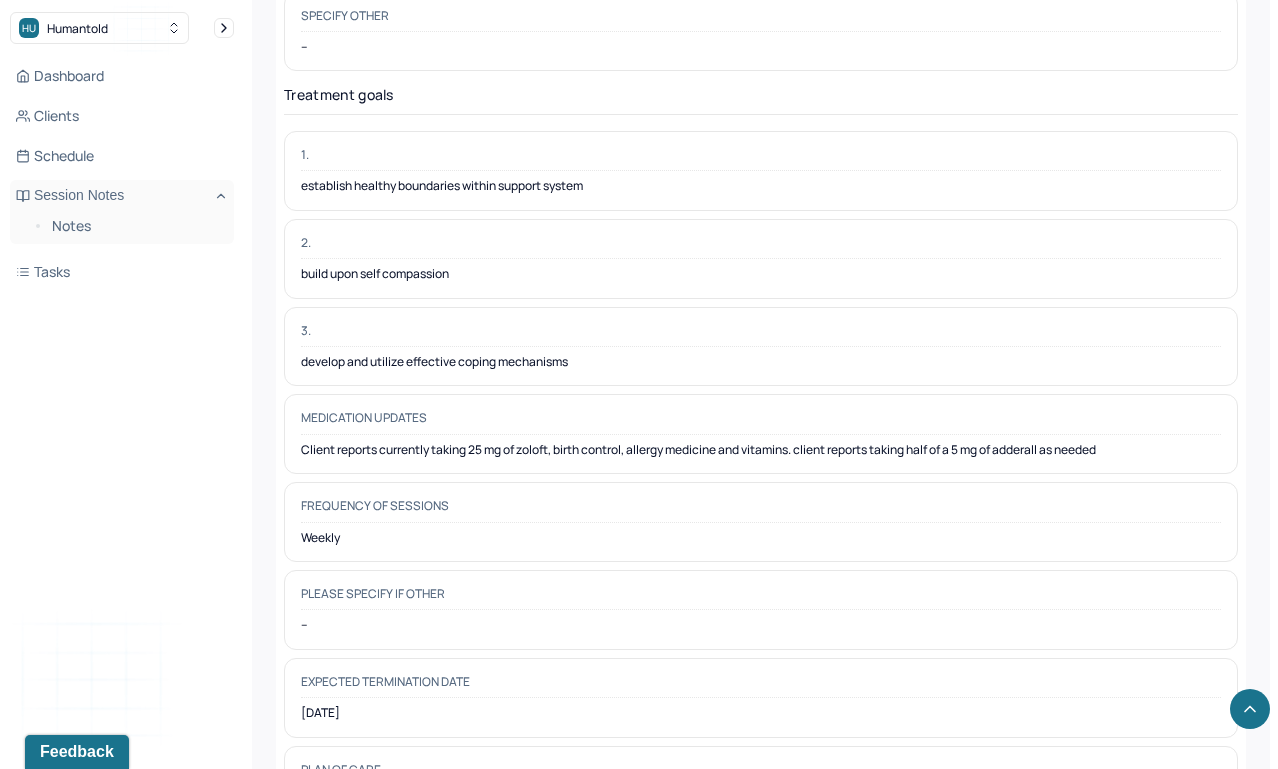 scroll, scrollTop: 5896, scrollLeft: 0, axis: vertical 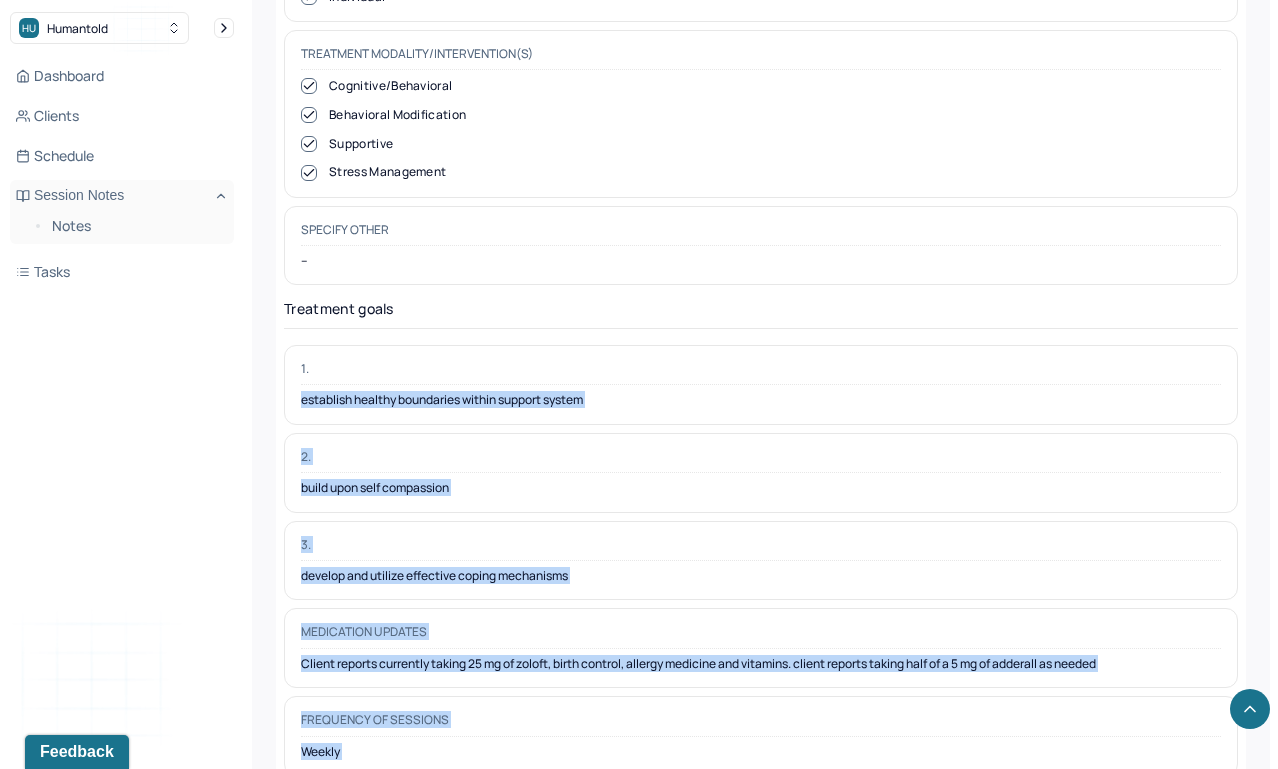 drag, startPoint x: 435, startPoint y: 526, endPoint x: 289, endPoint y: 330, distance: 244.4013 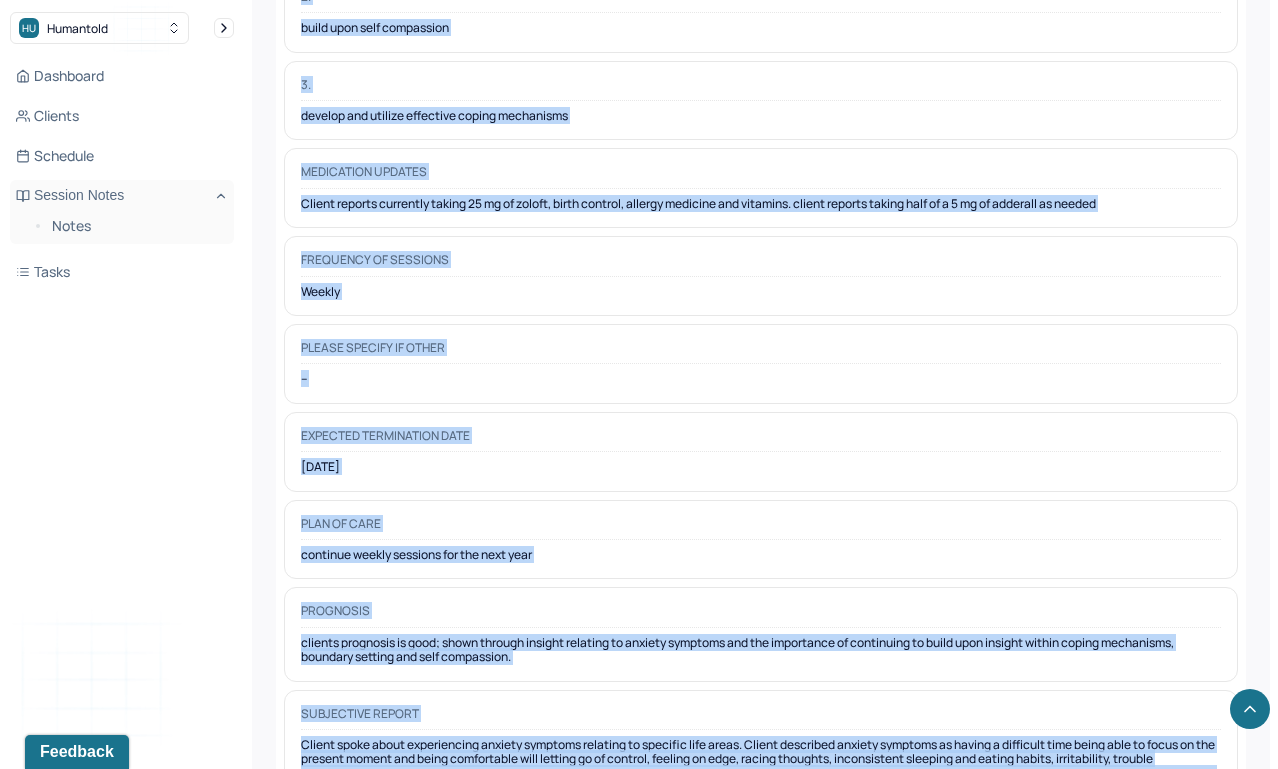 scroll, scrollTop: 5896, scrollLeft: 0, axis: vertical 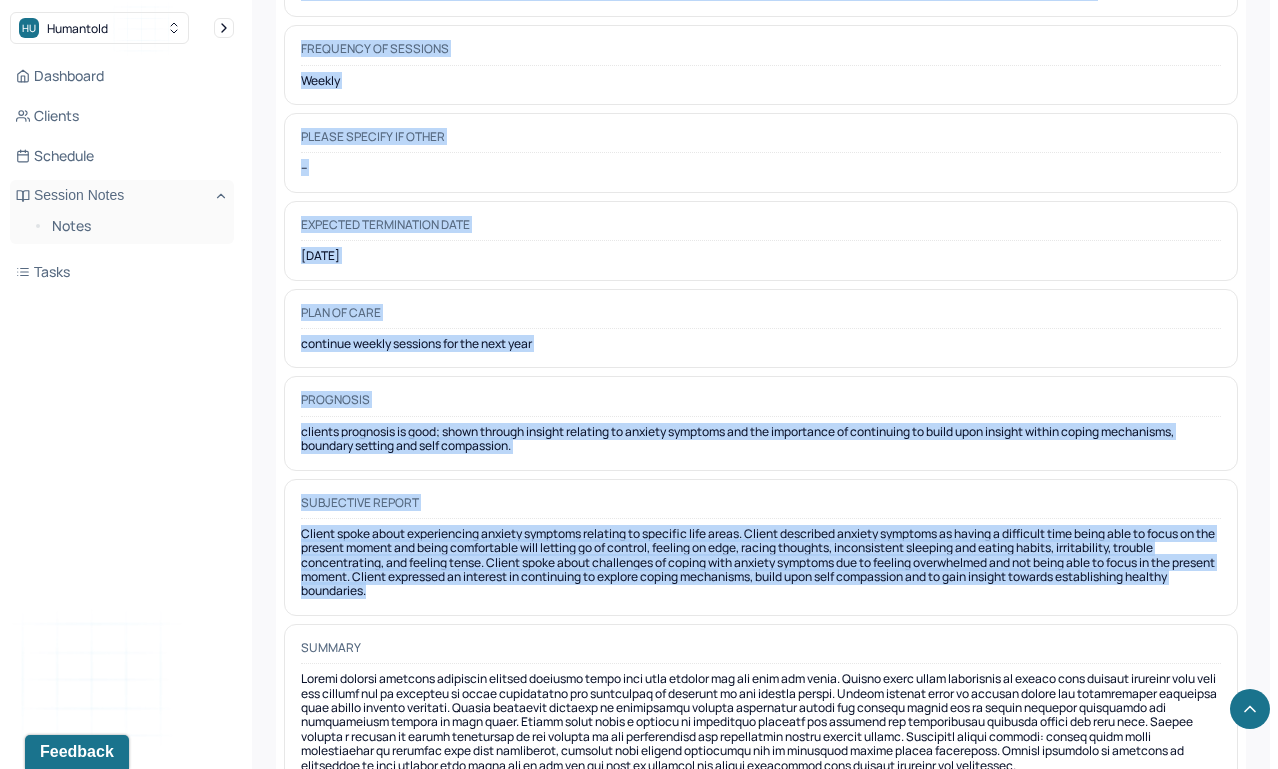 click on "Client spoke about experiencing anxiety symptoms relating to specific life areas. Client described anxiety symptoms as having a difficult time being able to focus on the present moment and being comfortable will letting go of control, feeling on edge, racing thoughts, inconsistent sleeping and eating habits, irritability, trouble concentrating, and feeling tense. Client spoke about challenges of coping with anxiety symptoms due to feeling overwhelmed and not being able to focus in the present moment. Client expressed an interest in continuing to explore coping mechanisms, build upon self compassion and to gain insight towards establishing healthy boundaries." at bounding box center [761, 563] 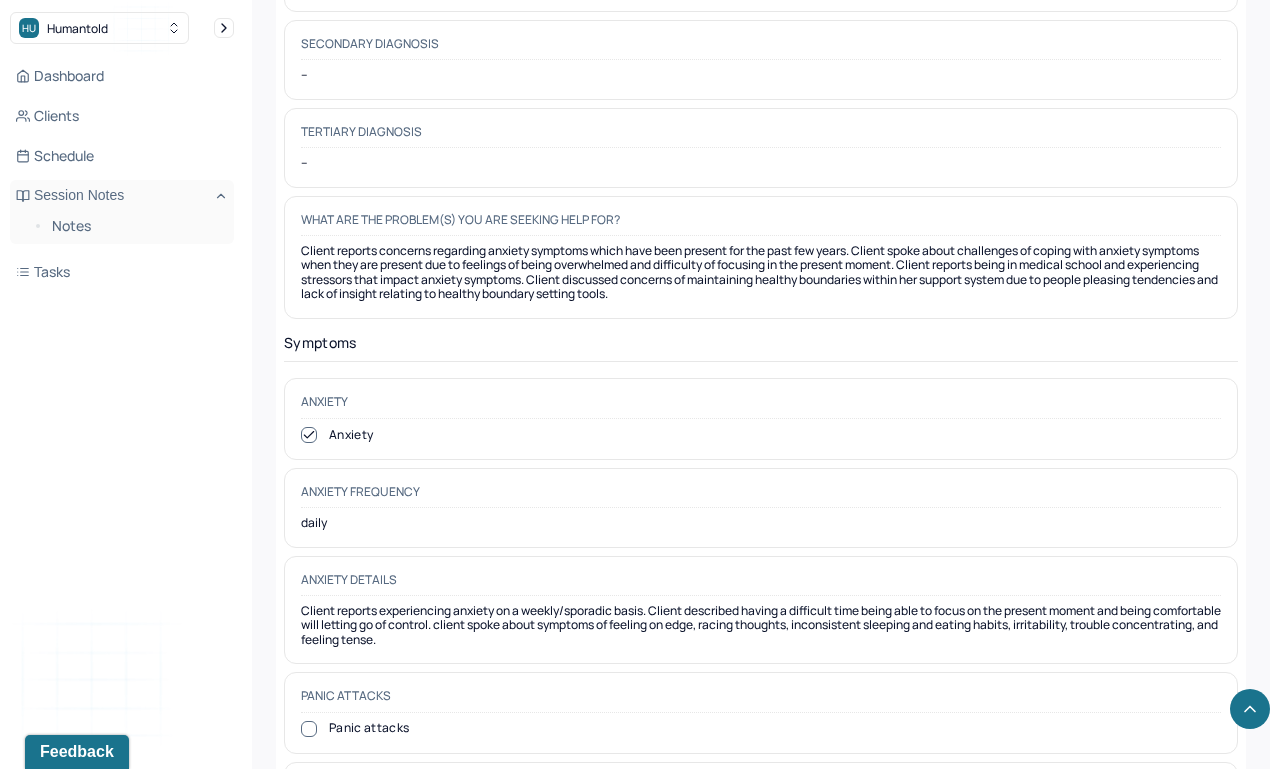 scroll, scrollTop: 0, scrollLeft: 0, axis: both 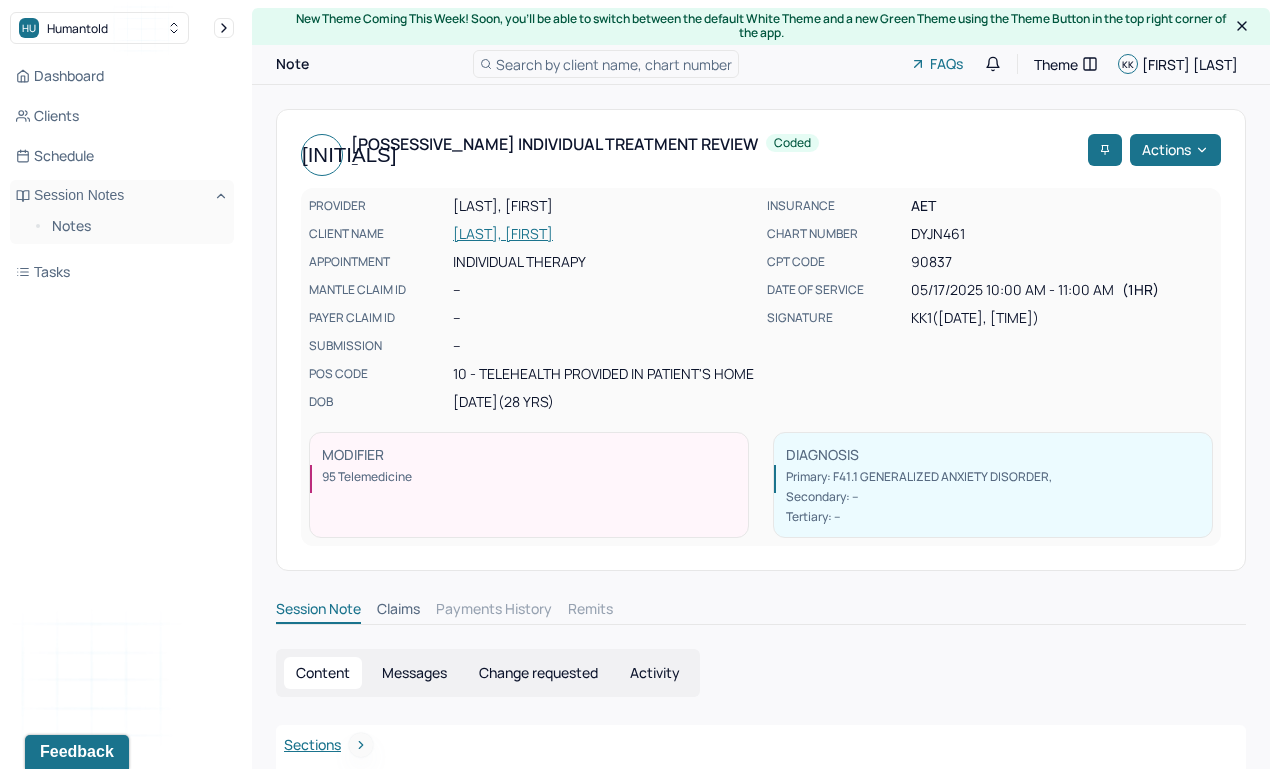 click on "DAVE, YESHA" at bounding box center [604, 234] 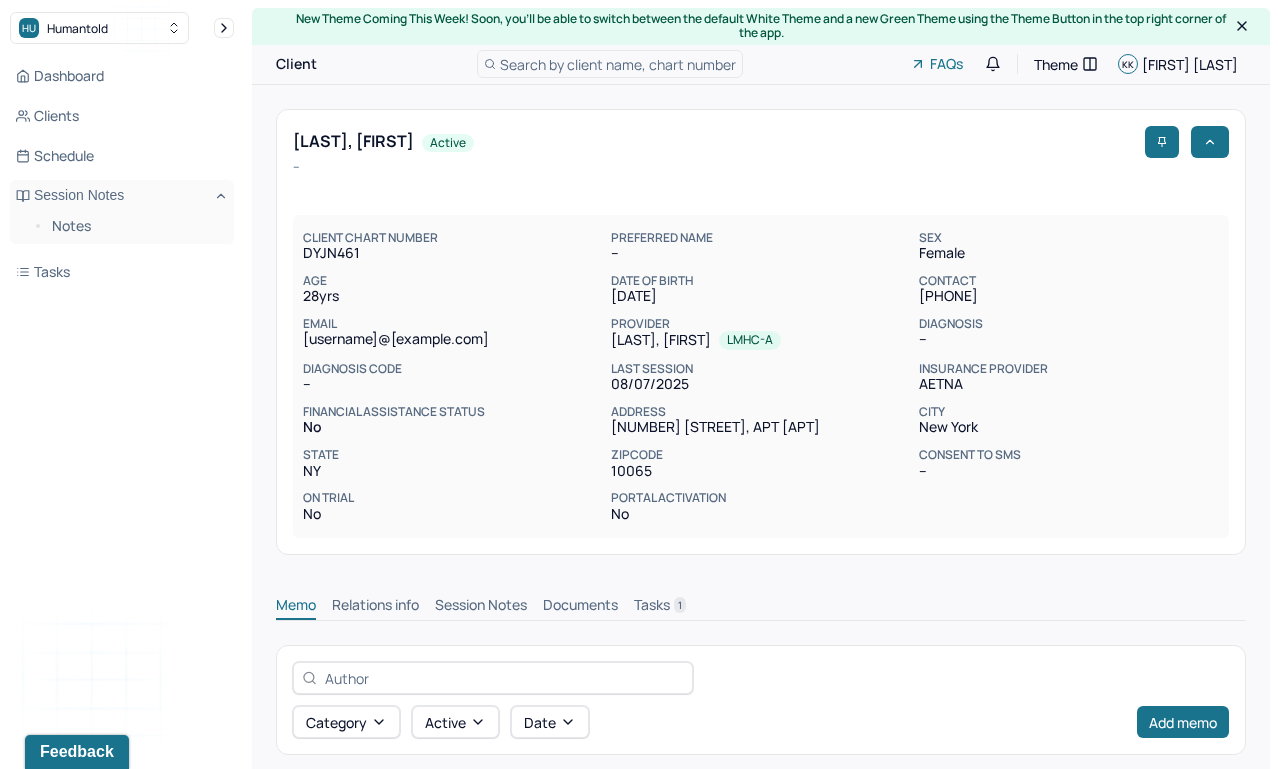 scroll, scrollTop: 0, scrollLeft: 0, axis: both 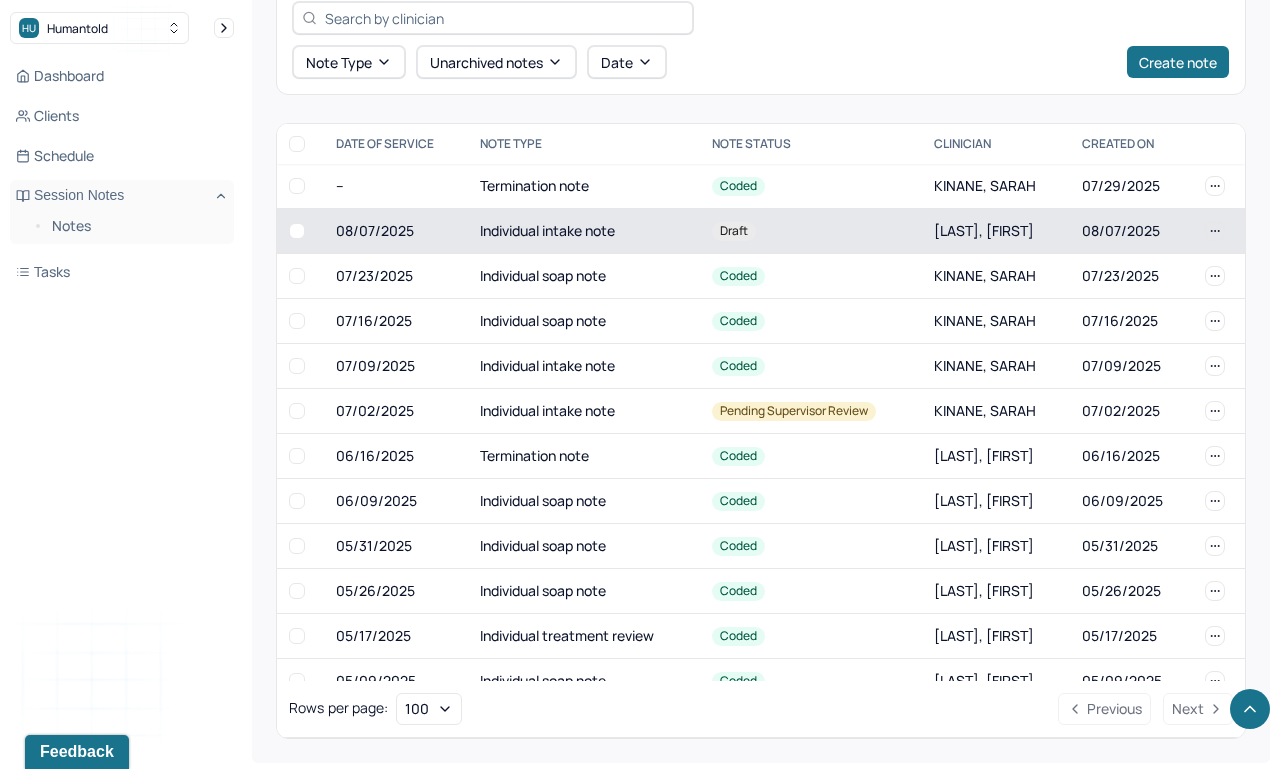click on "Individual intake note" at bounding box center [584, 231] 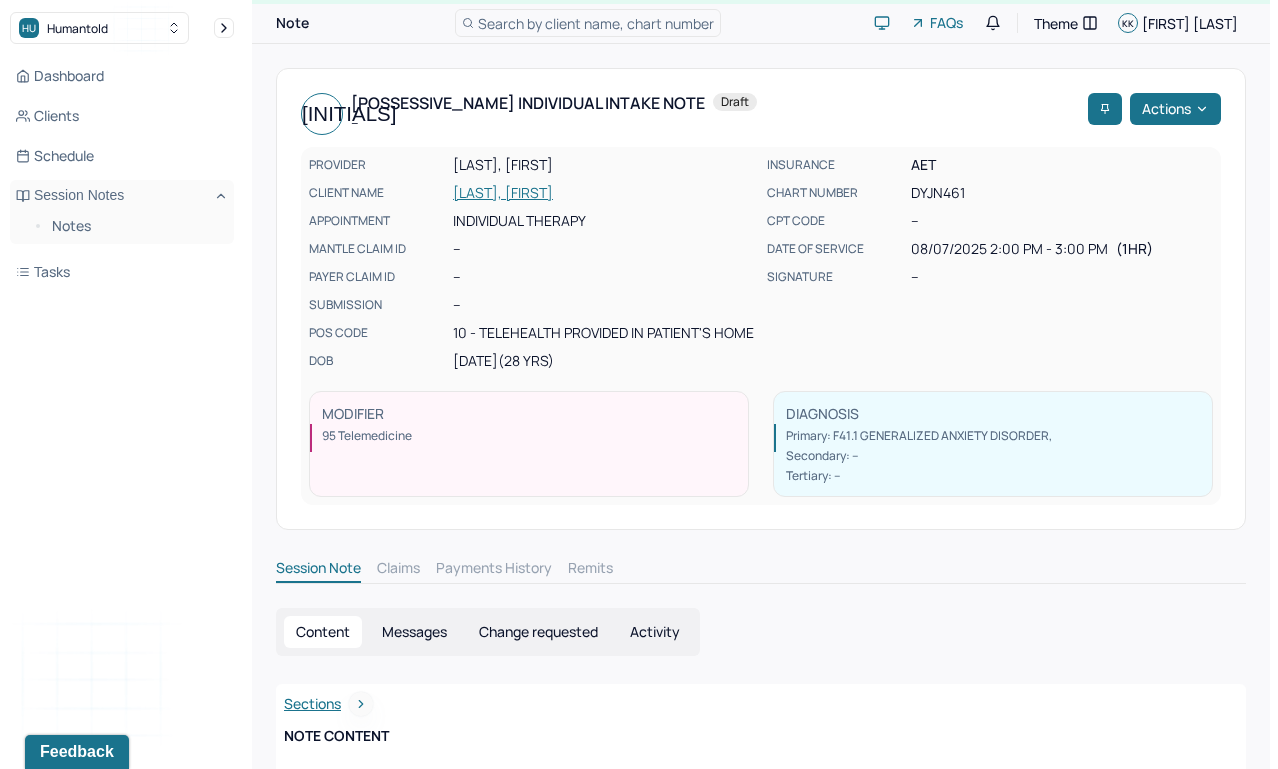 scroll, scrollTop: 0, scrollLeft: 0, axis: both 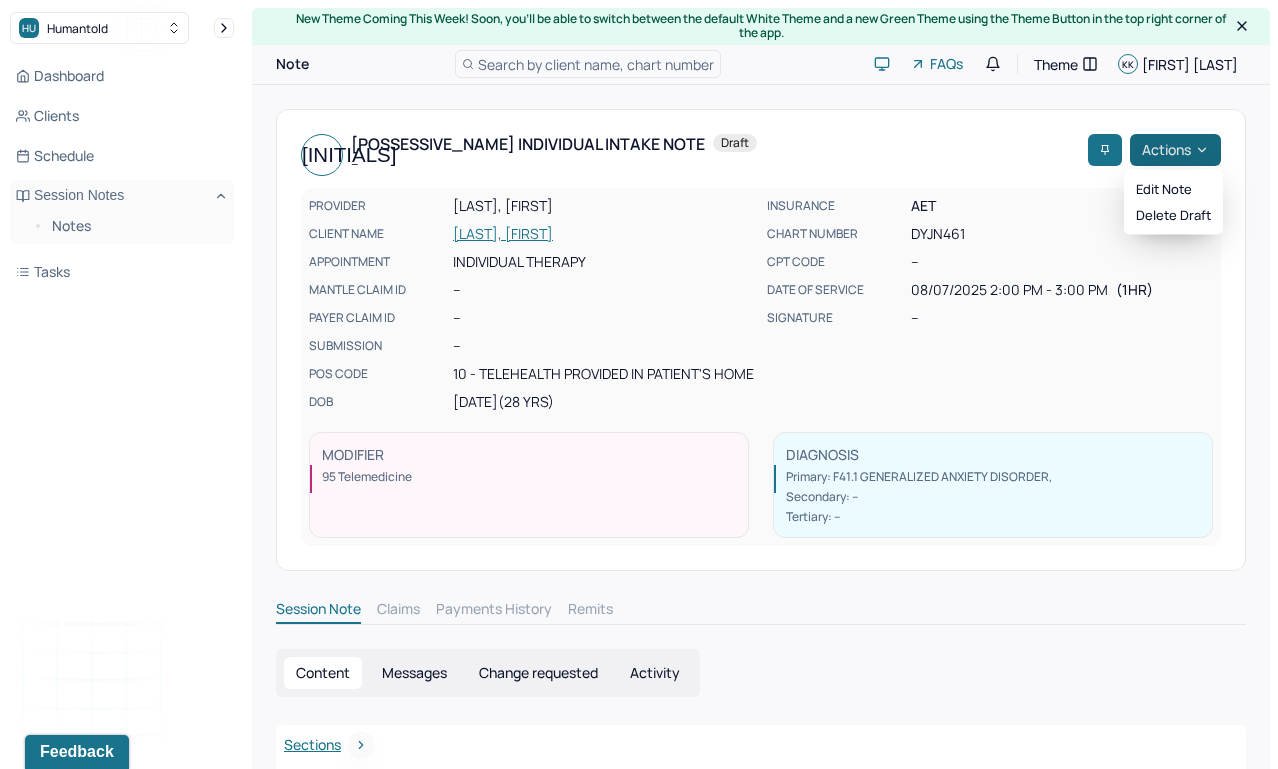 click on "HU Humantold Dashboard Clients Schedule Session Notes Notes Tasks KK Kayla   Kalousdian provider Logout   New Theme Coming This Week! Soon, you’ll be able to switch between the default White Theme and a new Green Theme using the Theme Button in the top right corner of the app.  Note Search by client name, chart number  FAQs Theme KK Kayla   Kalousdian YD Yesha's   Individual intake note -- Draft Actions PROVIDER KALOUSDIAN, KAYLA CLIENT NAME DAVE, YESHA APPOINTMENT Individual therapy   MANTLE CLAIM ID -- PAYER CLAIM ID -- SUBMISSION -- POS CODE 10 - Telehealth Provided in Patient's Home DOB 06/23/1997  (28 Yrs) INSURANCE AET CHART NUMBER DYJN461 CPT CODE -- DATE OF SERVICE 08/07/2025   2:00 PM   -   3:00 PM ( 1hr ) SIGNATURE -- MODIFIER 95 Telemedicine DIAGNOSIS Primary:   F41.1 GENERALIZED ANXIETY DISORDER ,  Secondary:   -- Tertiary:   -- Session Note Claims Payments History Remits Content Messages Change requested Activity Sections Identity Presenting concerns Symptoms Home" at bounding box center (639, 5639) 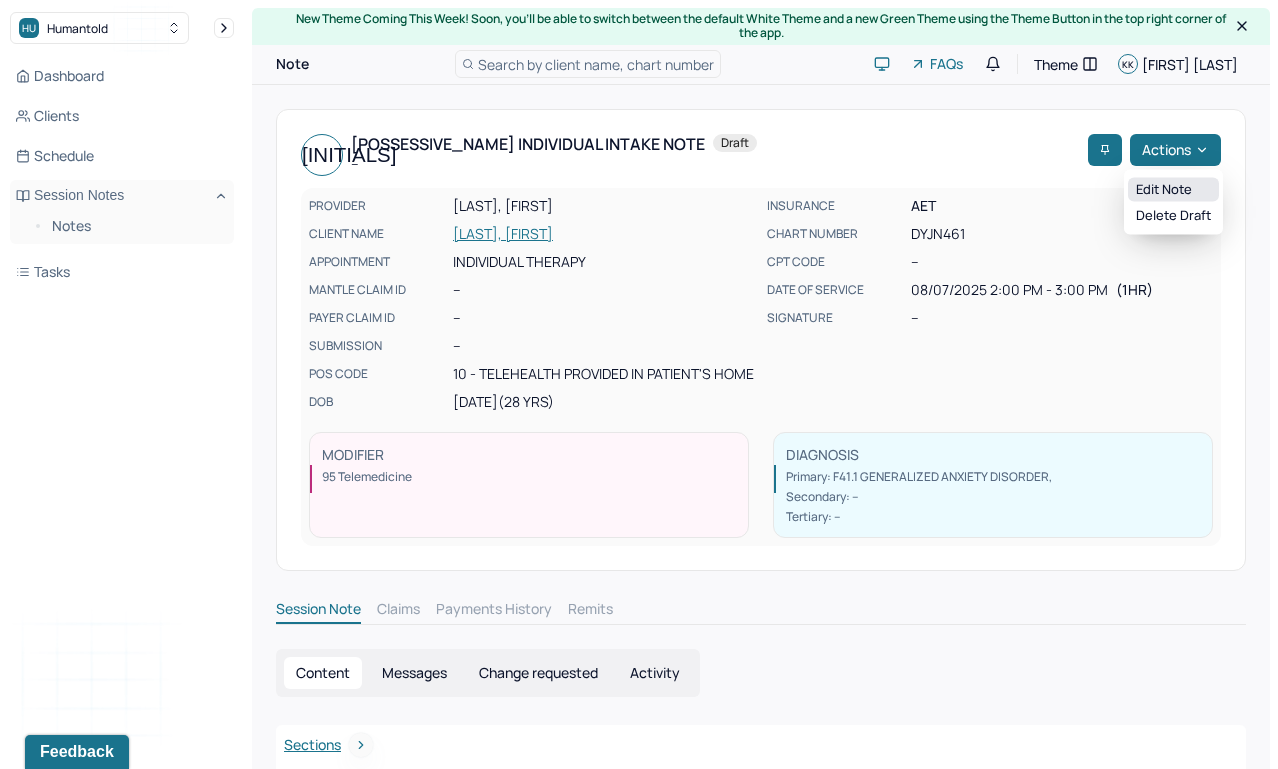 click on "Edit note" at bounding box center (1173, 190) 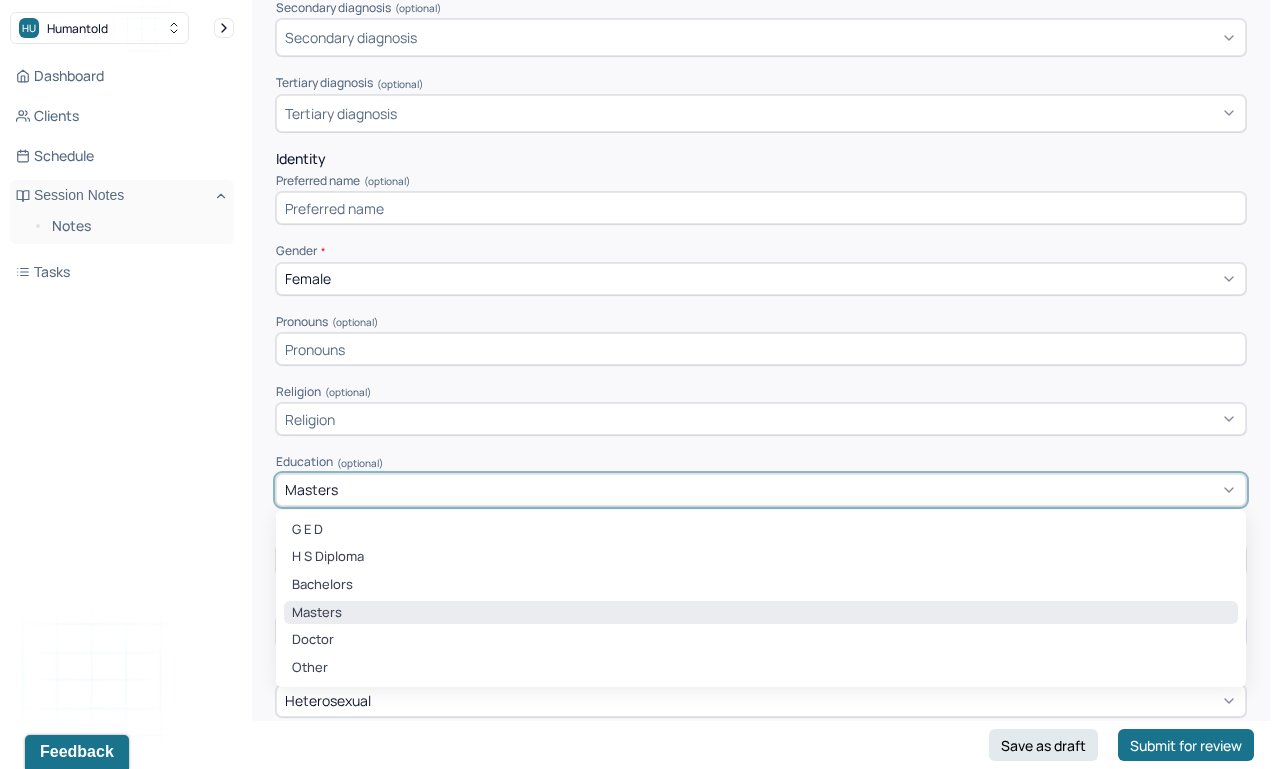 click on "Masters" at bounding box center [761, 490] 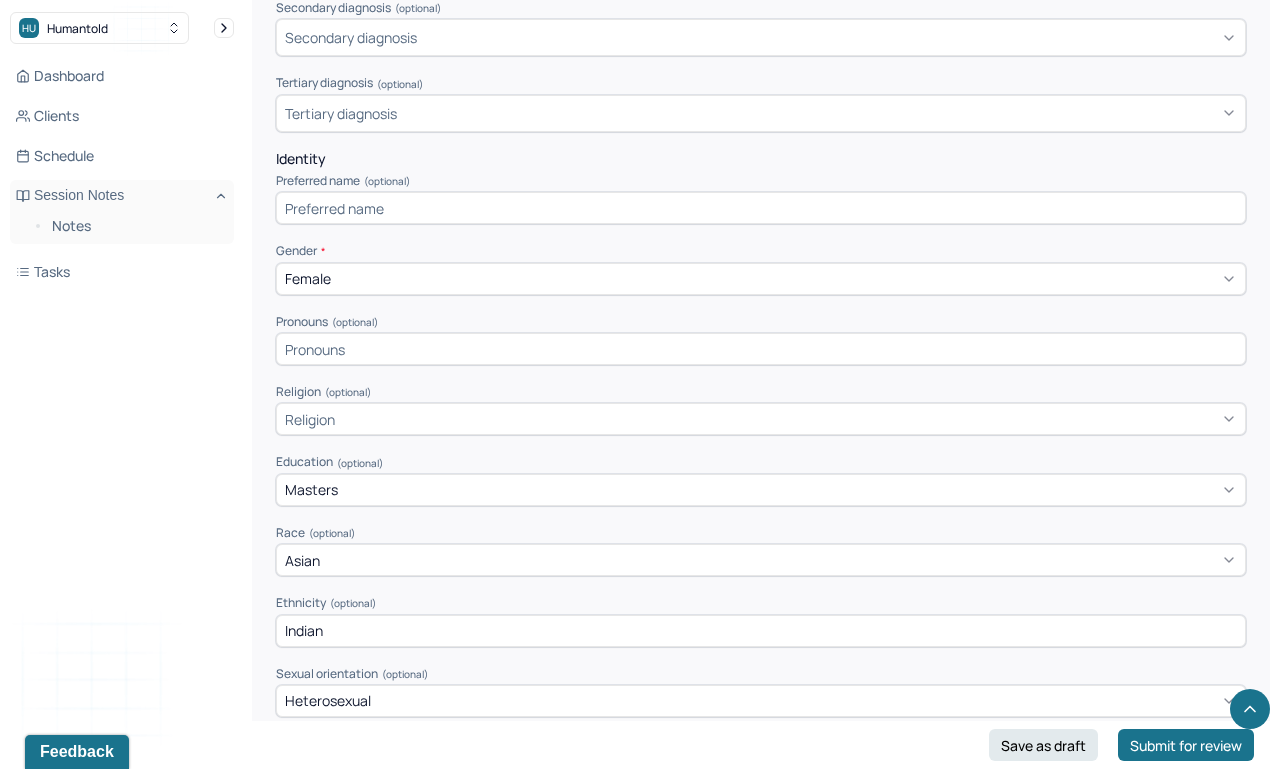 click on "Dashboard Clients Schedule Session Notes Notes Tasks KK Kayla   Kalousdian provider Logout" at bounding box center [122, 404] 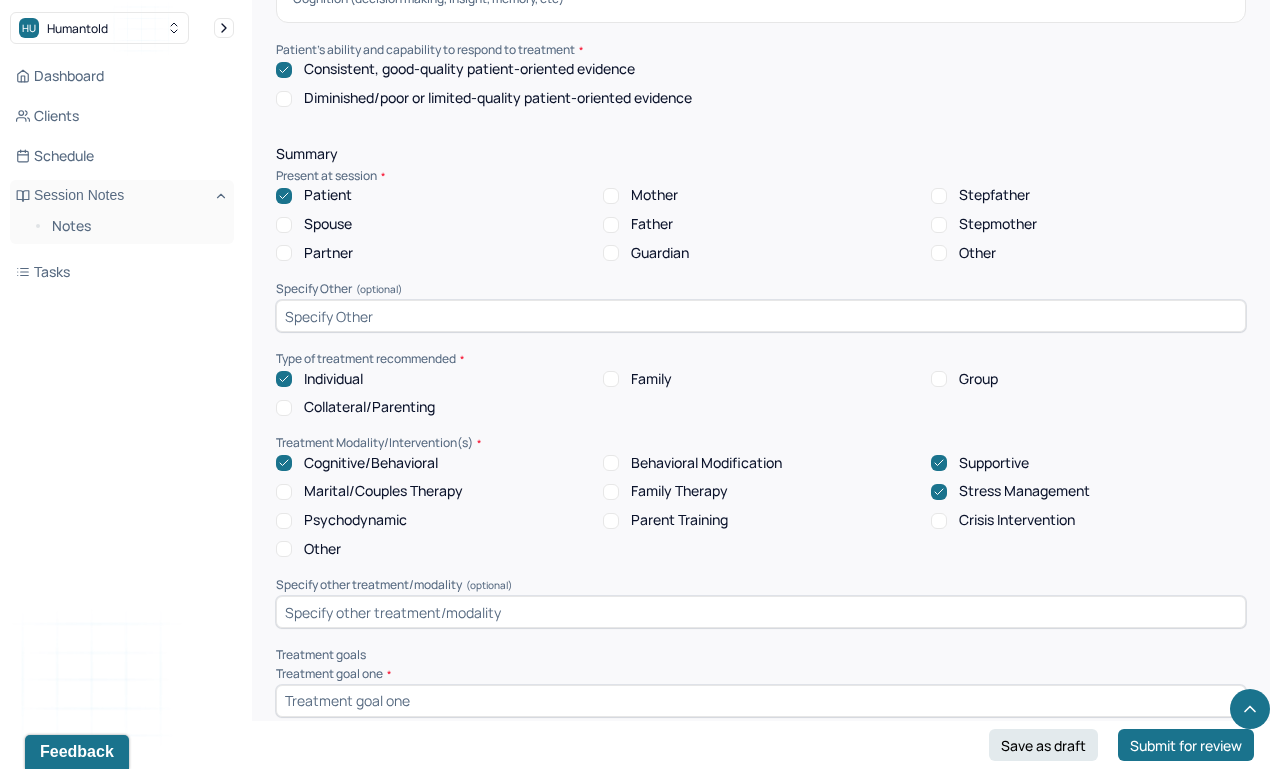 scroll, scrollTop: 7266, scrollLeft: 0, axis: vertical 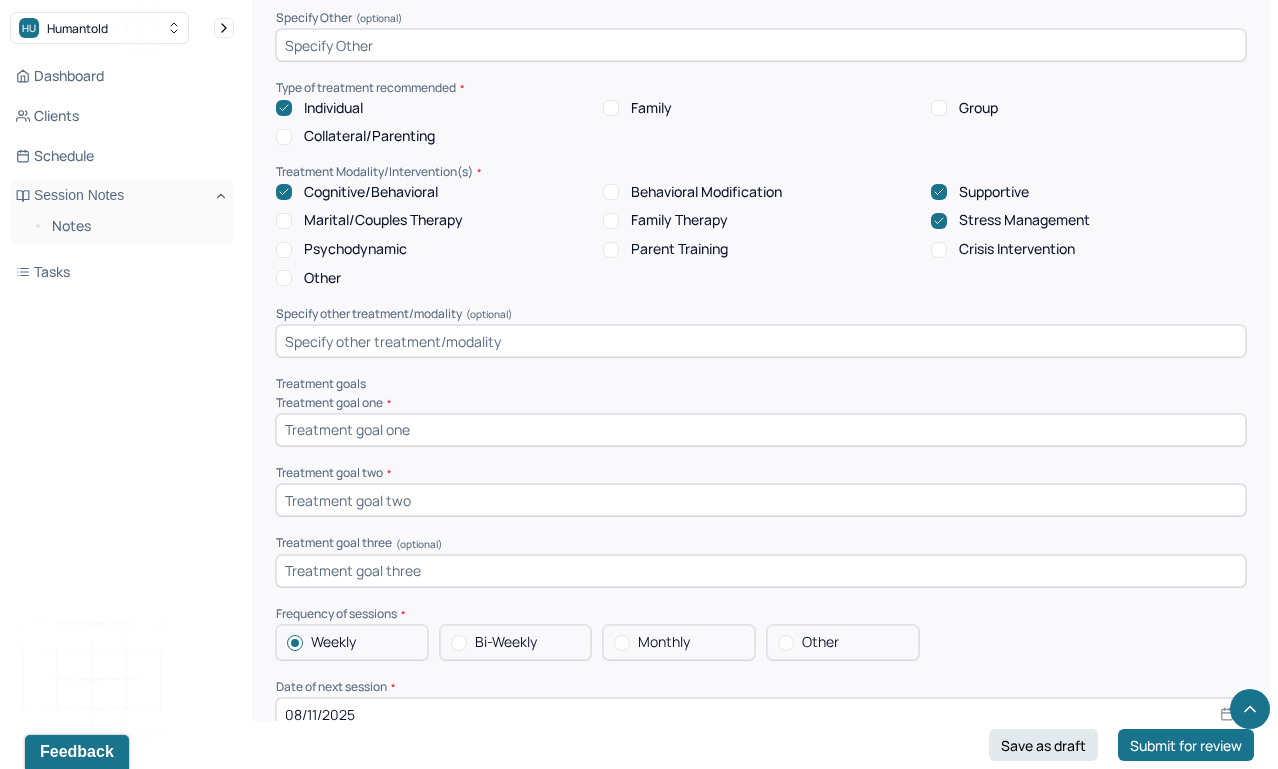 click at bounding box center [761, 430] 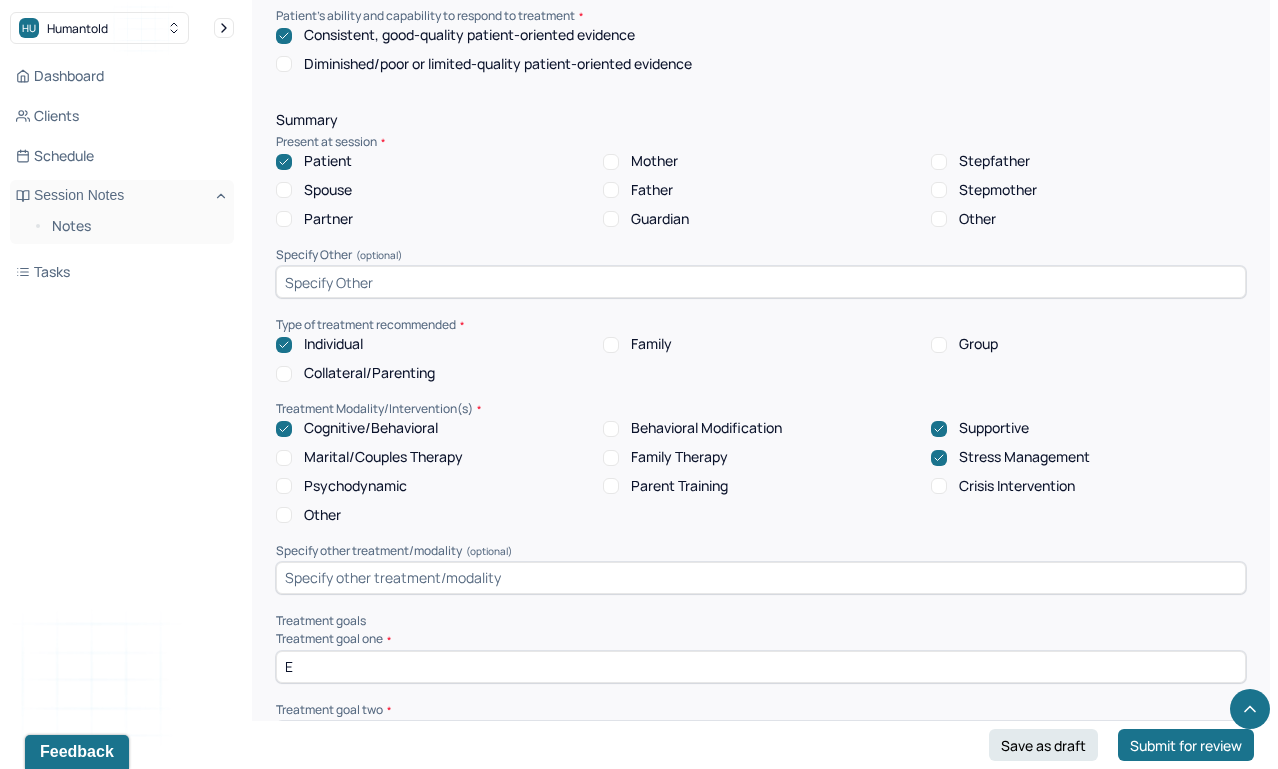 scroll, scrollTop: 7502, scrollLeft: 0, axis: vertical 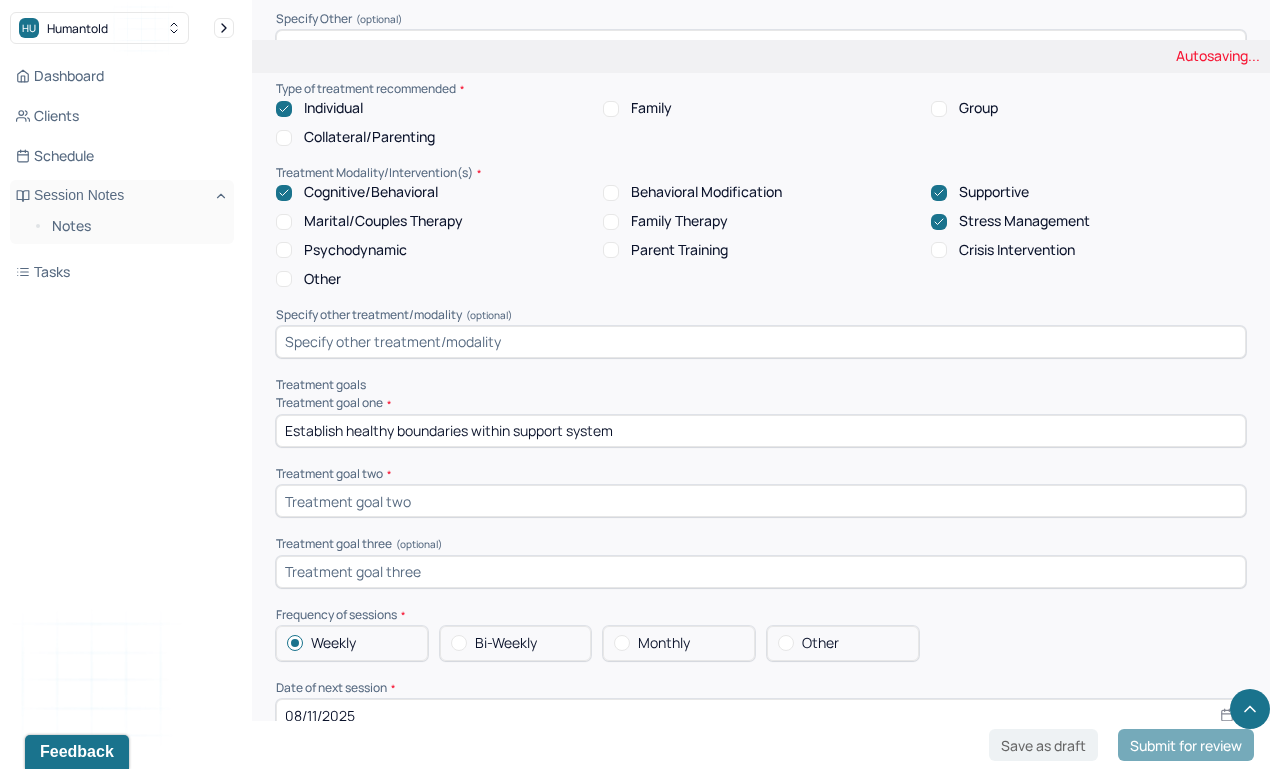 type on "Establish healthy boundaries within support system" 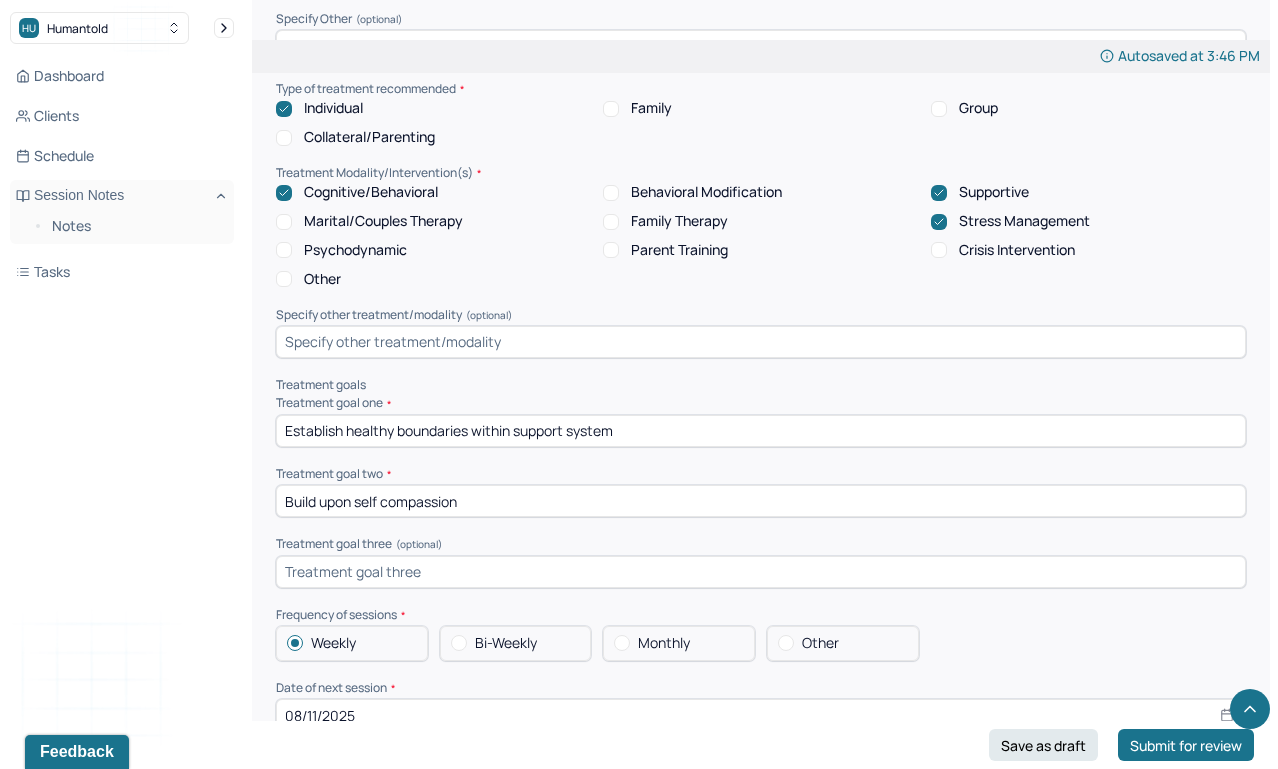 type on "Build upon self compassion" 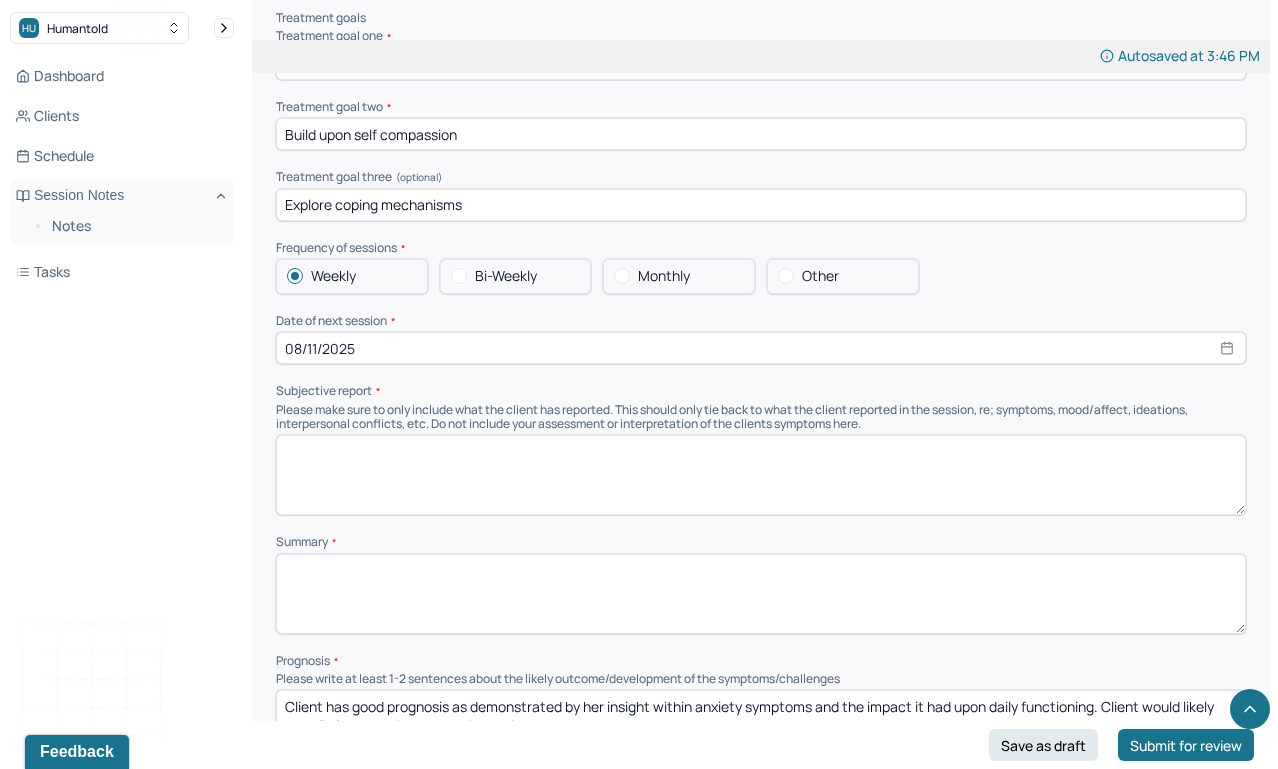 scroll, scrollTop: 7871, scrollLeft: 0, axis: vertical 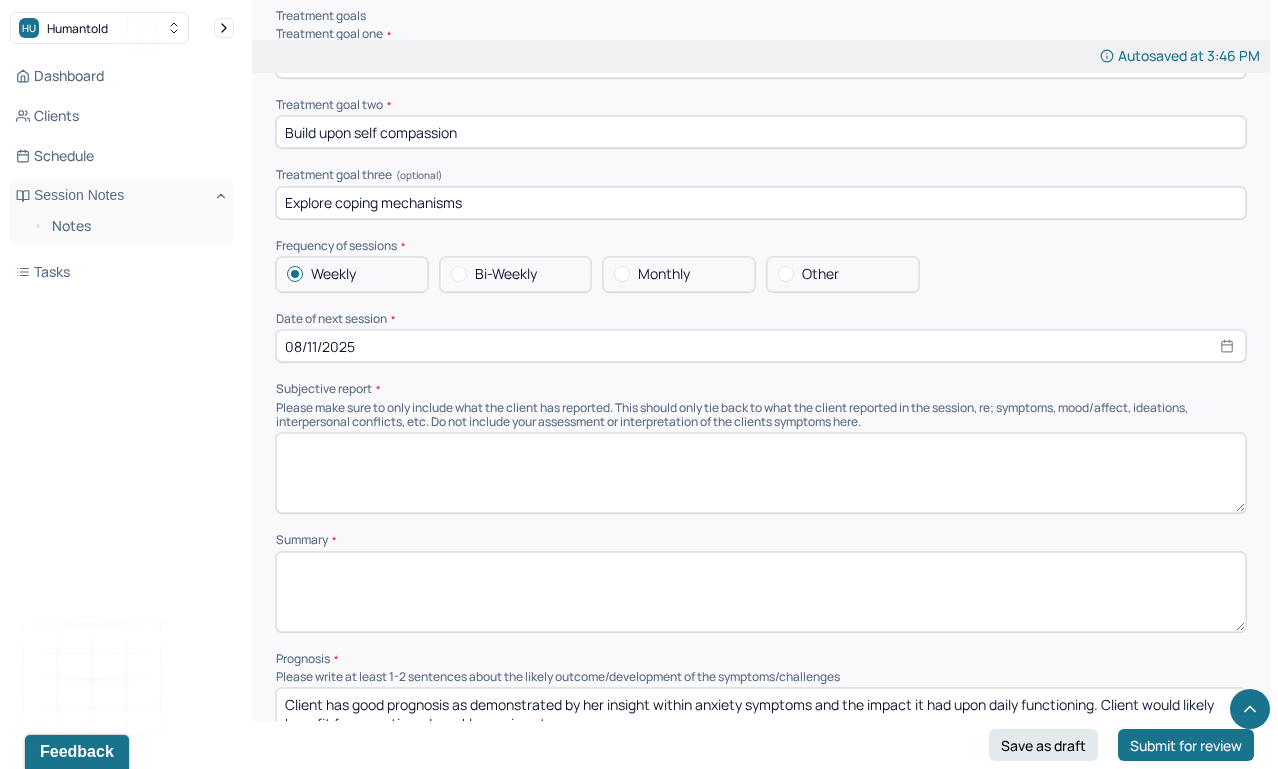 type on "Explore coping mechanisms" 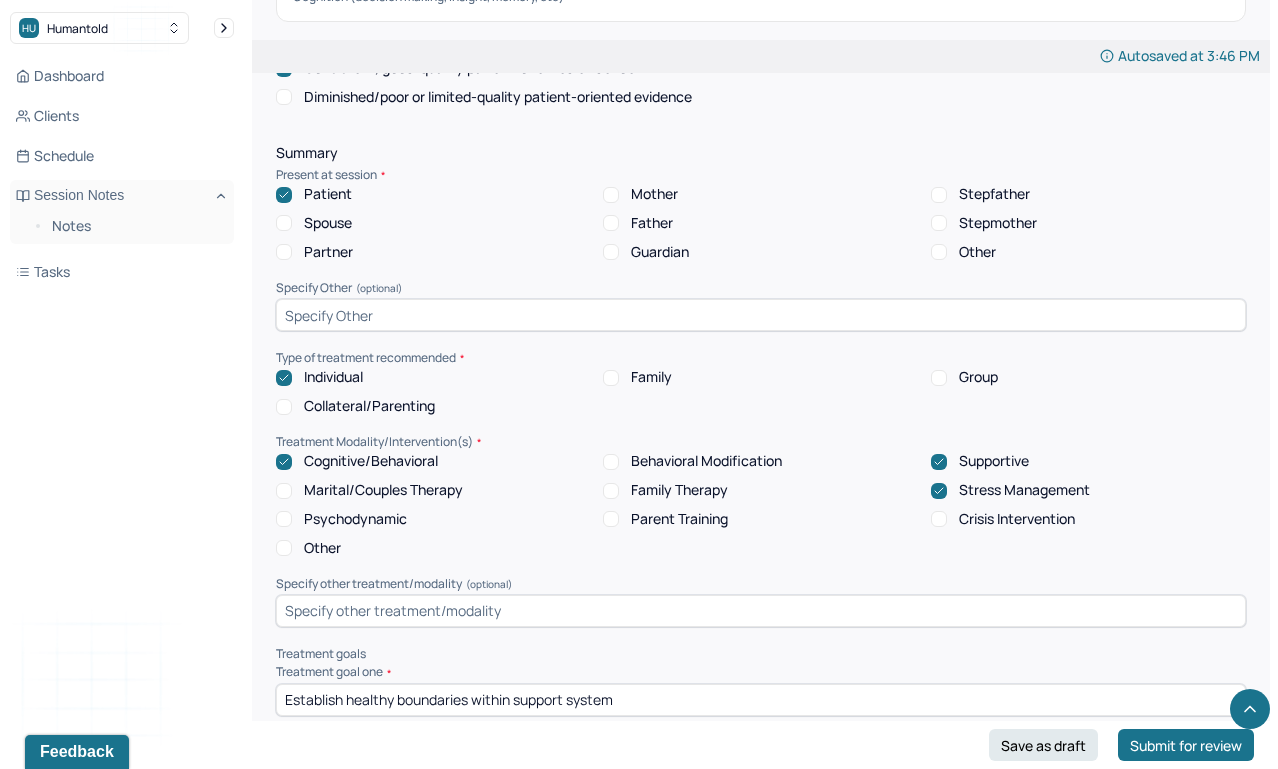 scroll, scrollTop: 7161, scrollLeft: 0, axis: vertical 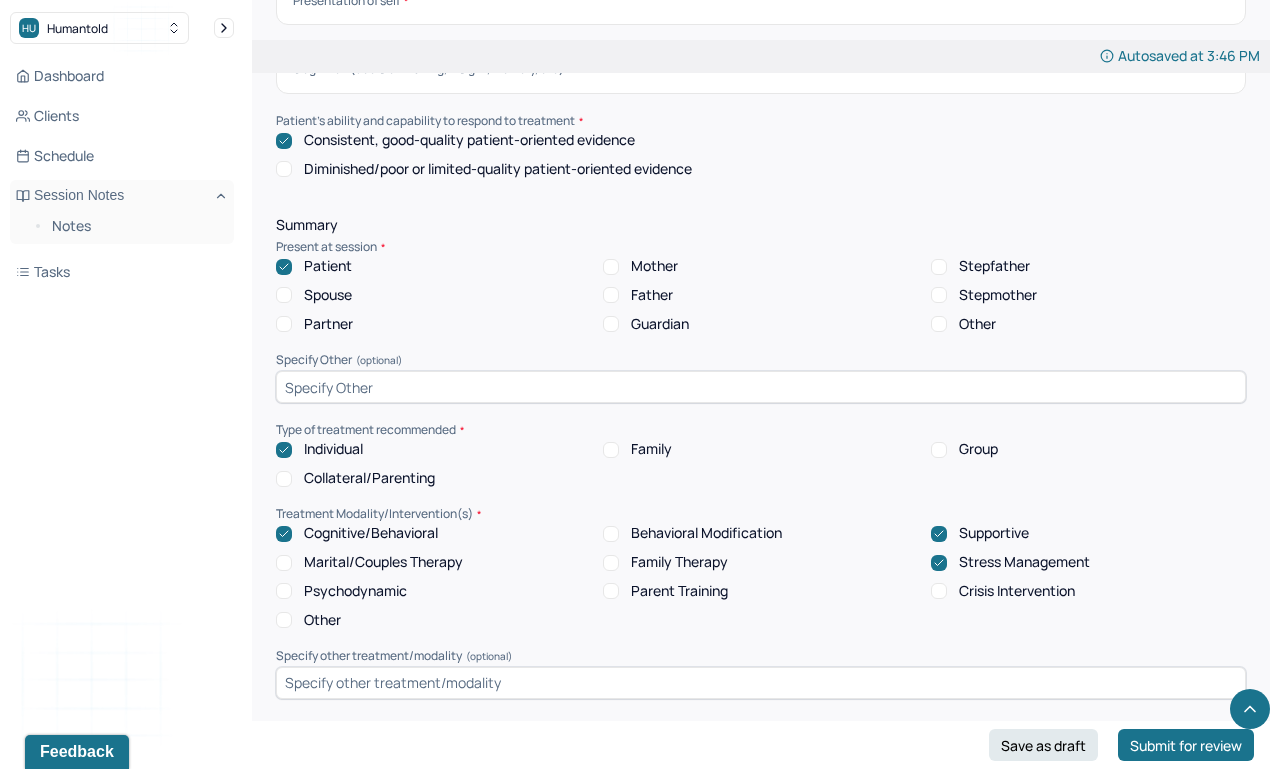 click on "Psychodynamic" at bounding box center [284, 591] 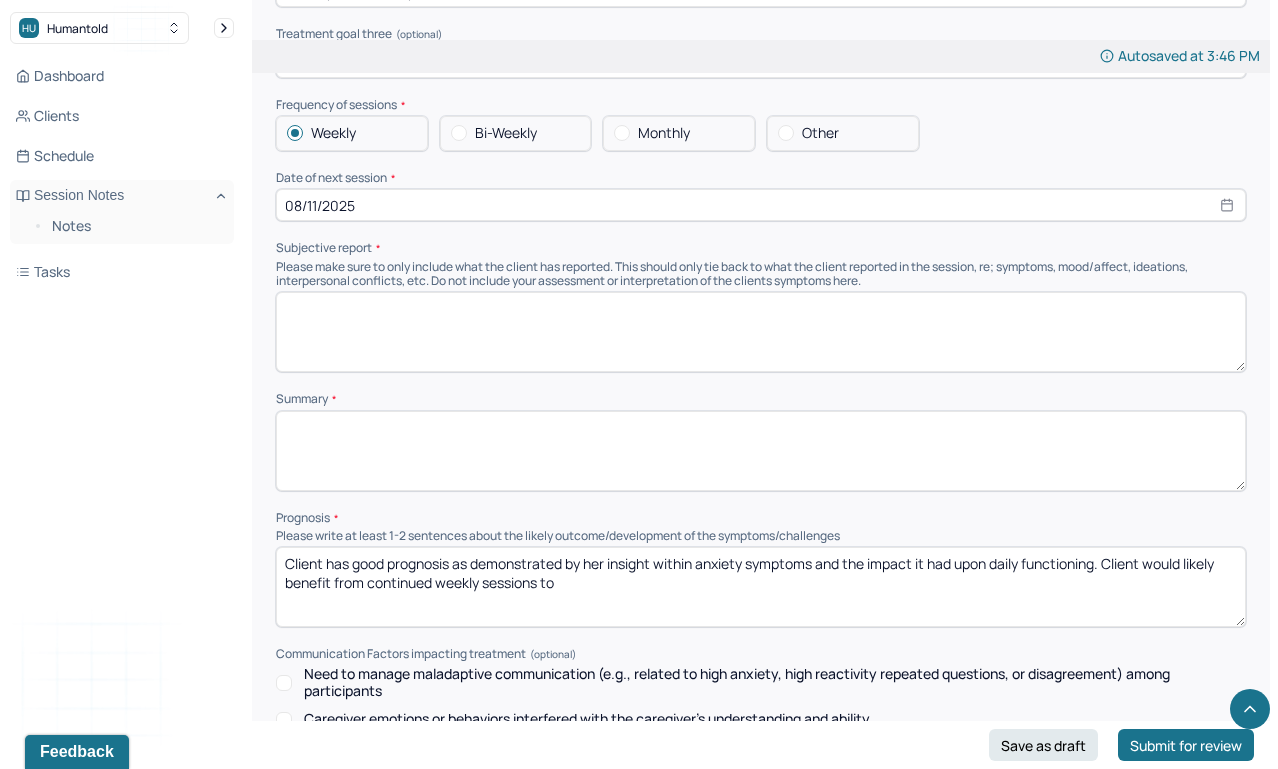 scroll, scrollTop: 8168, scrollLeft: 0, axis: vertical 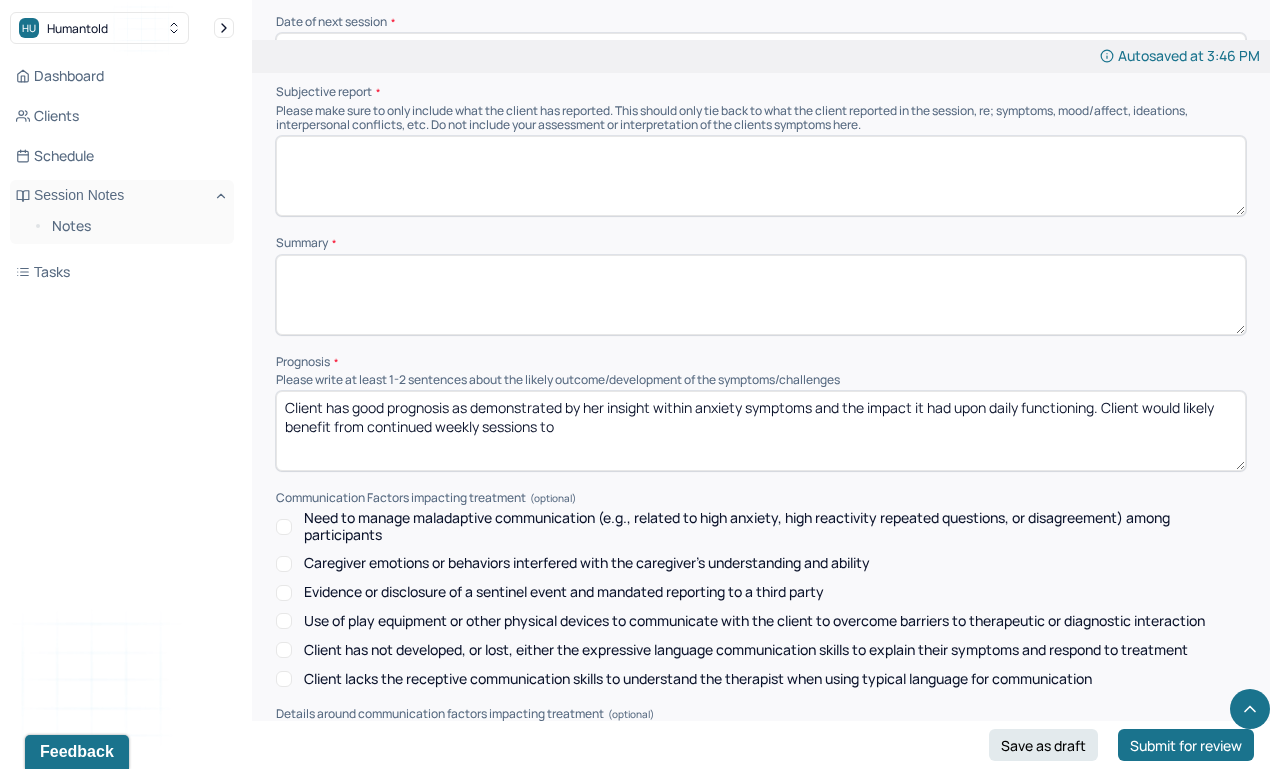 click at bounding box center (761, 295) 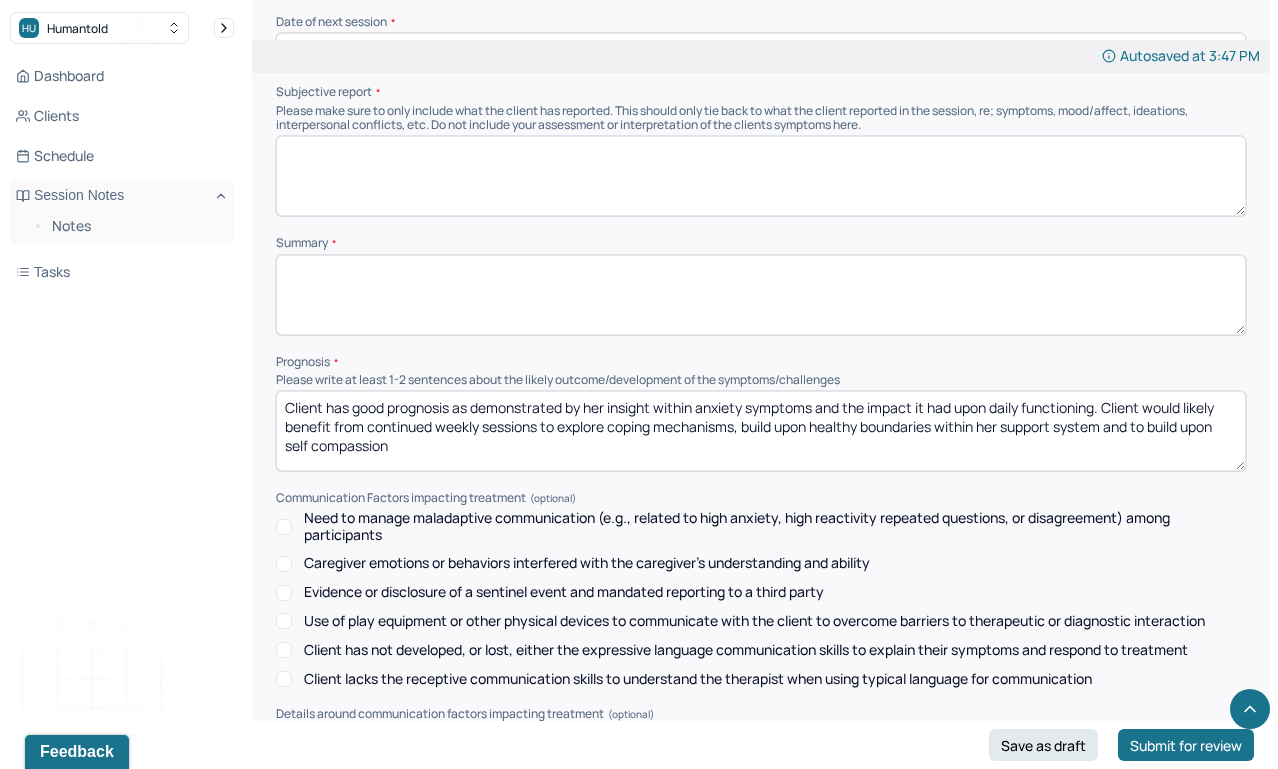 drag, startPoint x: 813, startPoint y: 395, endPoint x: 748, endPoint y: 392, distance: 65.06919 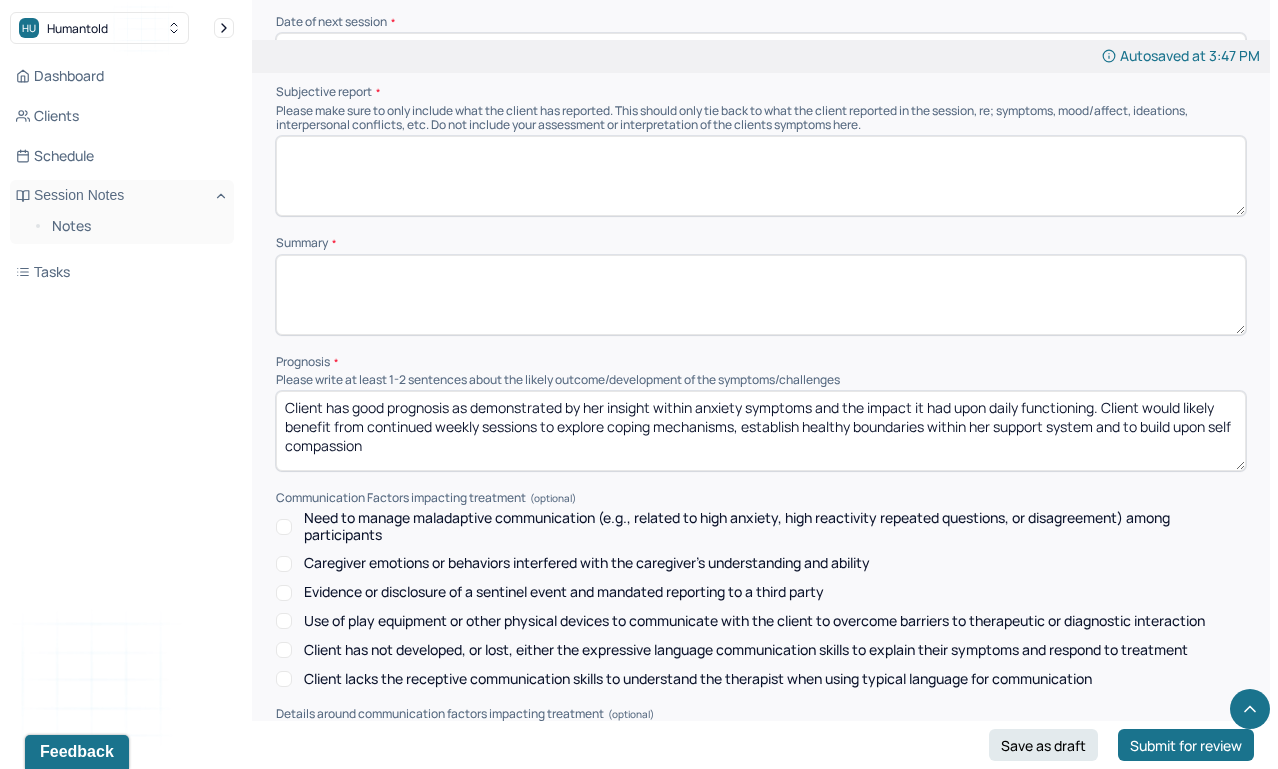 type on "Client has good prognosis as demonstrated by her insight within anxiety symptoms and the impact it had upon daily functioning. Client would likely benefit from continued weekly sessions to explore coping mechanisms, establish healthy boundaries within her support system and to build upon self compassion" 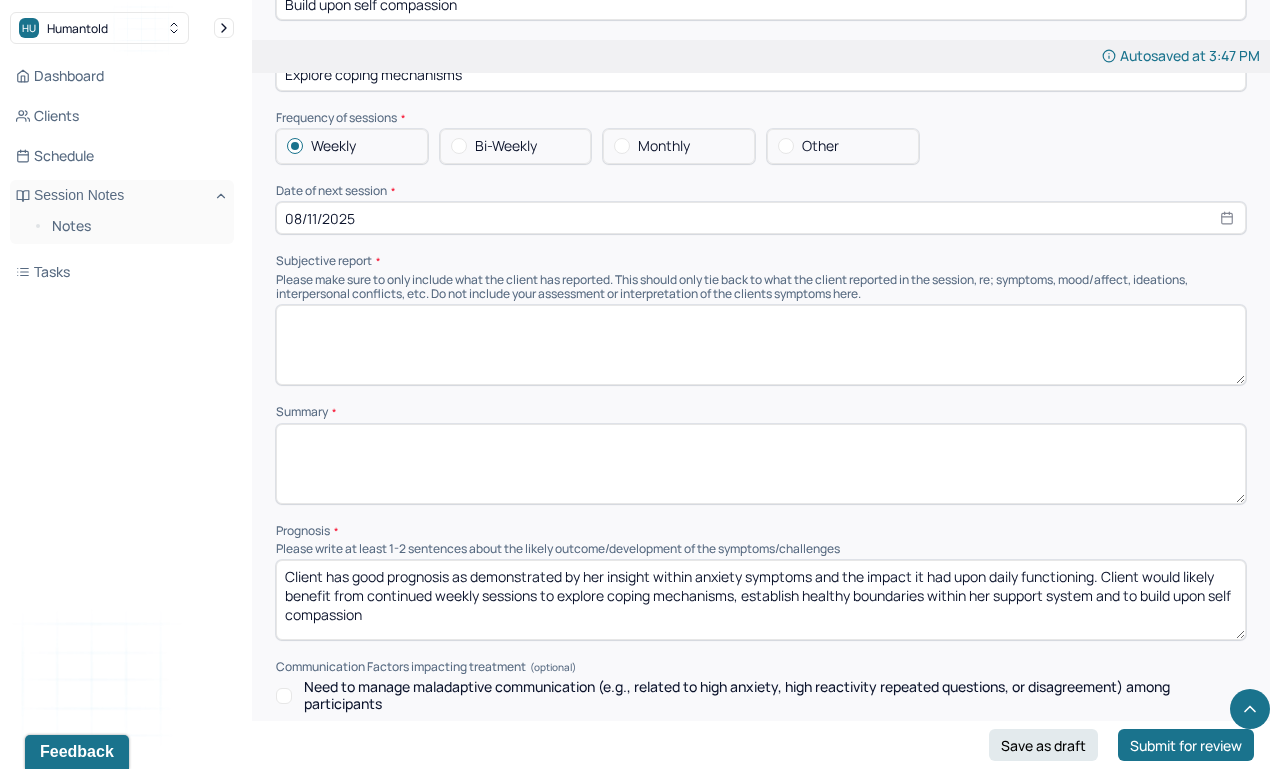 scroll, scrollTop: 7957, scrollLeft: 0, axis: vertical 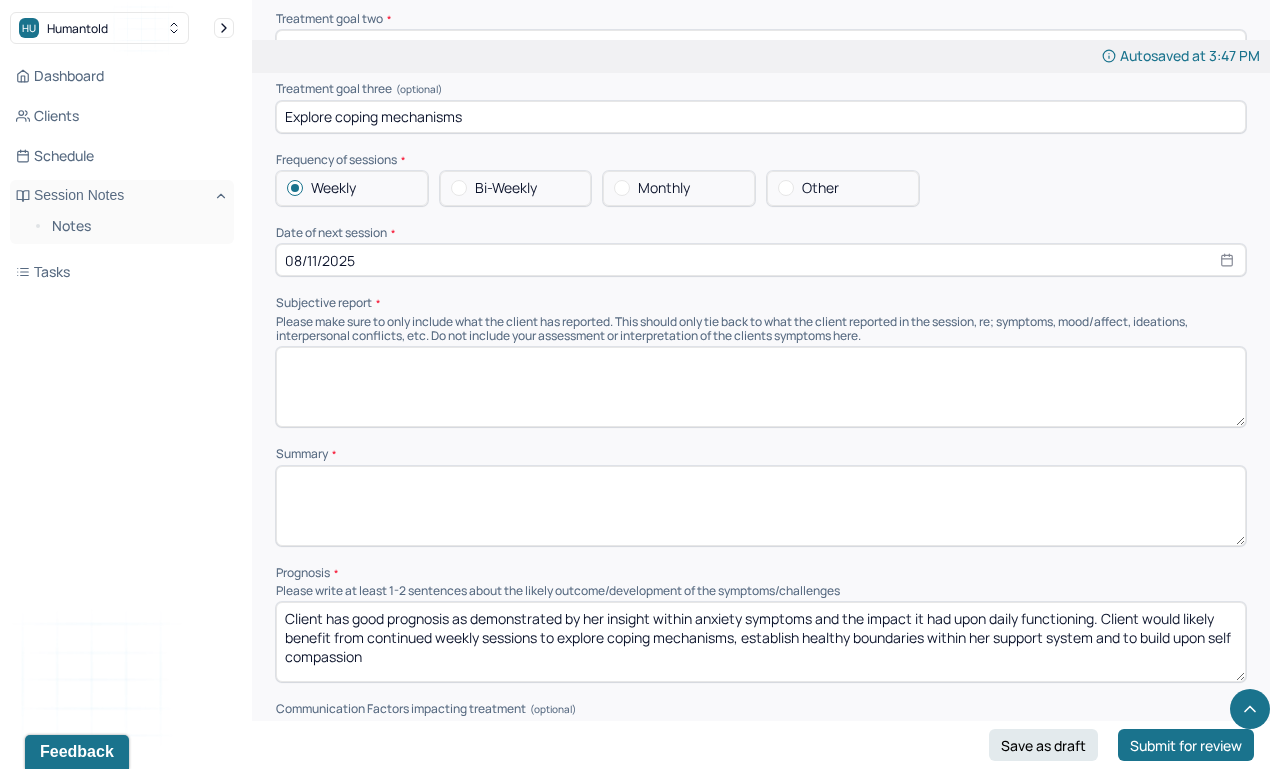 click at bounding box center (761, 387) 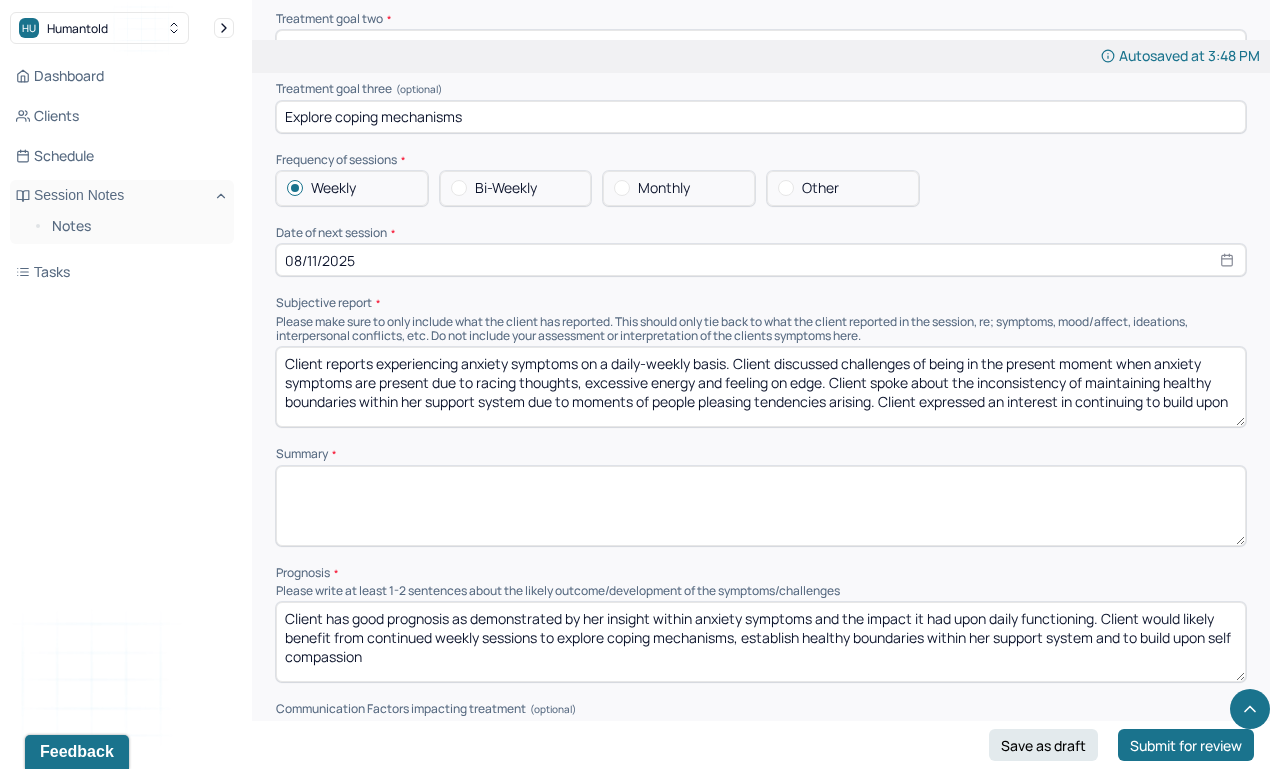 scroll, scrollTop: 3, scrollLeft: 0, axis: vertical 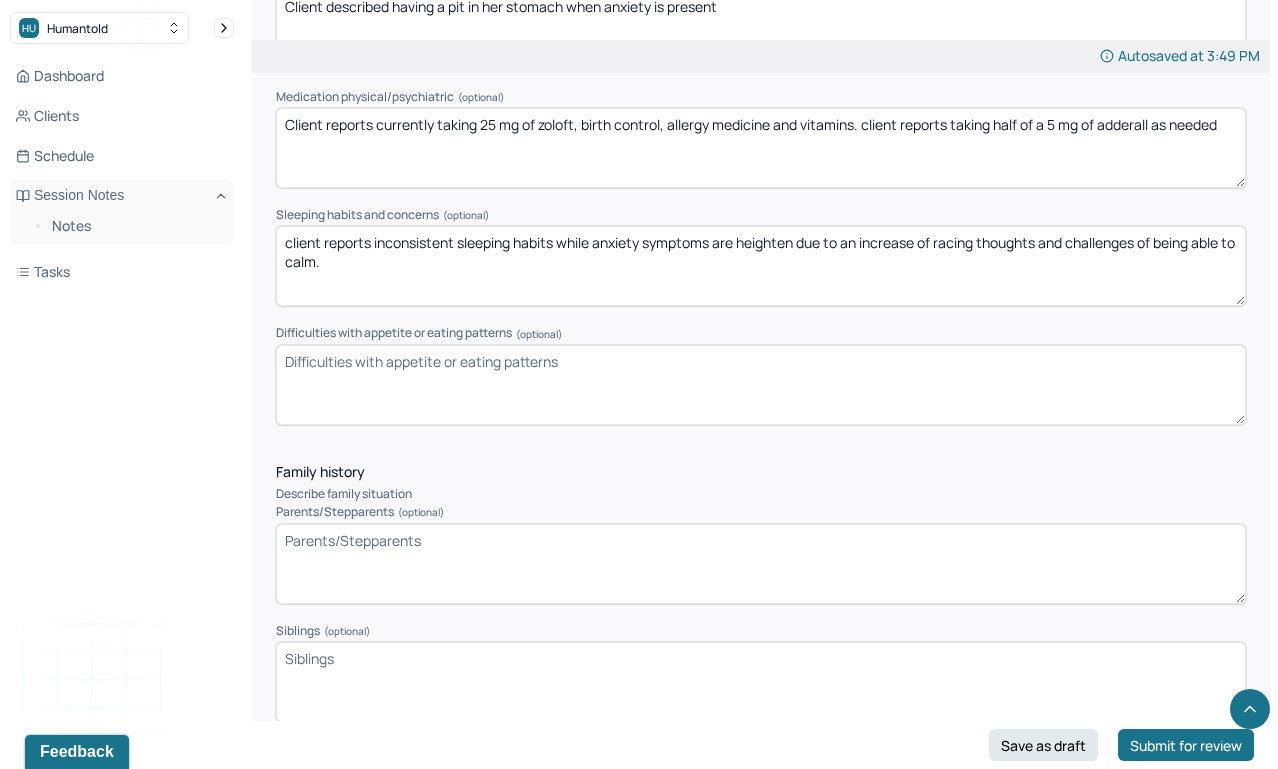 type on "Client reports experiencing anxiety symptoms on a daily-weekly basis. Client discussed challenges of being in the present moment when anxiety symptoms are present due to racing thoughts, excessive energy and feeling on edge. Client spoke about the inconsistency of maintaining healthy boundaries within her support system due to moments of people pleasing tendencies arising. Client expressed an interest in continuing to build upon self compassion while navigating effective ways to build upon healthy boundaries." 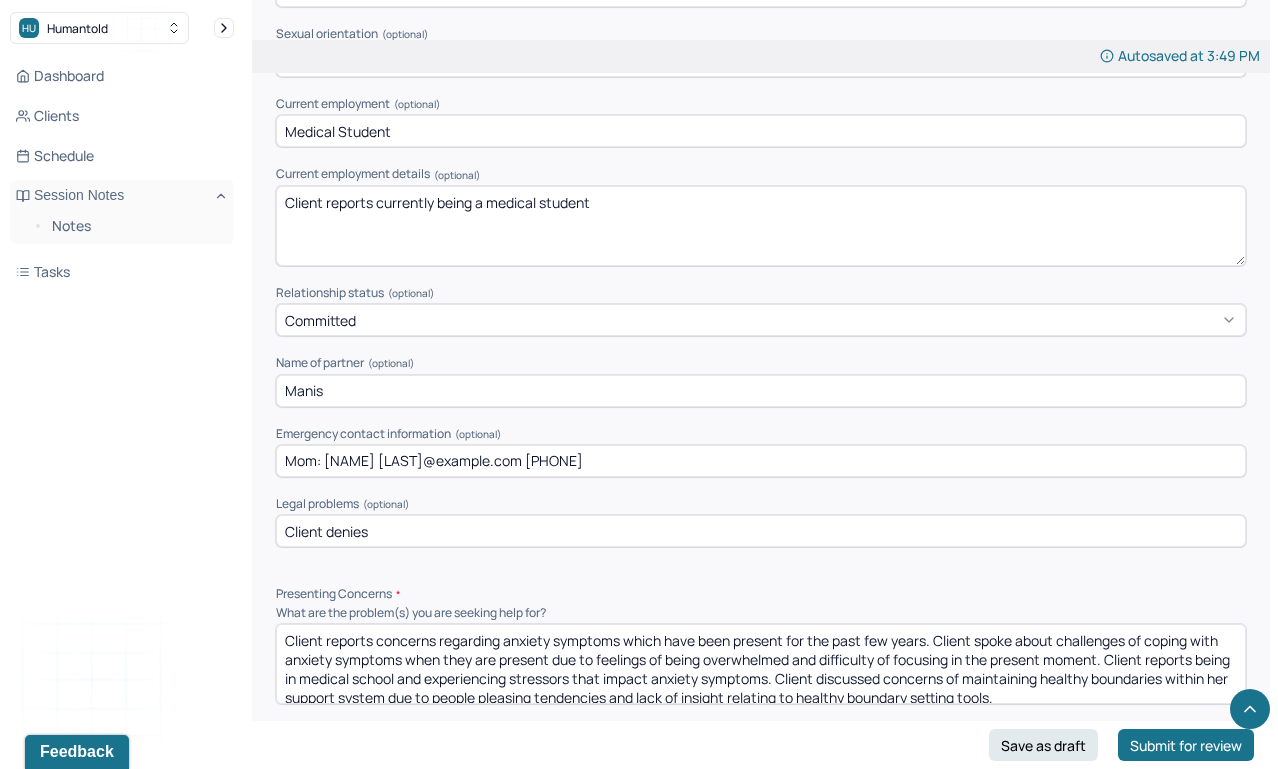 scroll, scrollTop: 1409, scrollLeft: 0, axis: vertical 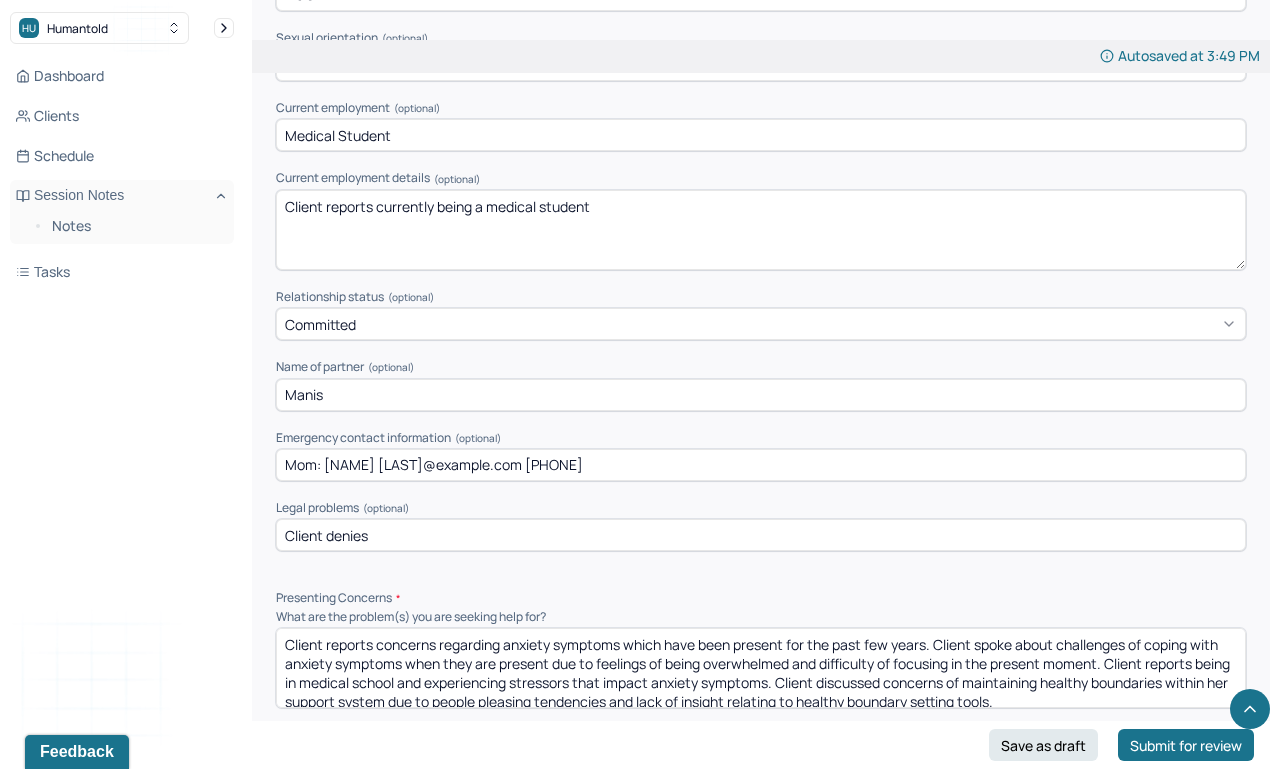 click on "Client reports currently being a medical student" at bounding box center [761, 230] 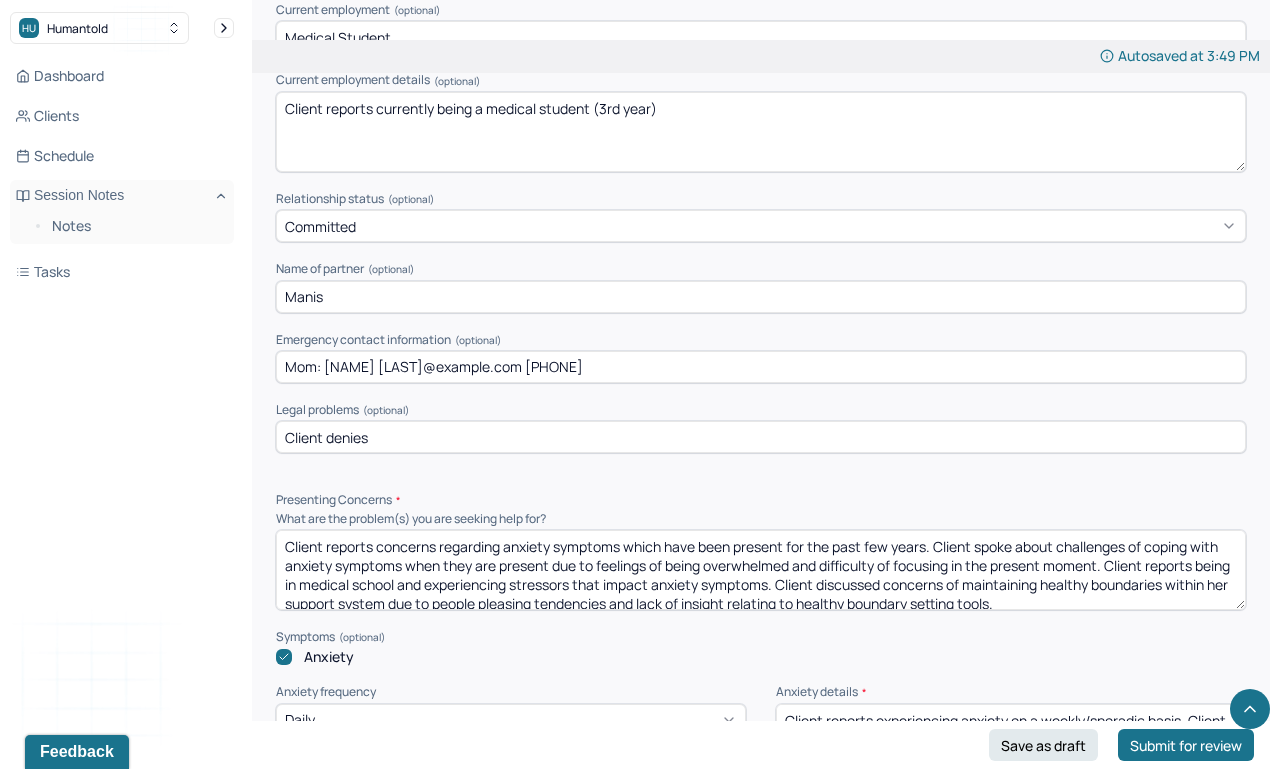 scroll, scrollTop: 1509, scrollLeft: 0, axis: vertical 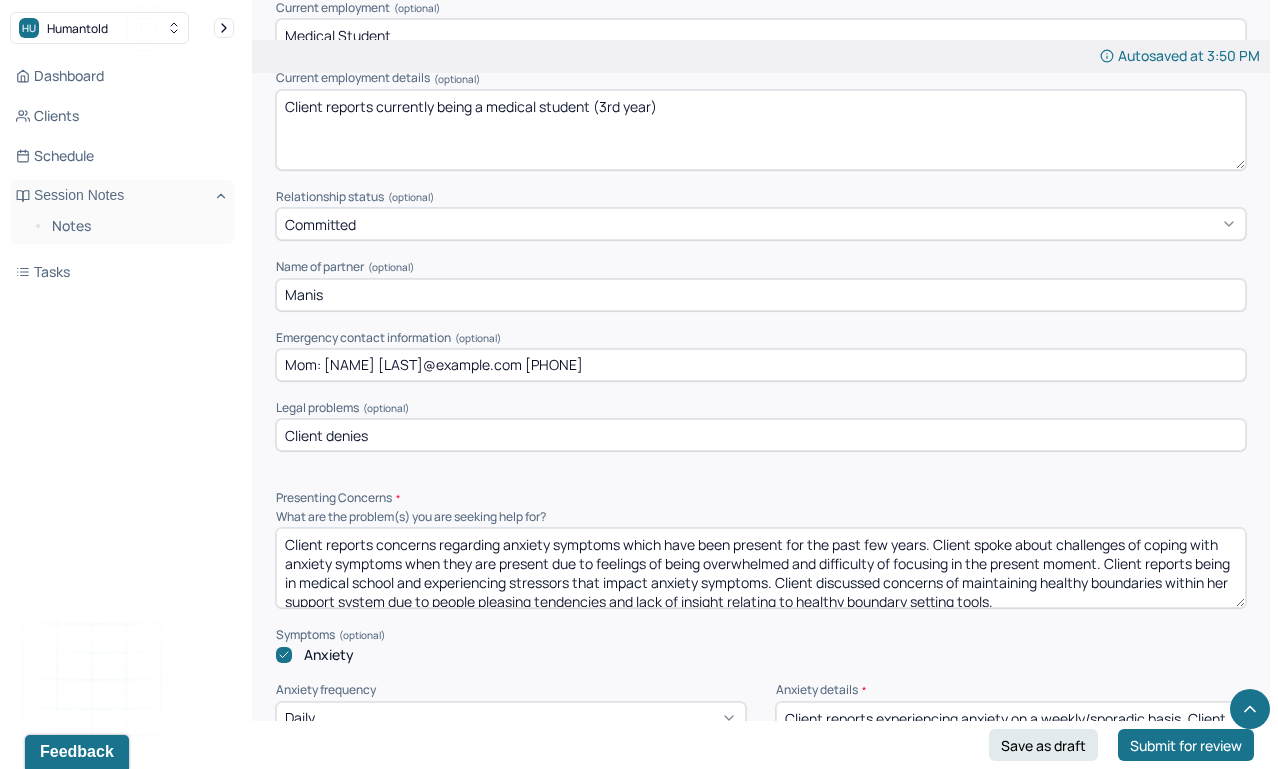 type on "Client reports currently being a medical student (3rd year)" 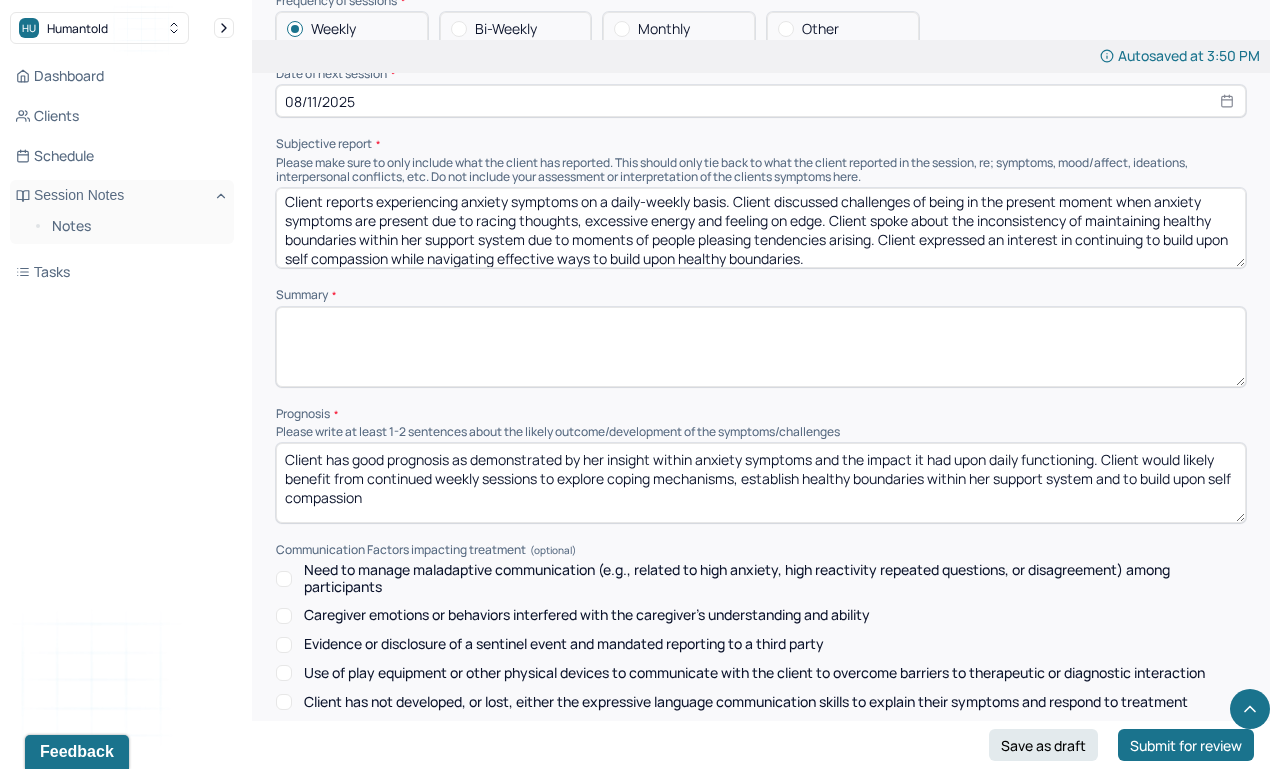 scroll, scrollTop: 8075, scrollLeft: 0, axis: vertical 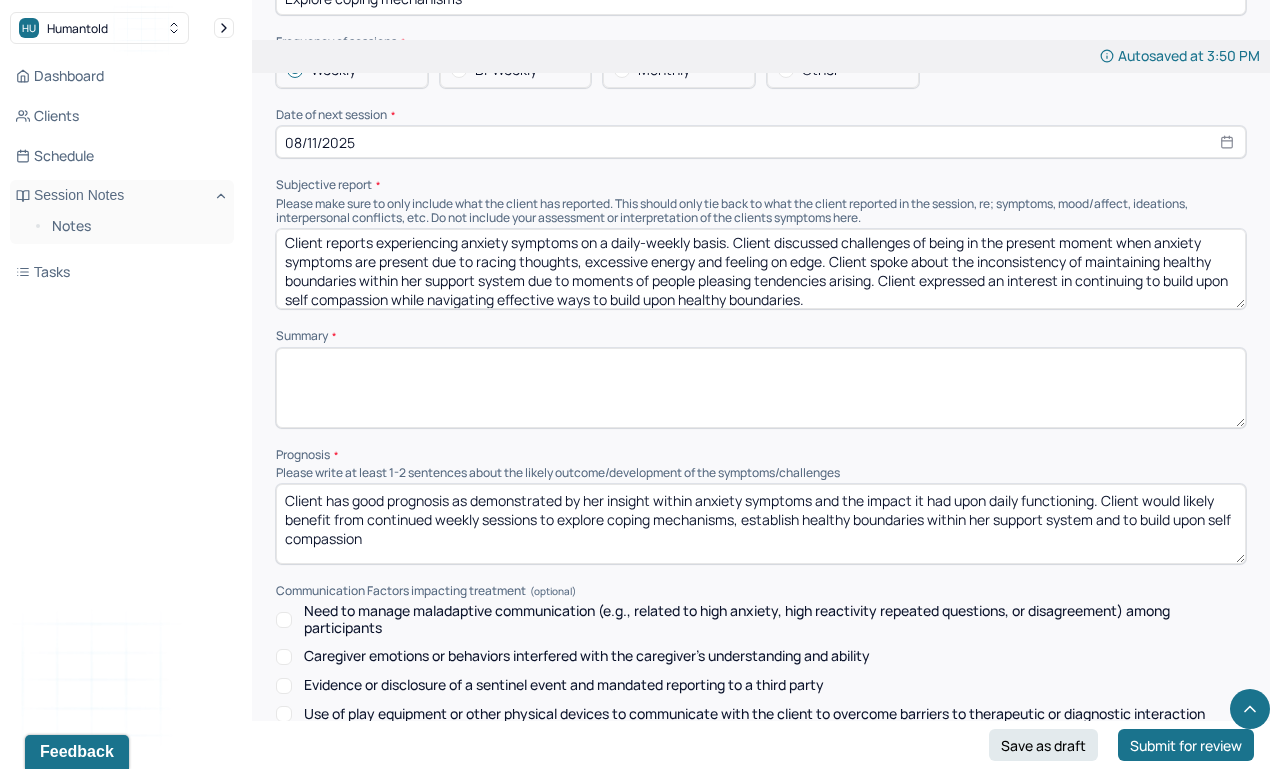 click at bounding box center (761, 388) 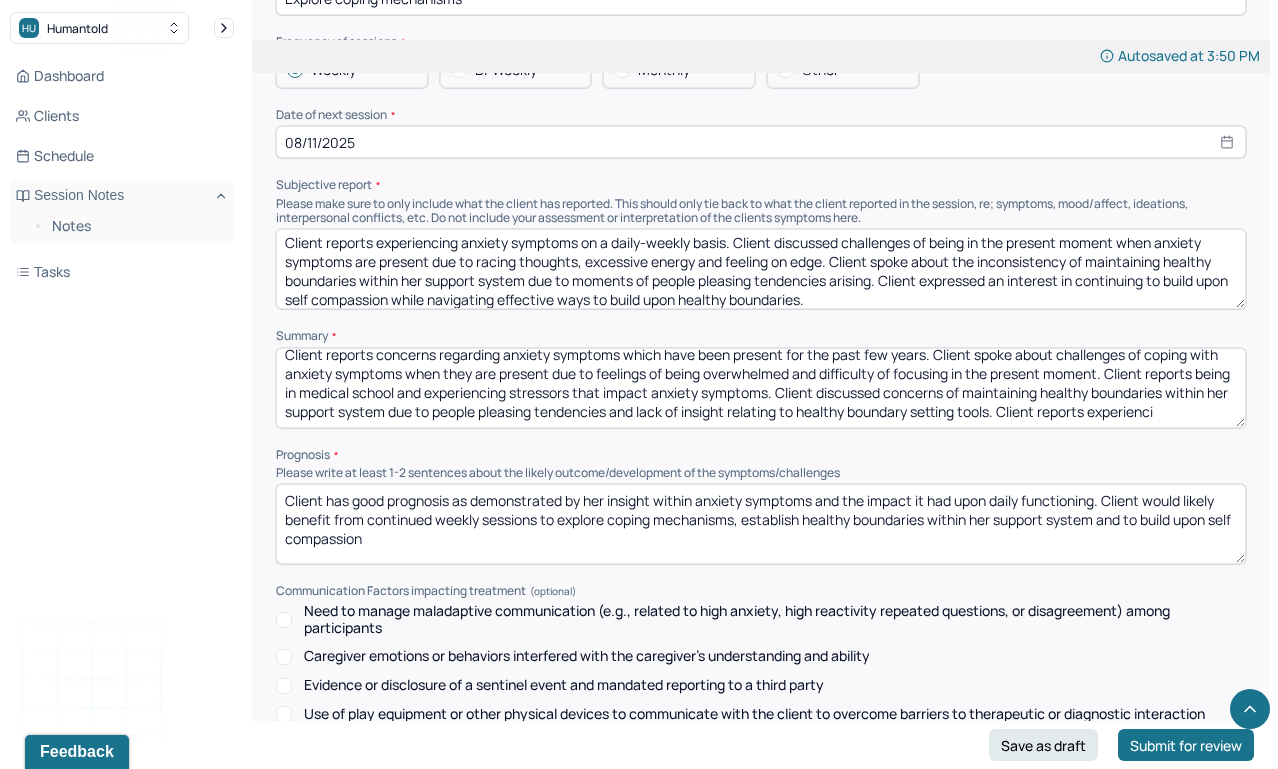 scroll, scrollTop: 9, scrollLeft: 0, axis: vertical 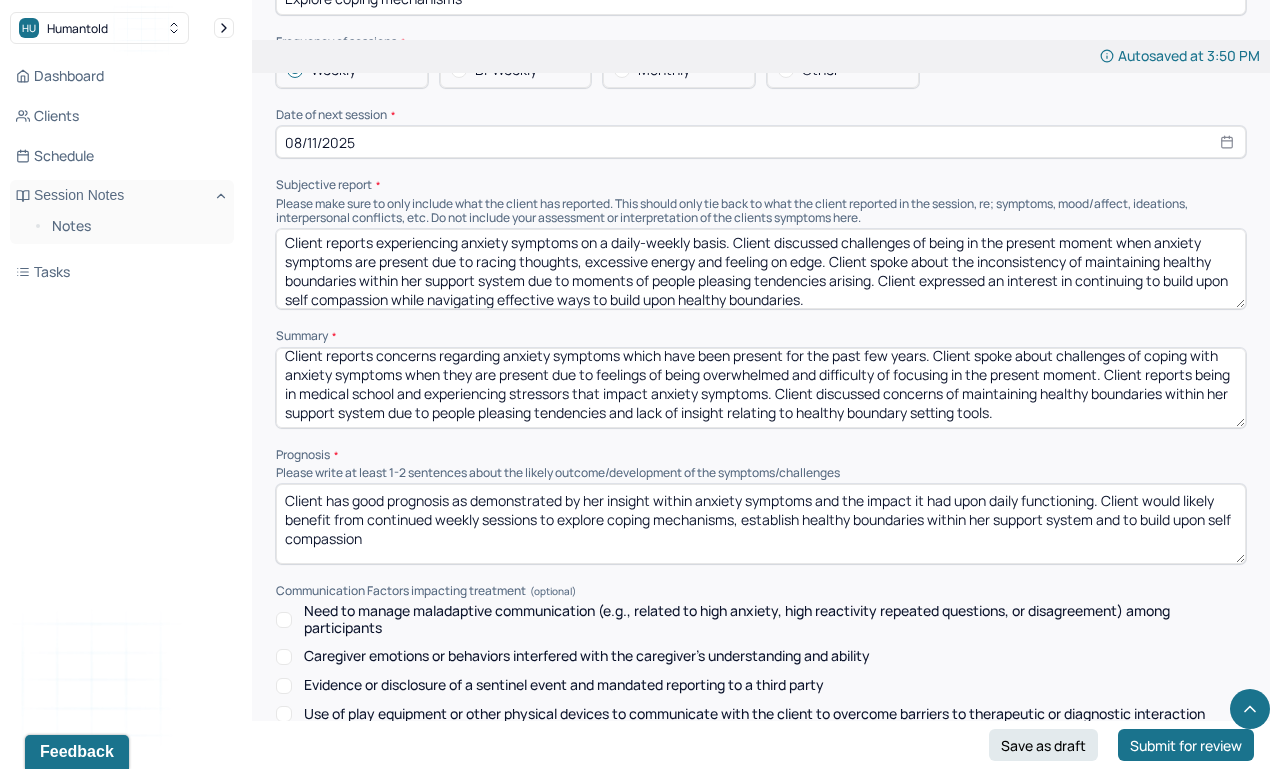 click on "Client reports concerns regarding anxiety symptoms which have been present for the past few years. Client spoke about challenges of coping with anxiety symptoms when they are present due to feelings of being overwhelmed and difficulty of focusing in the present moment. Client reports being in medical school and experiencing stressors that impact anxiety symptoms. Client discussed concerns of maintaining healthy boundaries within her support system due to people pleasing tendencies and lack of insight relating to healthy boundary setting tools." at bounding box center [761, 388] 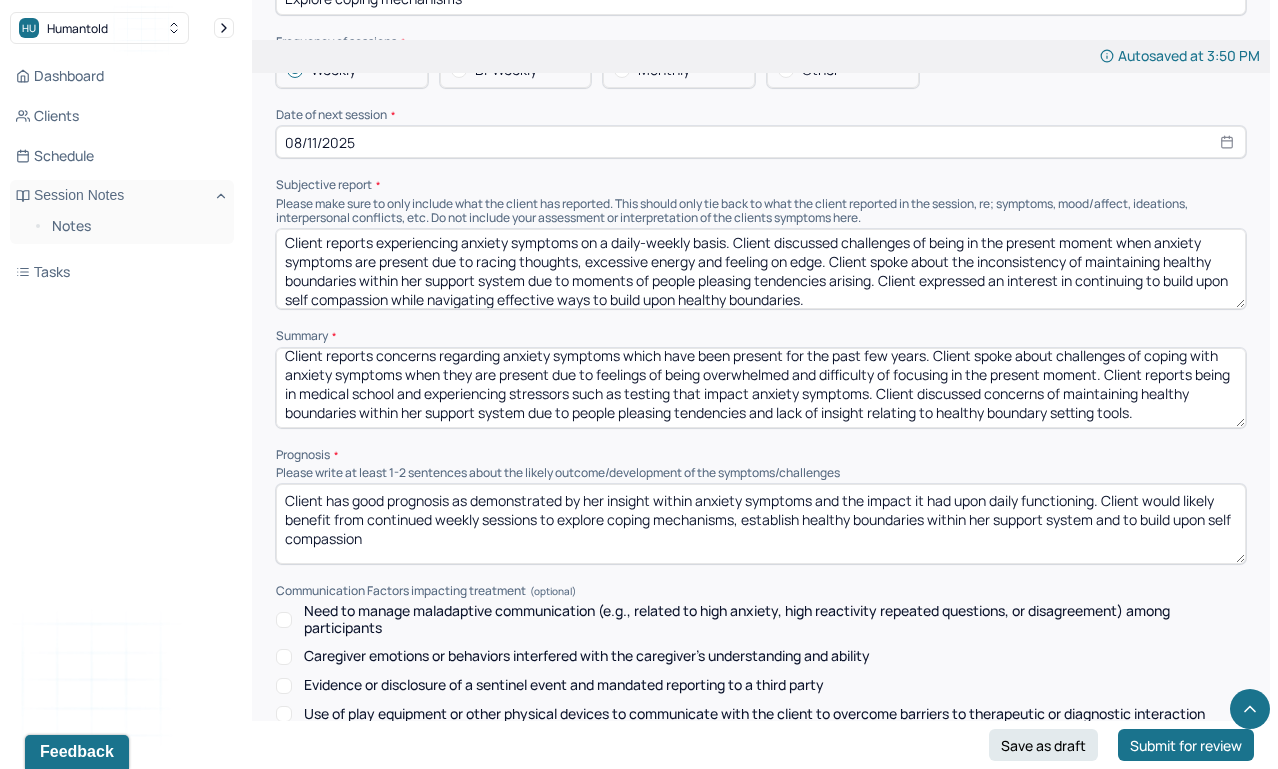 click on "Client reports concerns regarding anxiety symptoms which have been present for the past few years. Client spoke about challenges of coping with anxiety symptoms when they are present due to feelings of being overwhelmed and difficulty of focusing in the present moment. Client reports being in medical school and experiencing stressors such as testing that impact anxiety symptoms. Client discussed concerns of maintaining healthy boundaries within her support system due to people pleasing tendencies and lack of insight relating to healthy boundary setting tools." at bounding box center (761, 388) 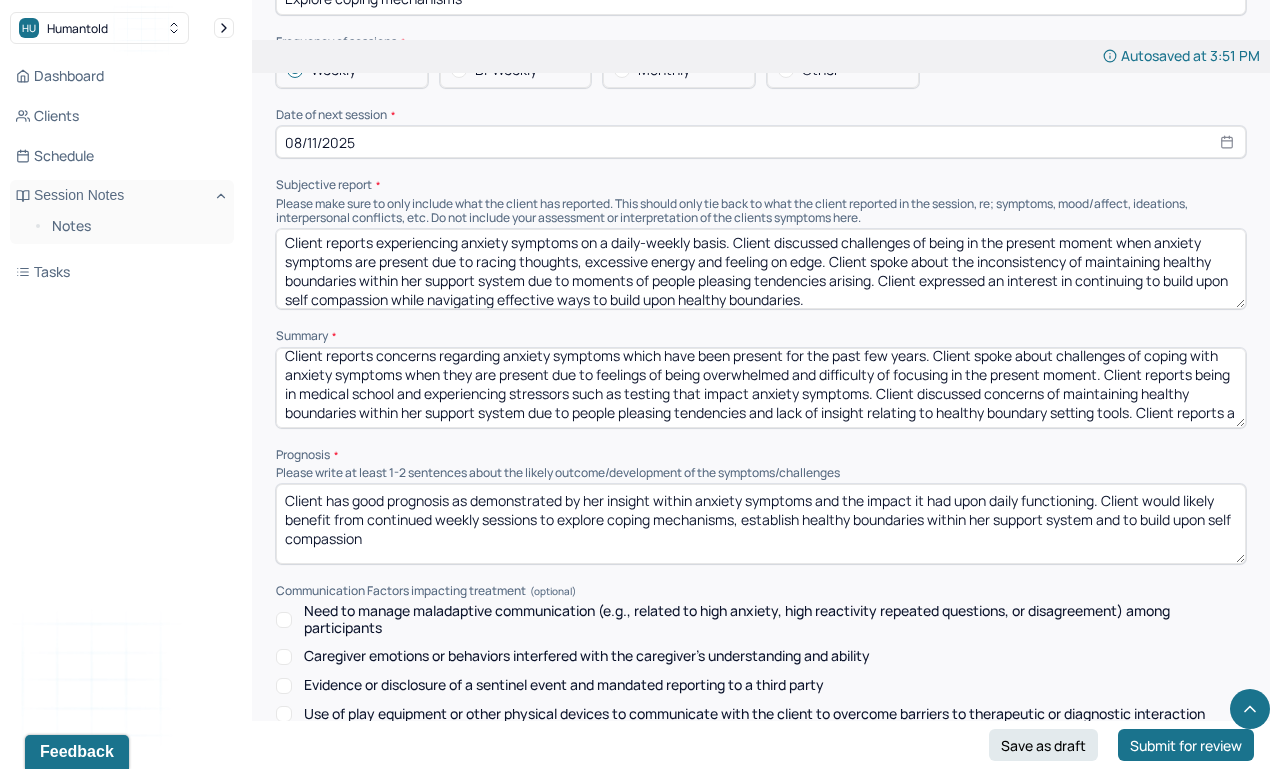 scroll, scrollTop: 22, scrollLeft: 0, axis: vertical 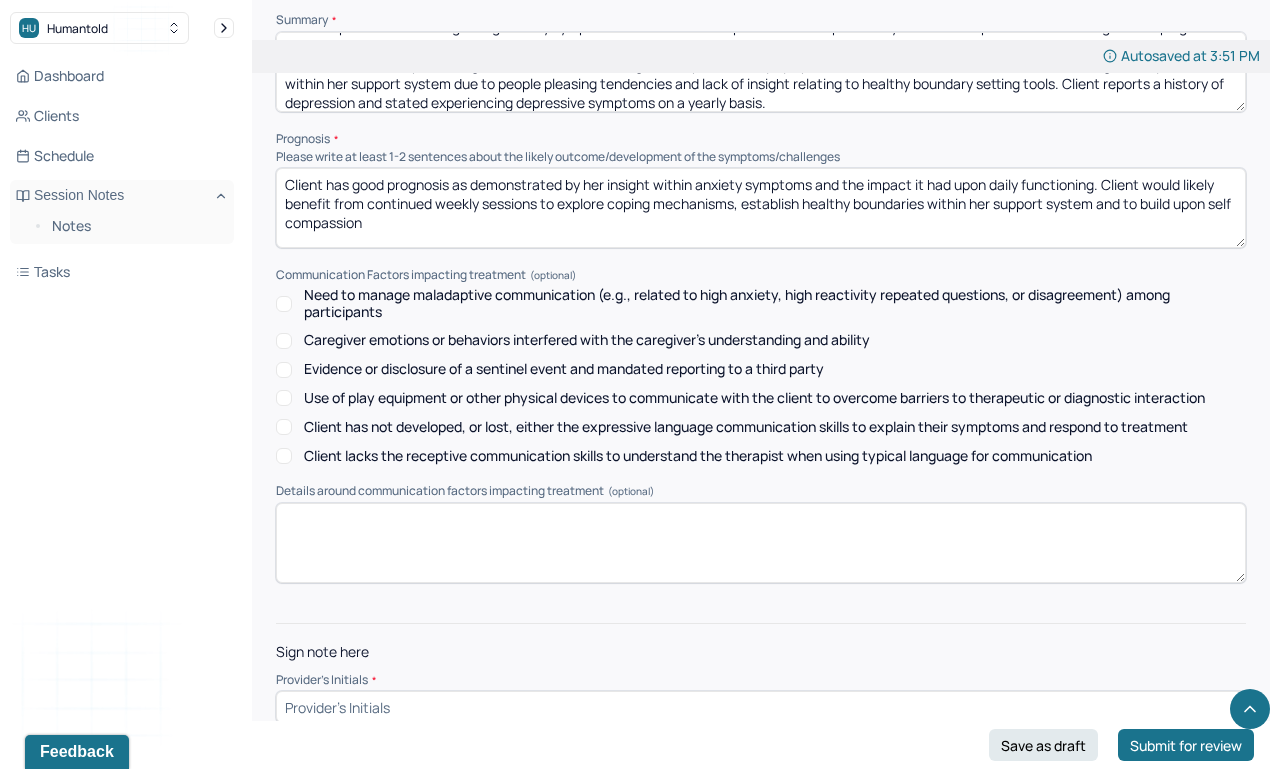 type on "Client reports concerns regarding anxiety symptoms which have been present for the past few years. Client spoke about challenges of coping with anxiety symptoms when they are present due to feelings of being overwhelmed and difficulty of focusing in the present moment. Client reports being in medical school and experiencing stressors such as testing that impact anxiety symptoms. Client discussed concerns of maintaining healthy boundaries within her support system due to people pleasing tendencies and lack of insight relating to healthy boundary setting tools. Client reports a history of depression and stated experiencing depressive symptoms on a yearly basis." 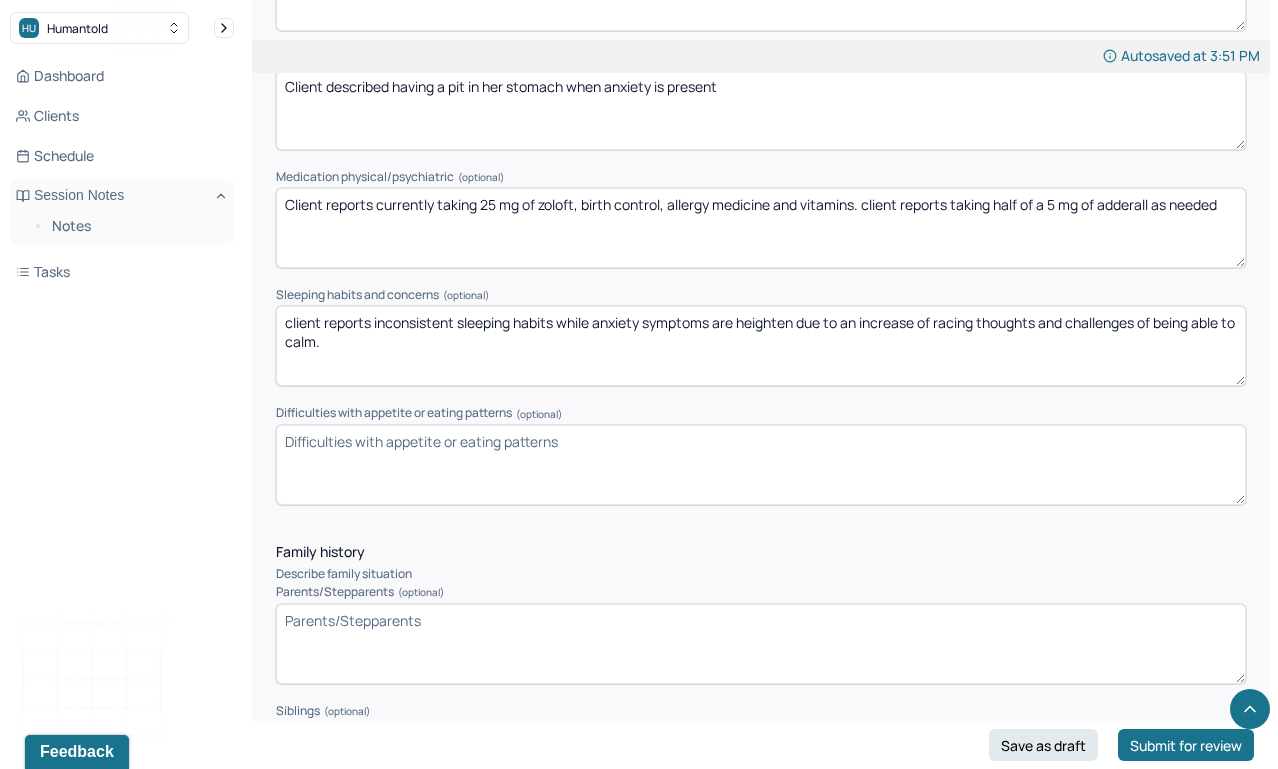 scroll, scrollTop: 2530, scrollLeft: 0, axis: vertical 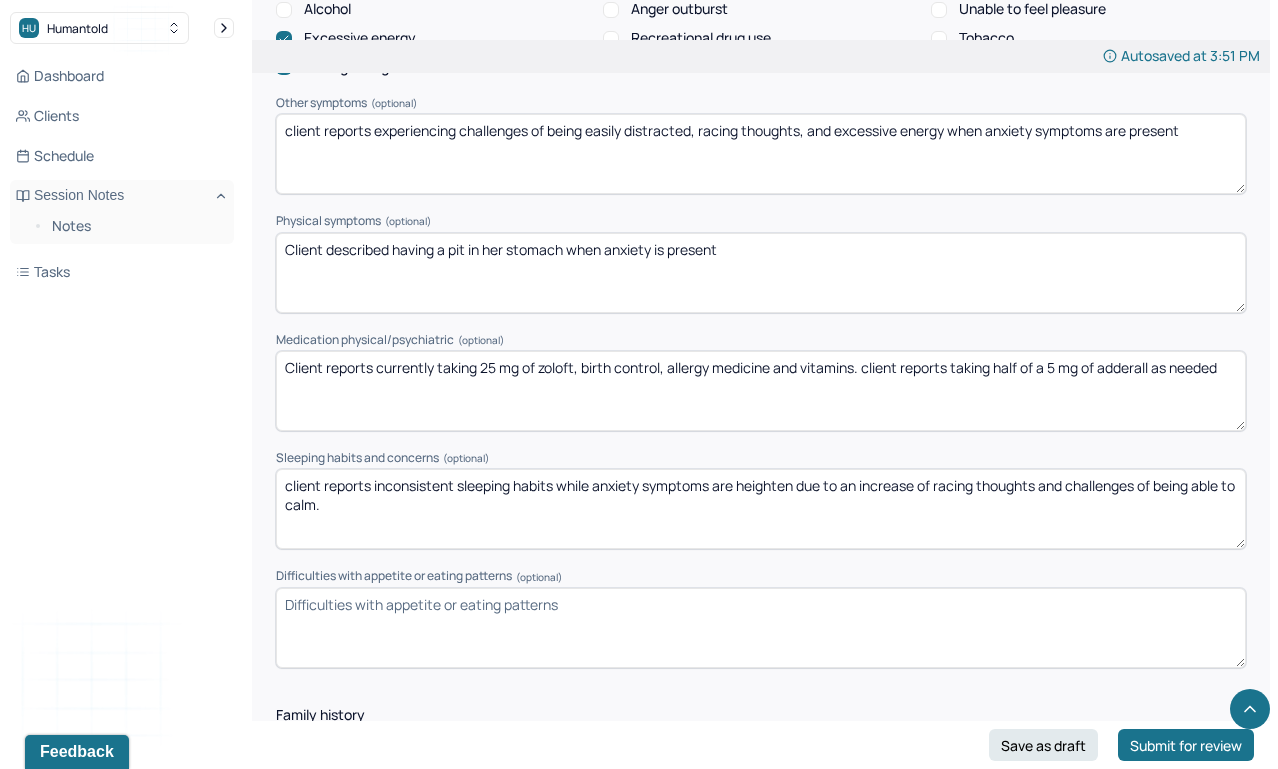 type on "kk1" 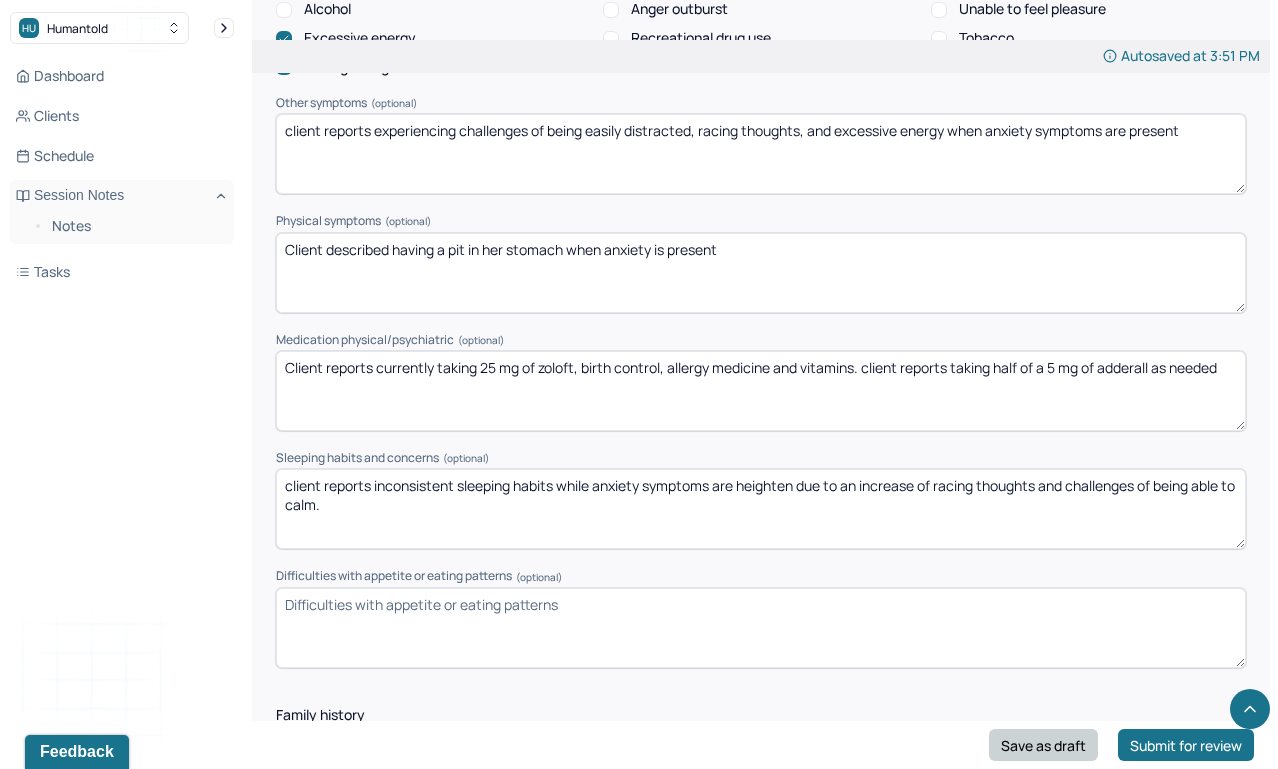 click on "Save as draft" at bounding box center (1043, 745) 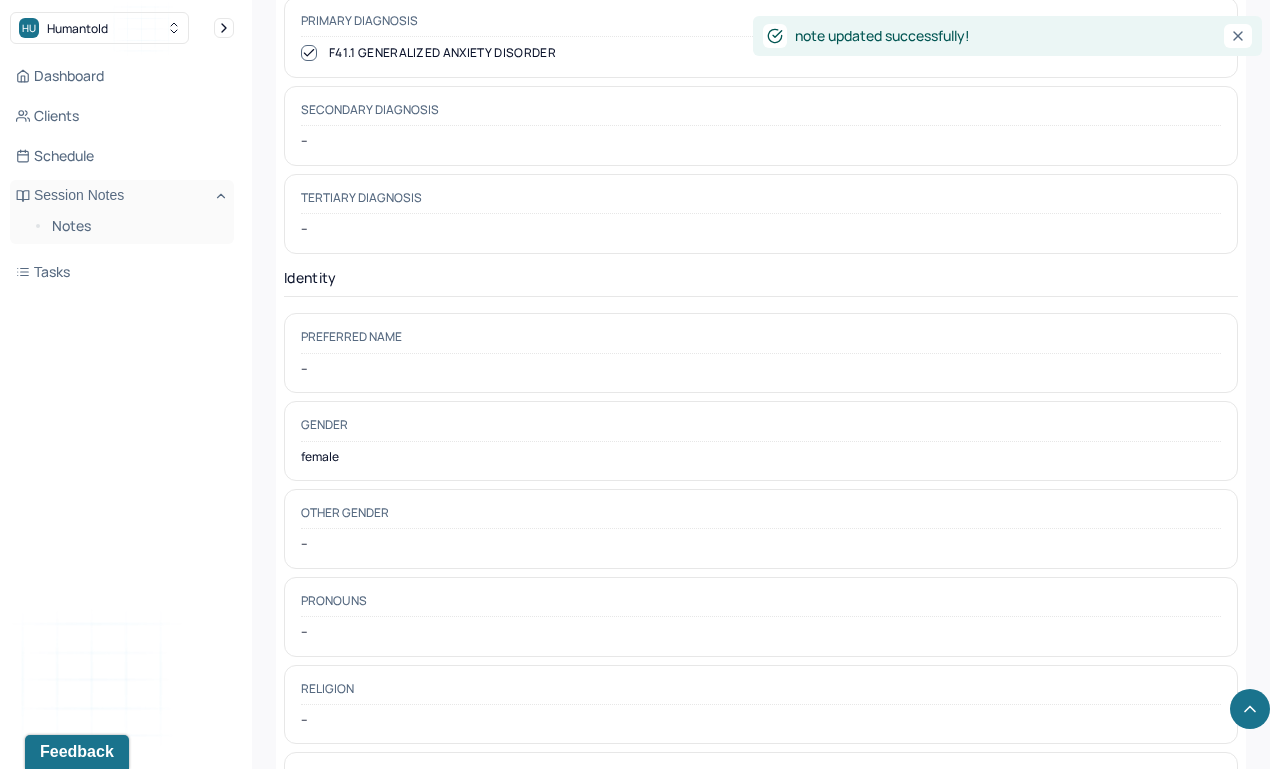 scroll, scrollTop: 0, scrollLeft: 0, axis: both 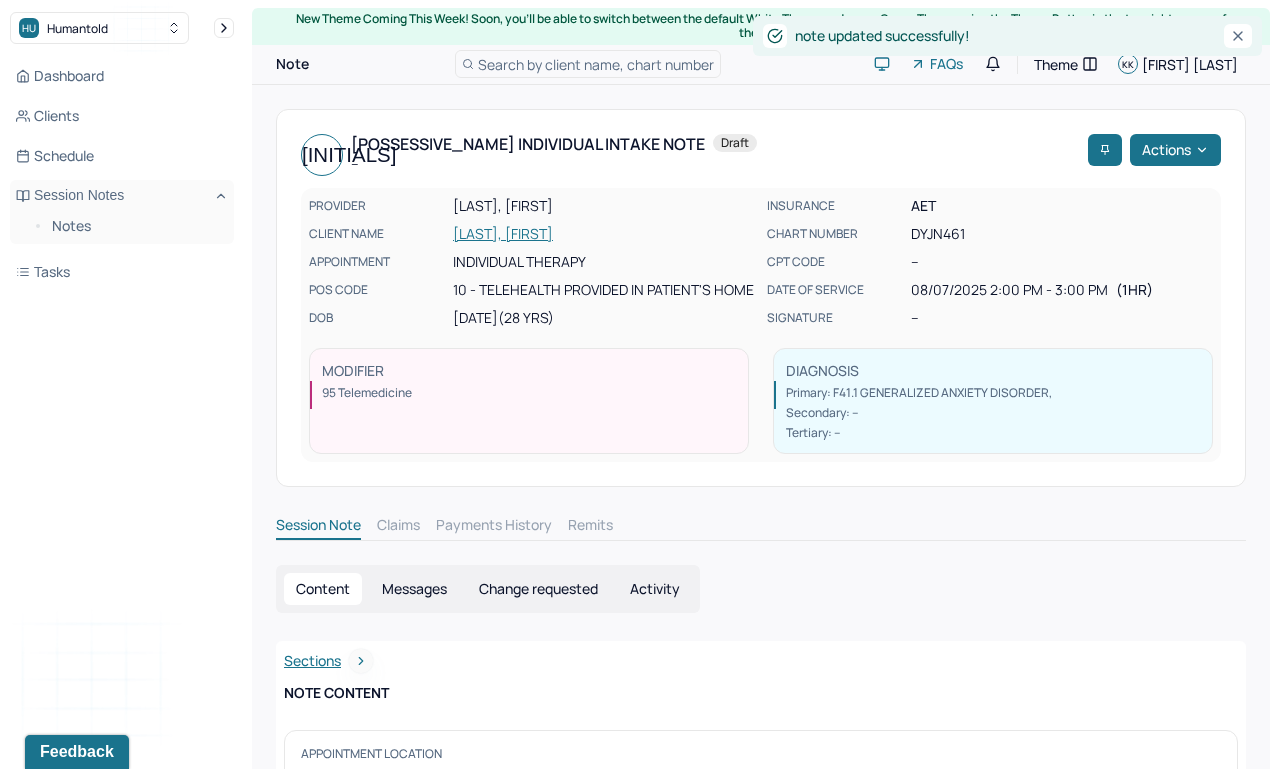 click on "PROVIDER KALOUSDIAN, KAYLA CLIENT NAME DAVE, YESHA APPOINTMENT Individual therapy POS CODE 10 - Telehealth Provided in Patient's Home DOB 06/23/1997  (28 Yrs)" at bounding box center (532, 262) 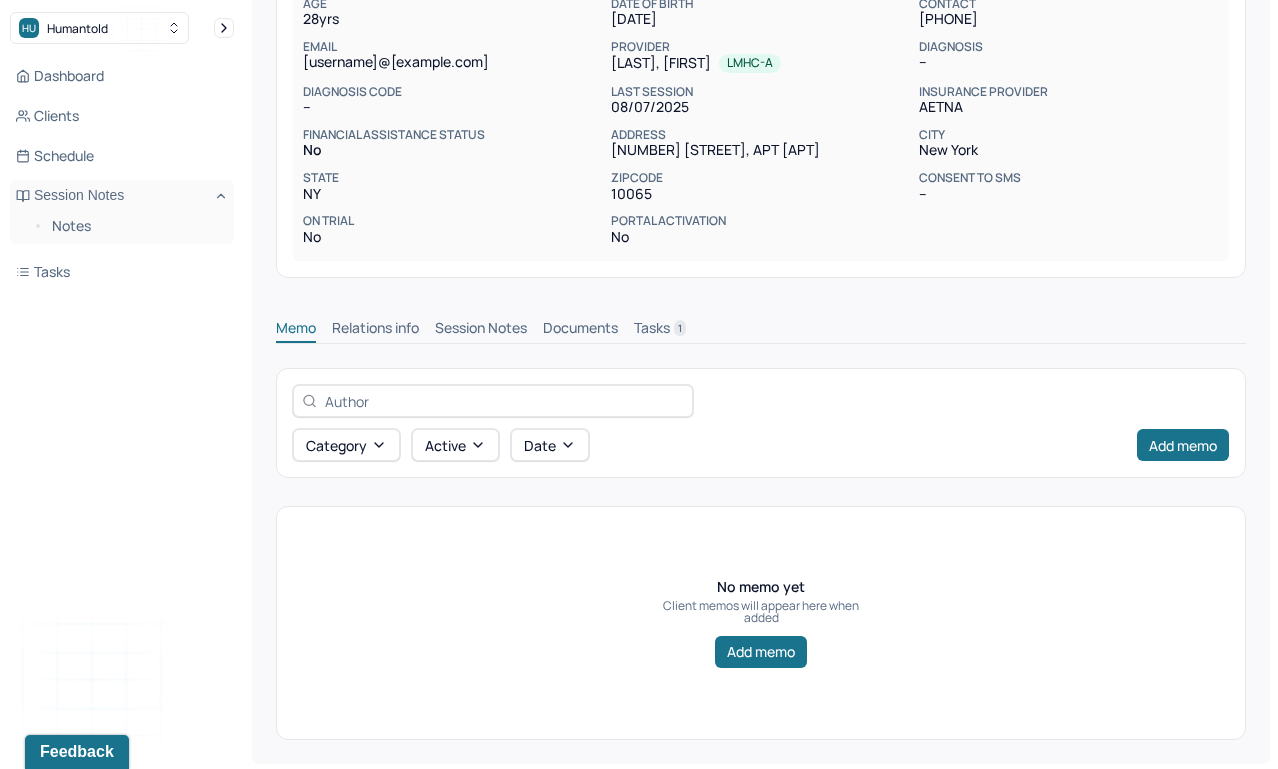 click on "Session Notes" at bounding box center [481, 330] 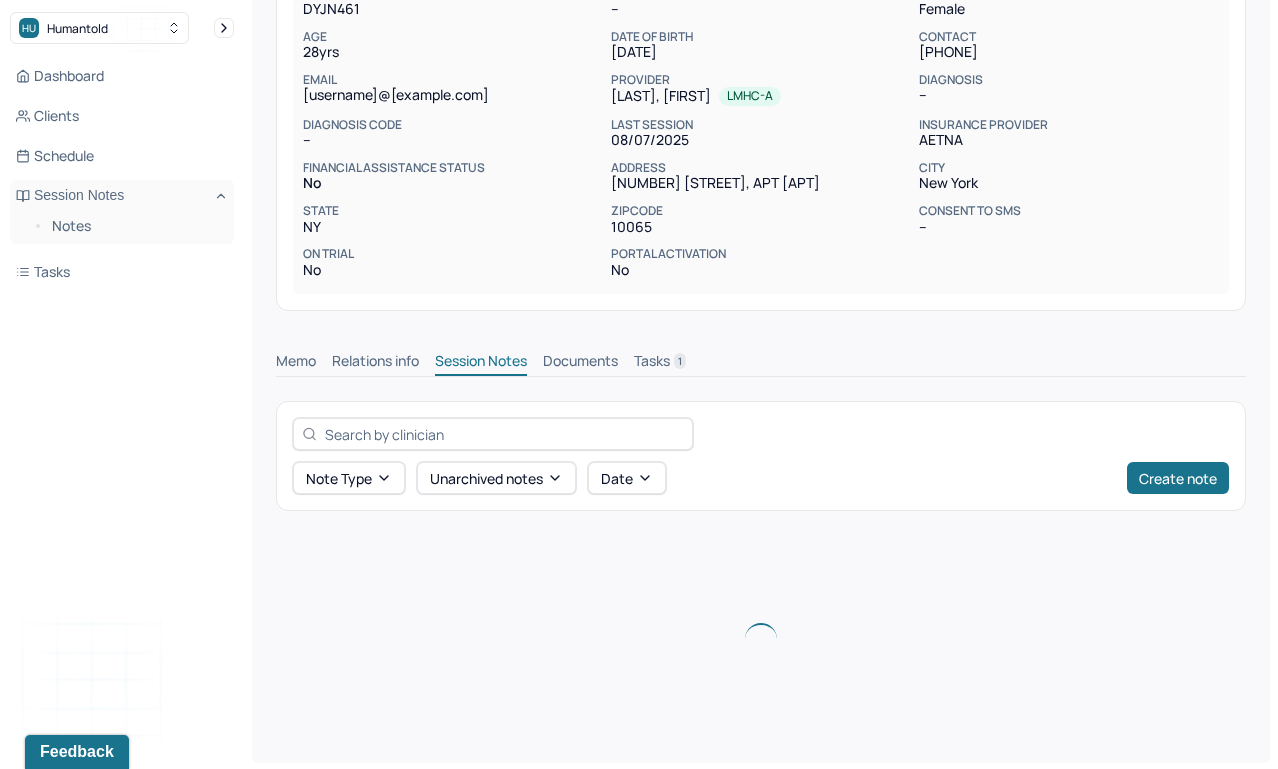 scroll, scrollTop: 660, scrollLeft: 0, axis: vertical 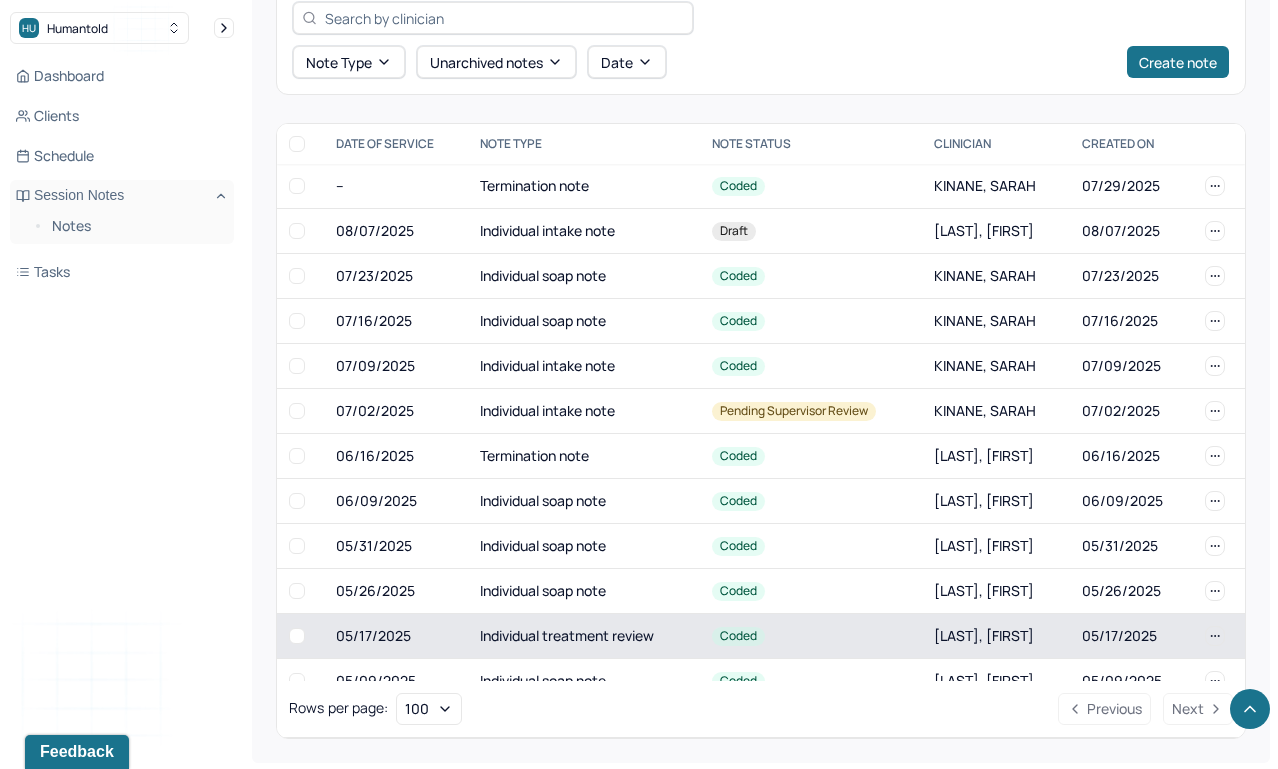click on "Individual treatment review" at bounding box center (584, 636) 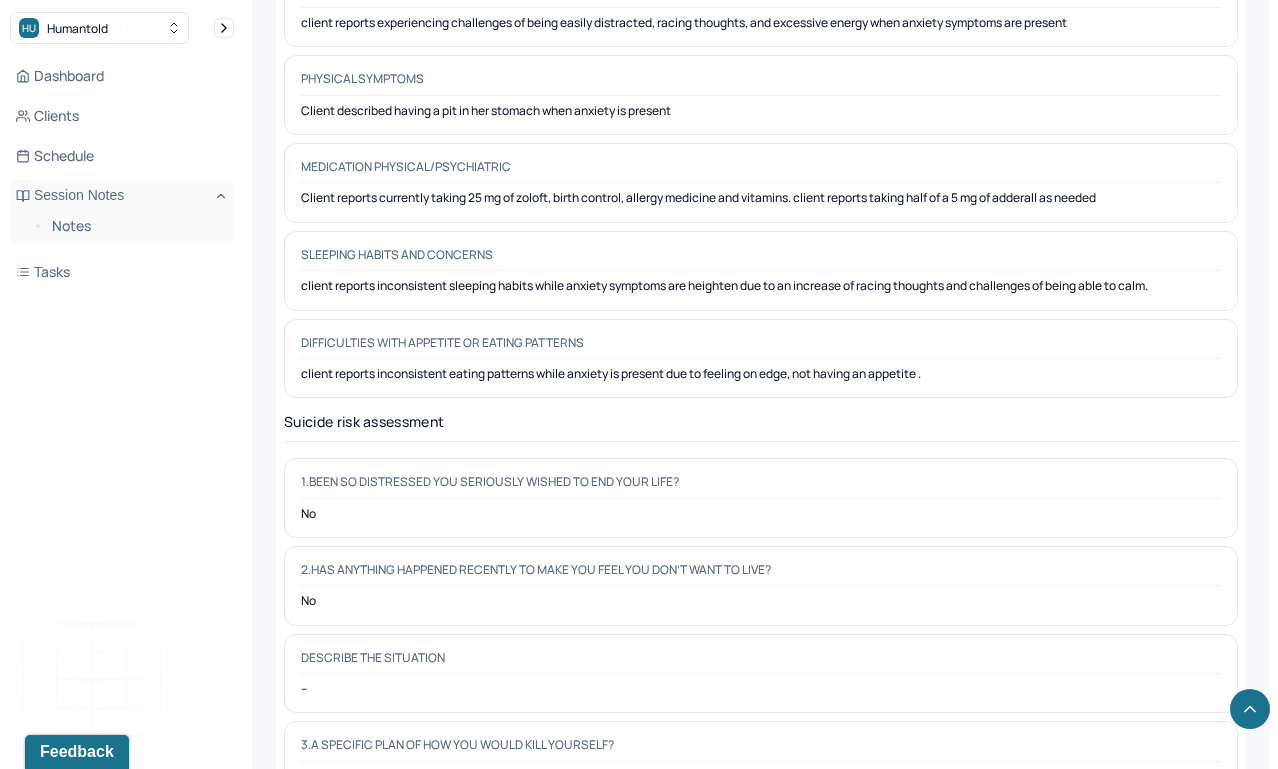 scroll, scrollTop: 2671, scrollLeft: 0, axis: vertical 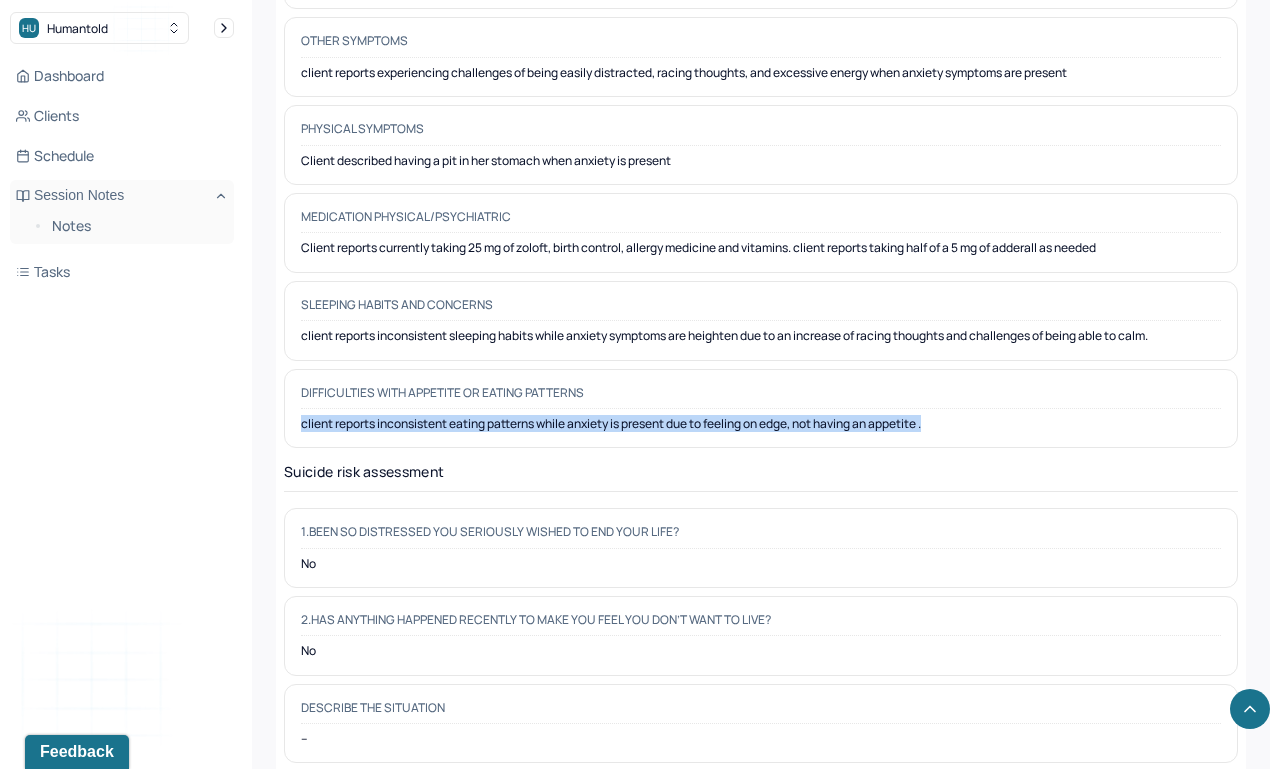 drag, startPoint x: 949, startPoint y: 402, endPoint x: 292, endPoint y: 399, distance: 657.00684 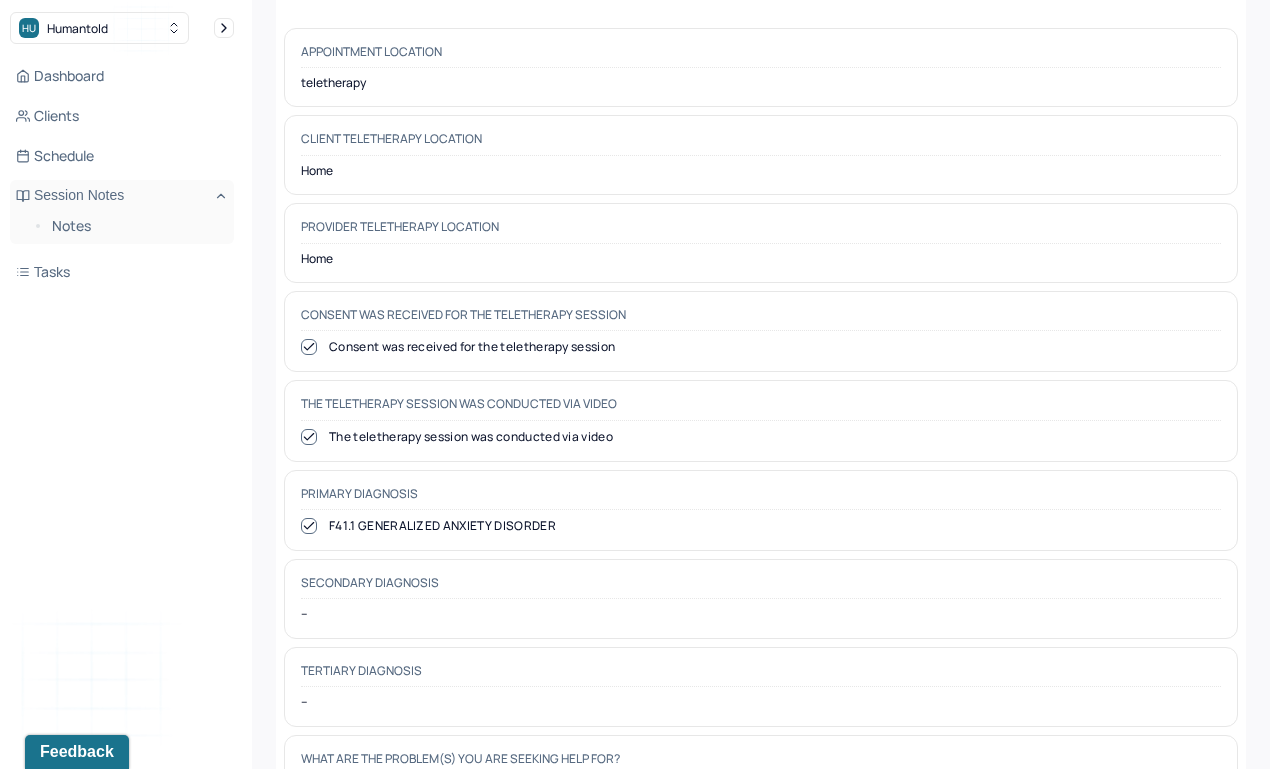 scroll, scrollTop: 0, scrollLeft: 0, axis: both 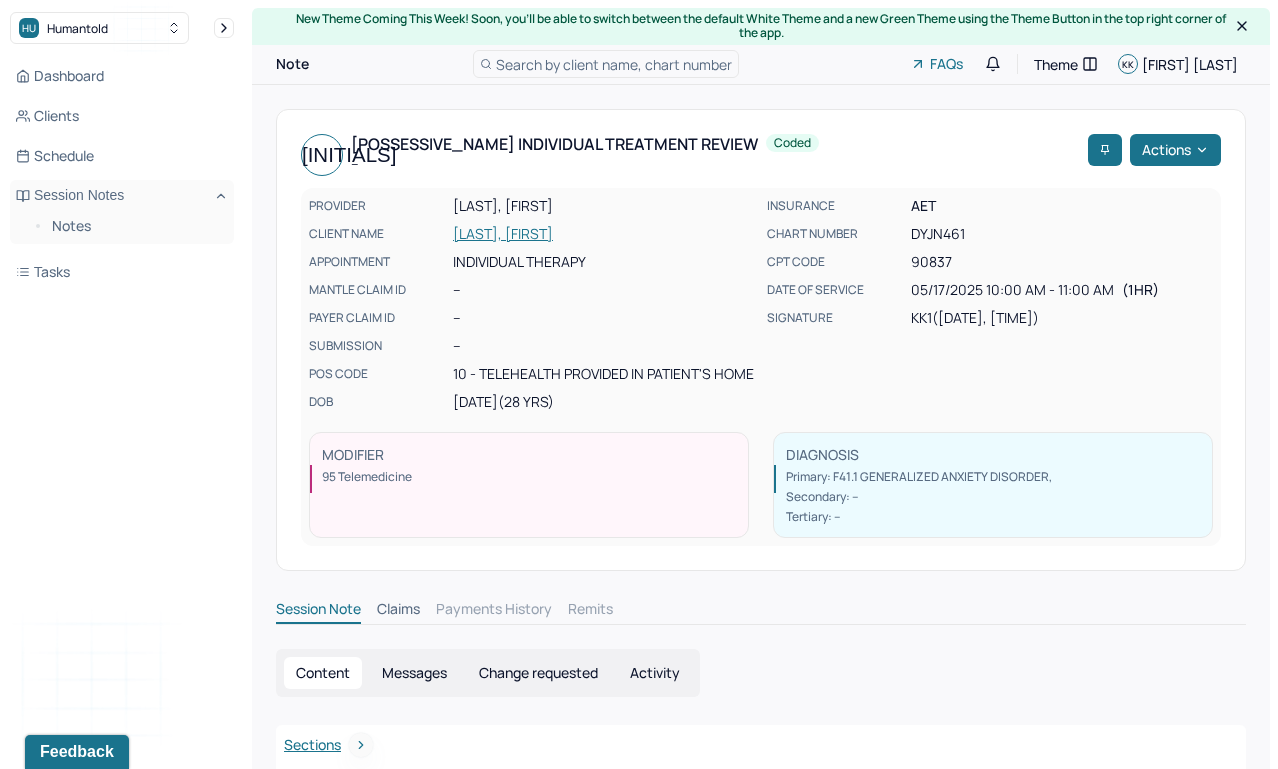 click on "DAVE, YESHA" at bounding box center (604, 234) 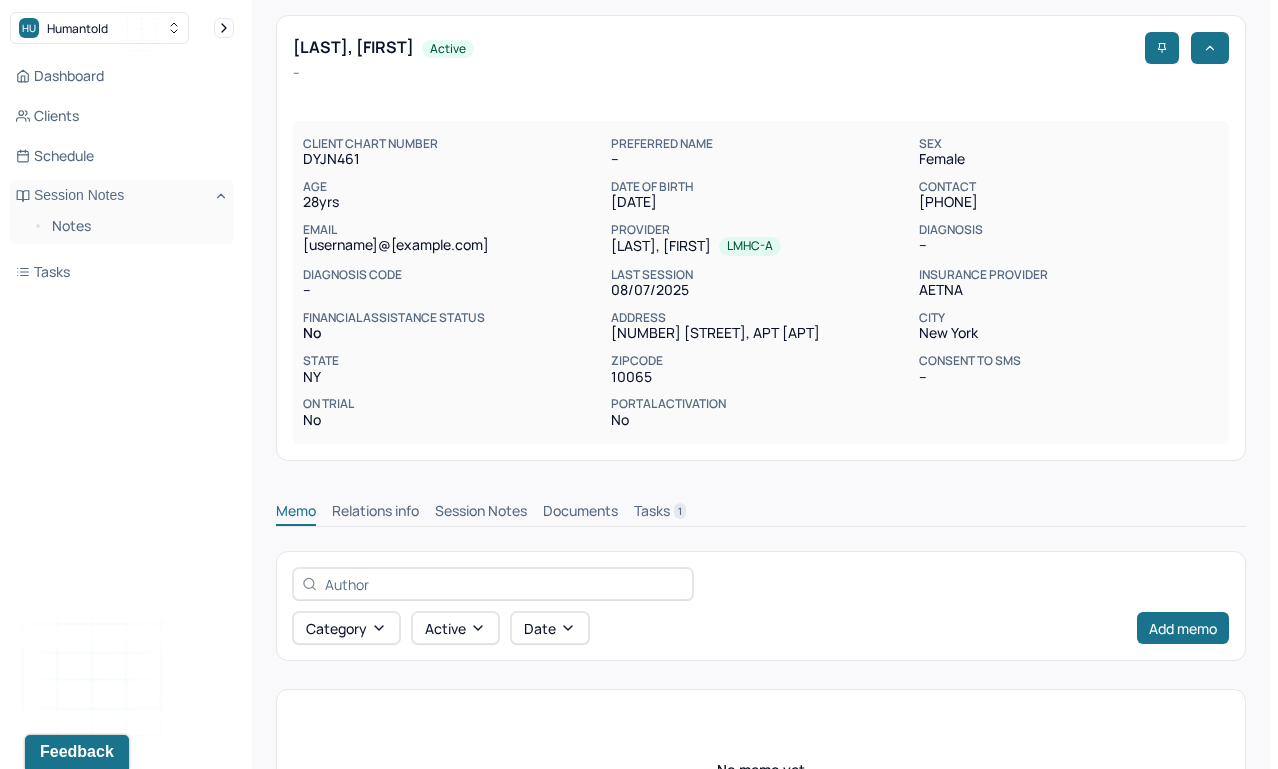 scroll, scrollTop: 277, scrollLeft: 0, axis: vertical 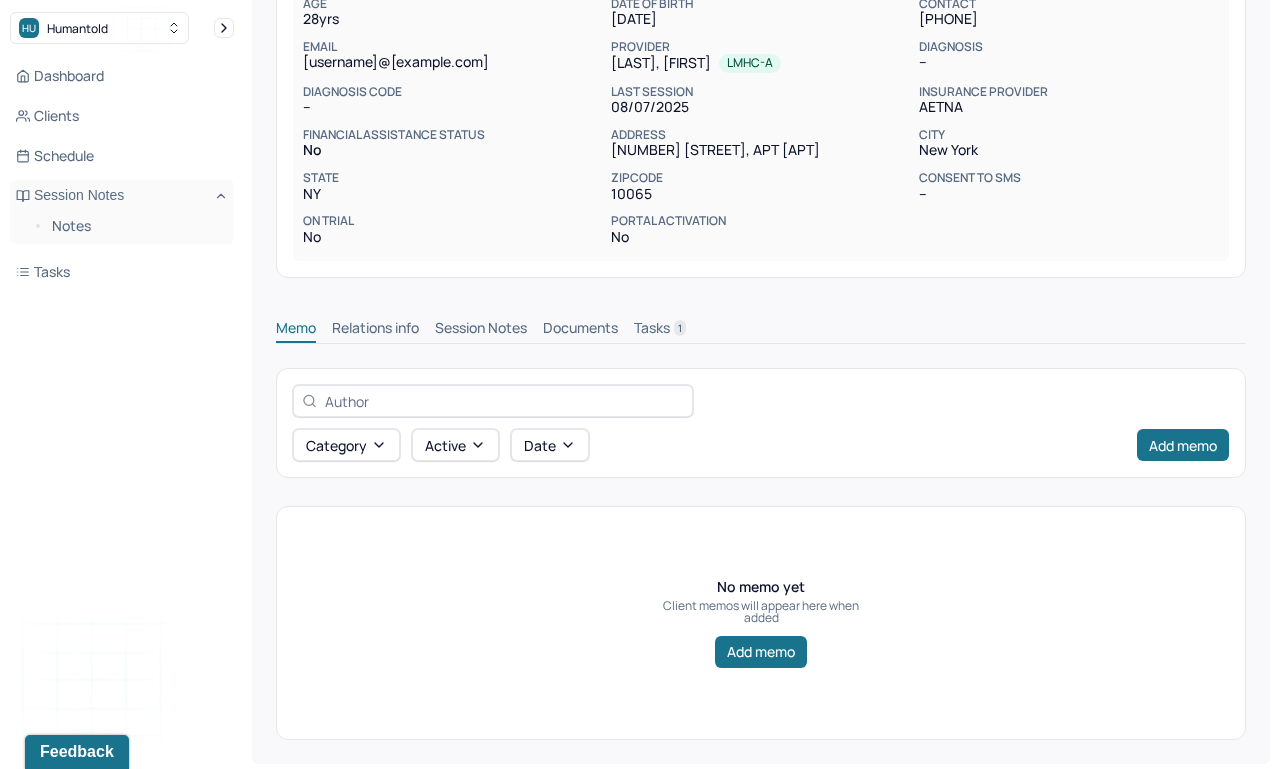 click on "Session Notes" at bounding box center (481, 330) 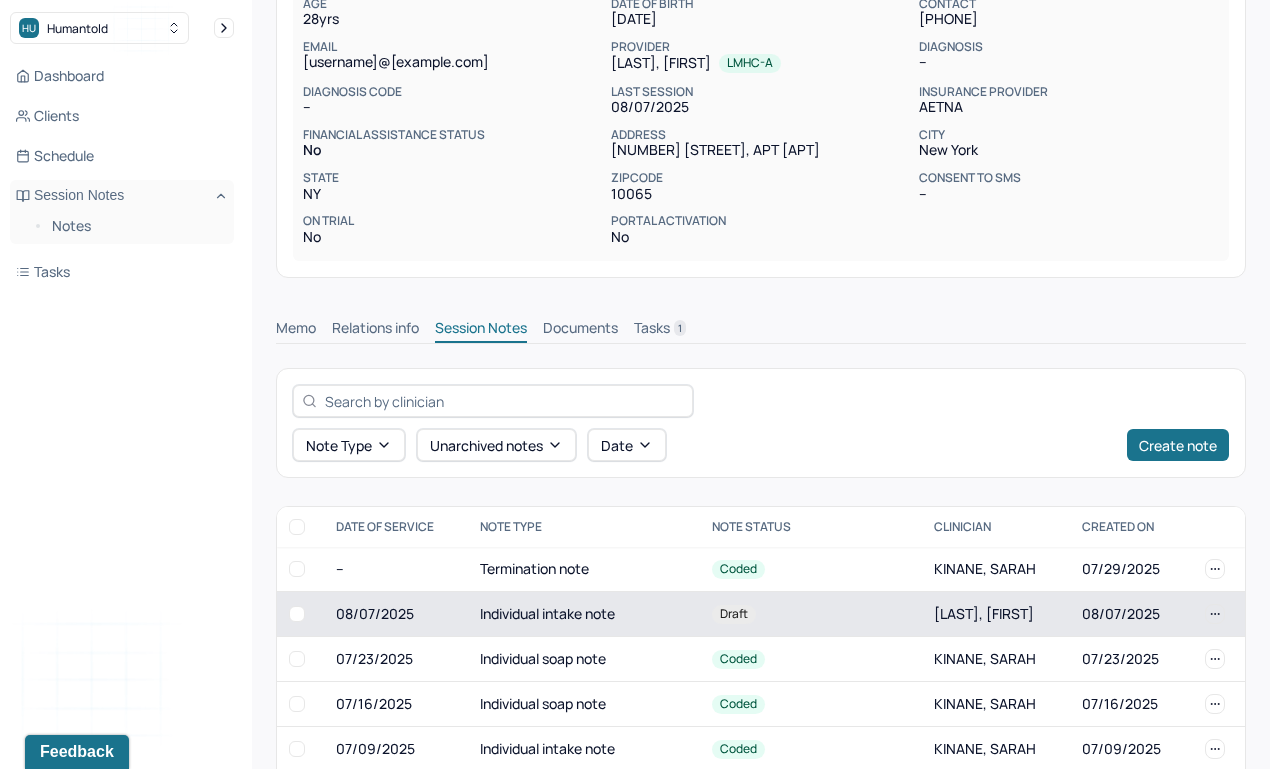 click on "Individual intake note" at bounding box center [584, 614] 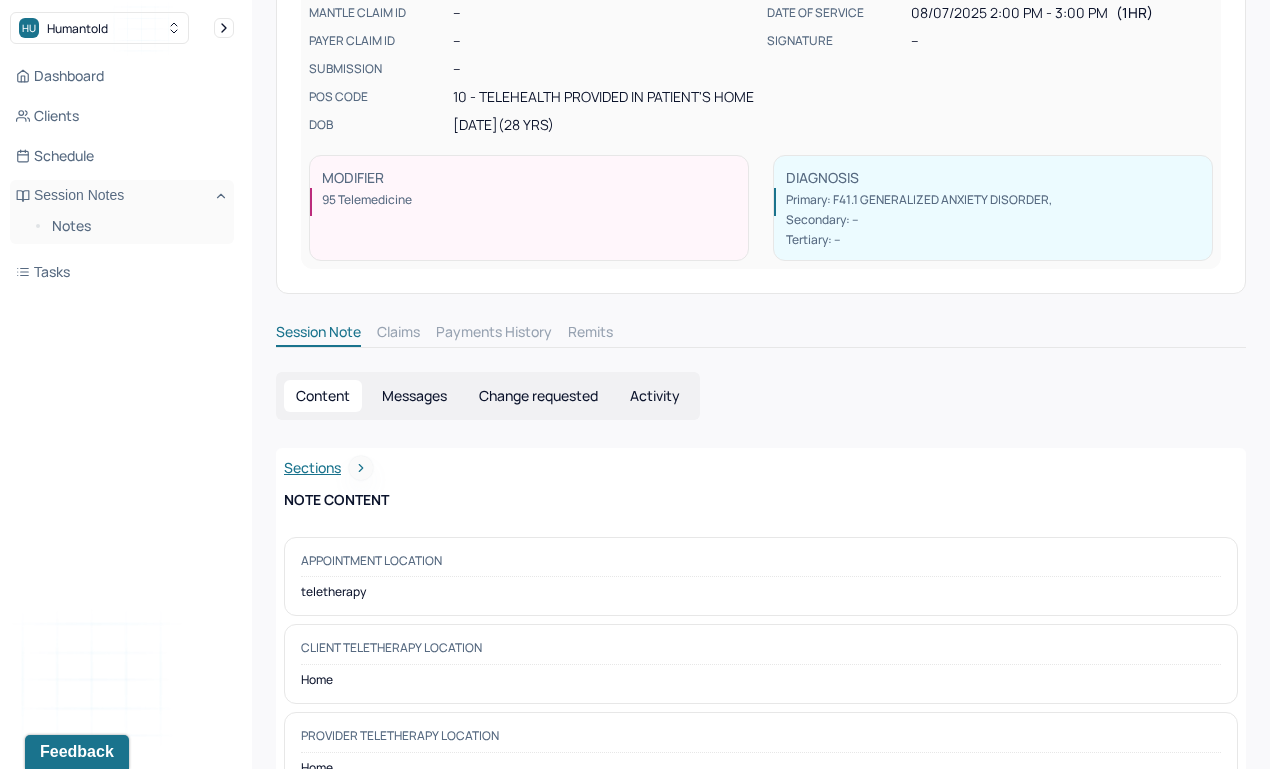 scroll, scrollTop: 0, scrollLeft: 0, axis: both 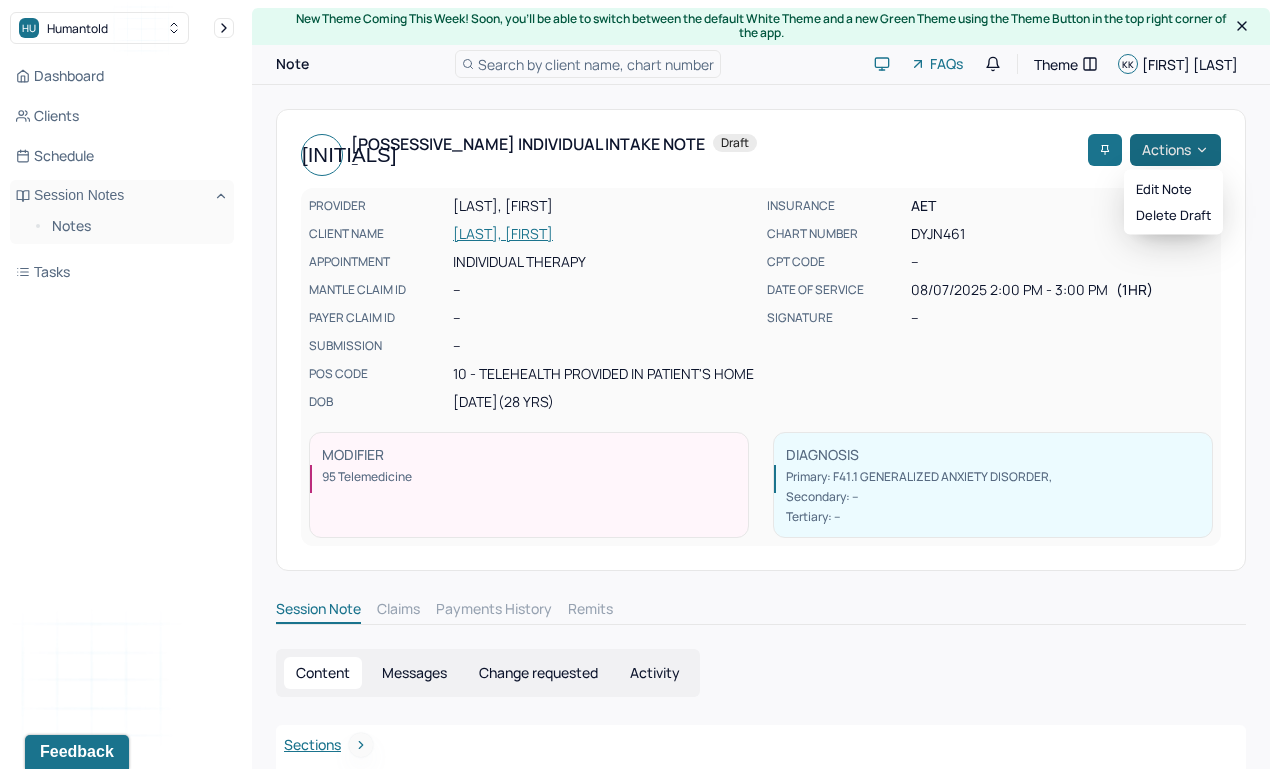 click on "Actions" at bounding box center [1175, 150] 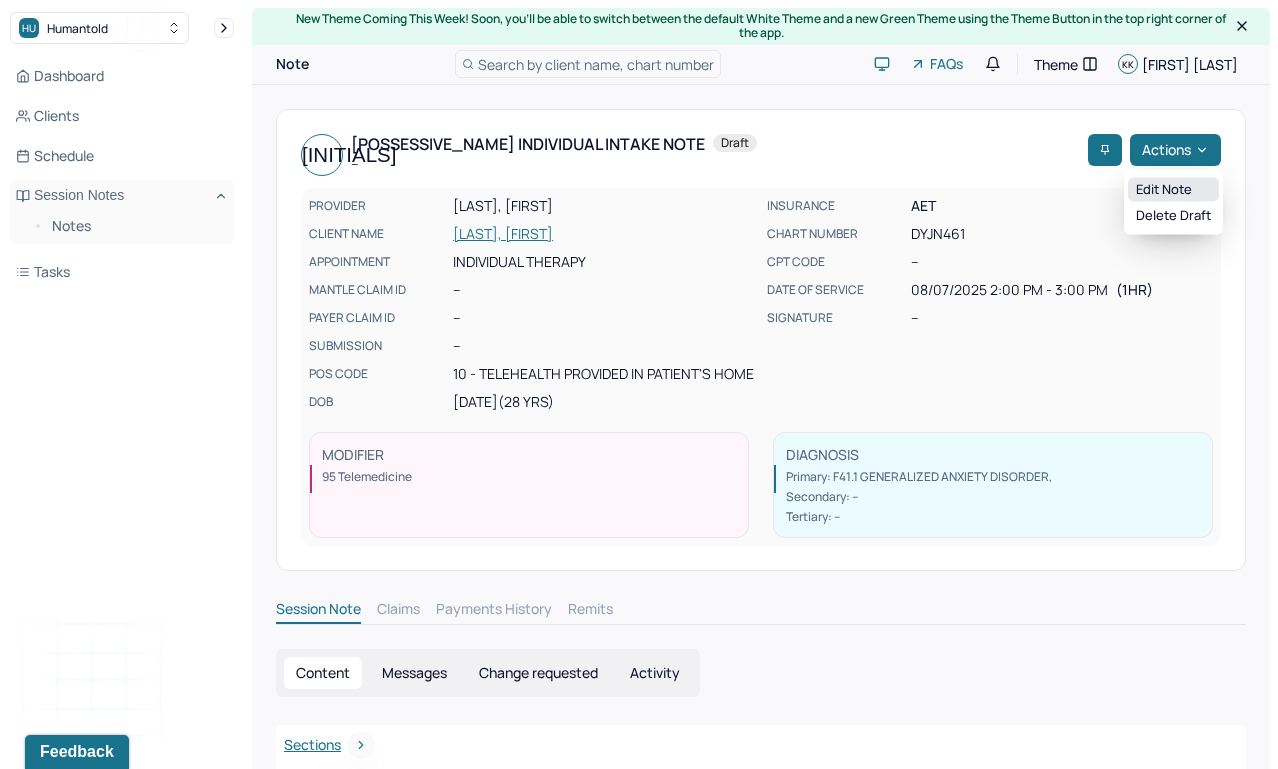click on "Edit note" at bounding box center [1173, 190] 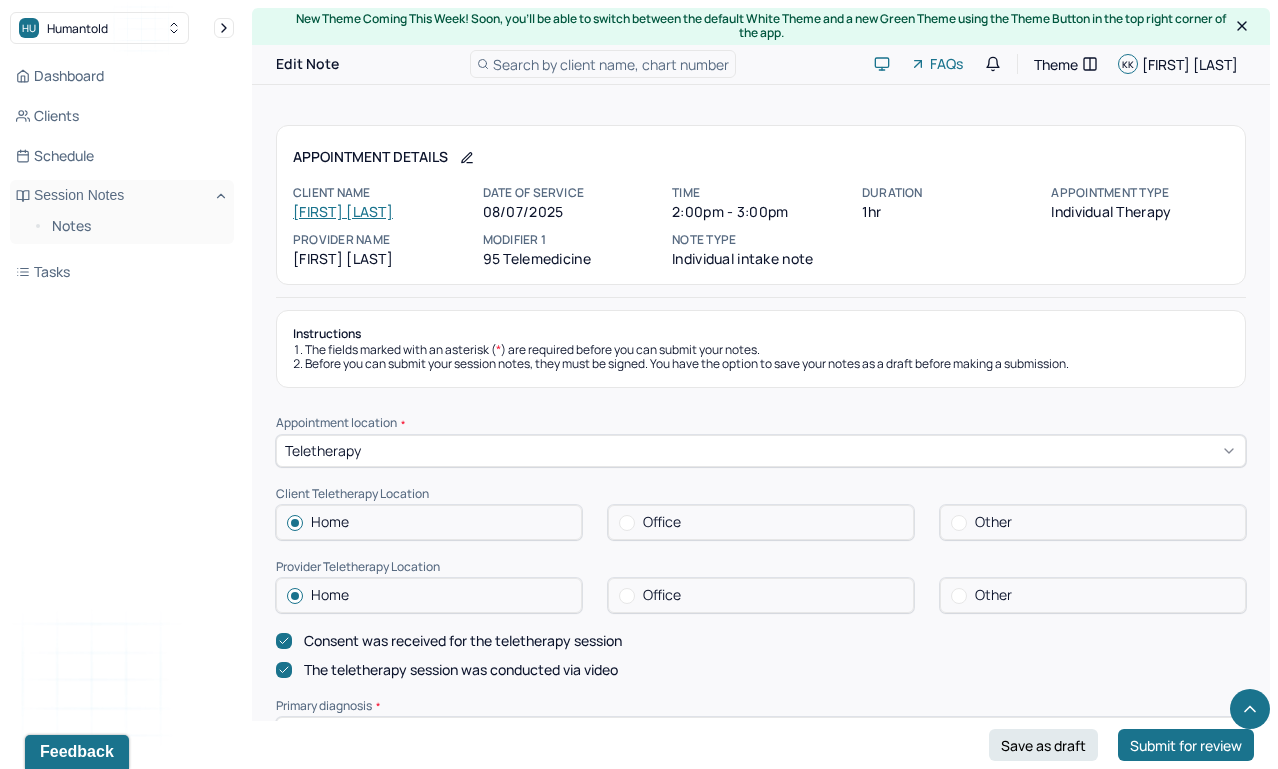 scroll, scrollTop: 2723, scrollLeft: 0, axis: vertical 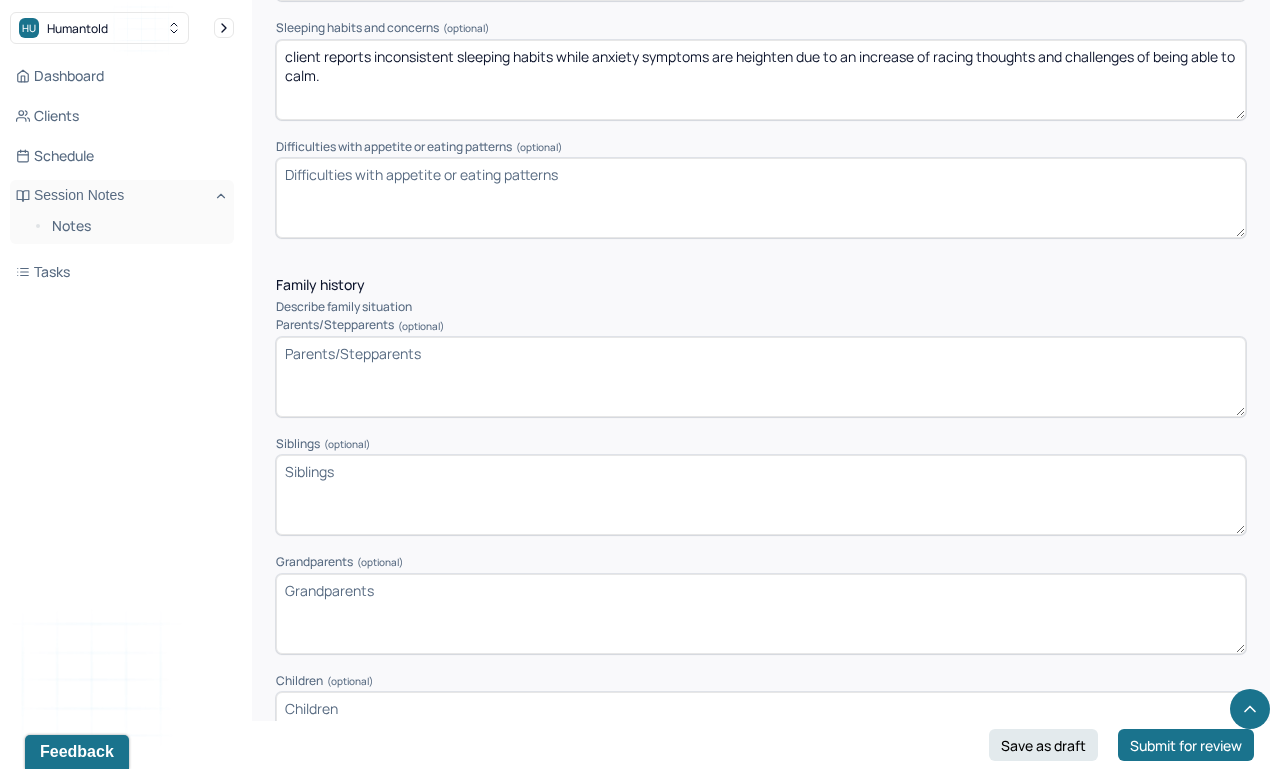 click on "Difficulties with appetite or eating patterns (optional)" at bounding box center [761, 198] 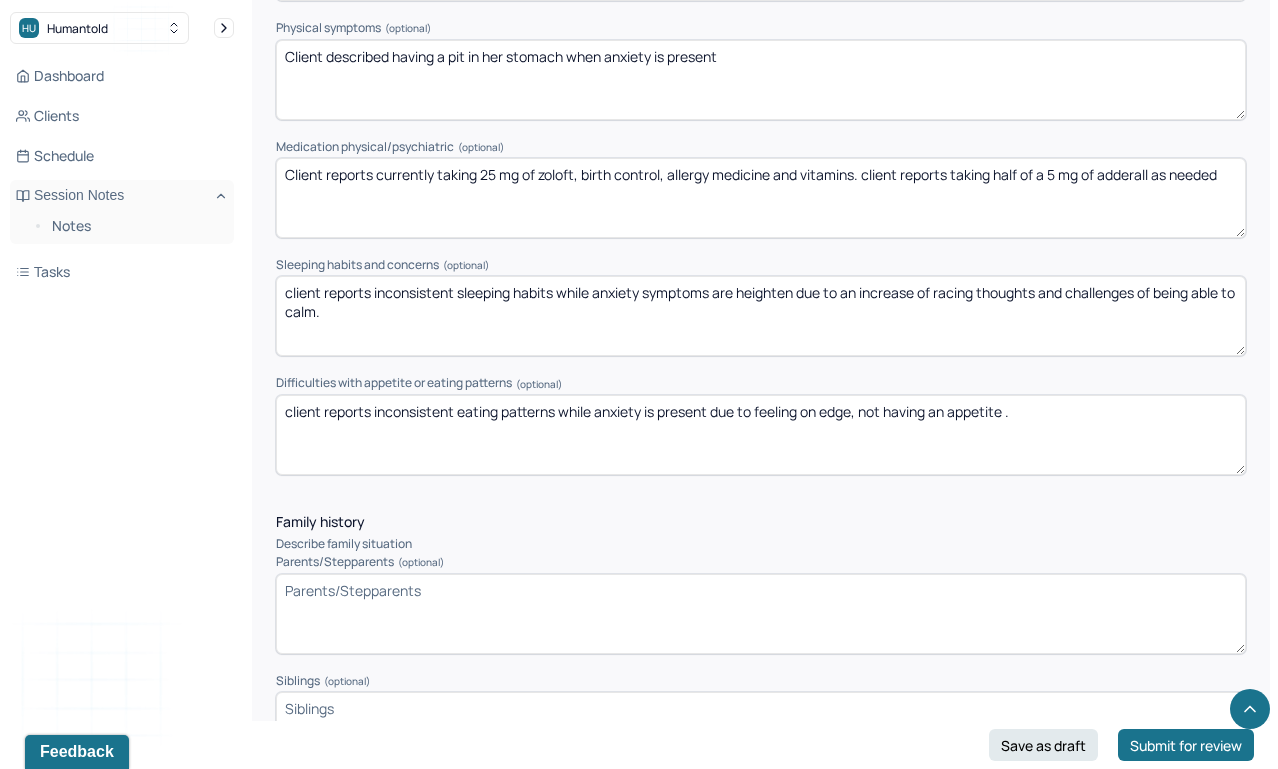 scroll, scrollTop: 2960, scrollLeft: 0, axis: vertical 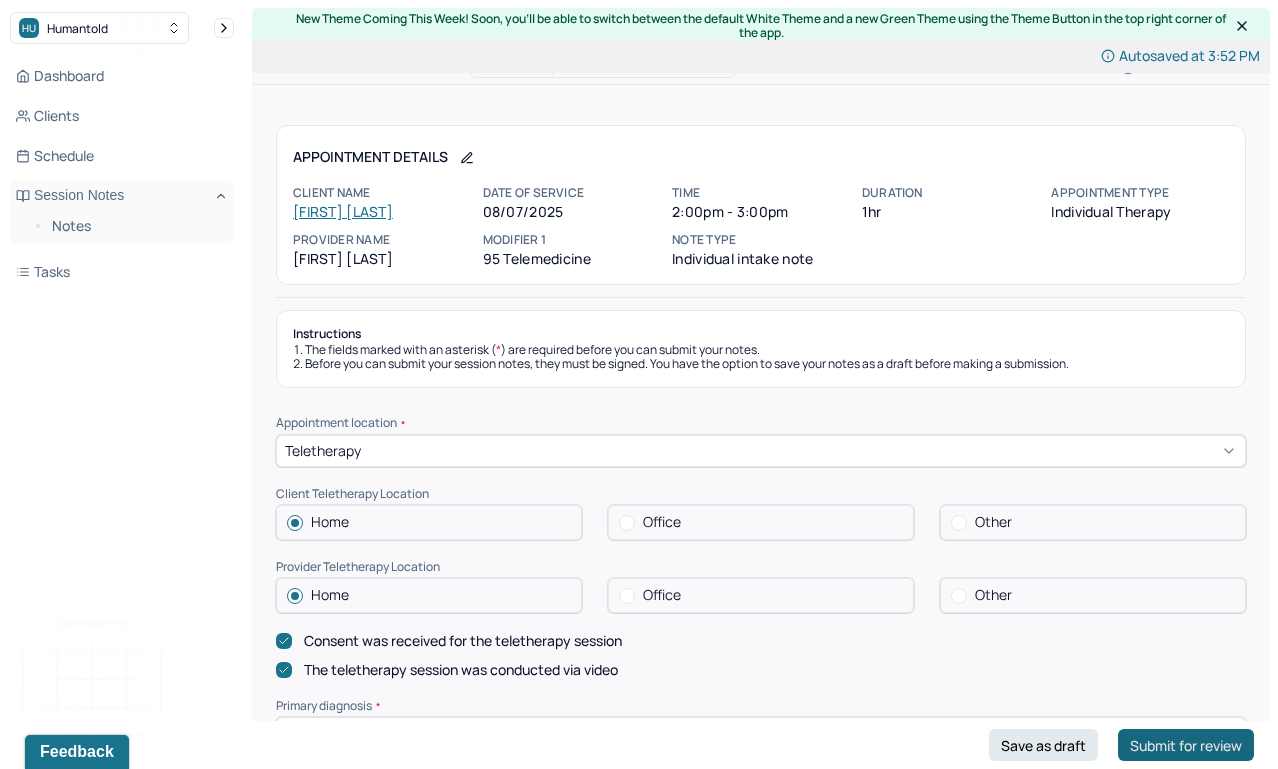 type on "client reports inconsistent eating patterns while anxiety is present due to feeling on edge, not having an appetite ." 